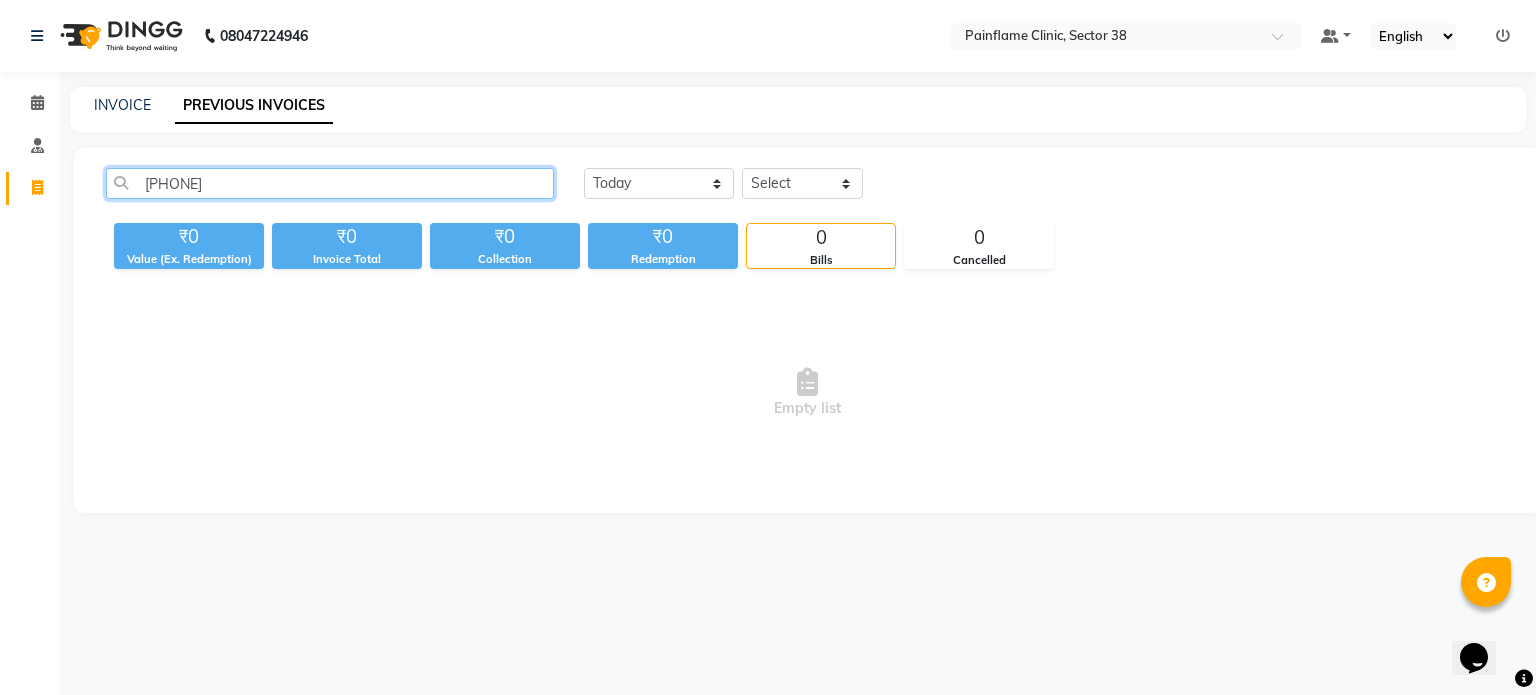 scroll, scrollTop: 0, scrollLeft: 0, axis: both 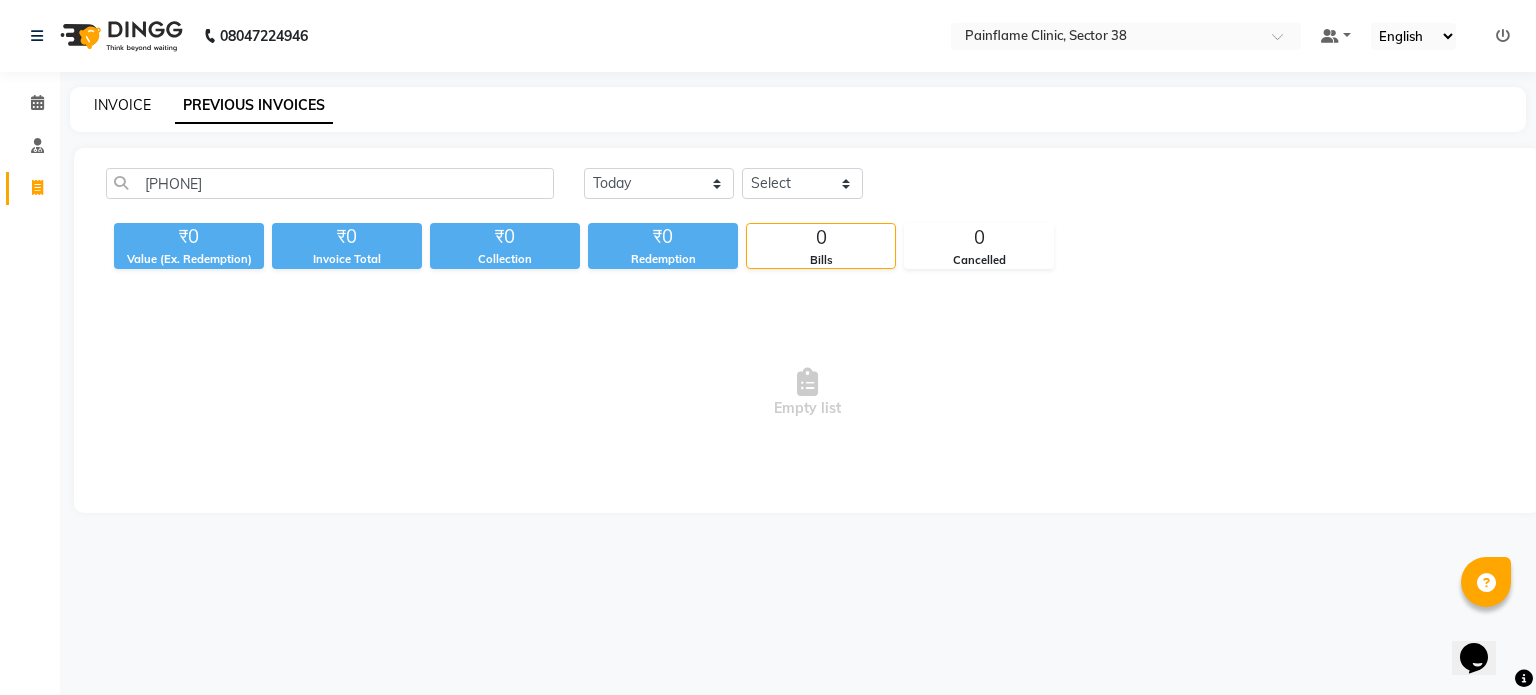 click on "INVOICE" 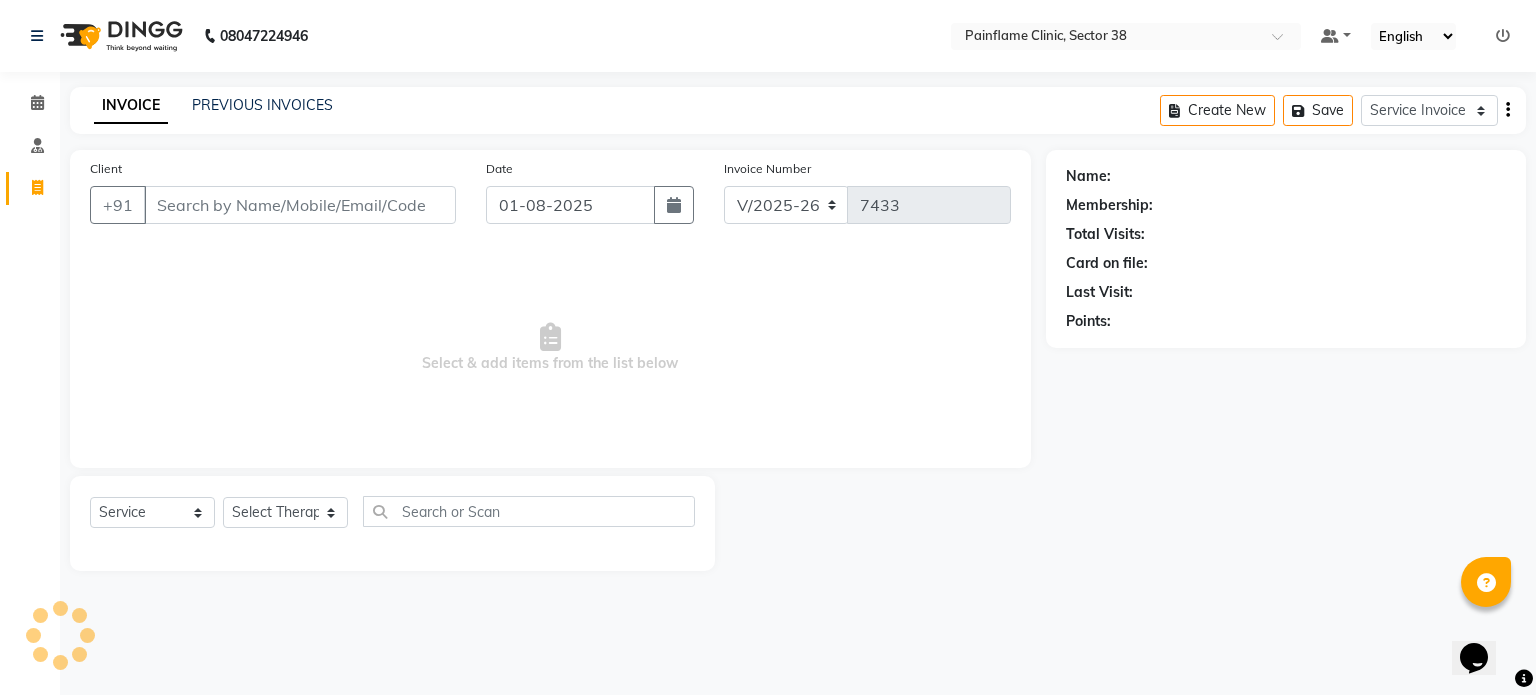 click on "Client" at bounding box center (300, 205) 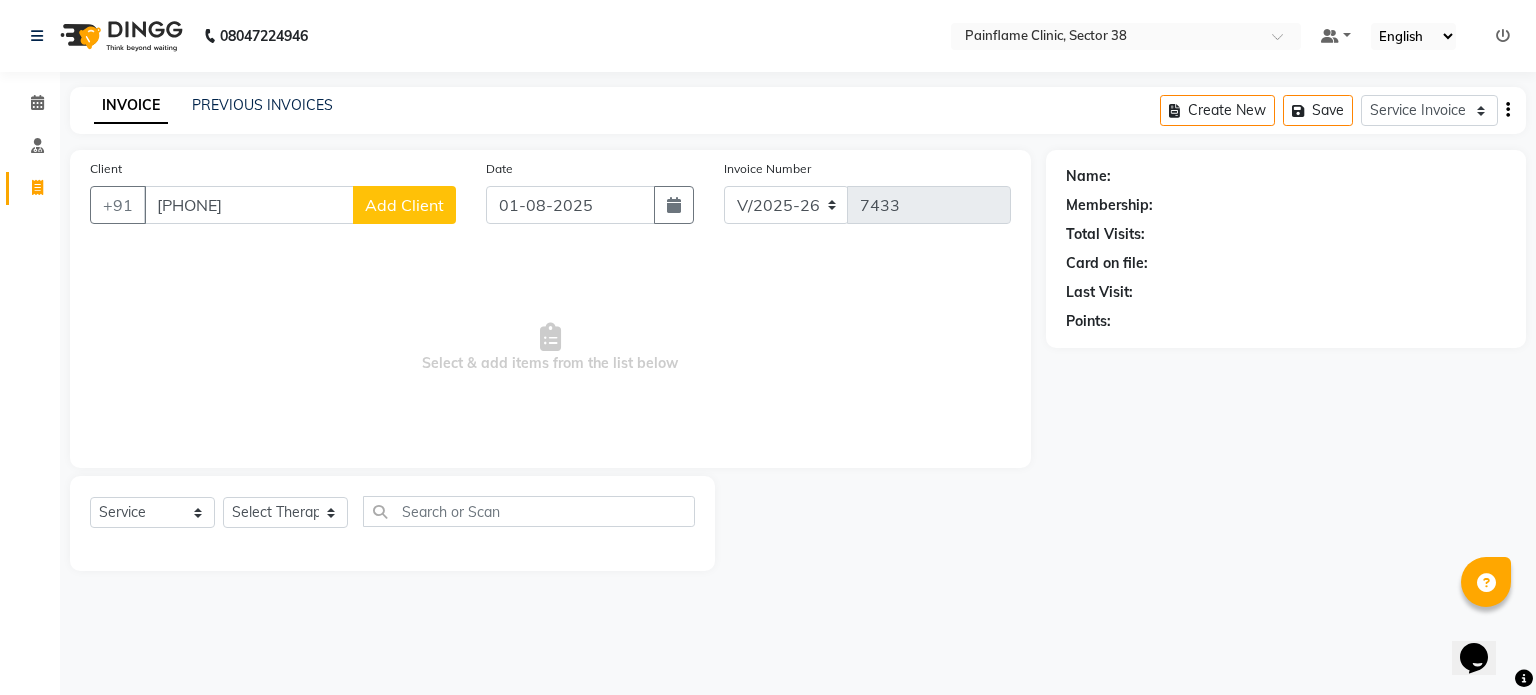 click on "9818341518" at bounding box center [249, 205] 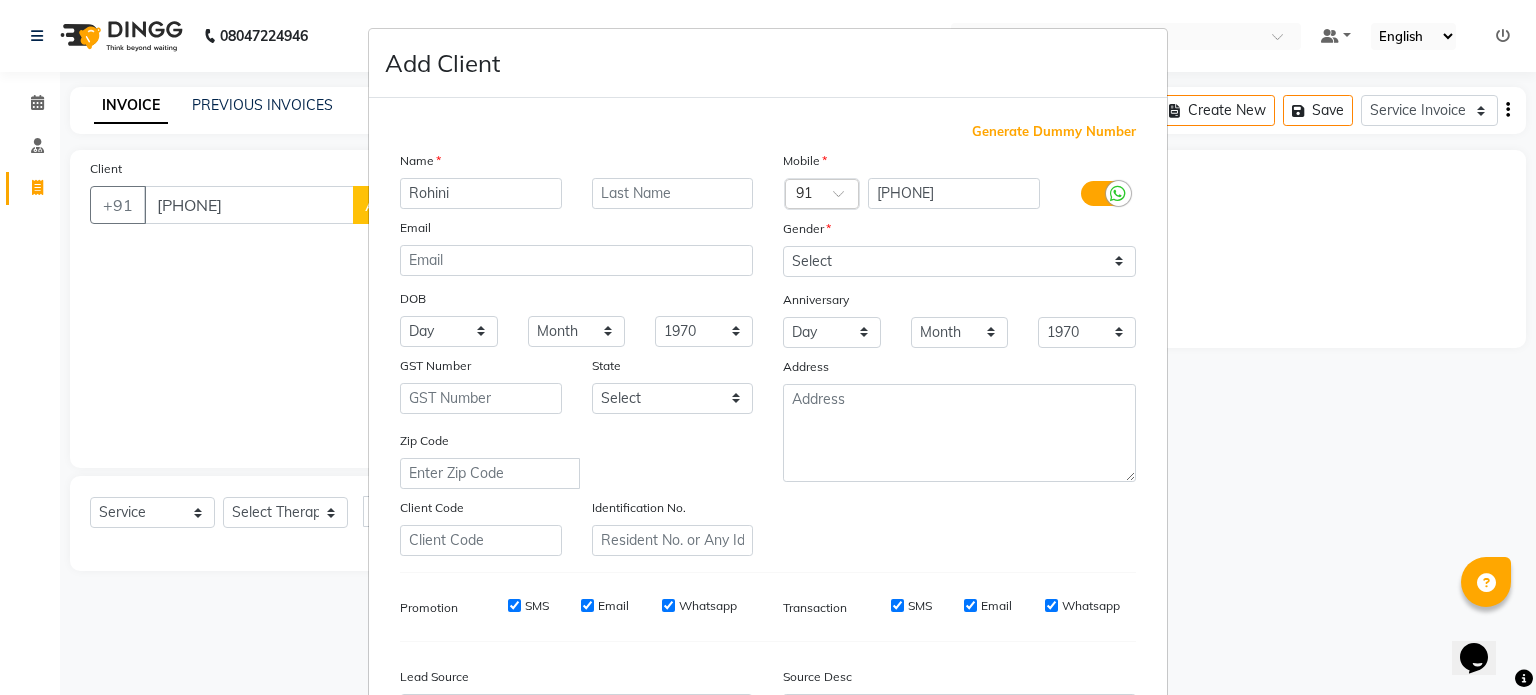 type on "Rohini" 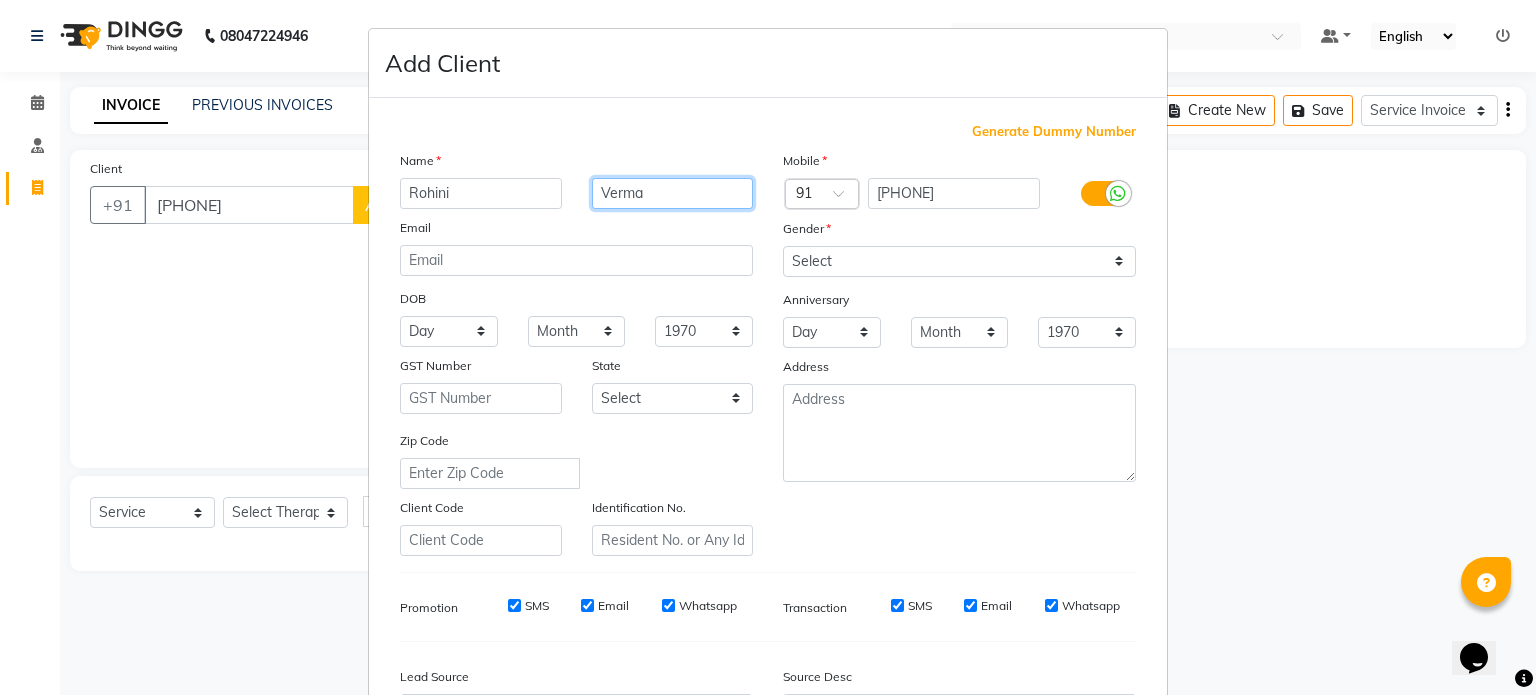type on "Verma" 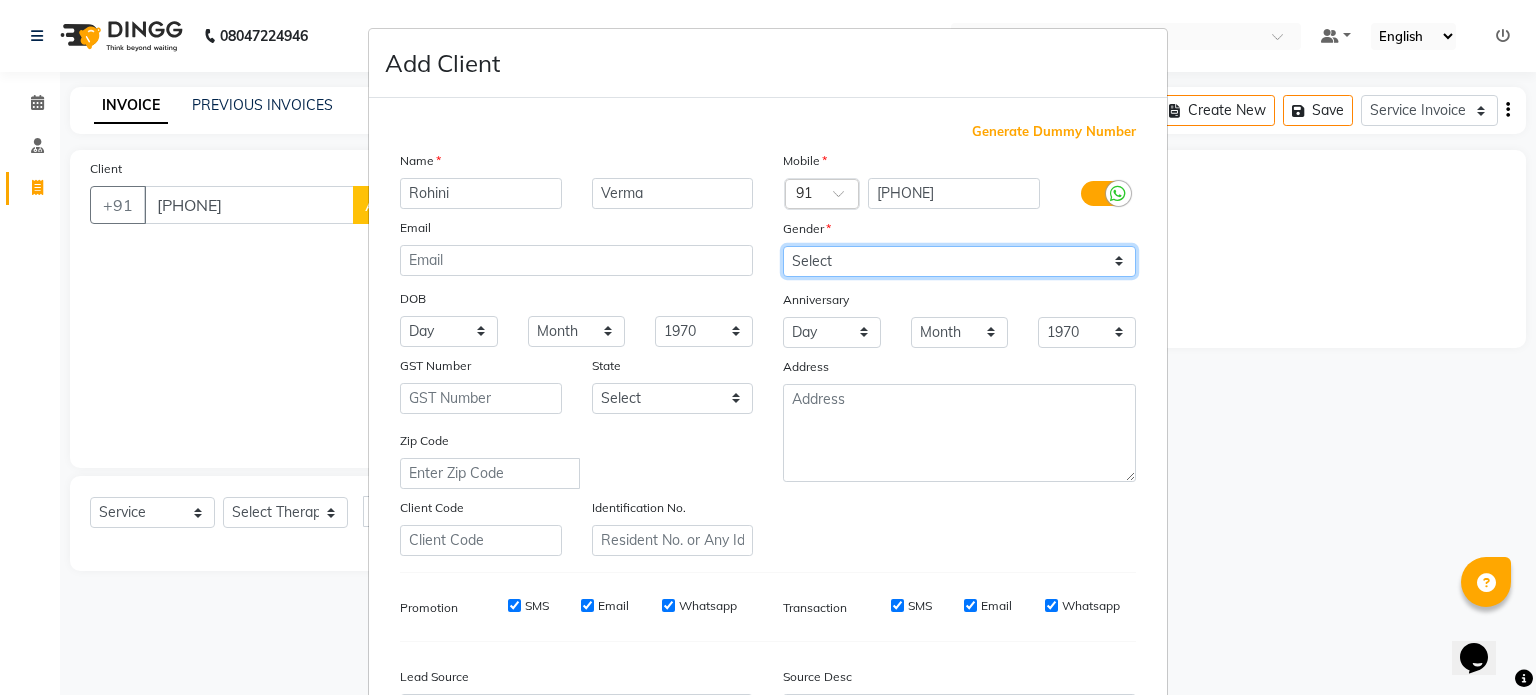 click on "Select Male Female Other Prefer Not To Say" at bounding box center [959, 261] 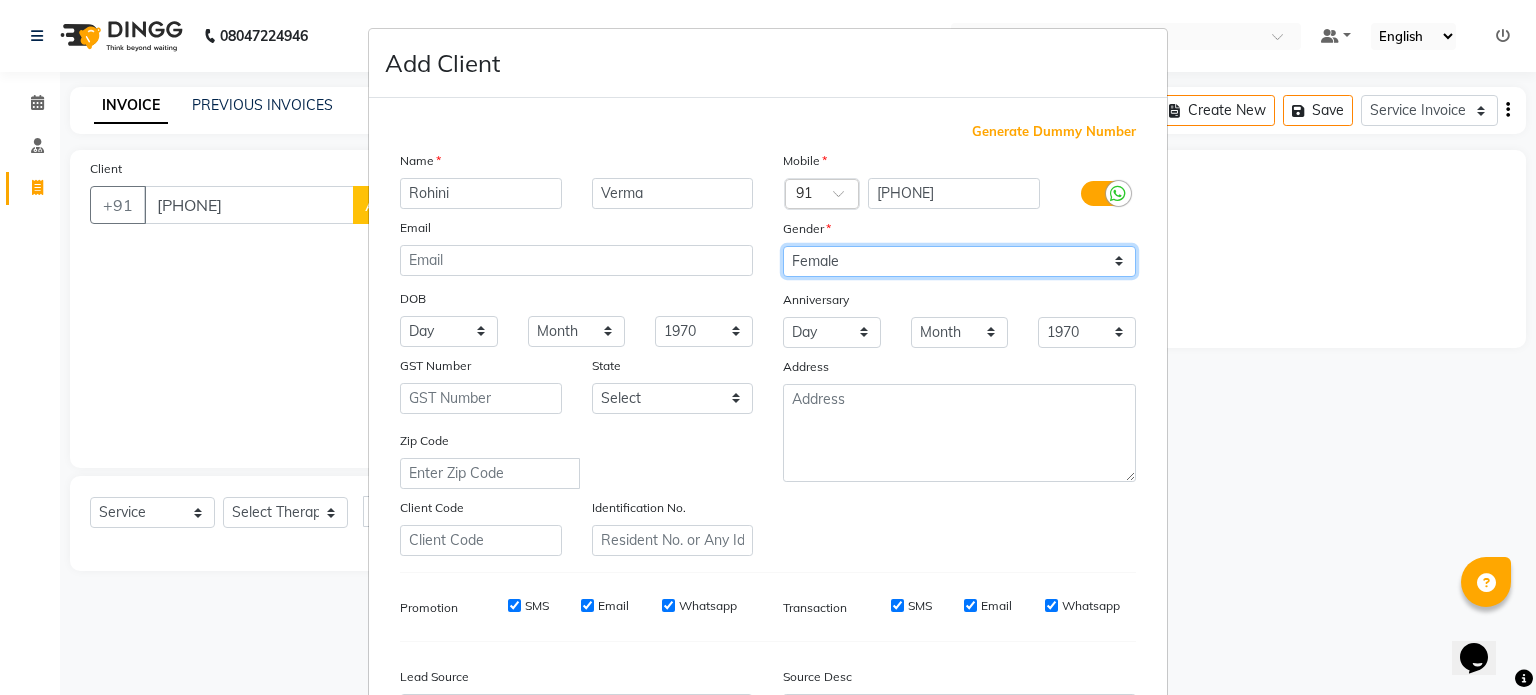 click on "Select Male Female Other Prefer Not To Say" at bounding box center (959, 261) 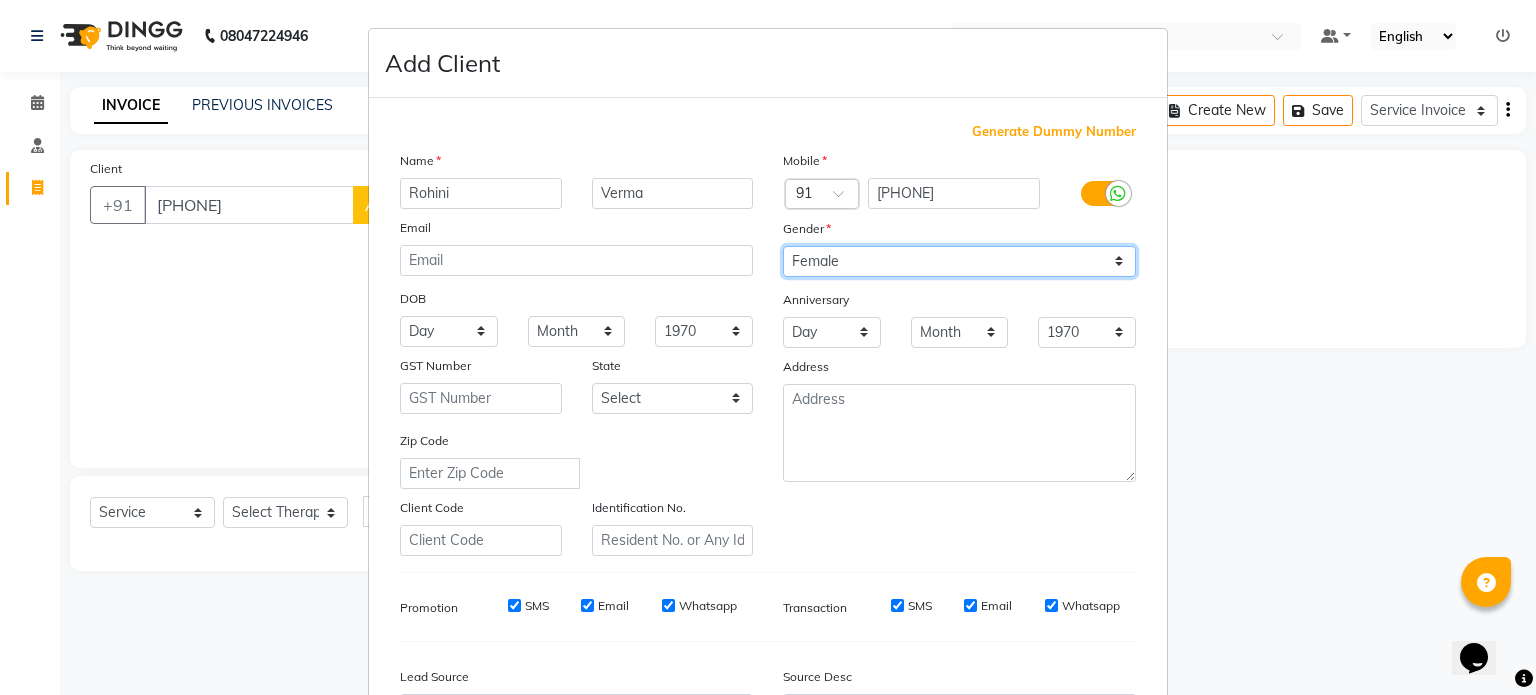 scroll, scrollTop: 237, scrollLeft: 0, axis: vertical 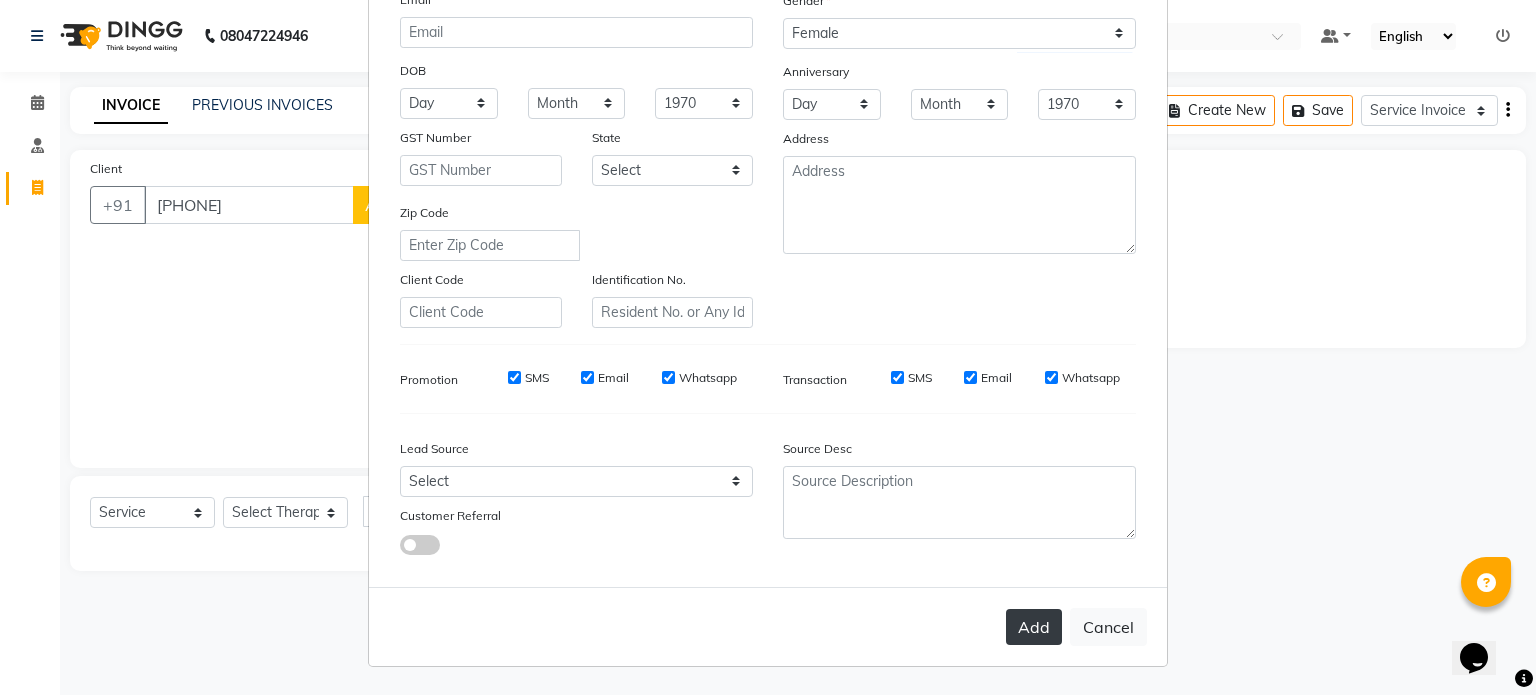 drag, startPoint x: 1028, startPoint y: 604, endPoint x: 1022, endPoint y: 619, distance: 16.155495 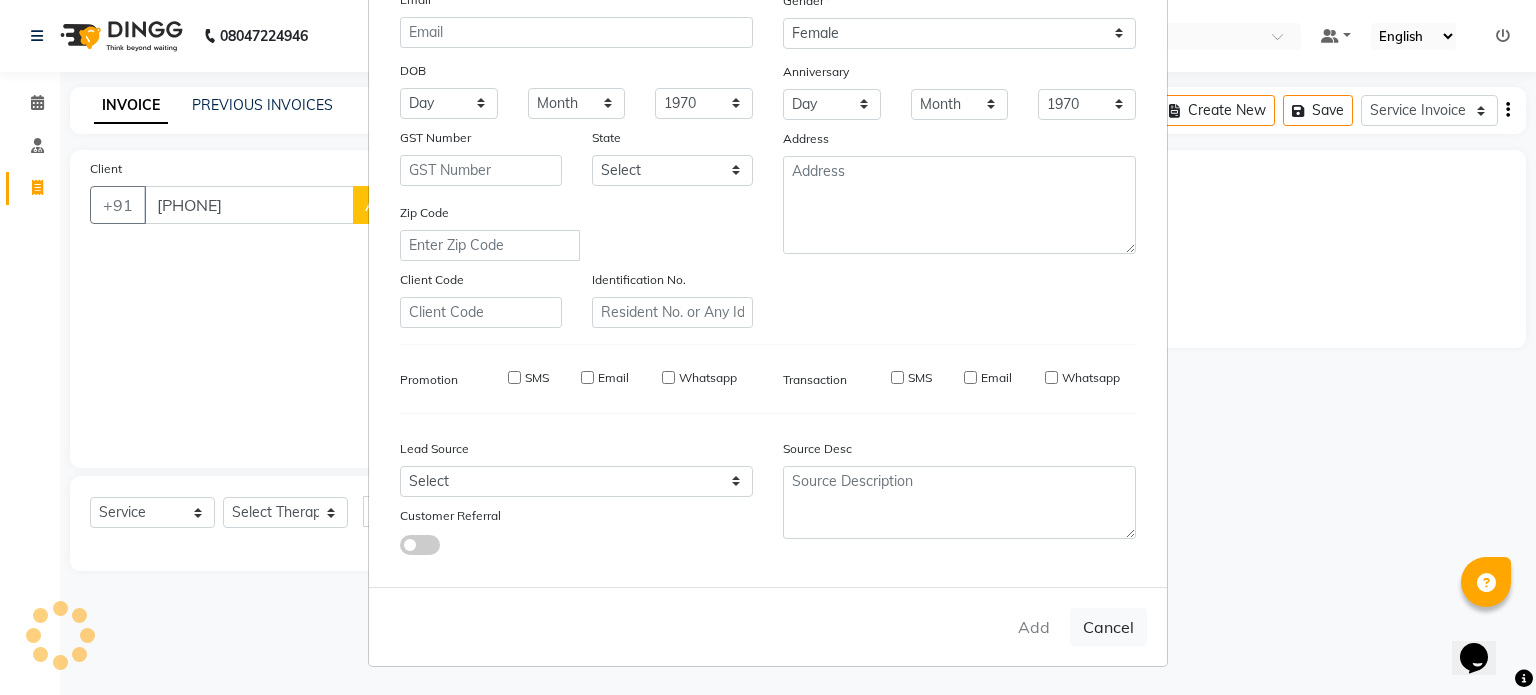 type on "98******18" 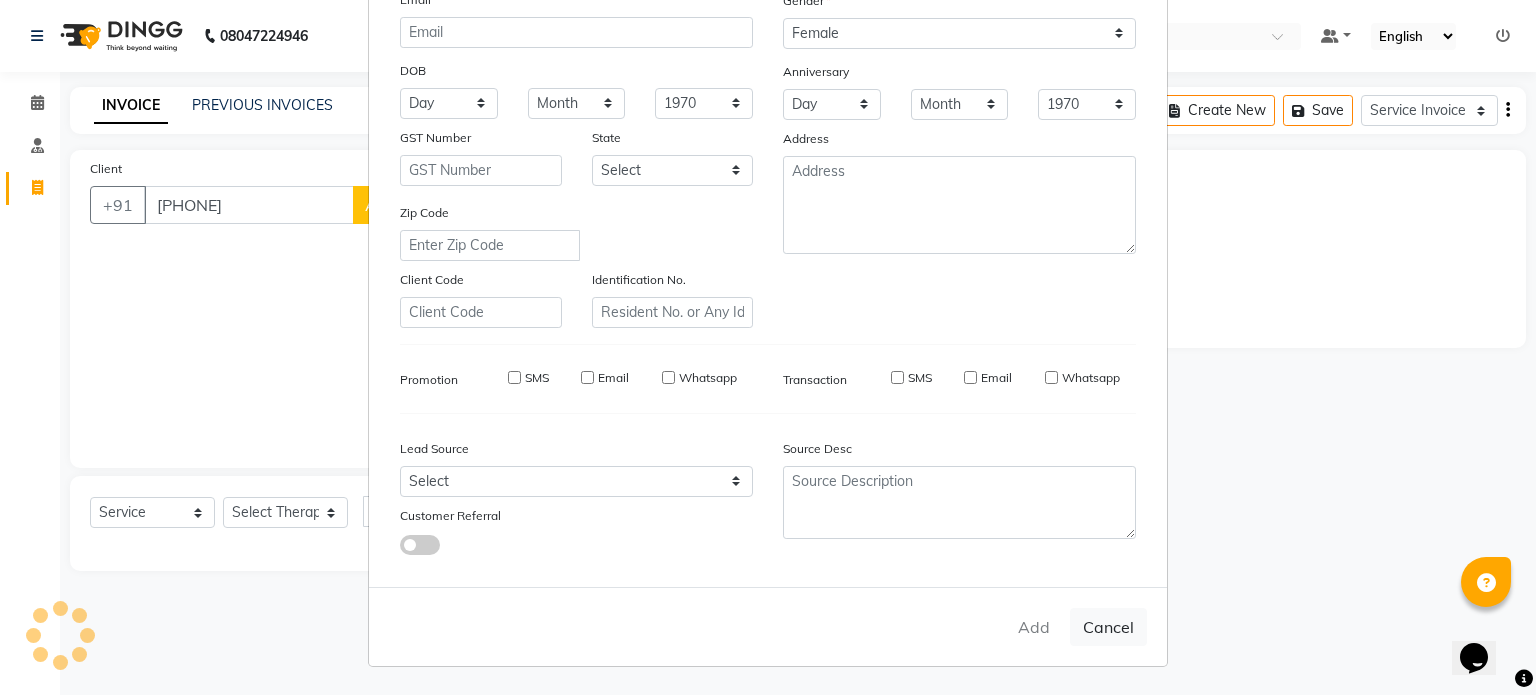 type 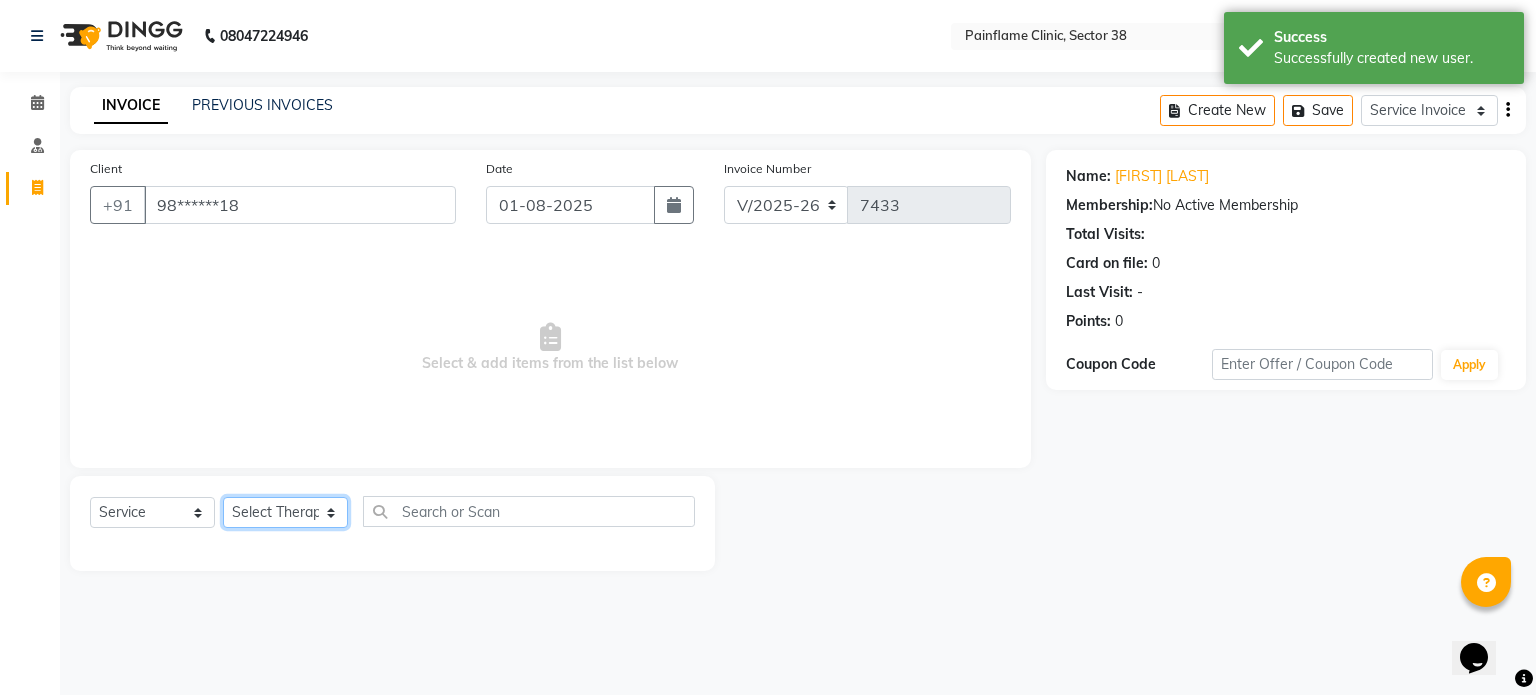 click on "Select Therapist" 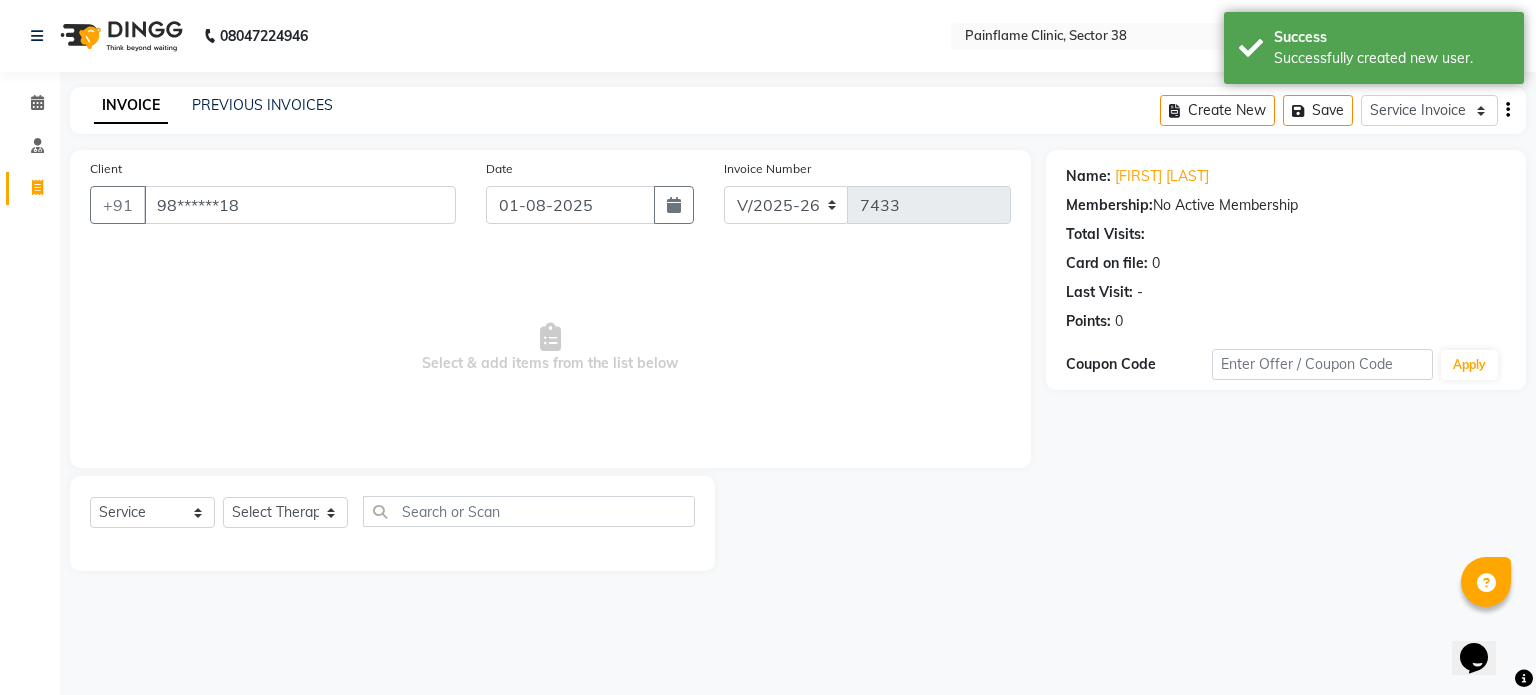 click on "Select  Service  Membership  Package Voucher Prepaid Gift Card  Select Therapist" 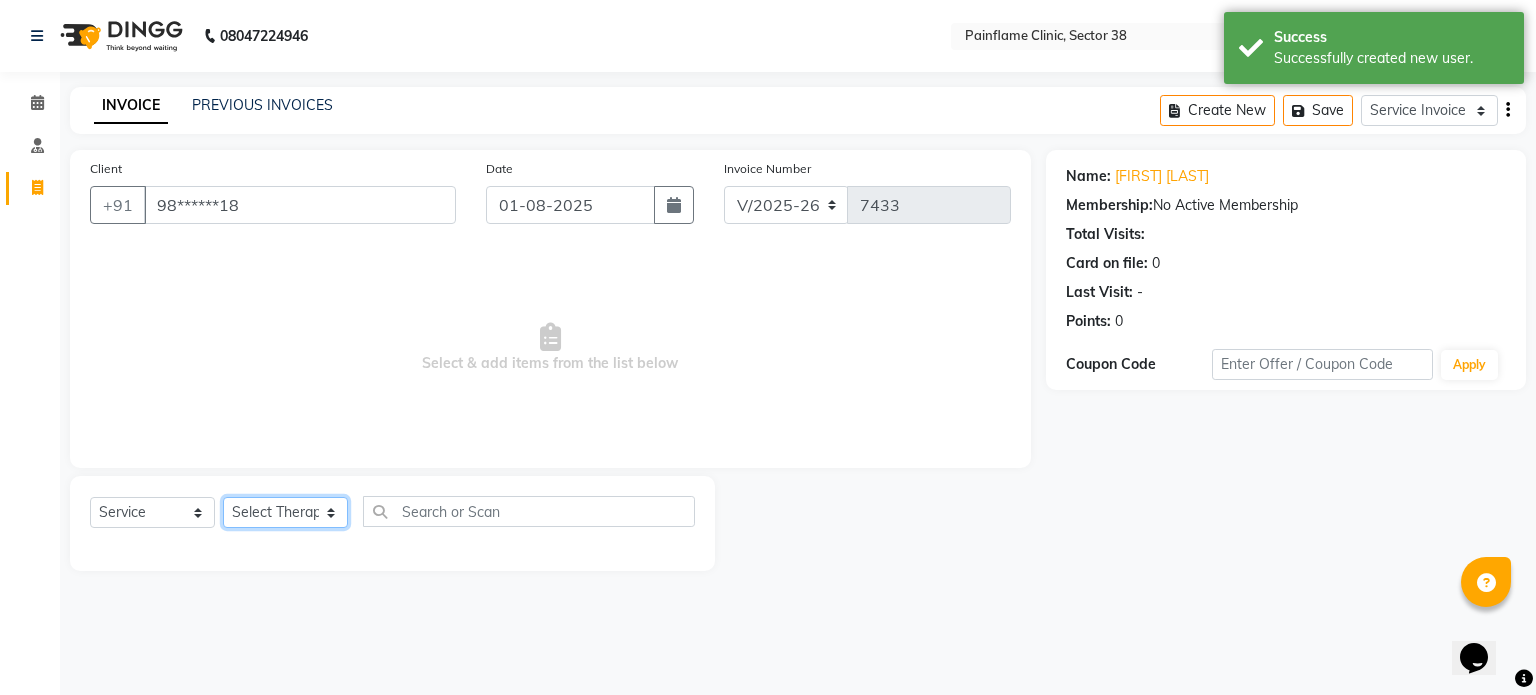 click on "Select Therapist" 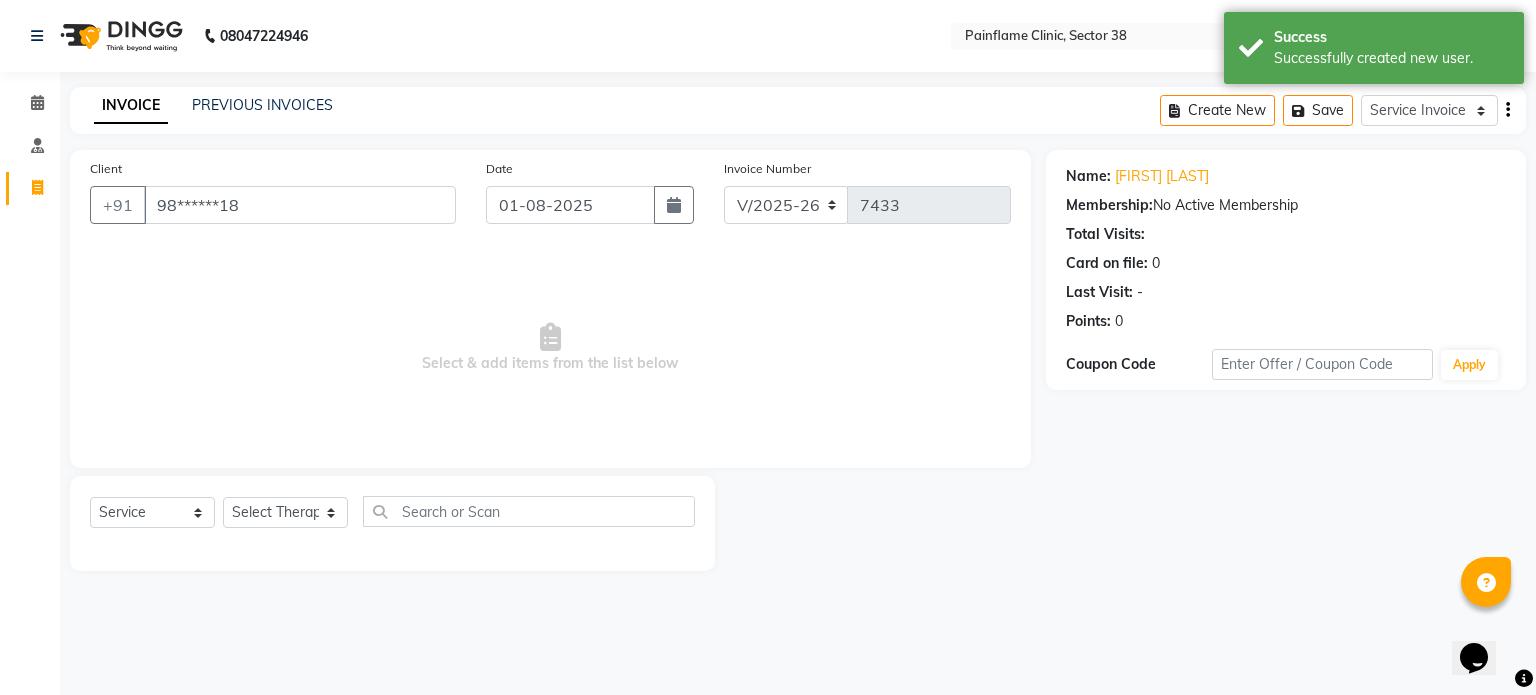 click on "Select & add items from the list below" at bounding box center (550, 348) 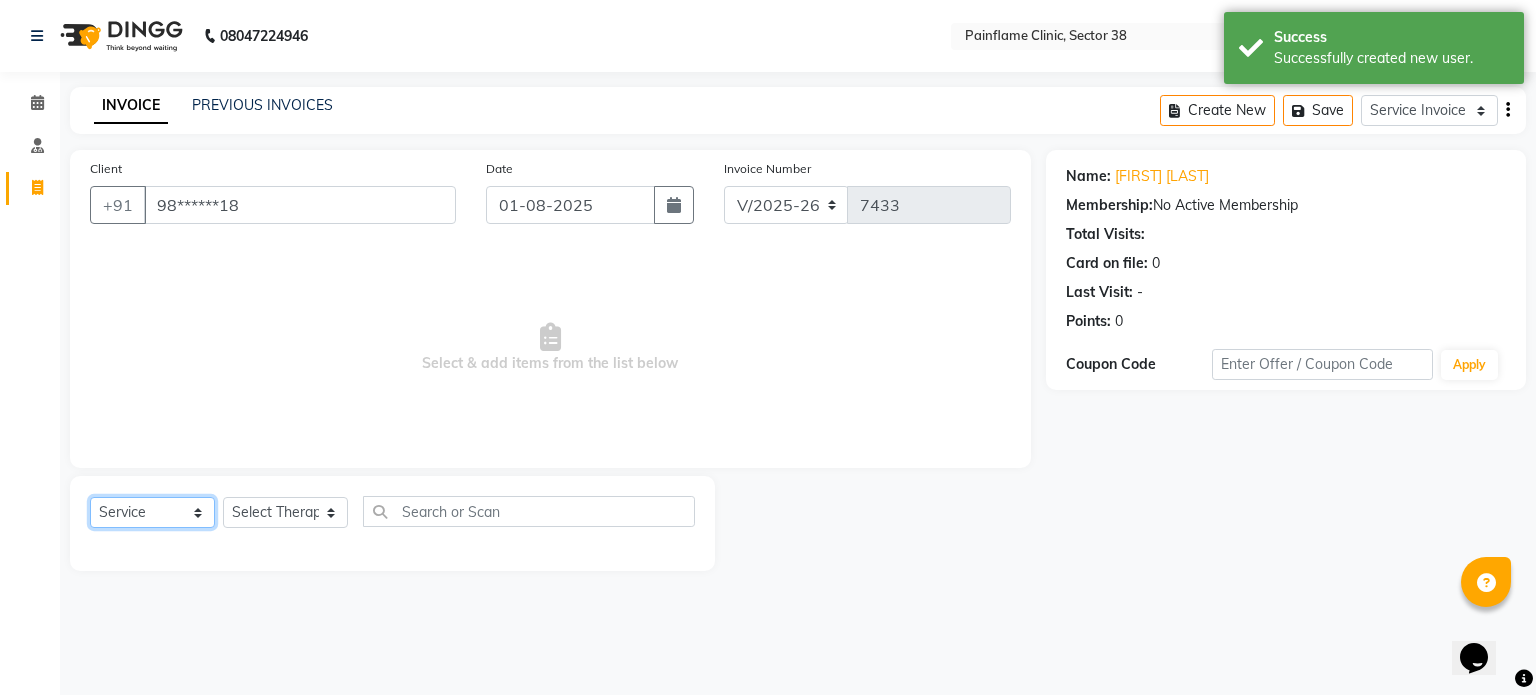 click on "Select  Service  Membership  Package Voucher Prepaid Gift Card" 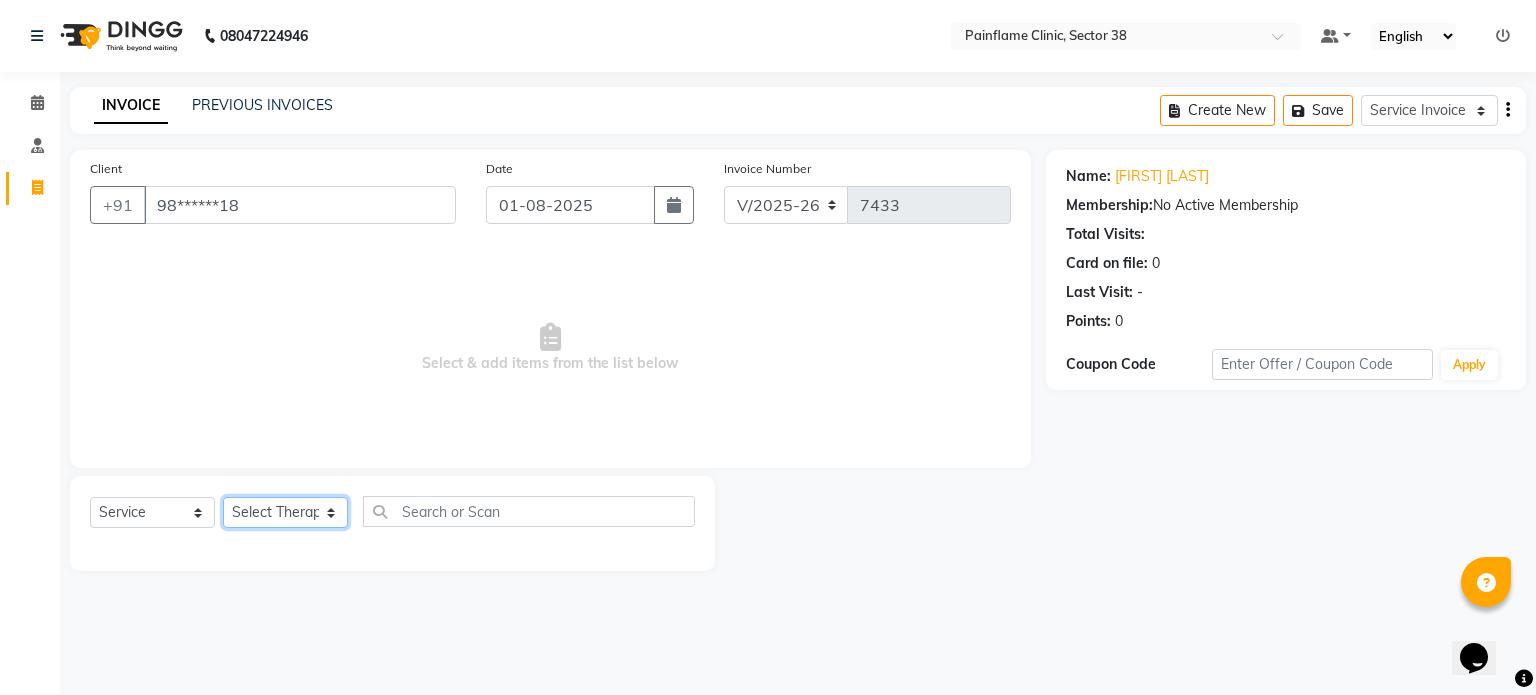 click on "Select Therapist" 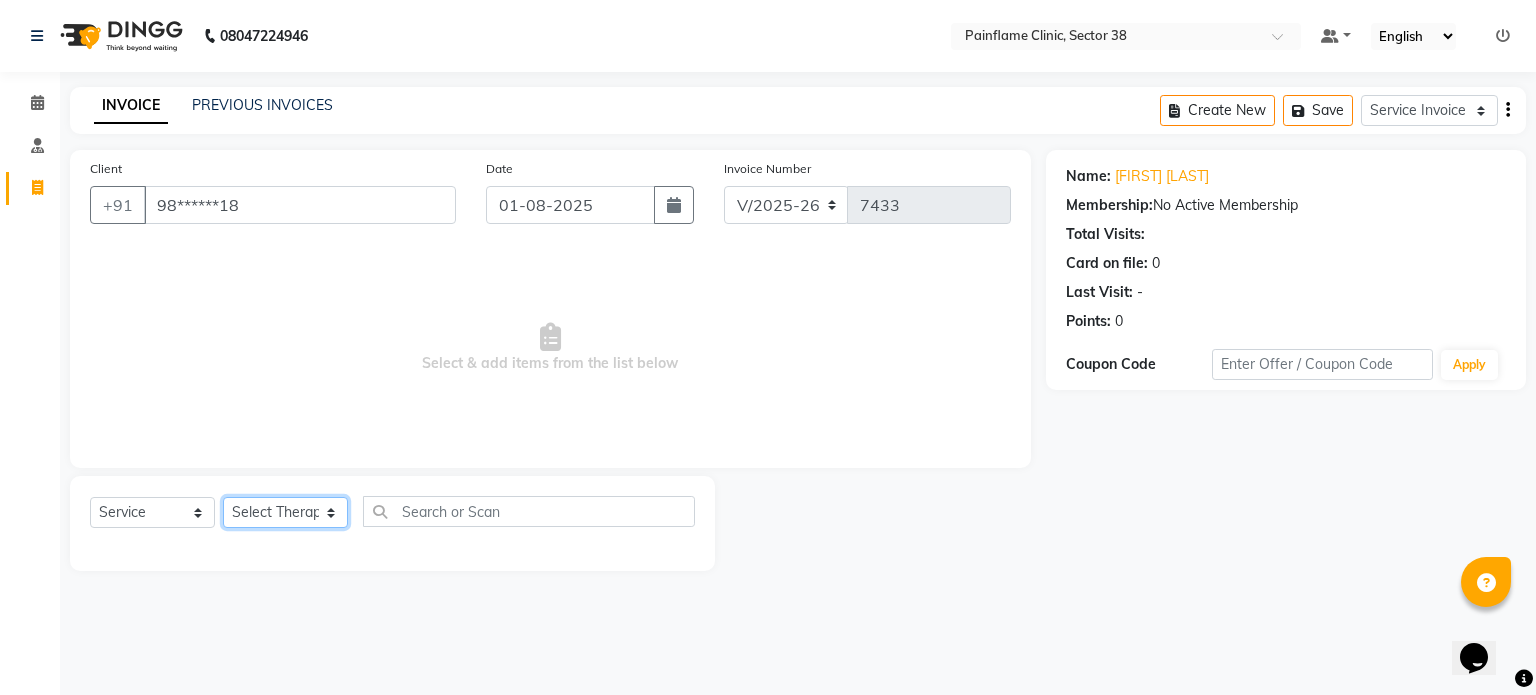 click on "Select Therapist" 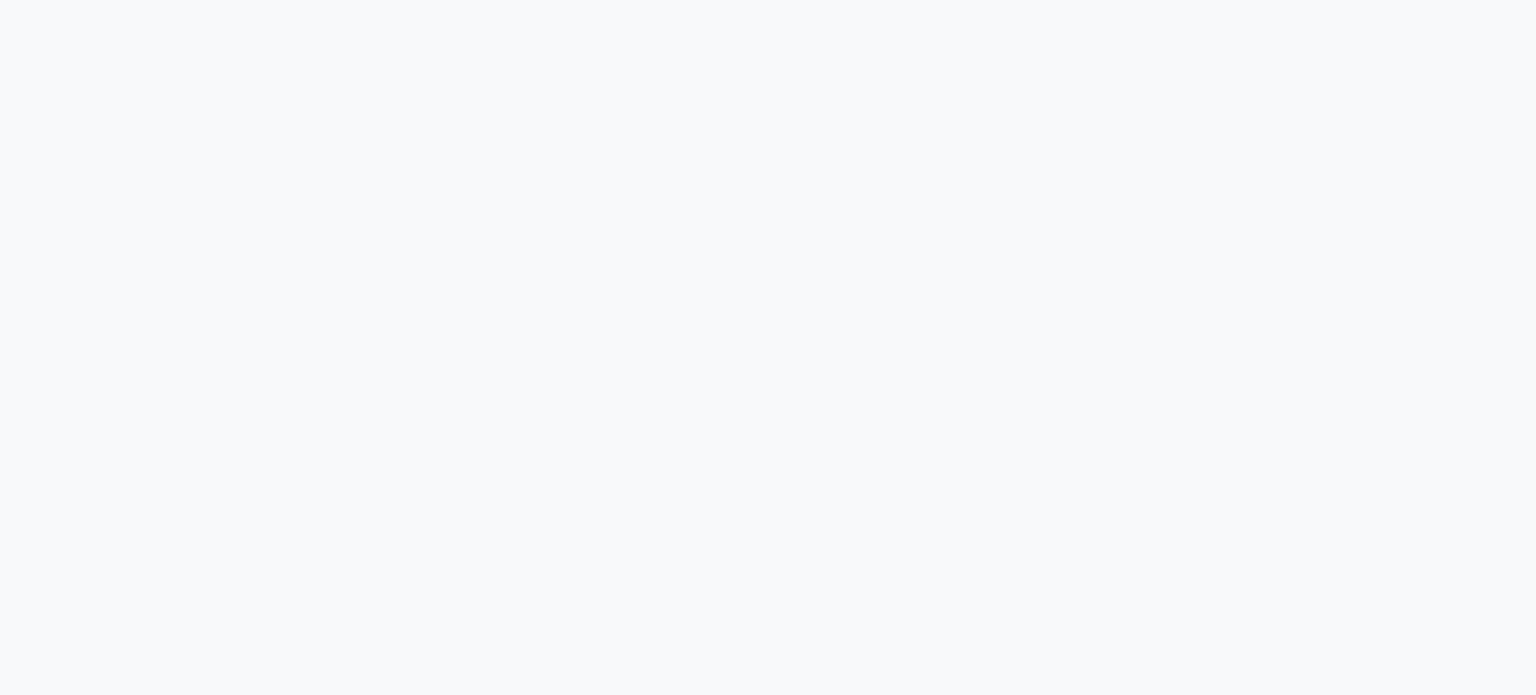 scroll, scrollTop: 0, scrollLeft: 0, axis: both 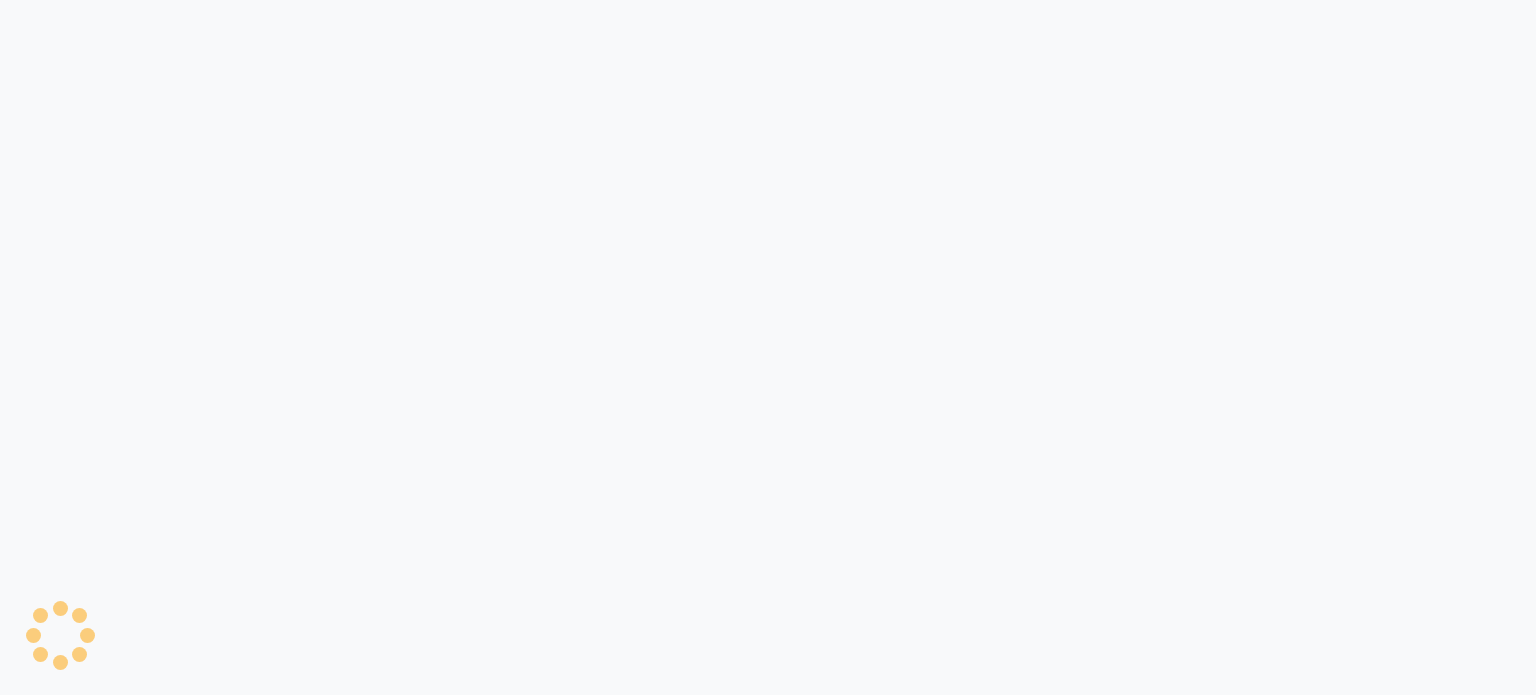 select on "service" 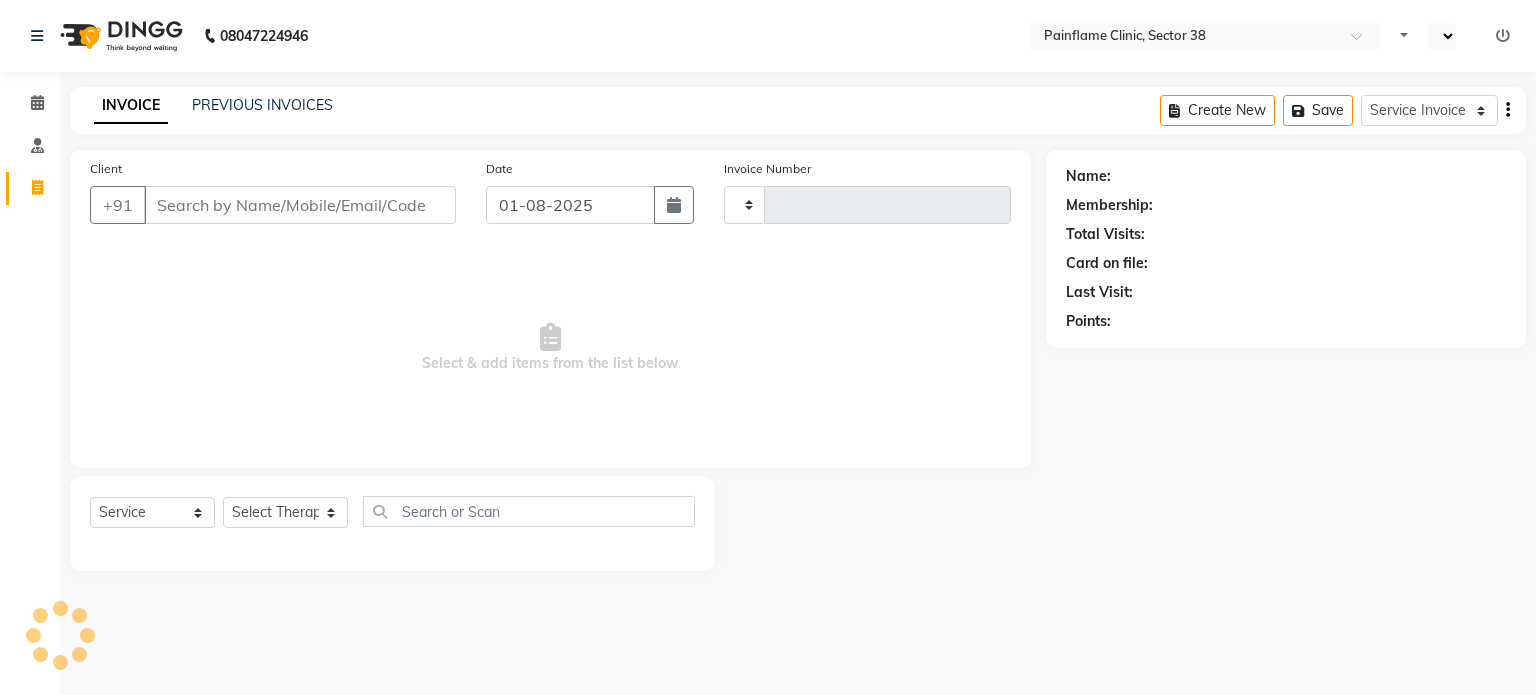 type on "7433" 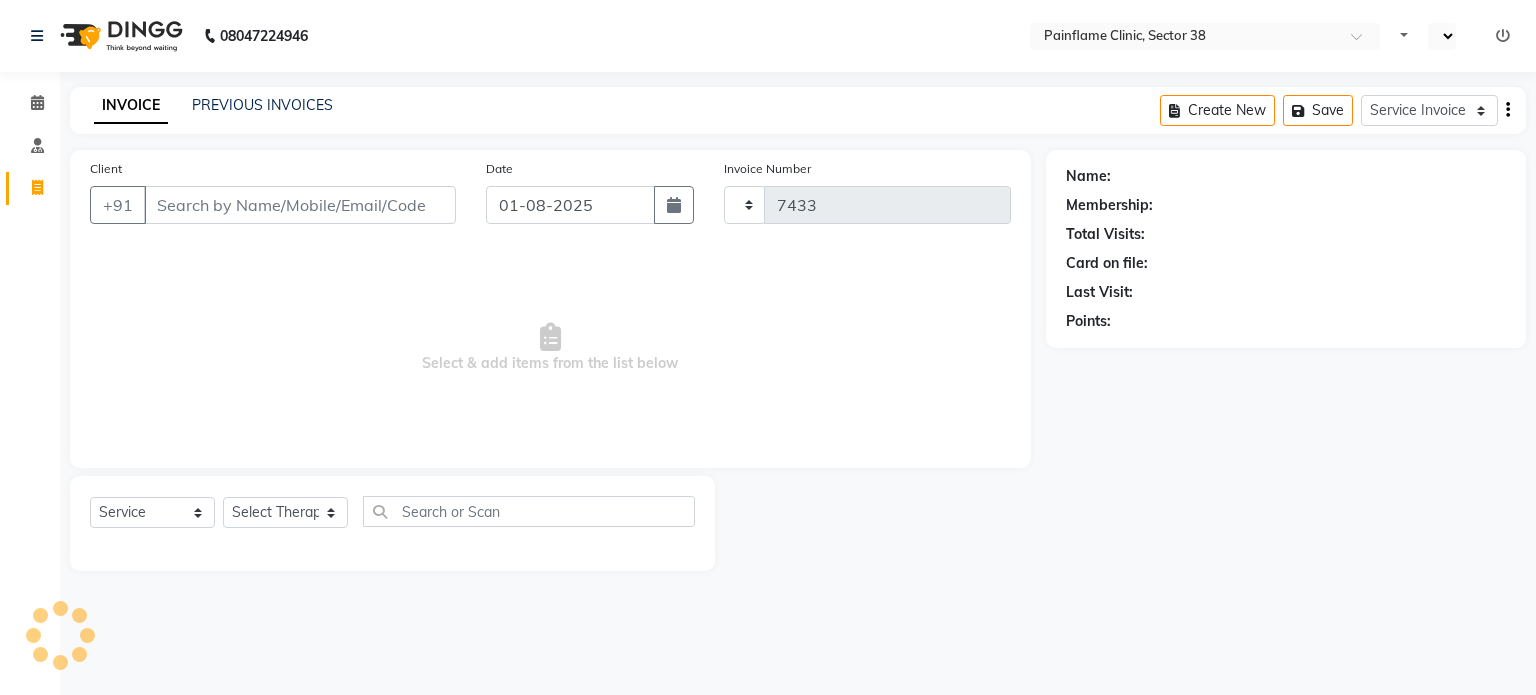 select on "en" 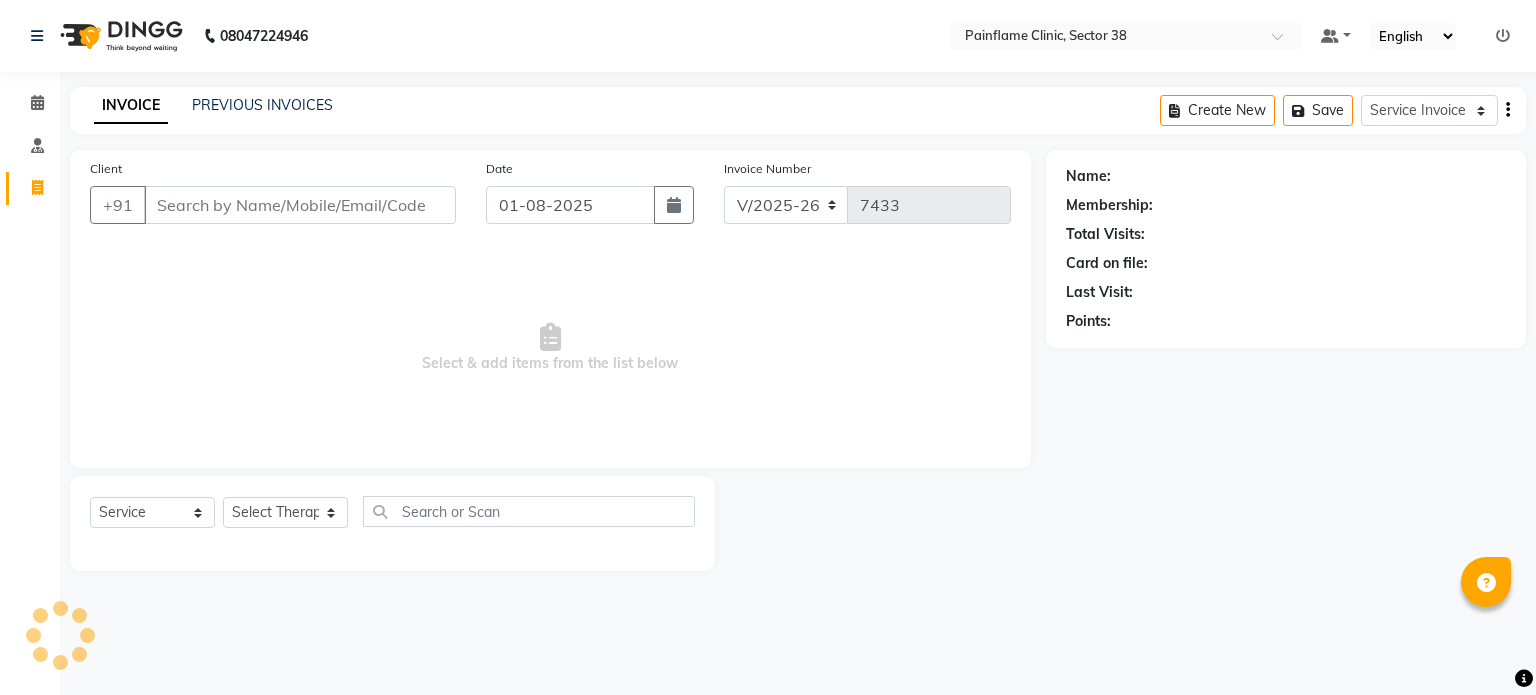 click on "Client" at bounding box center [300, 205] 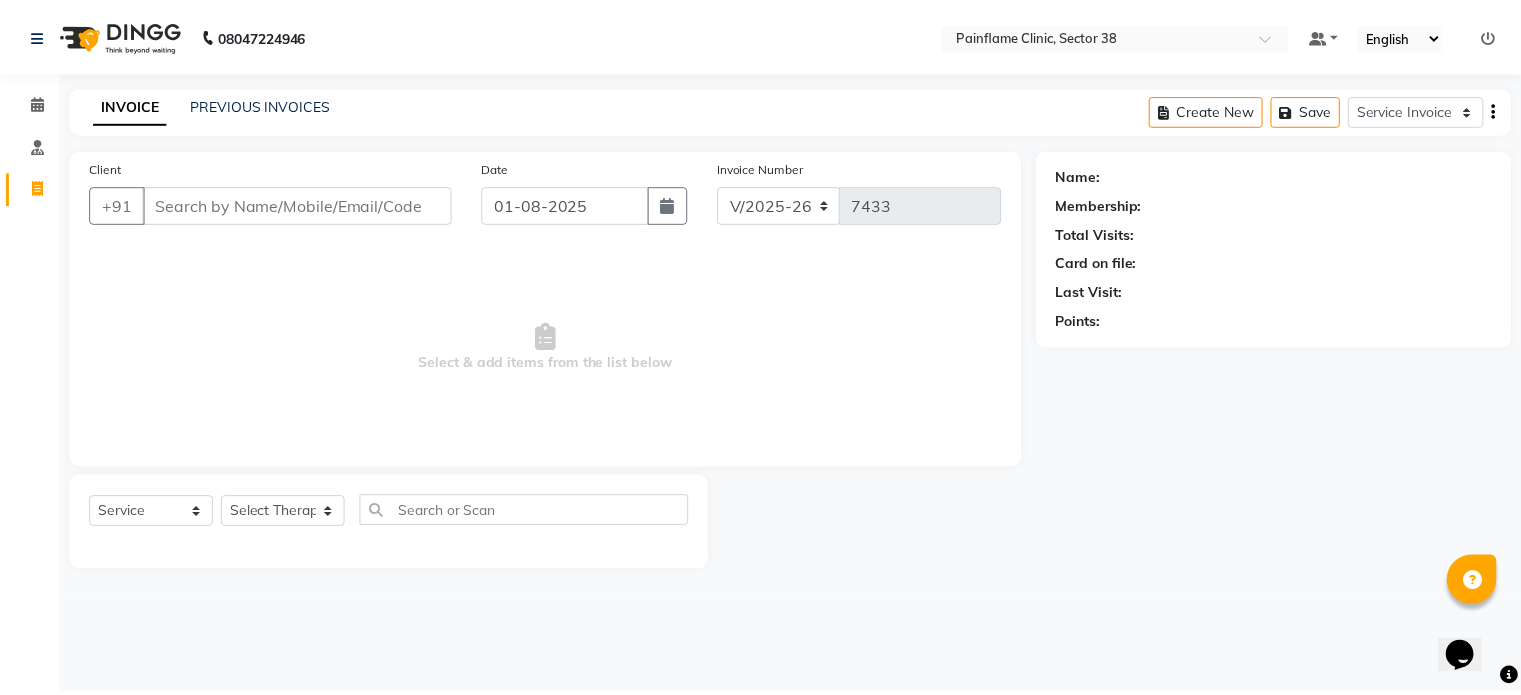 scroll, scrollTop: 0, scrollLeft: 0, axis: both 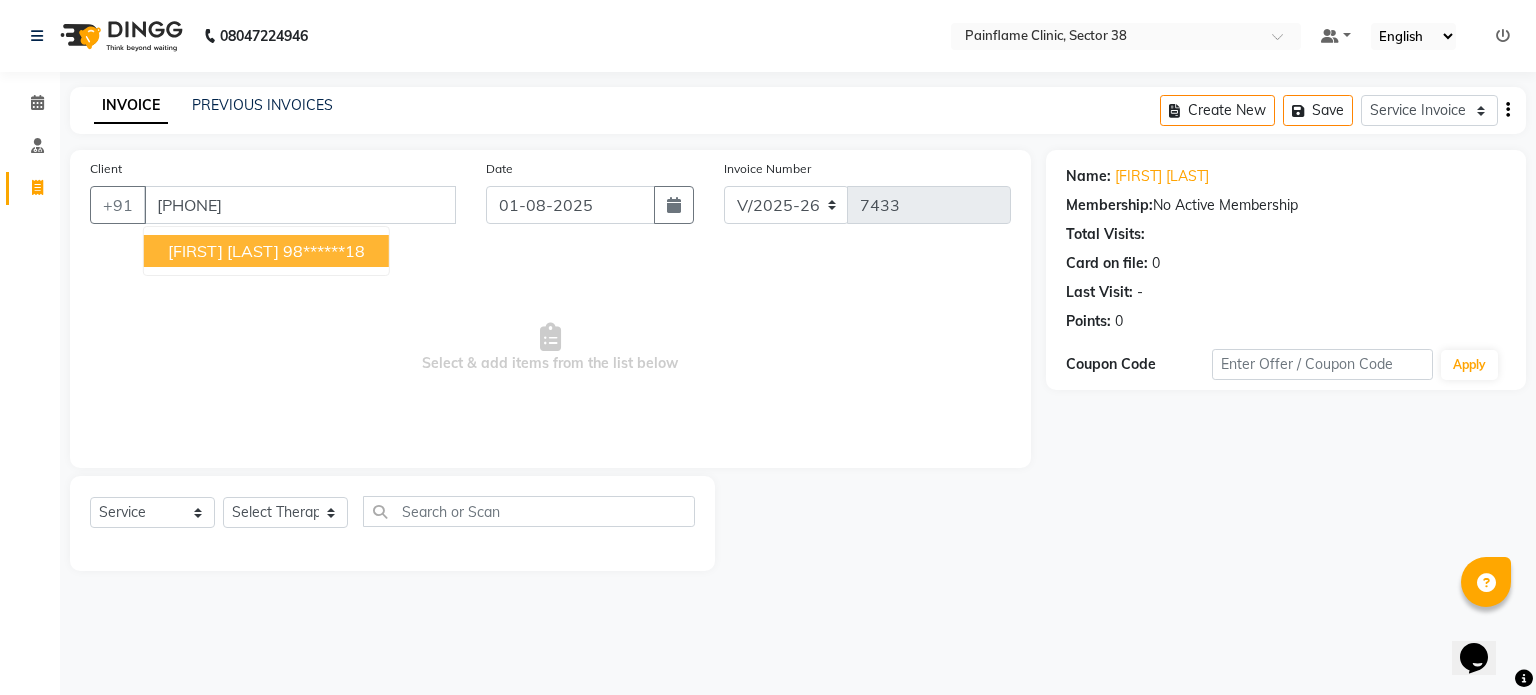 click on "98******18" at bounding box center [324, 251] 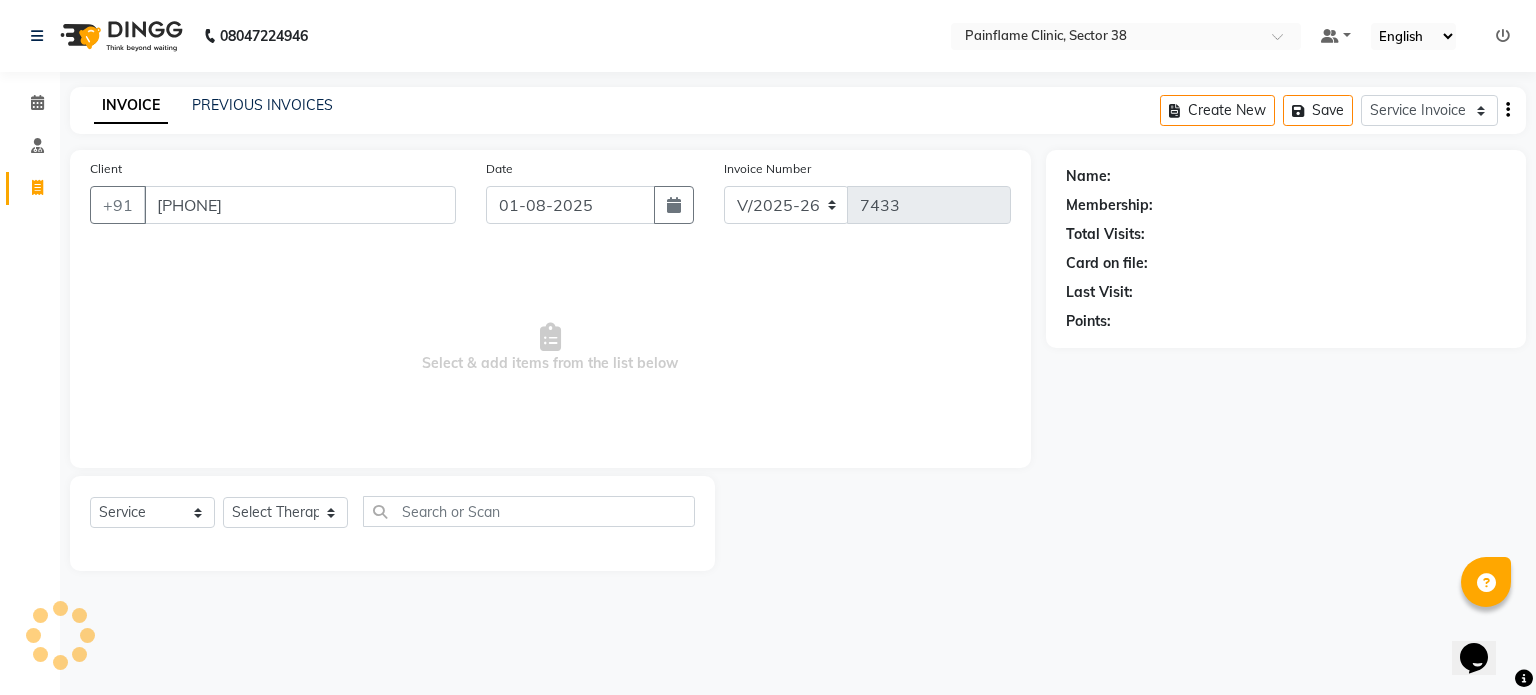 type on "98******18" 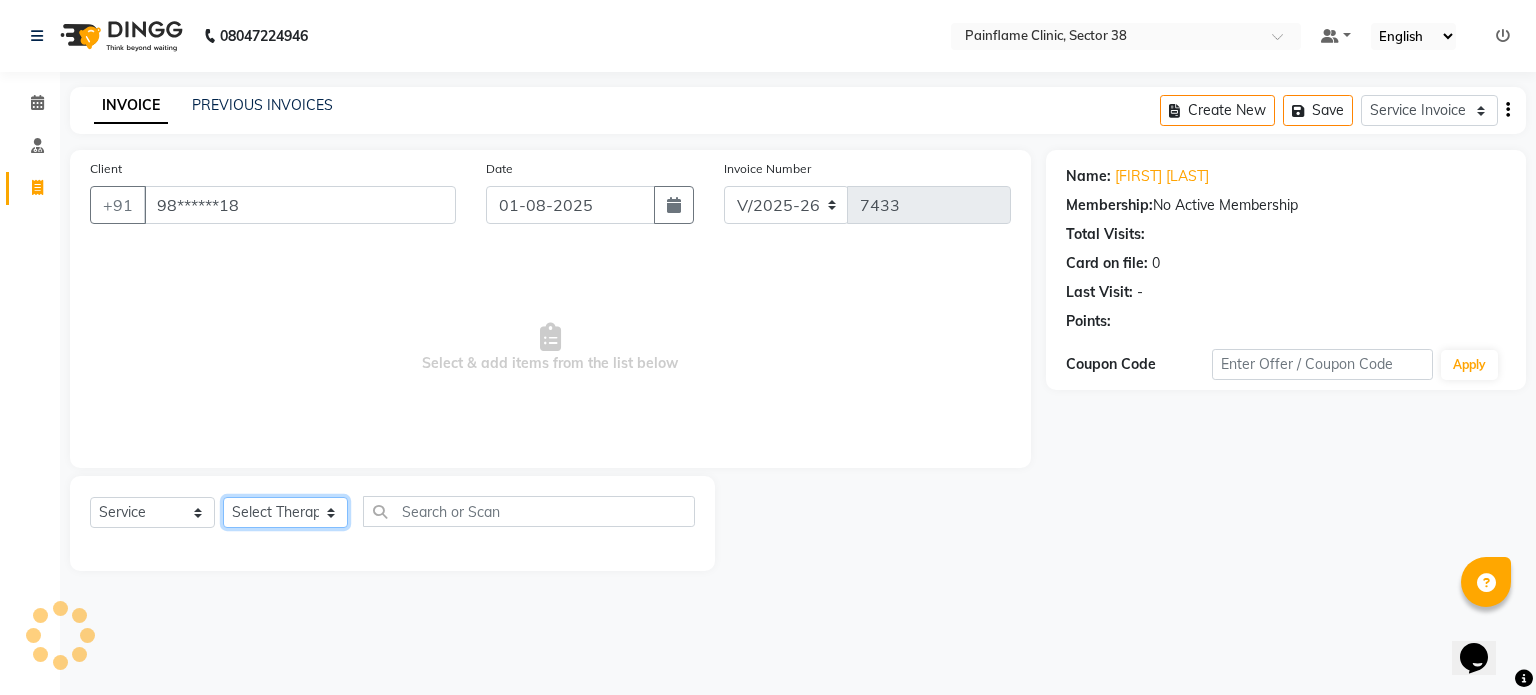 click on "Select Therapist Dr Durgesh Dr Harish Dr Ranjana Dr Saurabh Dr. Suraj Dr. Tejpal Mehlawat KUSHAL MOHIT SEMWAL Nancy Singhai Reception 1  Reception 2 Reception 3" 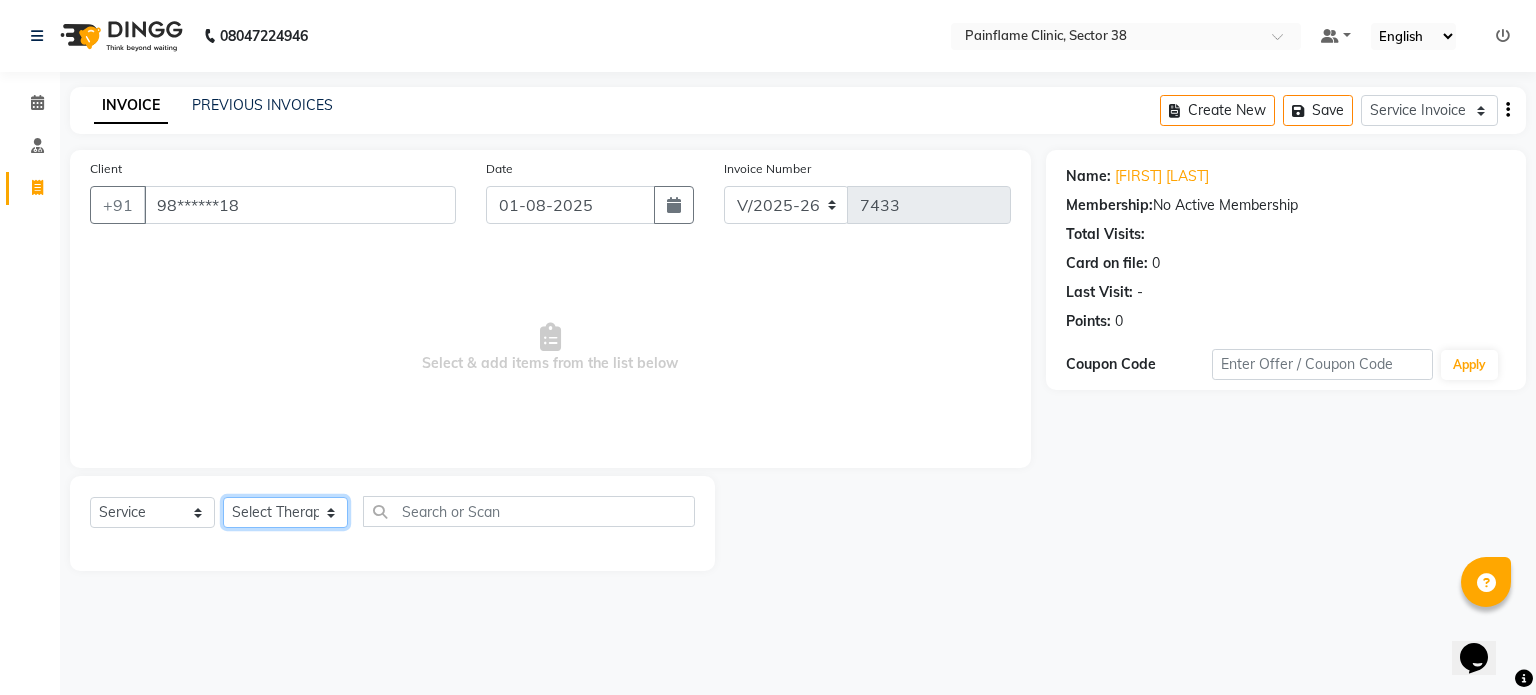 select on "20216" 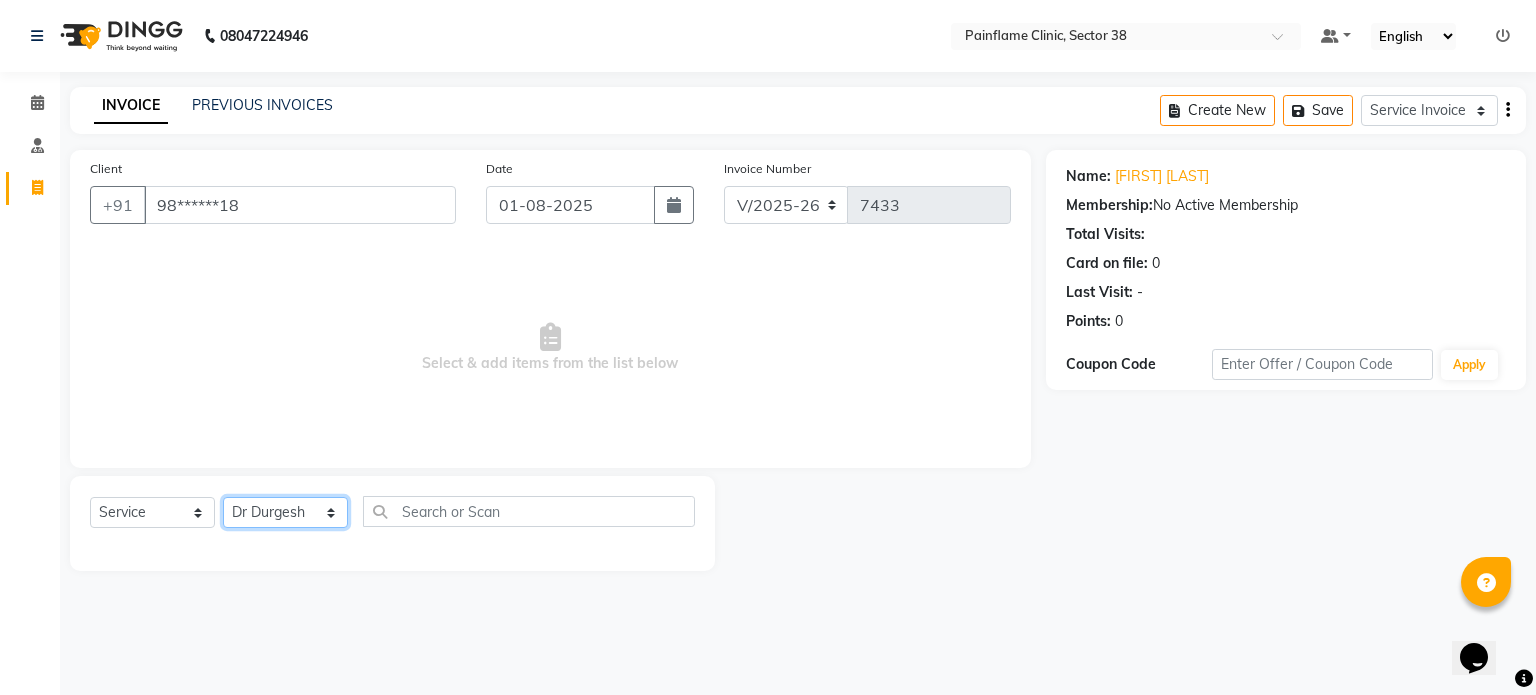 click on "Select Therapist Dr Durgesh Dr Harish Dr Ranjana Dr Saurabh Dr. Suraj Dr. Tejpal Mehlawat KUSHAL MOHIT SEMWAL Nancy Singhai Reception 1  Reception 2 Reception 3" 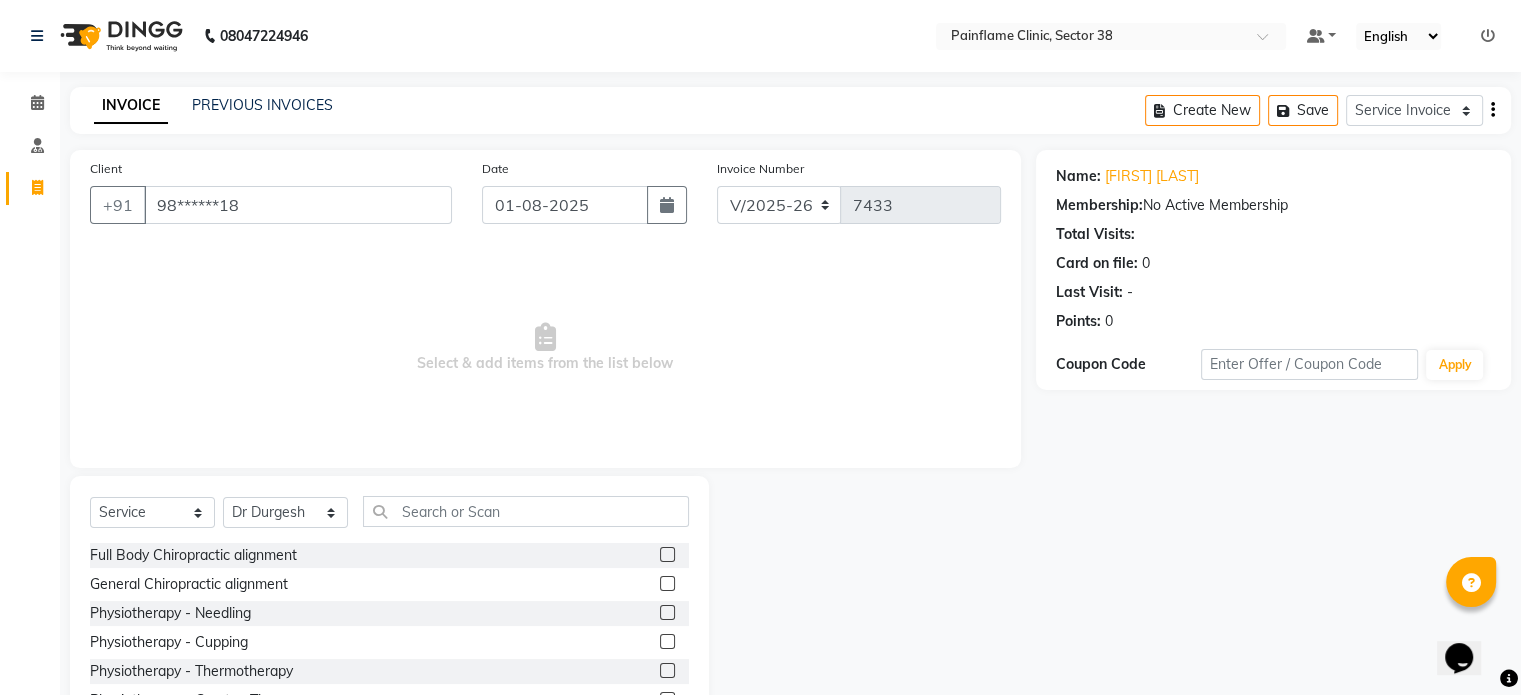 click 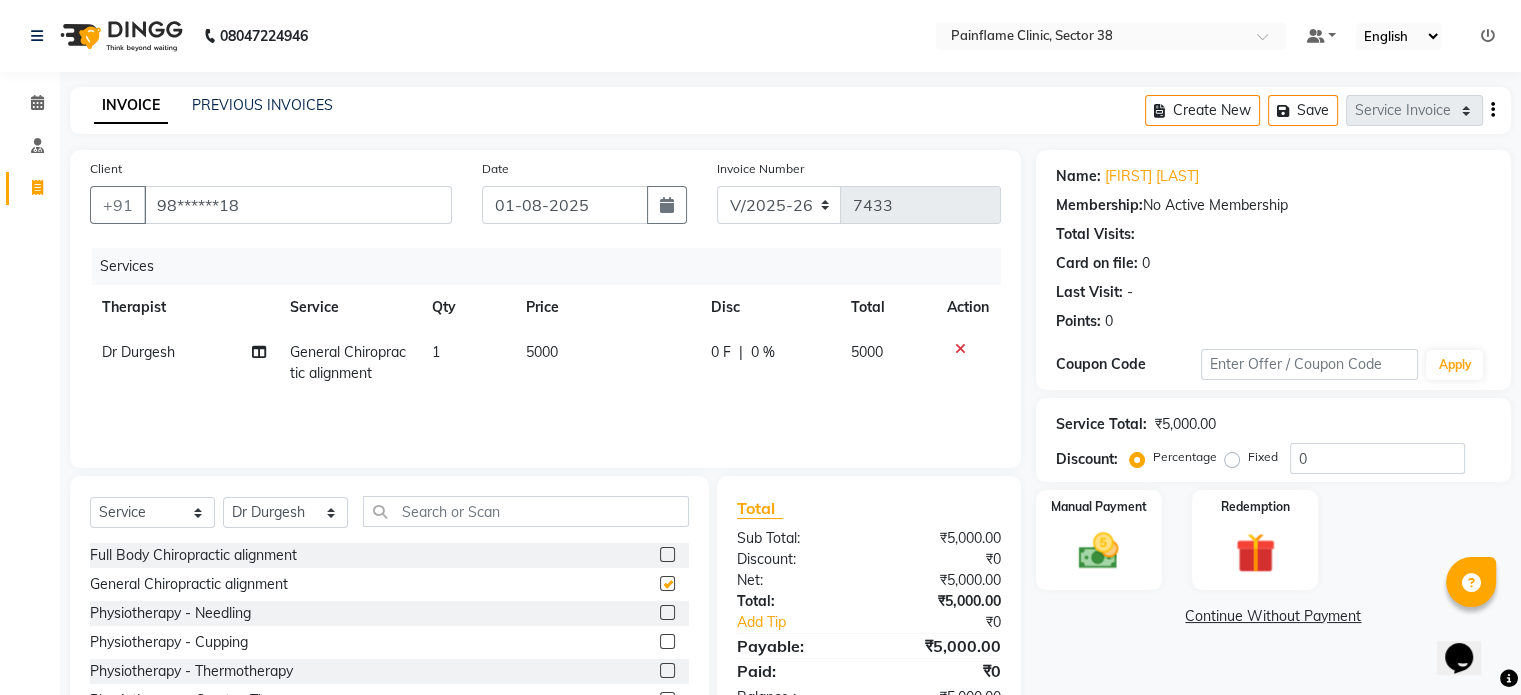 checkbox on "false" 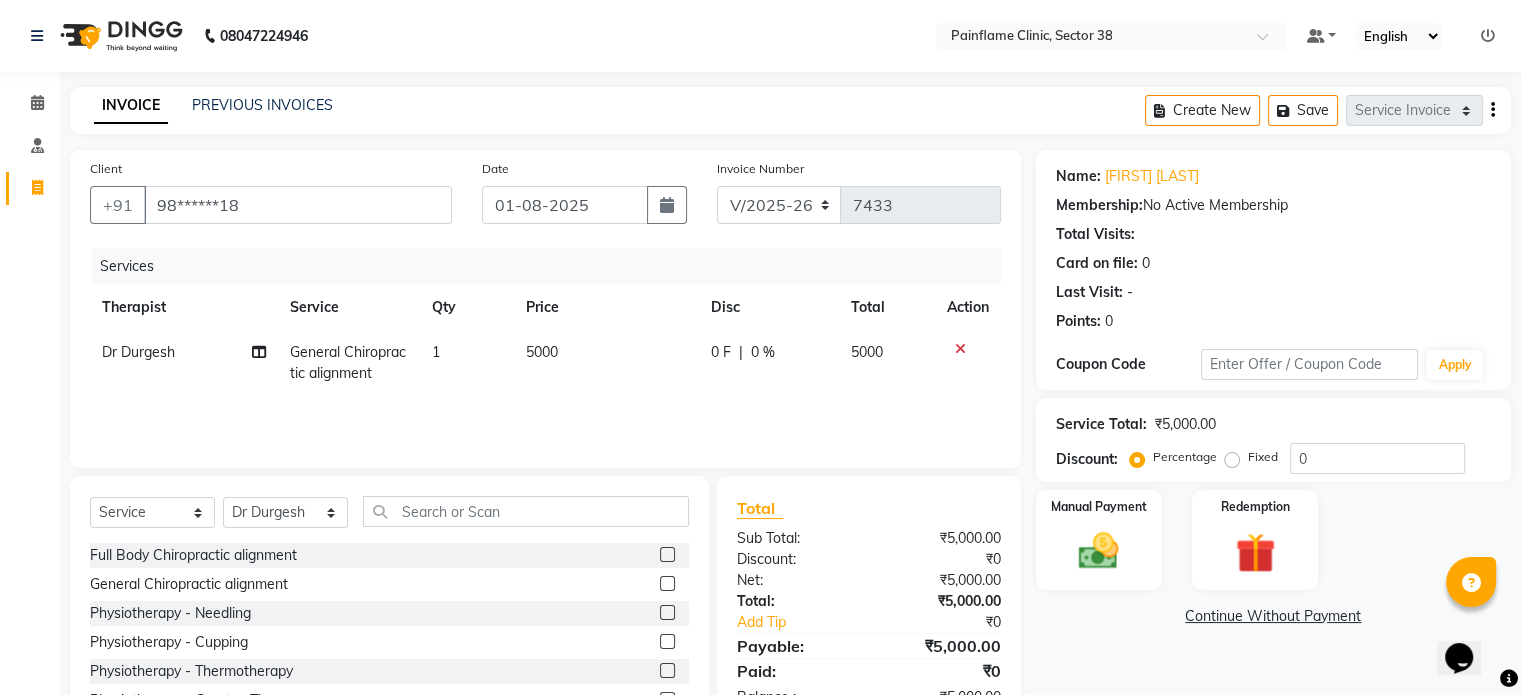 click on "5000" 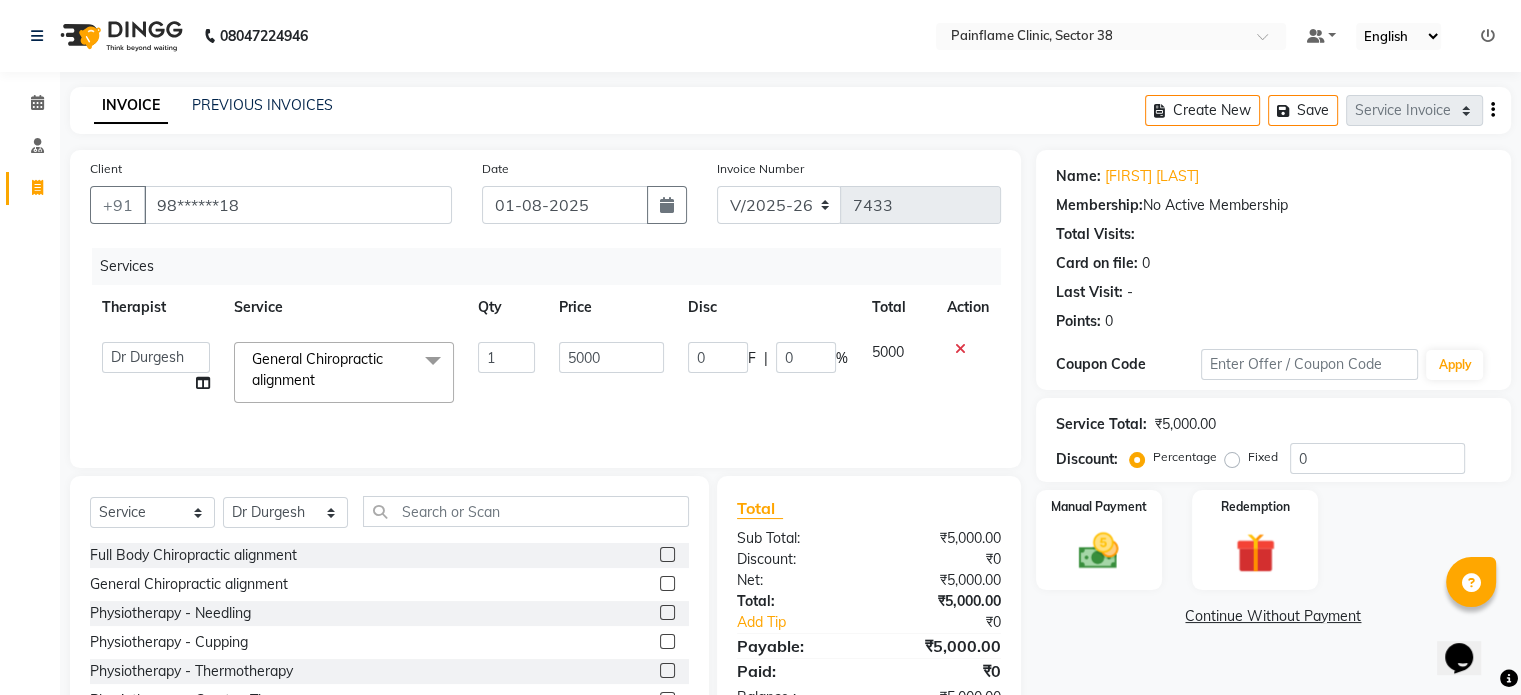 click on "5000" 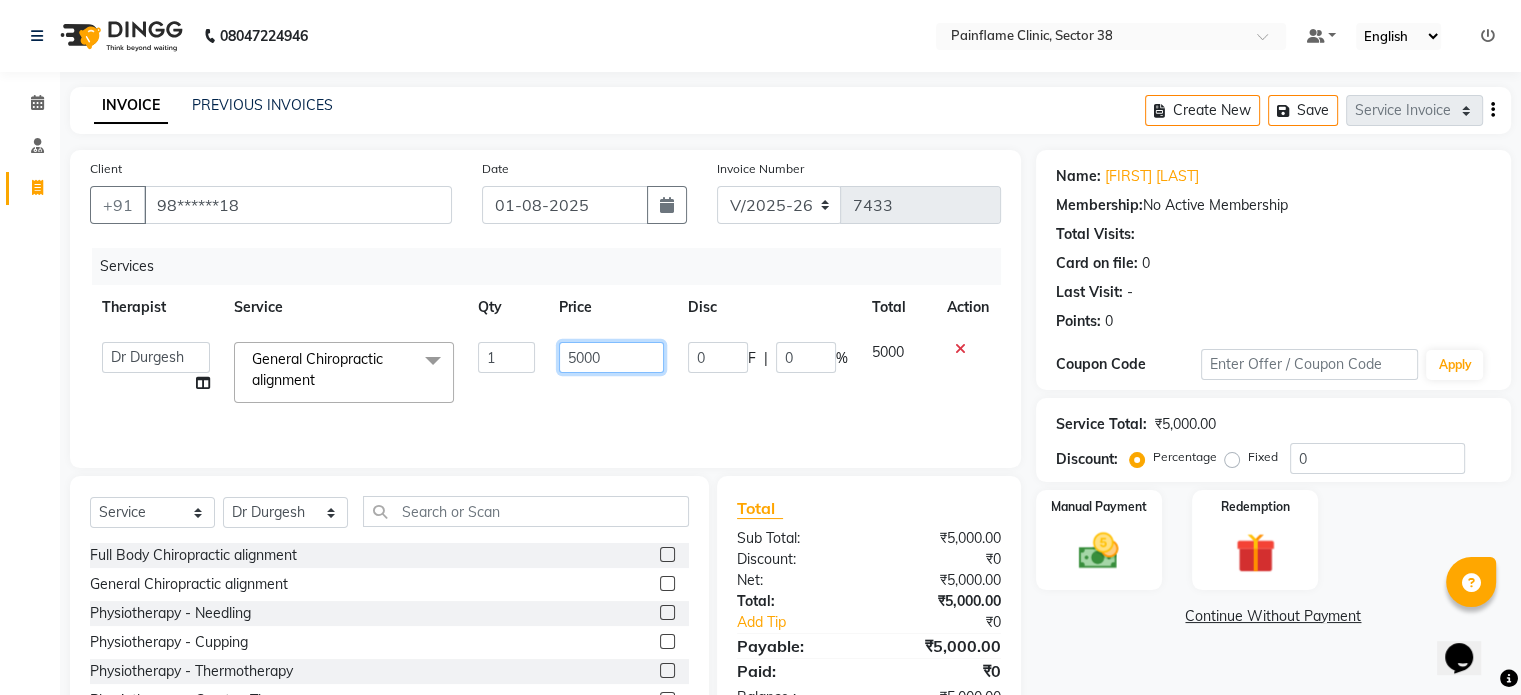 click on "5000" 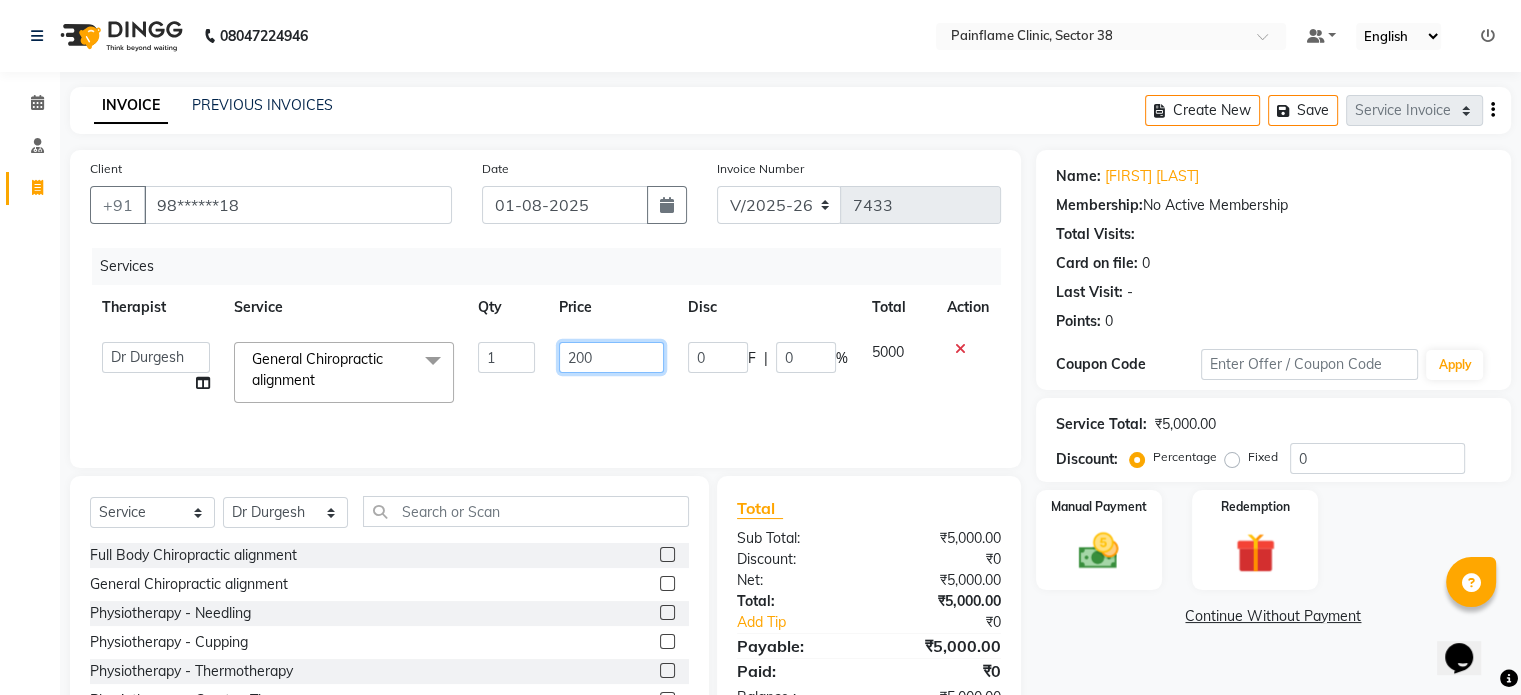 type on "2000" 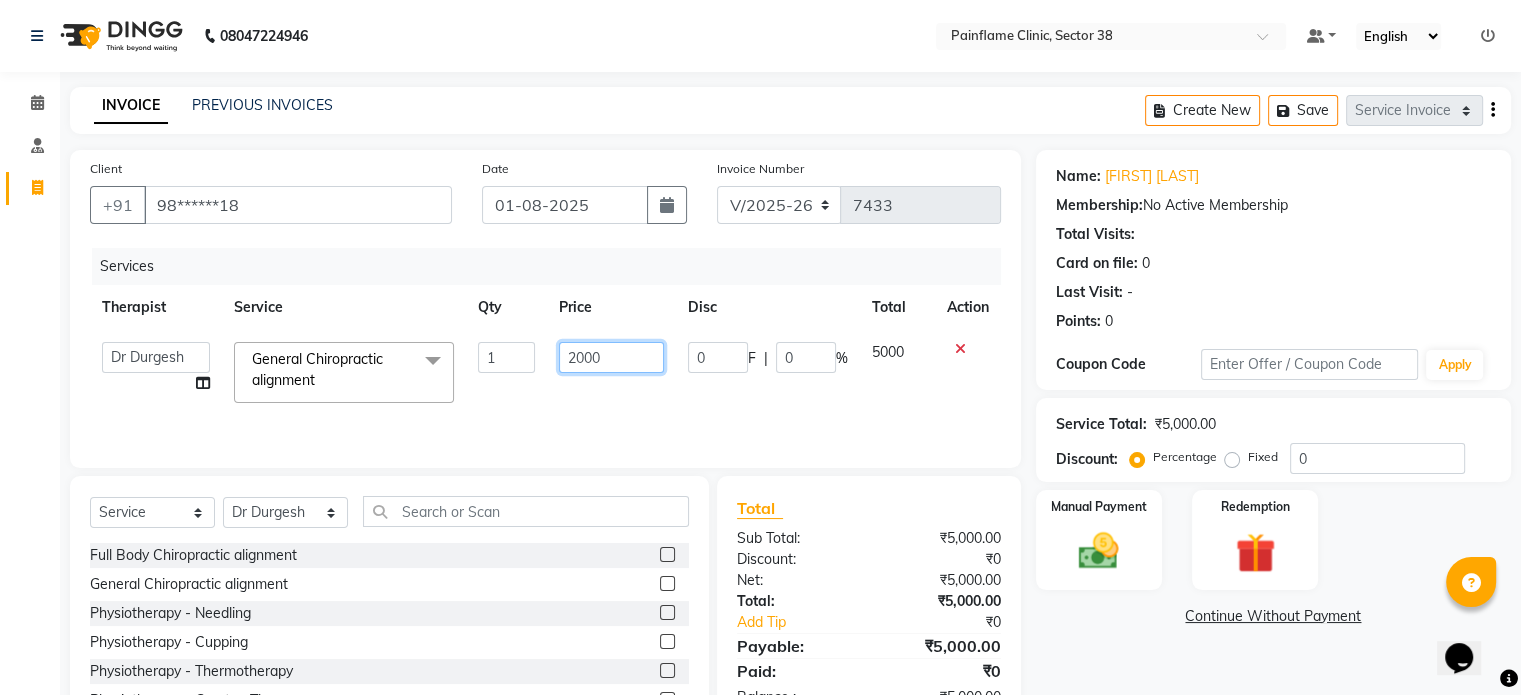 scroll, scrollTop: 119, scrollLeft: 0, axis: vertical 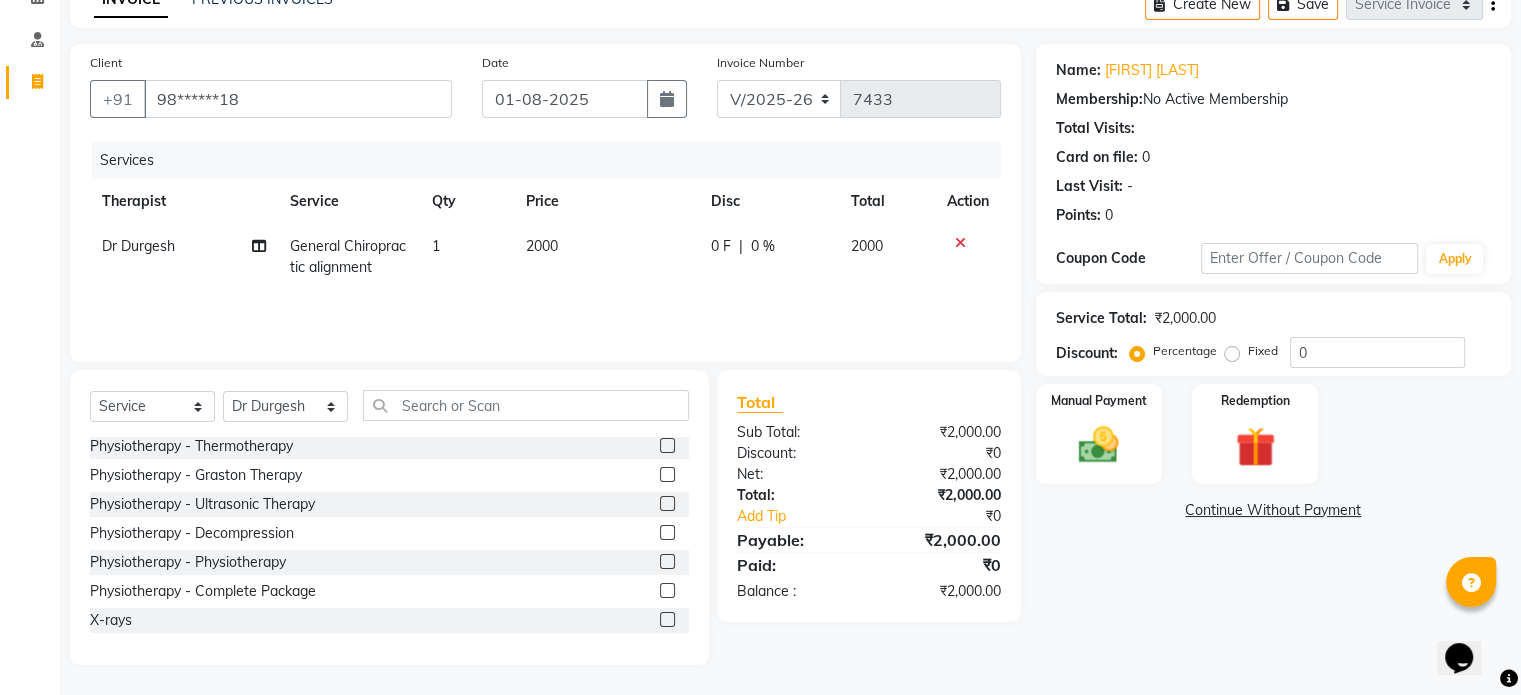 click 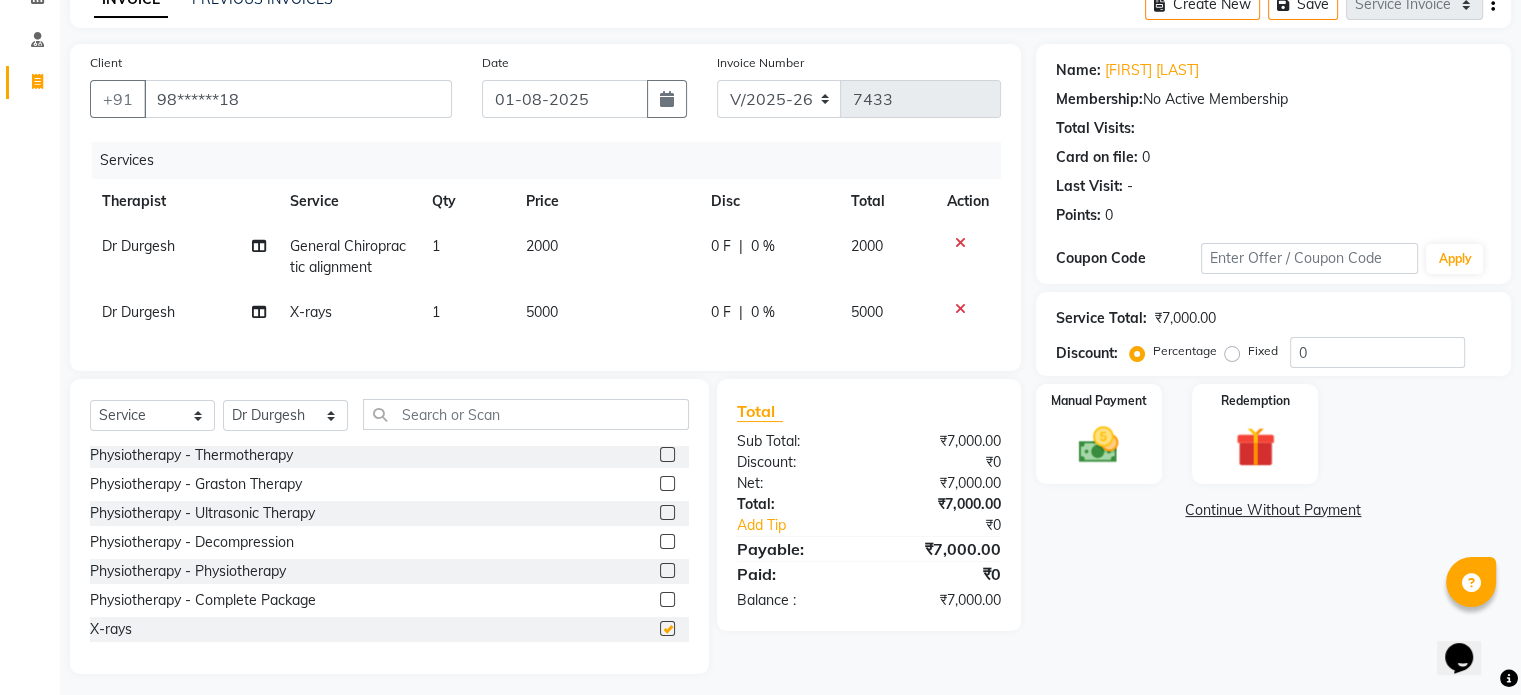 checkbox on "false" 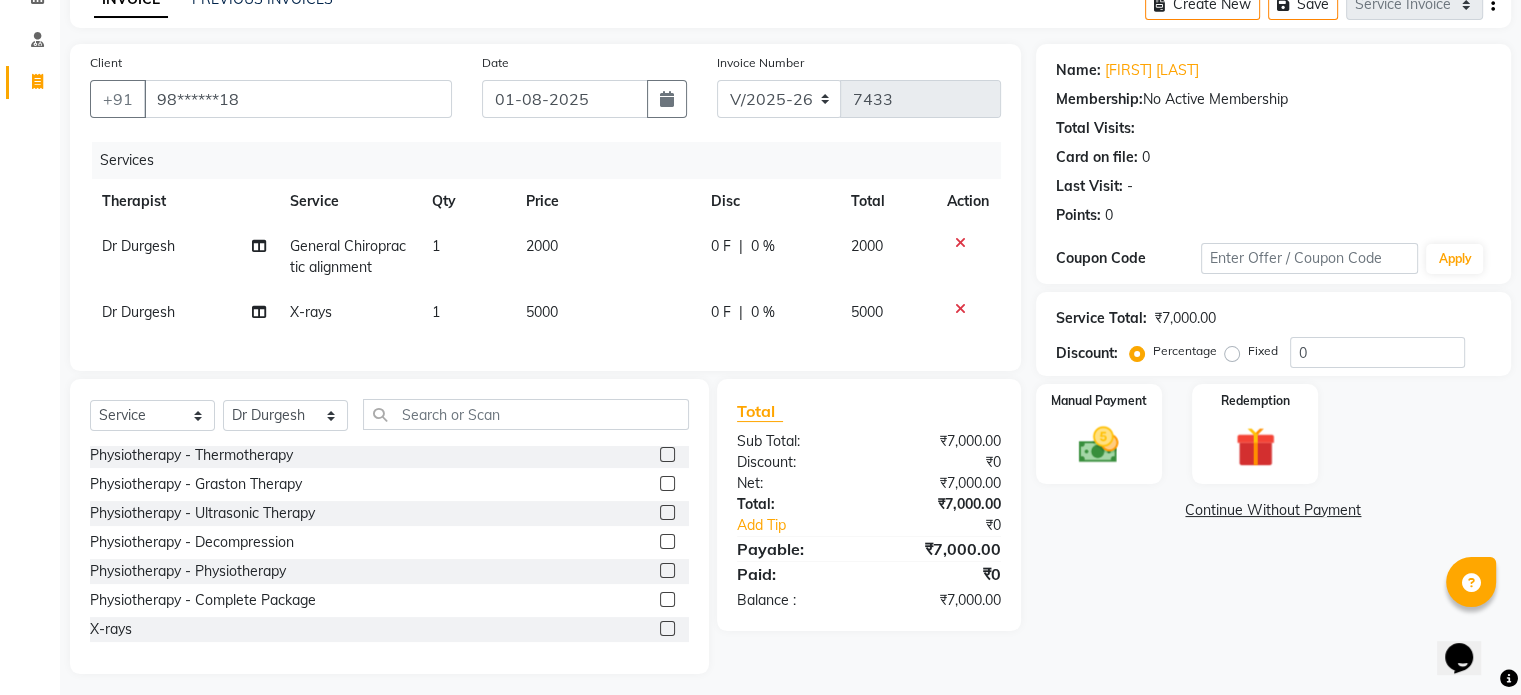 click on "5000" 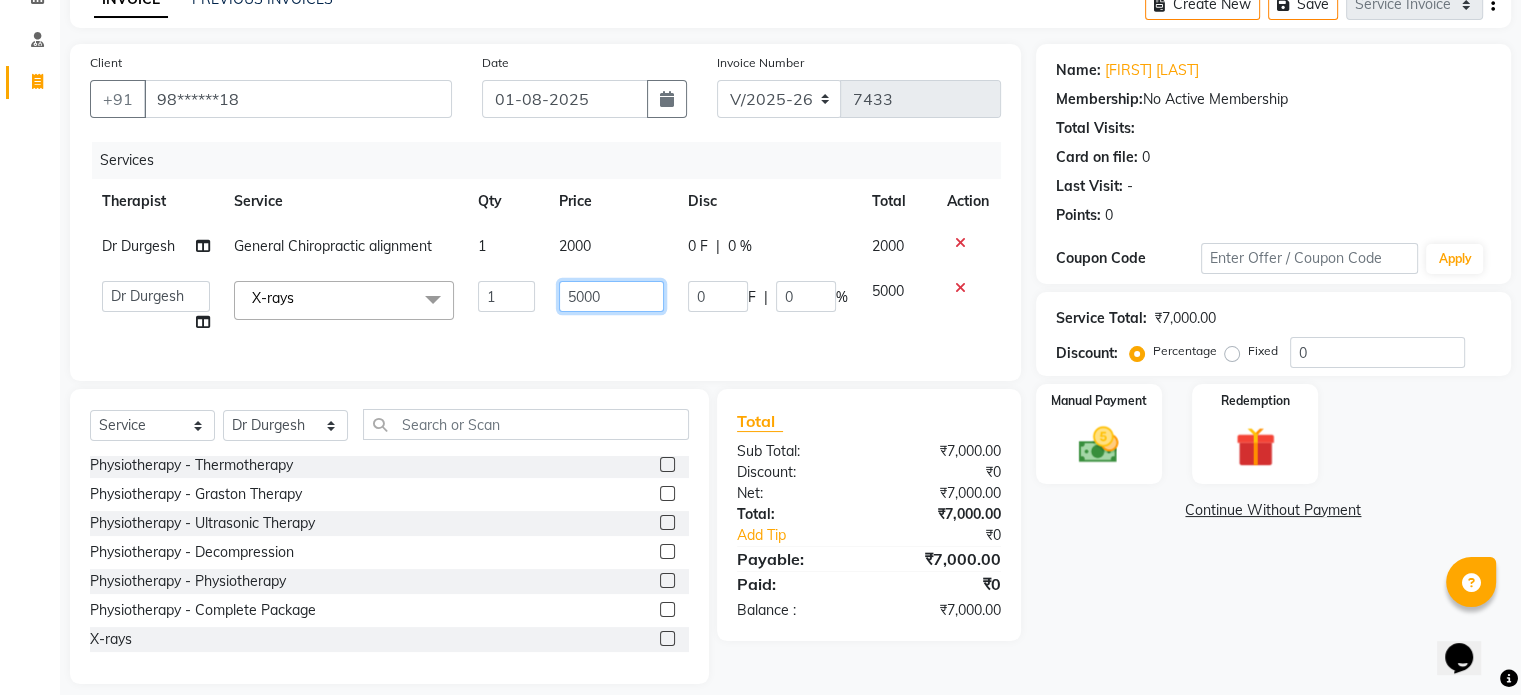 click on "5000" 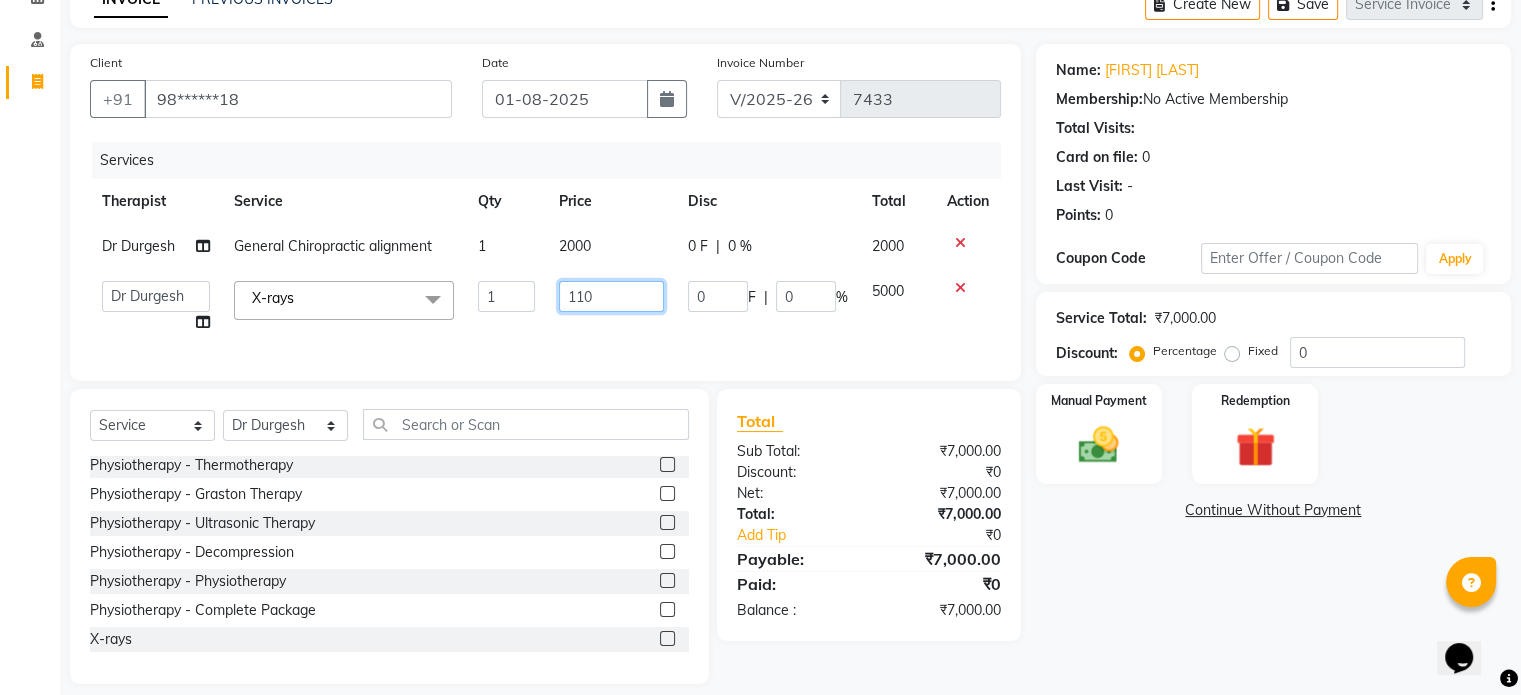 type on "1100" 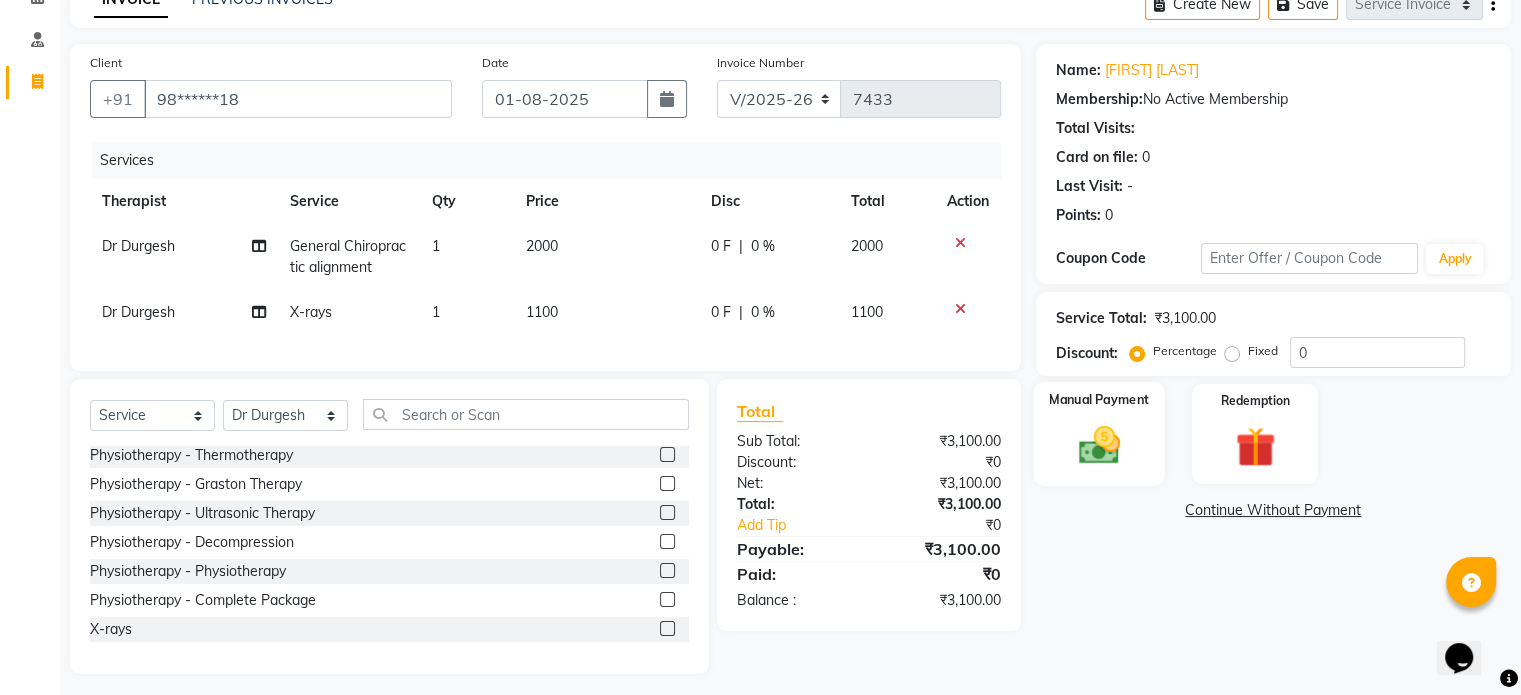 click 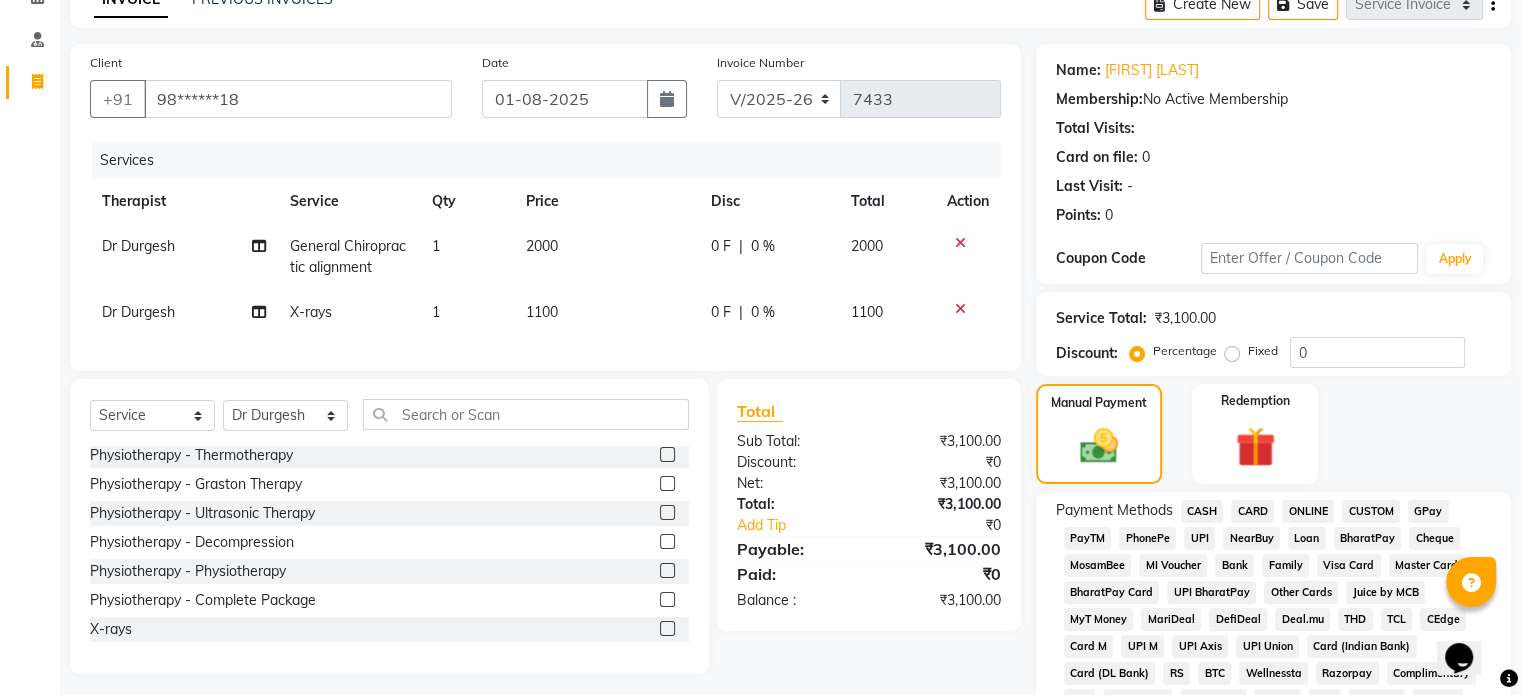 click on "UPI" 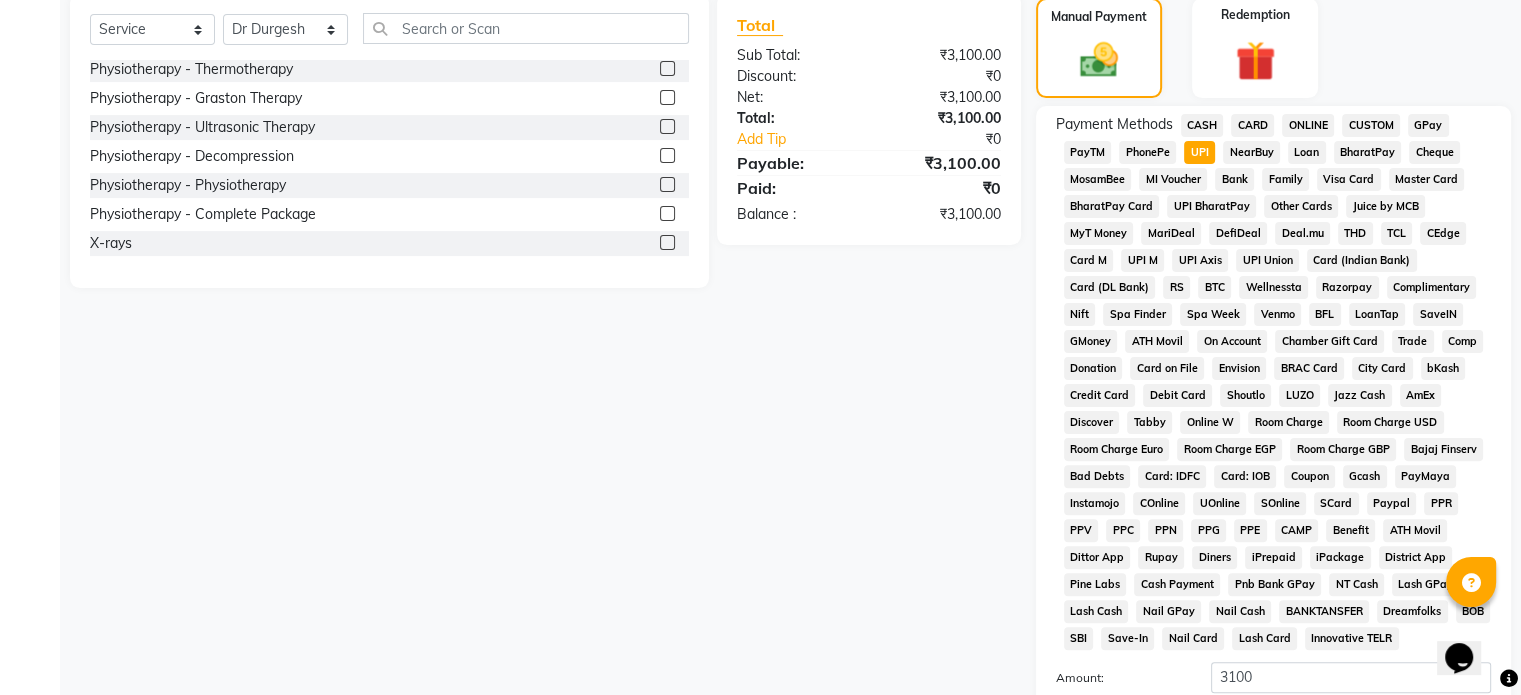 scroll, scrollTop: 652, scrollLeft: 0, axis: vertical 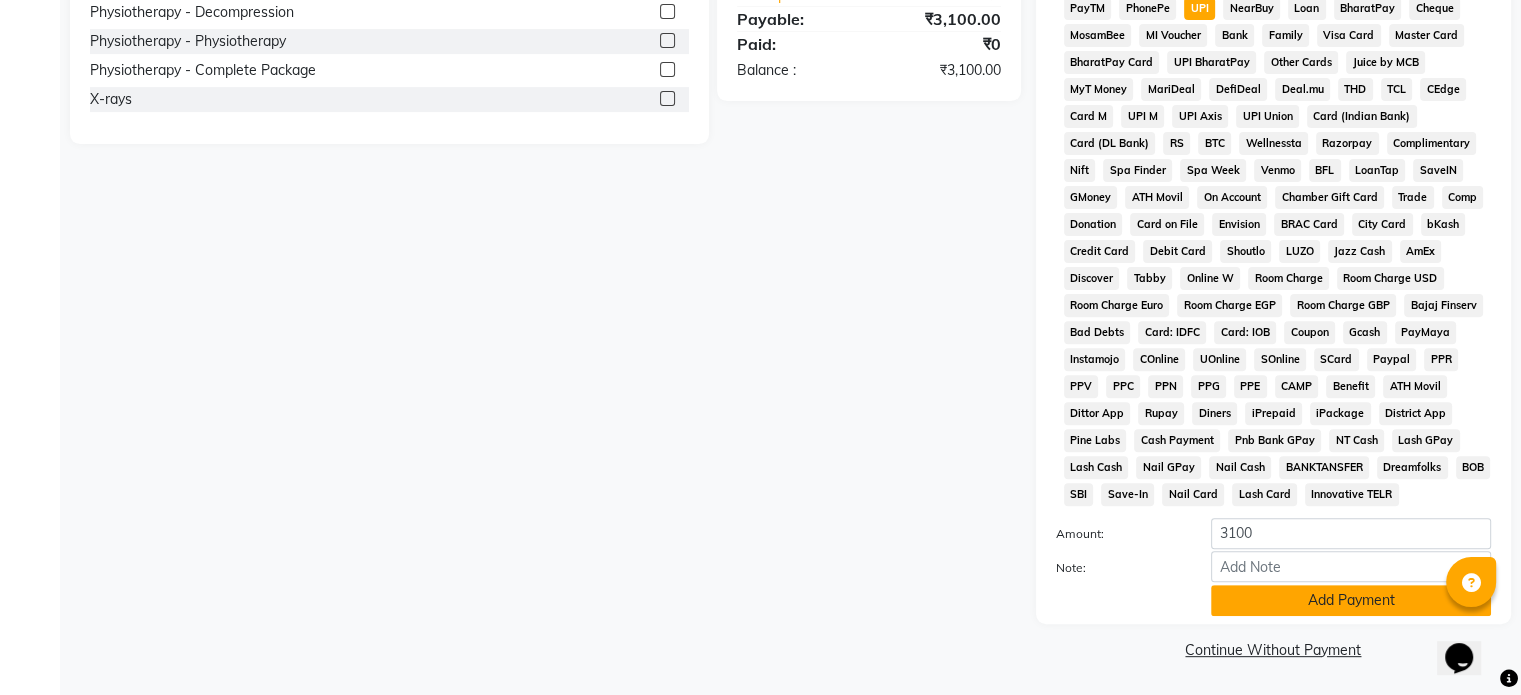 click on "Add Payment" 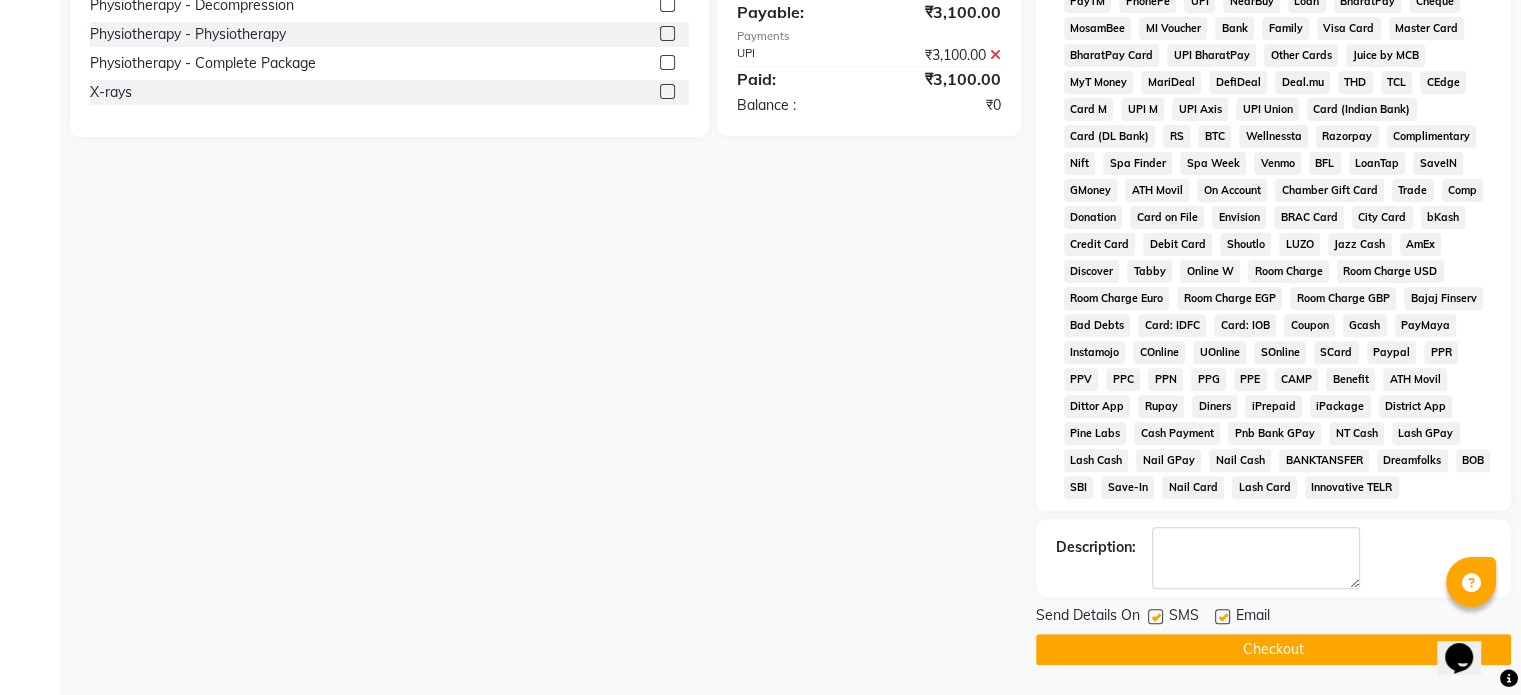 click 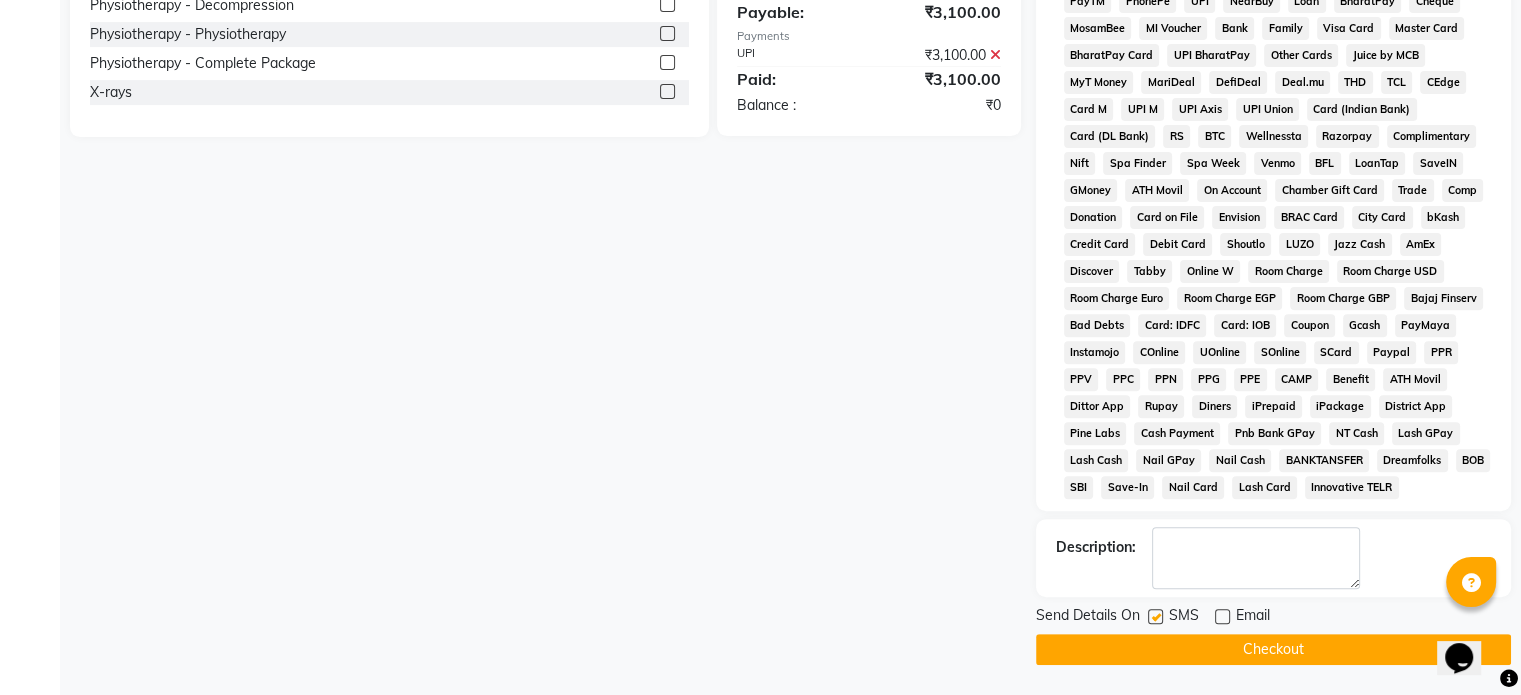 click 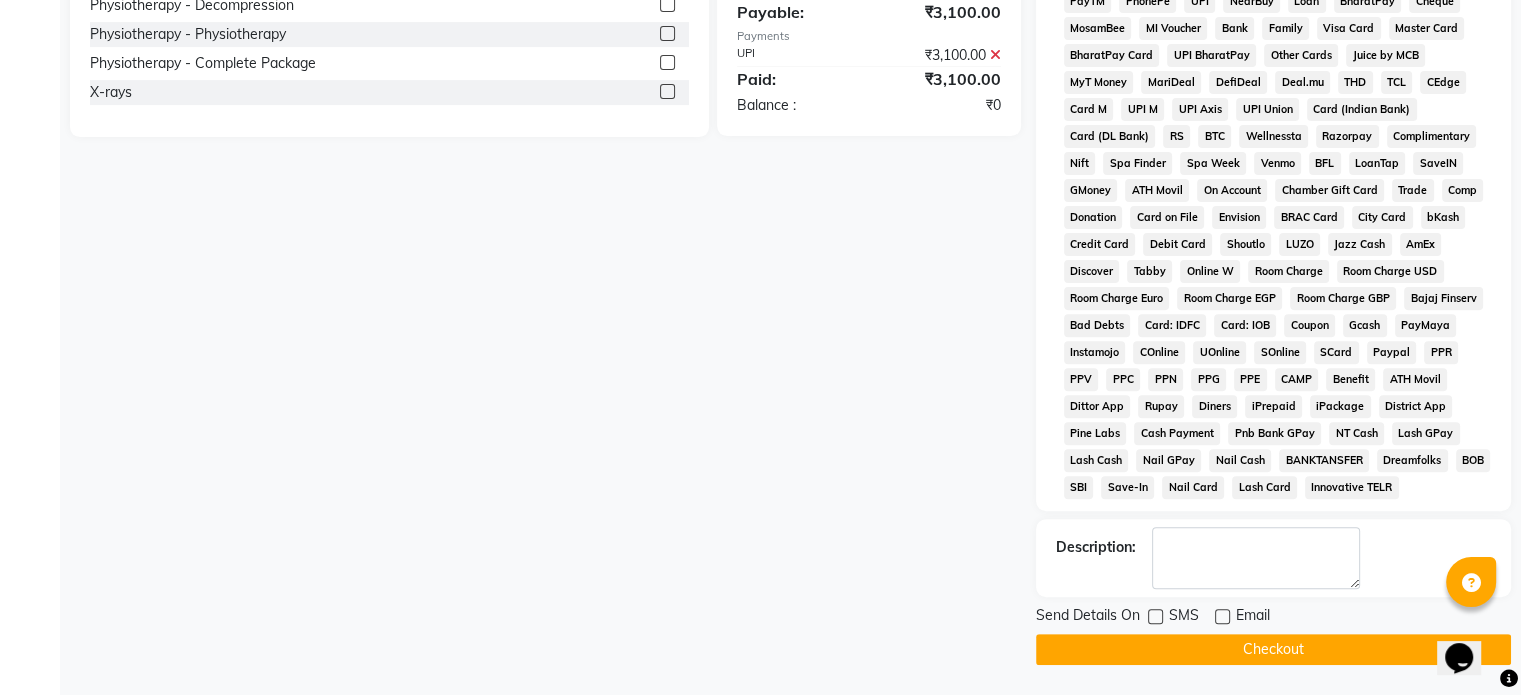 click on "Checkout" 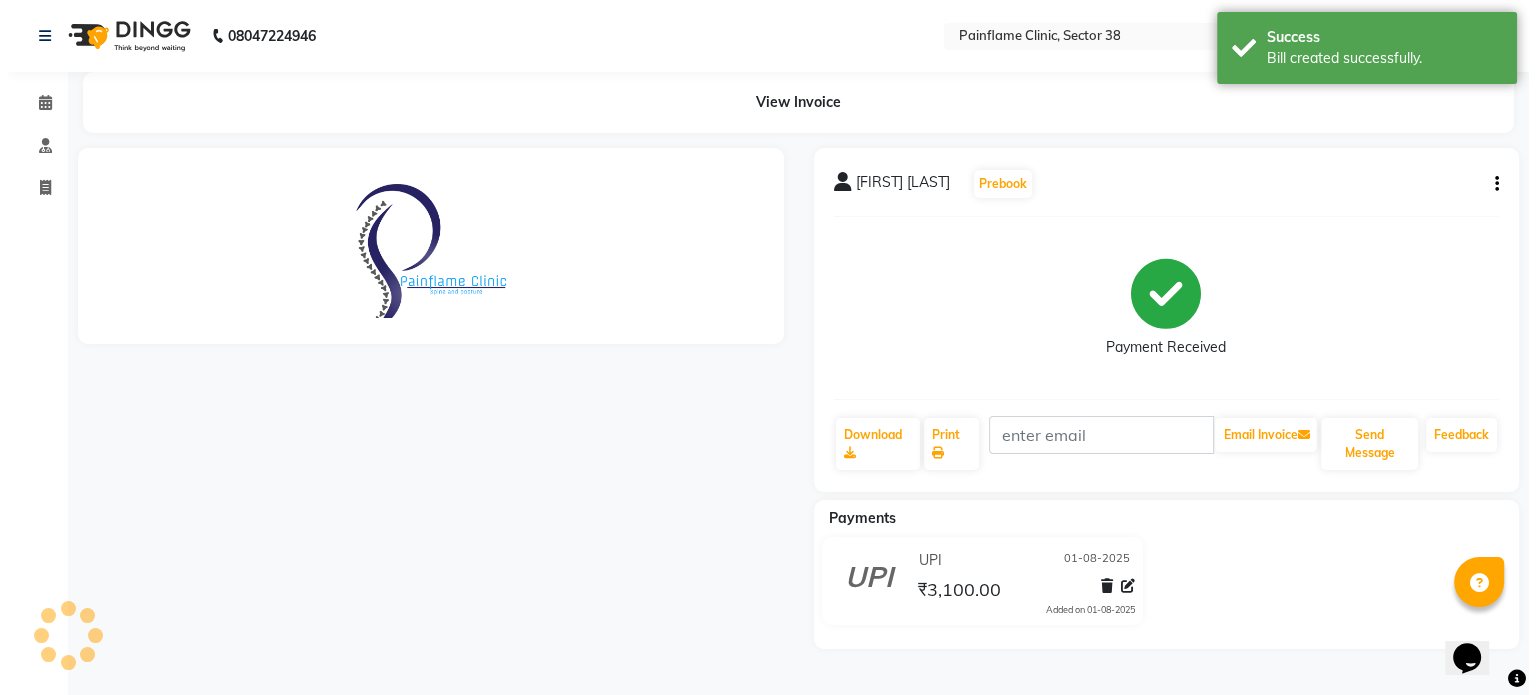 scroll, scrollTop: 0, scrollLeft: 0, axis: both 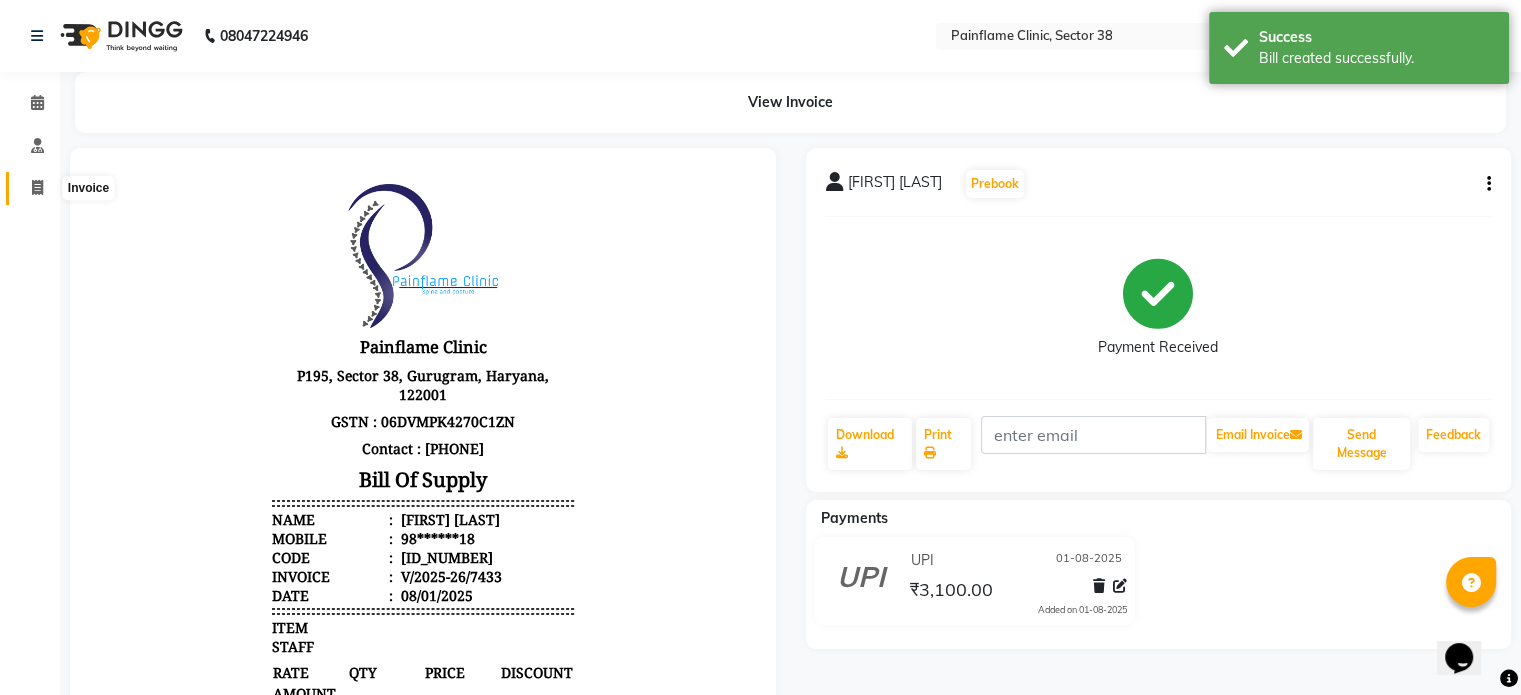 click 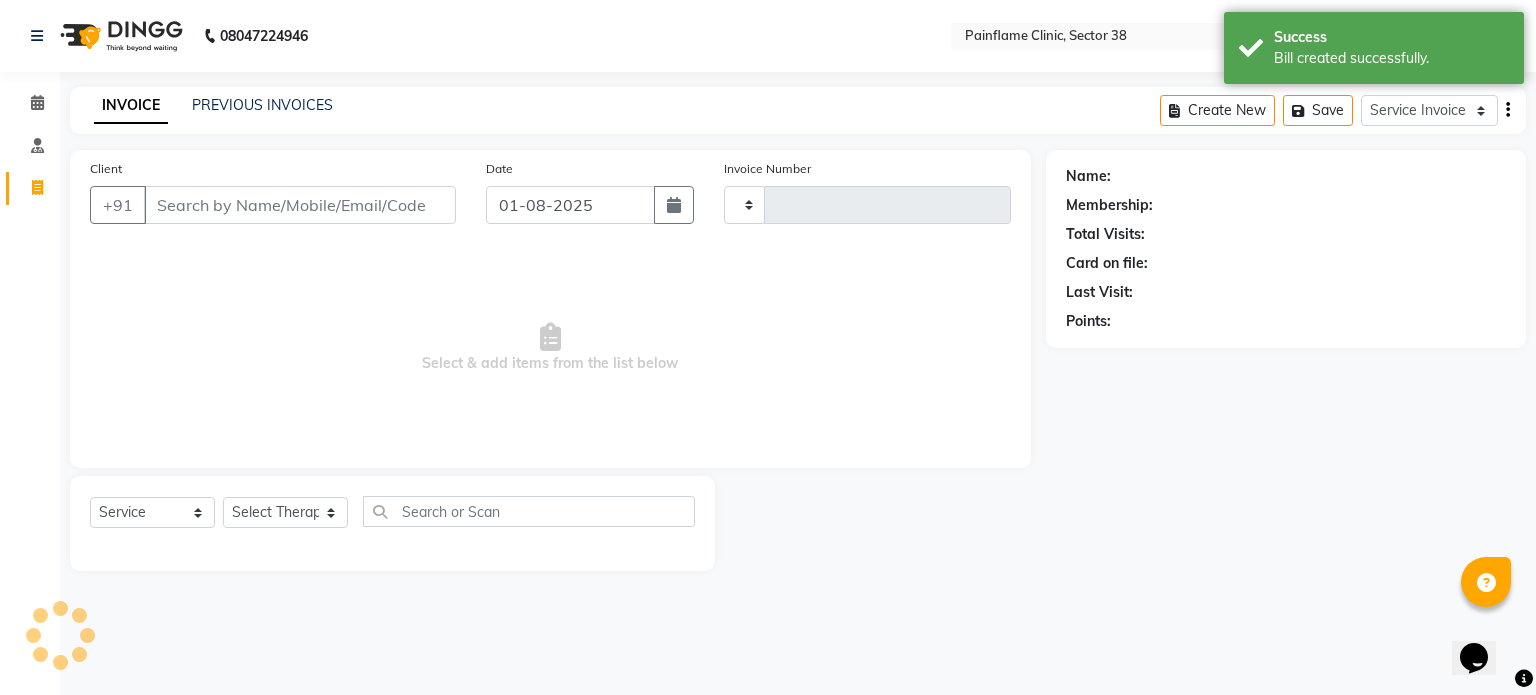 type on "7434" 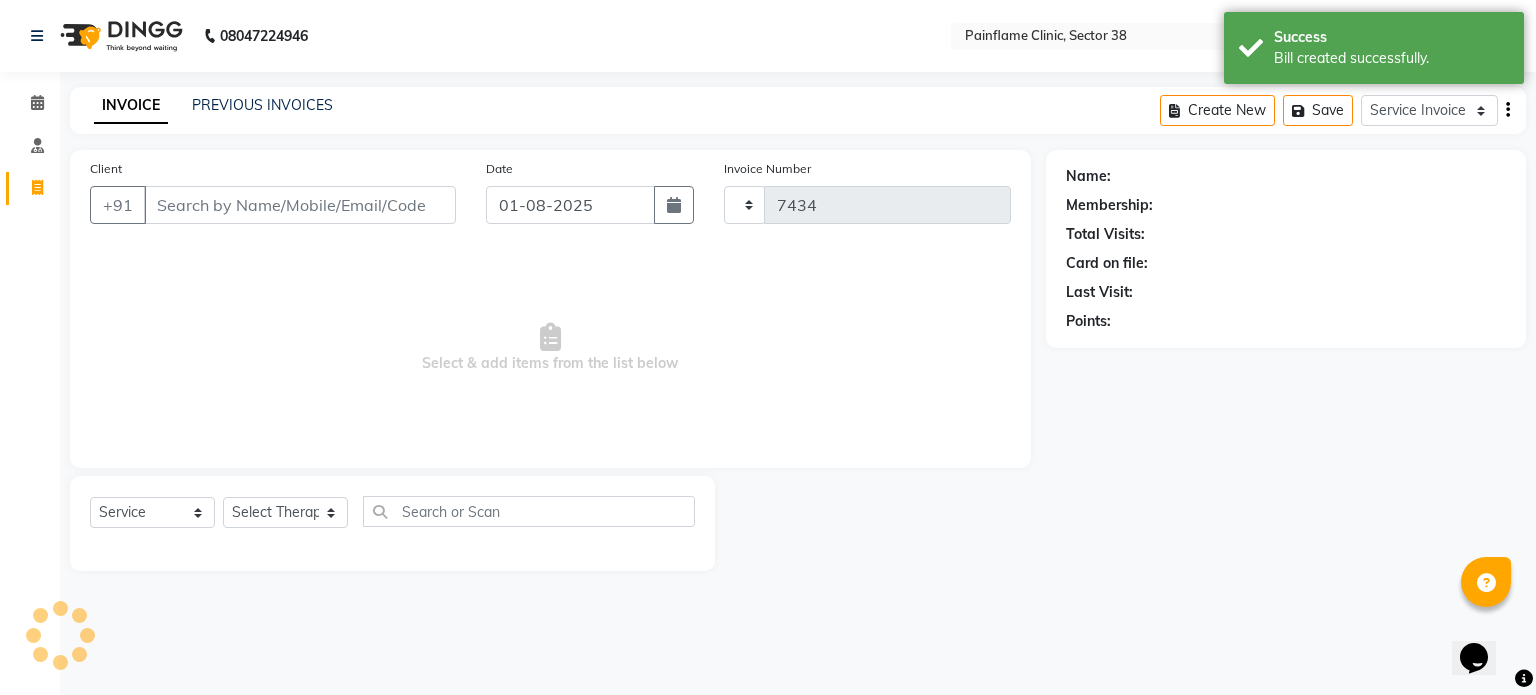 select on "3964" 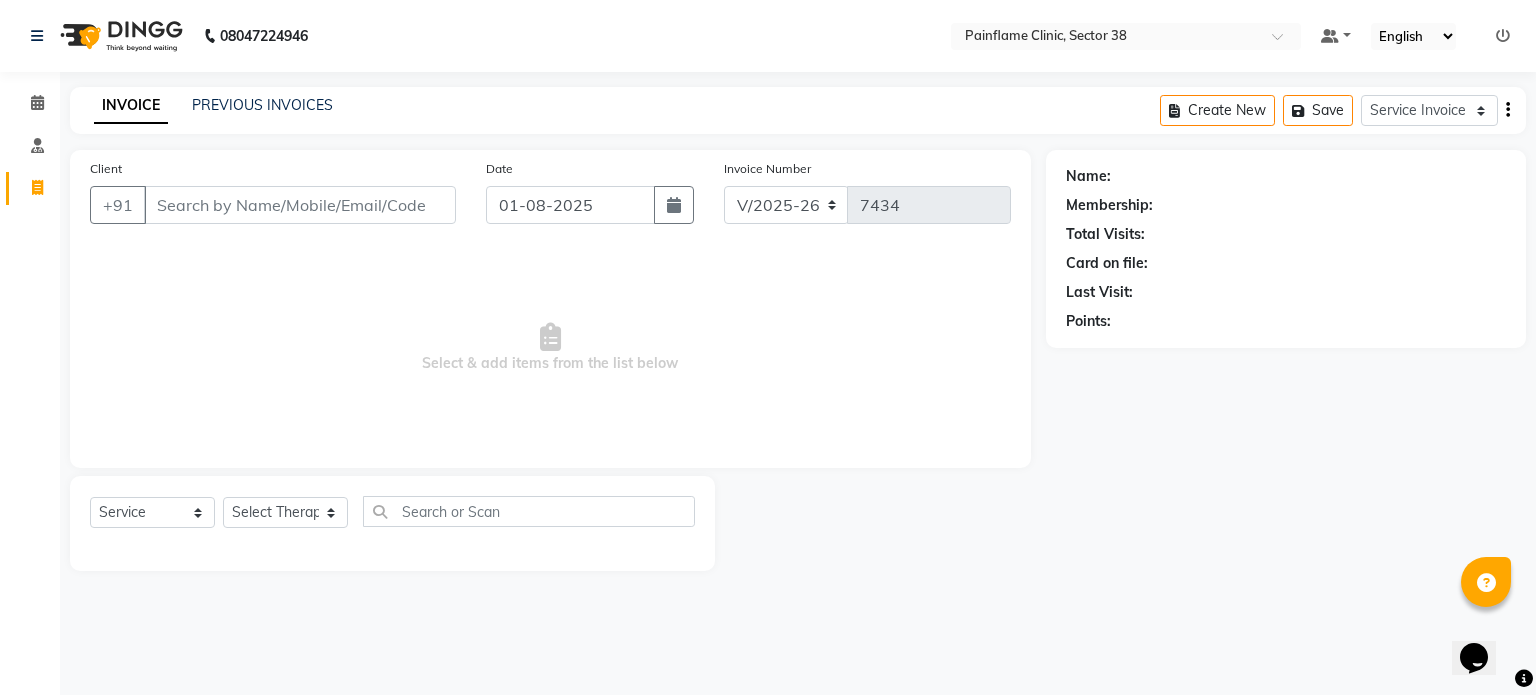 click on "Client" at bounding box center [300, 205] 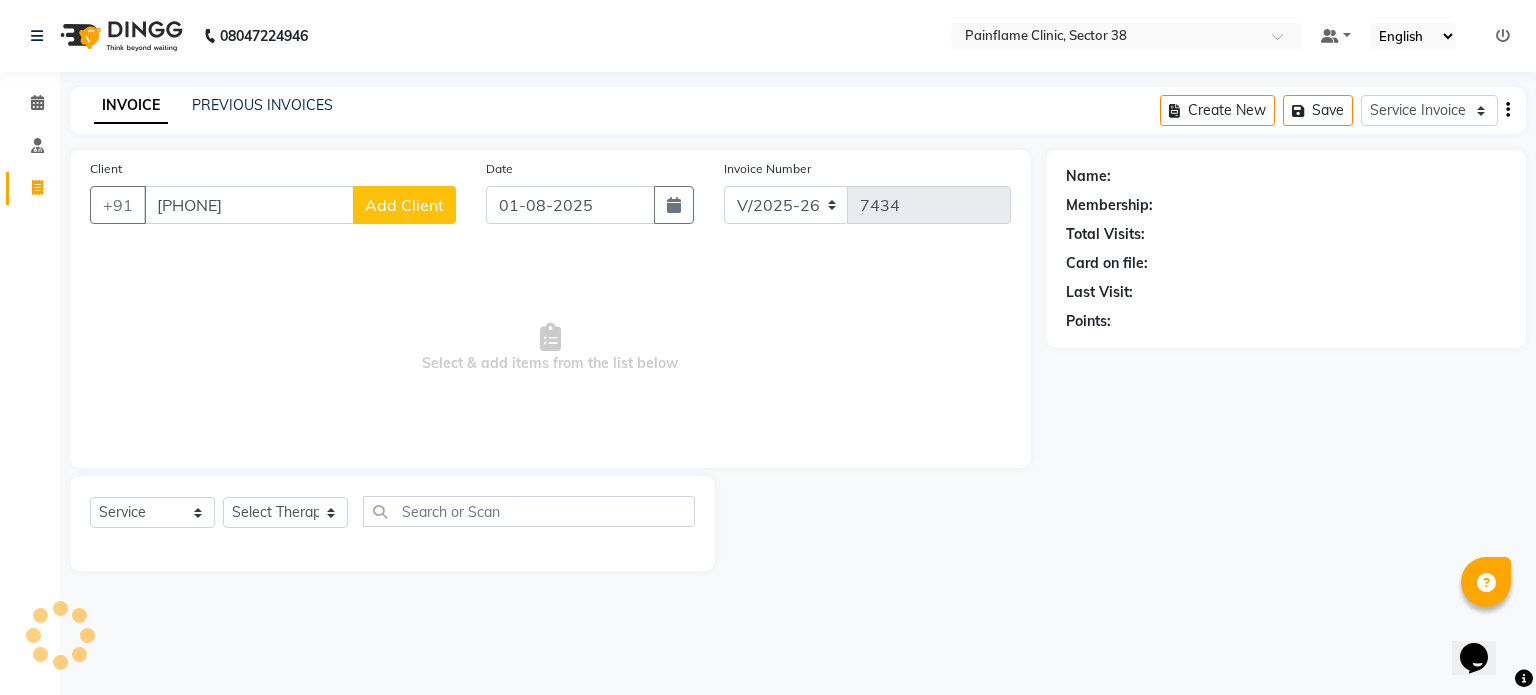 click on "[PHONE]" at bounding box center (249, 205) 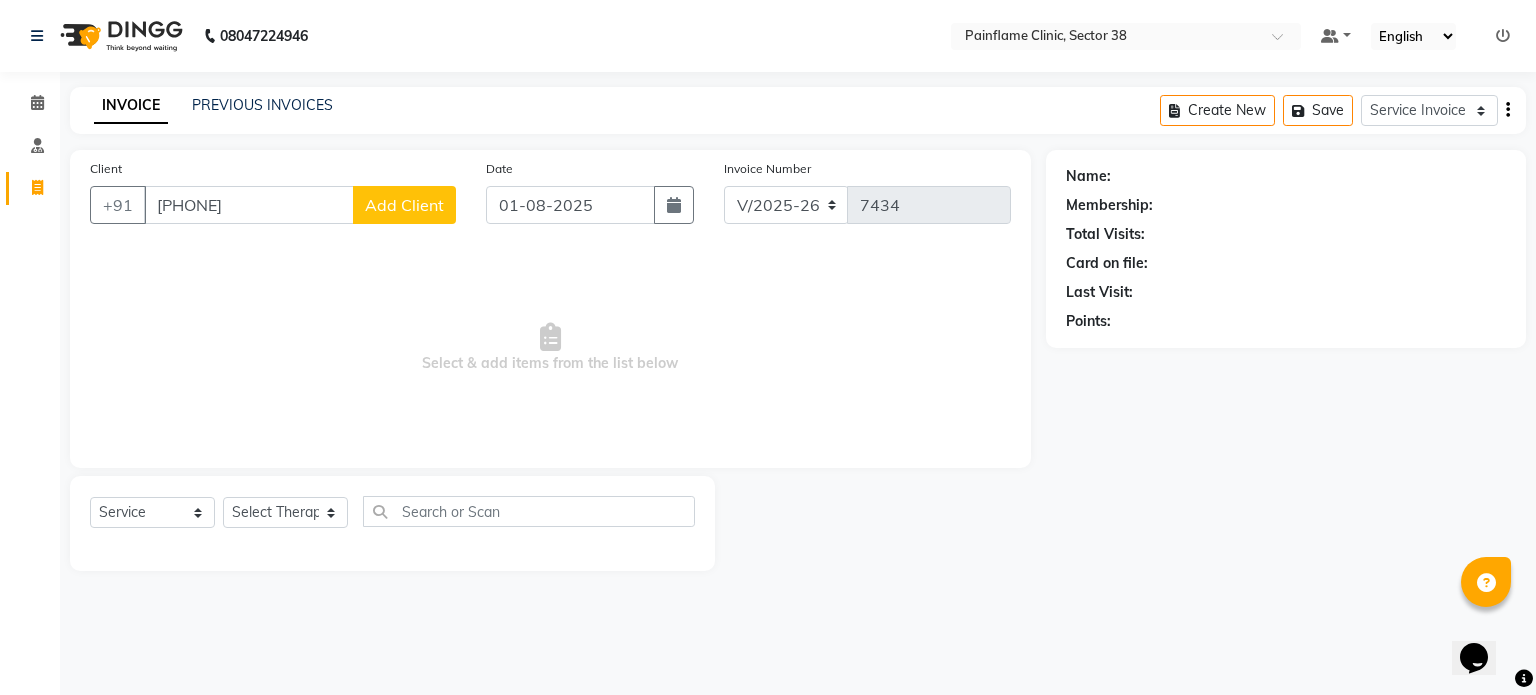type on "[PHONE]" 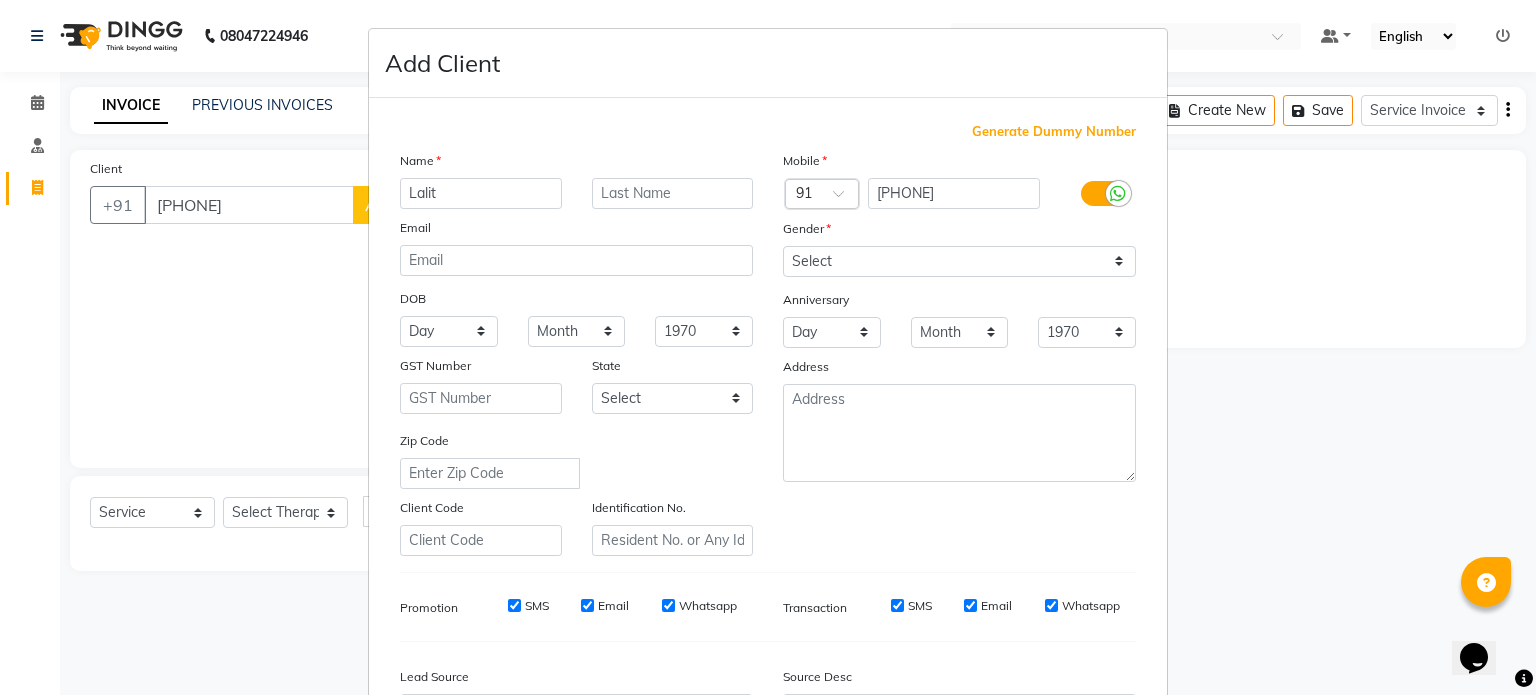 type on "Lalit" 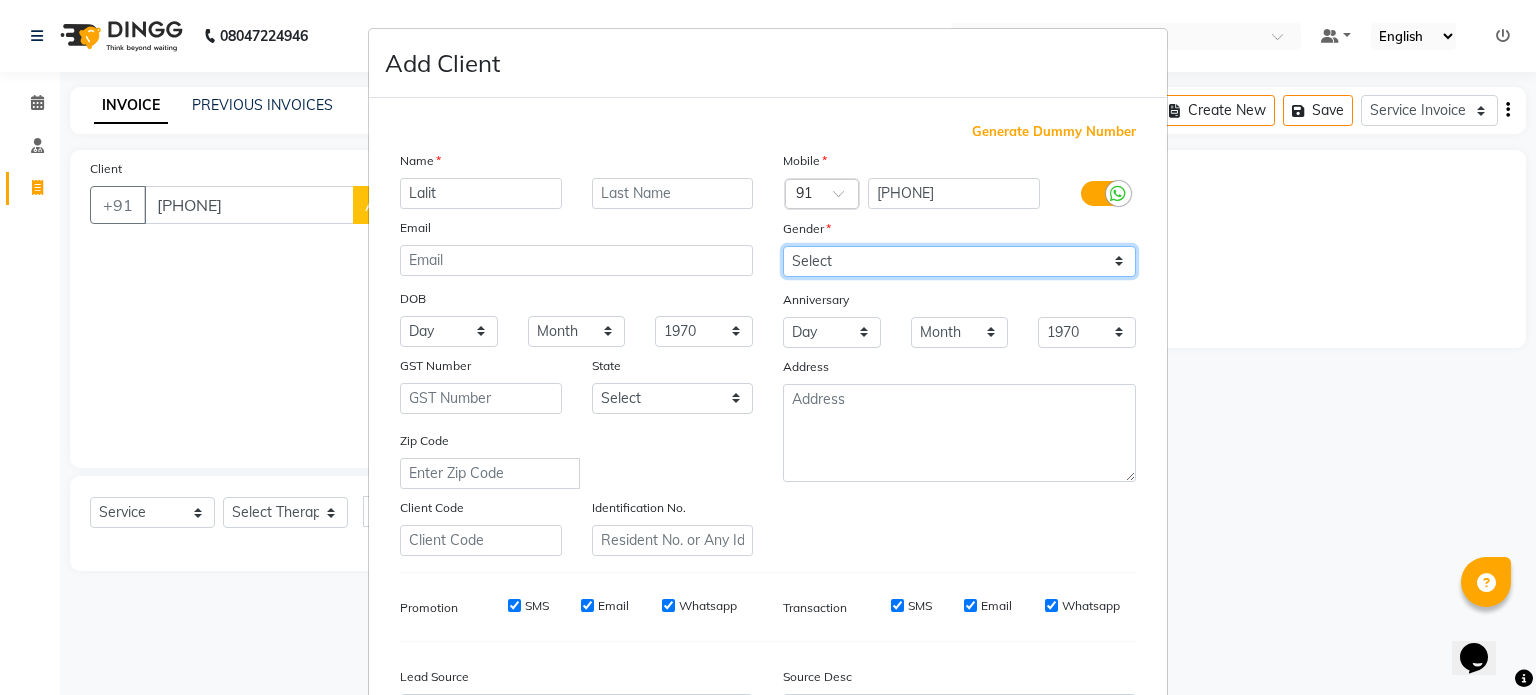 click on "Select Male Female Other Prefer Not To Say" at bounding box center (959, 261) 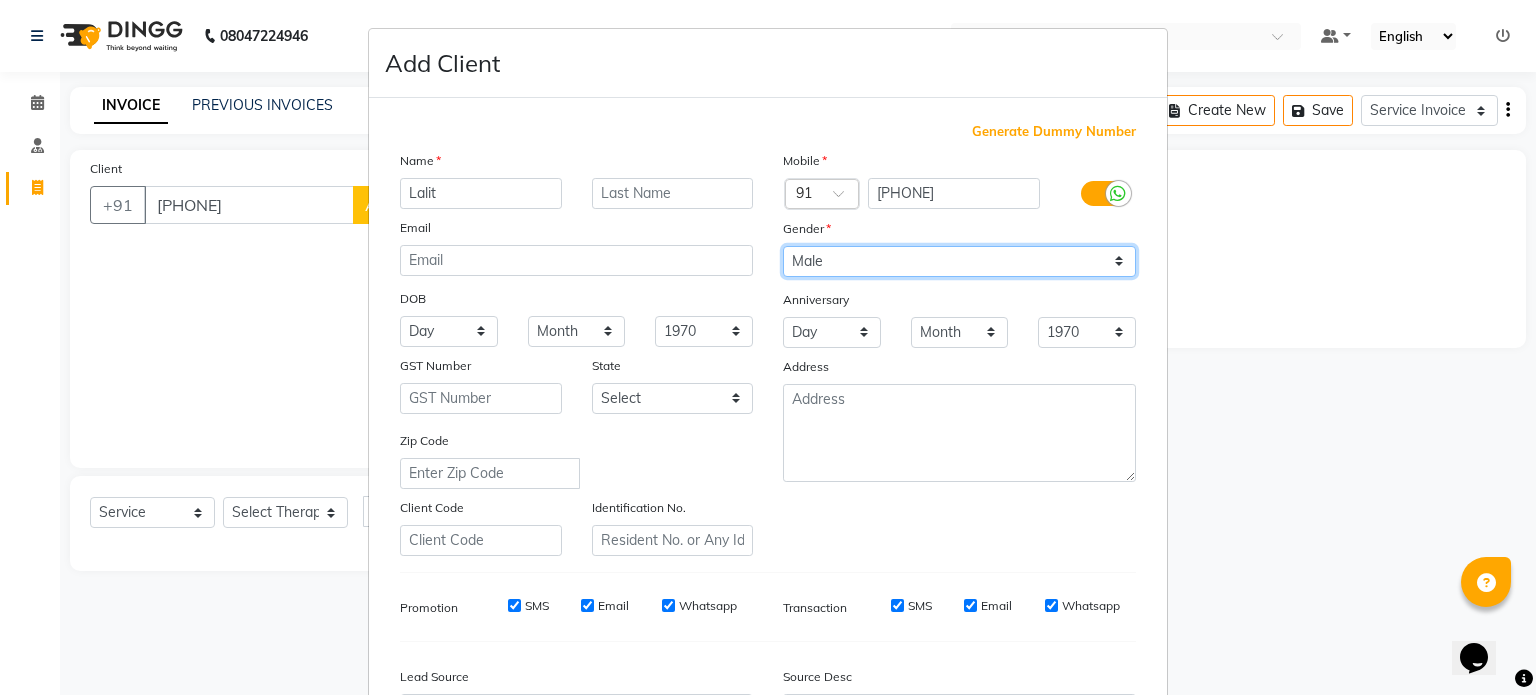 click on "Select Male Female Other Prefer Not To Say" at bounding box center (959, 261) 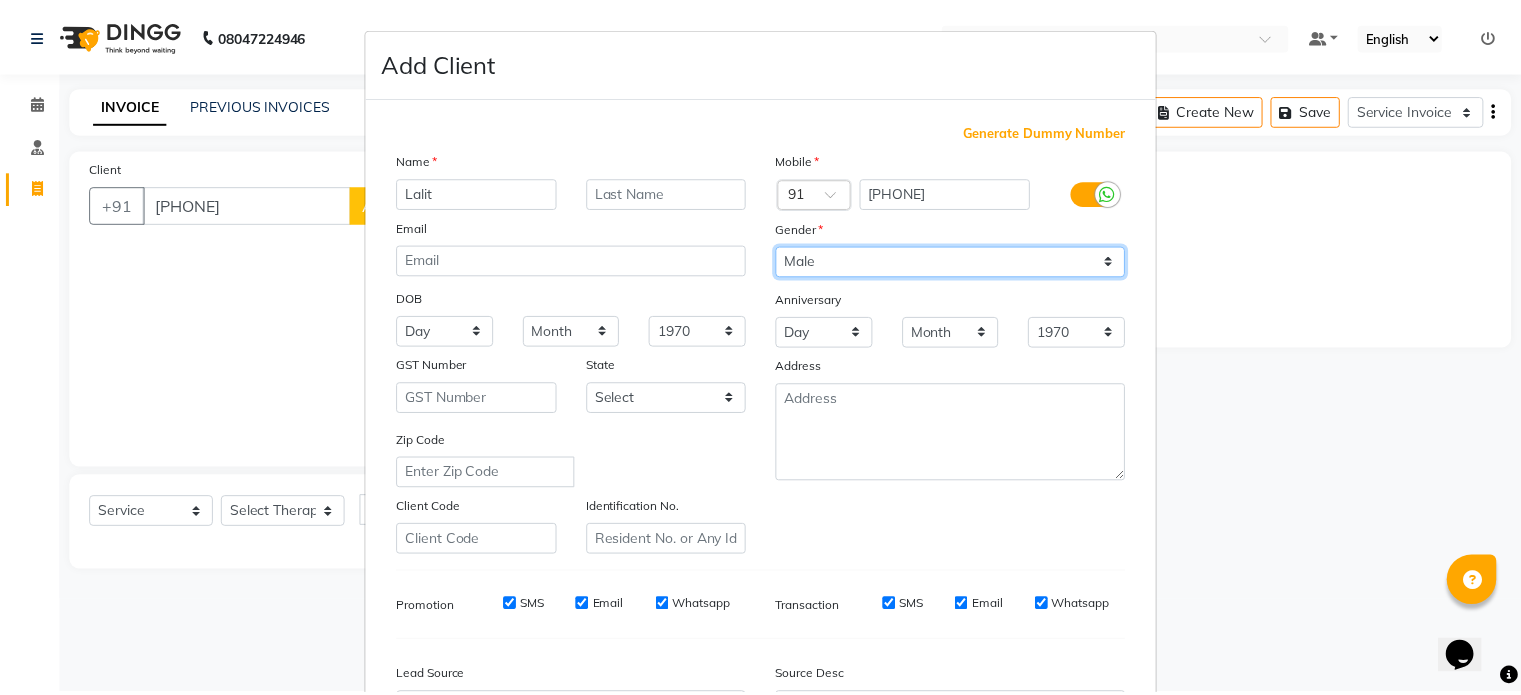 scroll, scrollTop: 237, scrollLeft: 0, axis: vertical 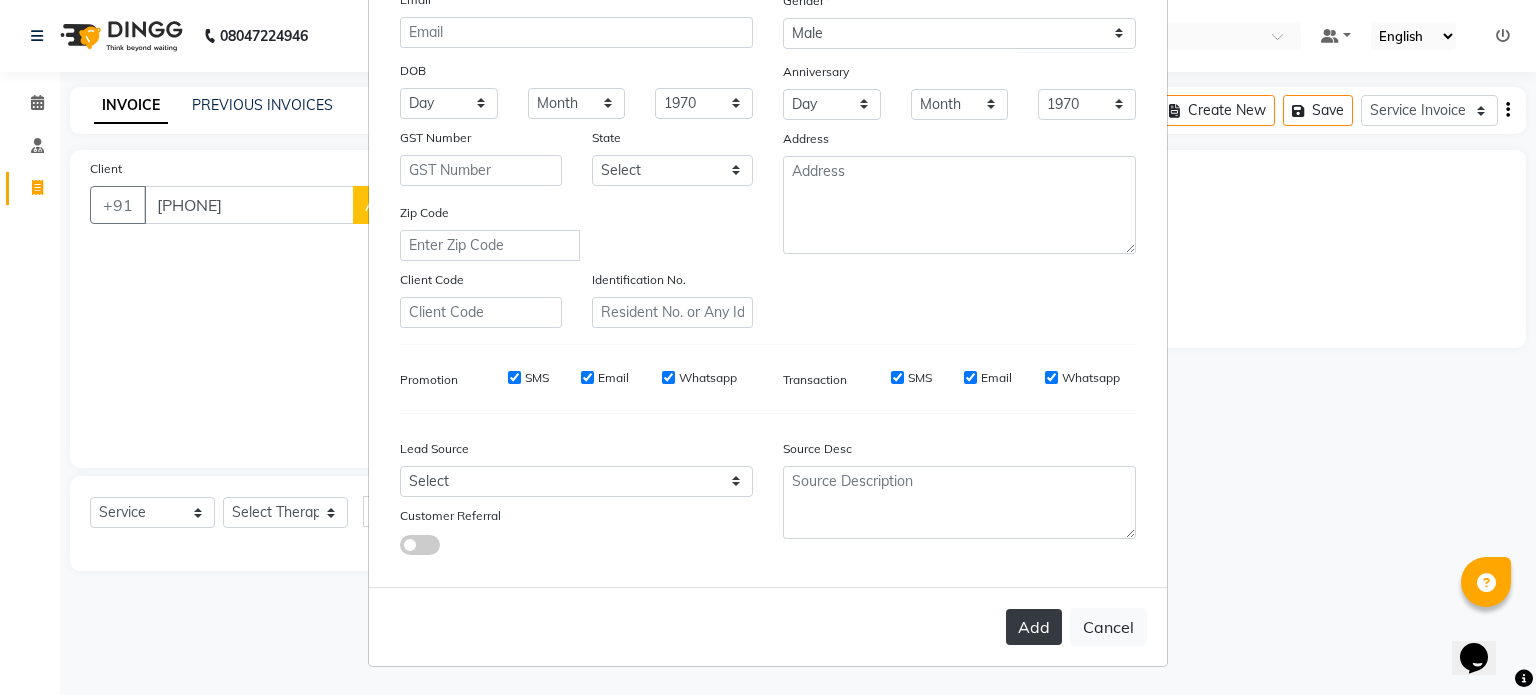 click on "Add" at bounding box center [1034, 627] 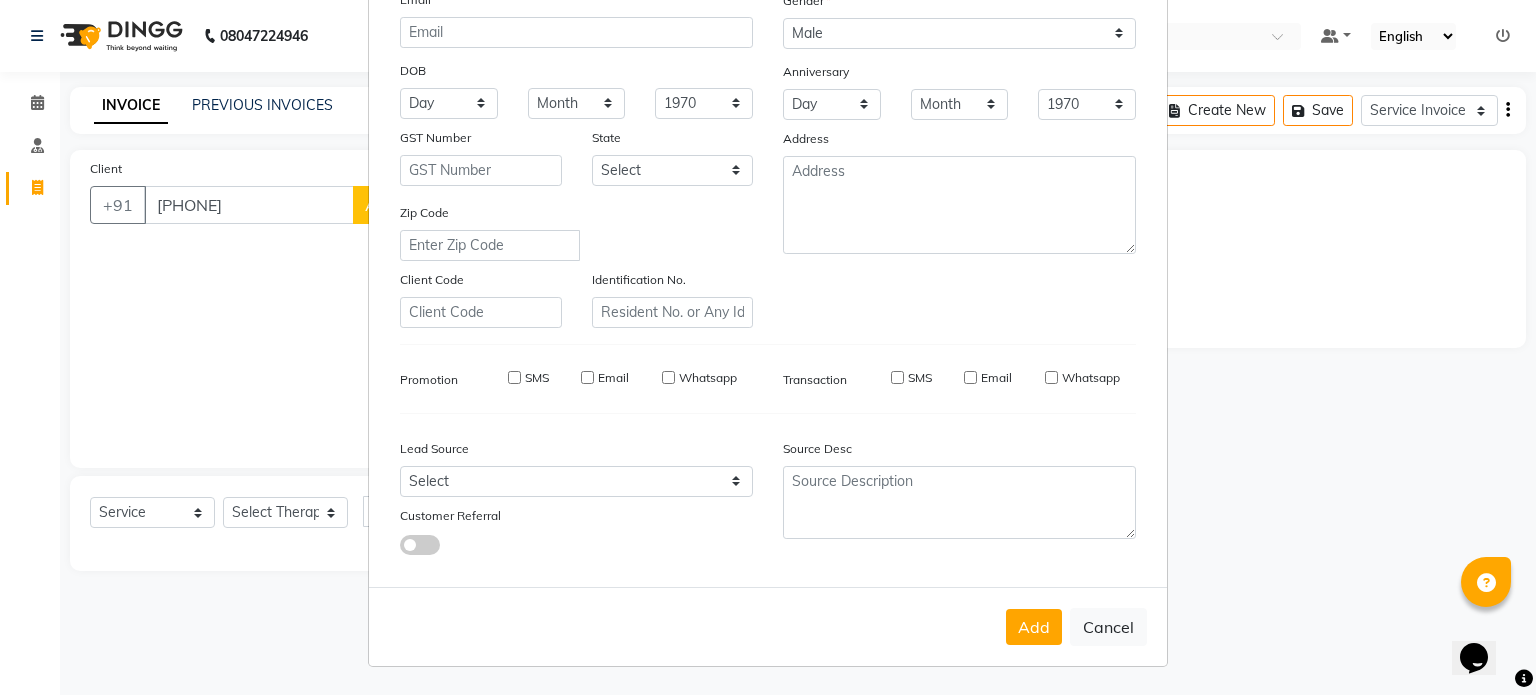 type on "92******31" 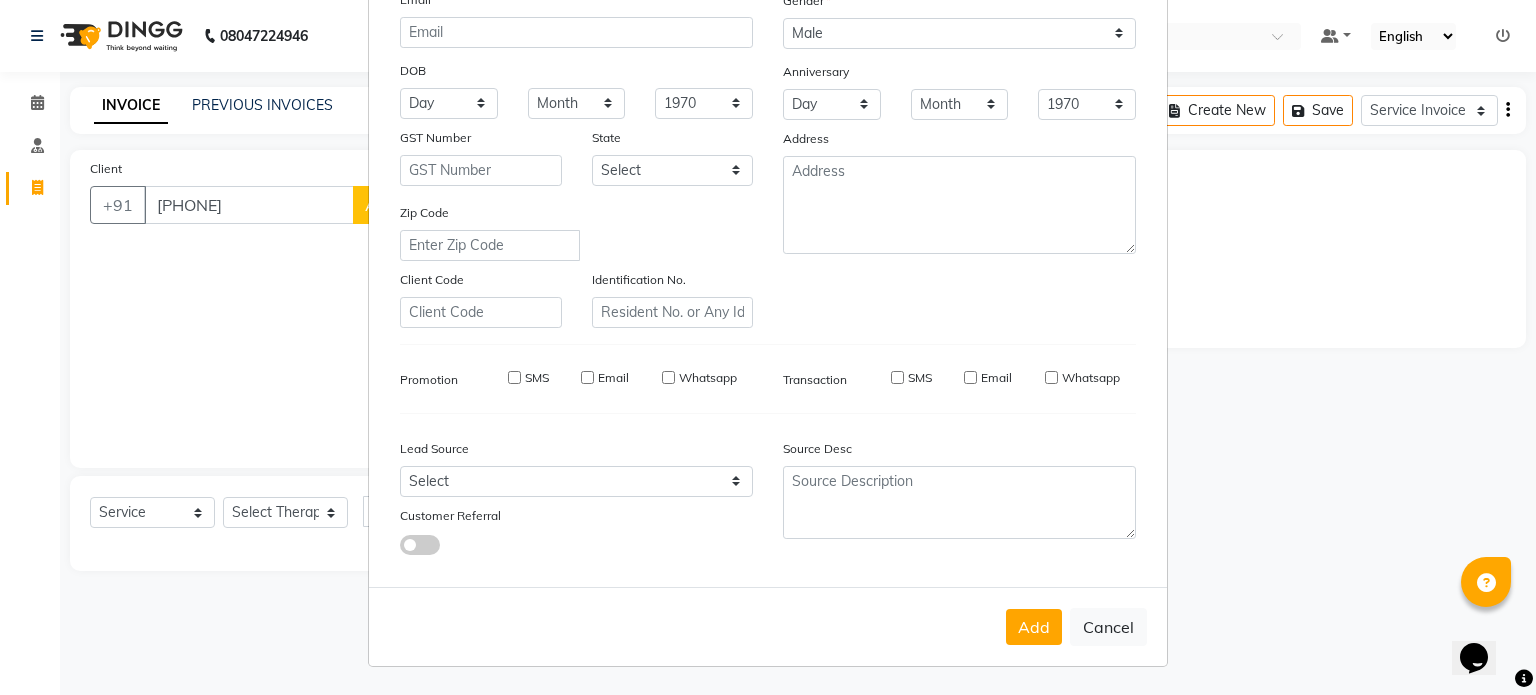 type 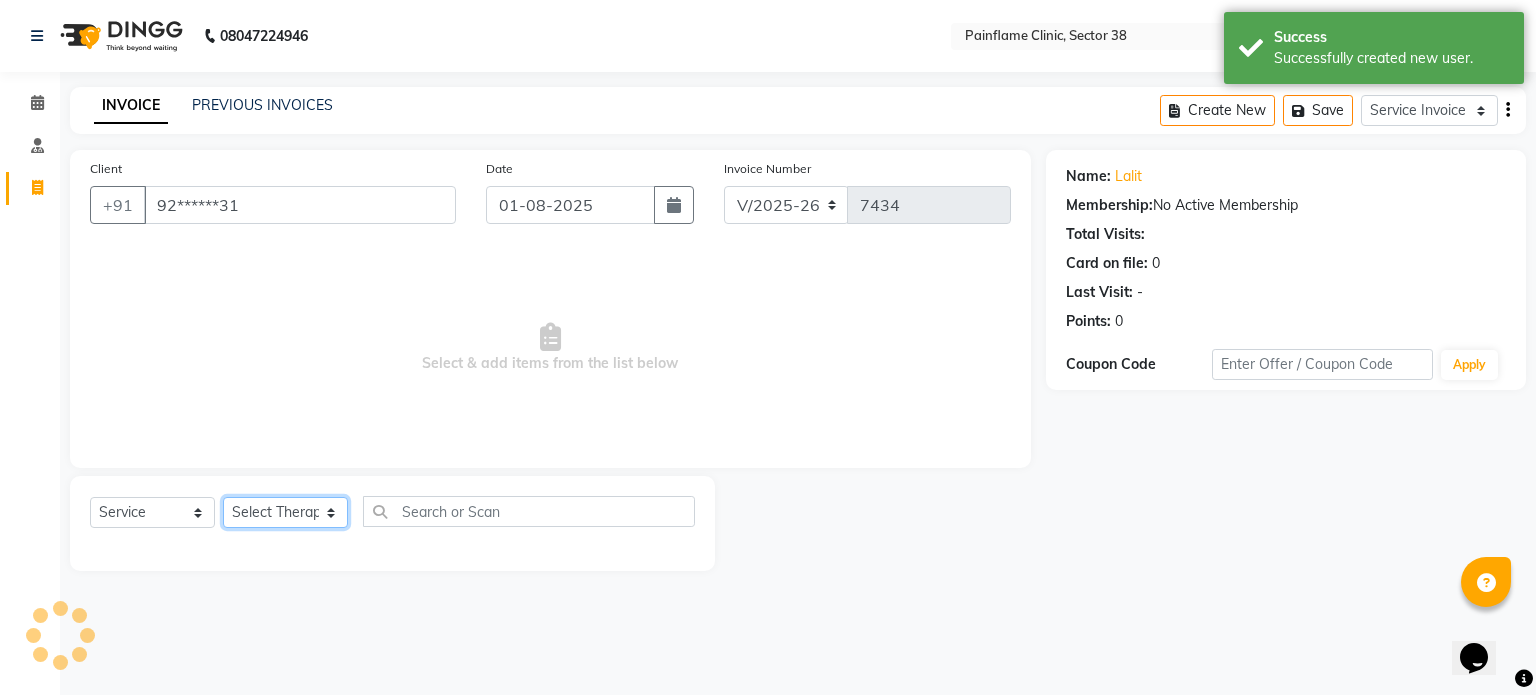 click on "Select Therapist Dr Durgesh Dr Harish Dr Ranjana Dr Saurabh Dr. Suraj Dr. Tejpal Mehlawat KUSHAL MOHIT SEMWAL Nancy Singhai Reception 1  Reception 2 Reception 3" 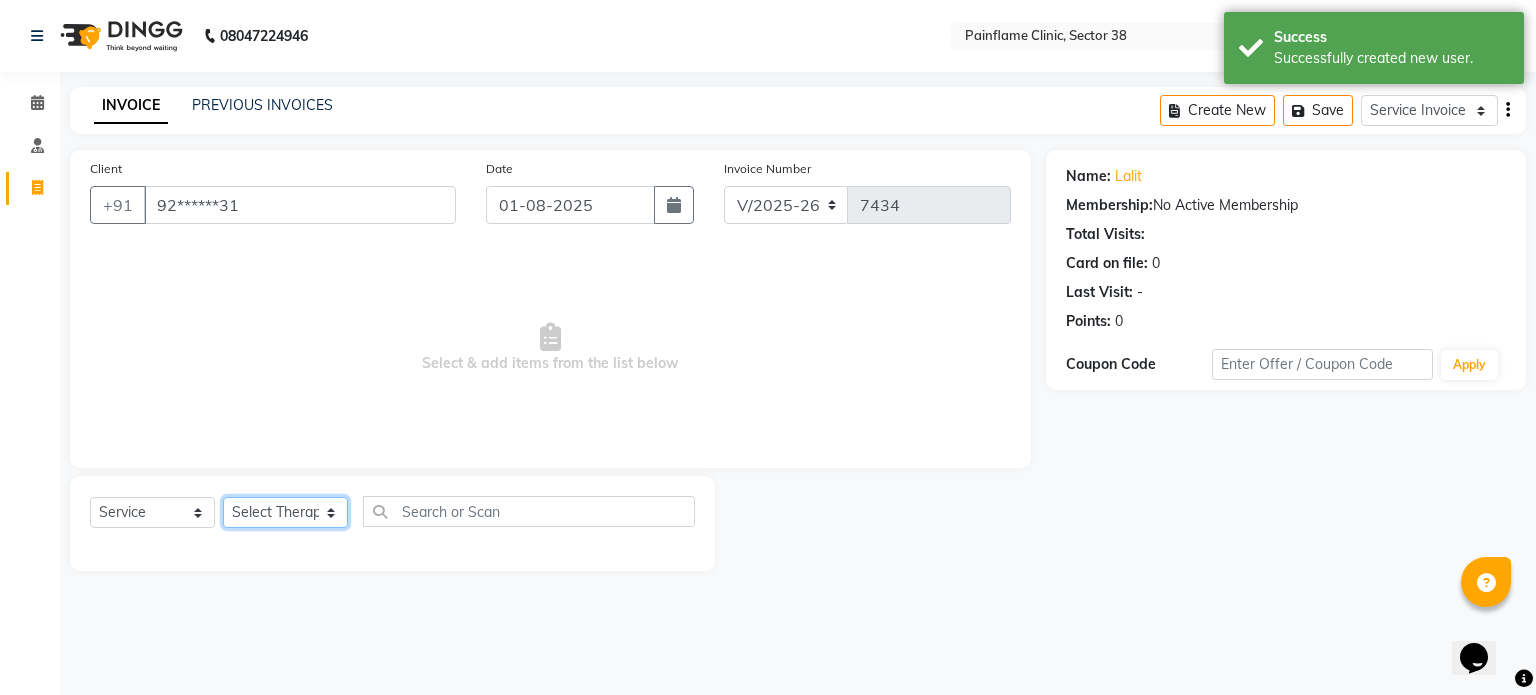 select on "20216" 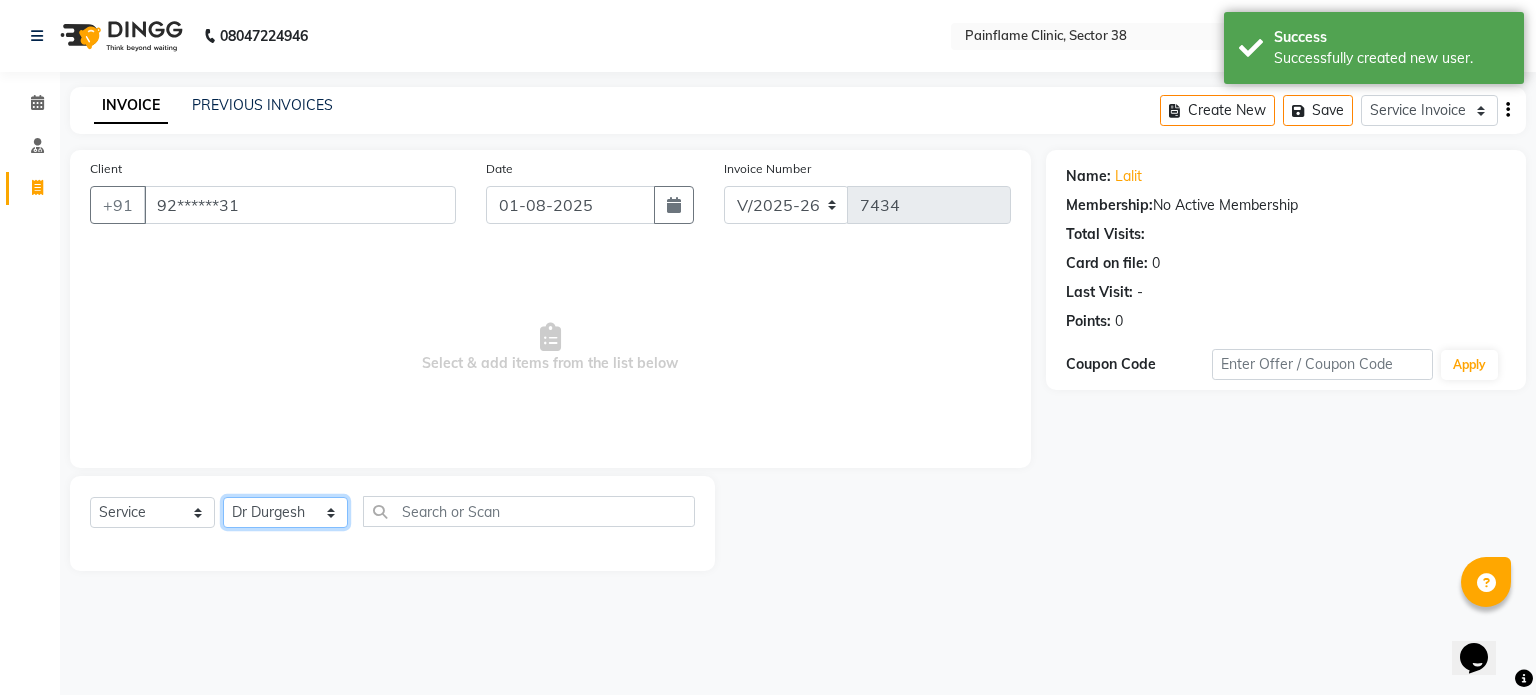 click on "Select Therapist Dr Durgesh Dr Harish Dr Ranjana Dr Saurabh Dr. Suraj Dr. Tejpal Mehlawat KUSHAL MOHIT SEMWAL Nancy Singhai Reception 1  Reception 2 Reception 3" 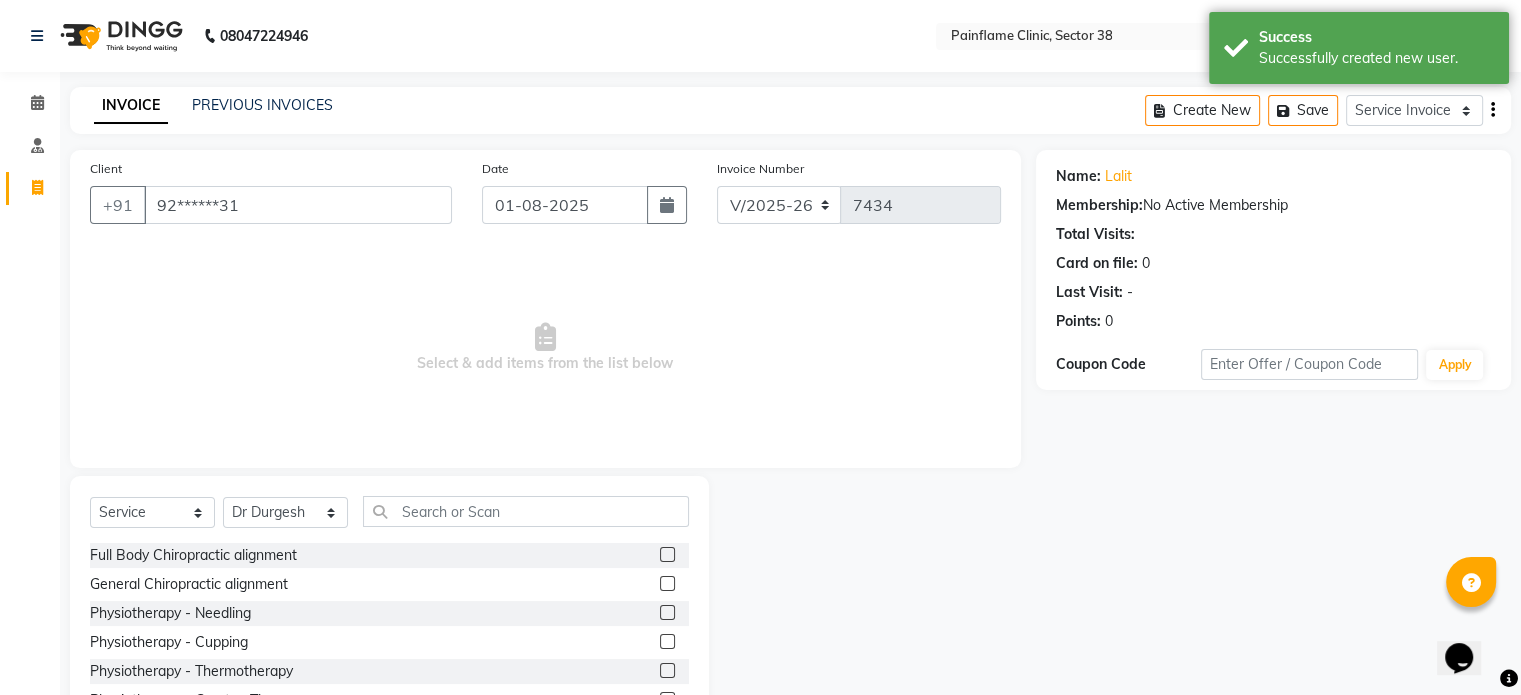 click 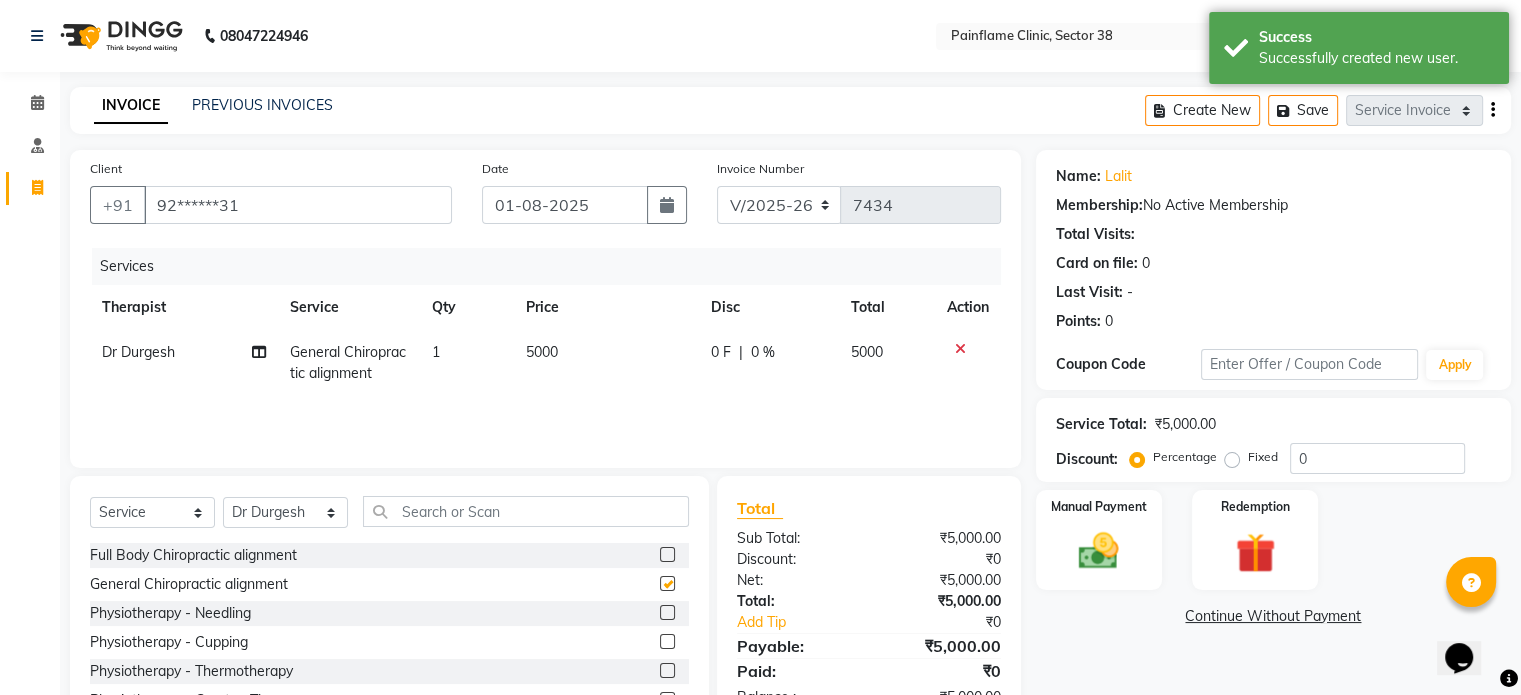 checkbox on "false" 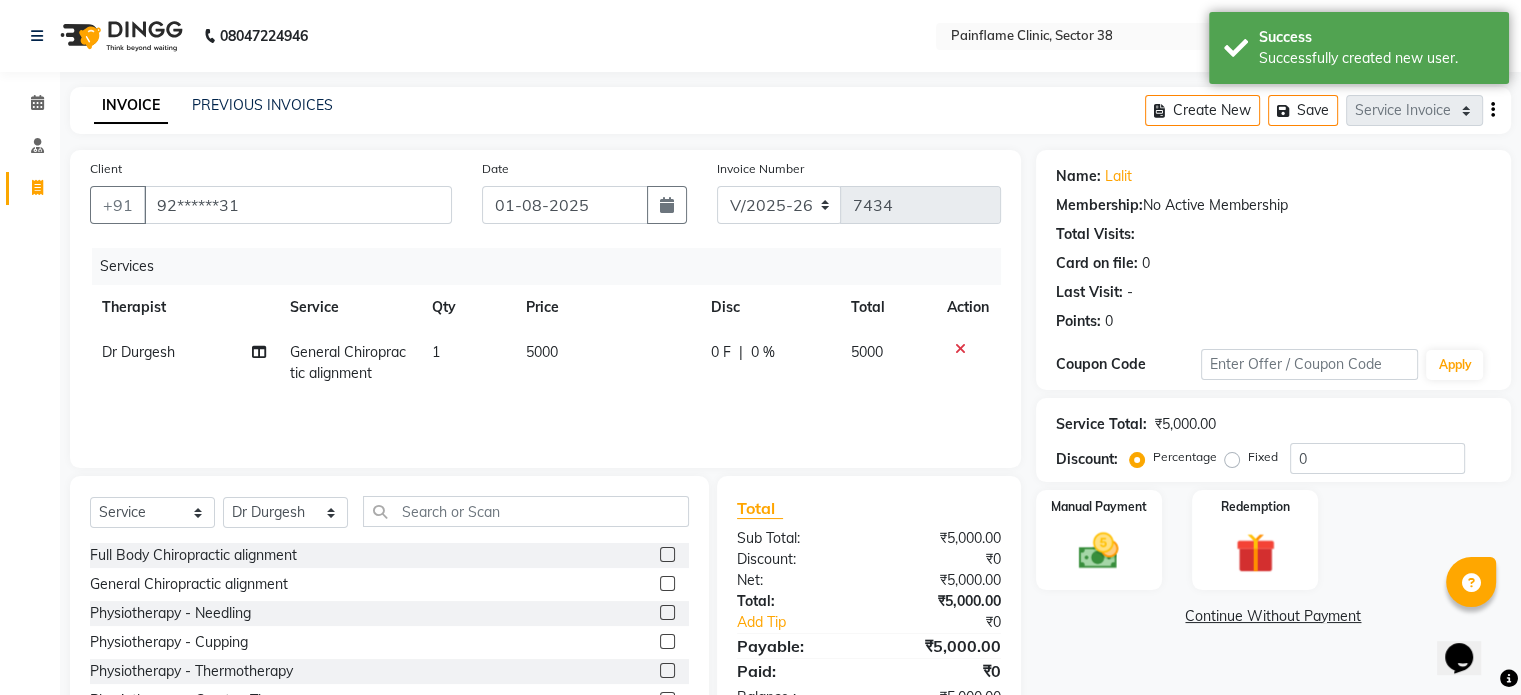 click on "5000" 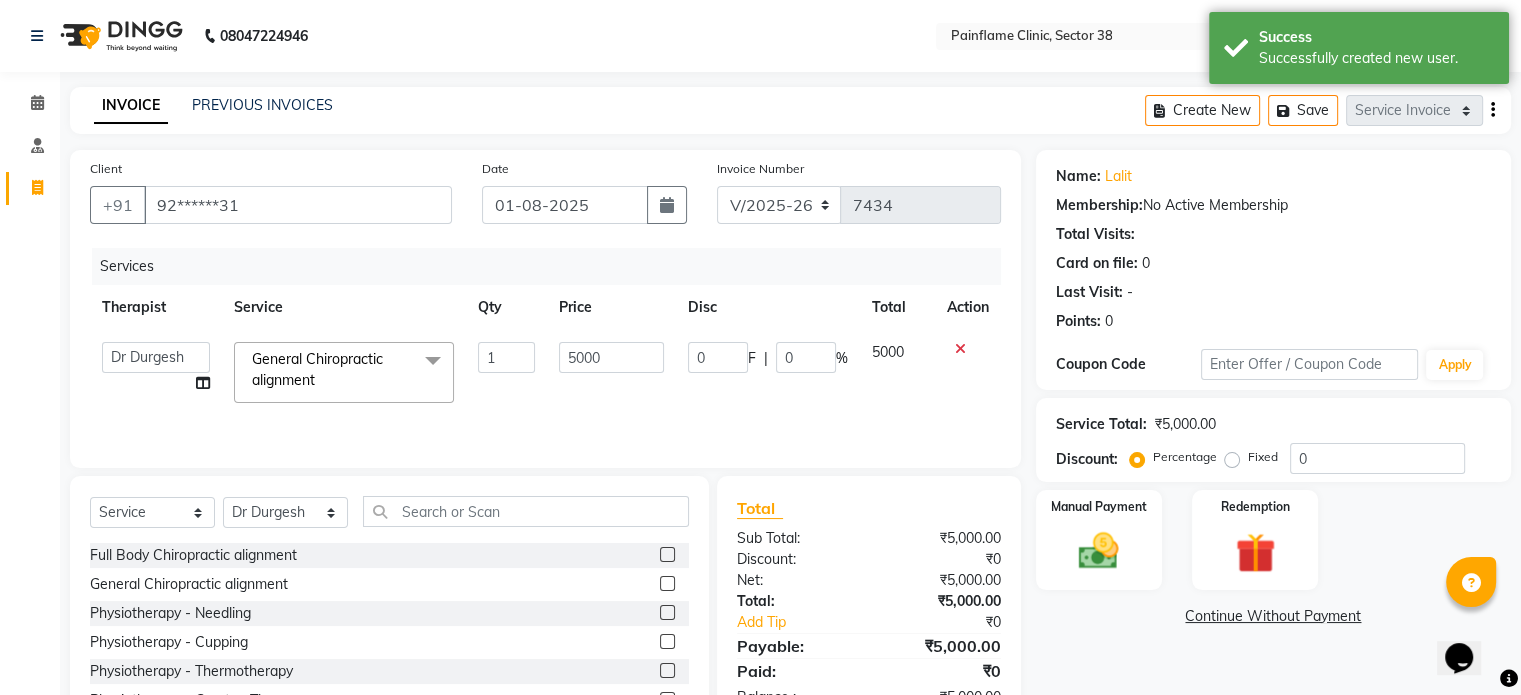 click on "5000" 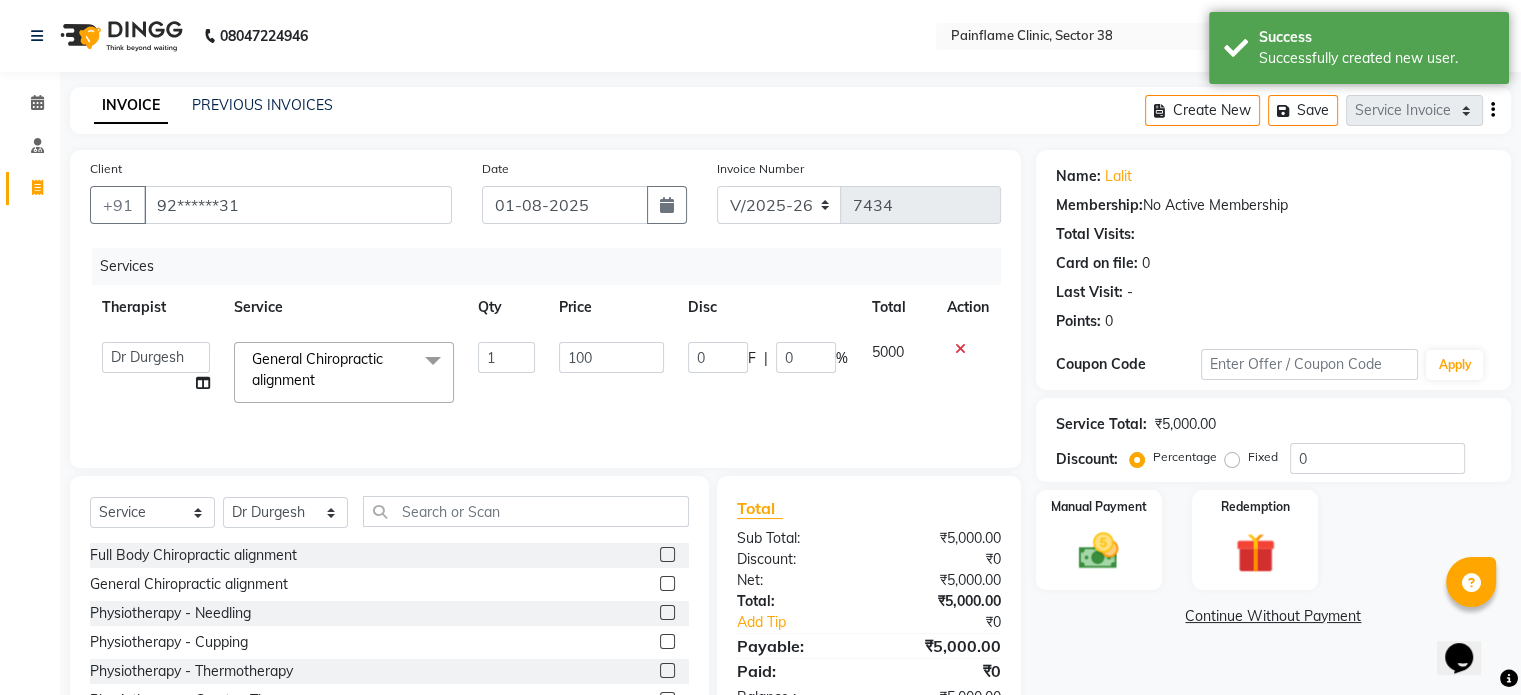 type on "1000" 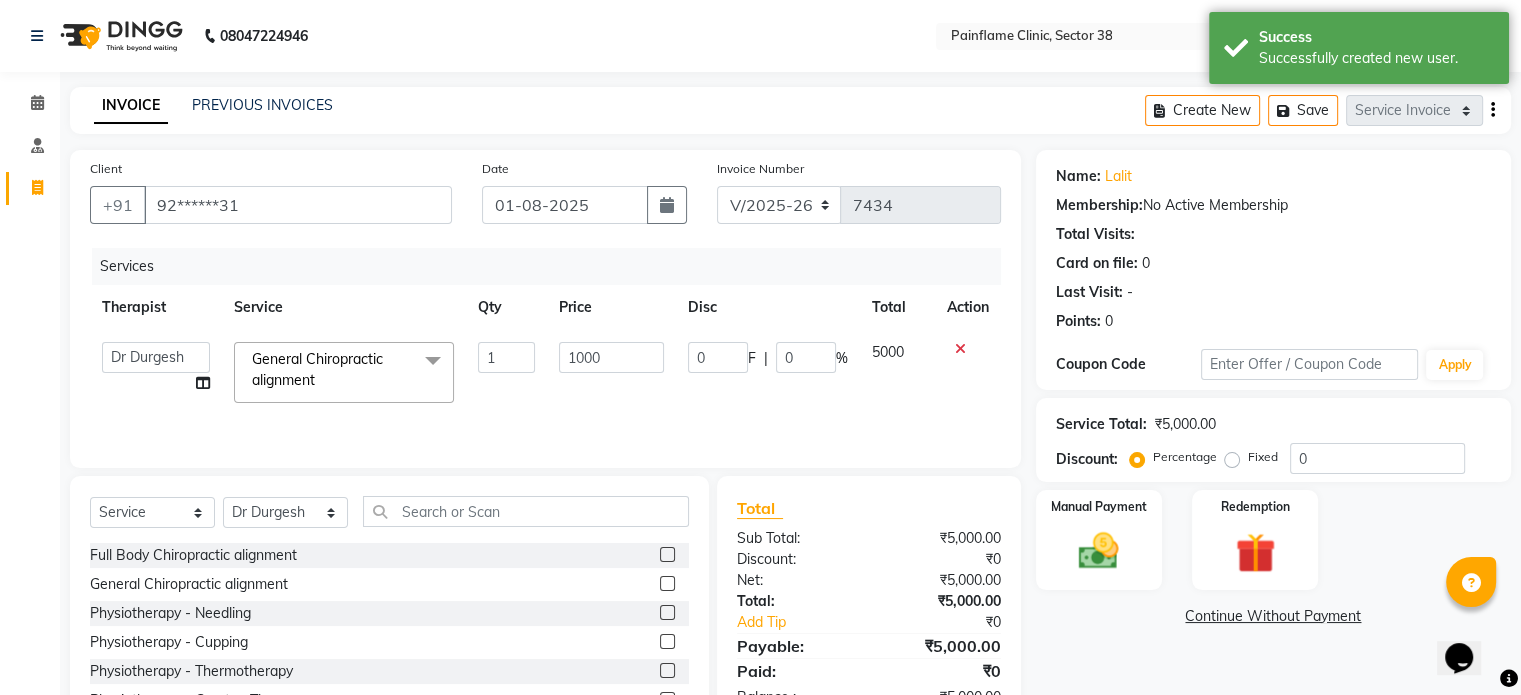 scroll, scrollTop: 119, scrollLeft: 0, axis: vertical 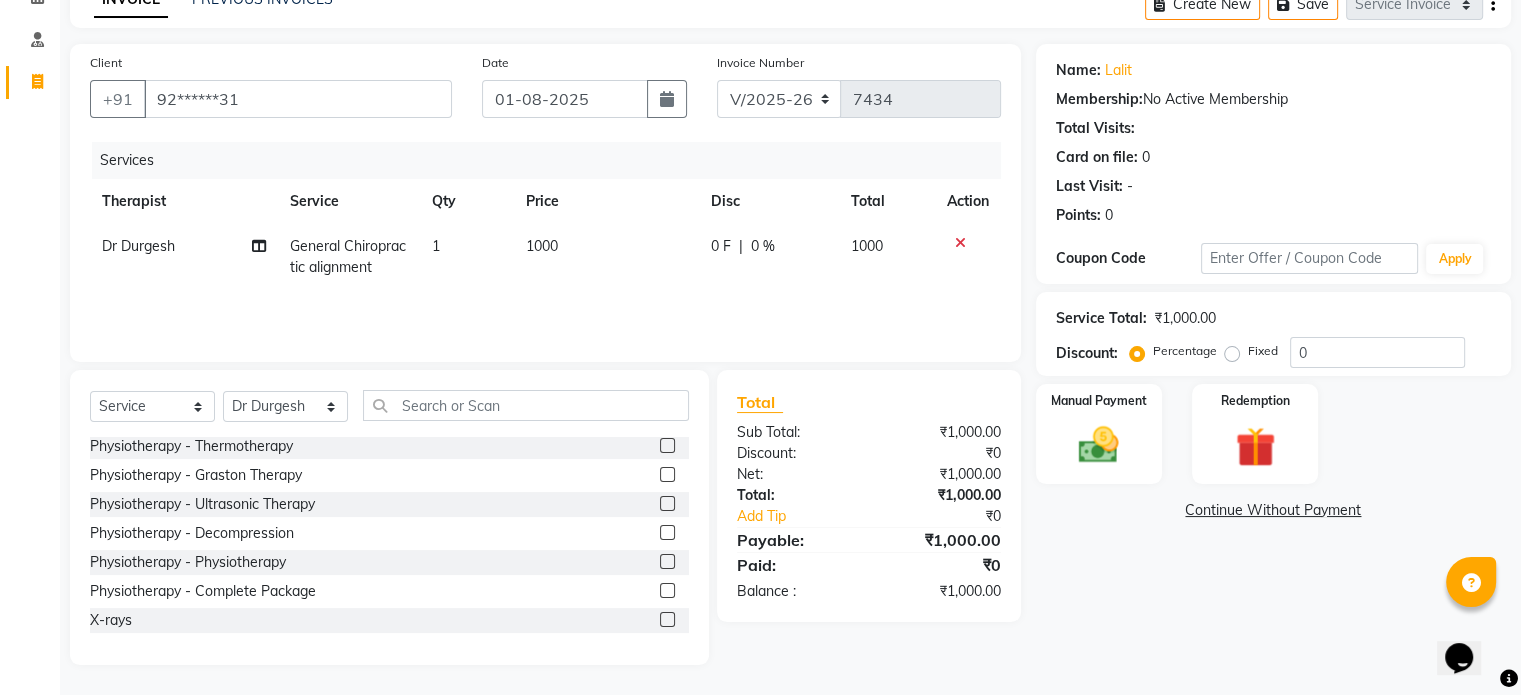 click 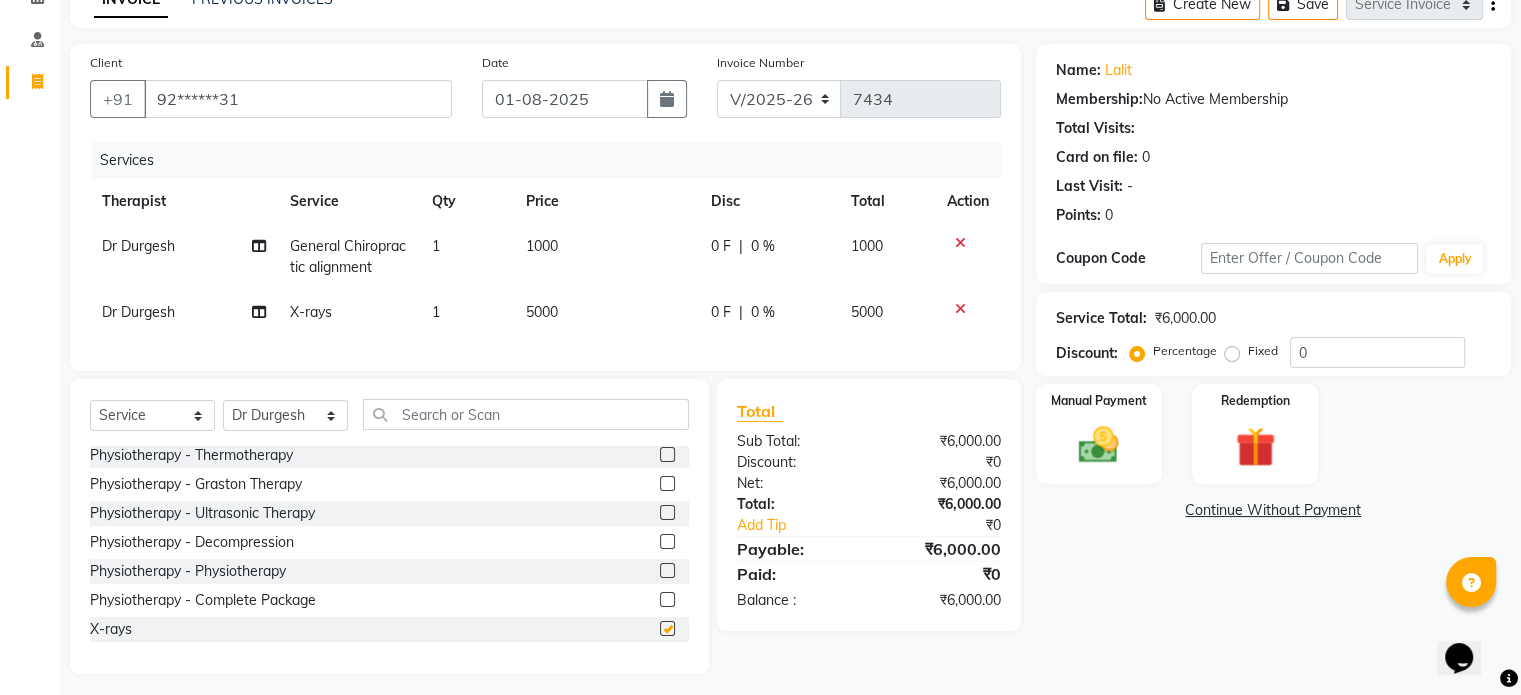 checkbox on "false" 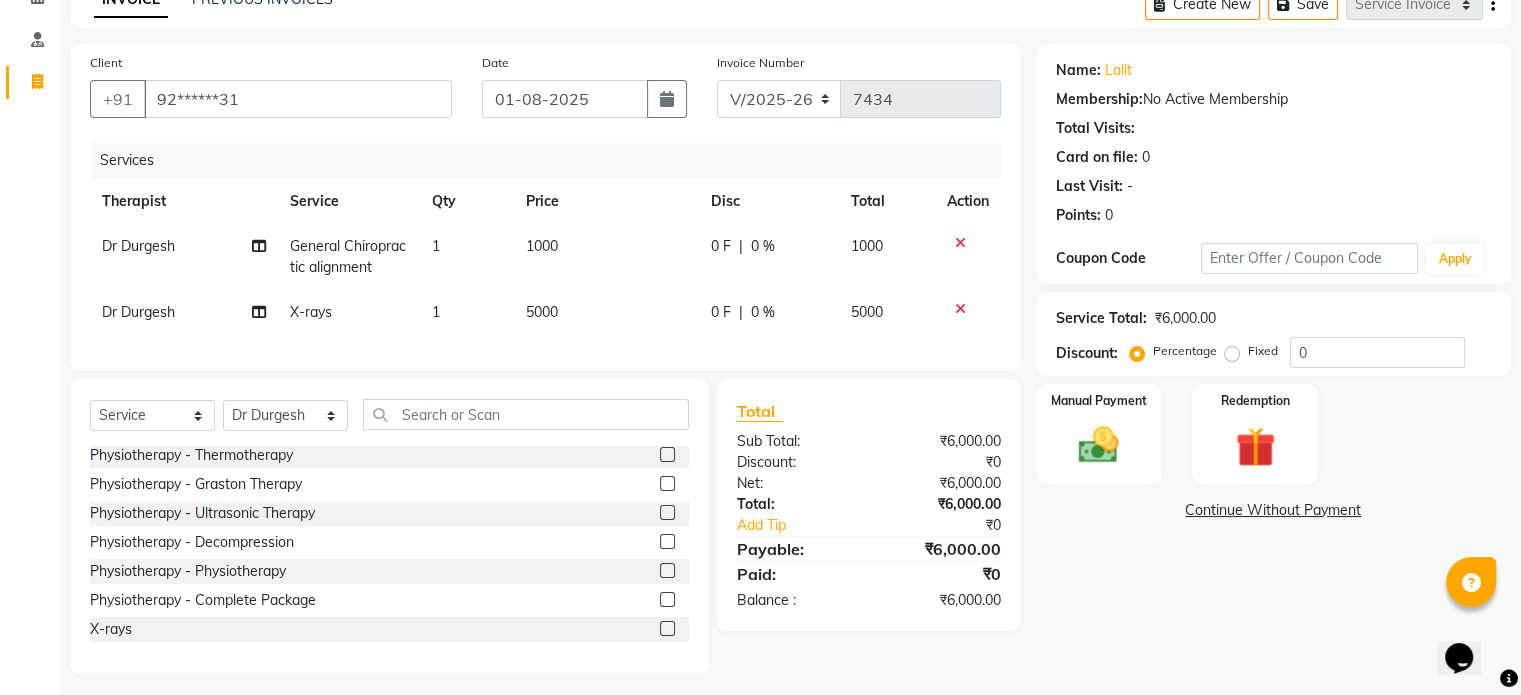 click on "5000" 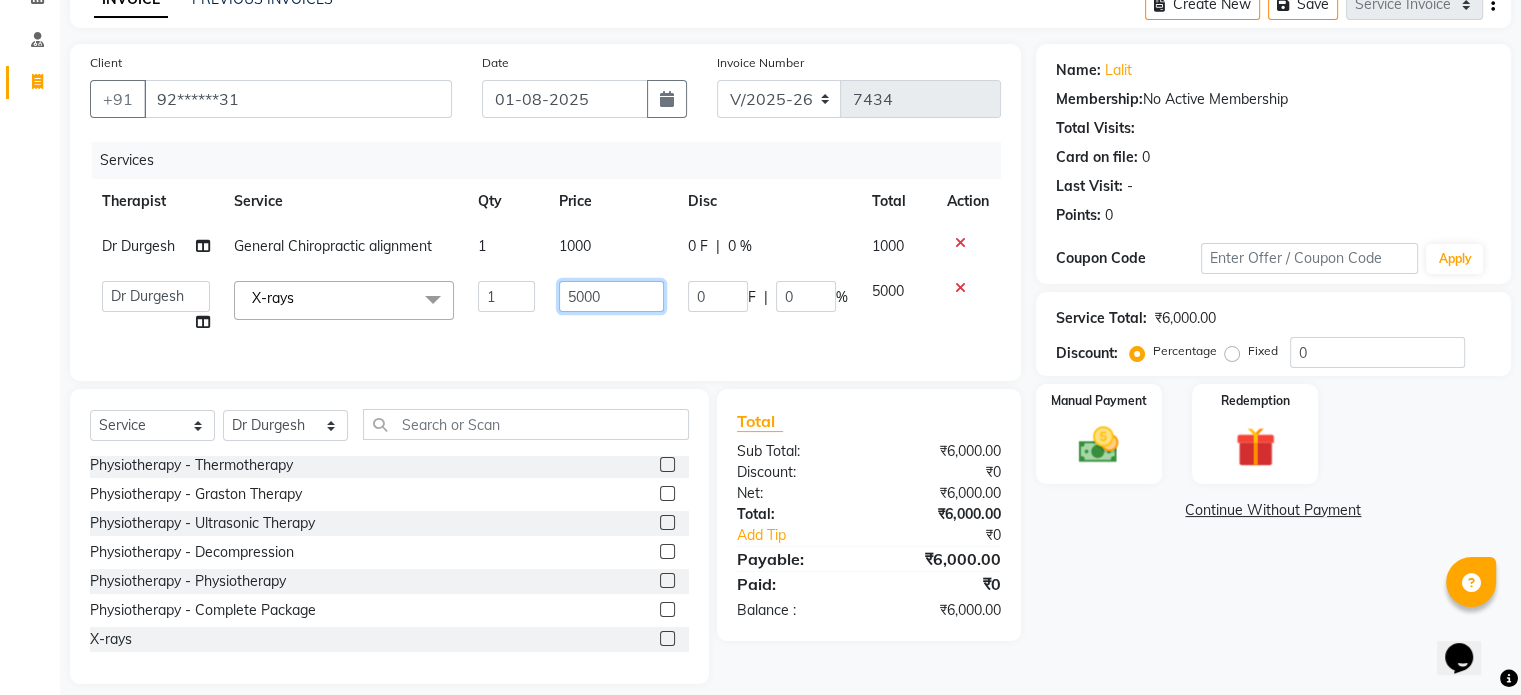 click on "5000" 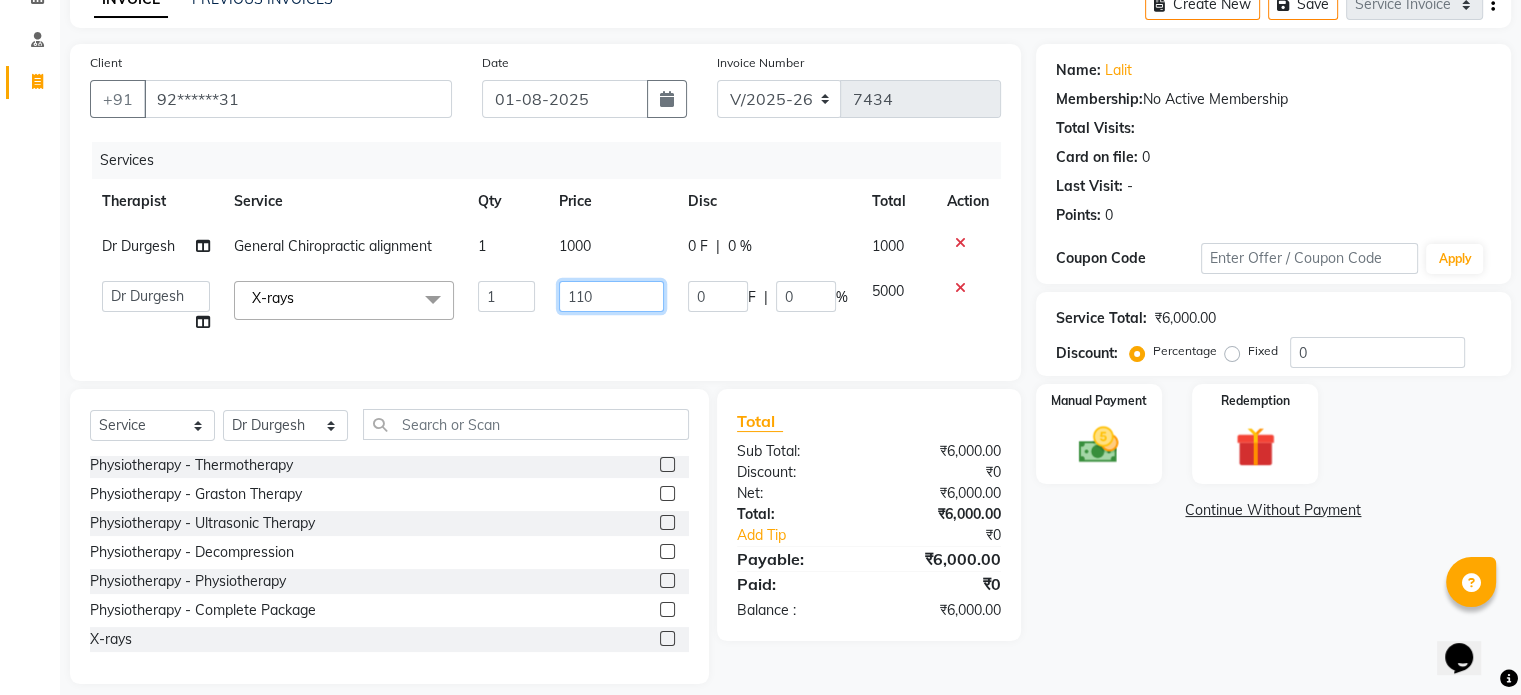type on "1100" 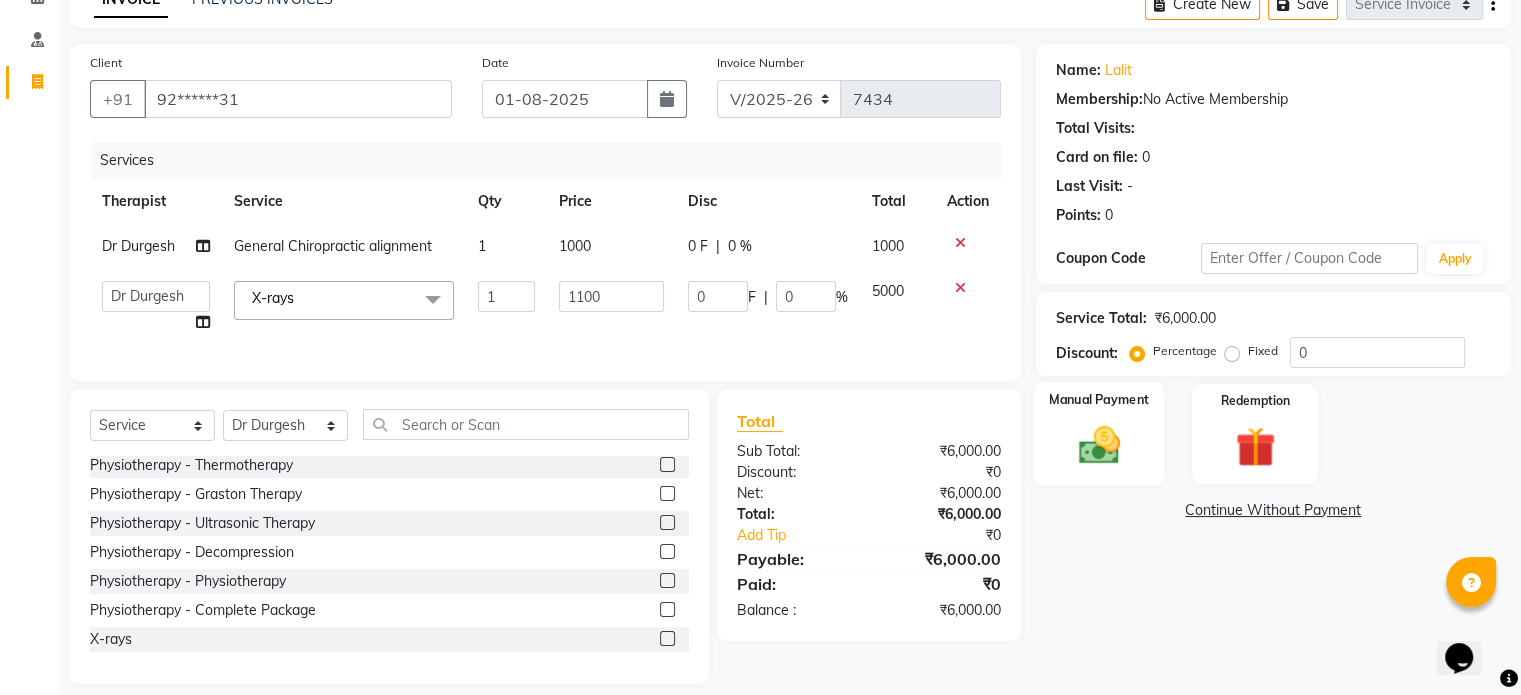 click 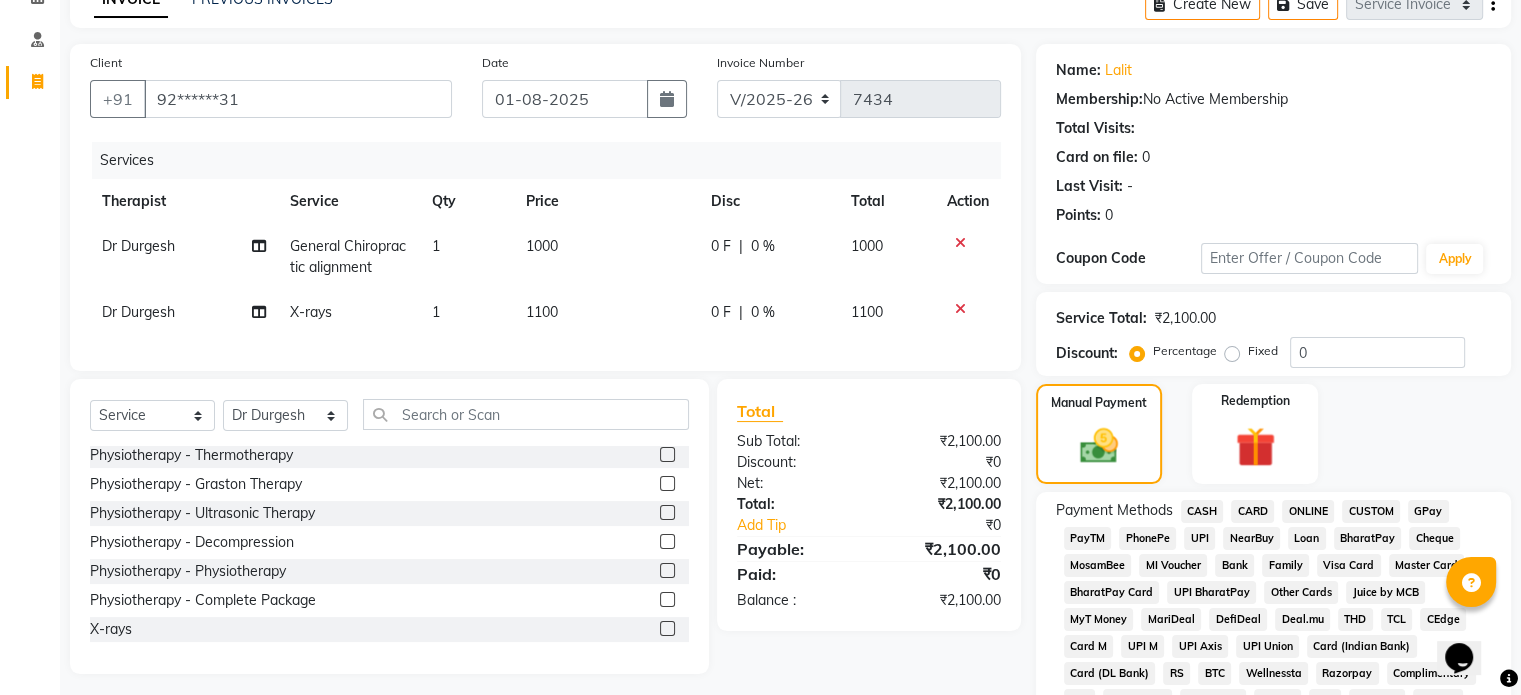 click on "UPI" 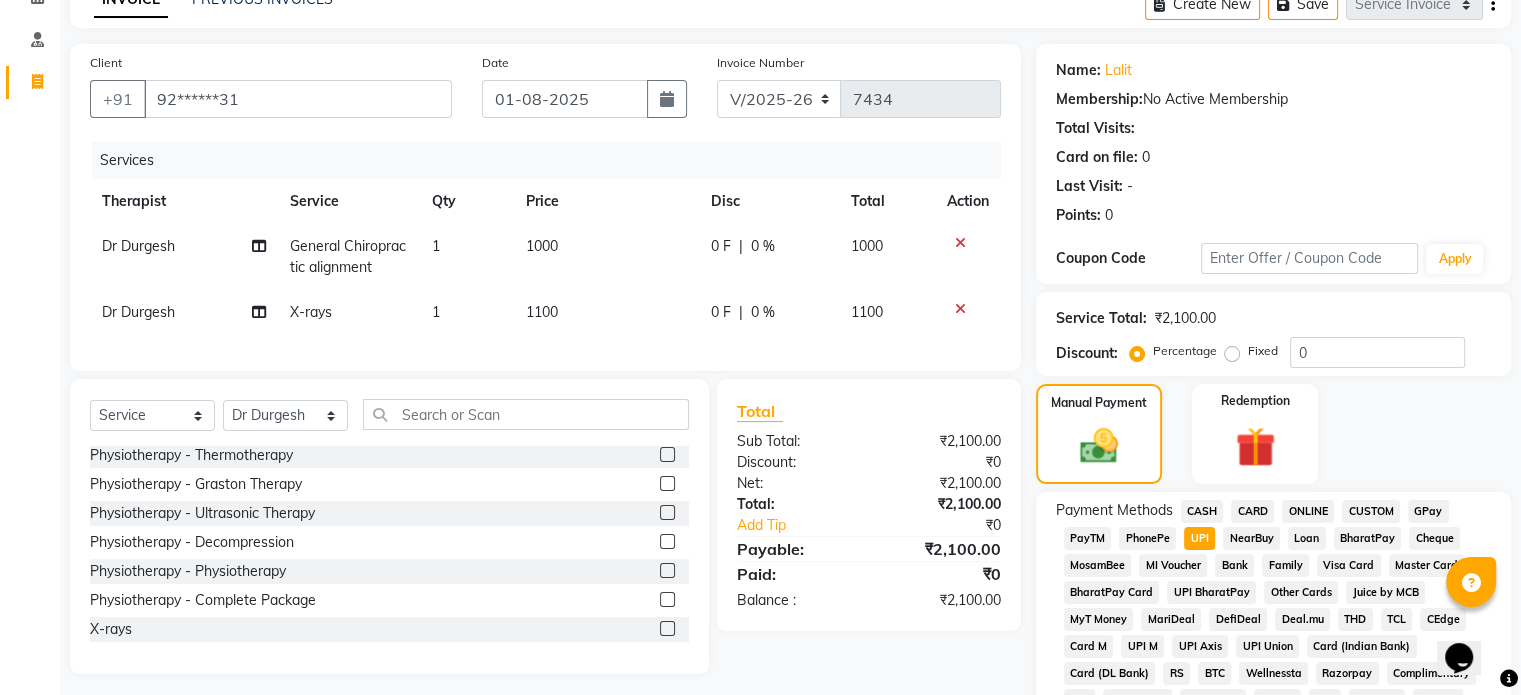 scroll, scrollTop: 652, scrollLeft: 0, axis: vertical 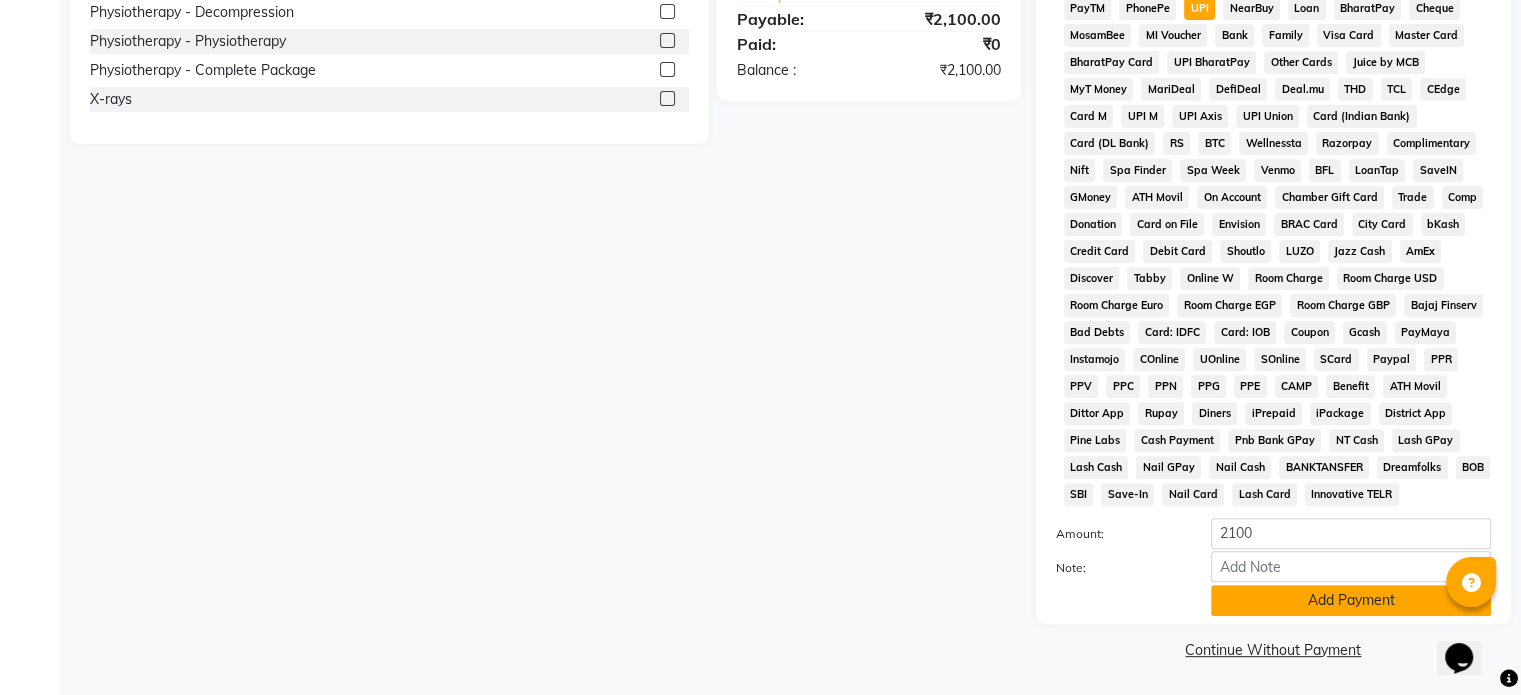 click on "Add Payment" 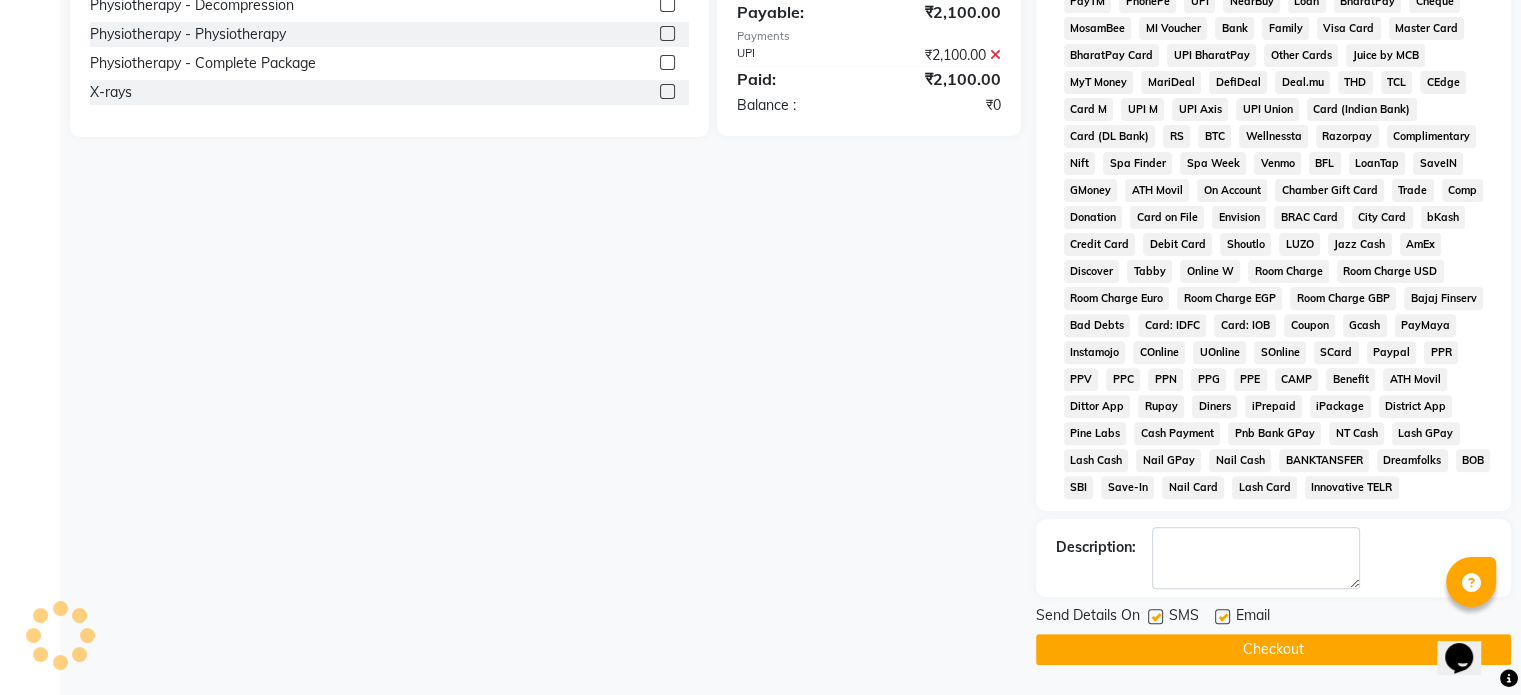 click 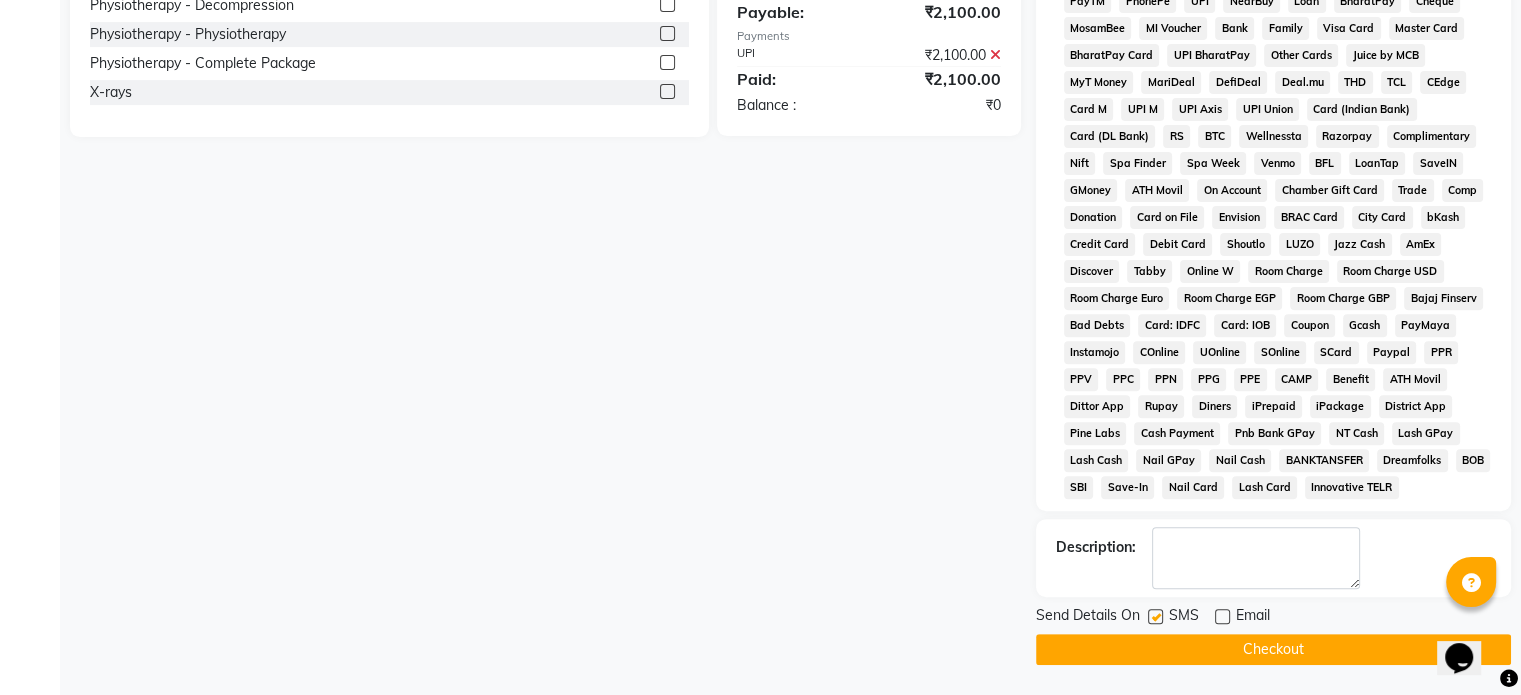 click 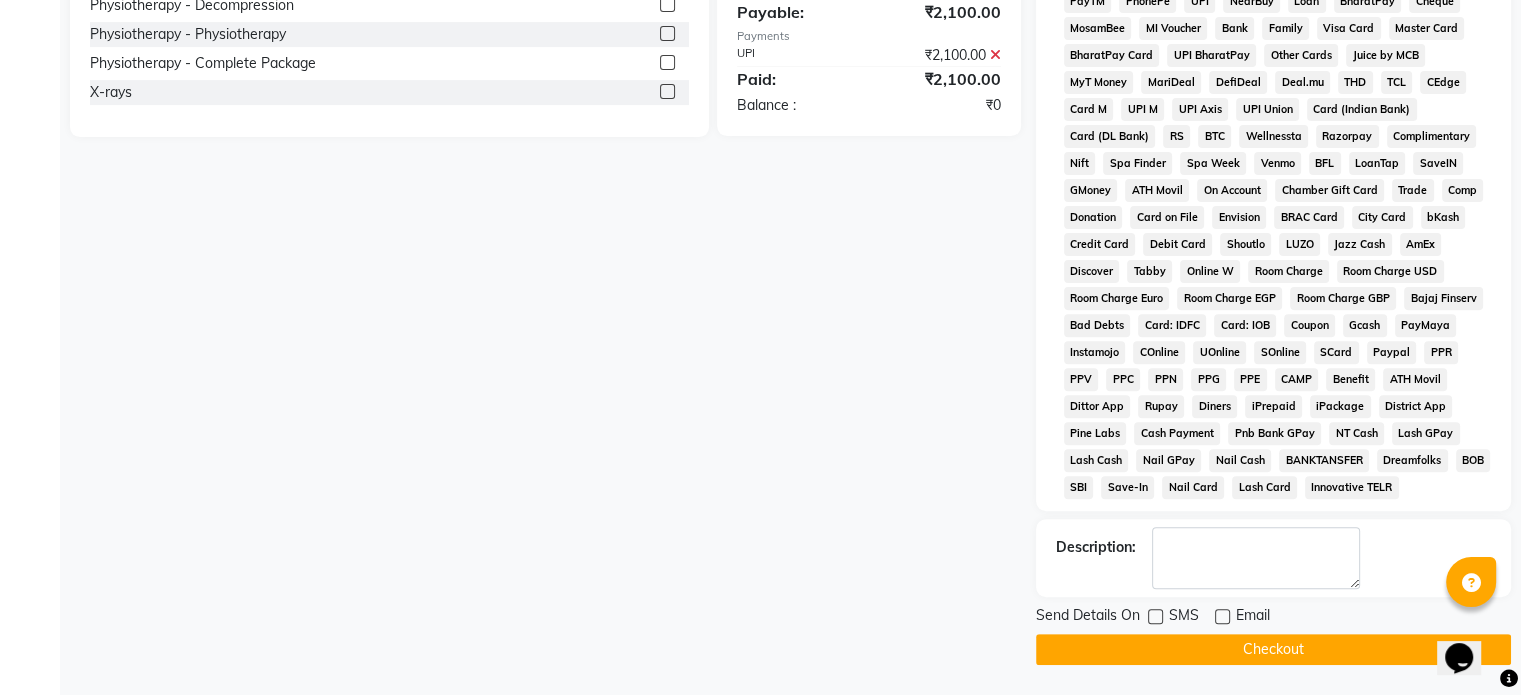click on "Checkout" 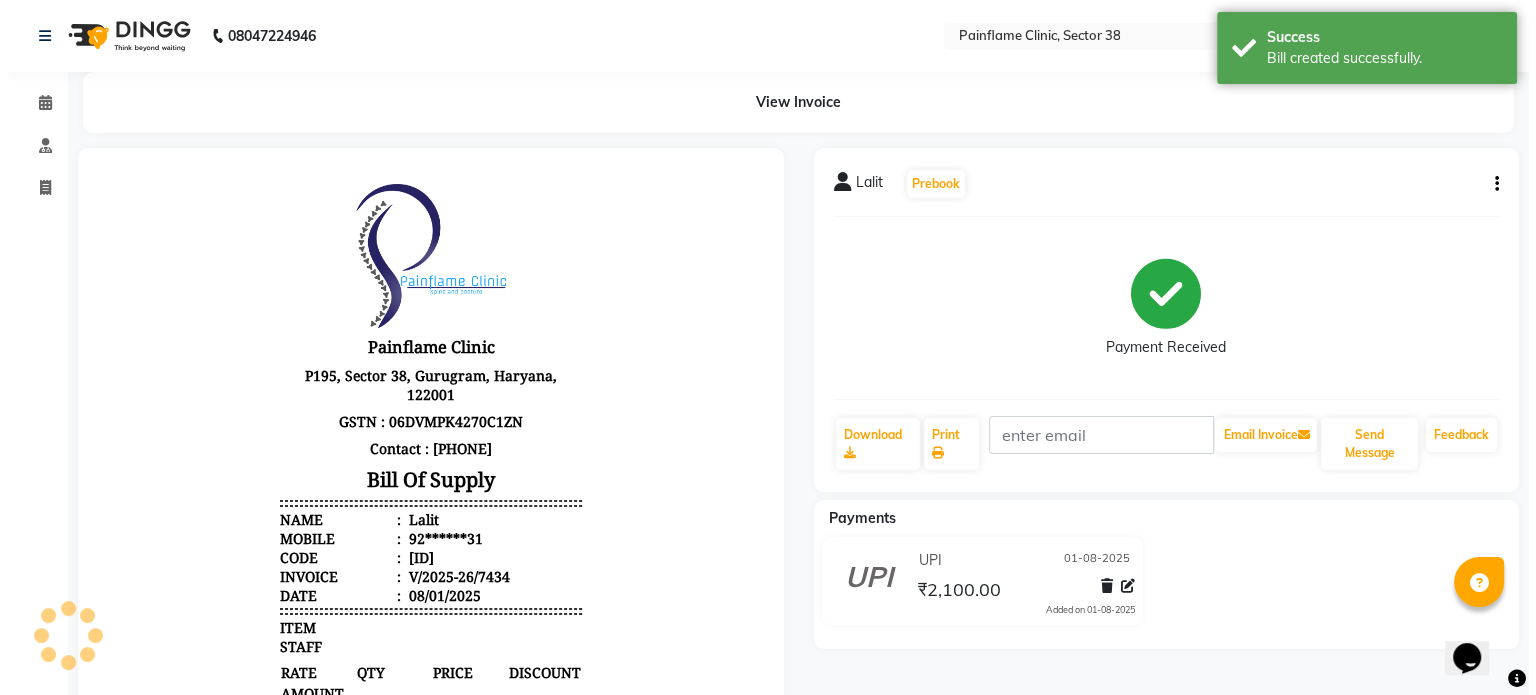 scroll, scrollTop: 0, scrollLeft: 0, axis: both 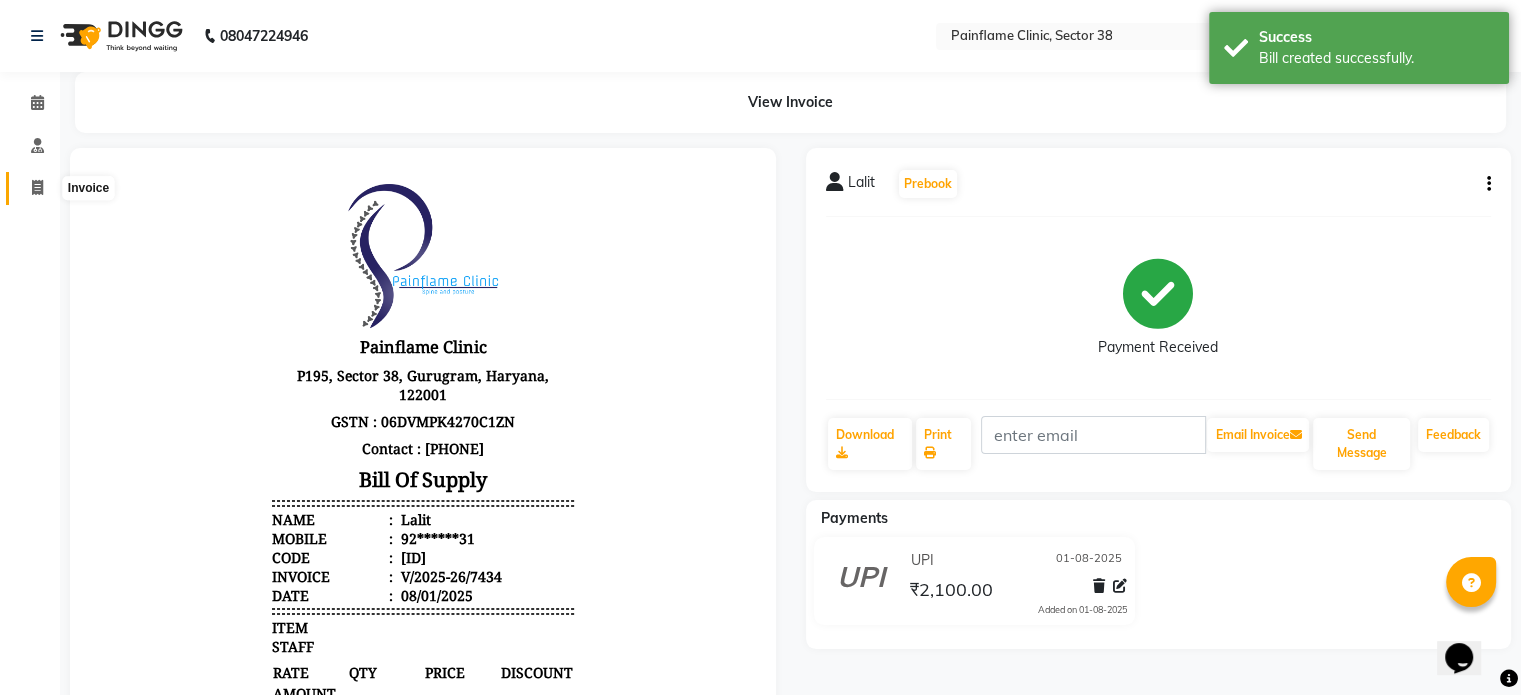 click 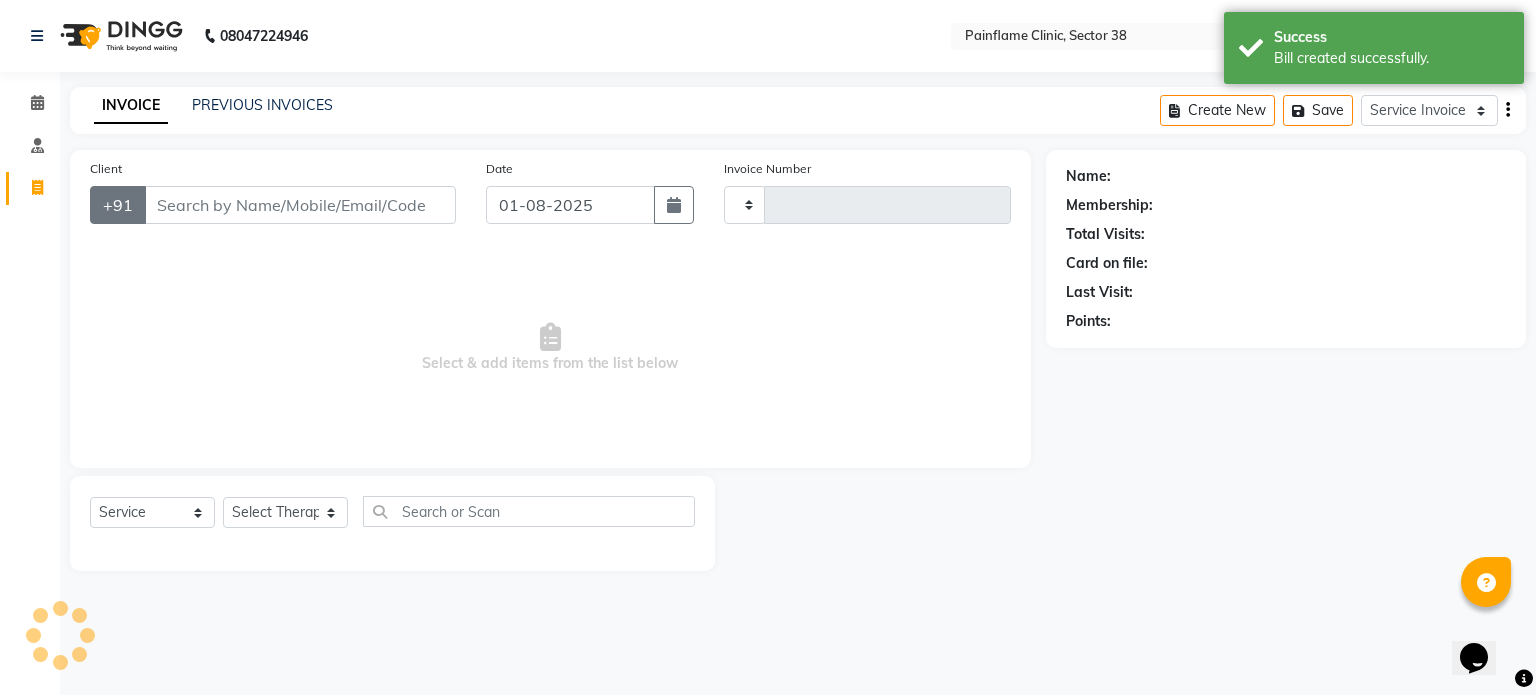 type on "7435" 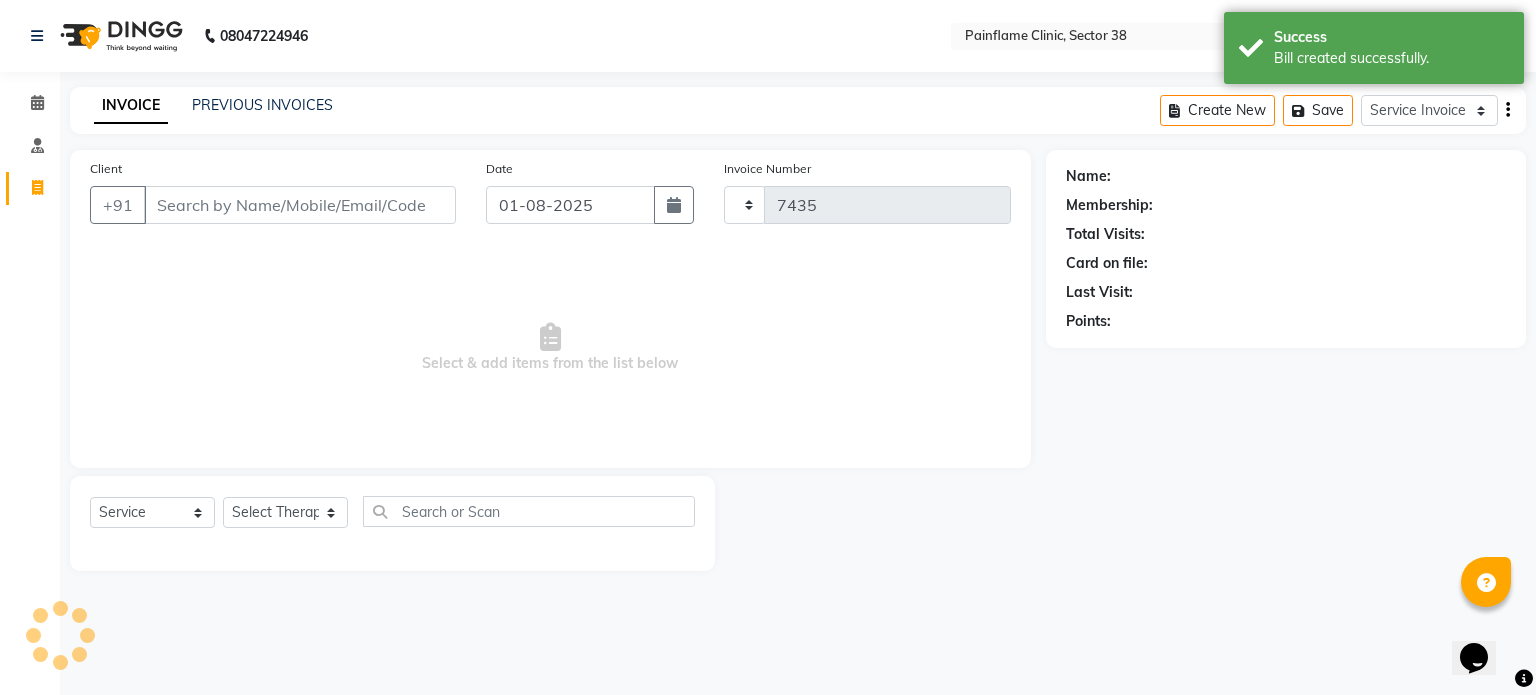 select on "3964" 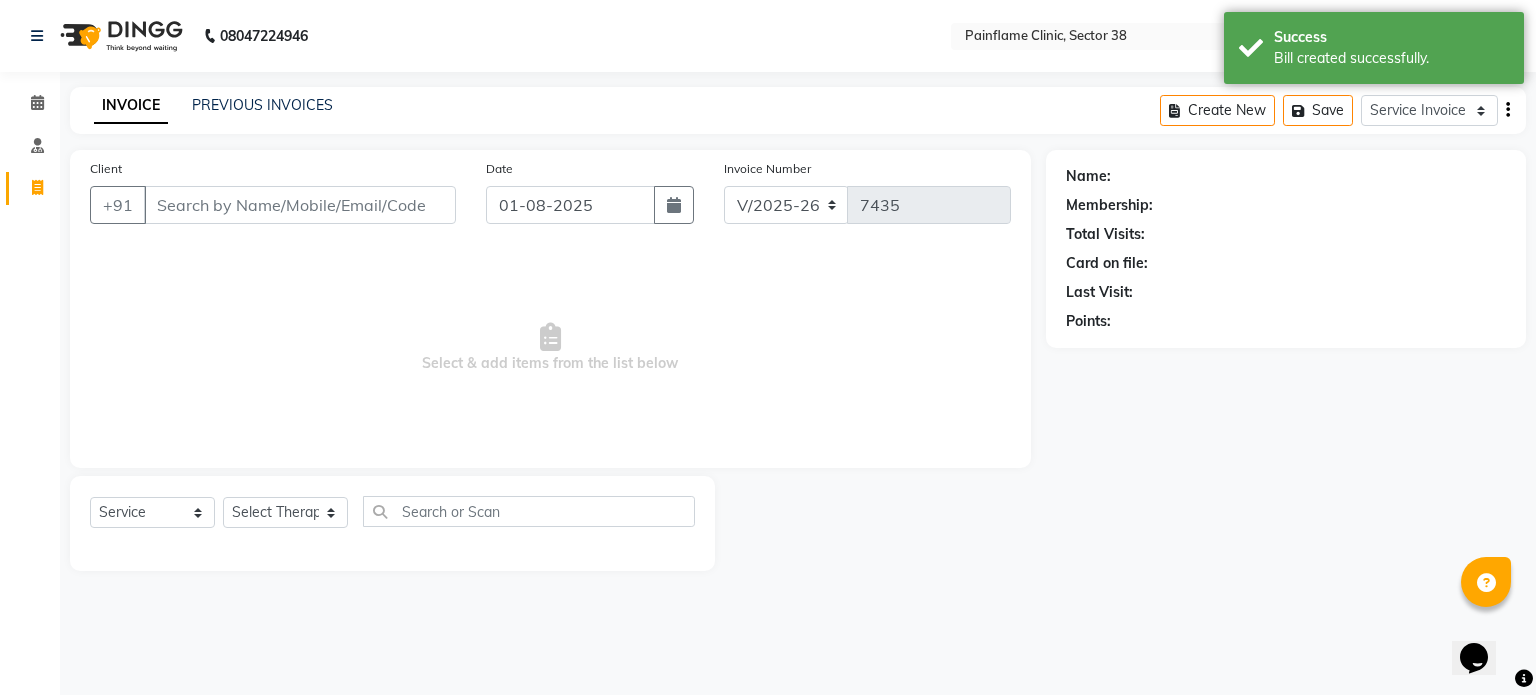 click on "Client" at bounding box center [300, 205] 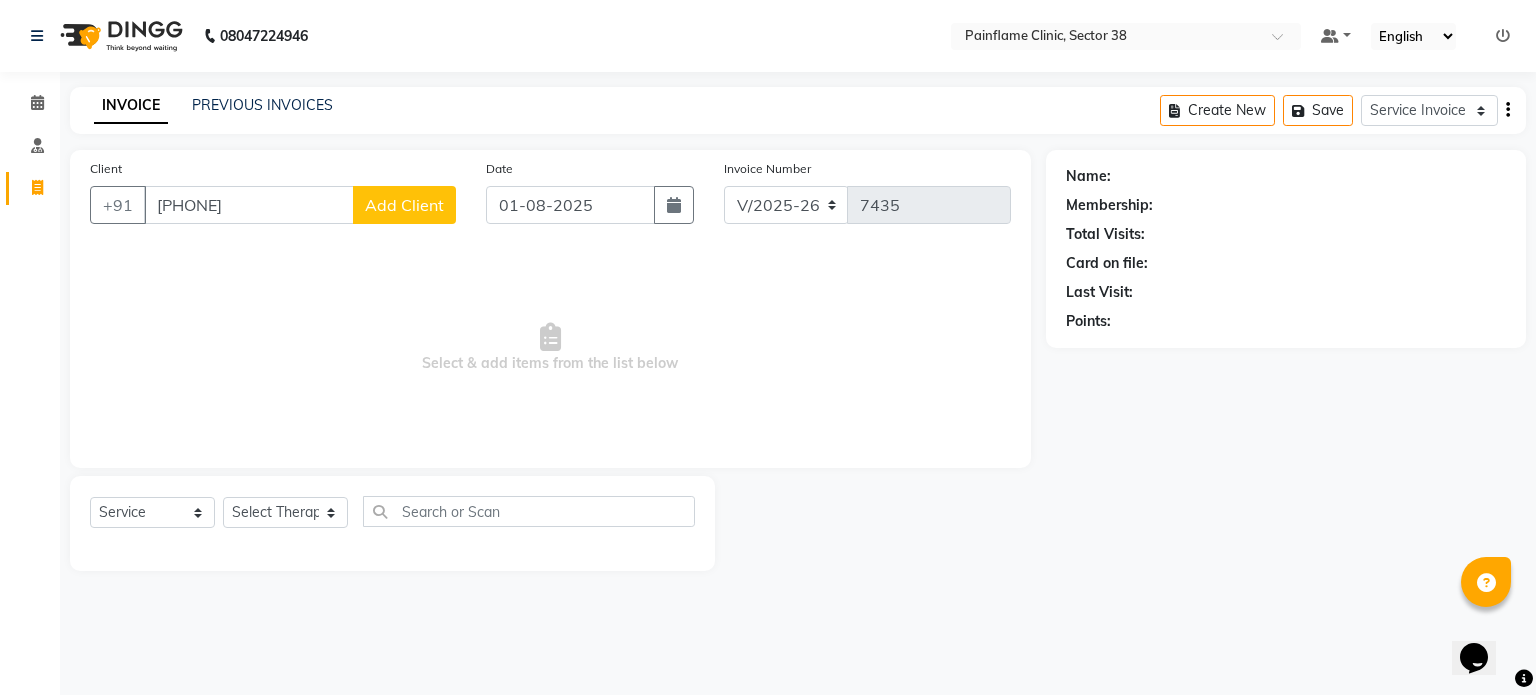 click on "[PHONE]" at bounding box center [249, 205] 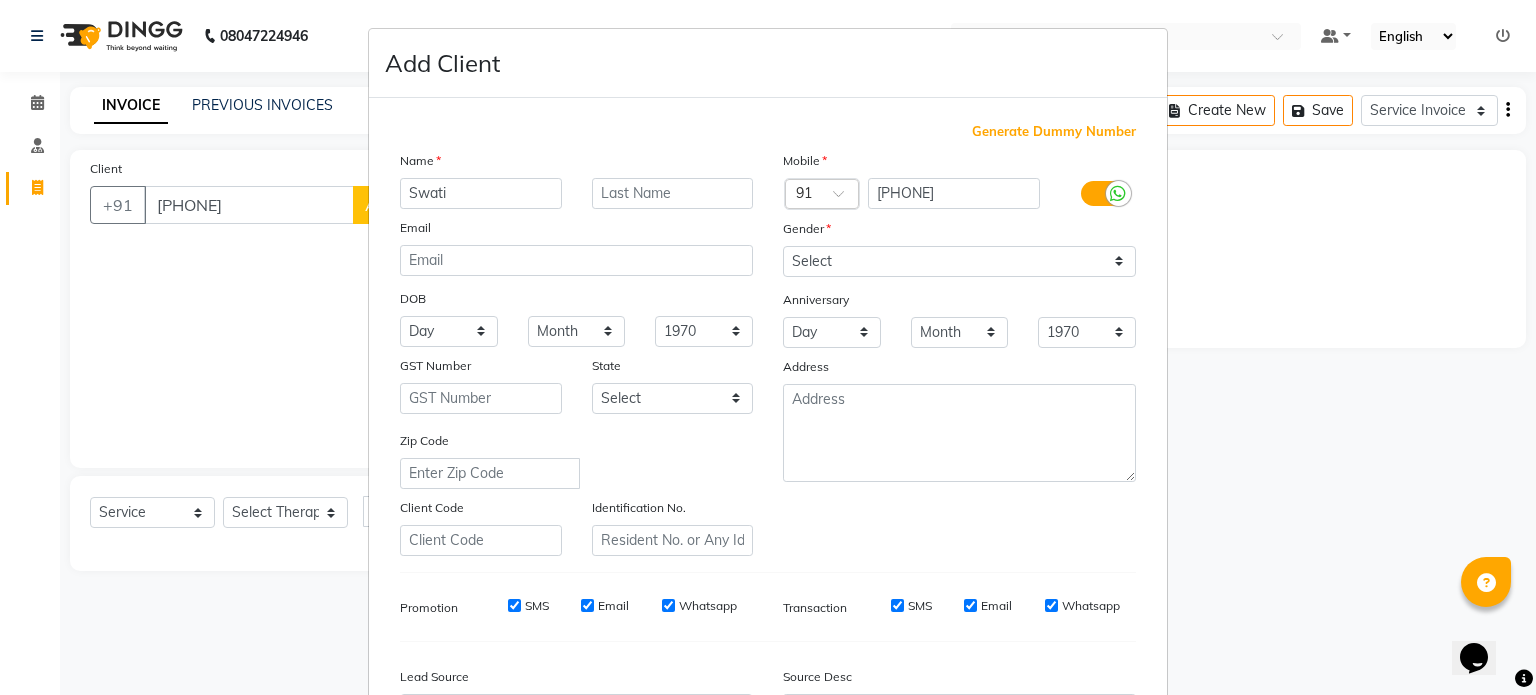 type on "Swati" 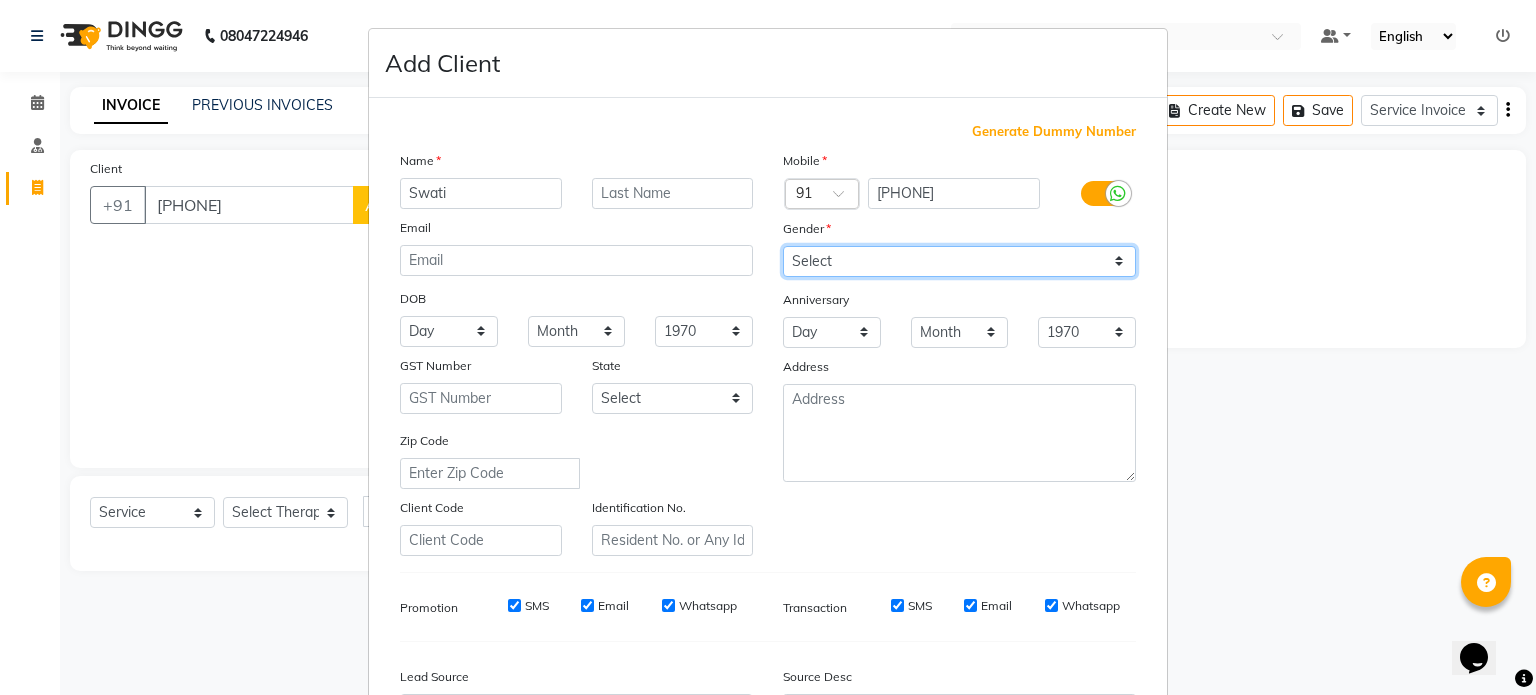 click on "Select Male Female Other Prefer Not To Say" at bounding box center [959, 261] 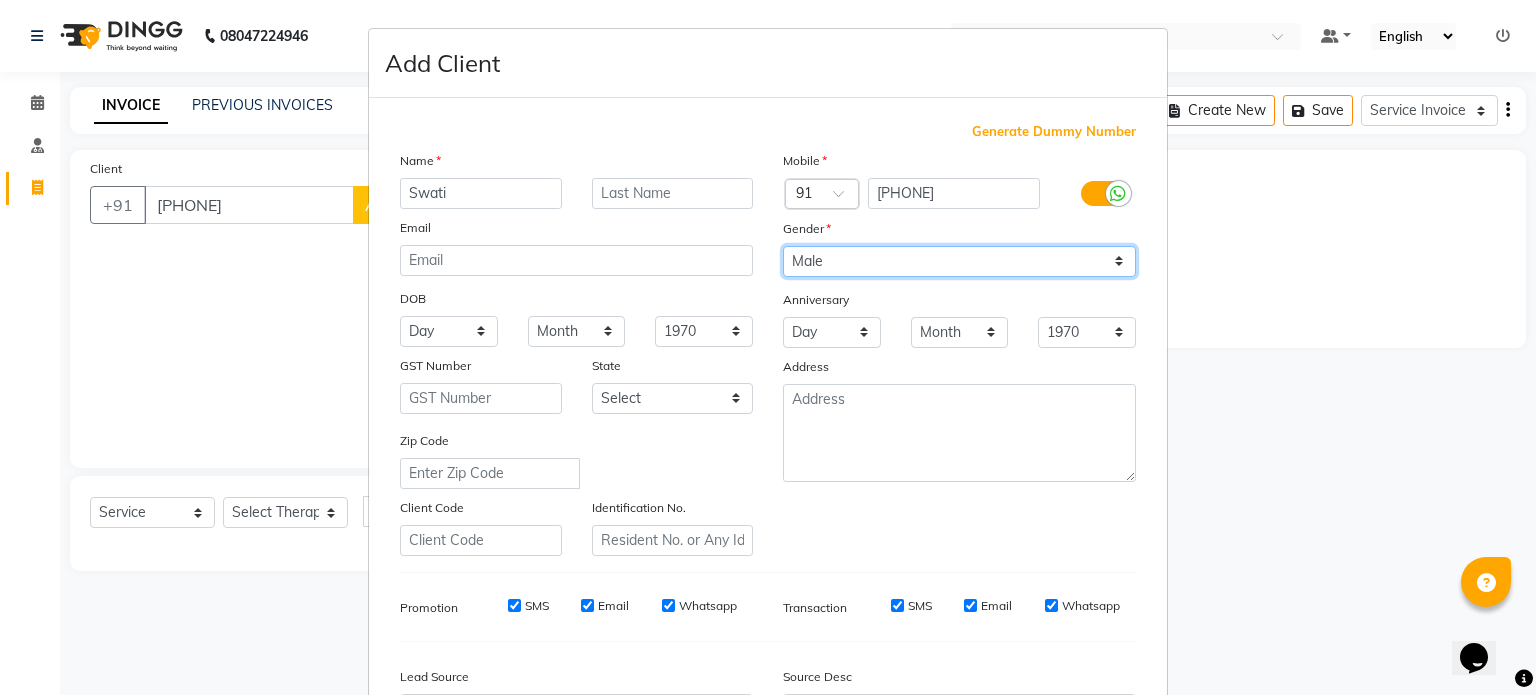 click on "Select Male Female Other Prefer Not To Say" at bounding box center (959, 261) 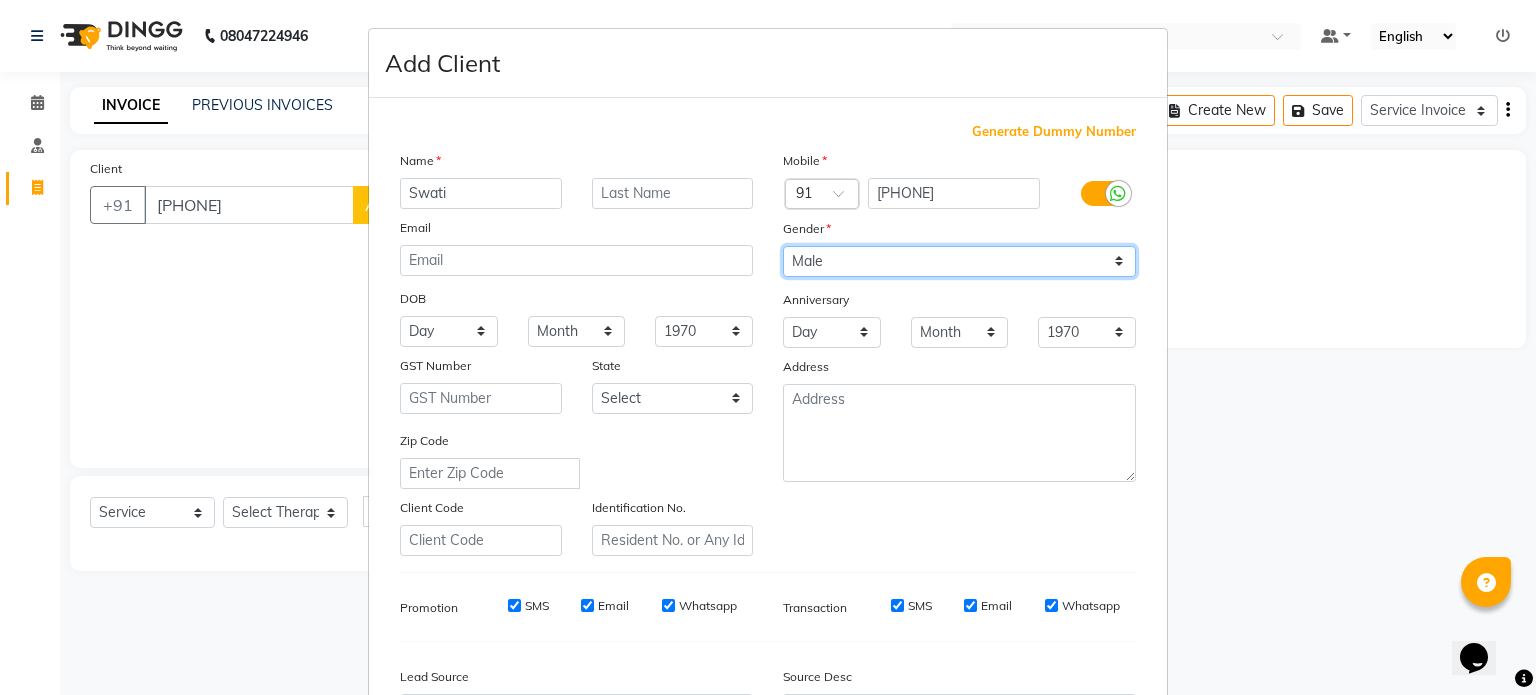 select on "female" 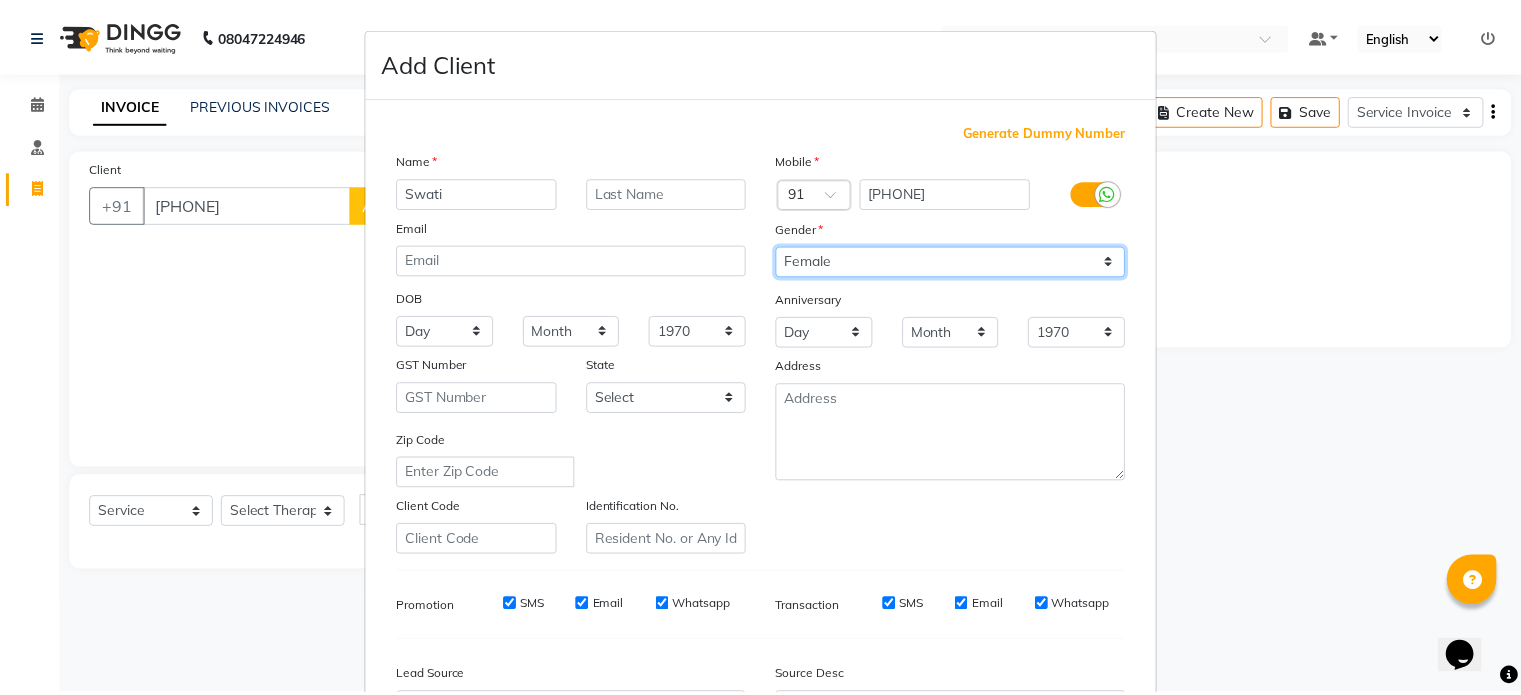 scroll, scrollTop: 237, scrollLeft: 0, axis: vertical 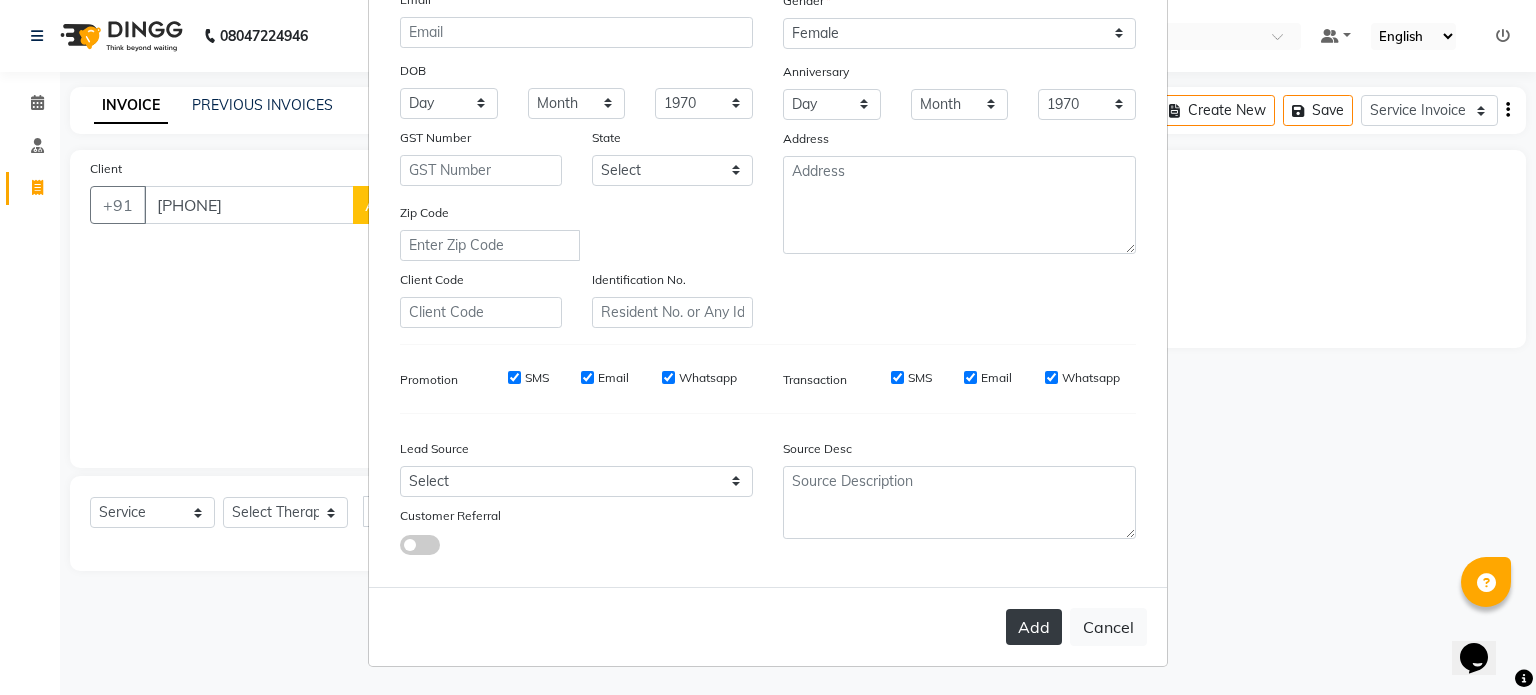 click on "Add" at bounding box center (1034, 627) 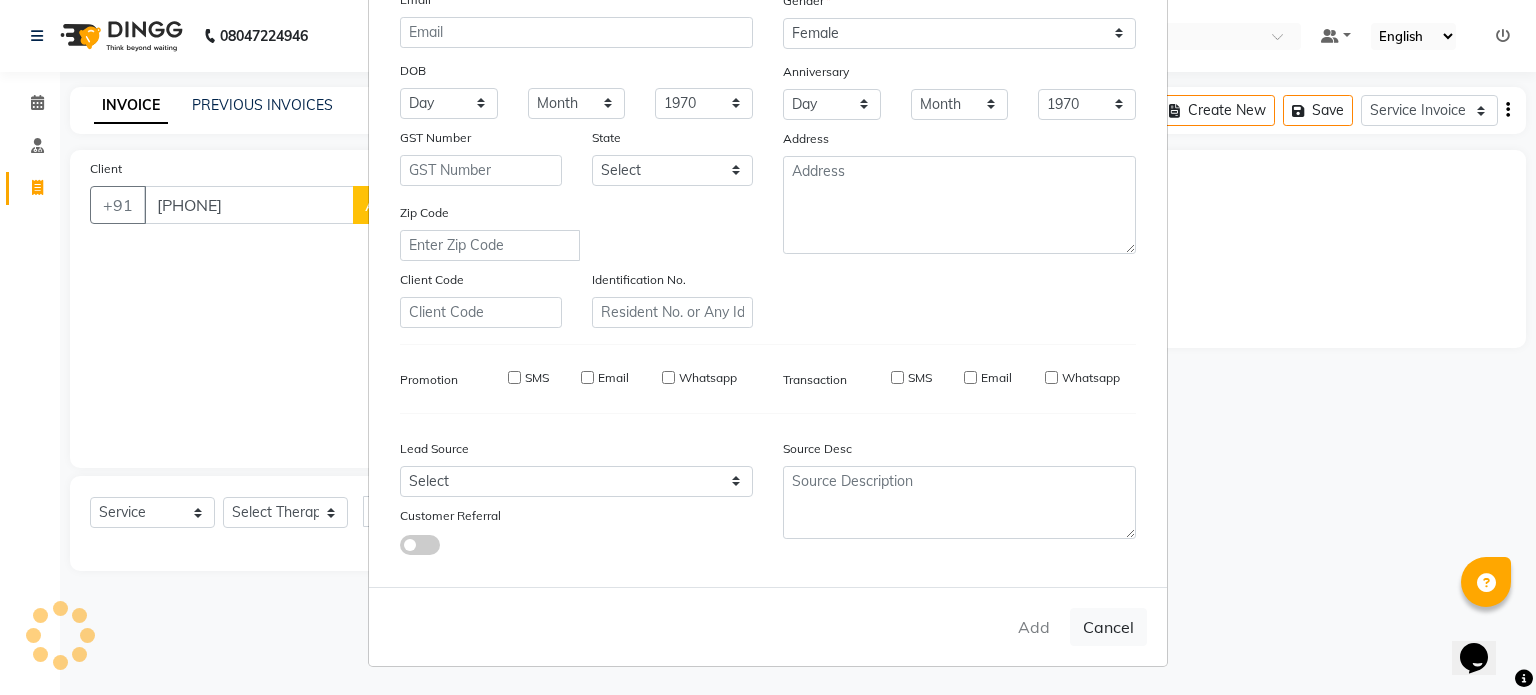 type on "94******00" 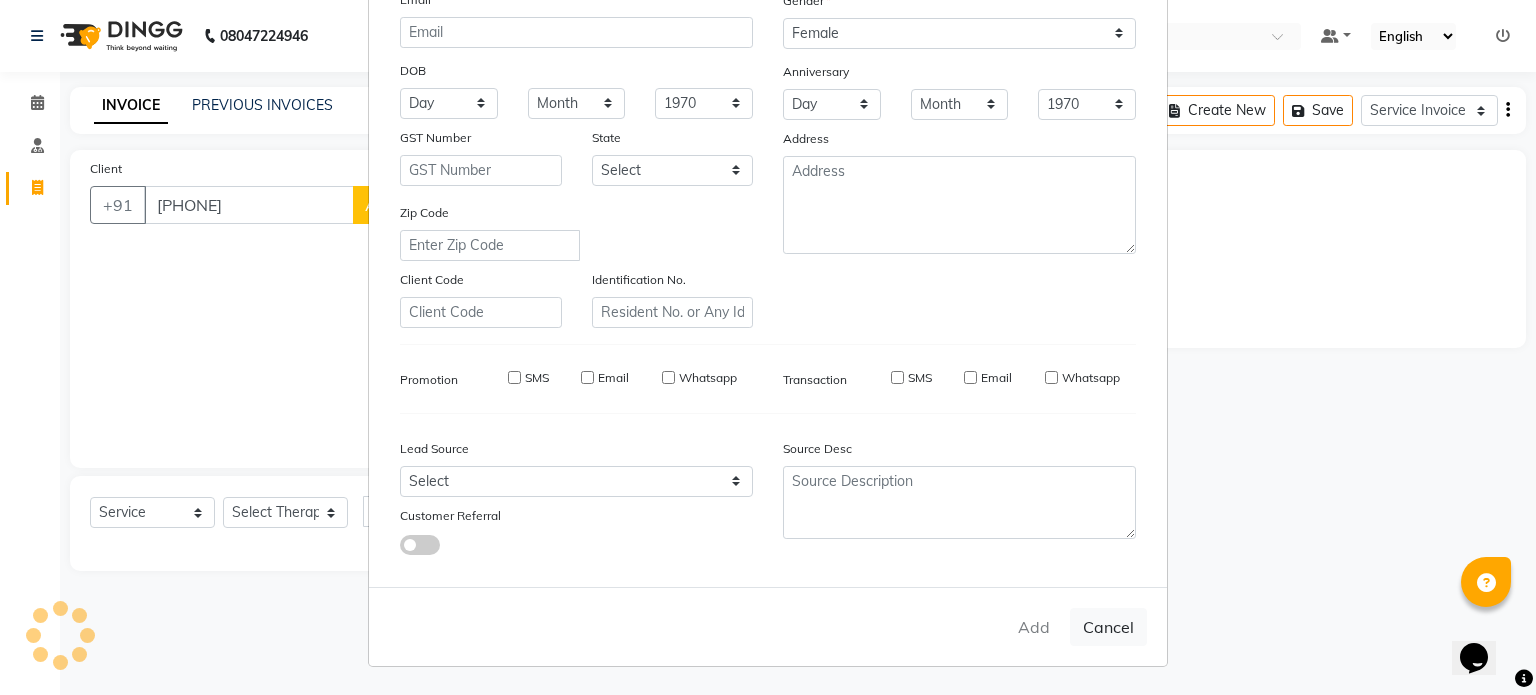 type 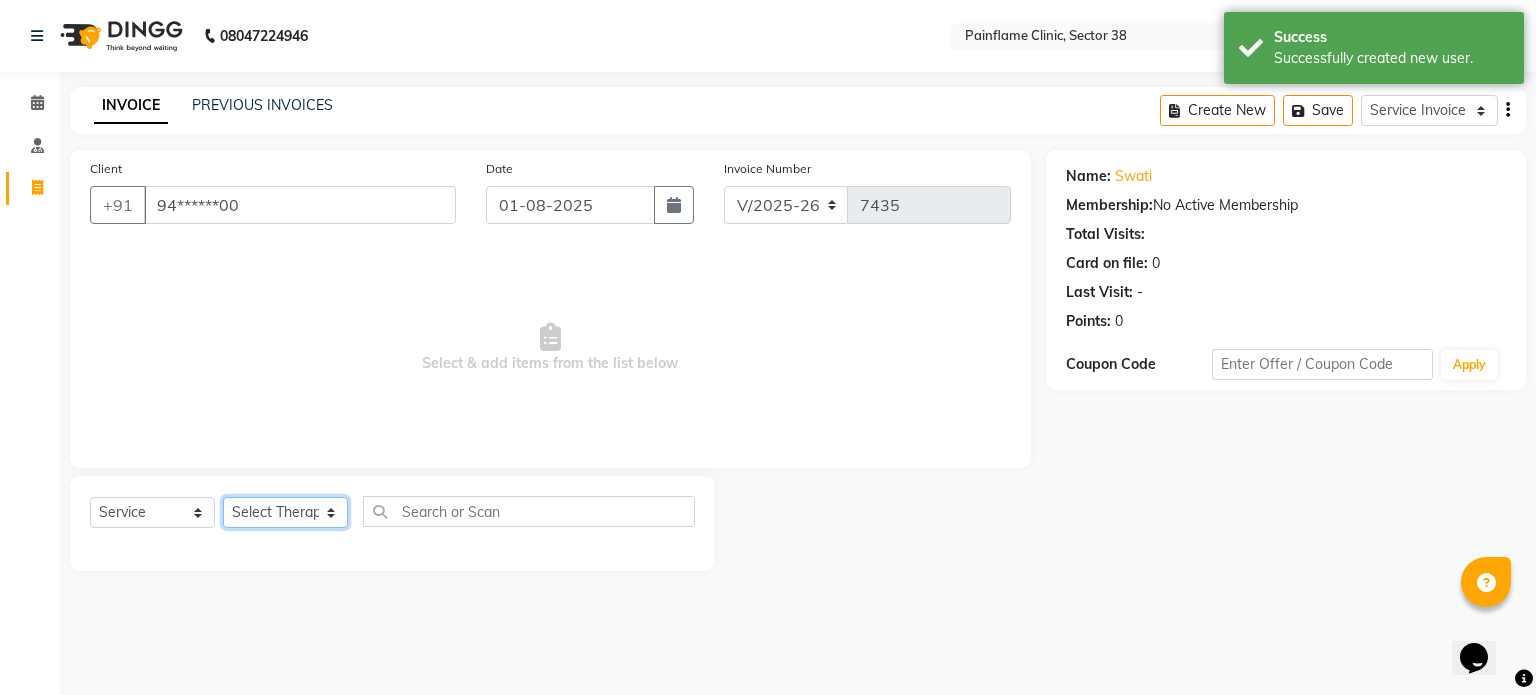 click on "Select Therapist Dr Durgesh Dr Harish Dr Ranjana Dr Saurabh Dr. Suraj Dr. Tejpal Mehlawat KUSHAL MOHIT SEMWAL Nancy Singhai Reception 1  Reception 2 Reception 3" 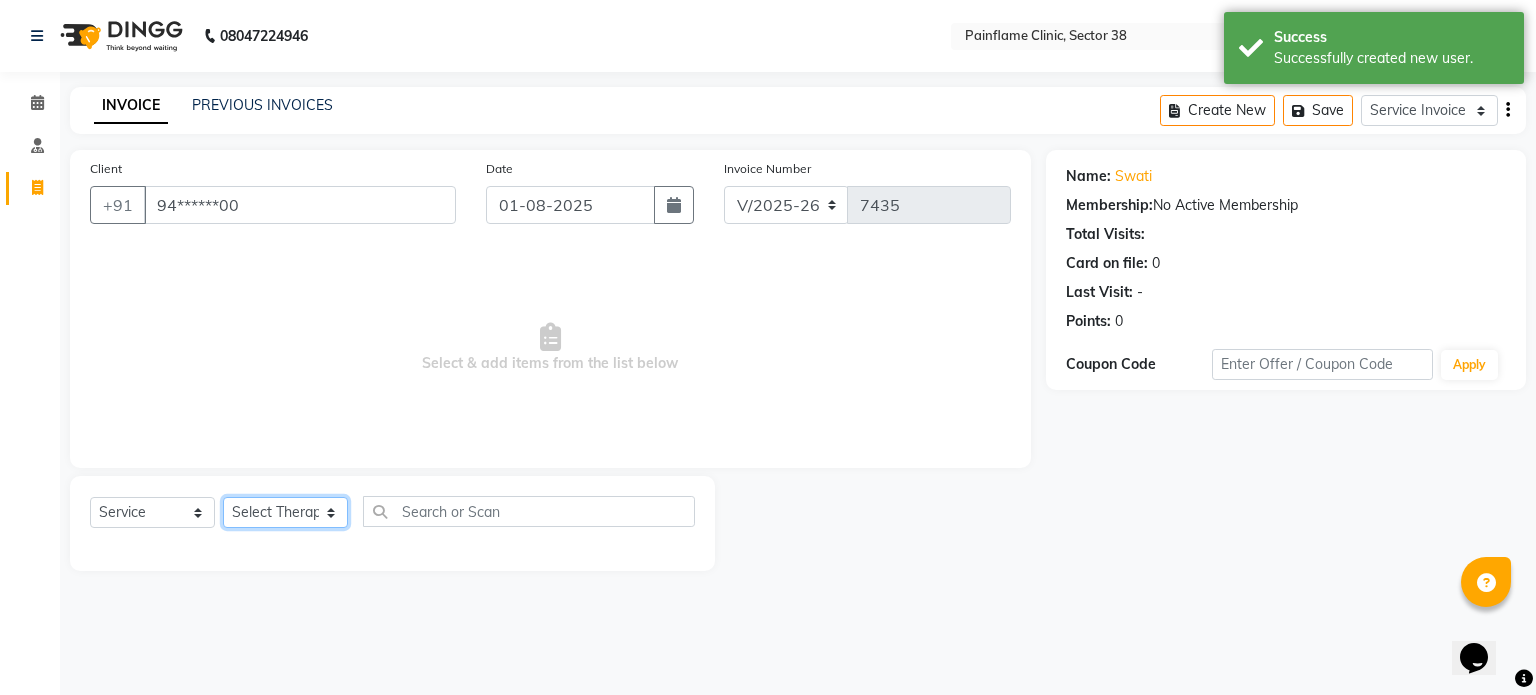 select on "20212" 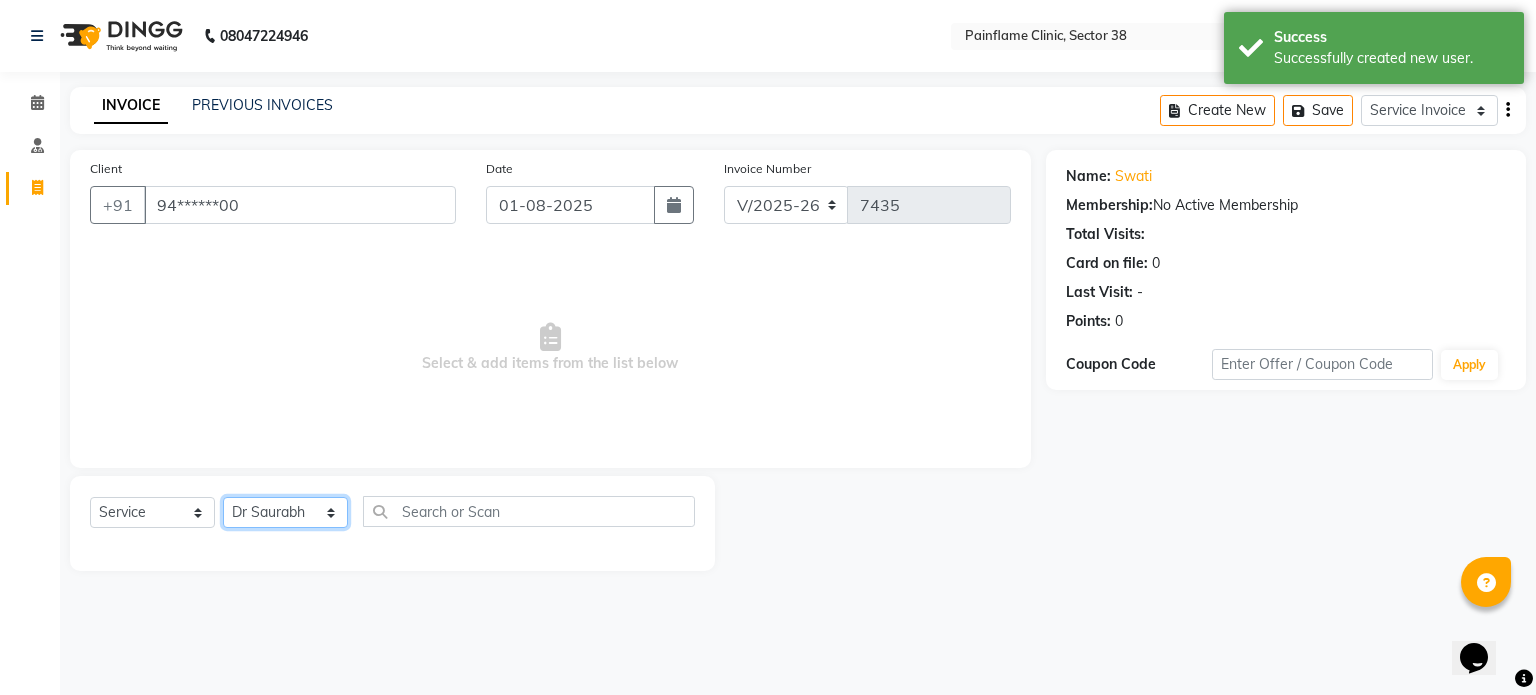 click on "Select Therapist Dr Durgesh Dr Harish Dr Ranjana Dr Saurabh Dr. Suraj Dr. Tejpal Mehlawat KUSHAL MOHIT SEMWAL Nancy Singhai Reception 1  Reception 2 Reception 3" 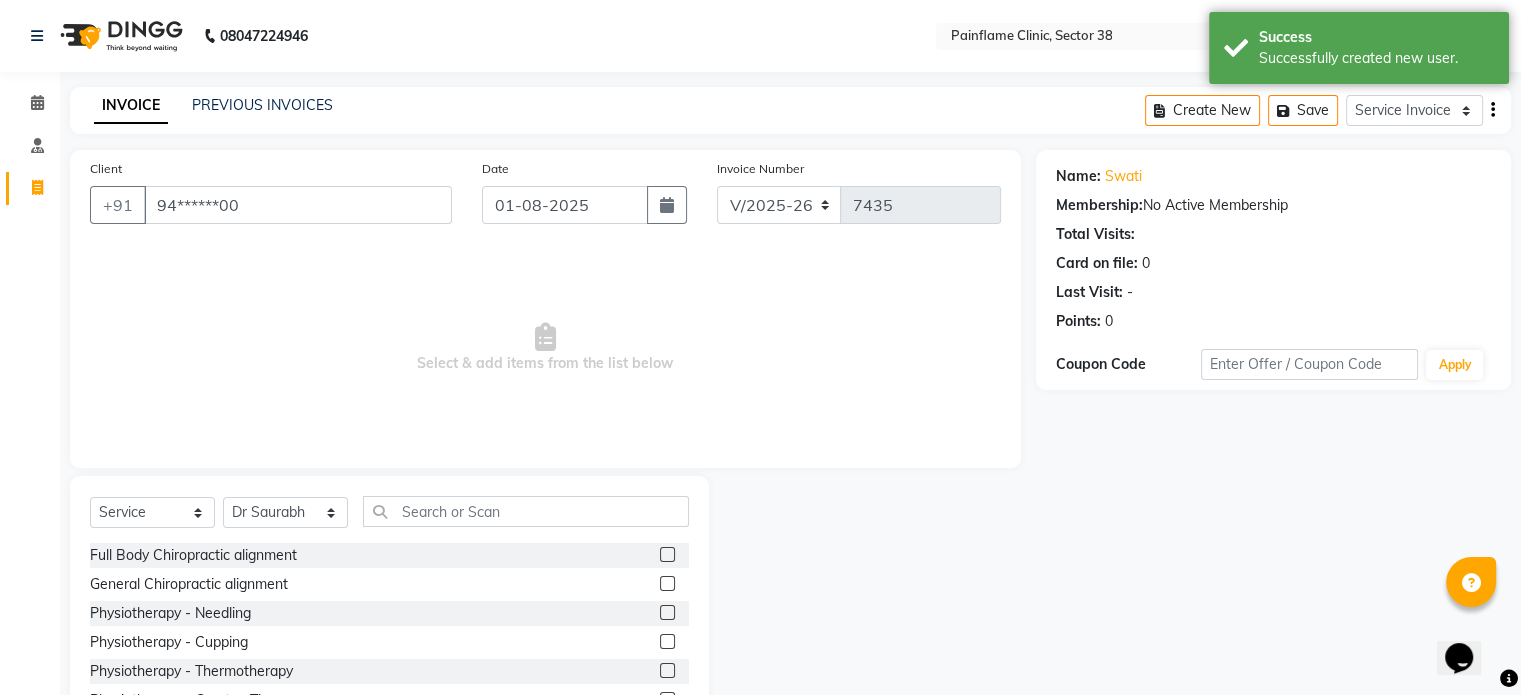 click 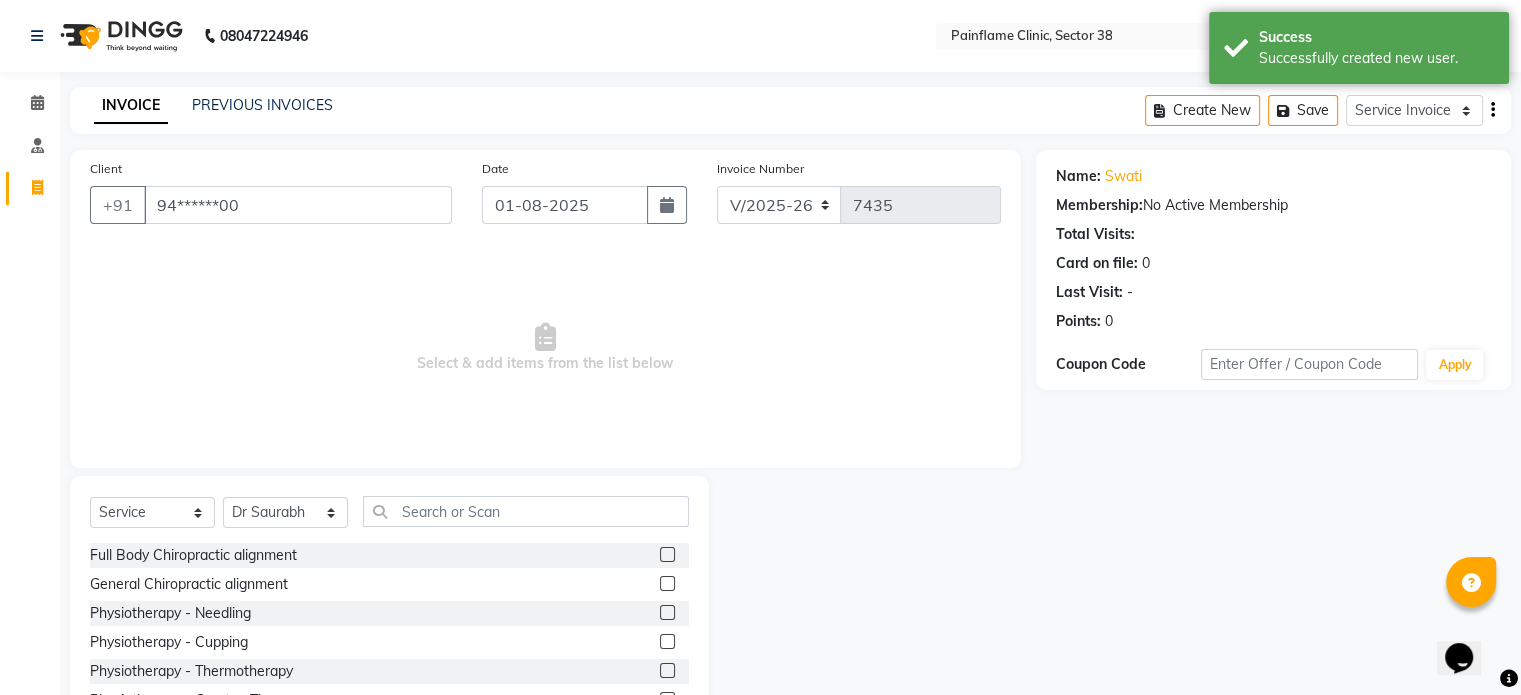 click at bounding box center [666, 584] 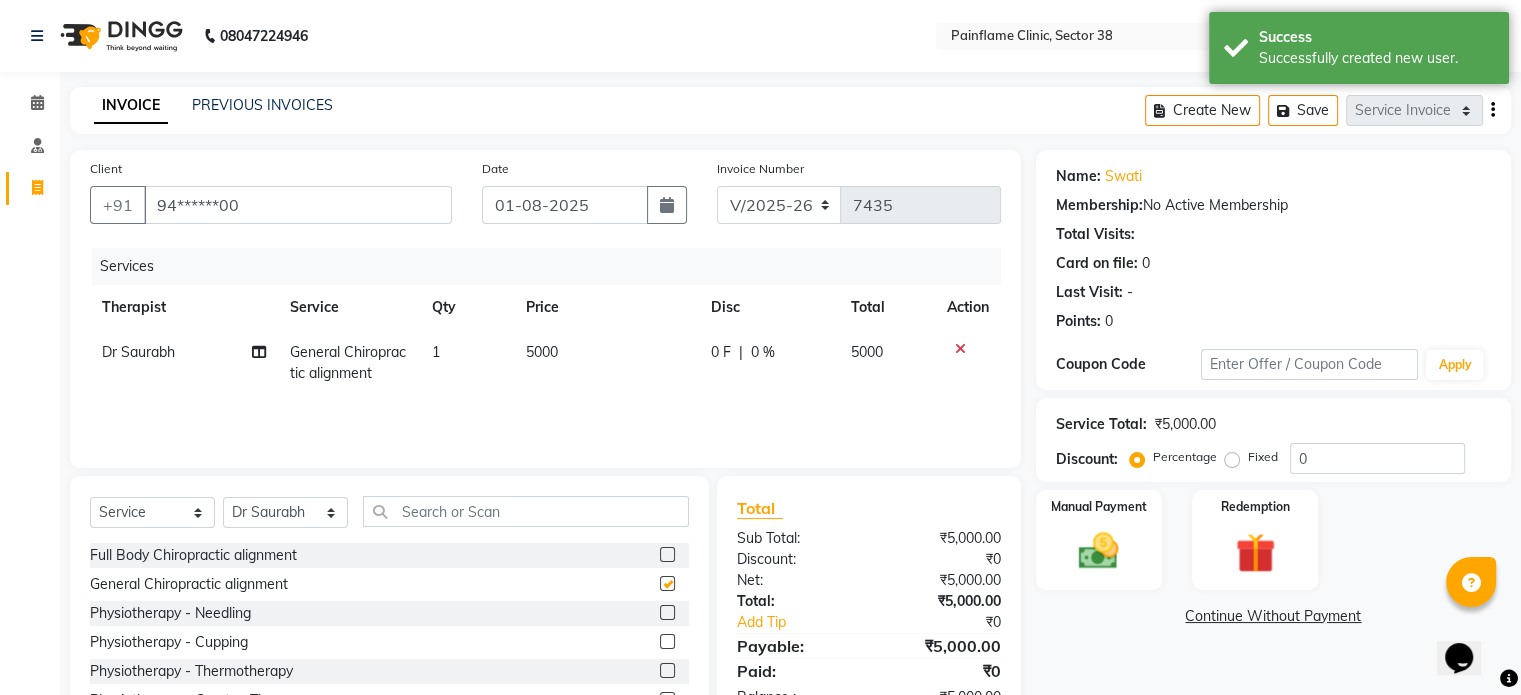checkbox on "false" 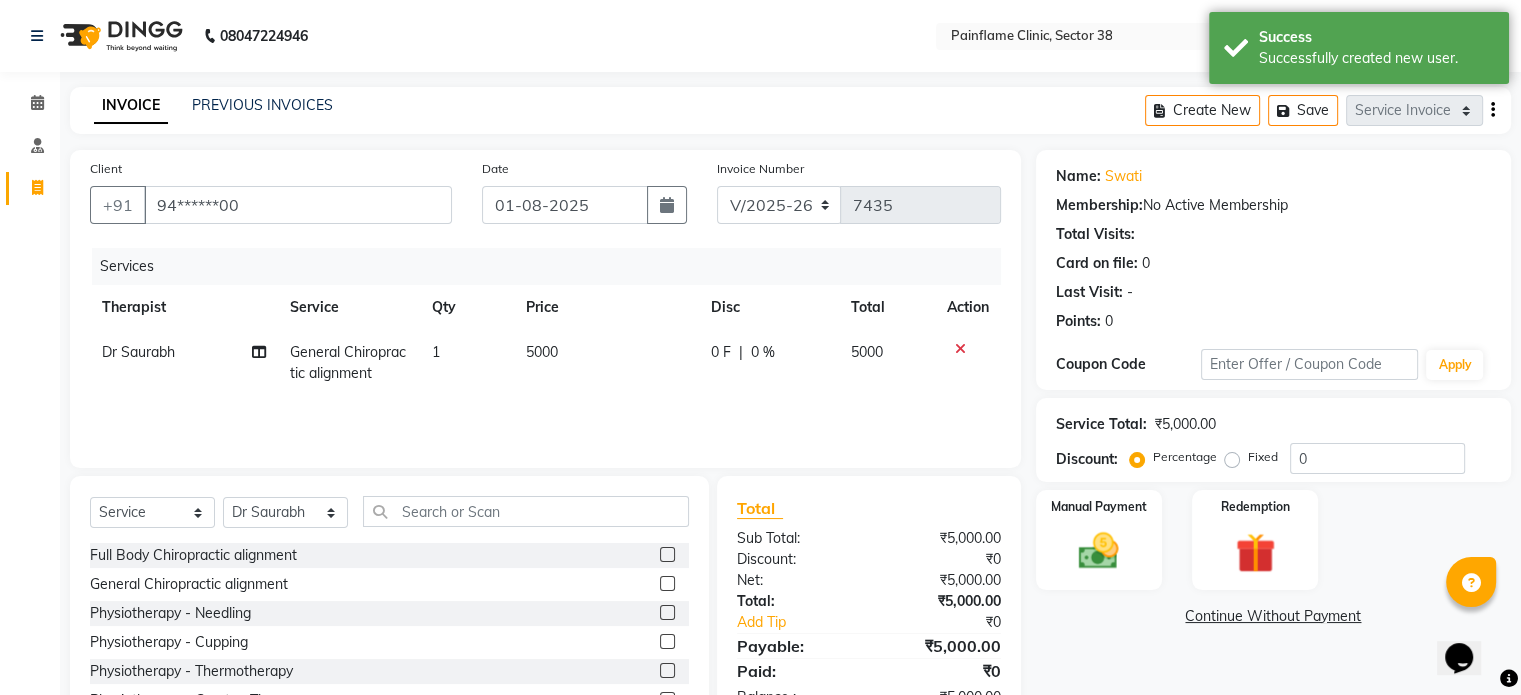 click on "5000" 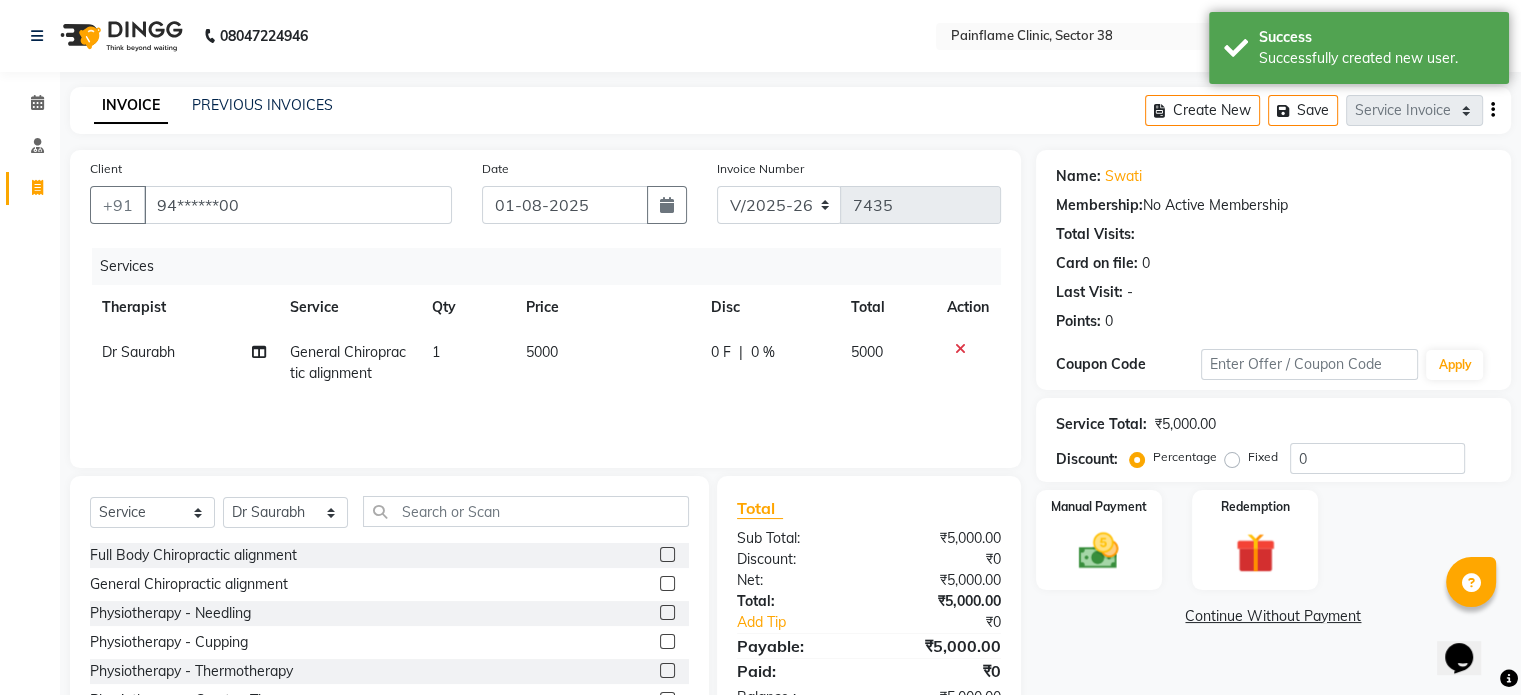 select on "20212" 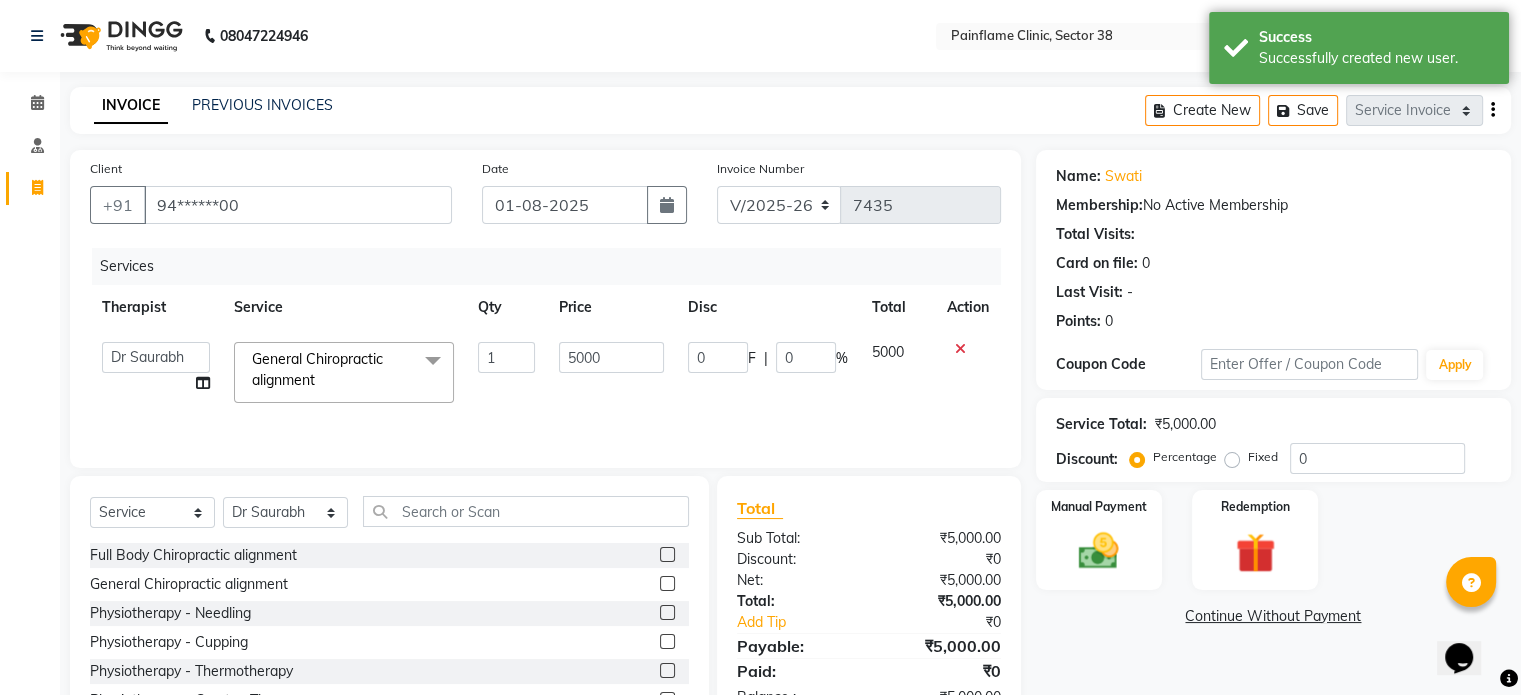 click on "5000" 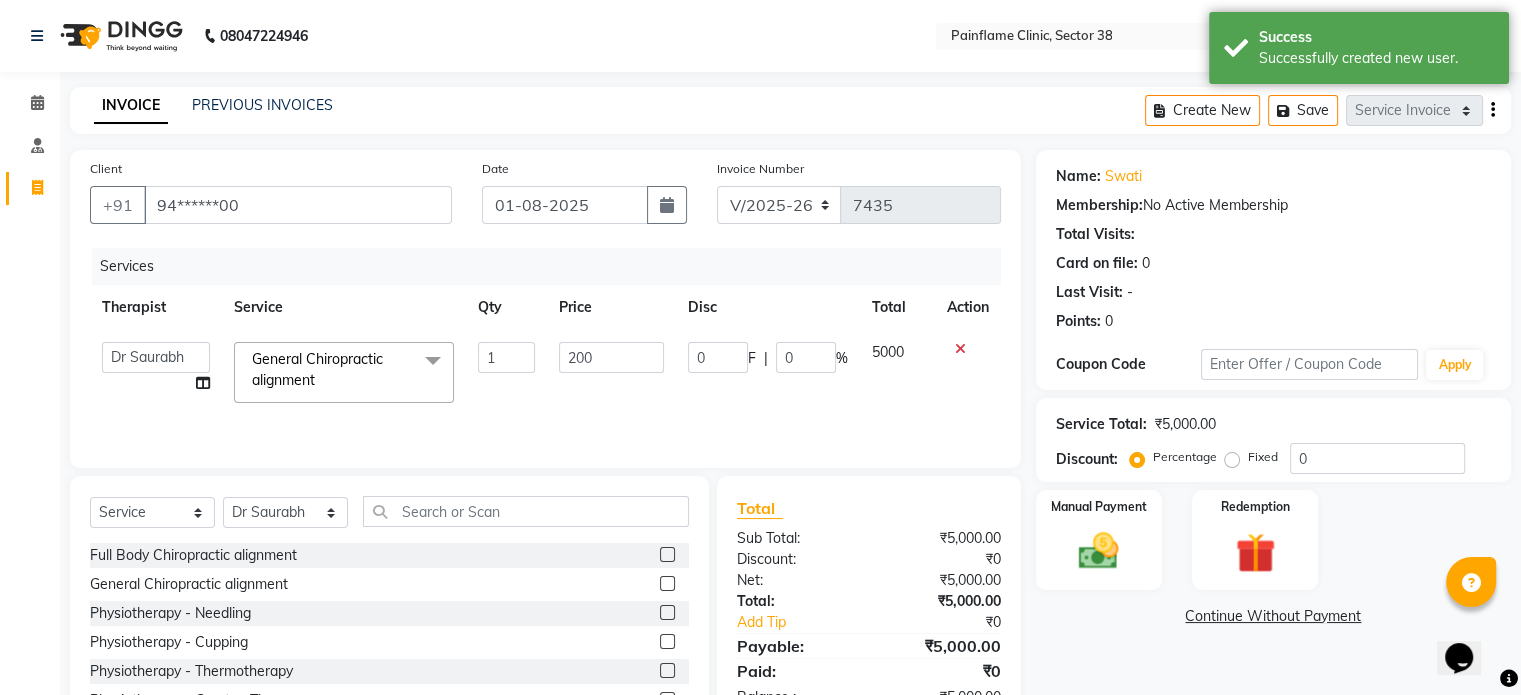type on "2000" 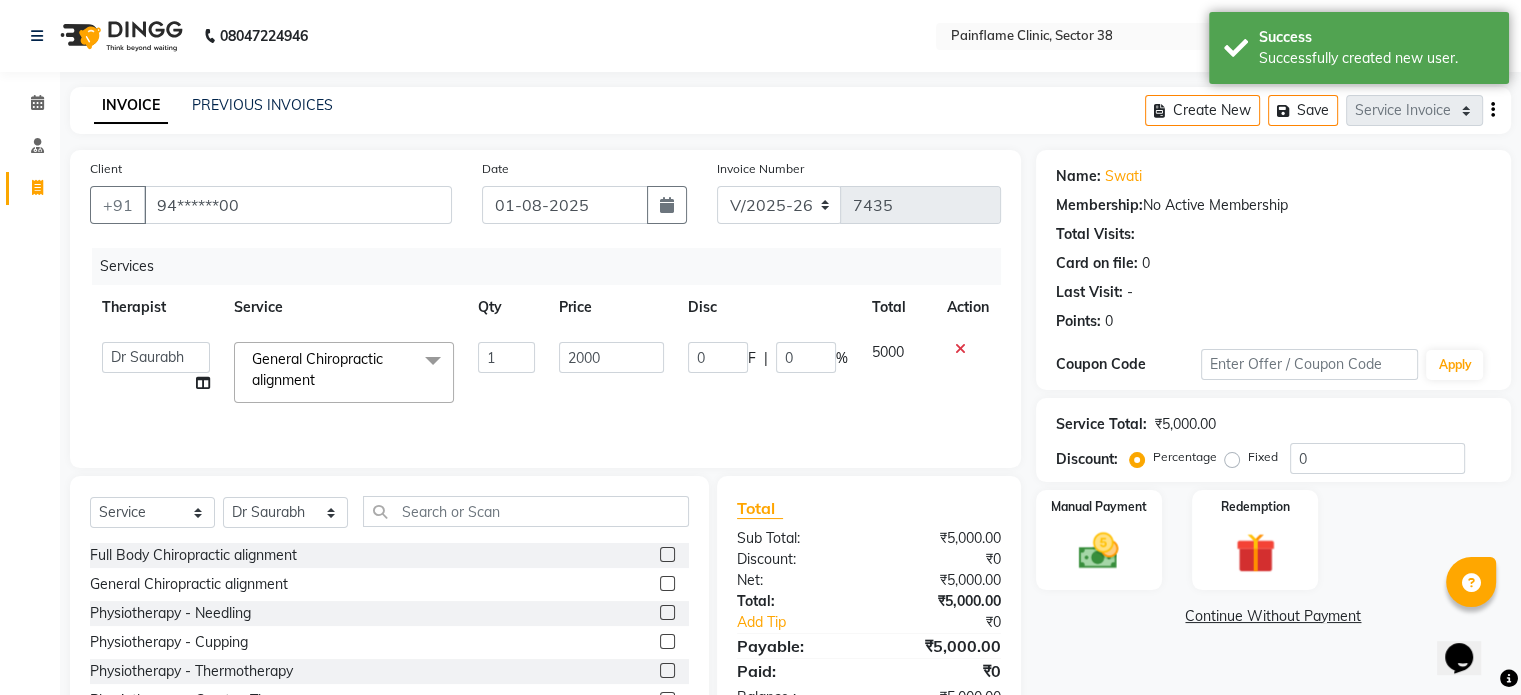 scroll, scrollTop: 119, scrollLeft: 0, axis: vertical 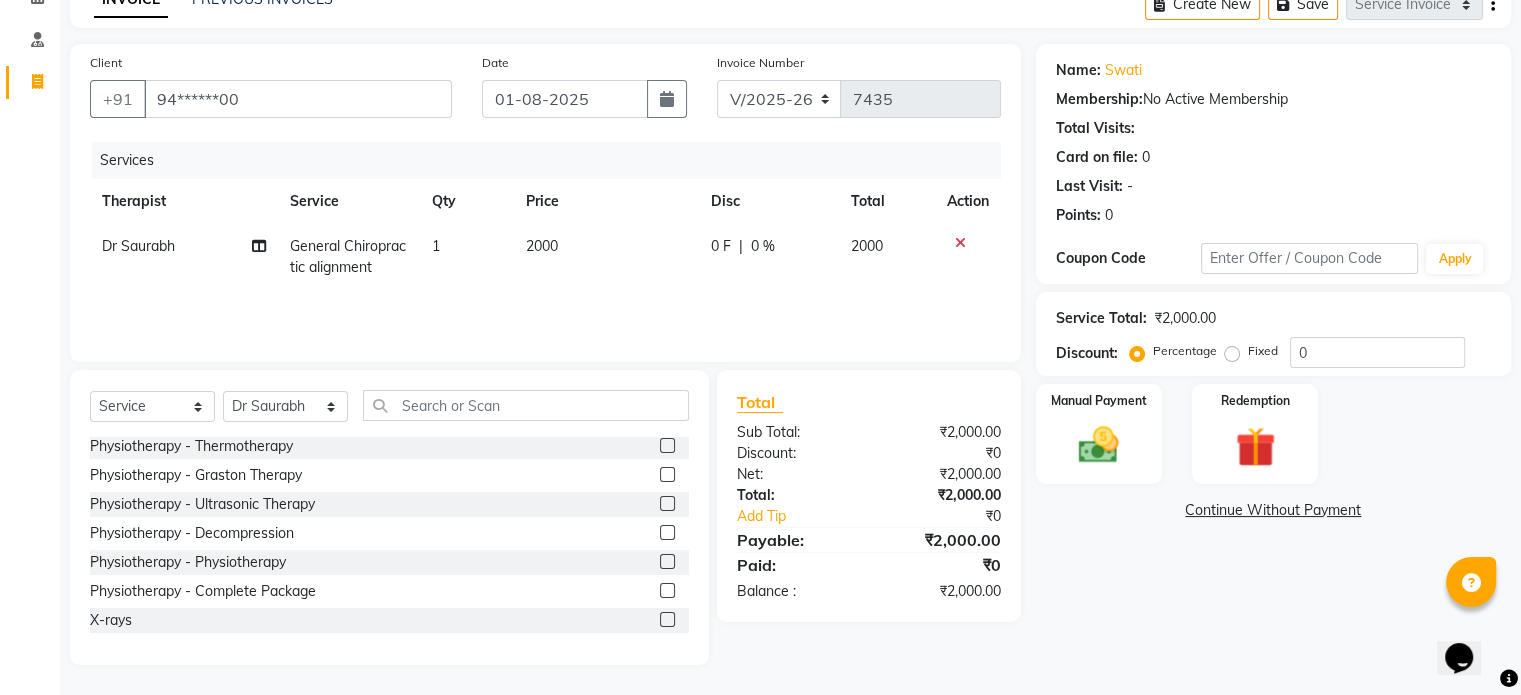 click 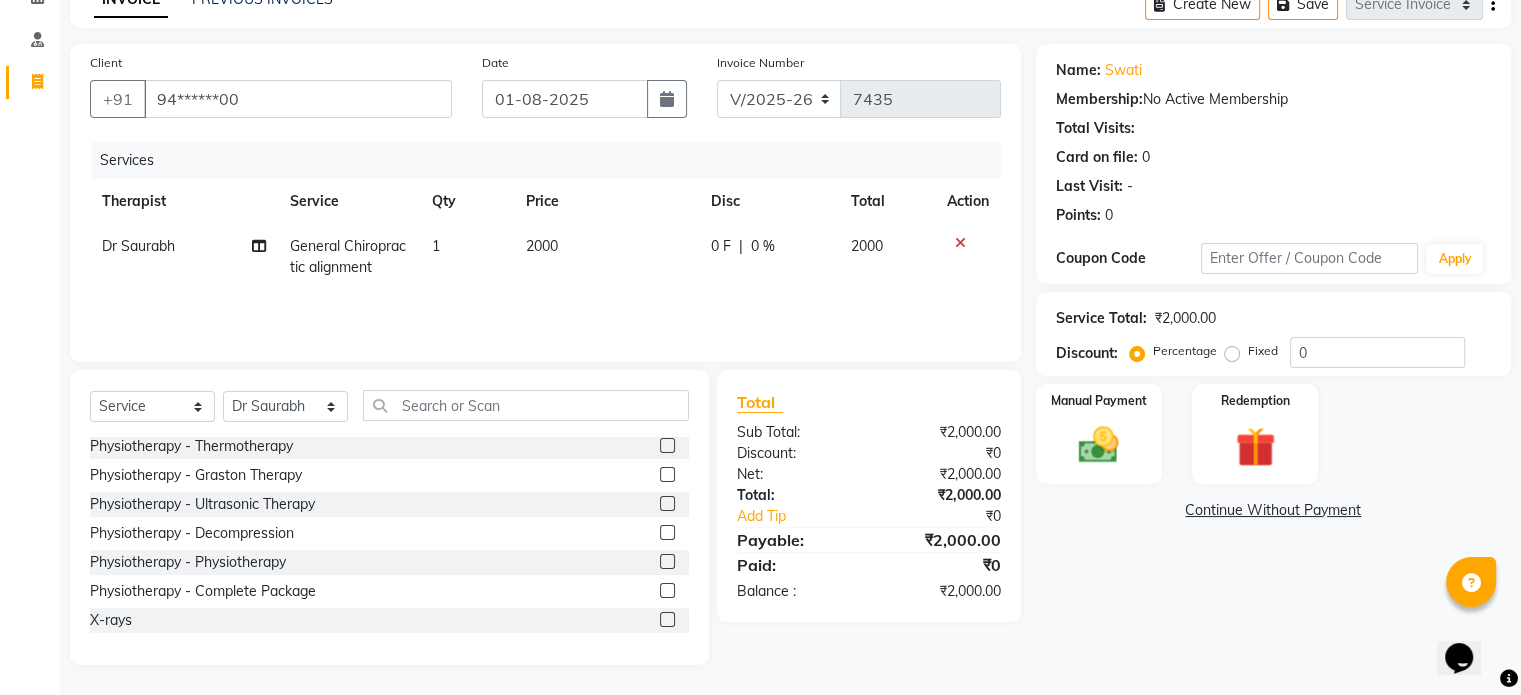 click at bounding box center [666, 620] 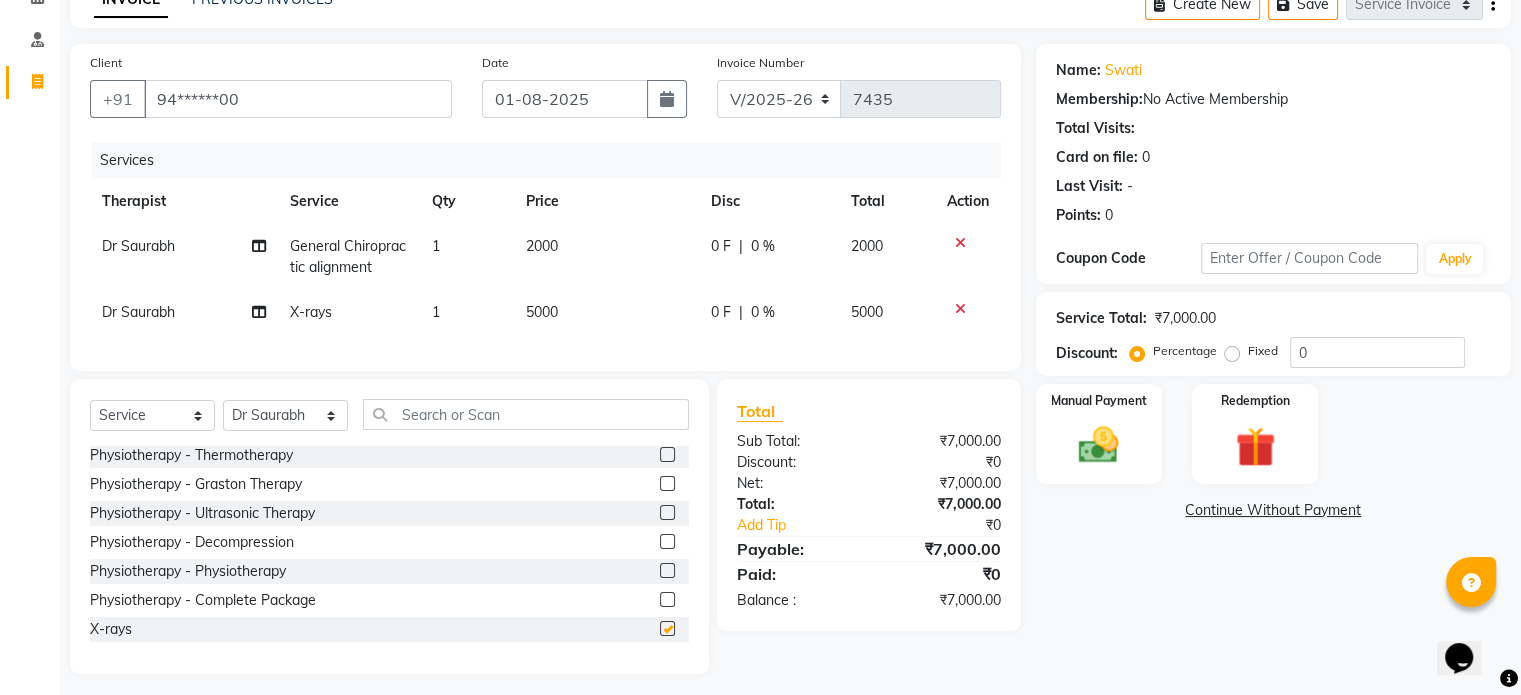 checkbox on "false" 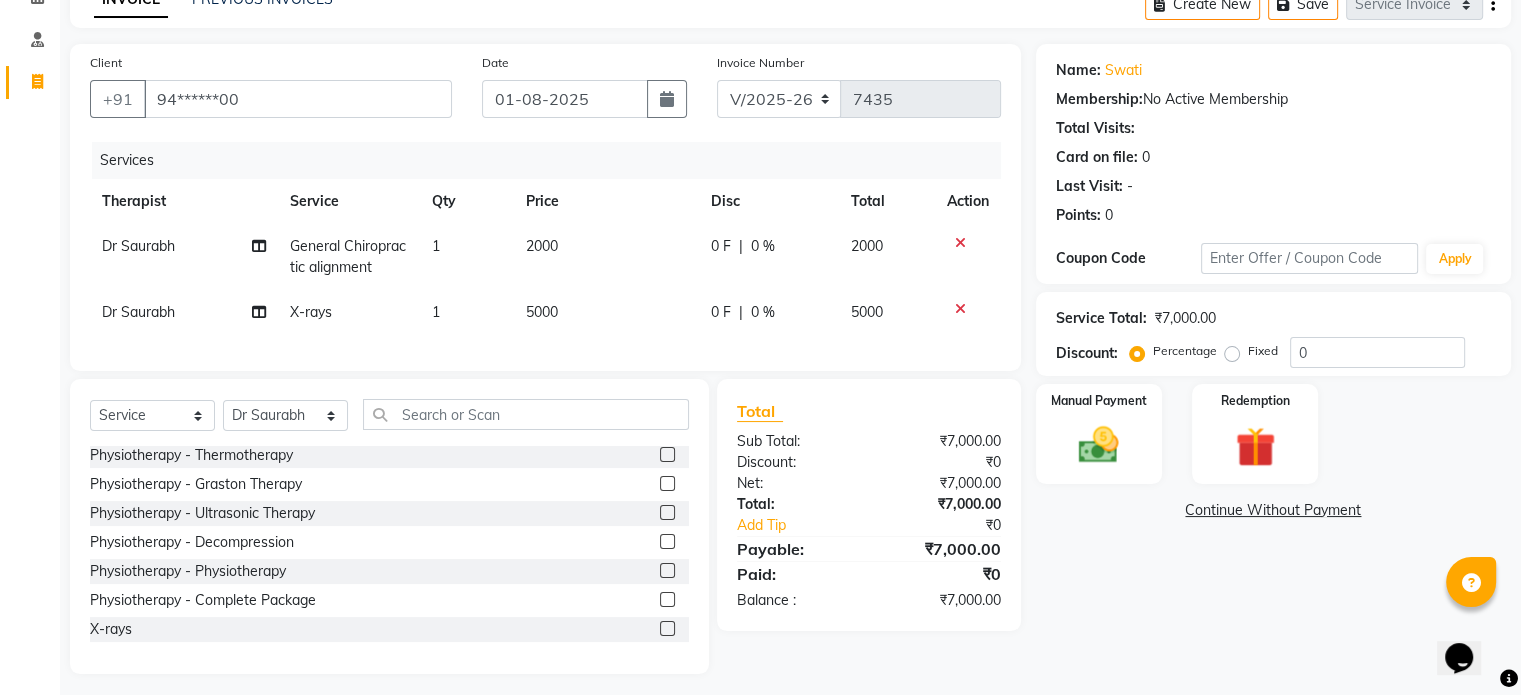 click on "5000" 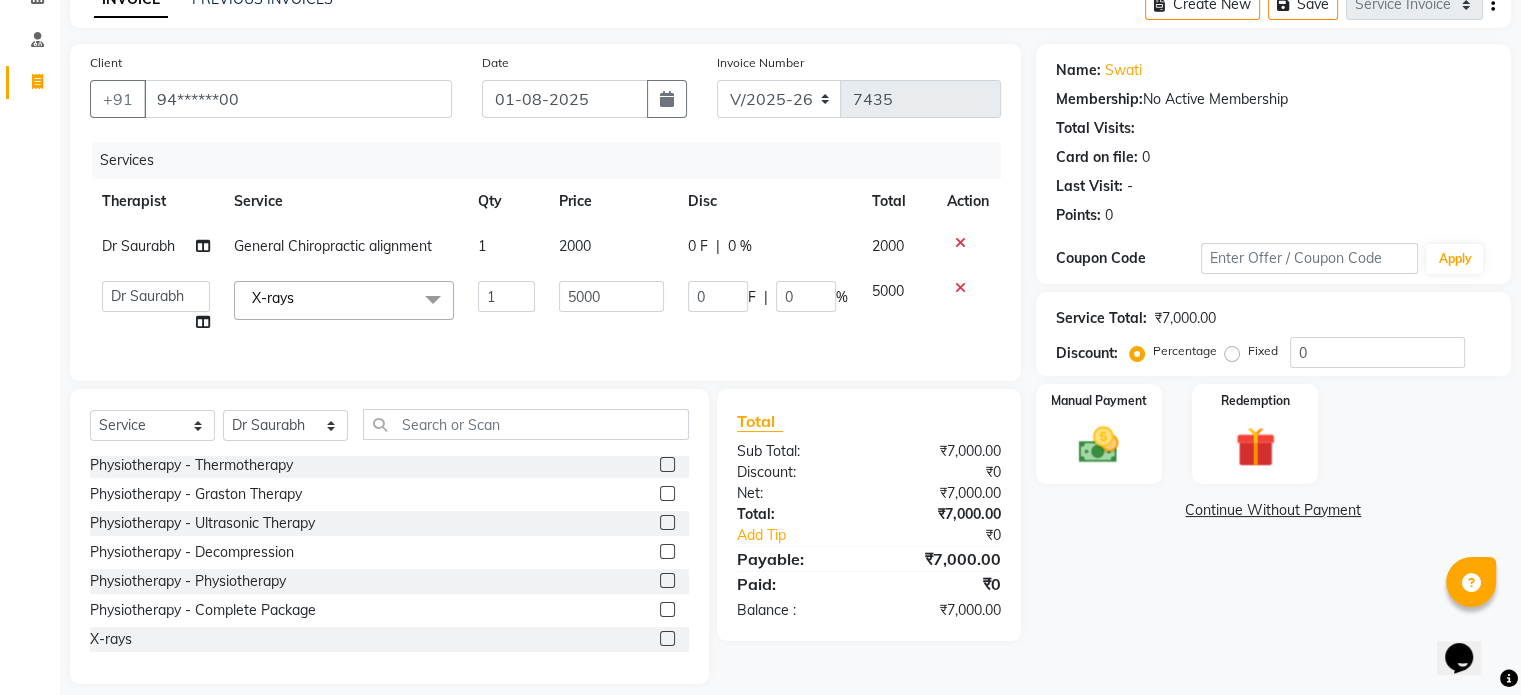 click on "5000" 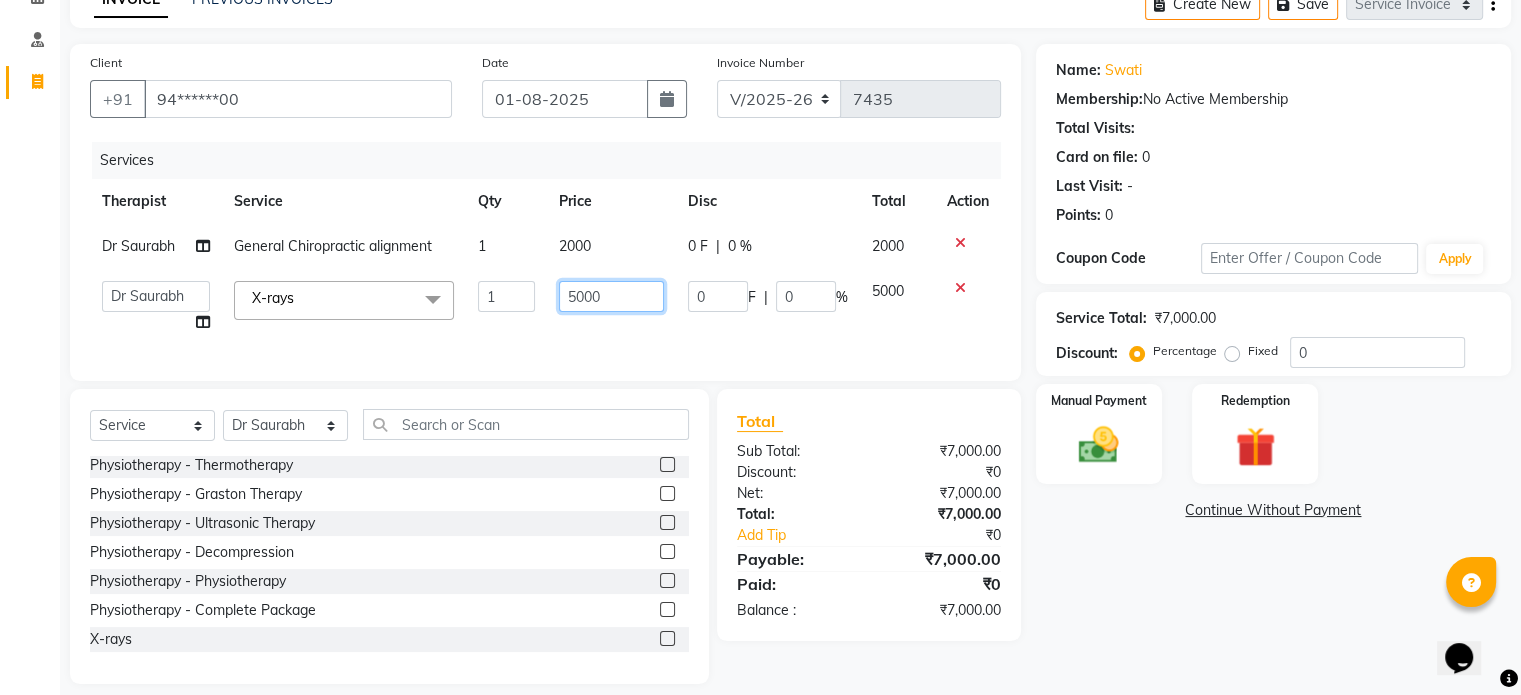 click on "5000" 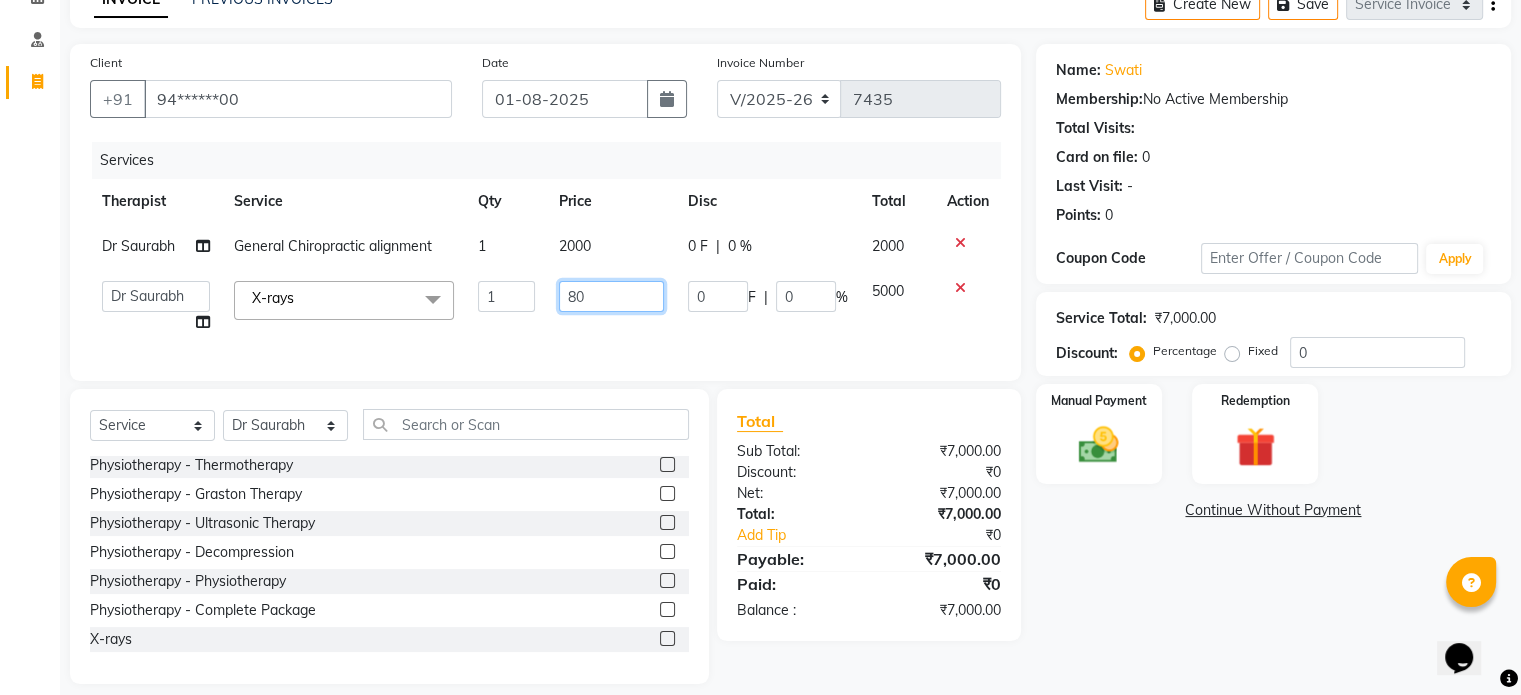 type on "800" 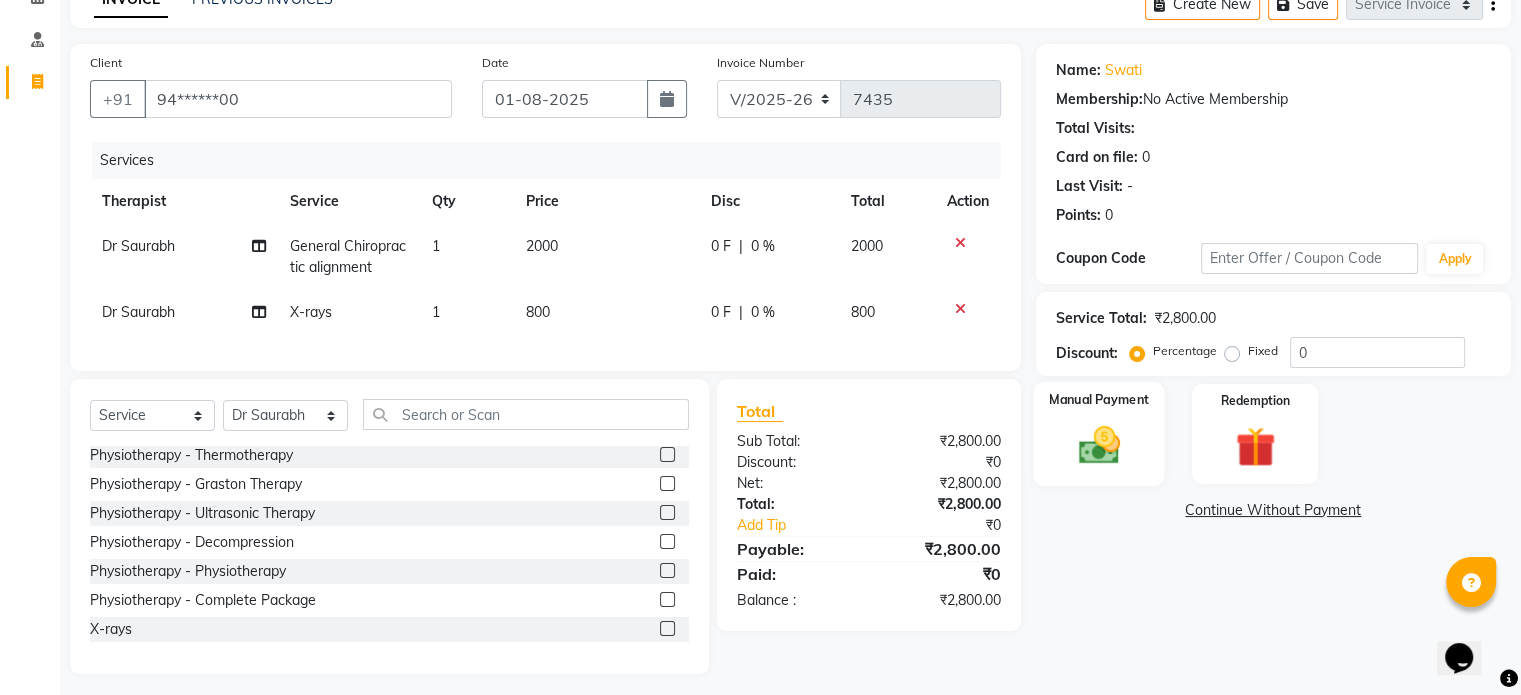 click 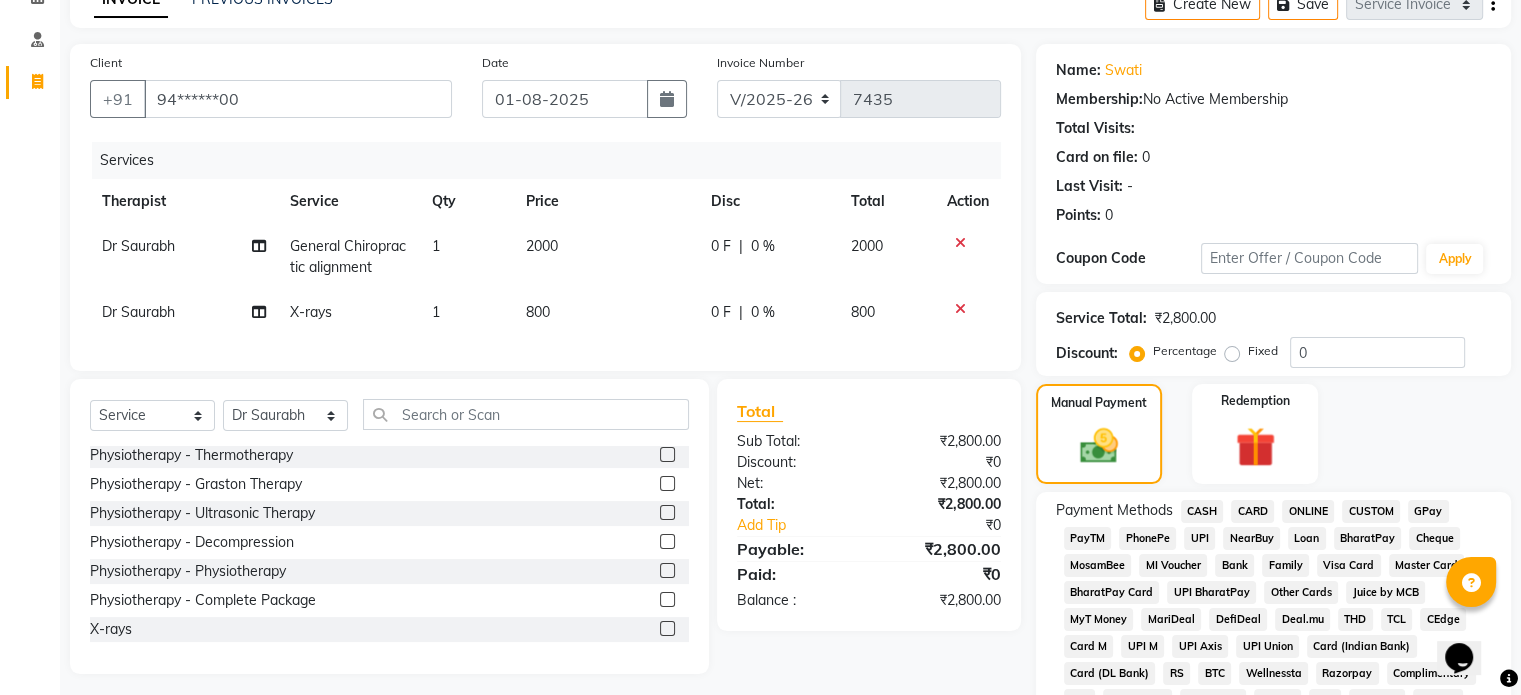 click on "CARD" 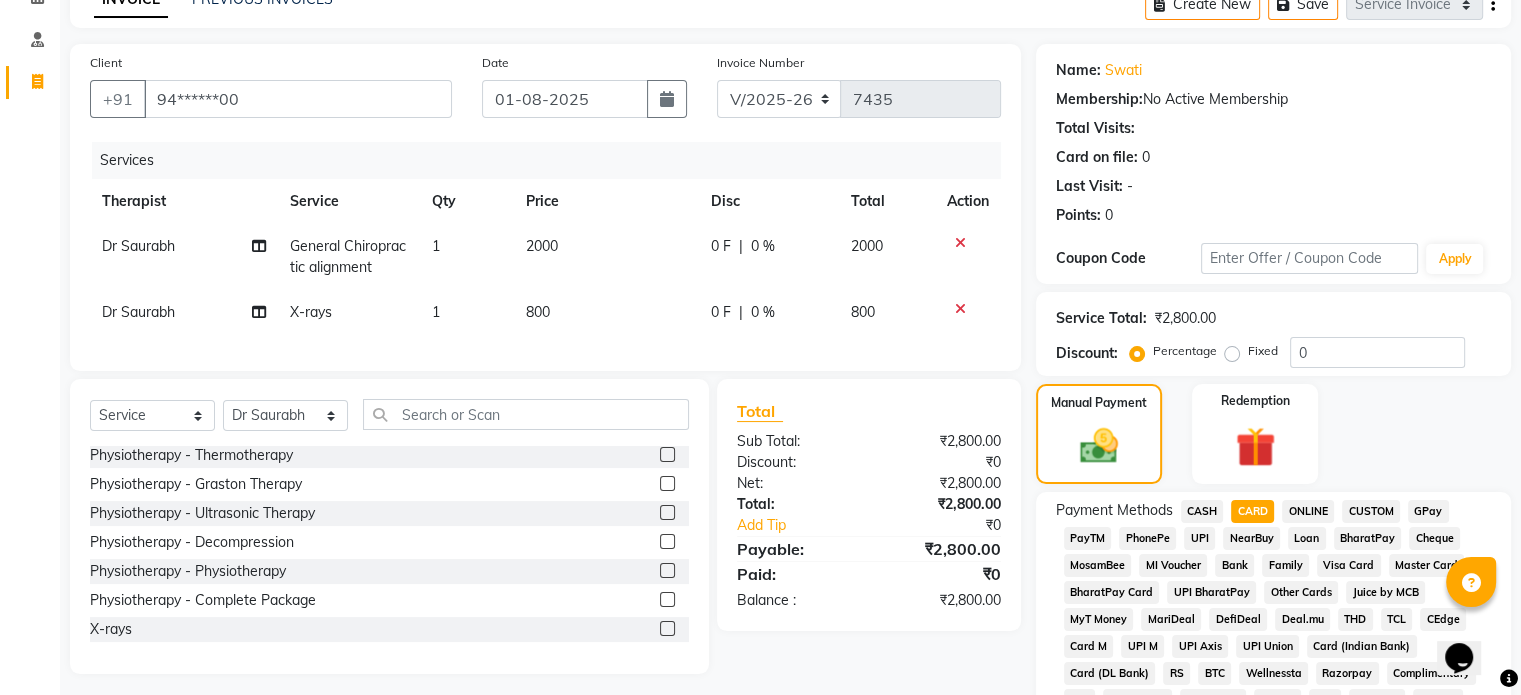 scroll, scrollTop: 652, scrollLeft: 0, axis: vertical 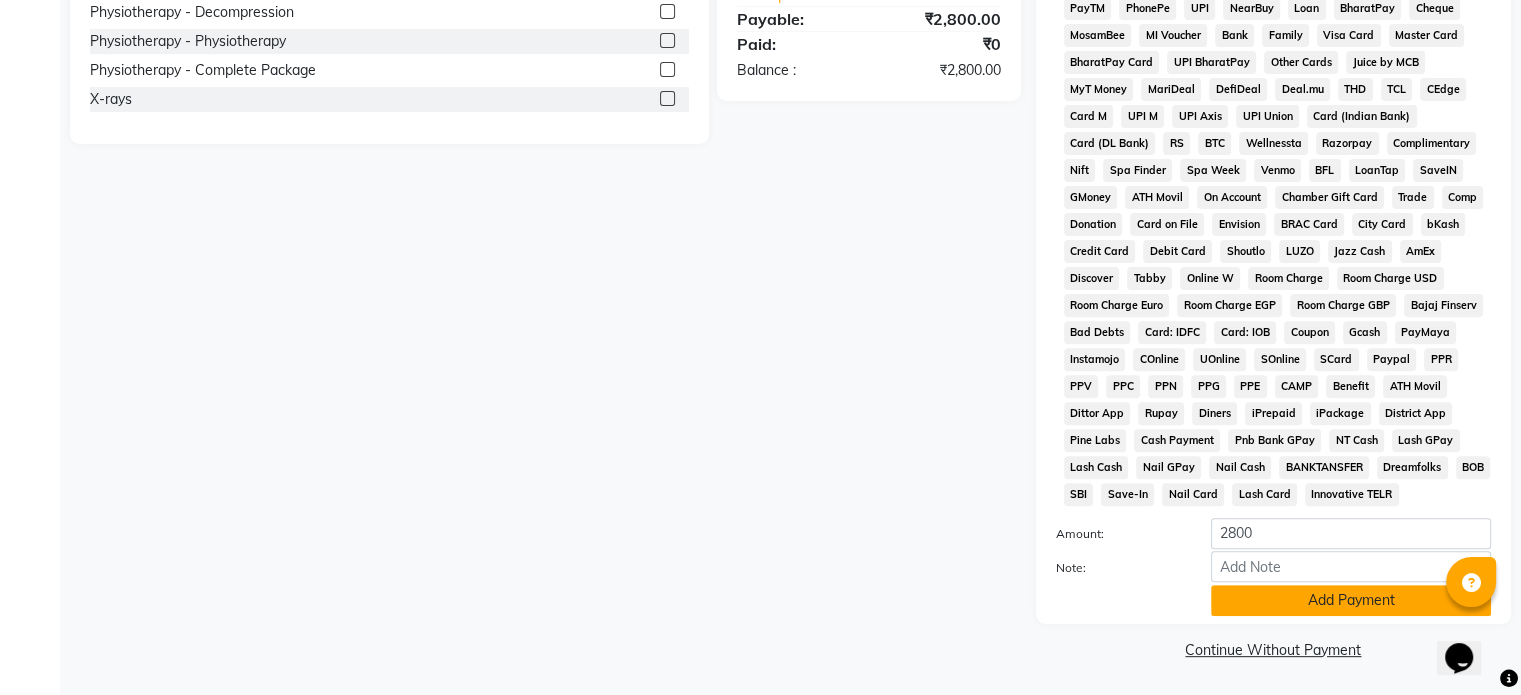 click on "Add Payment" 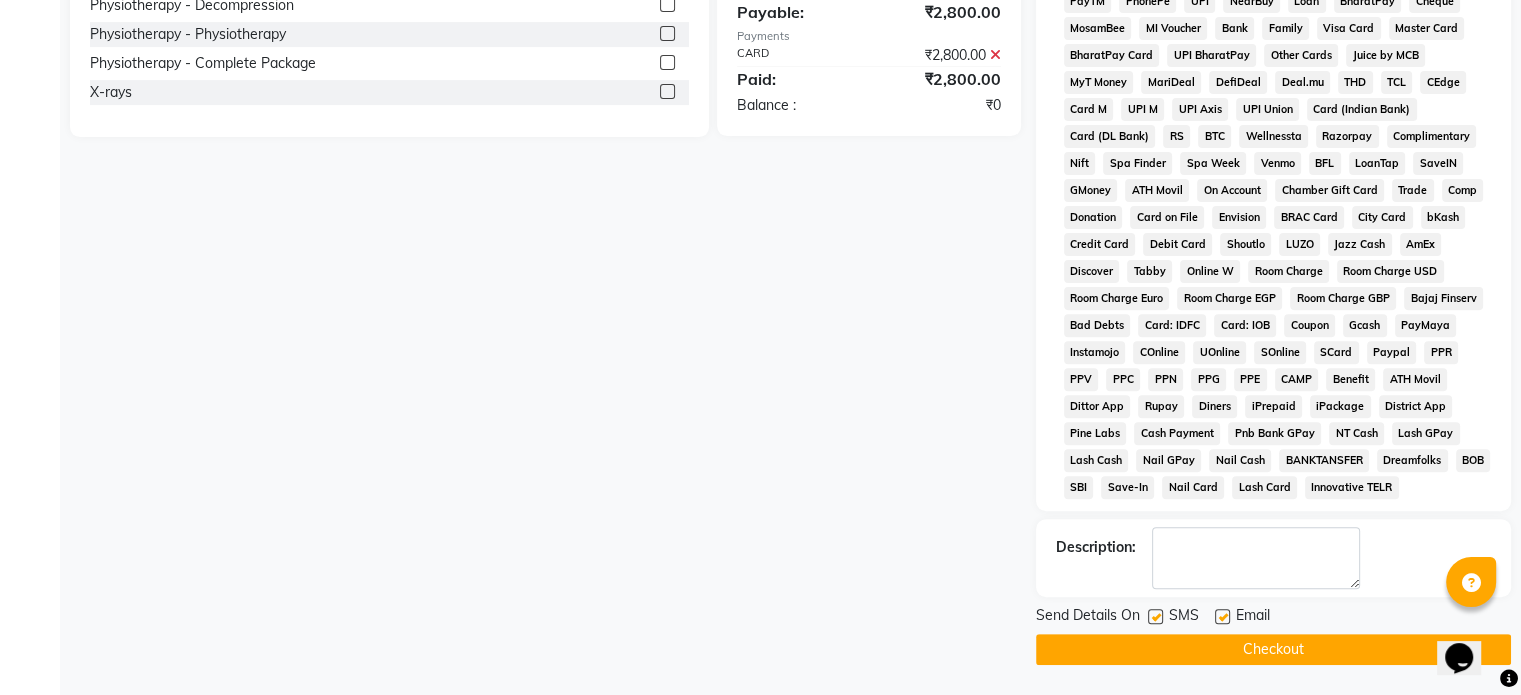 click 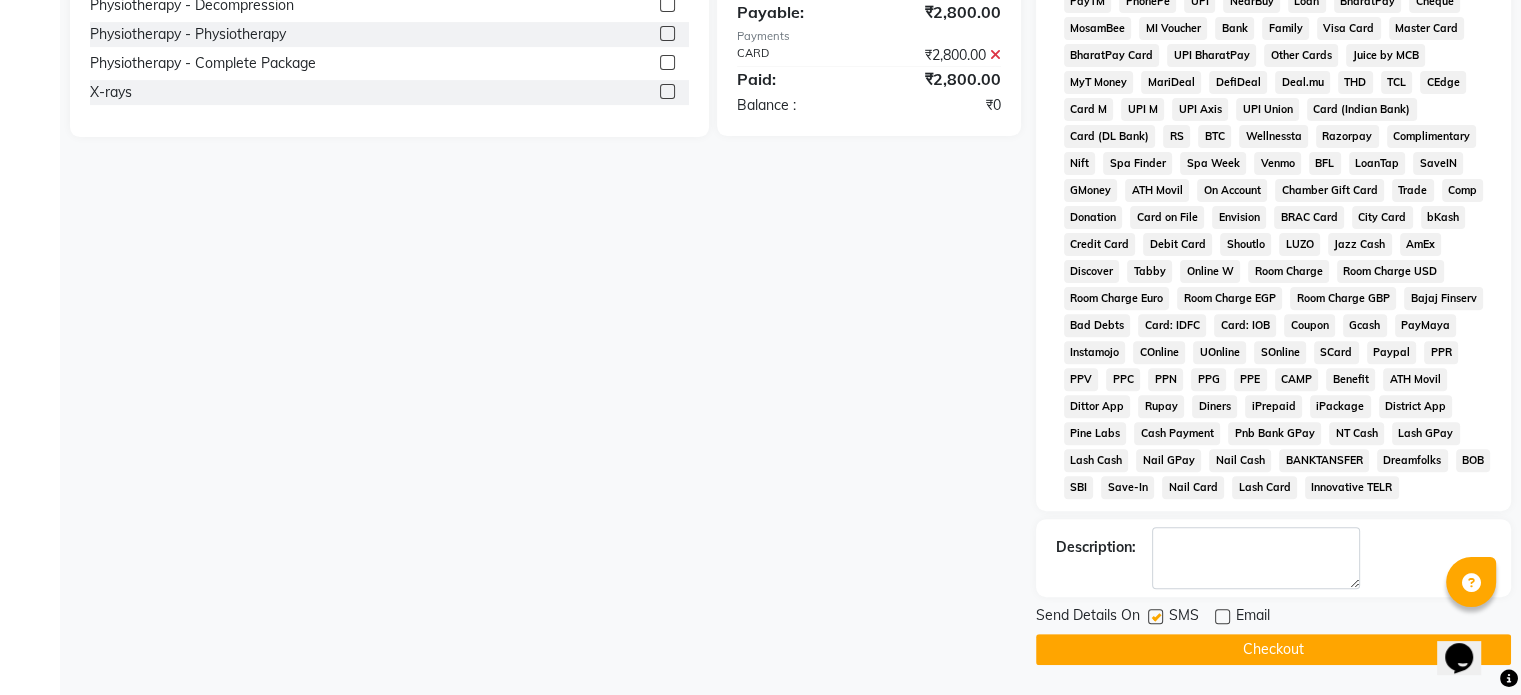 click 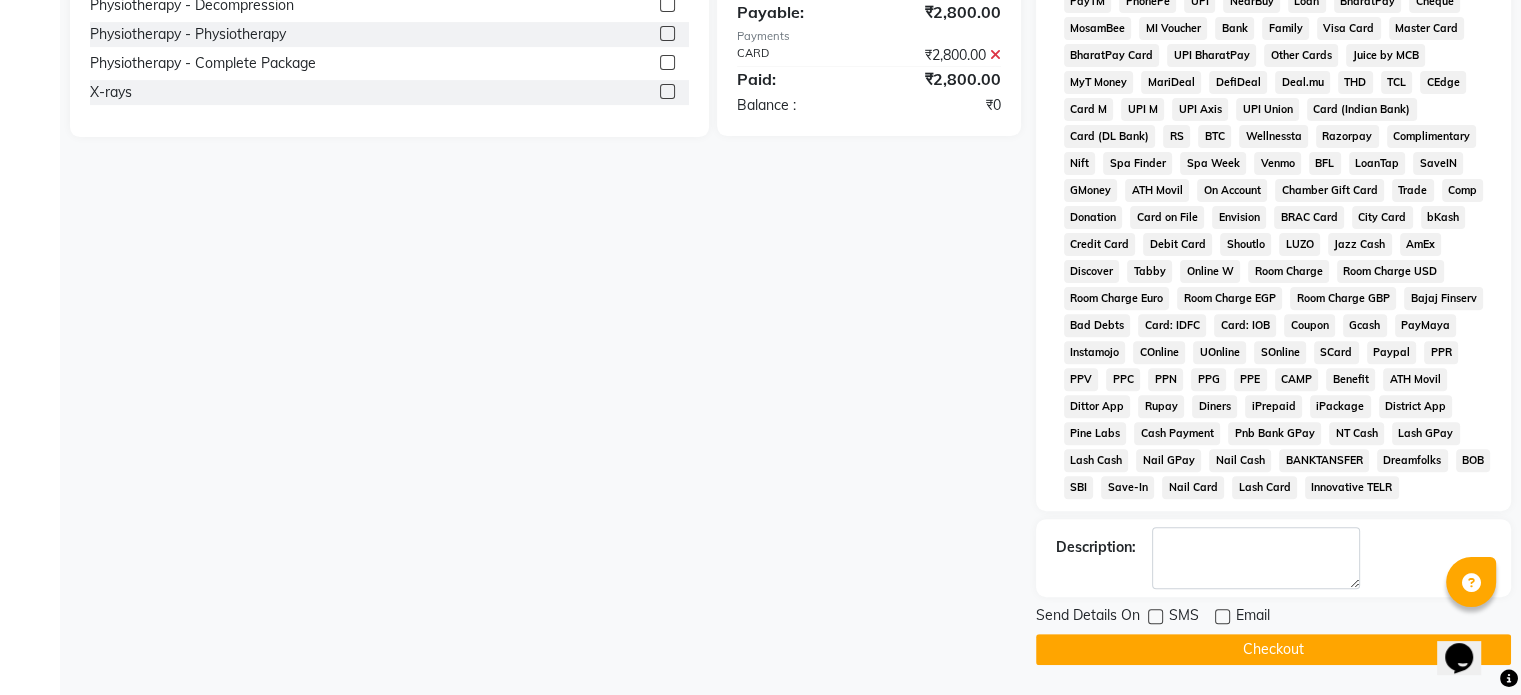 click on "Checkout" 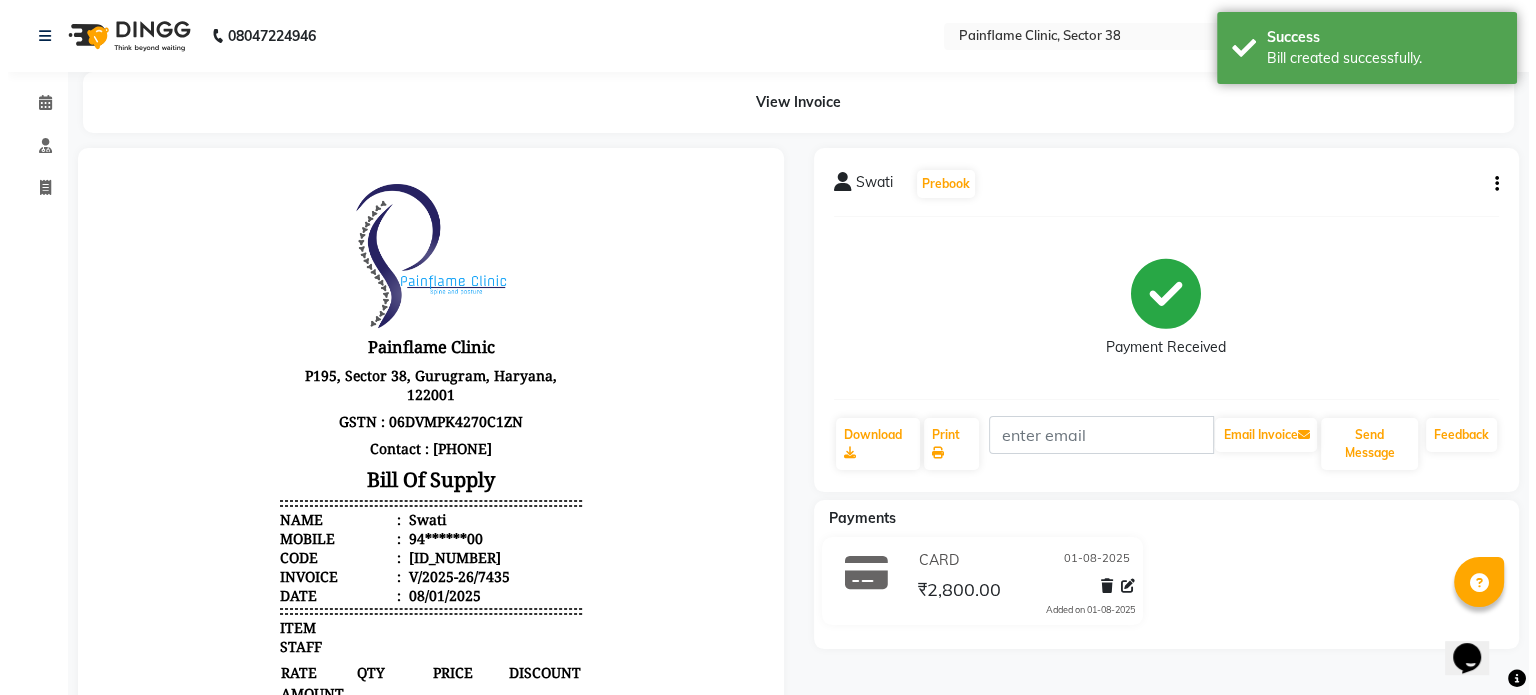 scroll, scrollTop: 0, scrollLeft: 0, axis: both 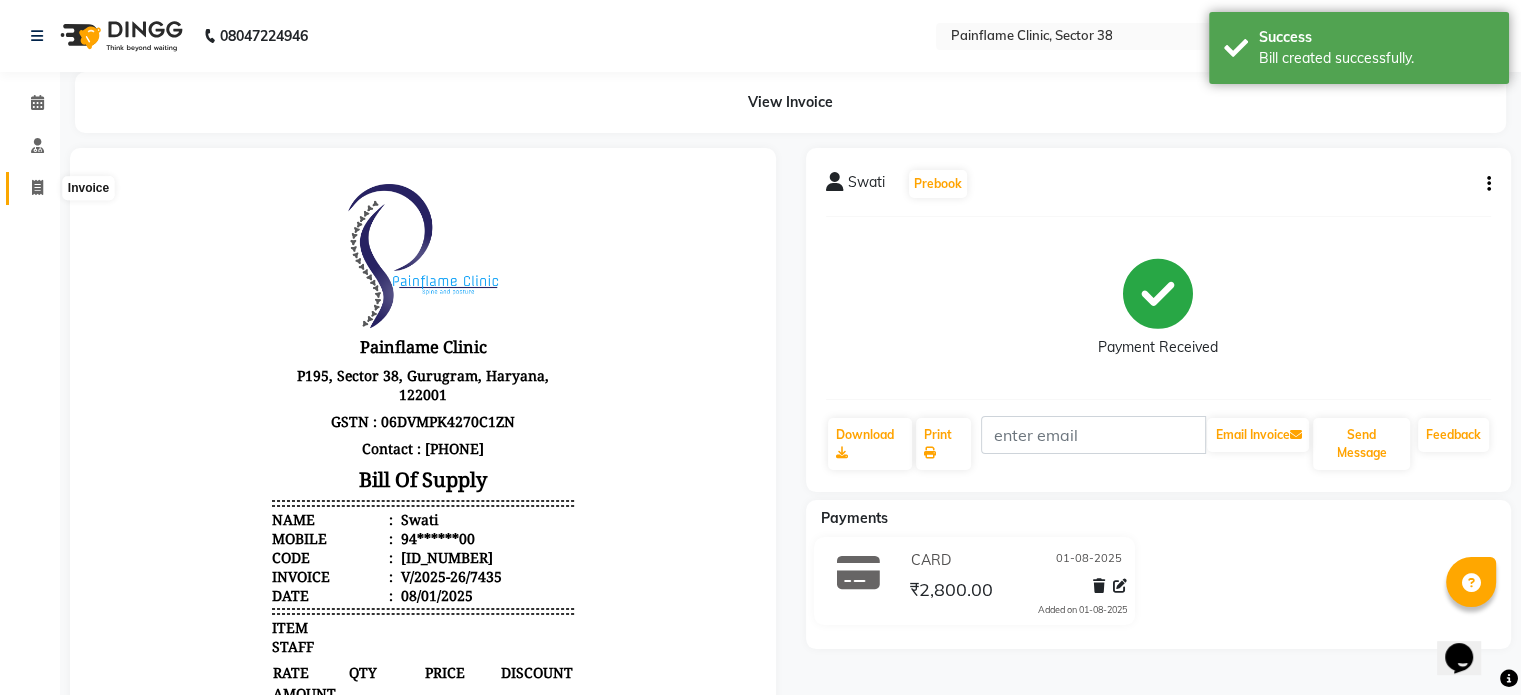click 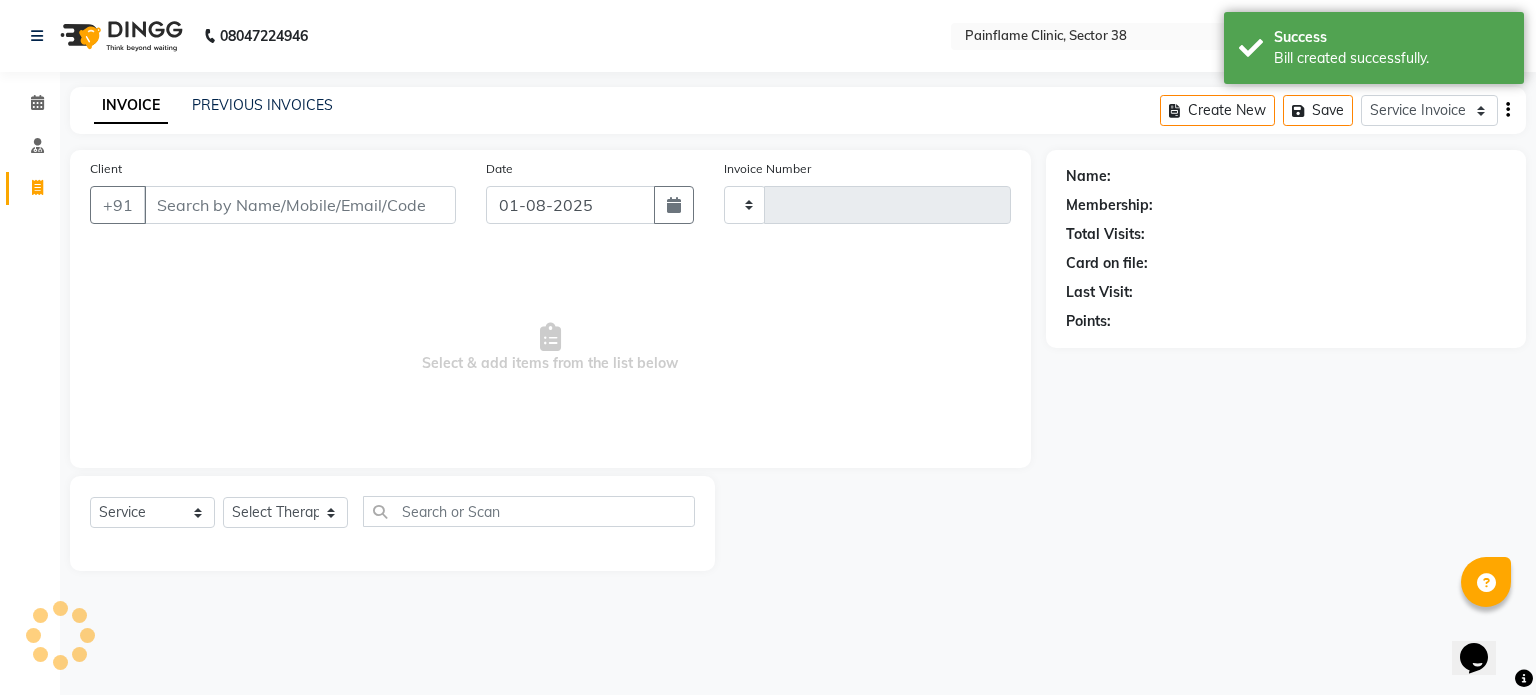 type on "7436" 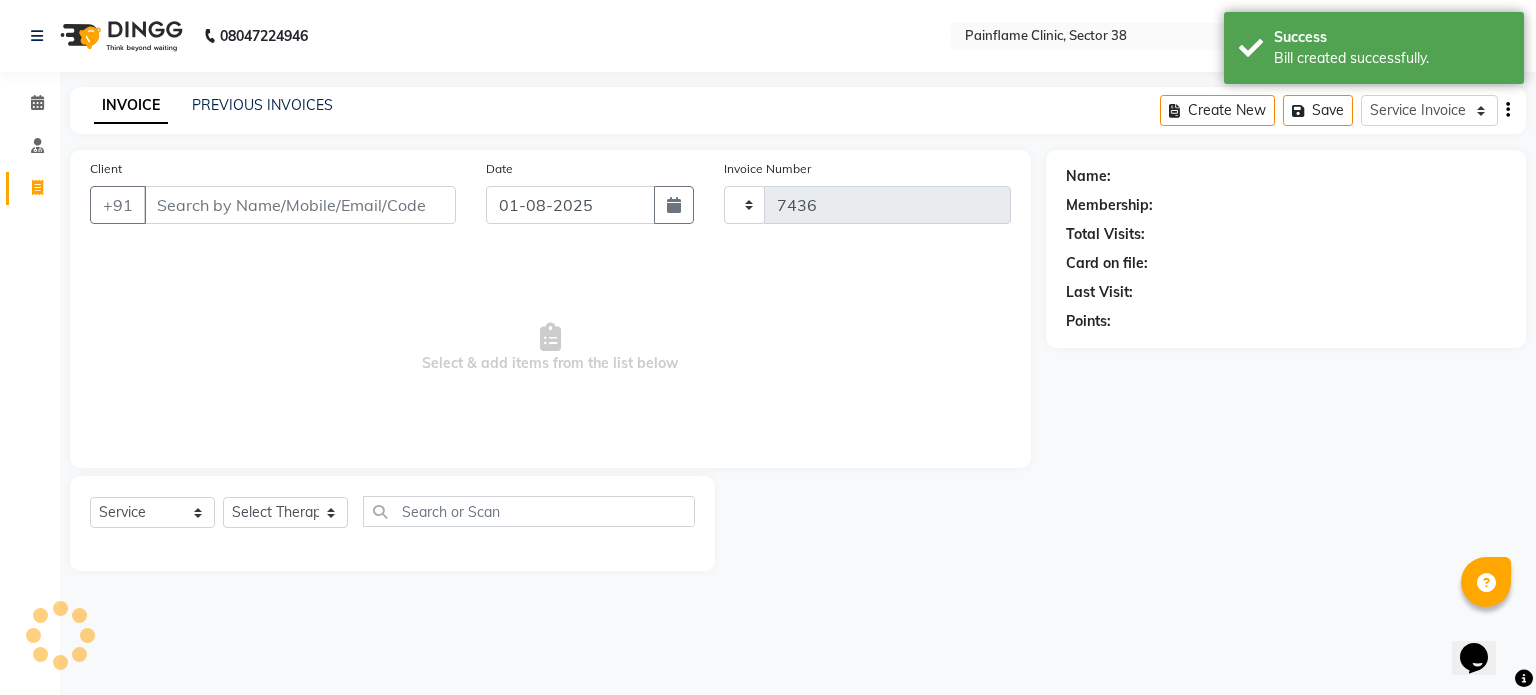select on "3964" 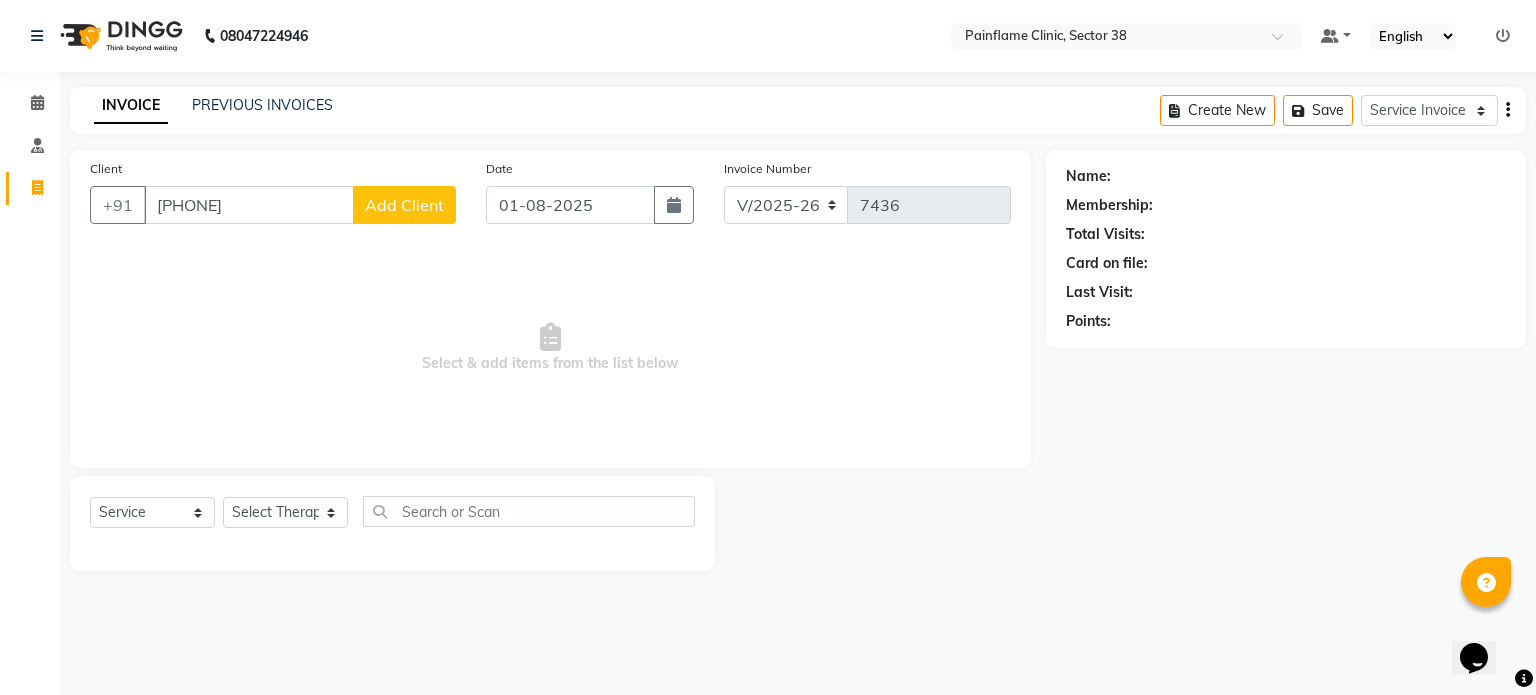 click on "[PHONE]" at bounding box center (249, 205) 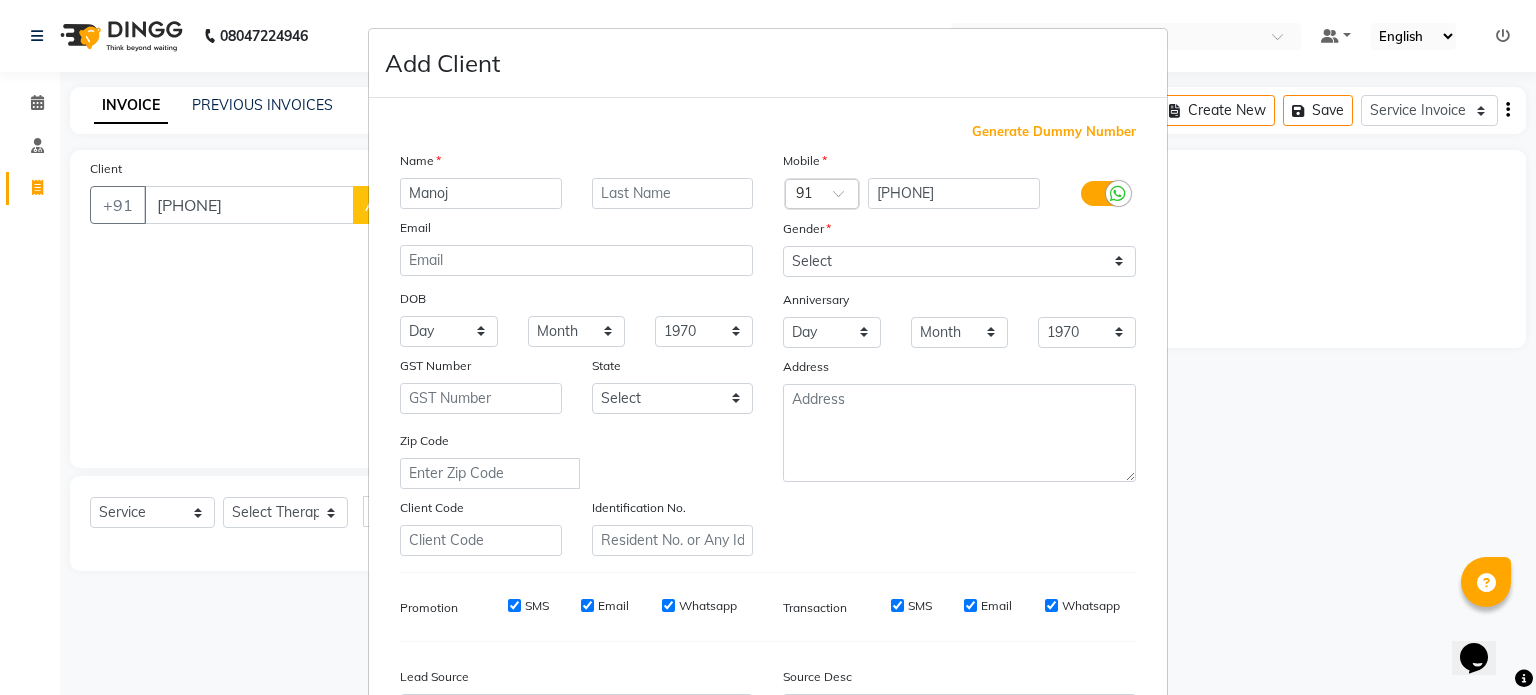 type on "Manoj" 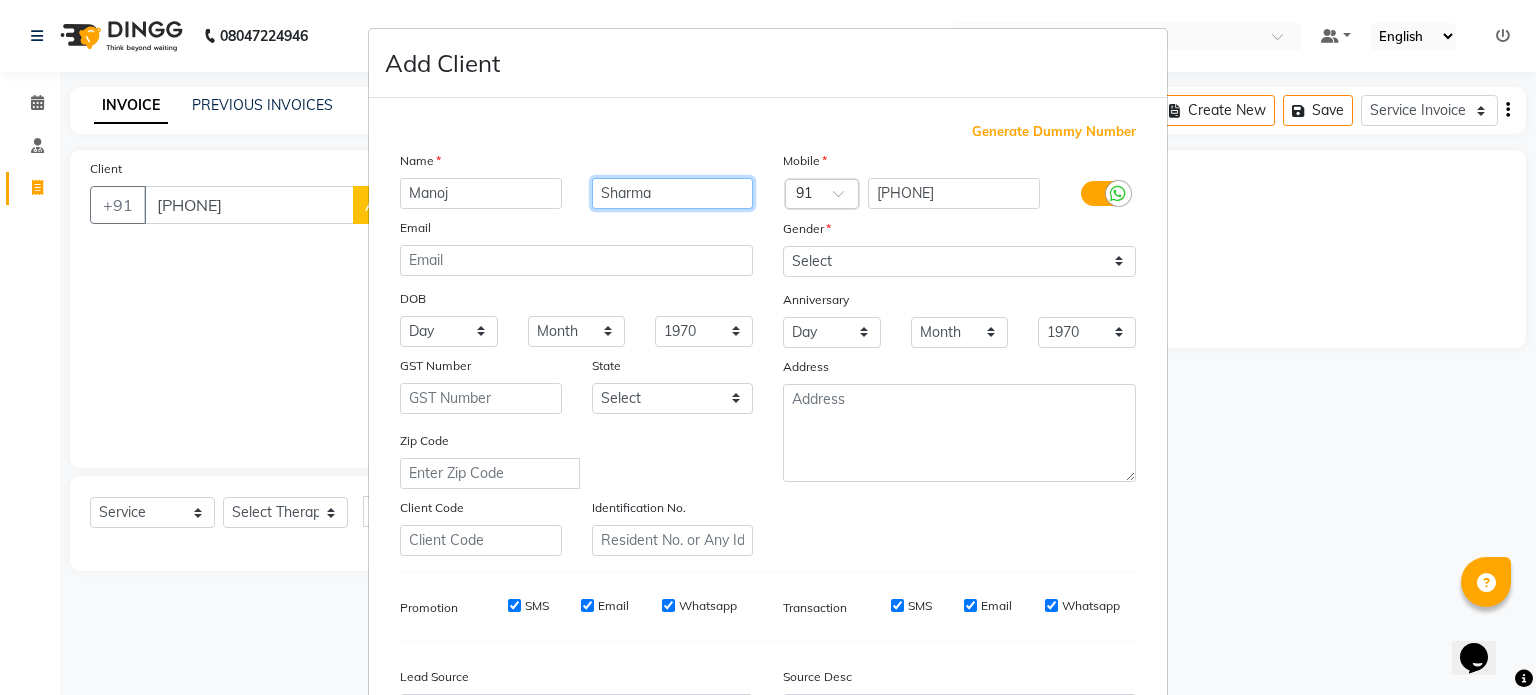 type on "Sharma" 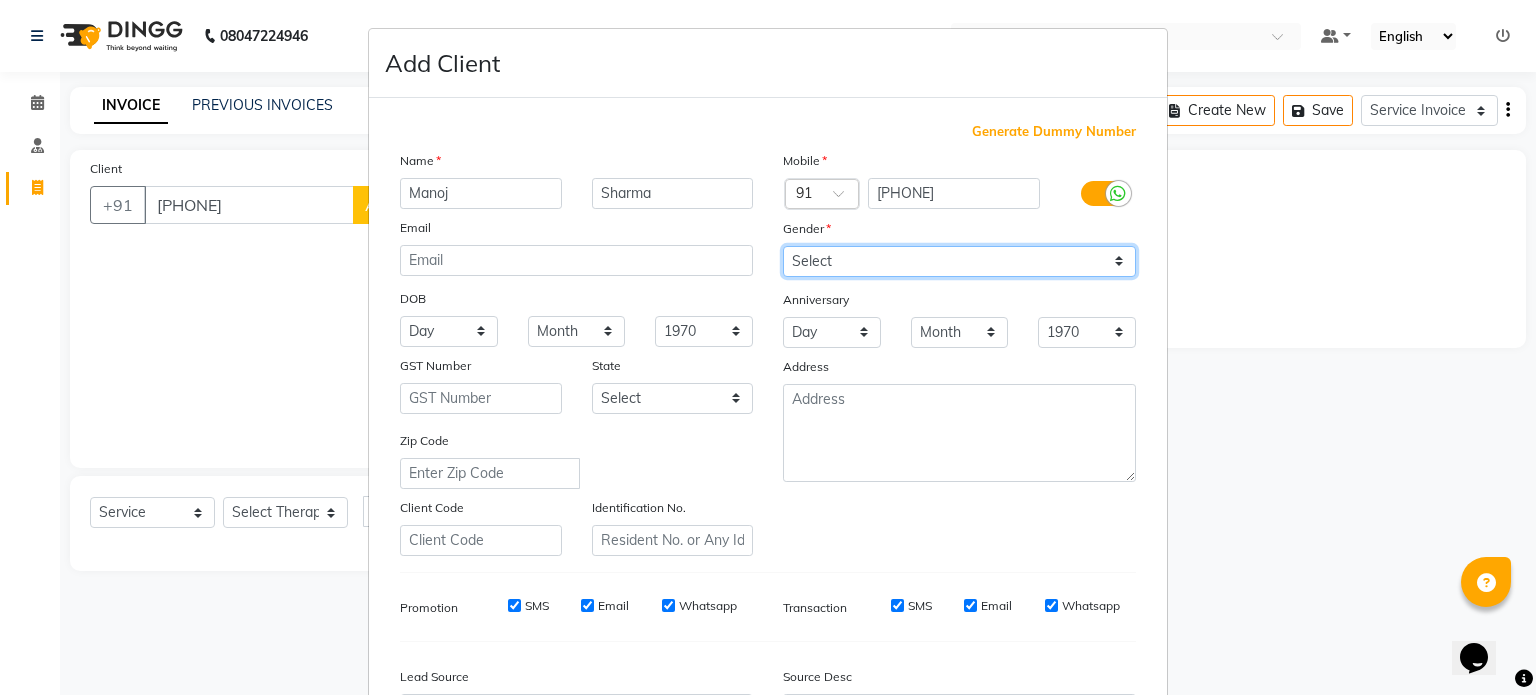 click on "Select Male Female Other Prefer Not To Say" at bounding box center [959, 261] 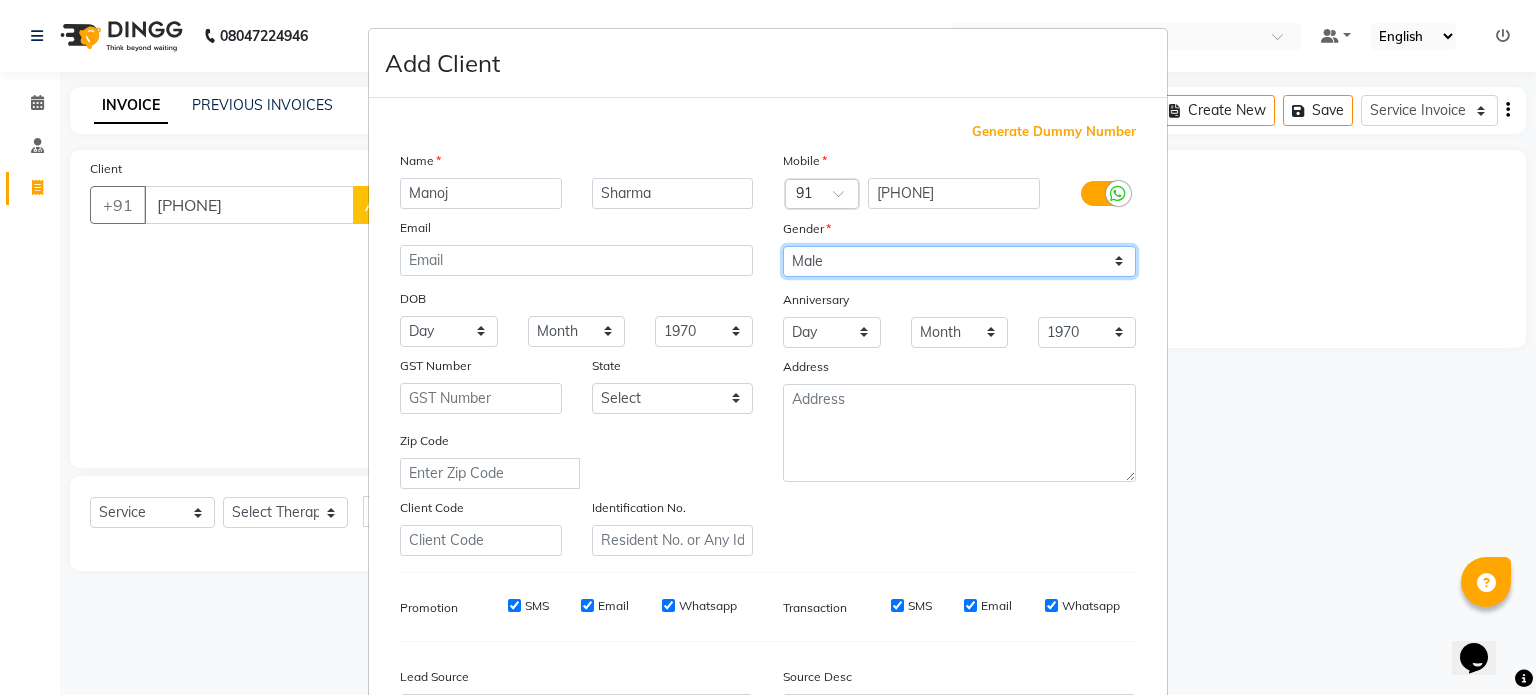 click on "Select Male Female Other Prefer Not To Say" at bounding box center [959, 261] 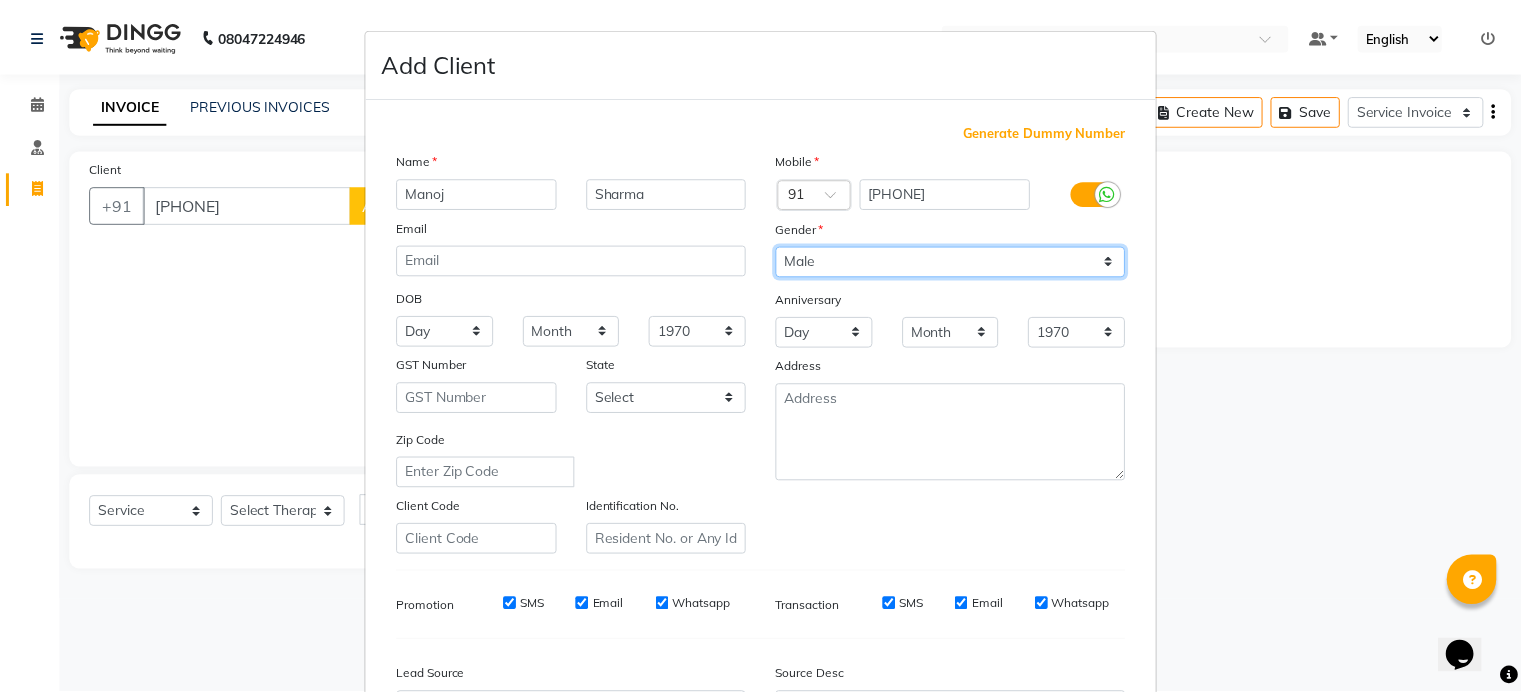 scroll, scrollTop: 237, scrollLeft: 0, axis: vertical 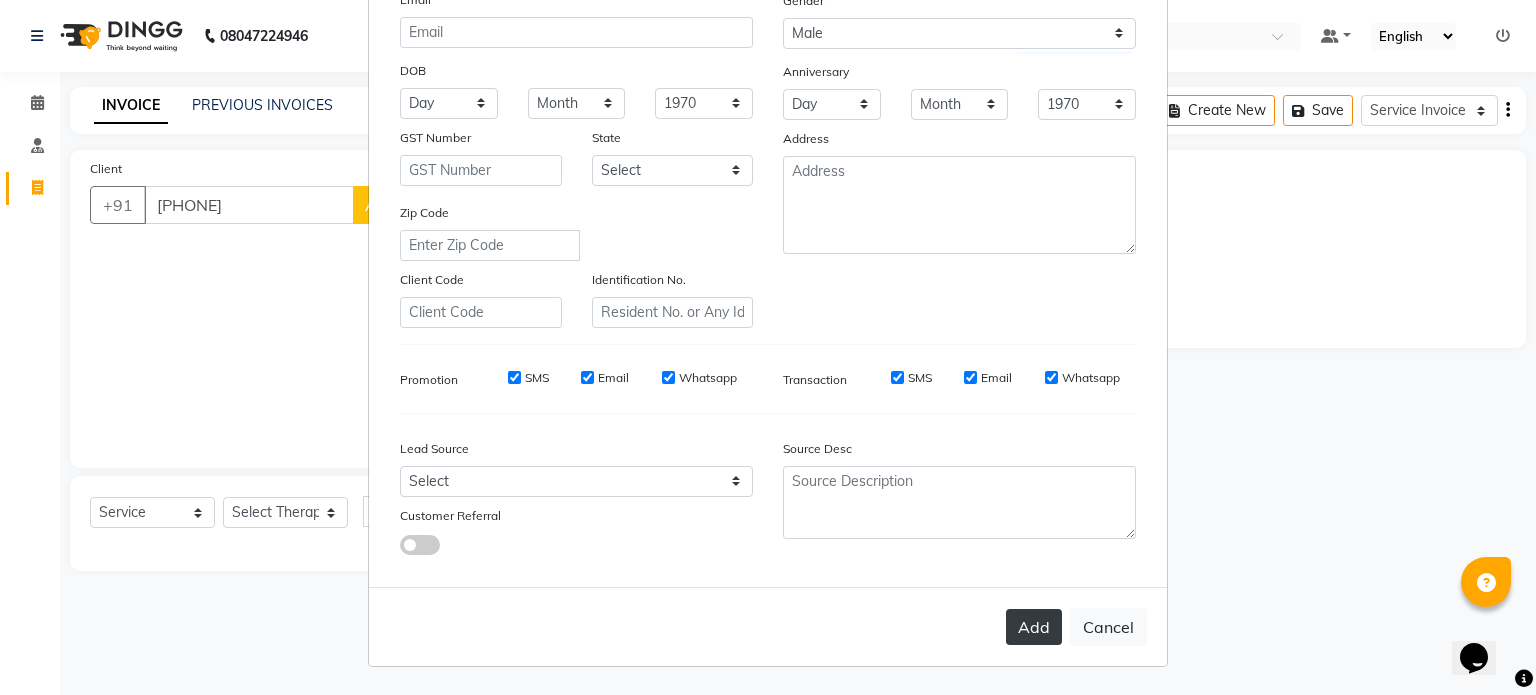 click on "Add" at bounding box center [1034, 627] 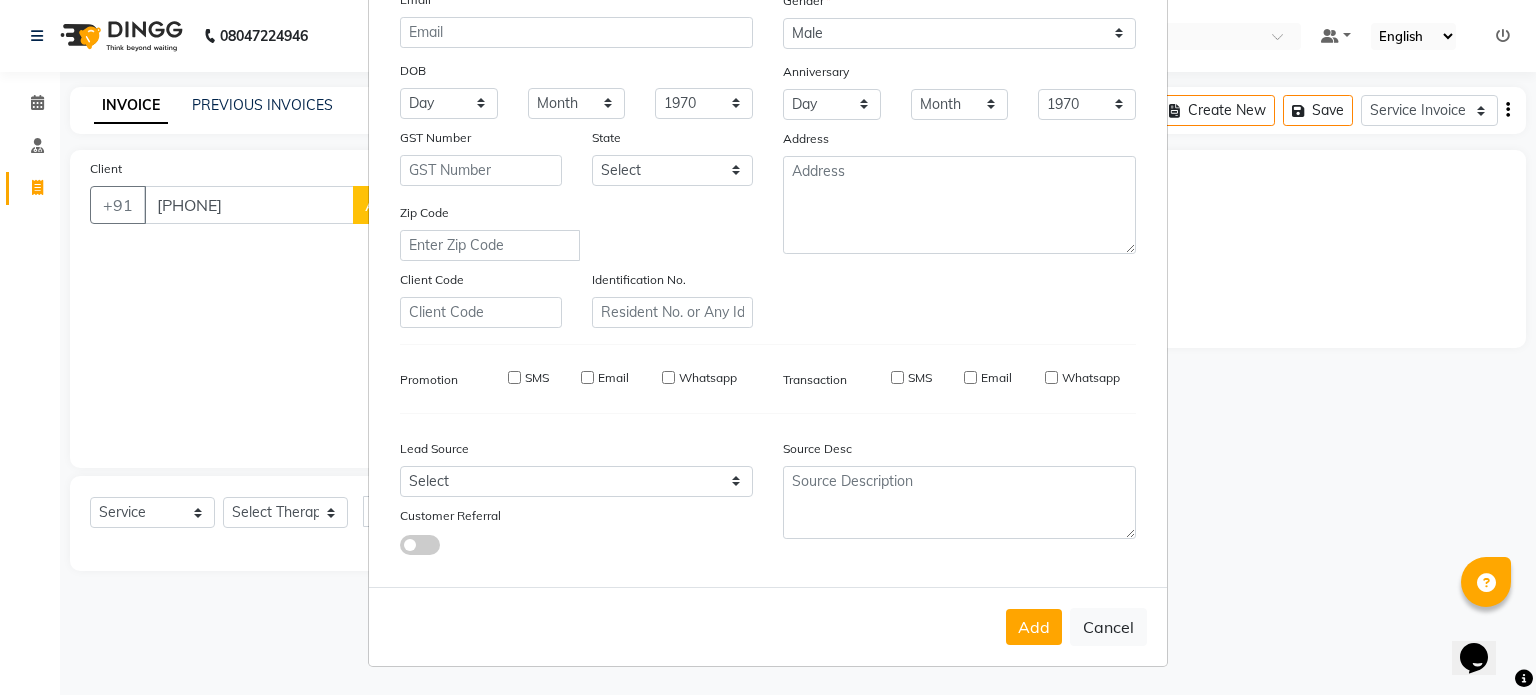 type on "99******05" 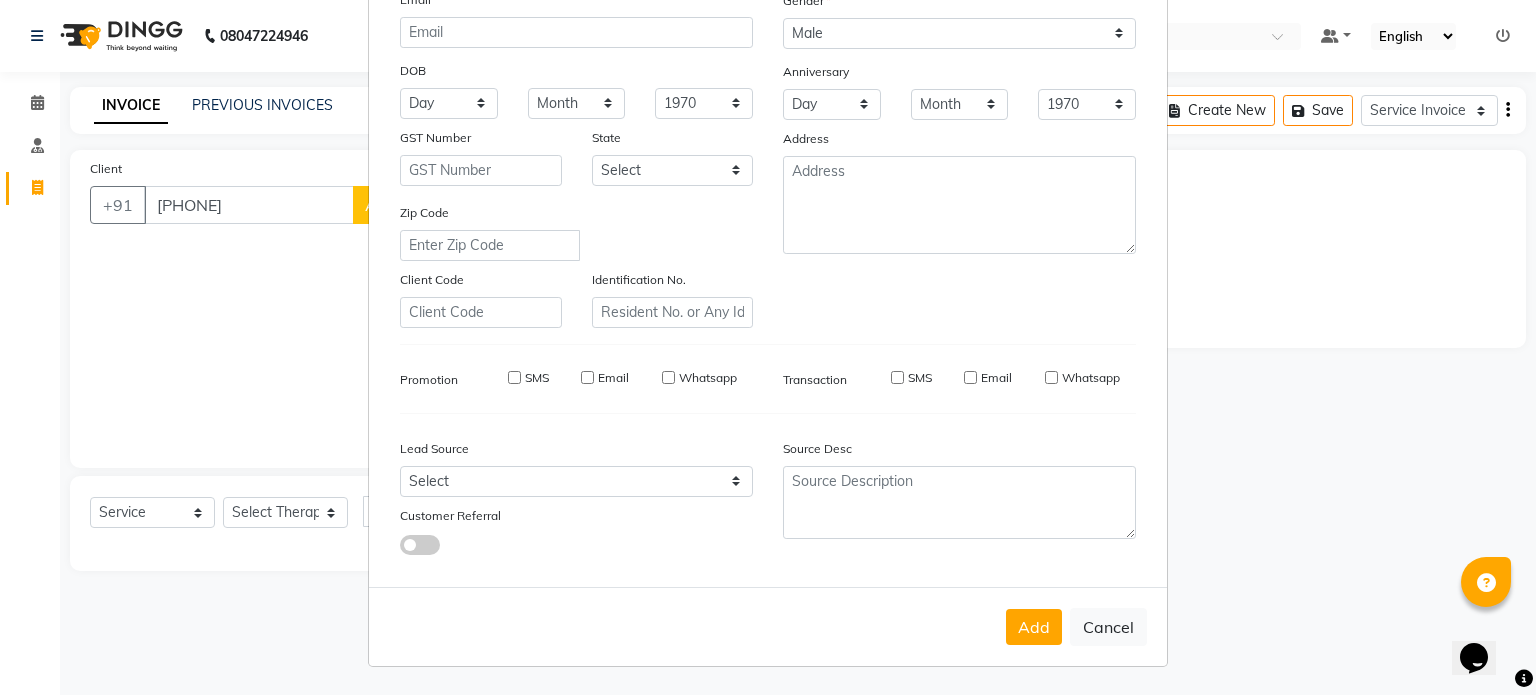 type 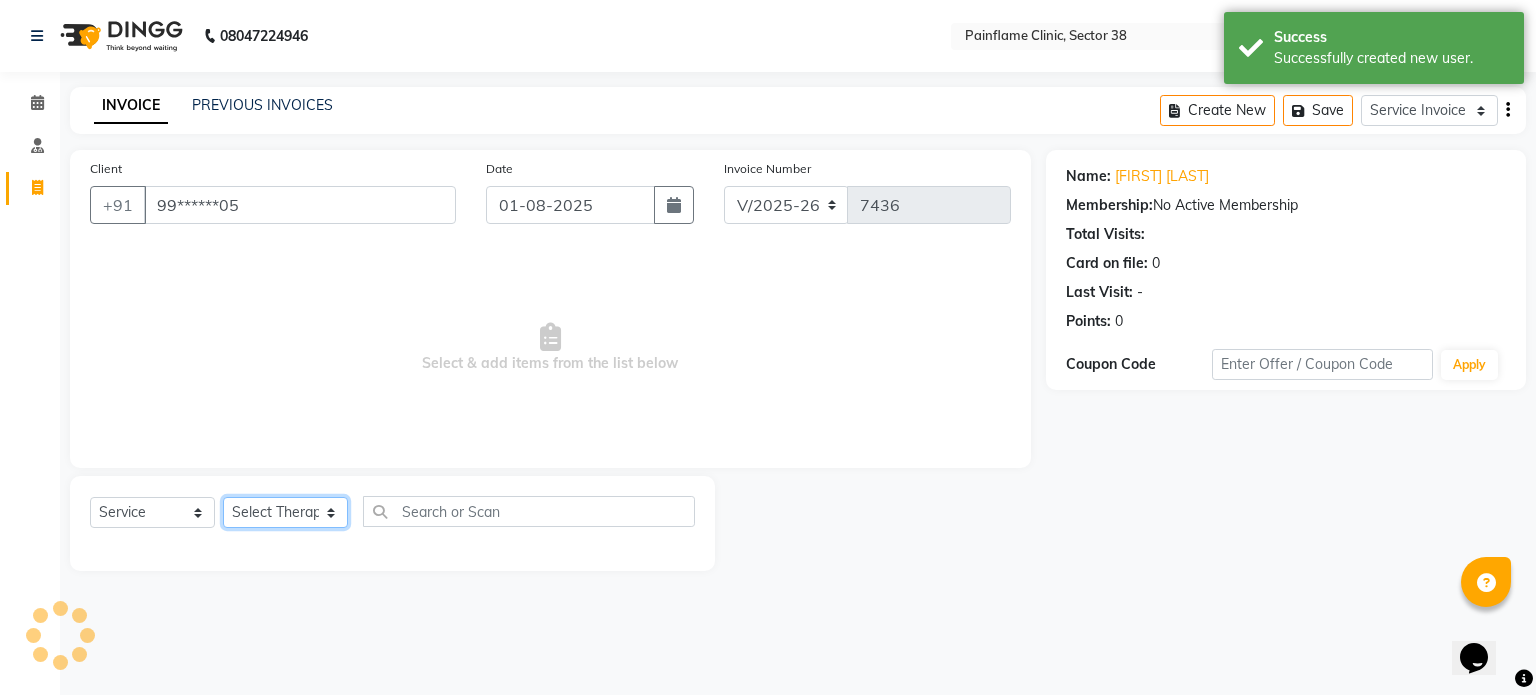click on "Select Therapist Dr Durgesh Dr Harish Dr Ranjana Dr Saurabh Dr. Suraj Dr. Tejpal Mehlawat KUSHAL MOHIT SEMWAL Nancy Singhai Reception 1  Reception 2 Reception 3" 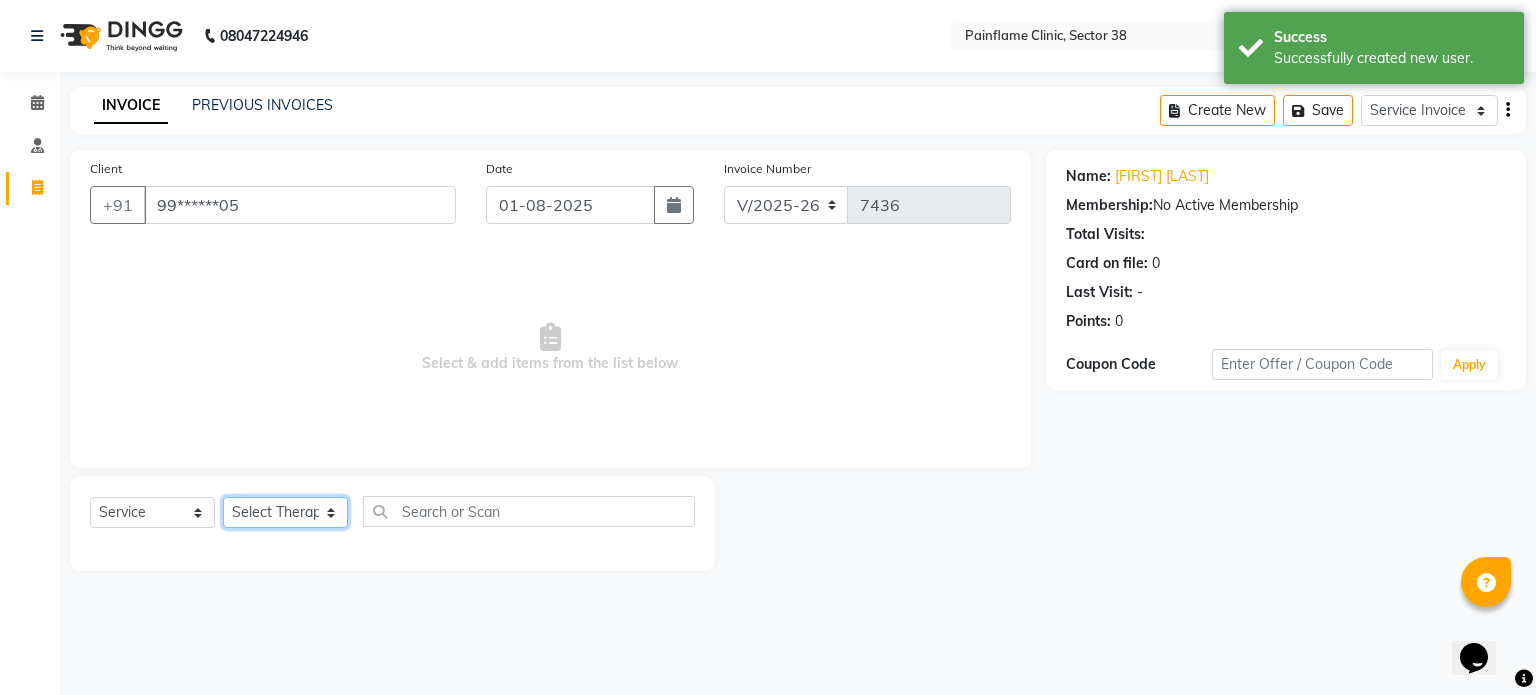 select on "20209" 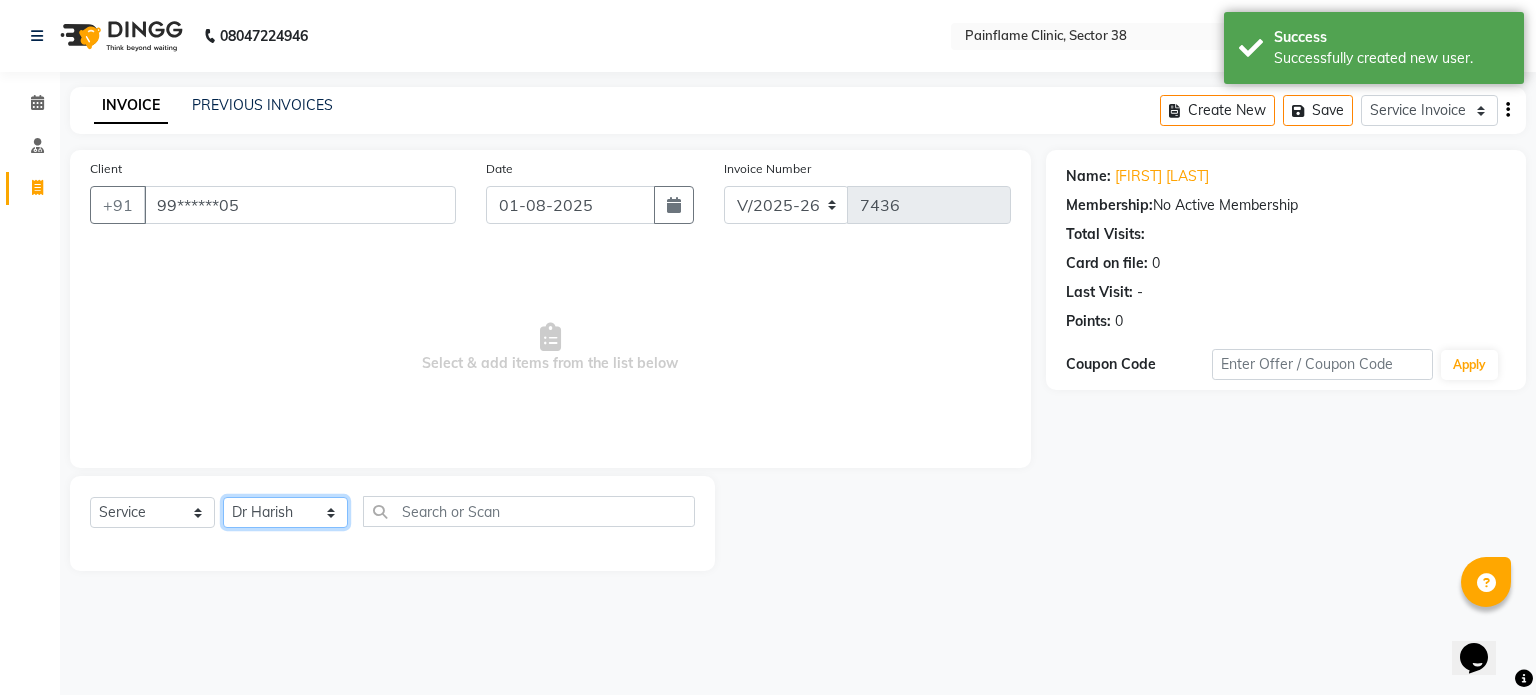 click on "Select Therapist Dr Durgesh Dr Harish Dr Ranjana Dr Saurabh Dr. Suraj Dr. Tejpal Mehlawat KUSHAL MOHIT SEMWAL Nancy Singhai Reception 1  Reception 2 Reception 3" 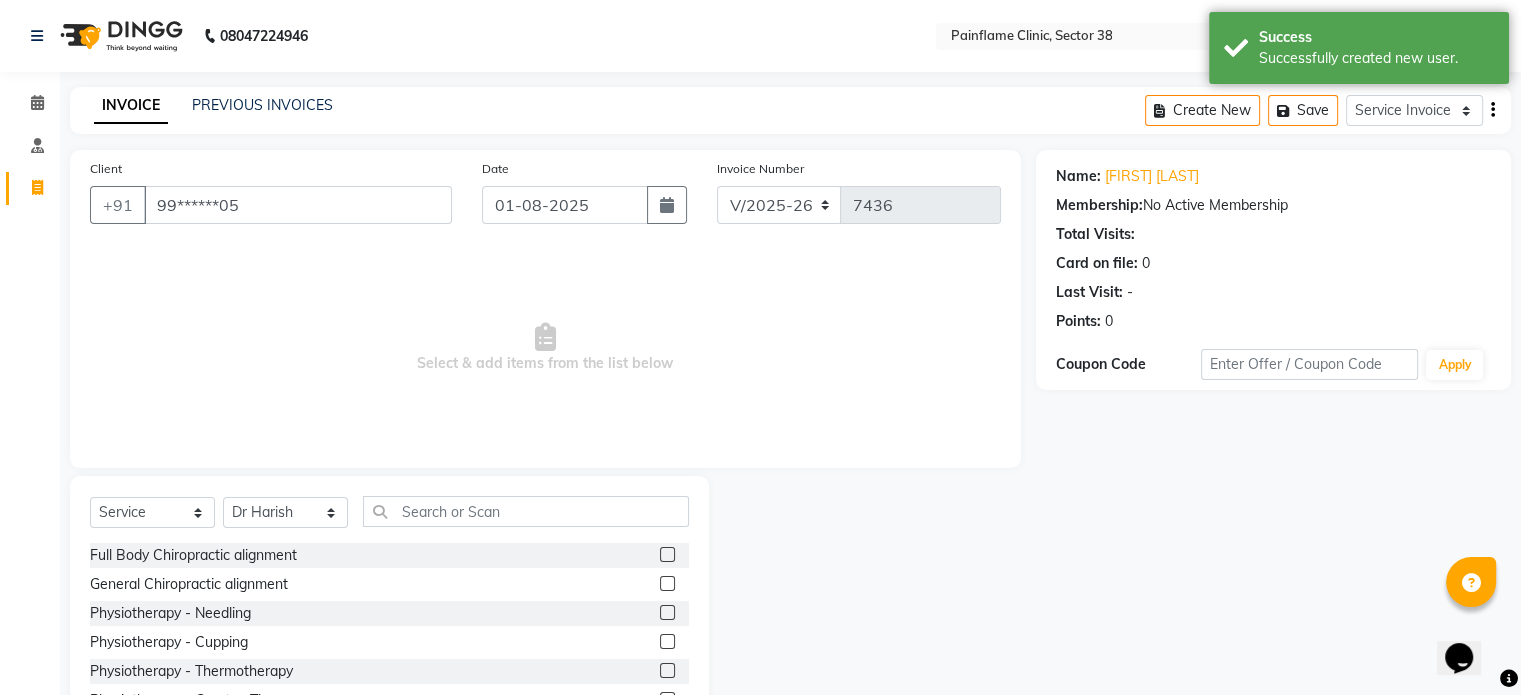 click 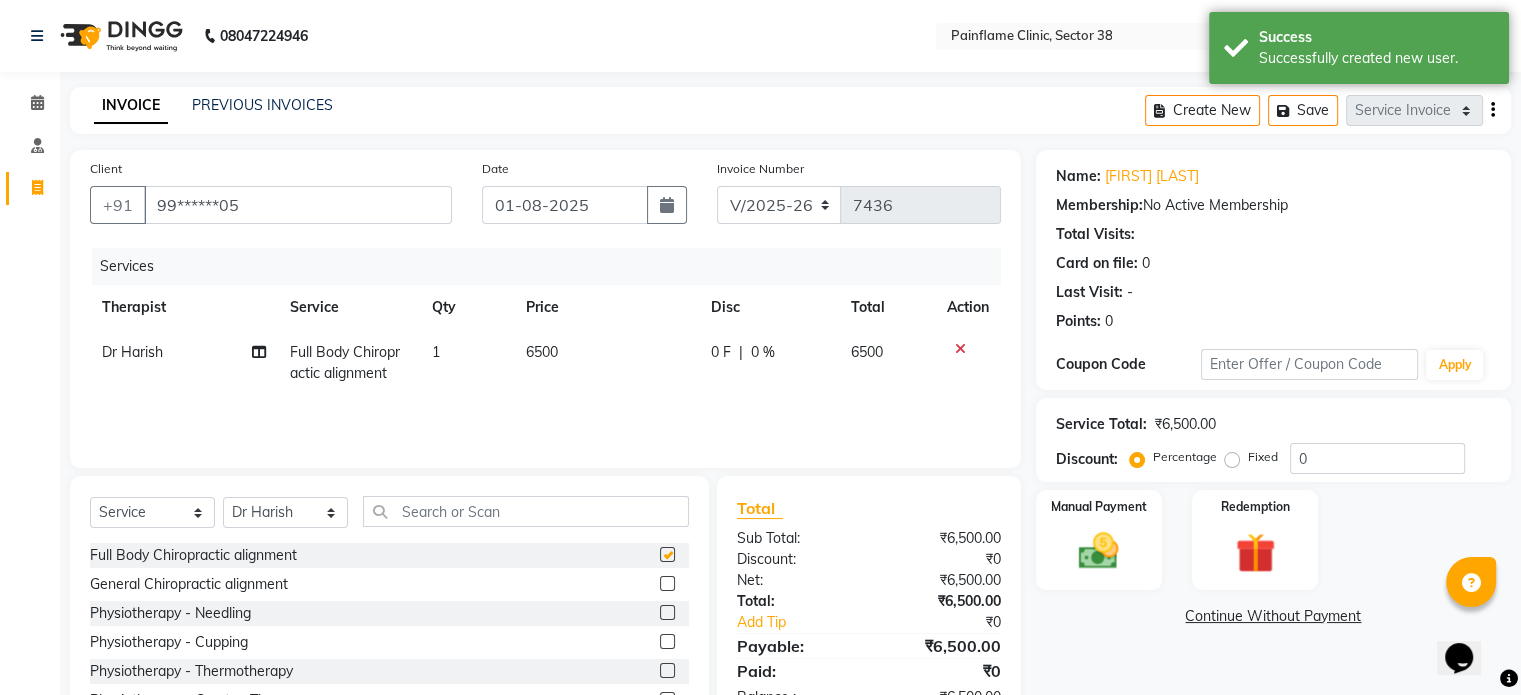 checkbox on "false" 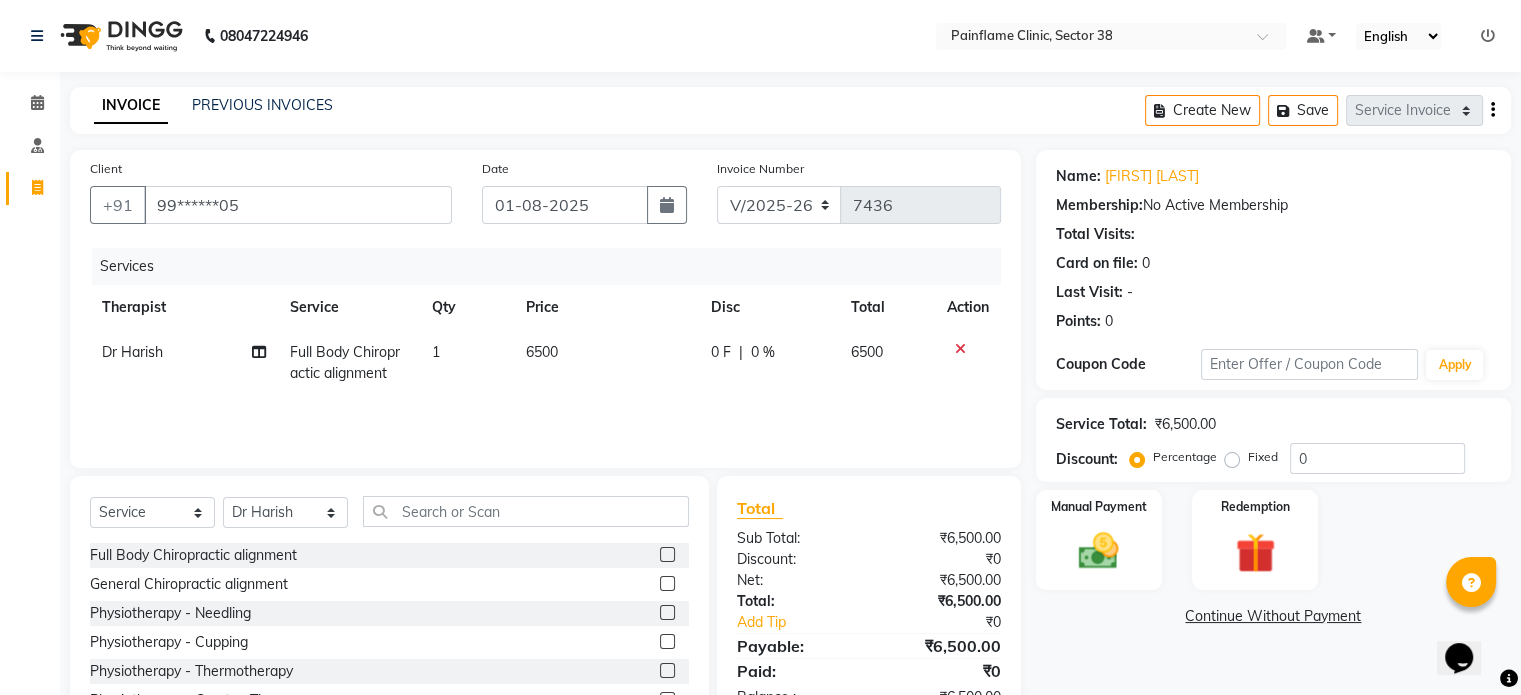 scroll, scrollTop: 119, scrollLeft: 0, axis: vertical 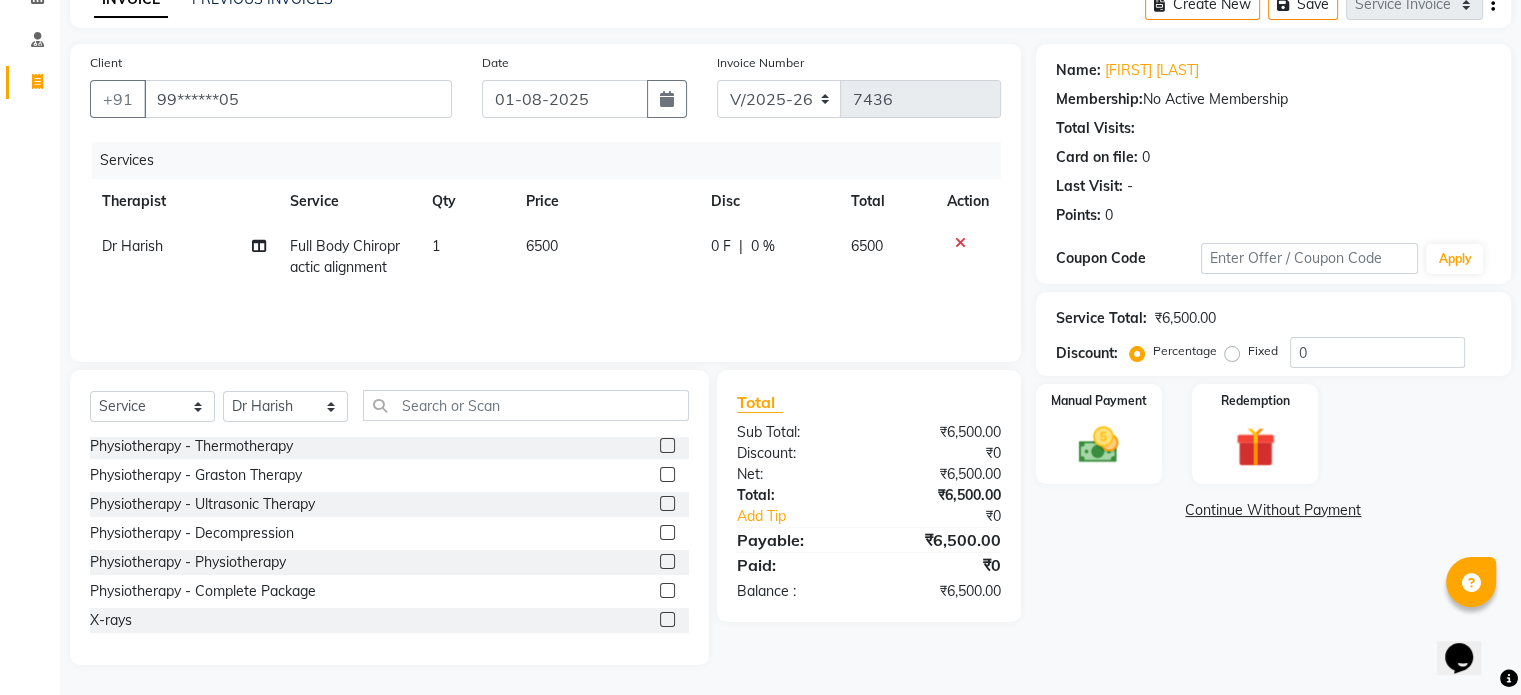 click 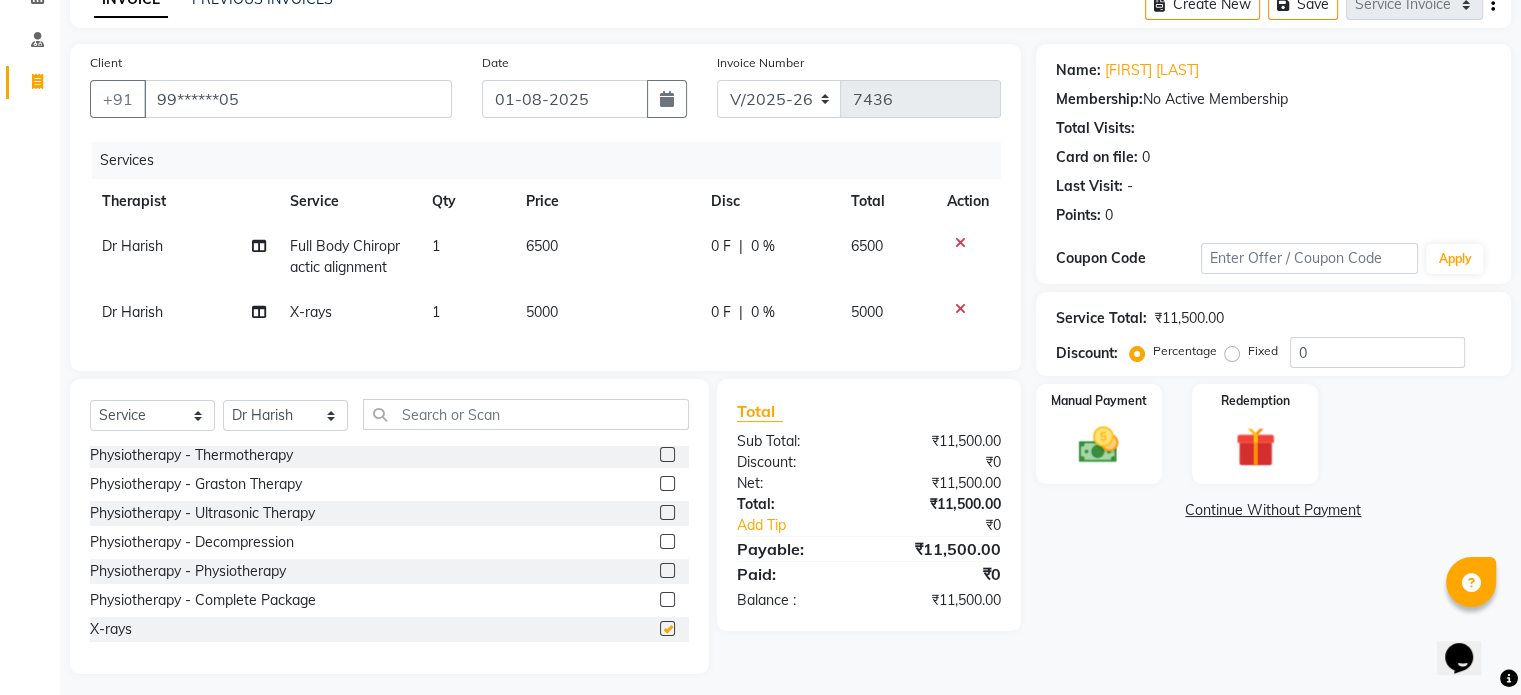 checkbox on "false" 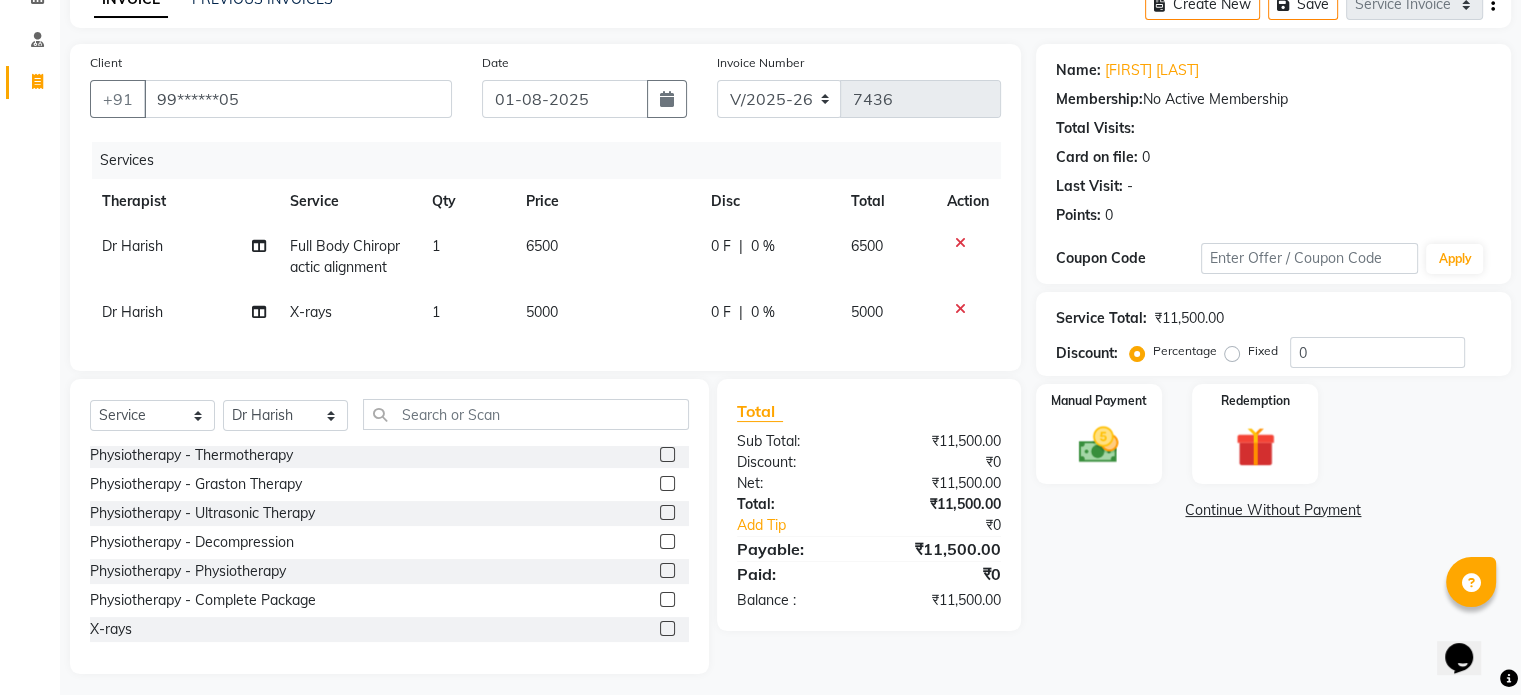 click on "5000" 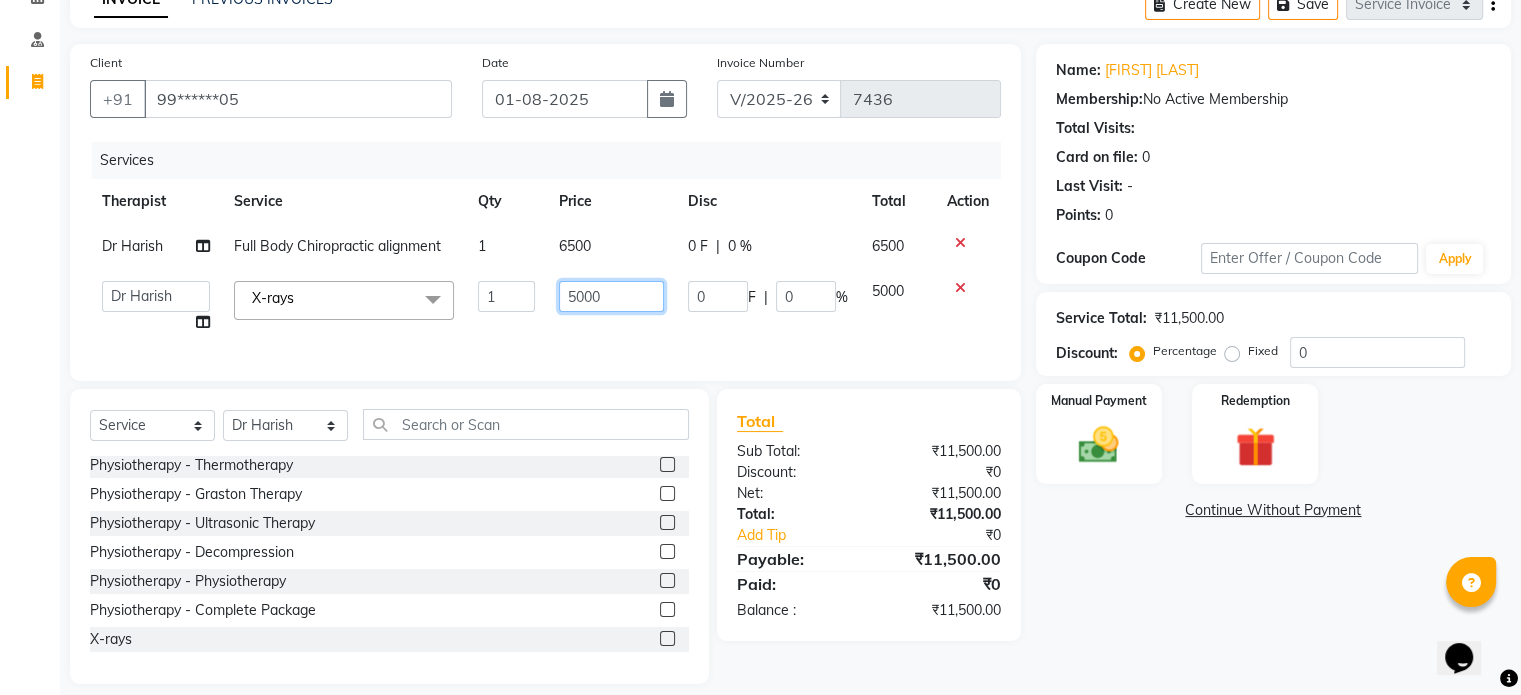 click on "5000" 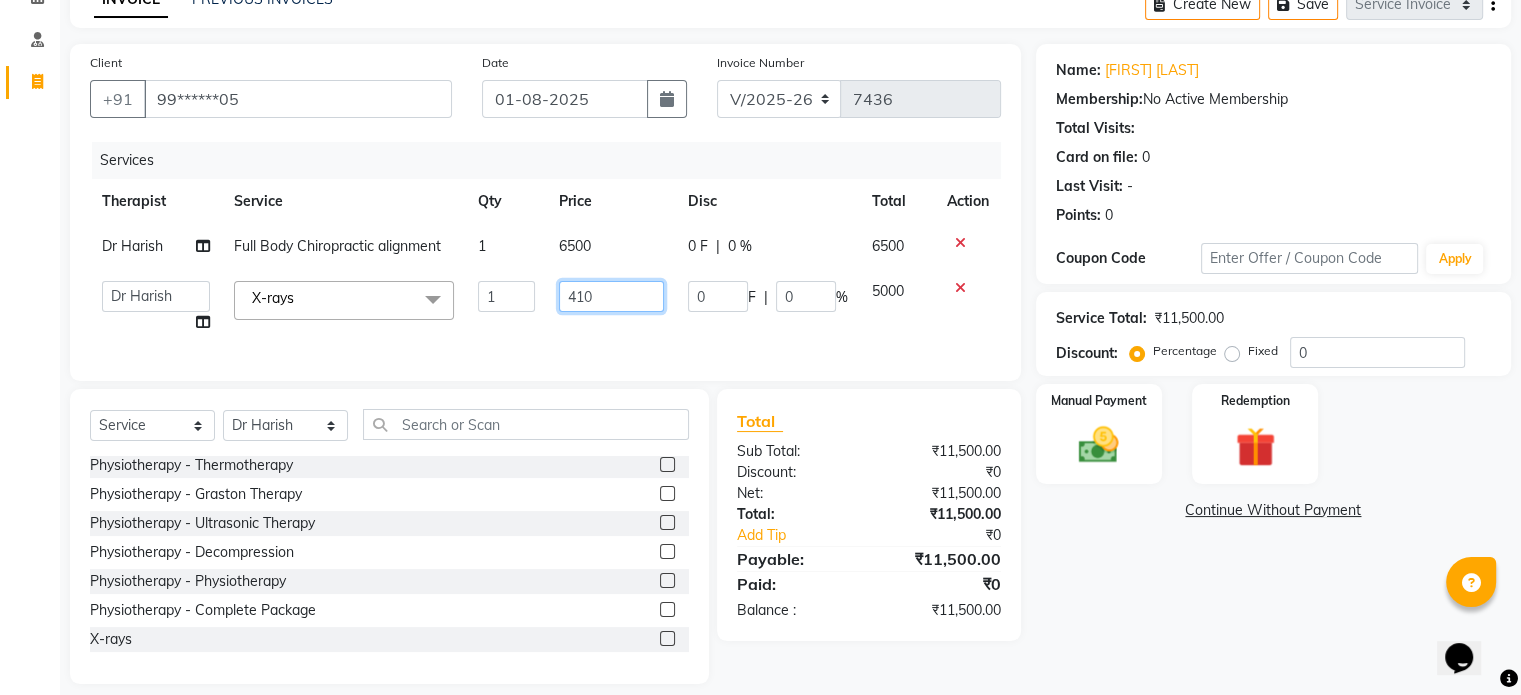 type on "4100" 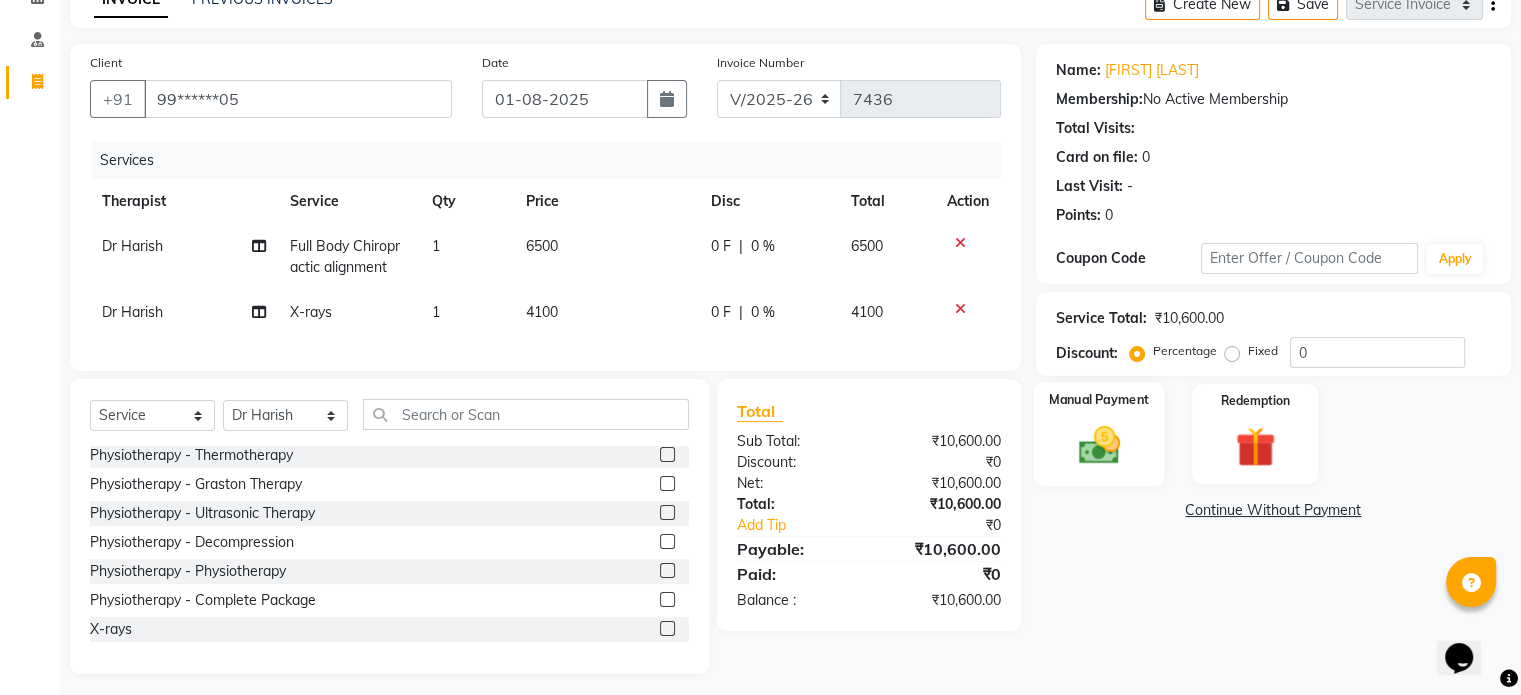 click 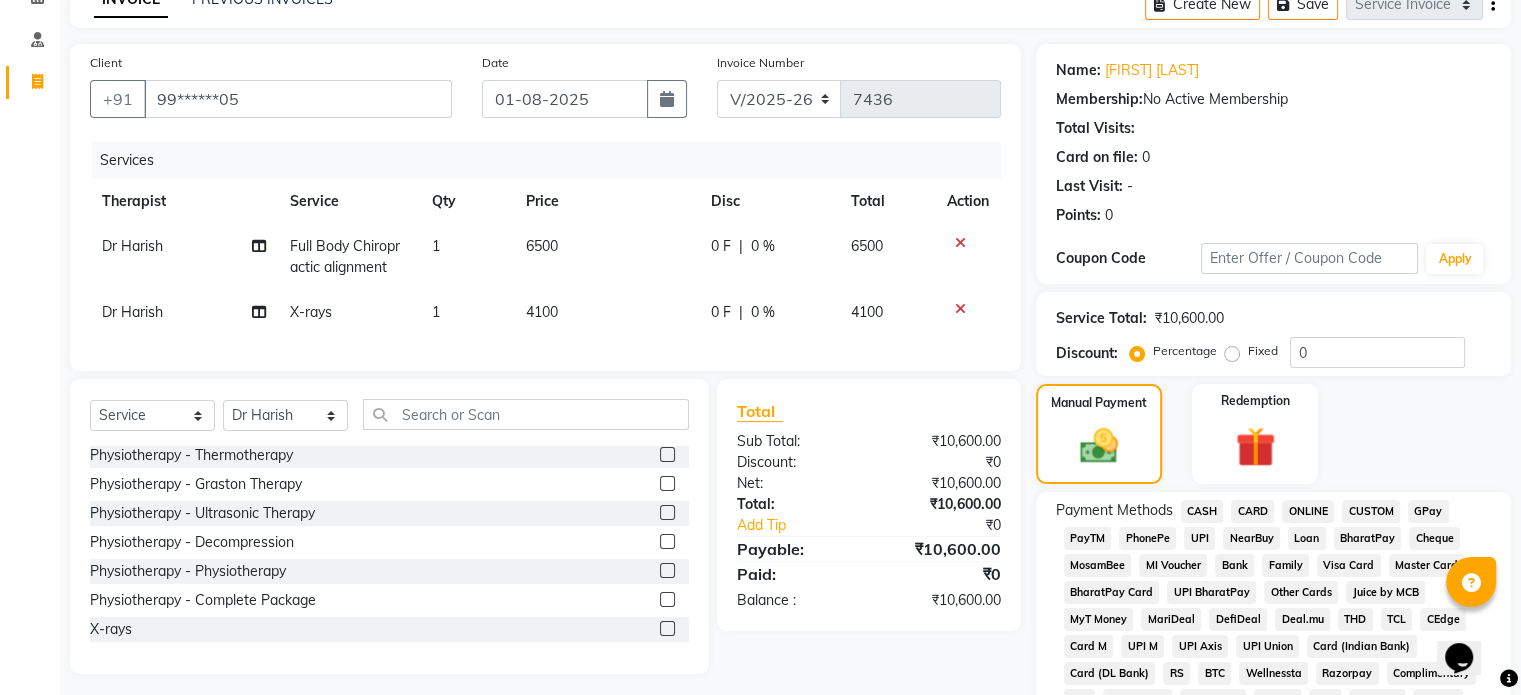 click on "UPI" 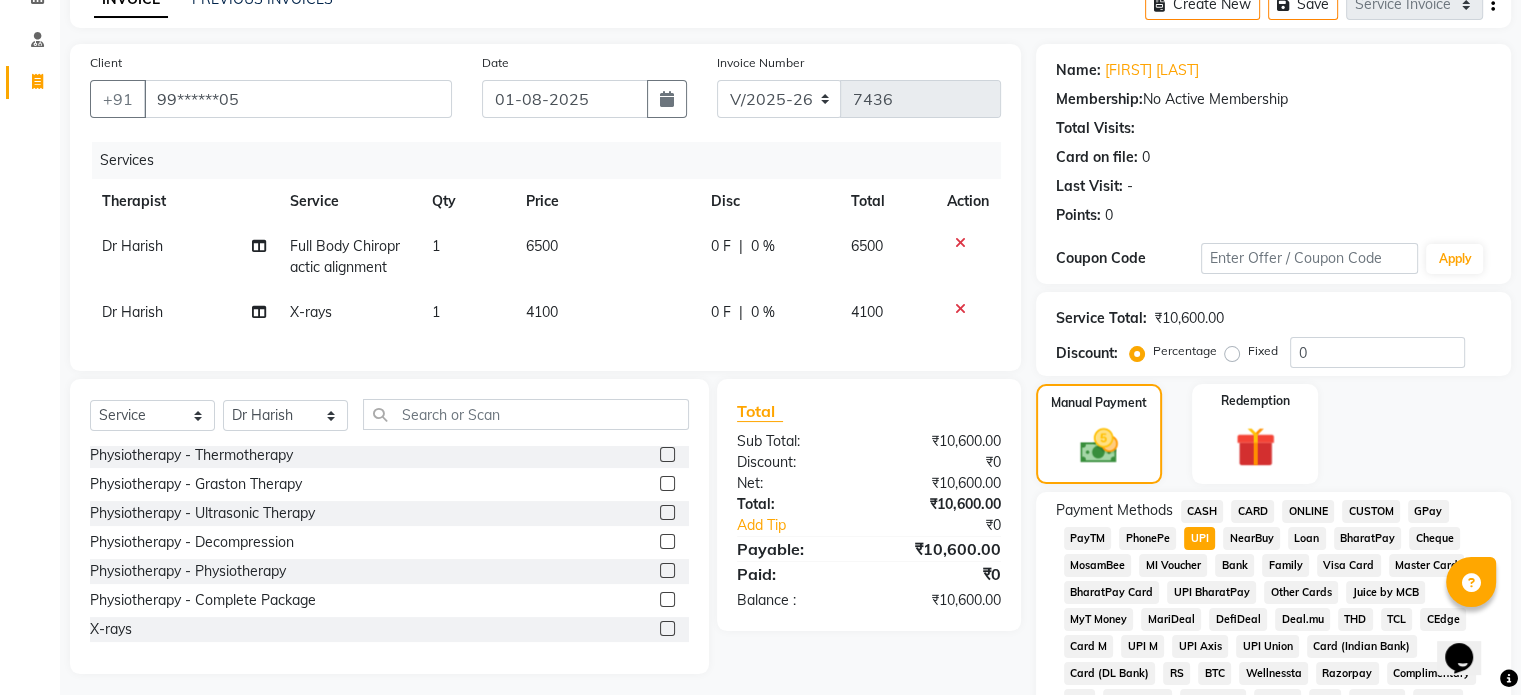 scroll, scrollTop: 652, scrollLeft: 0, axis: vertical 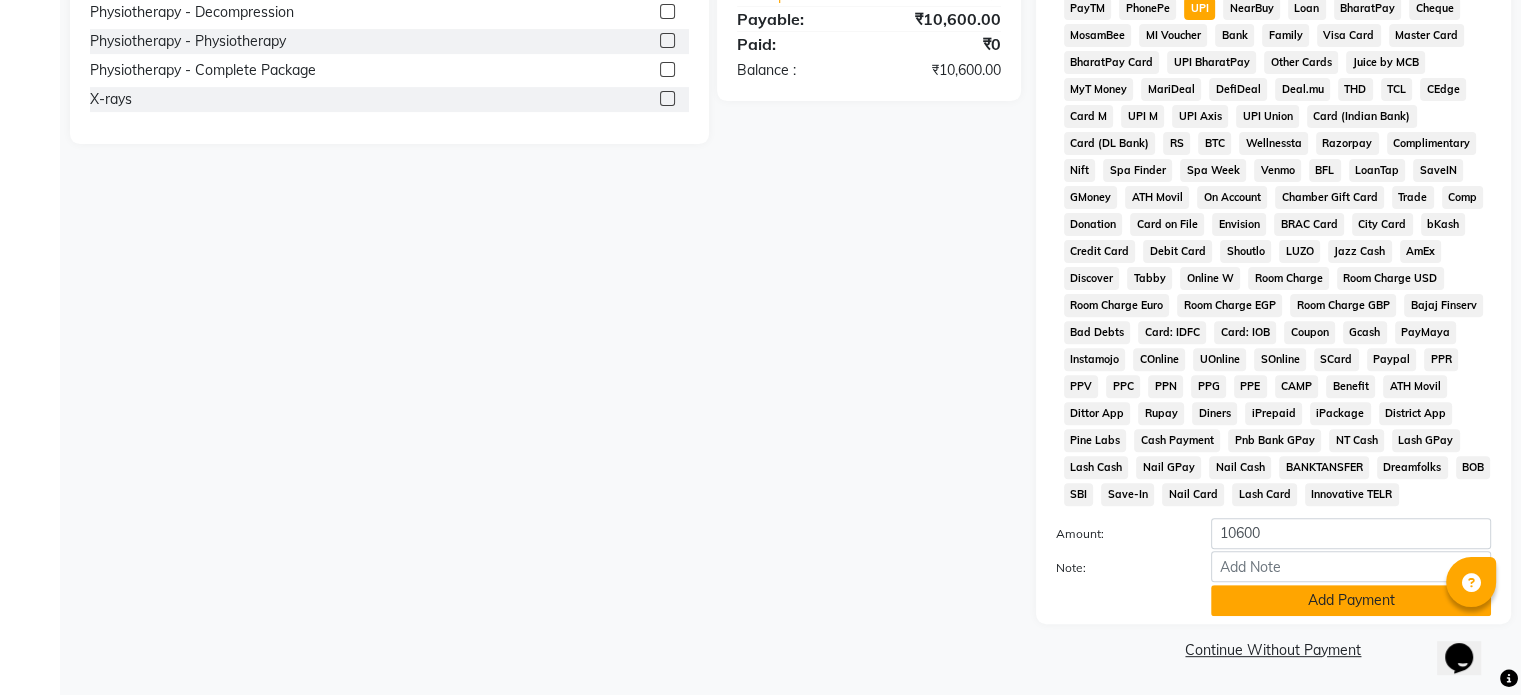 click on "Add Payment" 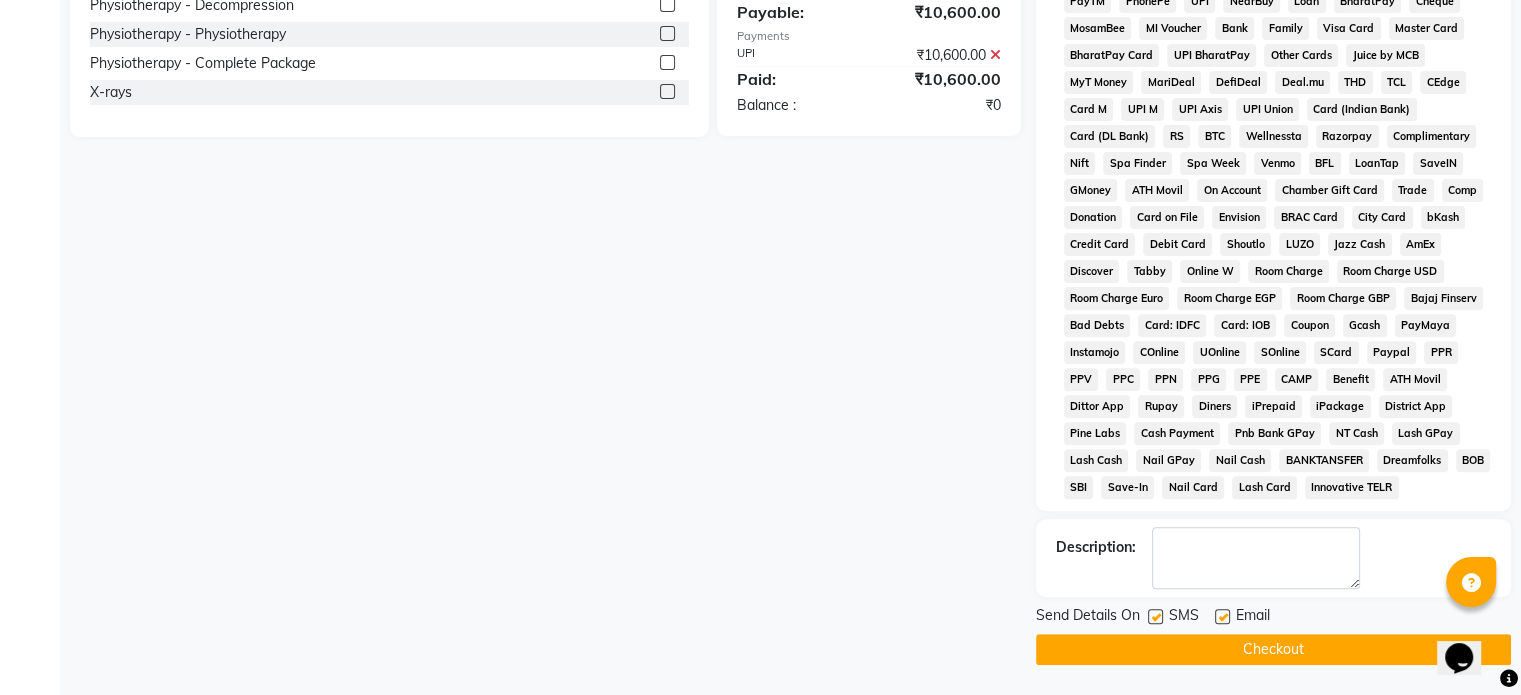 click 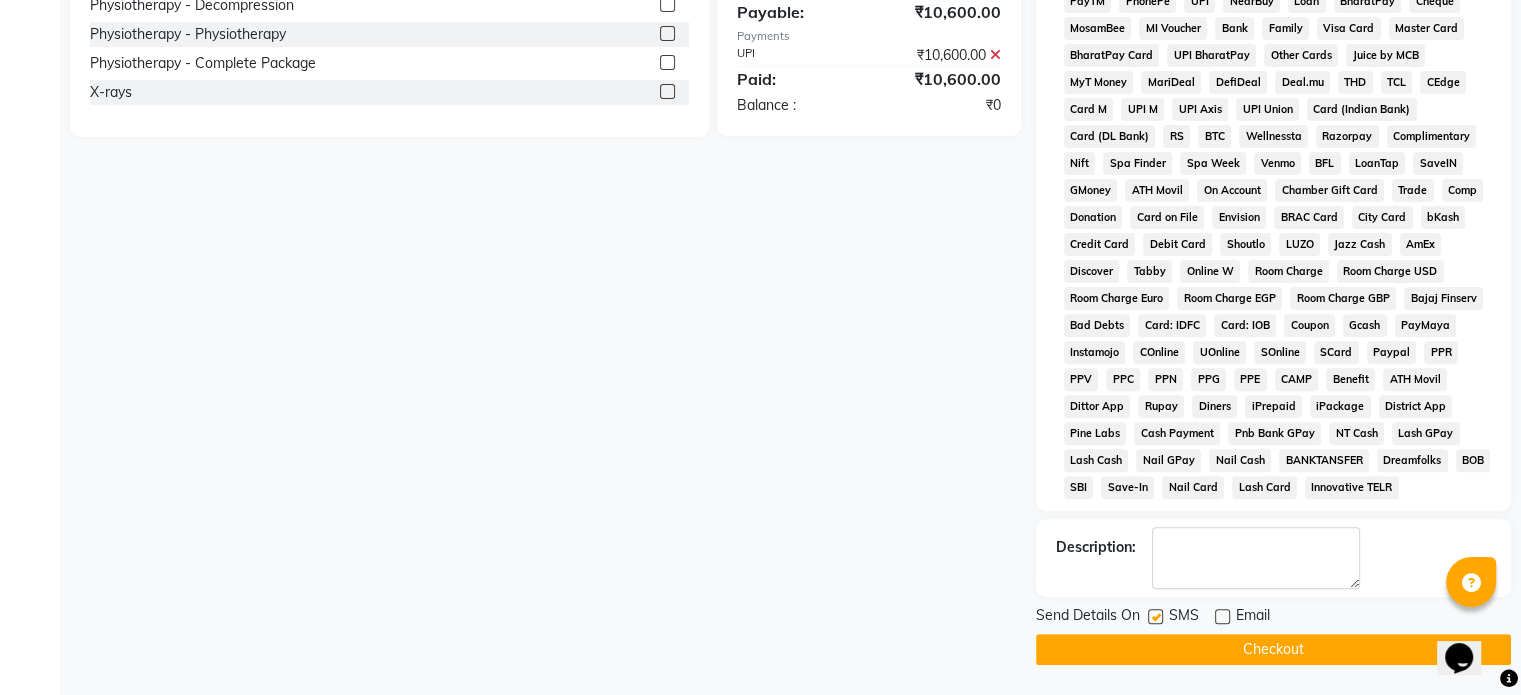 click 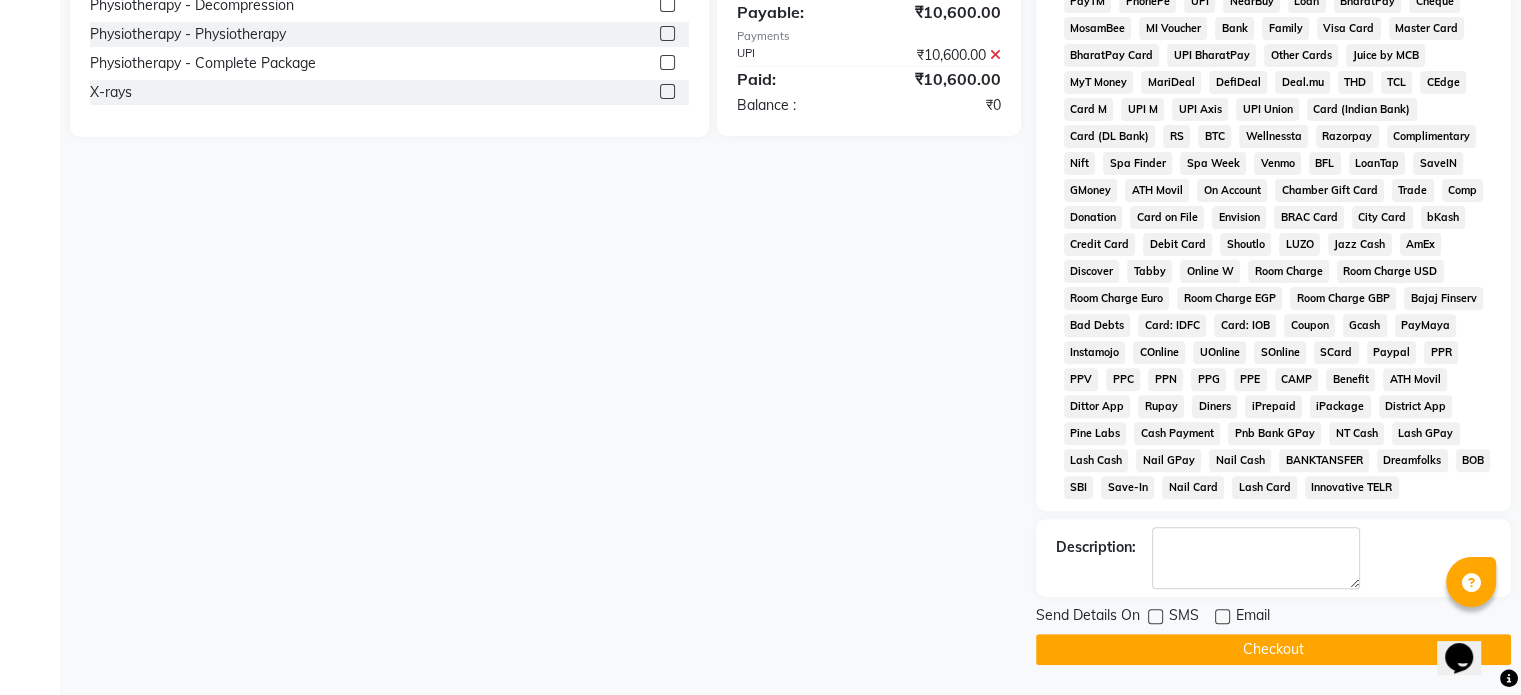 click on "Checkout" 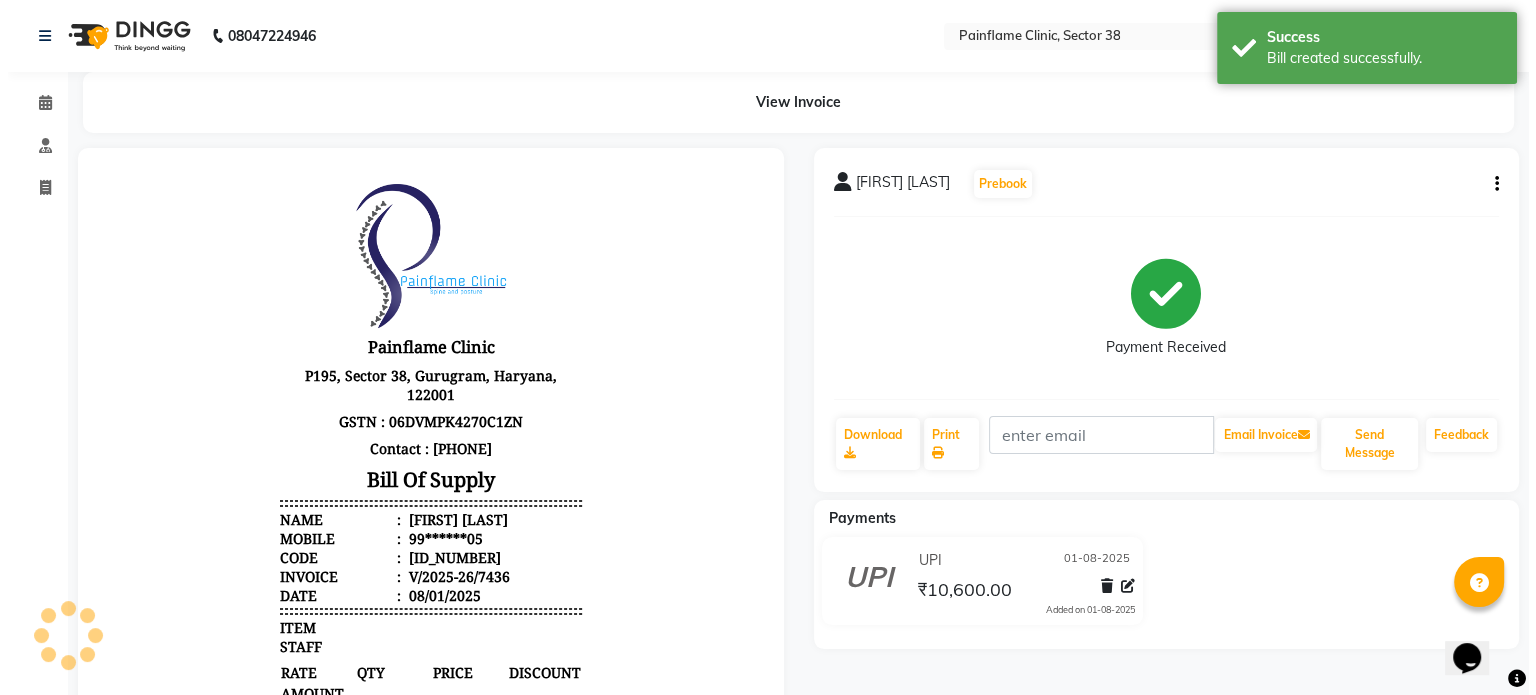 scroll, scrollTop: 0, scrollLeft: 0, axis: both 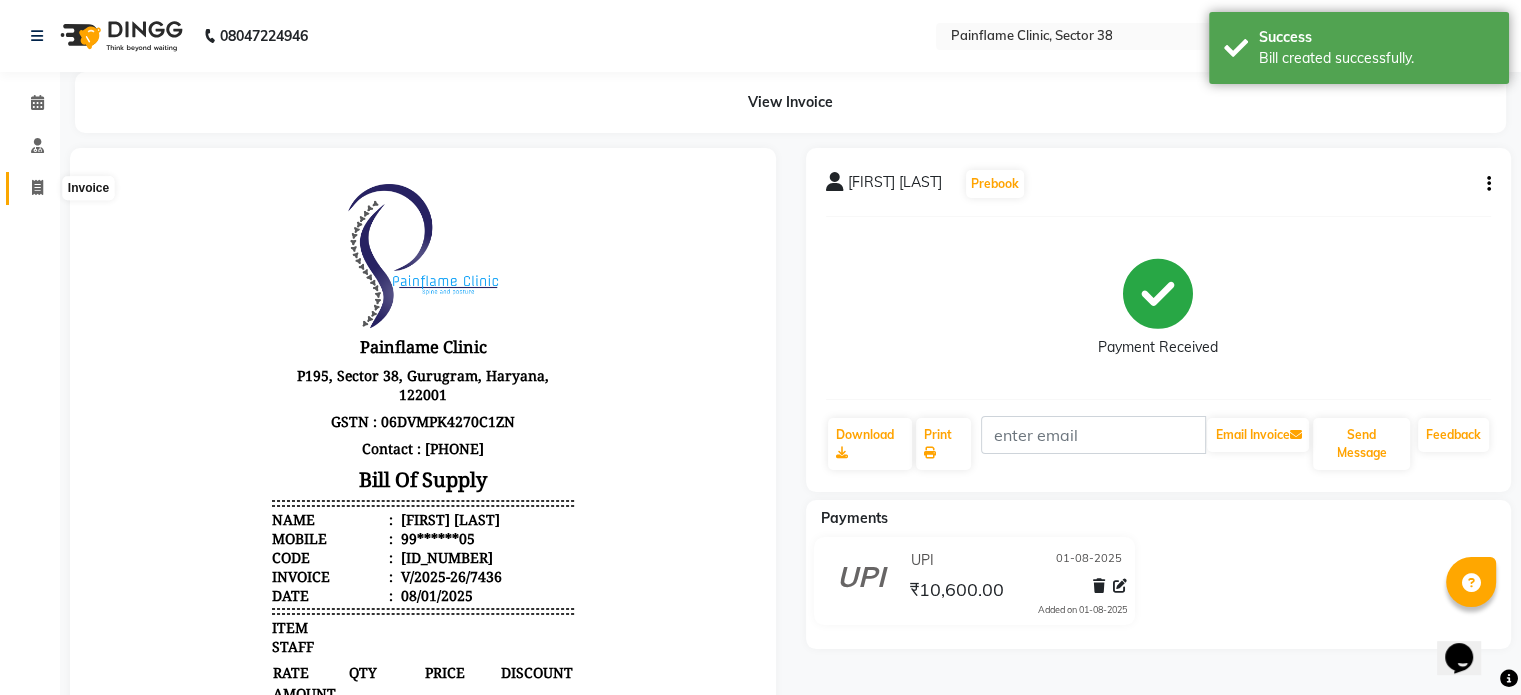click 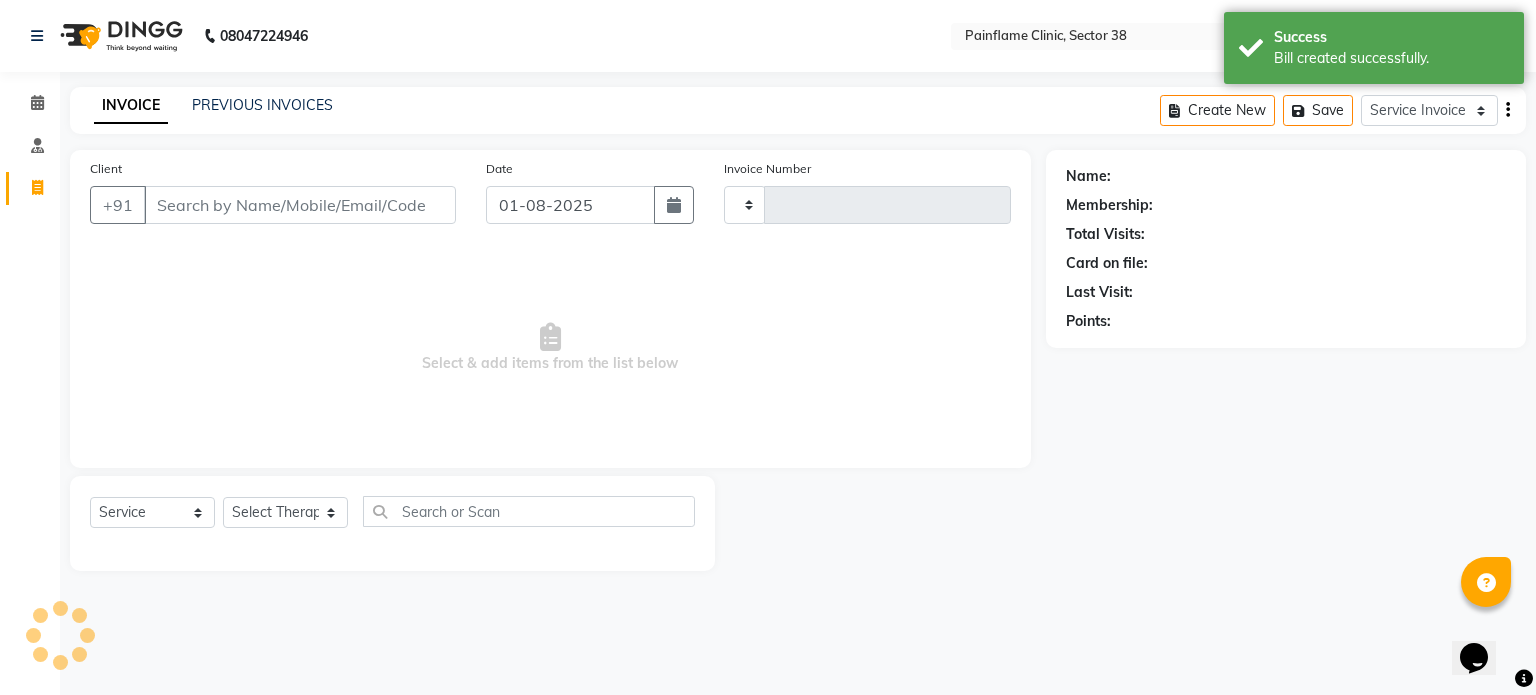 type on "7437" 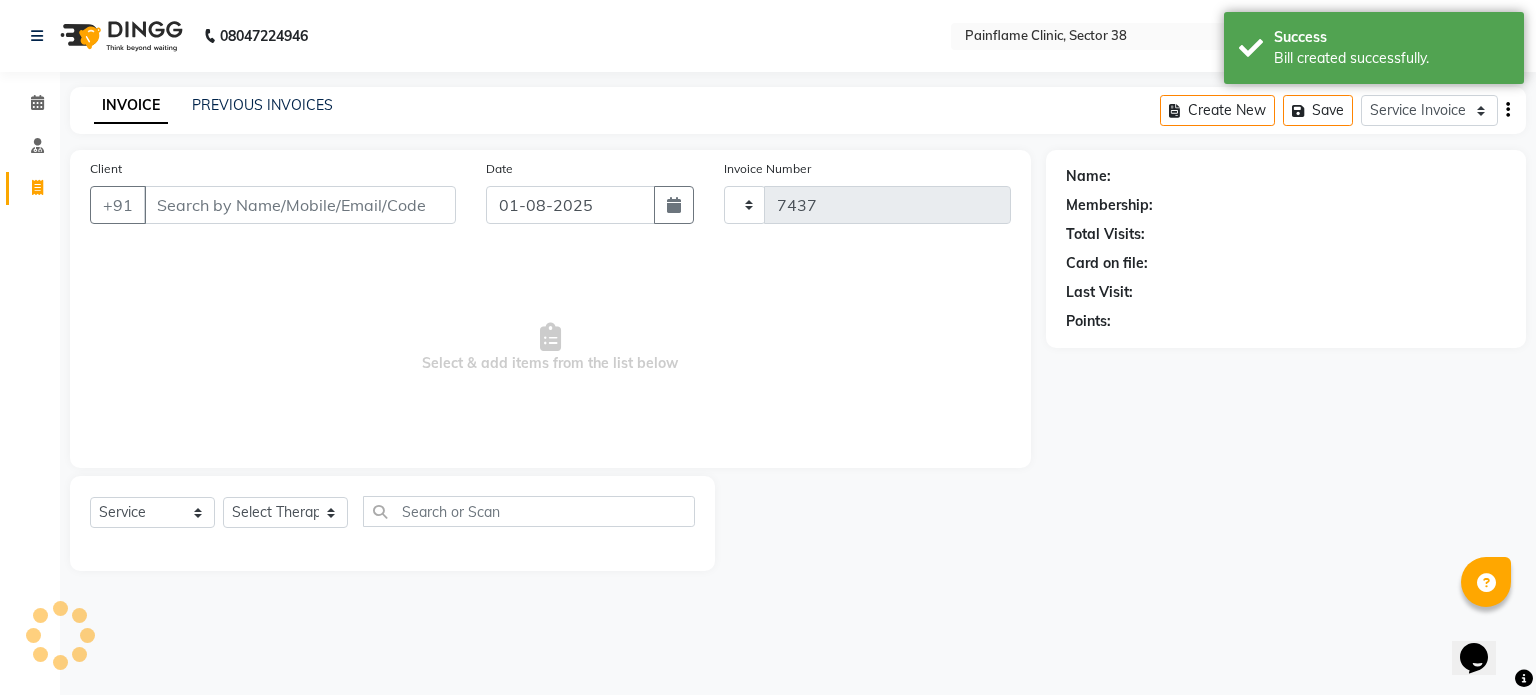 select on "3964" 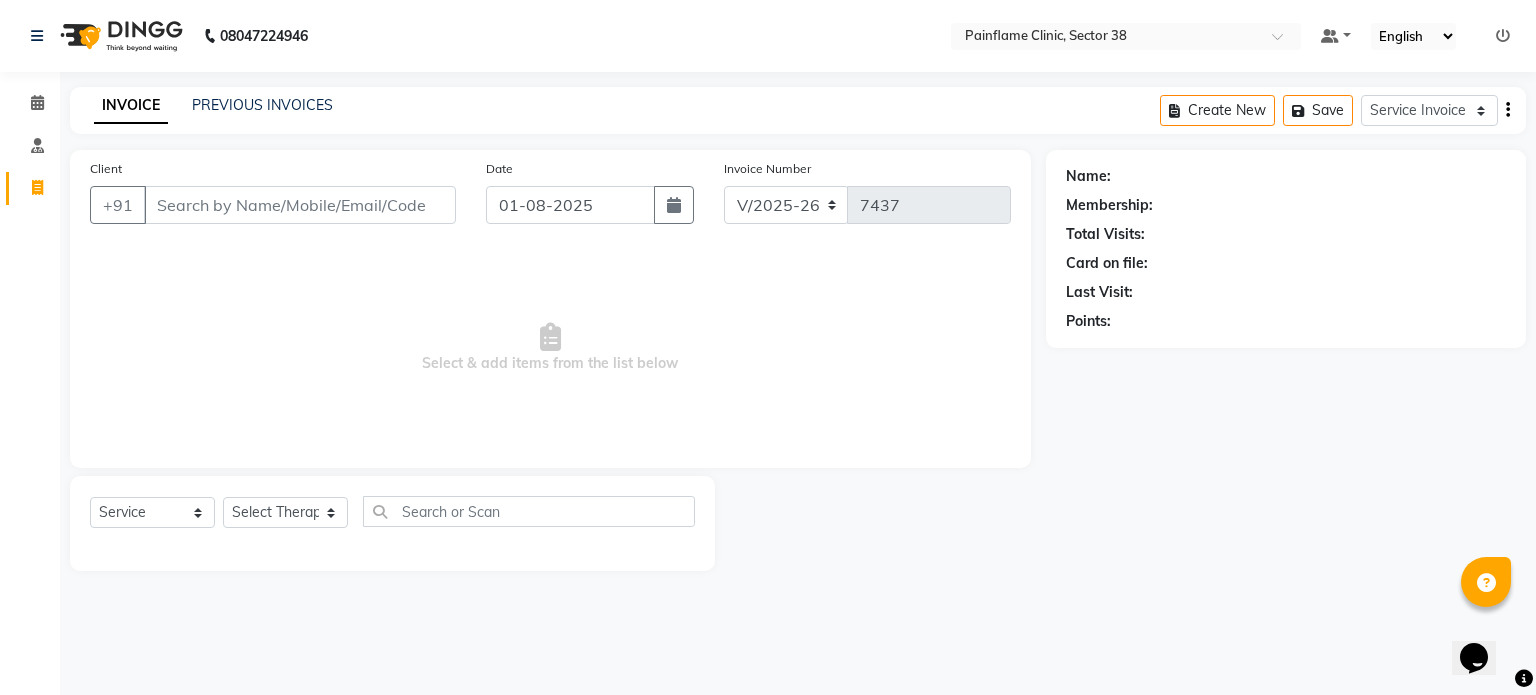 click on "Client" at bounding box center (300, 205) 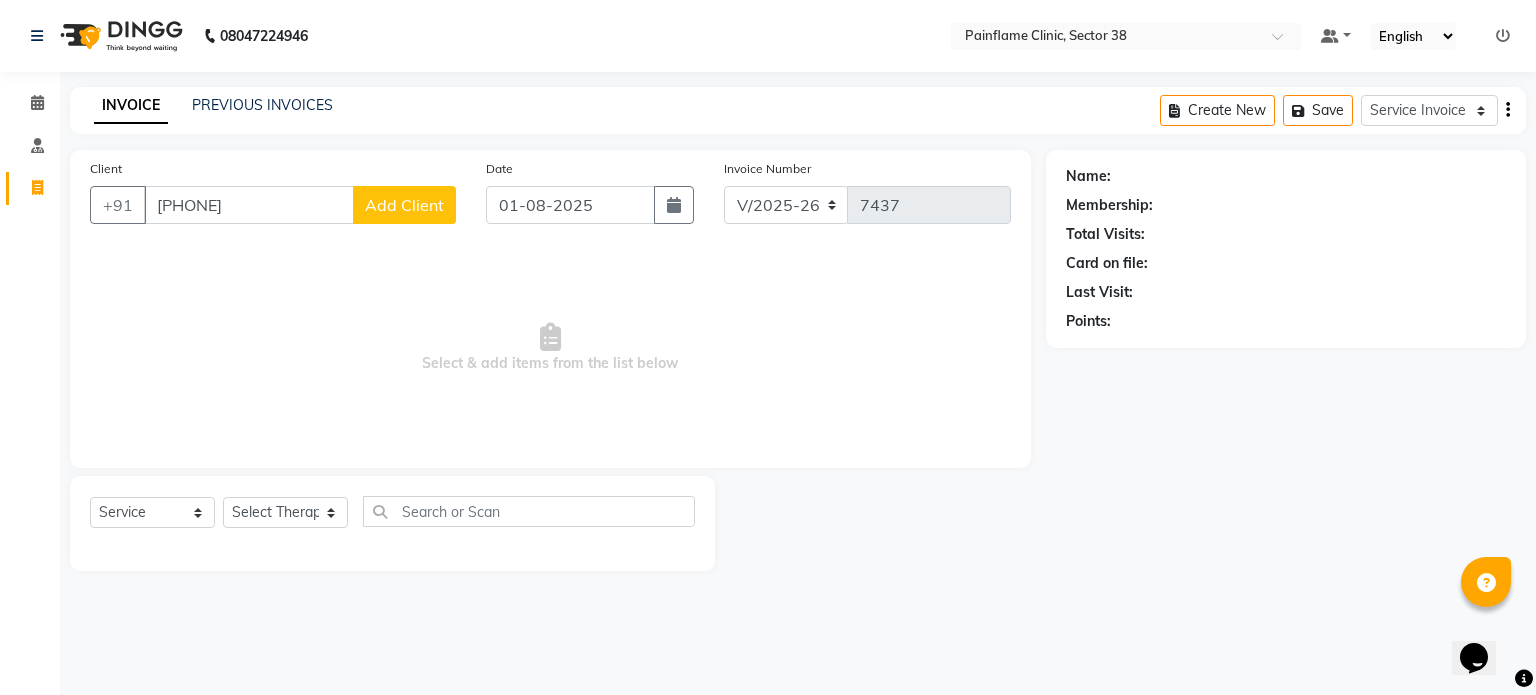 click on "[PHONE]" at bounding box center (249, 205) 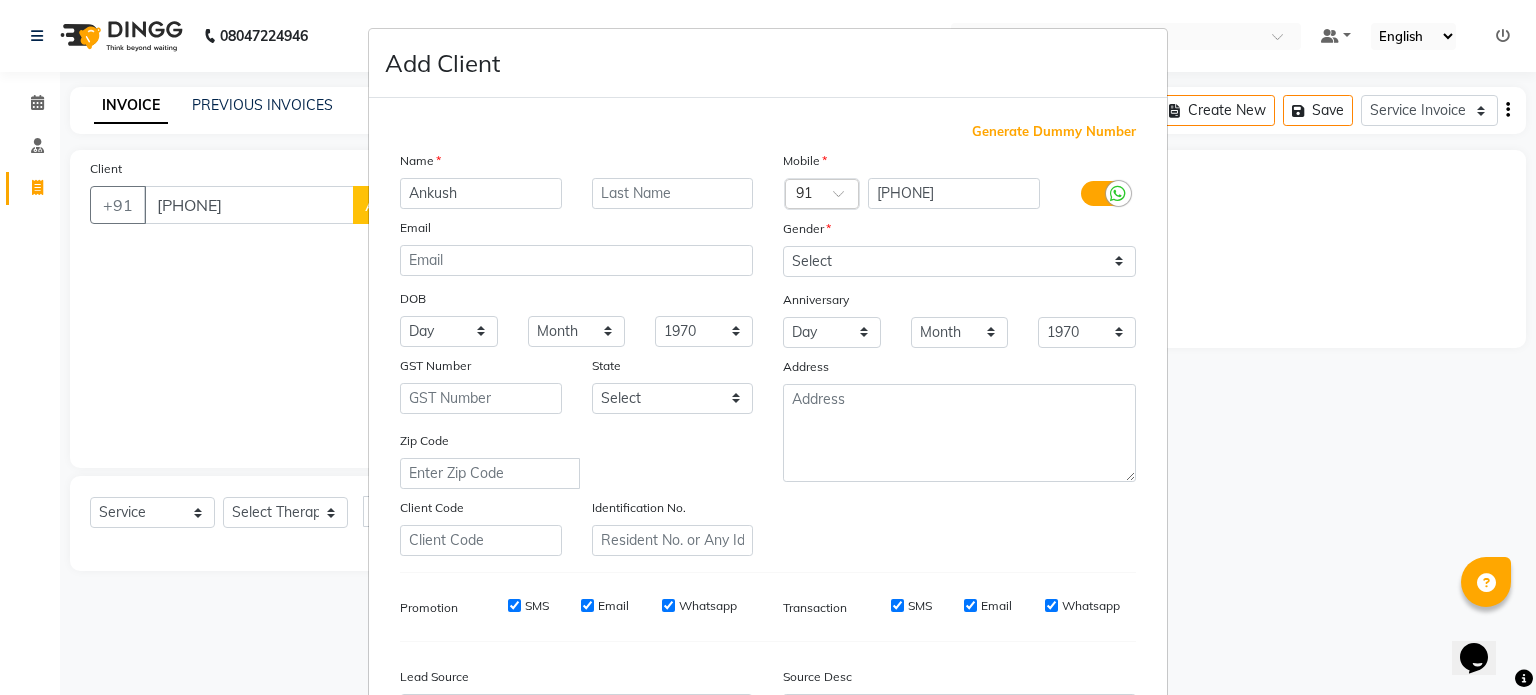 type on "Ankush" 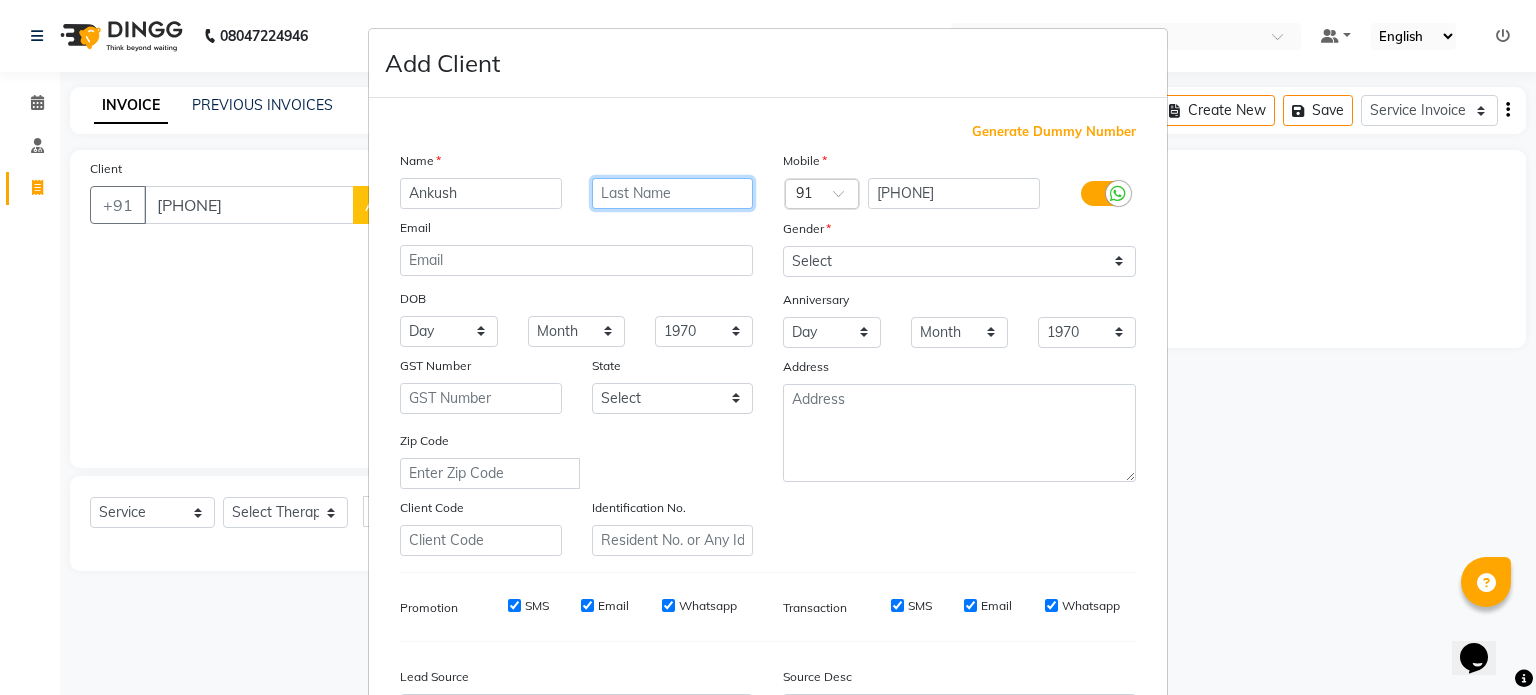 click at bounding box center (673, 193) 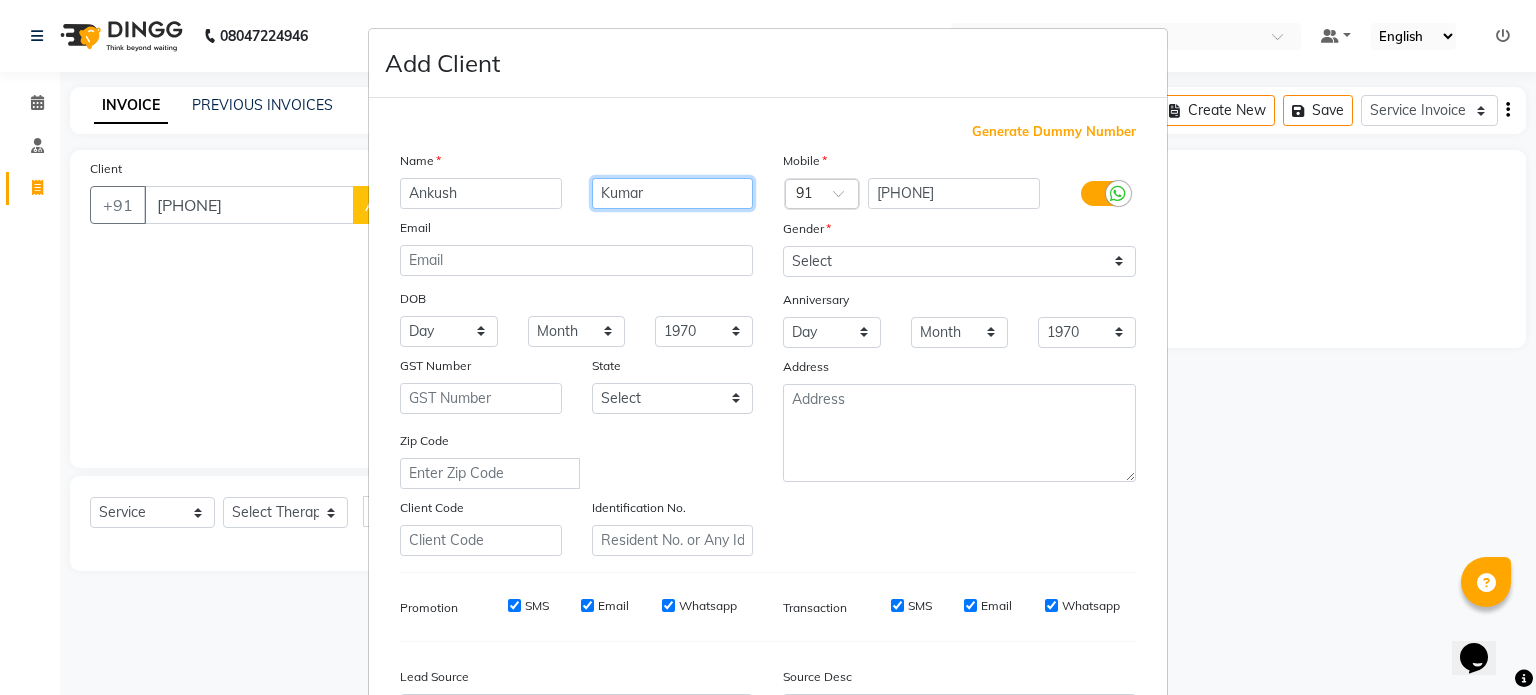 type on "Kumar" 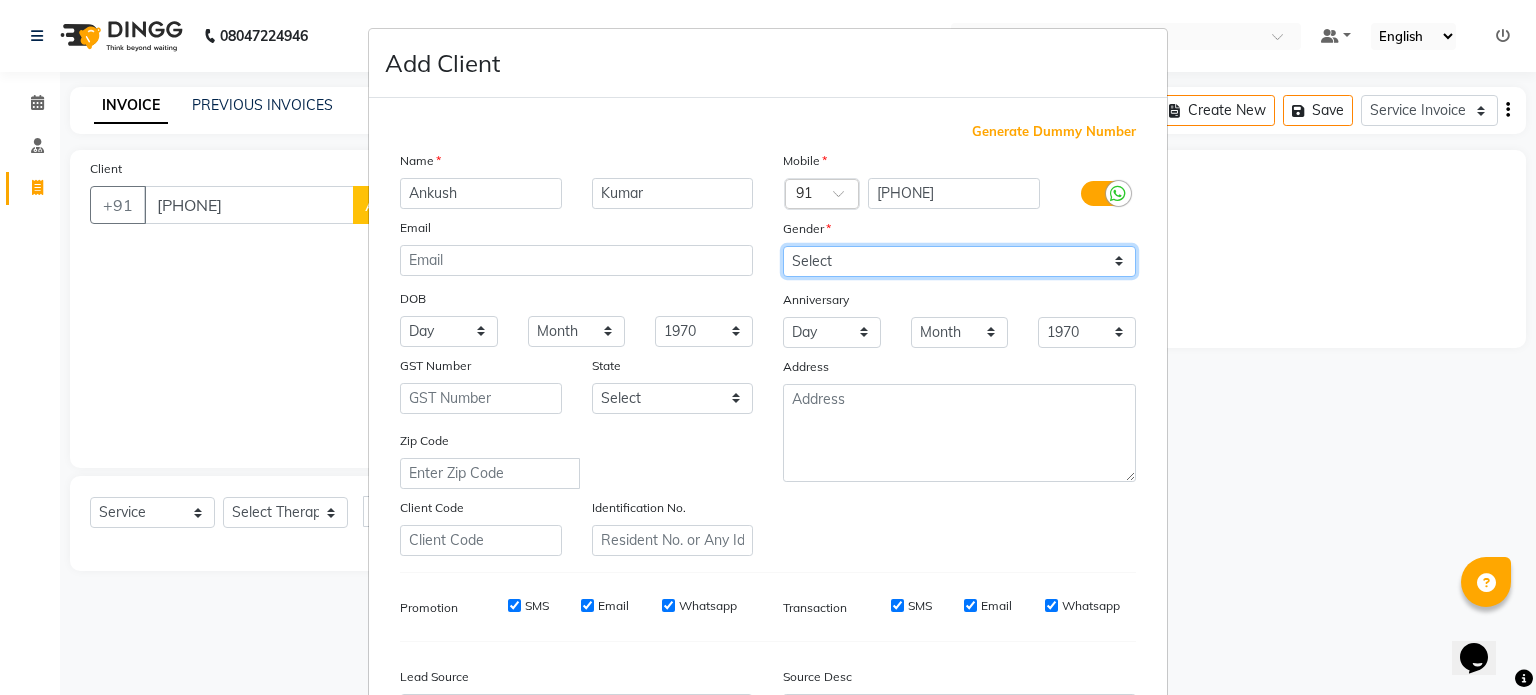 click on "Select Male Female Other Prefer Not To Say" at bounding box center (959, 261) 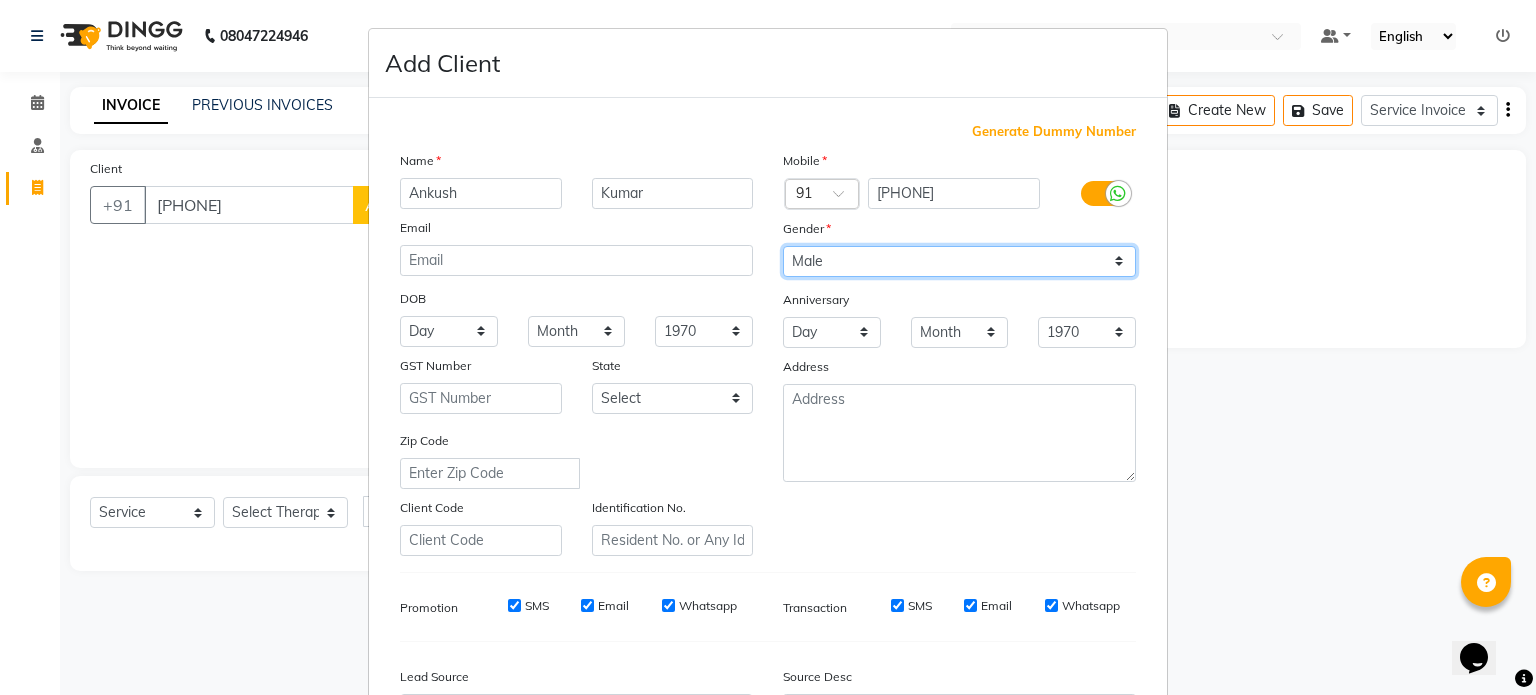 click on "Select Male Female Other Prefer Not To Say" at bounding box center (959, 261) 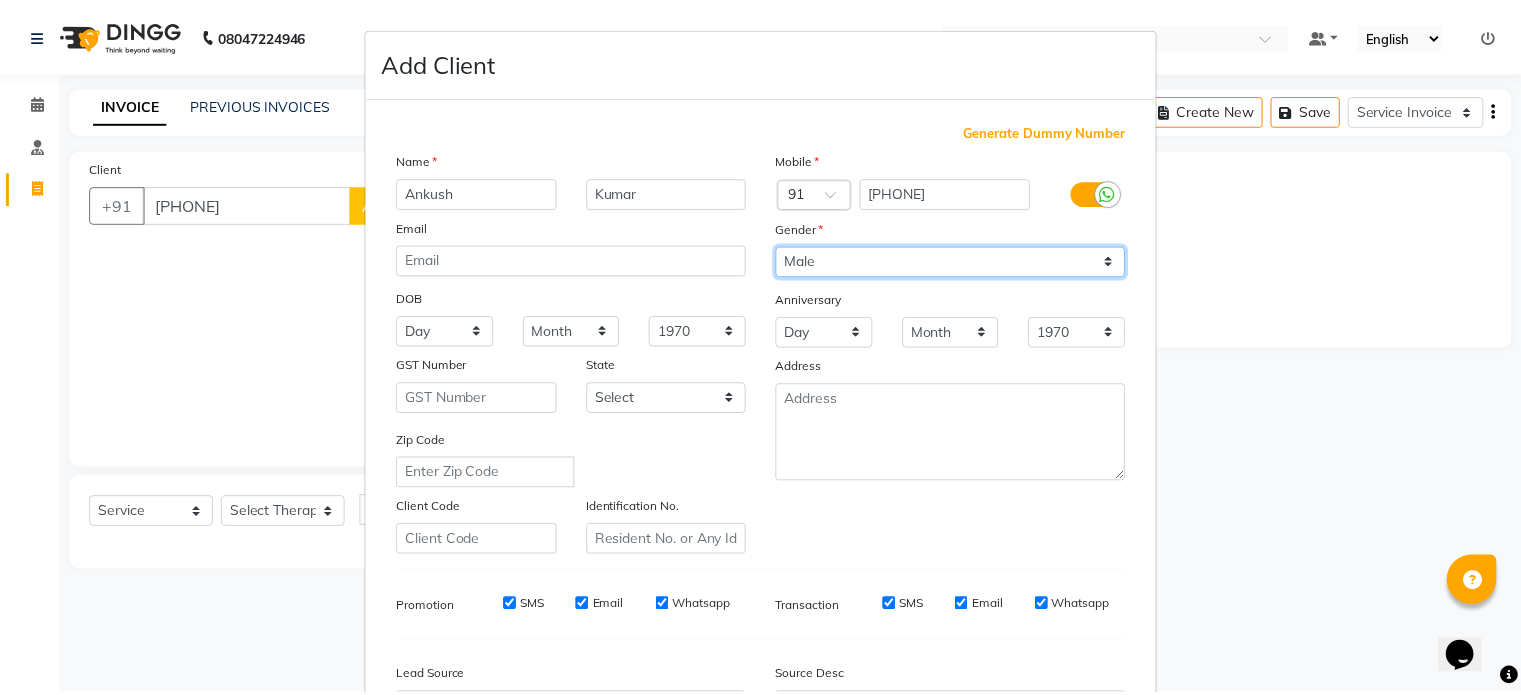 scroll, scrollTop: 237, scrollLeft: 0, axis: vertical 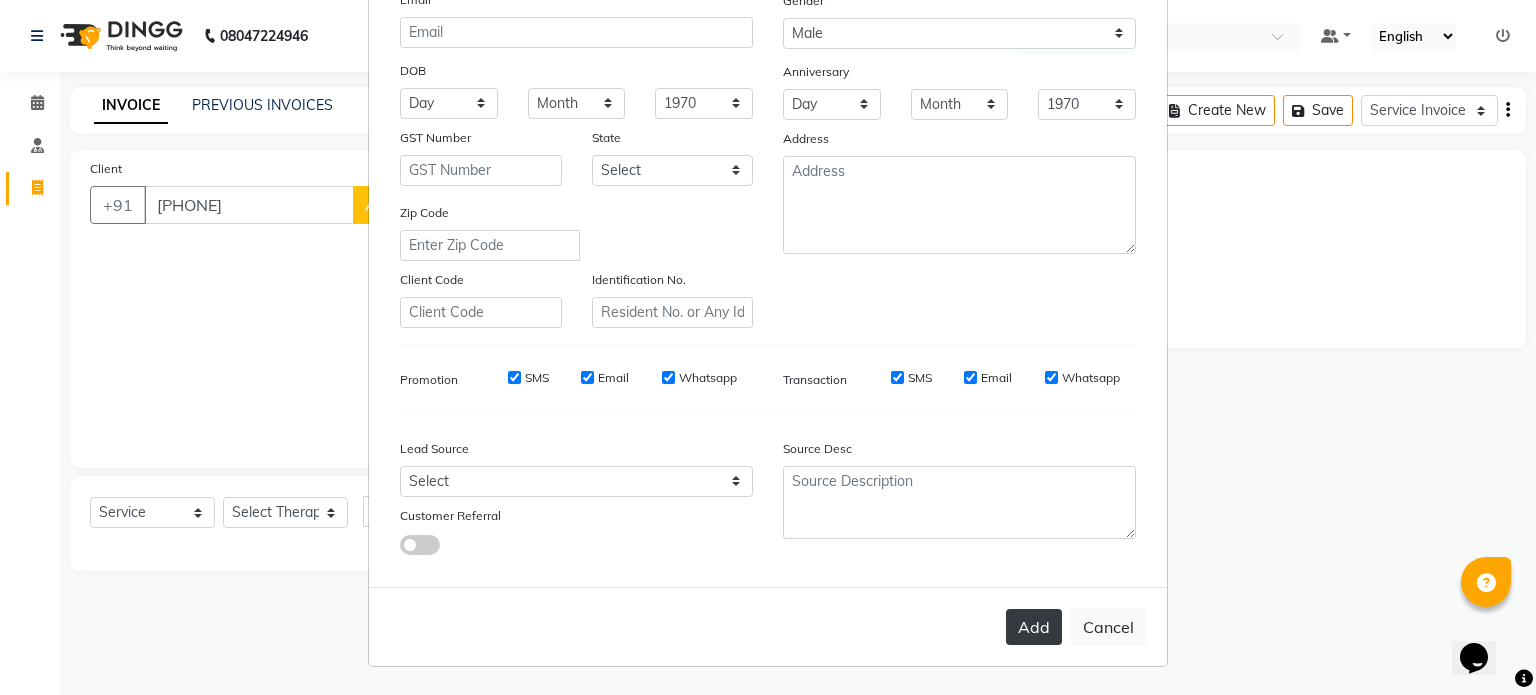 click on "Add" at bounding box center (1034, 627) 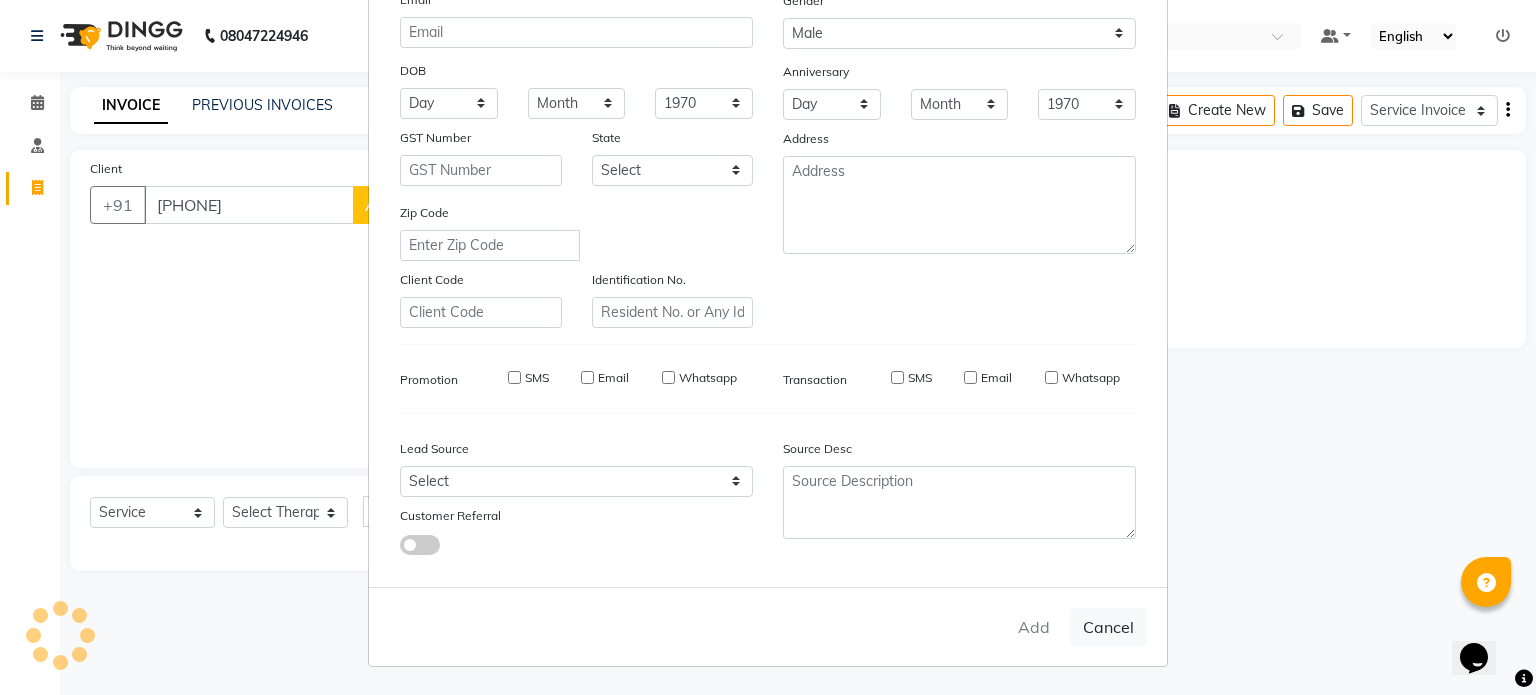 type on "88******37" 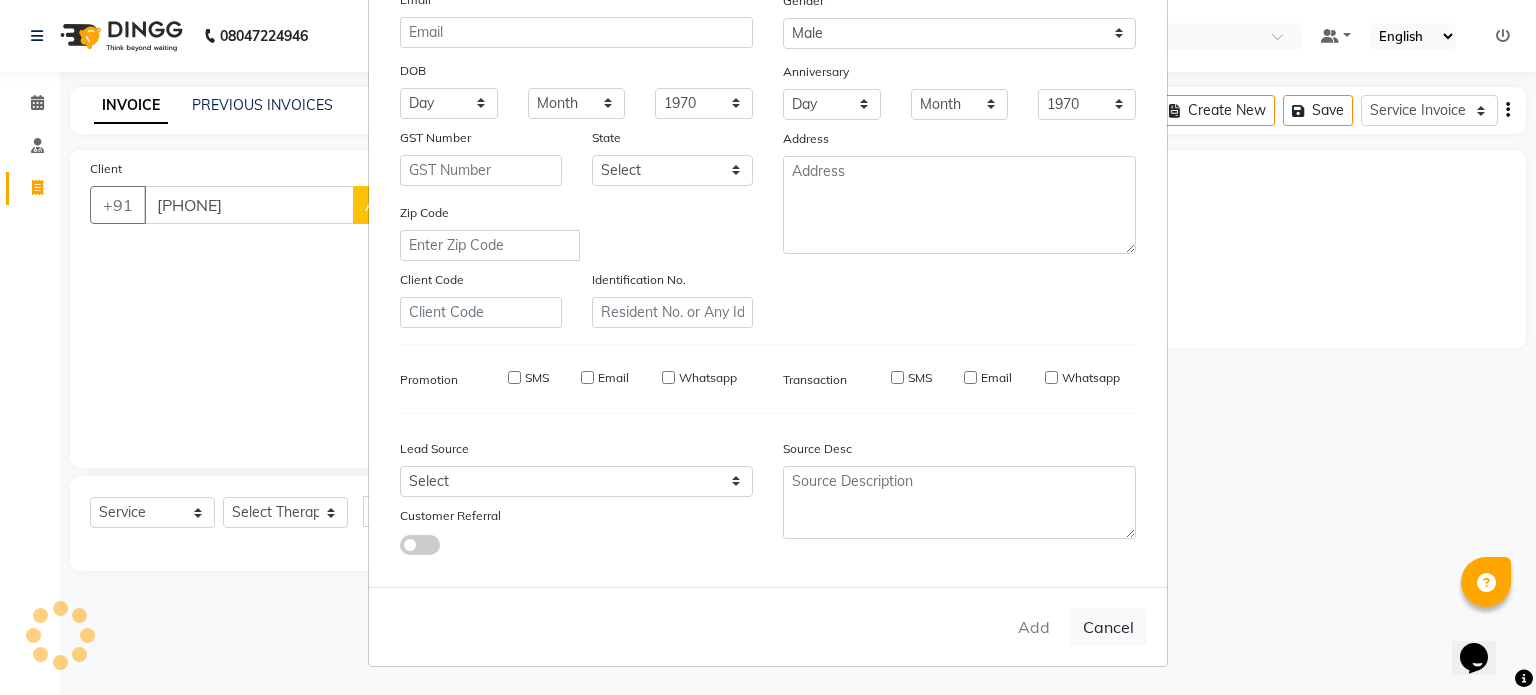 type 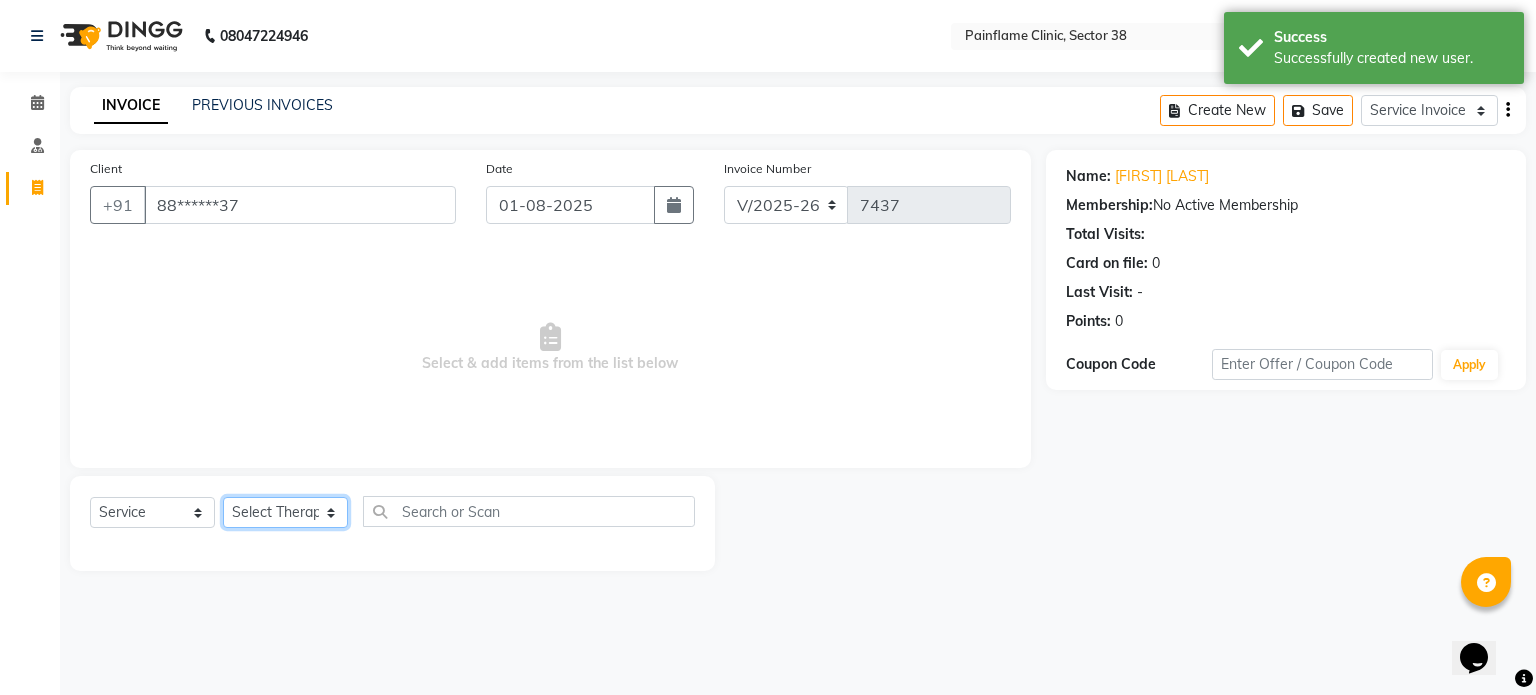 click on "Select Therapist Dr Durgesh Dr Harish Dr Ranjana Dr Saurabh Dr. Suraj Dr. Tejpal Mehlawat KUSHAL MOHIT SEMWAL Nancy Singhai Reception 1  Reception 2 Reception 3" 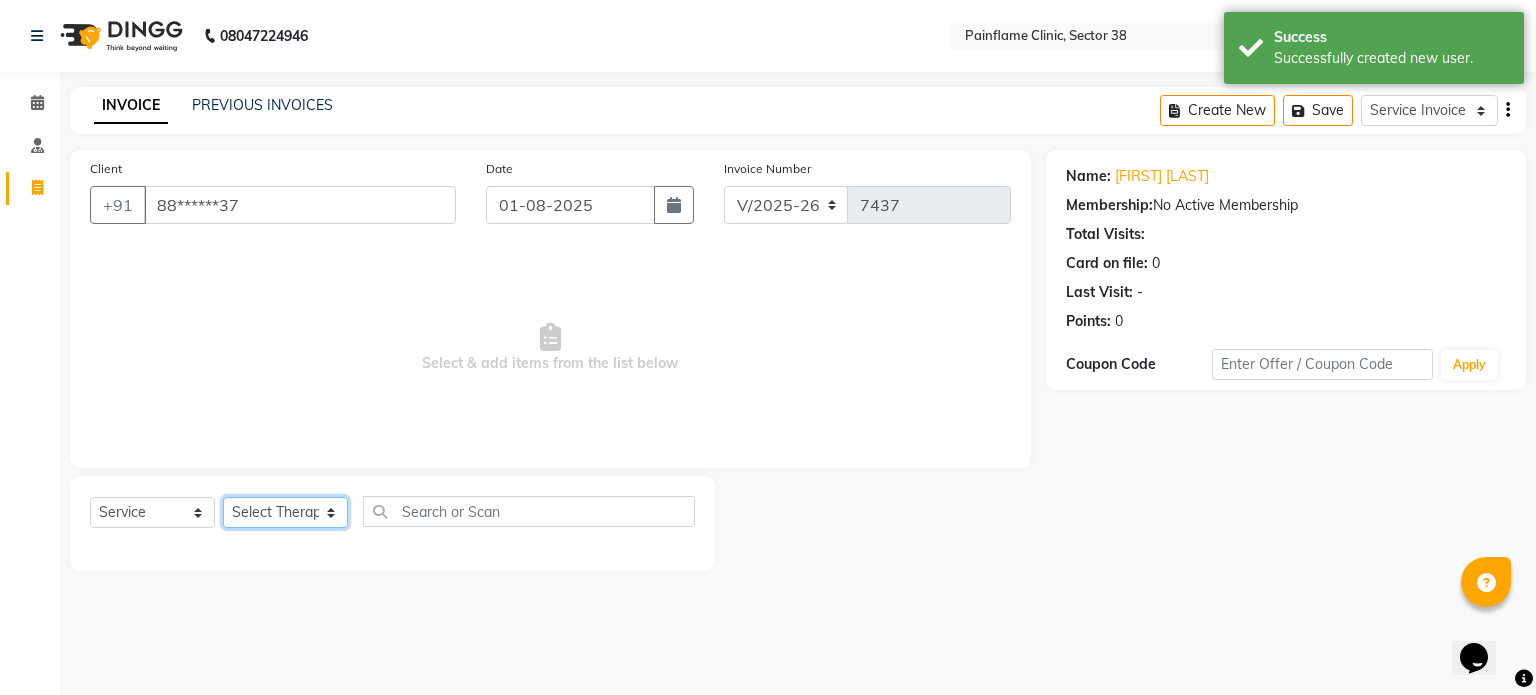 select on "20216" 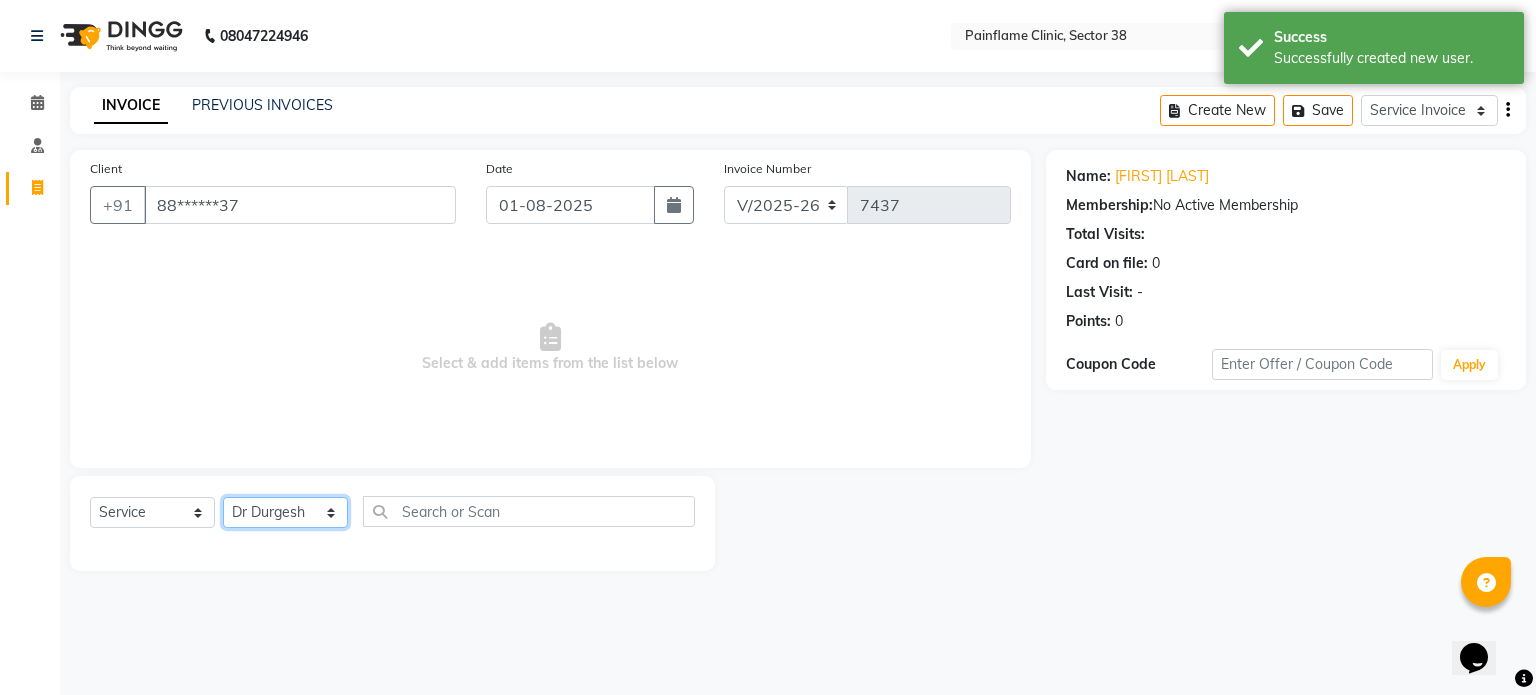 click on "Select Therapist Dr Durgesh Dr Harish Dr Ranjana Dr Saurabh Dr. Suraj Dr. Tejpal Mehlawat KUSHAL MOHIT SEMWAL Nancy Singhai Reception 1  Reception 2 Reception 3" 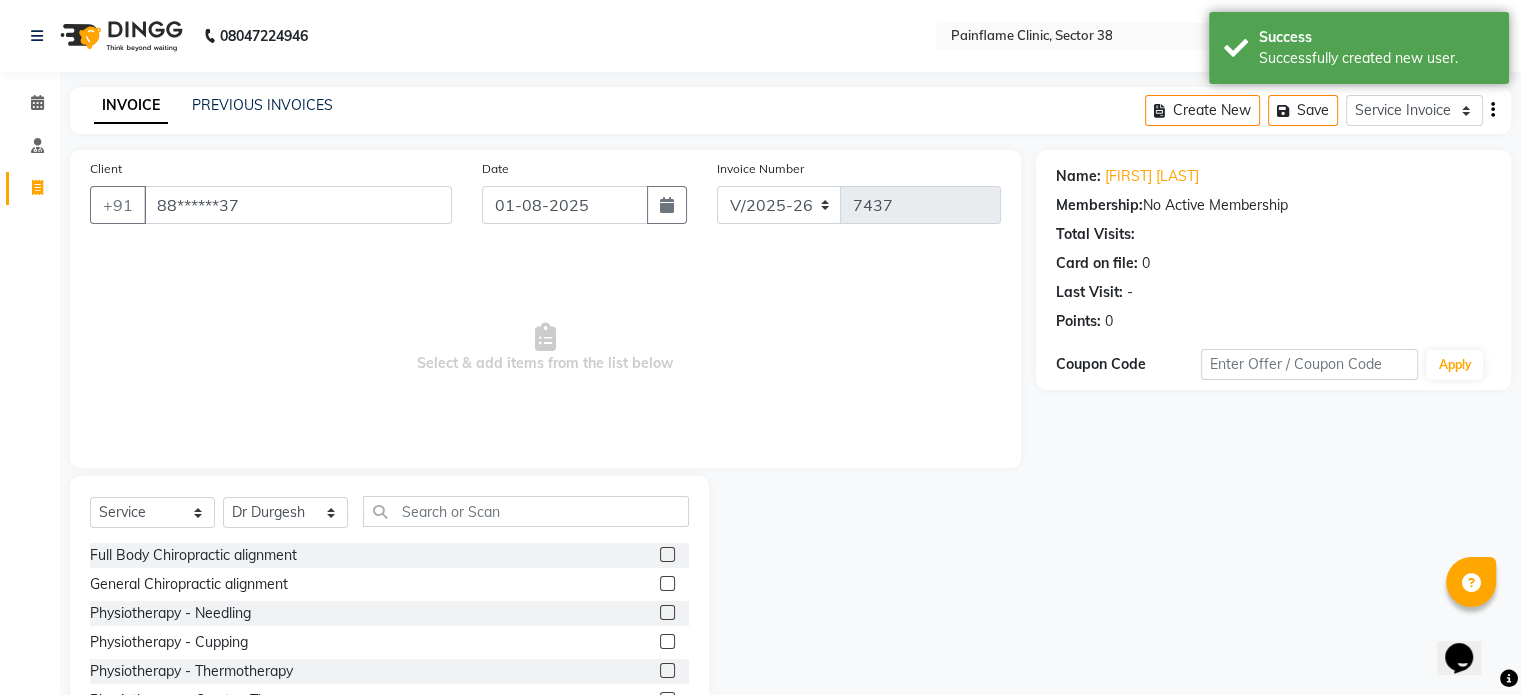 click 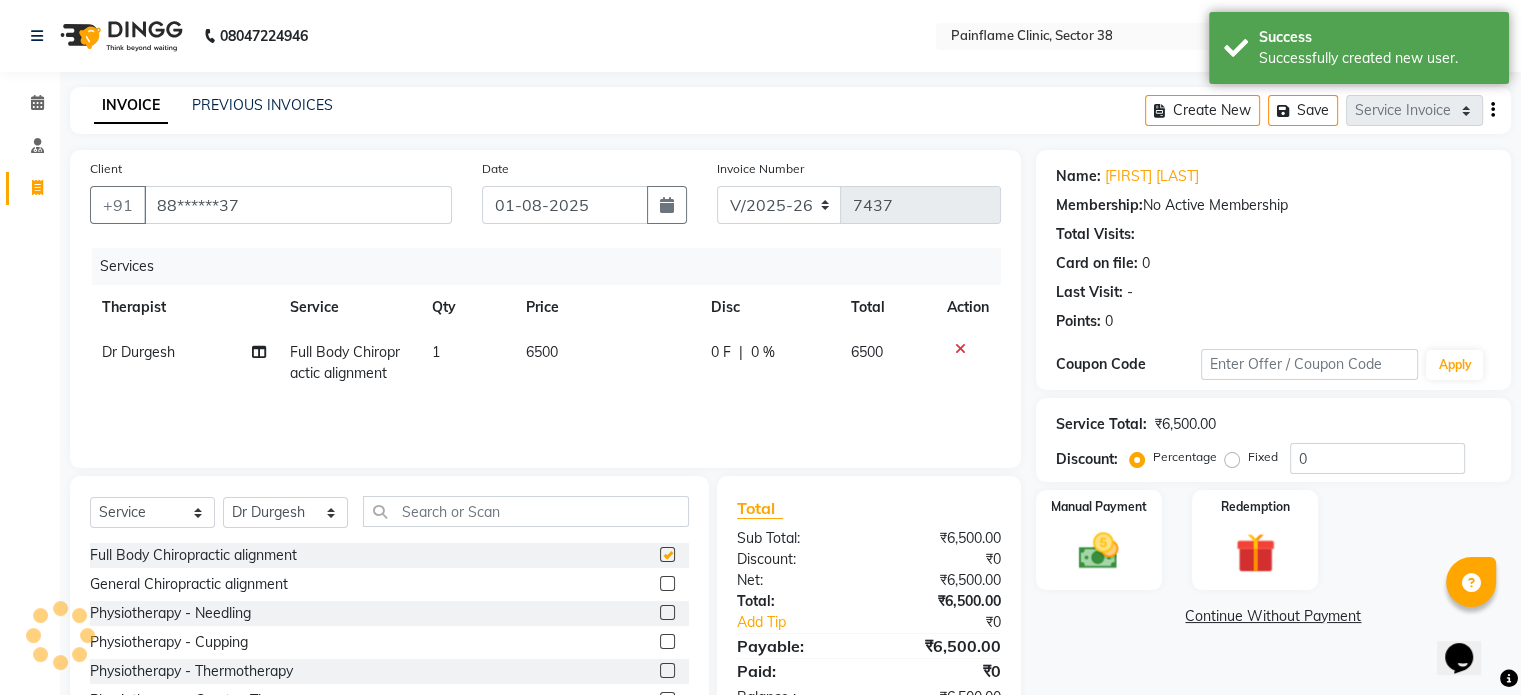 checkbox on "false" 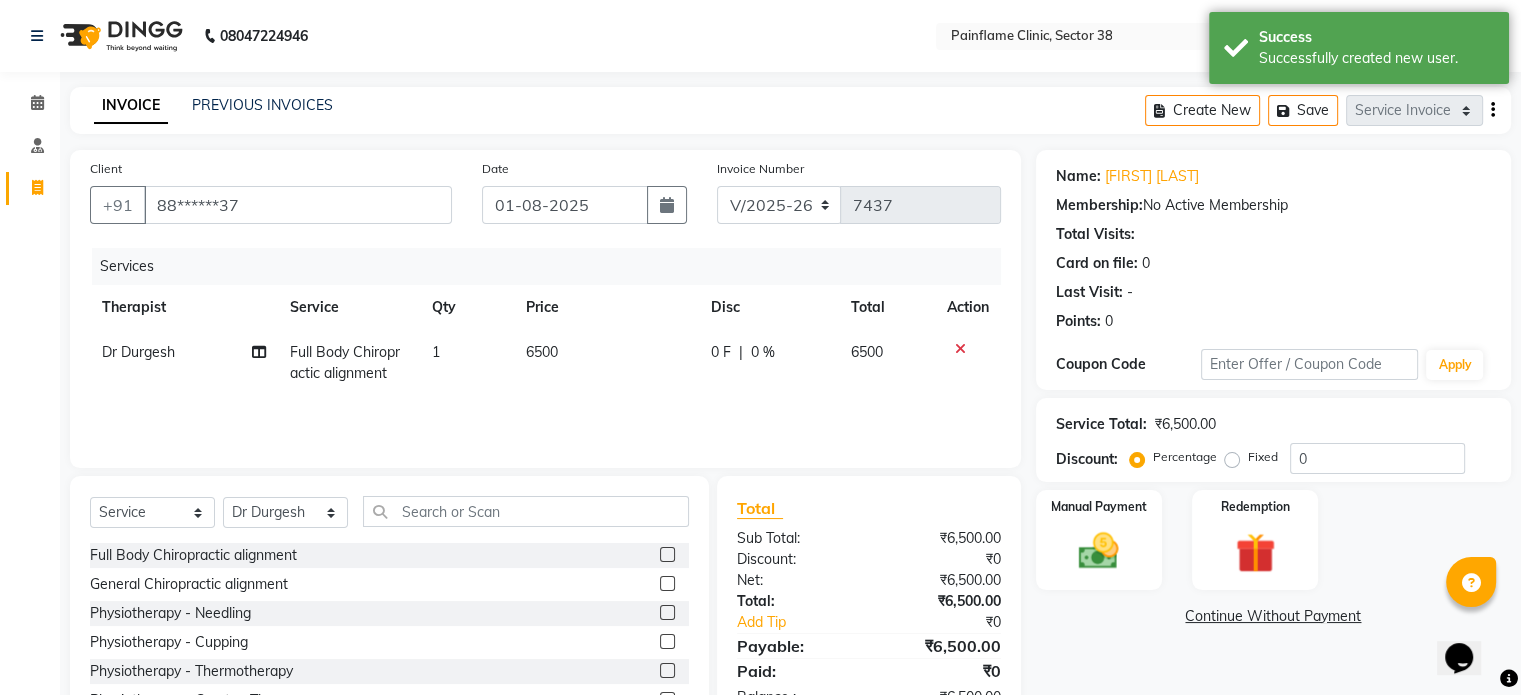 click on "6500" 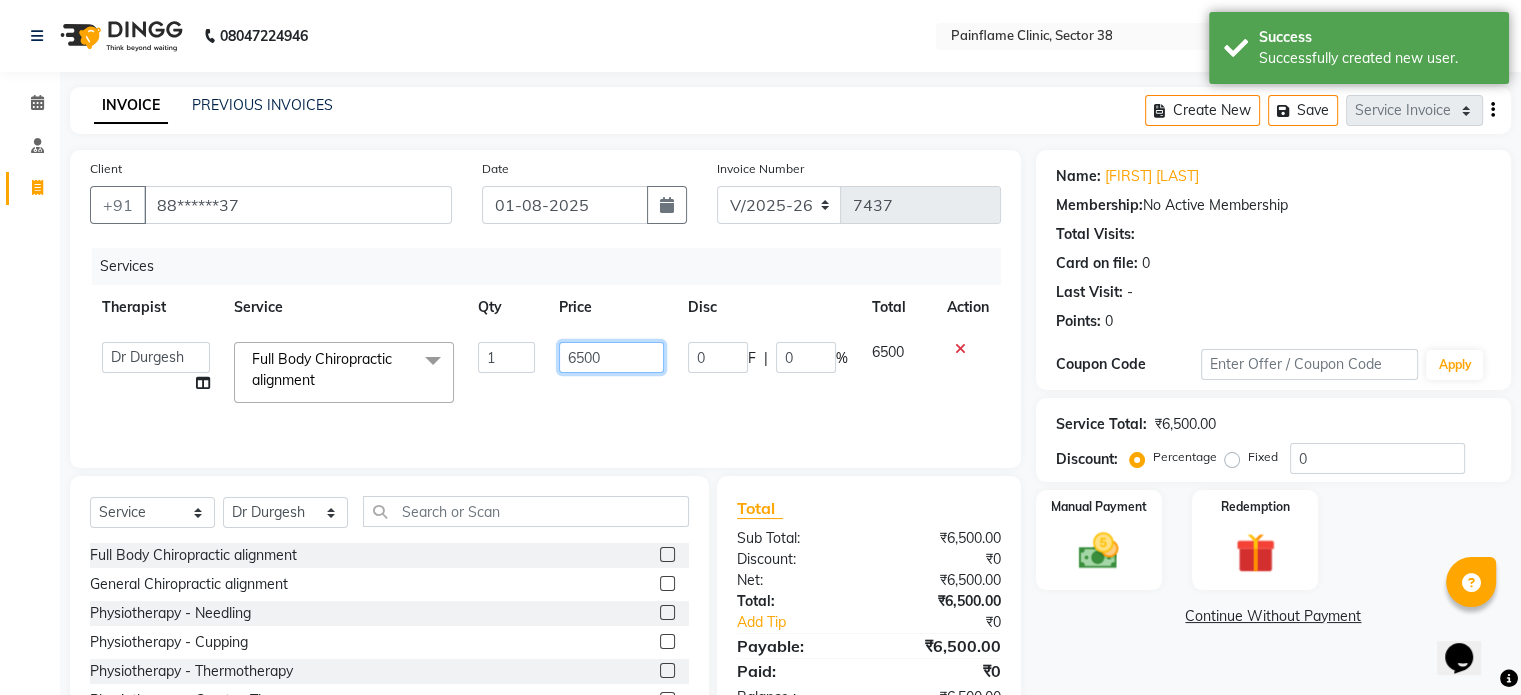 click on "6500" 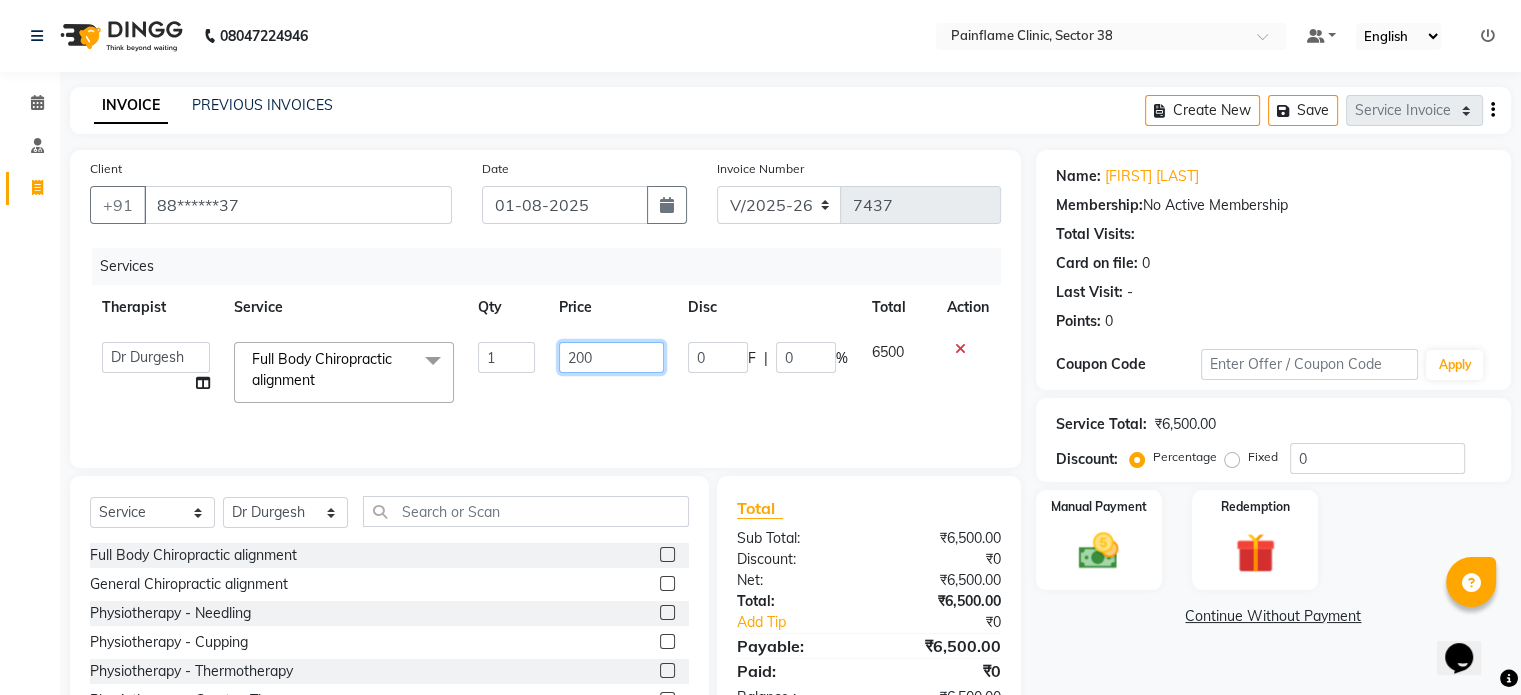 type on "2000" 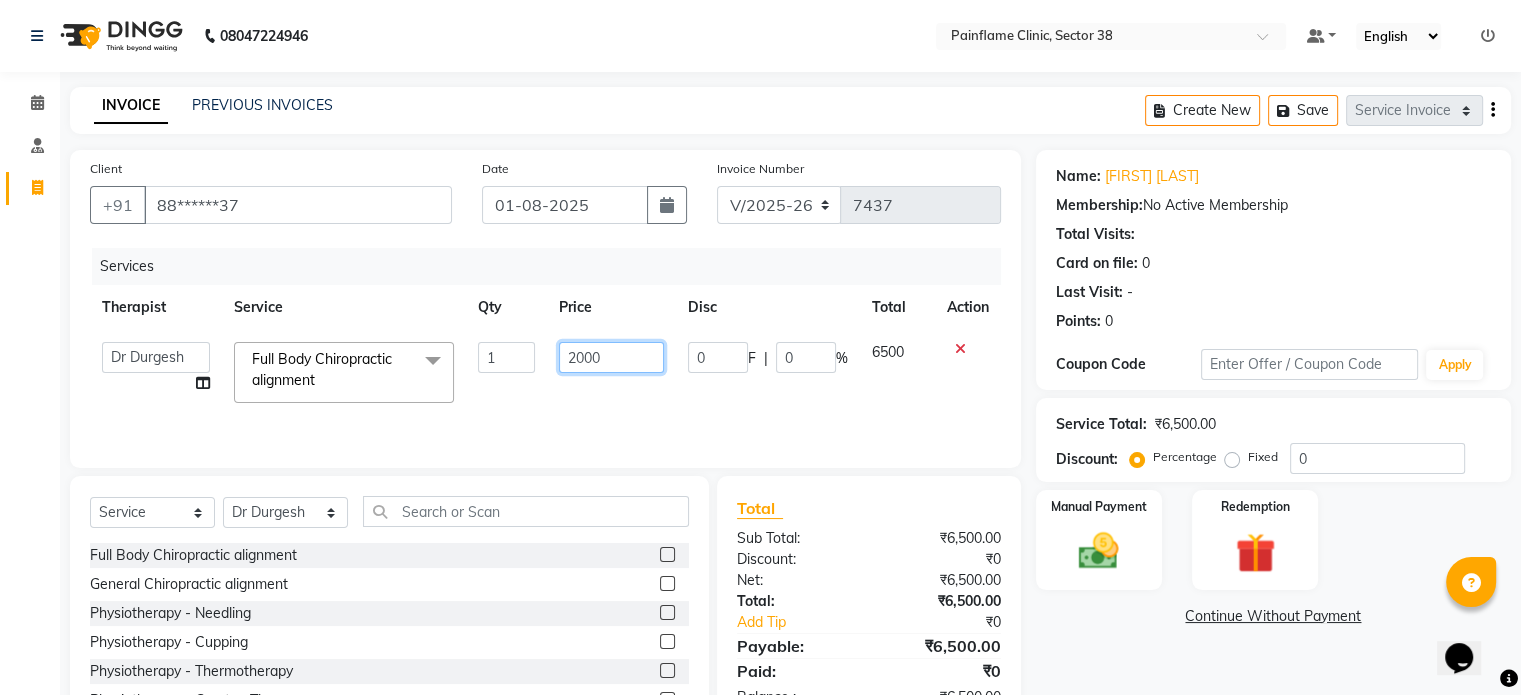 scroll, scrollTop: 106, scrollLeft: 0, axis: vertical 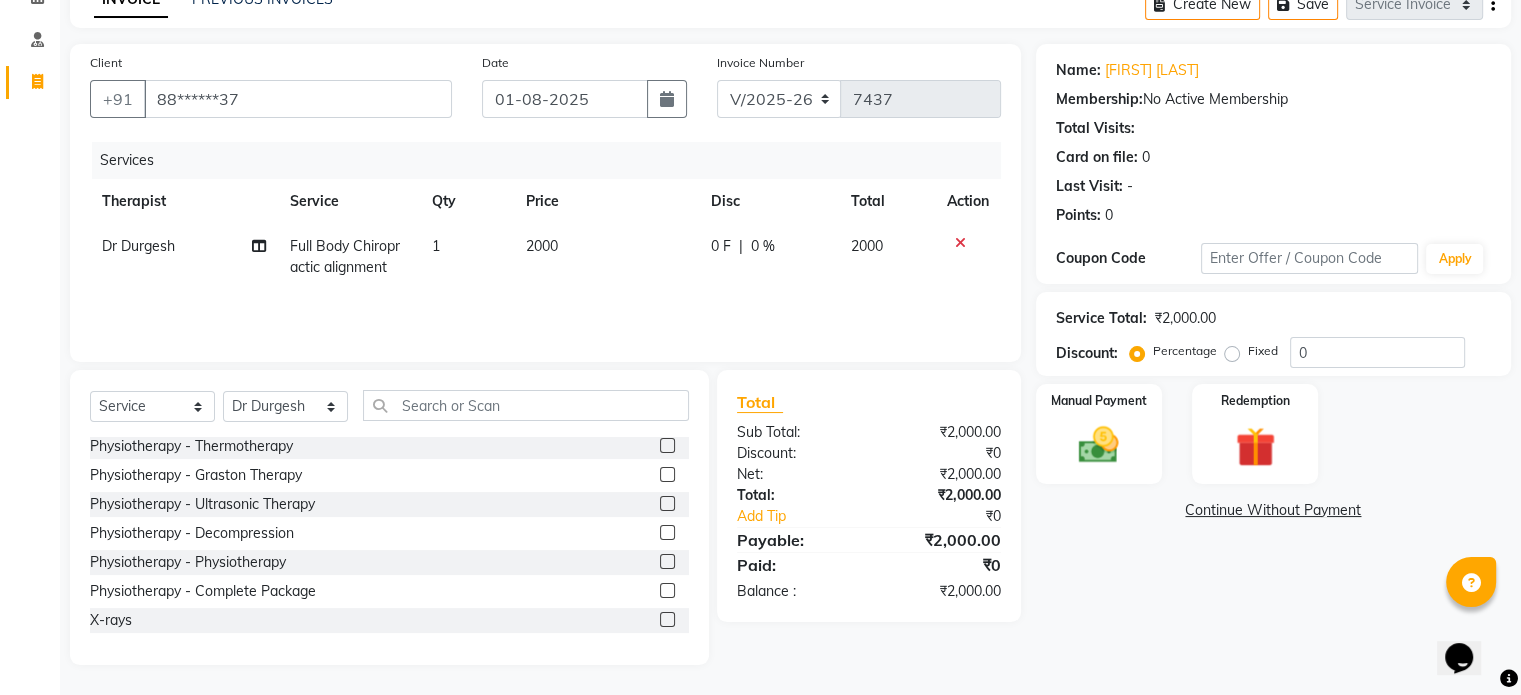click 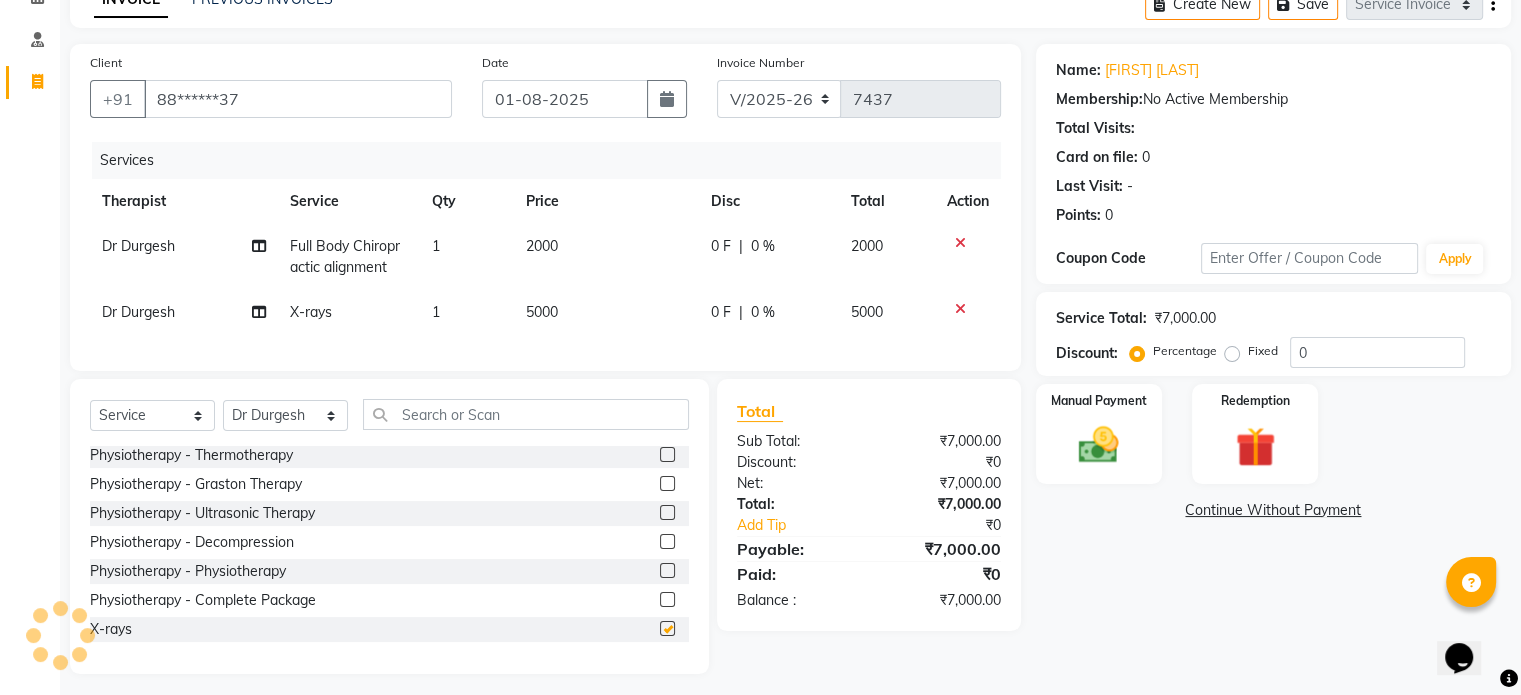 checkbox on "false" 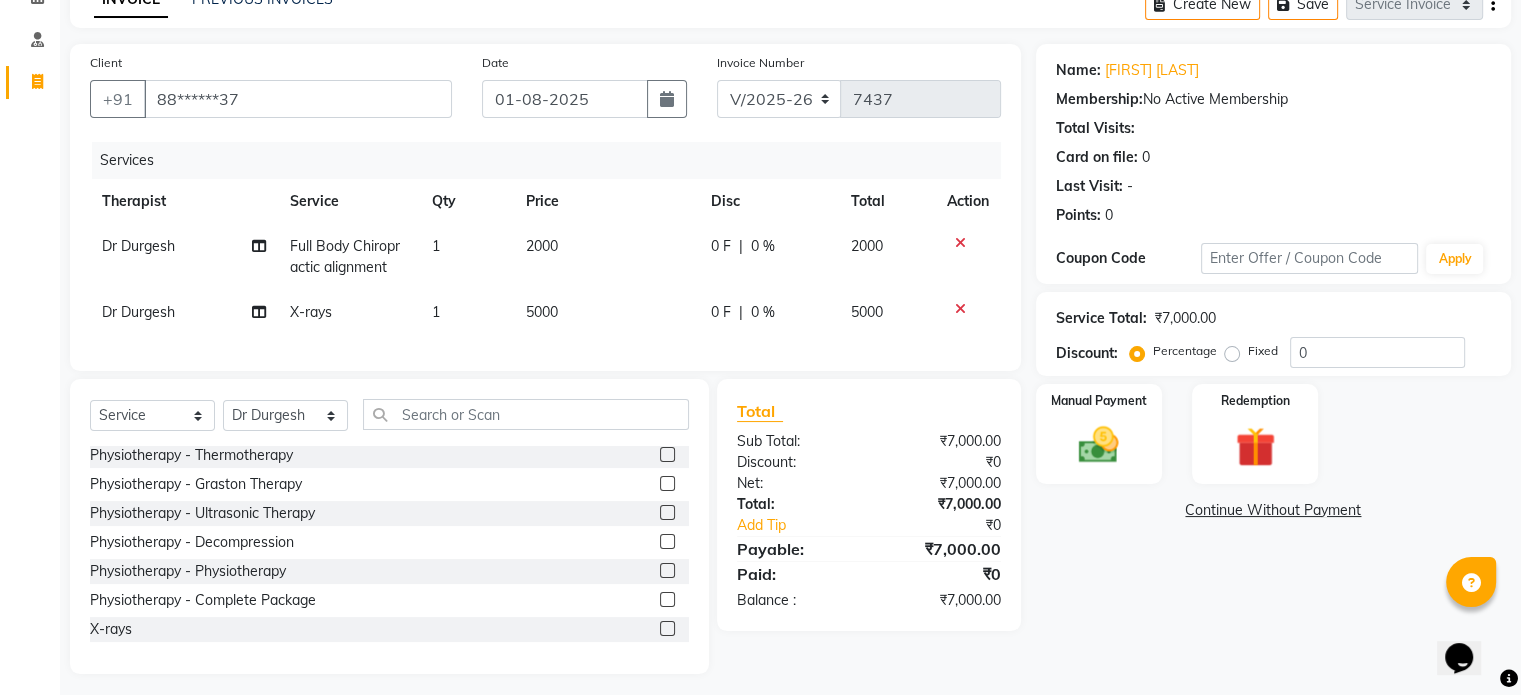 click on "5000" 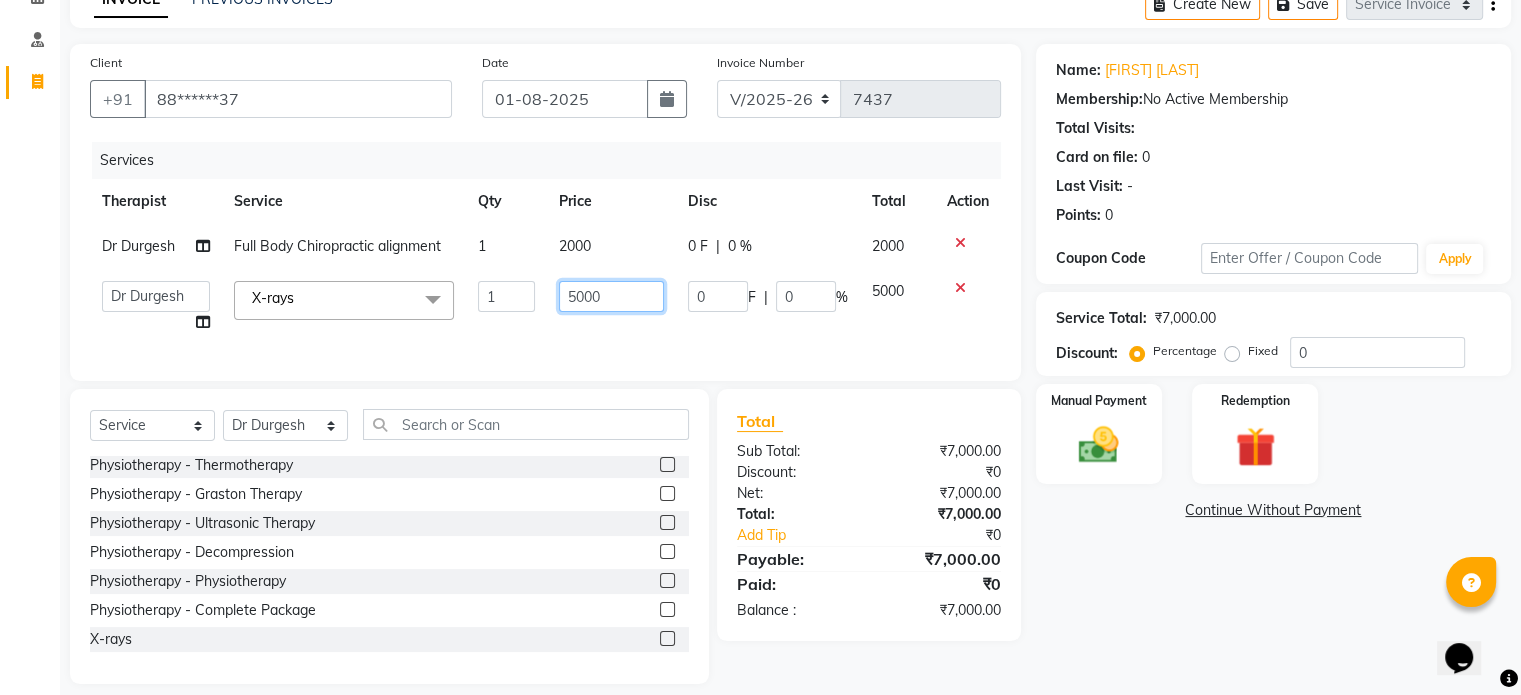 click on "5000" 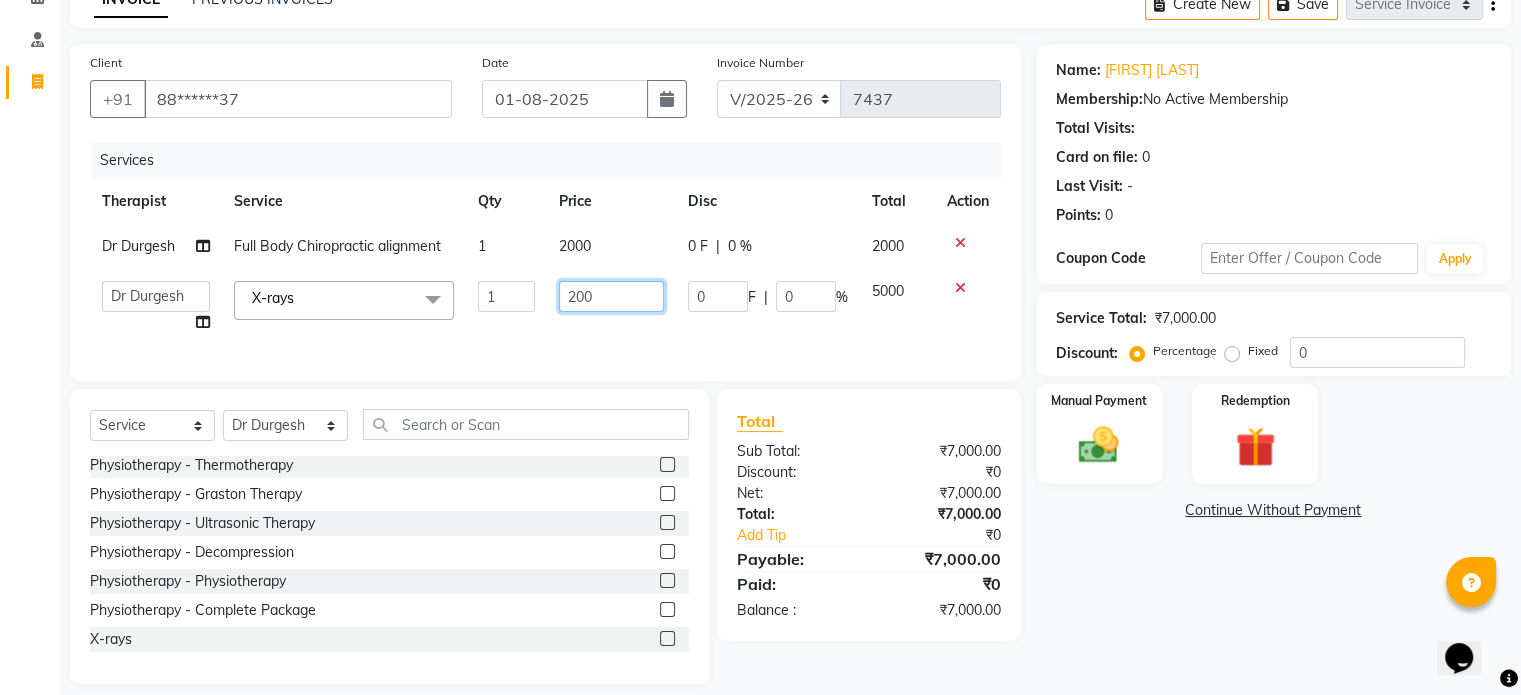 type on "2000" 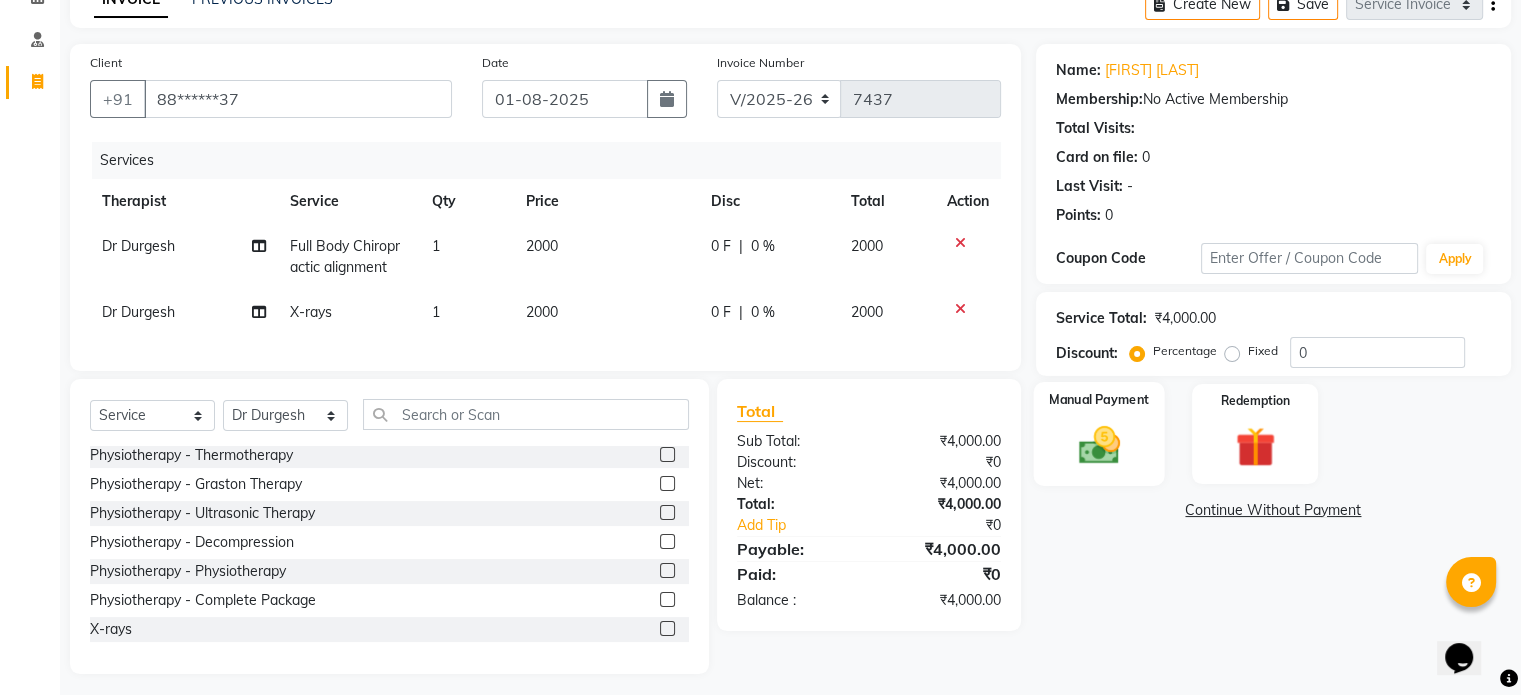 click 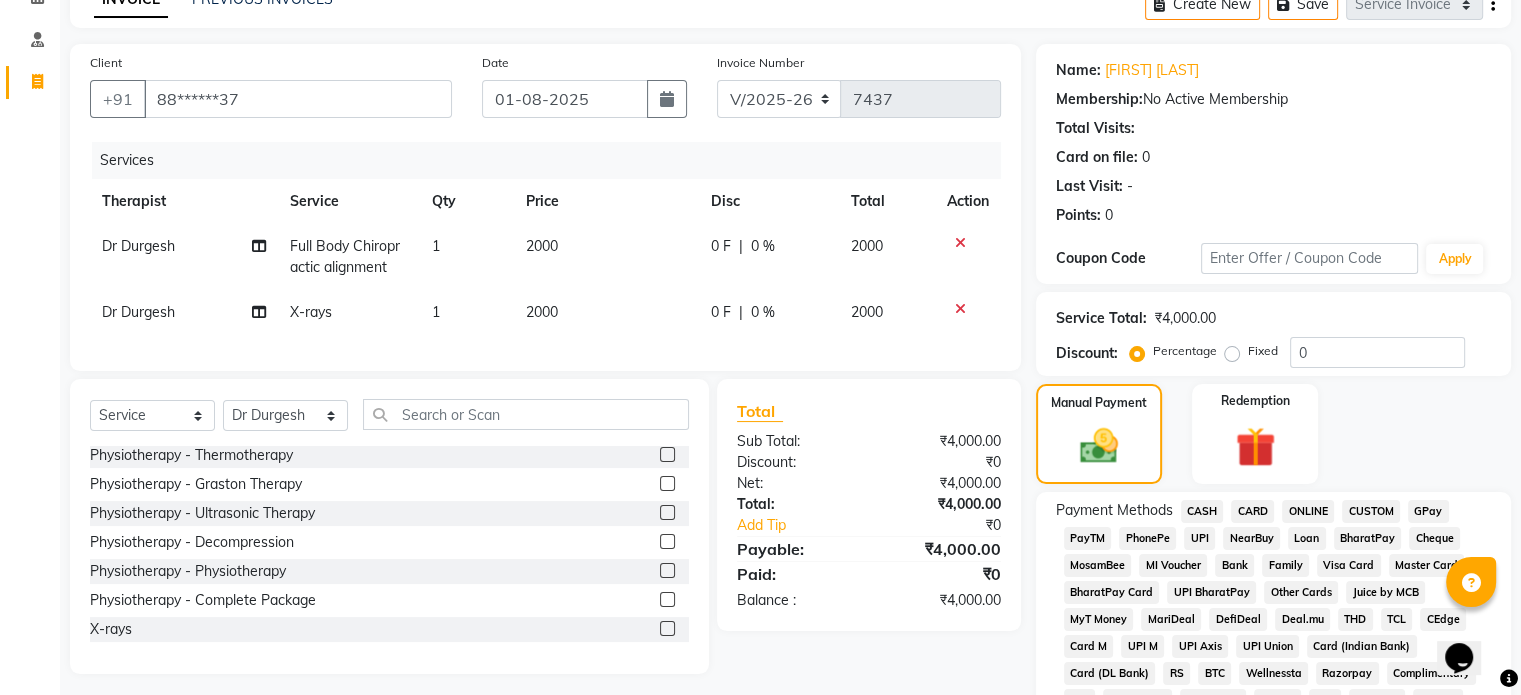 click on "UPI" 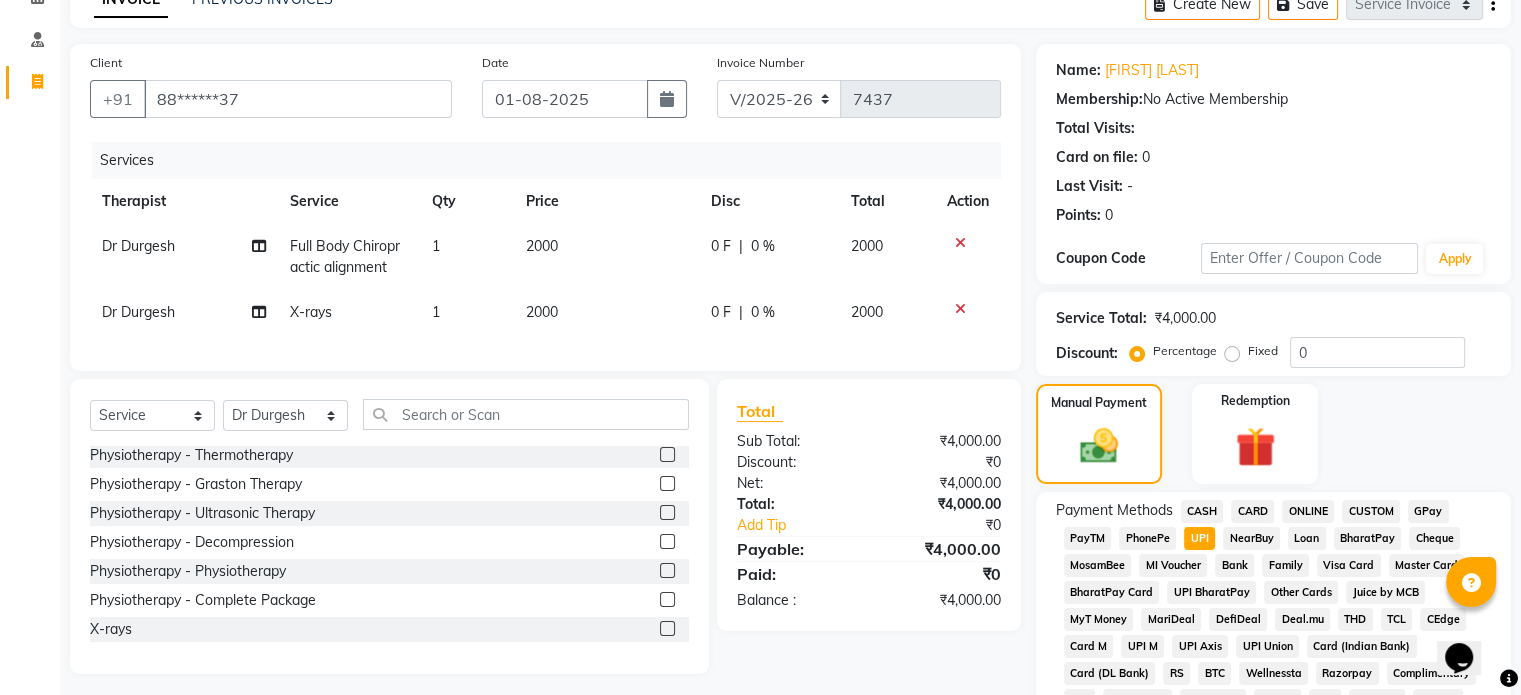 scroll, scrollTop: 652, scrollLeft: 0, axis: vertical 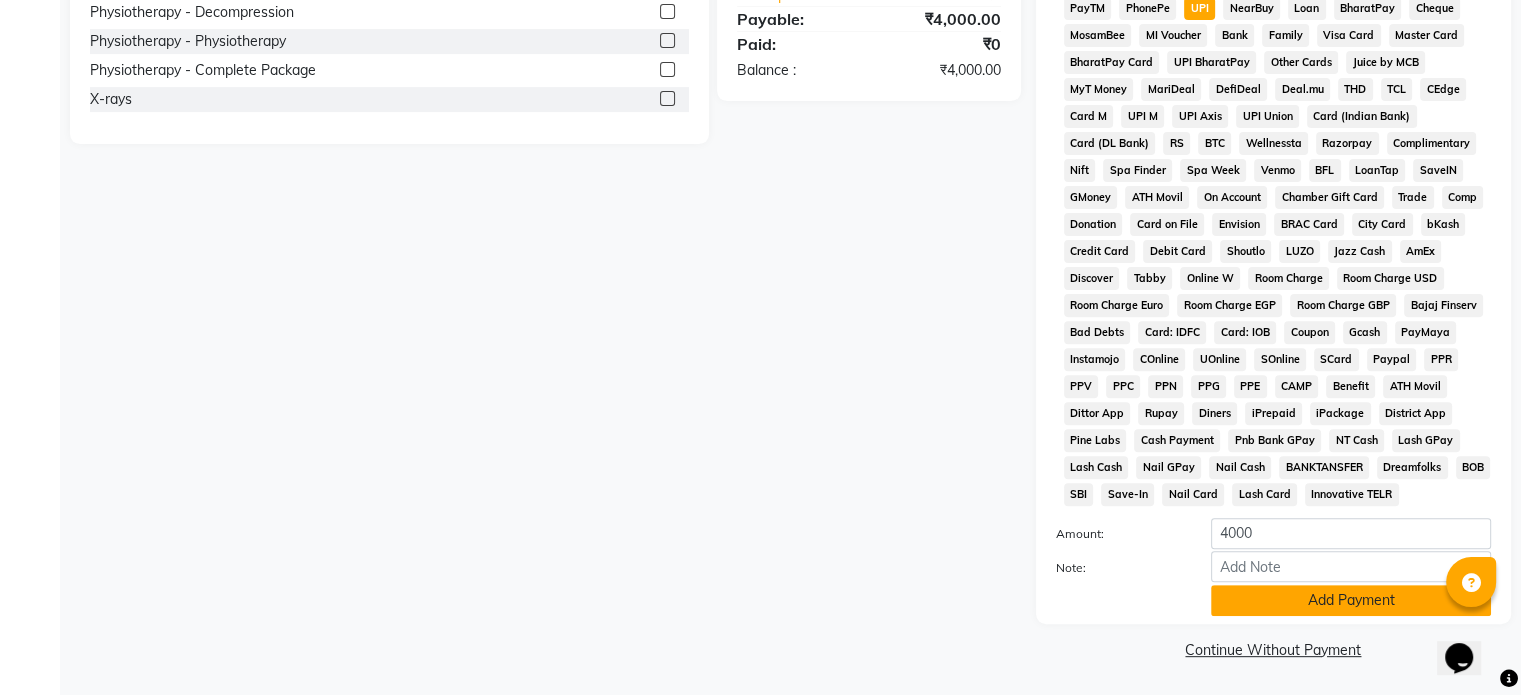 click on "Add Payment" 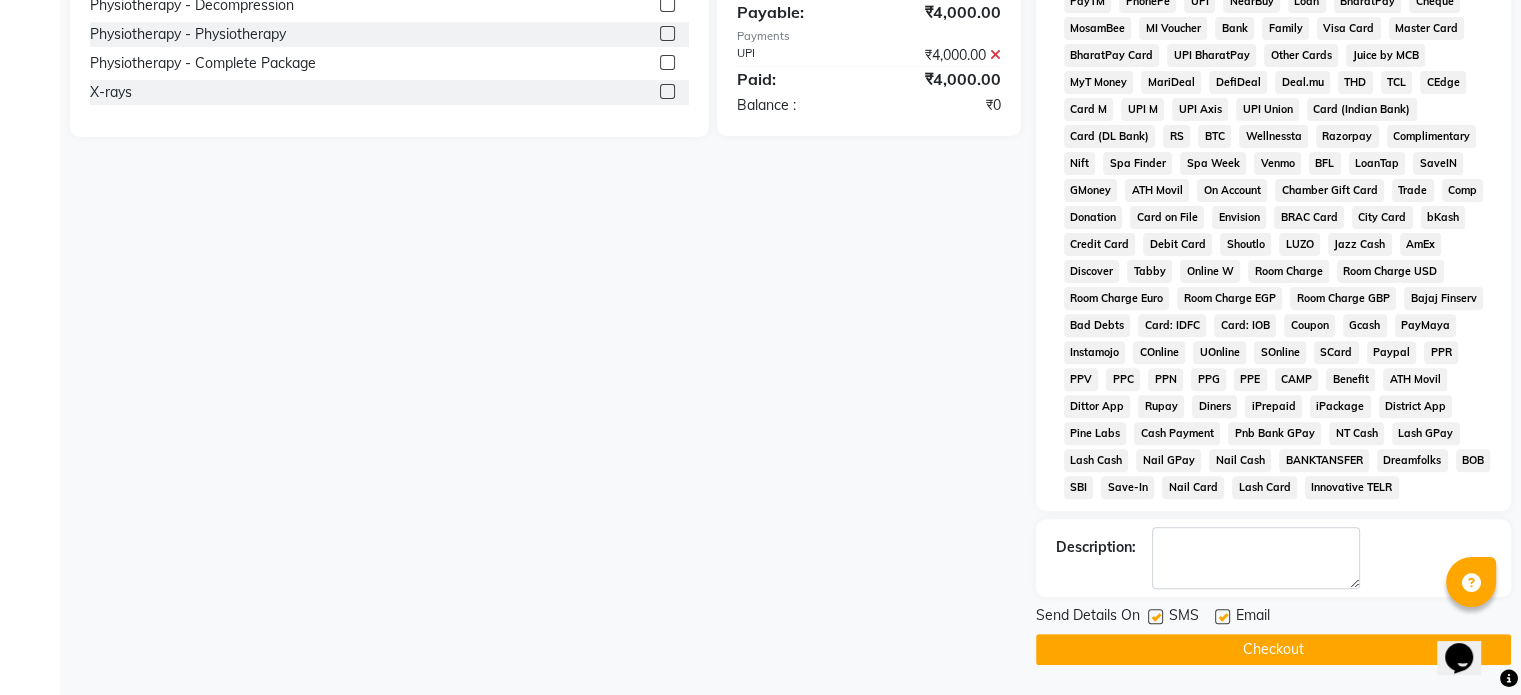 click 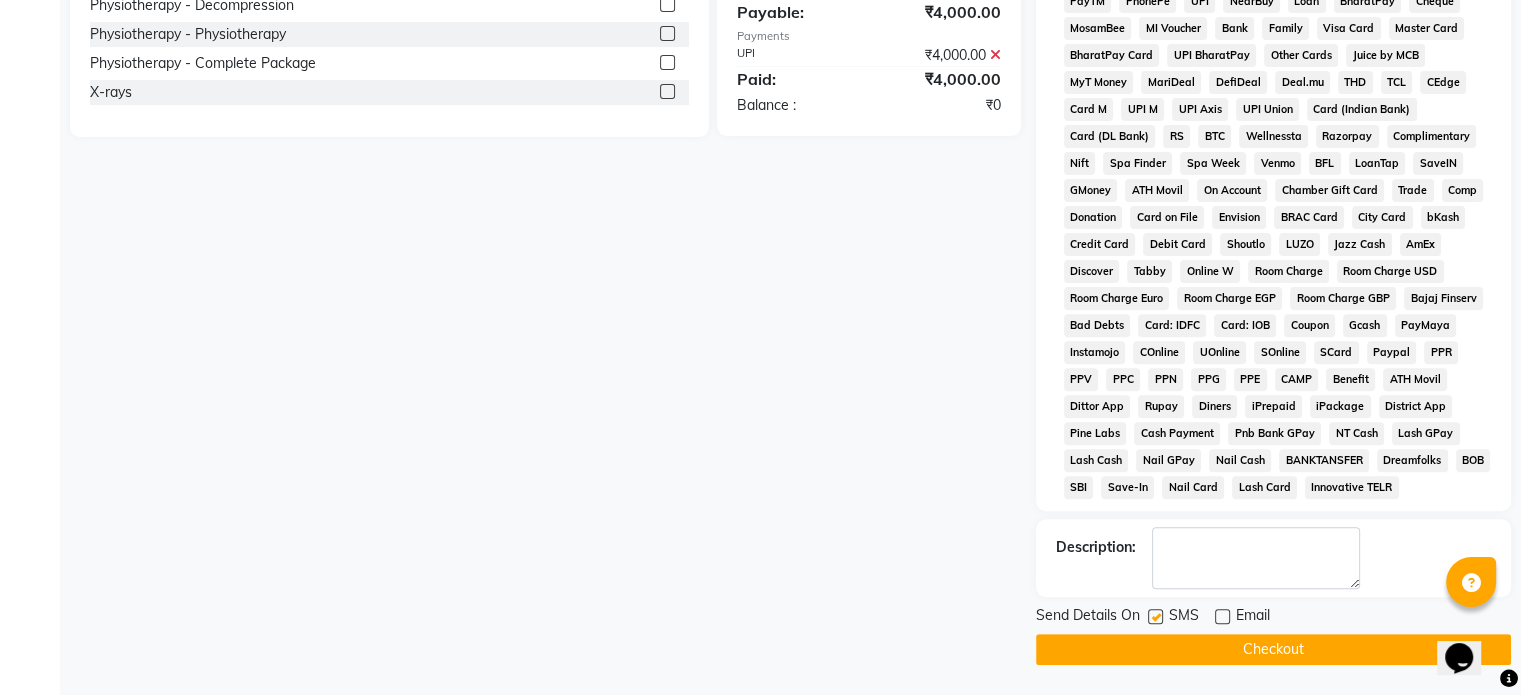 click 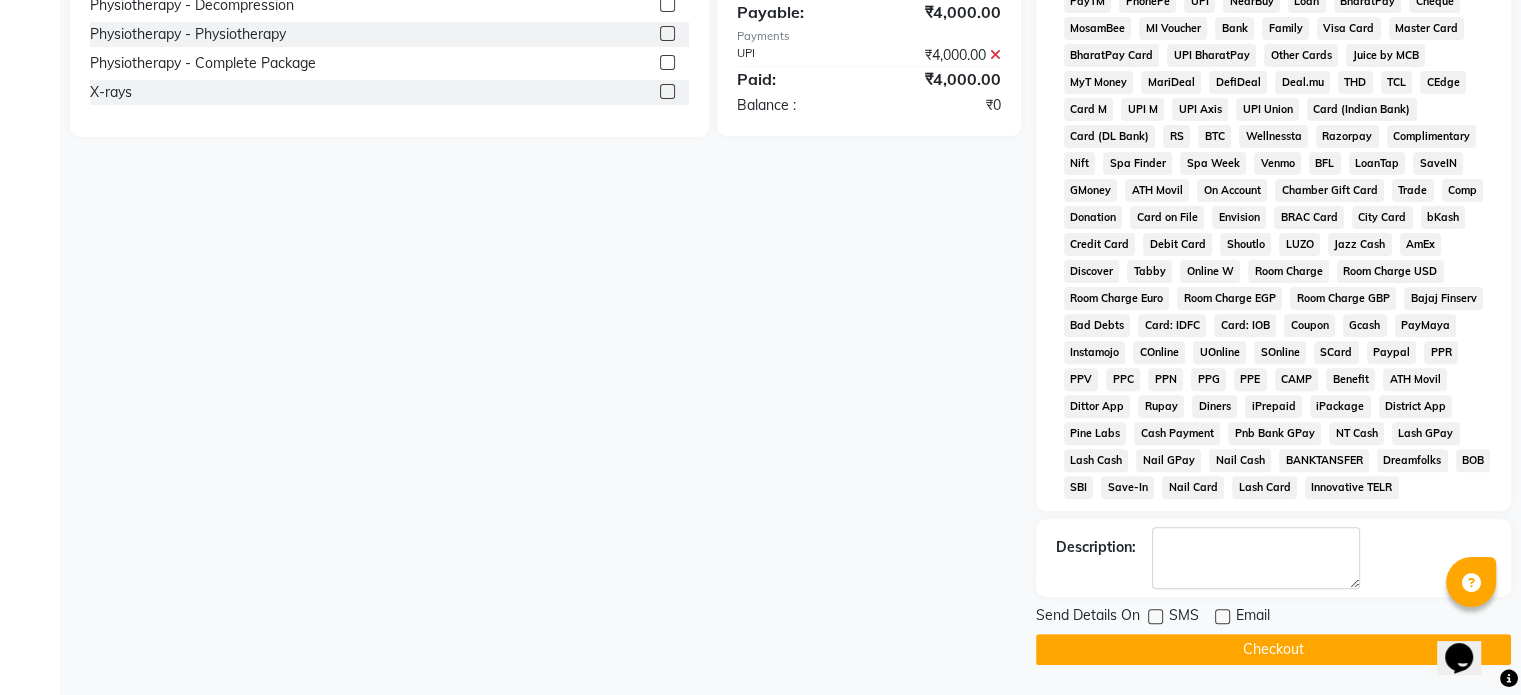 click on "Checkout" 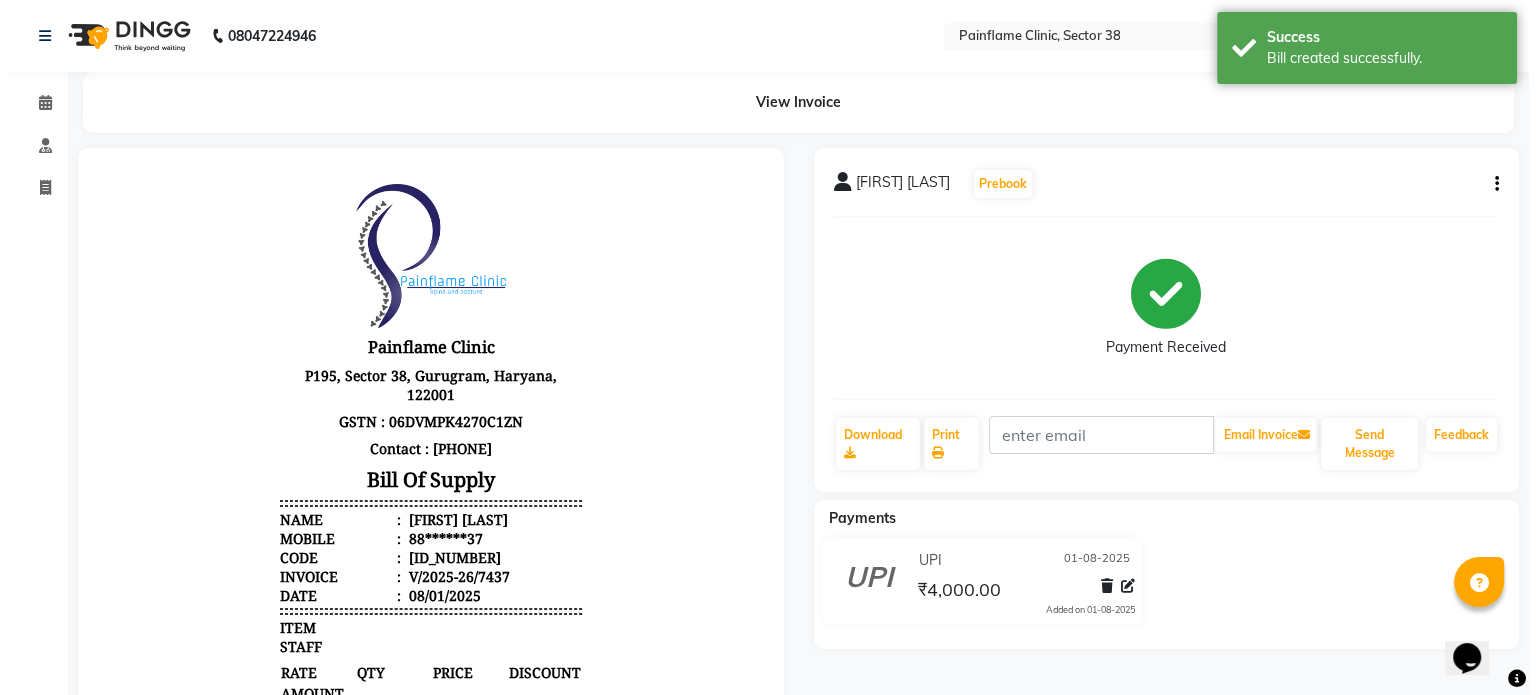 scroll, scrollTop: 0, scrollLeft: 0, axis: both 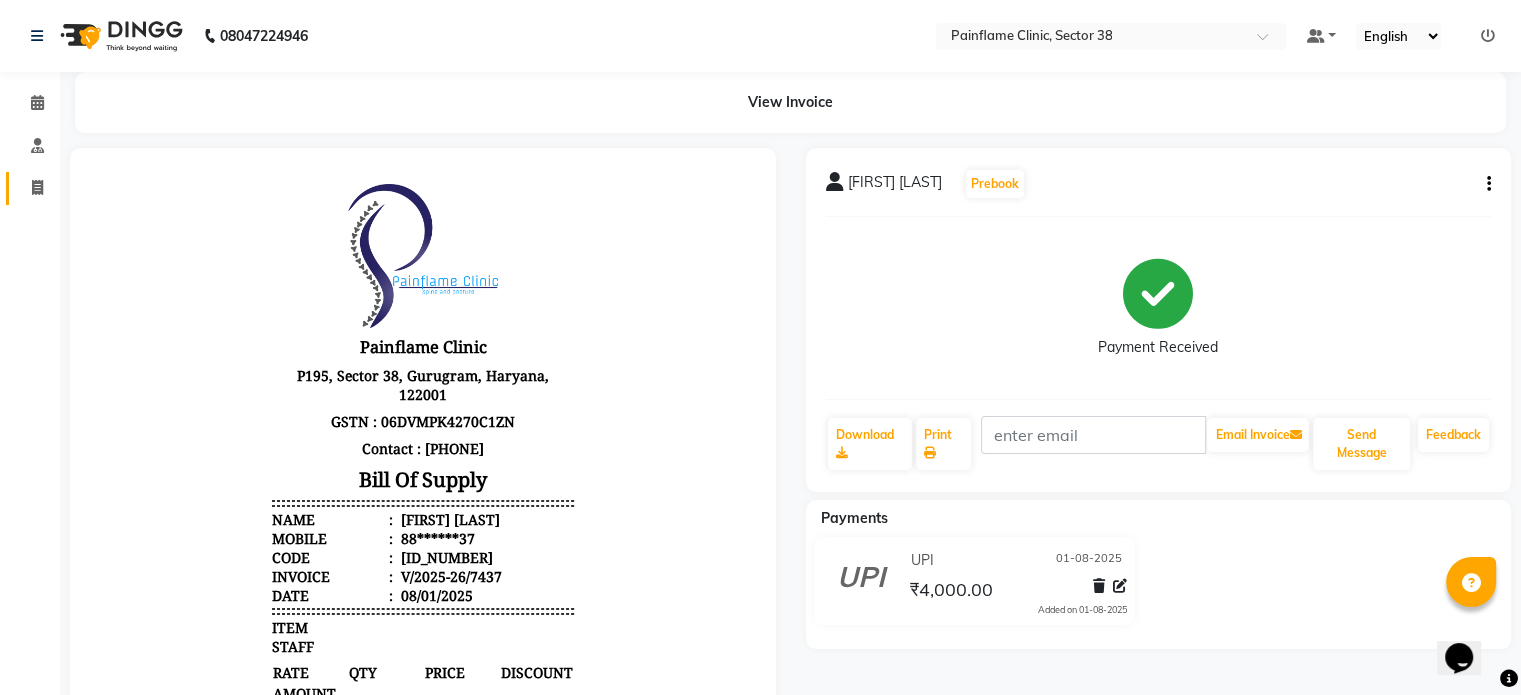 drag, startPoint x: 40, startPoint y: 206, endPoint x: 36, endPoint y: 193, distance: 13.601471 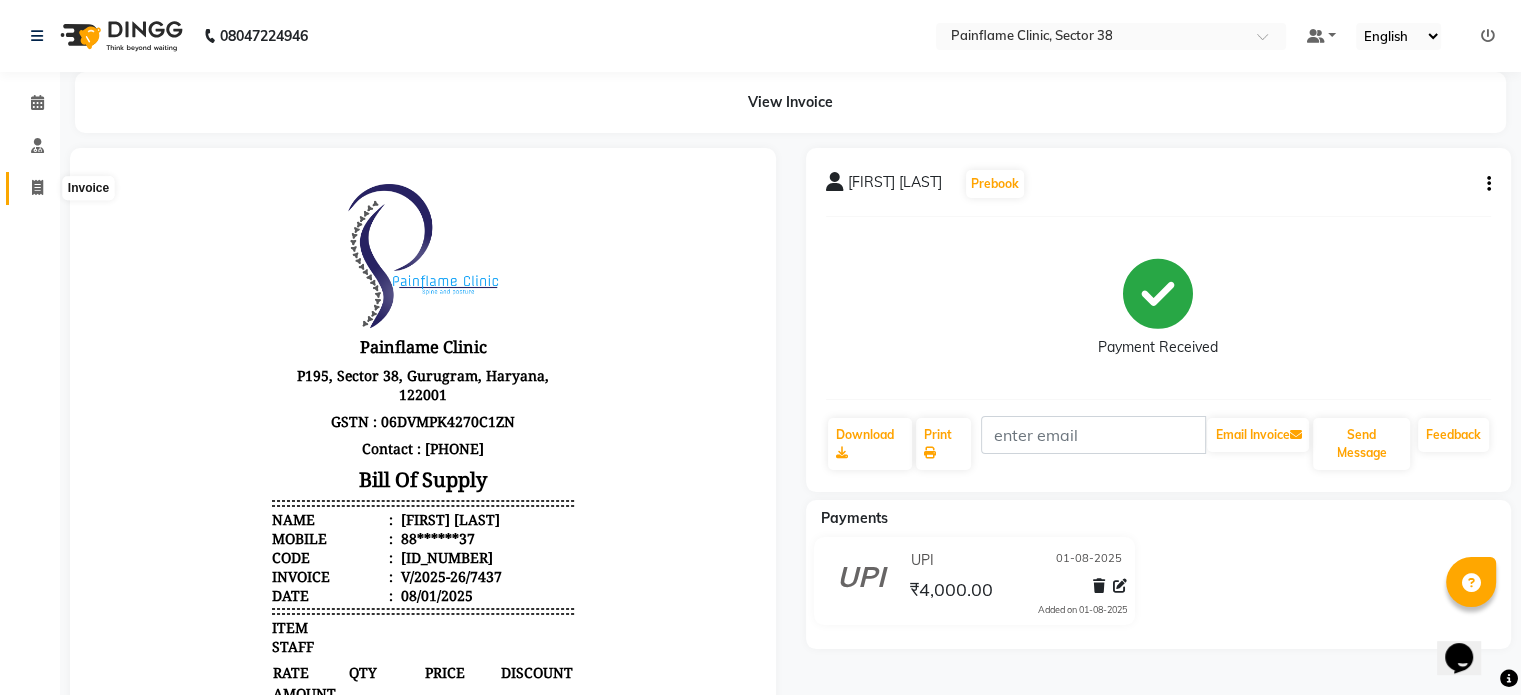click 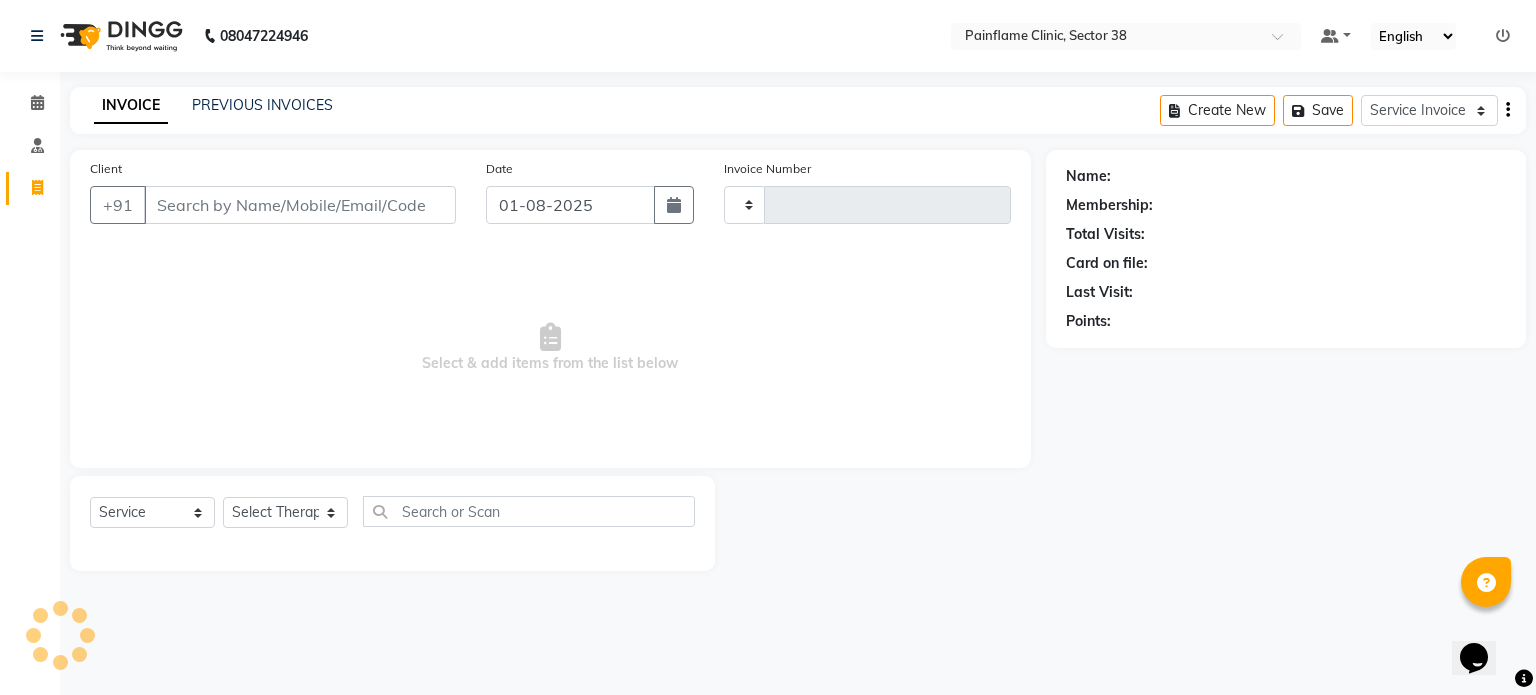 type on "7438" 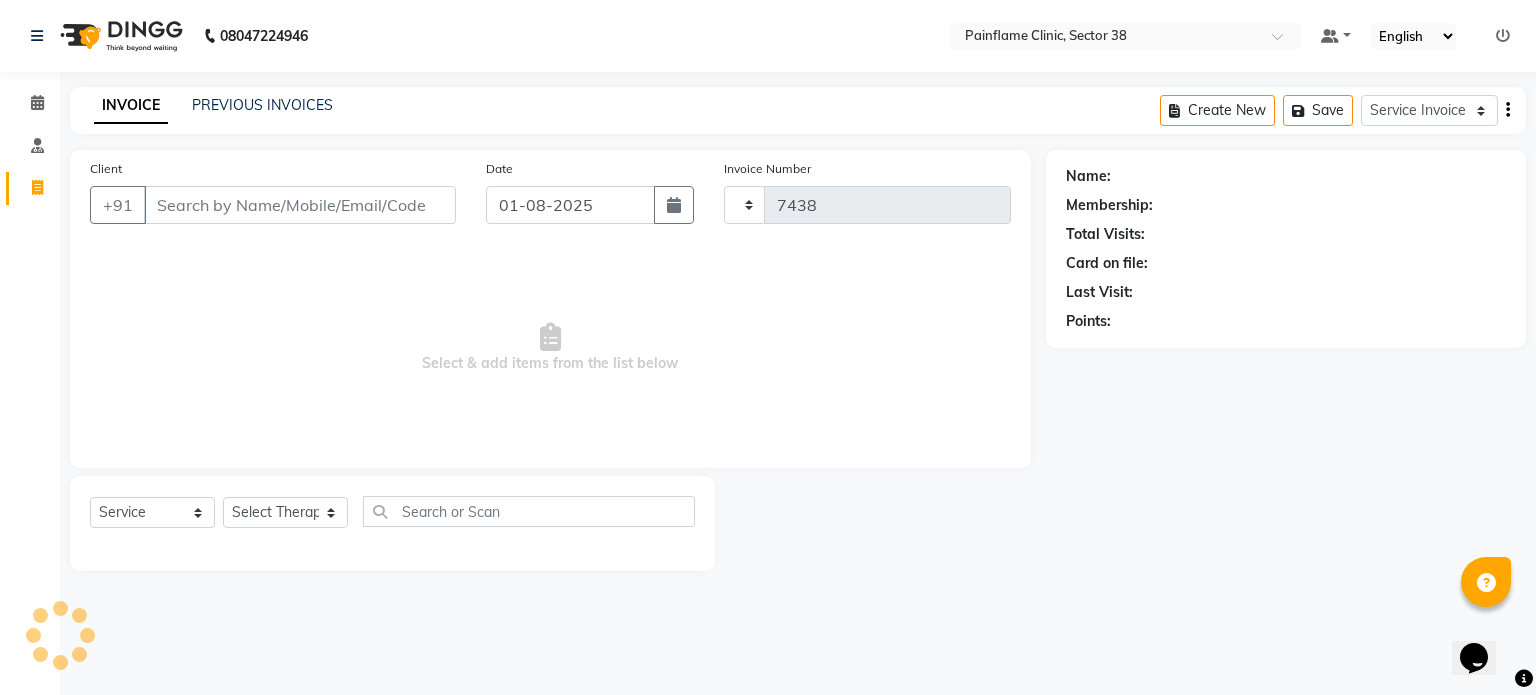 select on "3964" 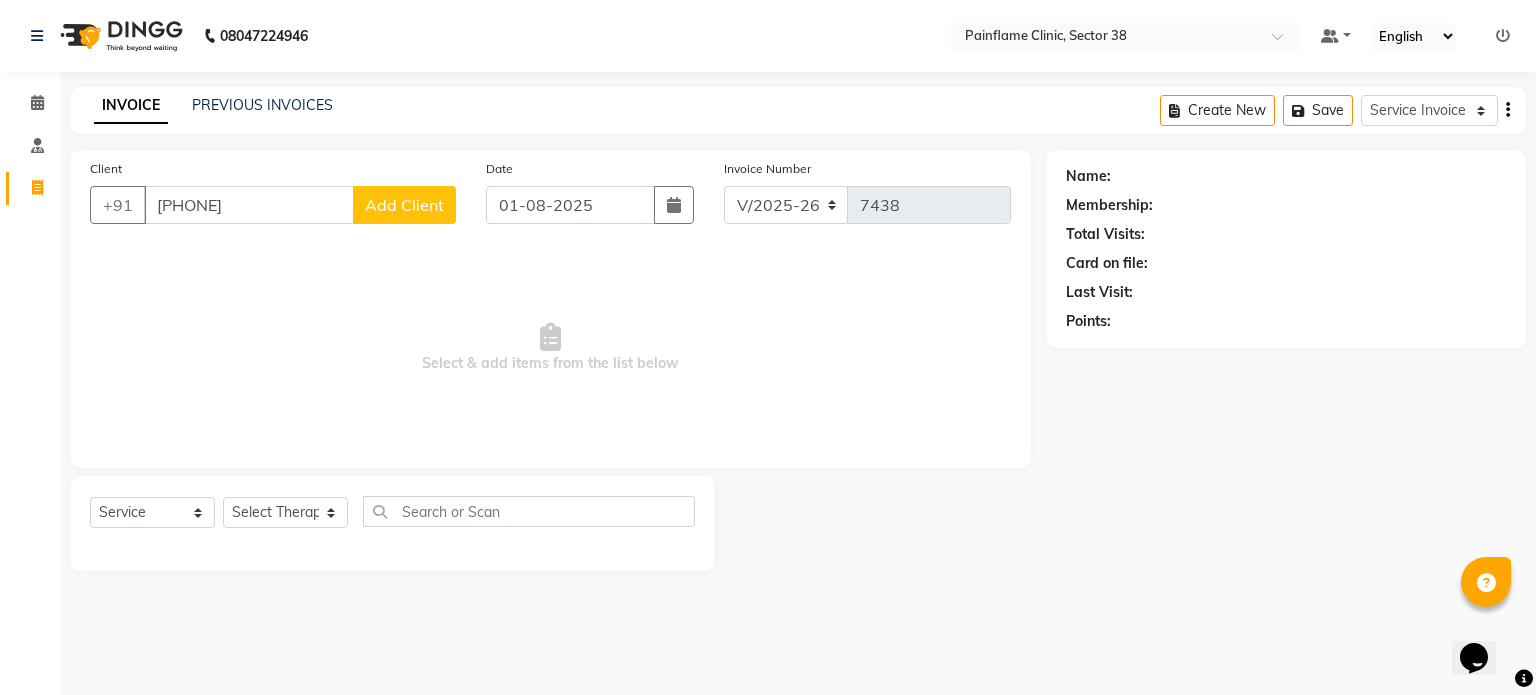 type on "[PHONE]" 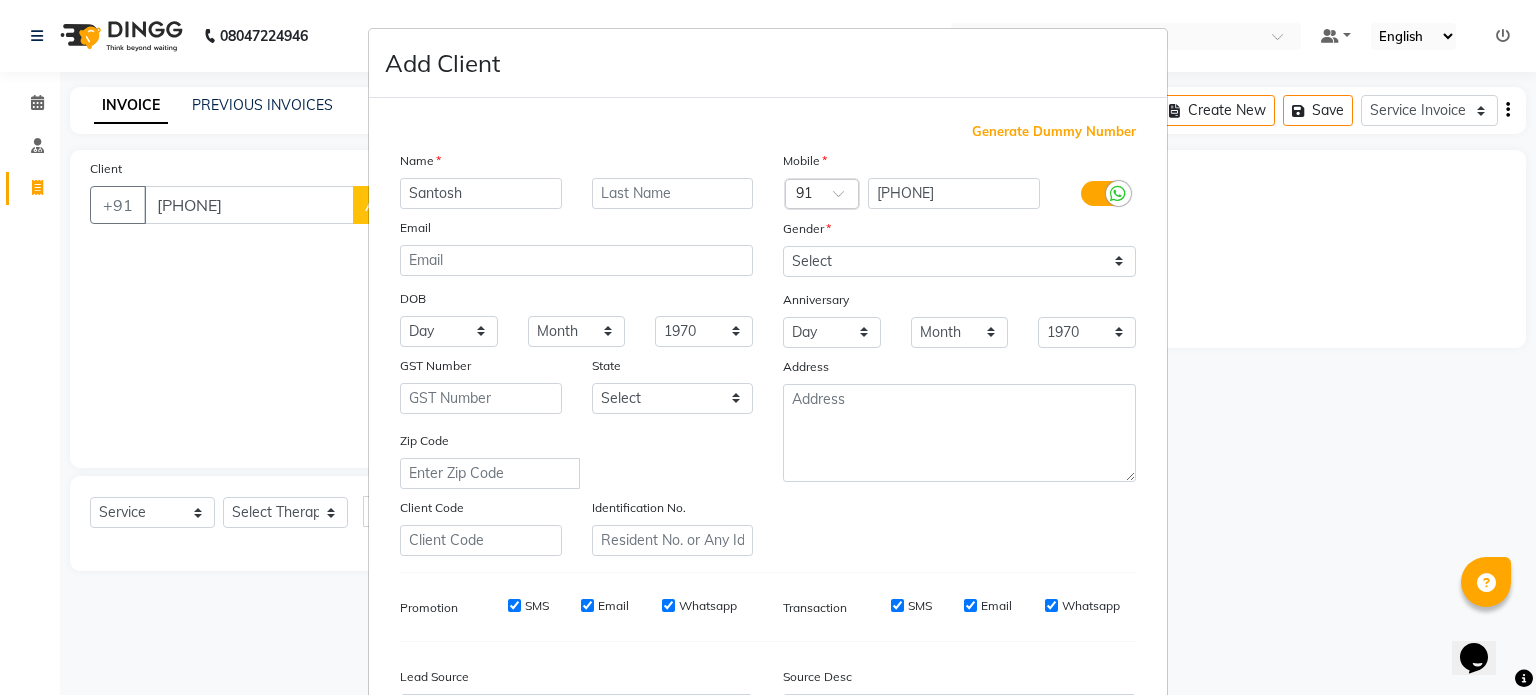 type on "Santosh" 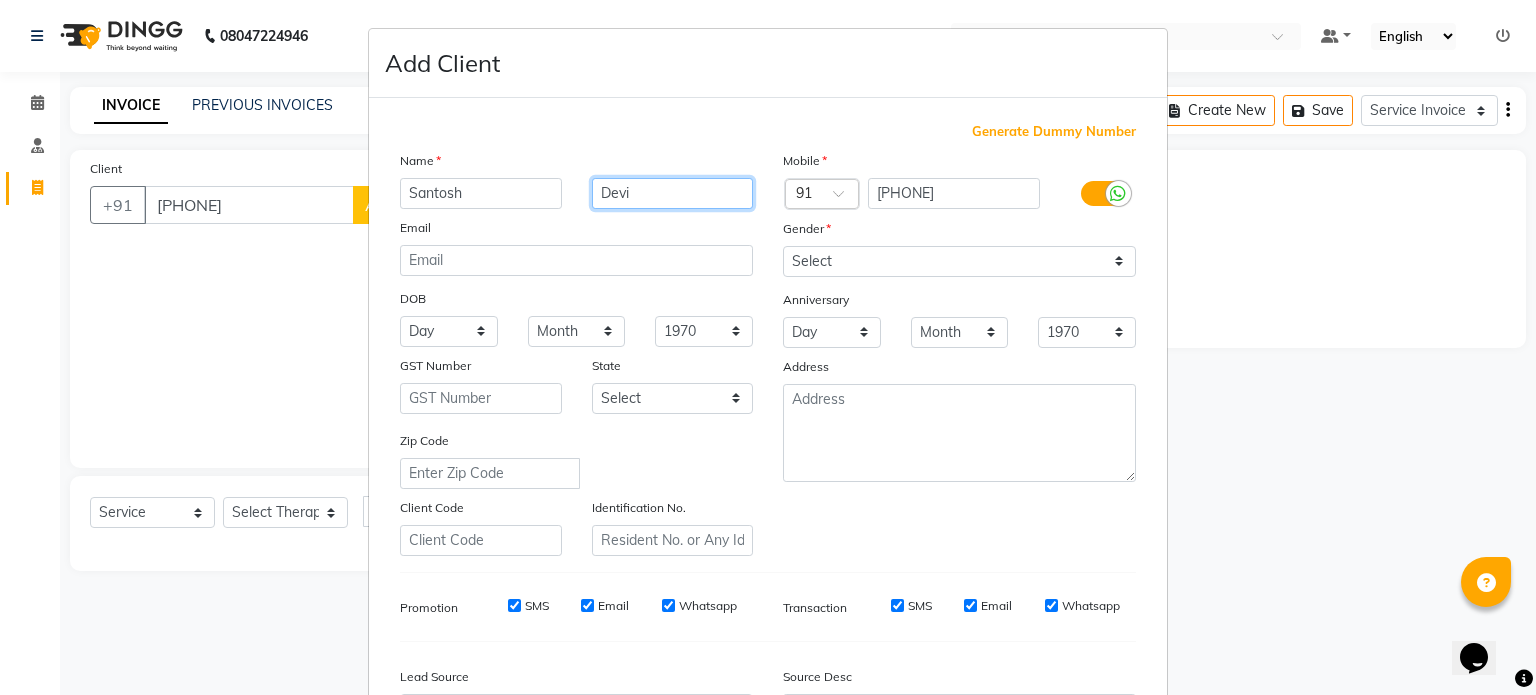 type on "Devi" 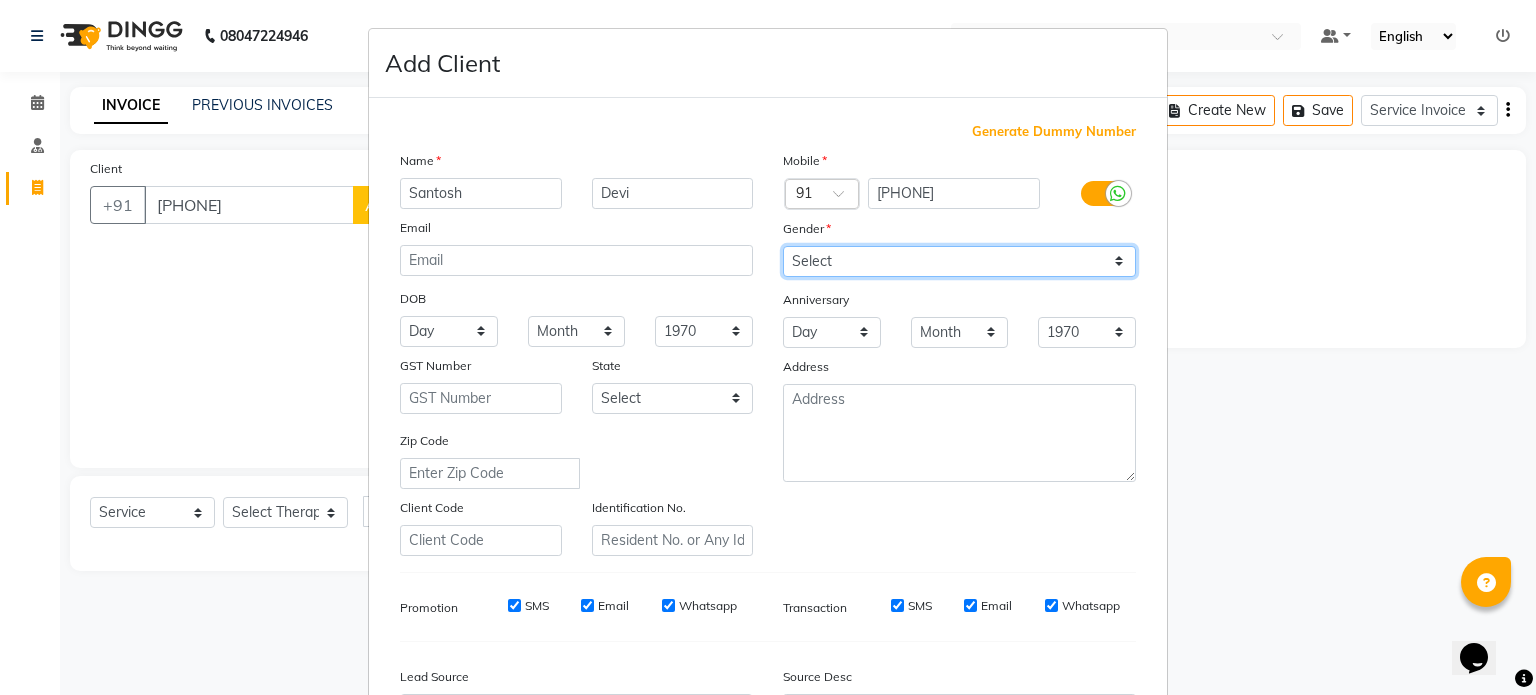 click on "Select Male Female Other Prefer Not To Say" at bounding box center (959, 261) 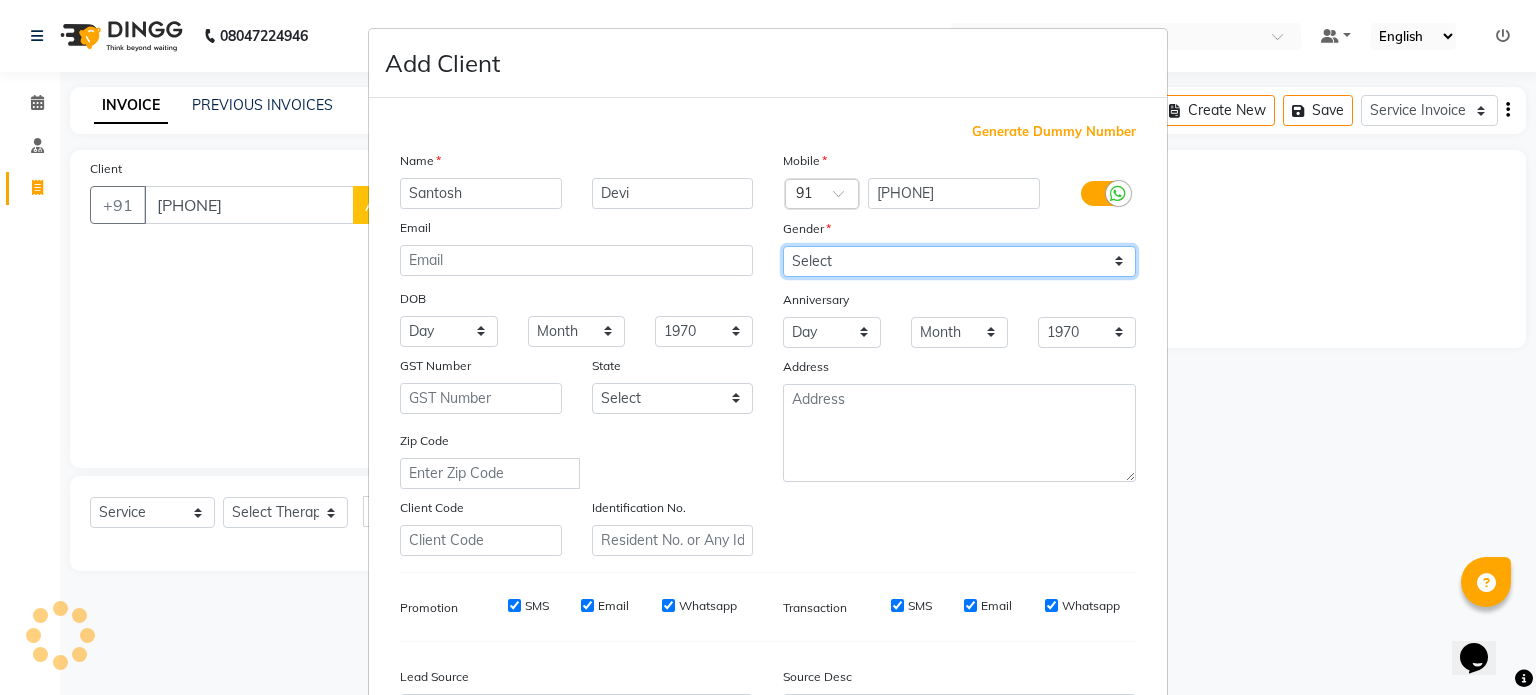 select on "male" 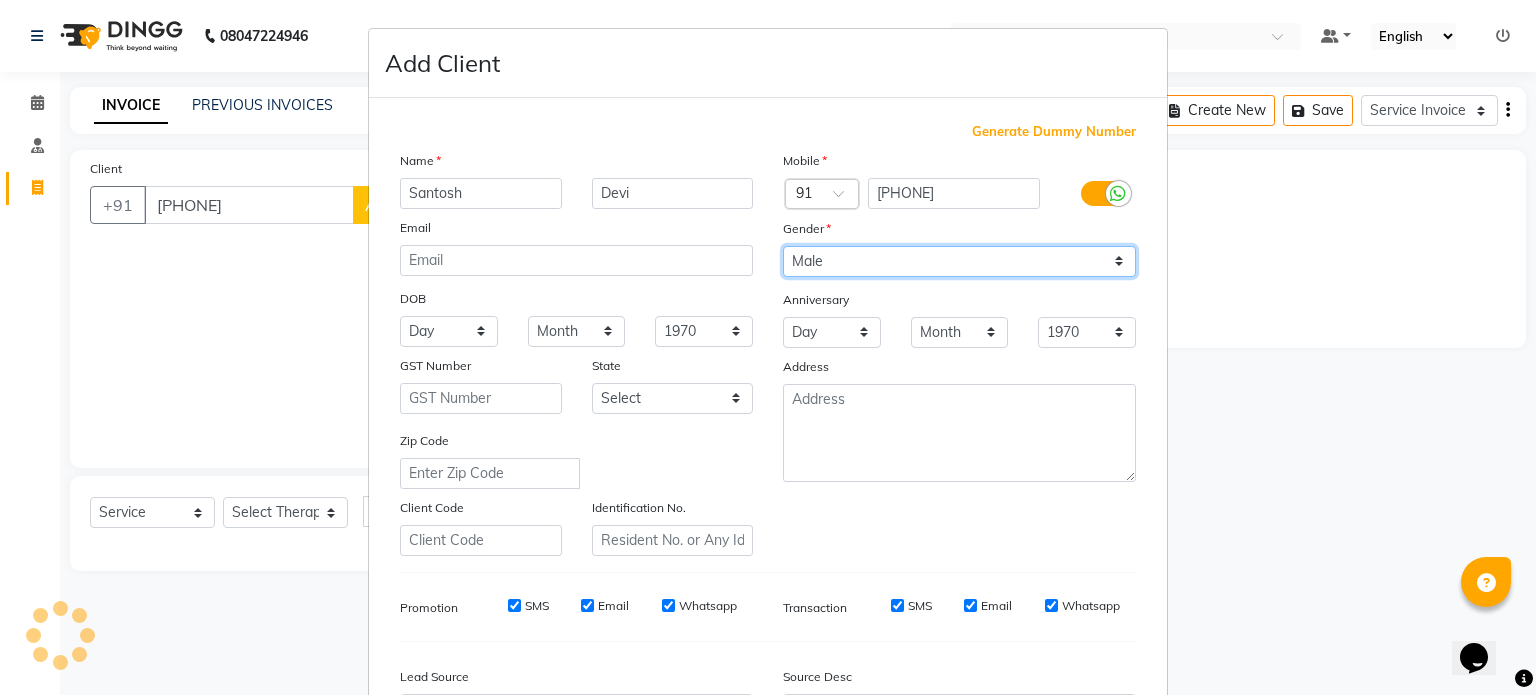 click on "Select Male Female Other Prefer Not To Say" at bounding box center [959, 261] 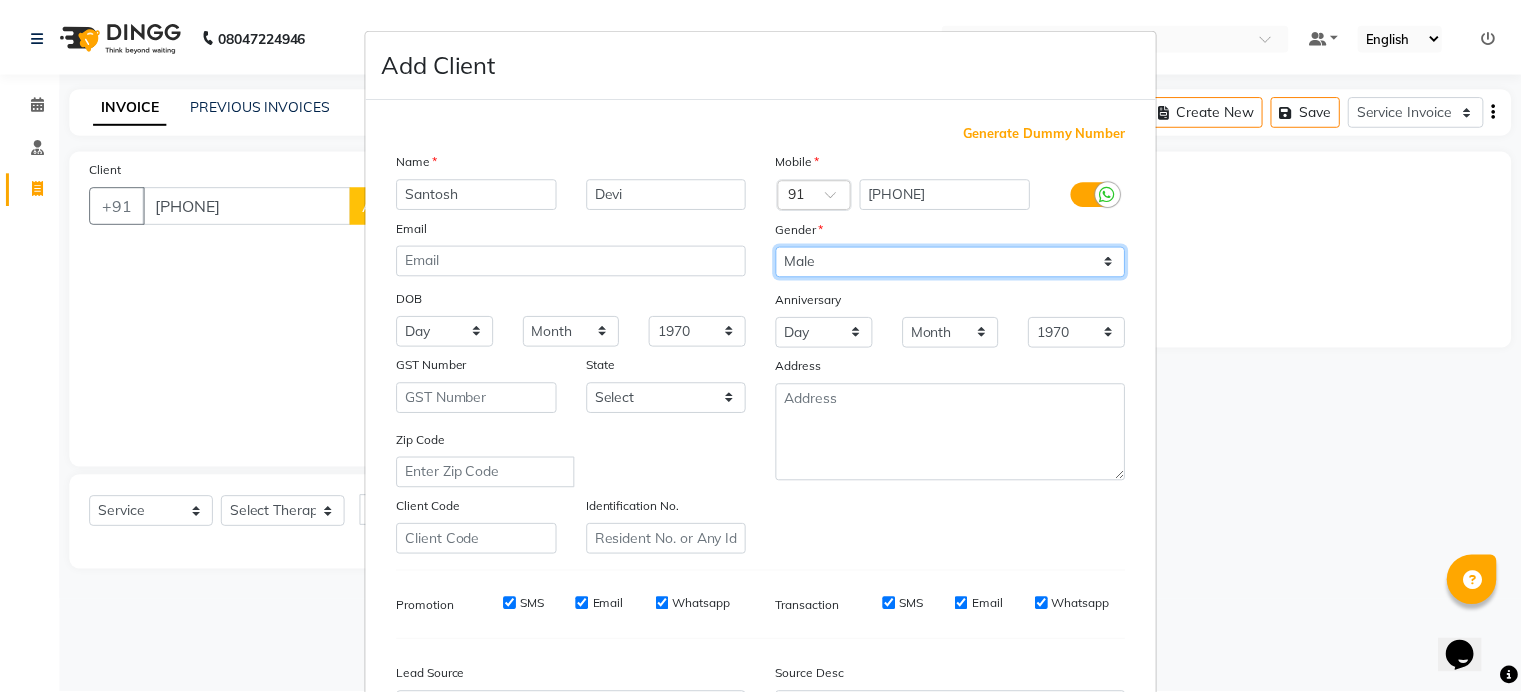 scroll, scrollTop: 237, scrollLeft: 0, axis: vertical 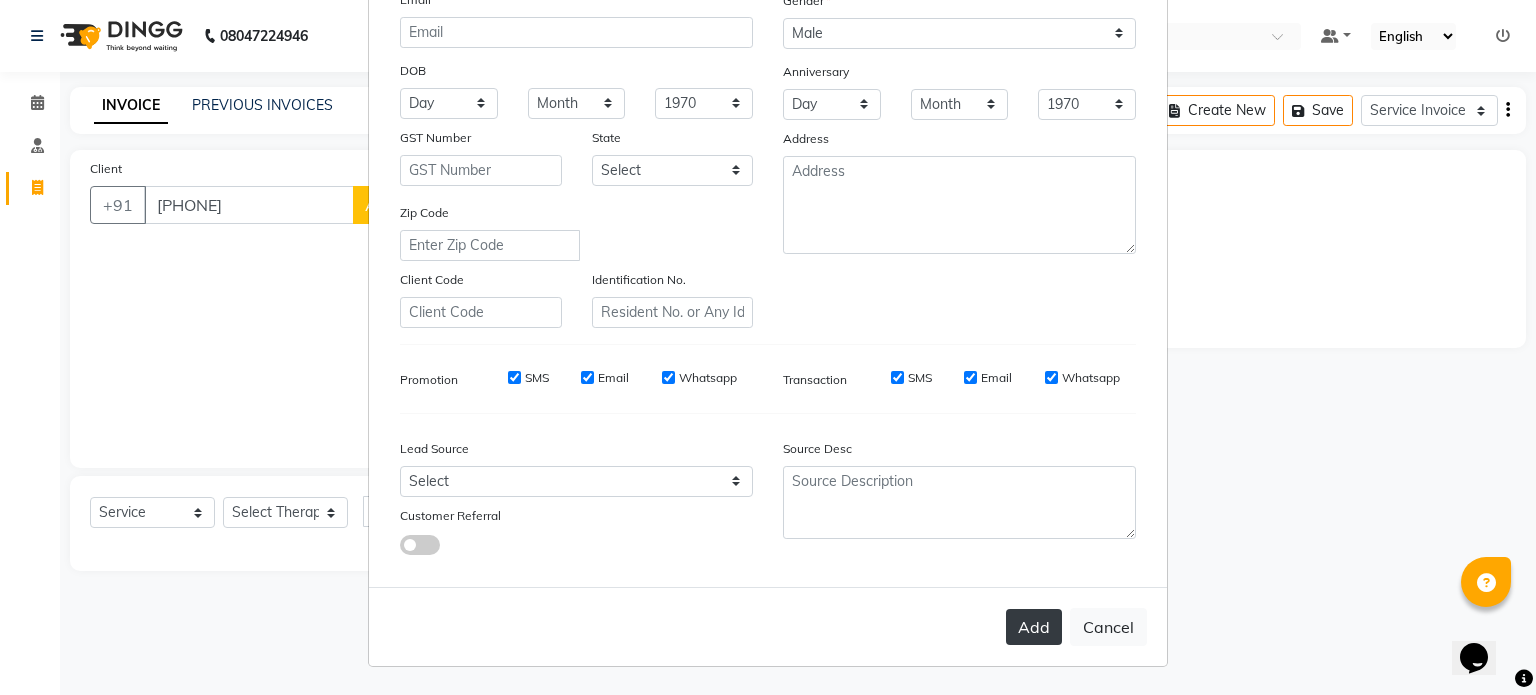 click on "Add" at bounding box center (1034, 627) 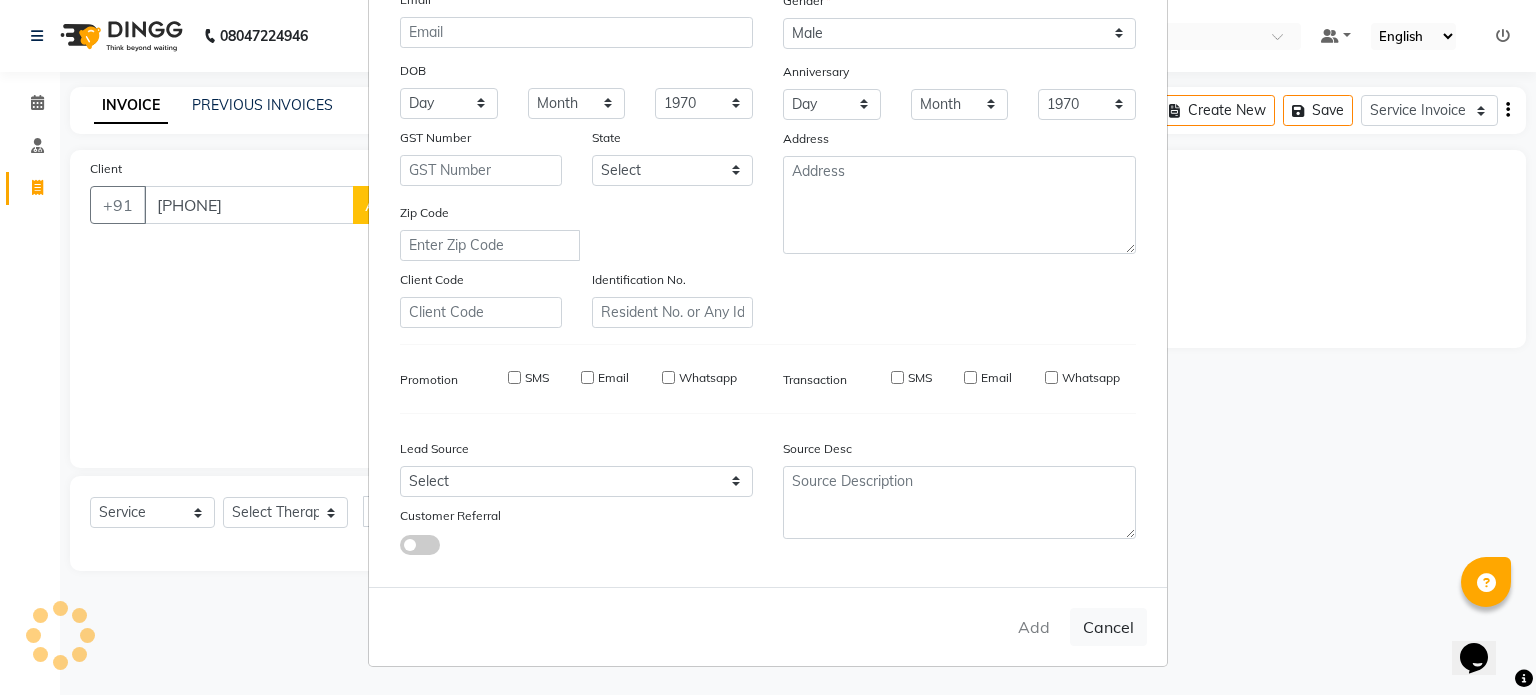 type on "98******33" 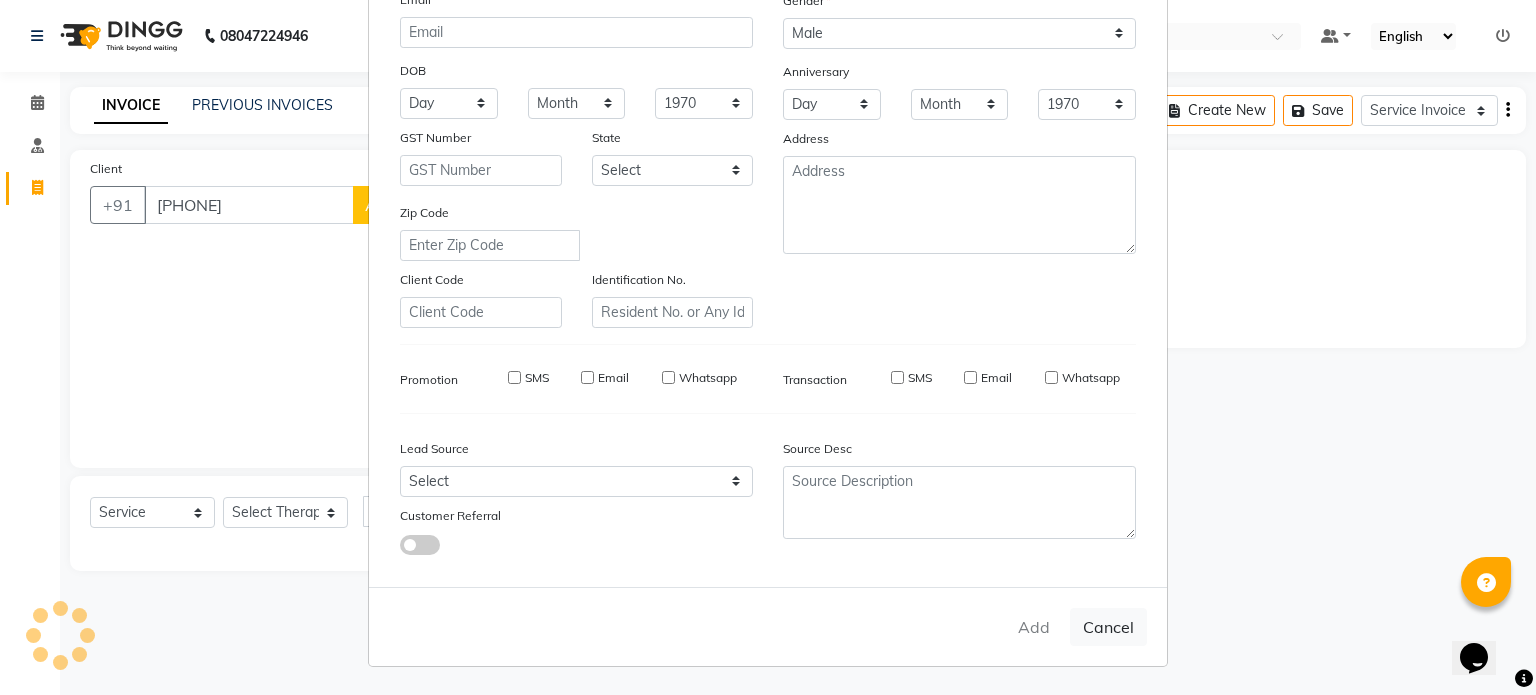 type 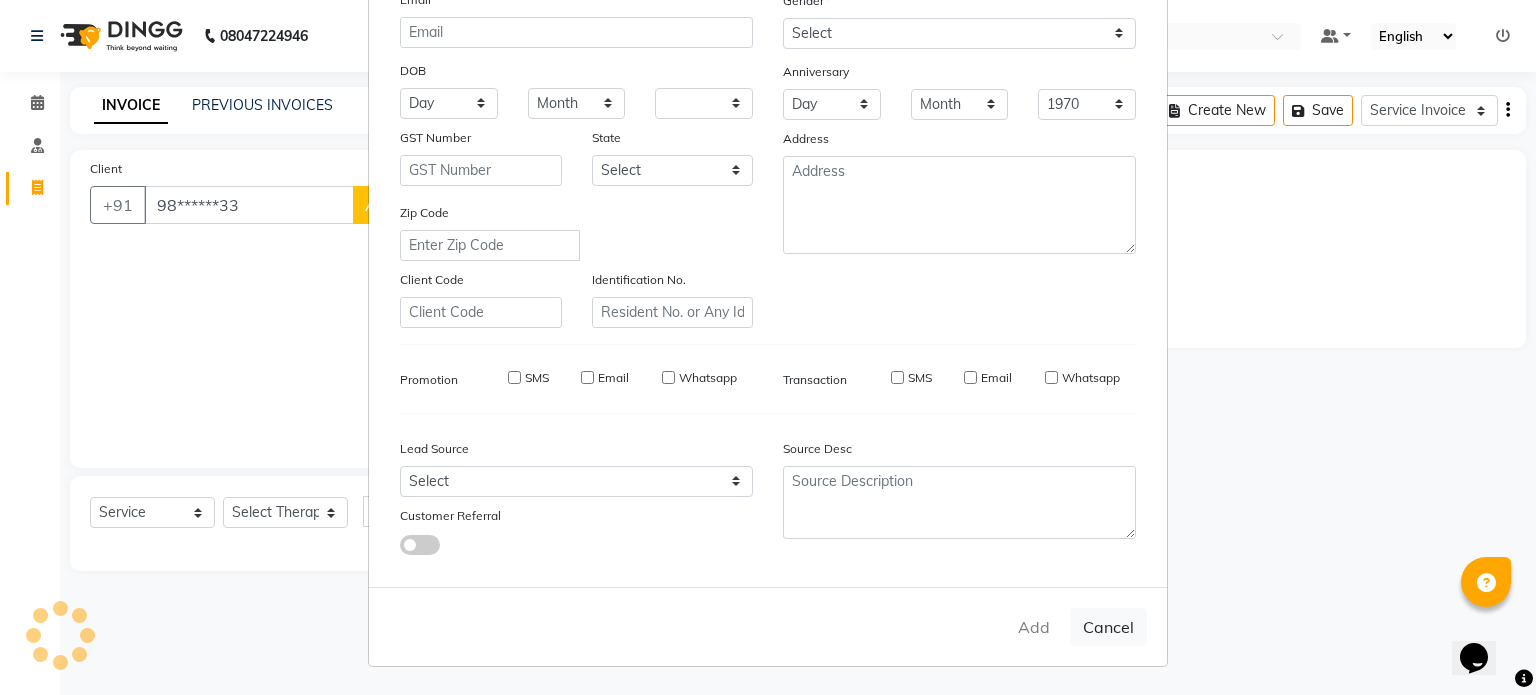 select 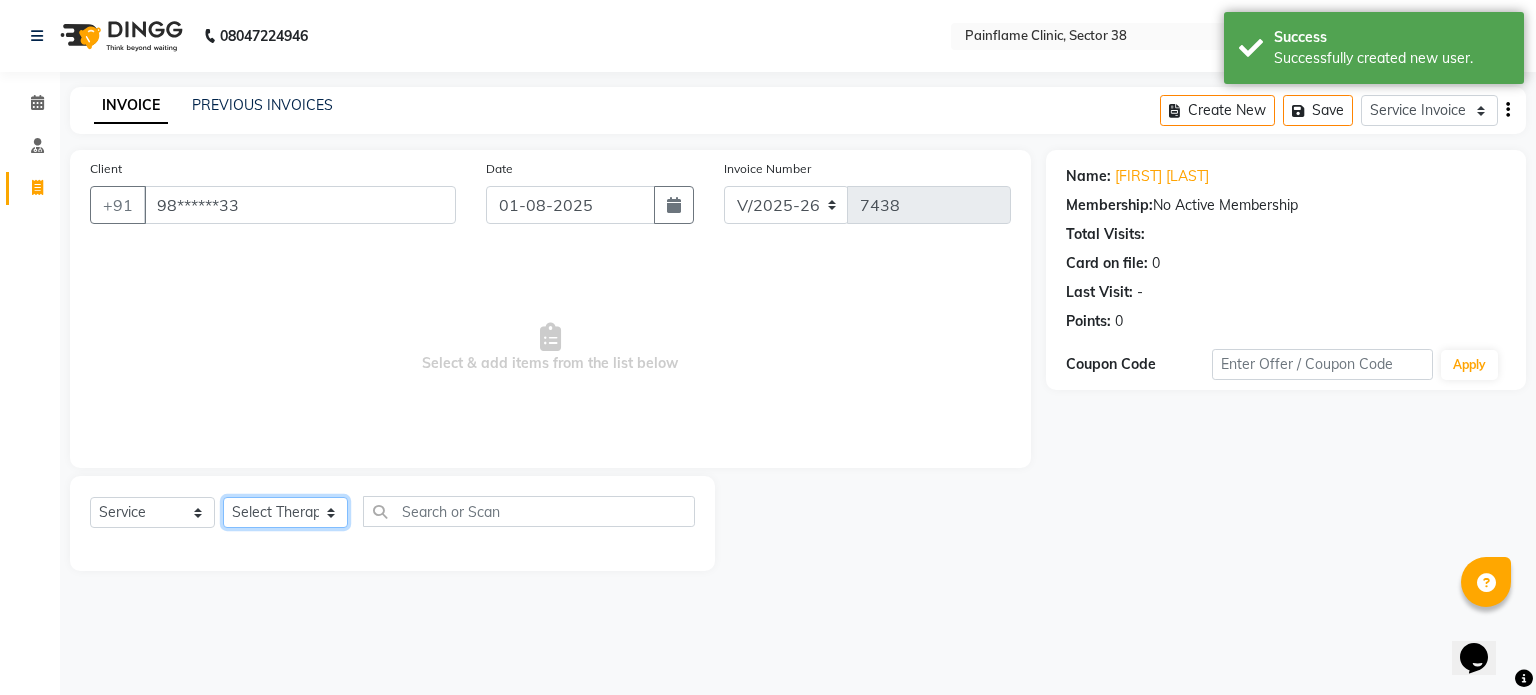 click on "Select Therapist Dr Durgesh Dr Harish Dr Ranjana Dr Saurabh Dr. Suraj Dr. Tejpal Mehlawat KUSHAL MOHIT SEMWAL Nancy Singhai Reception 1  Reception 2 Reception 3" 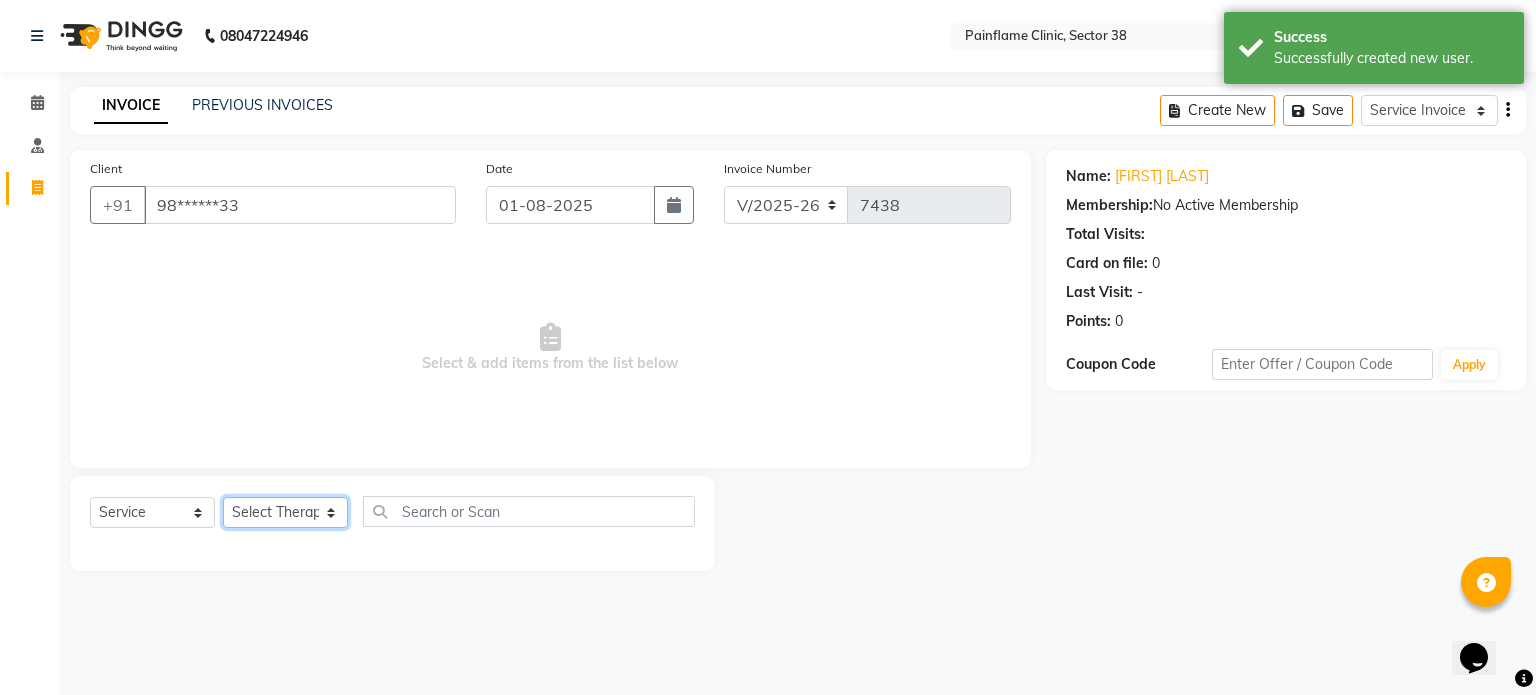 select on "20209" 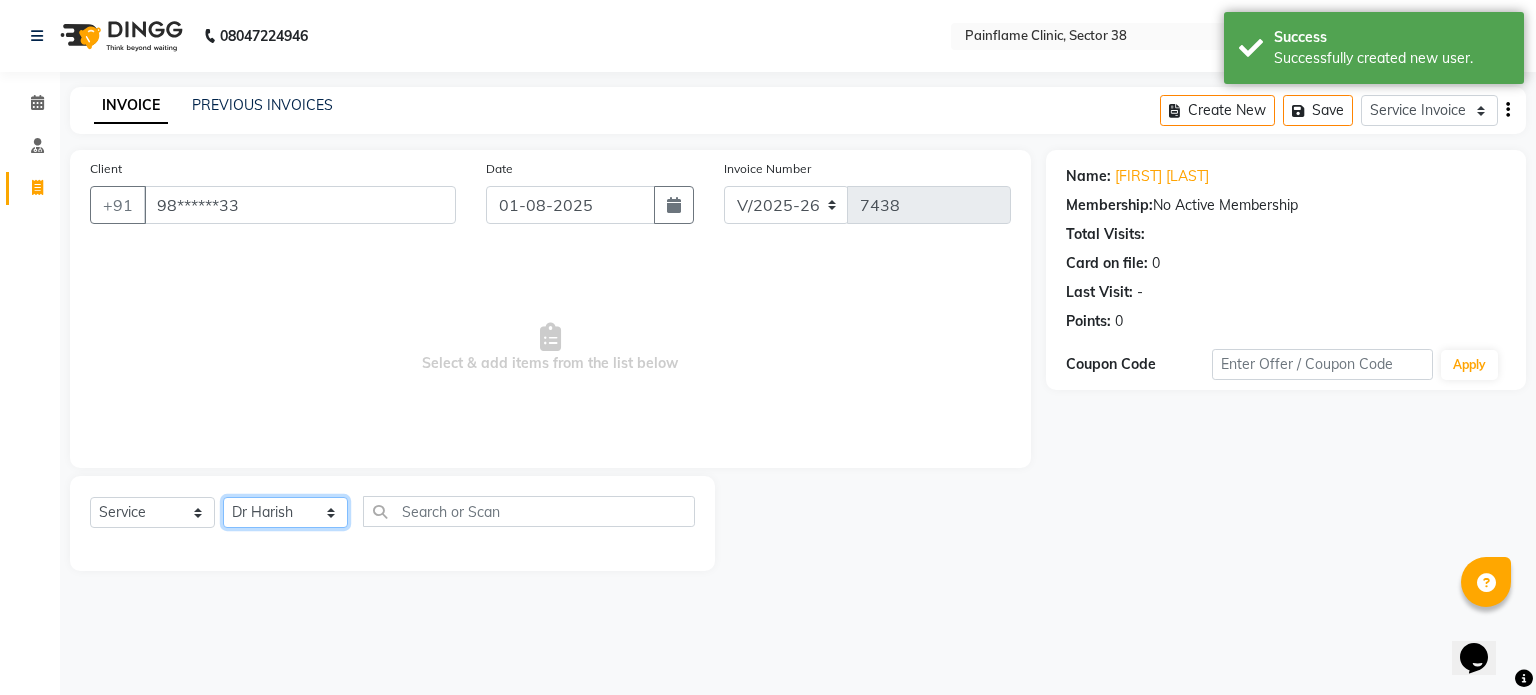 click on "Select Therapist Dr Durgesh Dr Harish Dr Ranjana Dr Saurabh Dr. Suraj Dr. Tejpal Mehlawat KUSHAL MOHIT SEMWAL Nancy Singhai Reception 1  Reception 2 Reception 3" 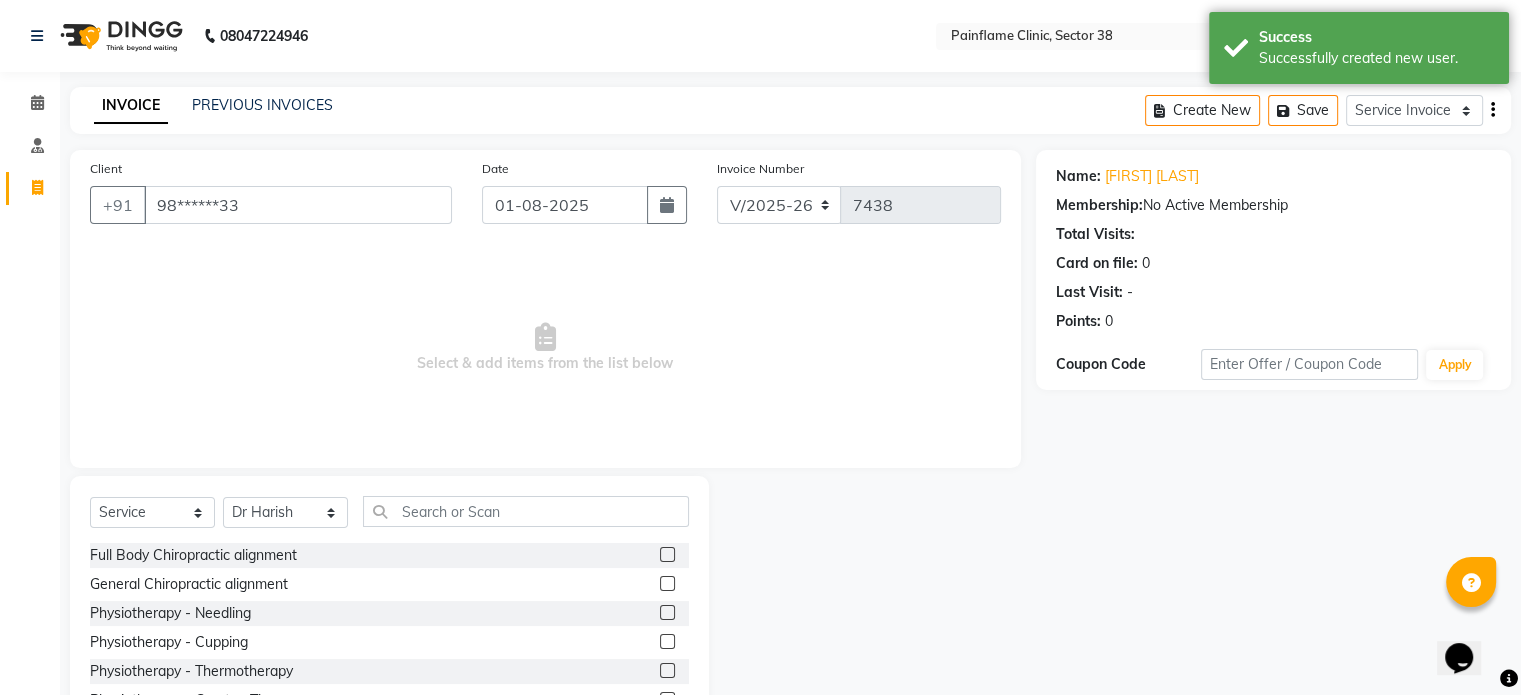 click 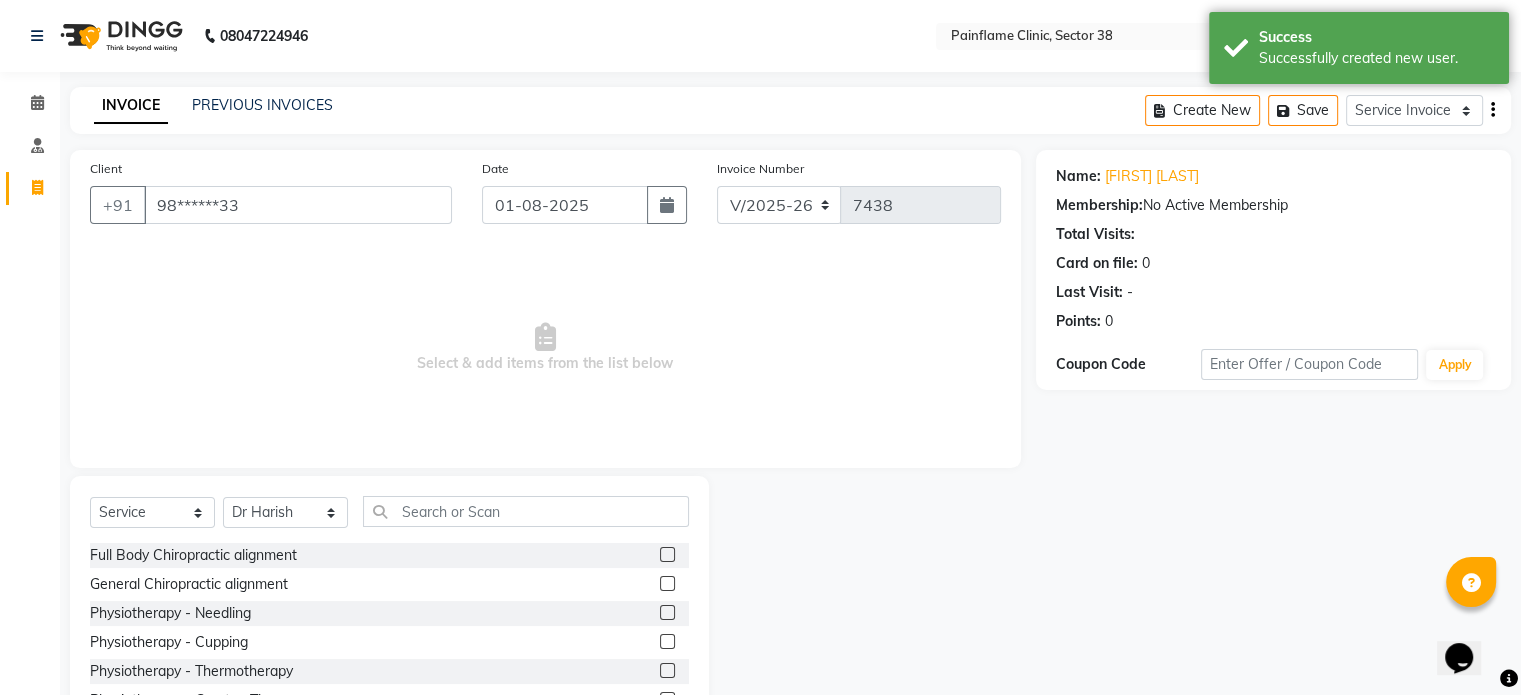 click at bounding box center (666, 555) 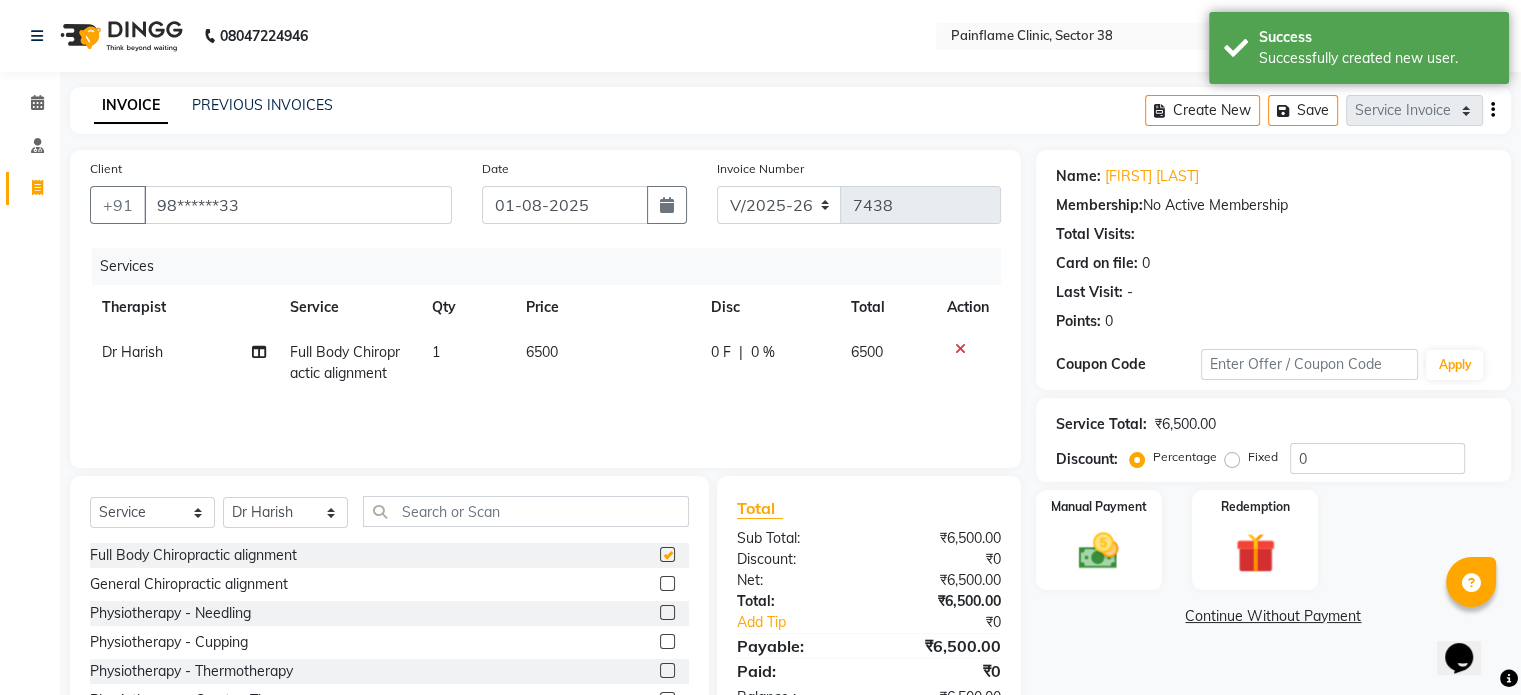 checkbox on "false" 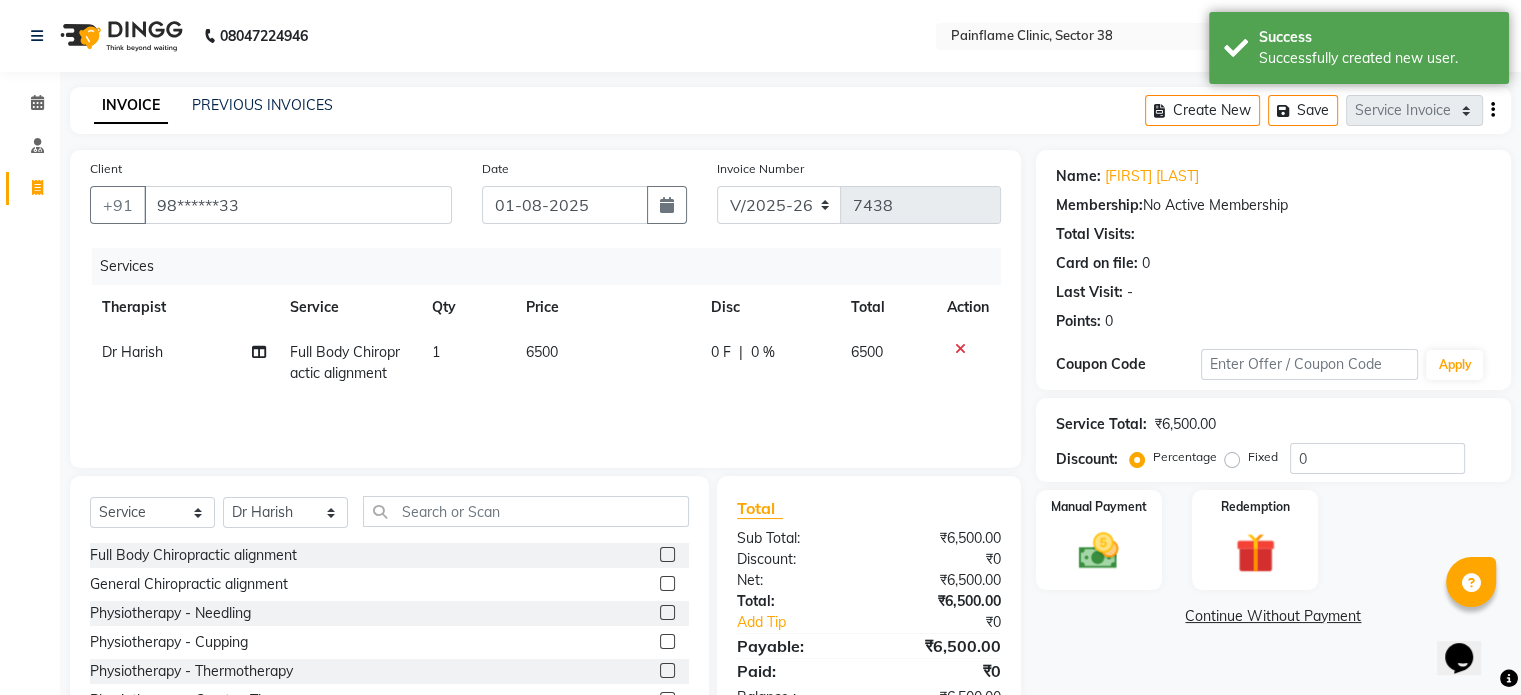 scroll, scrollTop: 119, scrollLeft: 0, axis: vertical 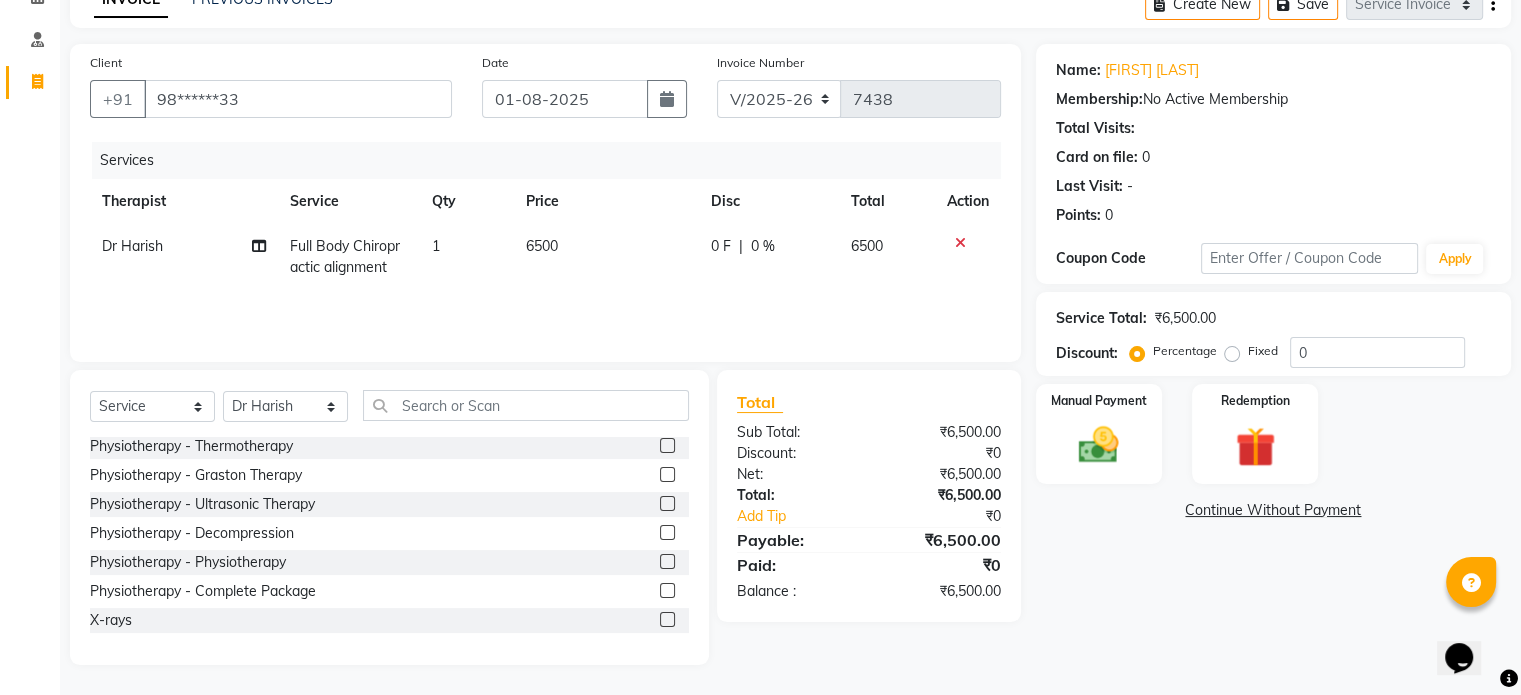 click 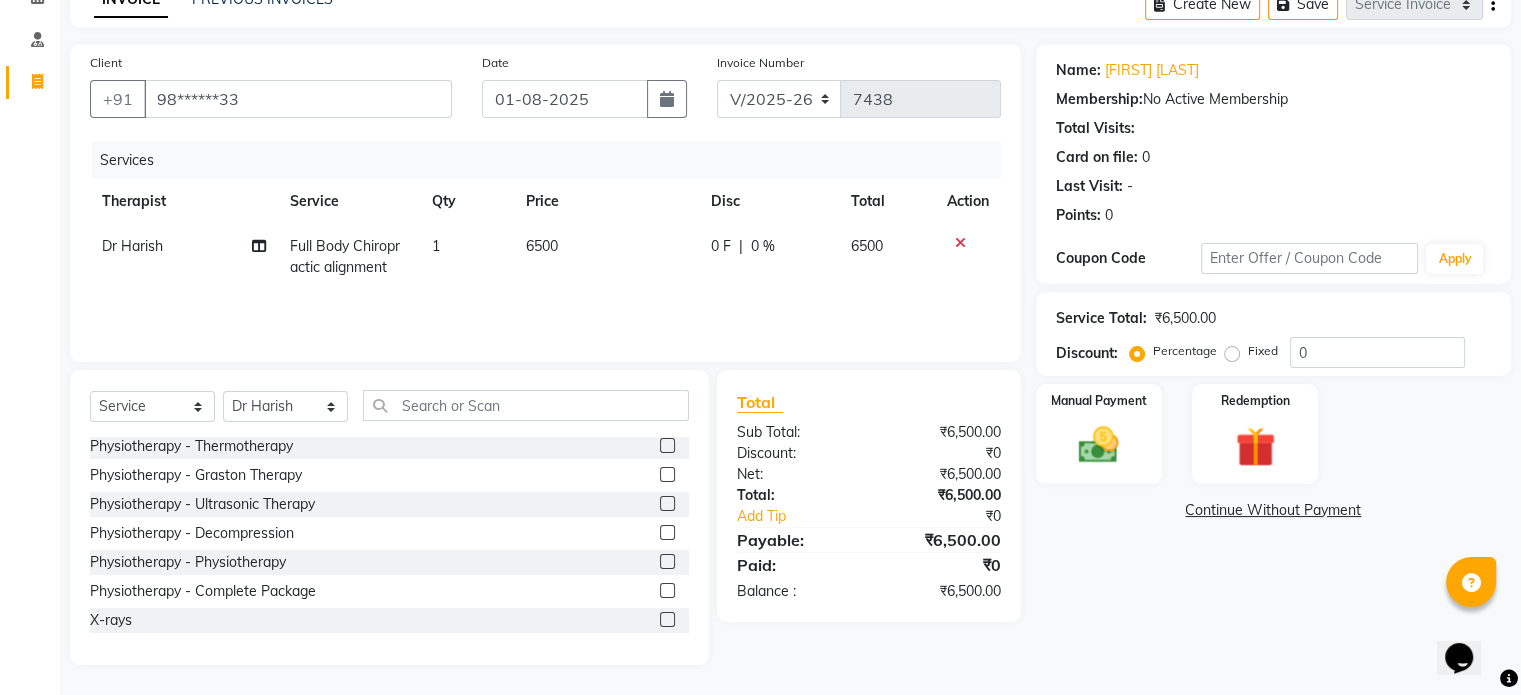 click at bounding box center [666, 620] 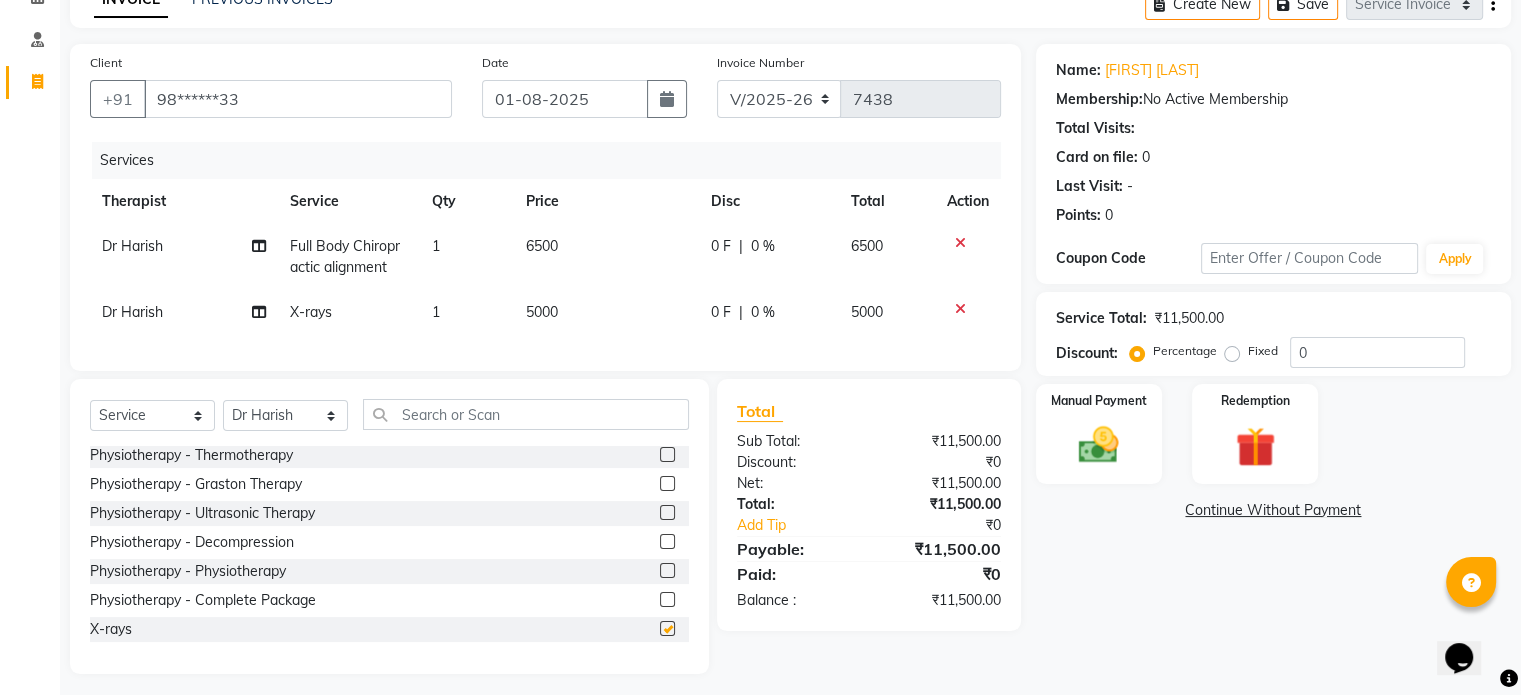 checkbox on "false" 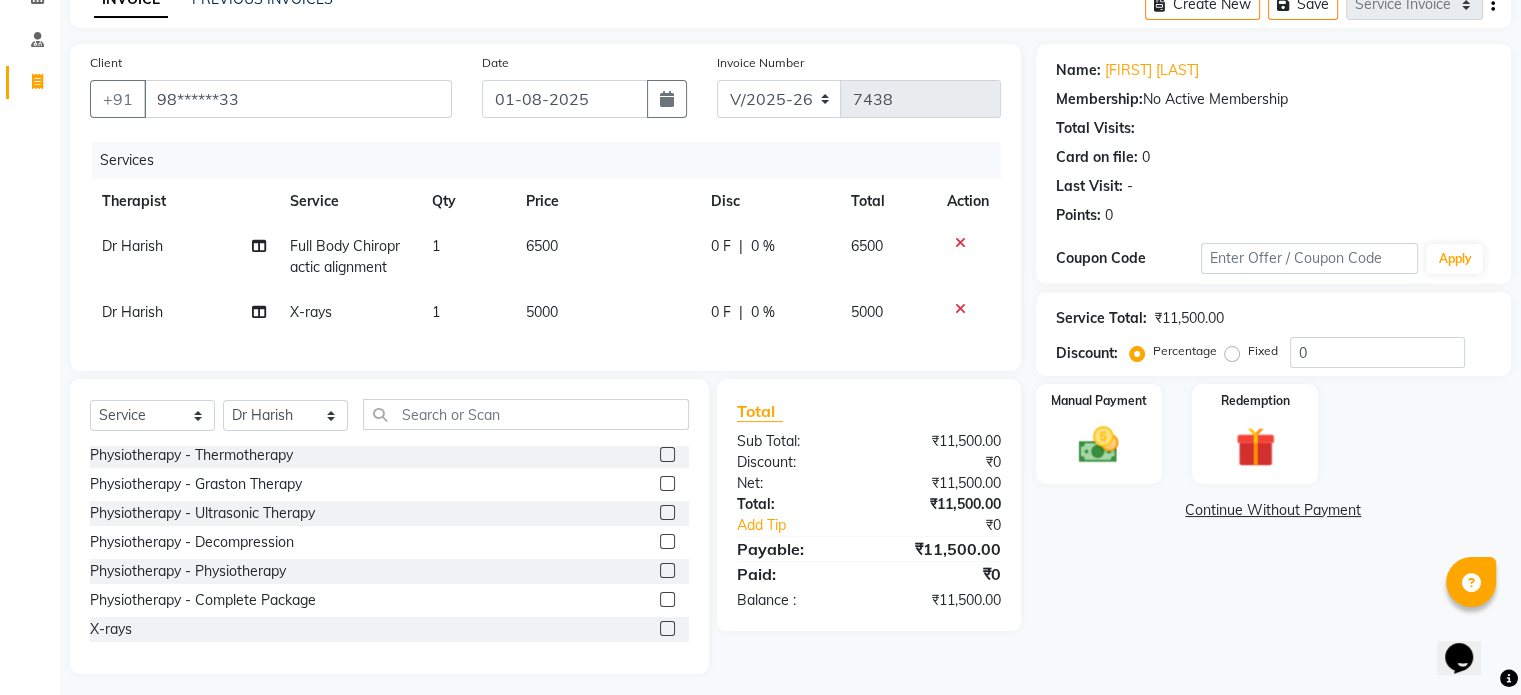 click on "5000" 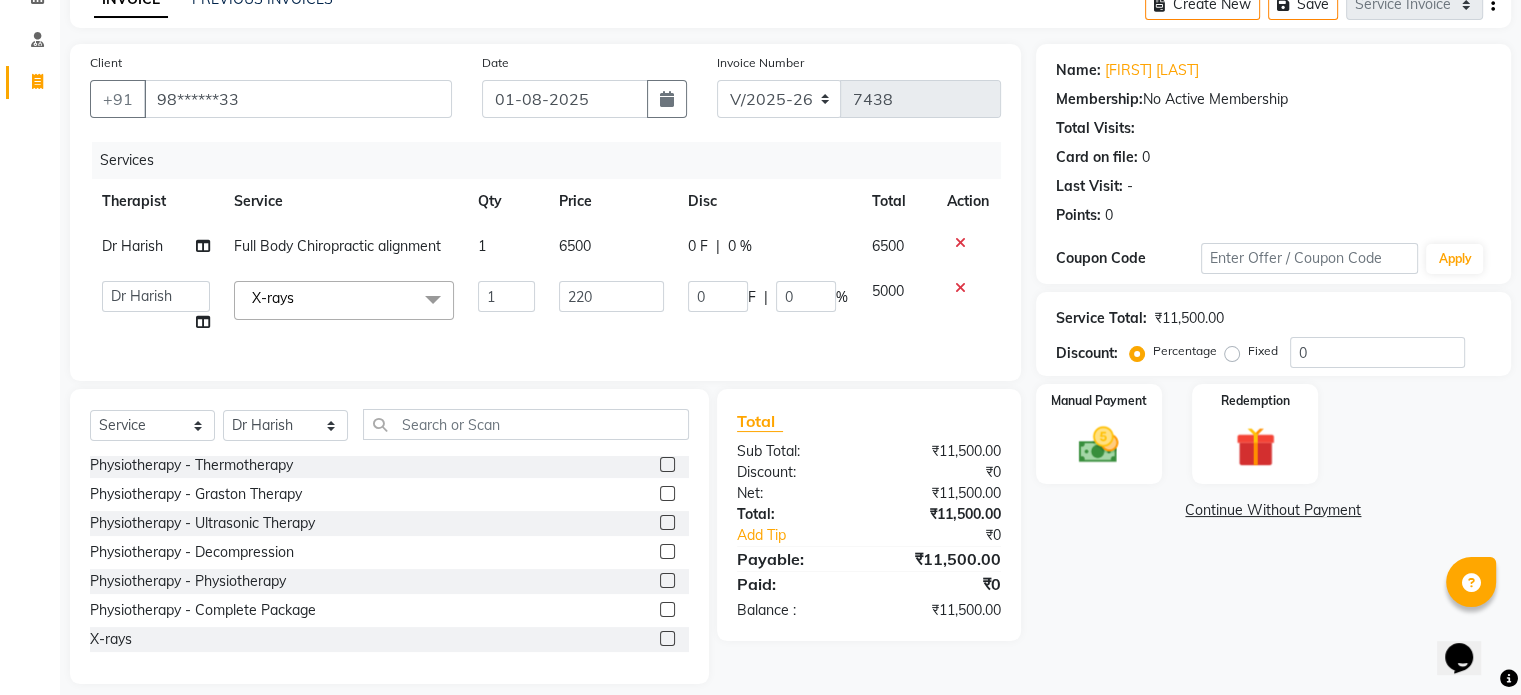 type on "2200" 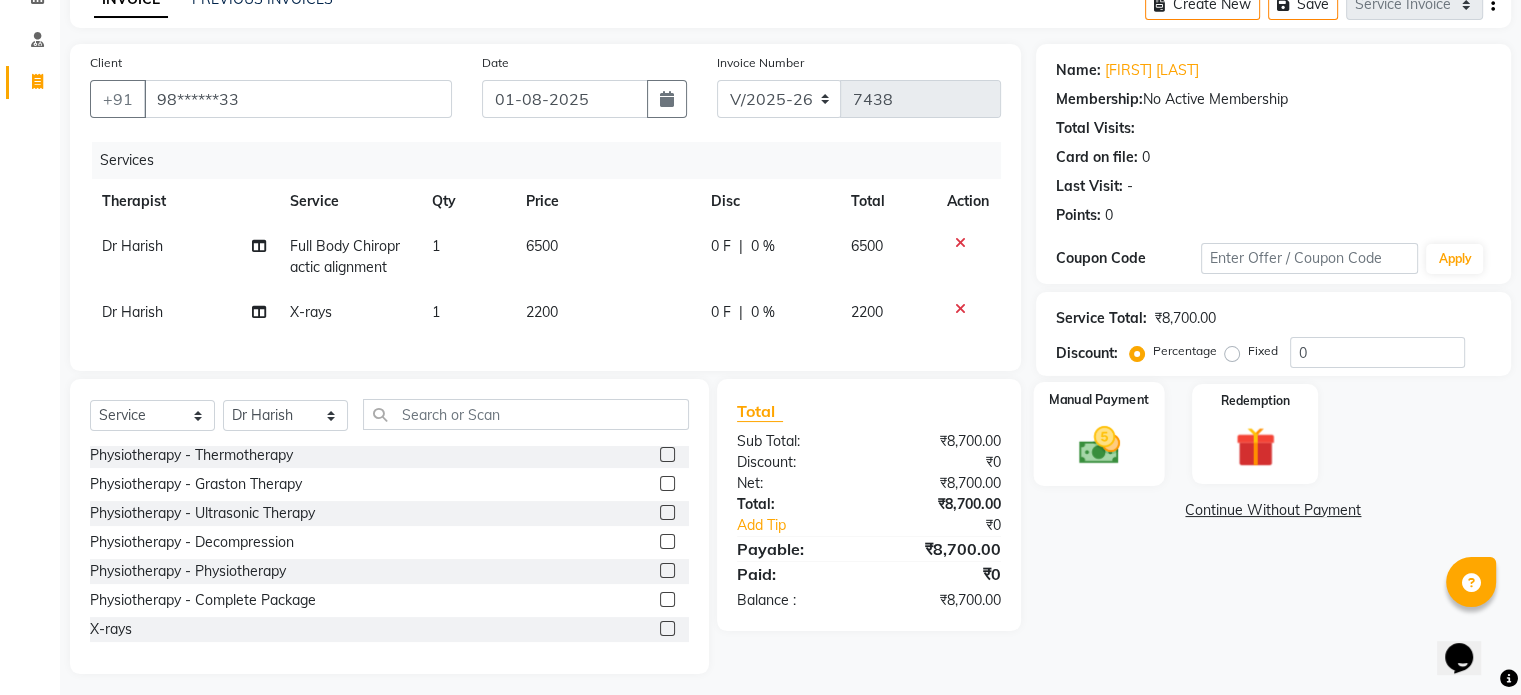 click 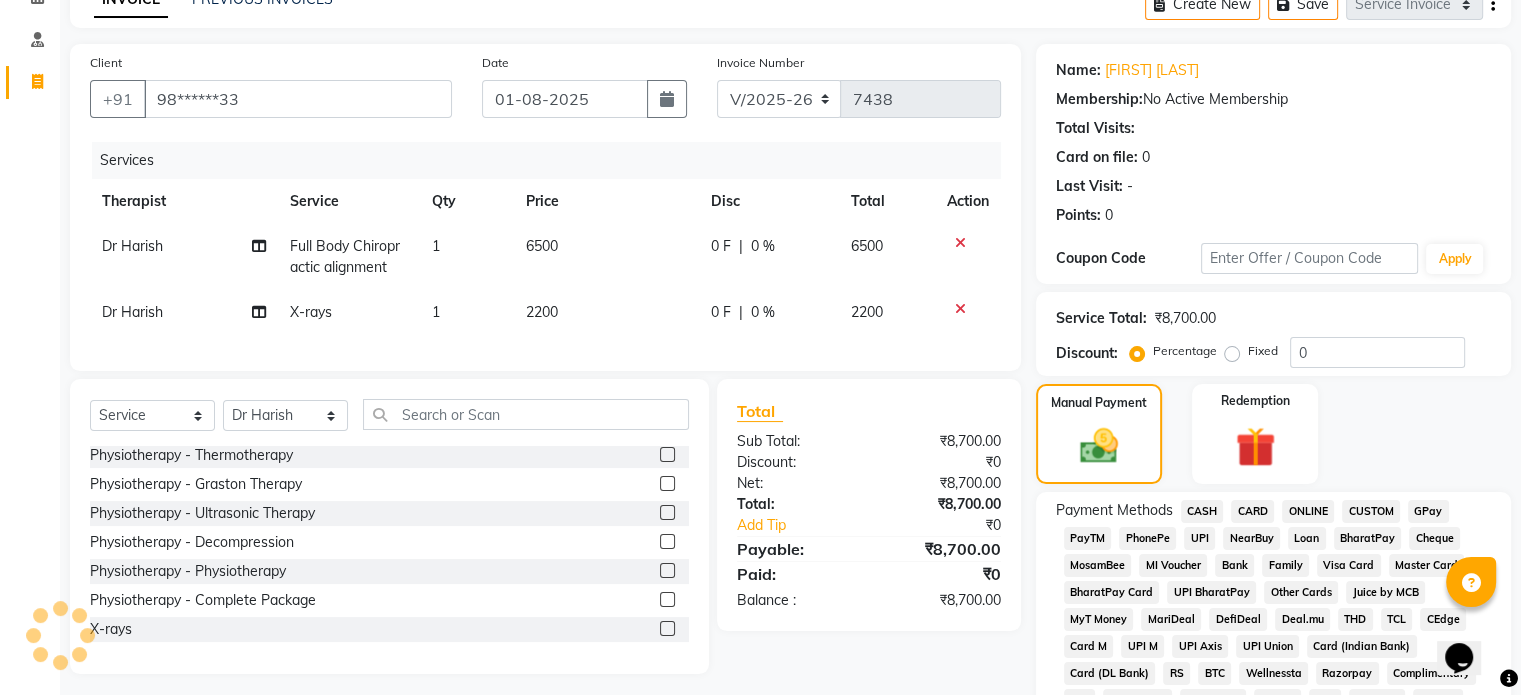 click on "UPI" 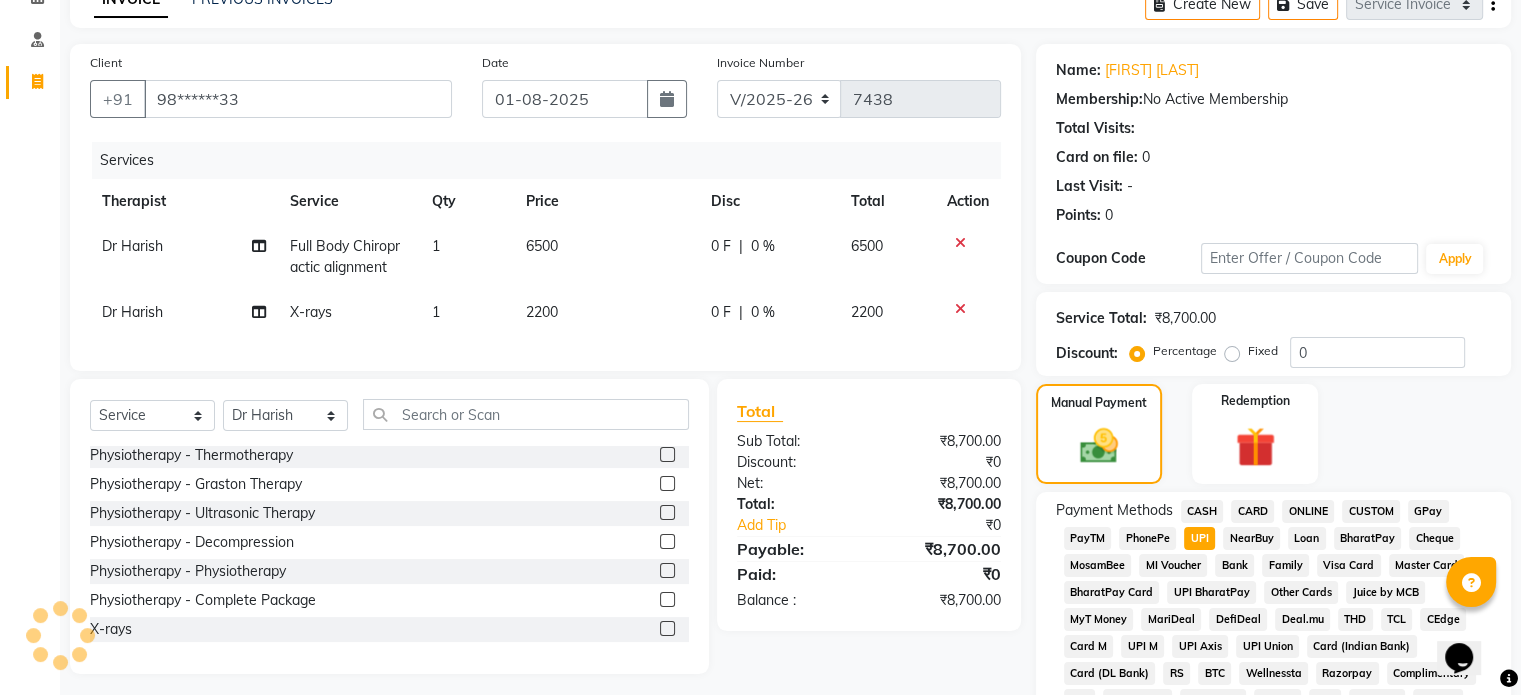 scroll, scrollTop: 652, scrollLeft: 0, axis: vertical 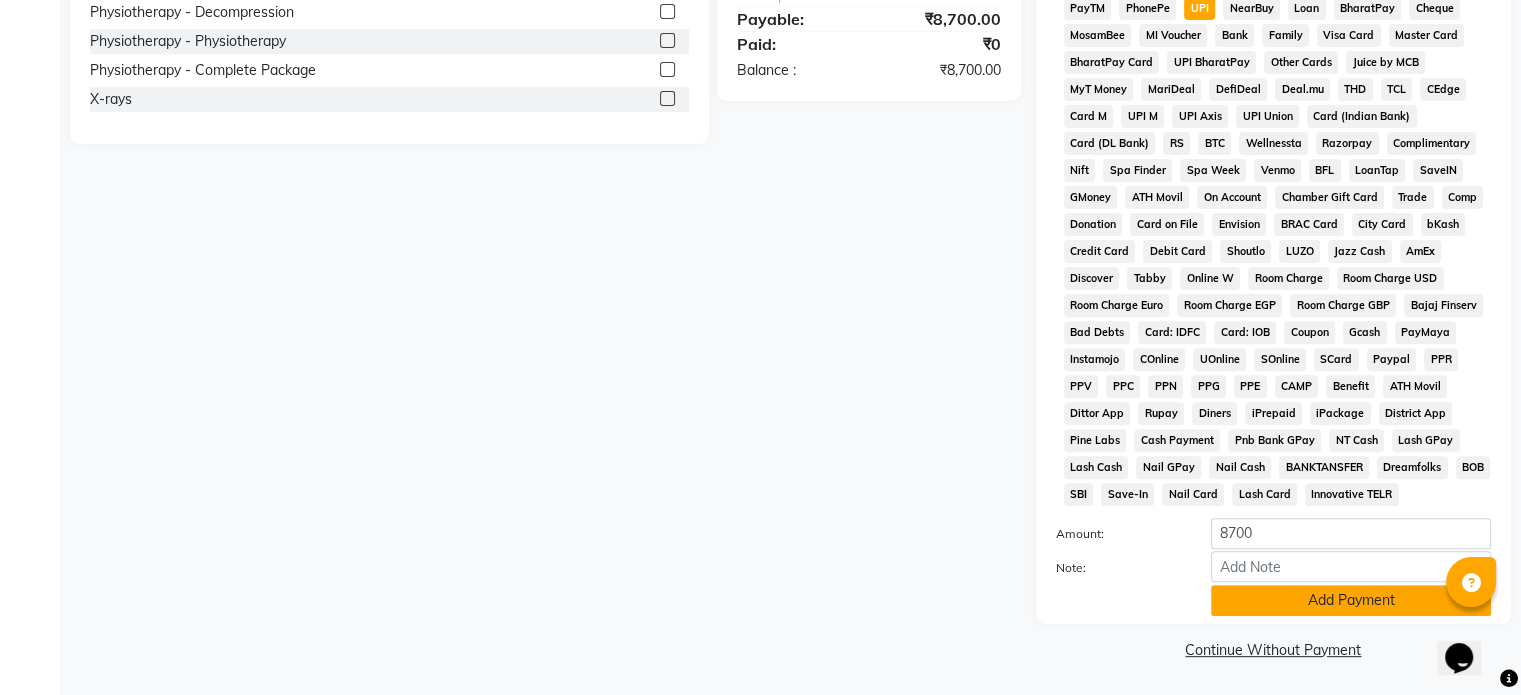 click on "Add Payment" 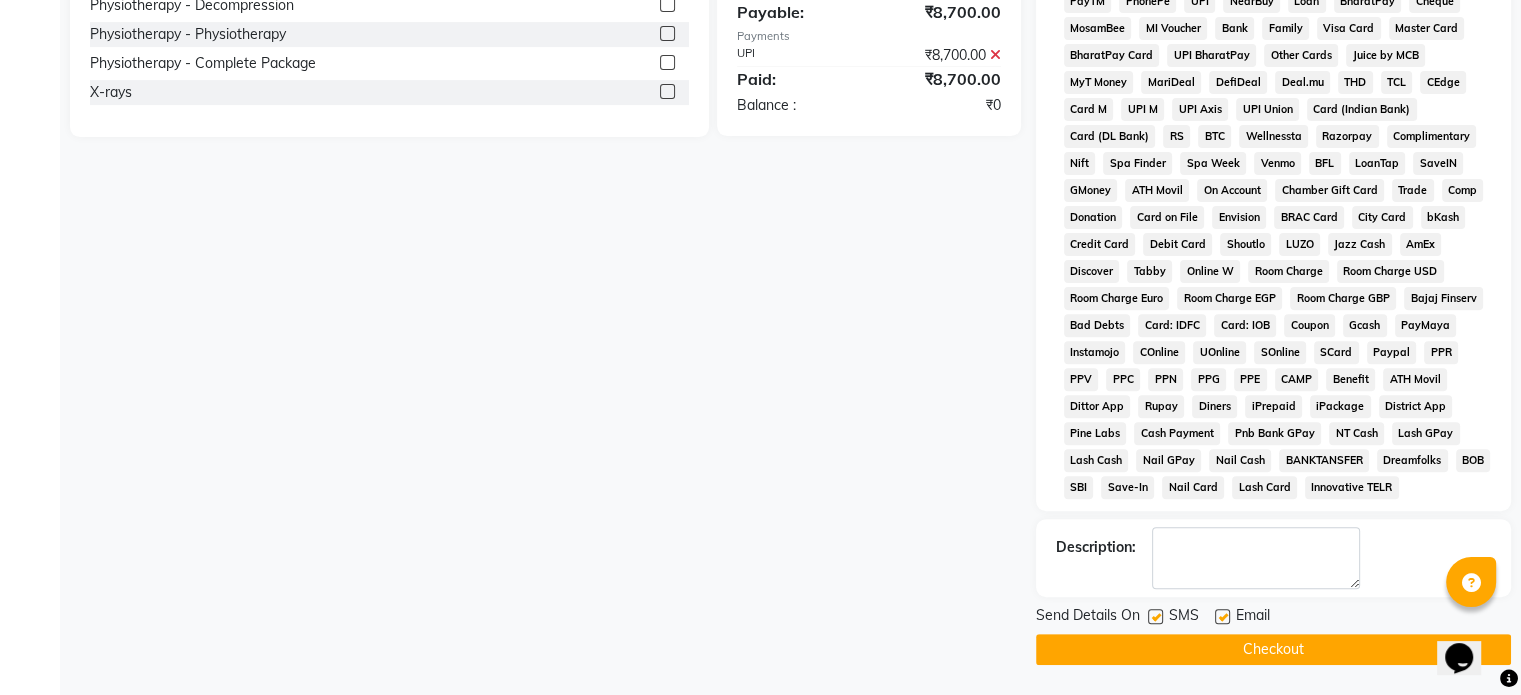 click 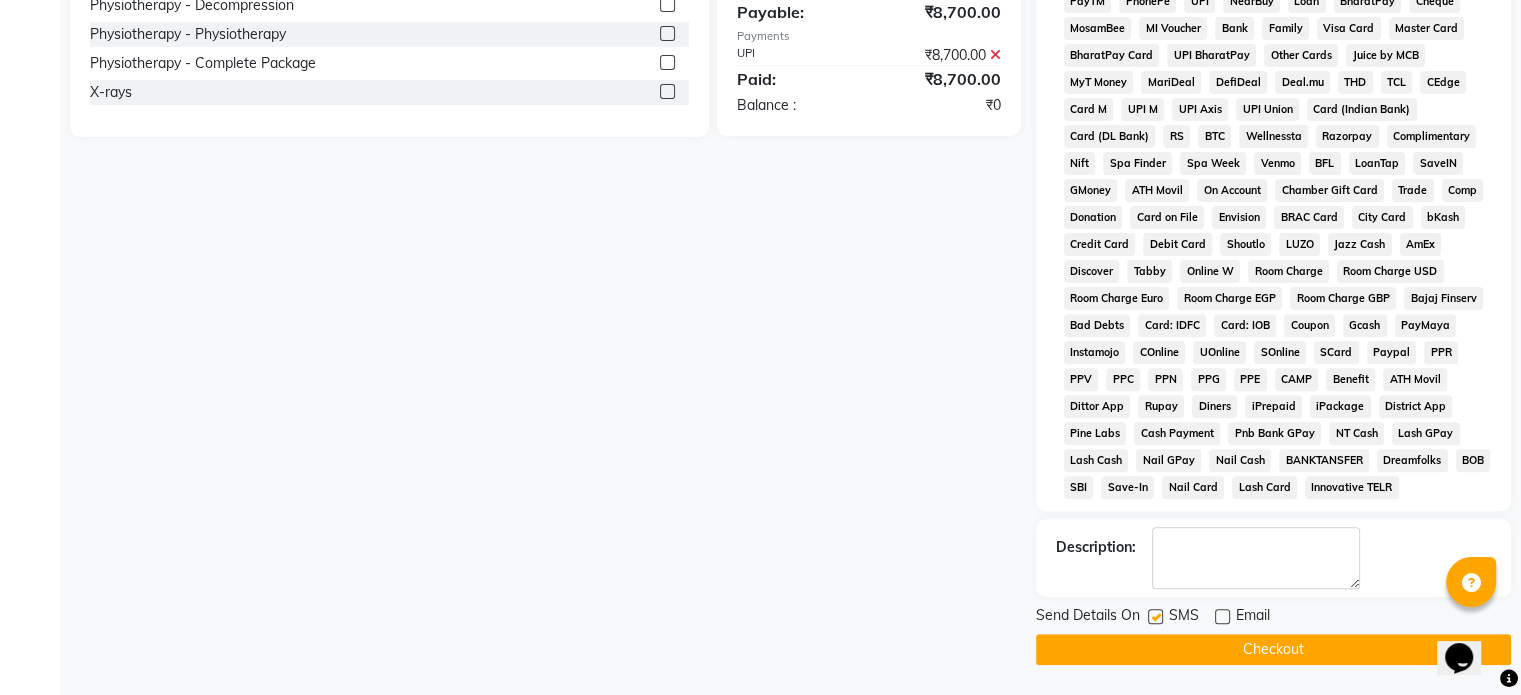 click 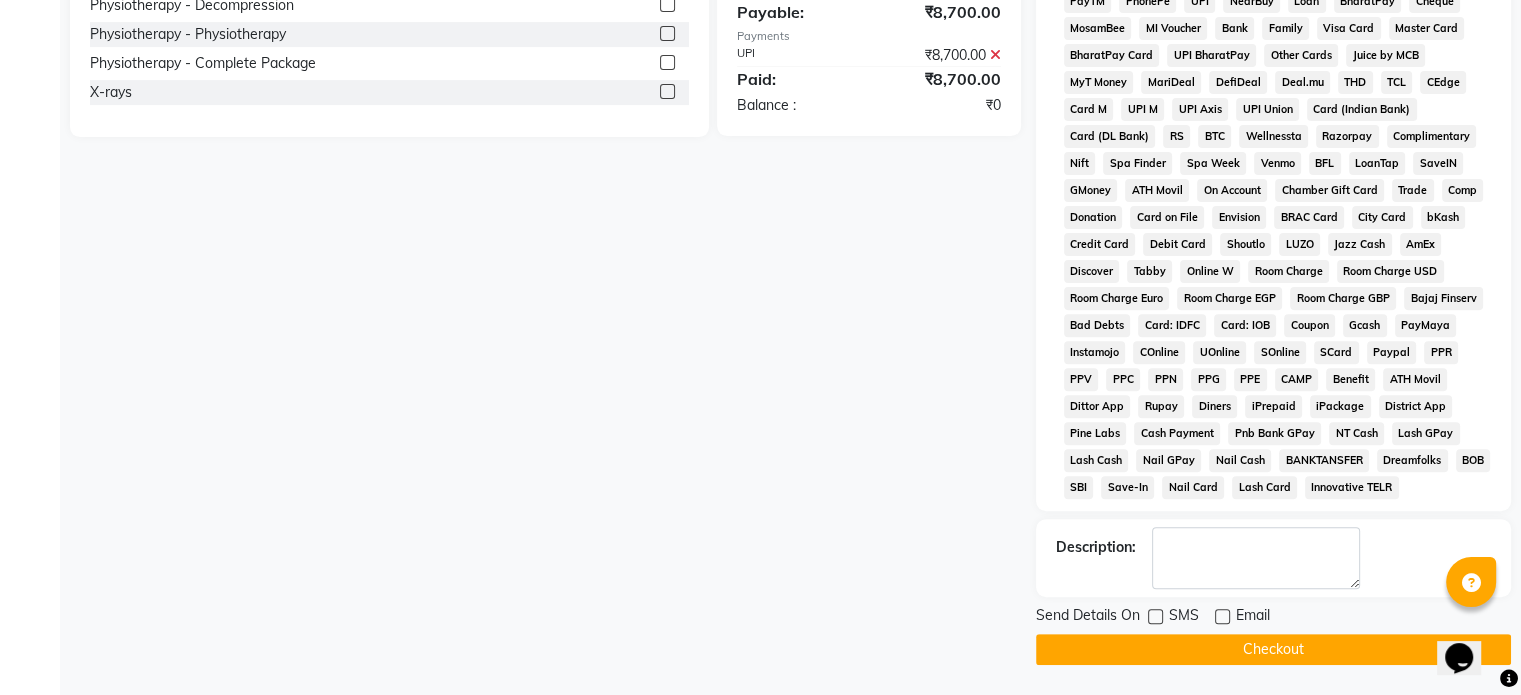 click on "Checkout" 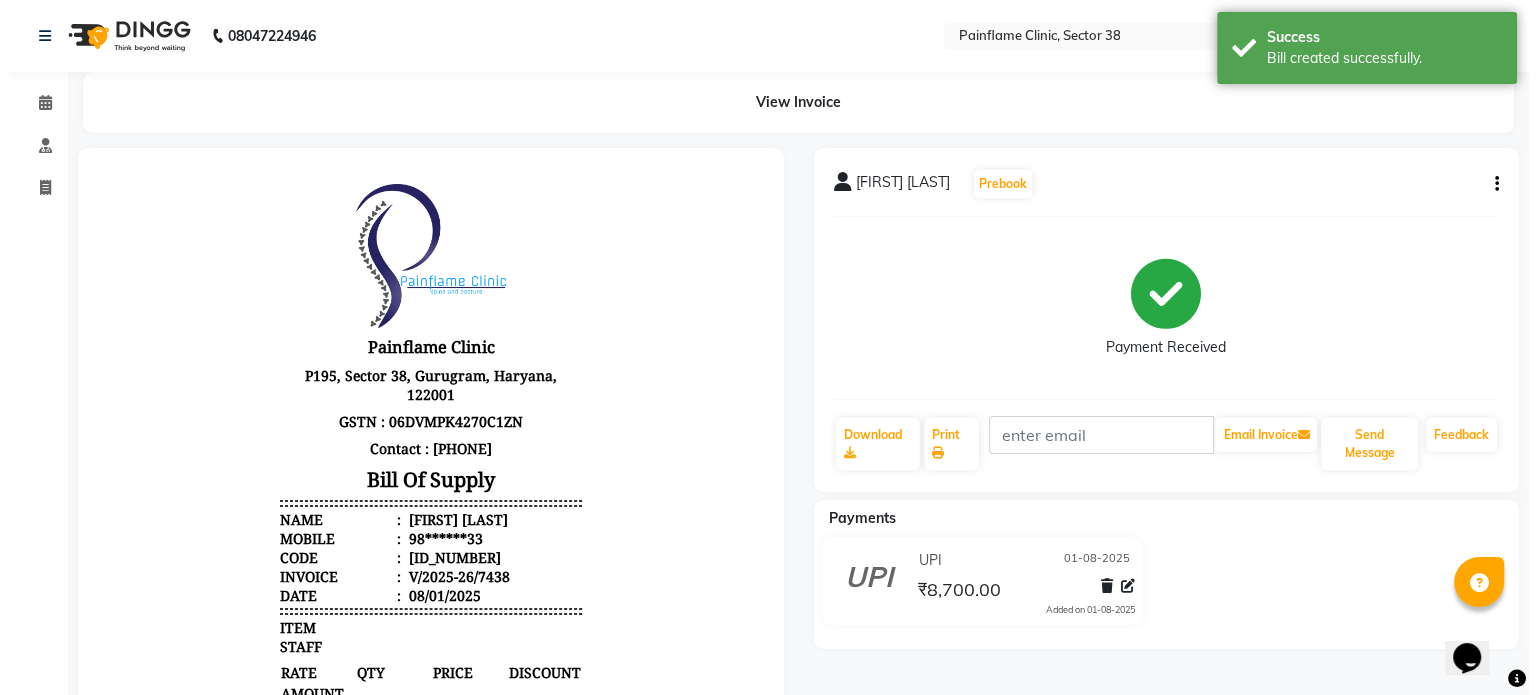 scroll, scrollTop: 0, scrollLeft: 0, axis: both 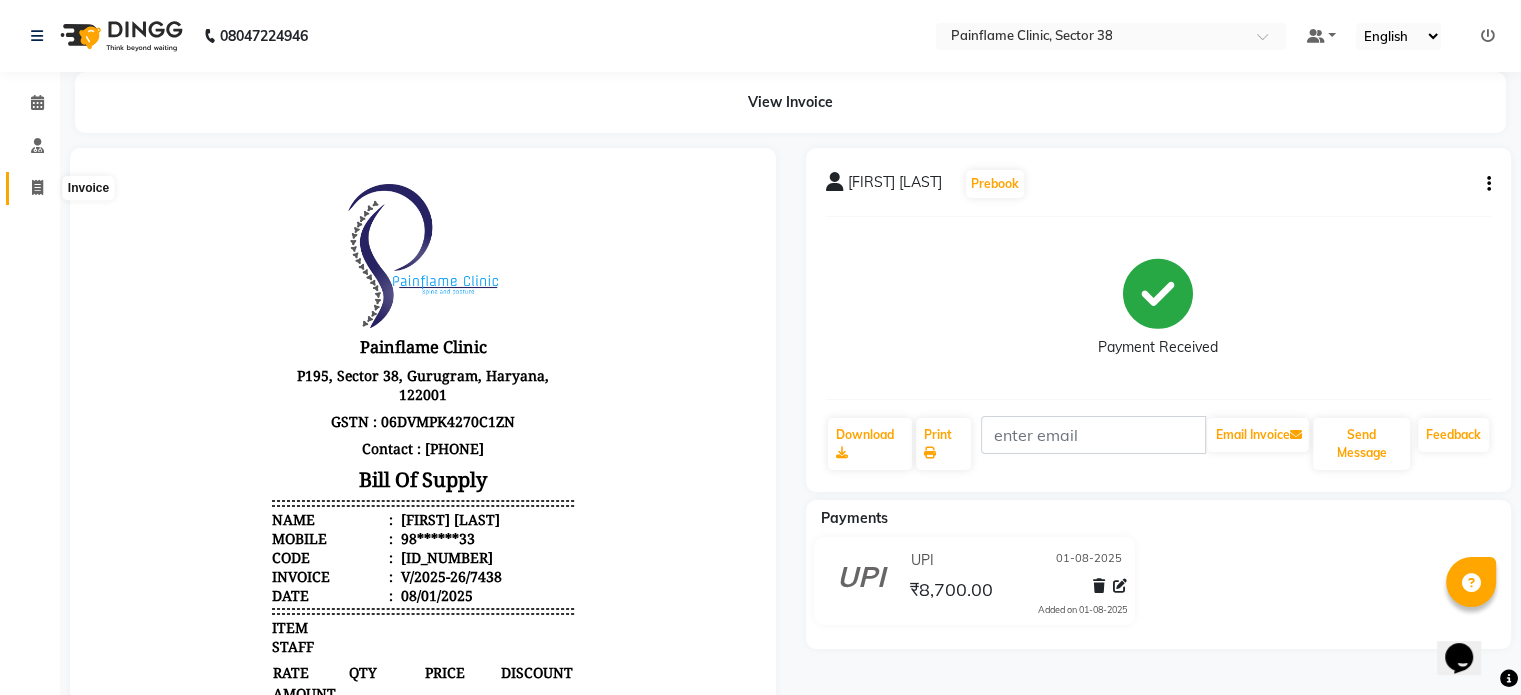 click 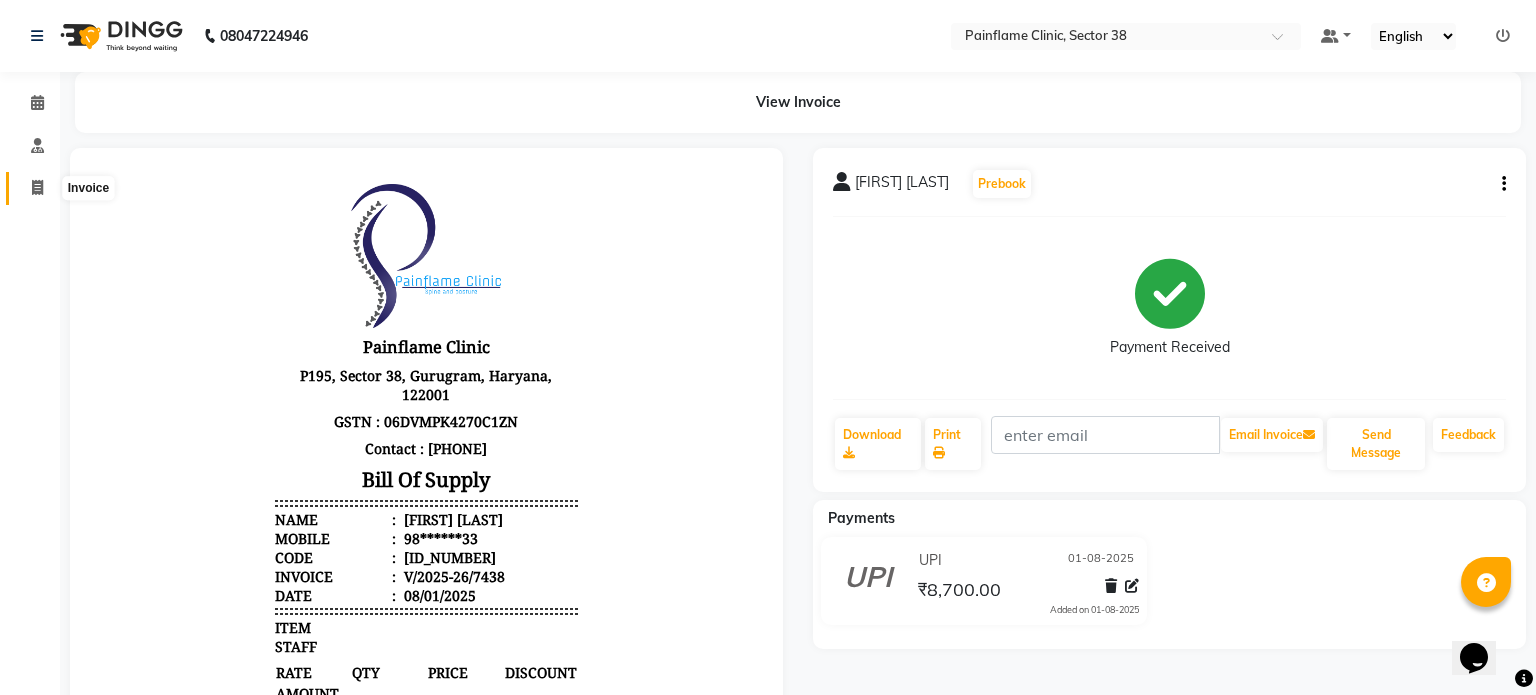 select on "3964" 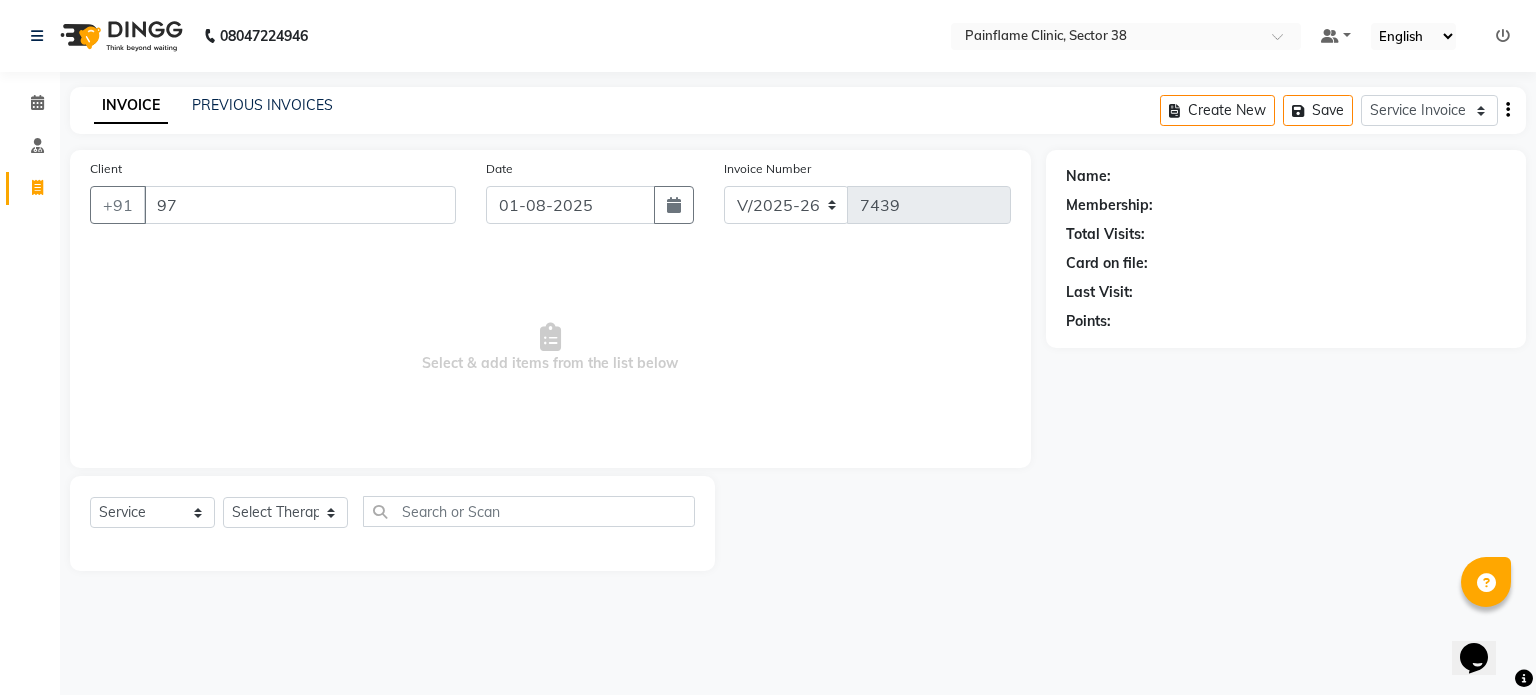 type on "9" 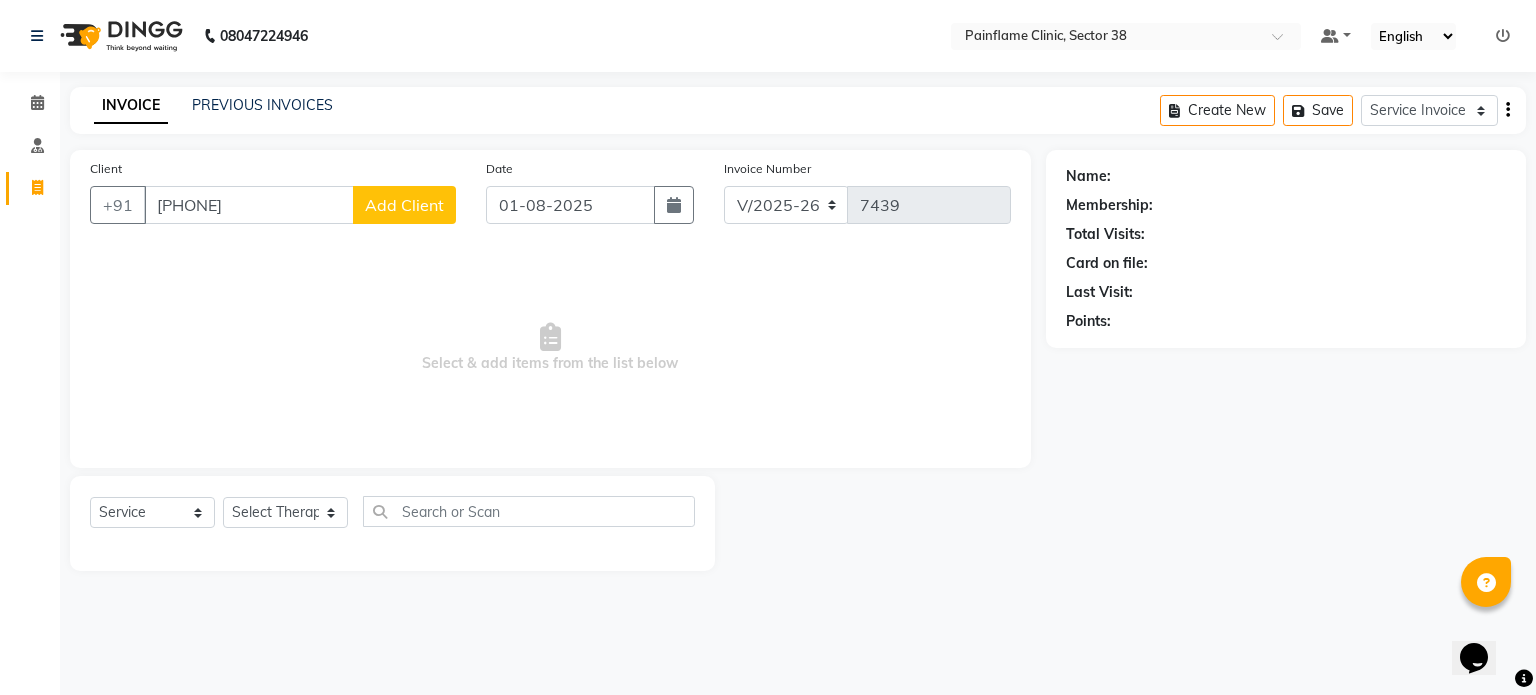 type on "[PHONE]" 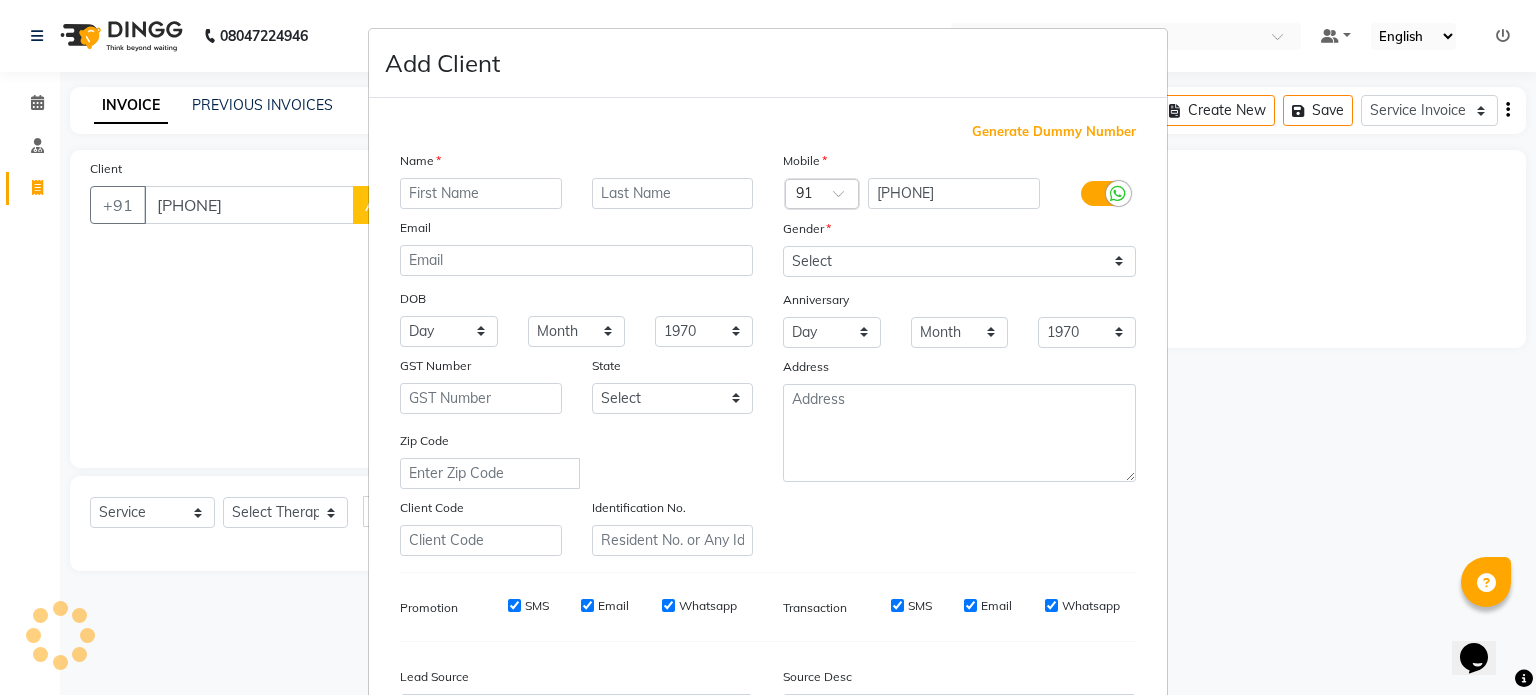 click at bounding box center (481, 193) 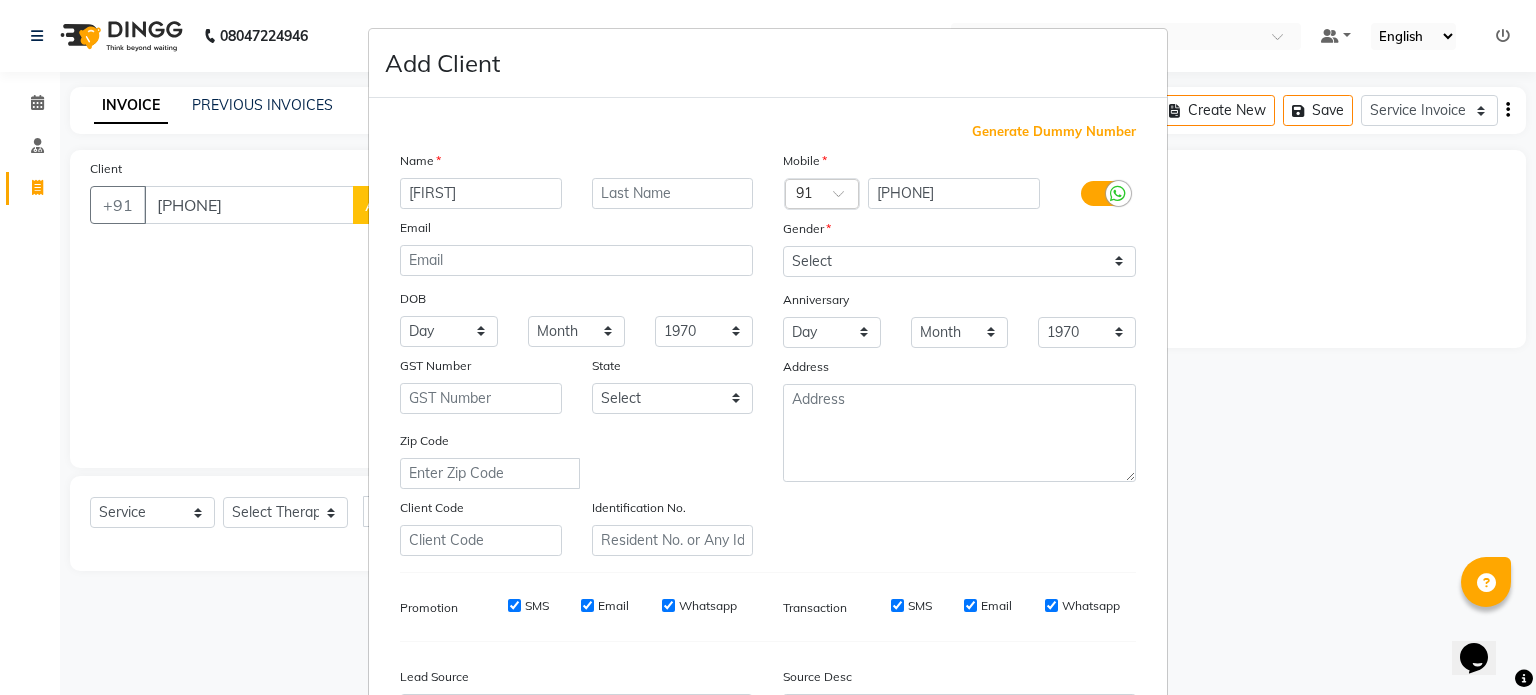 type on "[FIRST]" 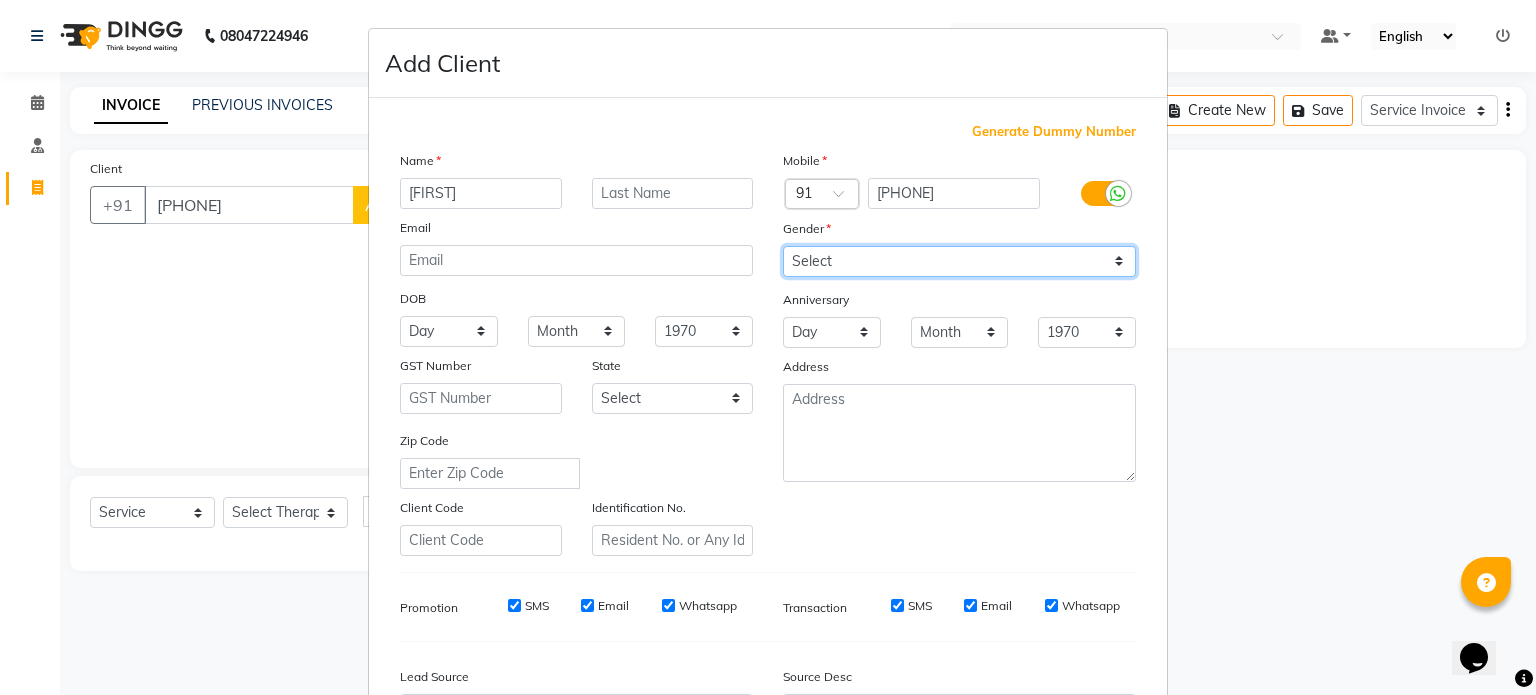 click on "Select Male Female Other Prefer Not To Say" at bounding box center [959, 261] 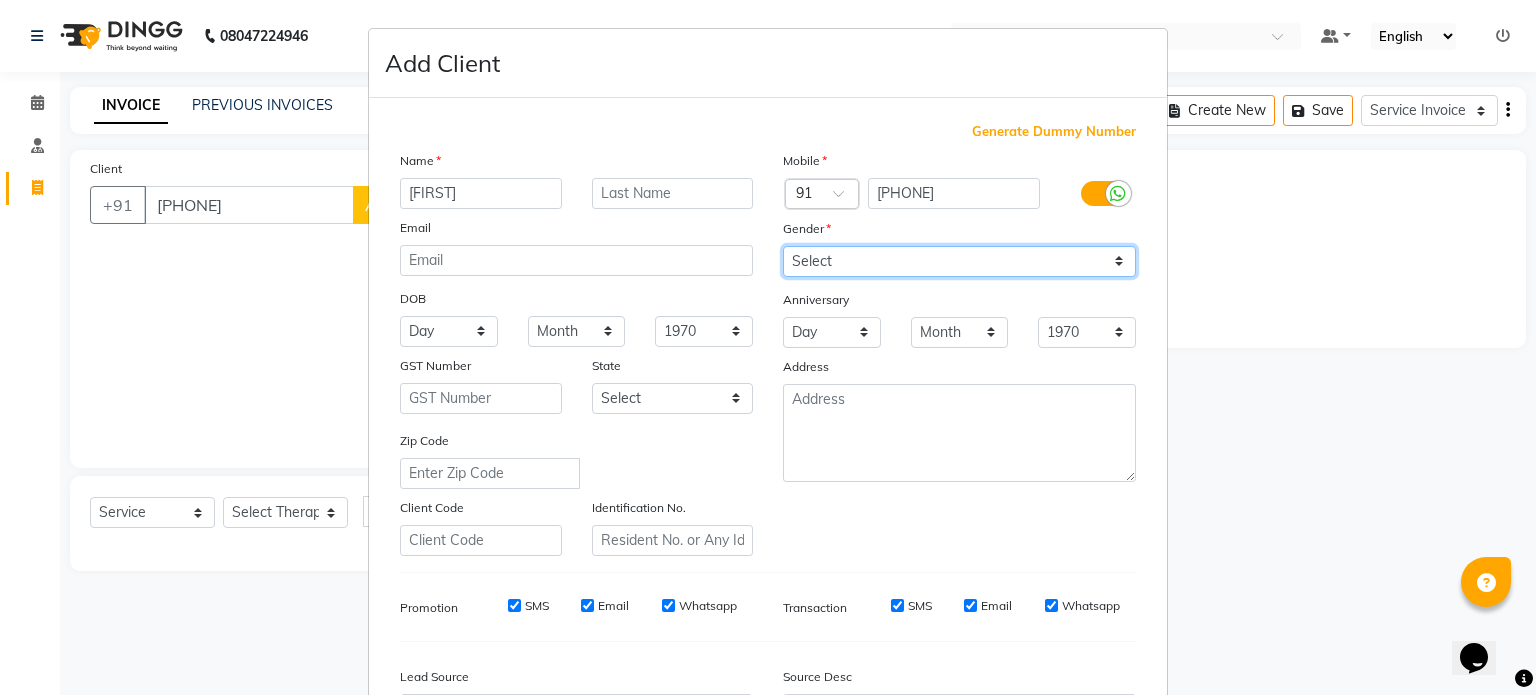 select on "male" 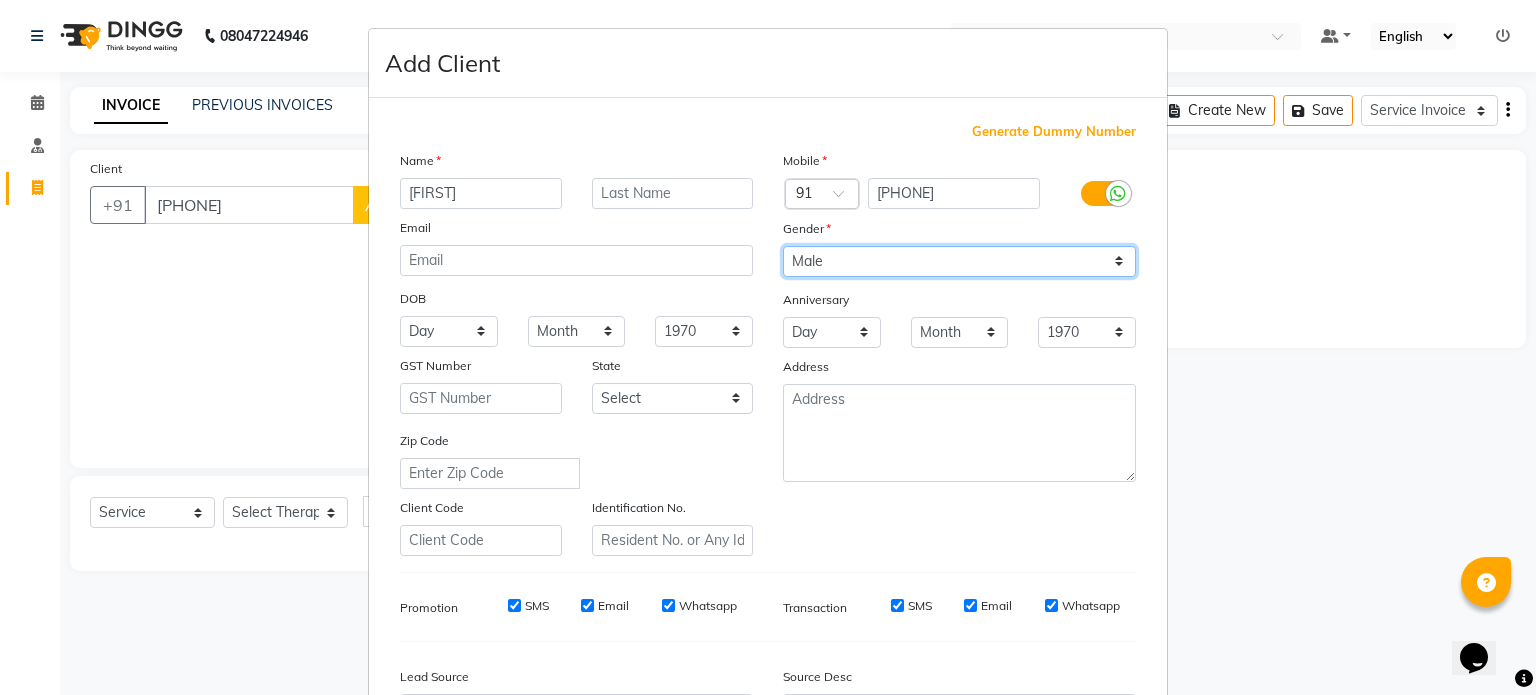 click on "Select Male Female Other Prefer Not To Say" at bounding box center (959, 261) 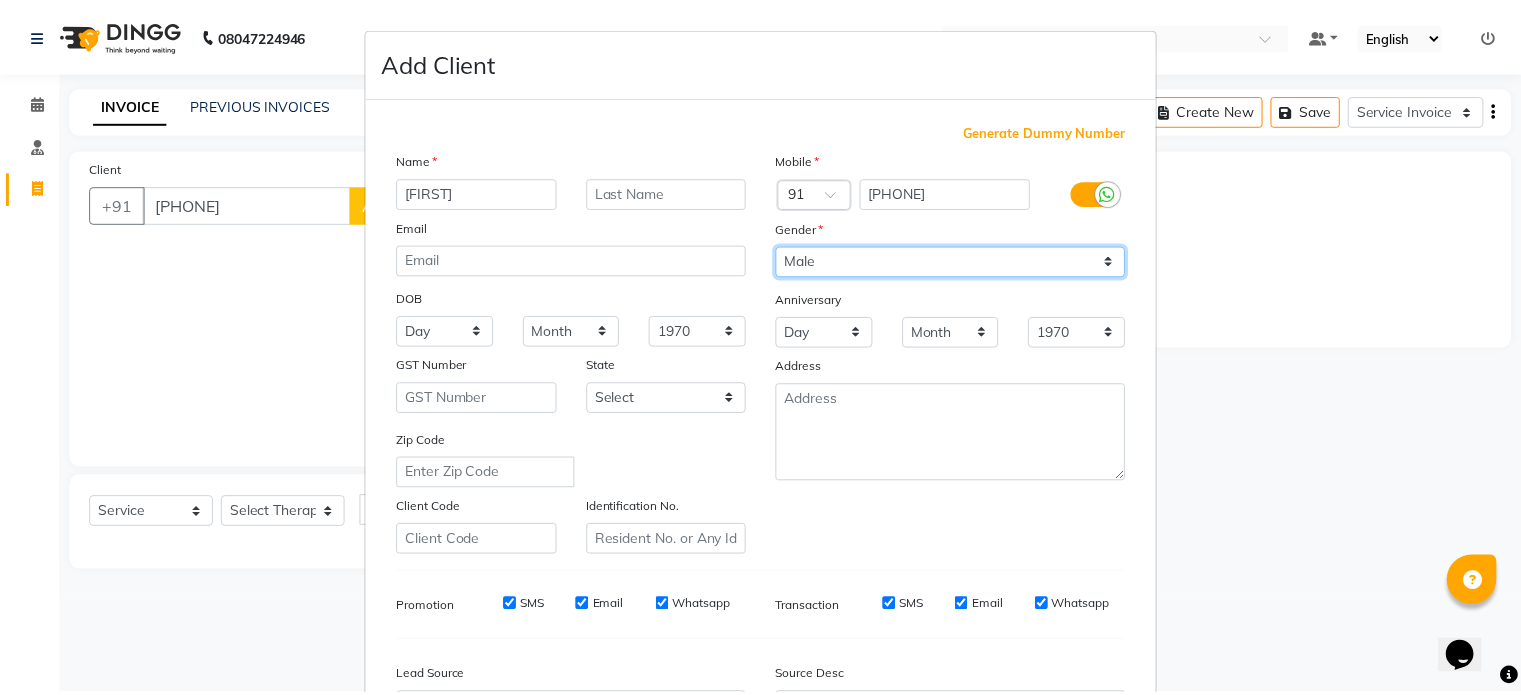scroll, scrollTop: 237, scrollLeft: 0, axis: vertical 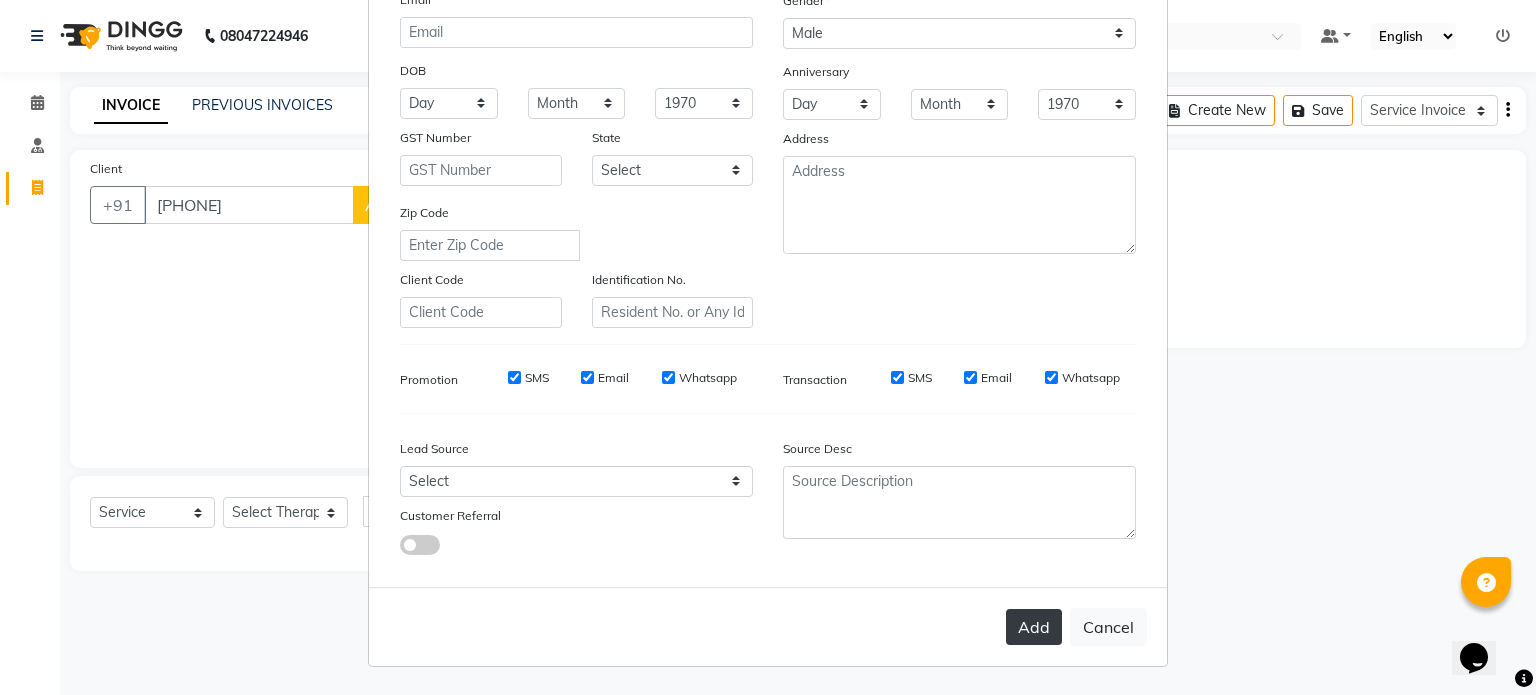 click on "Add" at bounding box center [1034, 627] 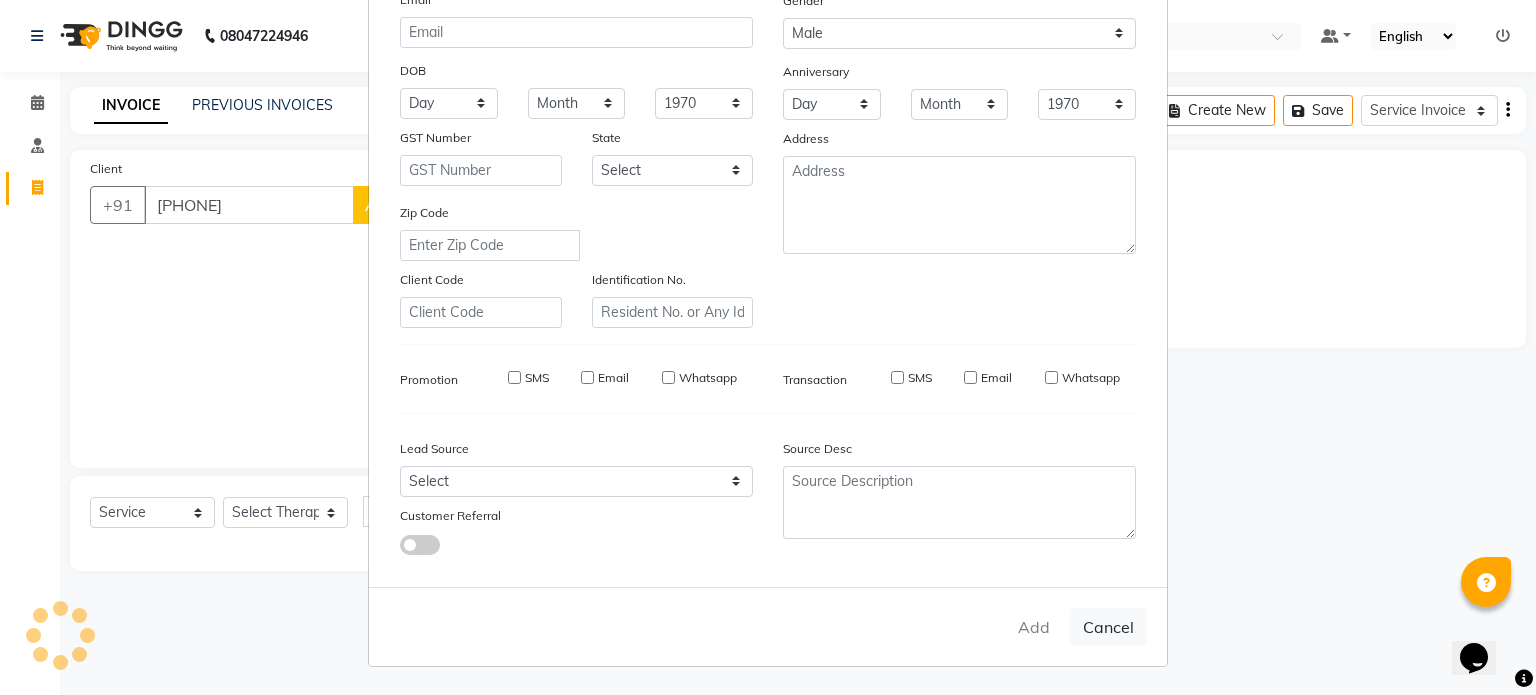 type on "79******51" 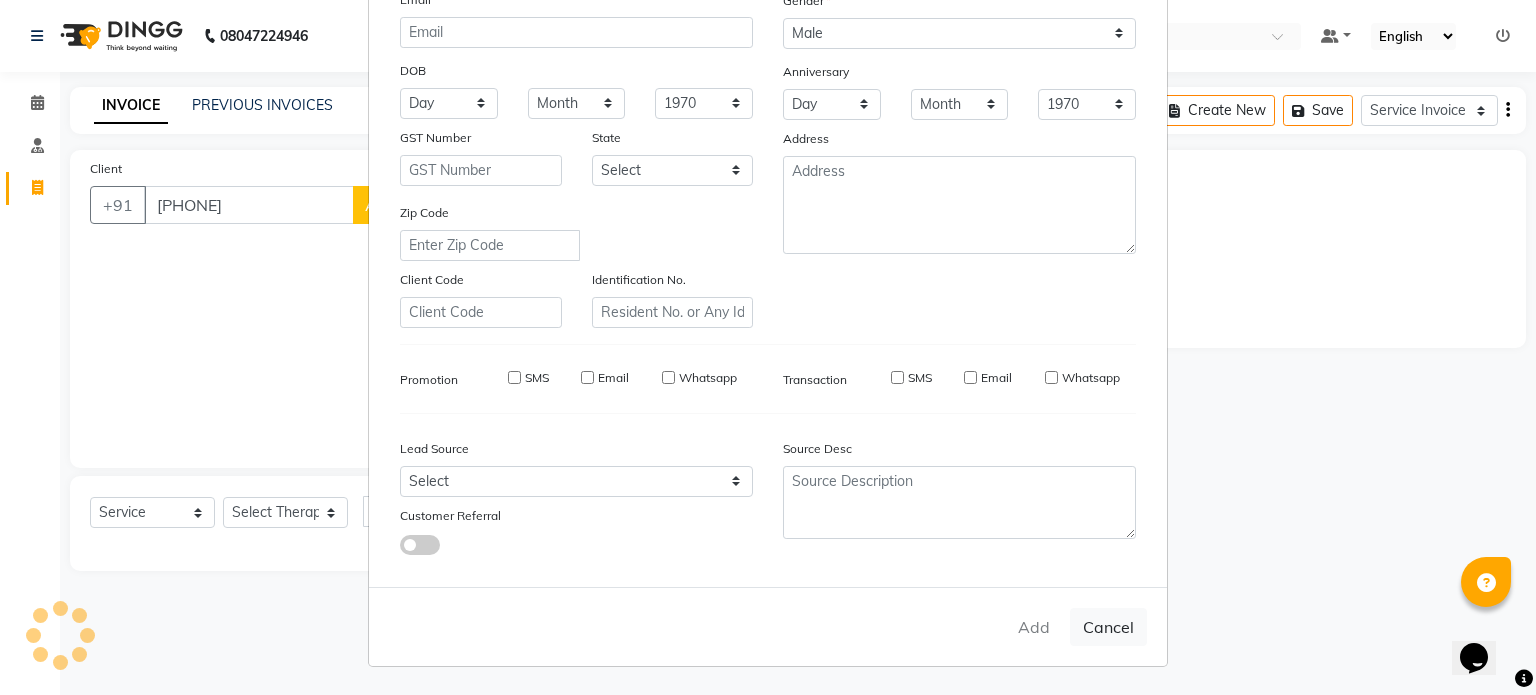 type 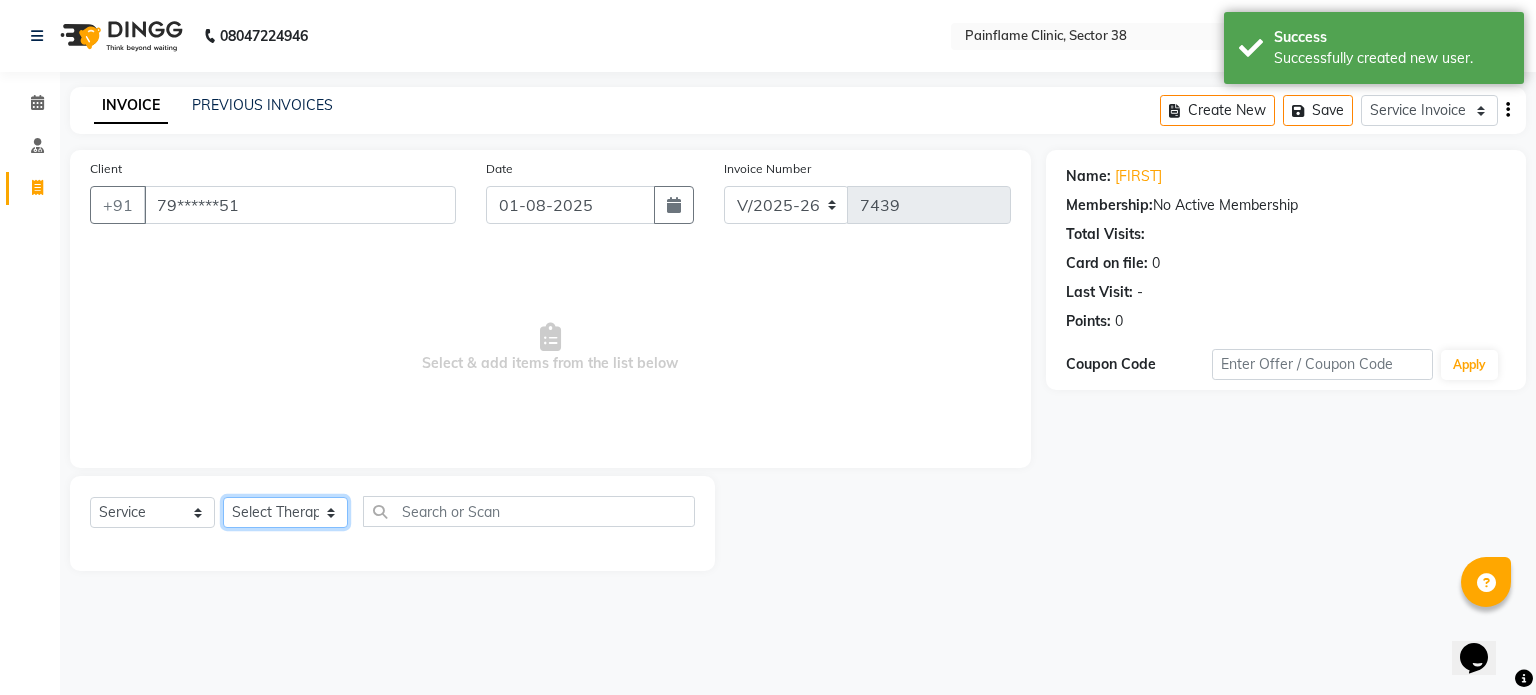 click on "Select Therapist Dr Durgesh Dr Harish Dr Ranjana Dr Saurabh Dr. Suraj Dr. Tejpal Mehlawat KUSHAL MOHIT SEMWAL Nancy Singhai Reception 1  Reception 2 Reception 3" 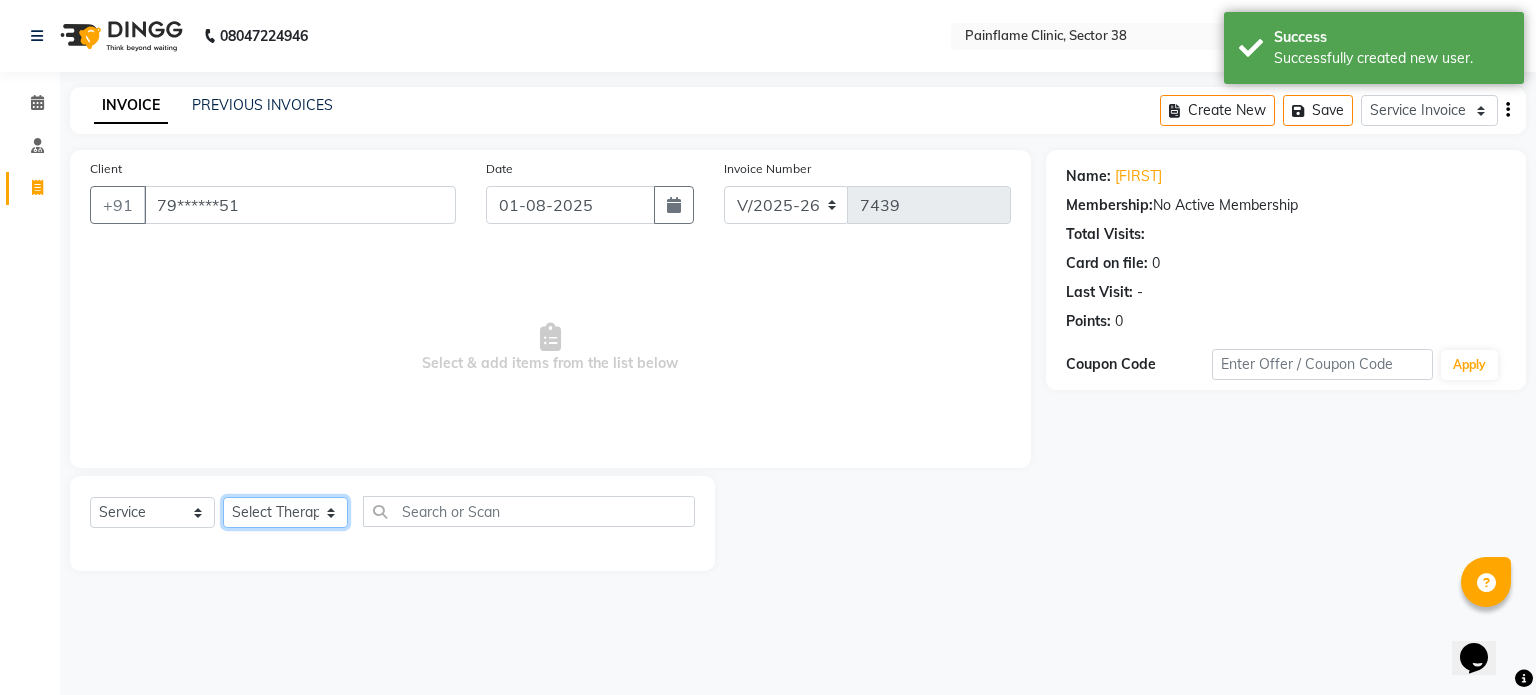 select on "20209" 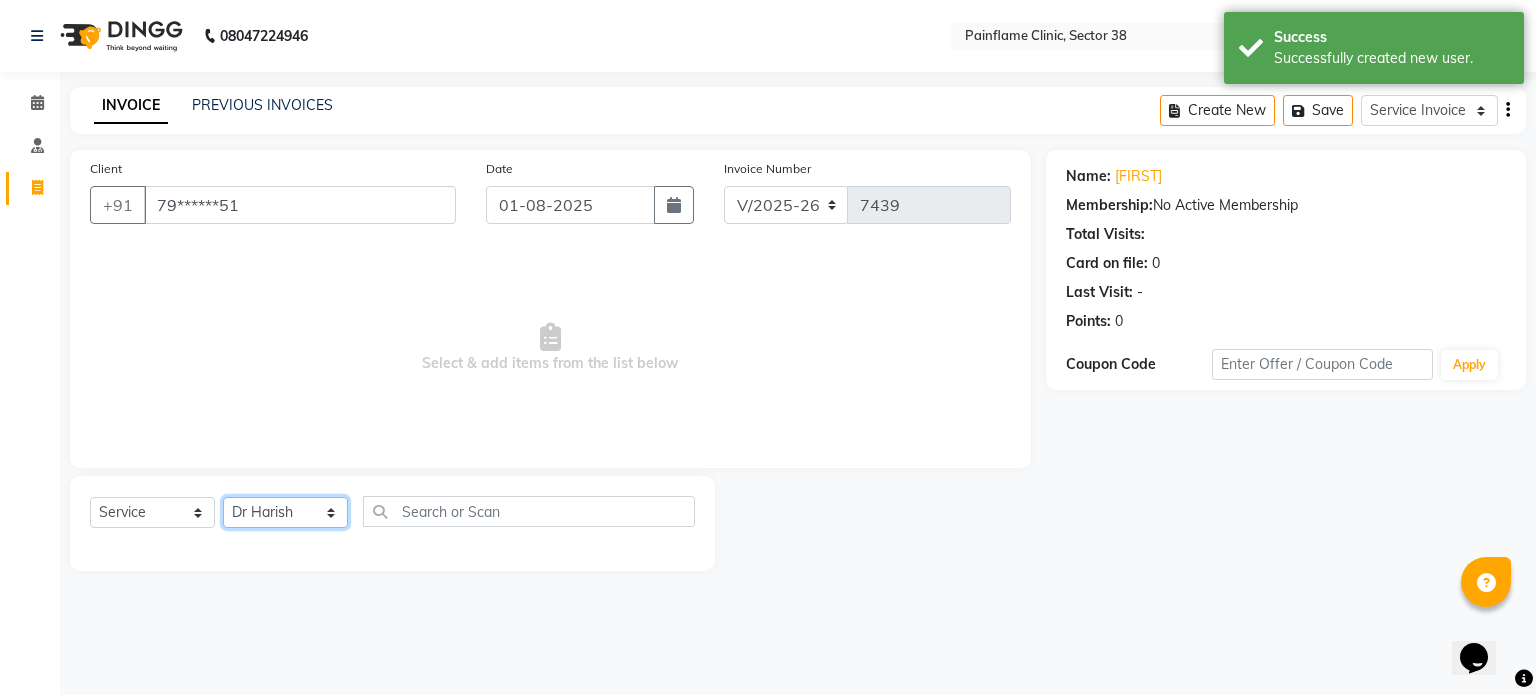 click on "Select Therapist Dr Durgesh Dr Harish Dr Ranjana Dr Saurabh Dr. Suraj Dr. Tejpal Mehlawat KUSHAL MOHIT SEMWAL Nancy Singhai Reception 1  Reception 2 Reception 3" 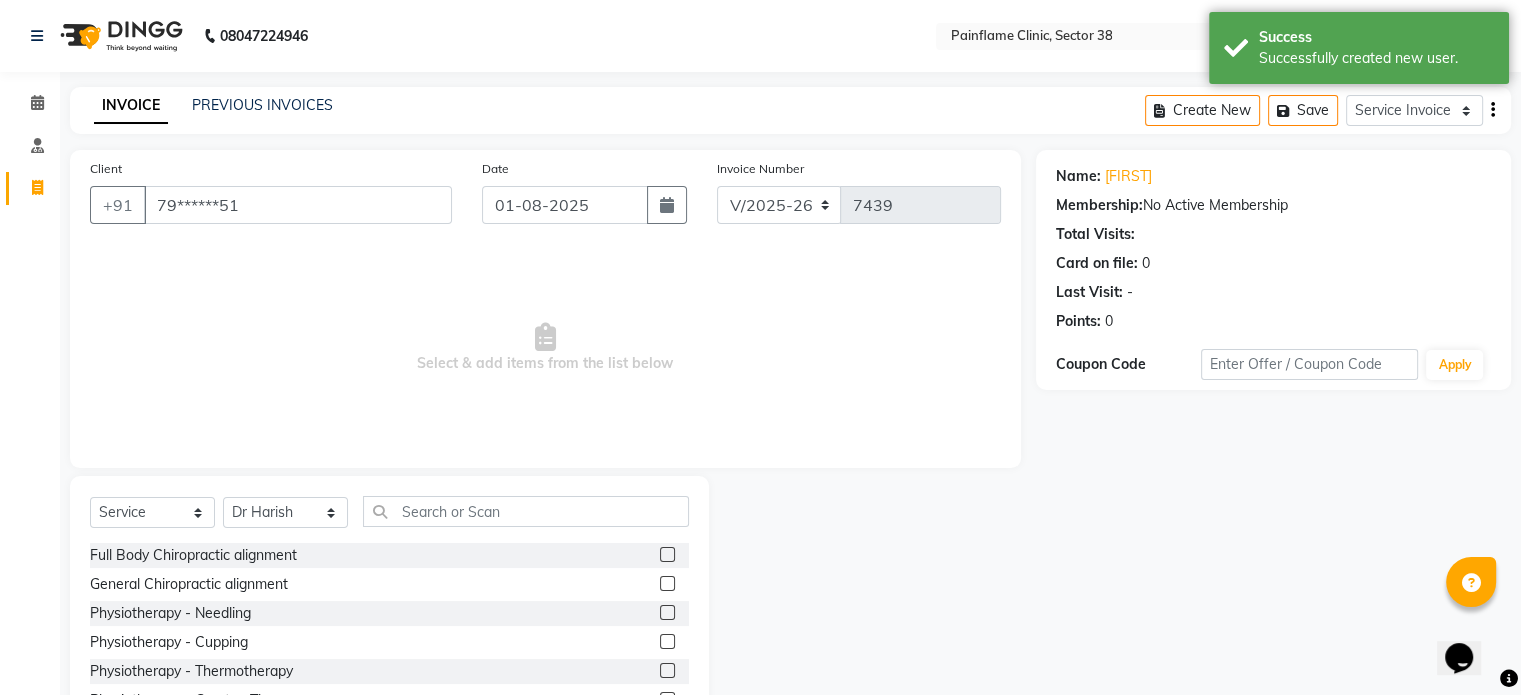 click 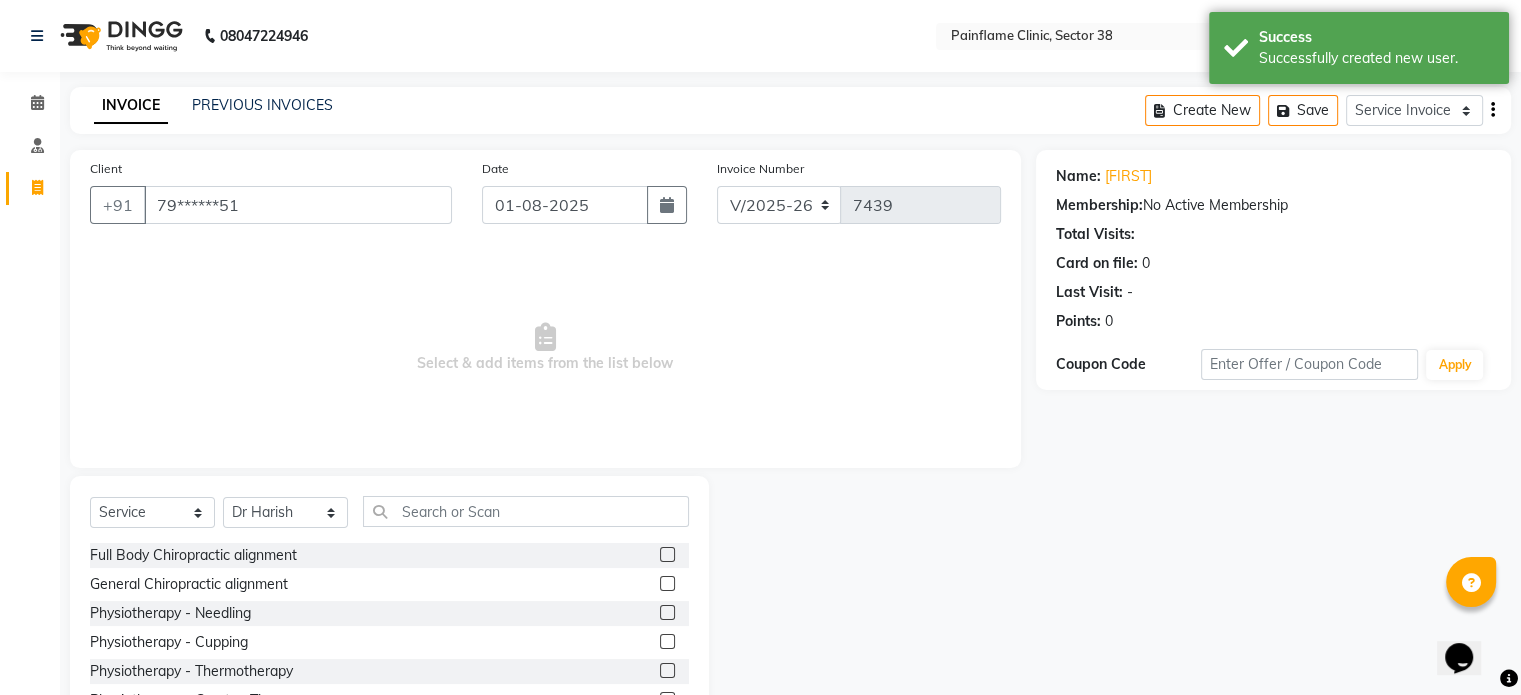 click at bounding box center [666, 555] 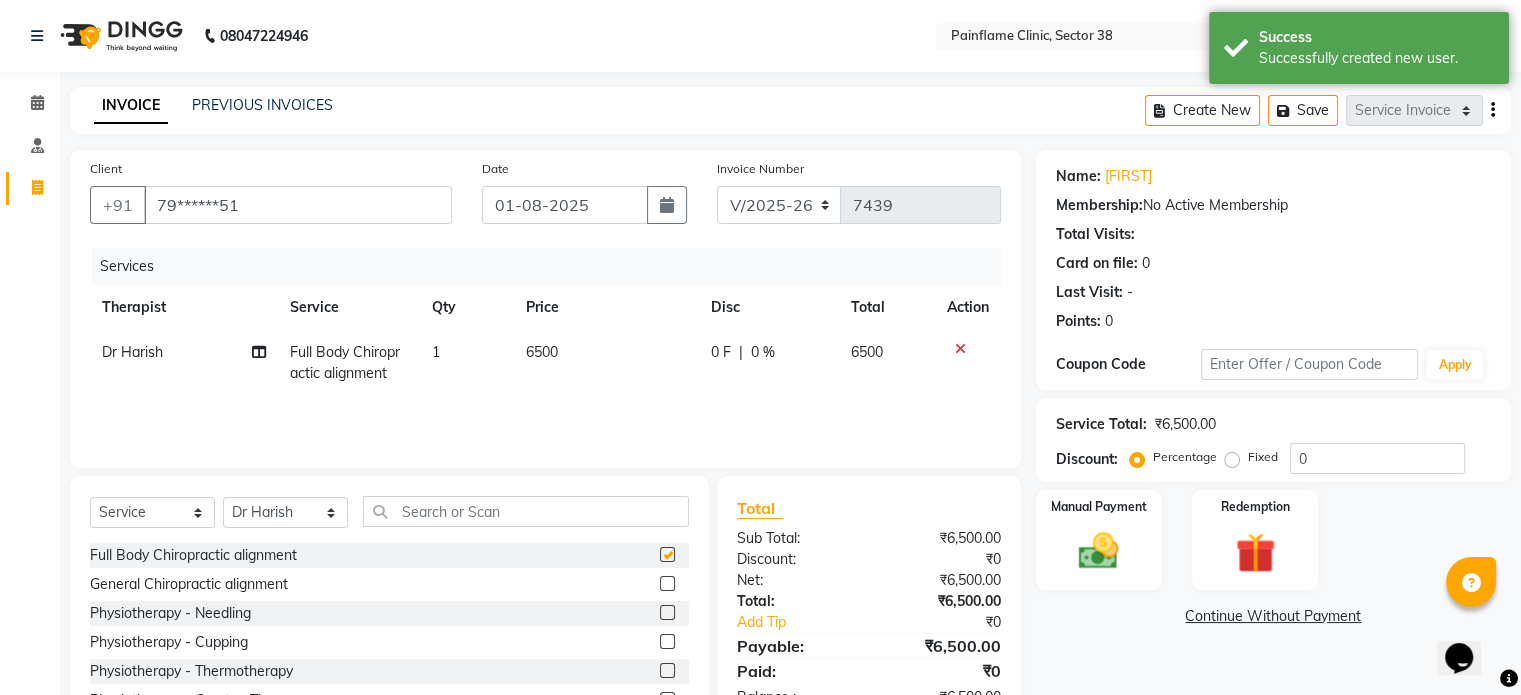 checkbox on "false" 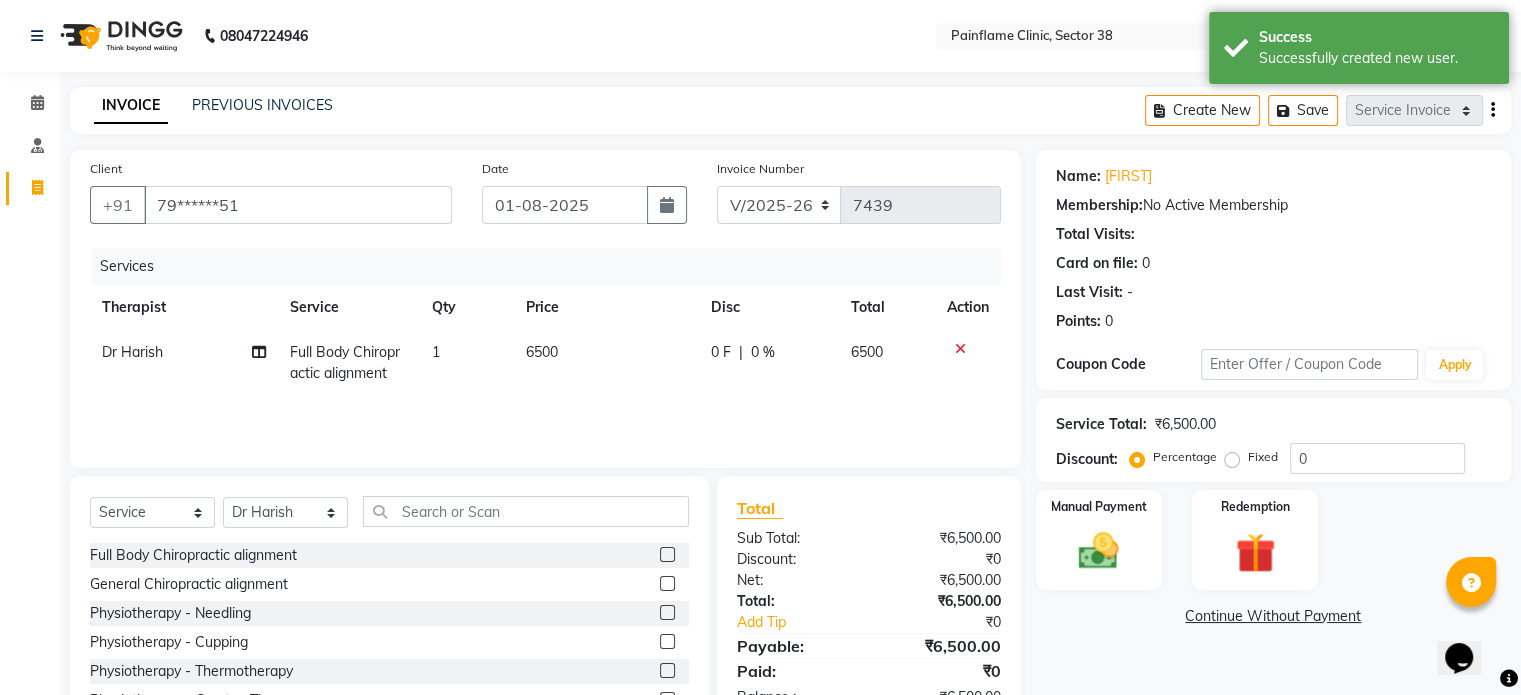 scroll, scrollTop: 119, scrollLeft: 0, axis: vertical 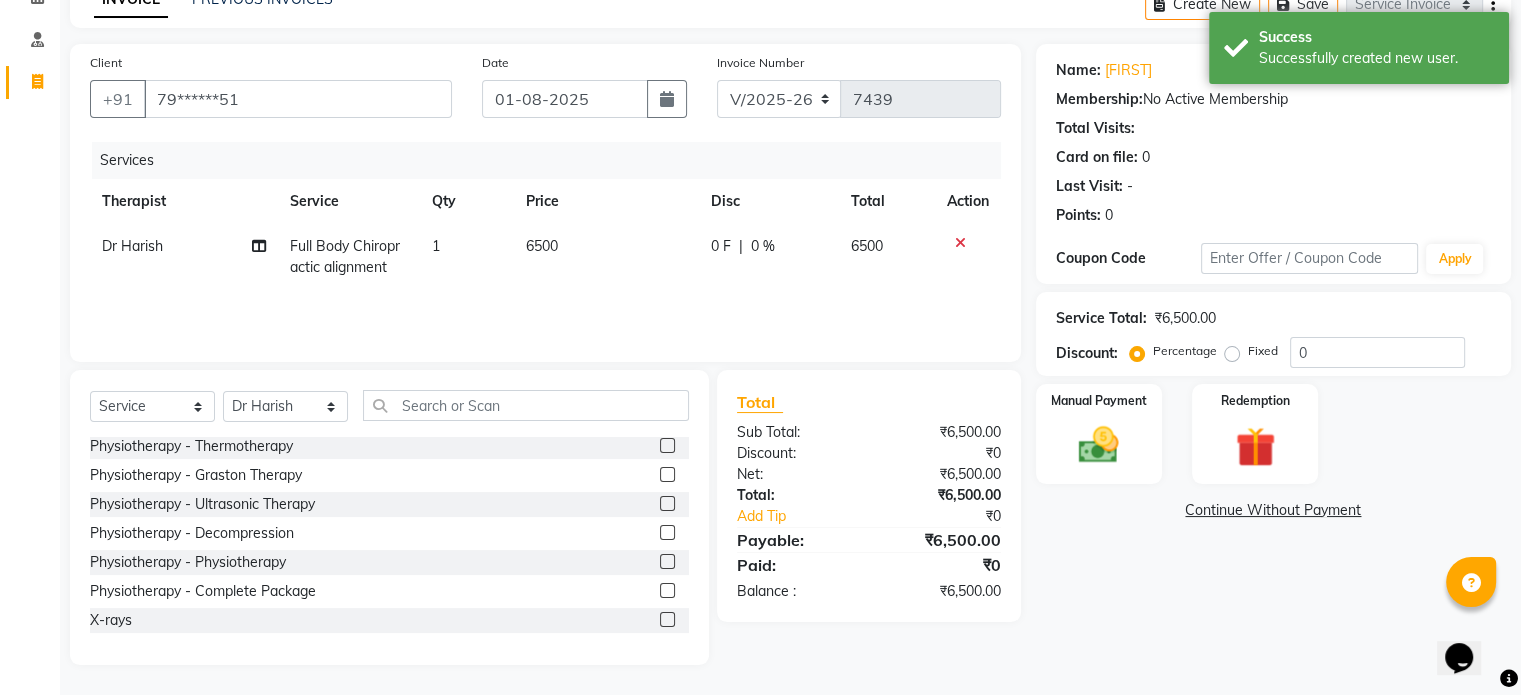 click 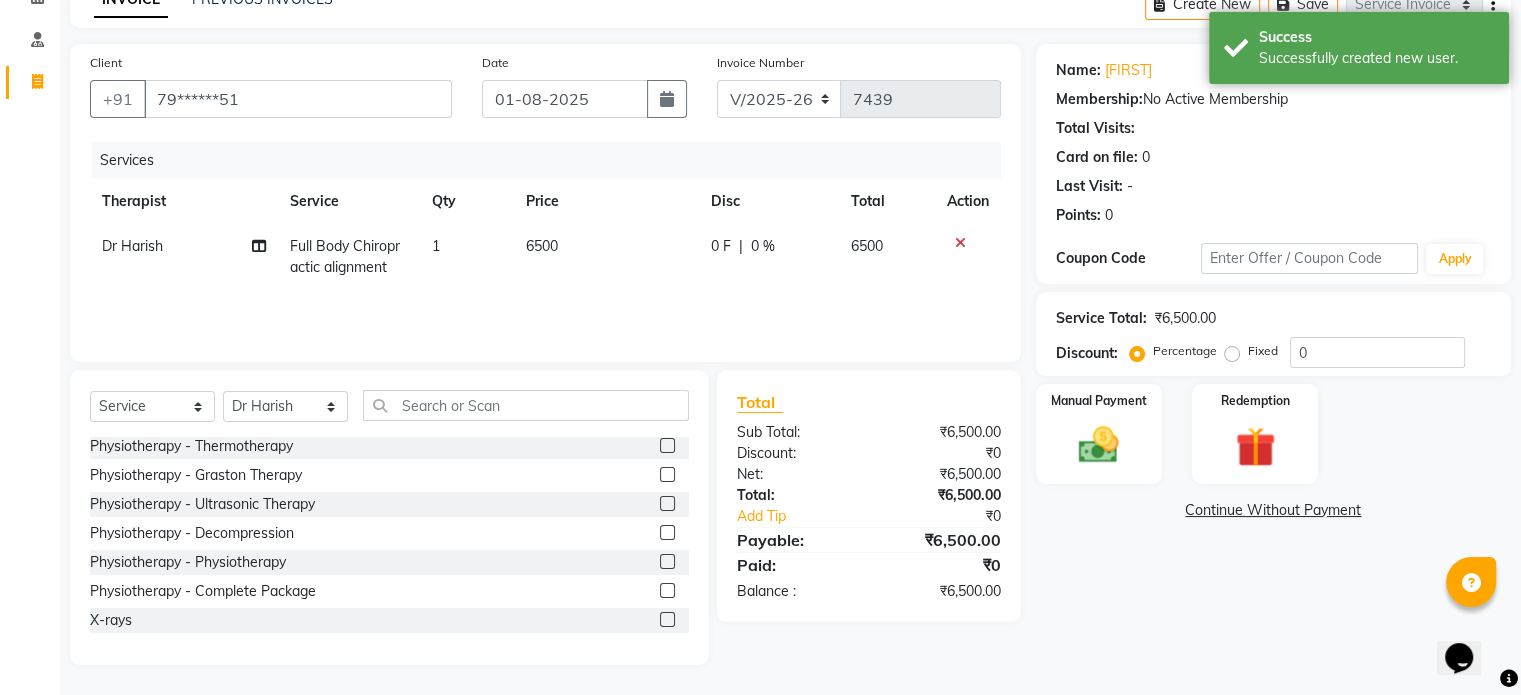 click at bounding box center (666, 620) 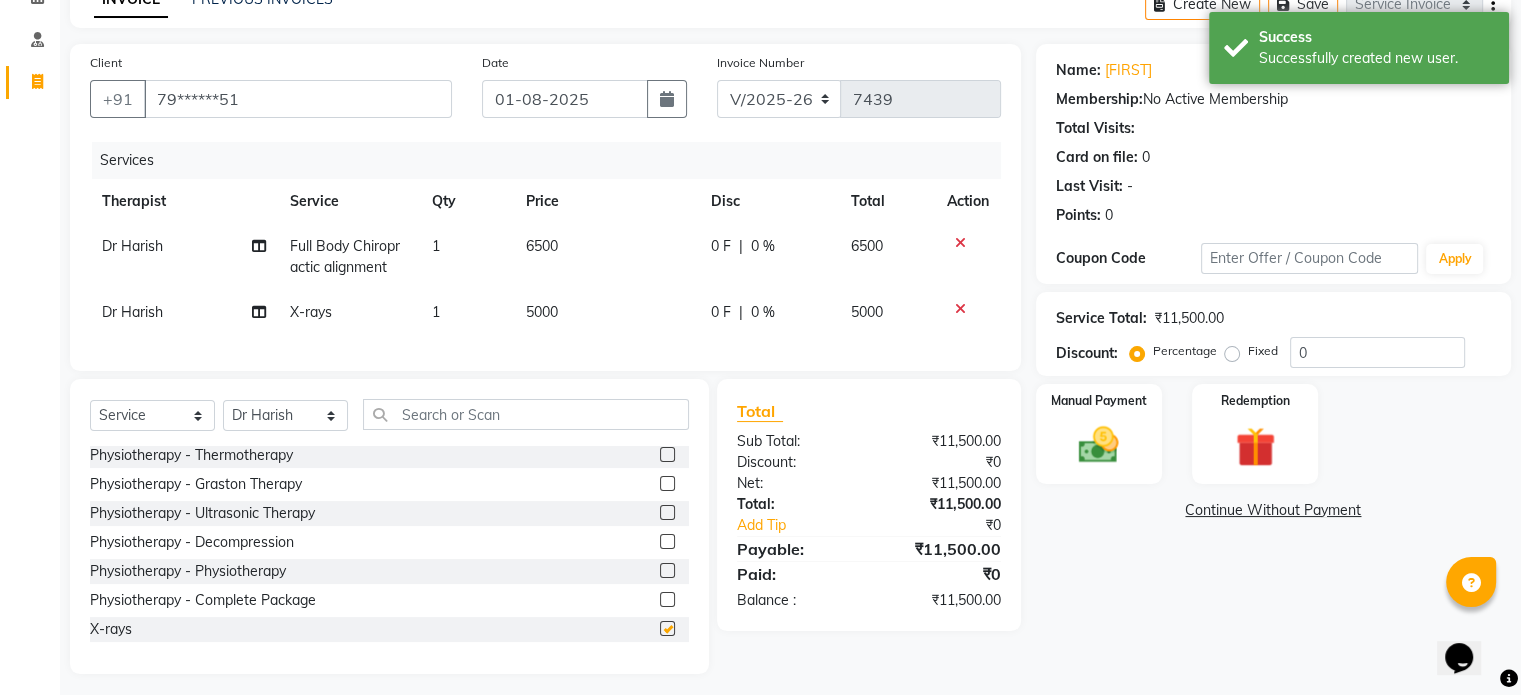 checkbox on "false" 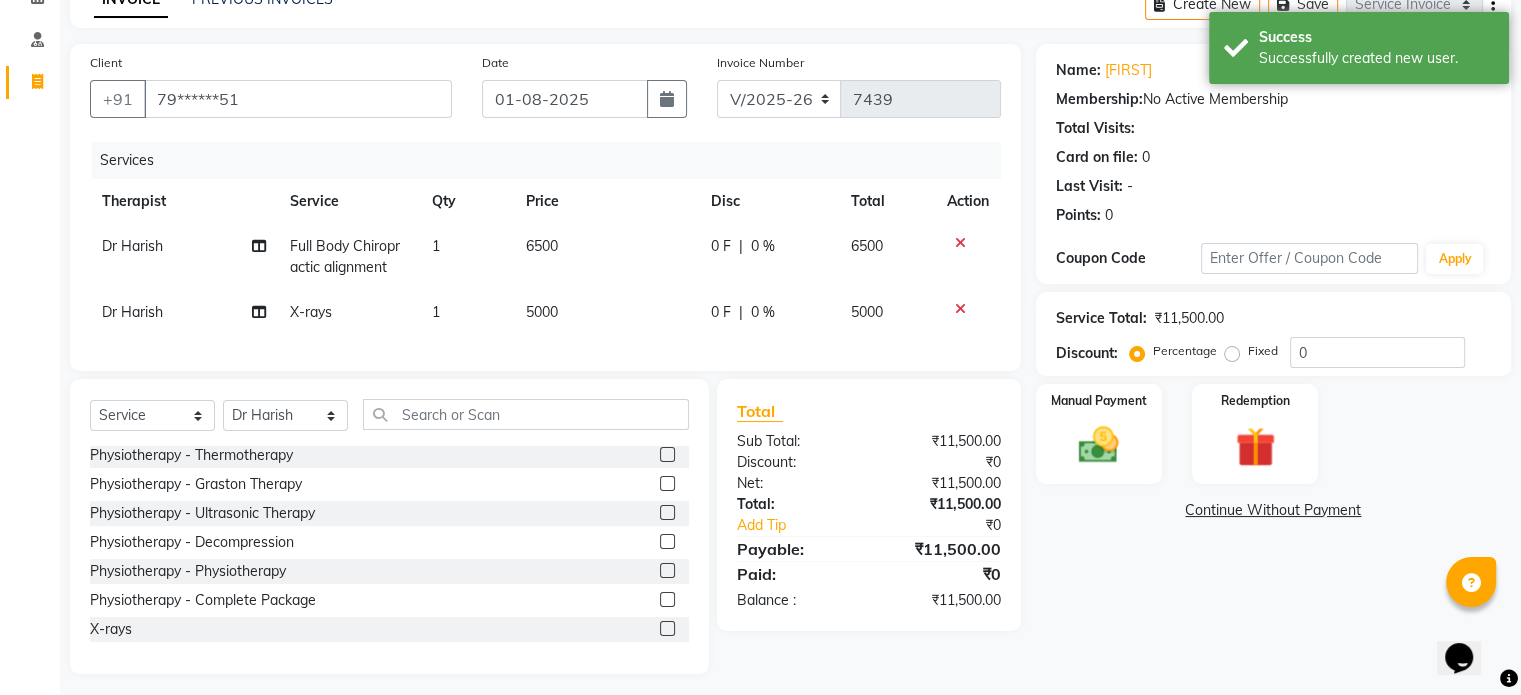 click on "5000" 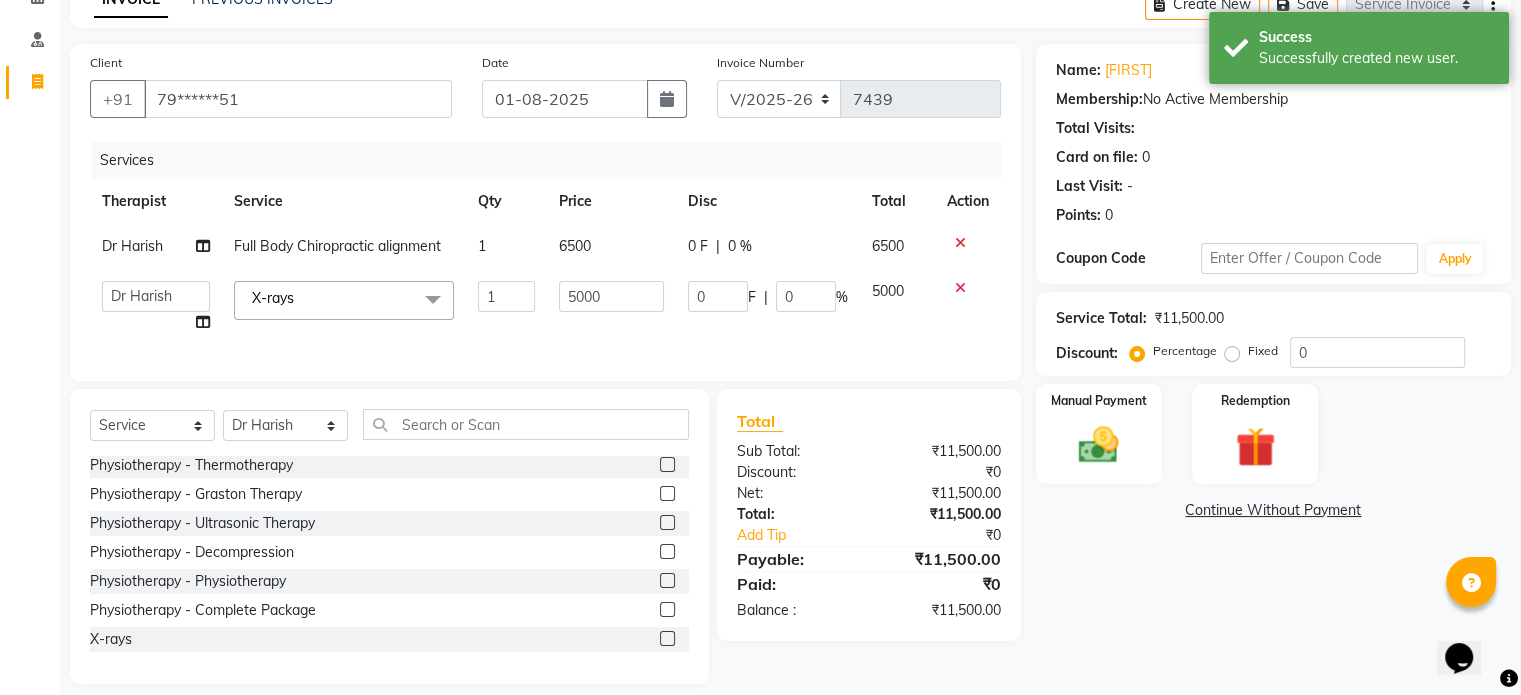 click on "5000" 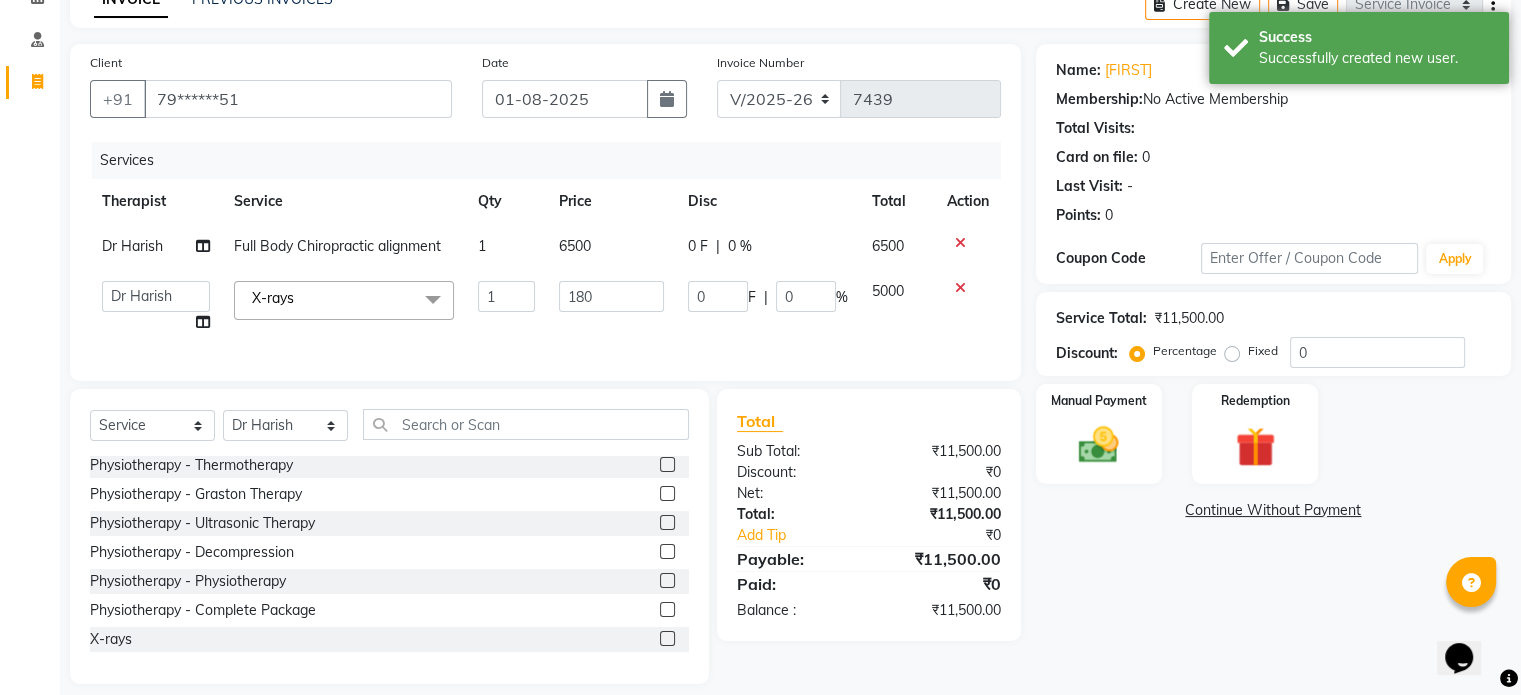type on "1800" 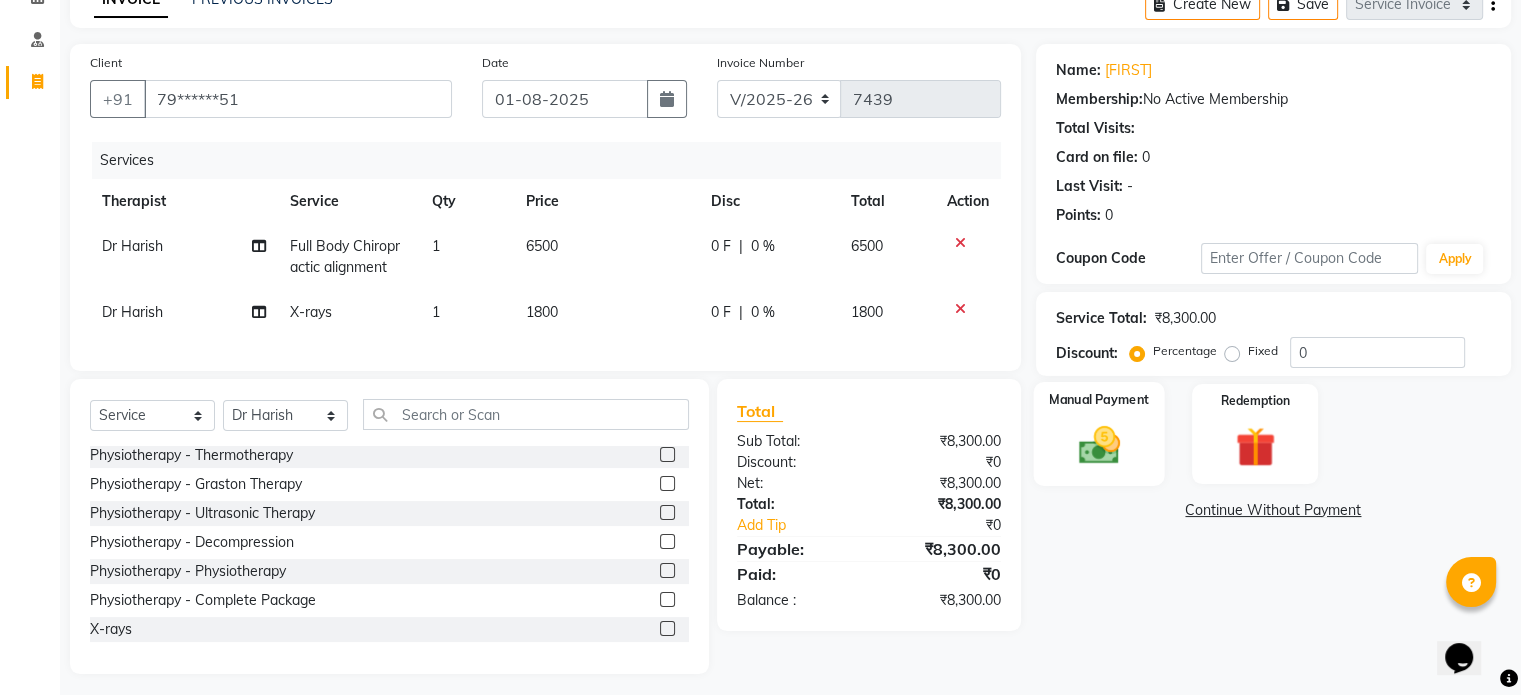click on "Manual Payment" 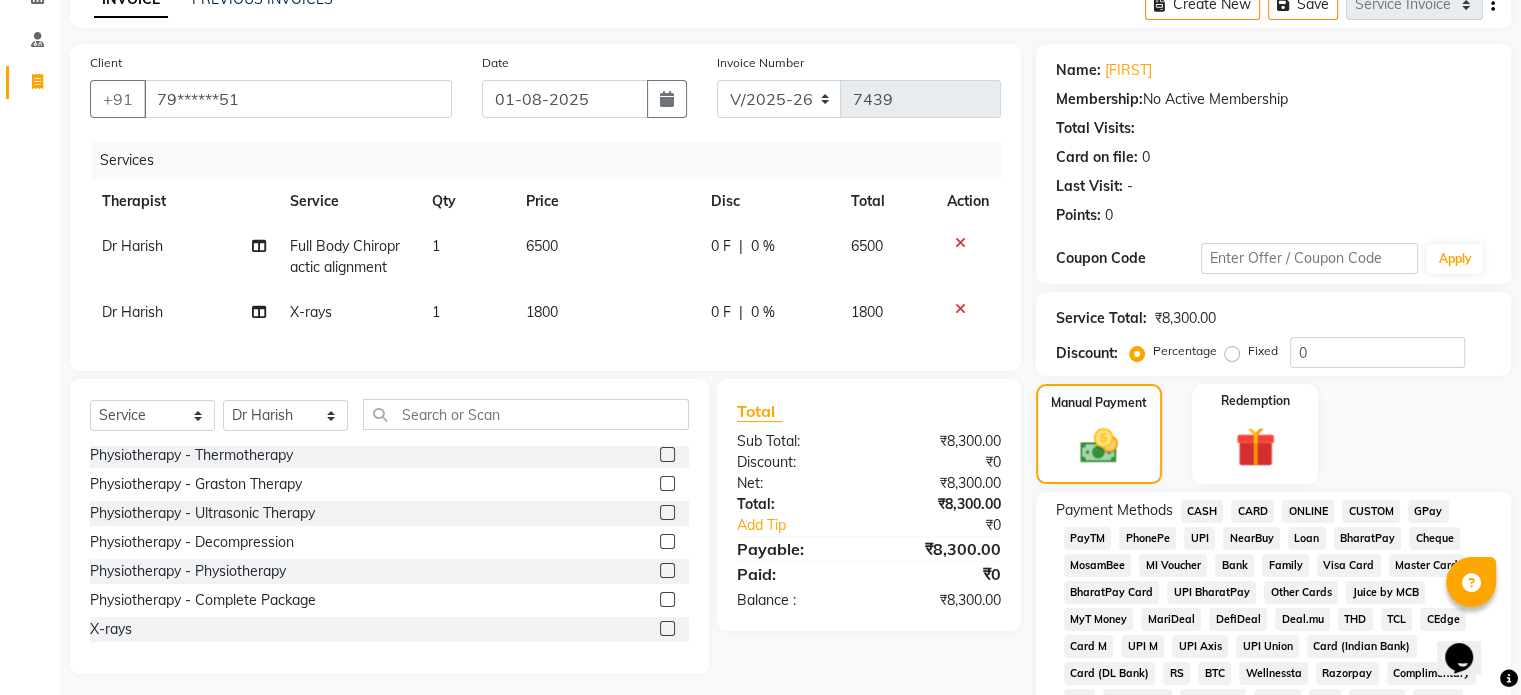 click on "UPI" 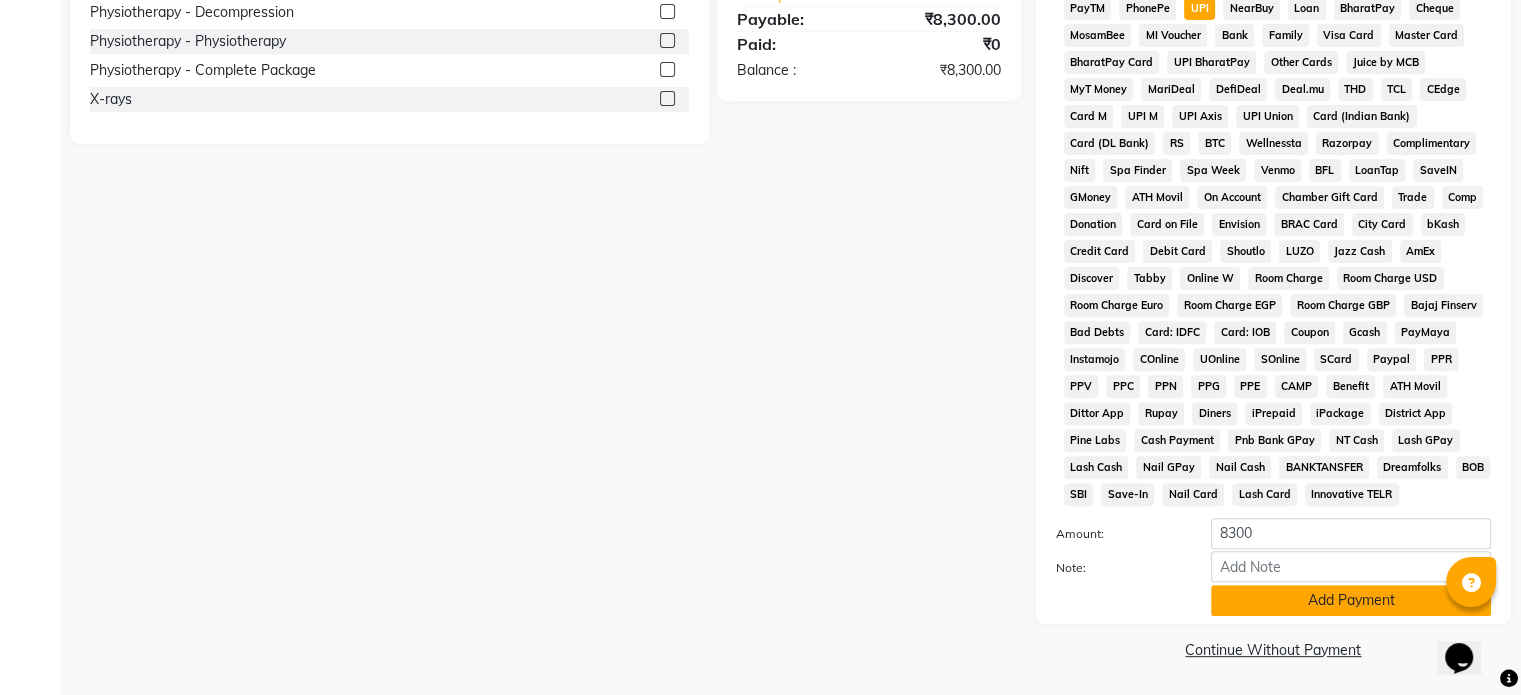 scroll, scrollTop: 651, scrollLeft: 0, axis: vertical 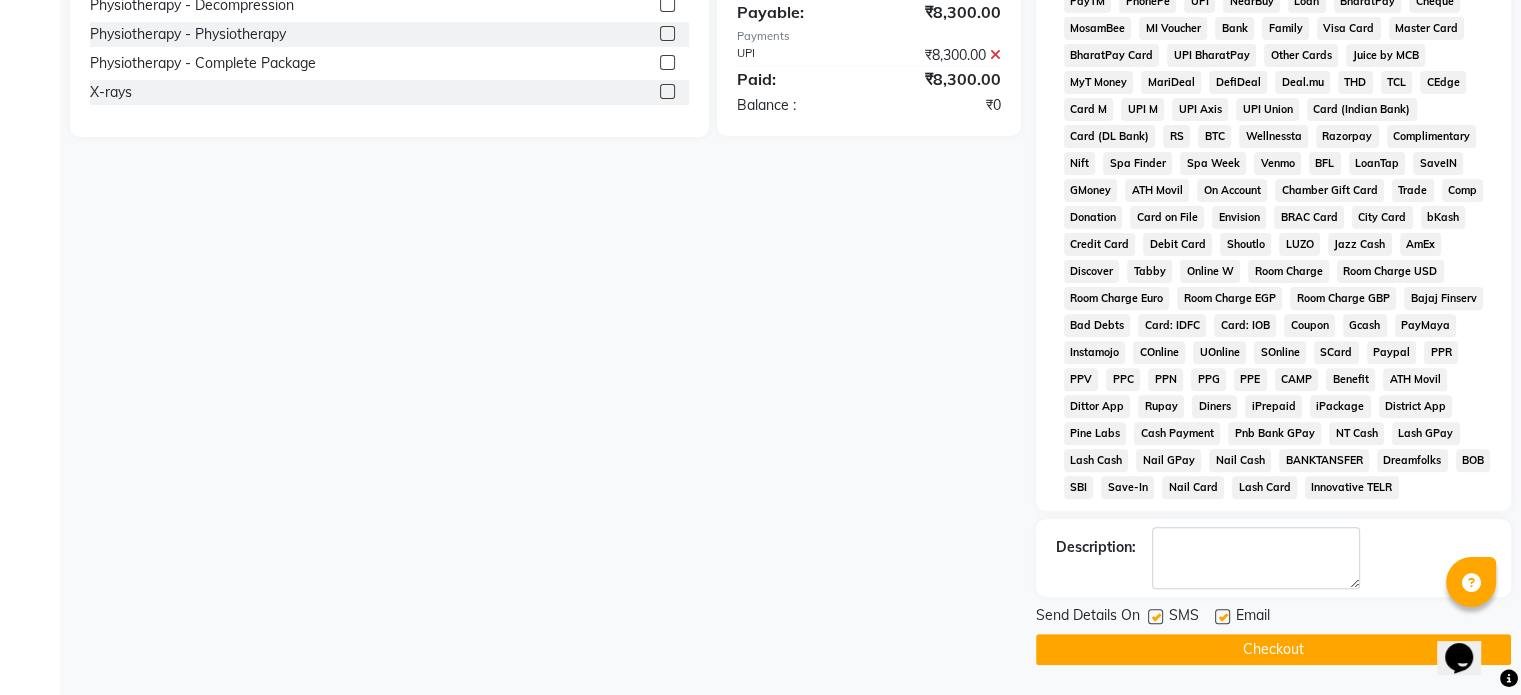 click 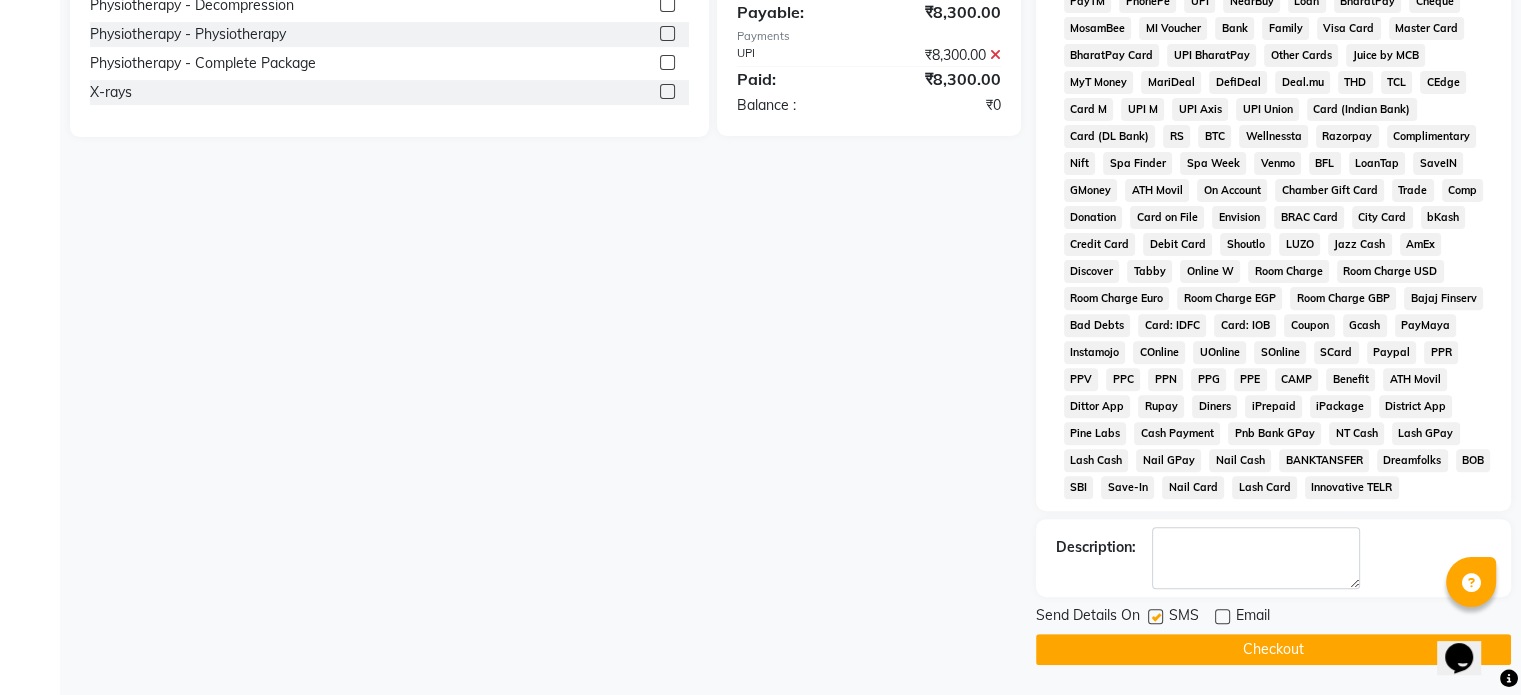click 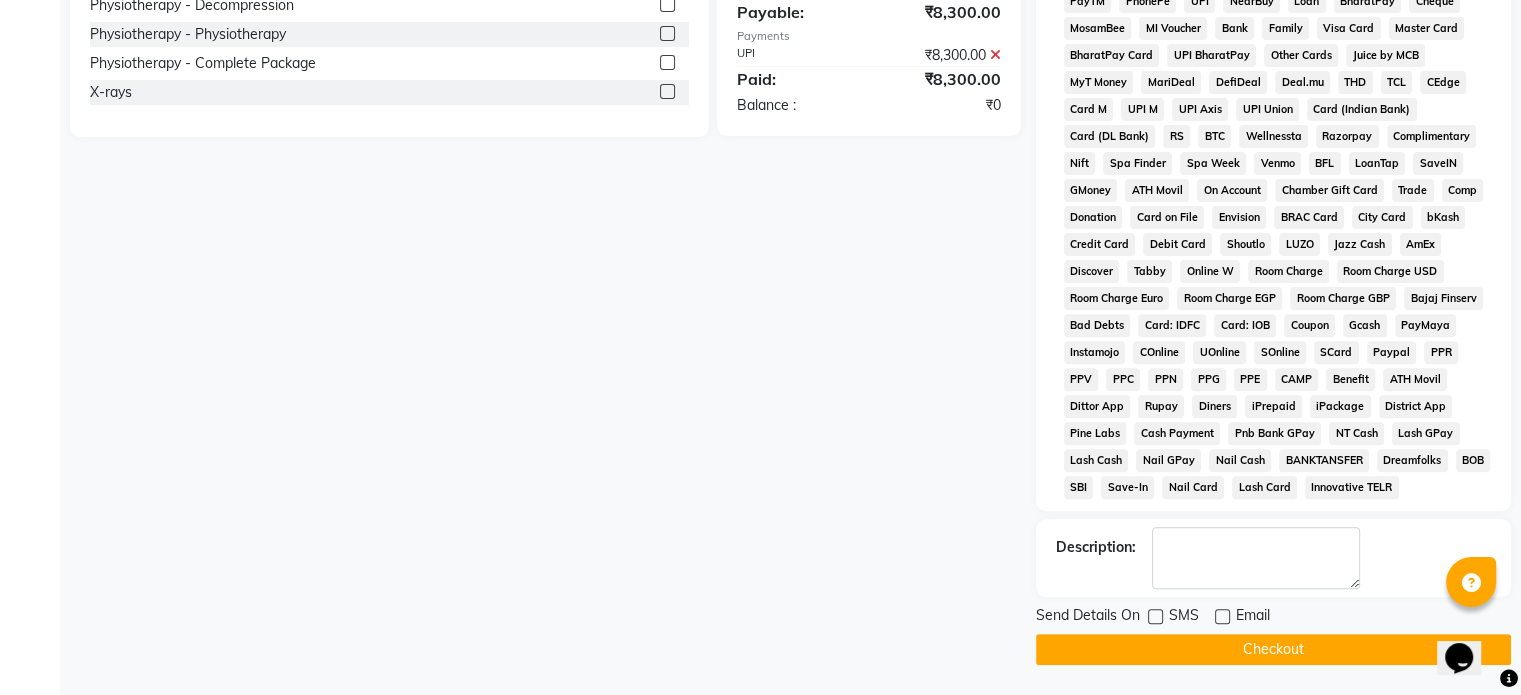 click on "Checkout" 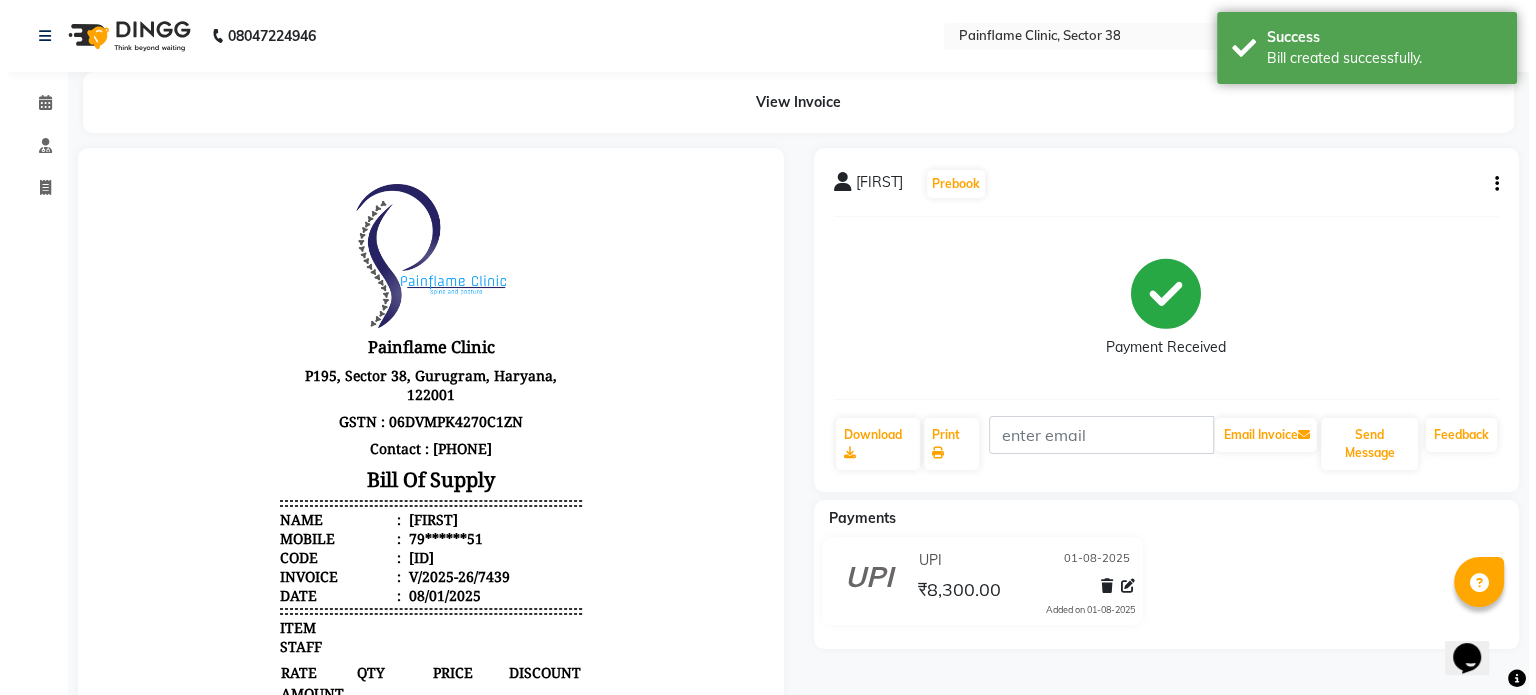 scroll, scrollTop: 0, scrollLeft: 0, axis: both 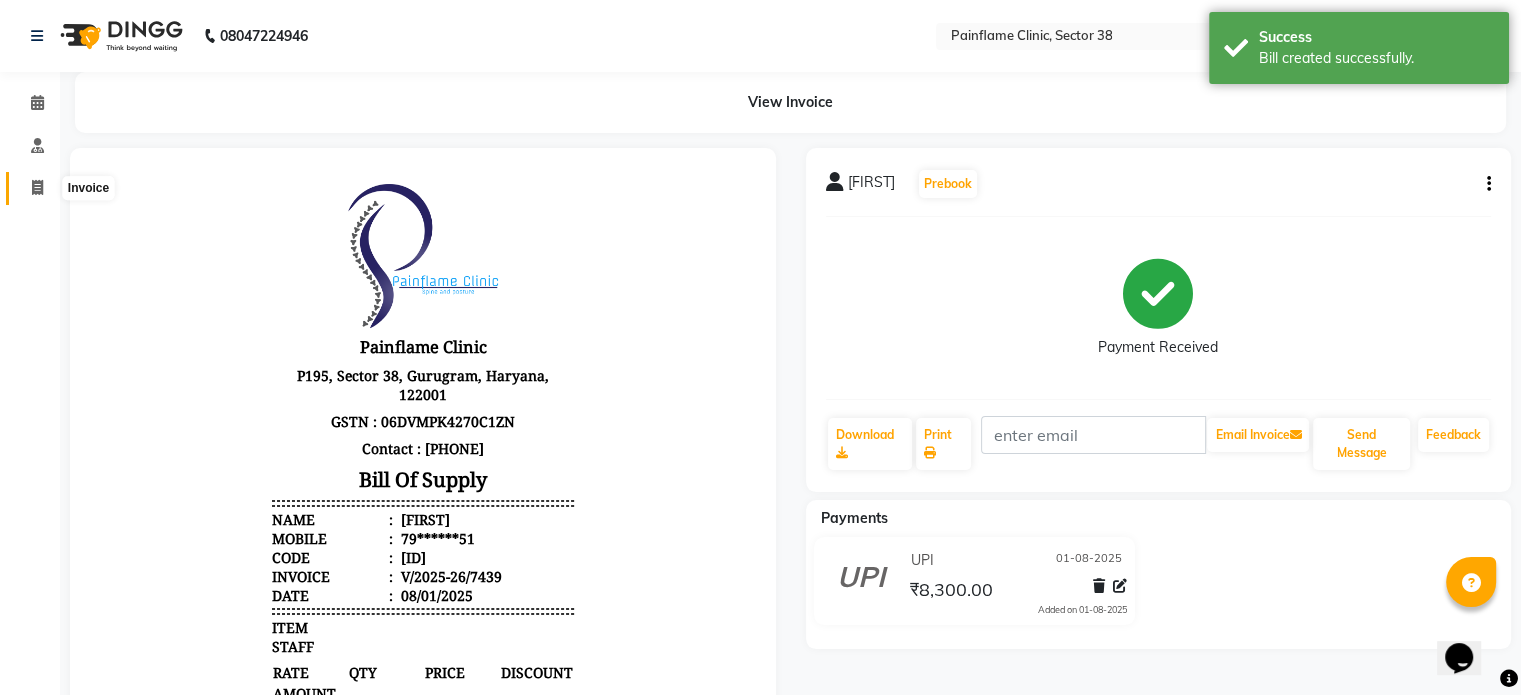 click 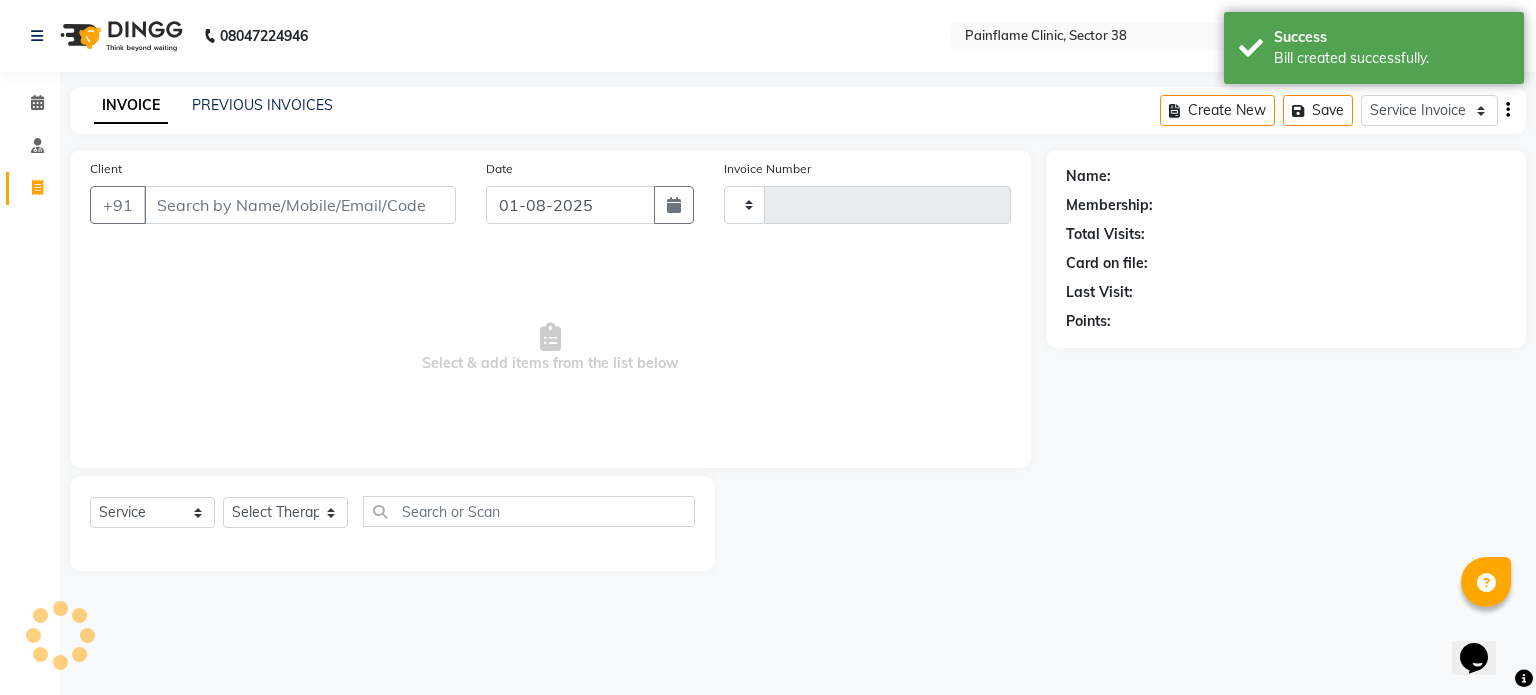 type on "7440" 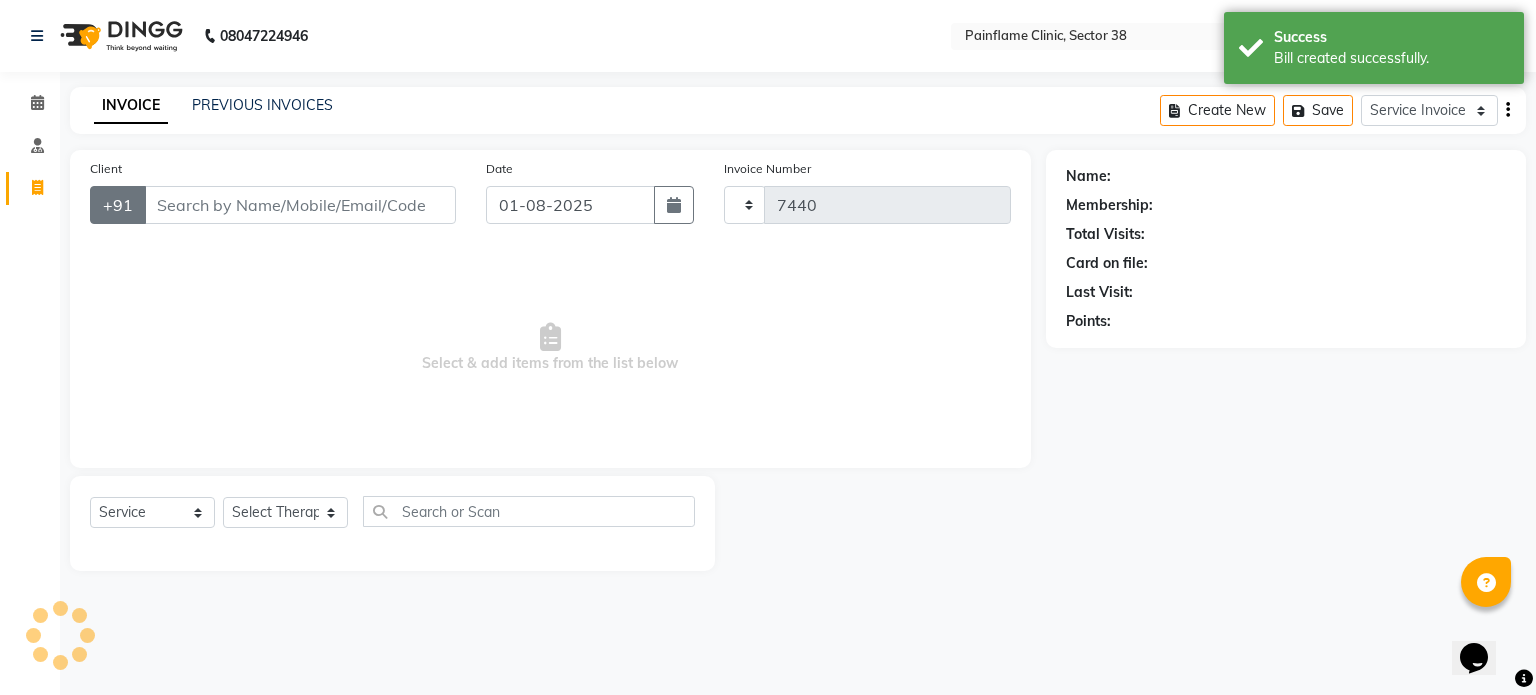 select on "3964" 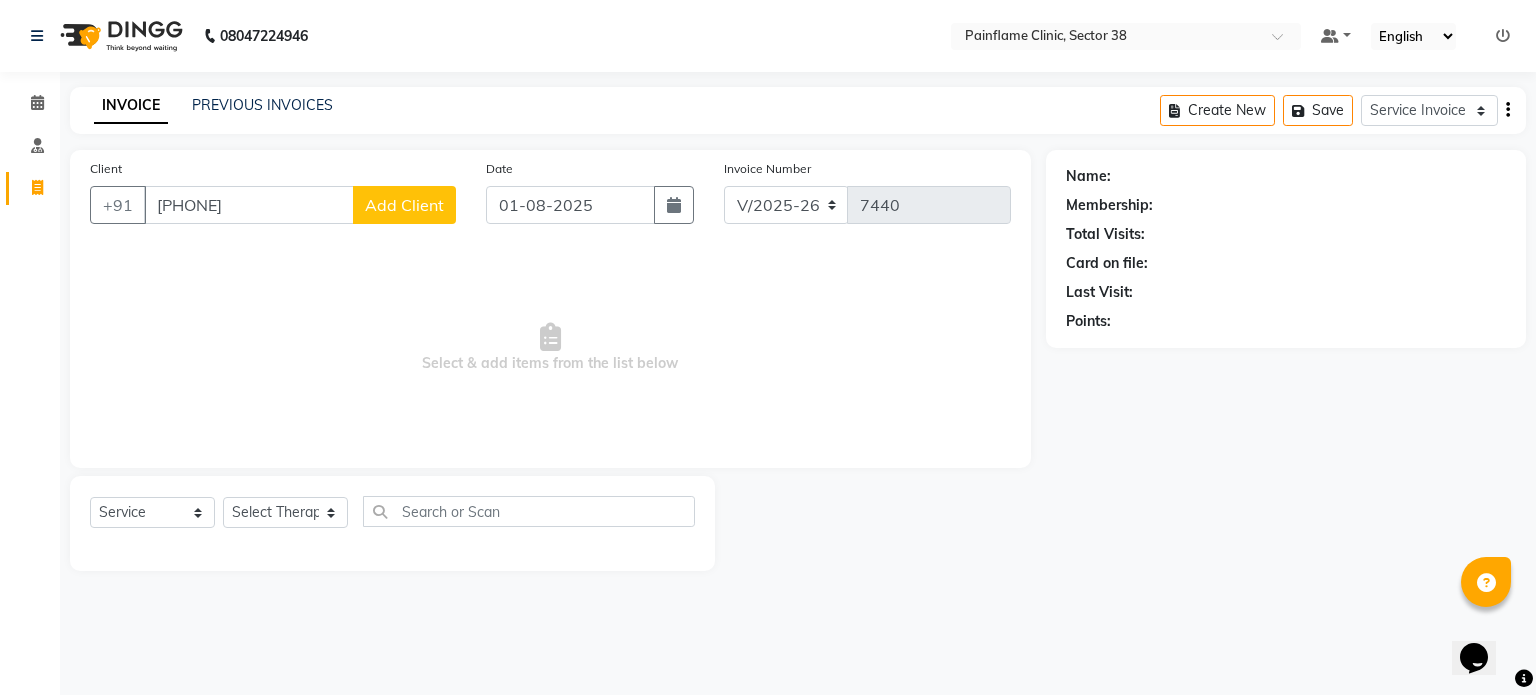 type on "[PHONE]" 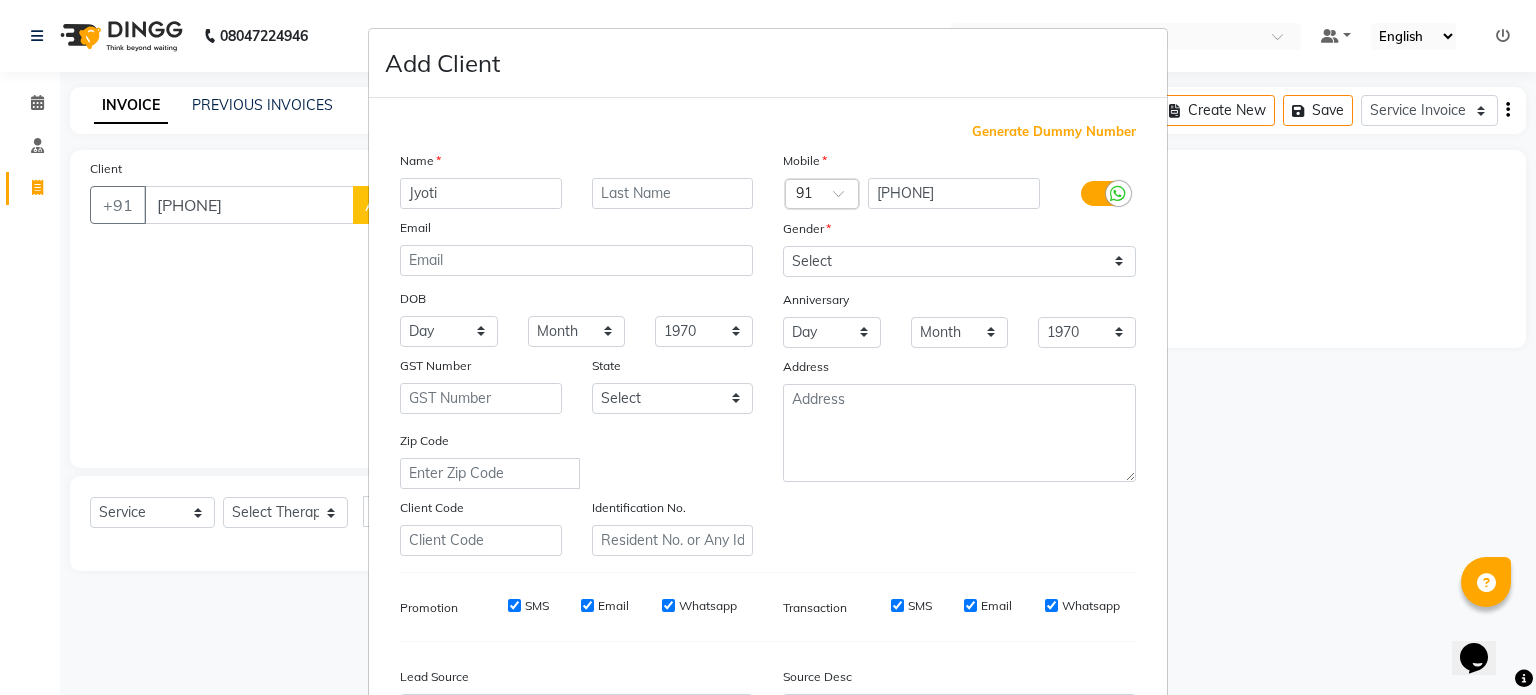 type on "Jyoti" 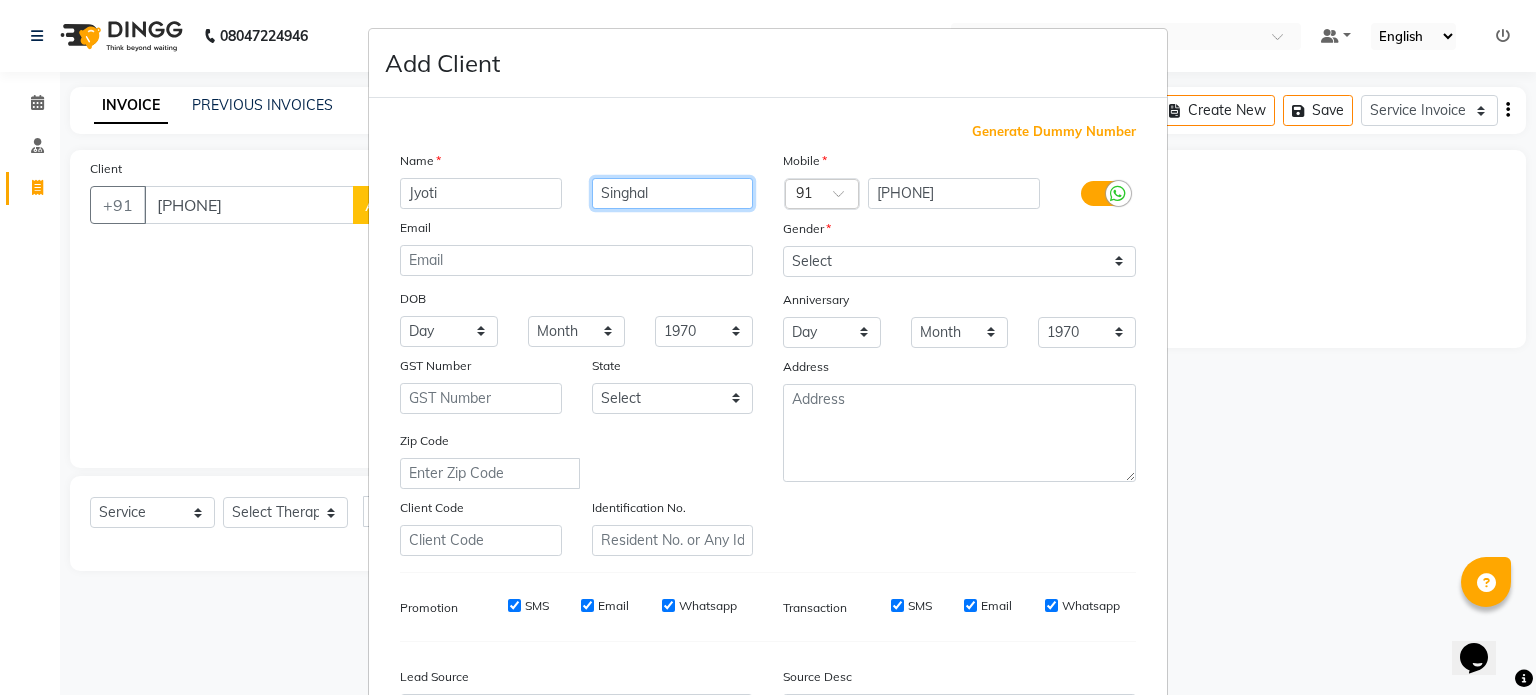 type on "Singhal" 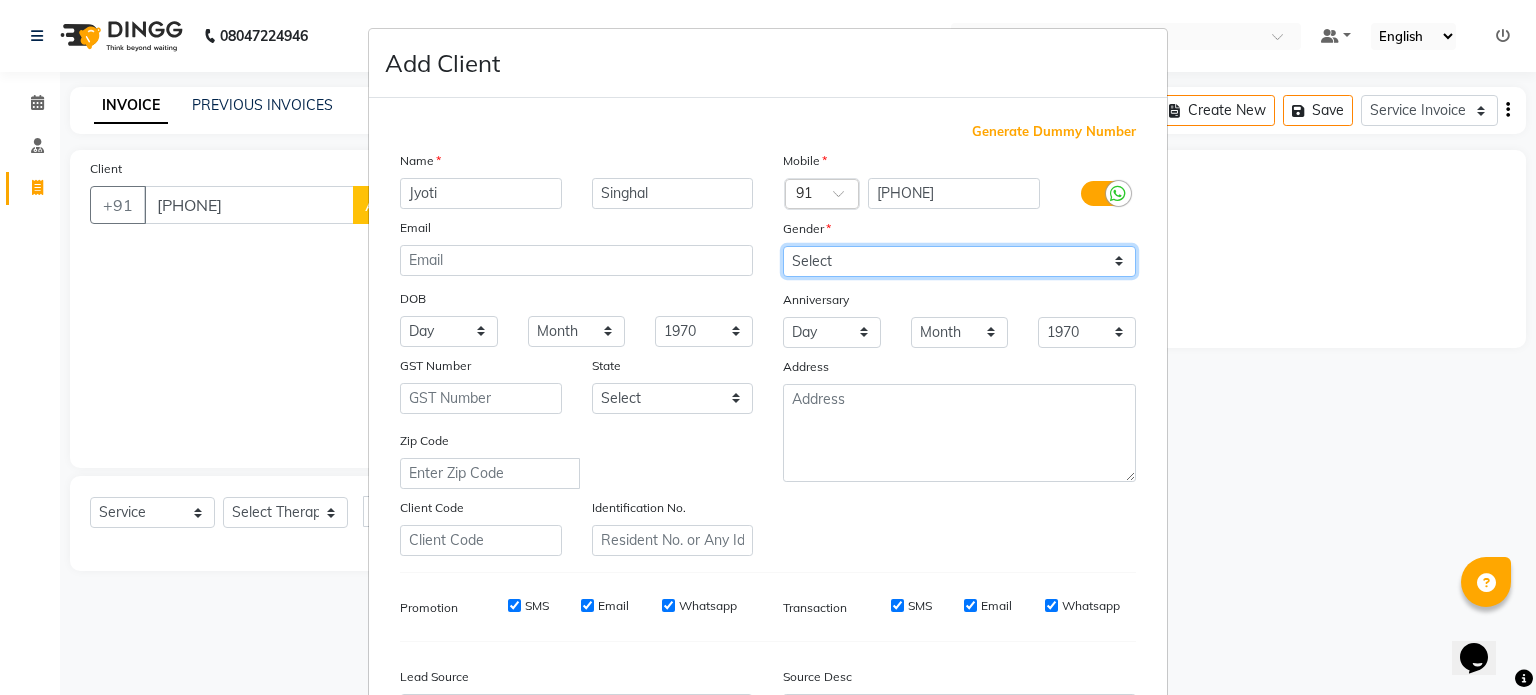 click on "Select Male Female Other Prefer Not To Say" at bounding box center (959, 261) 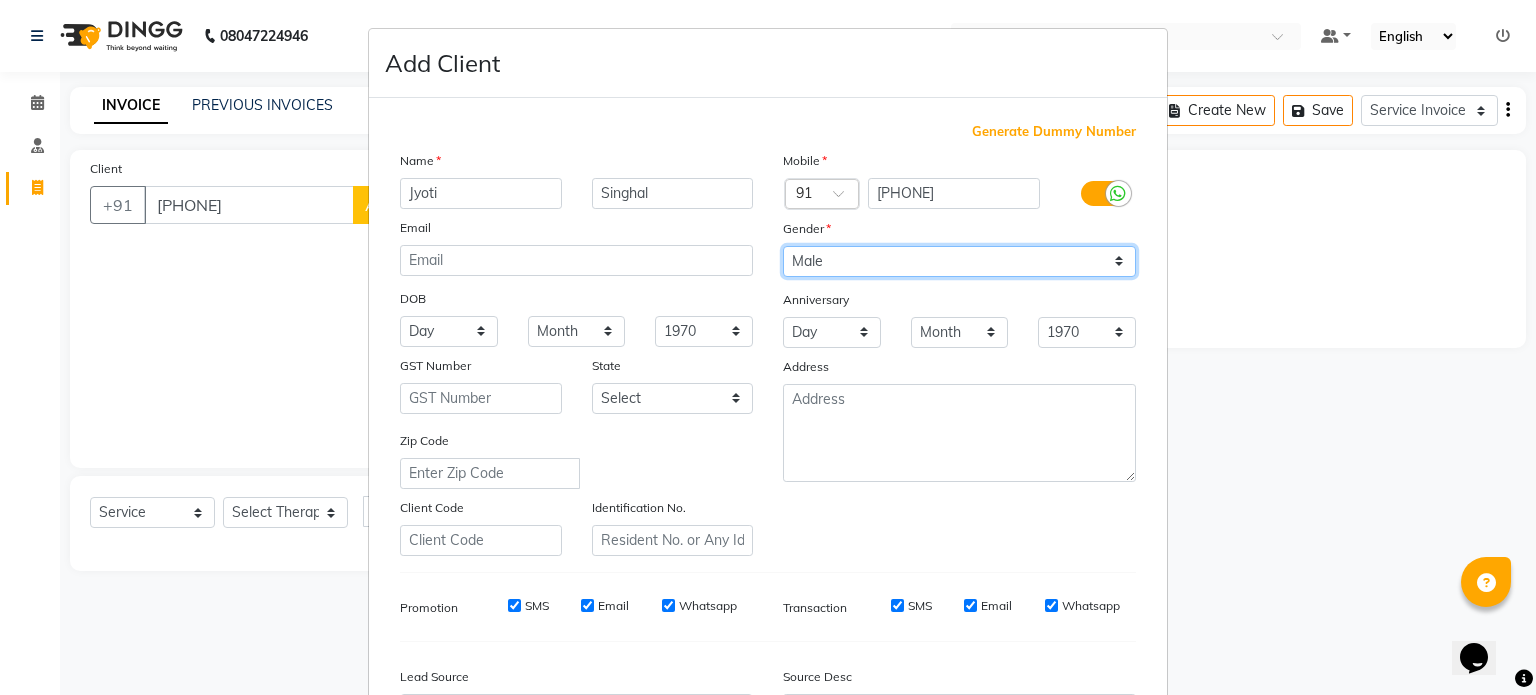 click on "Select Male Female Other Prefer Not To Say" at bounding box center (959, 261) 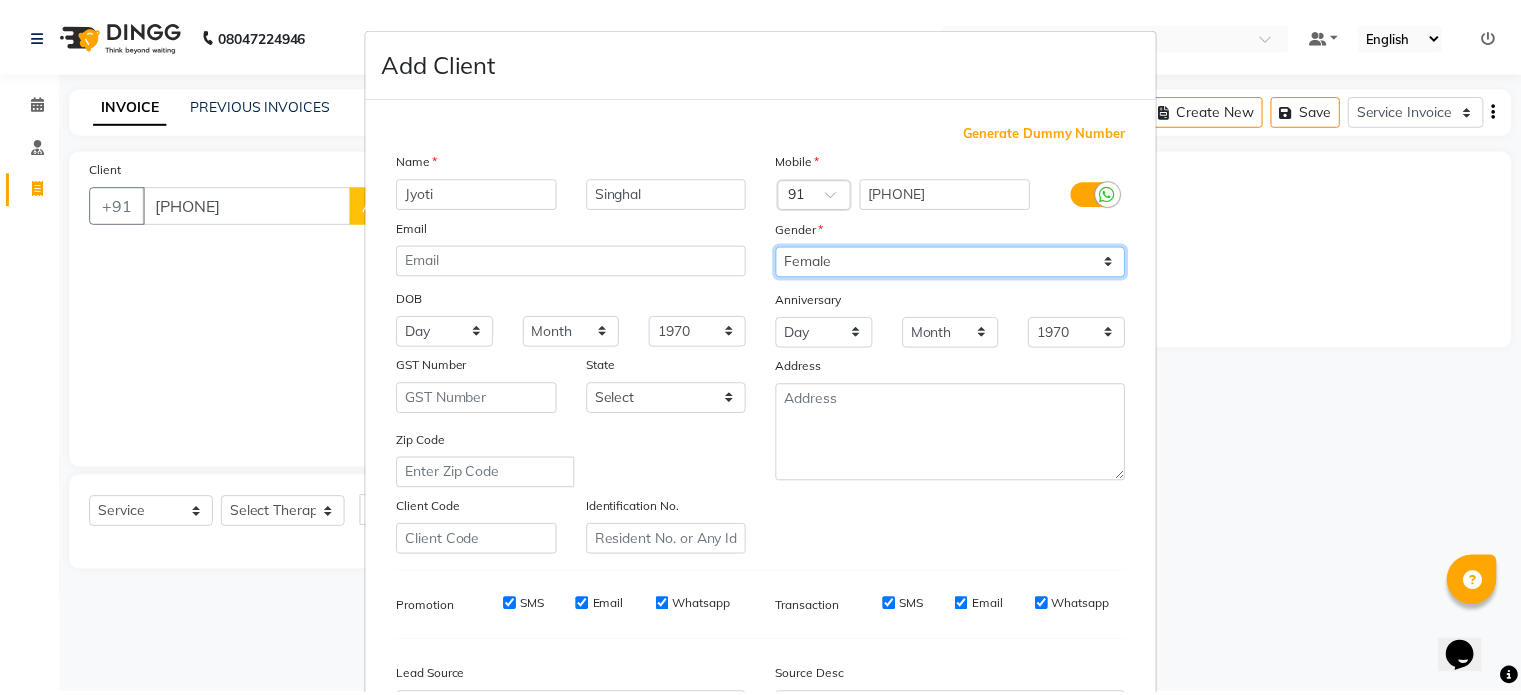 scroll, scrollTop: 237, scrollLeft: 0, axis: vertical 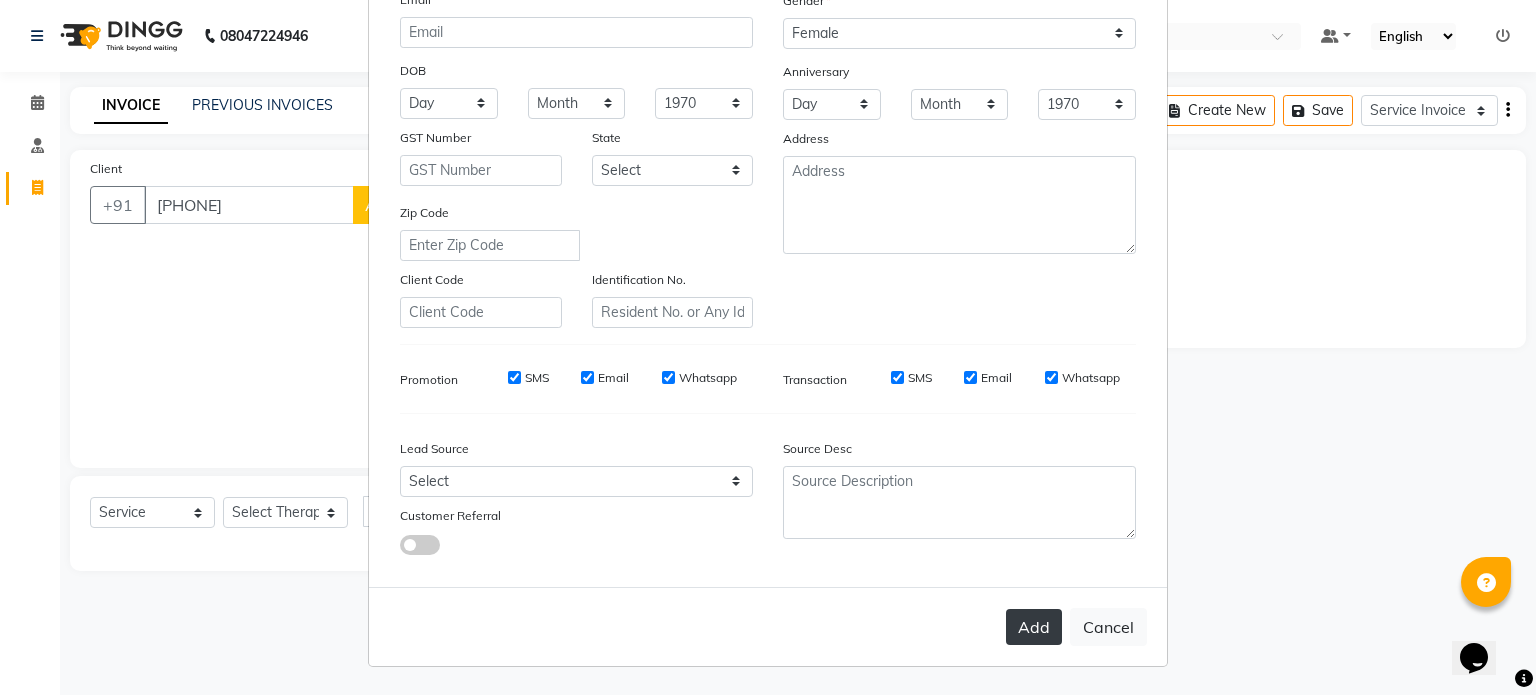 click on "Add" at bounding box center [1034, 627] 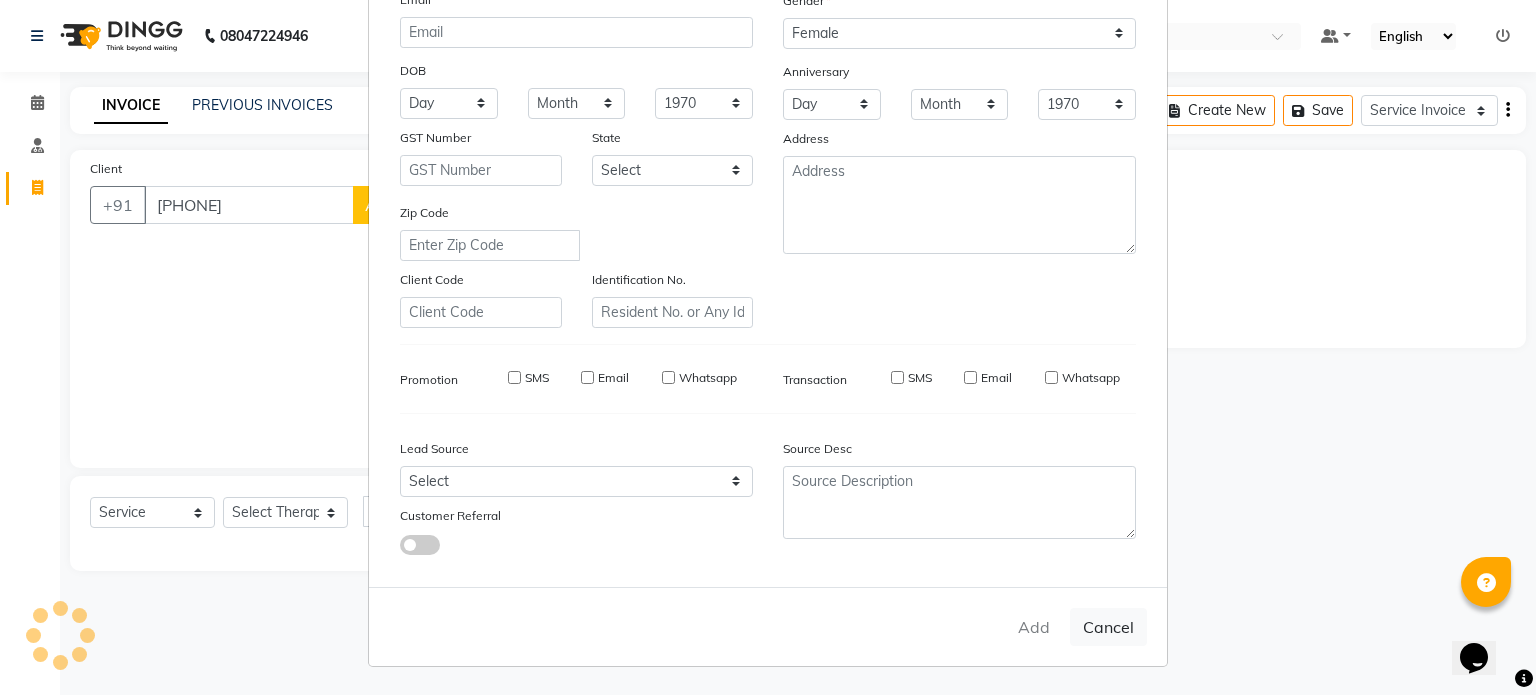 type on "98******11" 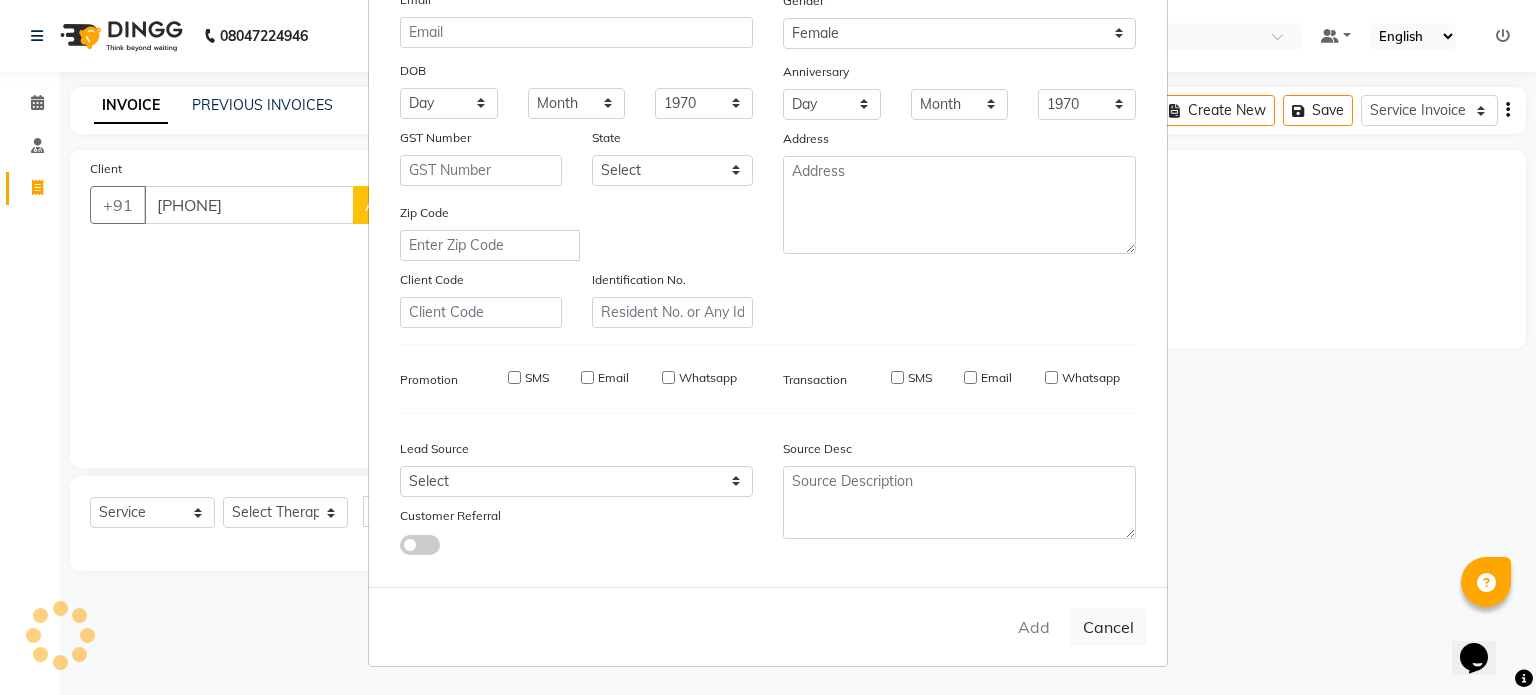 type 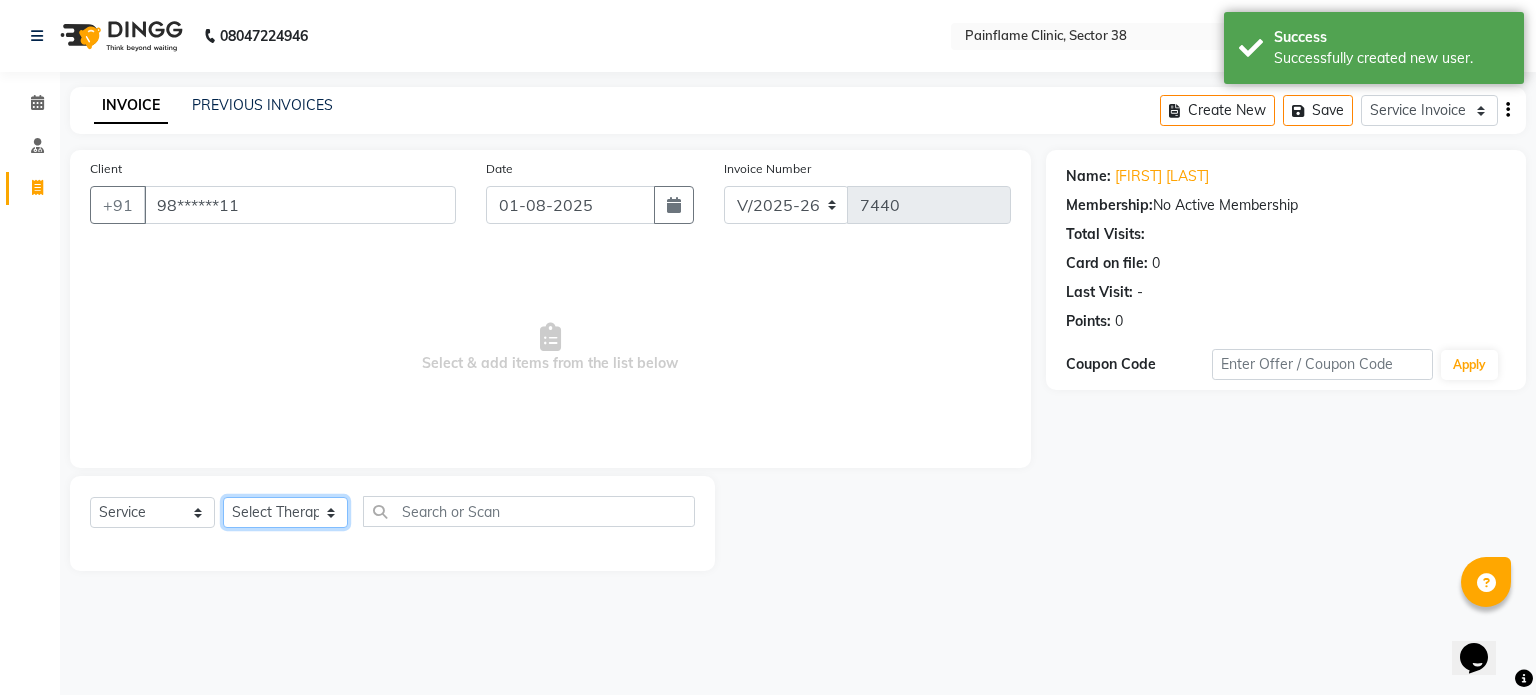 click on "Select Therapist Dr Durgesh Dr Harish Dr Ranjana Dr Saurabh Dr. Suraj Dr. Tejpal Mehlawat KUSHAL MOHIT SEMWAL Nancy Singhai Reception 1  Reception 2 Reception 3" 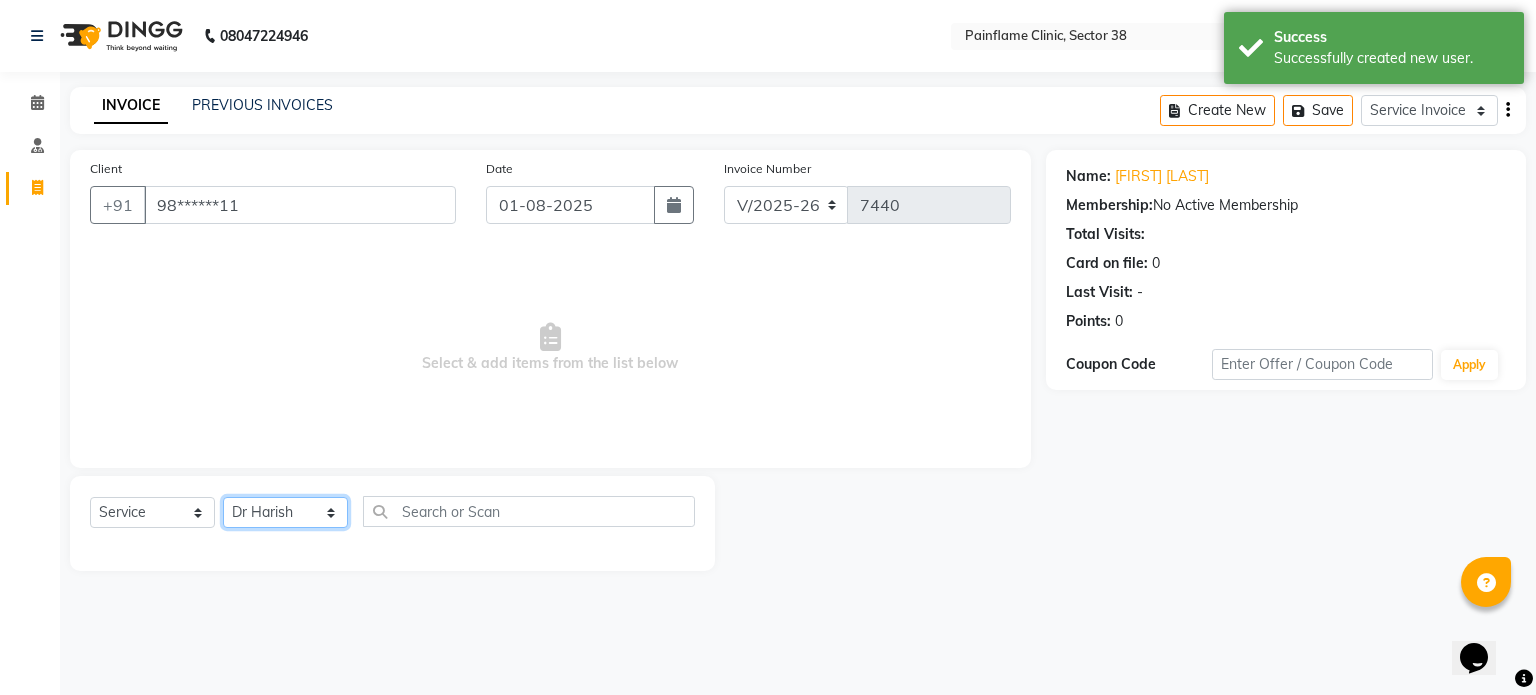 click on "Select Therapist Dr Durgesh Dr Harish Dr Ranjana Dr Saurabh Dr. Suraj Dr. Tejpal Mehlawat KUSHAL MOHIT SEMWAL Nancy Singhai Reception 1  Reception 2 Reception 3" 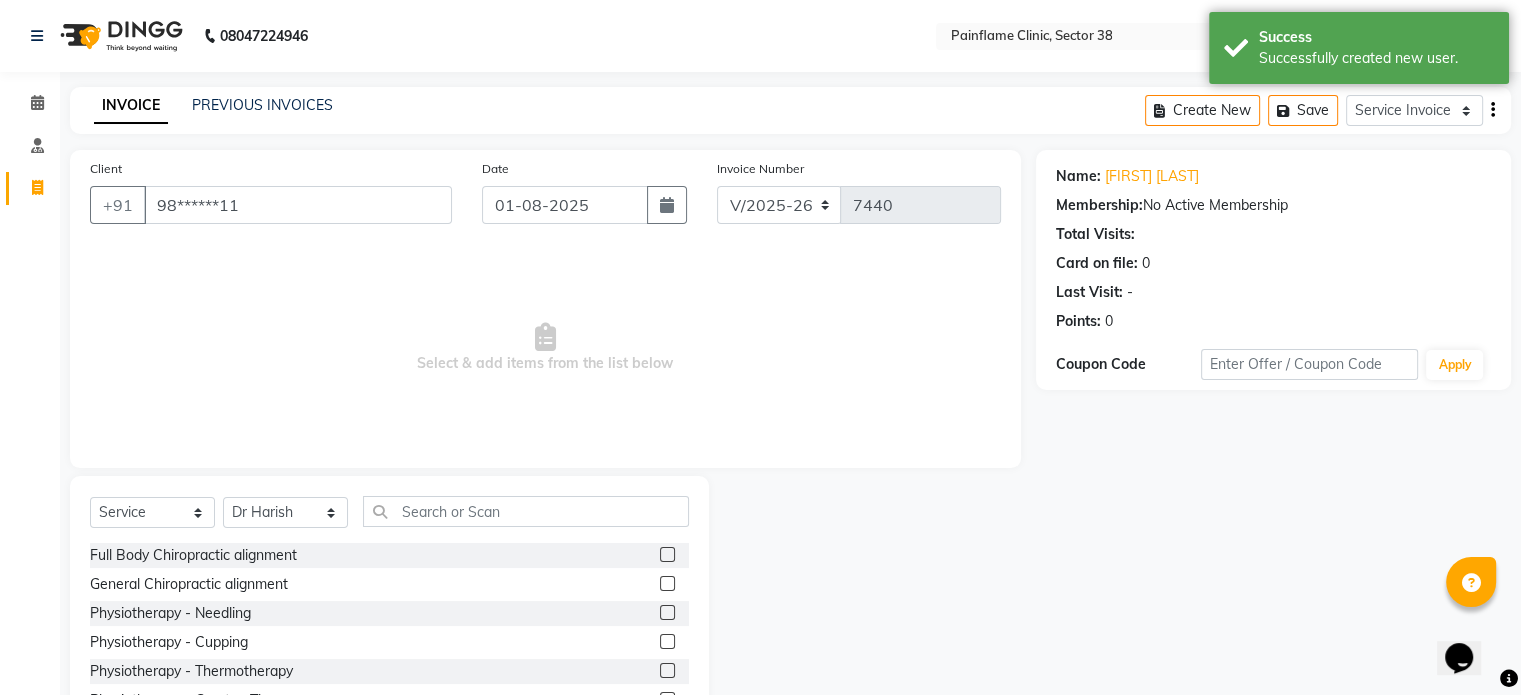 click 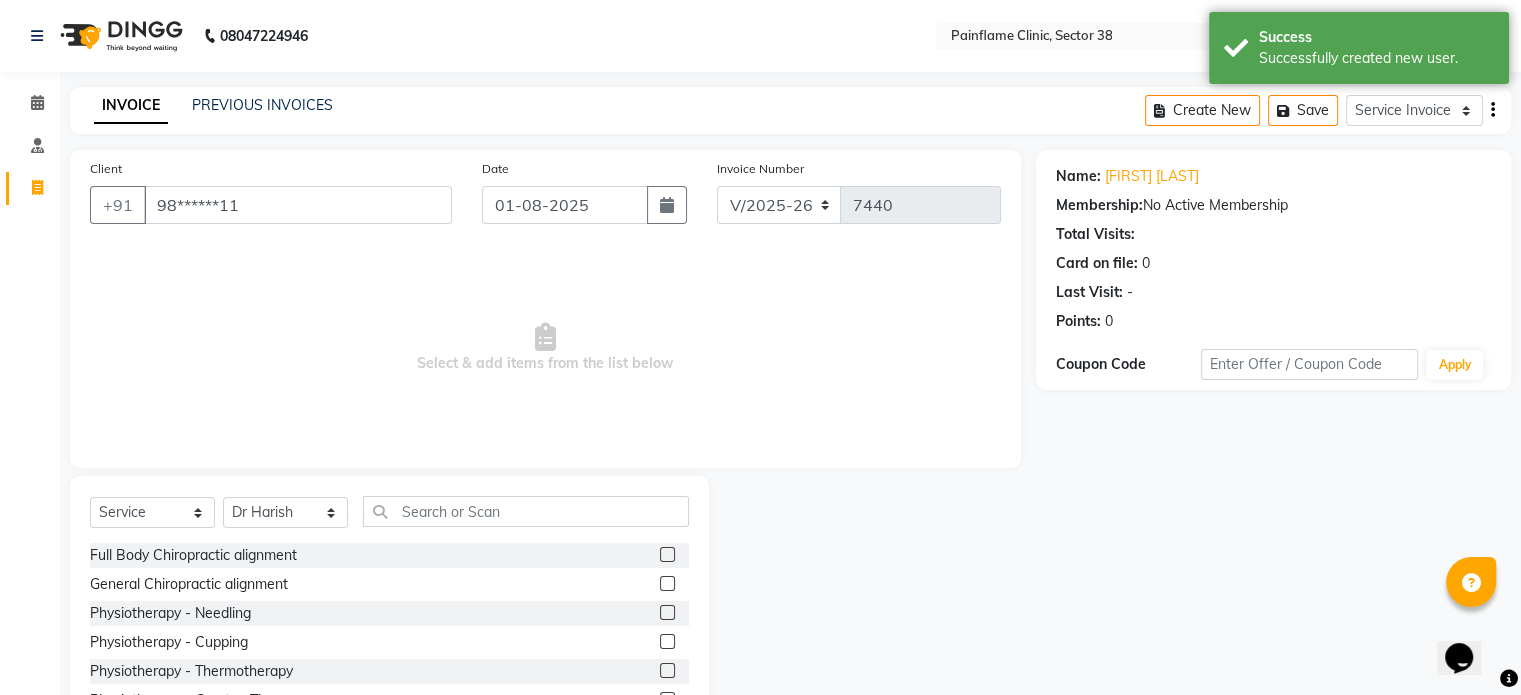 click at bounding box center (666, 555) 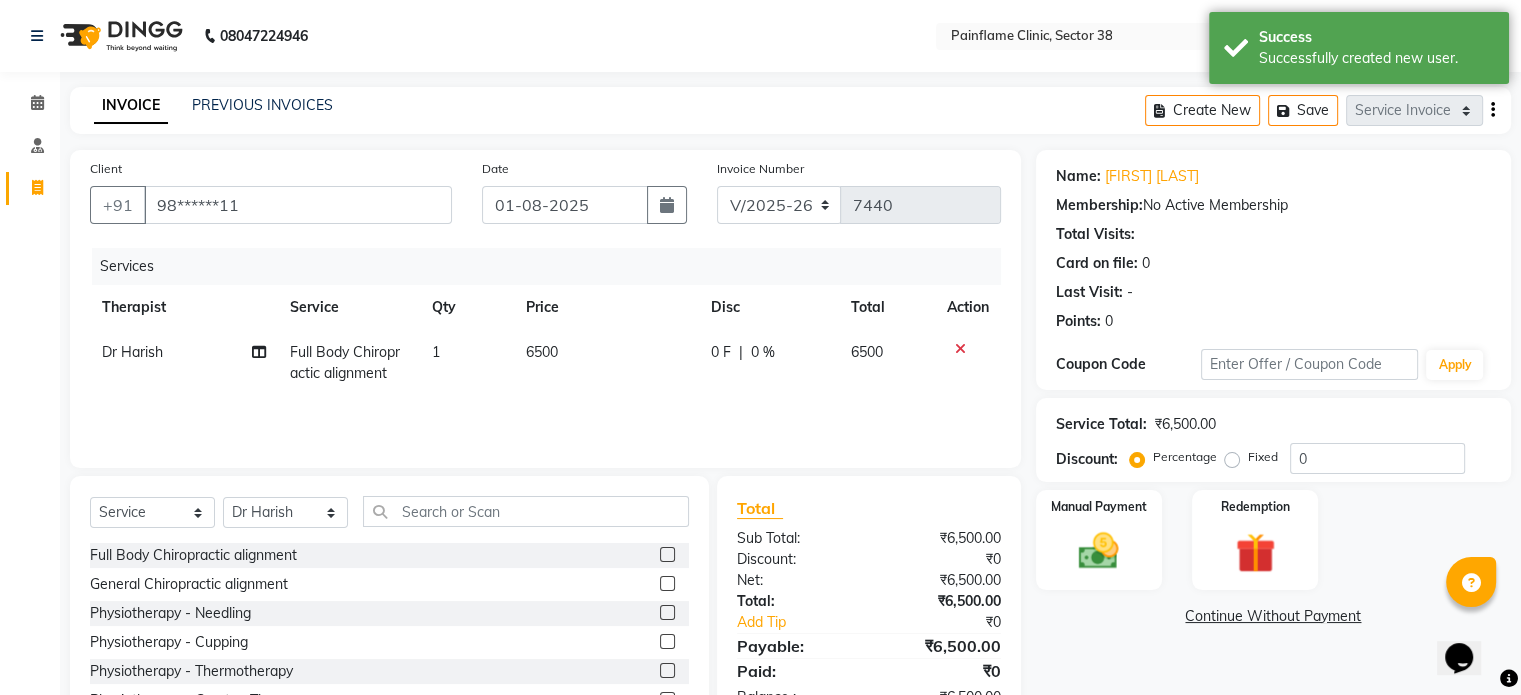 scroll, scrollTop: 119, scrollLeft: 0, axis: vertical 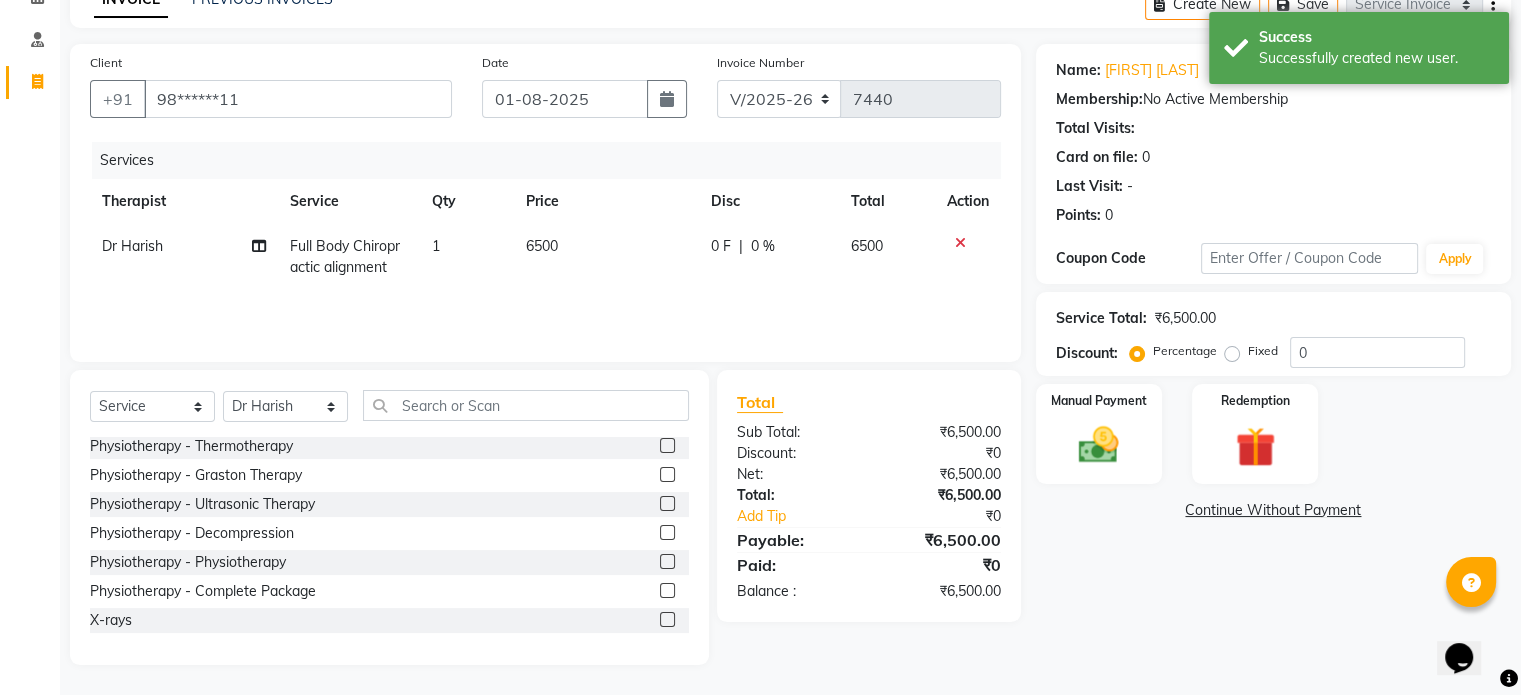 click 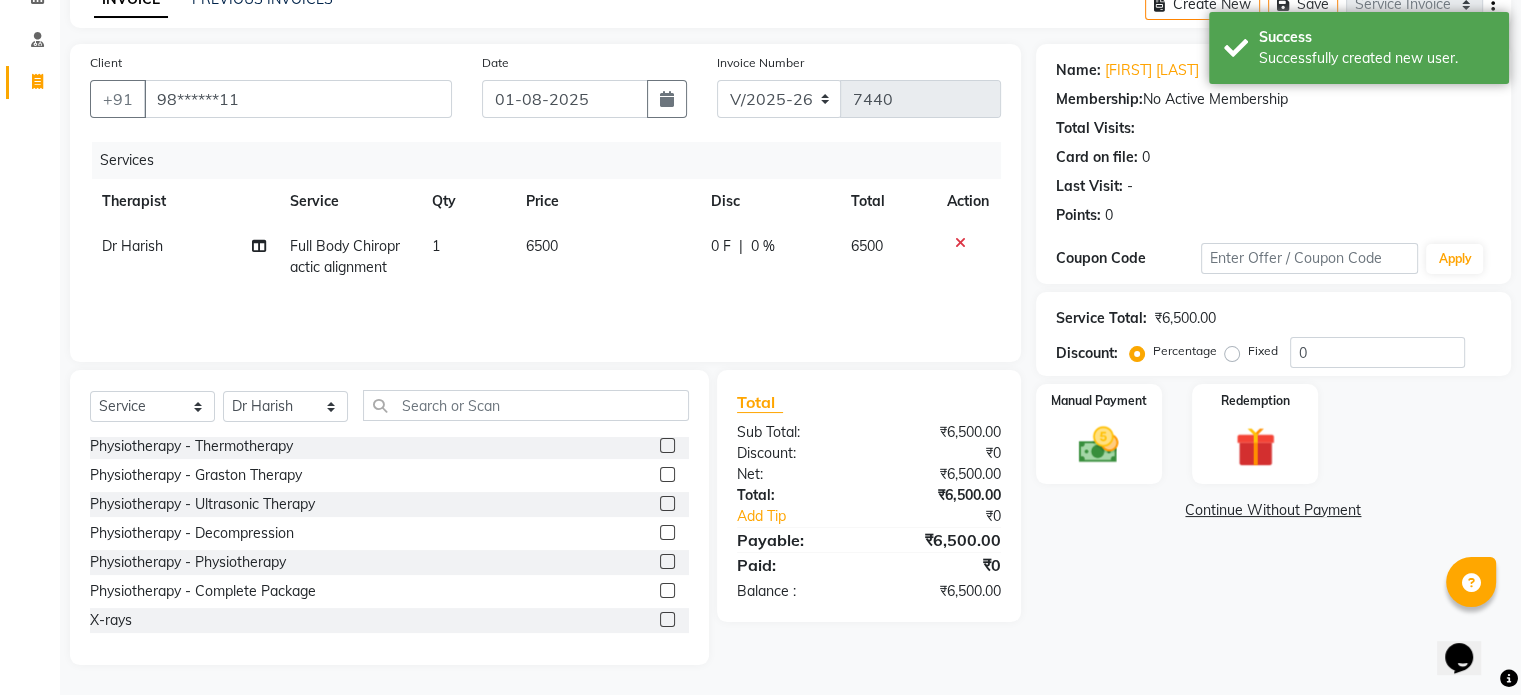 click 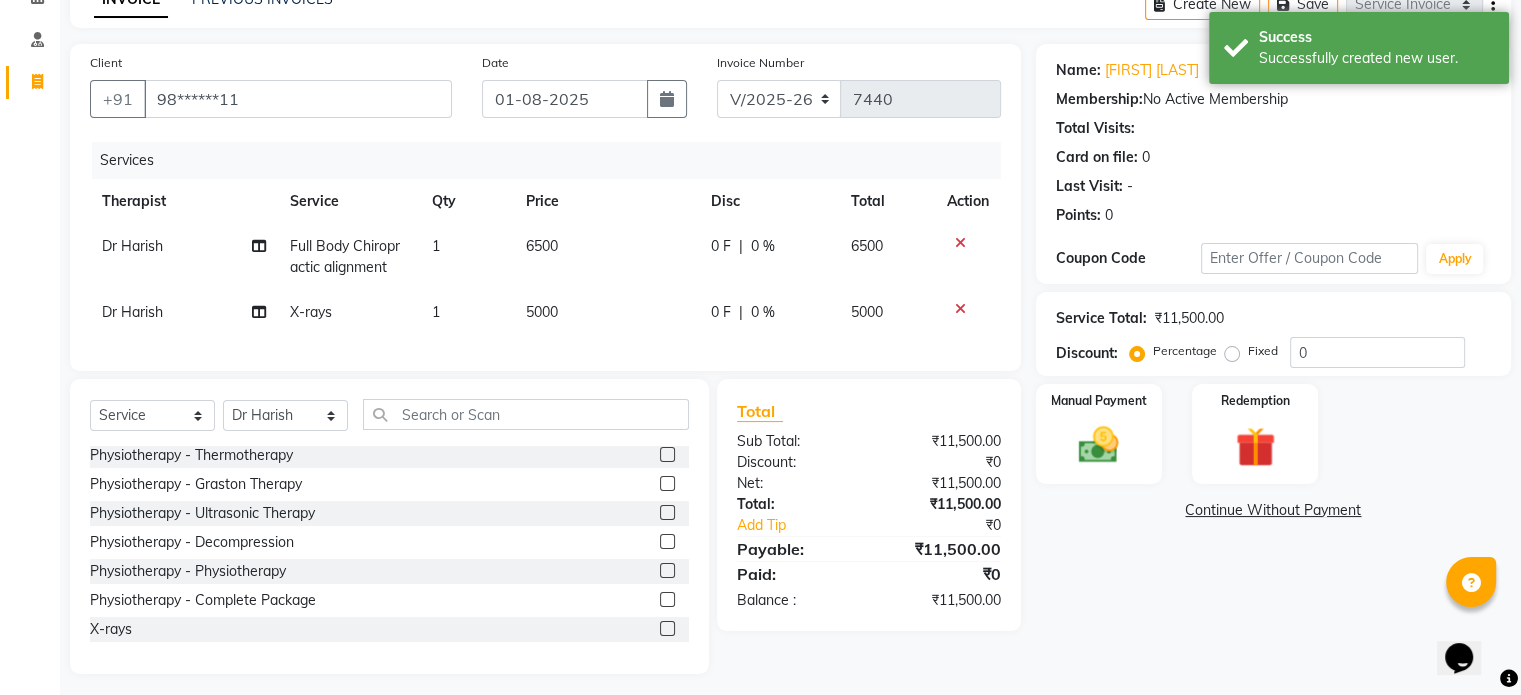 click on "5000" 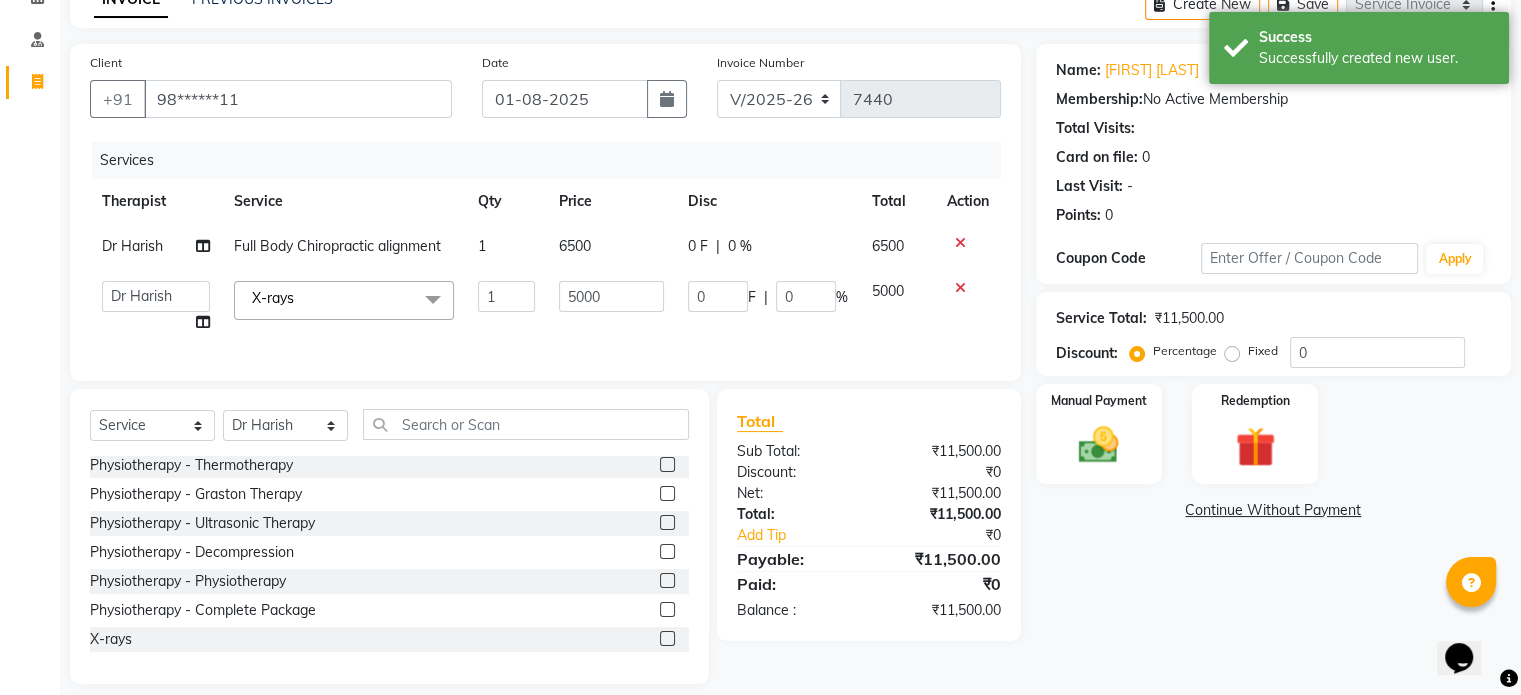 click on "5000" 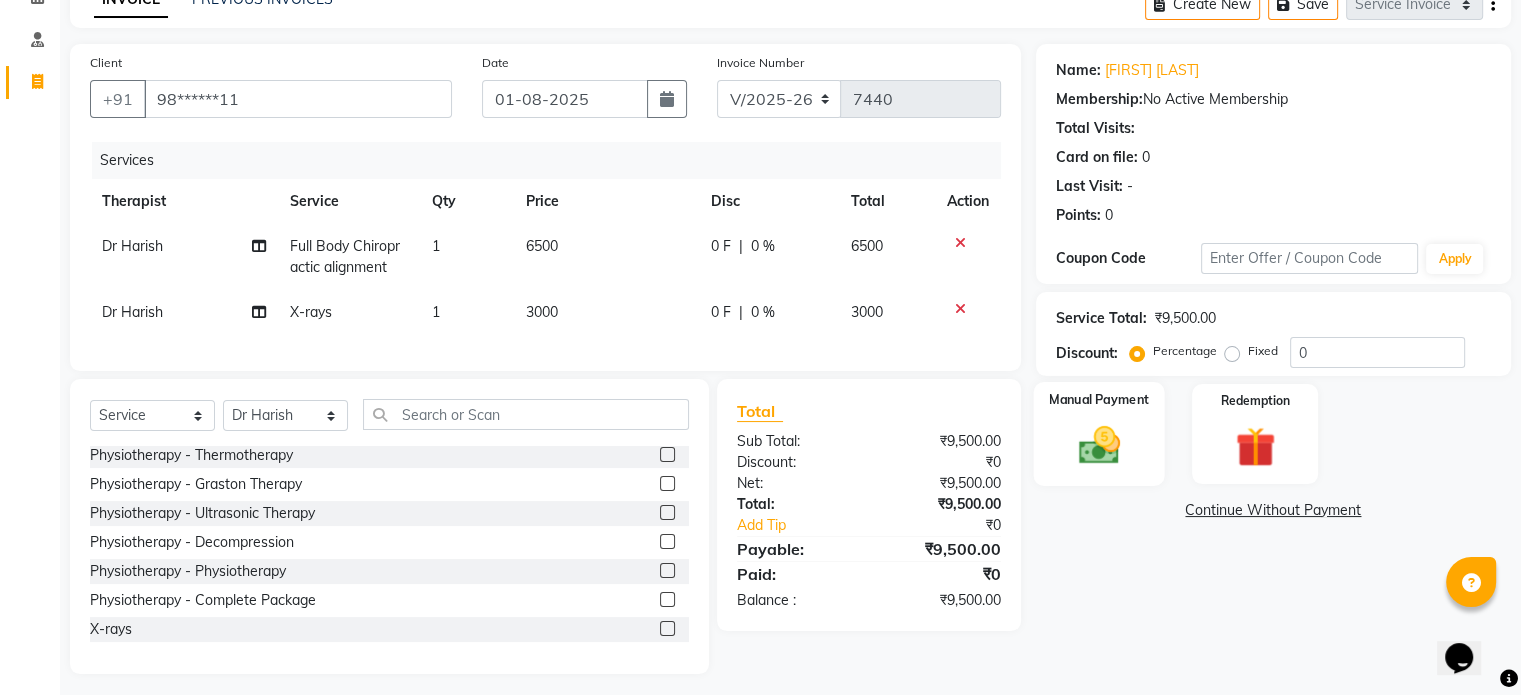 click 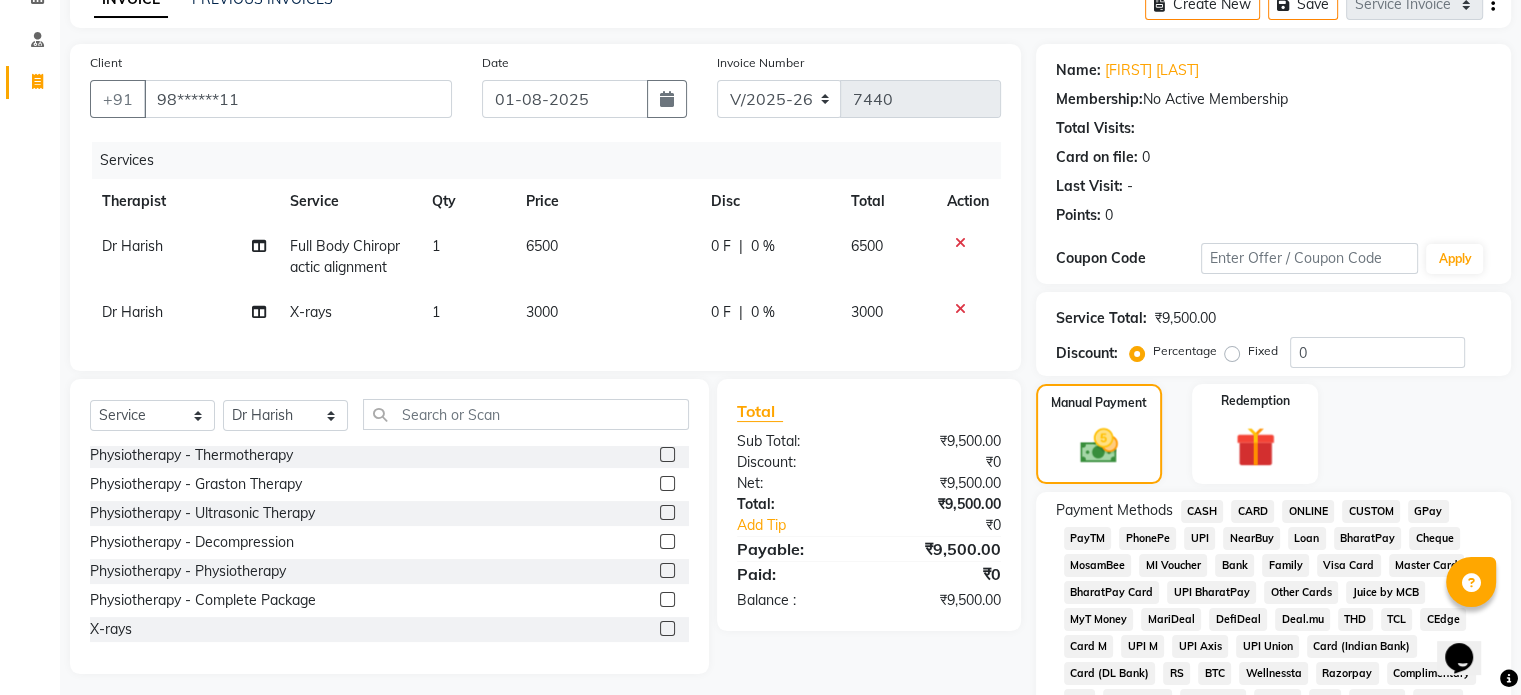click on "UPI" 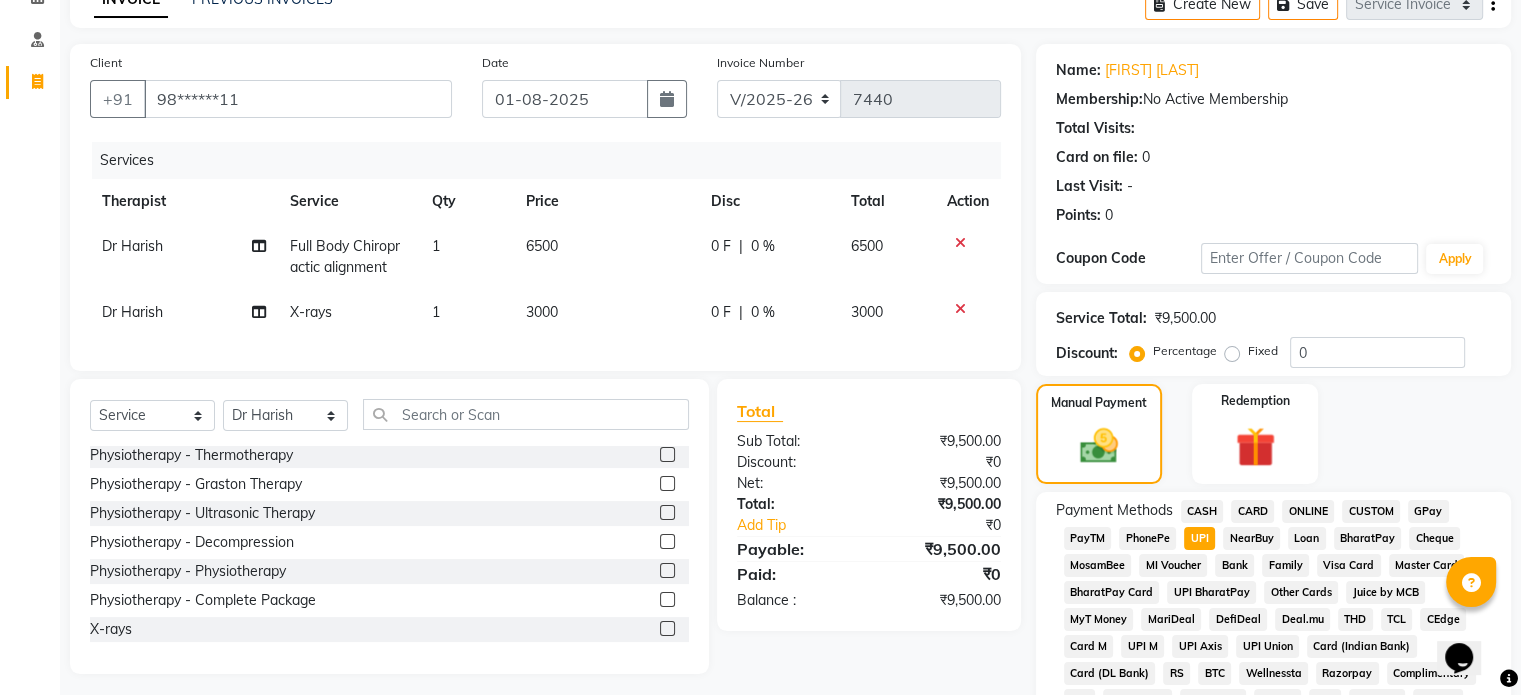 click on "BharatPay Card" 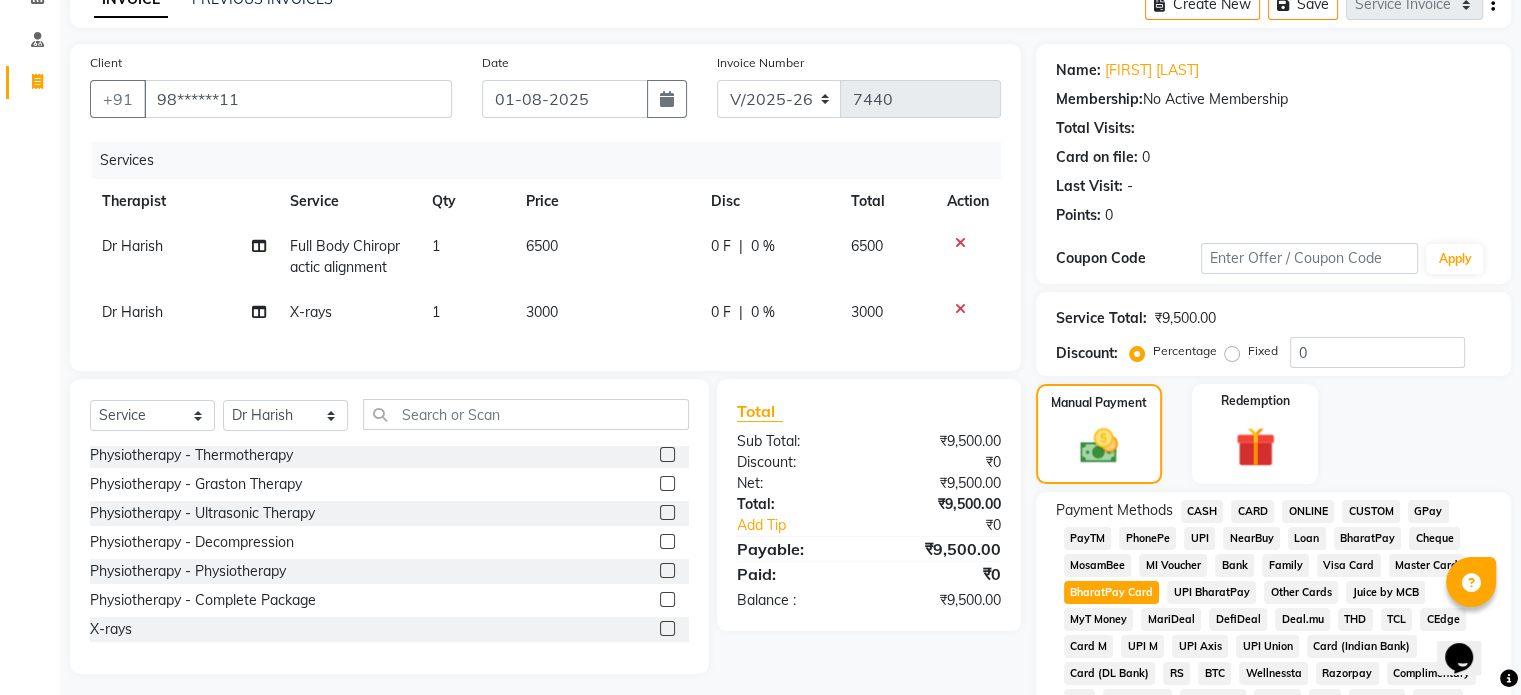 scroll, scrollTop: 652, scrollLeft: 0, axis: vertical 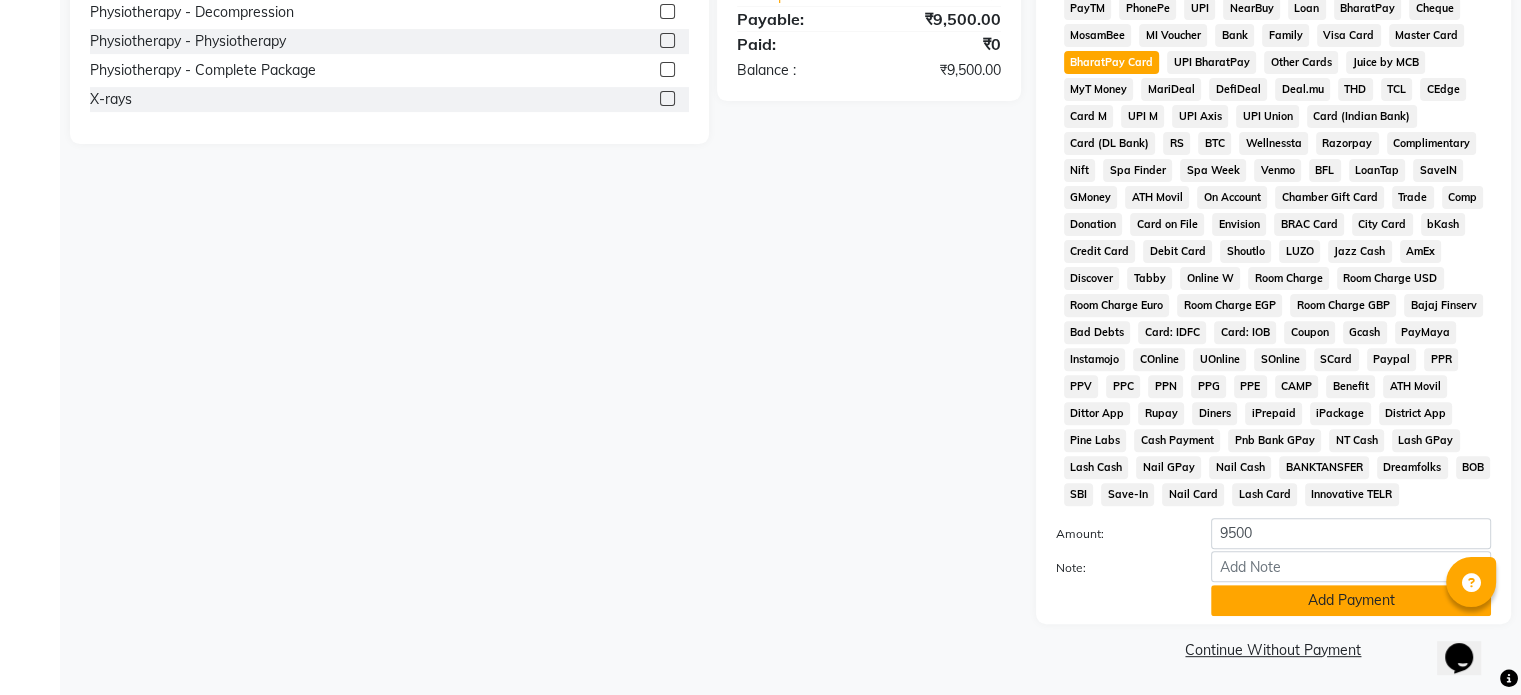 click on "Add Payment" 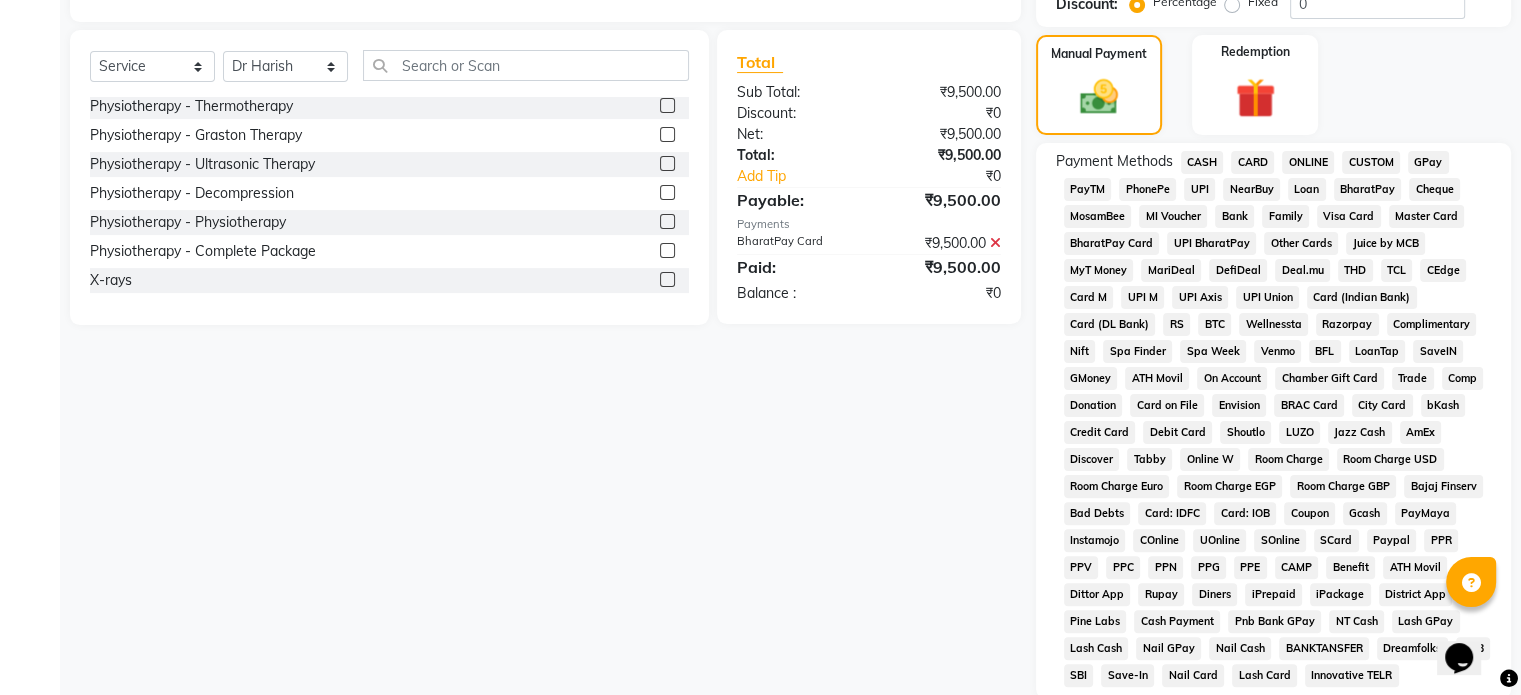 scroll, scrollTop: 454, scrollLeft: 0, axis: vertical 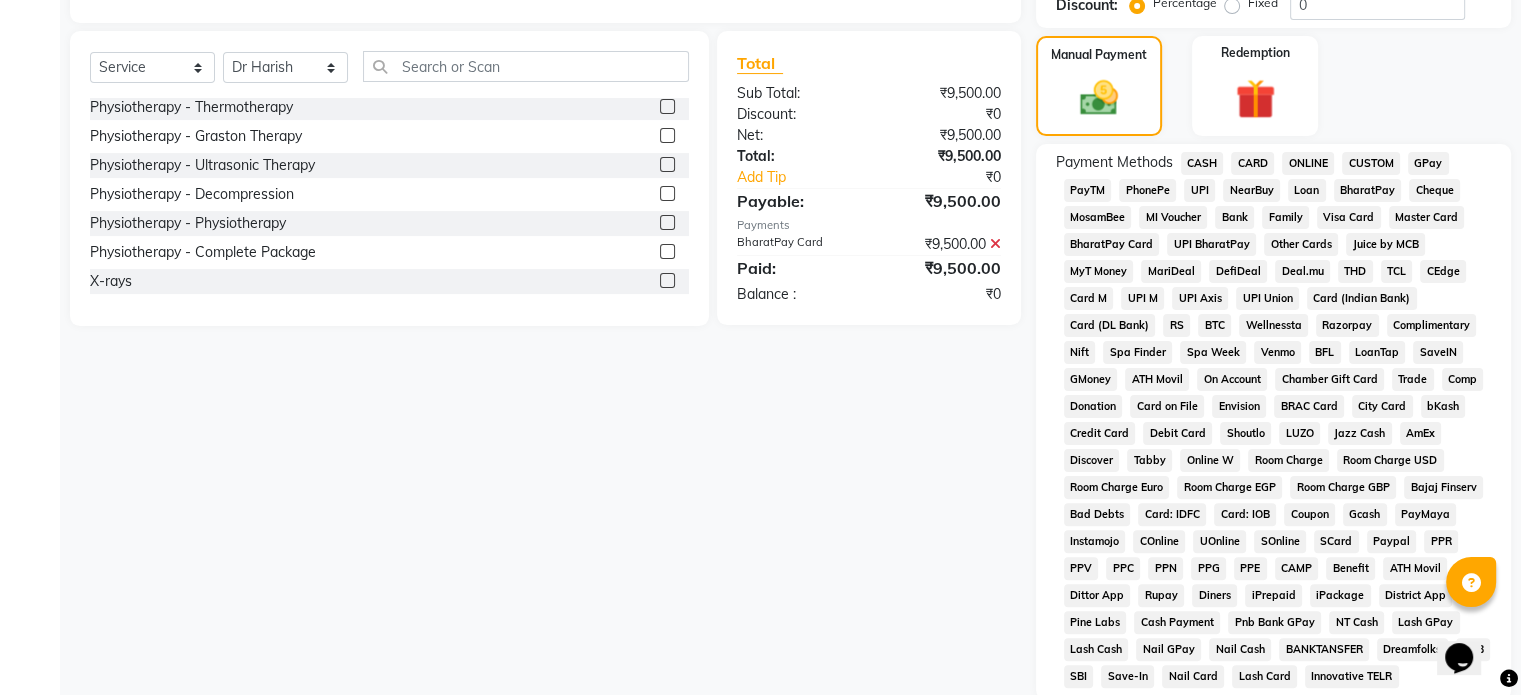 click on "₹9,500.00" 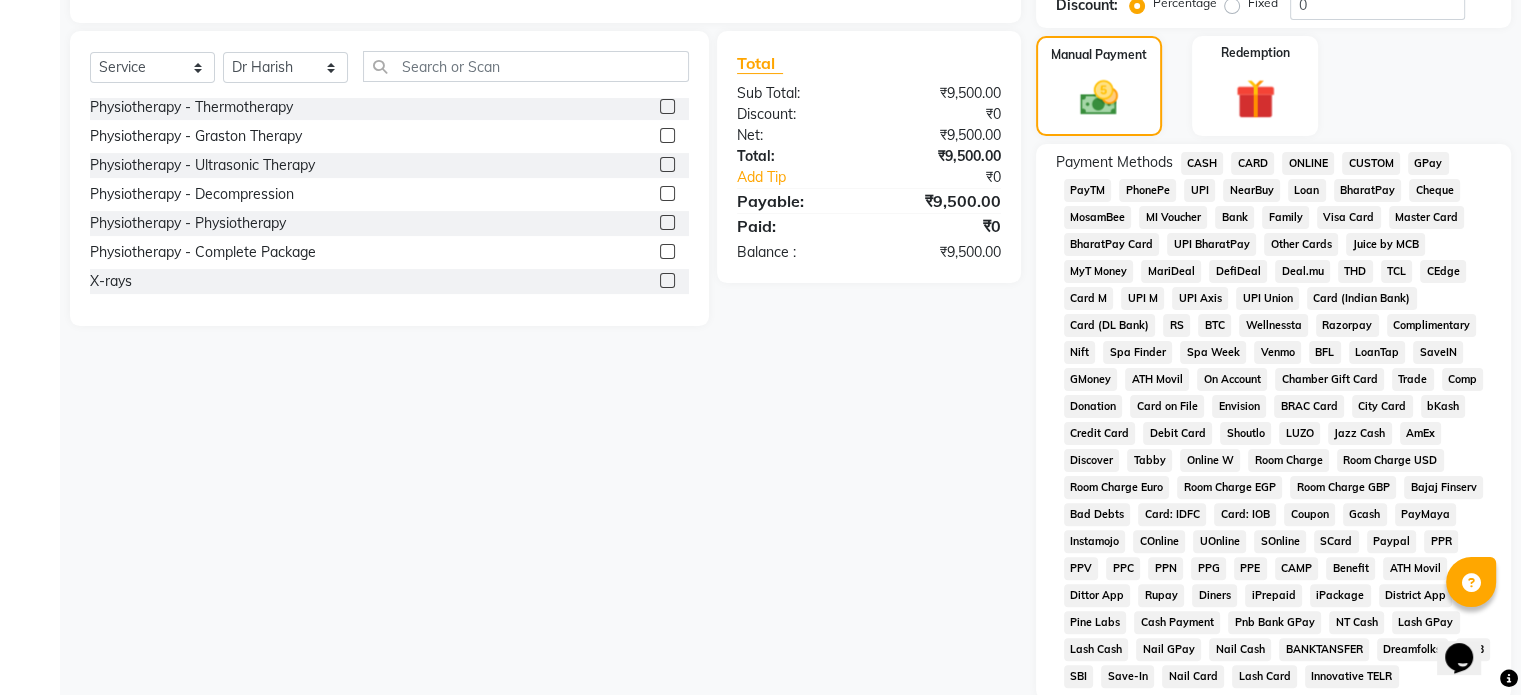 click on "UPI" 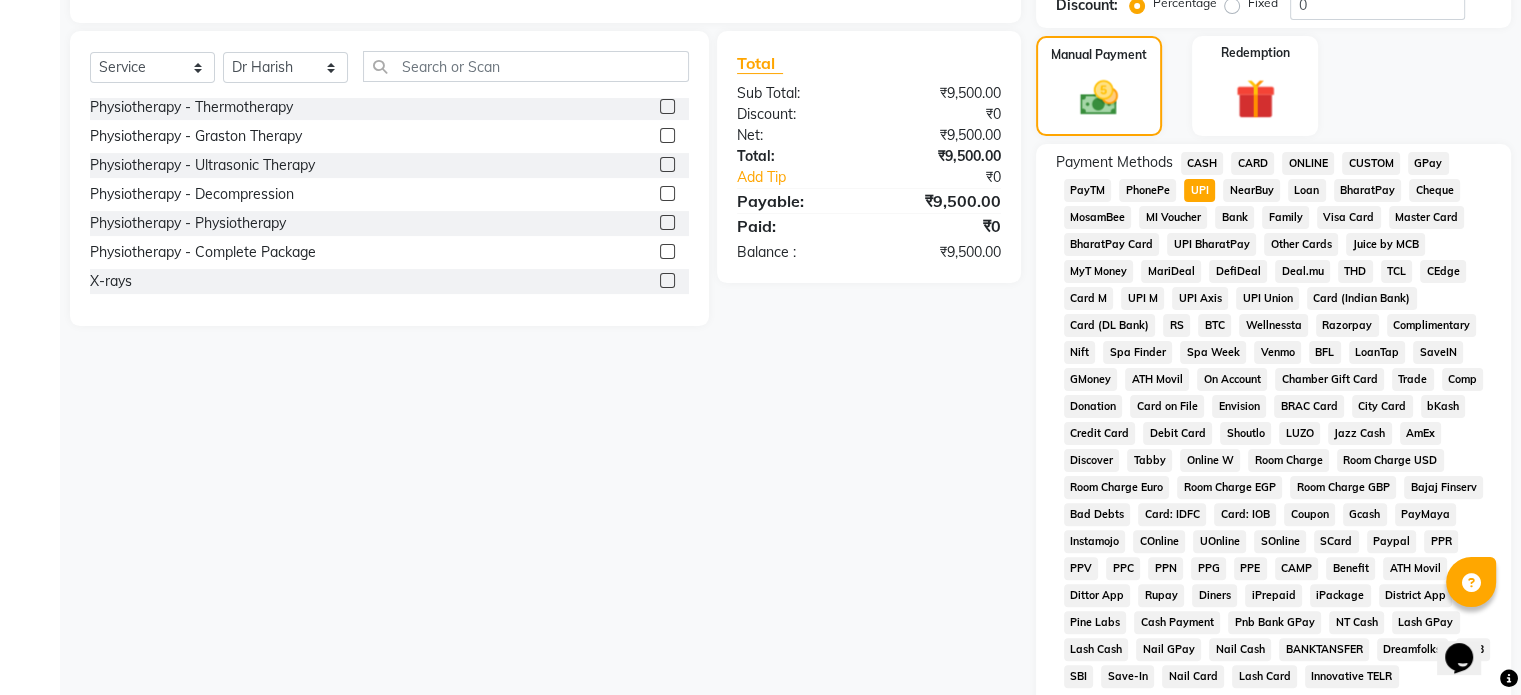 scroll, scrollTop: 652, scrollLeft: 0, axis: vertical 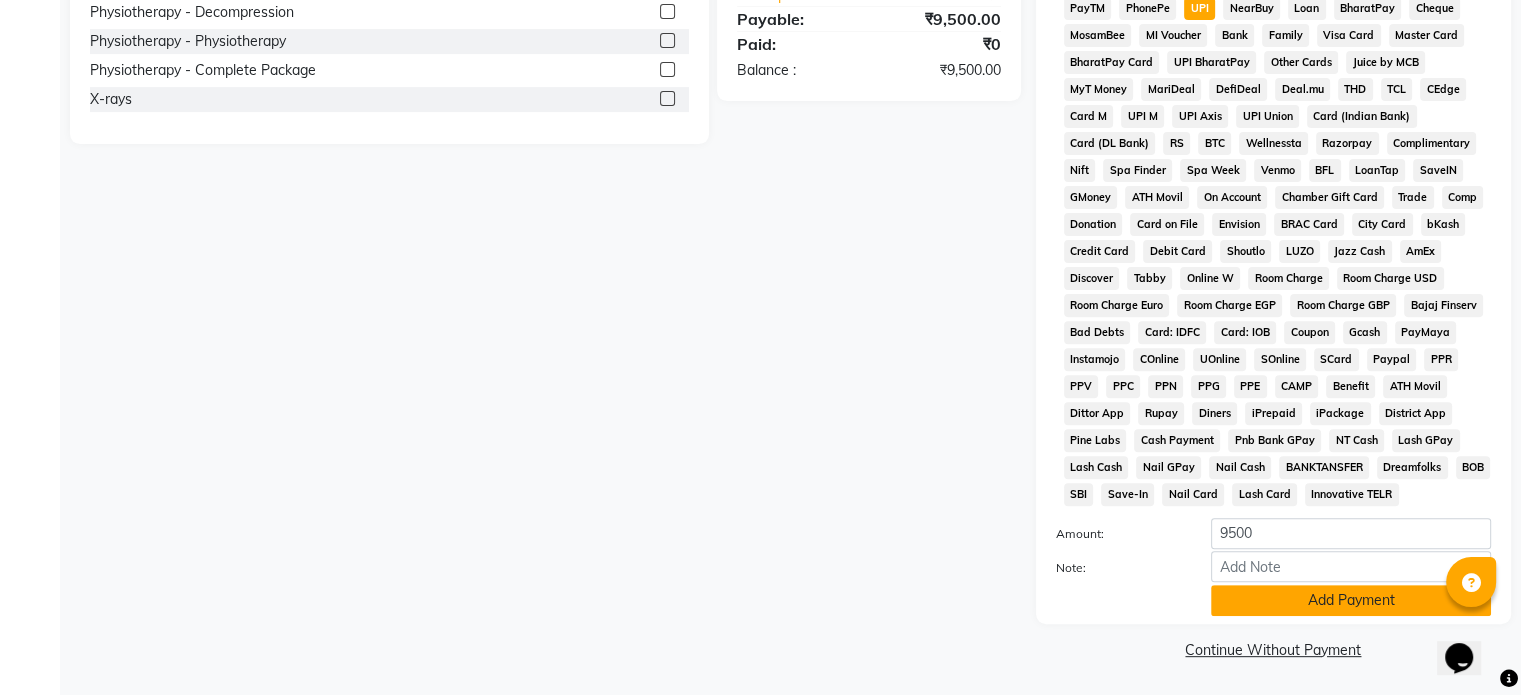 click on "Add Payment" 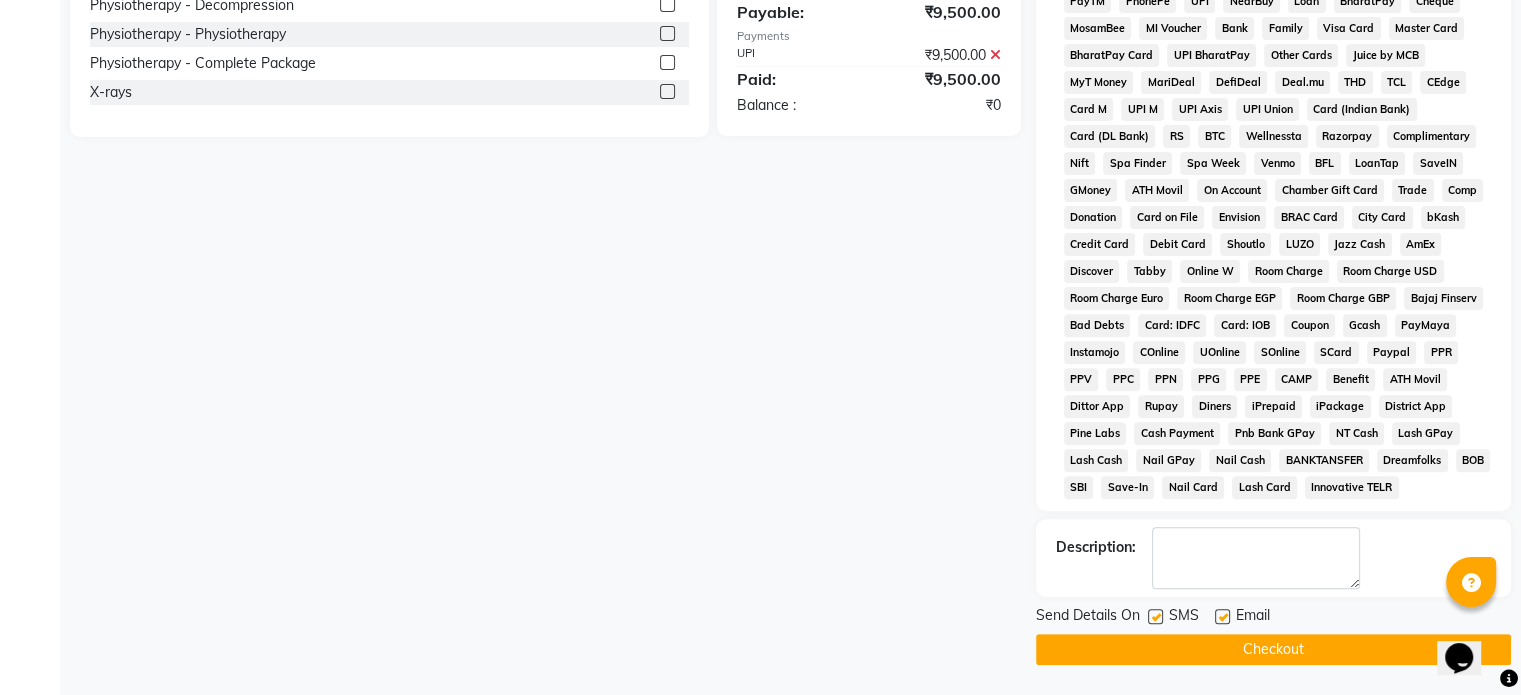 click 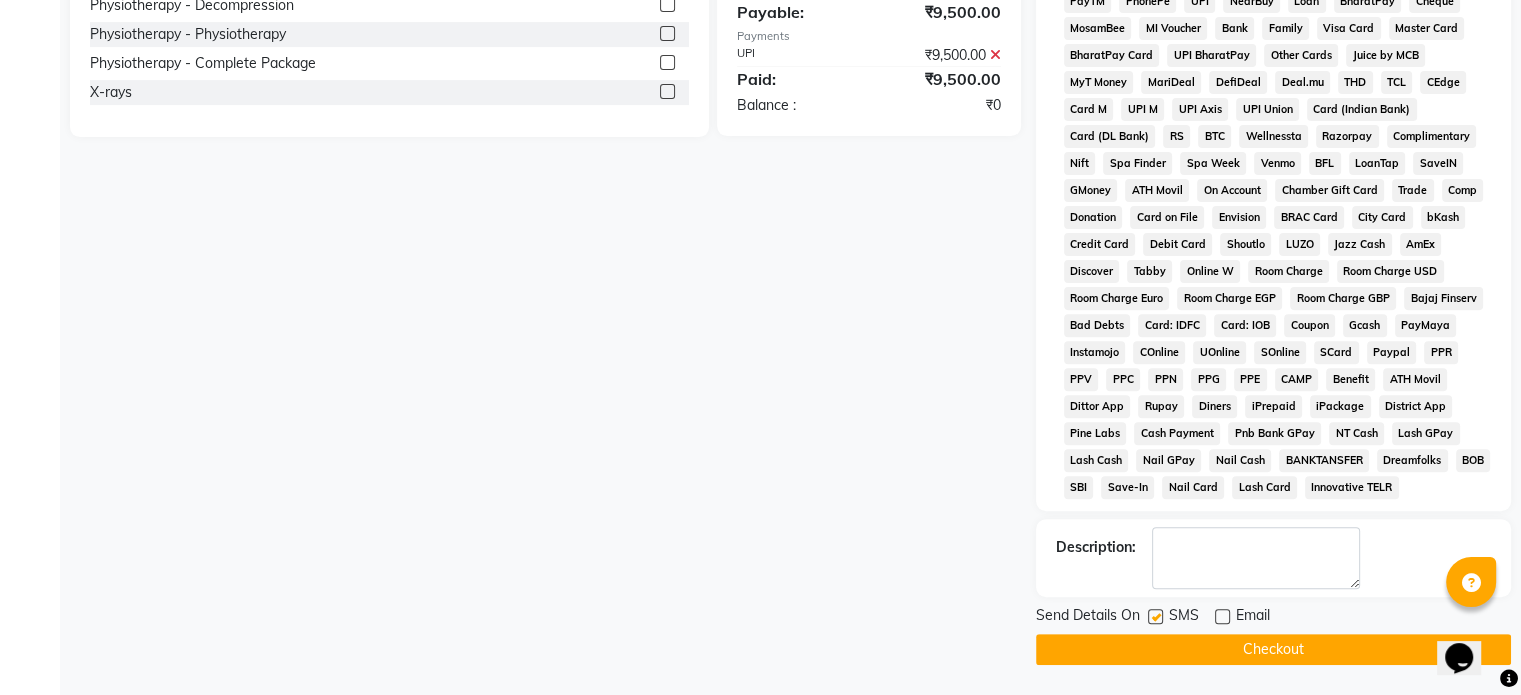 click on "Send Details On SMS Email" 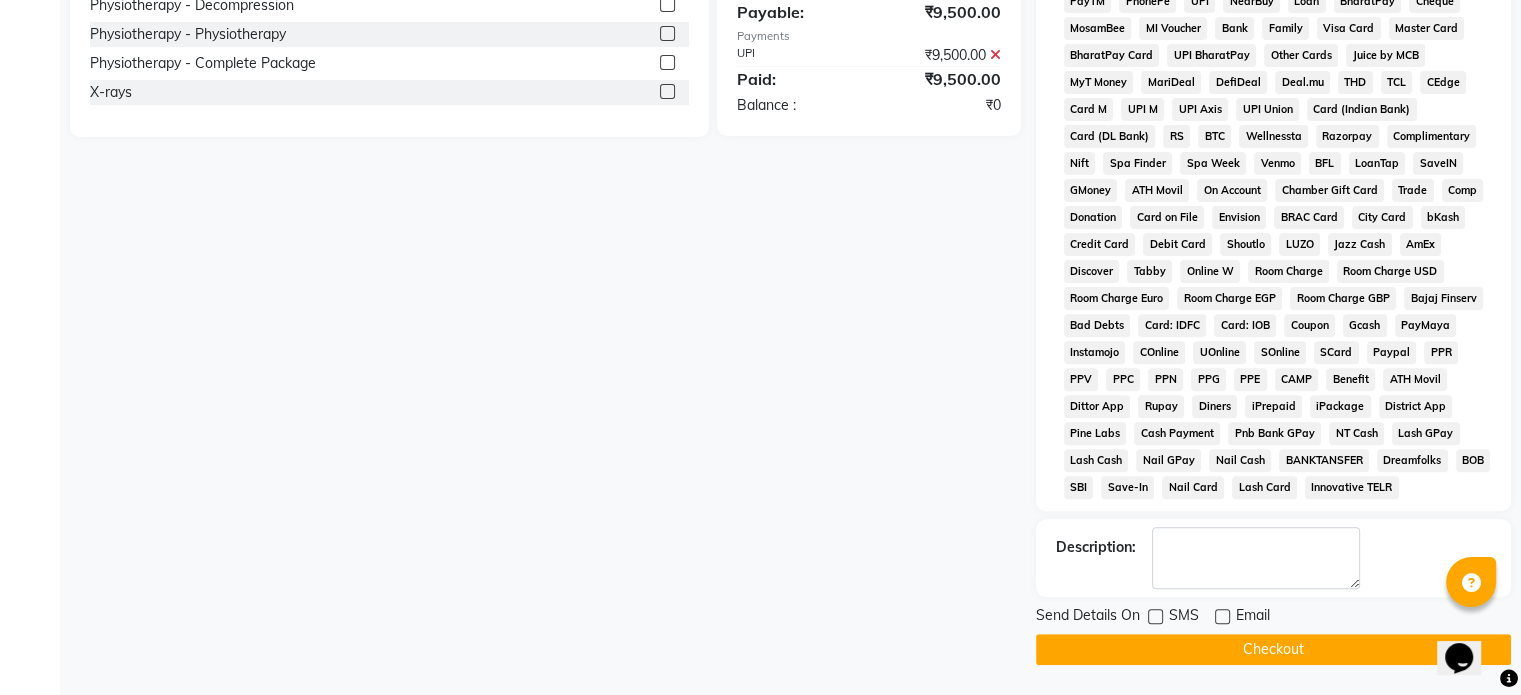 click on "Checkout" 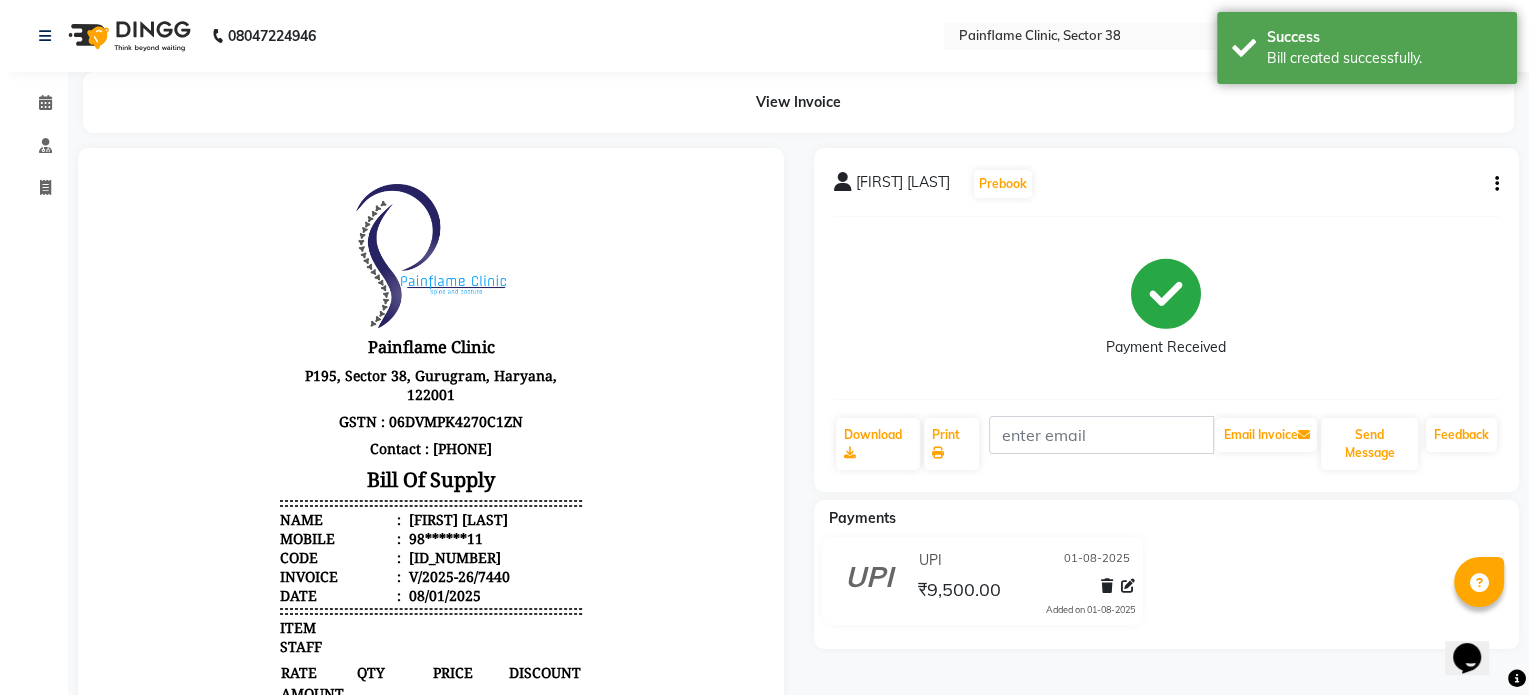 scroll, scrollTop: 0, scrollLeft: 0, axis: both 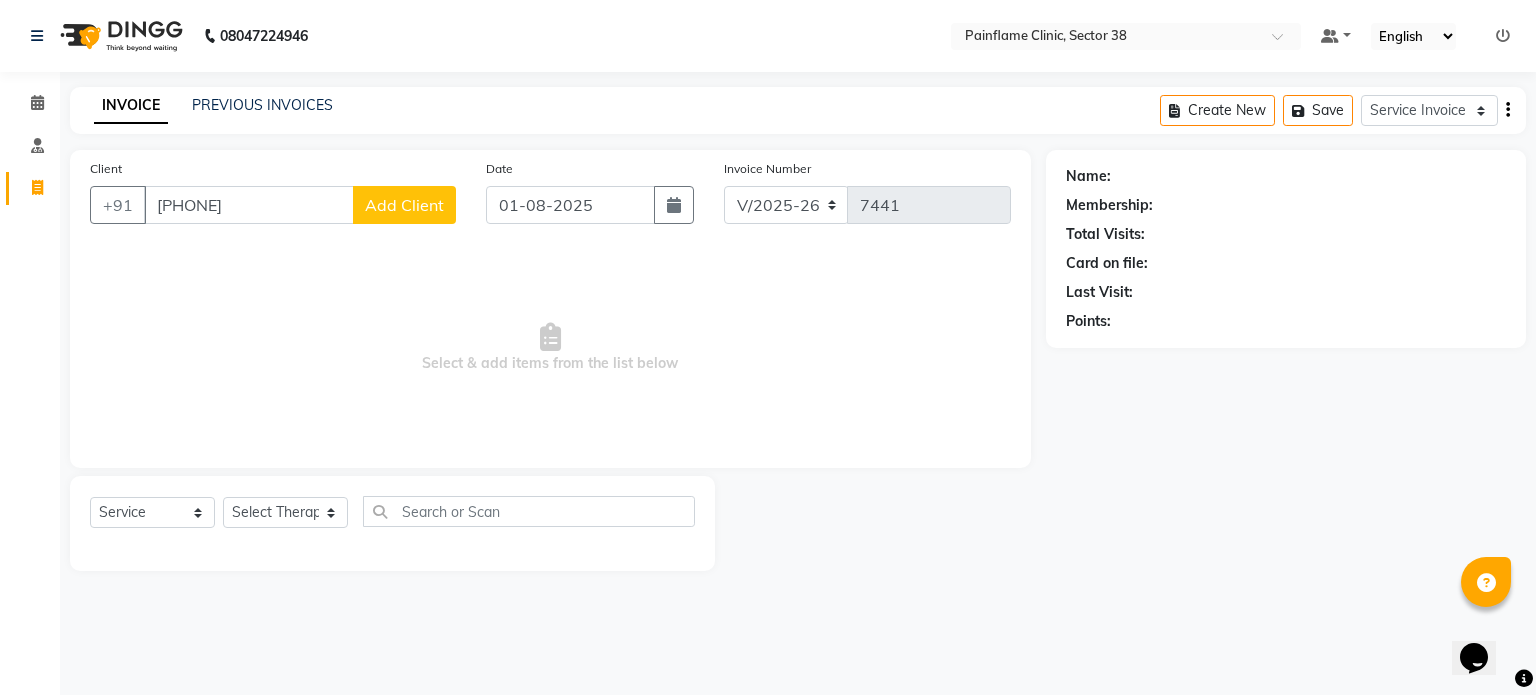 click on "Add Client" 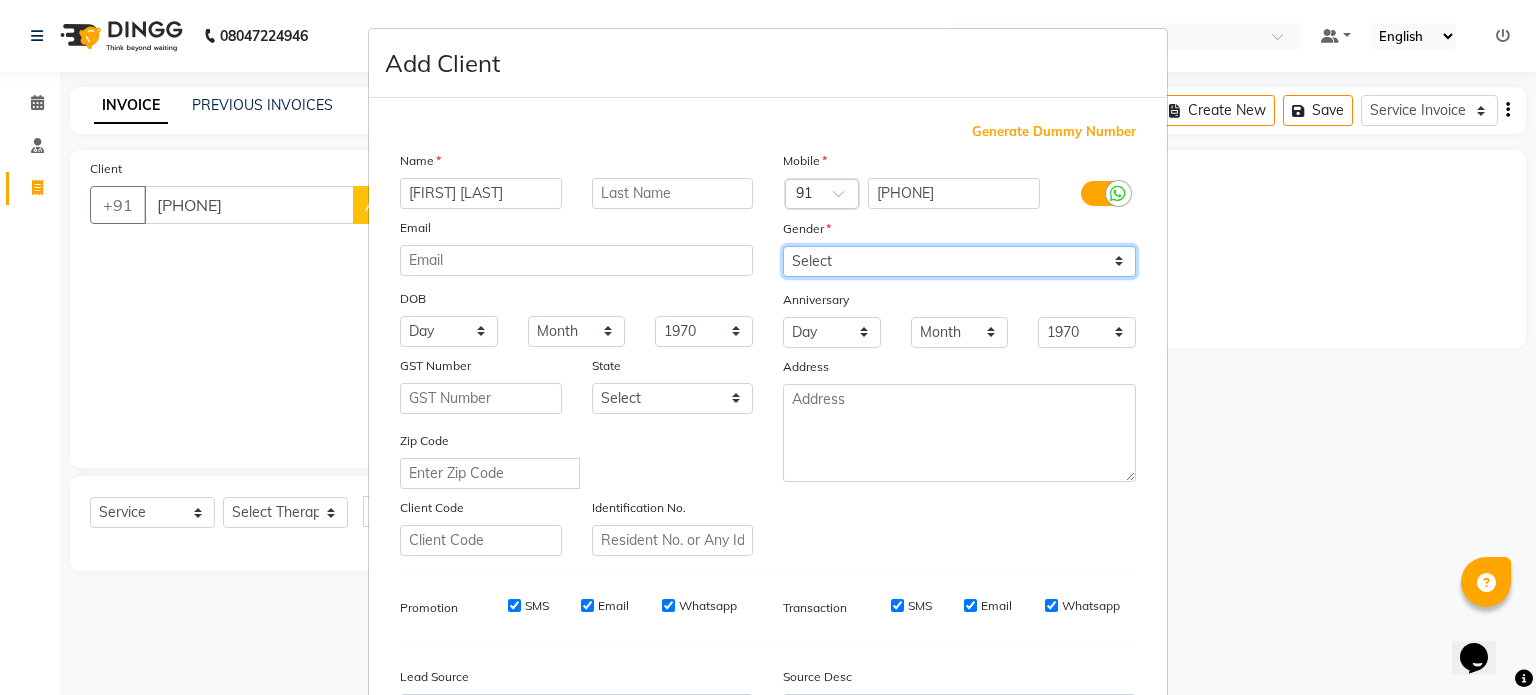 click on "Select Male Female Other Prefer Not To Say" at bounding box center [959, 261] 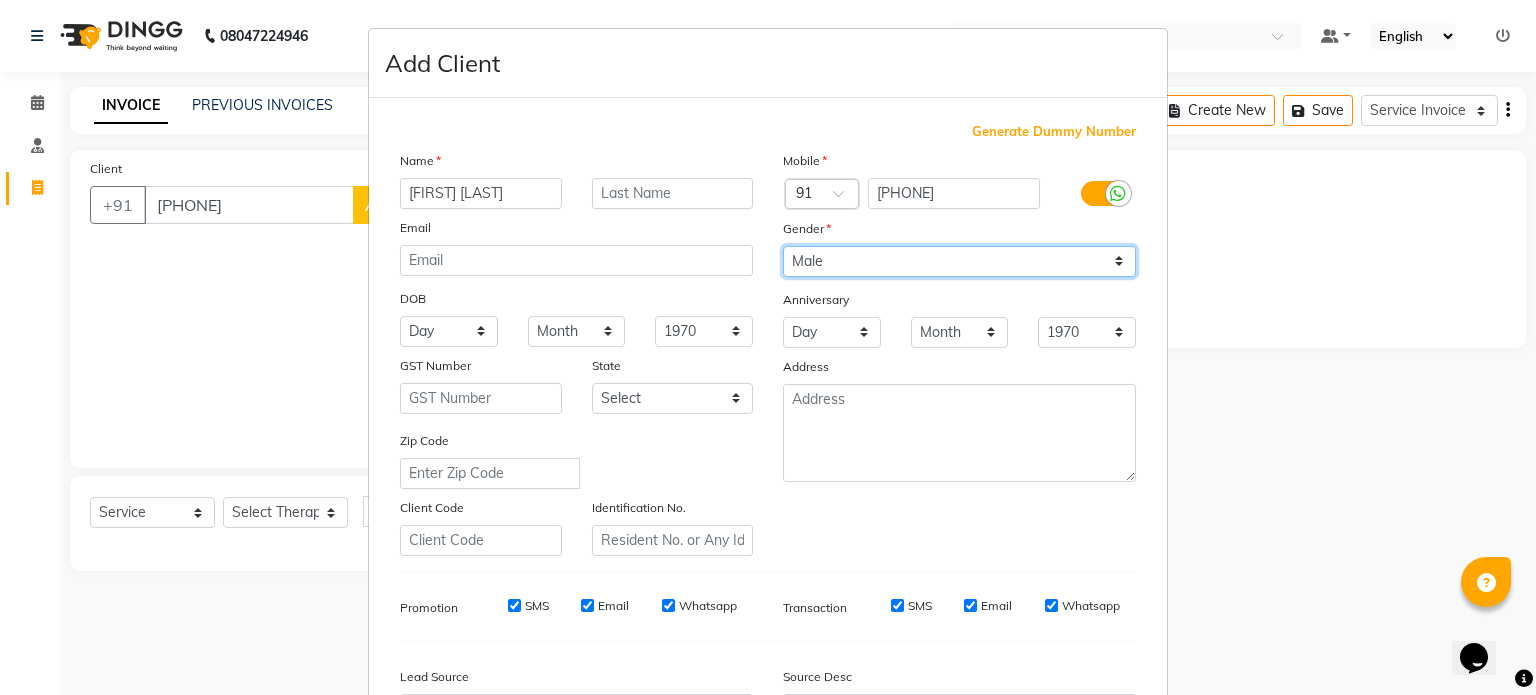 click on "Select Male Female Other Prefer Not To Say" at bounding box center [959, 261] 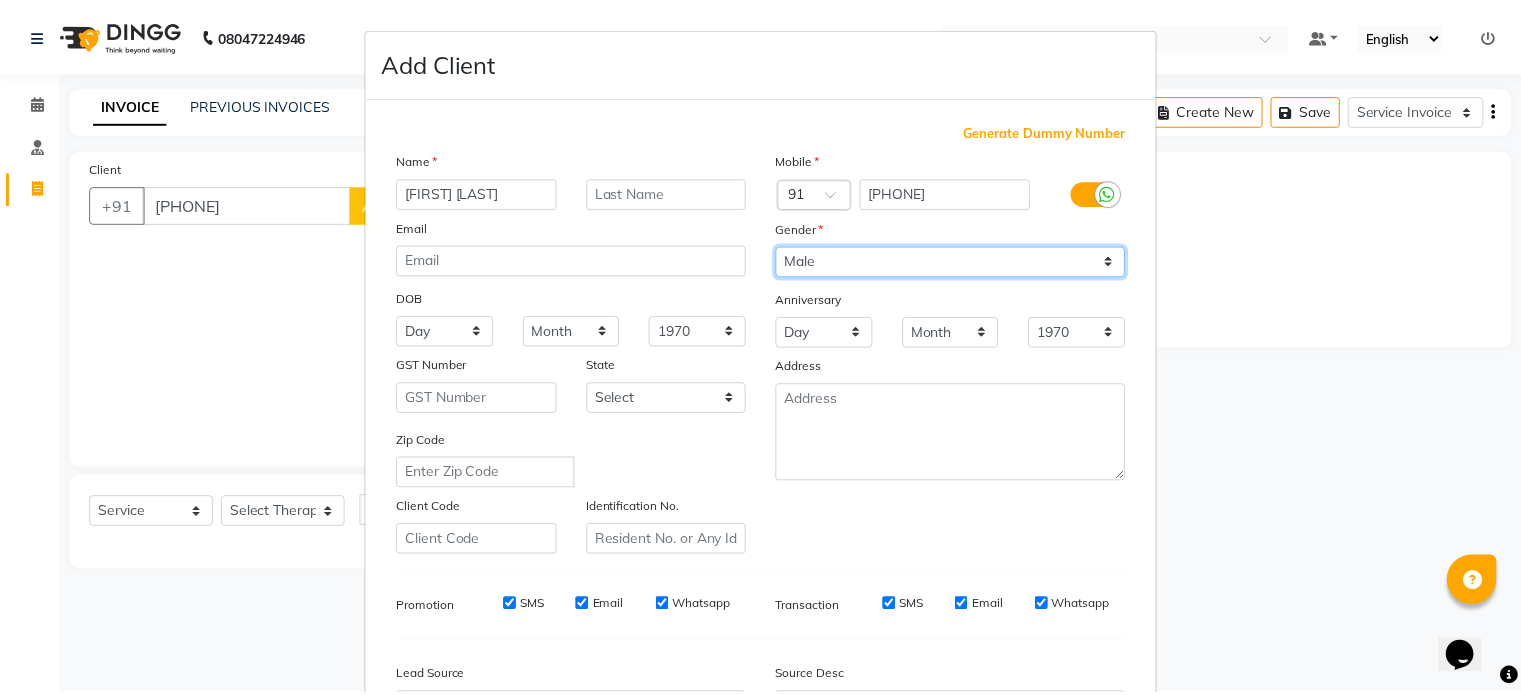 scroll, scrollTop: 237, scrollLeft: 0, axis: vertical 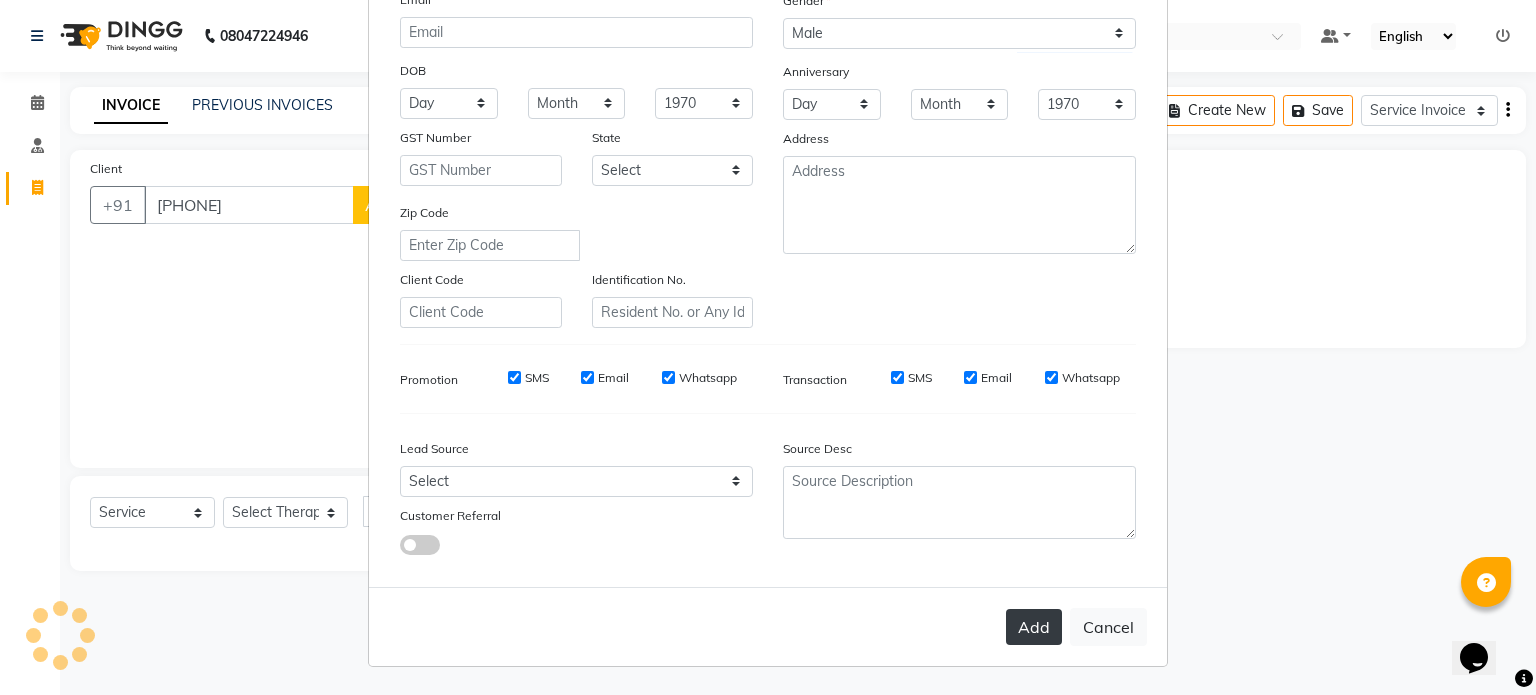 click on "Add" at bounding box center (1034, 627) 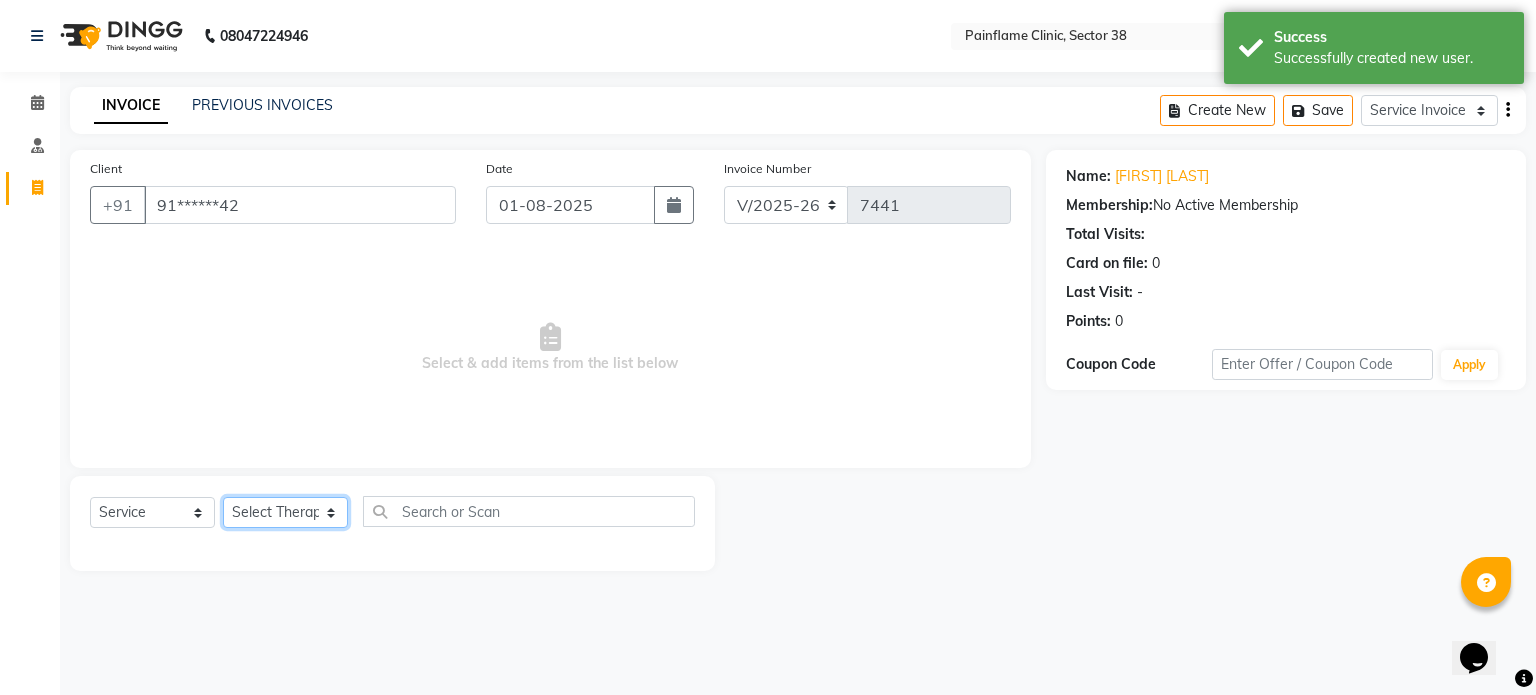 click on "Select Therapist Dr Durgesh Dr Harish Dr Ranjana Dr Saurabh Dr. Suraj Dr. Tejpal Mehlawat KUSHAL MOHIT SEMWAL Nancy Singhai Reception 1  Reception 2 Reception 3" 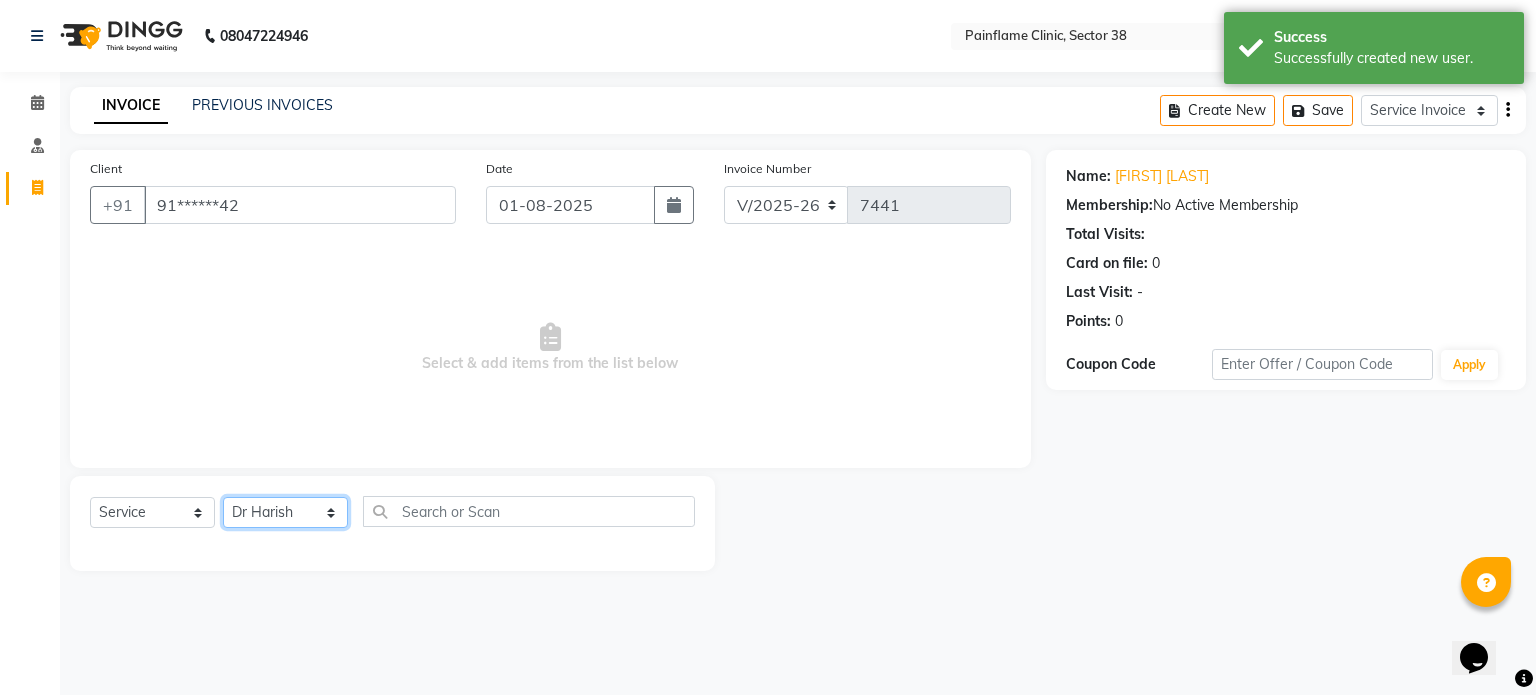 click on "Select Therapist Dr Durgesh Dr Harish Dr Ranjana Dr Saurabh Dr. Suraj Dr. Tejpal Mehlawat KUSHAL MOHIT SEMWAL Nancy Singhai Reception 1  Reception 2 Reception 3" 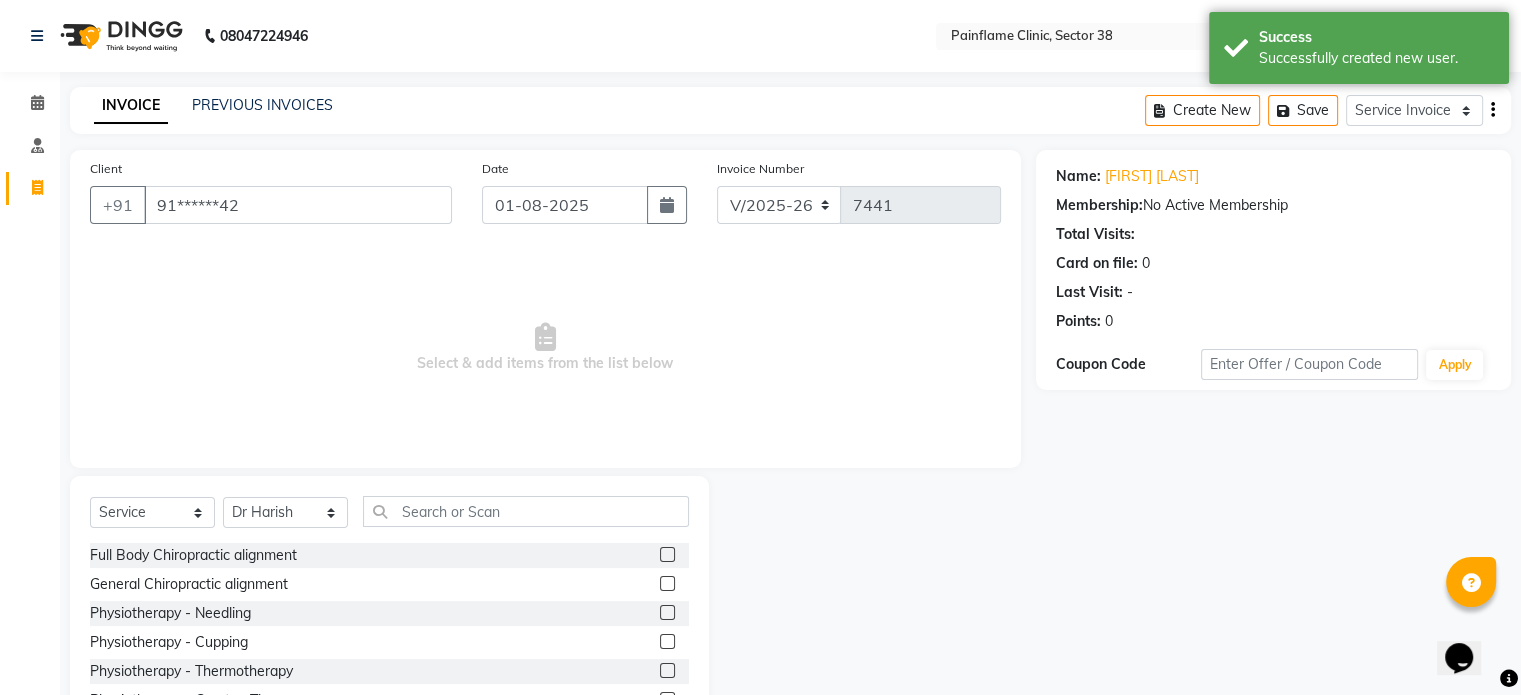 click 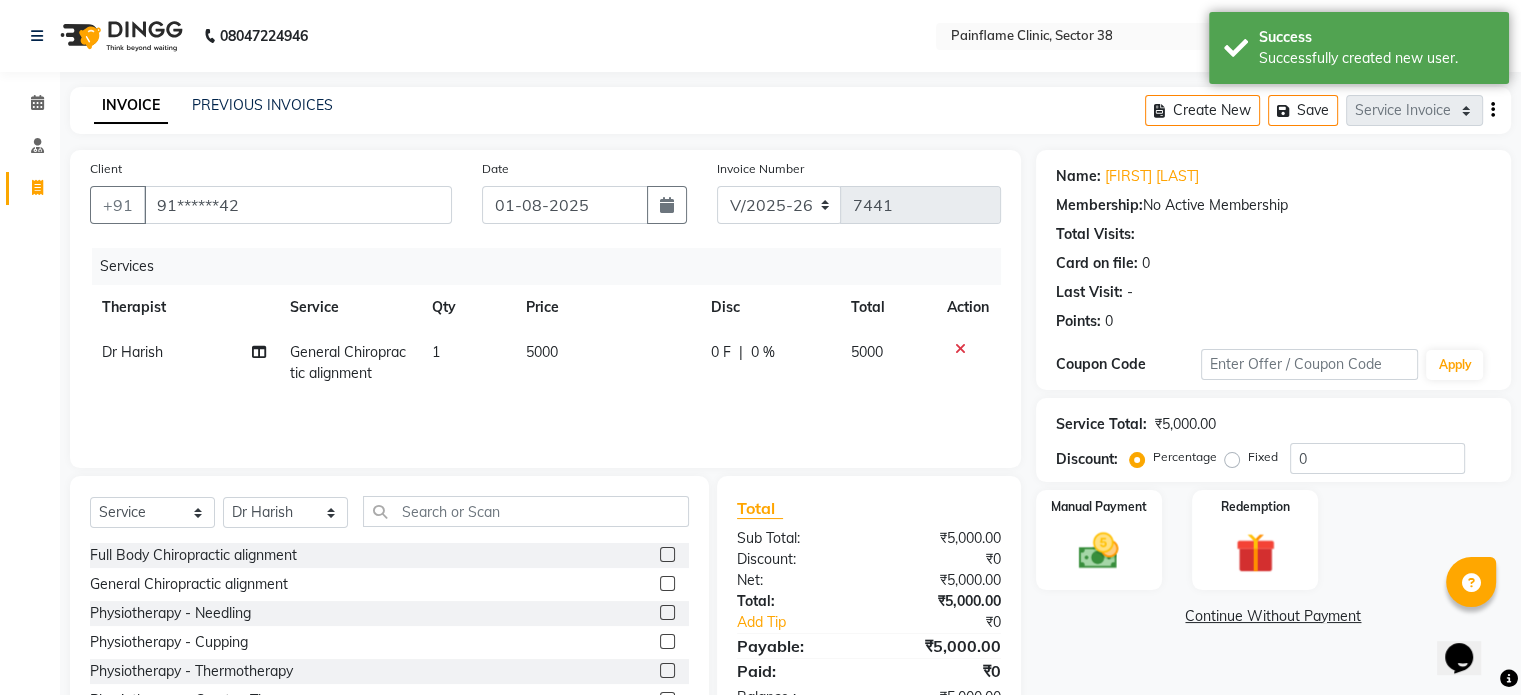 scroll, scrollTop: 119, scrollLeft: 0, axis: vertical 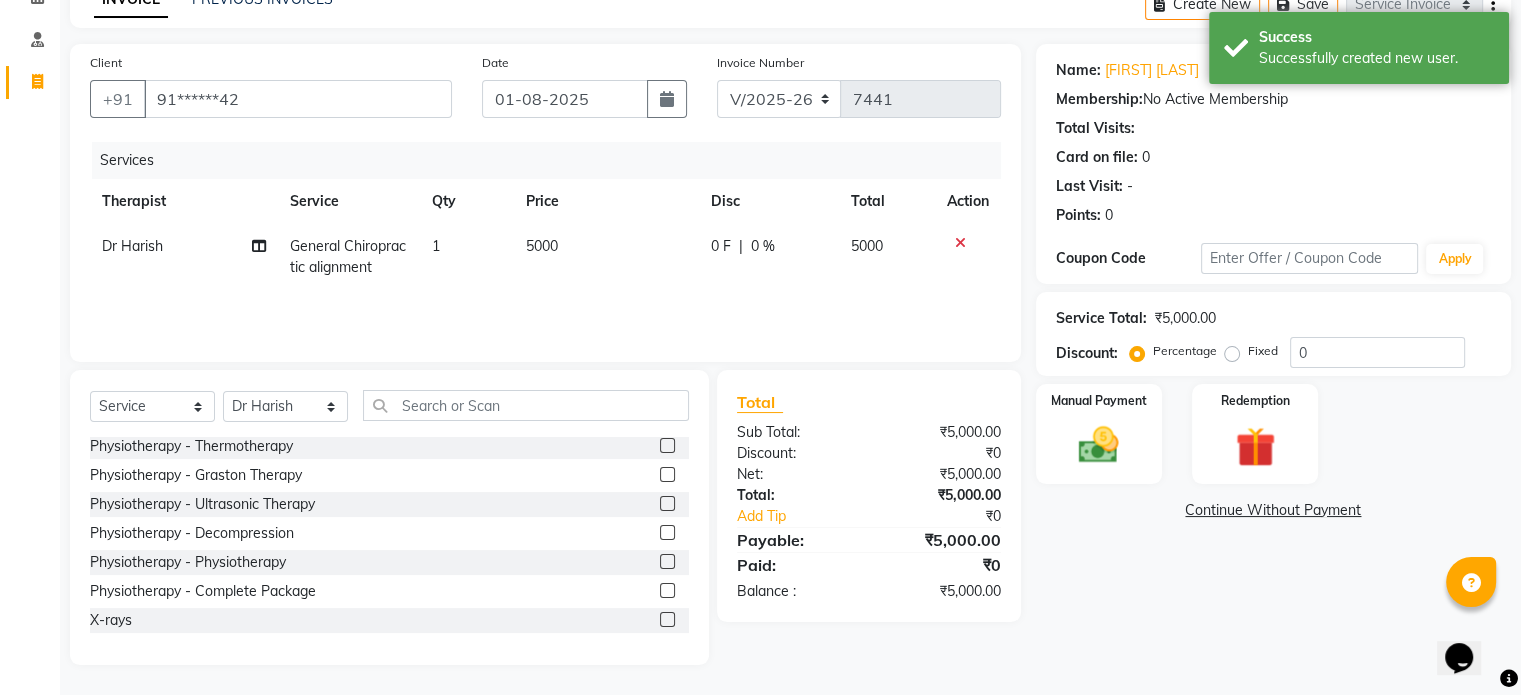 click 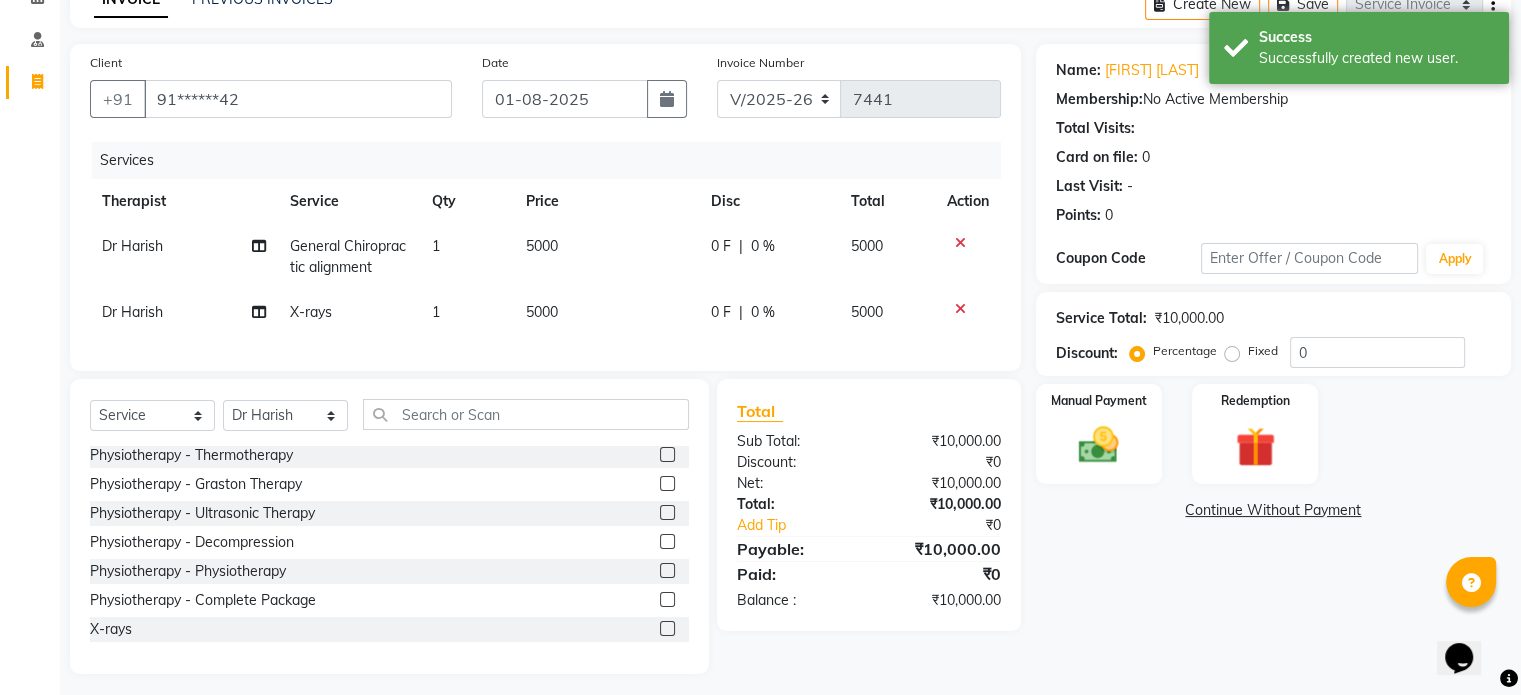 click on "5000" 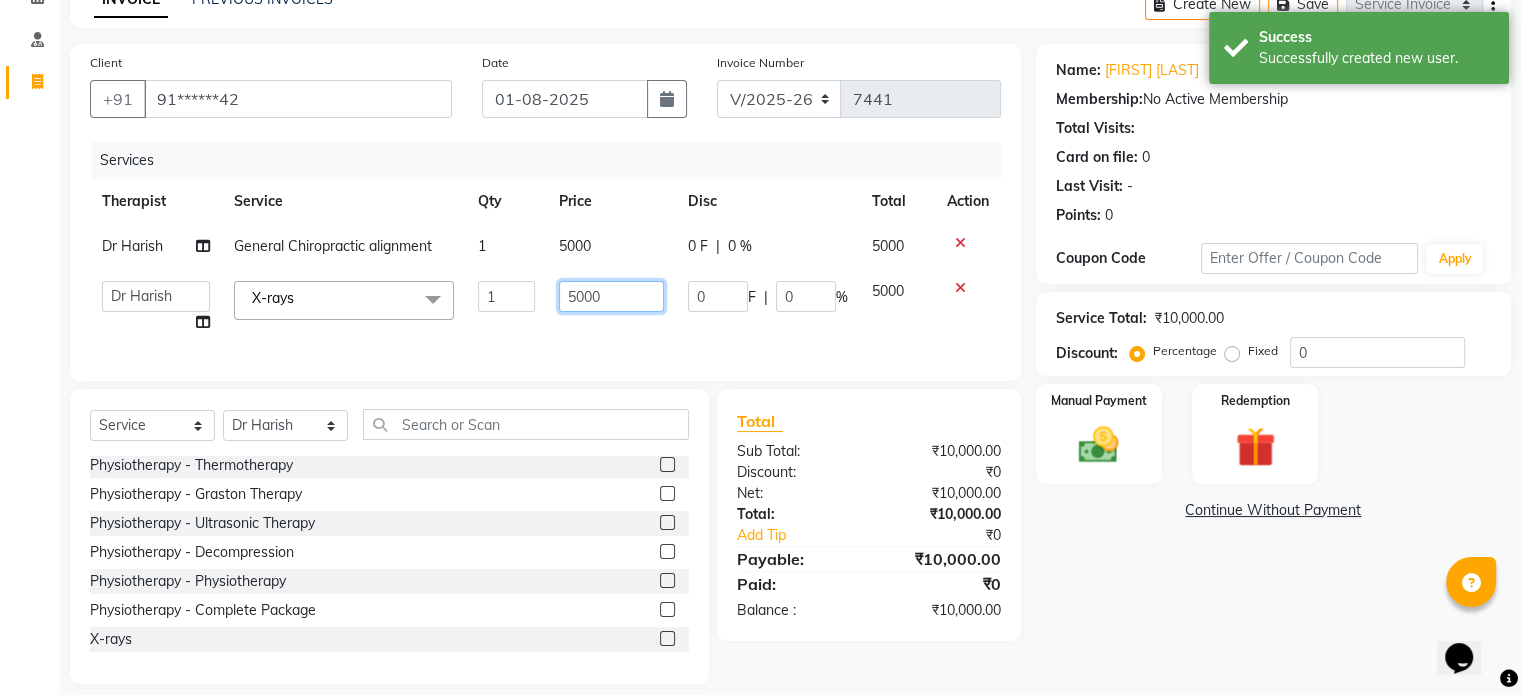 click on "5000" 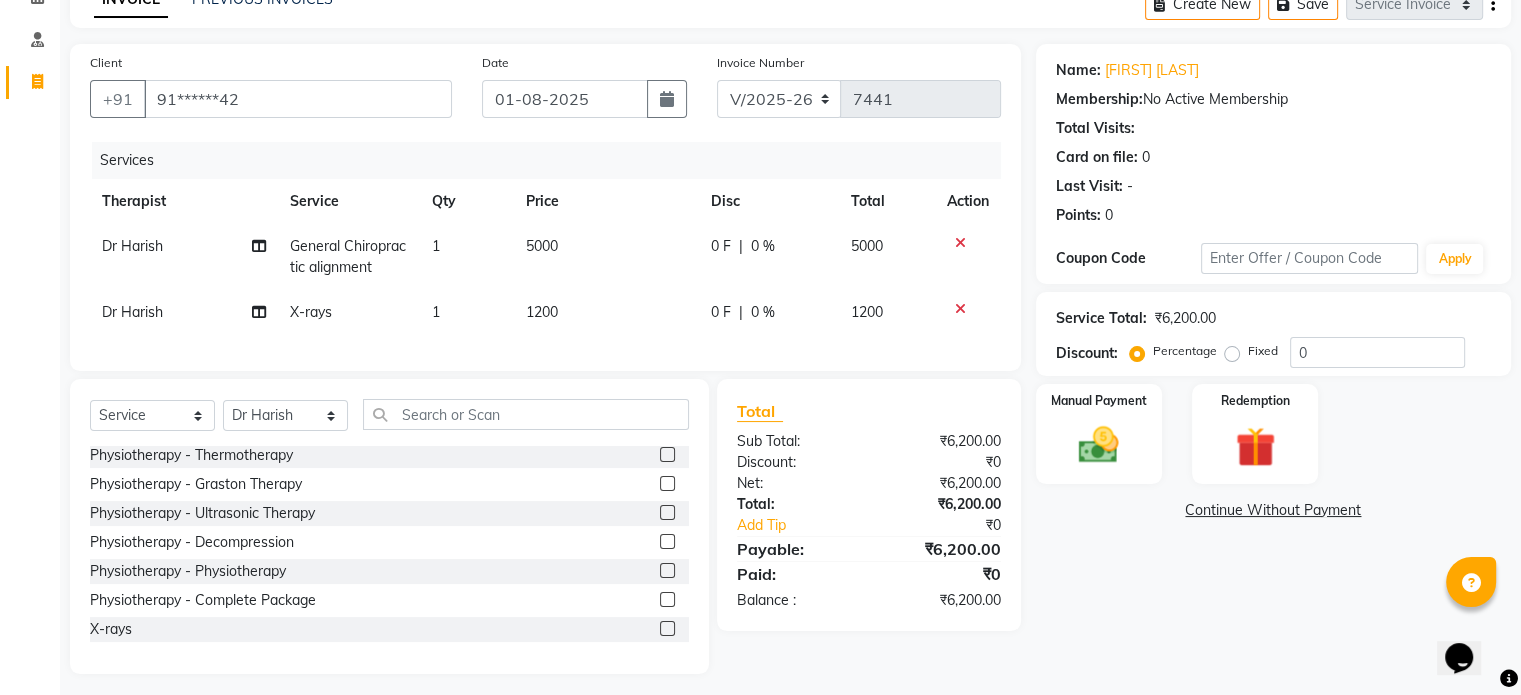 click on "Fixed" 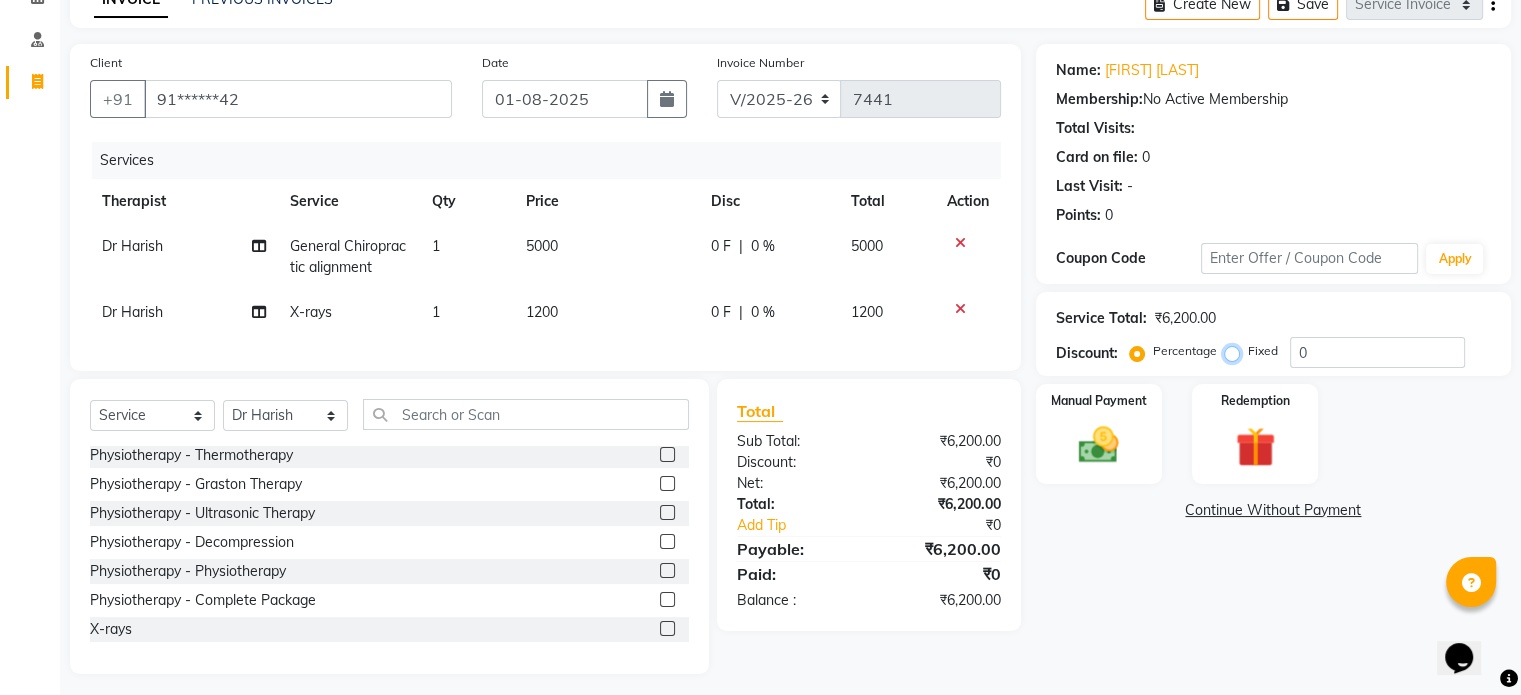 click on "Fixed" at bounding box center (1236, 351) 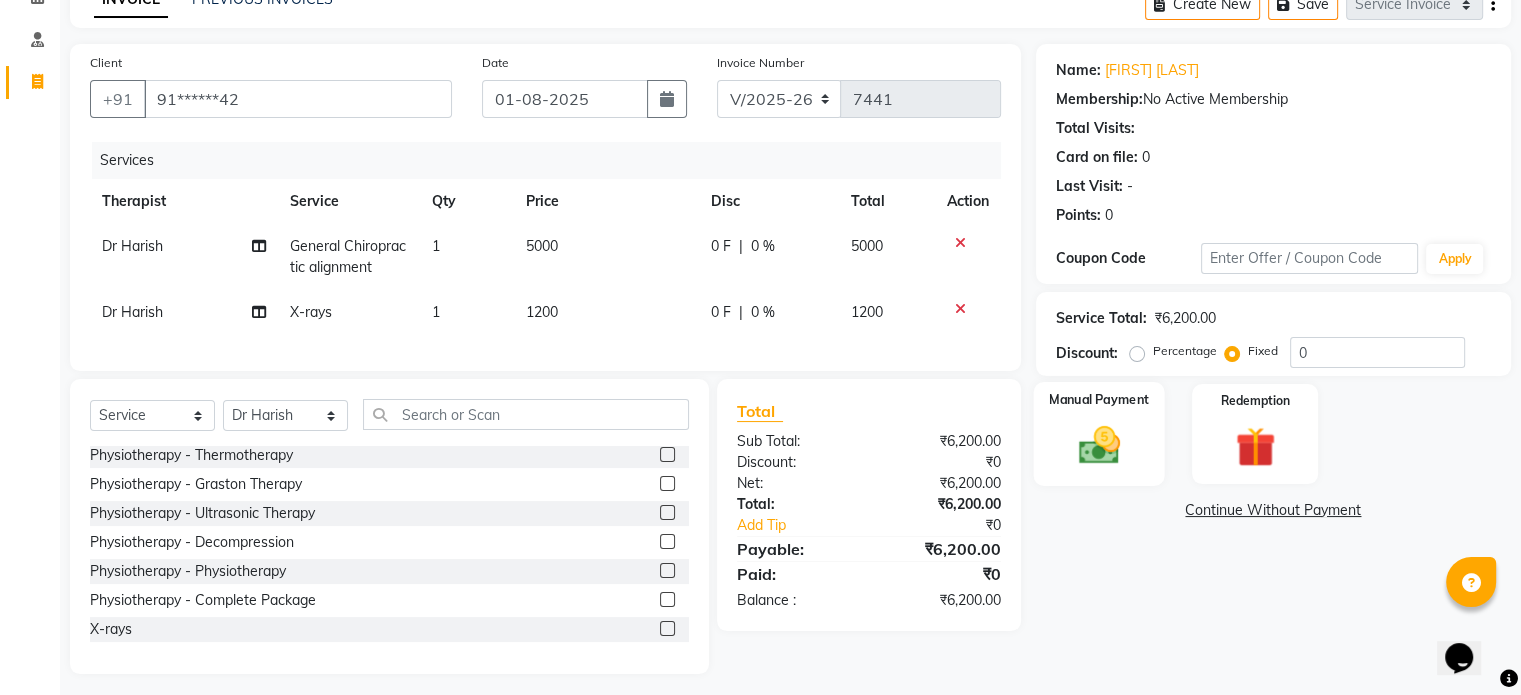 click on "Manual Payment" 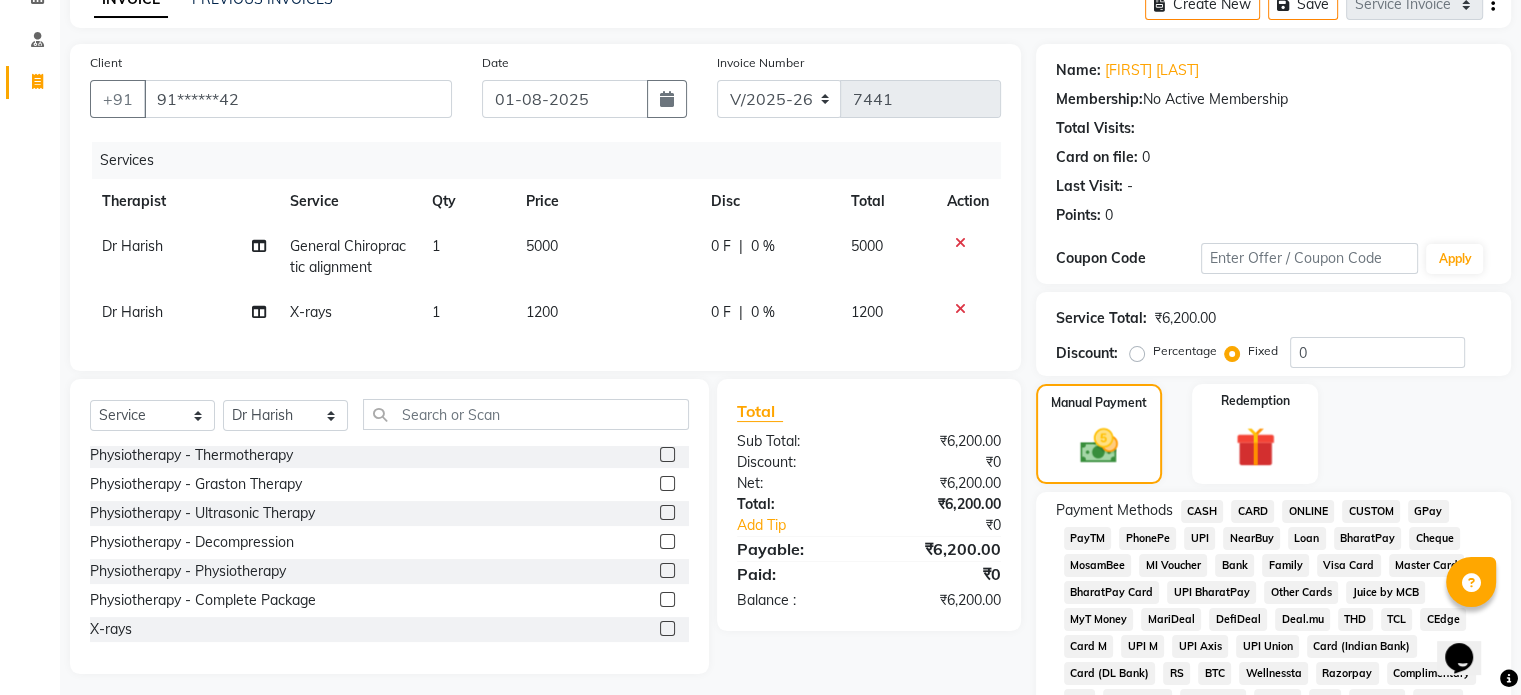 click on "UPI" 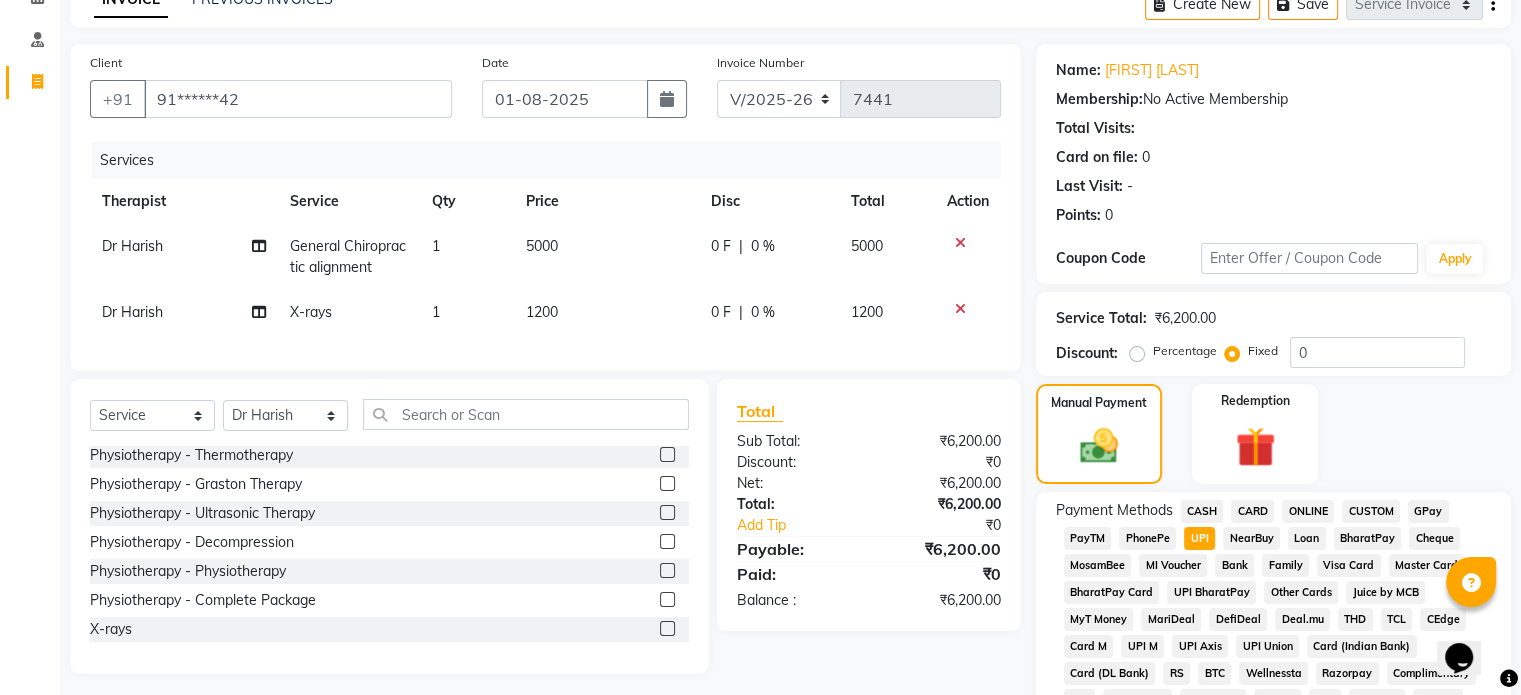 scroll, scrollTop: 652, scrollLeft: 0, axis: vertical 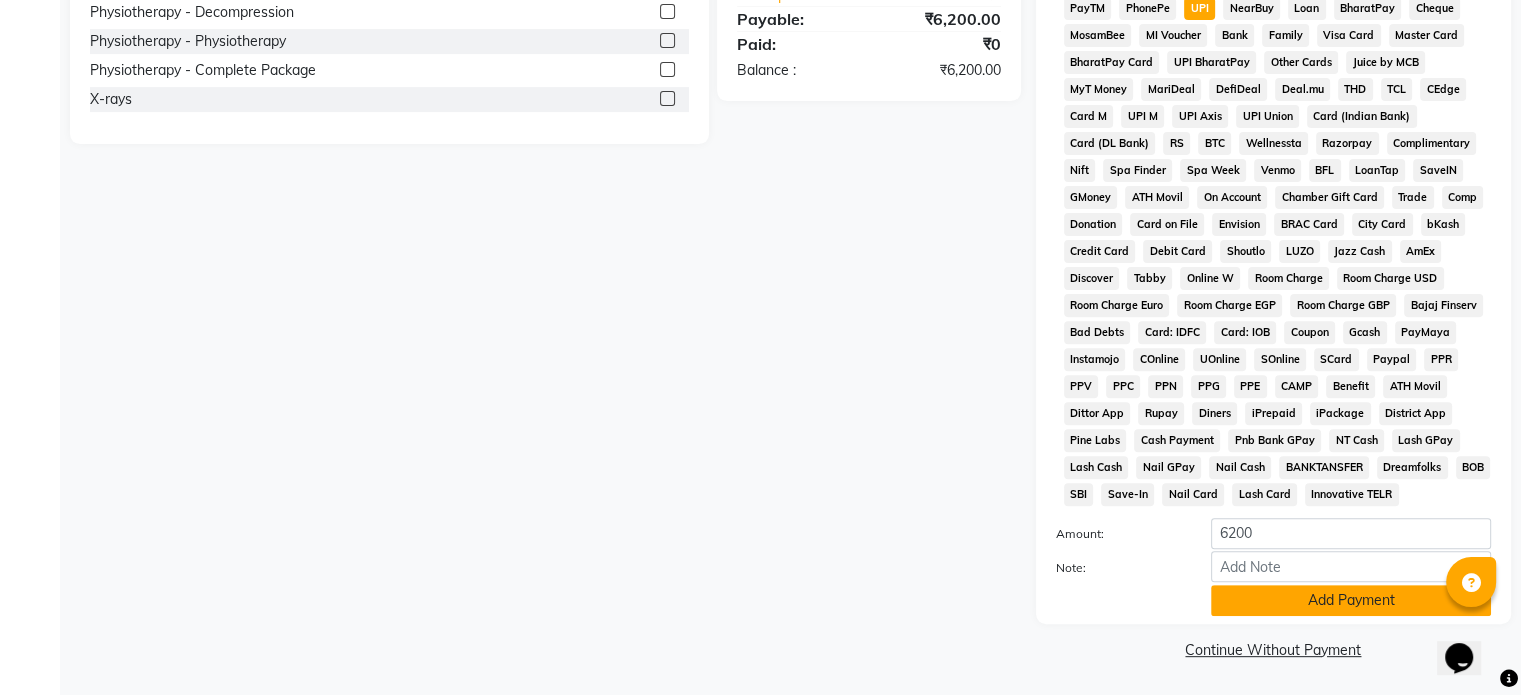 click on "Add Payment" 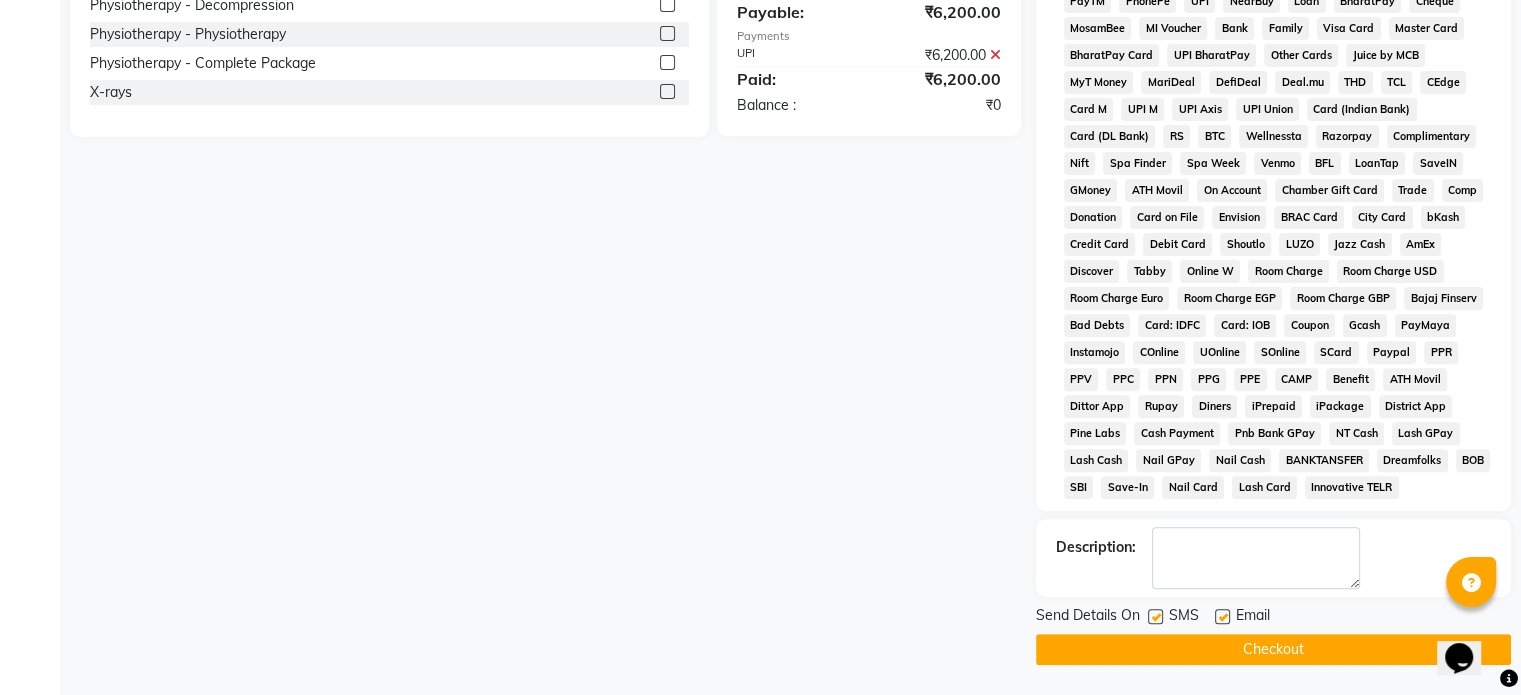 click 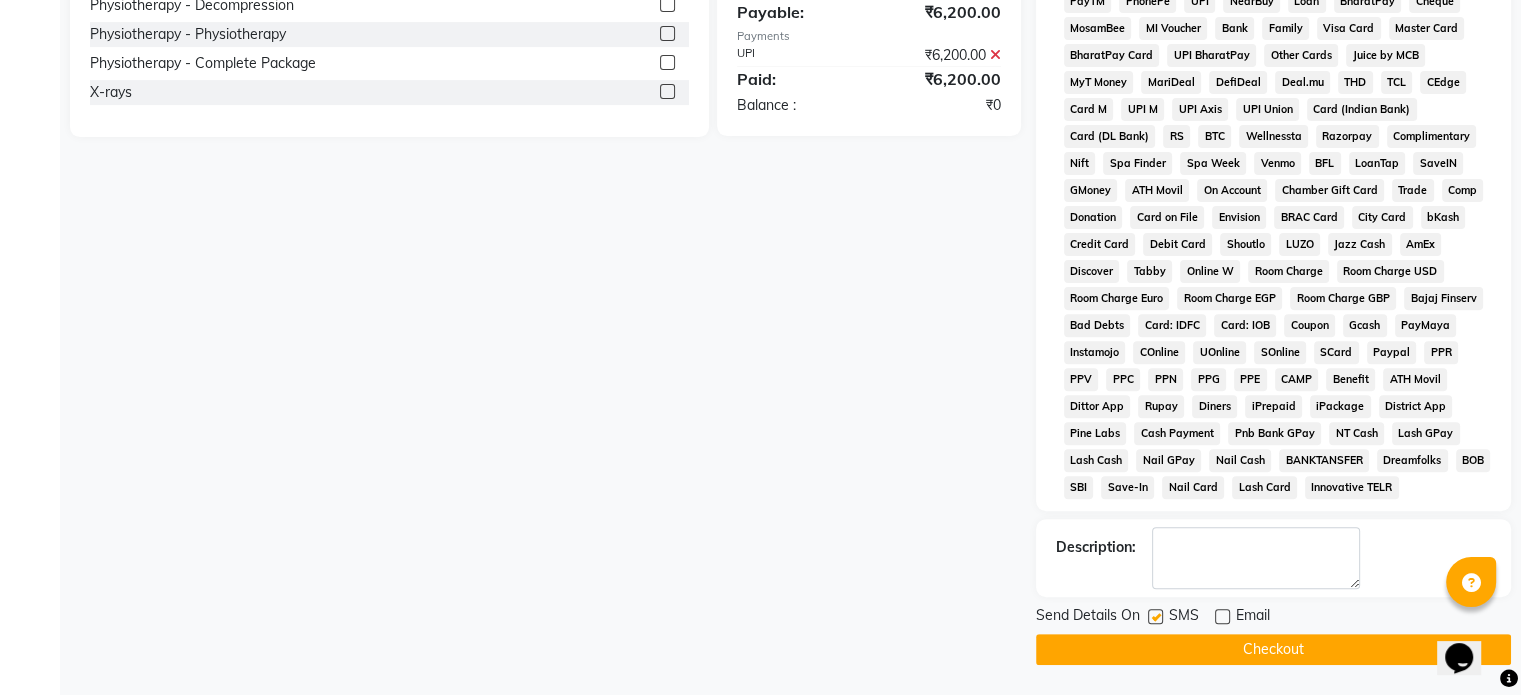 click 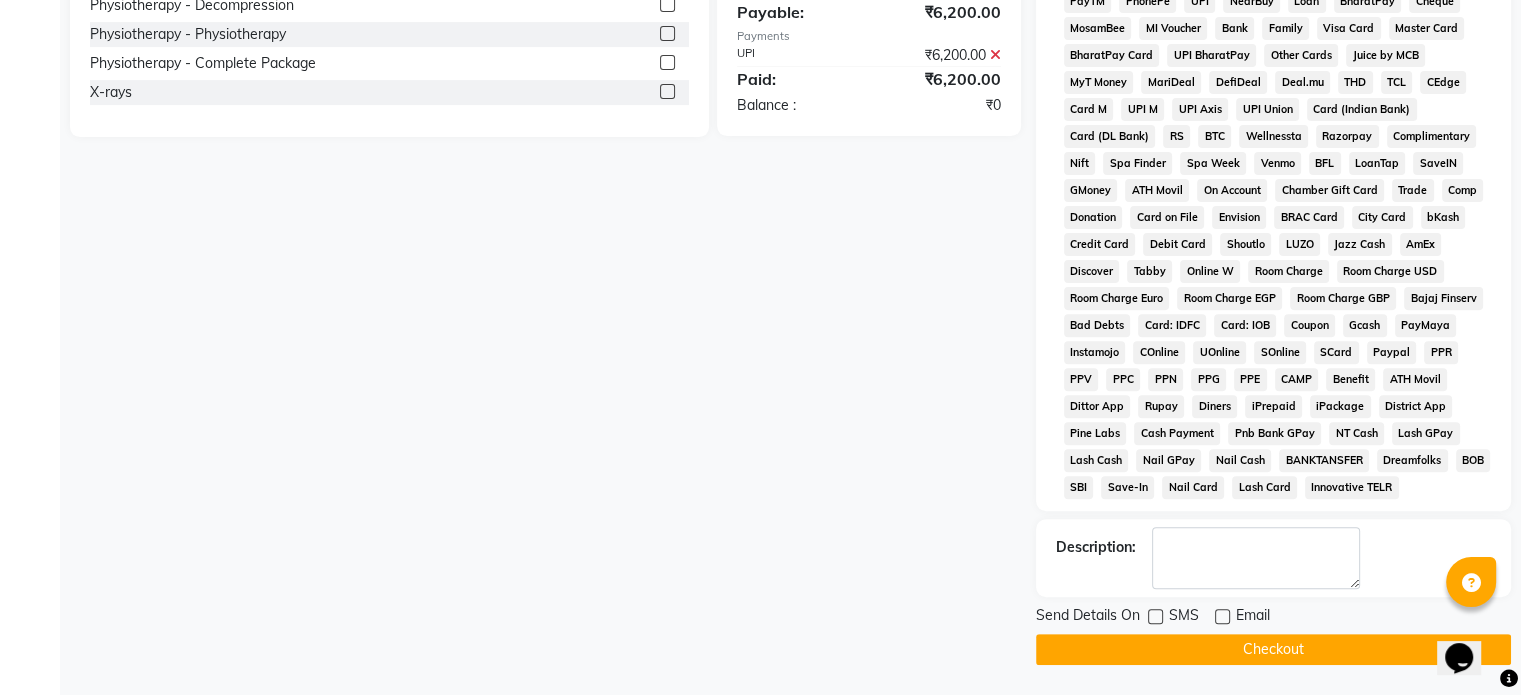 click on "Checkout" 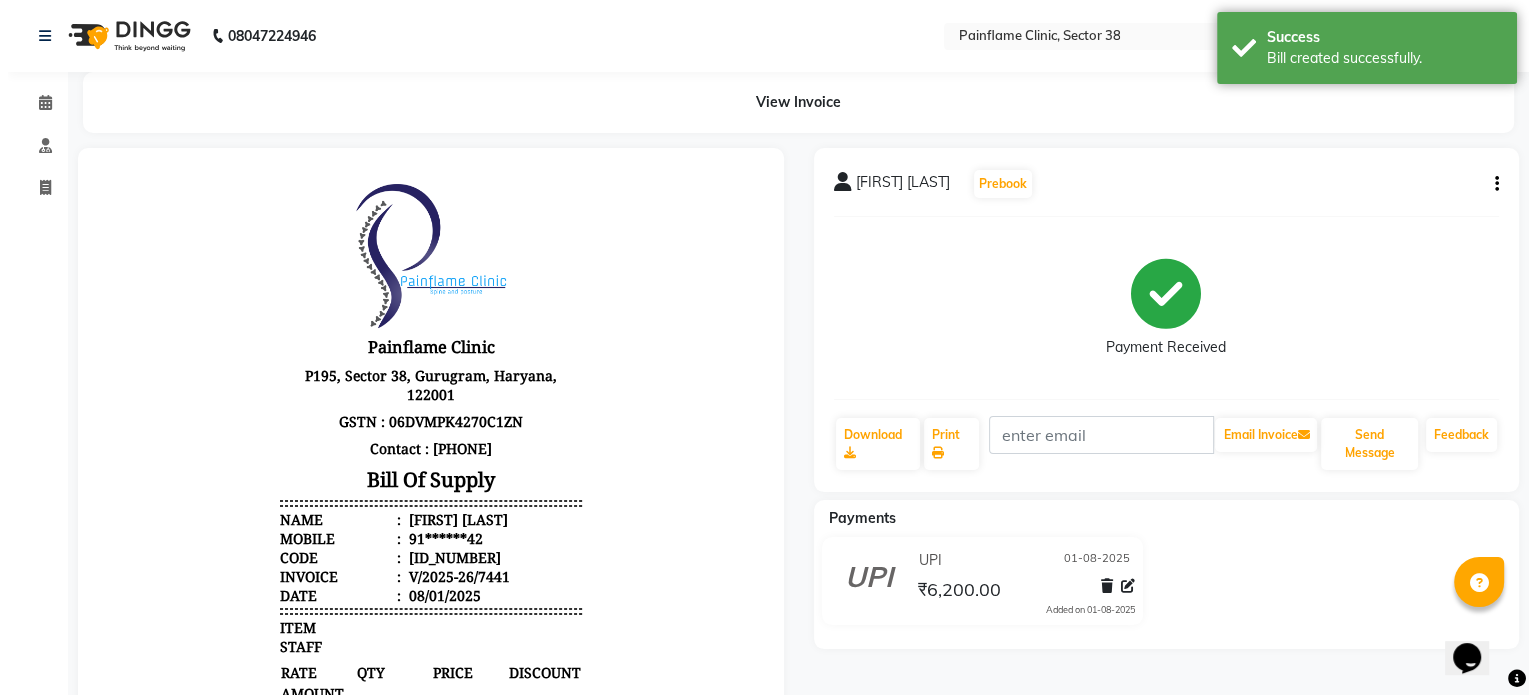 scroll, scrollTop: 0, scrollLeft: 0, axis: both 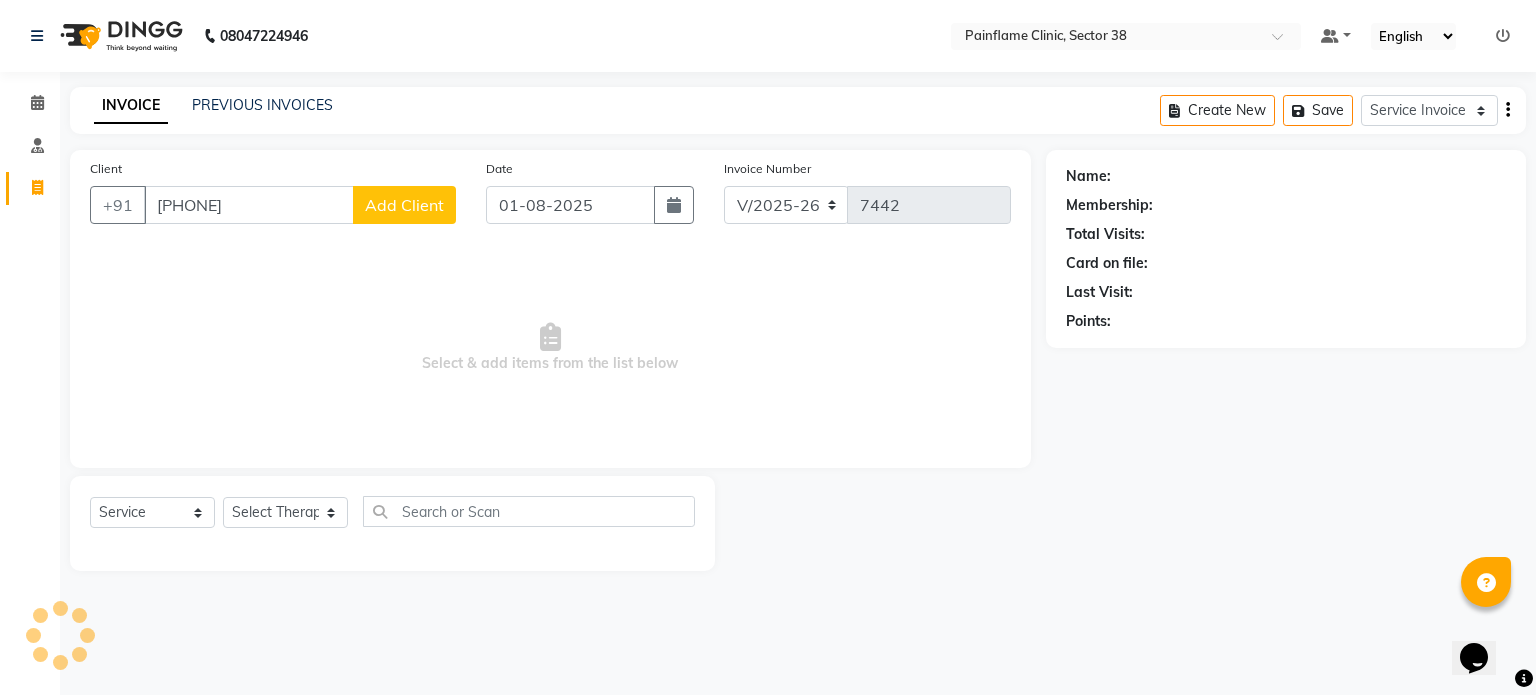 click on "Add Client" 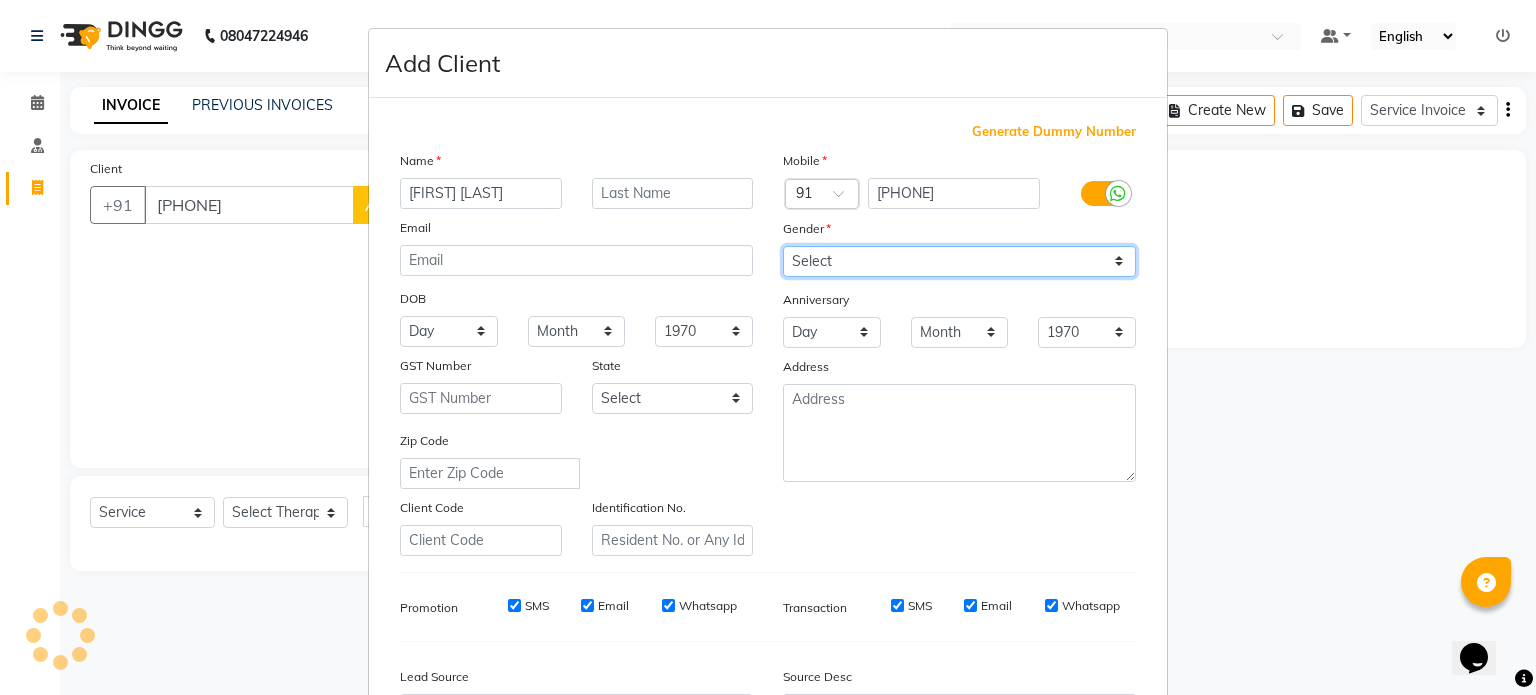 click on "Select Male Female Other Prefer Not To Say" at bounding box center [959, 261] 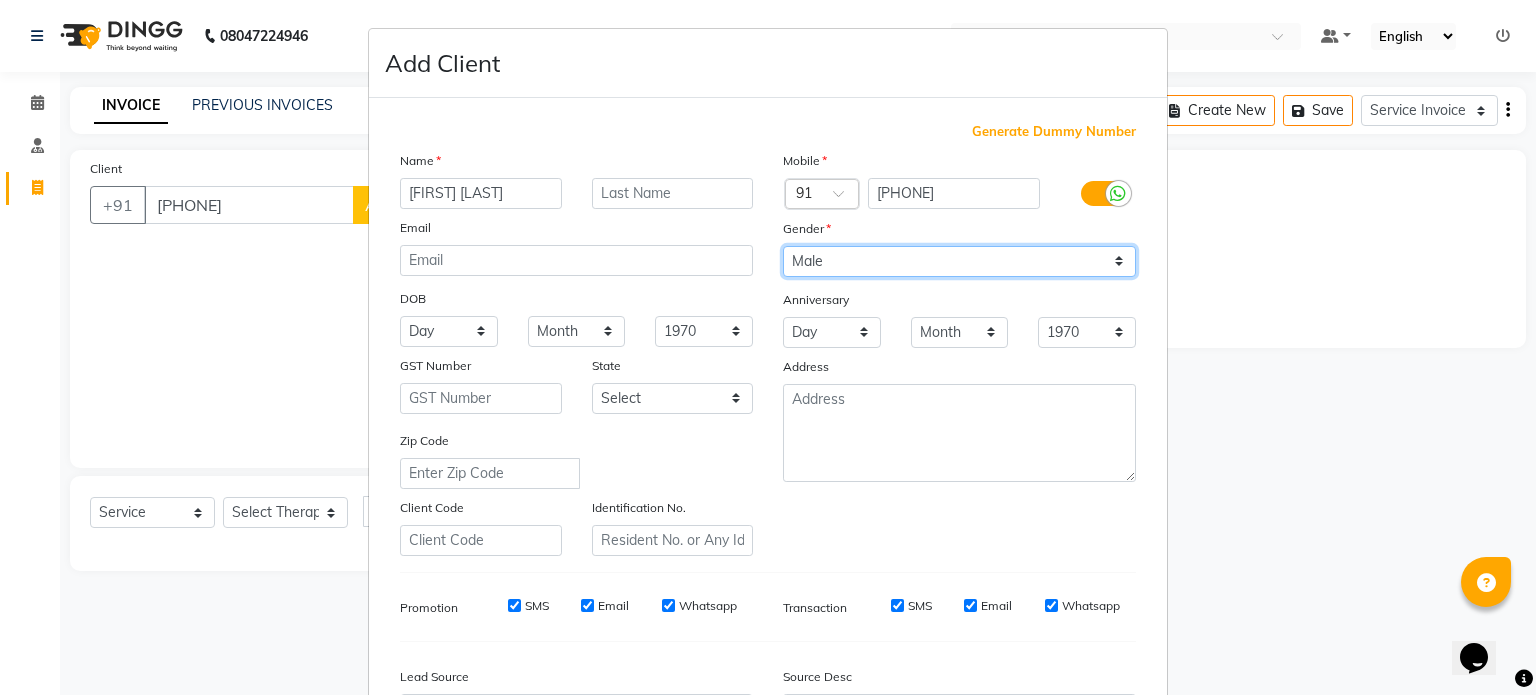 click on "Select Male Female Other Prefer Not To Say" at bounding box center (959, 261) 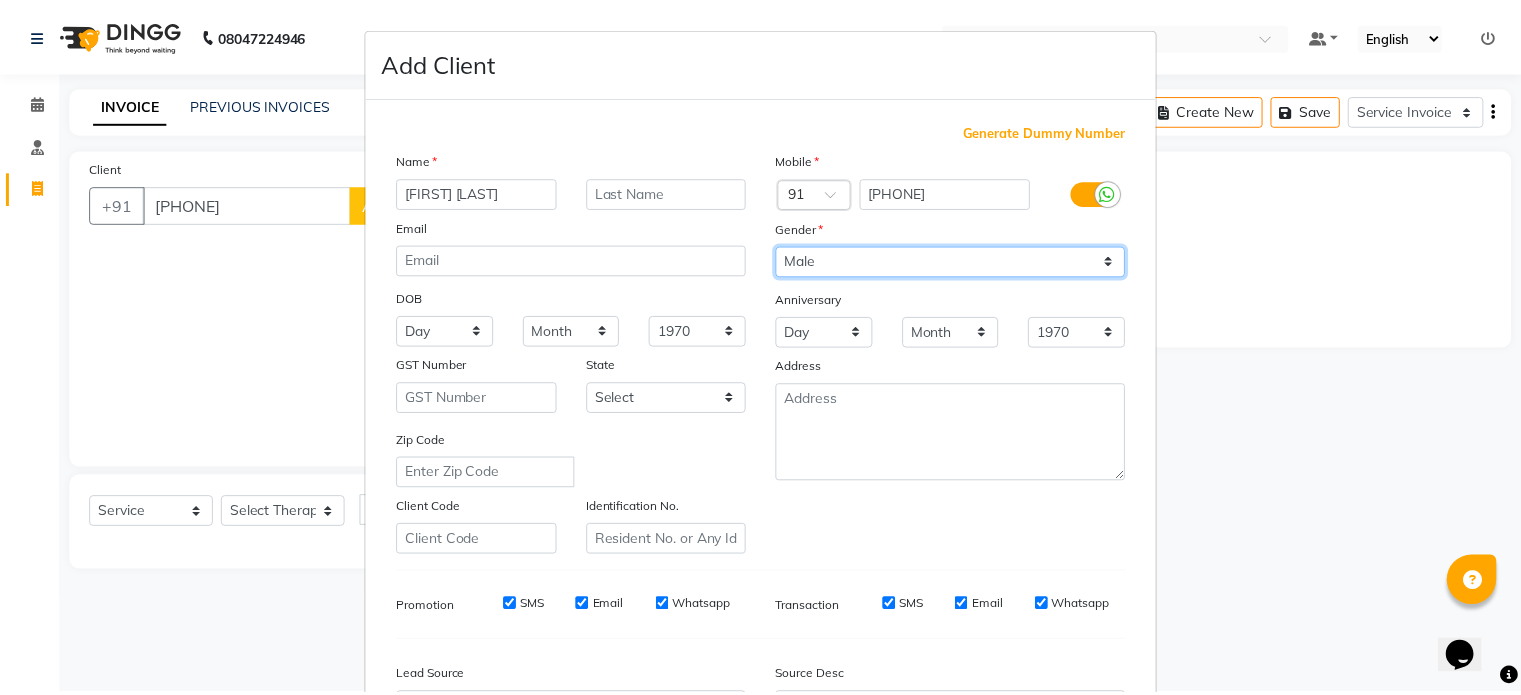 scroll, scrollTop: 237, scrollLeft: 0, axis: vertical 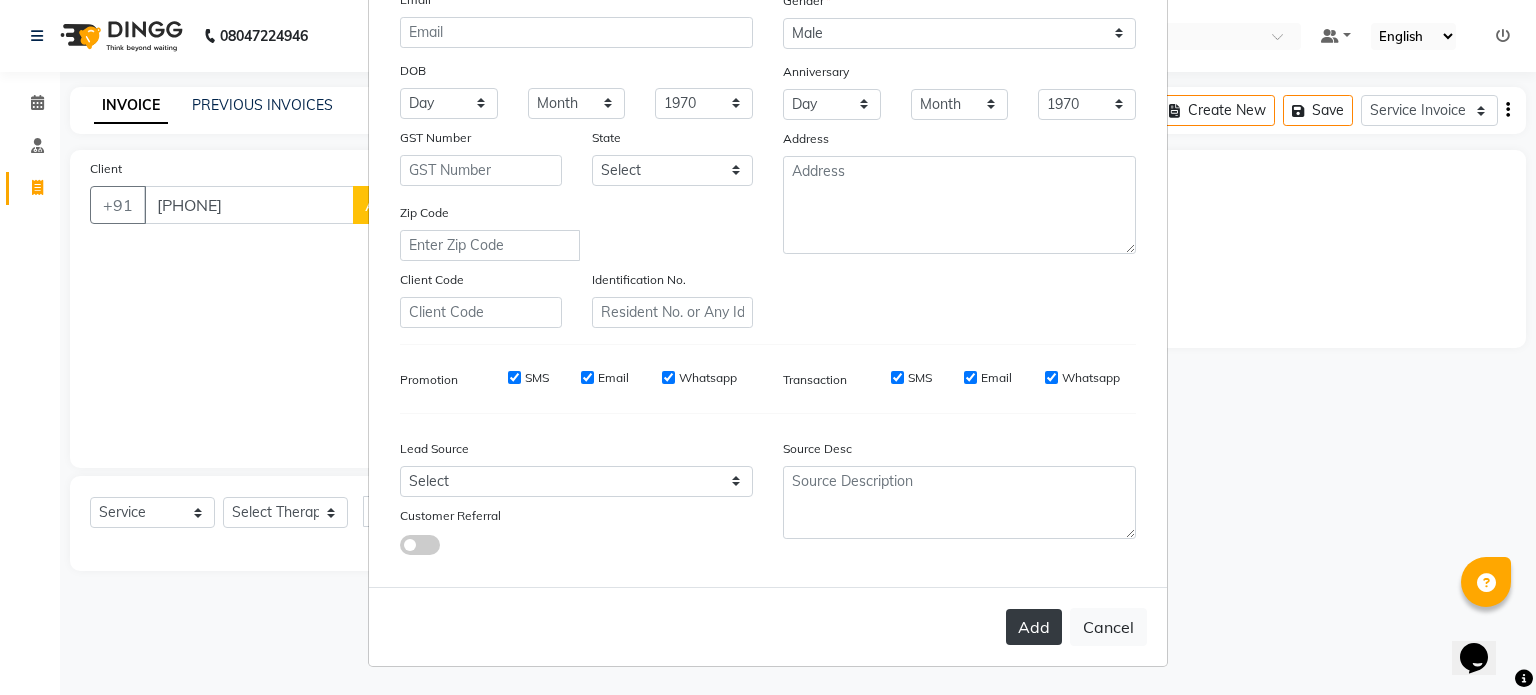 click on "Add" at bounding box center (1034, 627) 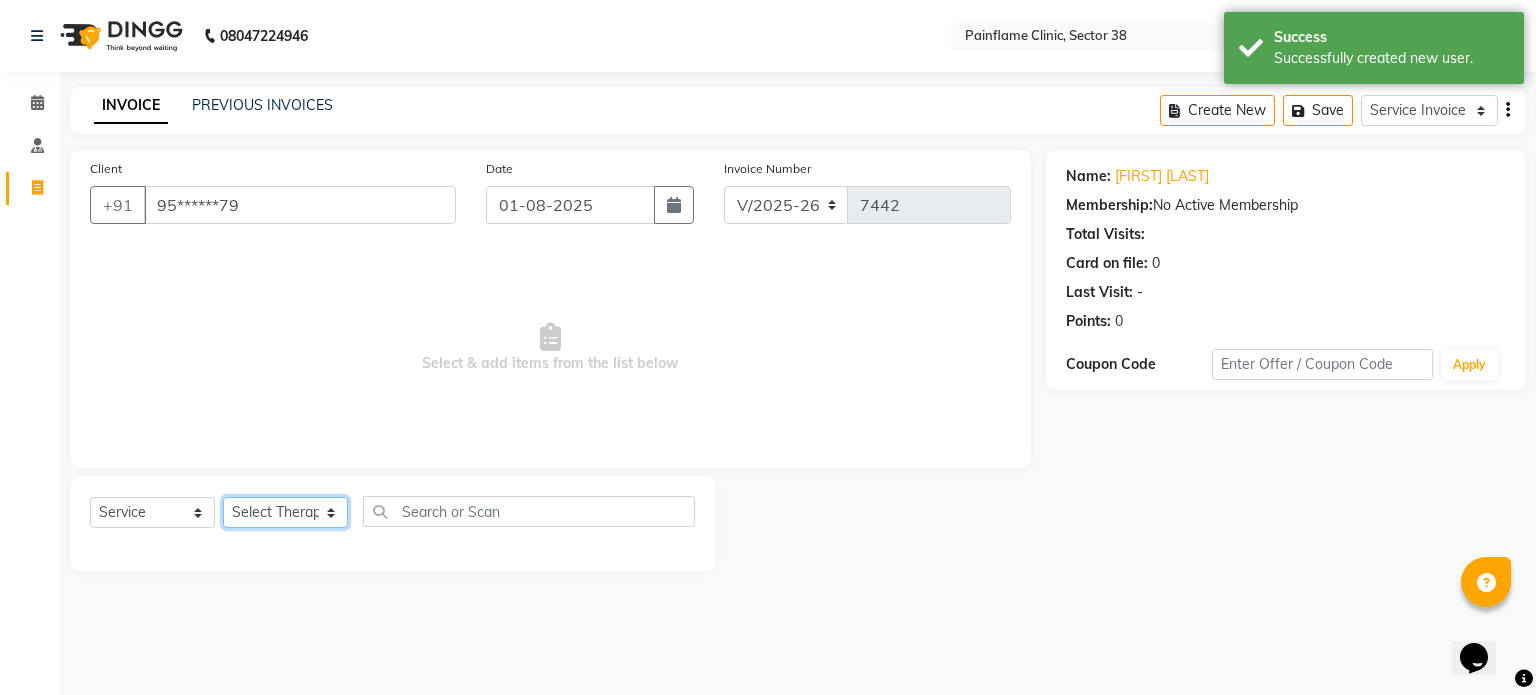 click on "Select Therapist Dr Durgesh Dr Harish Dr Ranjana Dr Saurabh Dr. Suraj Dr. Tejpal Mehlawat KUSHAL MOHIT SEMWAL Nancy Singhai Reception 1  Reception 2 Reception 3" 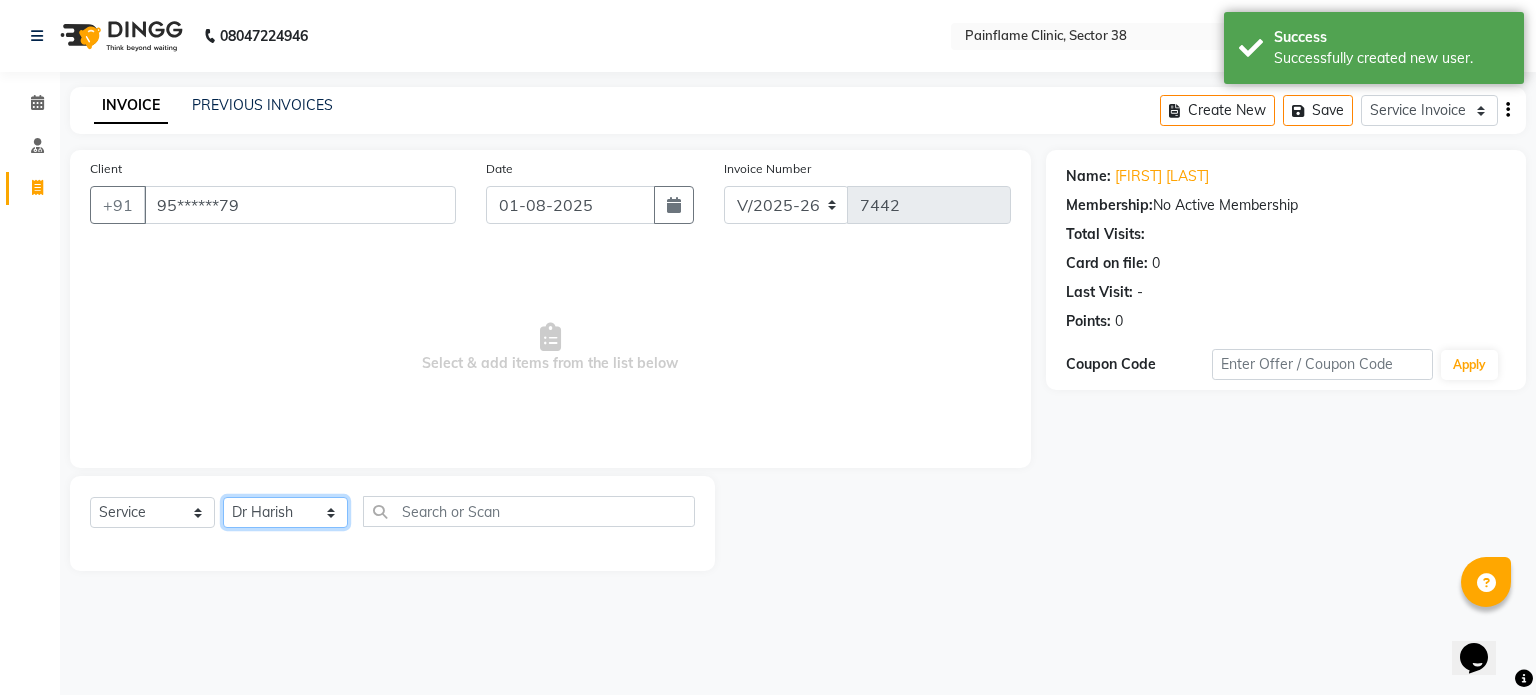 click on "Select Therapist Dr Durgesh Dr Harish Dr Ranjana Dr Saurabh Dr. Suraj Dr. Tejpal Mehlawat KUSHAL MOHIT SEMWAL Nancy Singhai Reception 1  Reception 2 Reception 3" 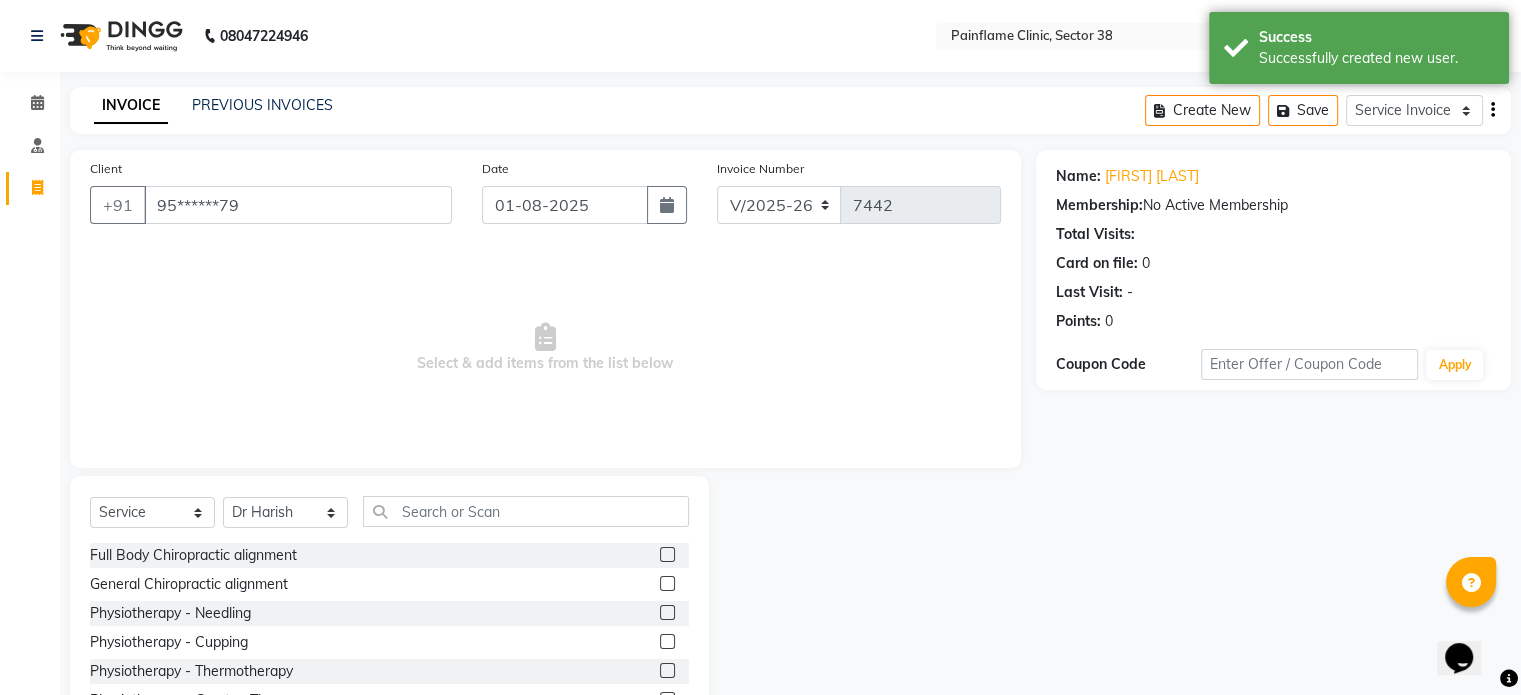 click 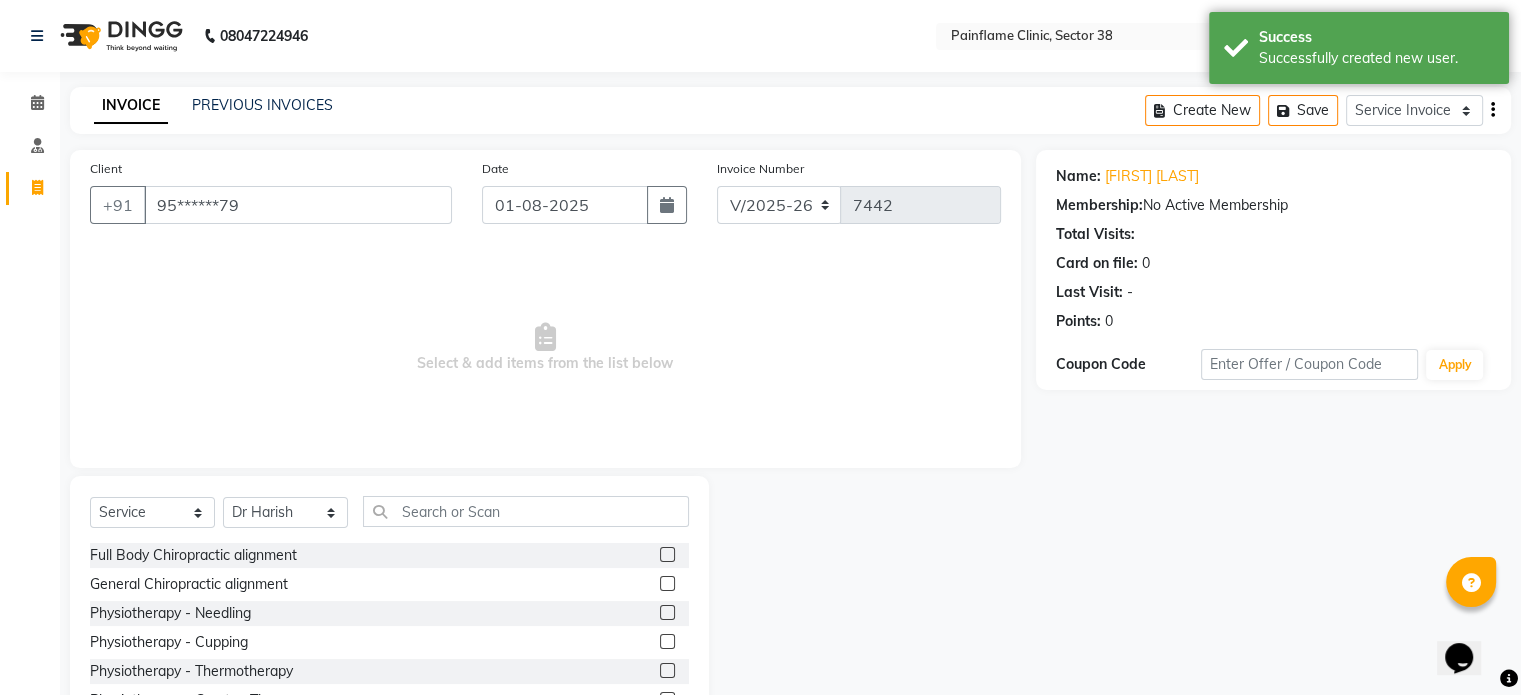 click at bounding box center [666, 555] 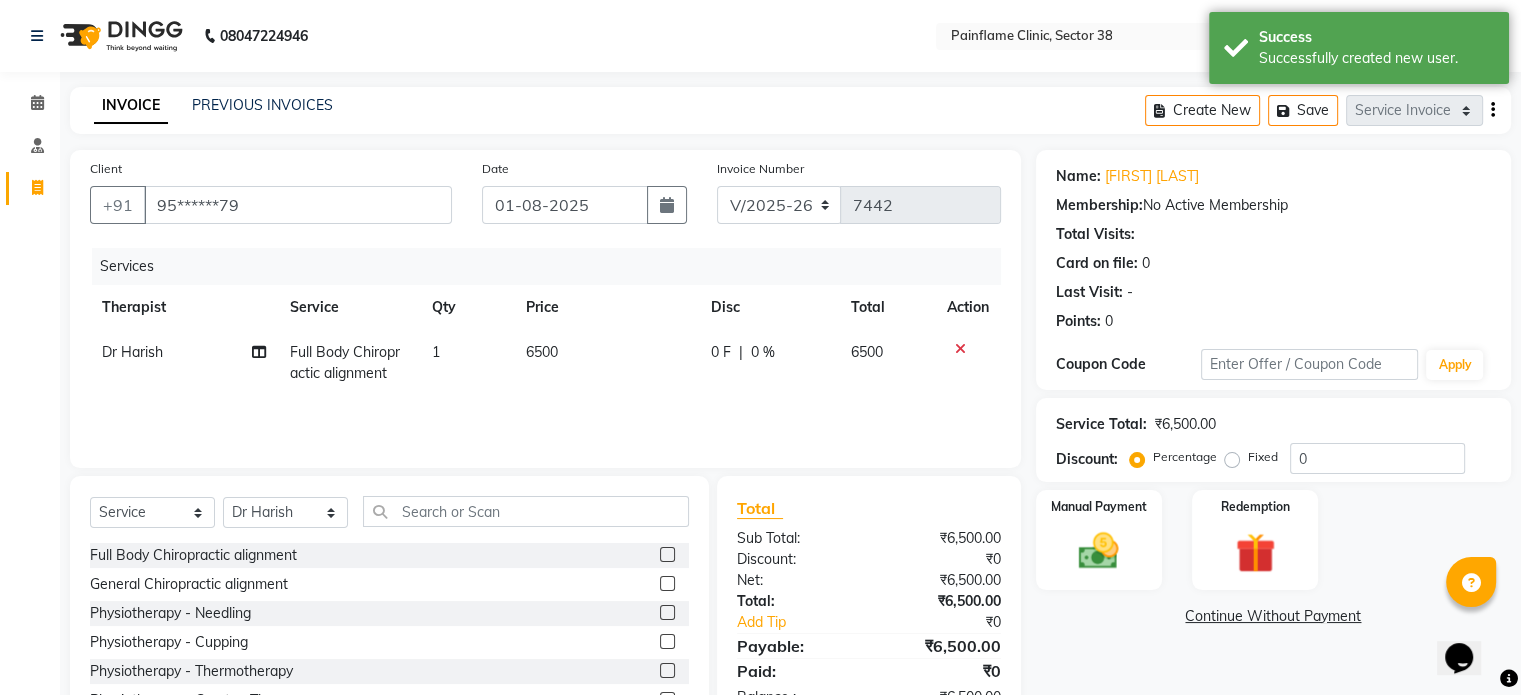 scroll, scrollTop: 119, scrollLeft: 0, axis: vertical 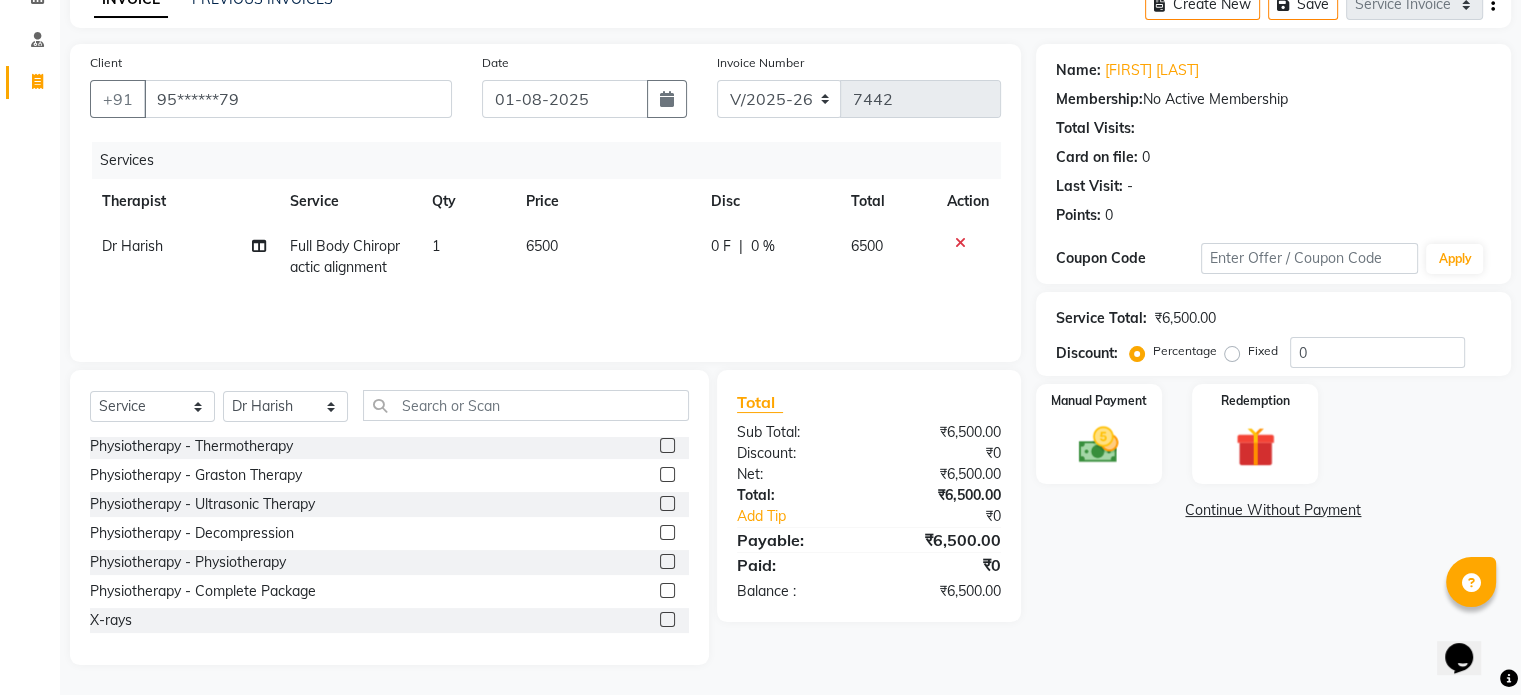 click 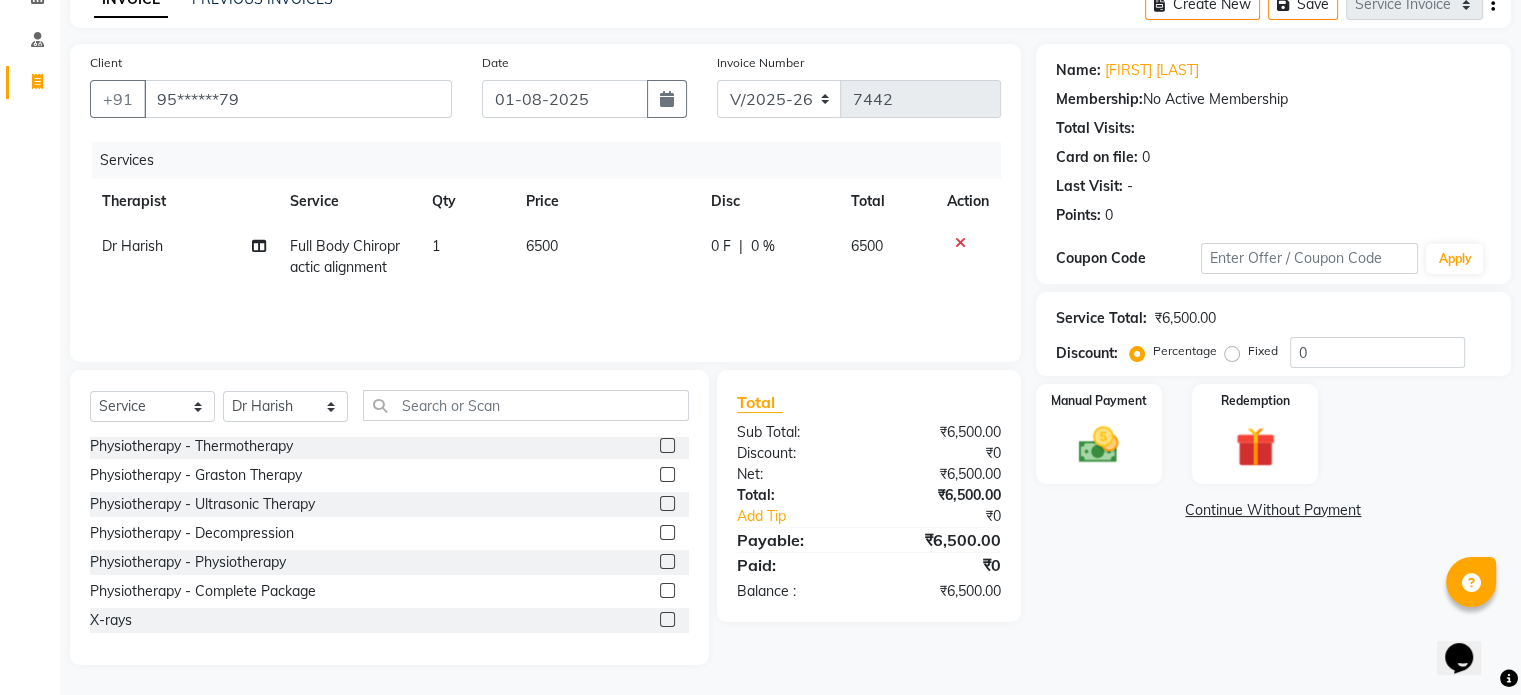 click at bounding box center (666, 620) 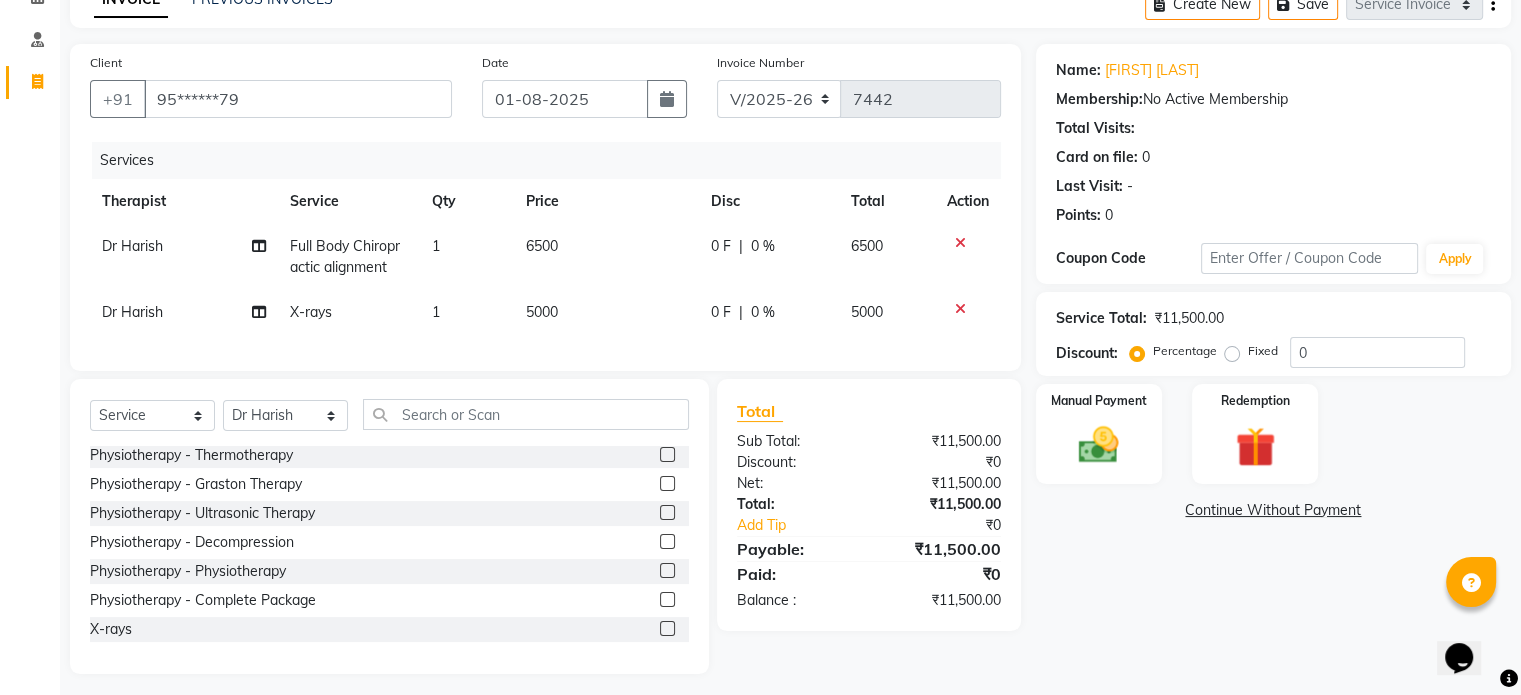 click on "5000" 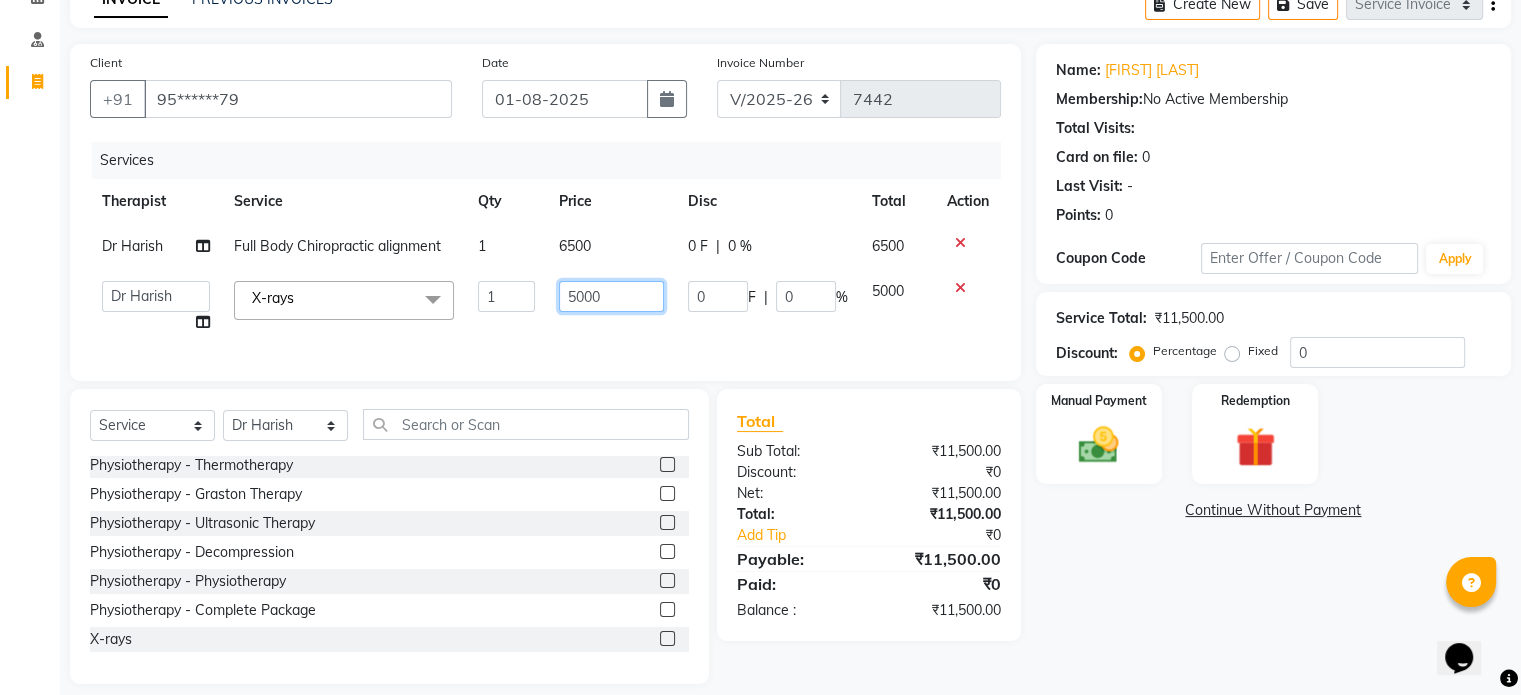 click on "5000" 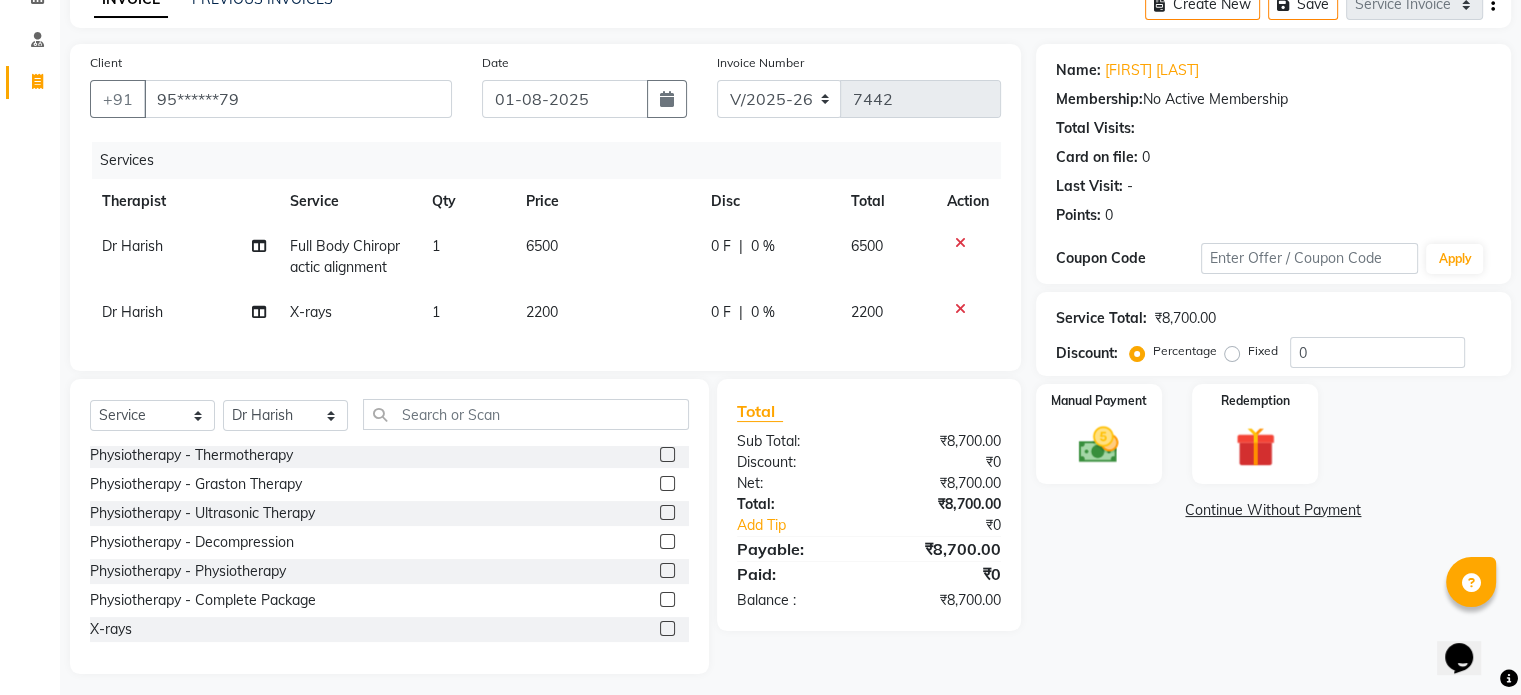 click on "Fixed" 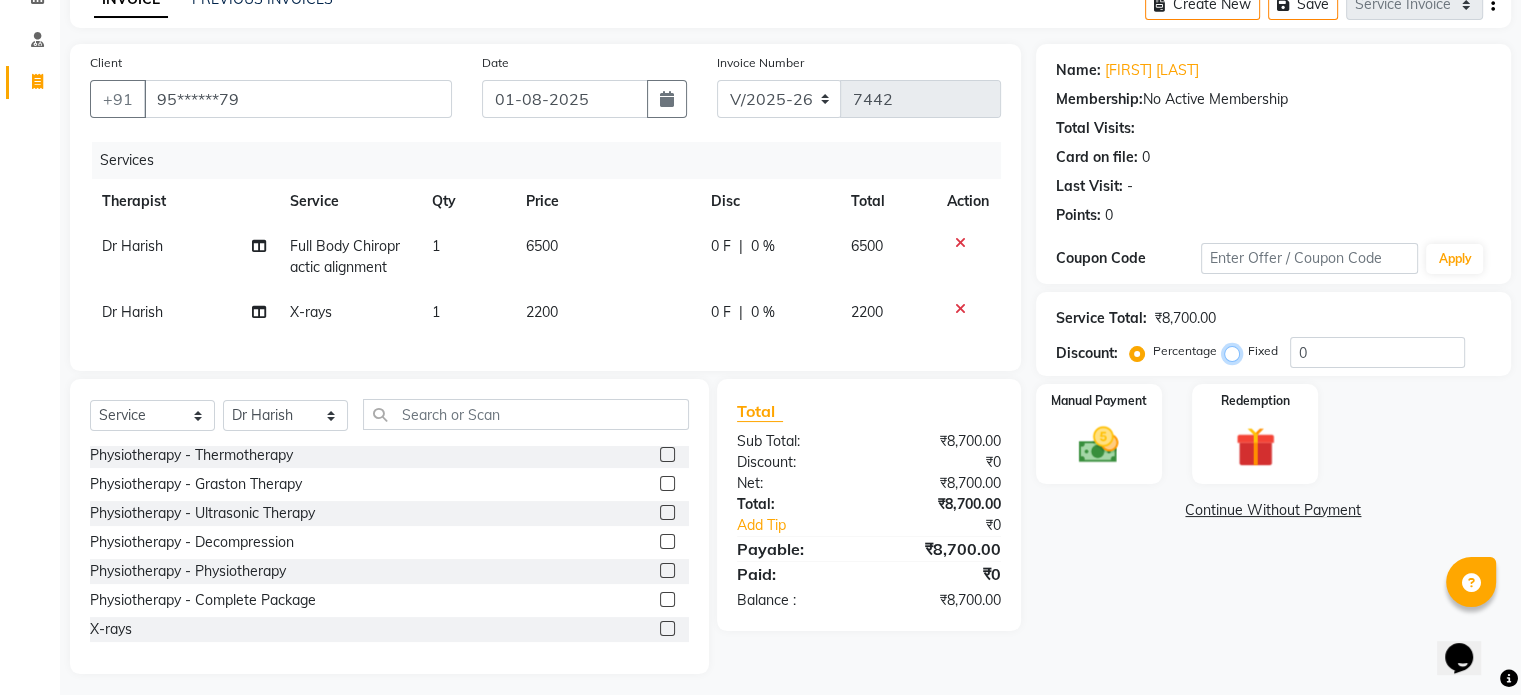 click on "Fixed" at bounding box center [1236, 351] 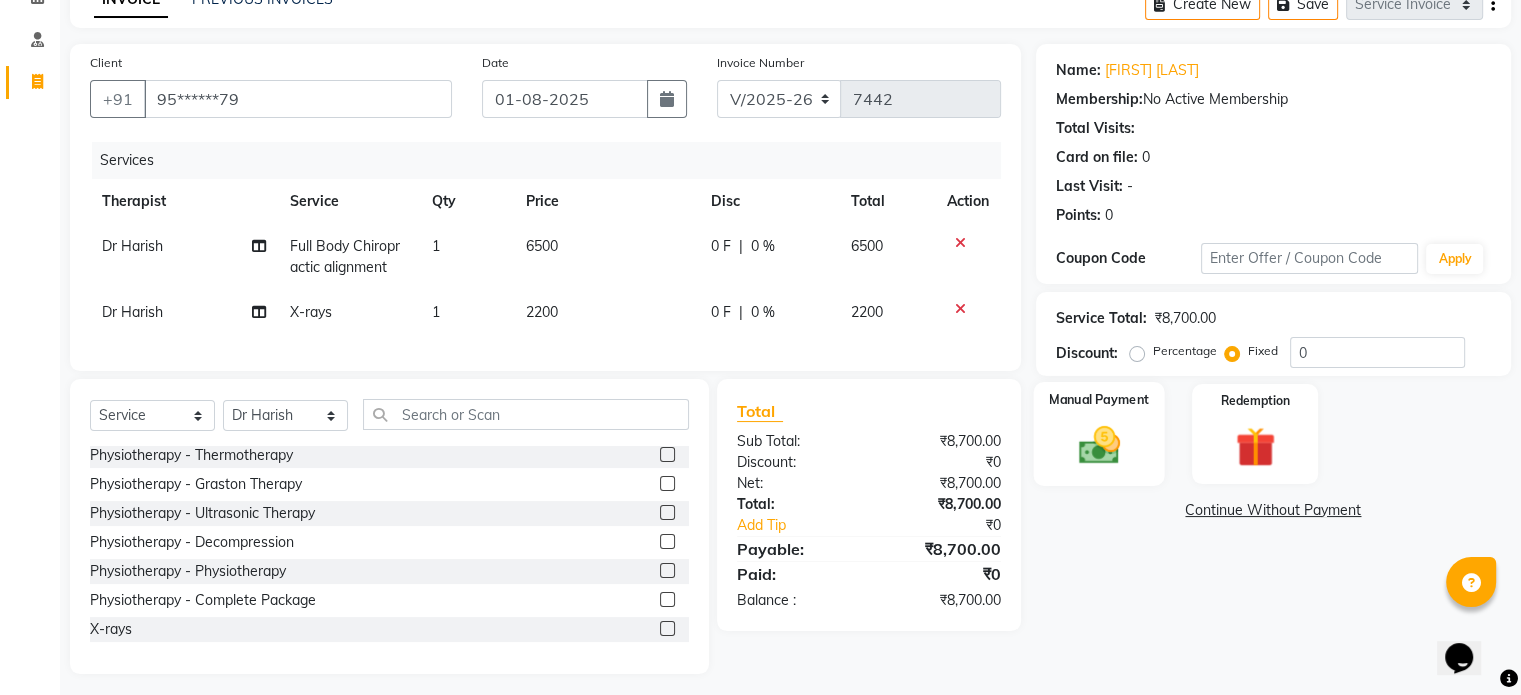 click 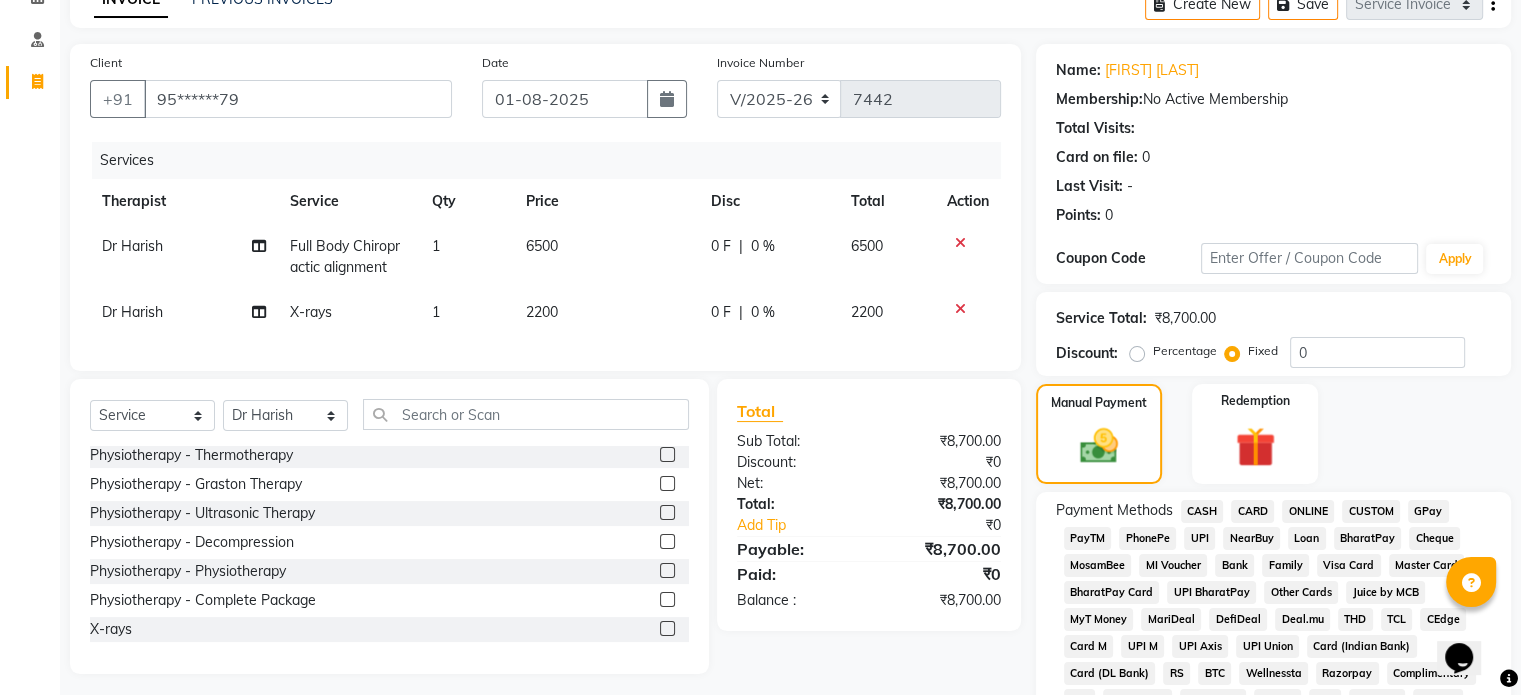 click on "UPI" 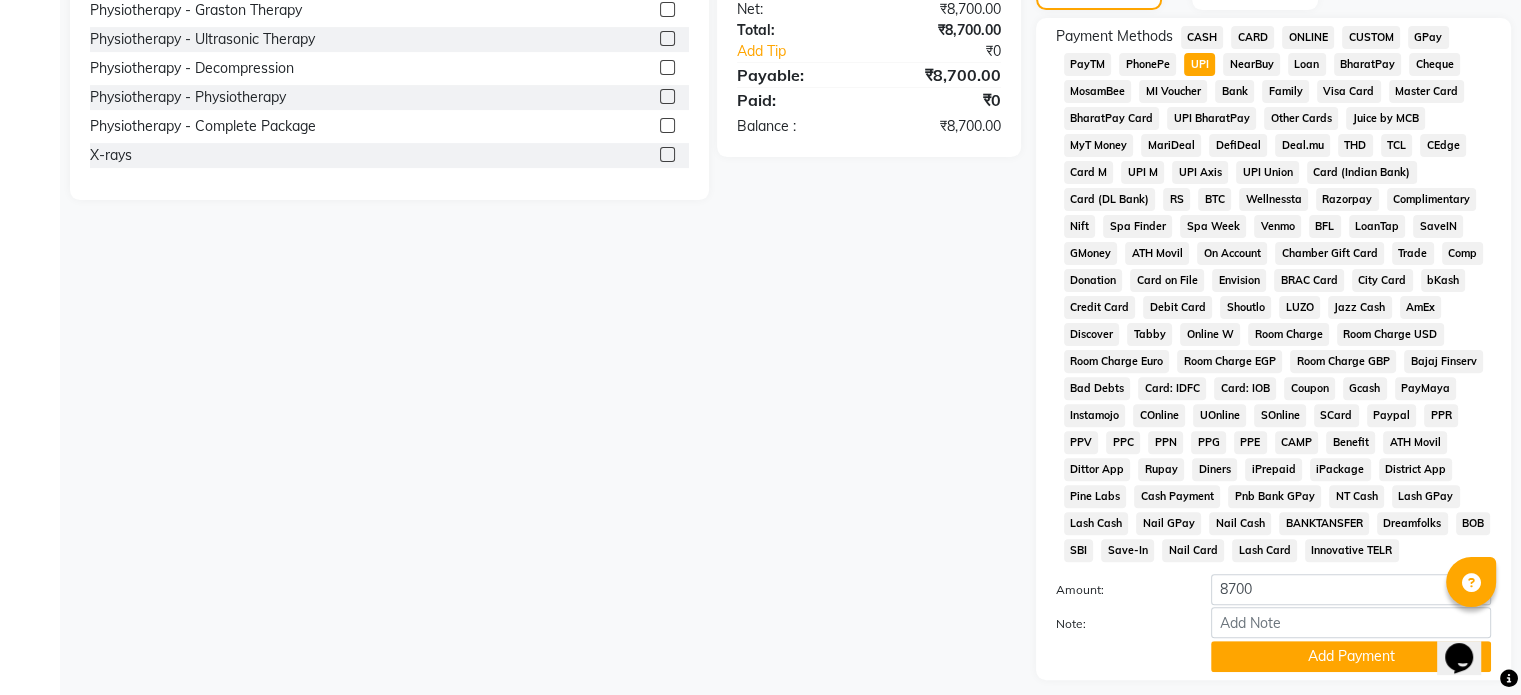 scroll, scrollTop: 652, scrollLeft: 0, axis: vertical 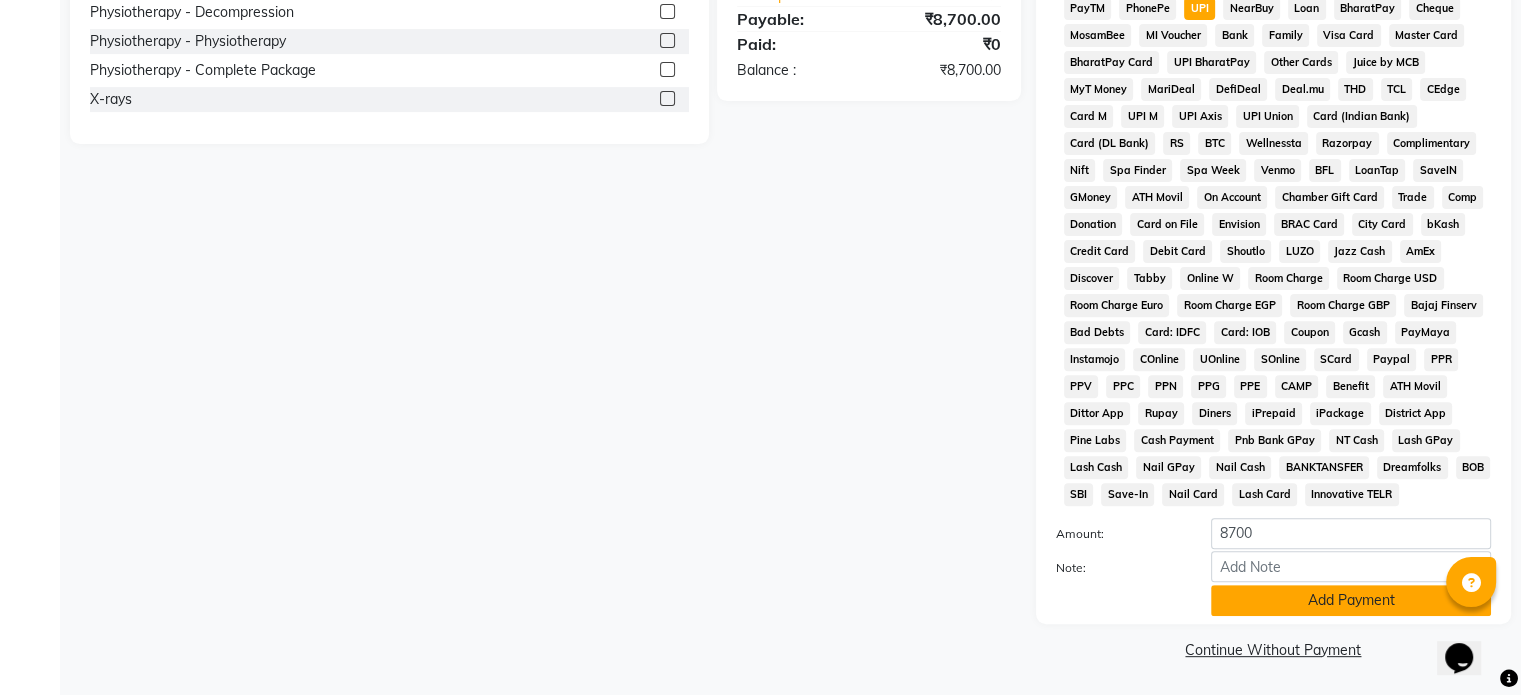 click on "Add Payment" 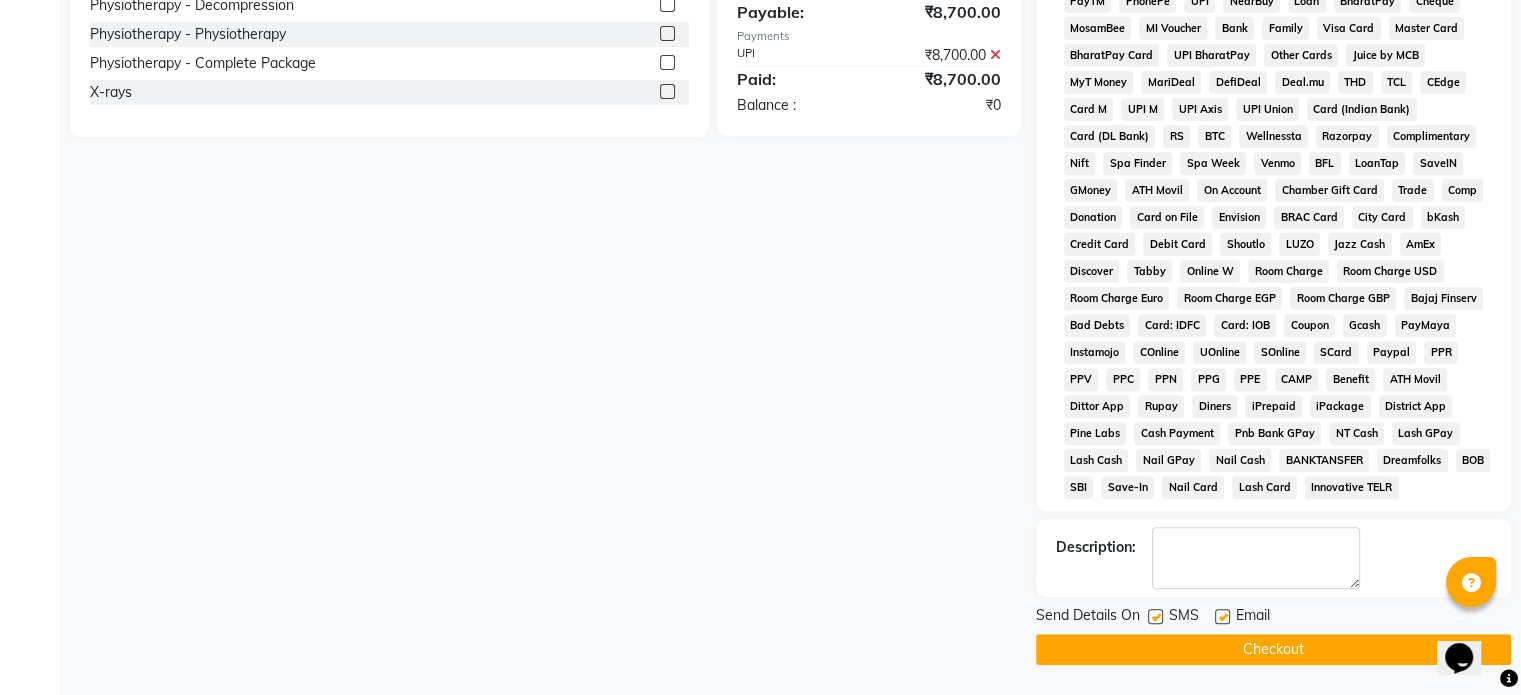 click 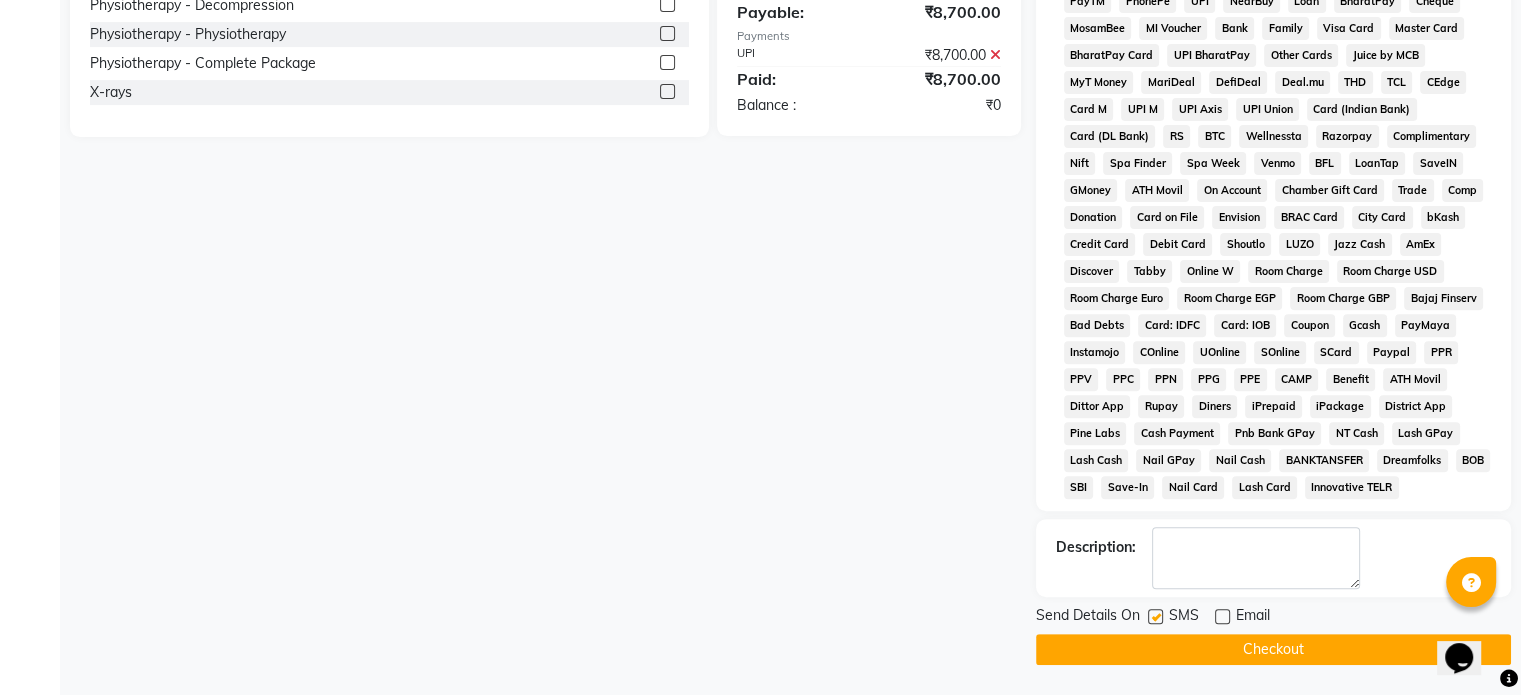 click 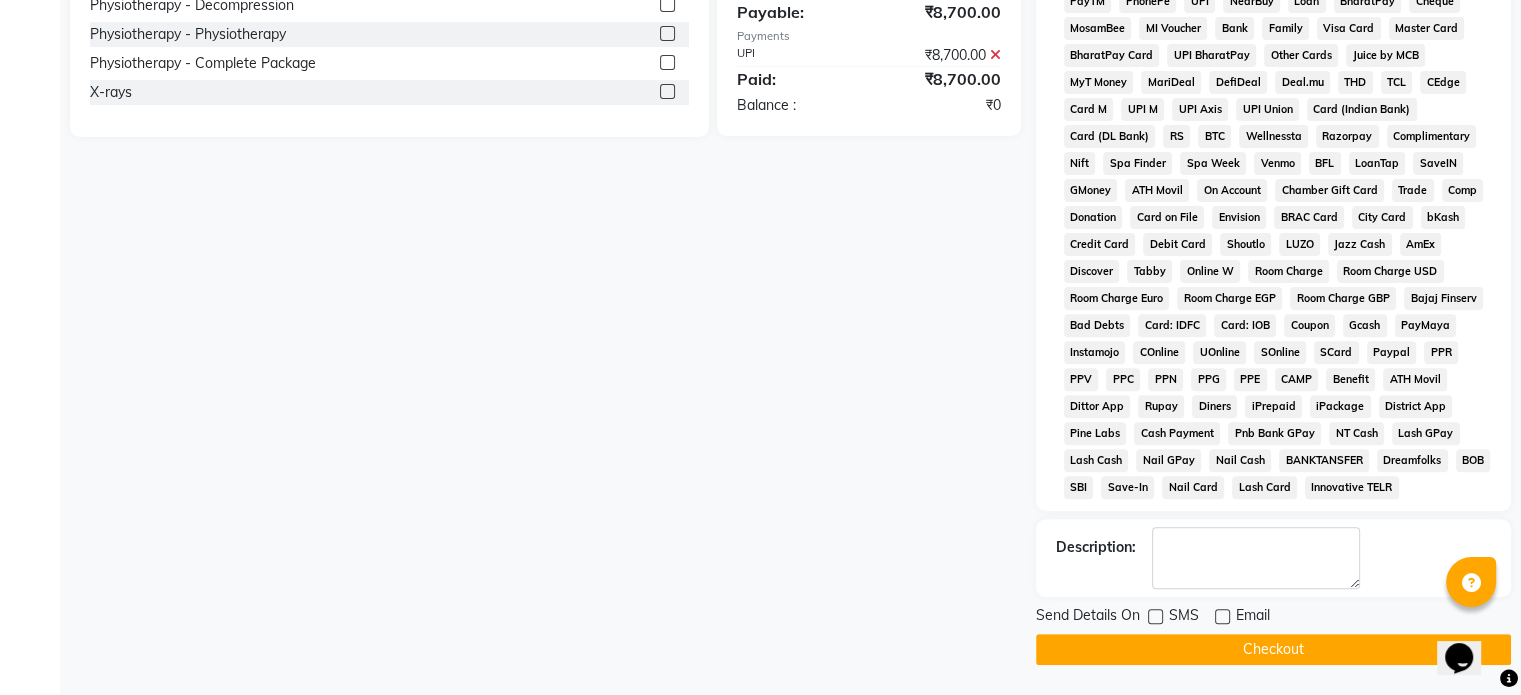 click on "Checkout" 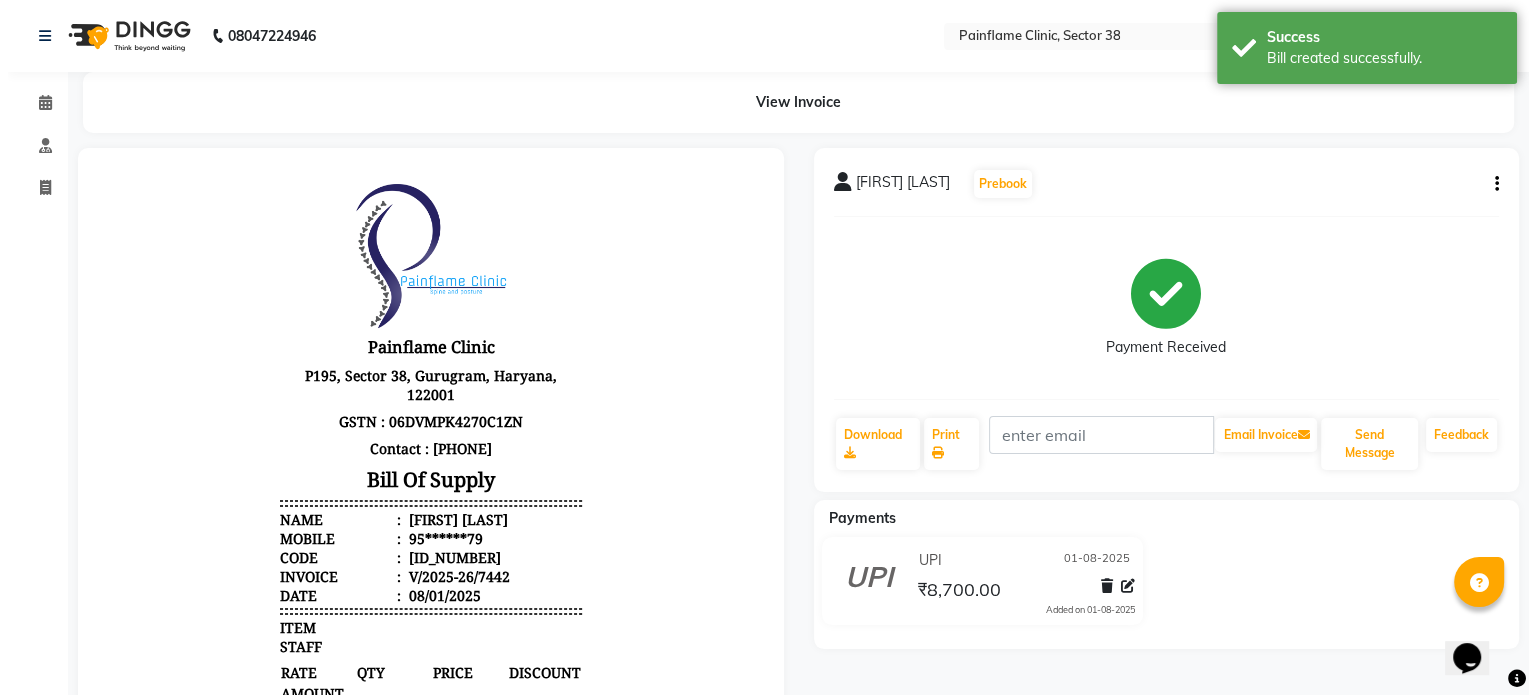 scroll, scrollTop: 0, scrollLeft: 0, axis: both 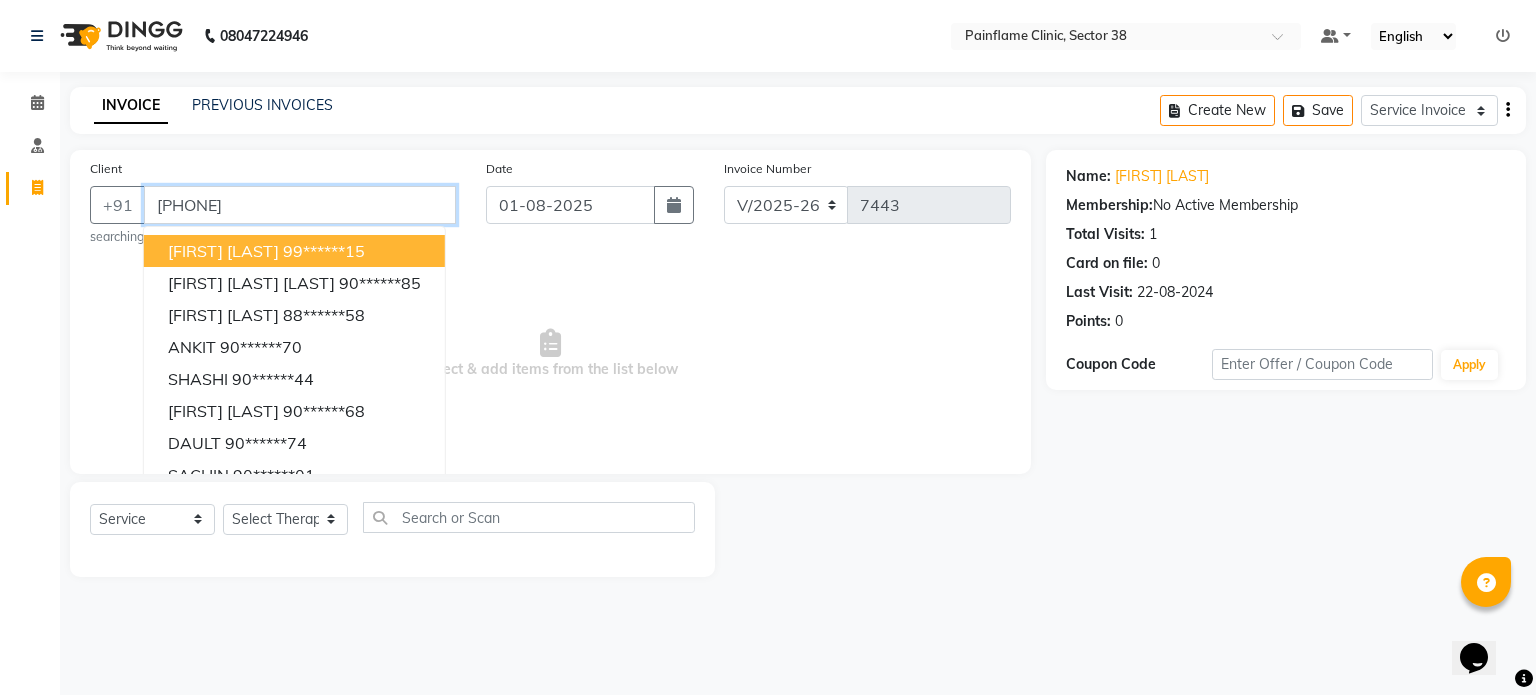 click on "[PHONE]" at bounding box center [300, 205] 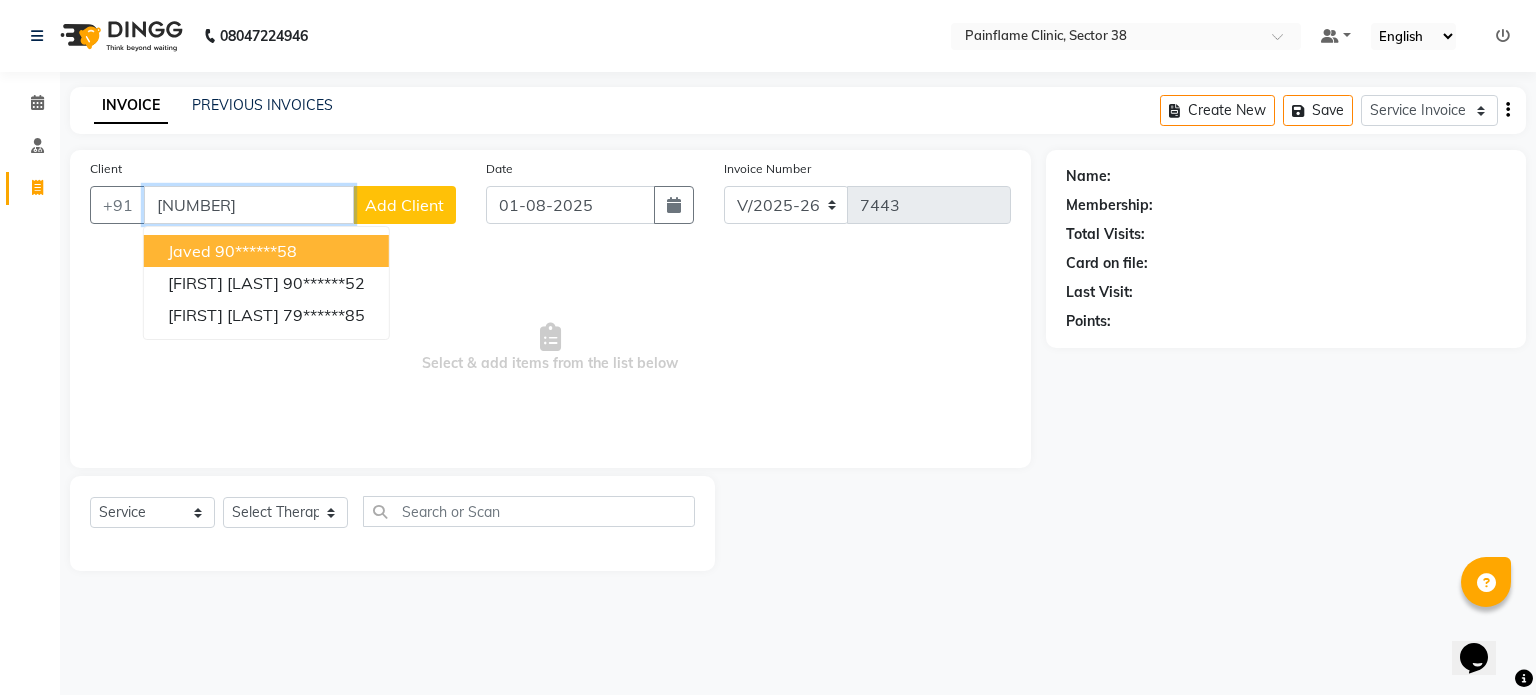 click on "[NUMBER]" at bounding box center (249, 205) 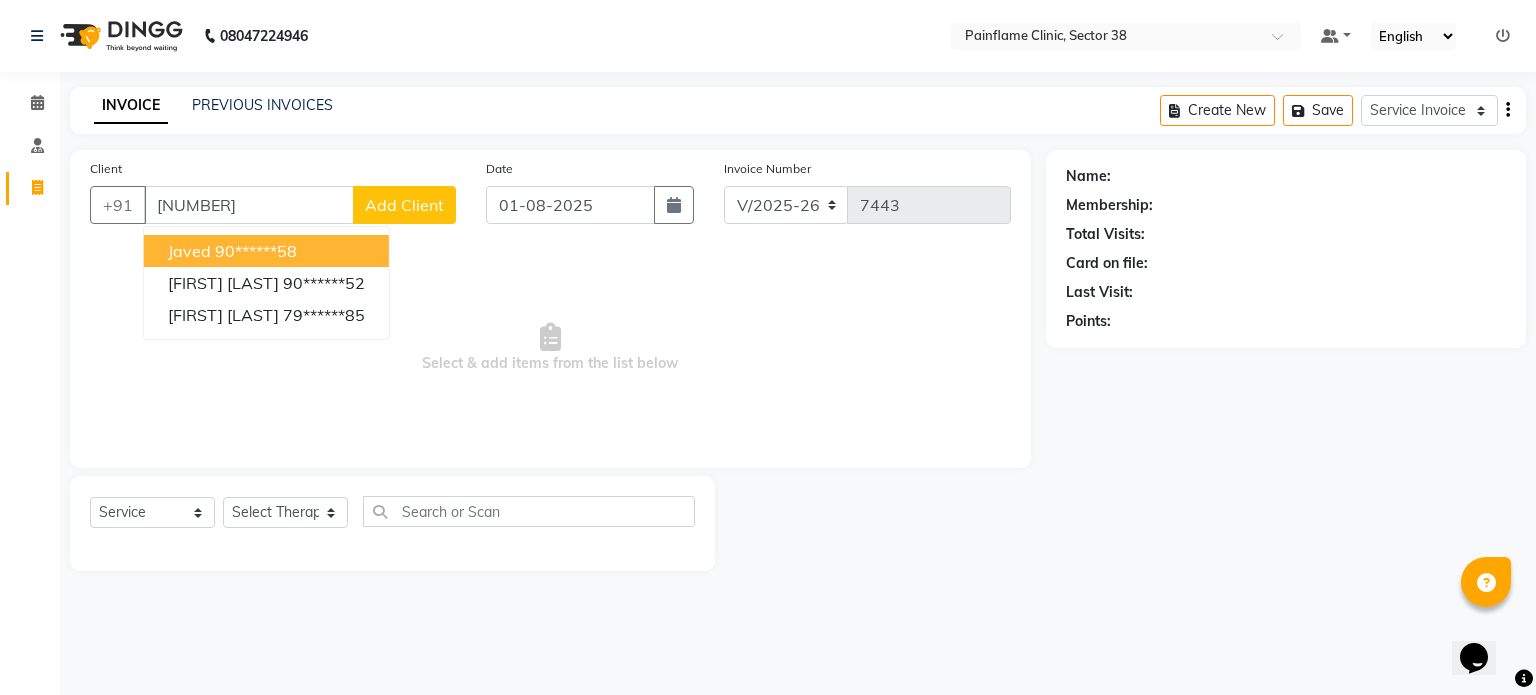 click on "Add Client" 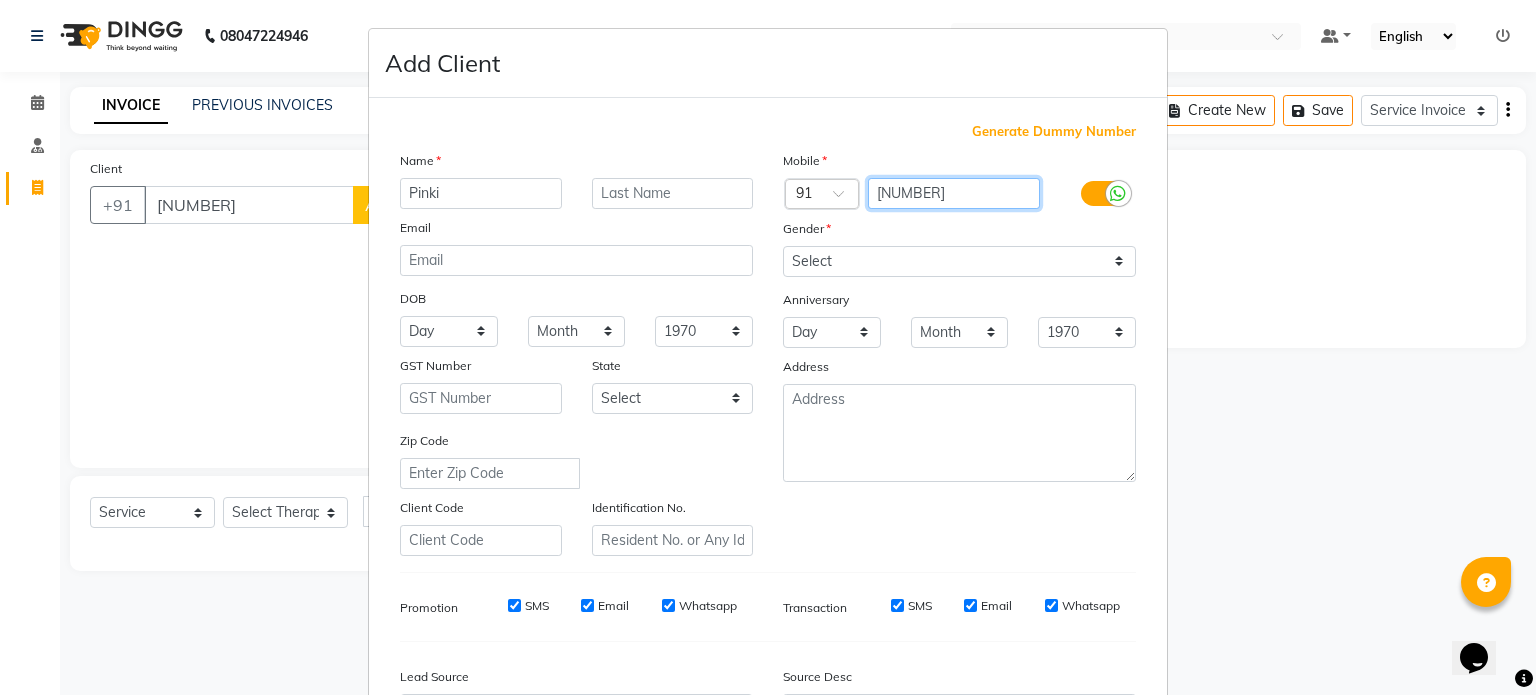 click on "[NUMBER]" at bounding box center (954, 193) 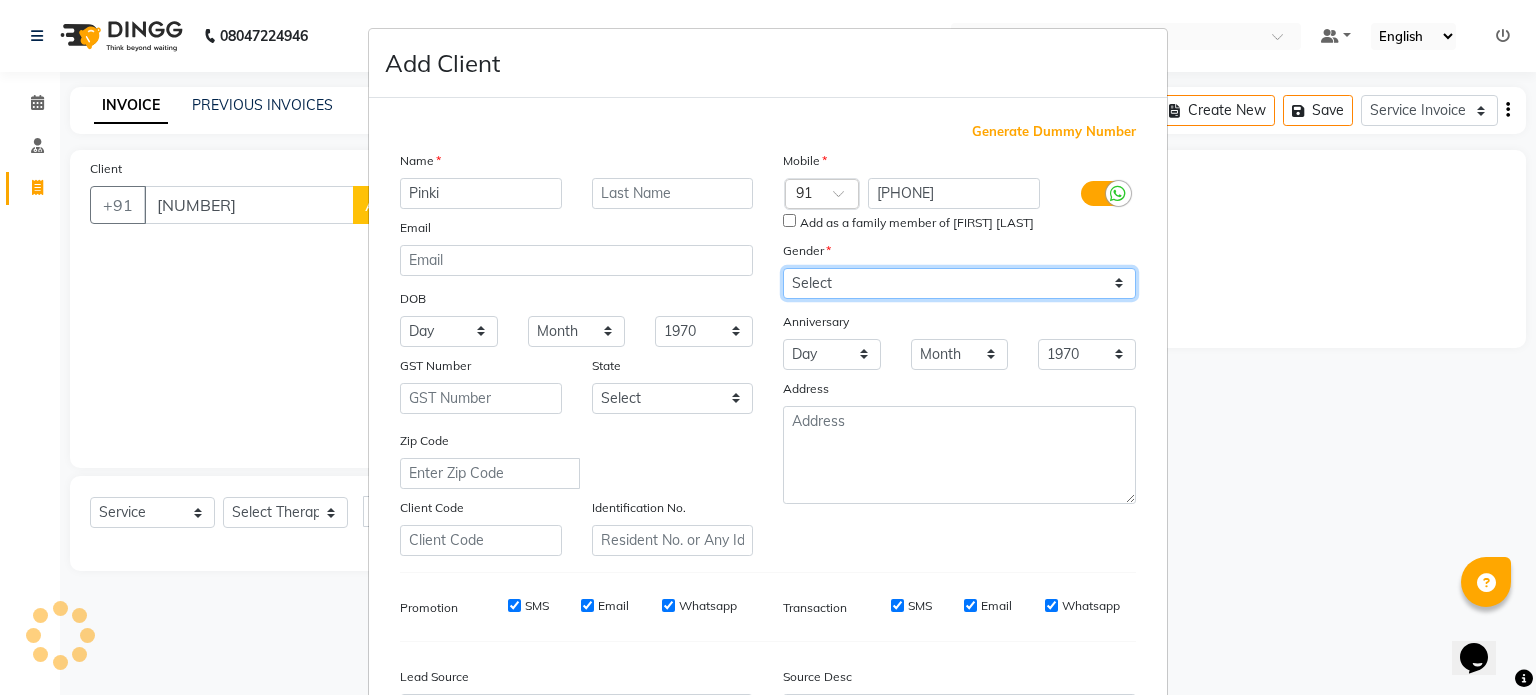 click on "Mobile Country Code × 91 [PHONE] Add as a family member of [FIRST] [LAST] Gender Select Male Female Other Prefer Not To Say Anniversary Day 01 02 03 04 05 06 07 08 09 10 11 12 13 14 15 16 17 18 19 20 21 22 23 24 25 26 27 28 29 30 31 Month January February March April May June July August September October November December 1970 1971 1972 1973 1974 1975 1976 1977 1978 1979 1980 1981 1982 1983 1984 1985 1986 1987 1988 1989 1990 1991 1992 1993 1994 1995 1996 1997 1998 1999 2000 2001 2002 2003 2004 2005 2006 2007 2008 2009 2010 2011 2012 2013 2014 2015 2016 2017 2018 2019 2020 2021 2022 2023 2024 2025 [ADDRESS]" at bounding box center [959, 353] 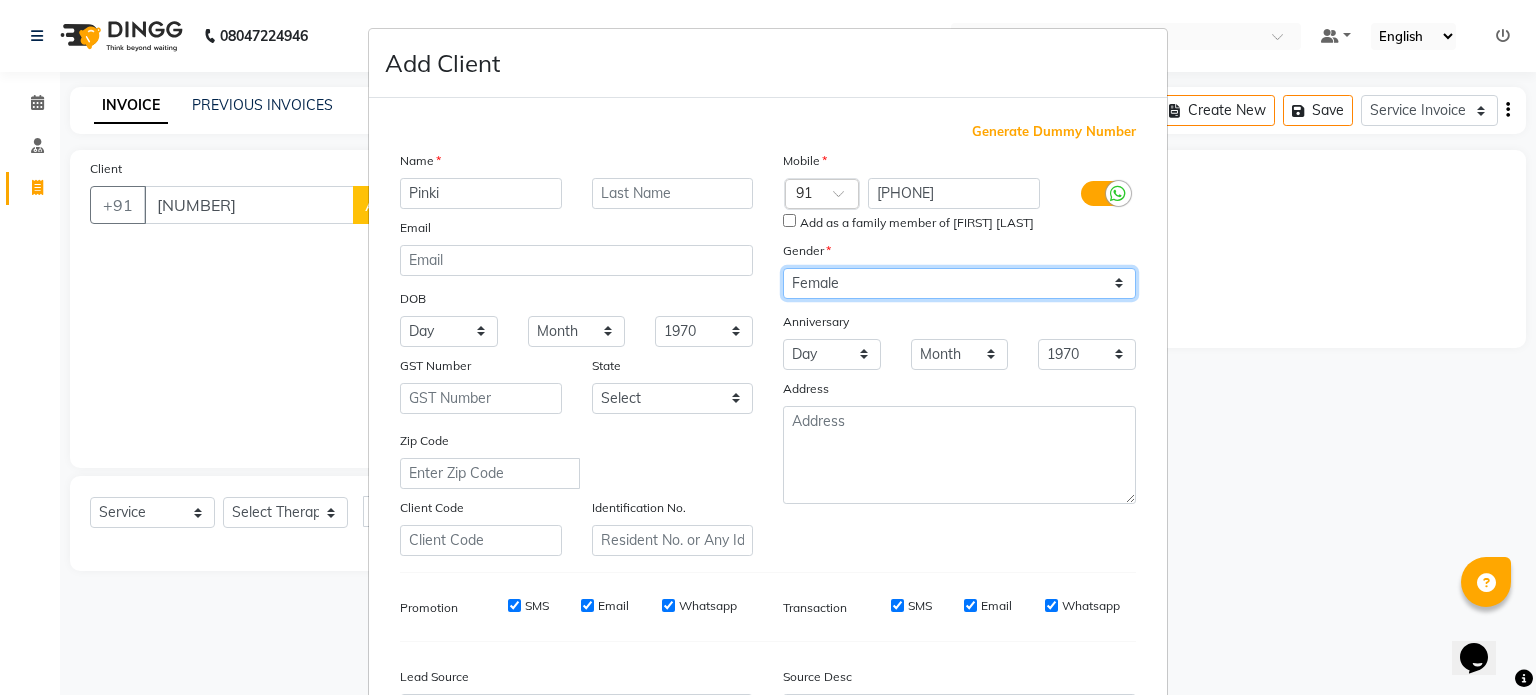click on "Select Male Female Other Prefer Not To Say" at bounding box center [959, 283] 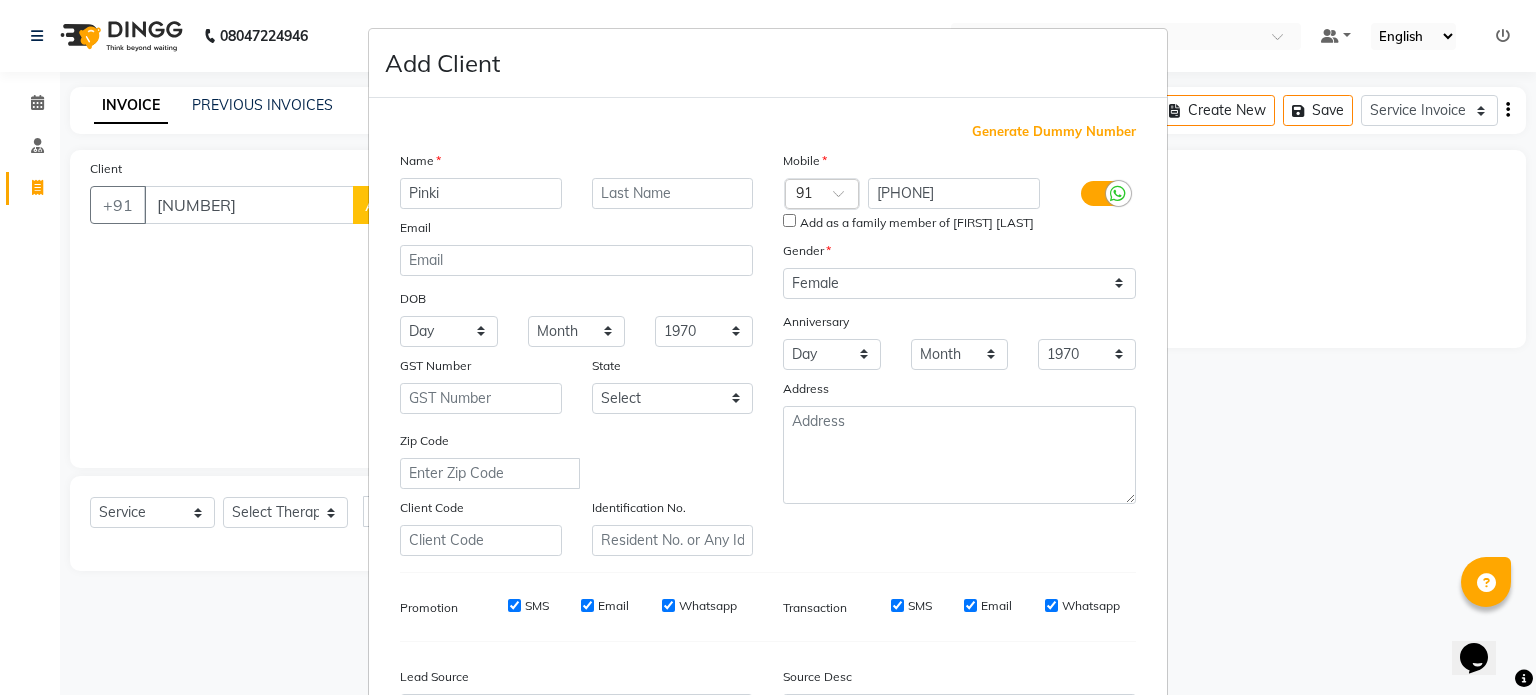 click on "Add as a family member of [FIRST] [LAST]" at bounding box center [789, 220] 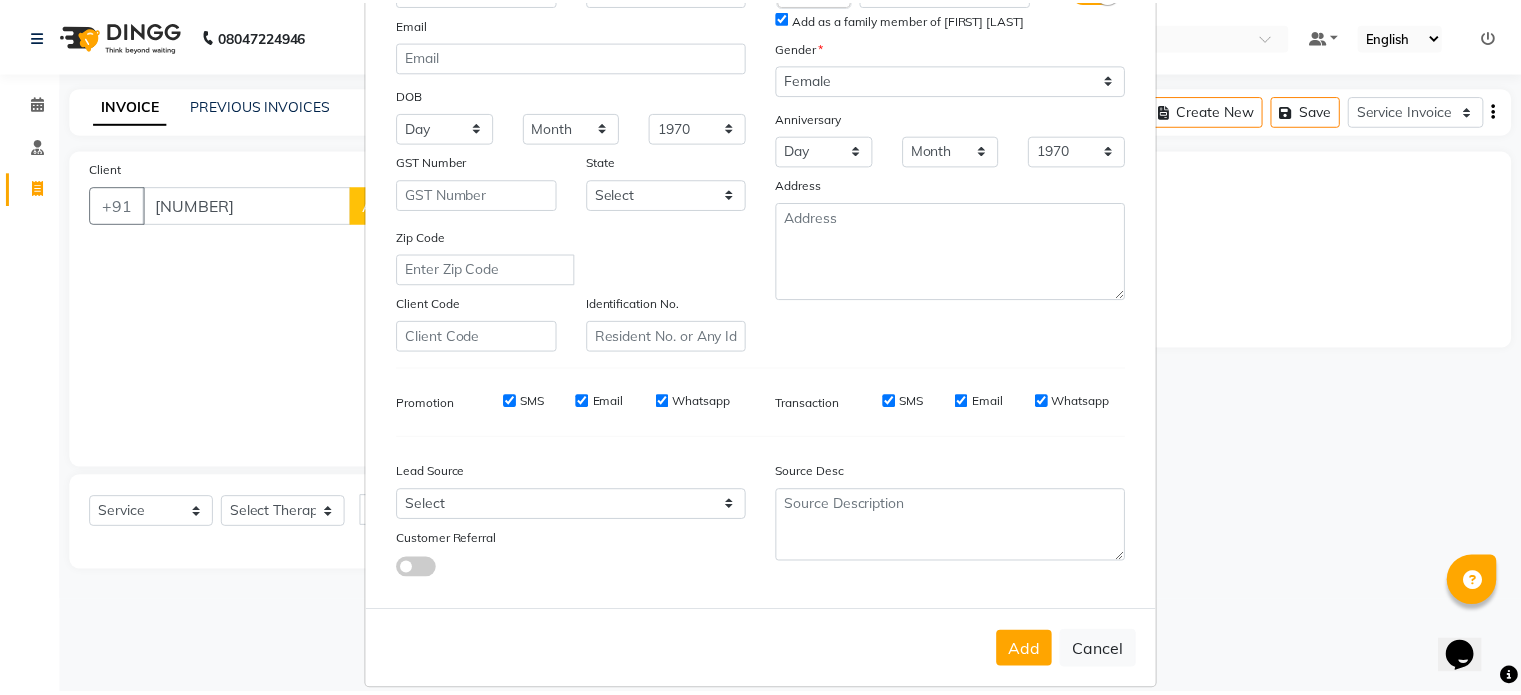 scroll, scrollTop: 237, scrollLeft: 0, axis: vertical 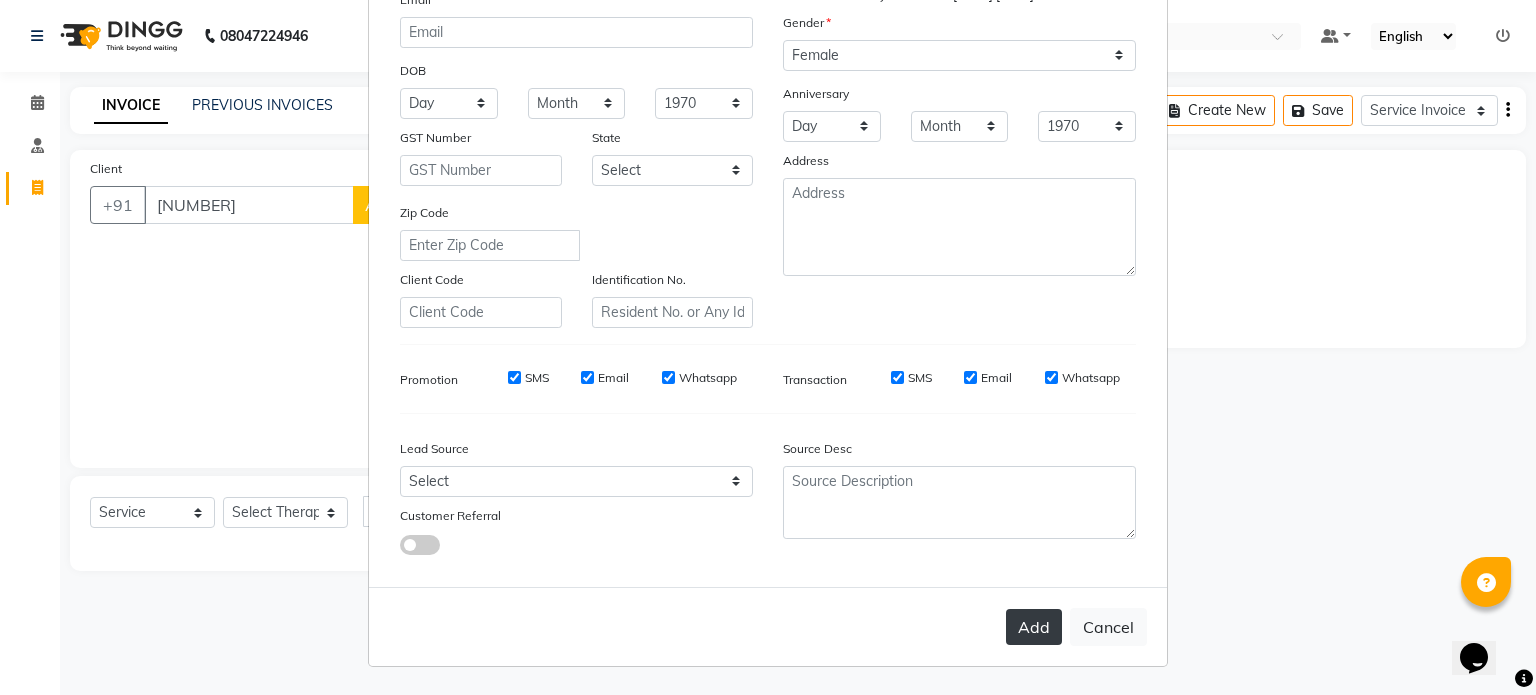 click on "Add" at bounding box center [1034, 627] 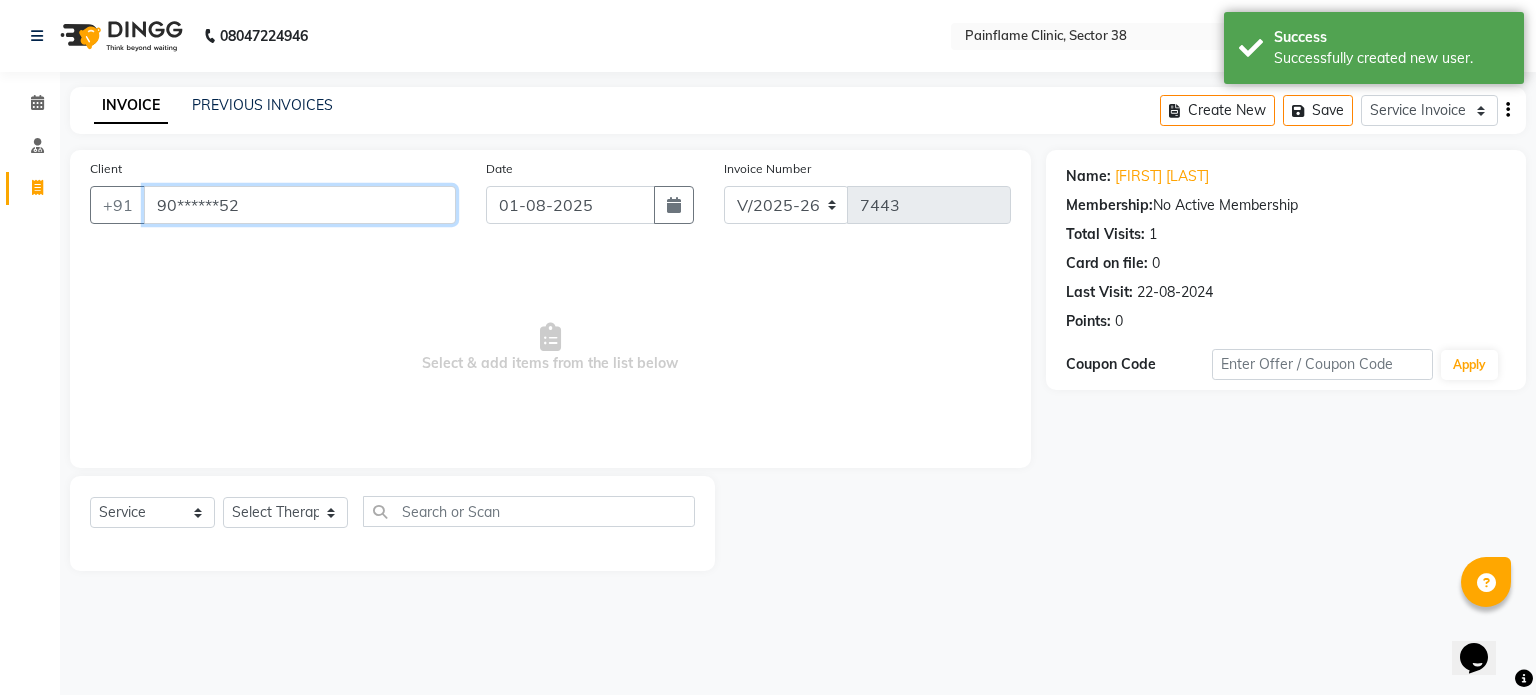 click on "90******52" at bounding box center (300, 205) 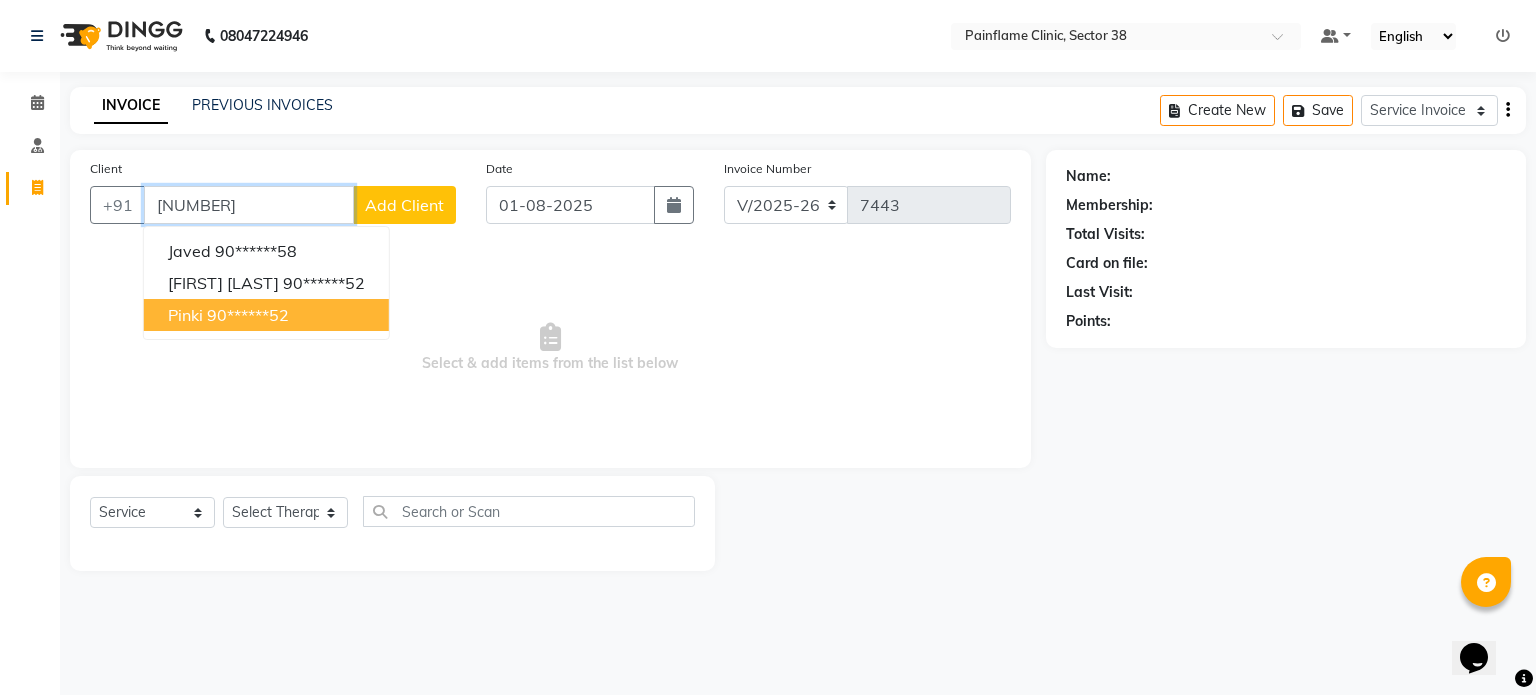 click on "90******52" at bounding box center [248, 315] 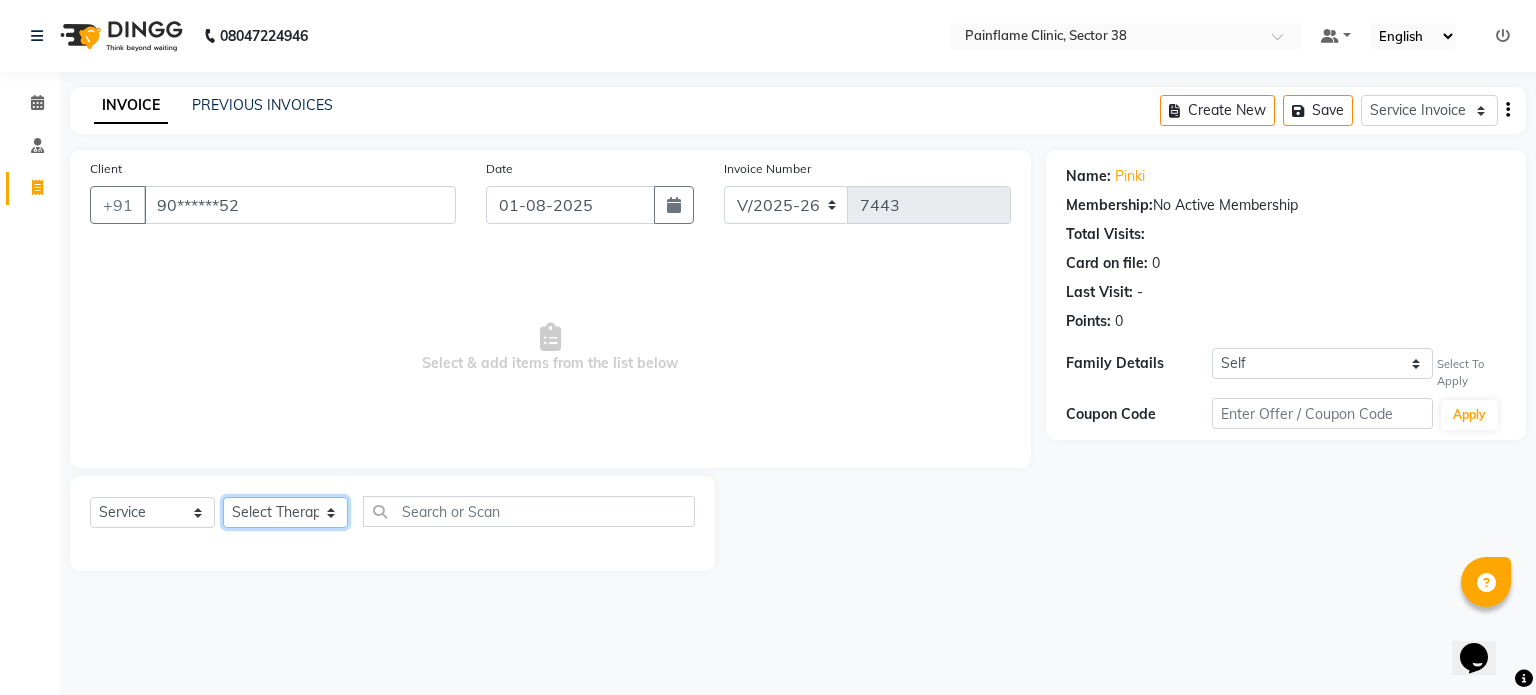 click on "Select Therapist Dr Durgesh Dr Harish Dr Ranjana Dr Saurabh Dr. Suraj Dr. Tejpal Mehlawat KUSHAL MOHIT SEMWAL Nancy Singhai Reception 1  Reception 2 Reception 3" 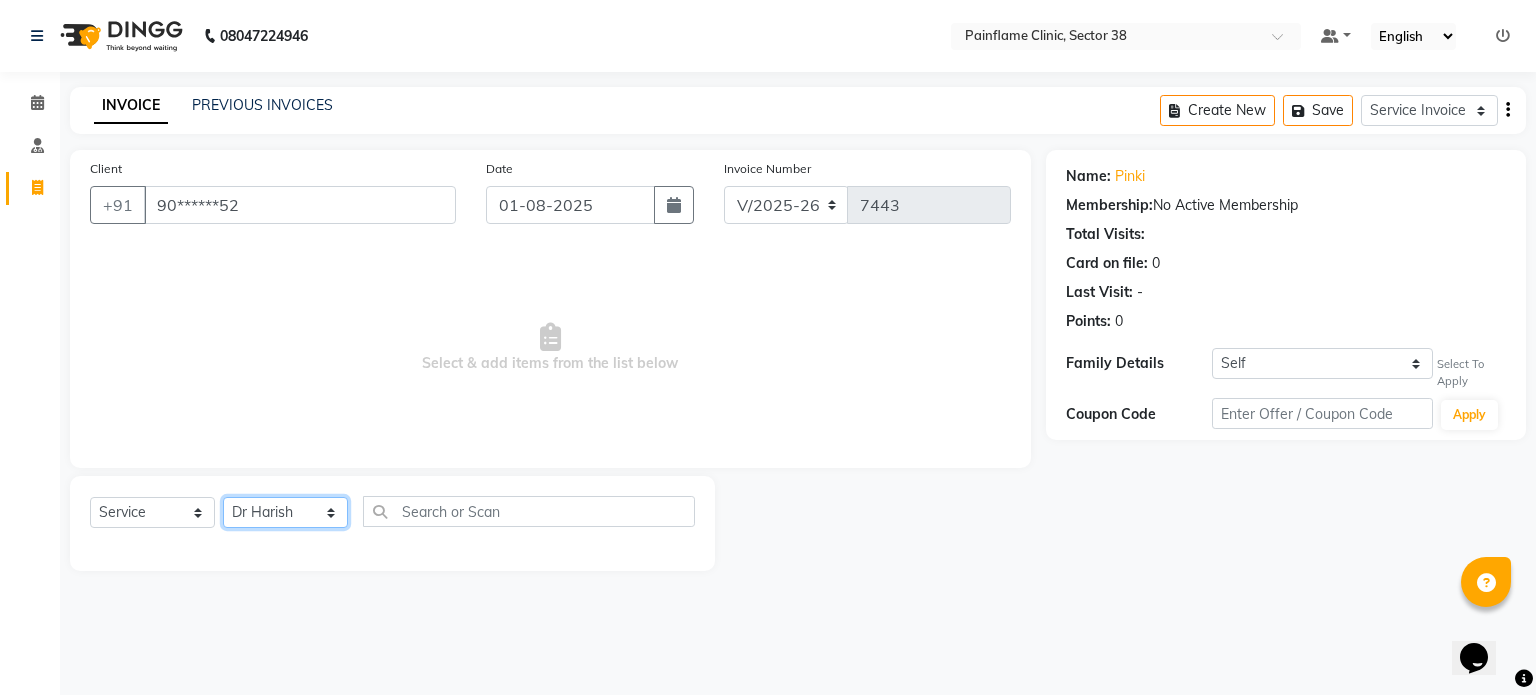 click on "Select Therapist Dr Durgesh Dr Harish Dr Ranjana Dr Saurabh Dr. Suraj Dr. Tejpal Mehlawat KUSHAL MOHIT SEMWAL Nancy Singhai Reception 1  Reception 2 Reception 3" 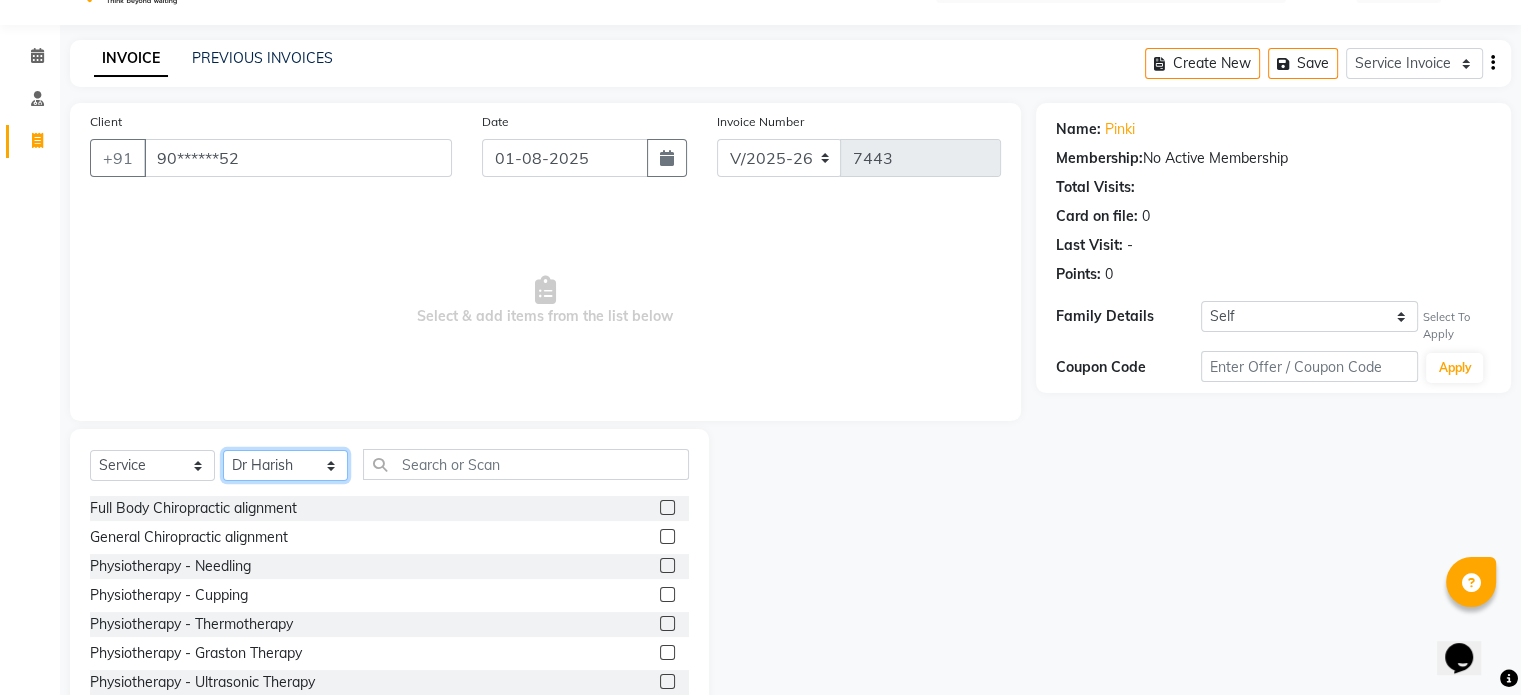 scroll, scrollTop: 106, scrollLeft: 0, axis: vertical 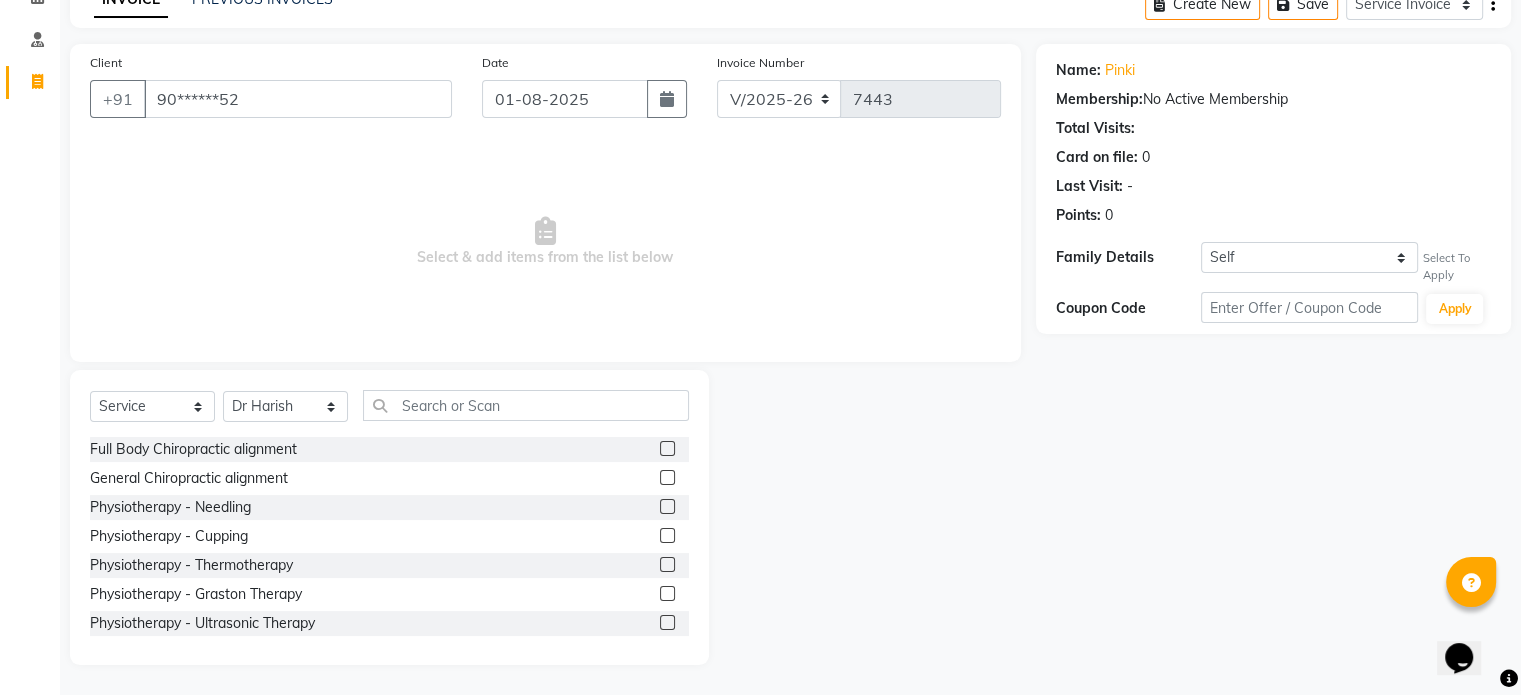 click 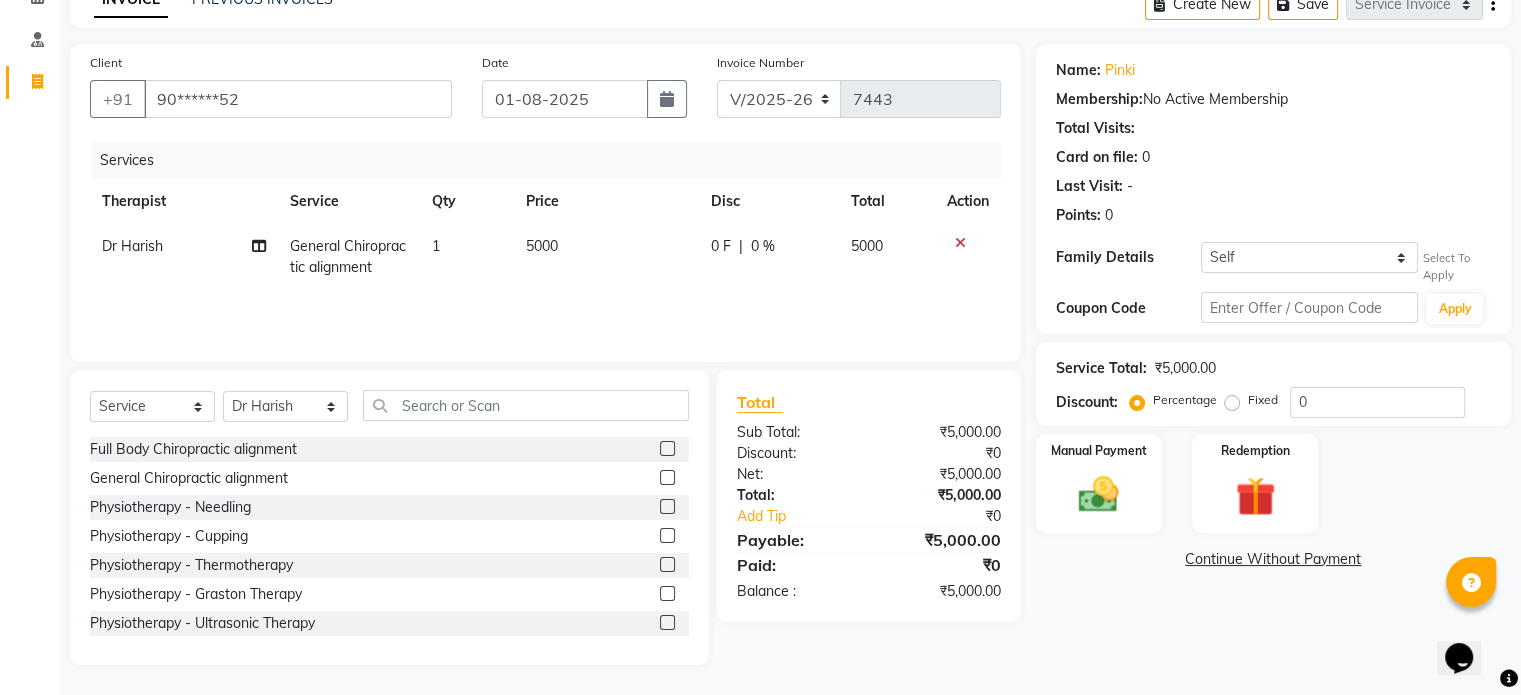 scroll, scrollTop: 119, scrollLeft: 0, axis: vertical 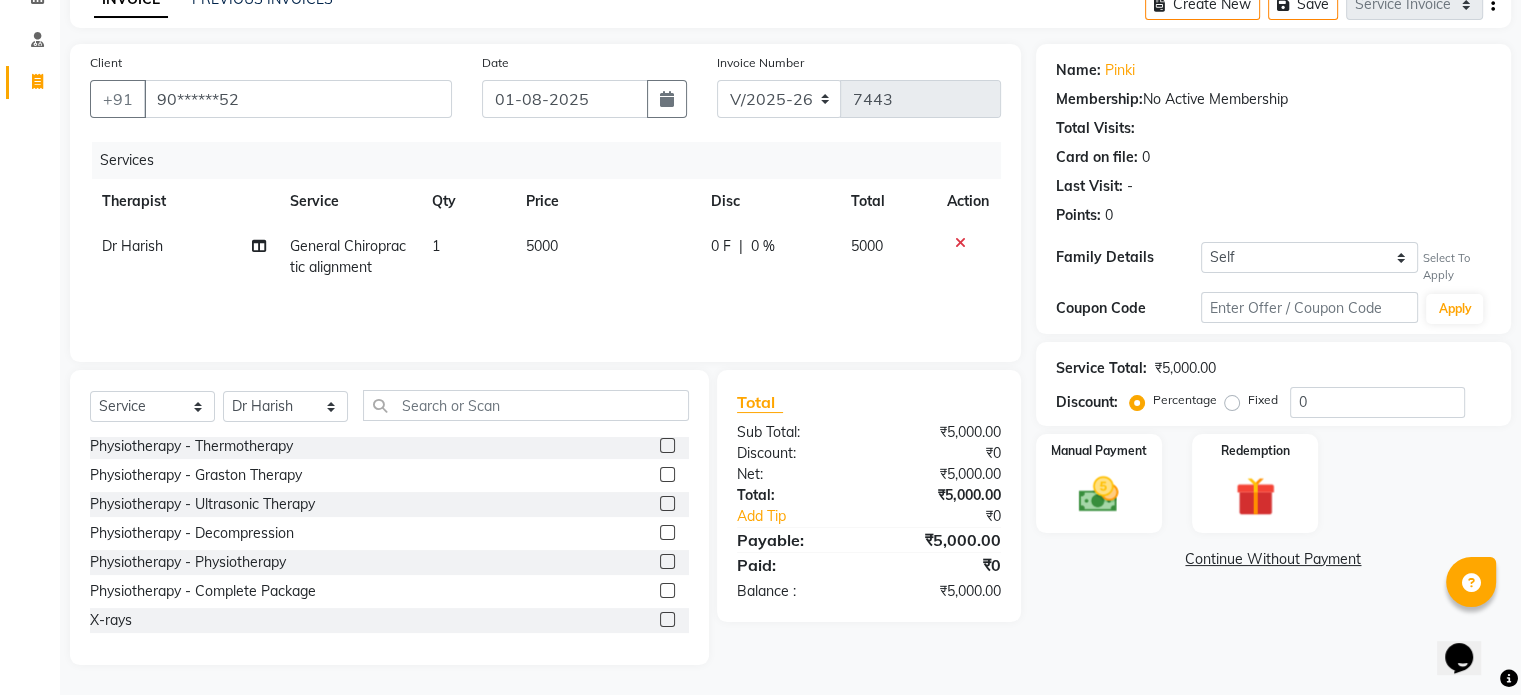 click 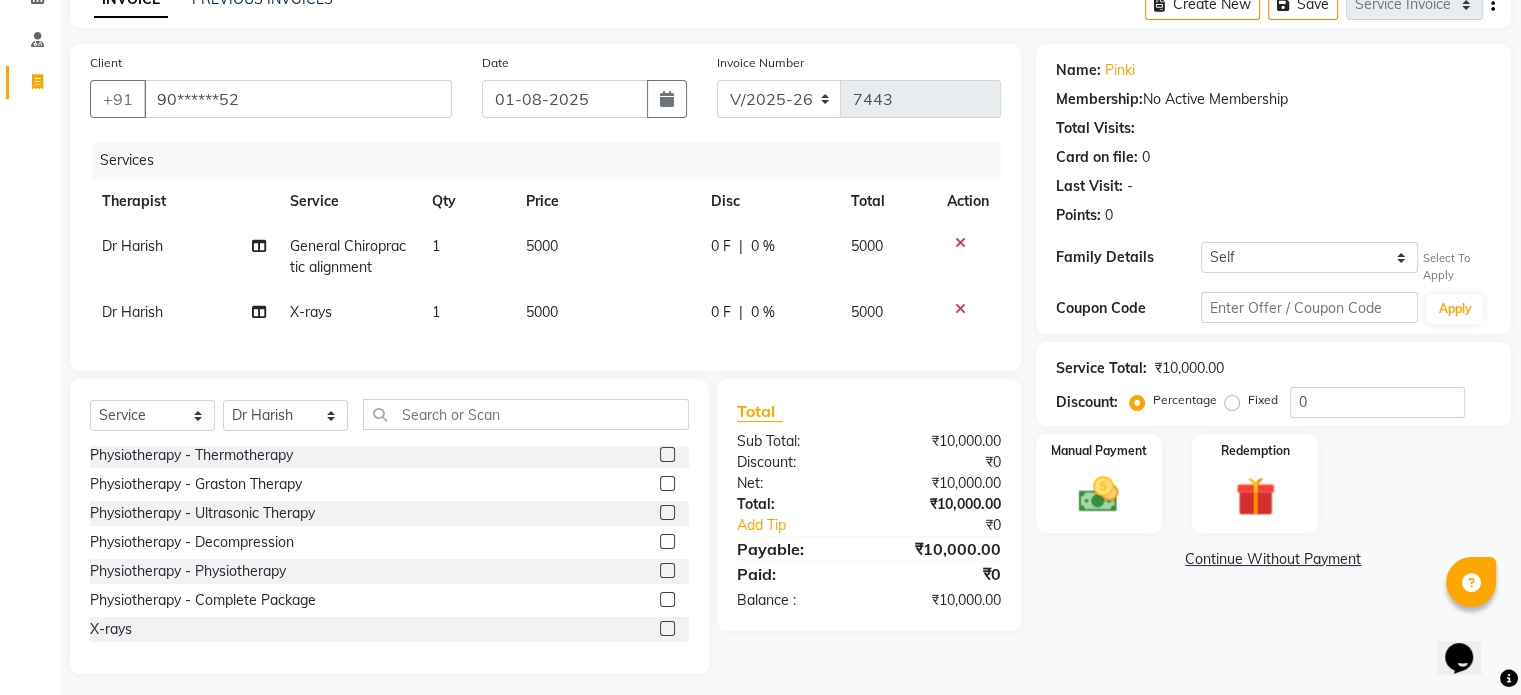 click on "5000" 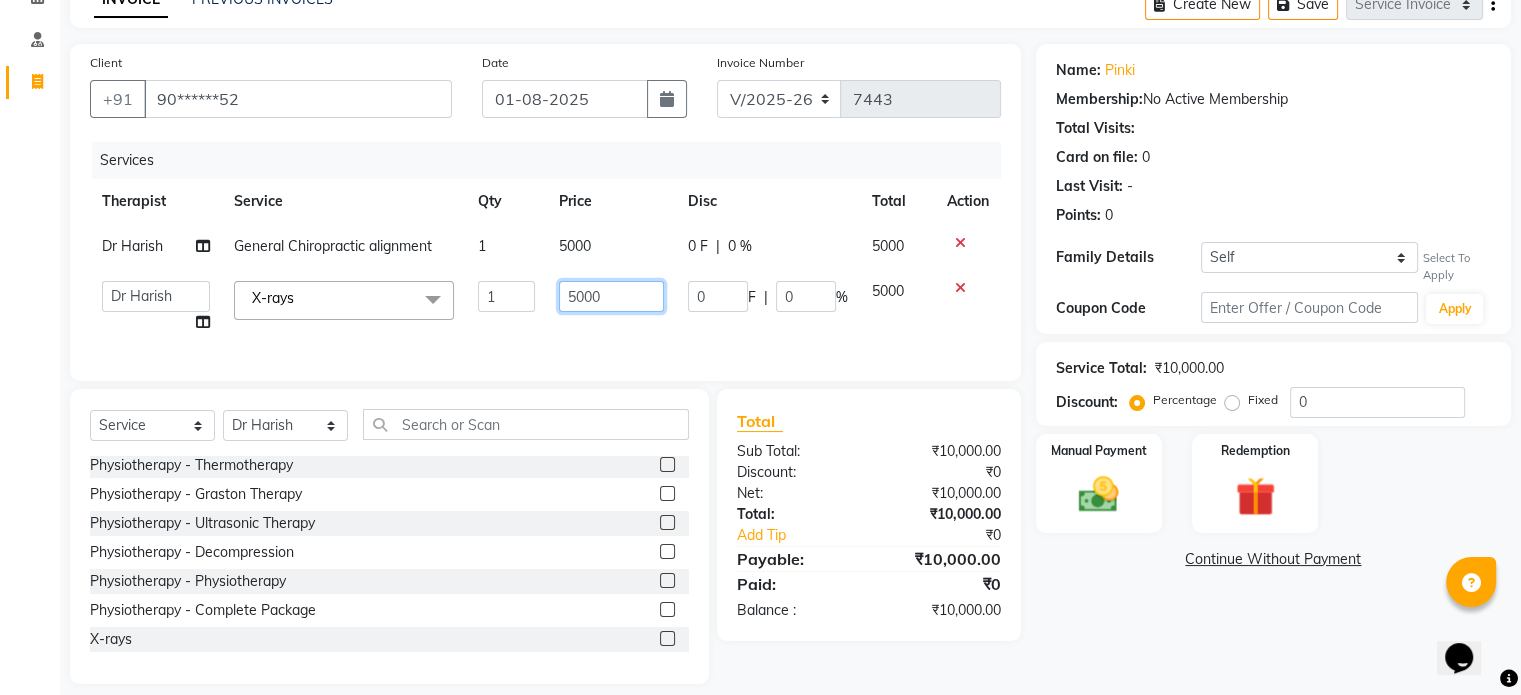 click on "5000" 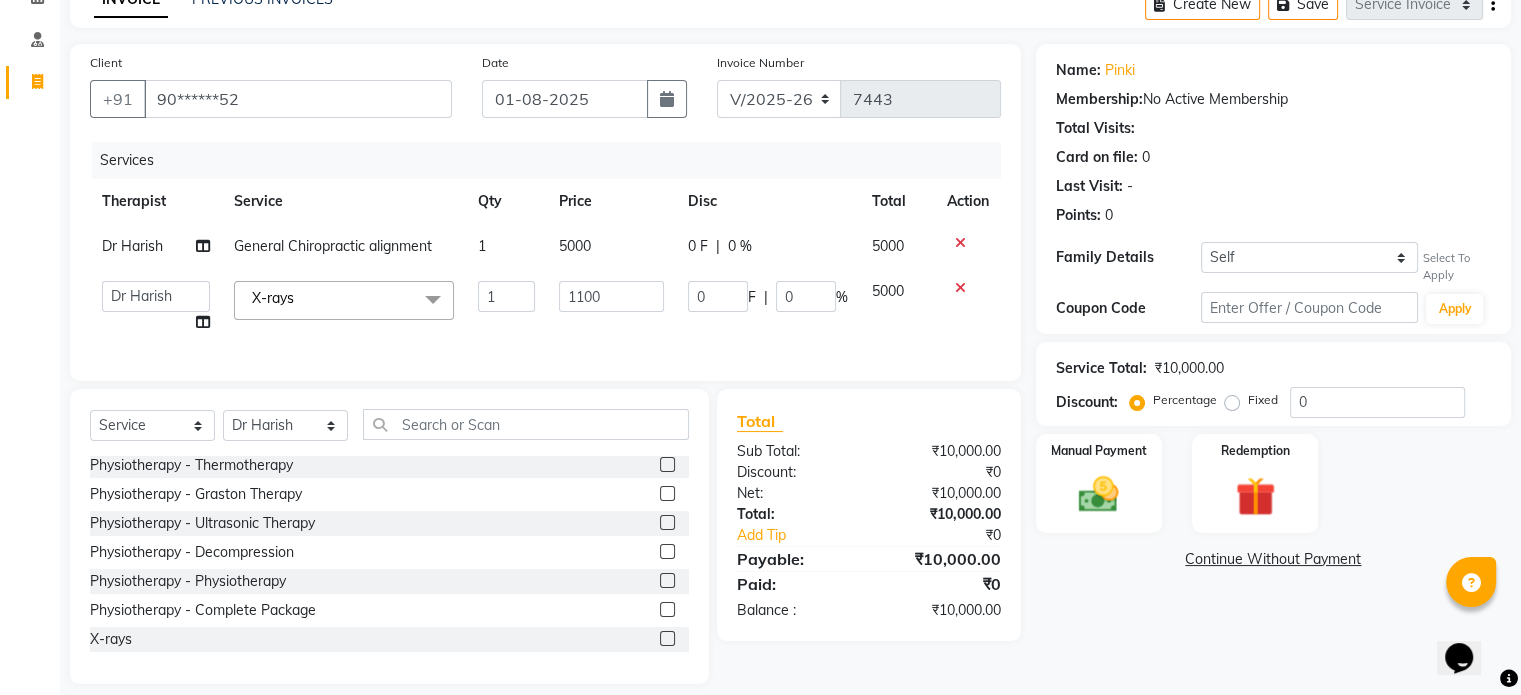 click on "Fixed" 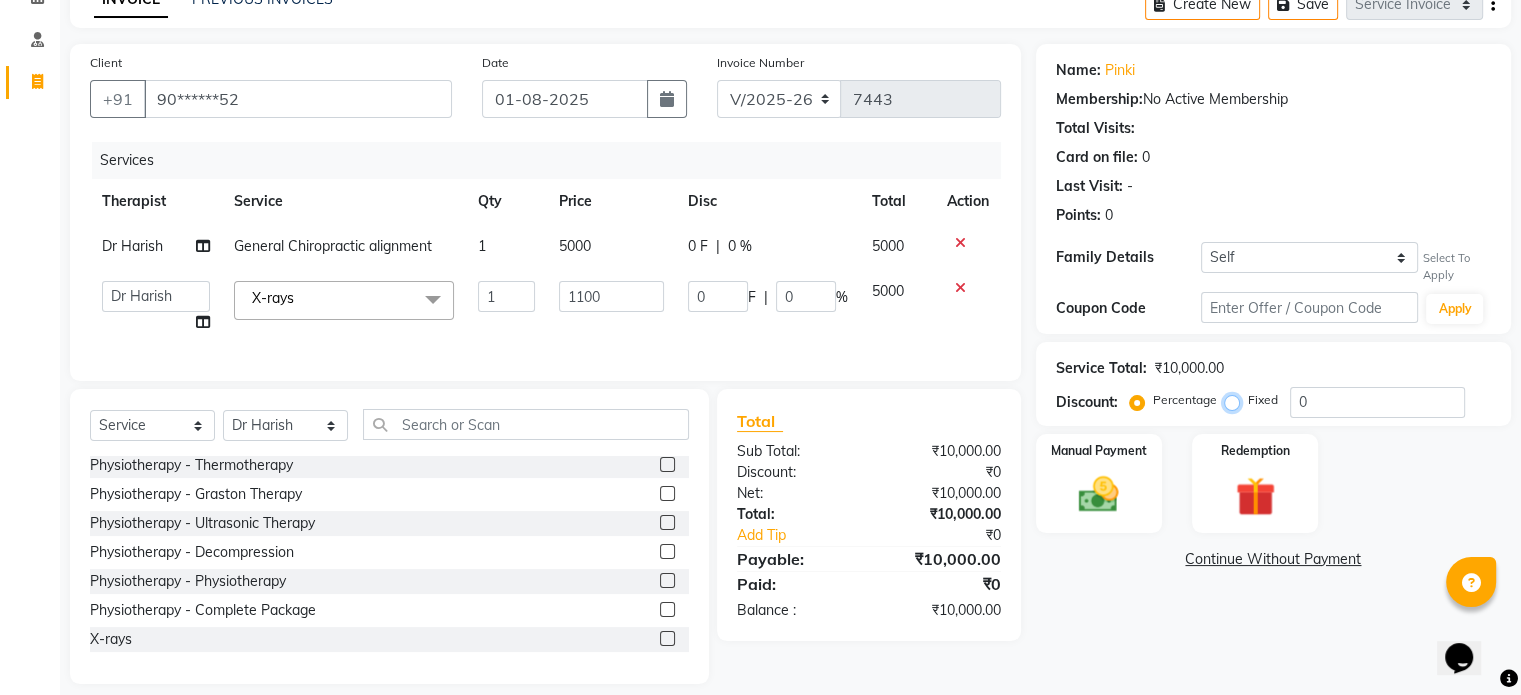 click on "Fixed" at bounding box center (1236, 400) 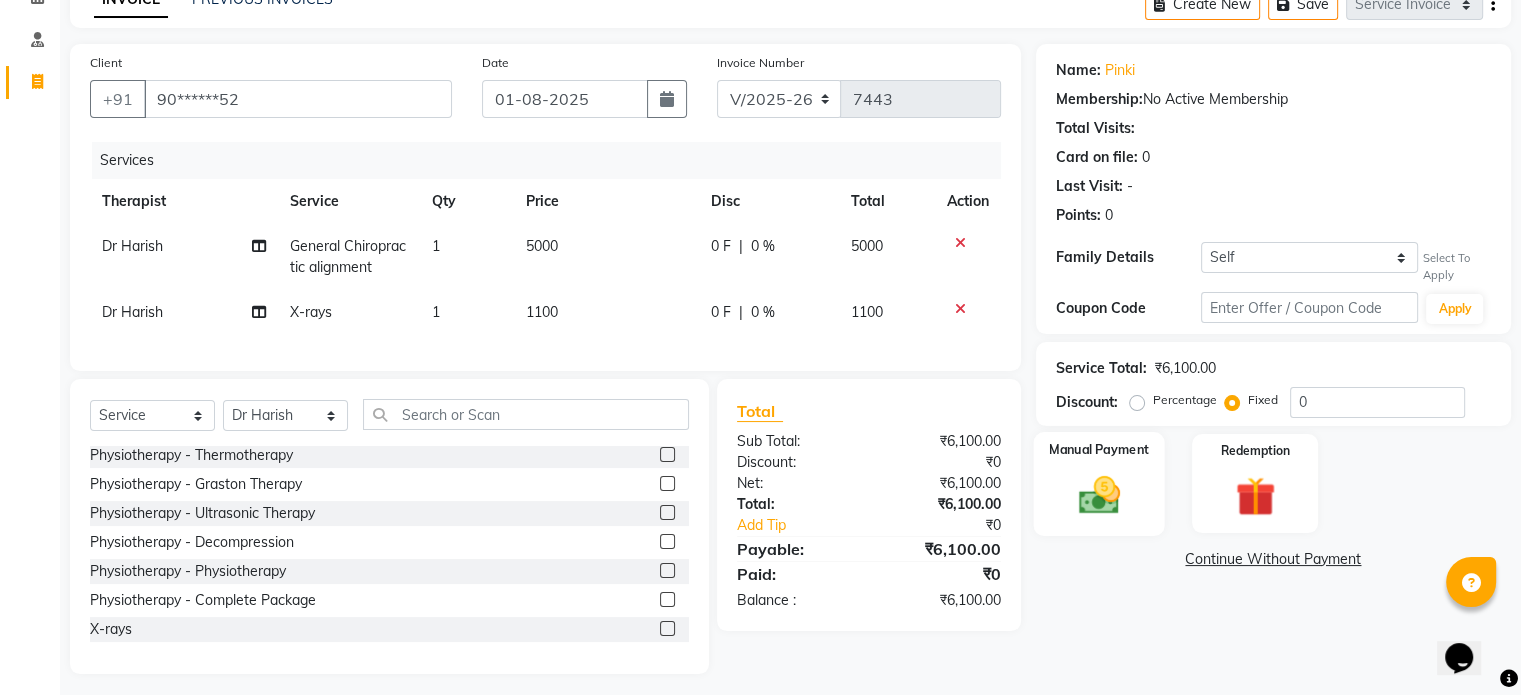 click 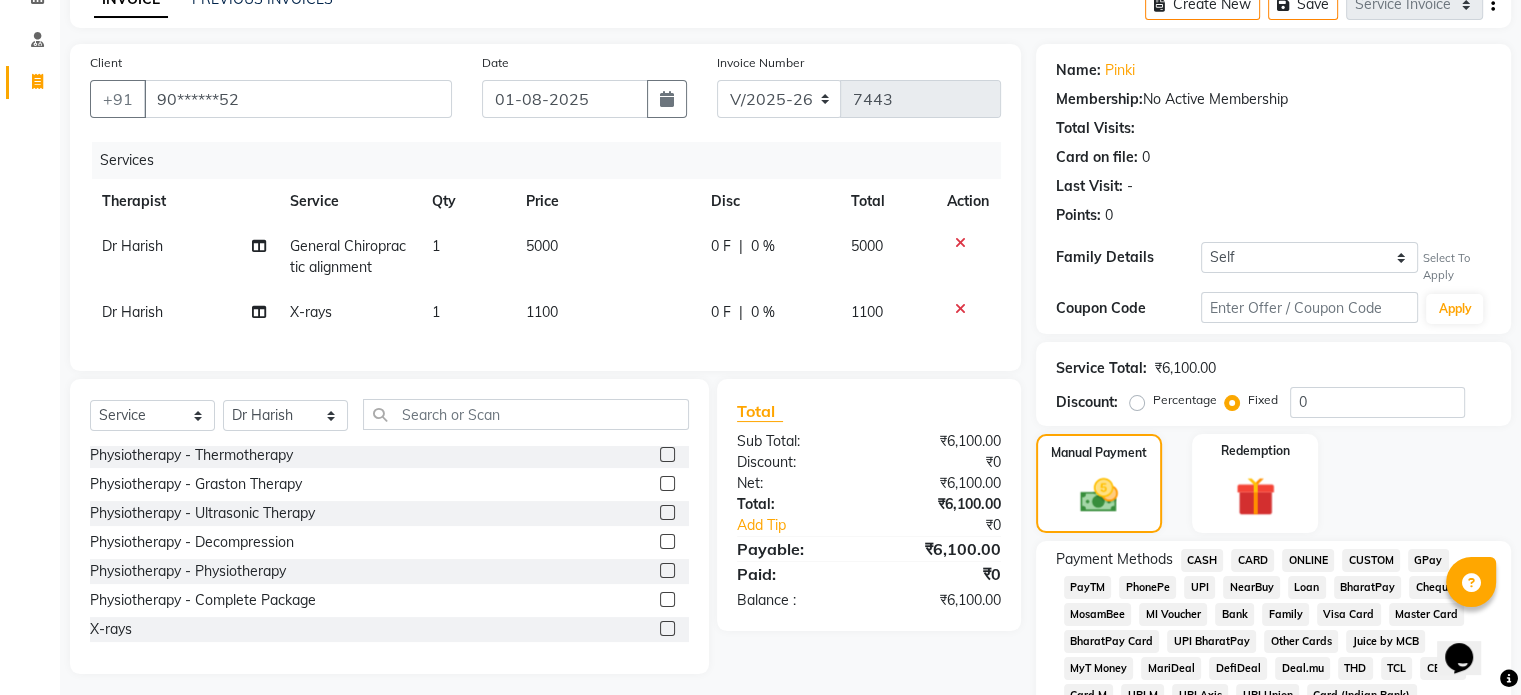click on "UPI" 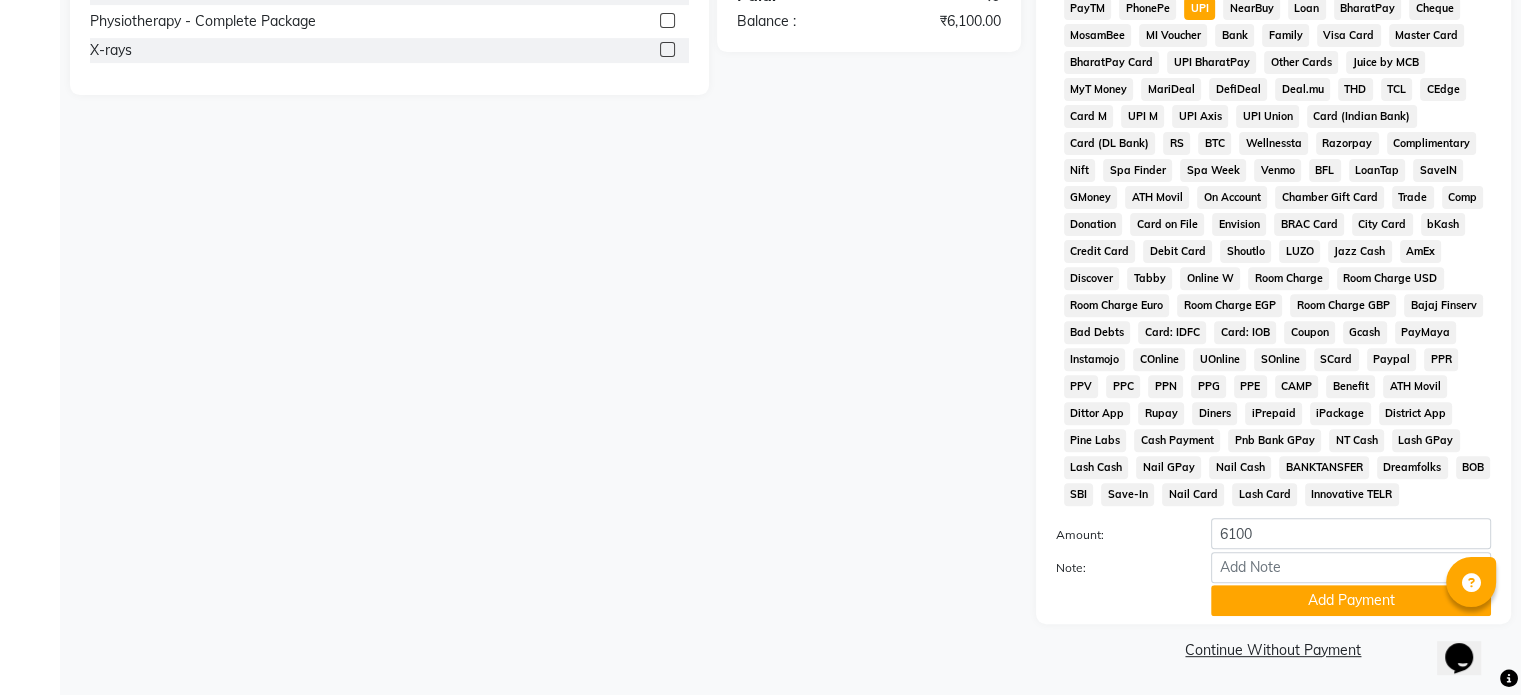 scroll, scrollTop: 703, scrollLeft: 0, axis: vertical 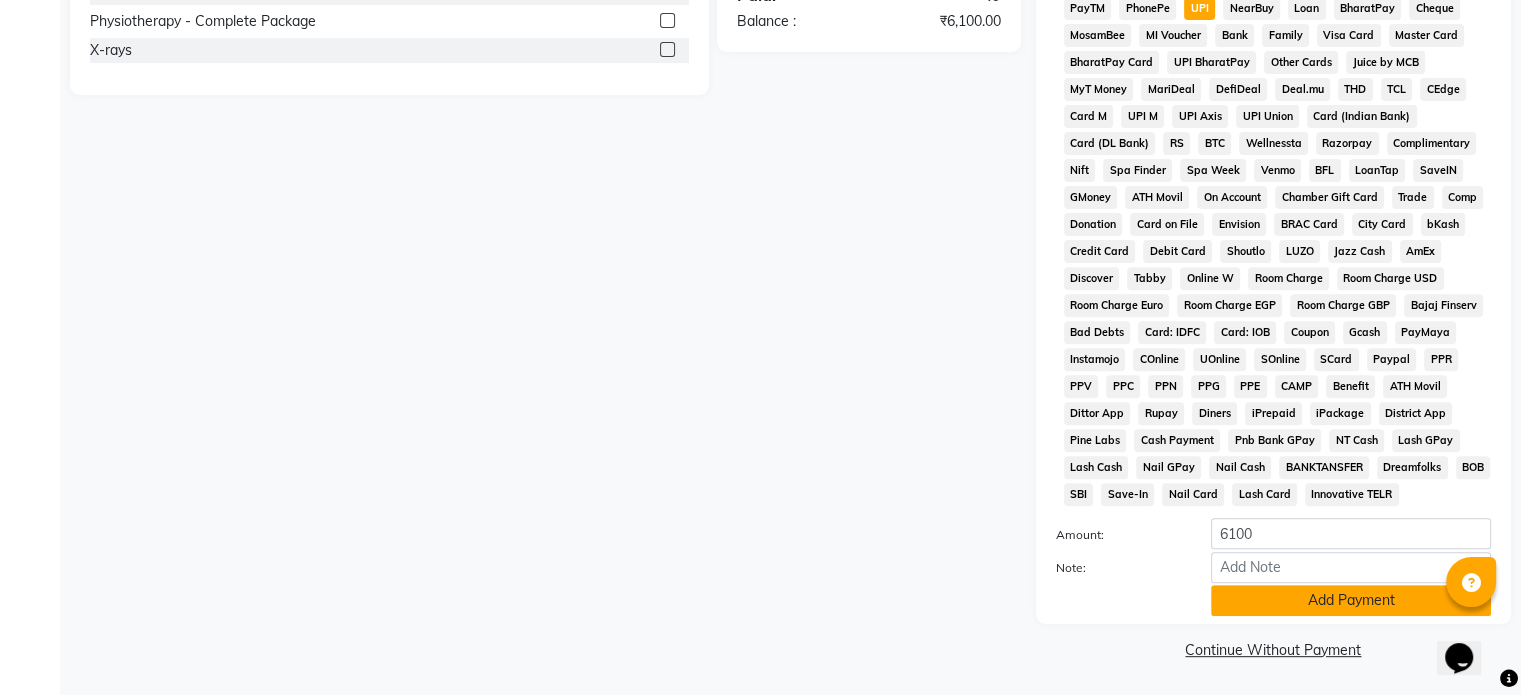 click on "Add Payment" 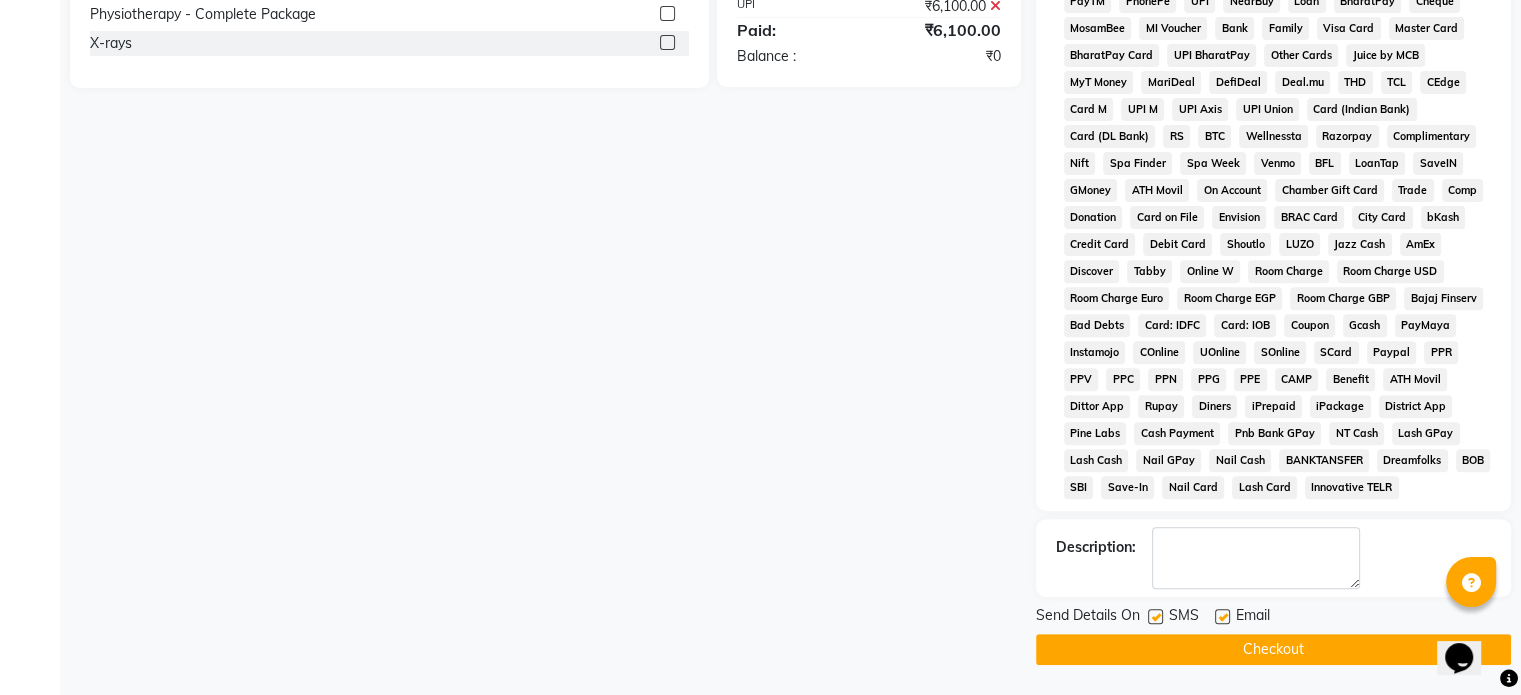 click 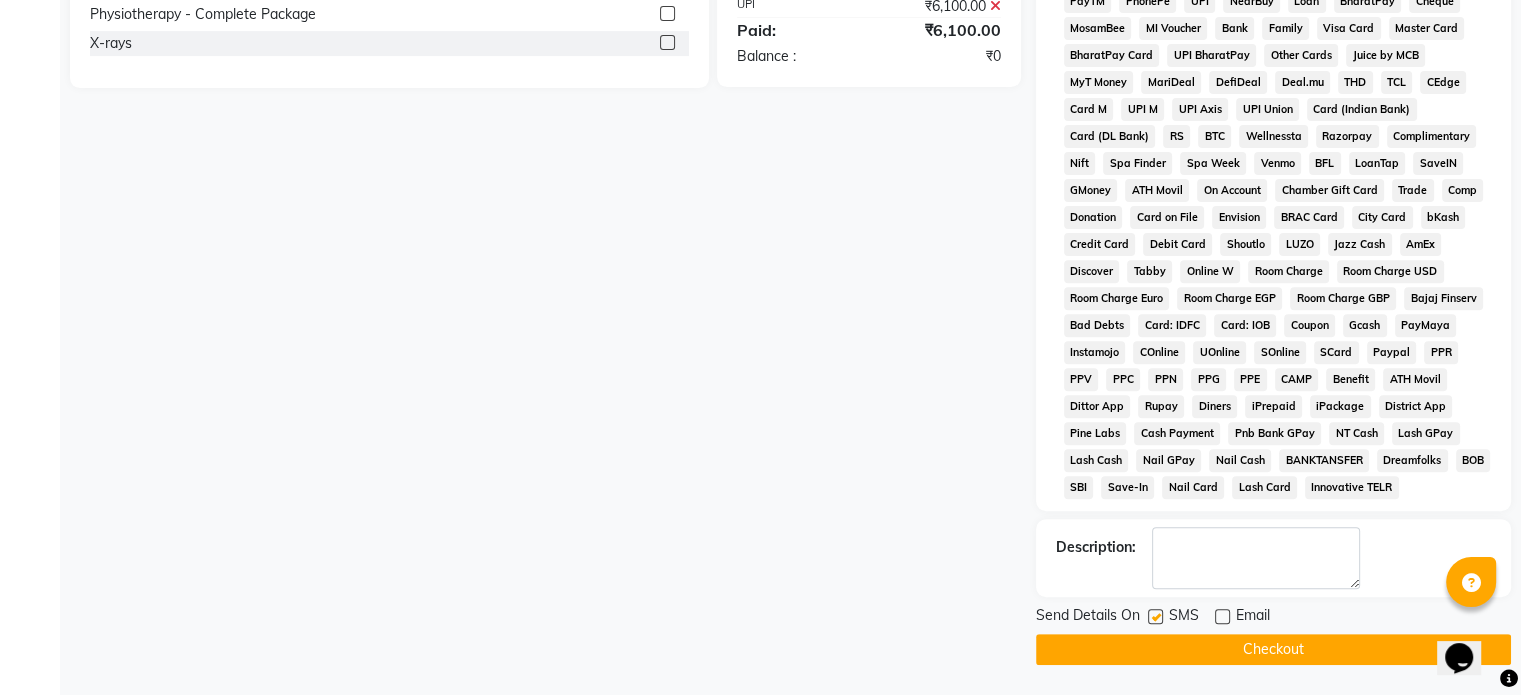 click 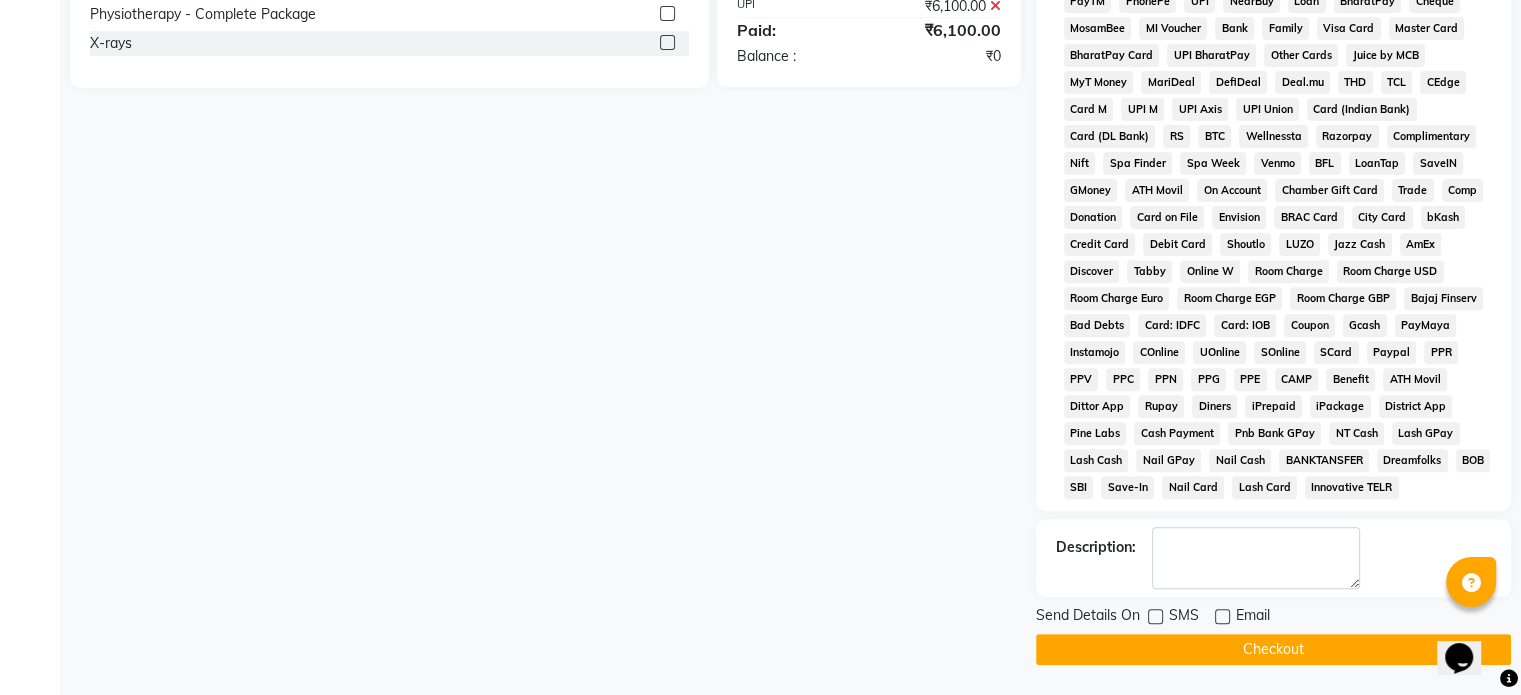 click on "Checkout" 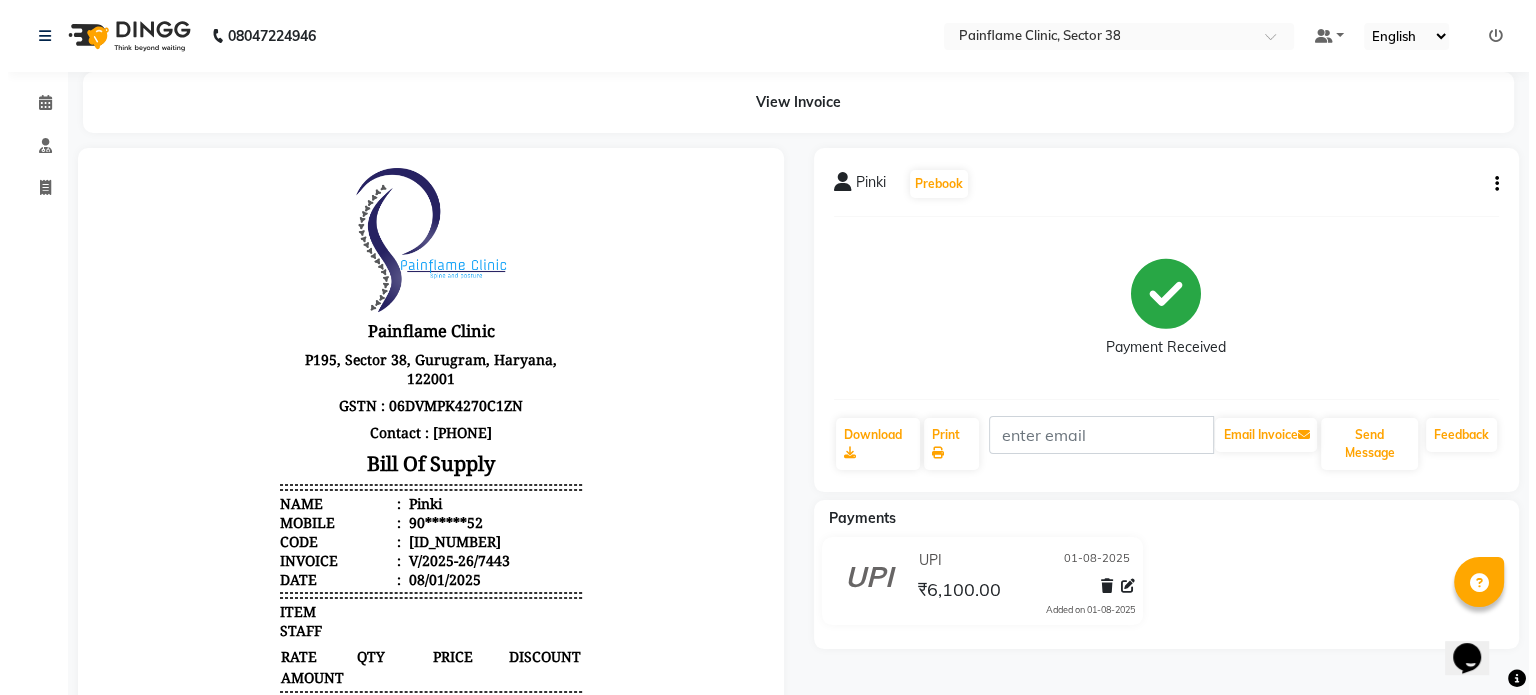 scroll, scrollTop: 0, scrollLeft: 0, axis: both 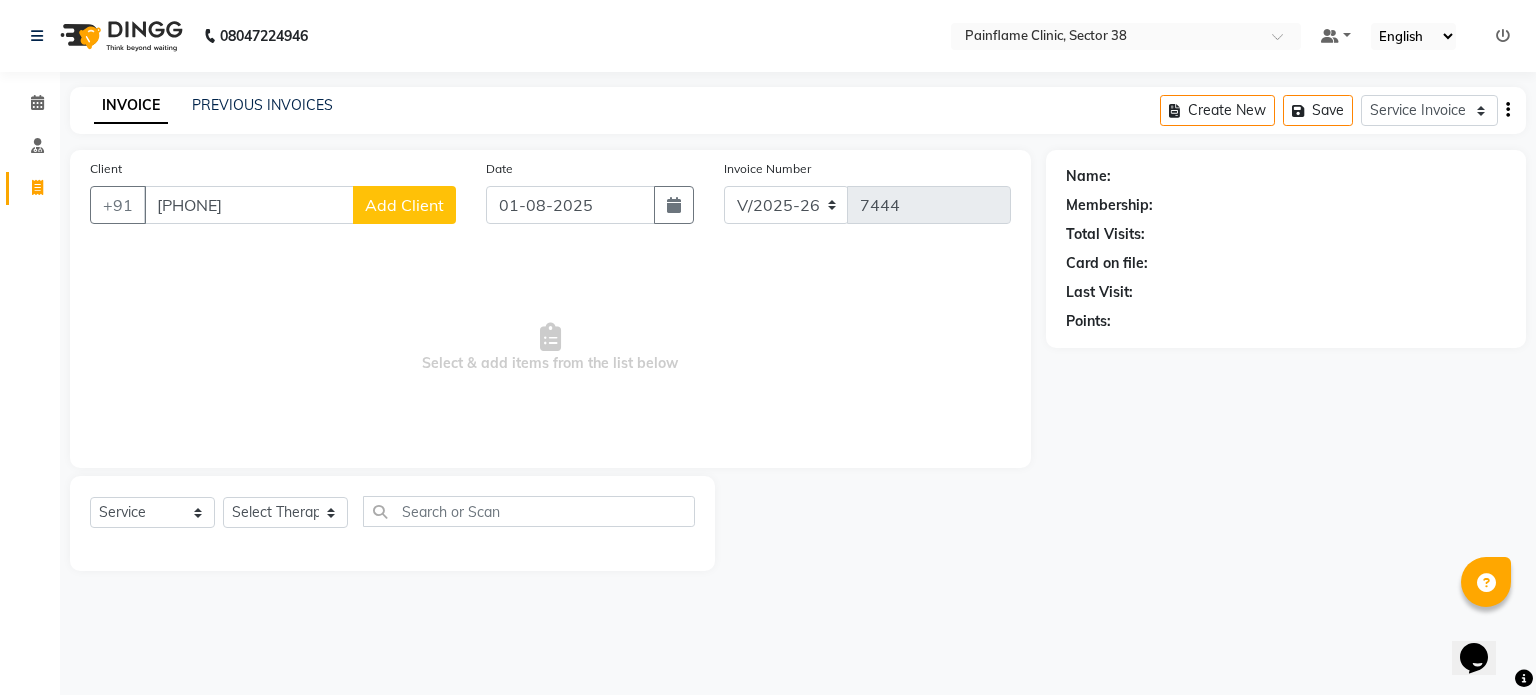 click on "Add Client" 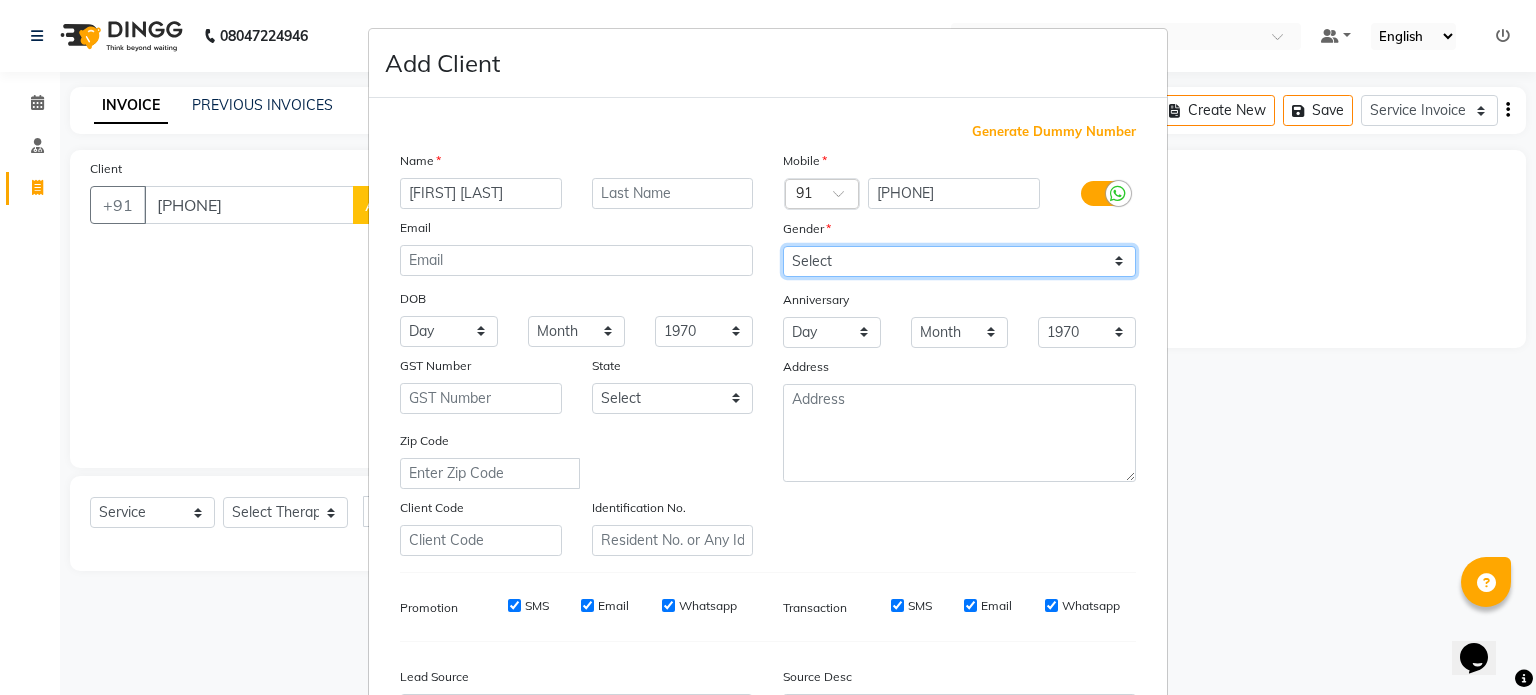 click on "Select Male Female Other Prefer Not To Say" at bounding box center [959, 261] 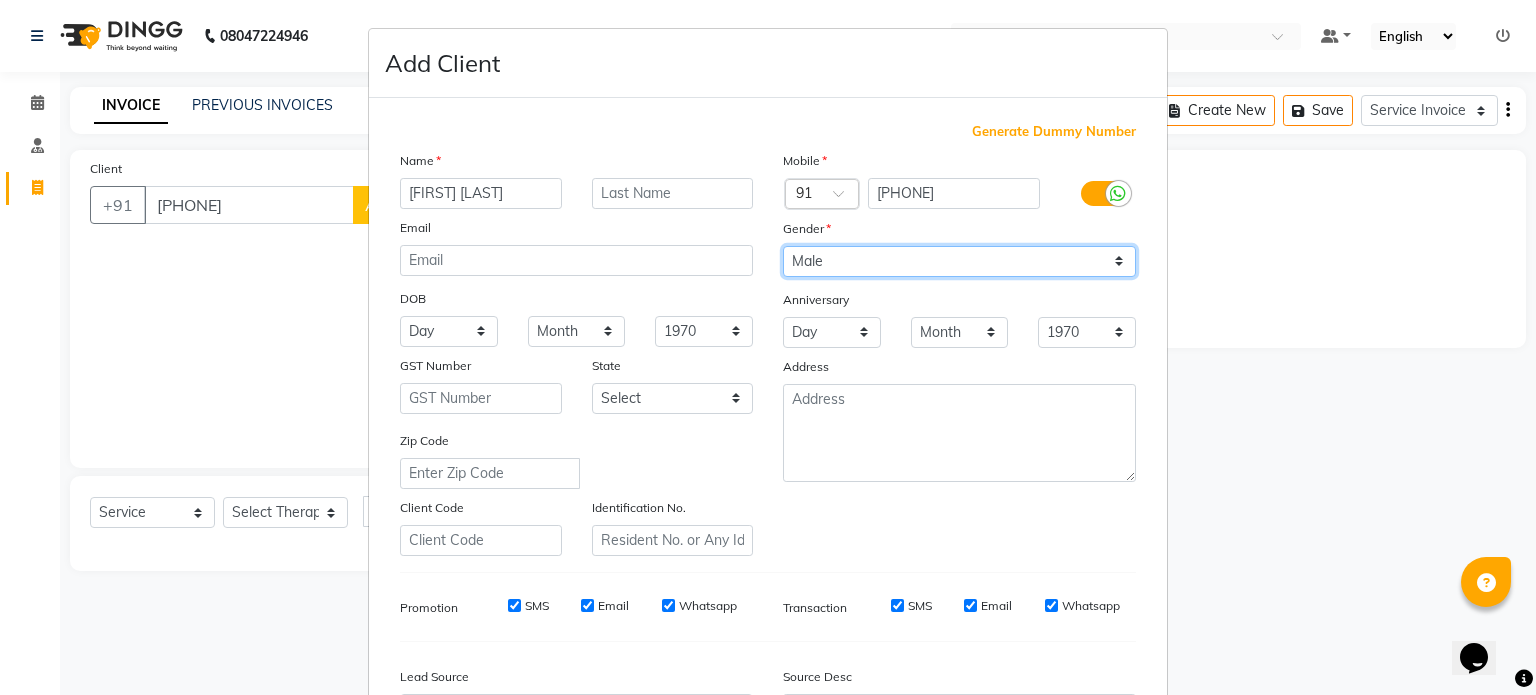 click on "Select Male Female Other Prefer Not To Say" at bounding box center [959, 261] 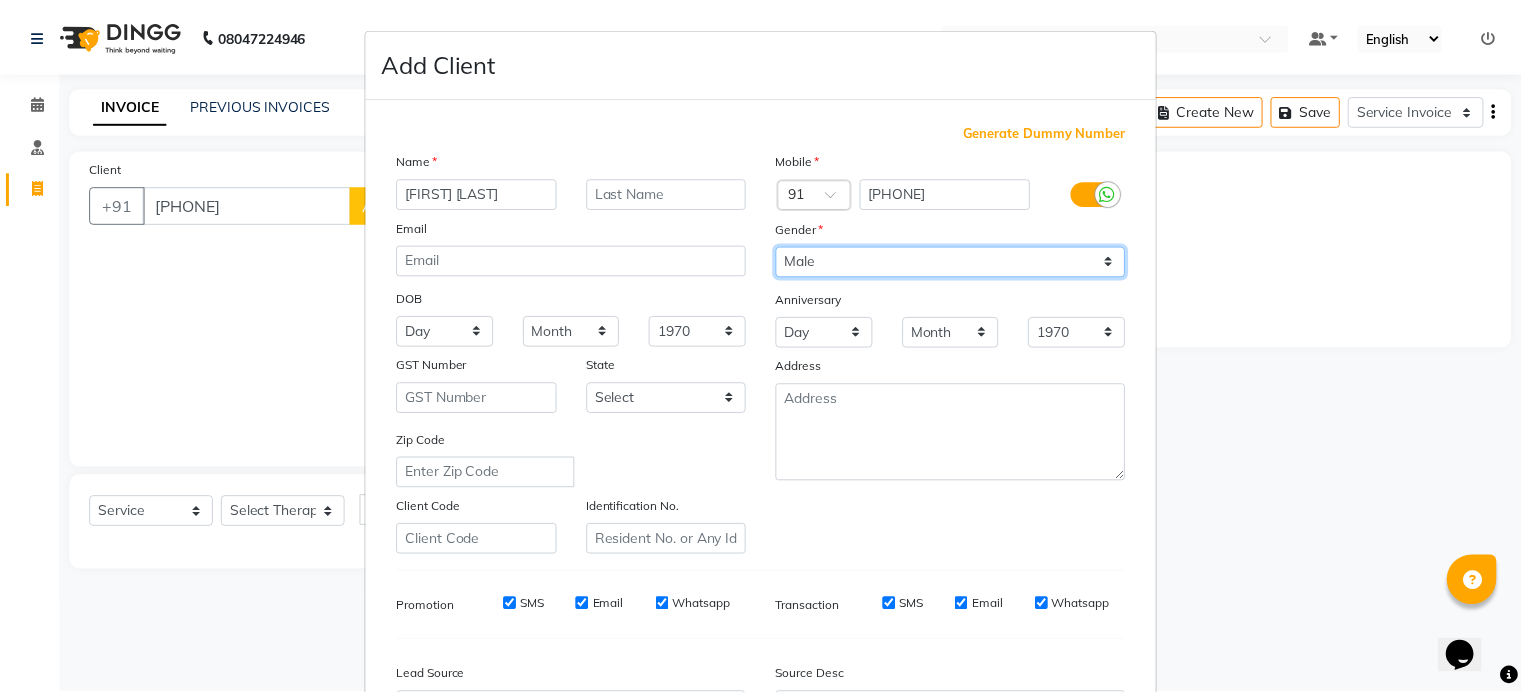 scroll, scrollTop: 237, scrollLeft: 0, axis: vertical 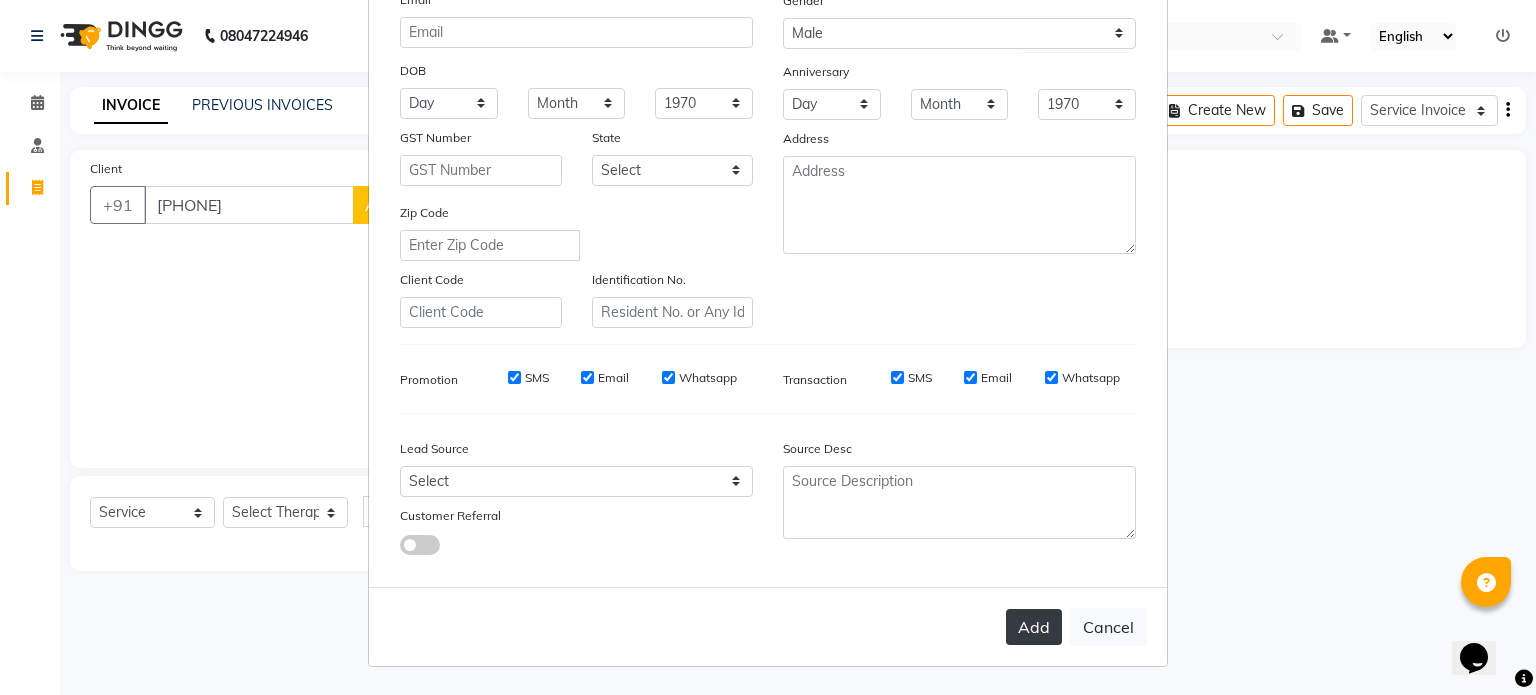 click on "Add" at bounding box center (1034, 627) 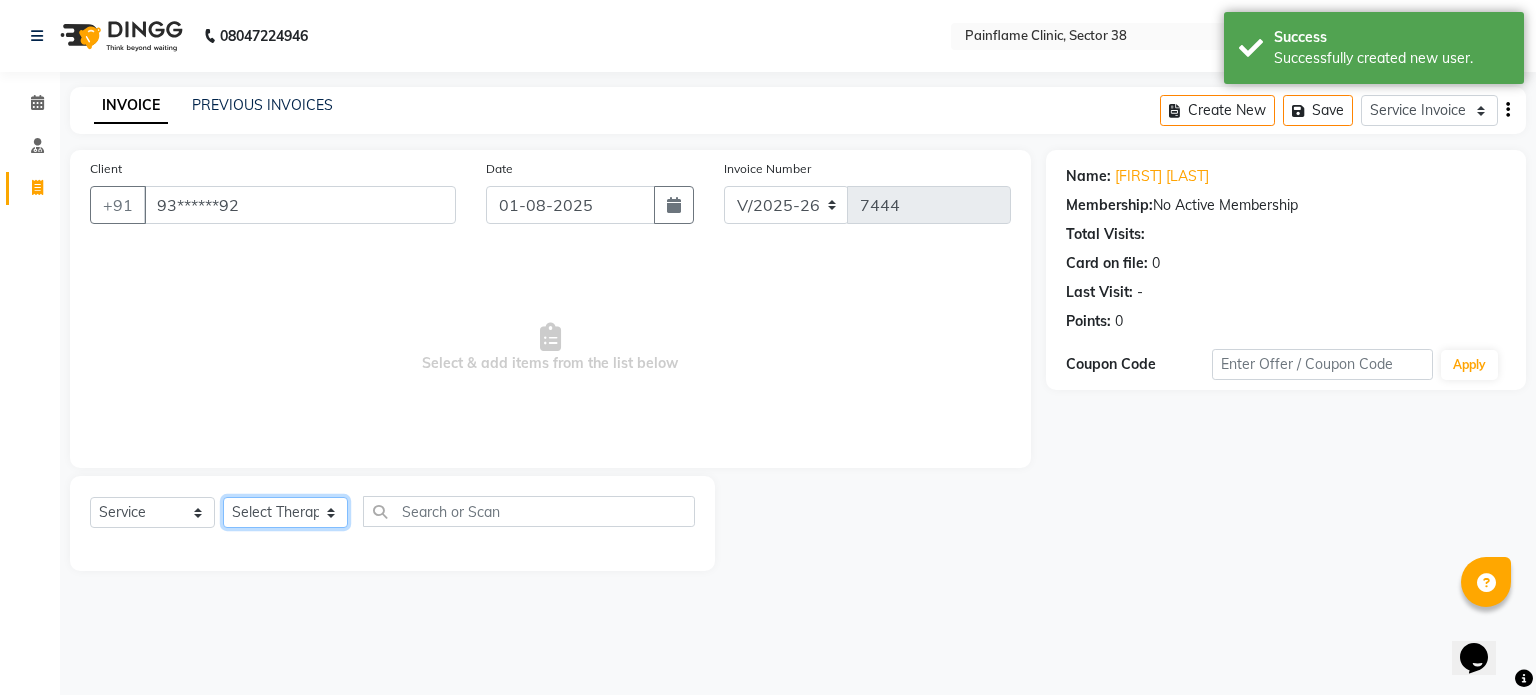 click on "Select Therapist Dr Durgesh Dr Harish Dr Ranjana Dr Saurabh Dr. Suraj Dr. Tejpal Mehlawat KUSHAL MOHIT SEMWAL Nancy Singhai Reception 1  Reception 2 Reception 3" 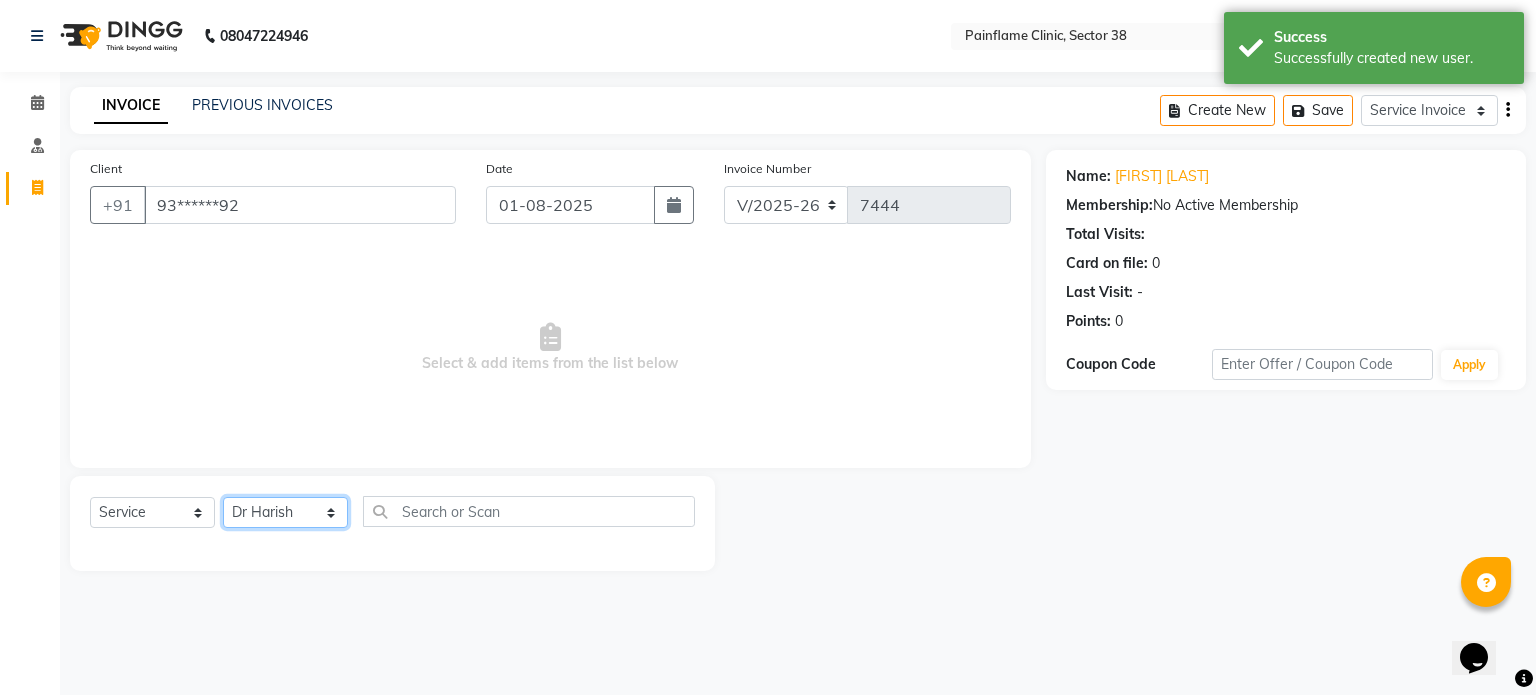 click on "Select Therapist Dr Durgesh Dr Harish Dr Ranjana Dr Saurabh Dr. Suraj Dr. Tejpal Mehlawat KUSHAL MOHIT SEMWAL Nancy Singhai Reception 1  Reception 2 Reception 3" 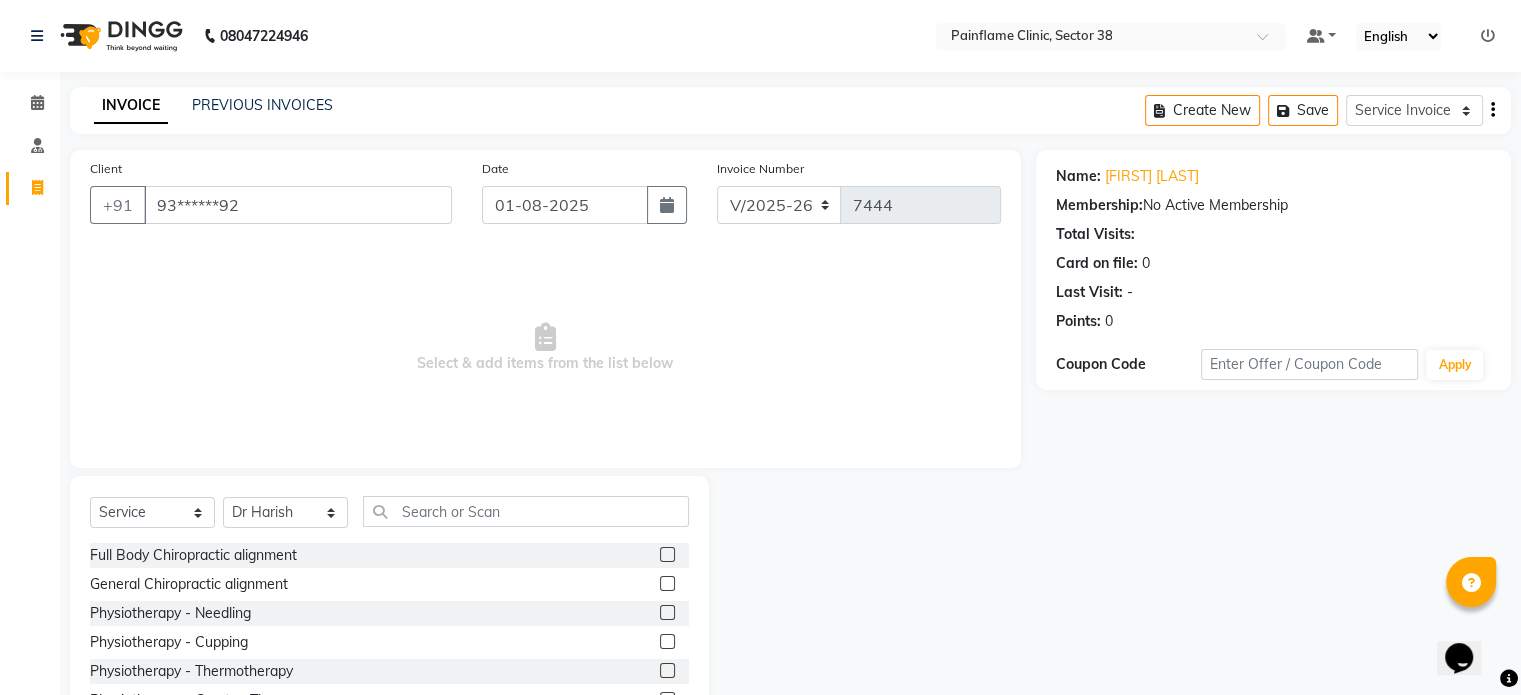 click 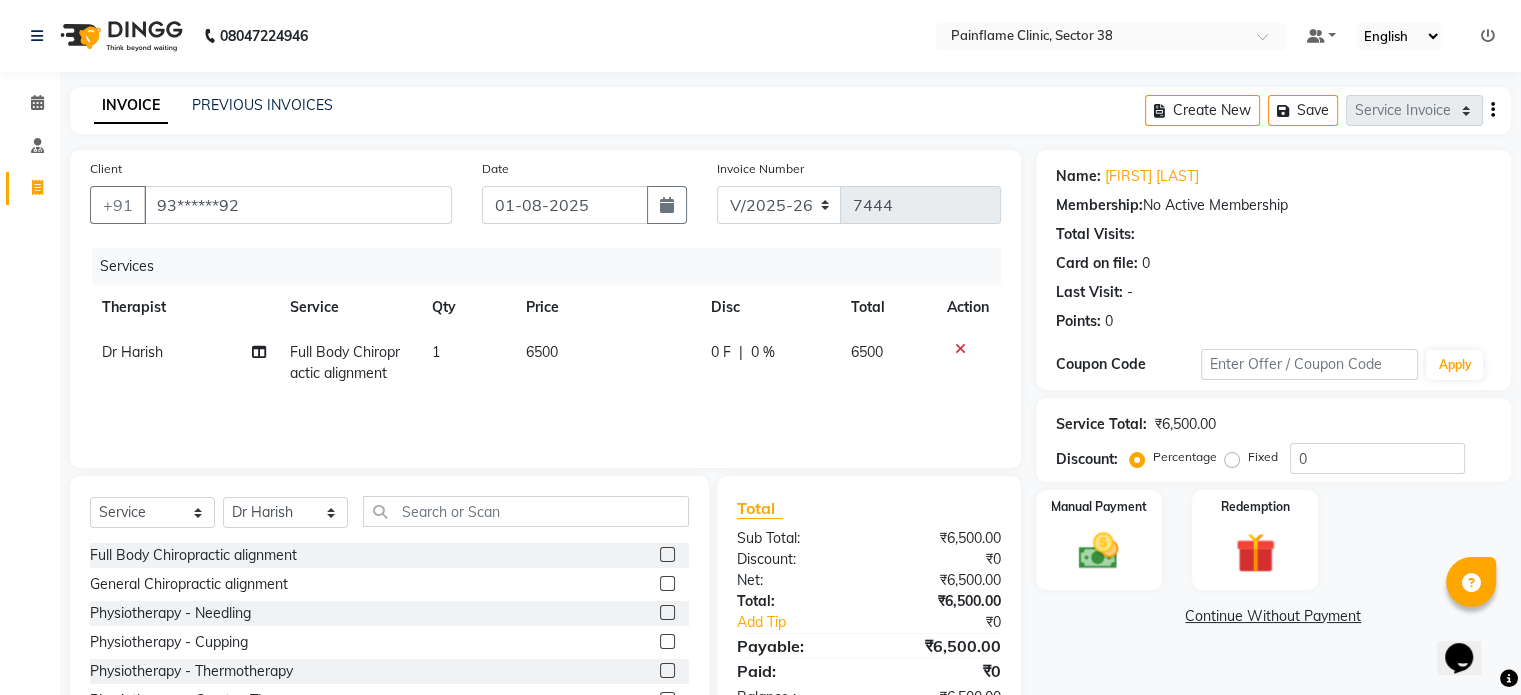 click on "6500" 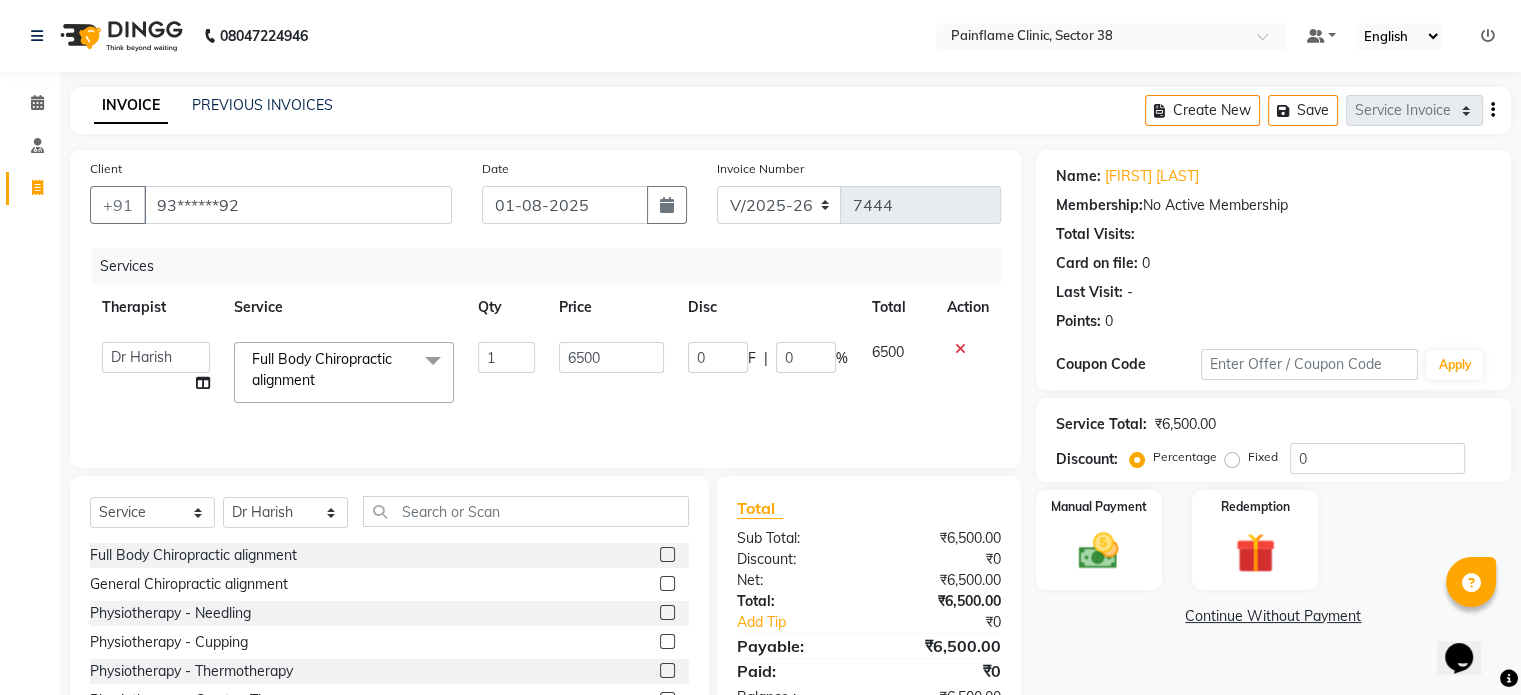 click on "1" 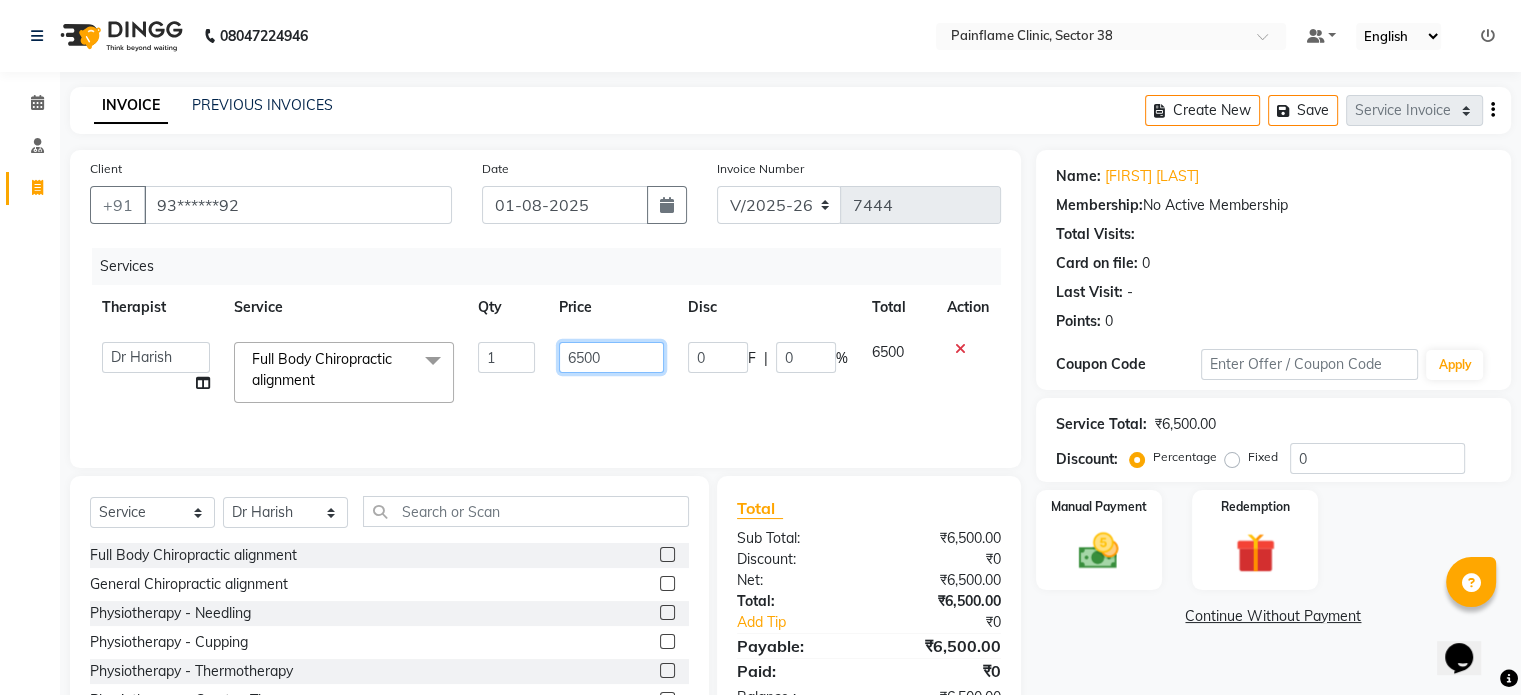 click on "6500" 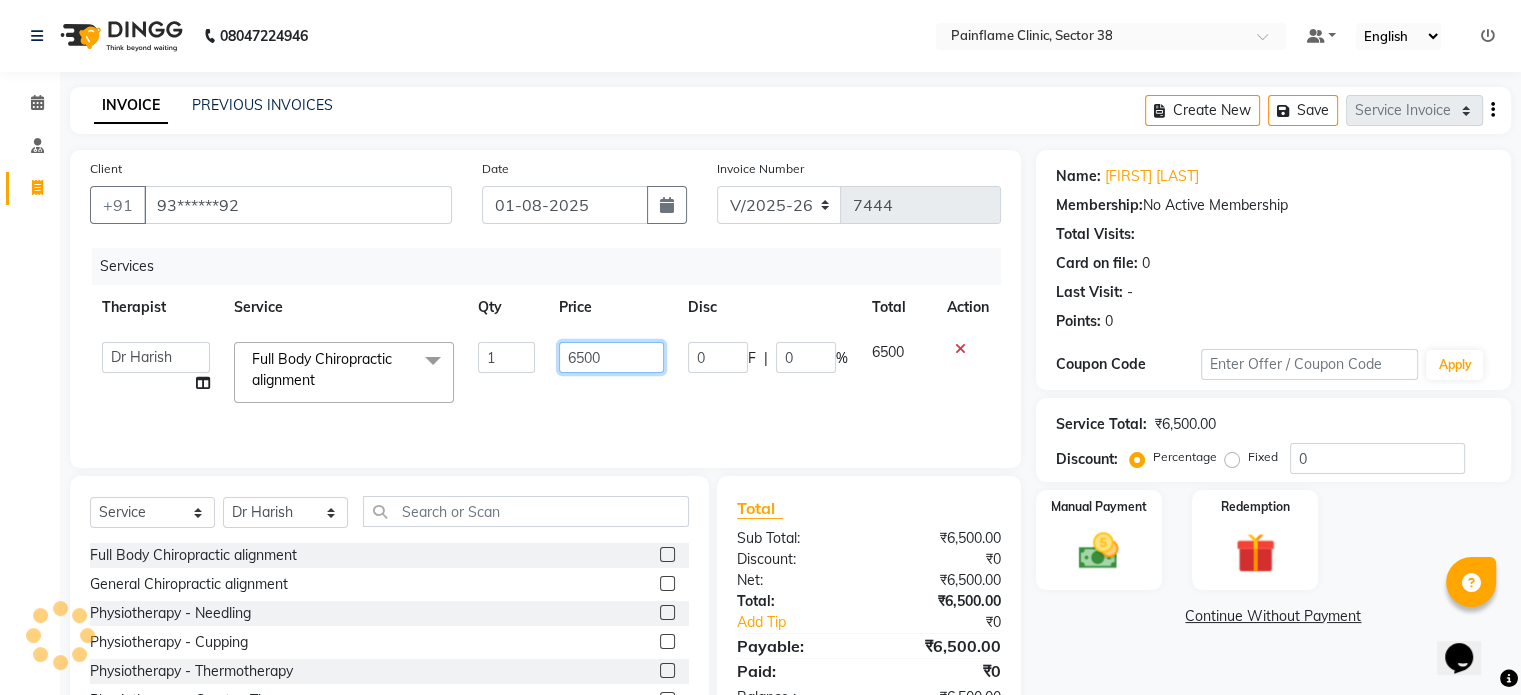 click on "6500" 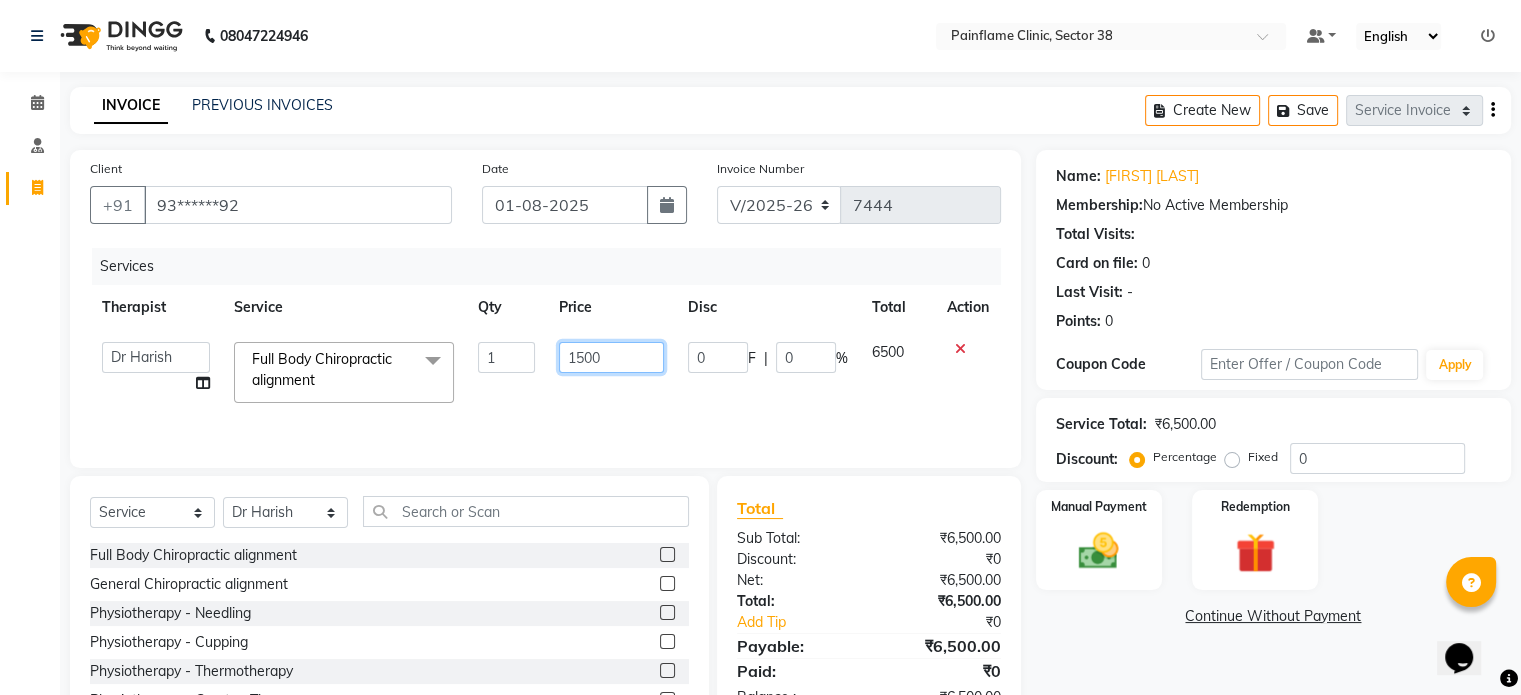 scroll, scrollTop: 119, scrollLeft: 0, axis: vertical 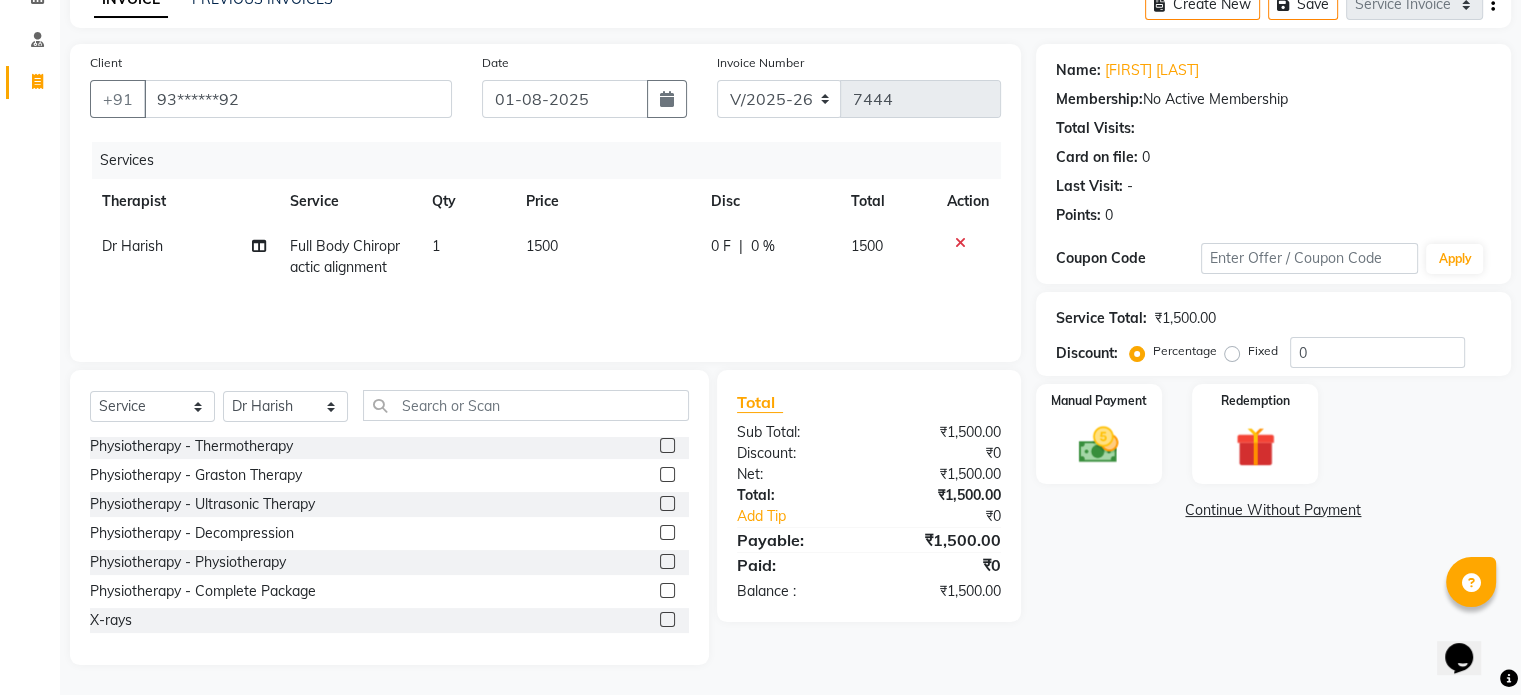 click 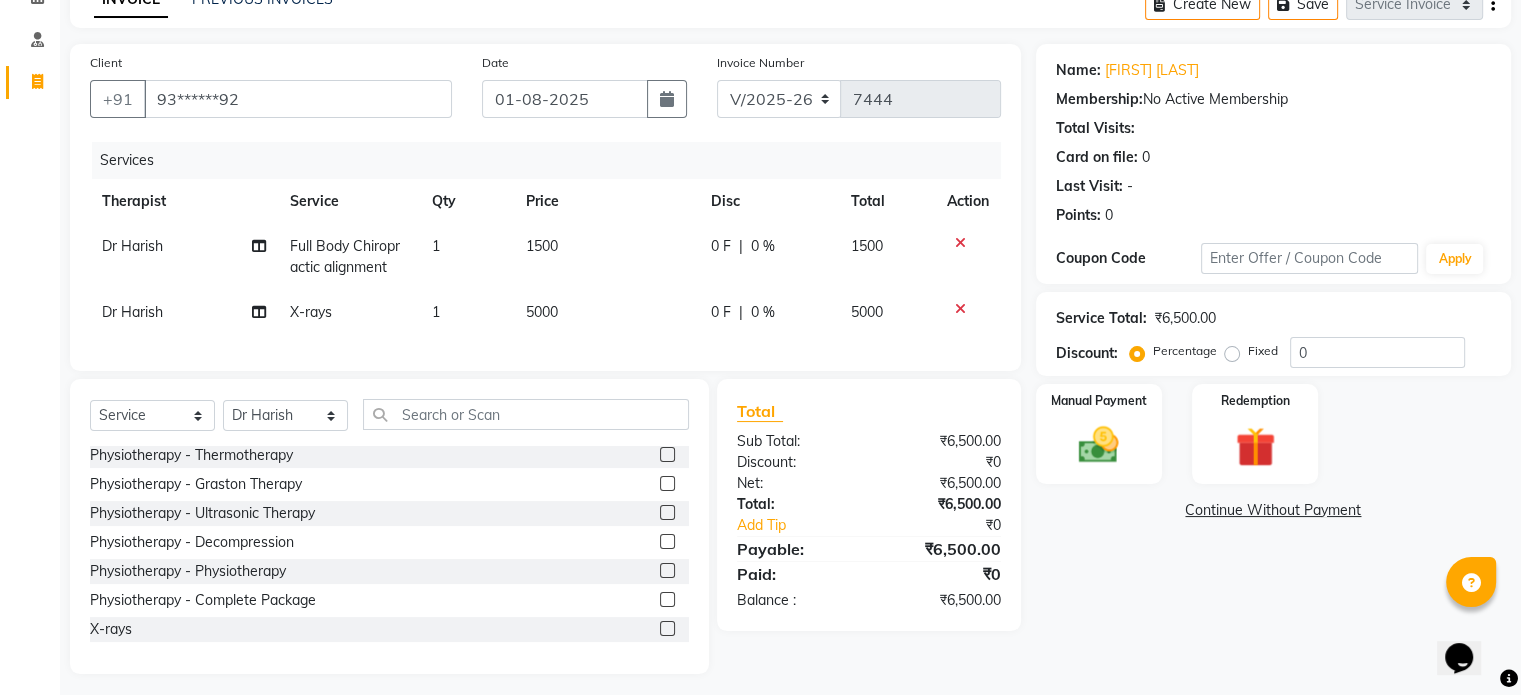 click on "5000" 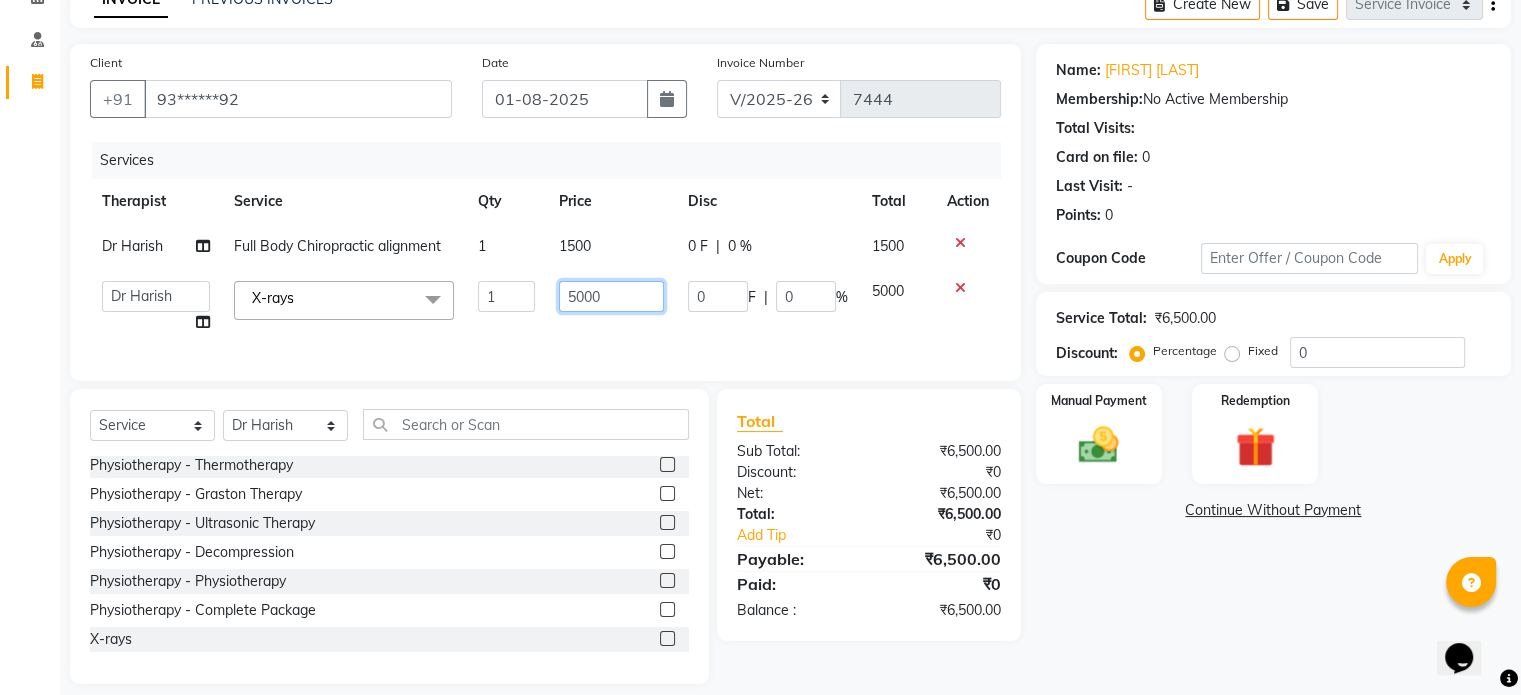 click on "5000" 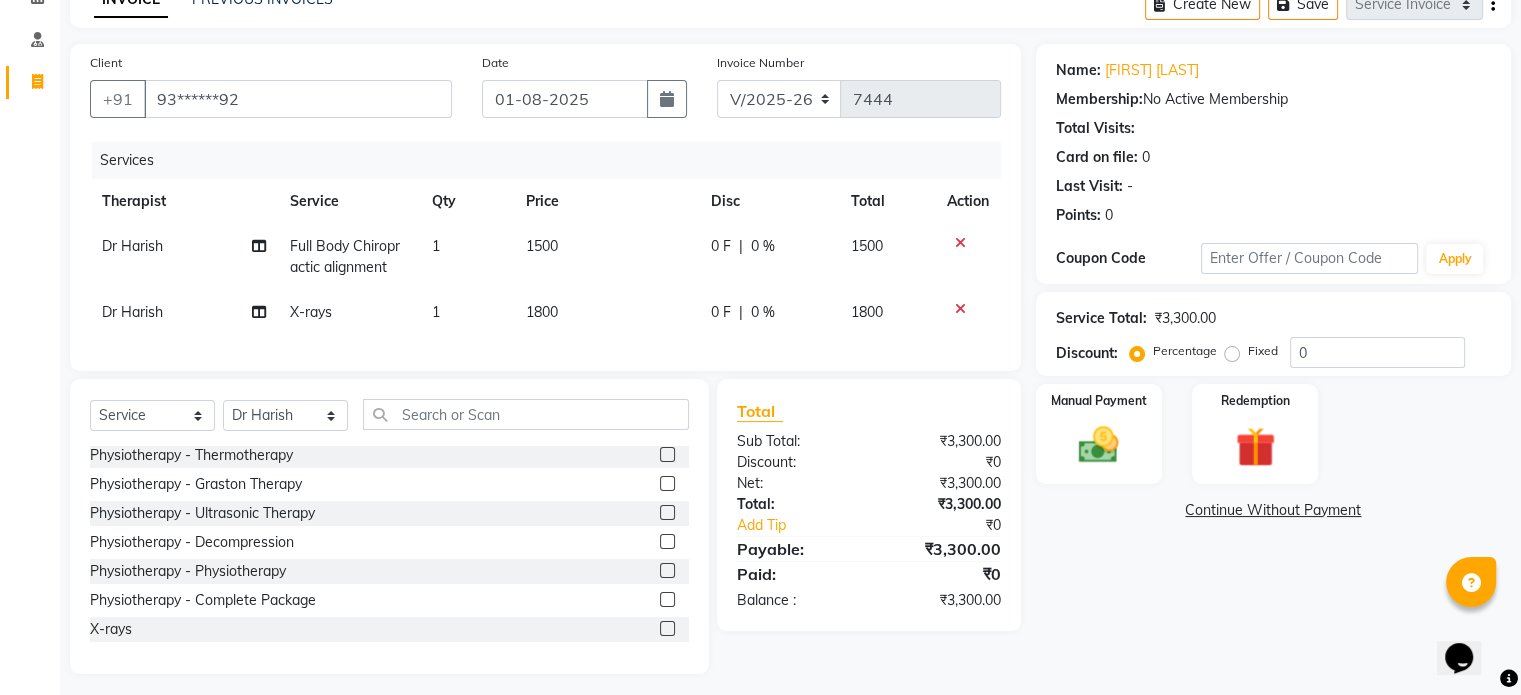 click on "Fixed" 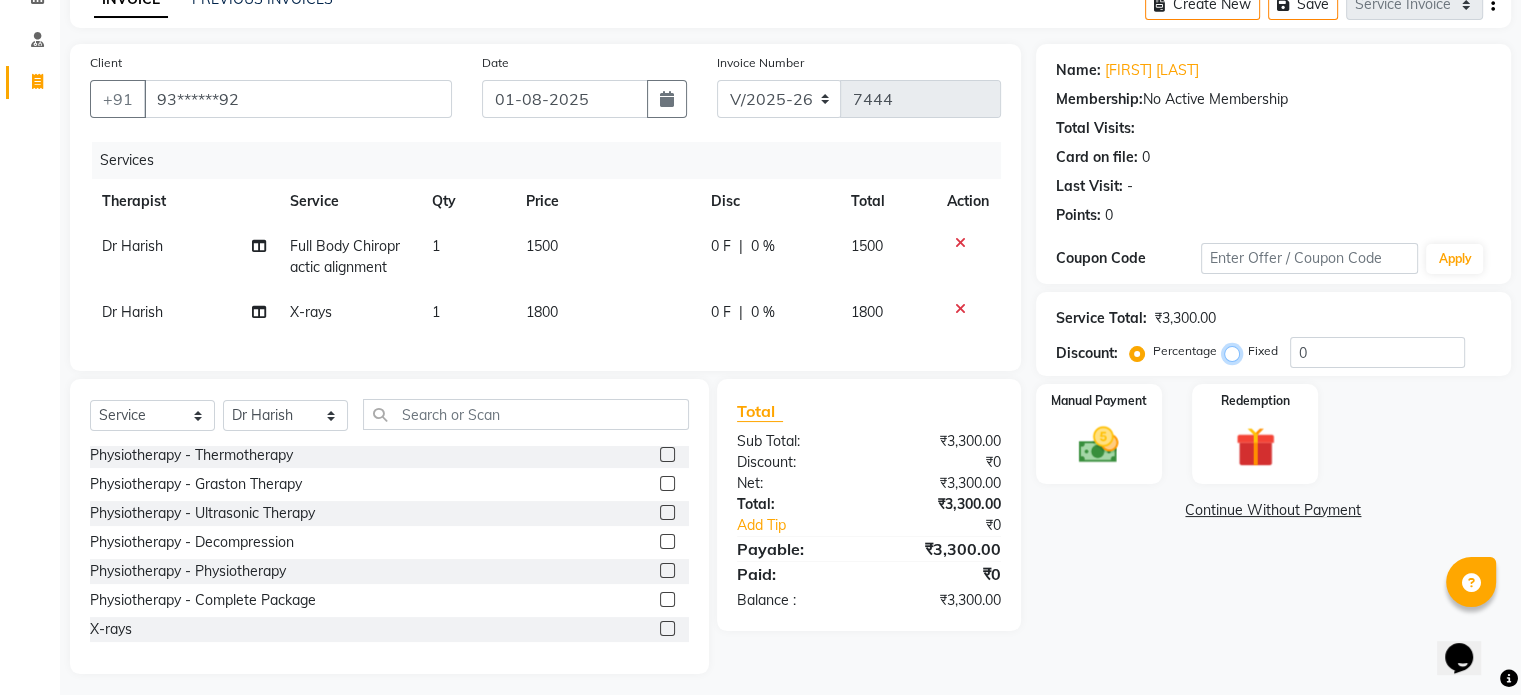 click on "Fixed" at bounding box center [1236, 351] 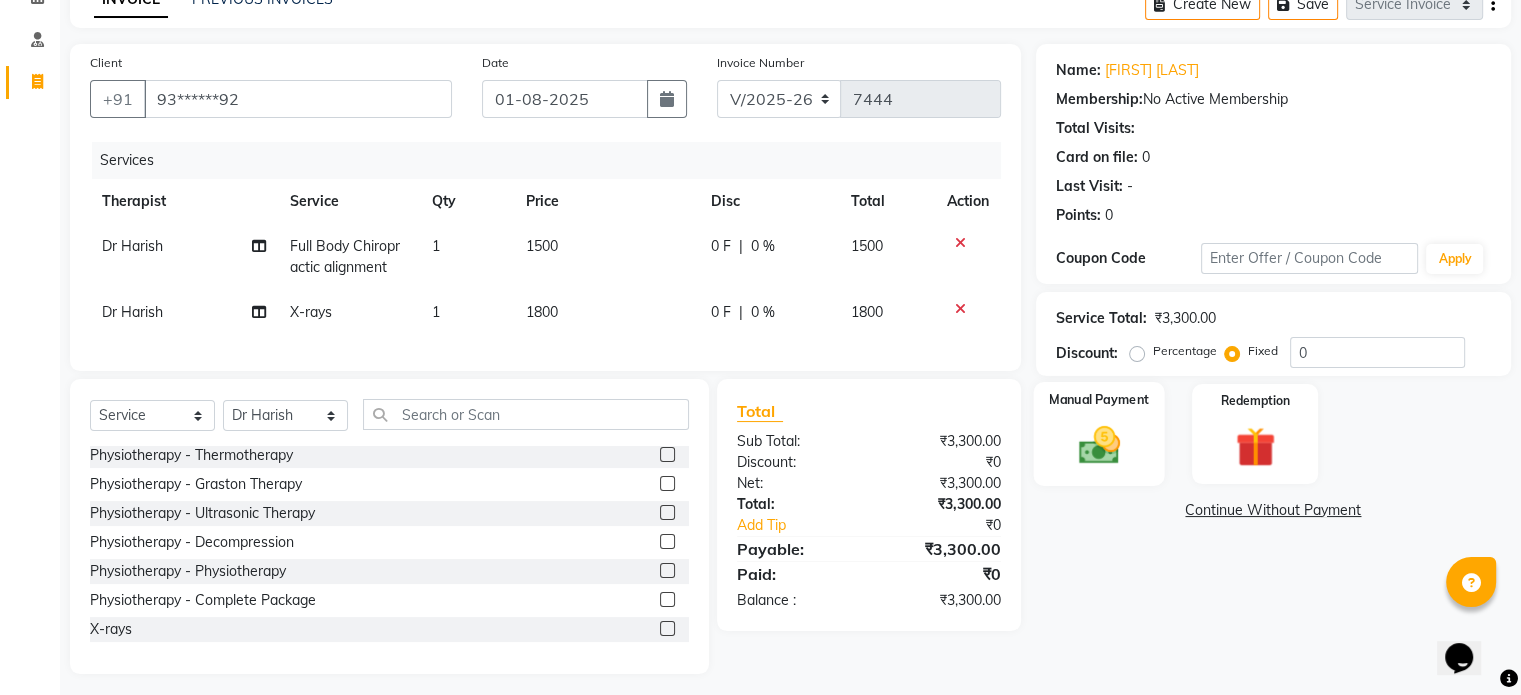 click on "Manual Payment" 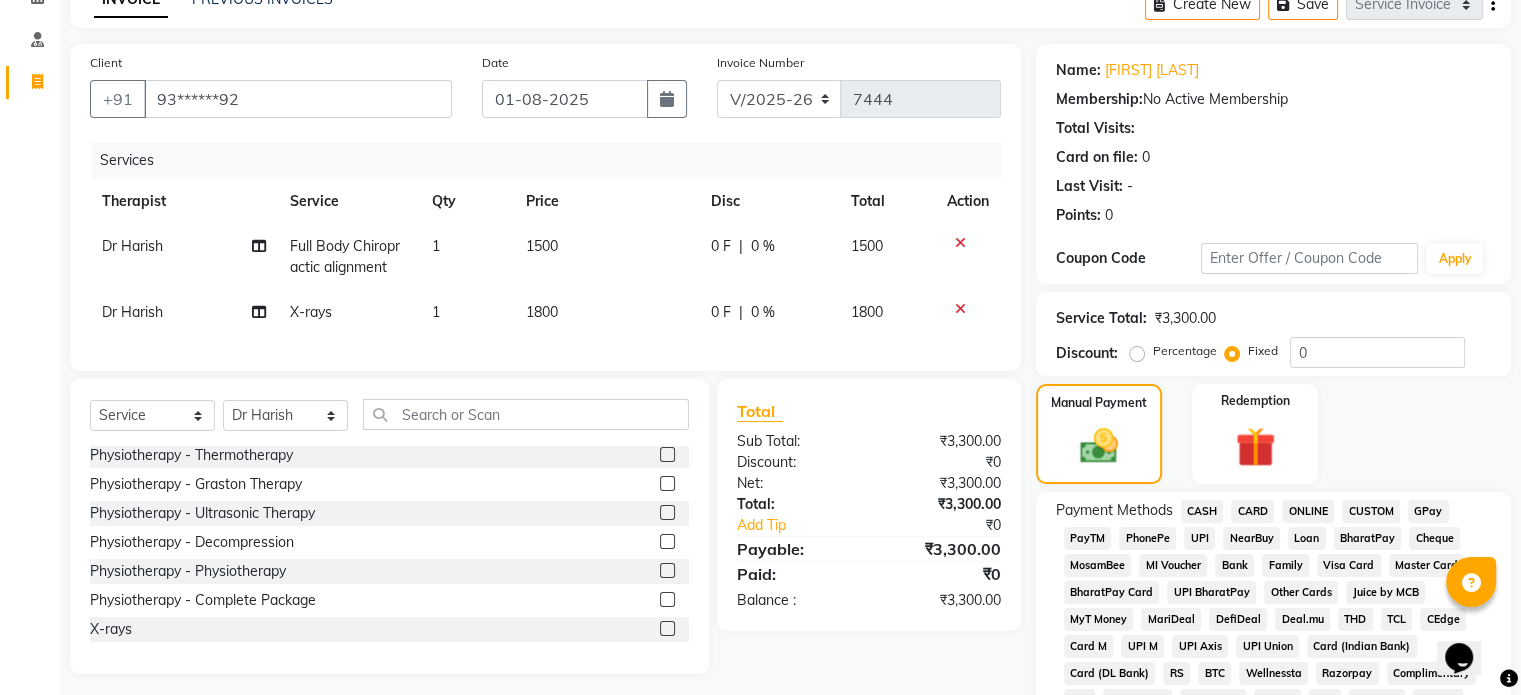 click on "UPI" 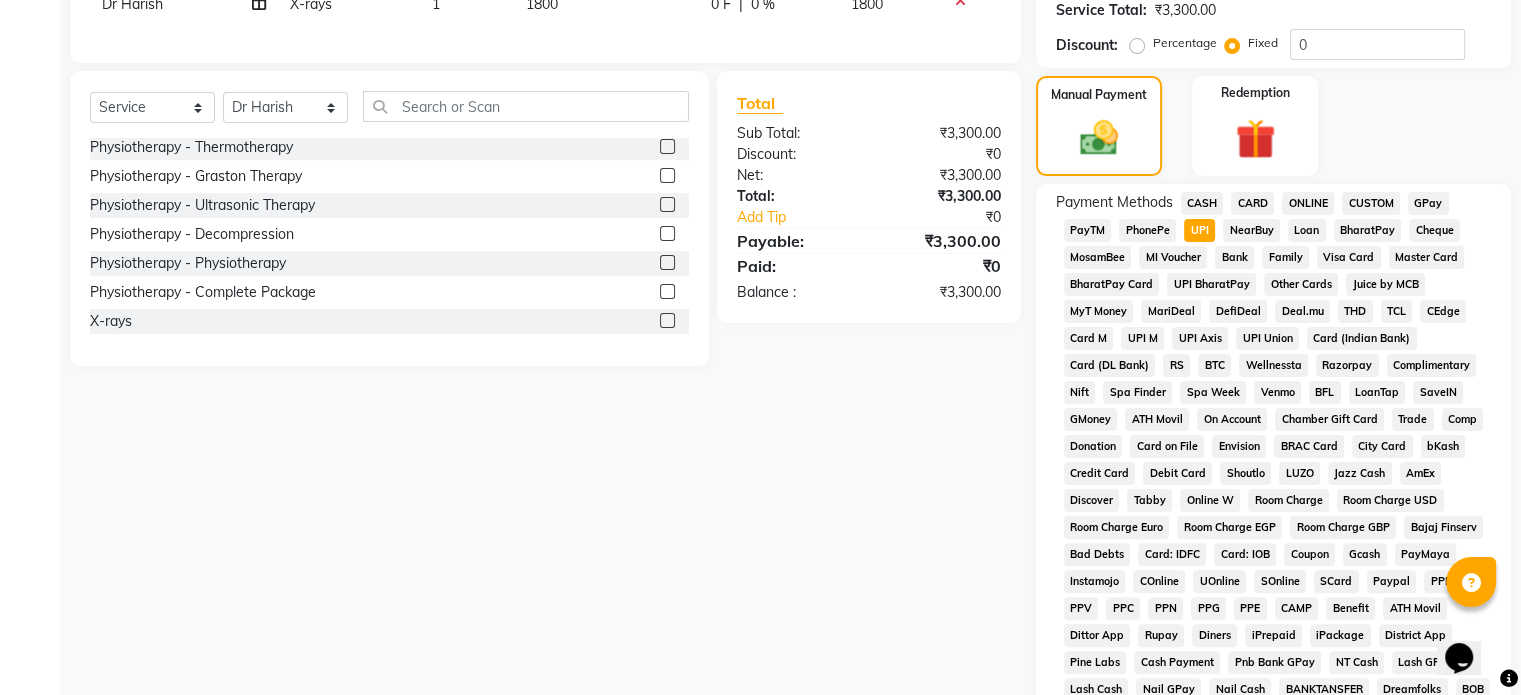 scroll, scrollTop: 652, scrollLeft: 0, axis: vertical 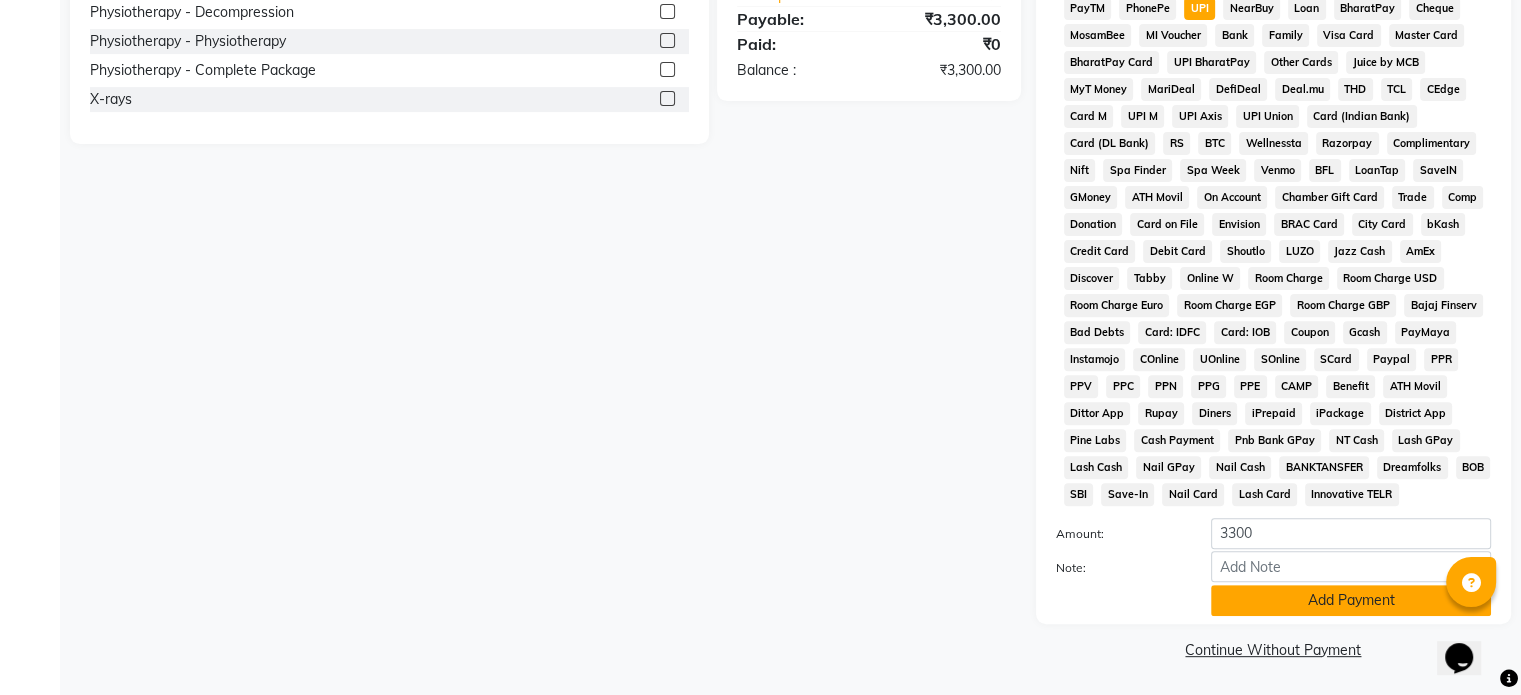 click on "Add Payment" 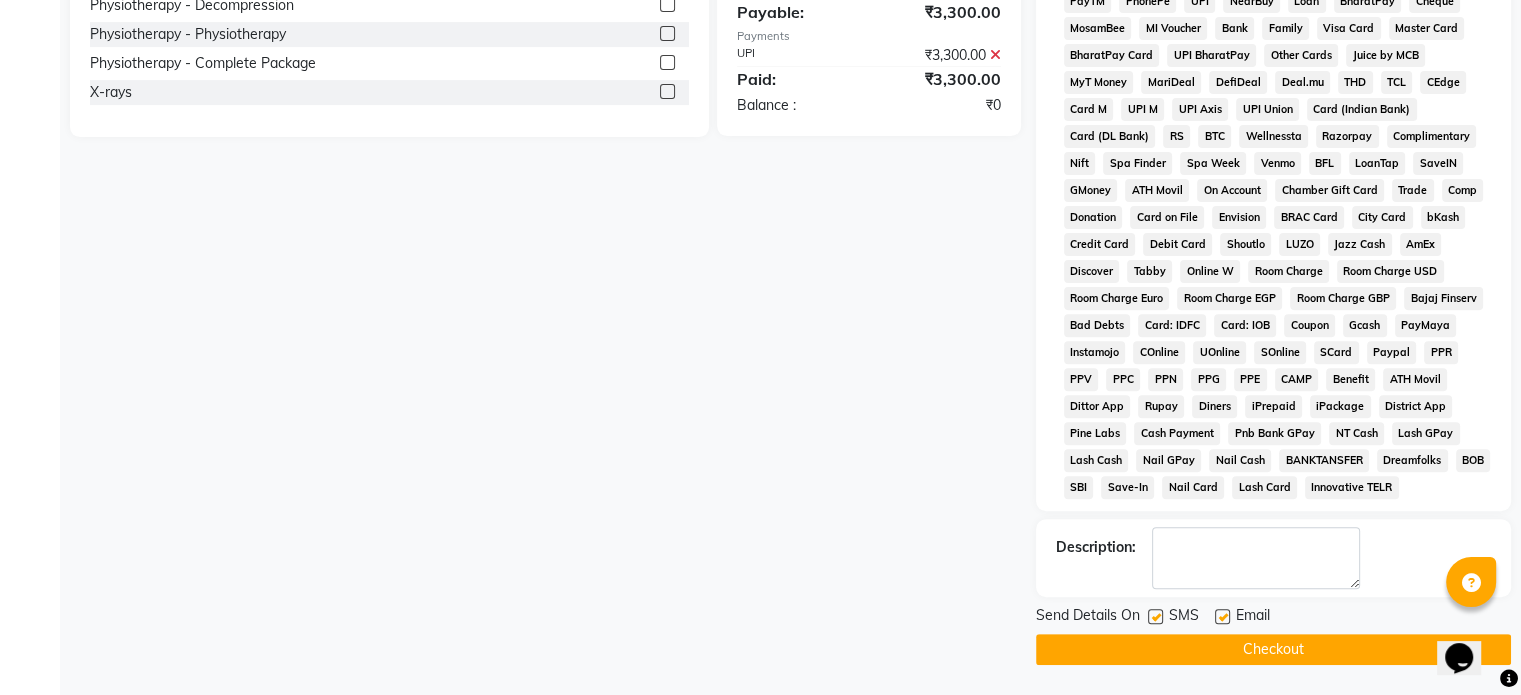click 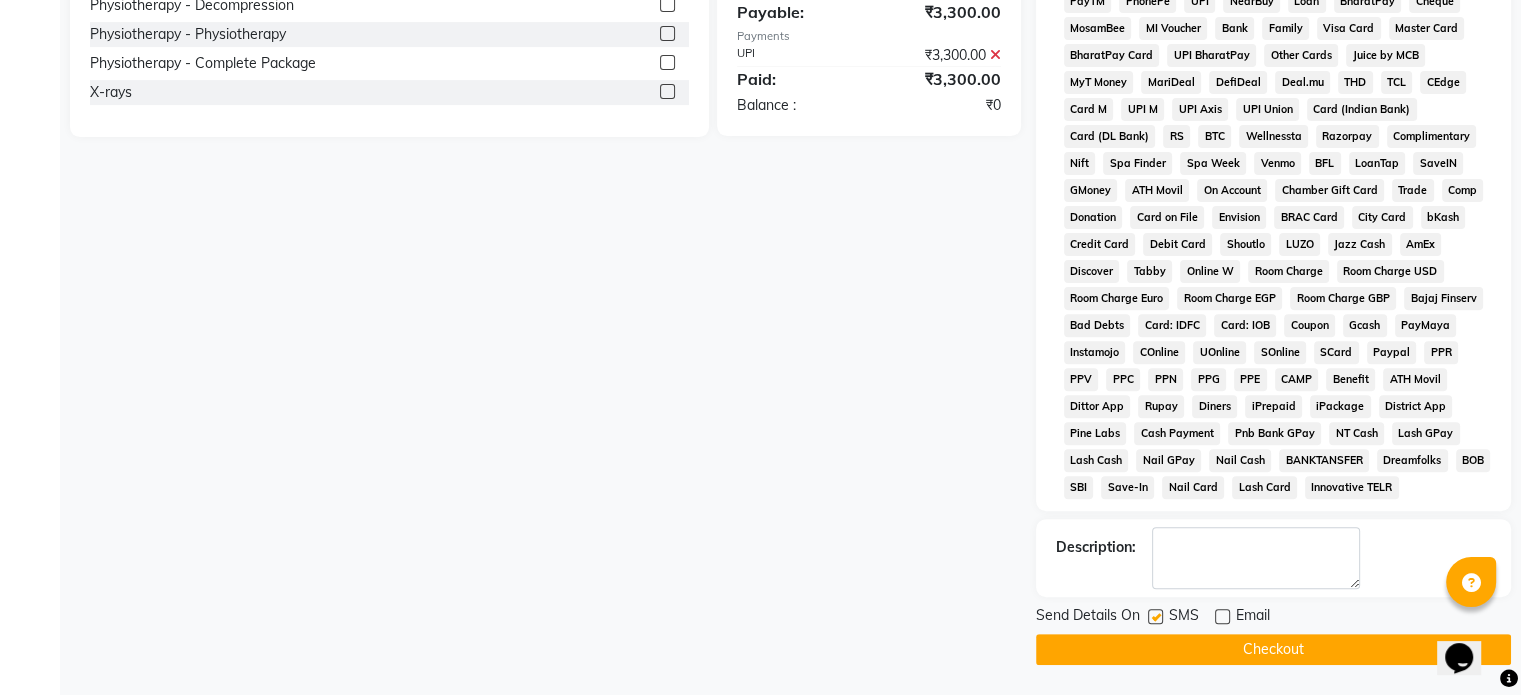 click 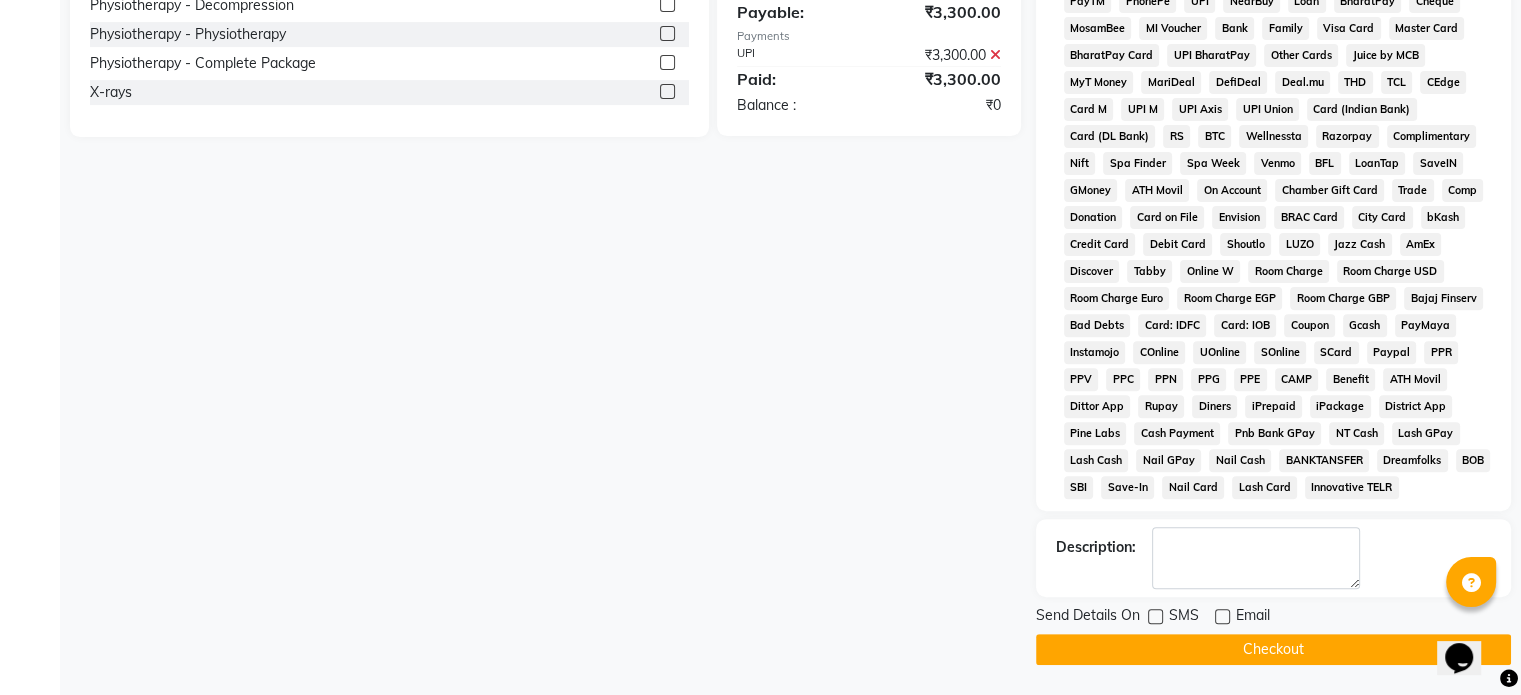 click on "Checkout" 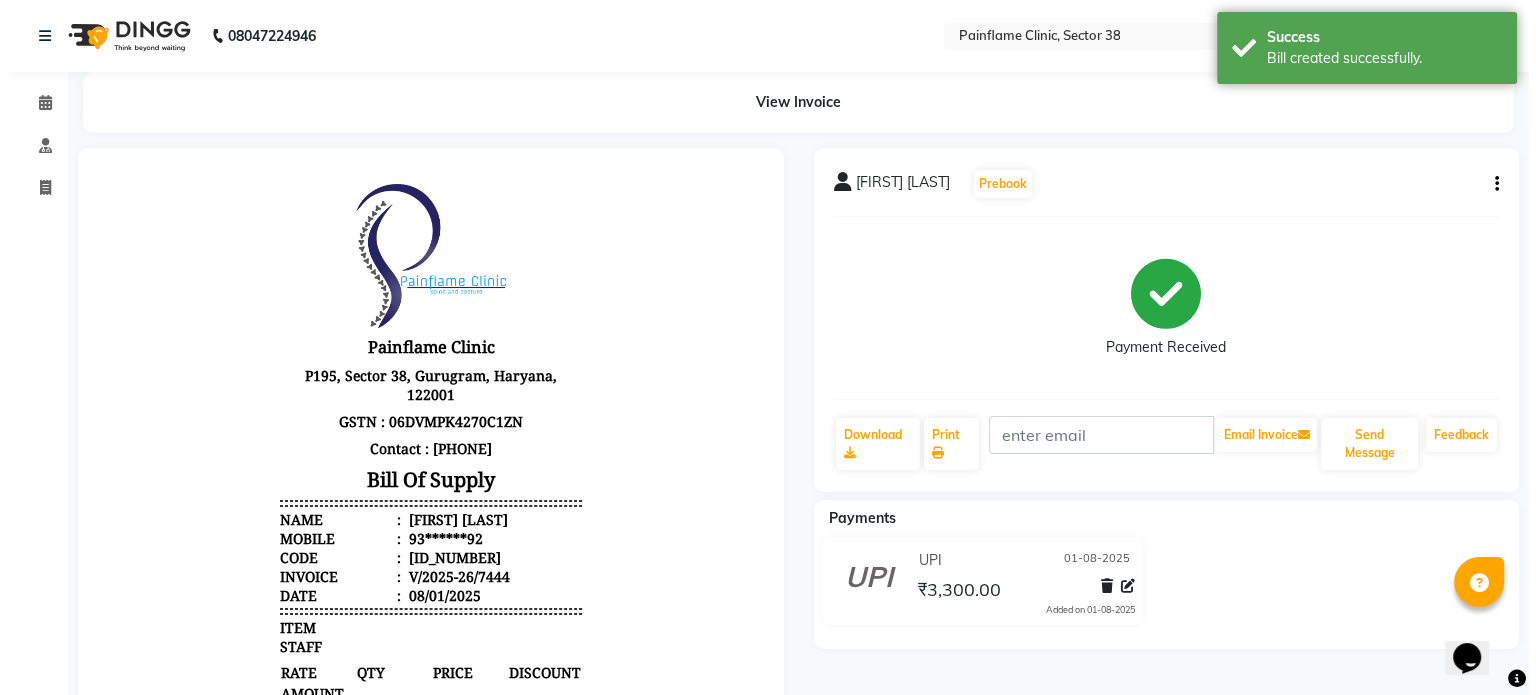 scroll, scrollTop: 0, scrollLeft: 0, axis: both 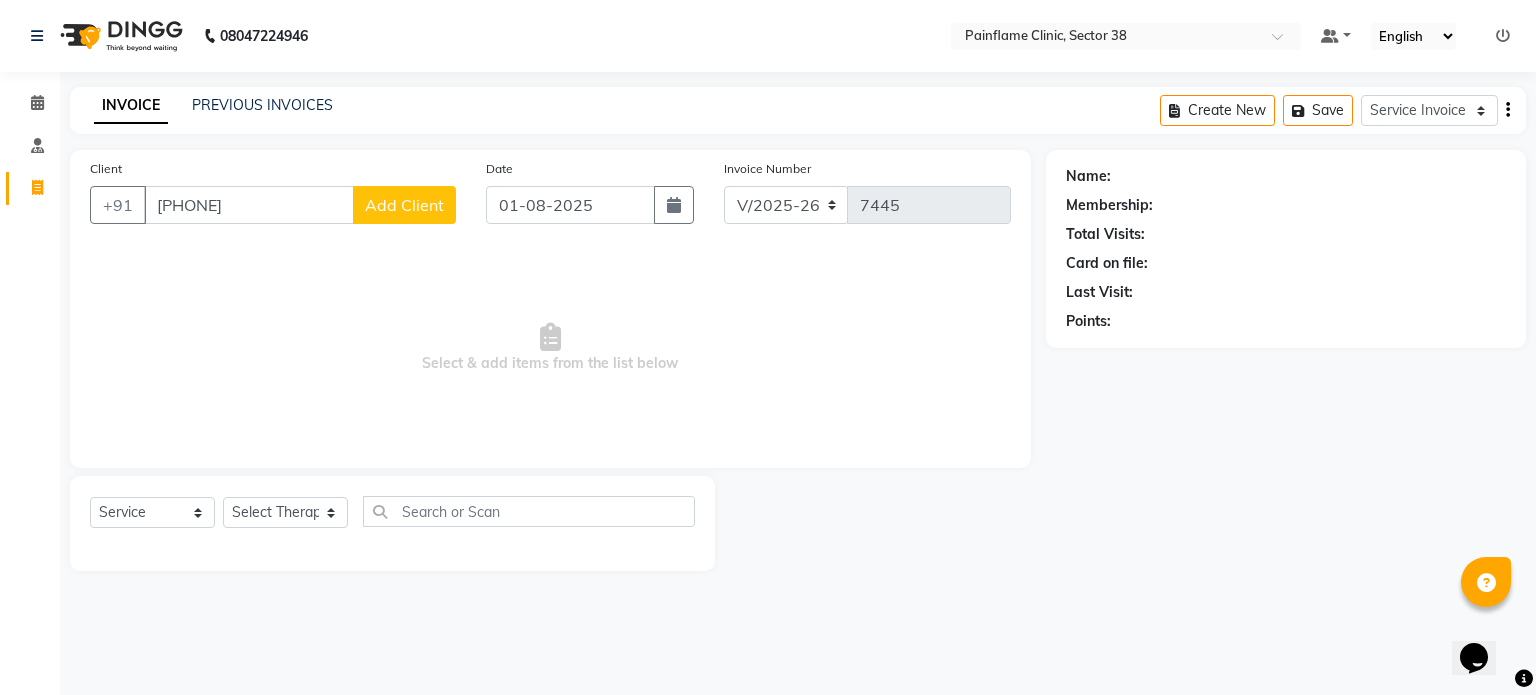 click on "Add Client" 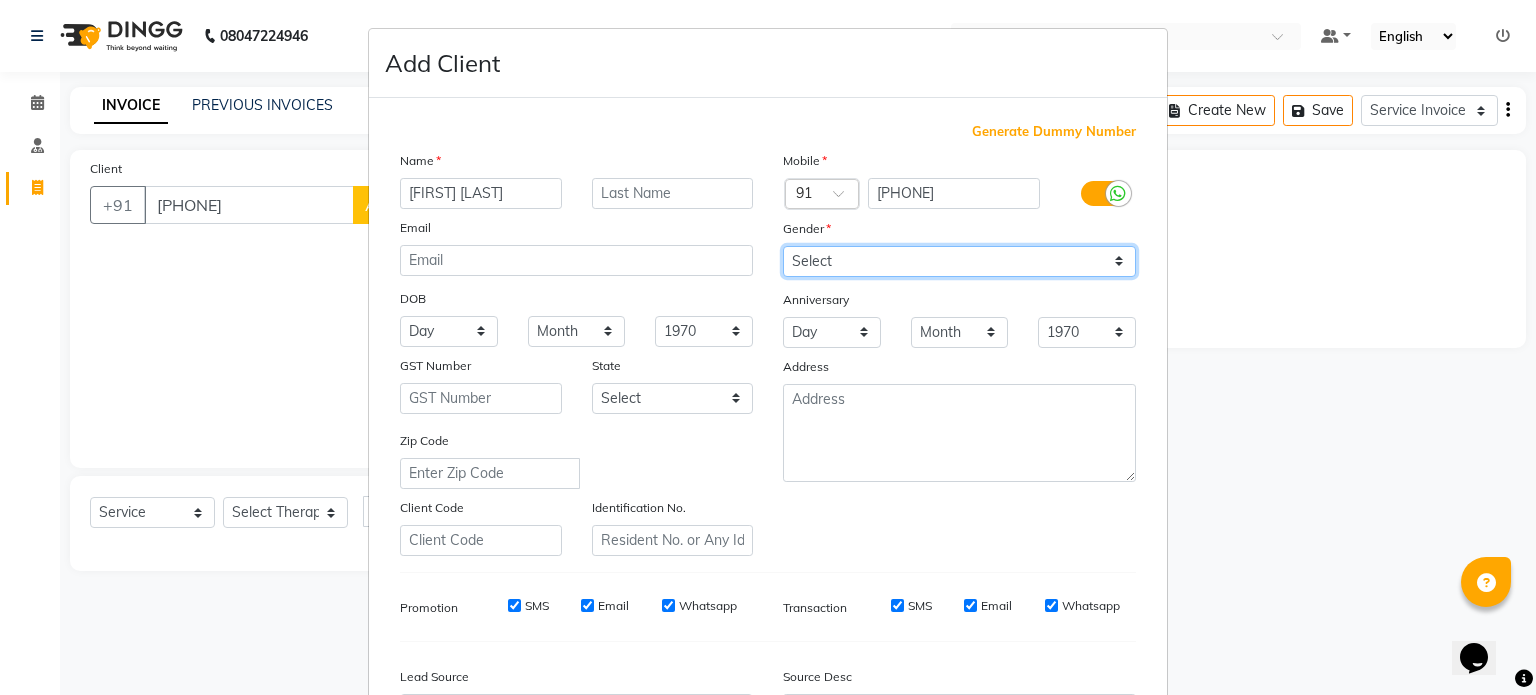 click on "Select Male Female Other Prefer Not To Say" at bounding box center [959, 261] 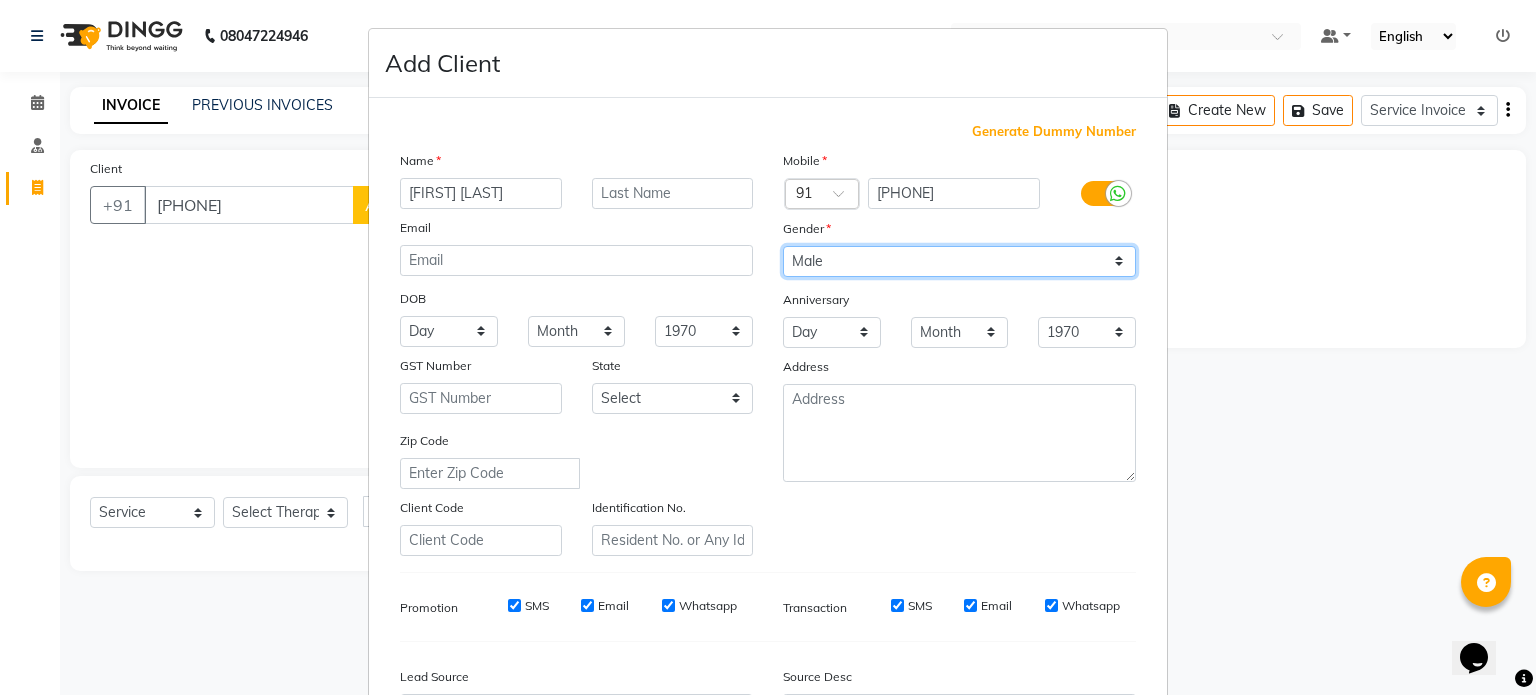 click on "Select Male Female Other Prefer Not To Say" at bounding box center (959, 261) 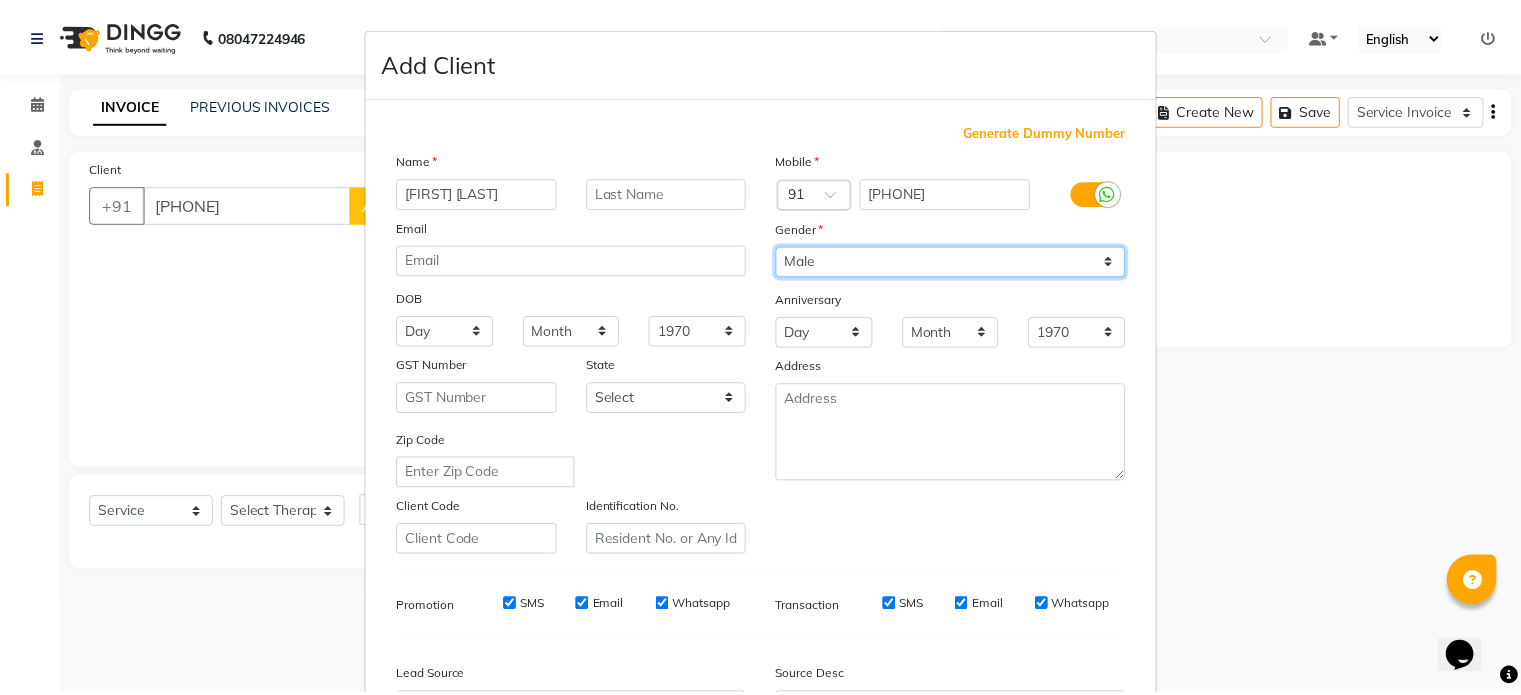 scroll, scrollTop: 237, scrollLeft: 0, axis: vertical 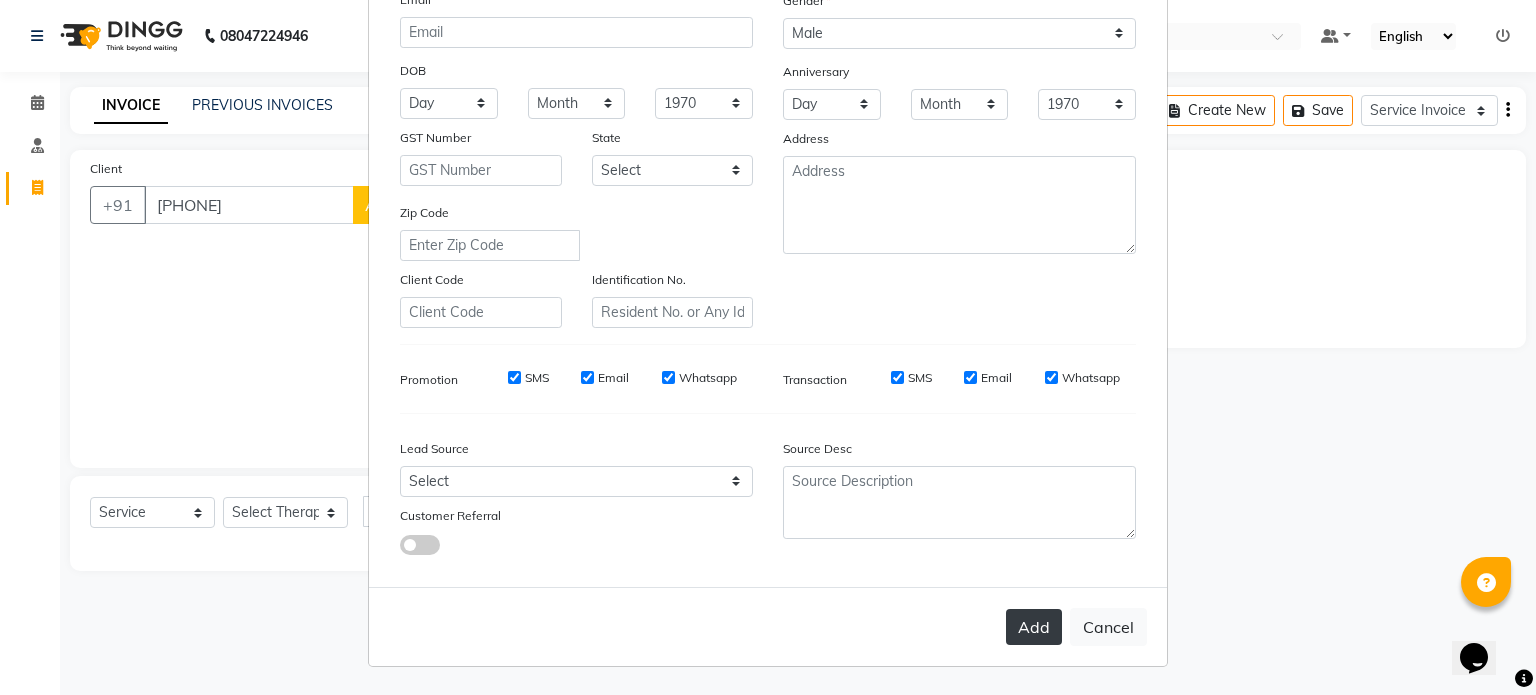click on "Add" at bounding box center (1034, 627) 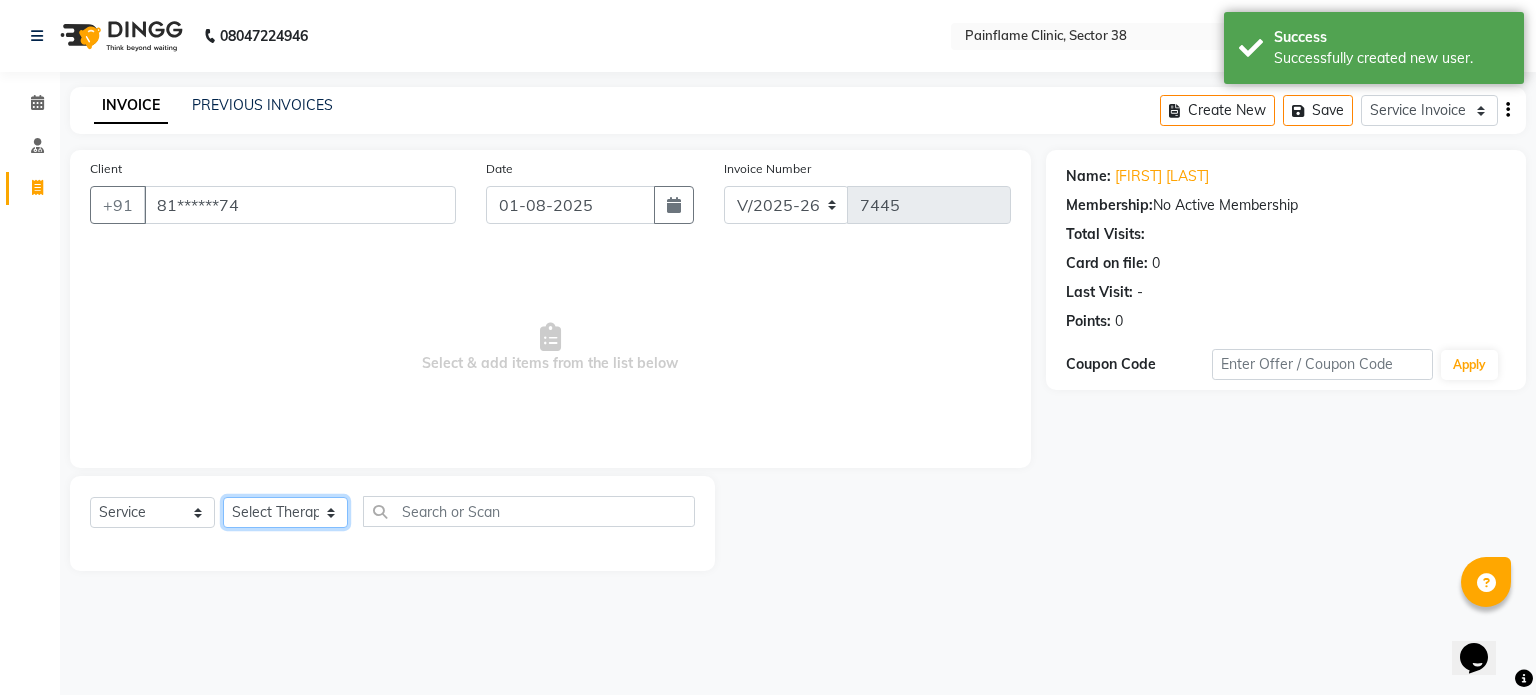 click on "Select Therapist Dr Durgesh Dr Harish Dr Ranjana Dr Saurabh Dr. Suraj Dr. Tejpal Mehlawat KUSHAL MOHIT SEMWAL Nancy Singhai Reception 1  Reception 2 Reception 3" 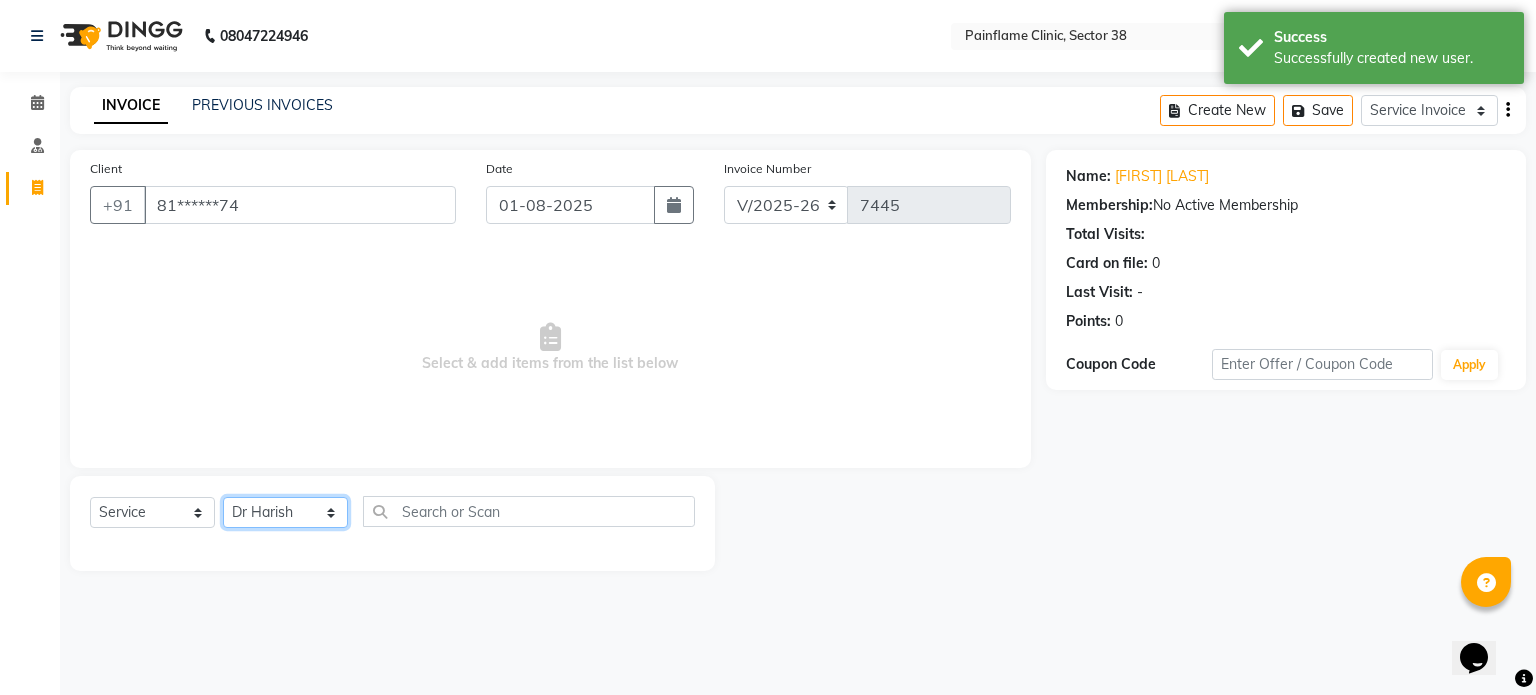 click on "Select Therapist Dr Durgesh Dr Harish Dr Ranjana Dr Saurabh Dr. Suraj Dr. Tejpal Mehlawat KUSHAL MOHIT SEMWAL Nancy Singhai Reception 1  Reception 2 Reception 3" 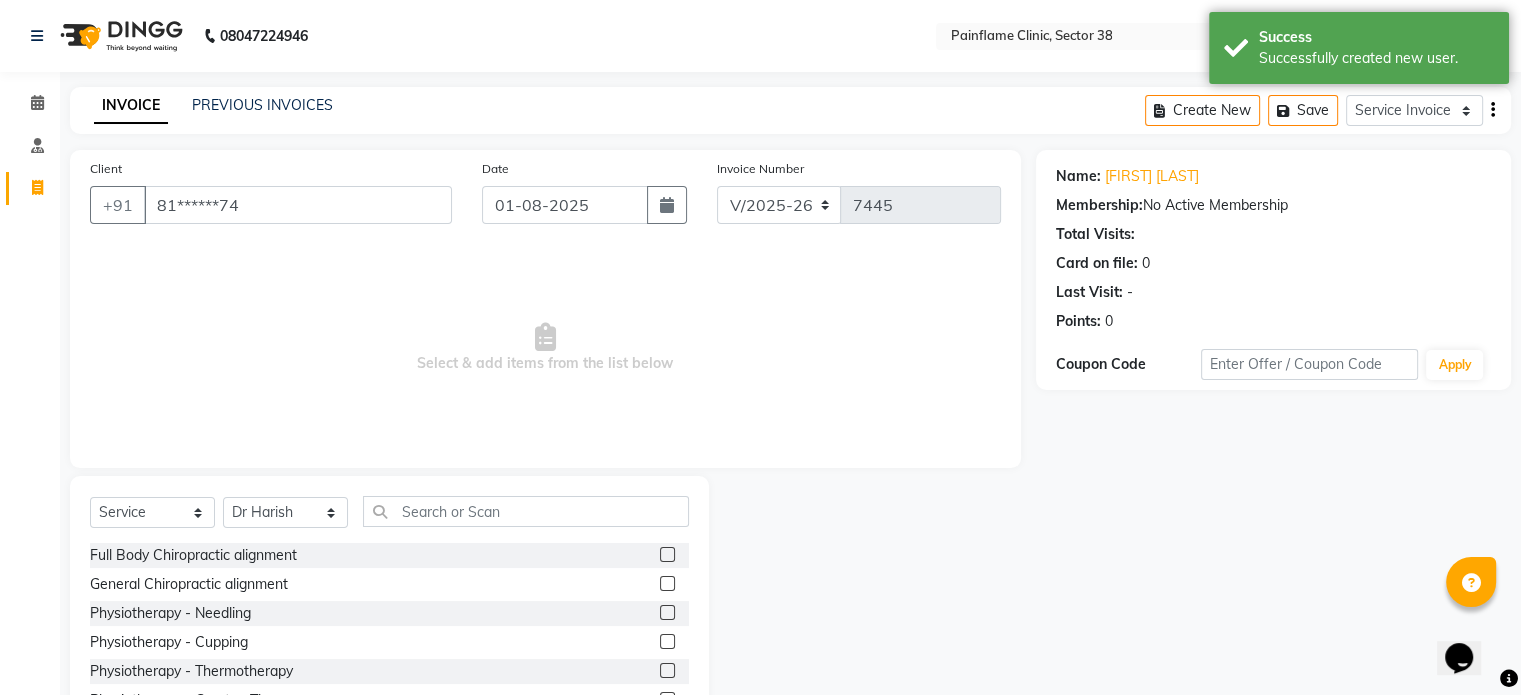 click on "Full Body Chiropractic alignment" 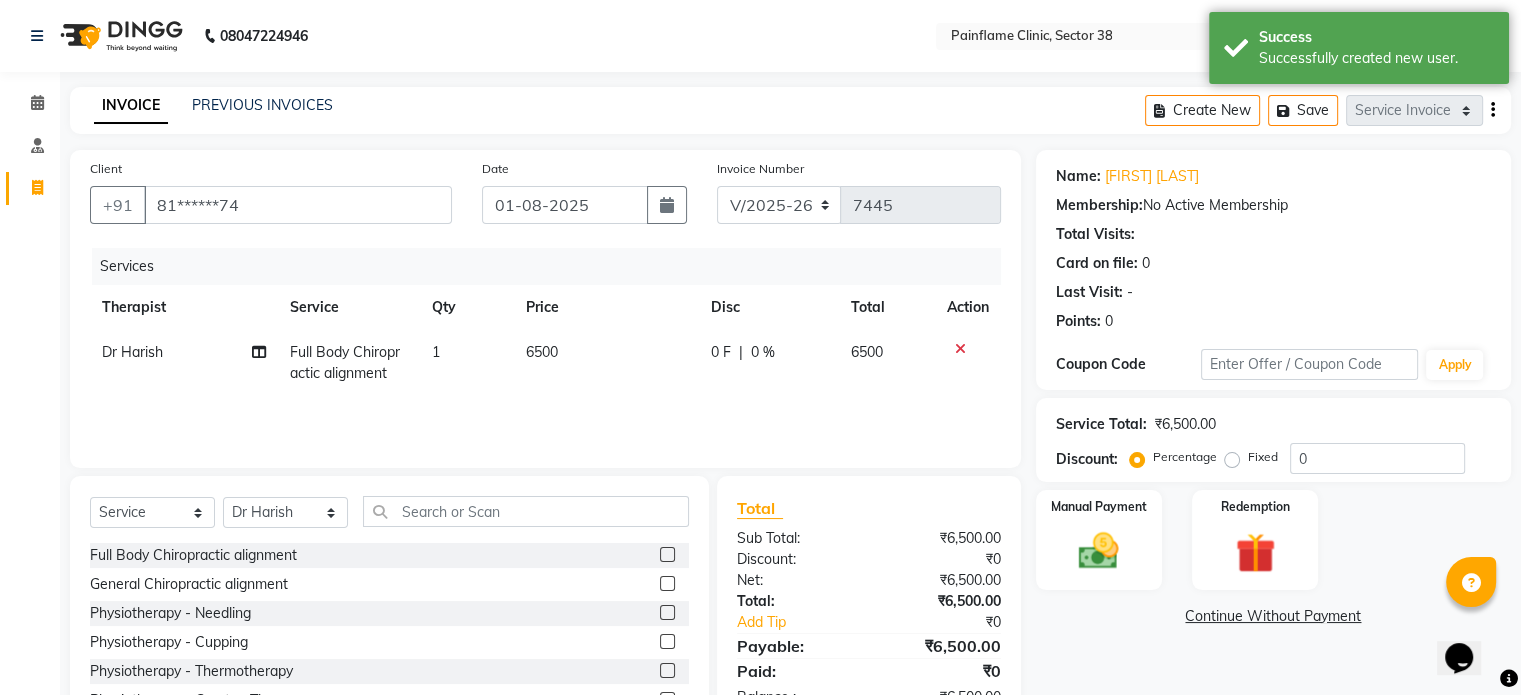 scroll, scrollTop: 119, scrollLeft: 0, axis: vertical 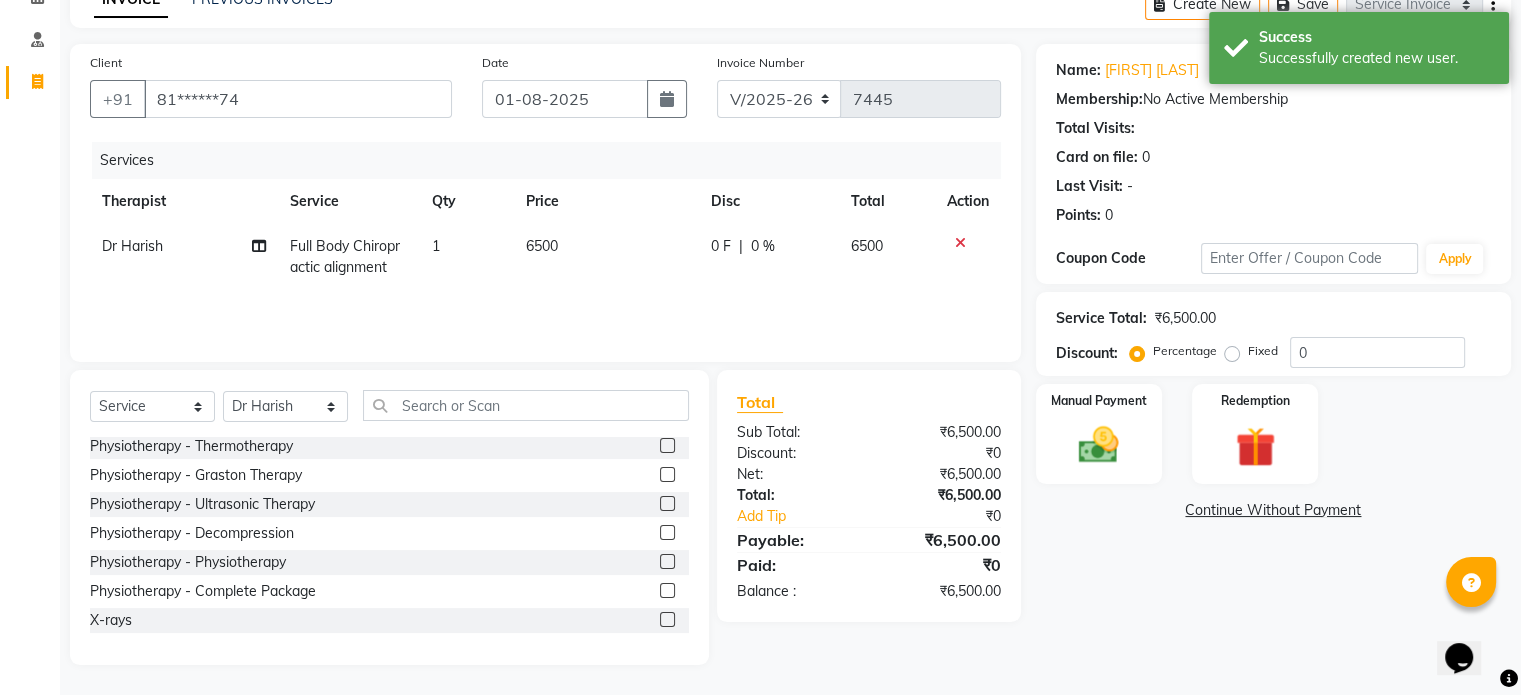 click 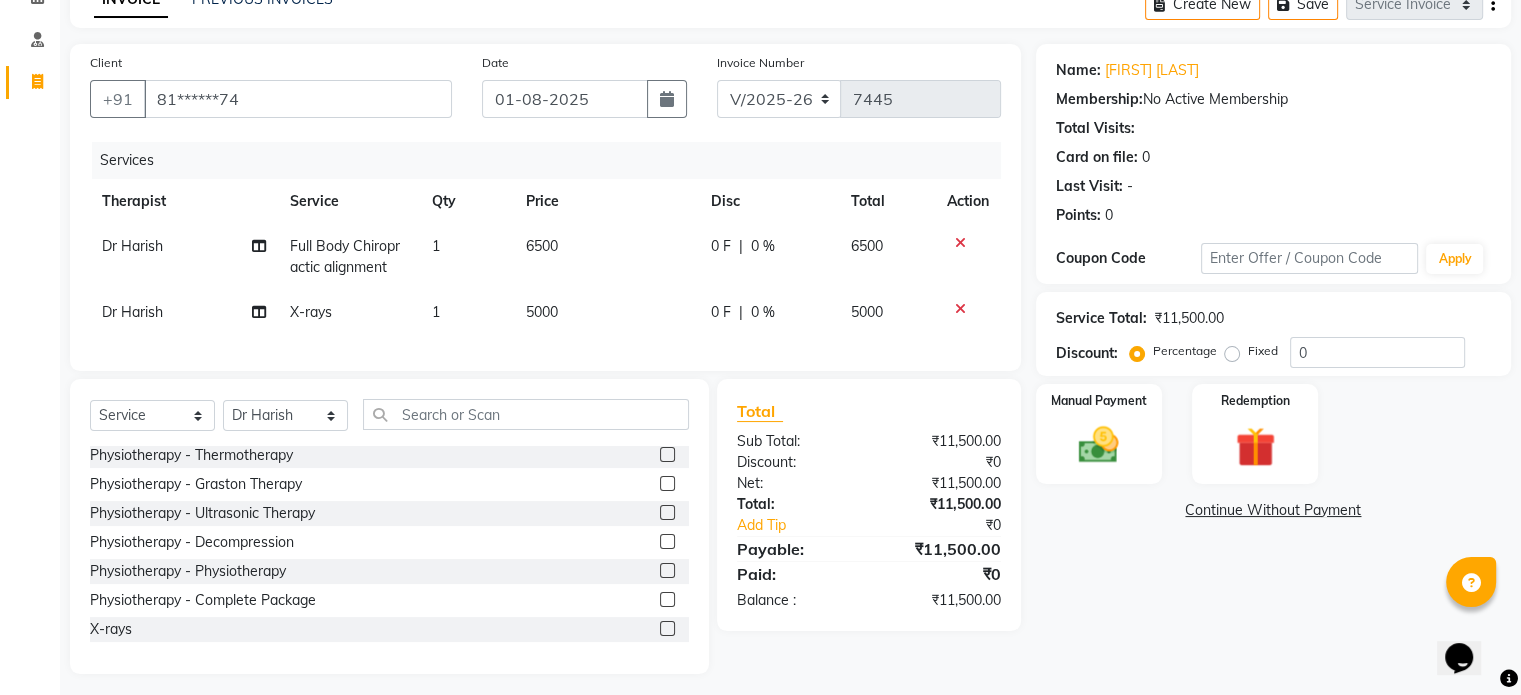 click on "5000" 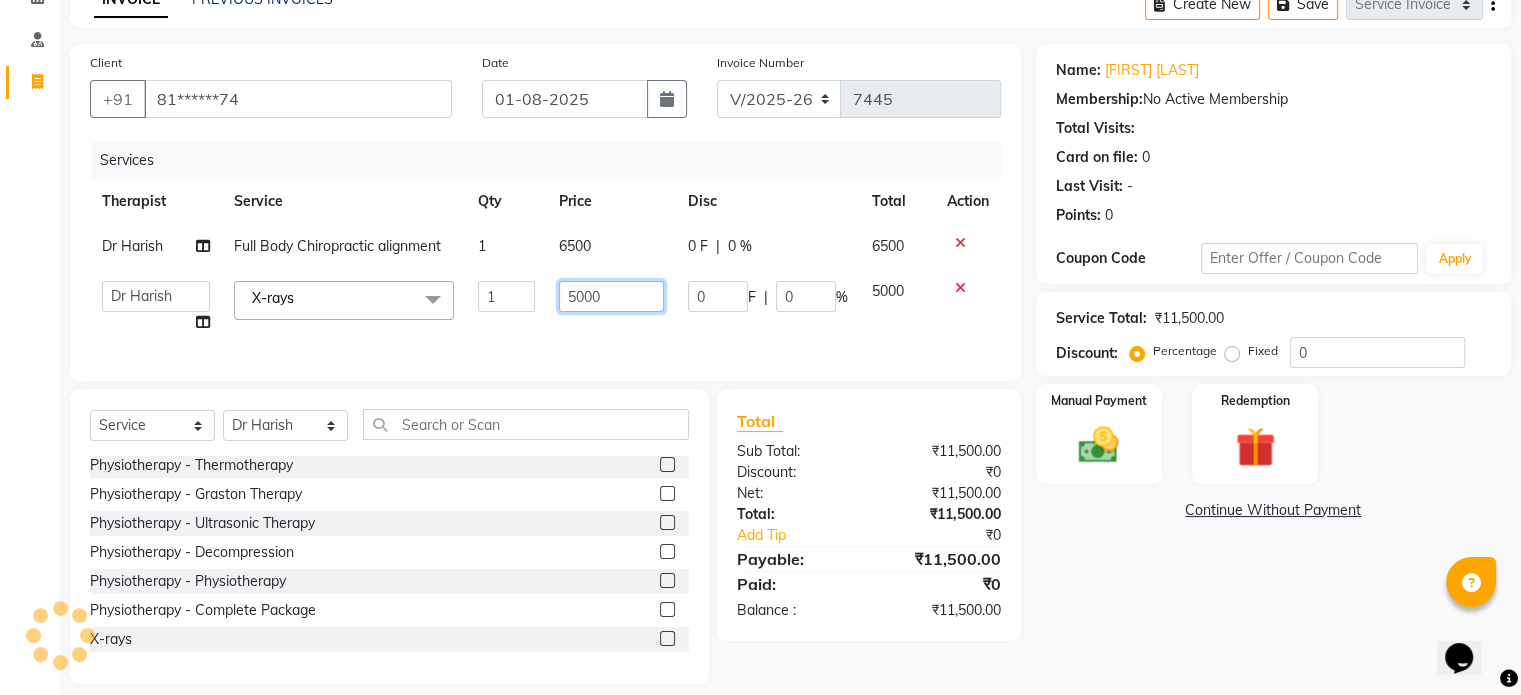 click on "5000" 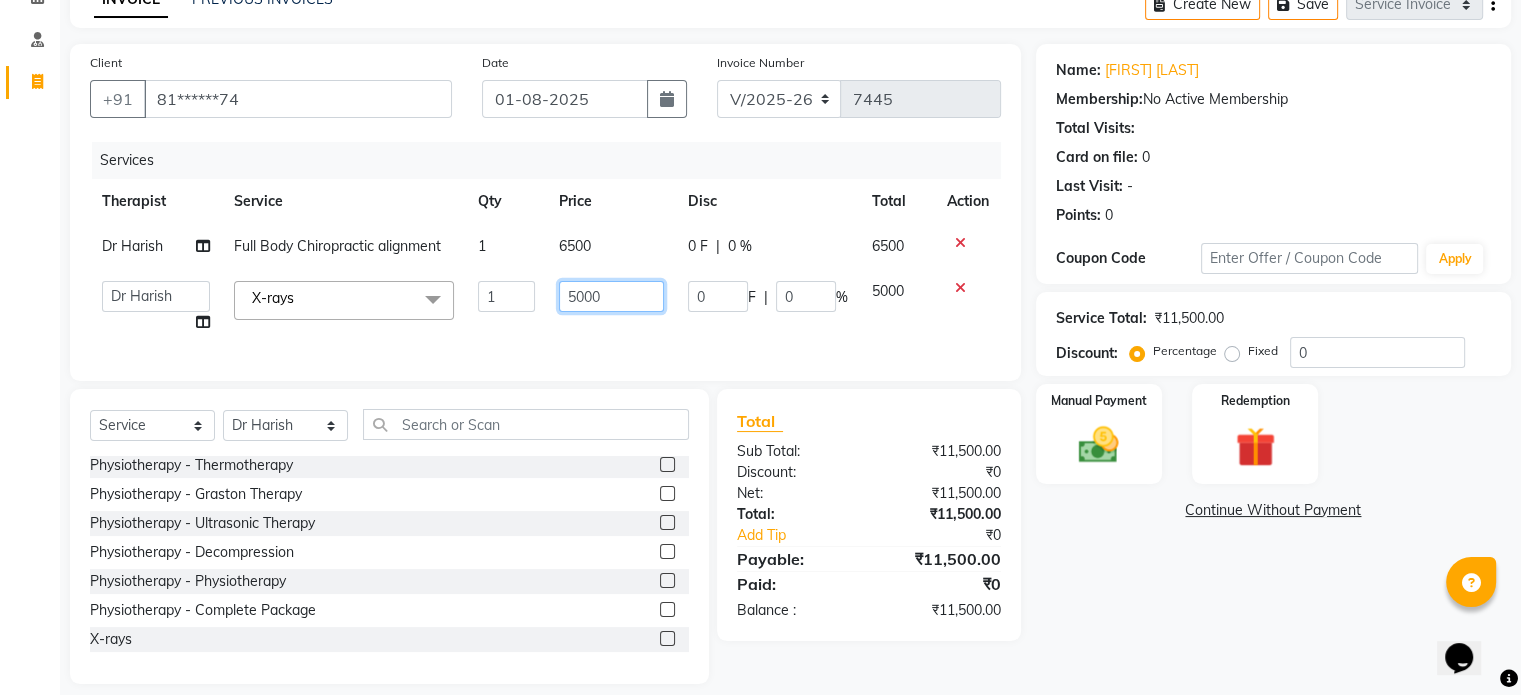 click on "5000" 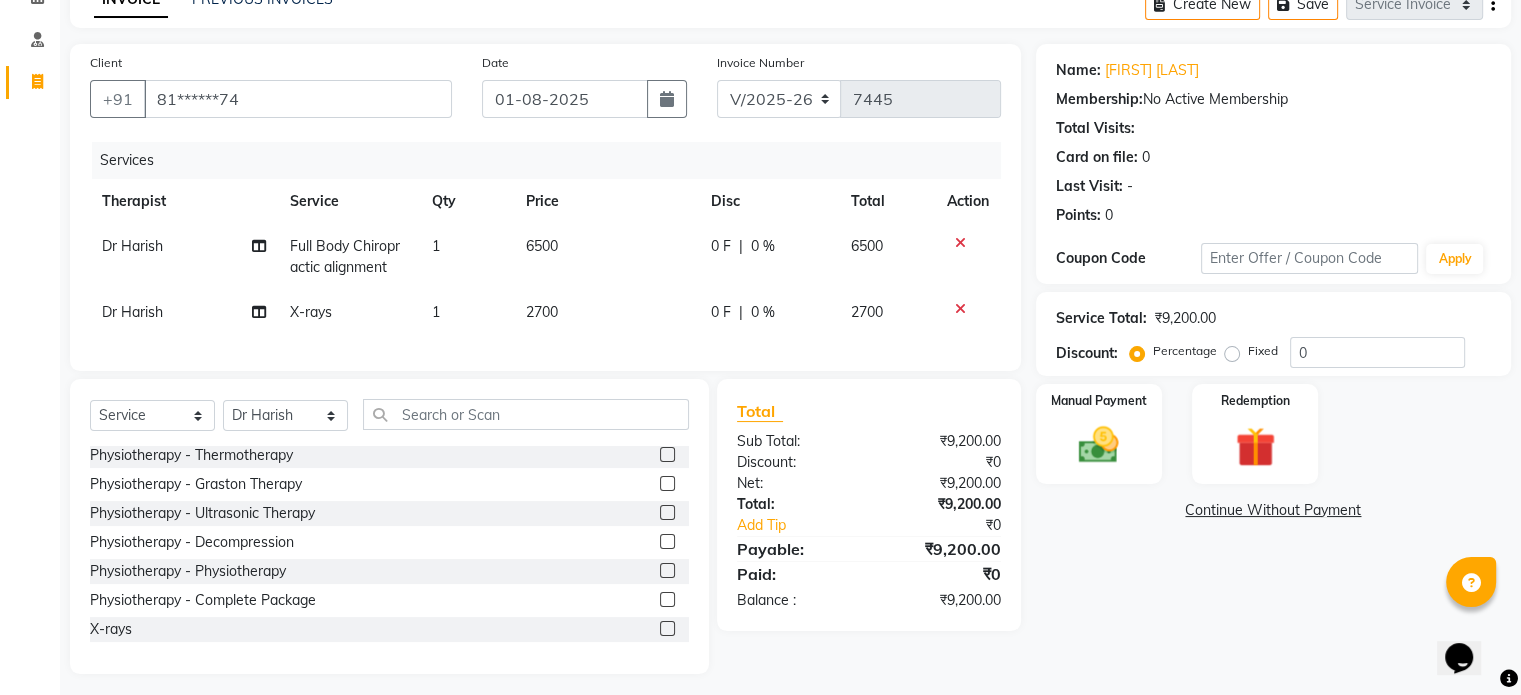 click on "Fixed" 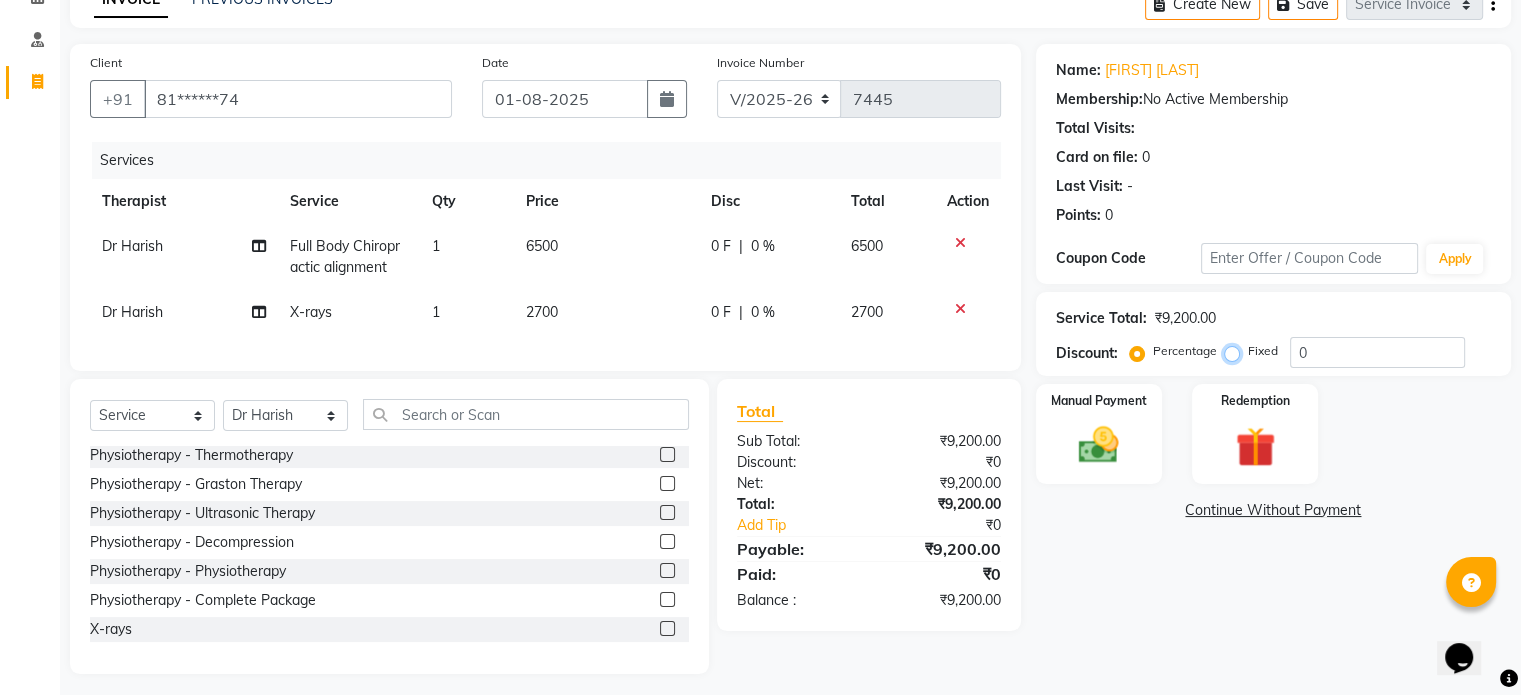 click on "Fixed" at bounding box center [1236, 351] 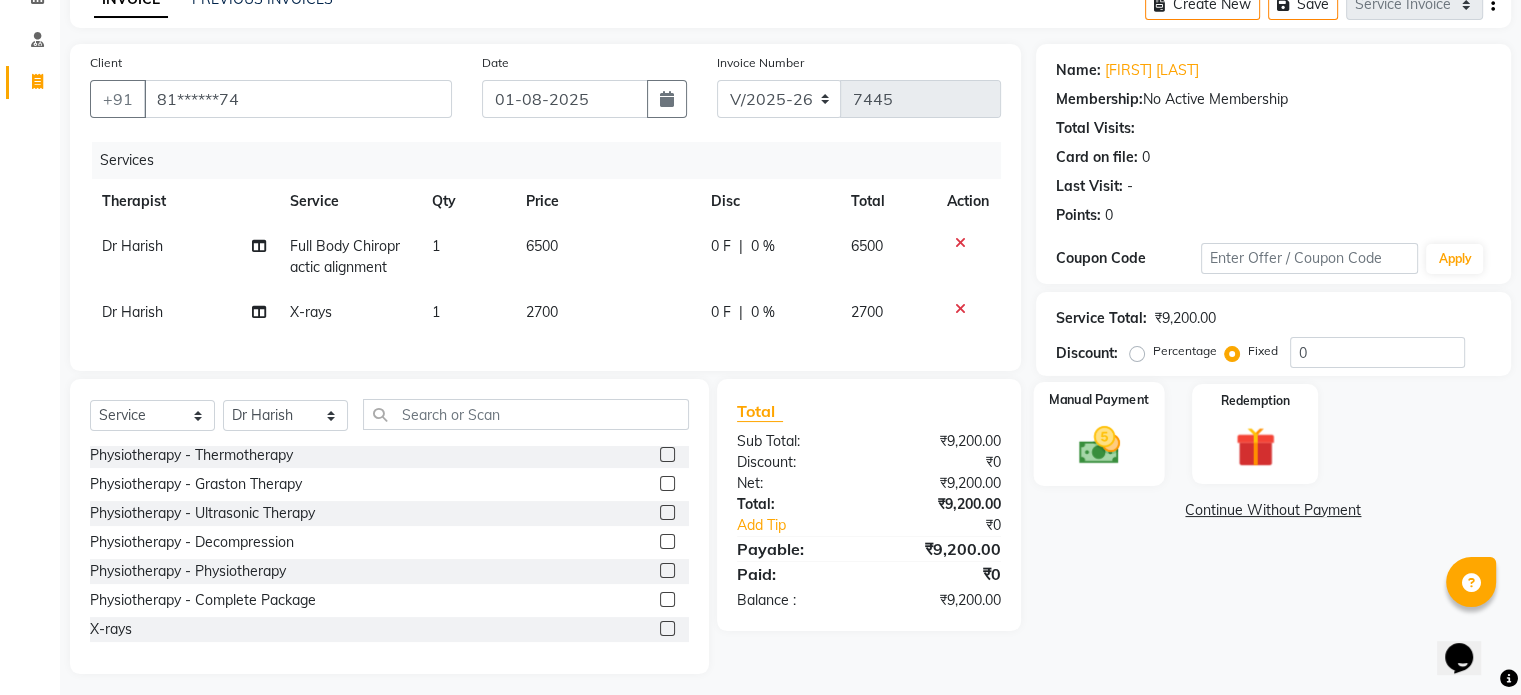 click on "Manual Payment" 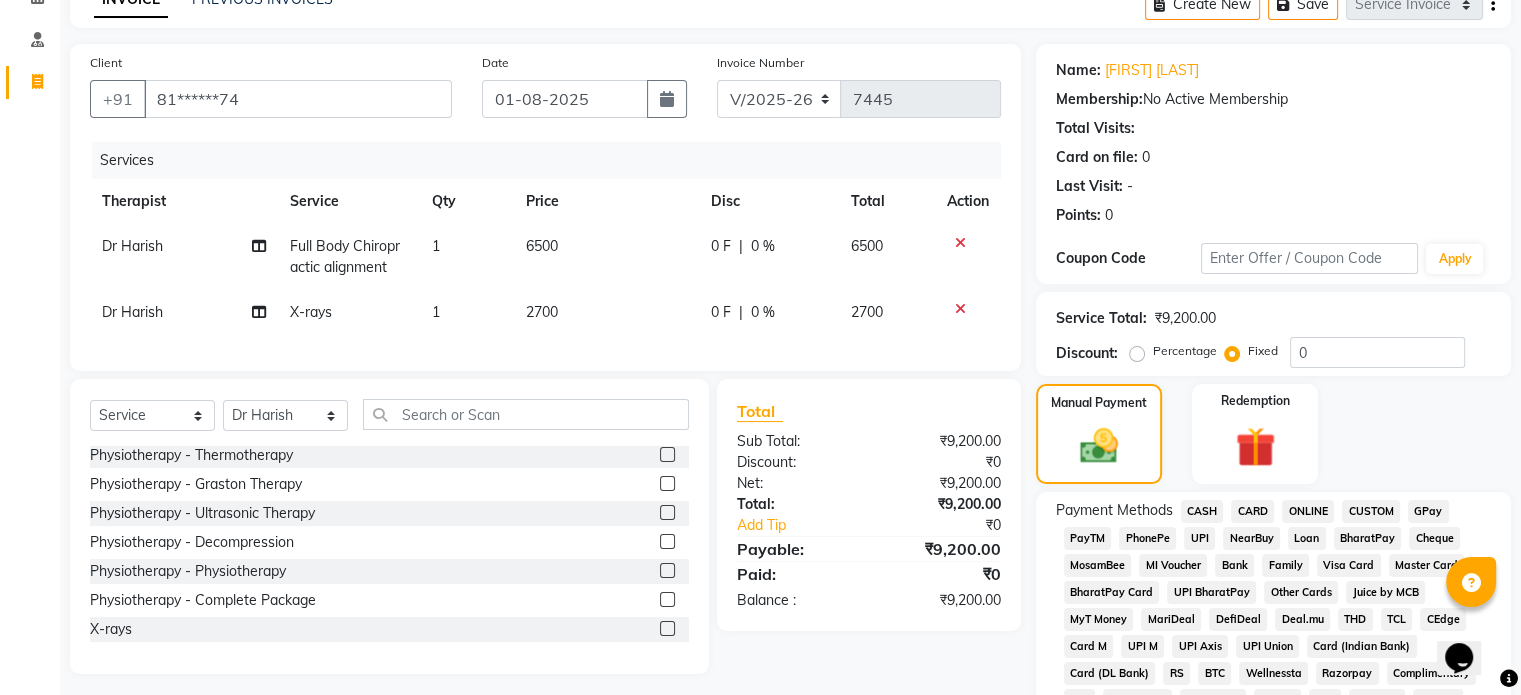 click on "UPI" 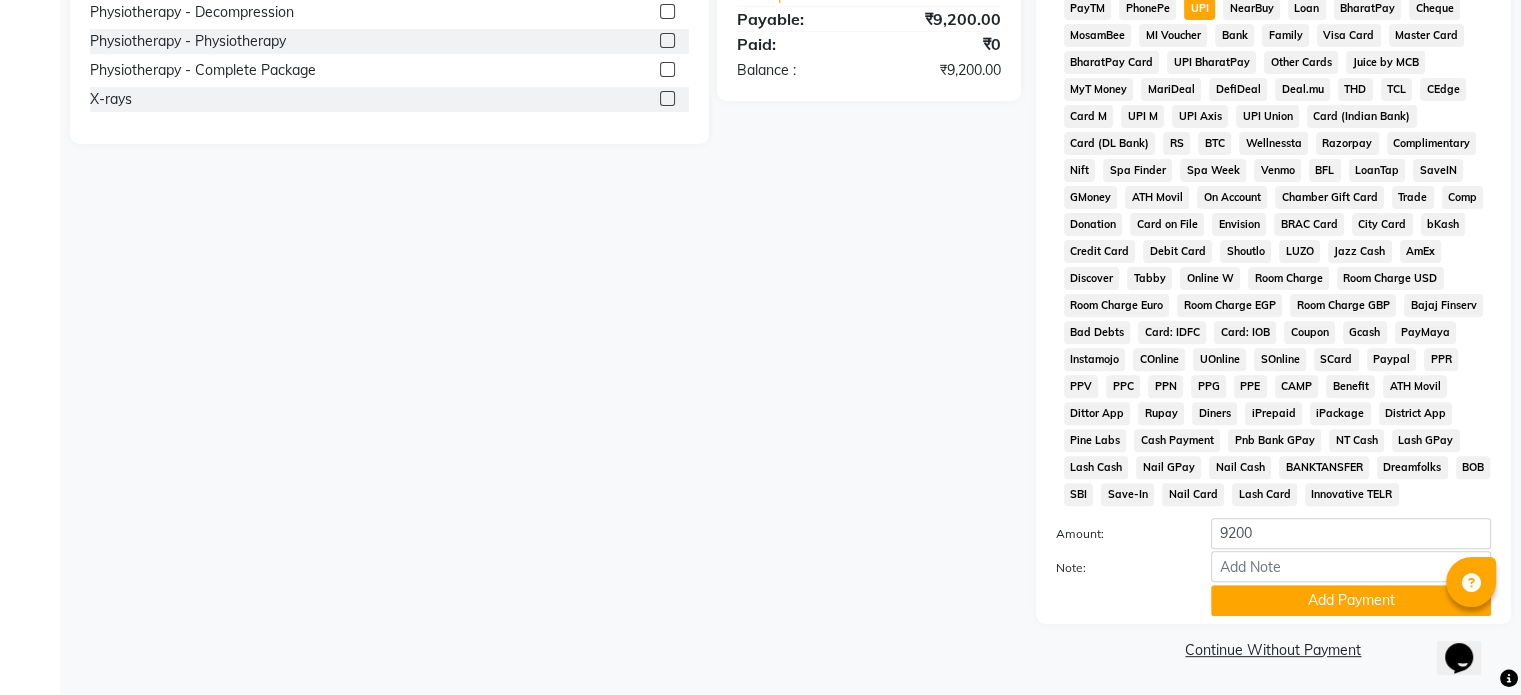 scroll, scrollTop: 652, scrollLeft: 0, axis: vertical 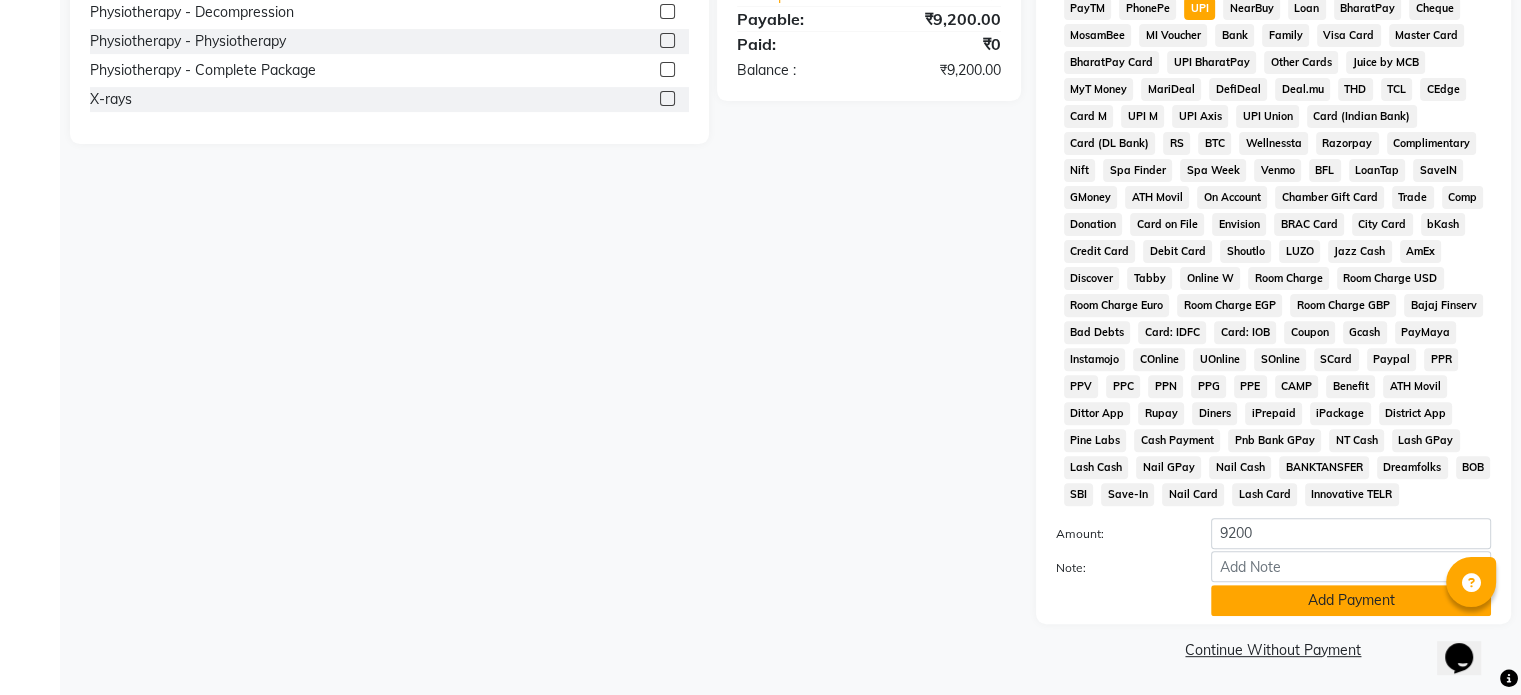click on "Add Payment" 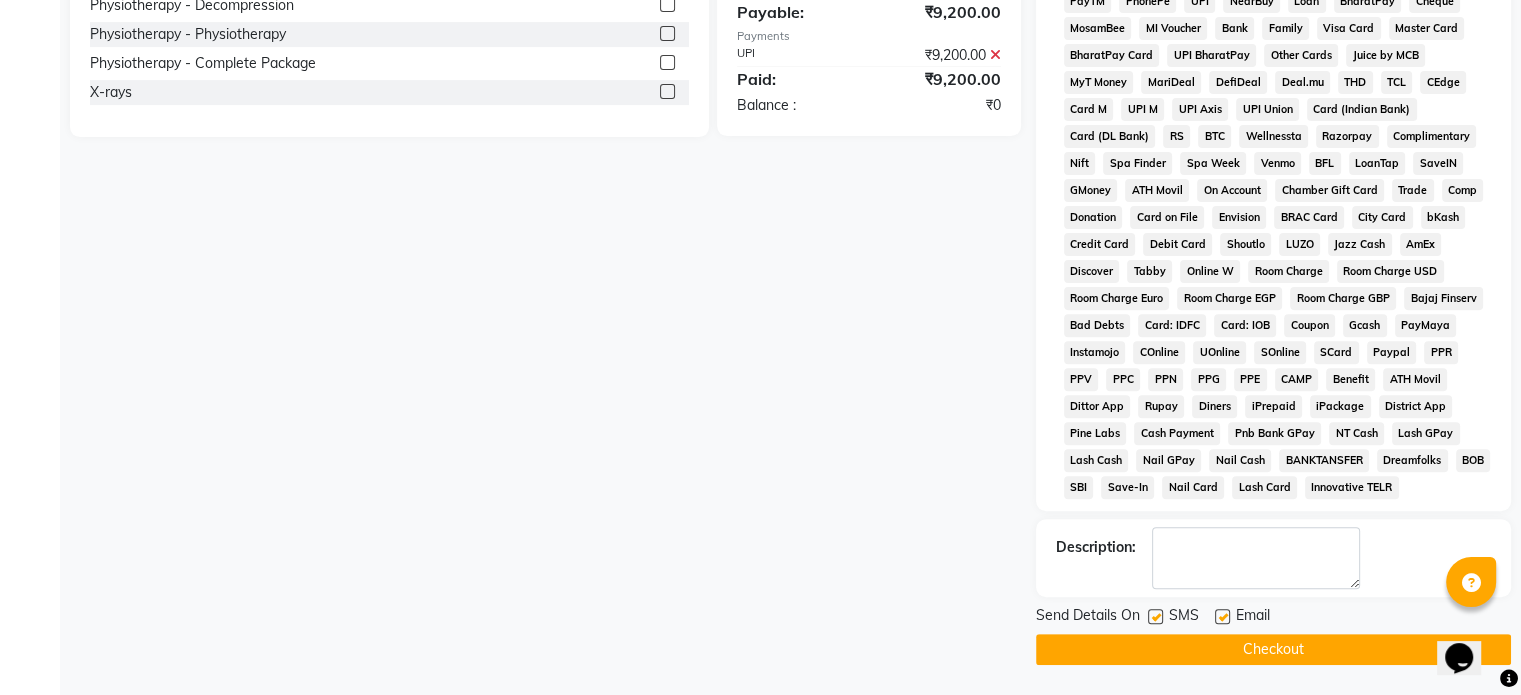 click 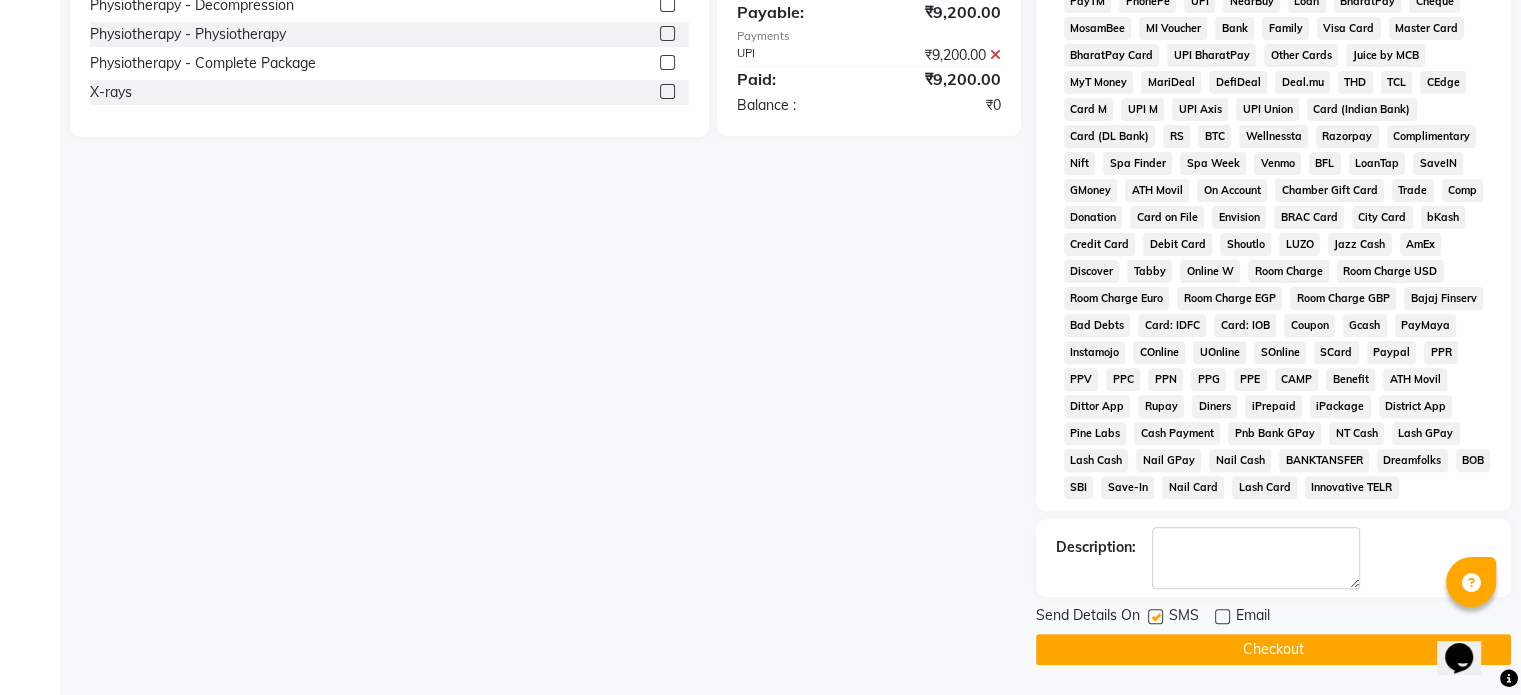 click 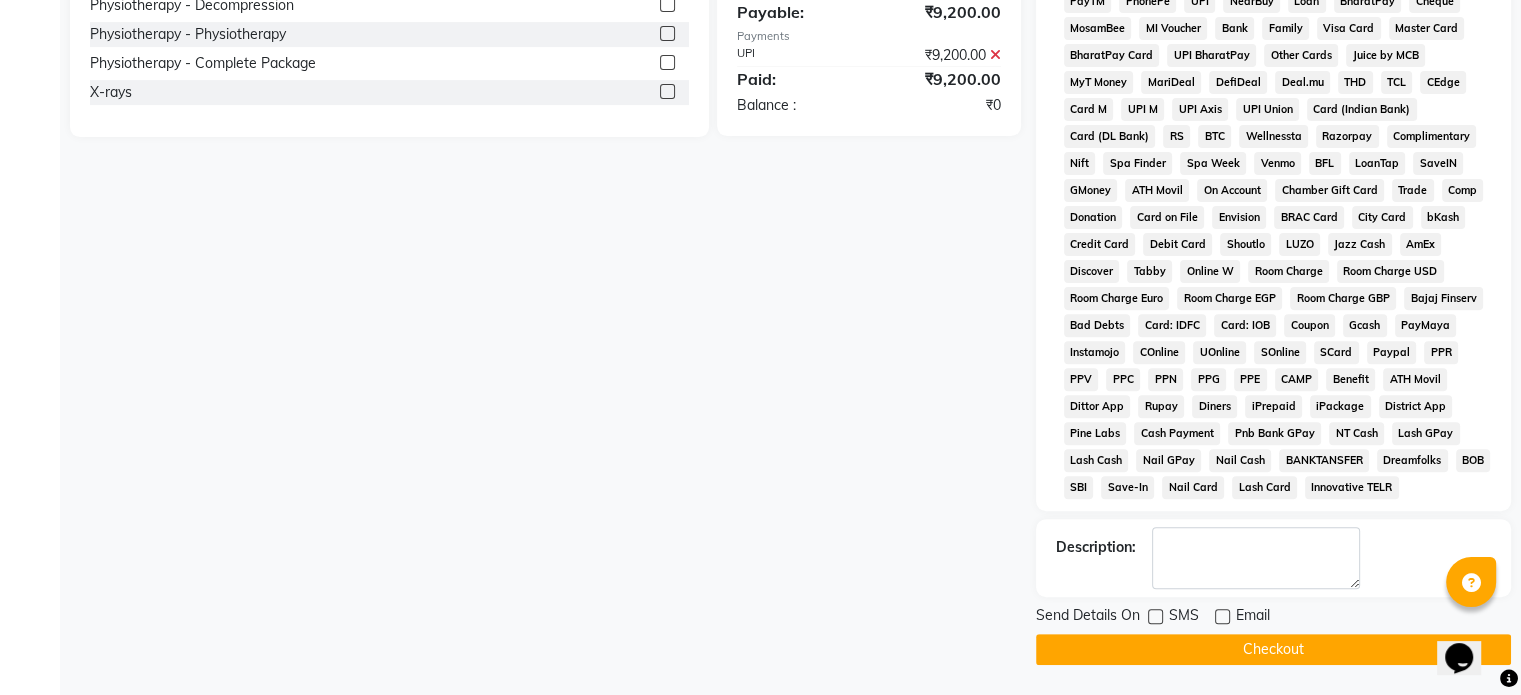 click on "Checkout" 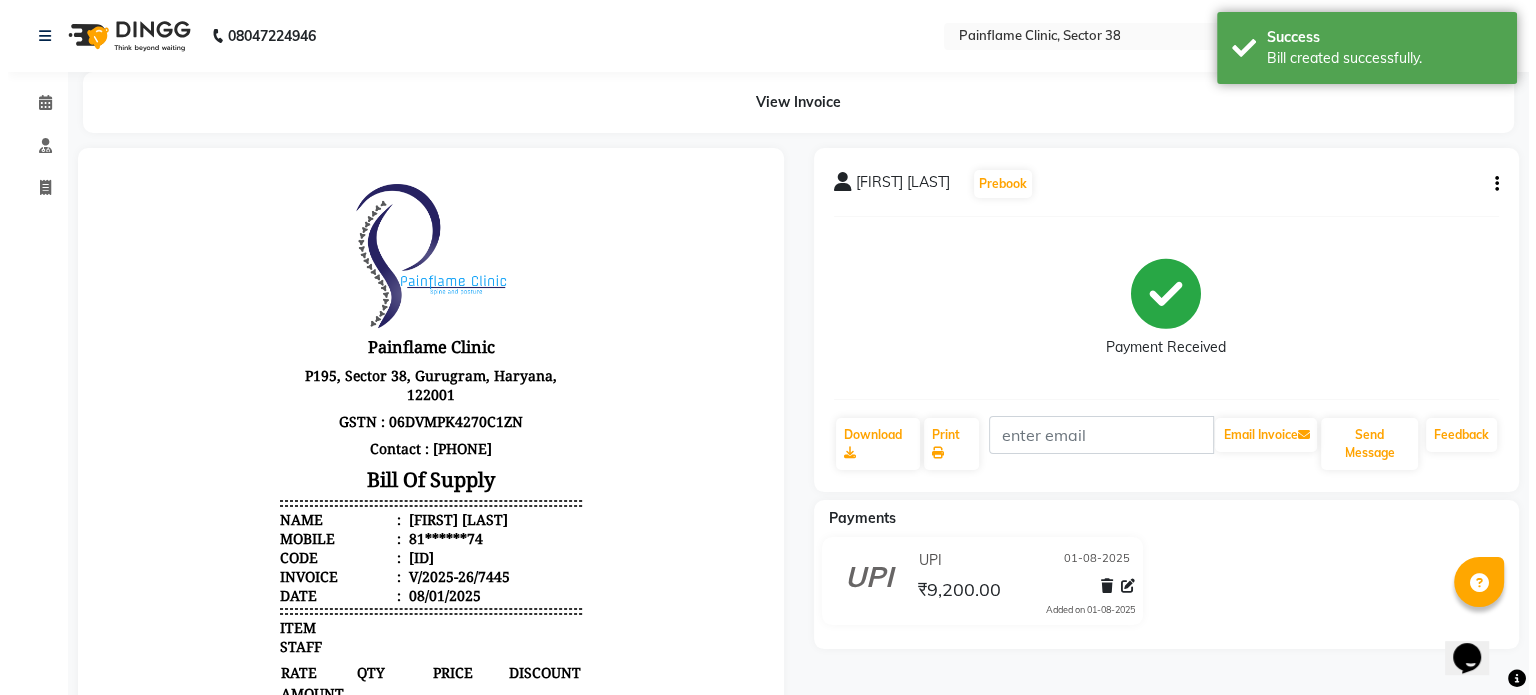 scroll, scrollTop: 0, scrollLeft: 0, axis: both 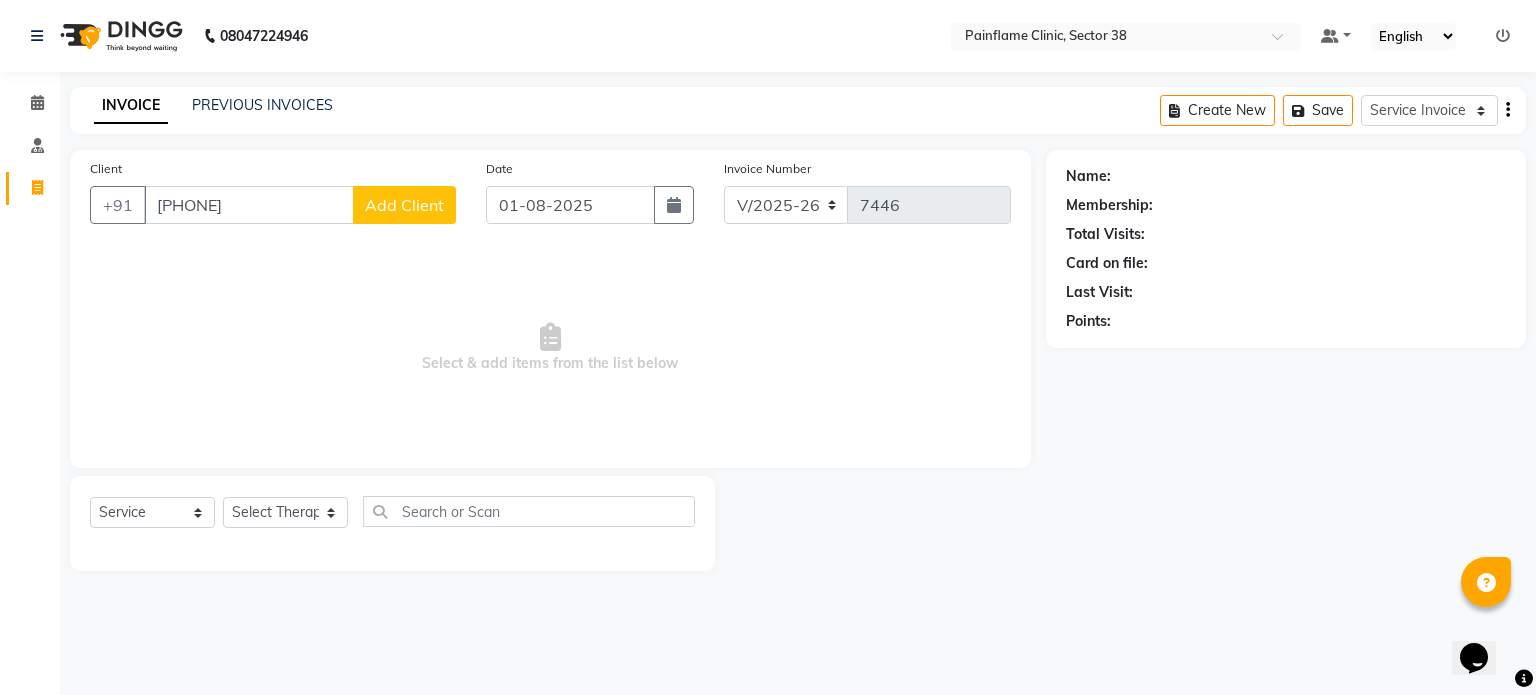 click on "Add Client" 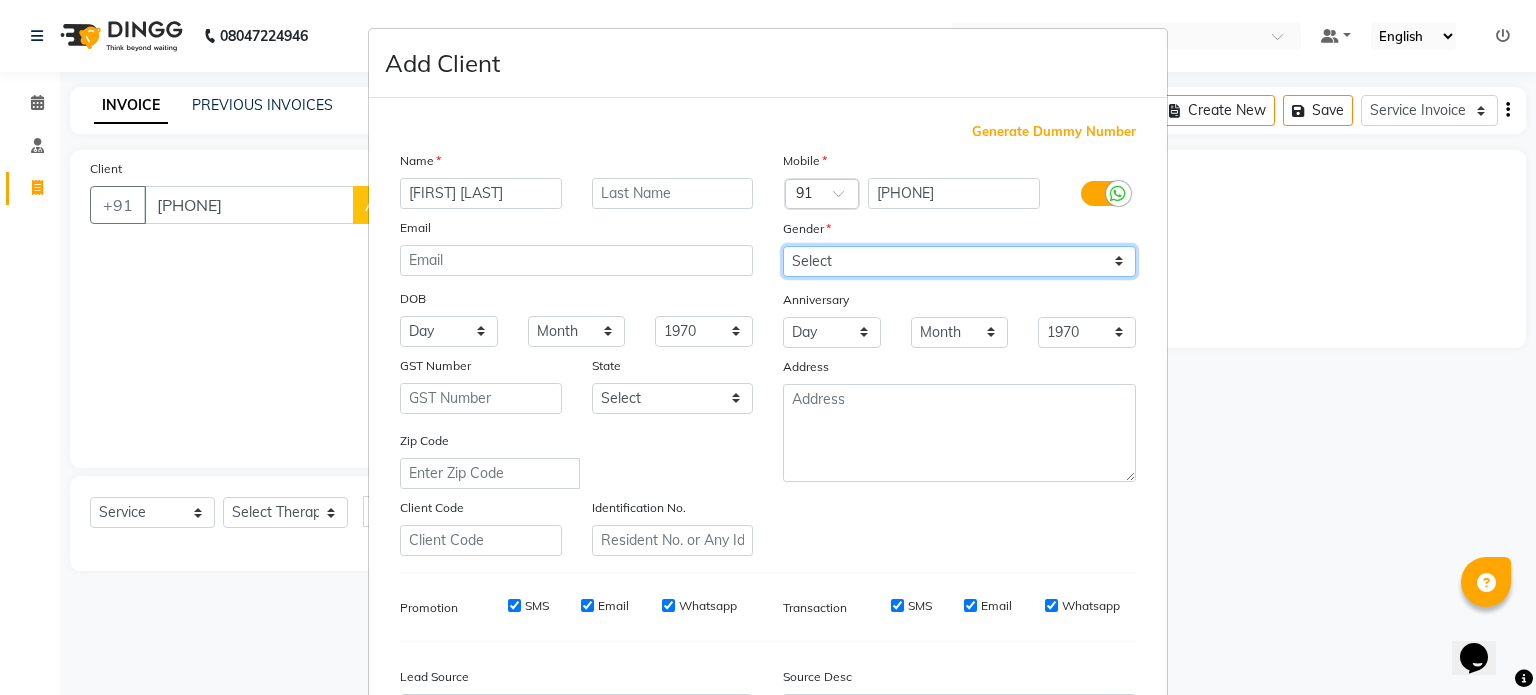 click on "Select Male Female Other Prefer Not To Say" at bounding box center [959, 261] 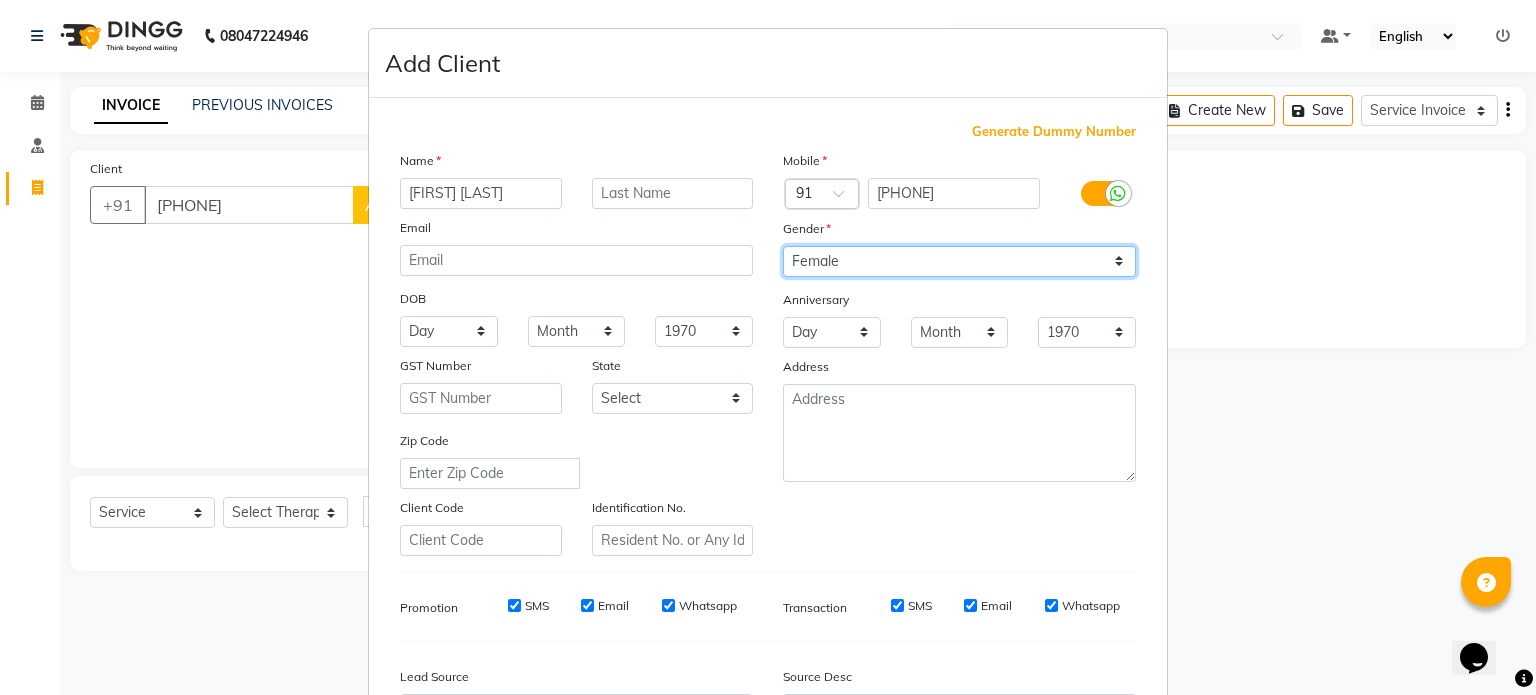 click on "Select Male Female Other Prefer Not To Say" at bounding box center (959, 261) 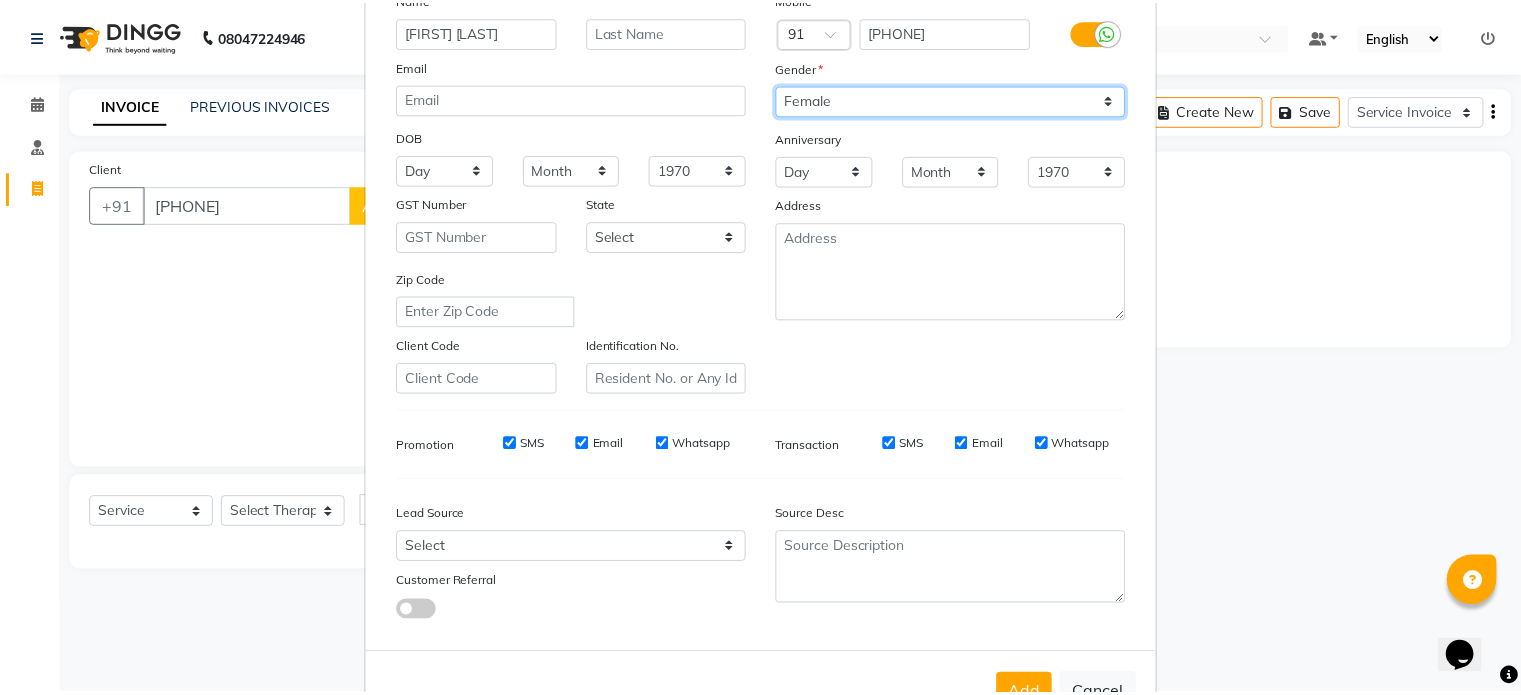 scroll, scrollTop: 237, scrollLeft: 0, axis: vertical 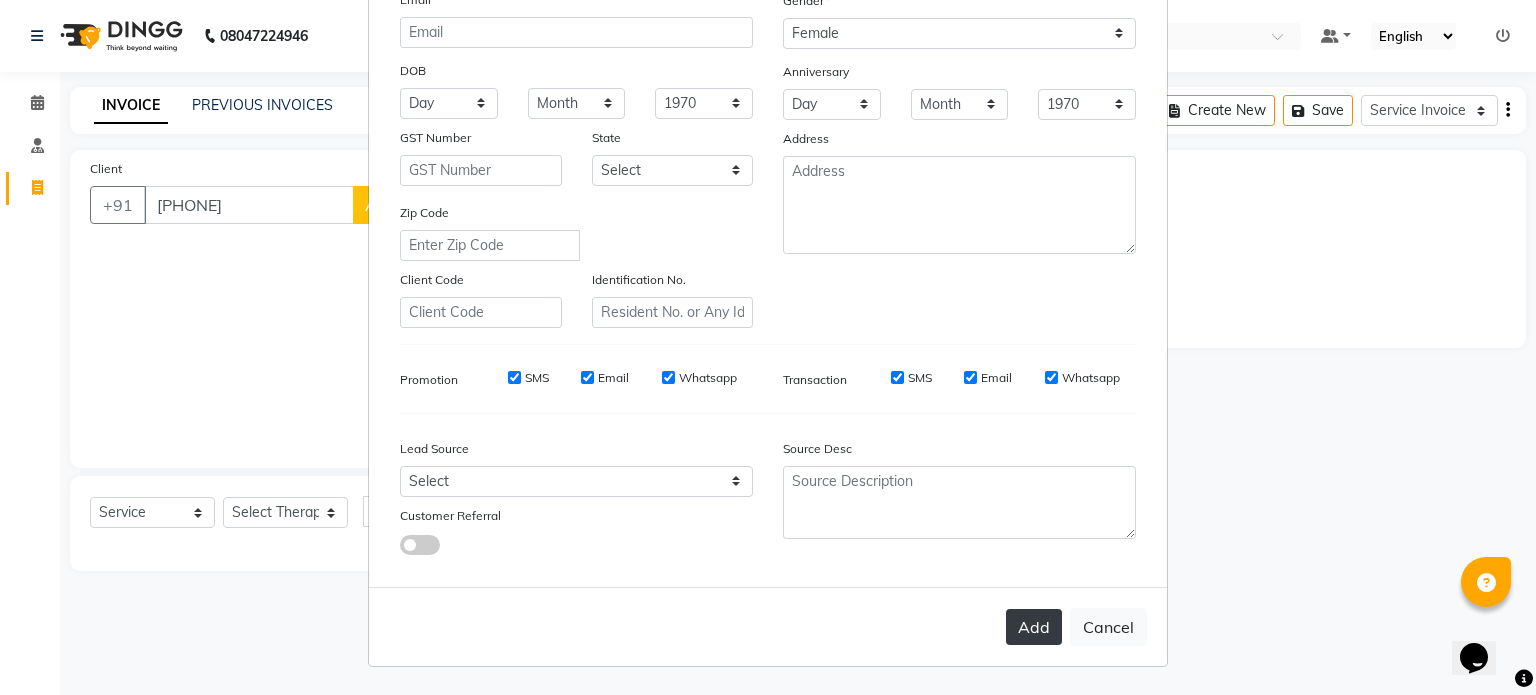 click on "Add" at bounding box center (1034, 627) 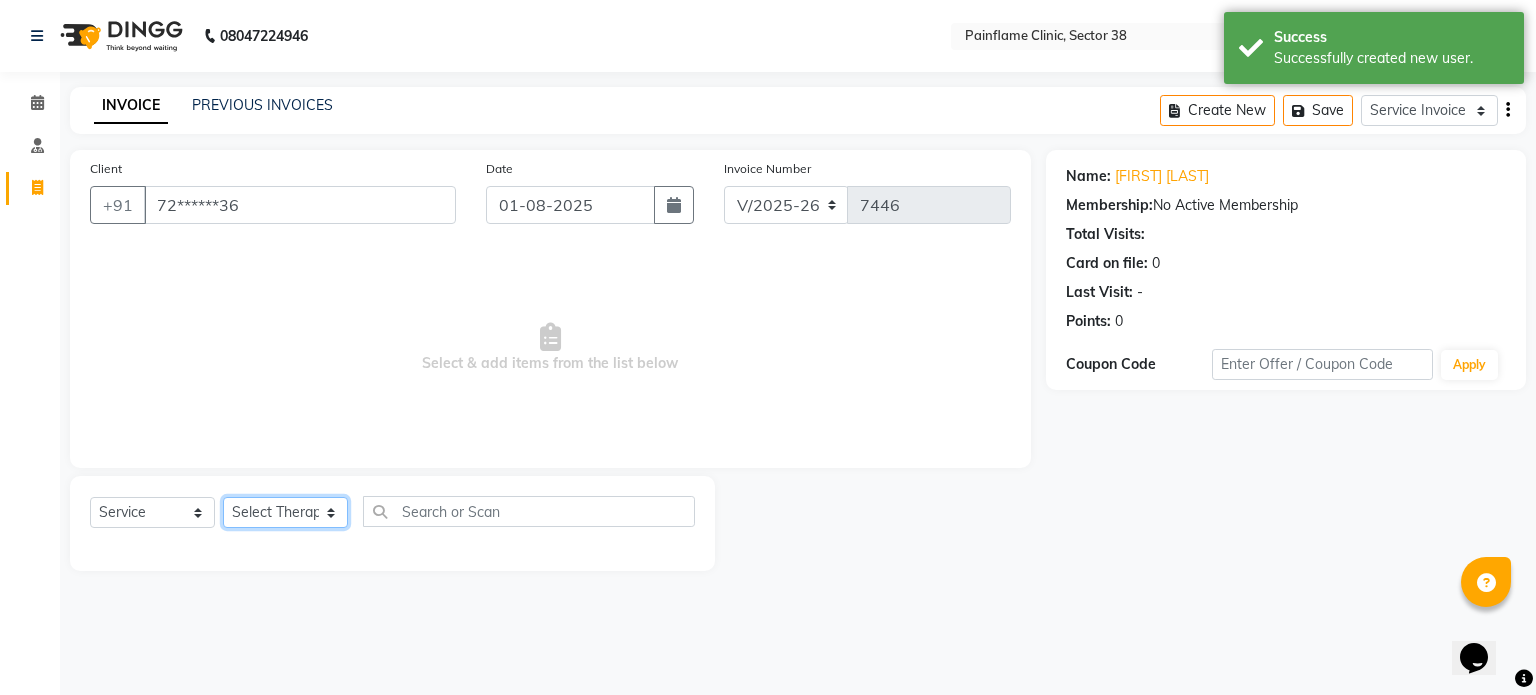 click on "Select Therapist Dr Durgesh Dr Harish Dr Ranjana Dr Saurabh Dr. Suraj Dr. Tejpal Mehlawat KUSHAL MOHIT SEMWAL Nancy Singhai Reception 1  Reception 2 Reception 3" 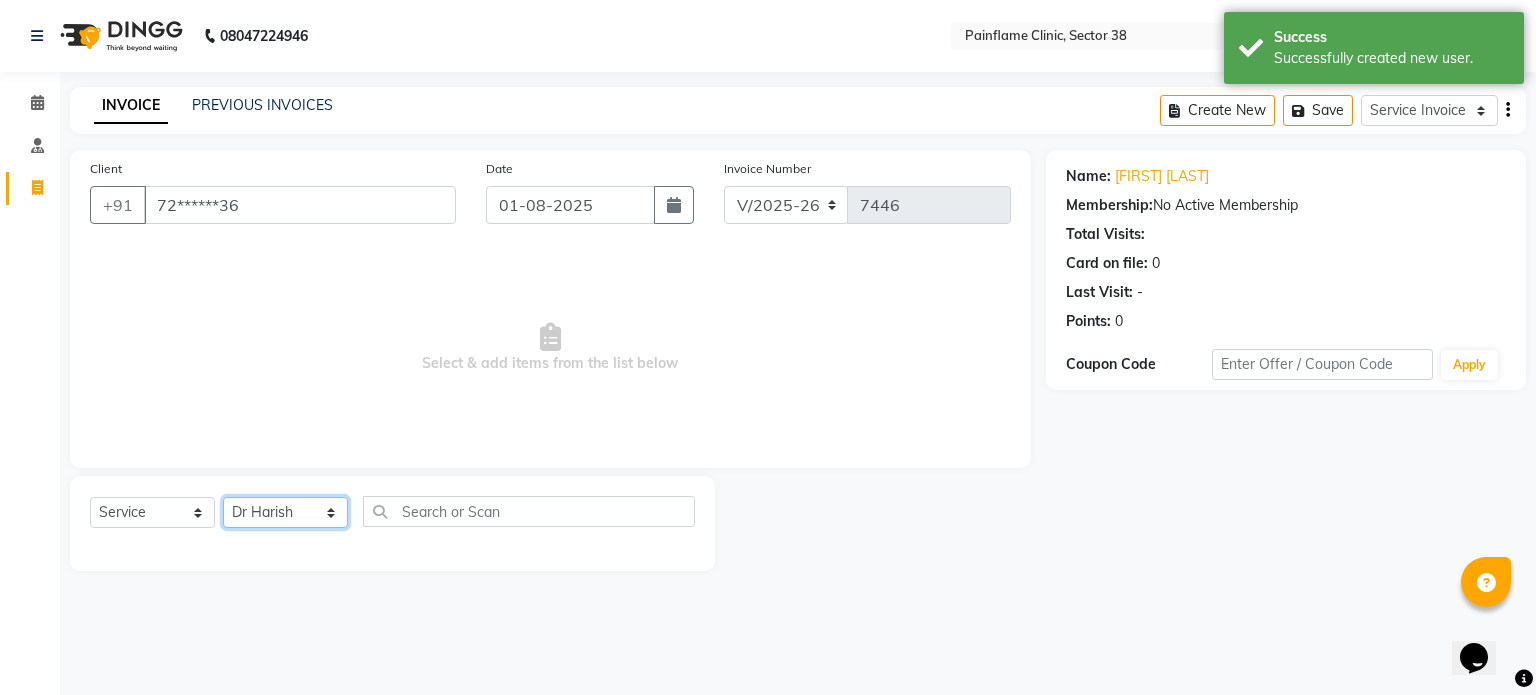 click on "Select Therapist Dr Durgesh Dr Harish Dr Ranjana Dr Saurabh Dr. Suraj Dr. Tejpal Mehlawat KUSHAL MOHIT SEMWAL Nancy Singhai Reception 1  Reception 2 Reception 3" 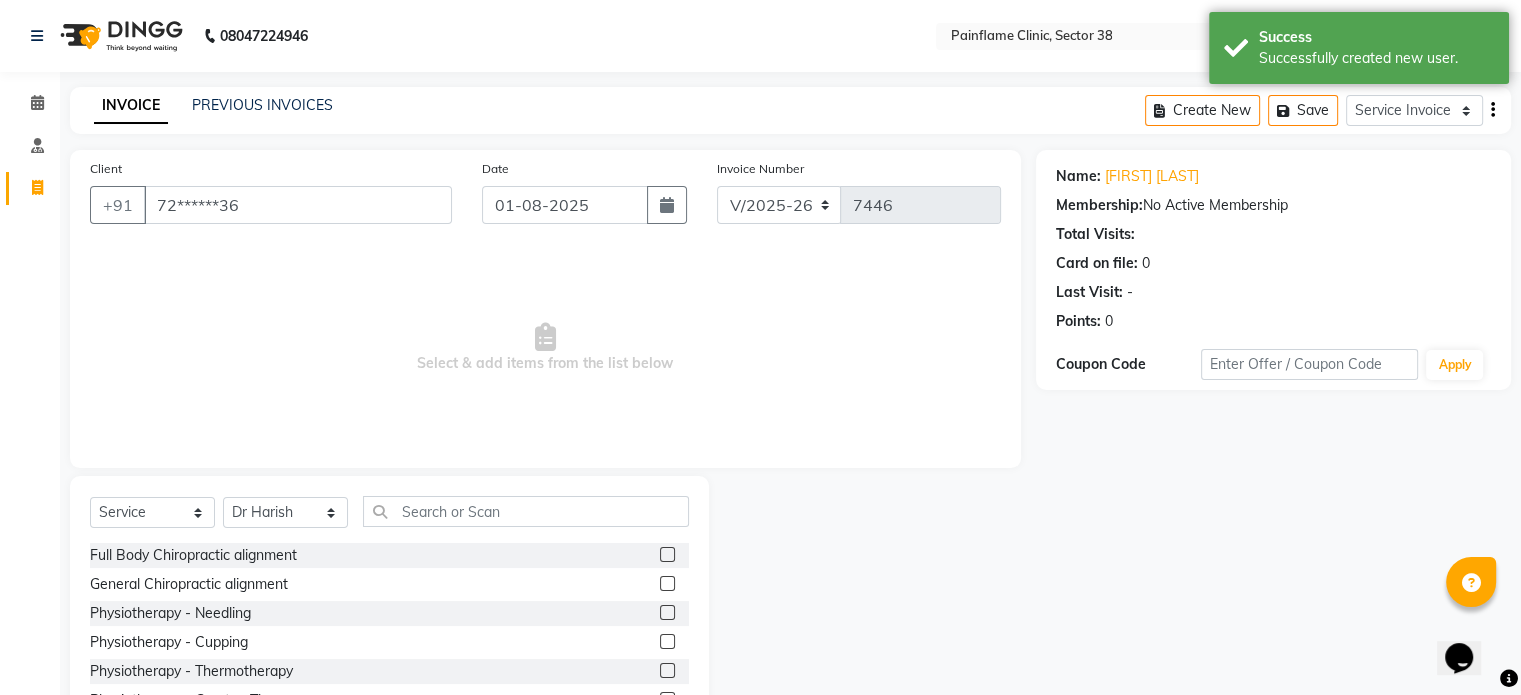 click 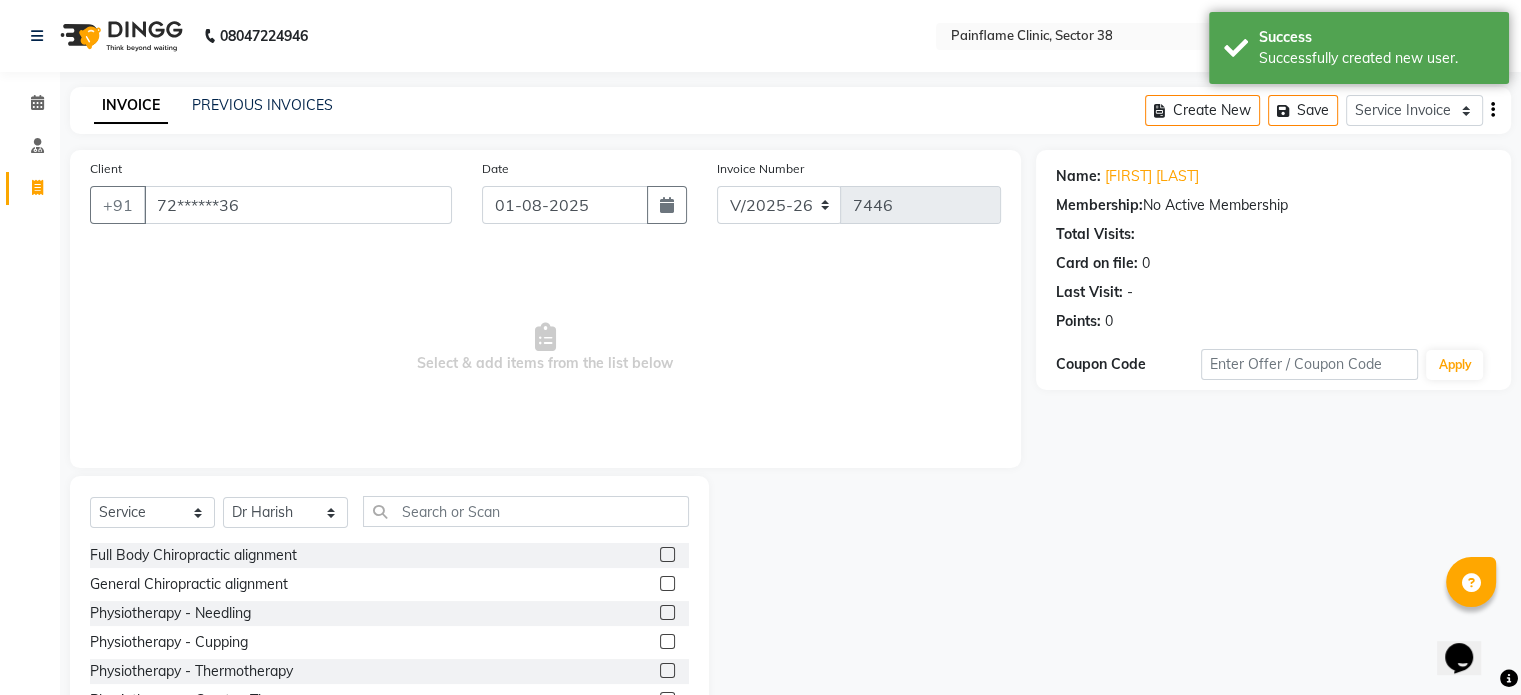 click at bounding box center [666, 555] 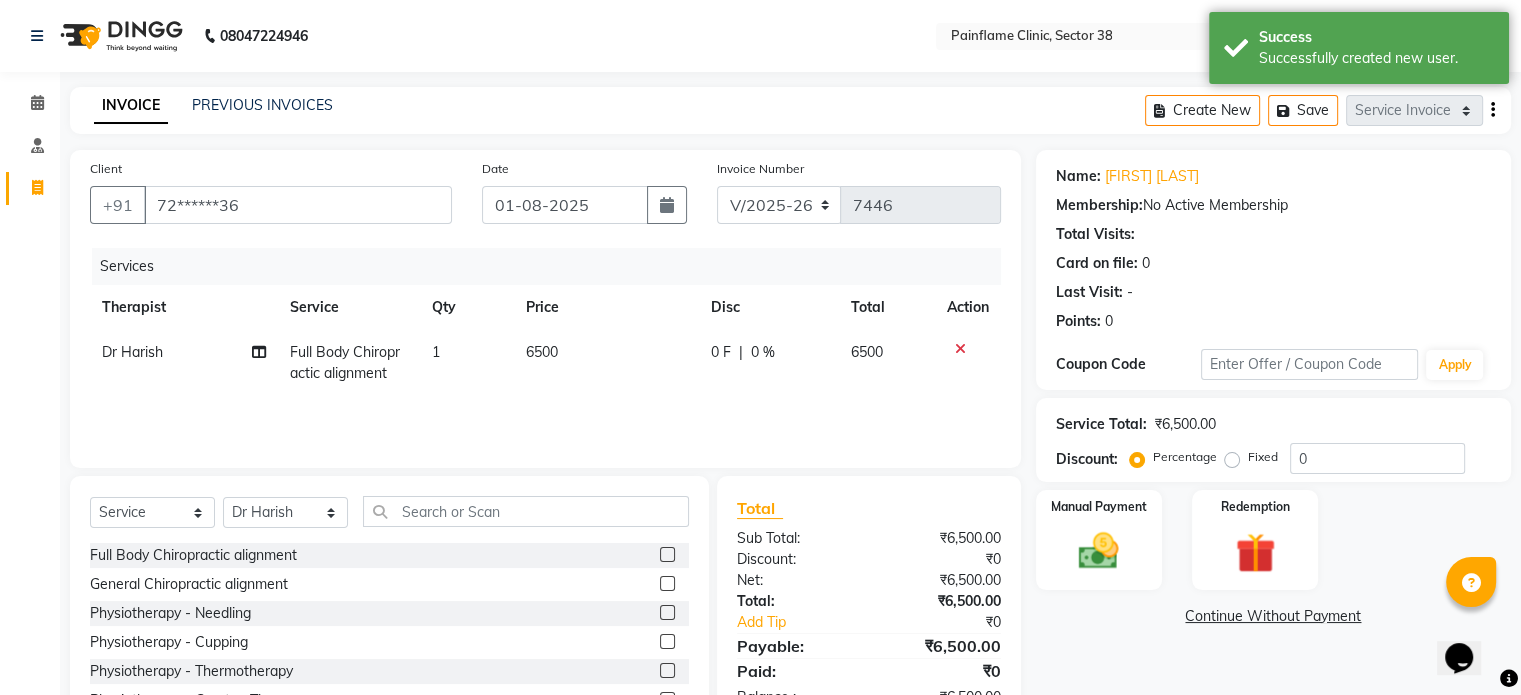 scroll, scrollTop: 119, scrollLeft: 0, axis: vertical 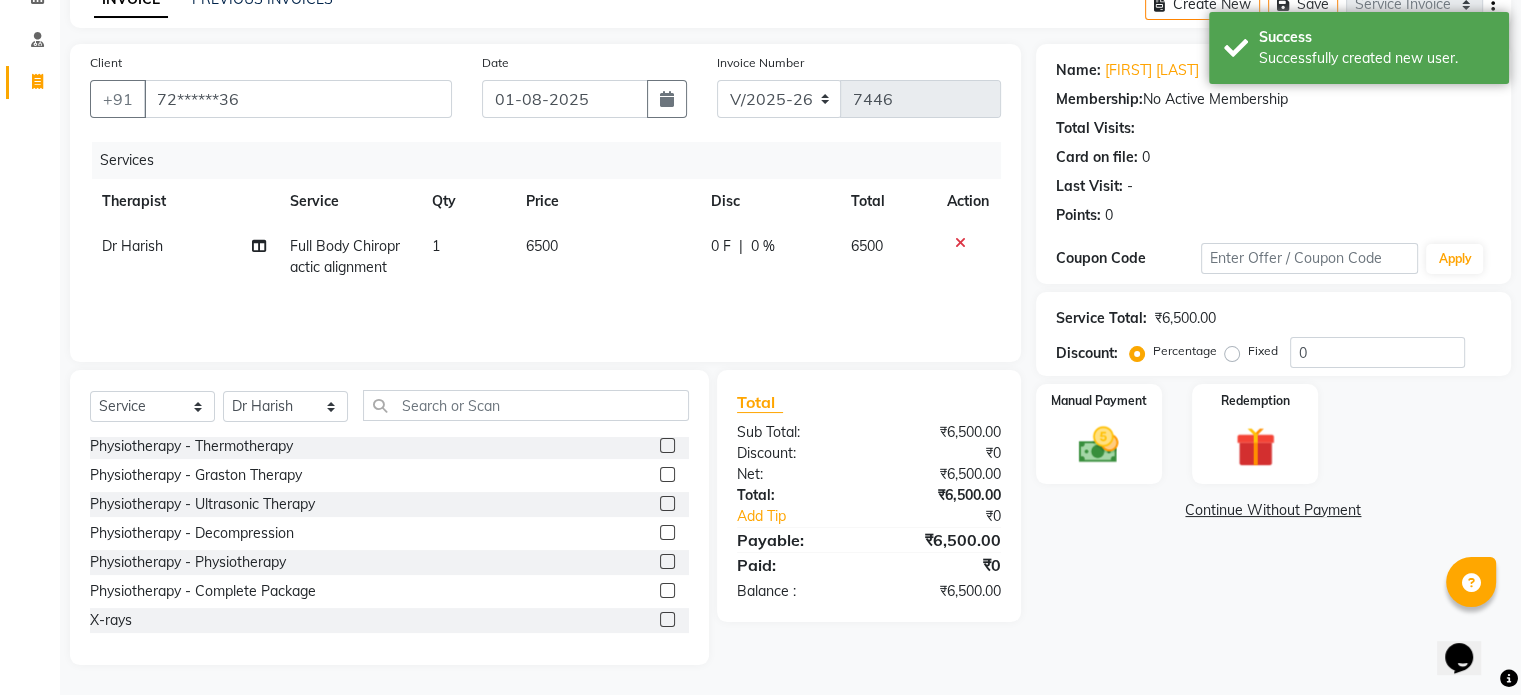 click 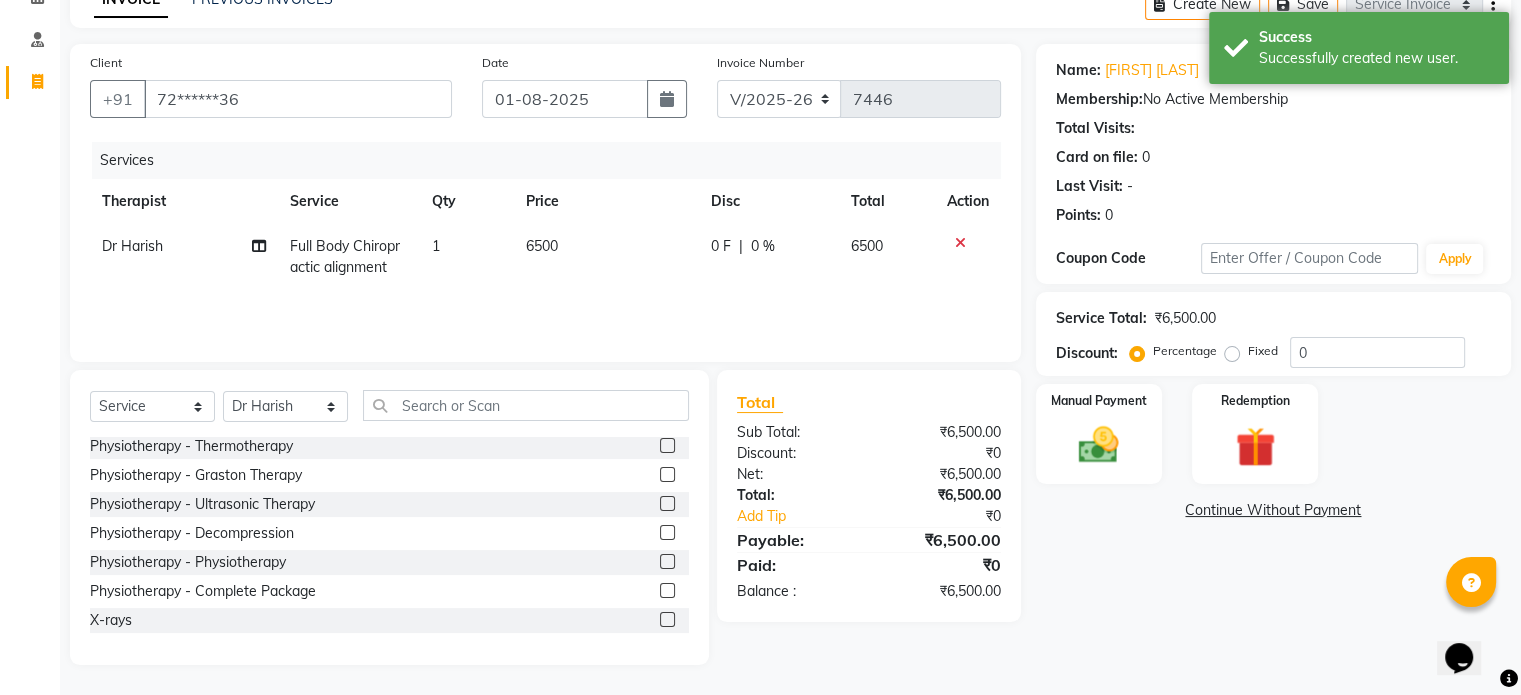click at bounding box center [666, 620] 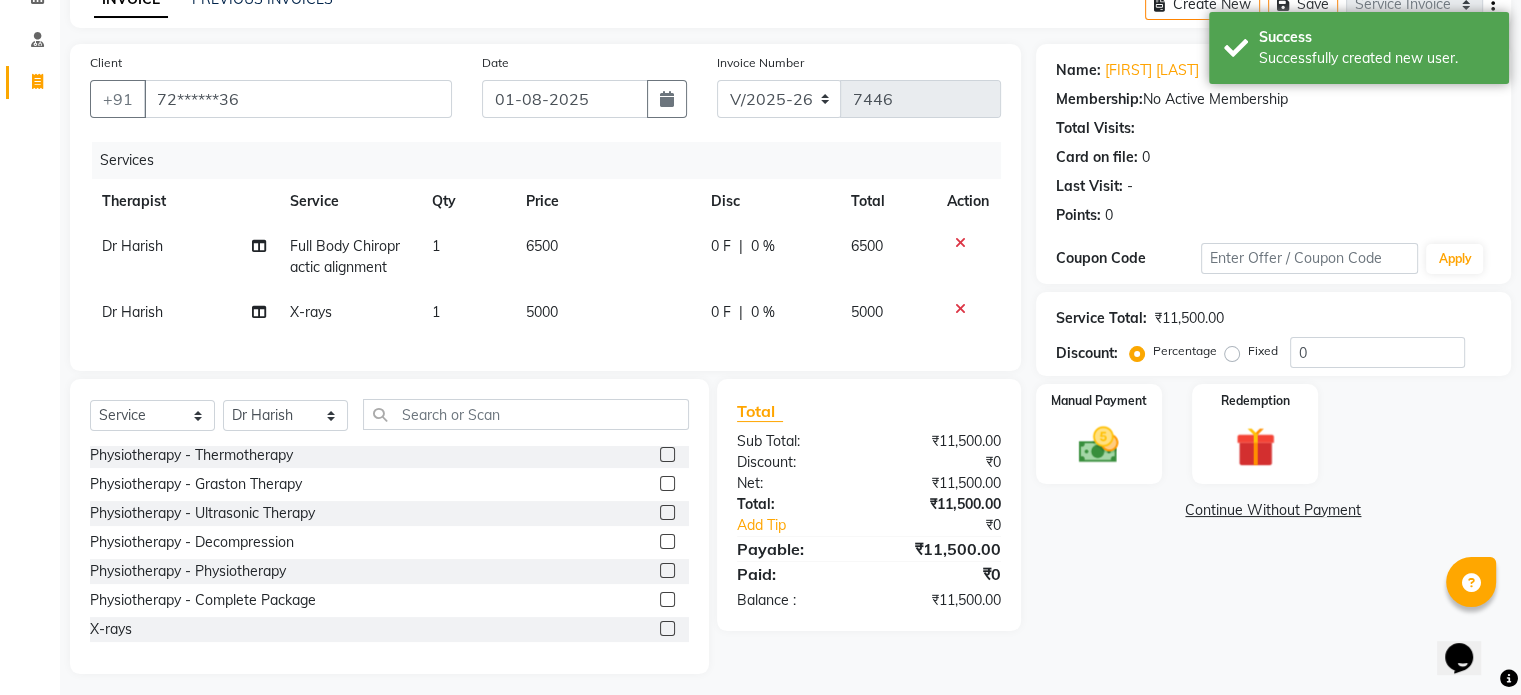 click on "5000" 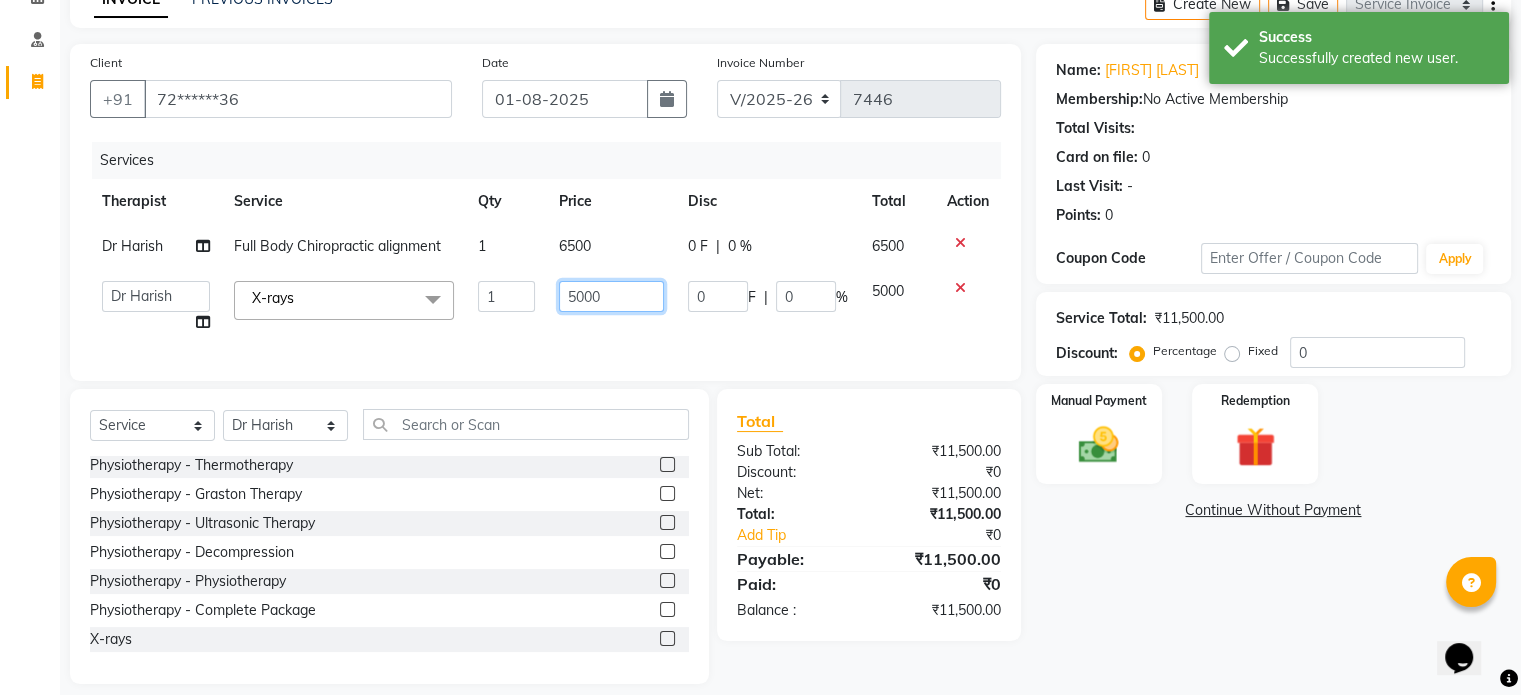 click on "5000" 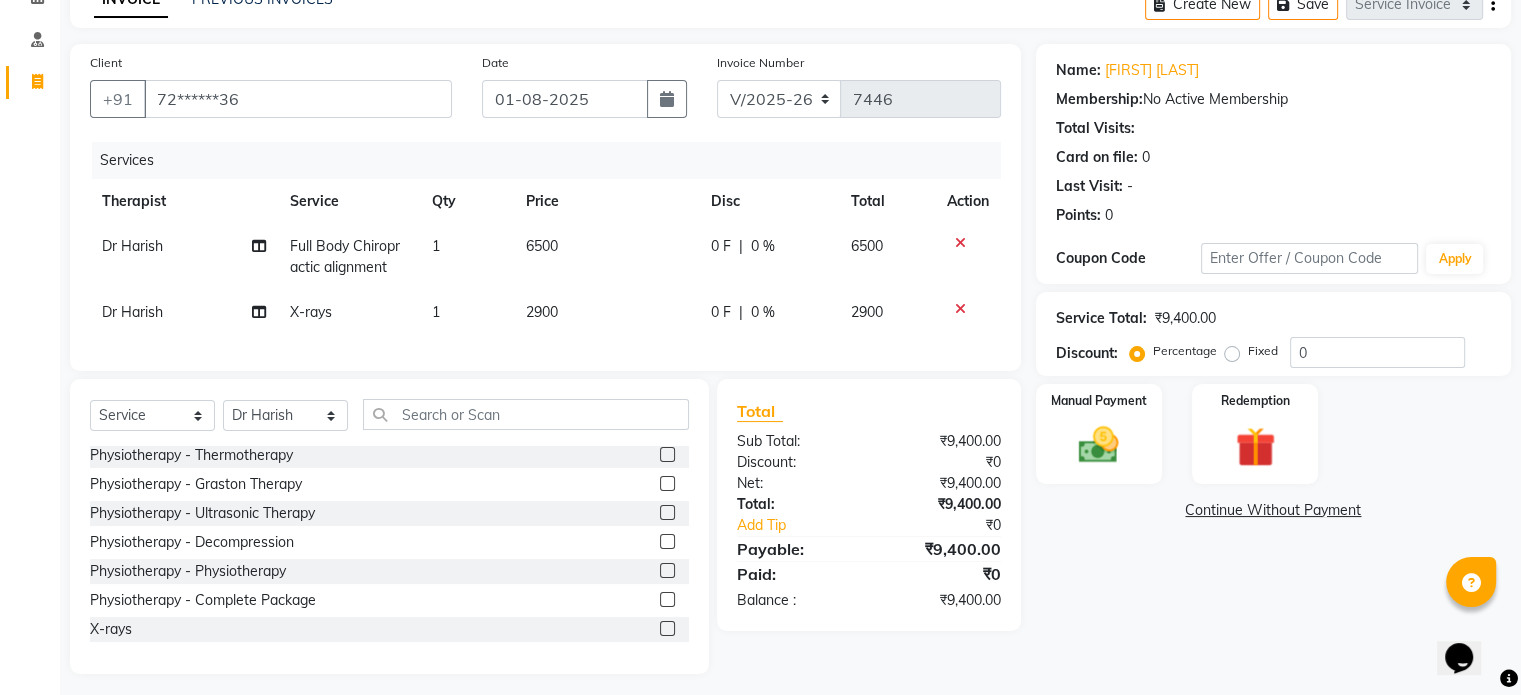 click on "Fixed" 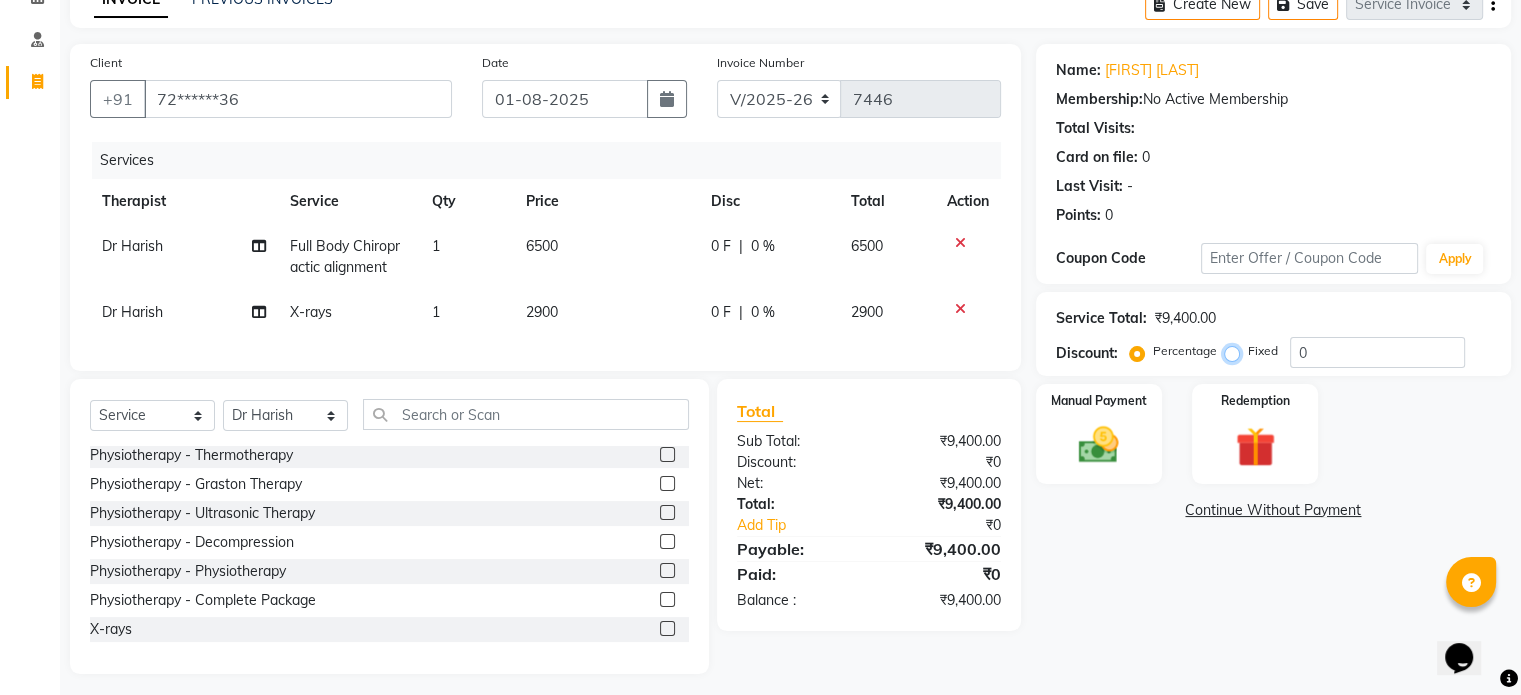 click on "Fixed" at bounding box center (1236, 351) 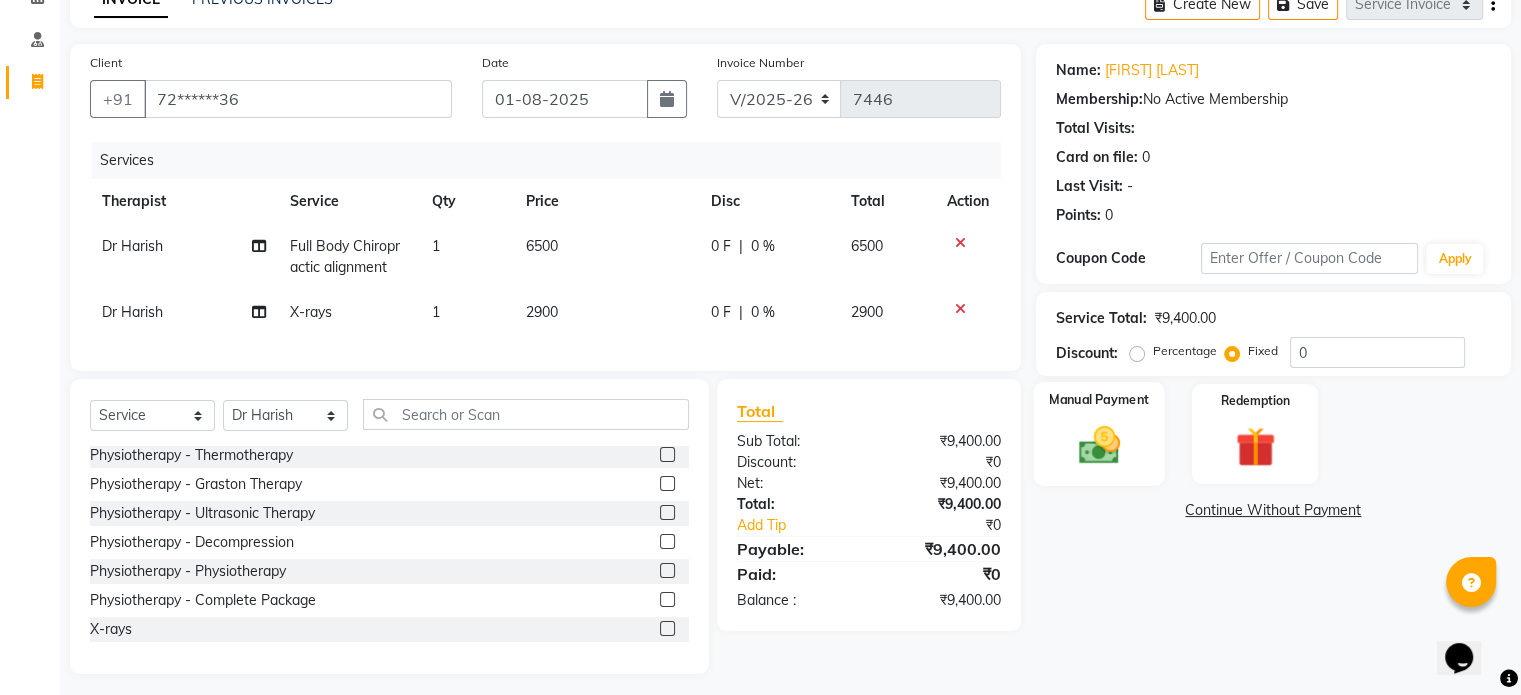 click 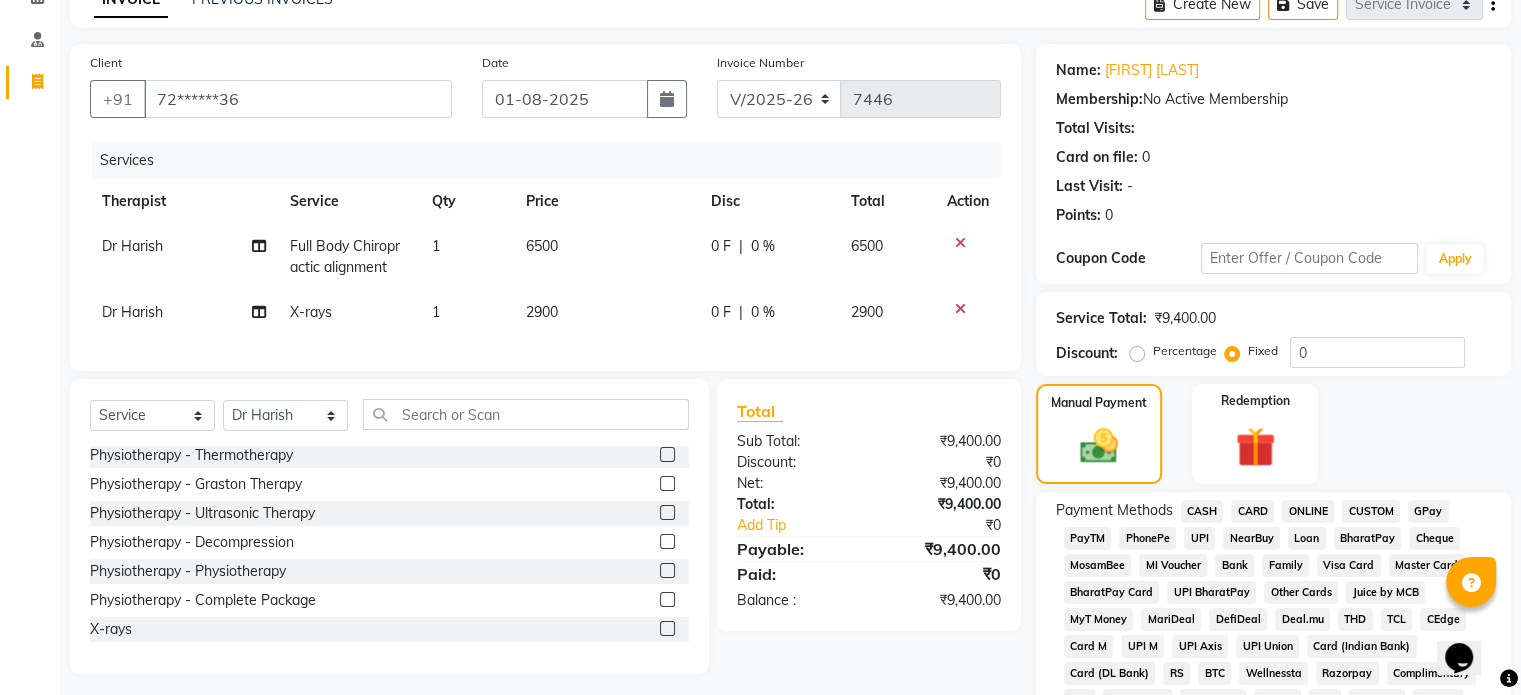 click on "UPI" 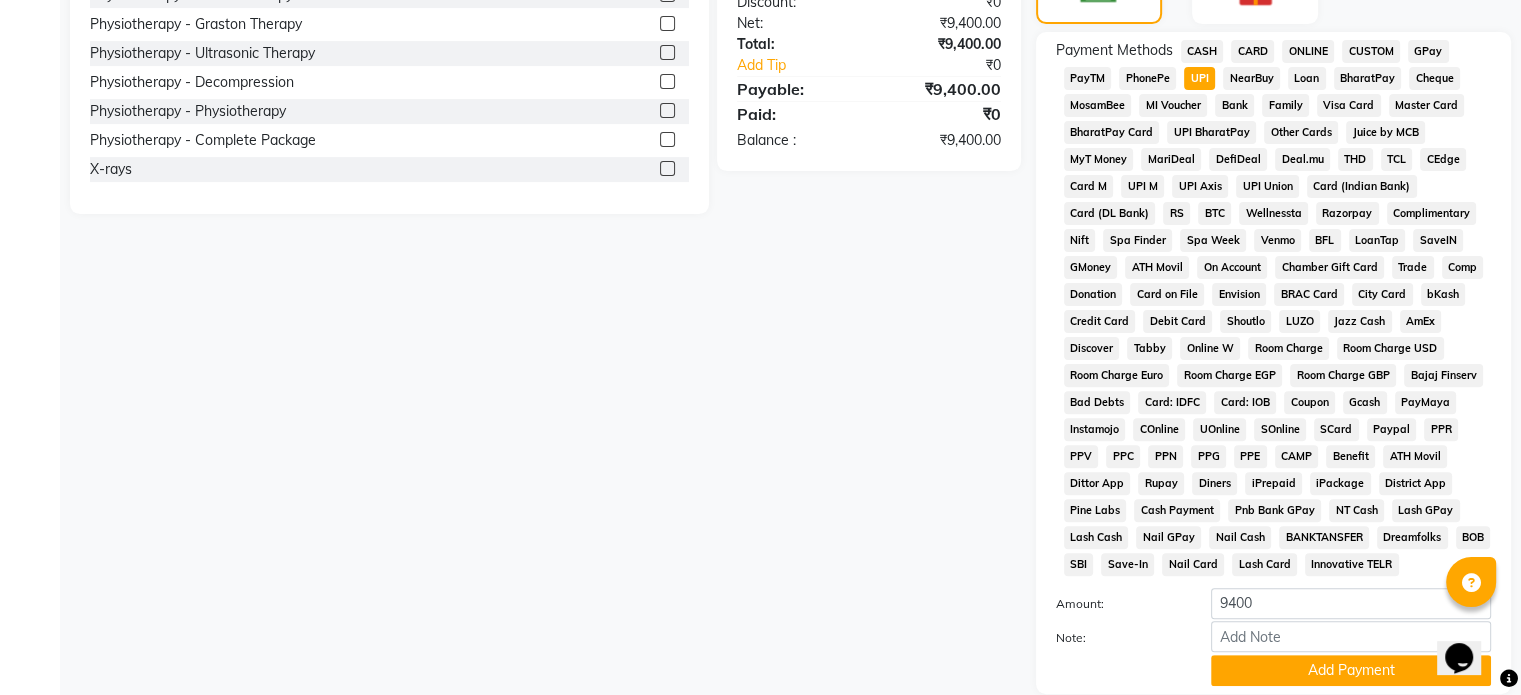 scroll, scrollTop: 652, scrollLeft: 0, axis: vertical 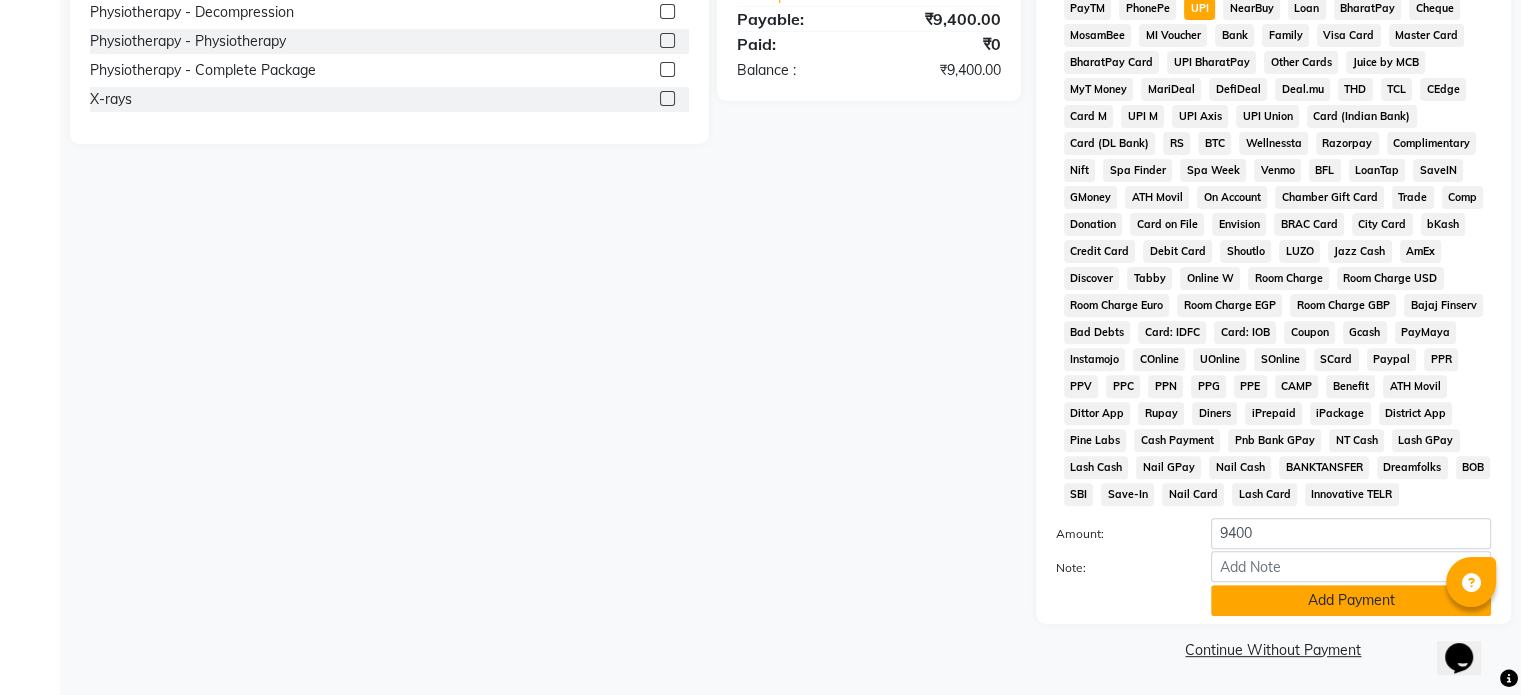 click on "Add Payment" 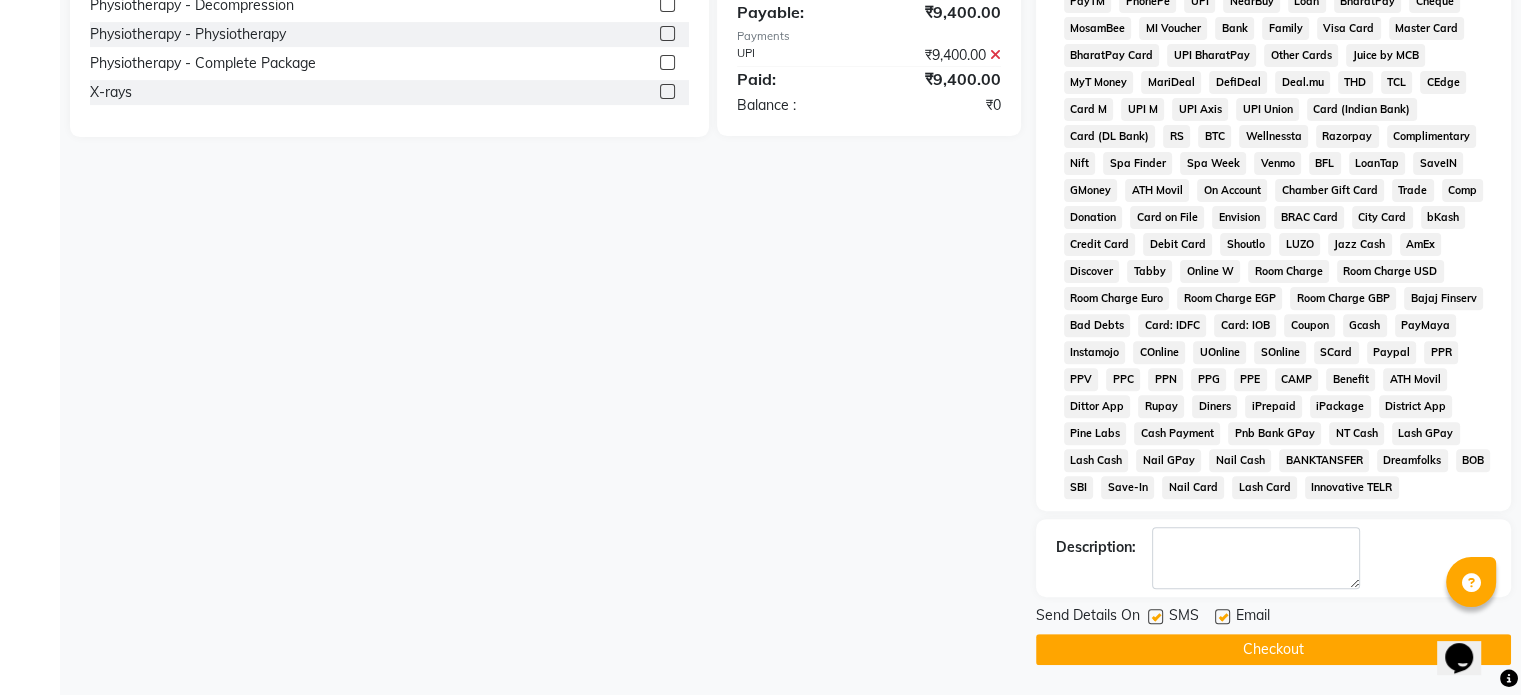 click 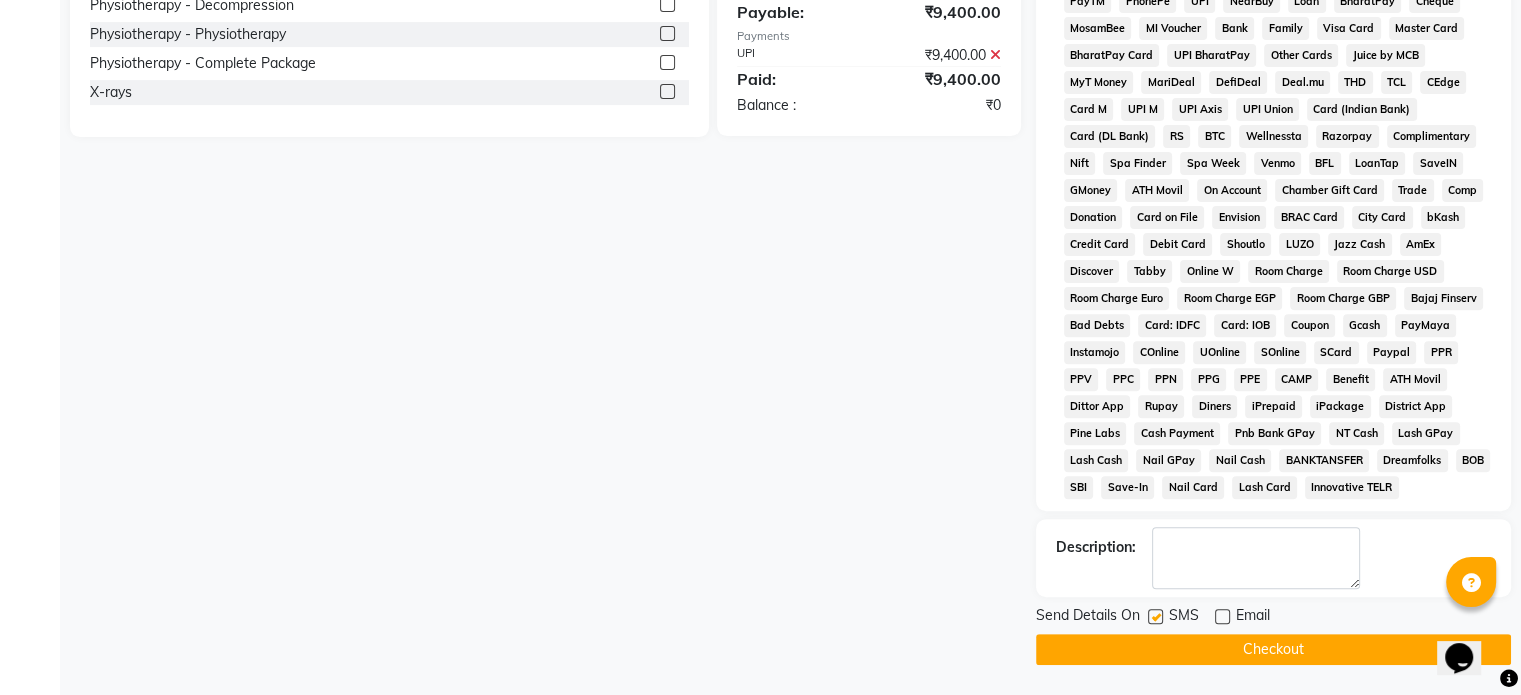 click 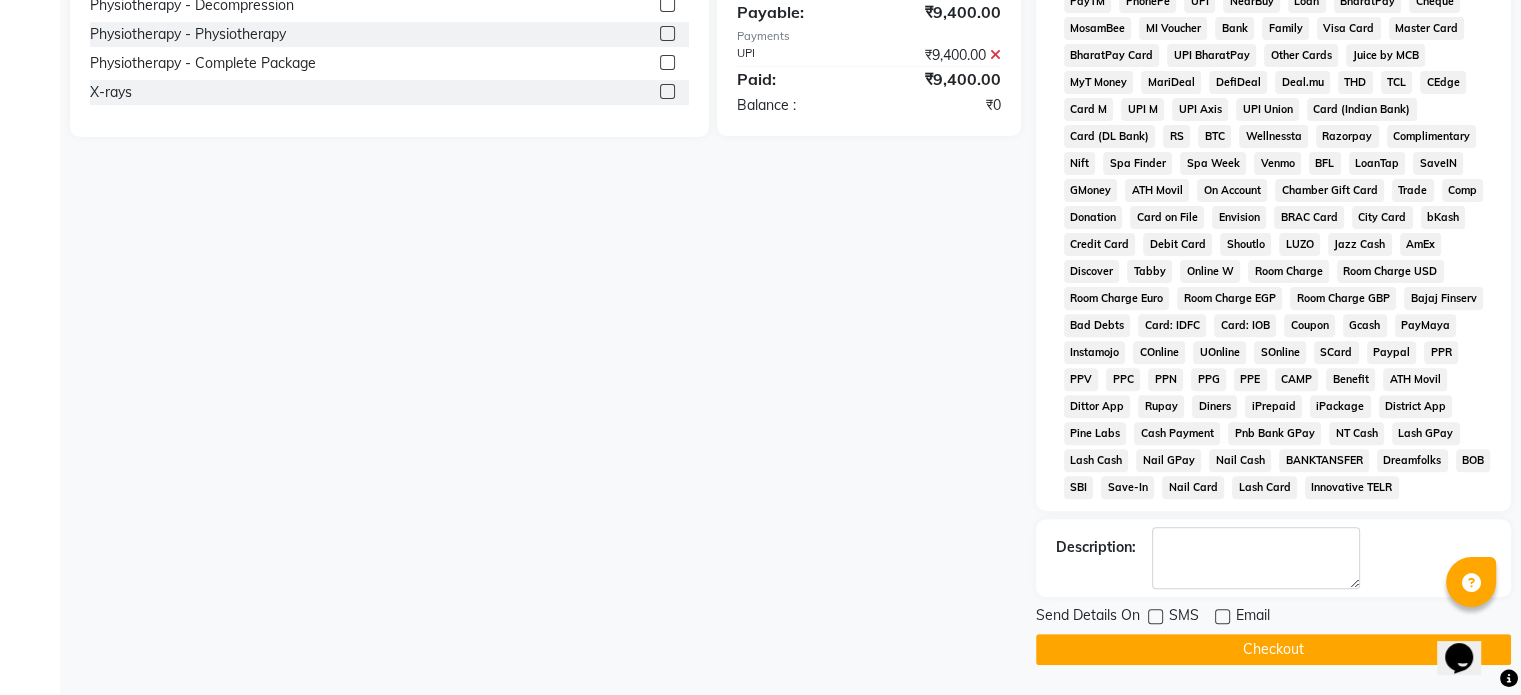 click on "Checkout" 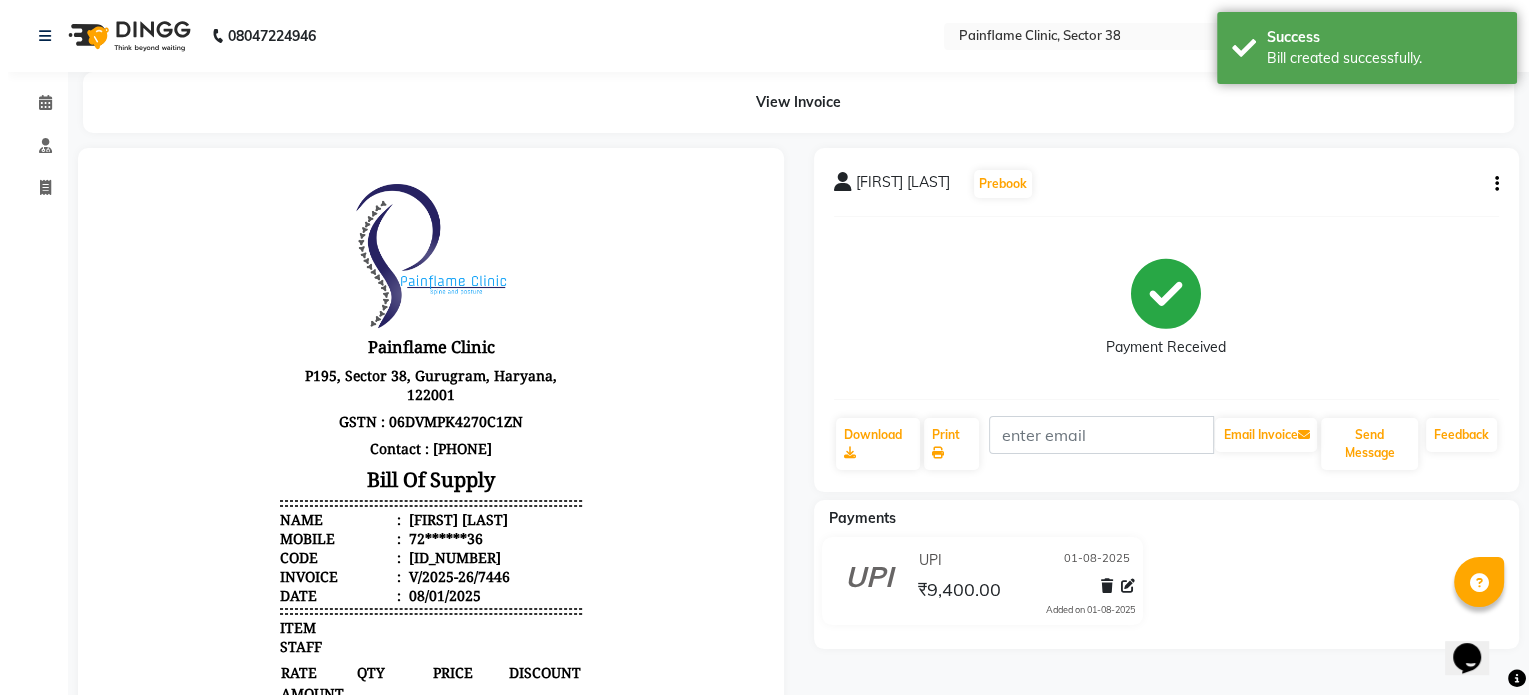 scroll, scrollTop: 0, scrollLeft: 0, axis: both 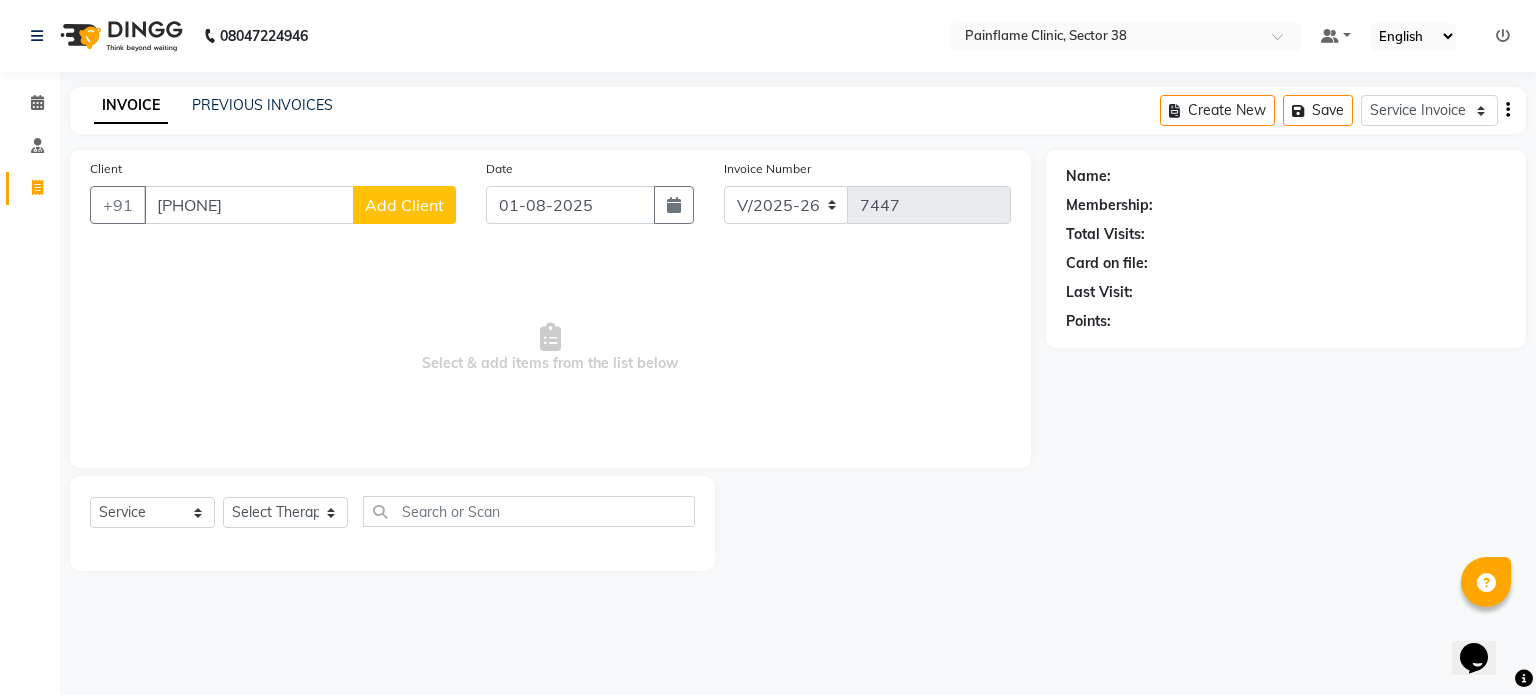 click on "Add Client" 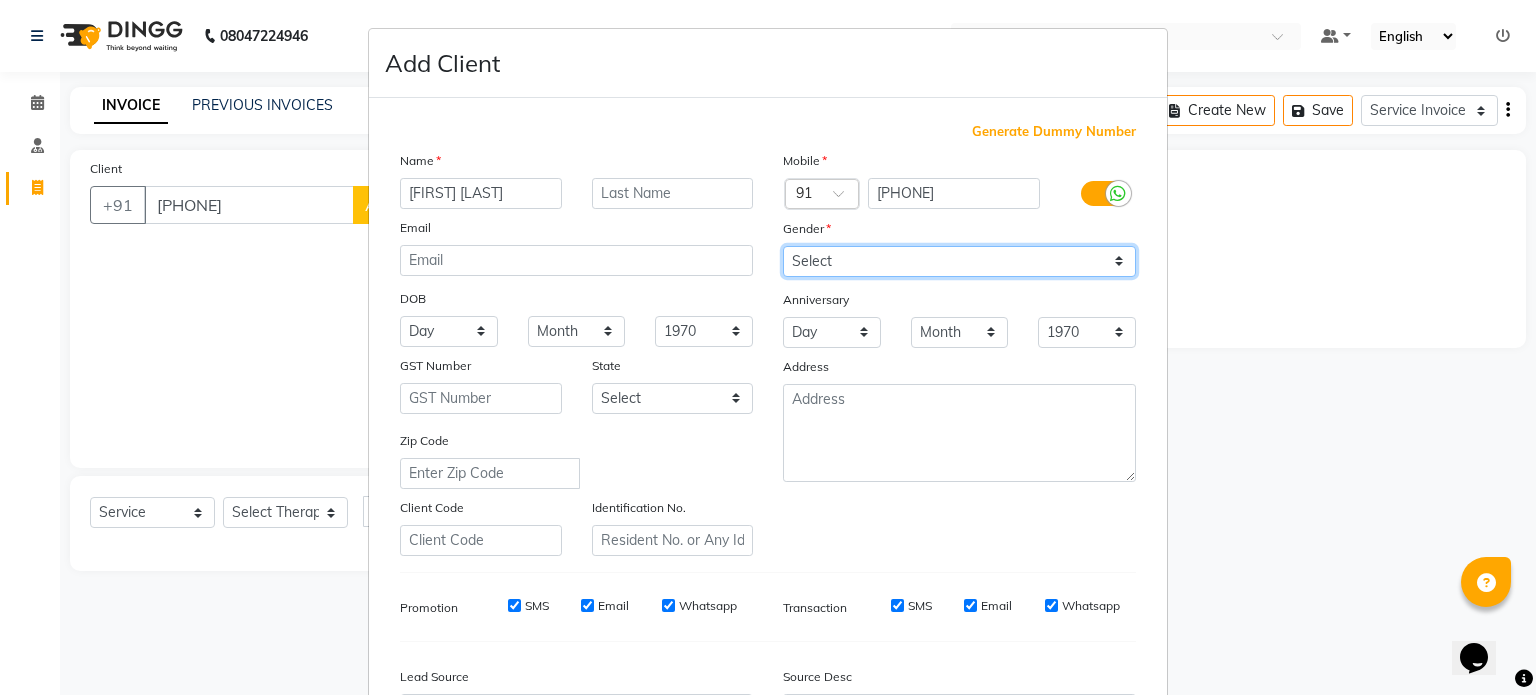 click on "Select Male Female Other Prefer Not To Say" at bounding box center [959, 261] 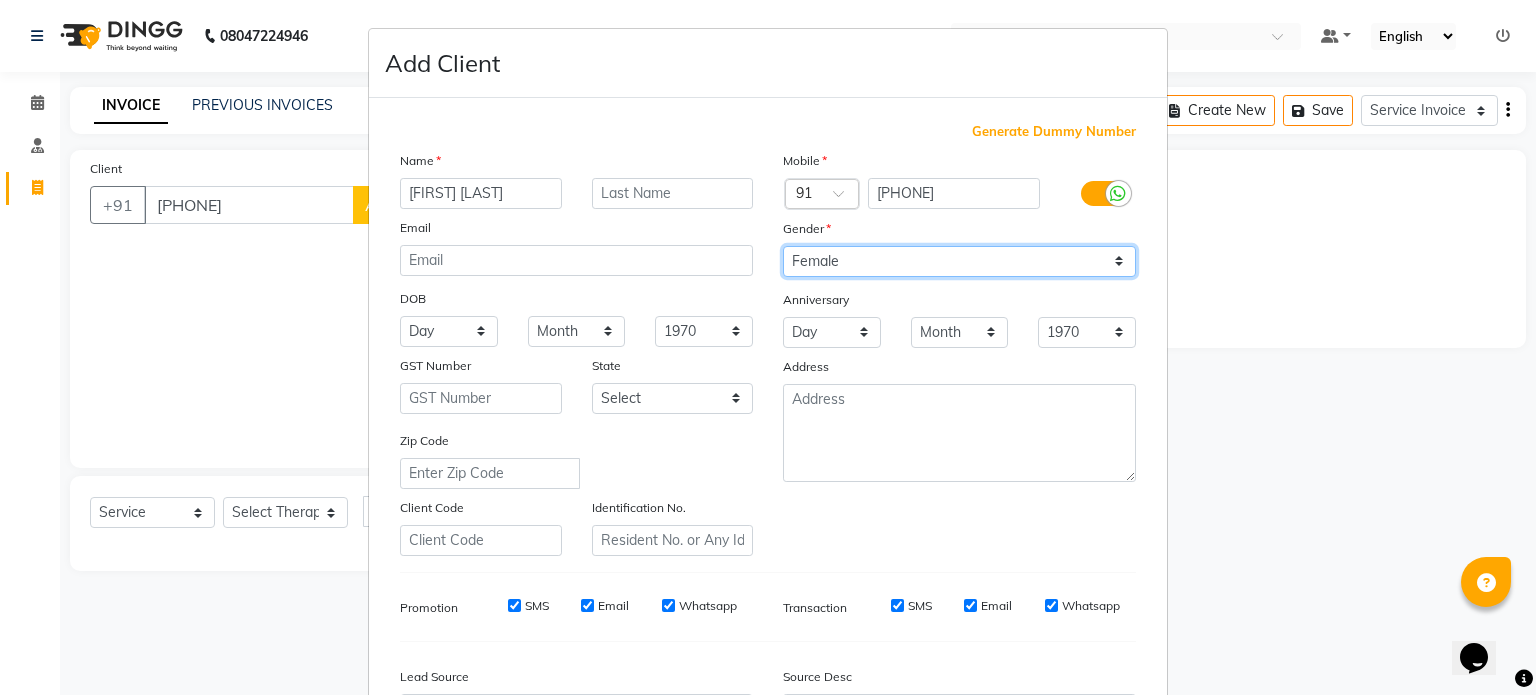 click on "Select Male Female Other Prefer Not To Say" at bounding box center (959, 261) 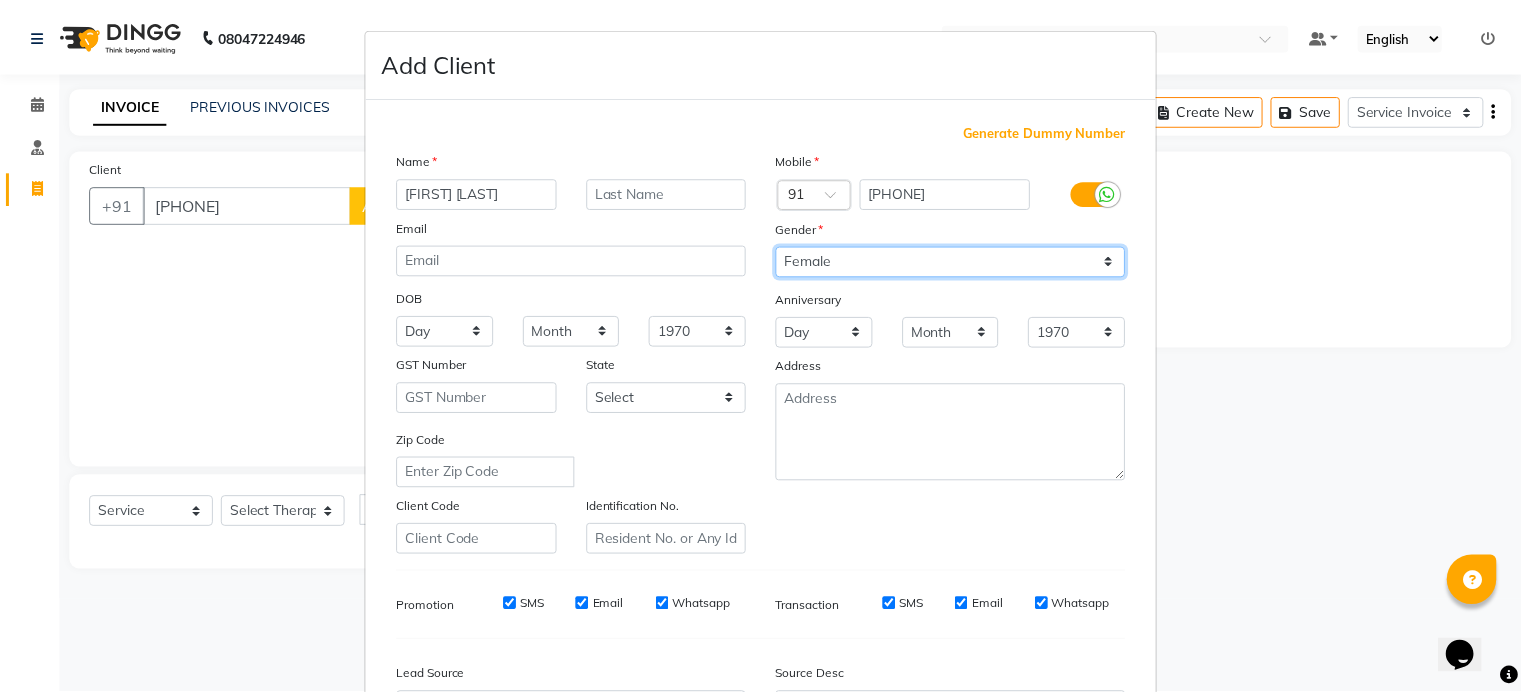 scroll, scrollTop: 237, scrollLeft: 0, axis: vertical 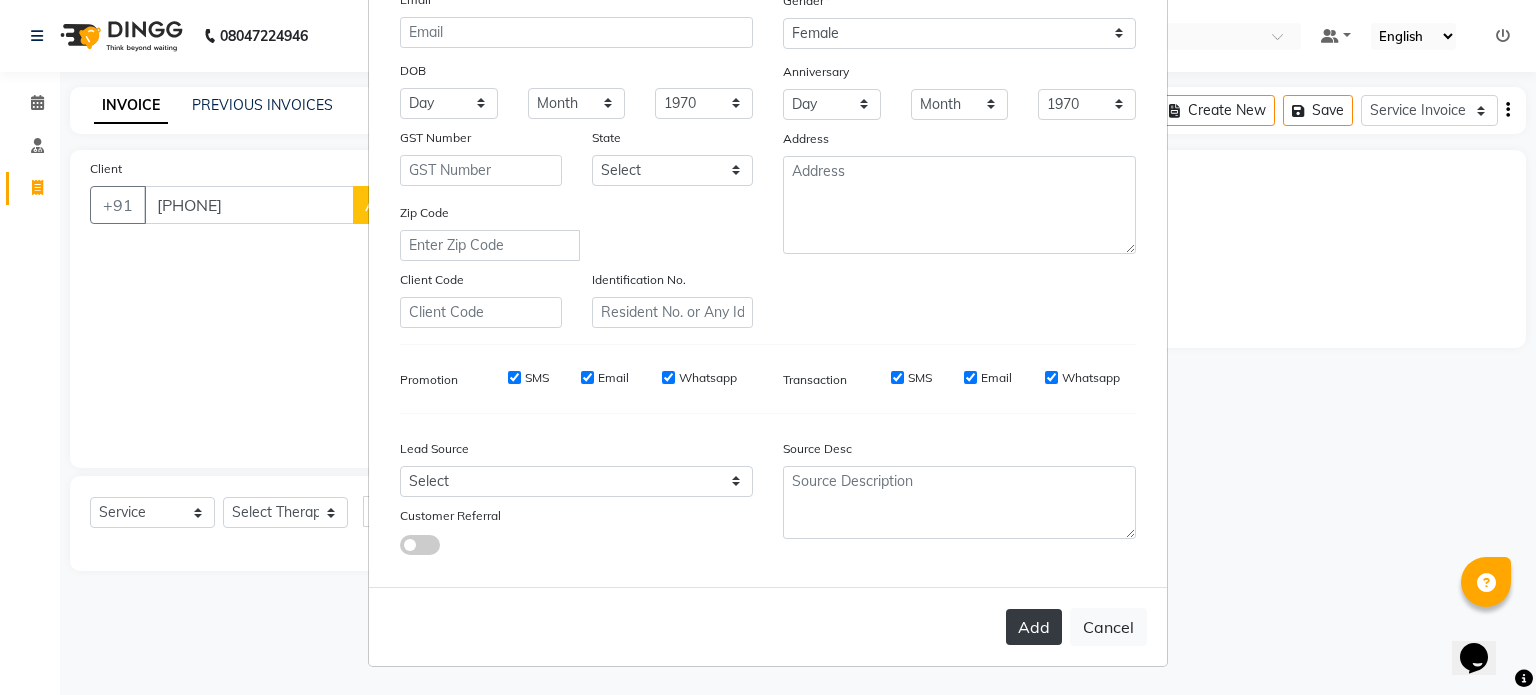 click on "Add" at bounding box center (1034, 627) 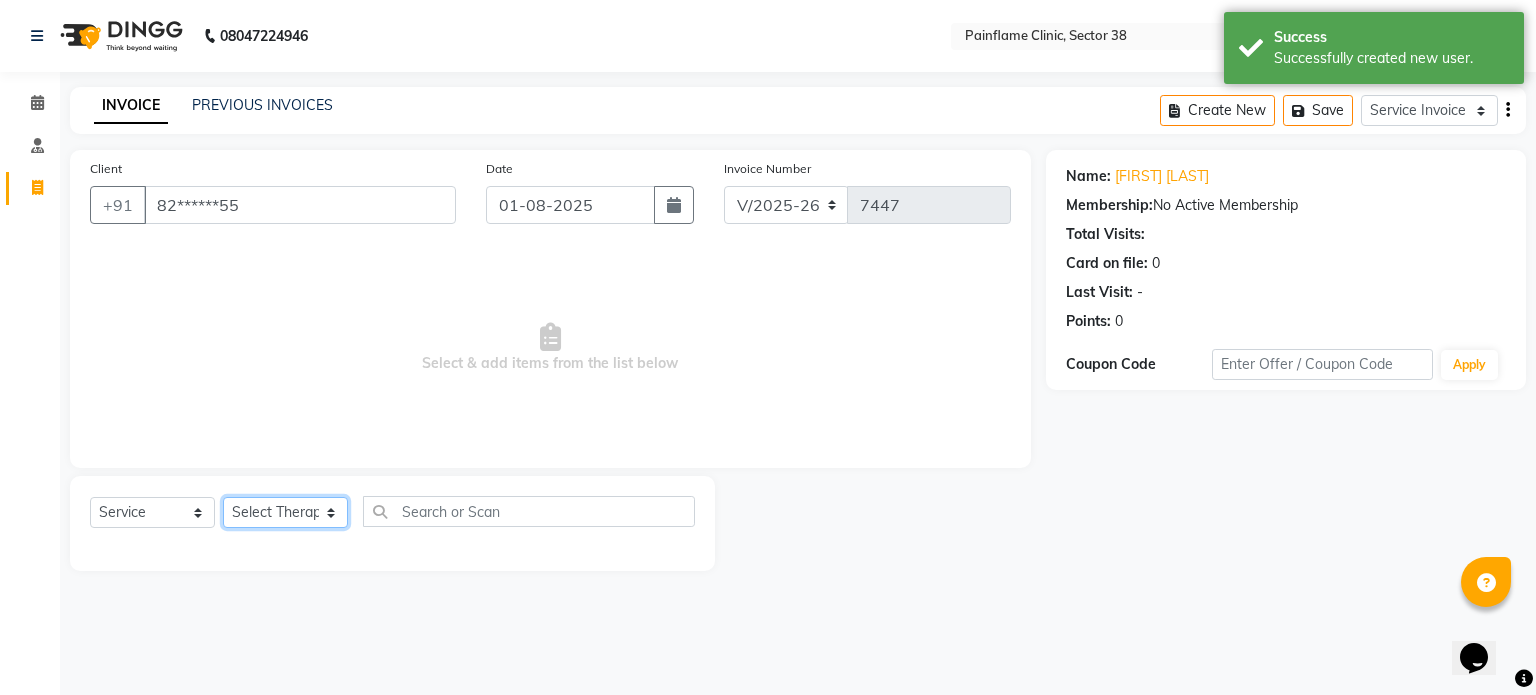 click on "Select Therapist Dr Durgesh Dr Harish Dr Ranjana Dr Saurabh Dr. Suraj Dr. Tejpal Mehlawat KUSHAL MOHIT SEMWAL Nancy Singhai Reception 1  Reception 2 Reception 3" 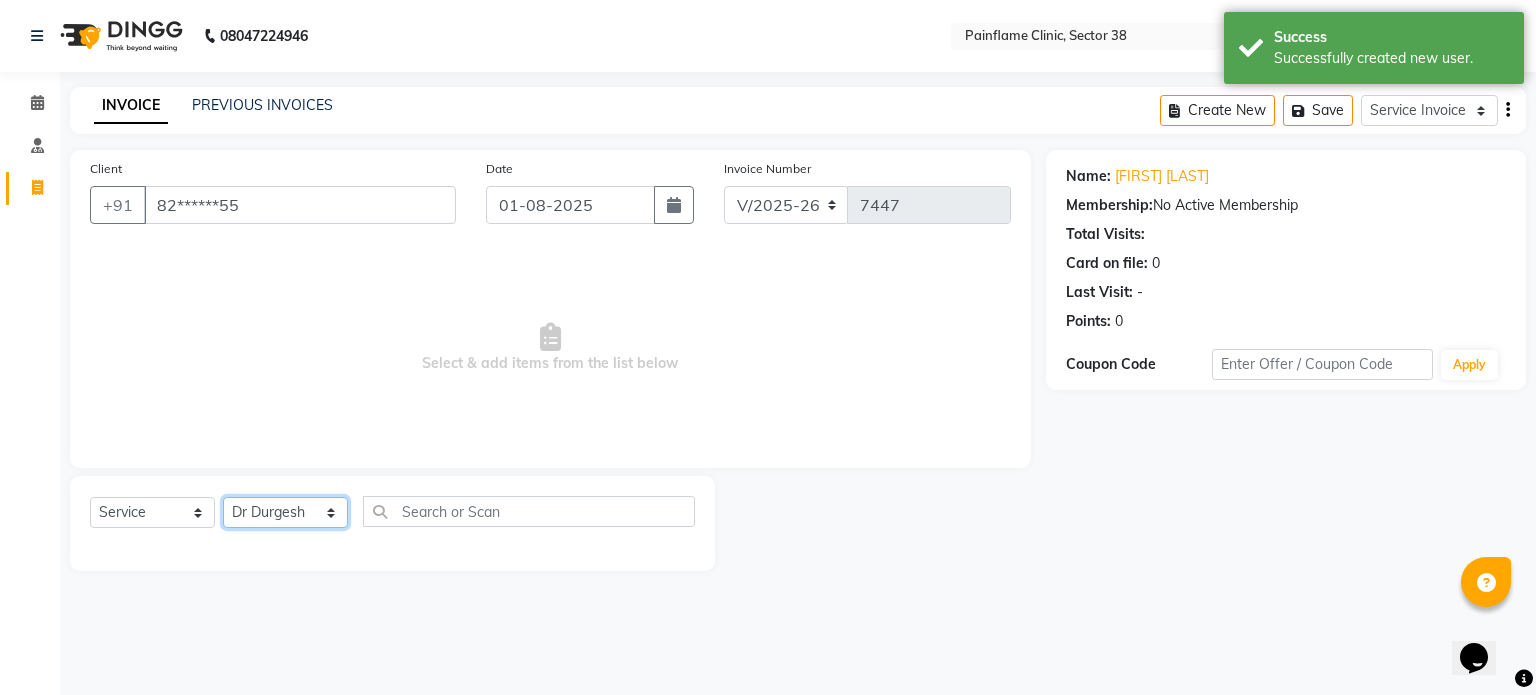 click on "Select Therapist Dr Durgesh Dr Harish Dr Ranjana Dr Saurabh Dr. Suraj Dr. Tejpal Mehlawat KUSHAL MOHIT SEMWAL Nancy Singhai Reception 1  Reception 2 Reception 3" 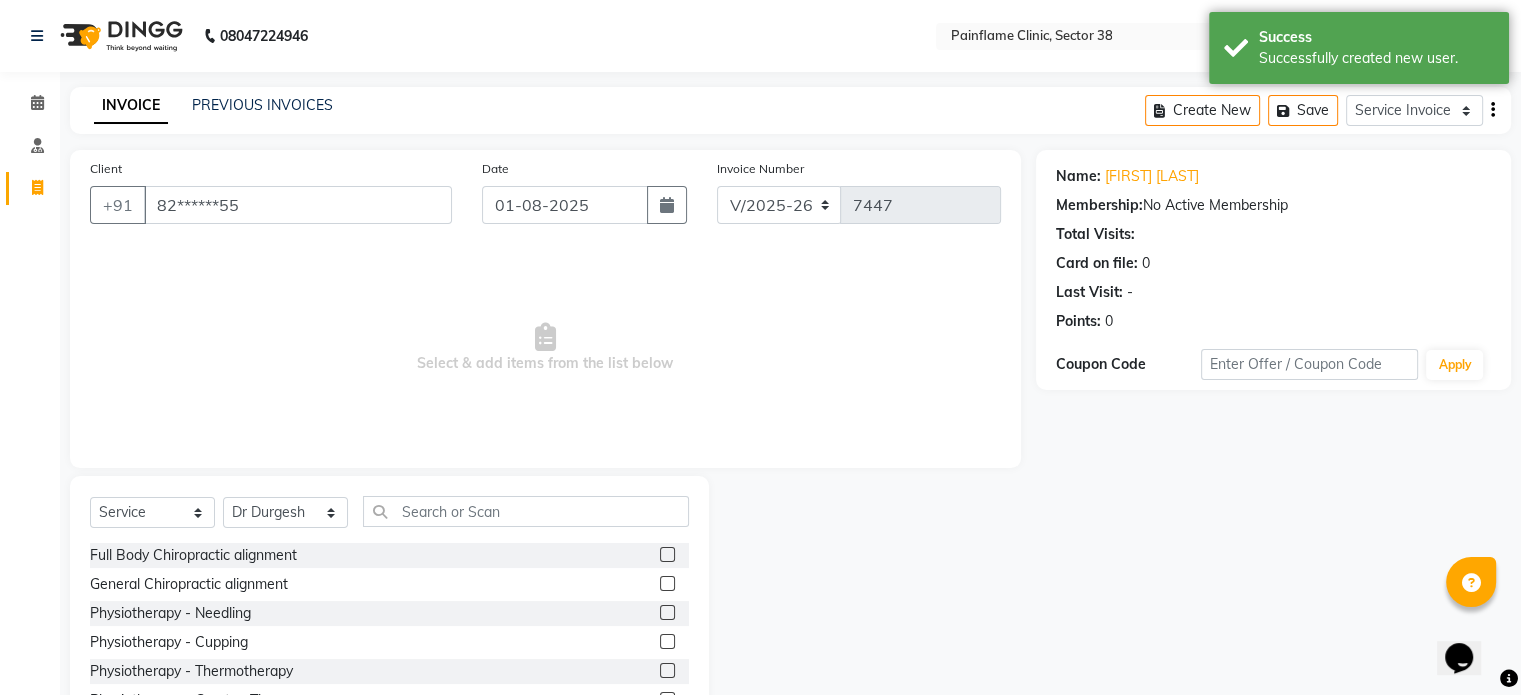 click 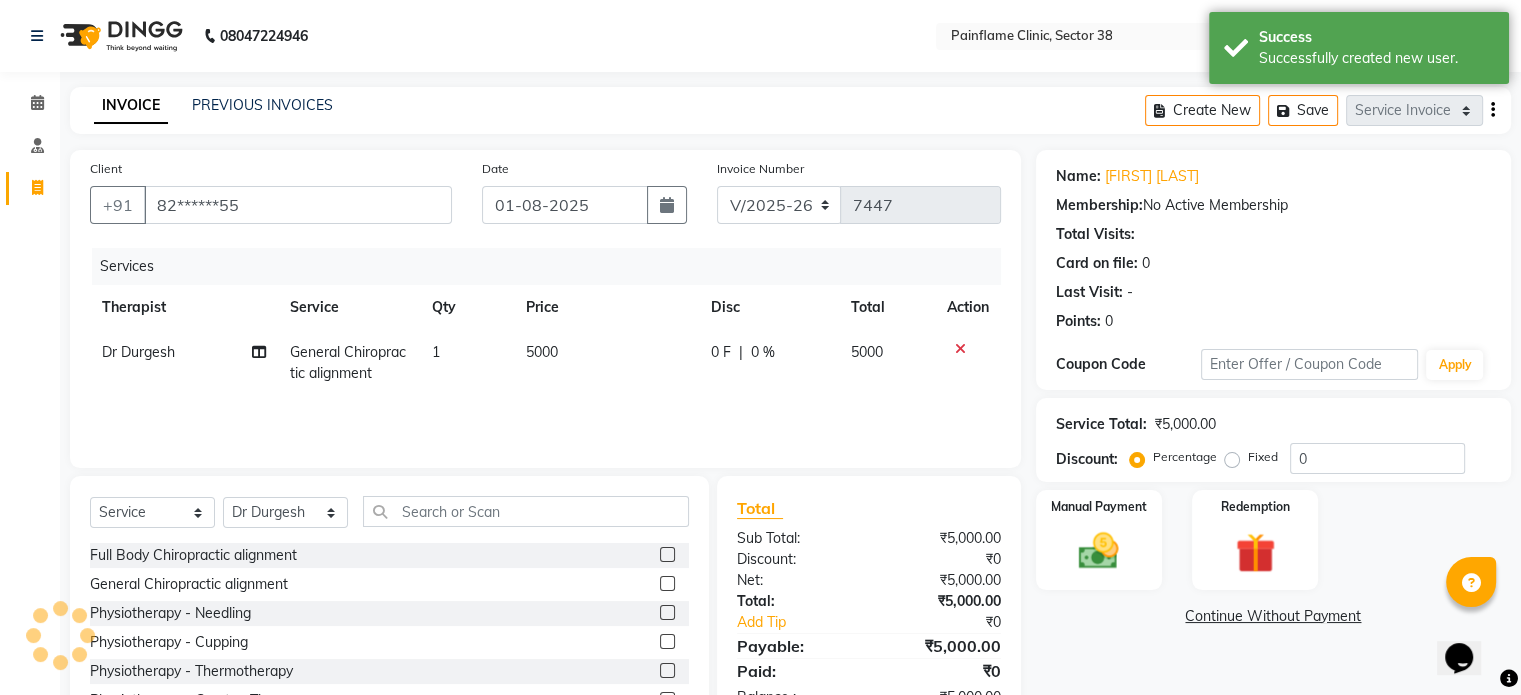 click on "5000" 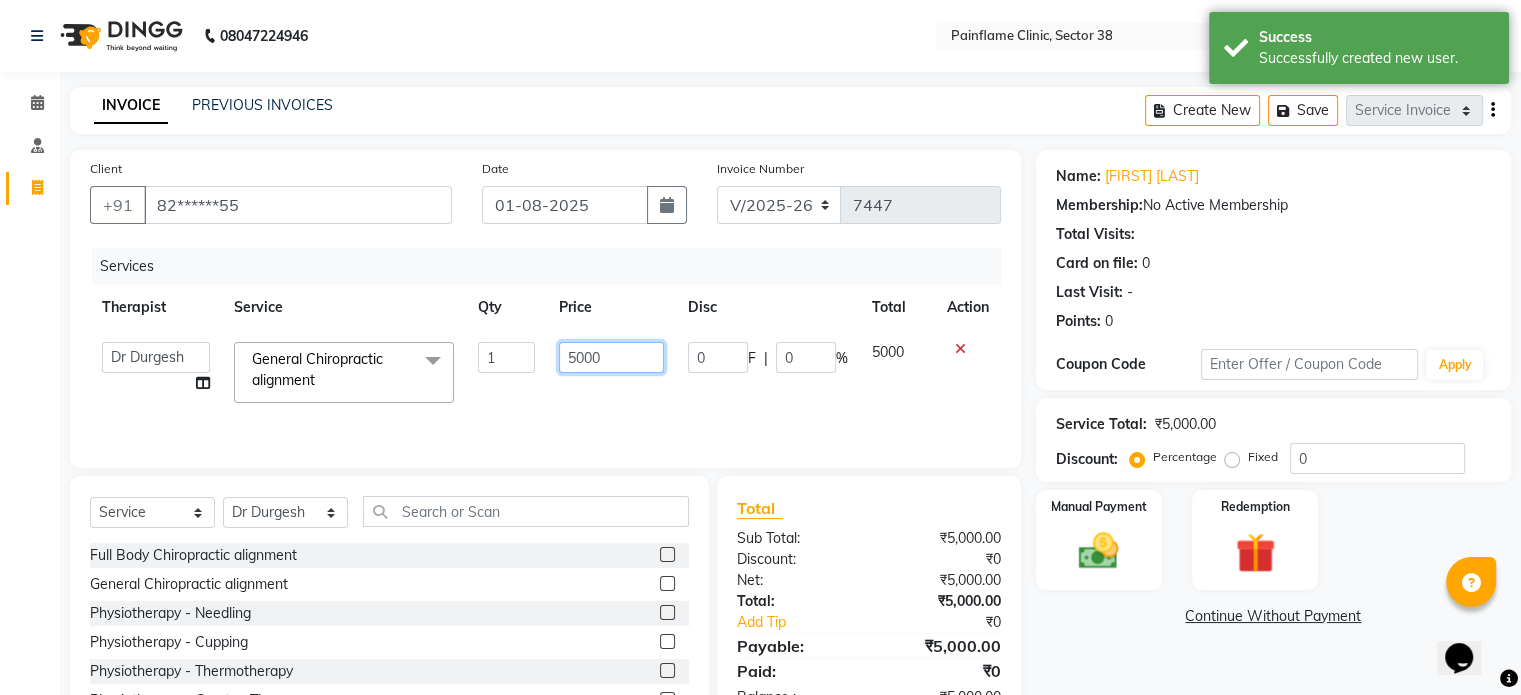 click on "5000" 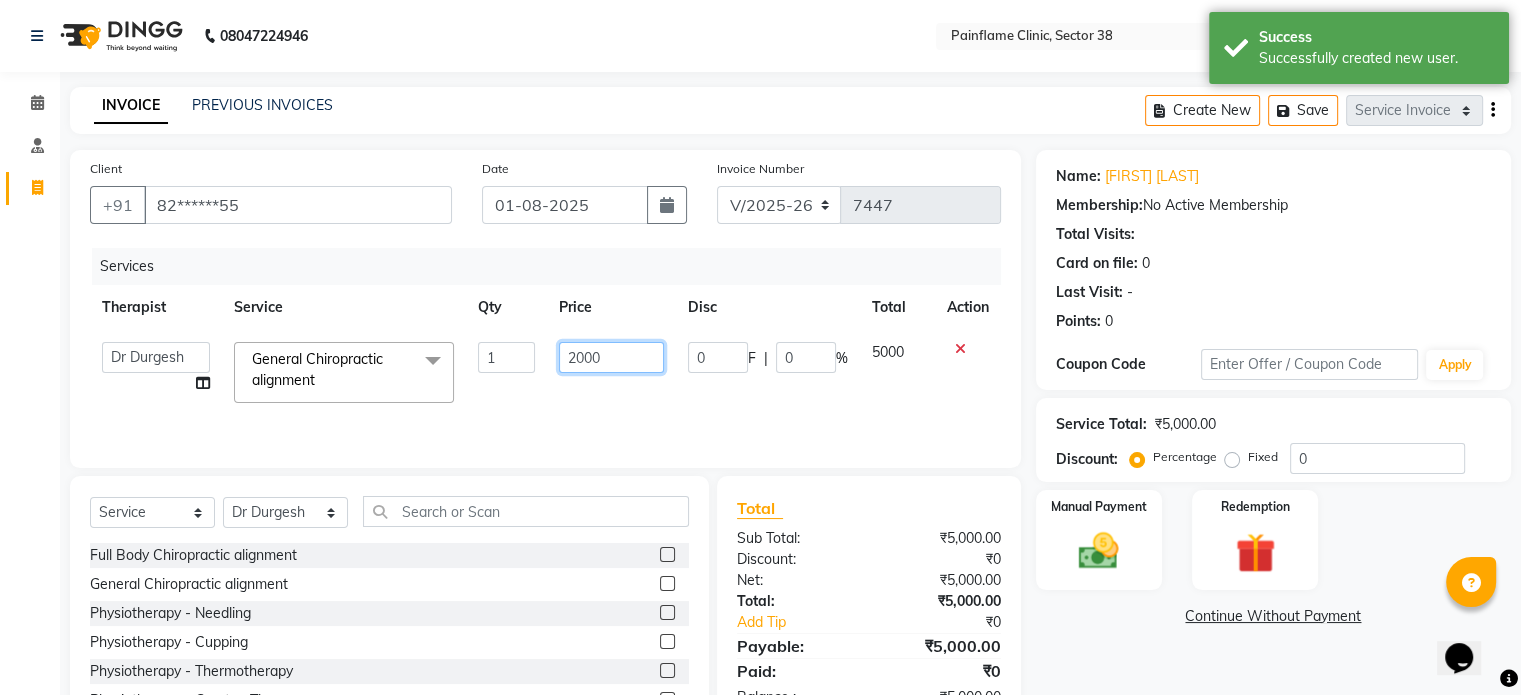 scroll, scrollTop: 119, scrollLeft: 0, axis: vertical 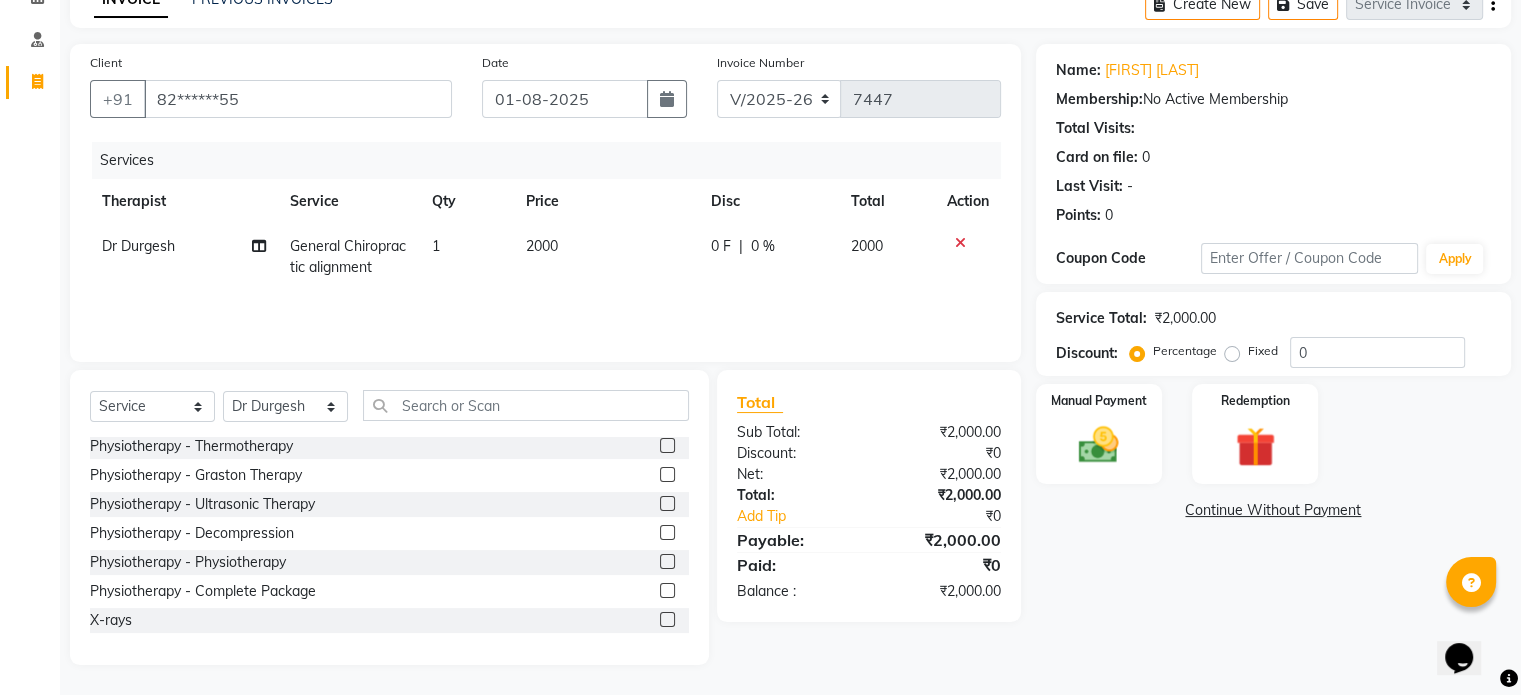 click 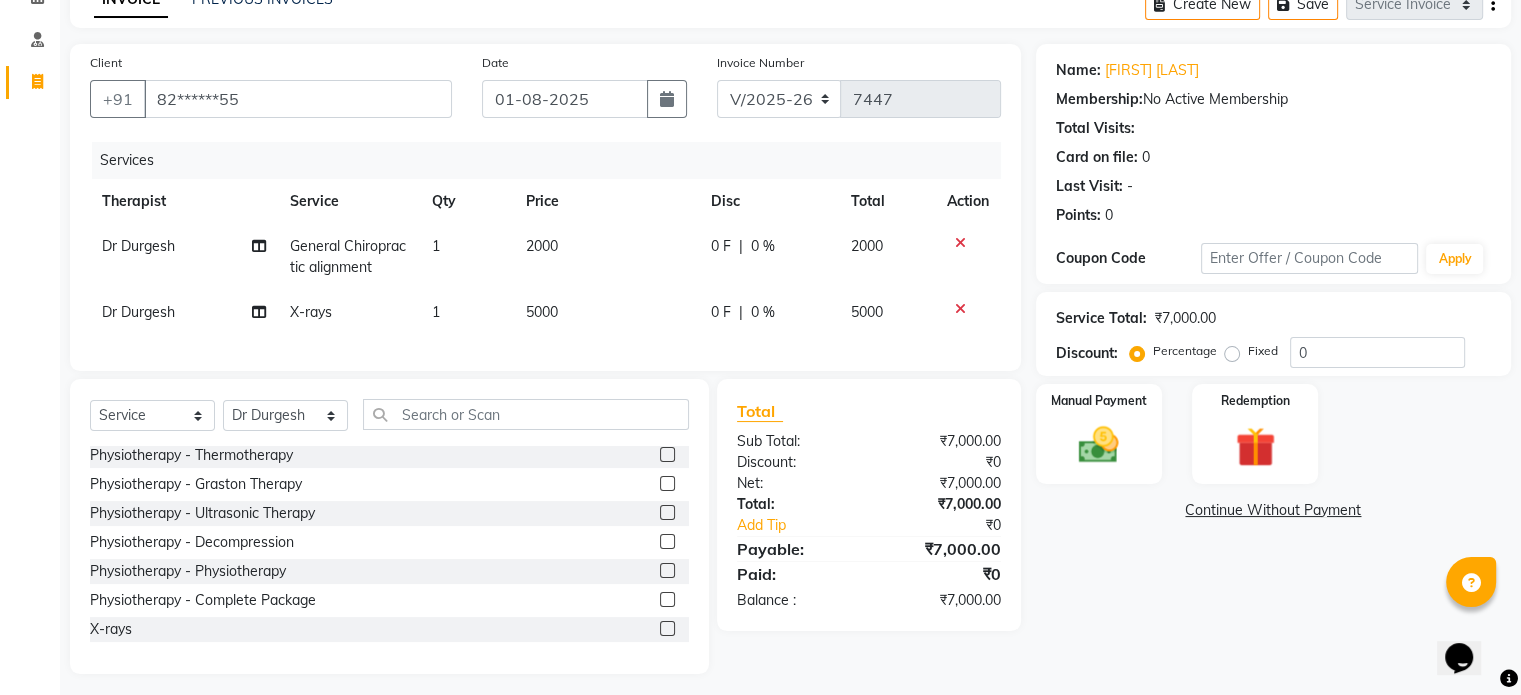 click on "5000" 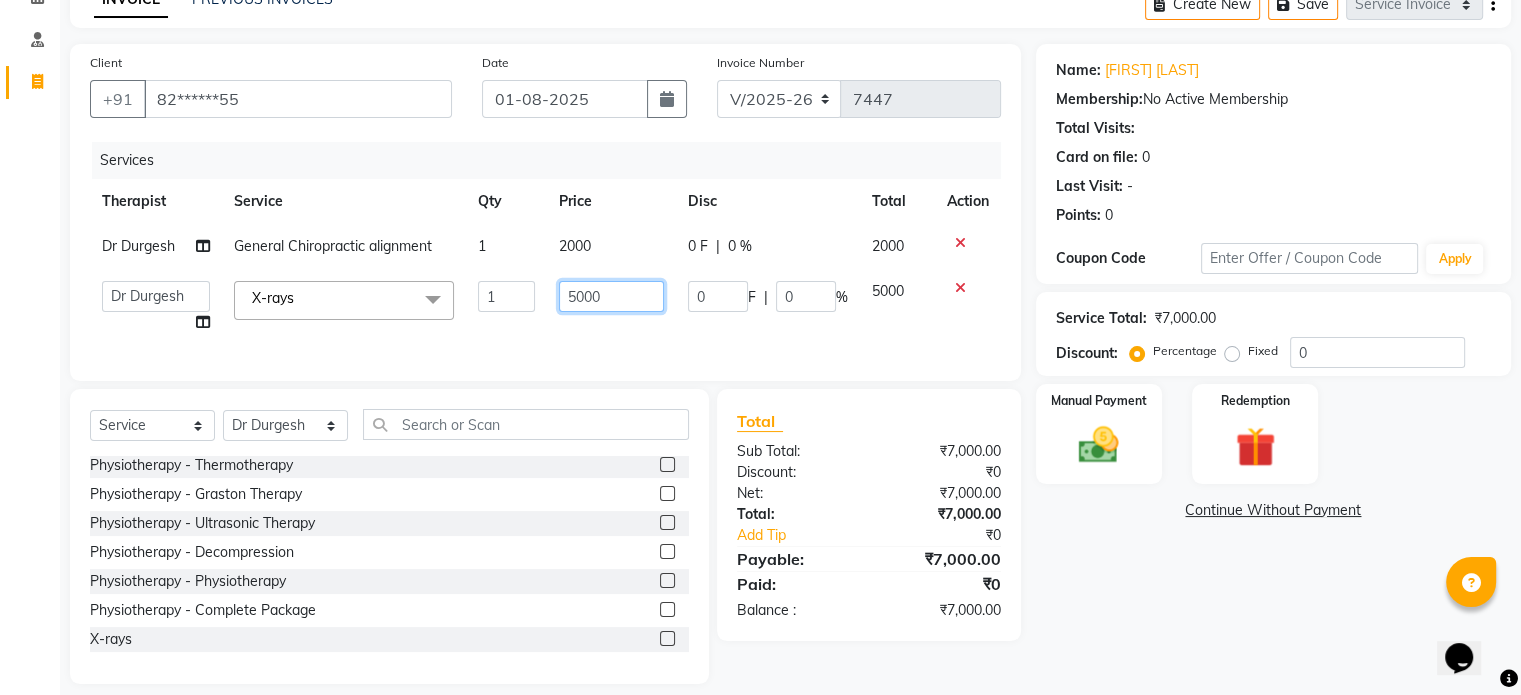 click on "5000" 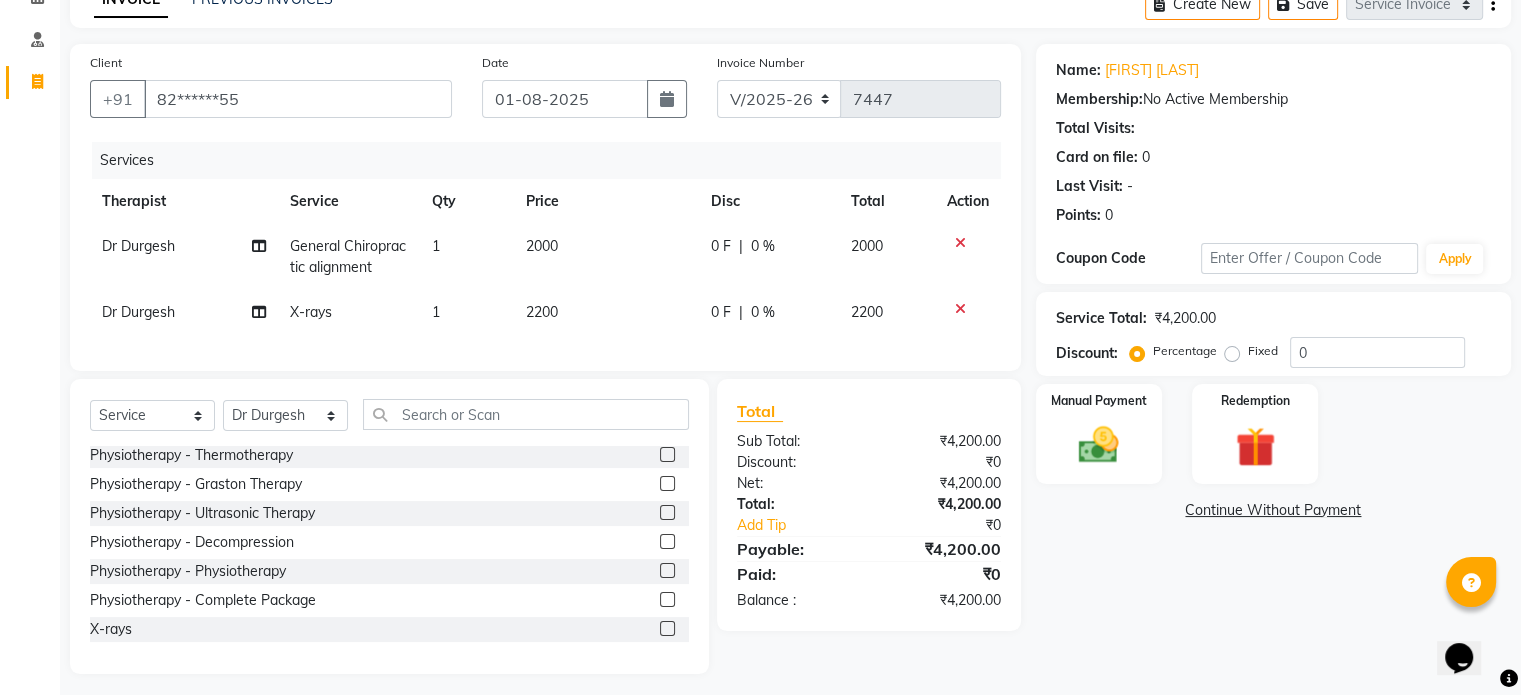 click on "Fixed" 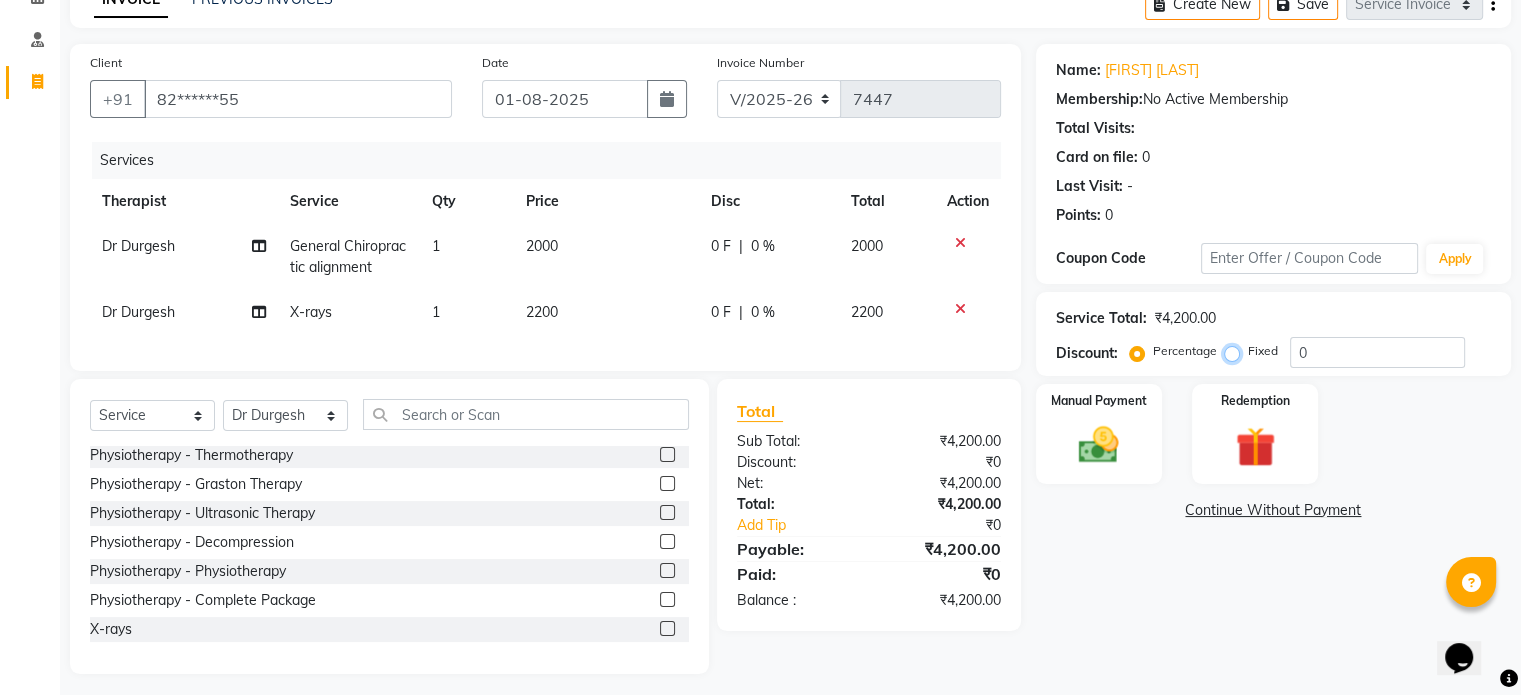 click on "Fixed" at bounding box center (1236, 351) 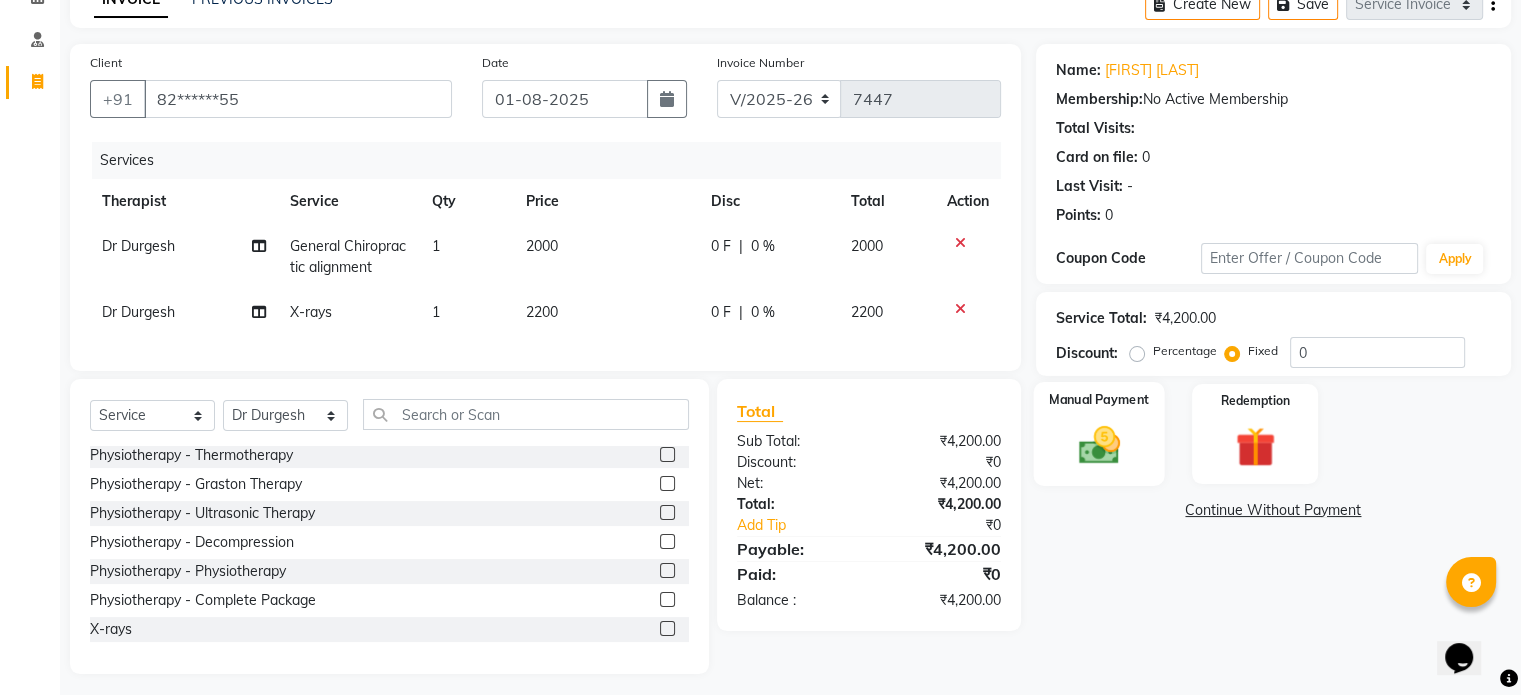 click 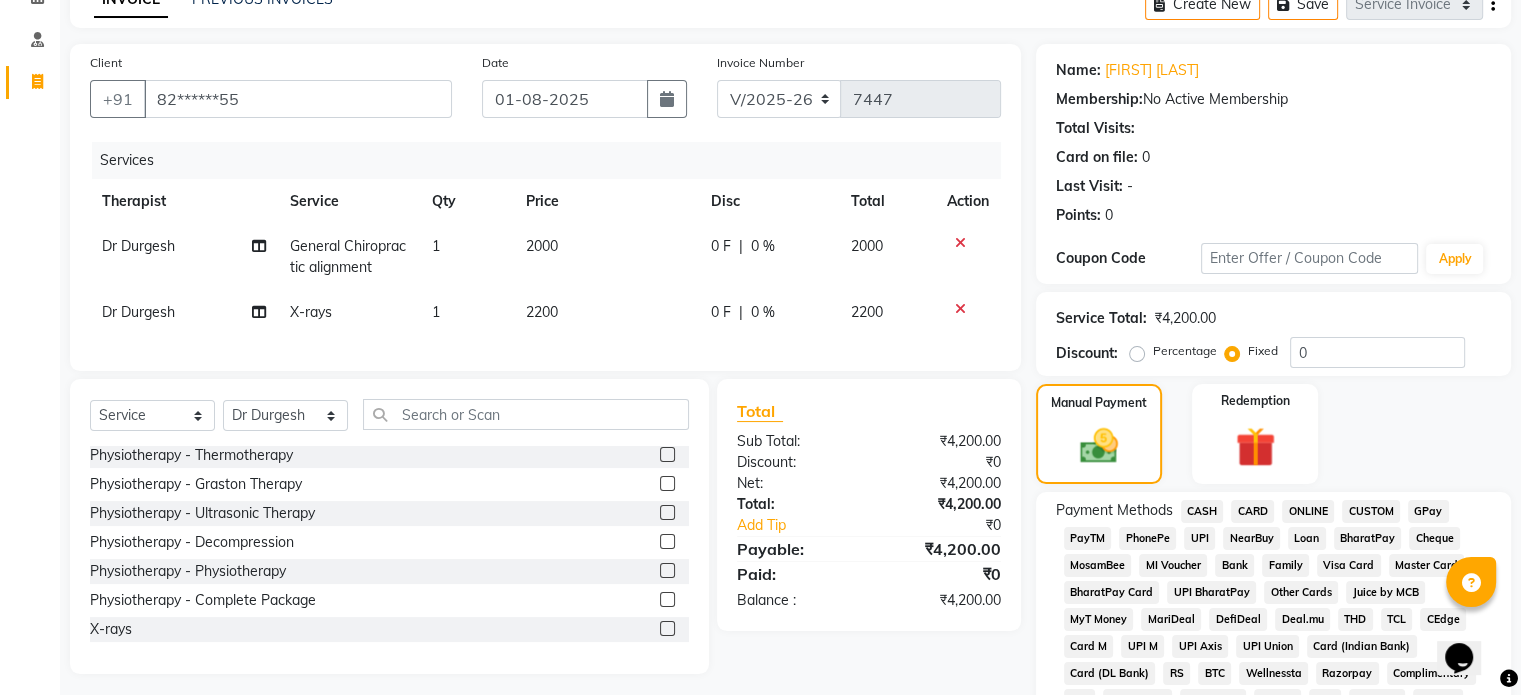 click on "UPI" 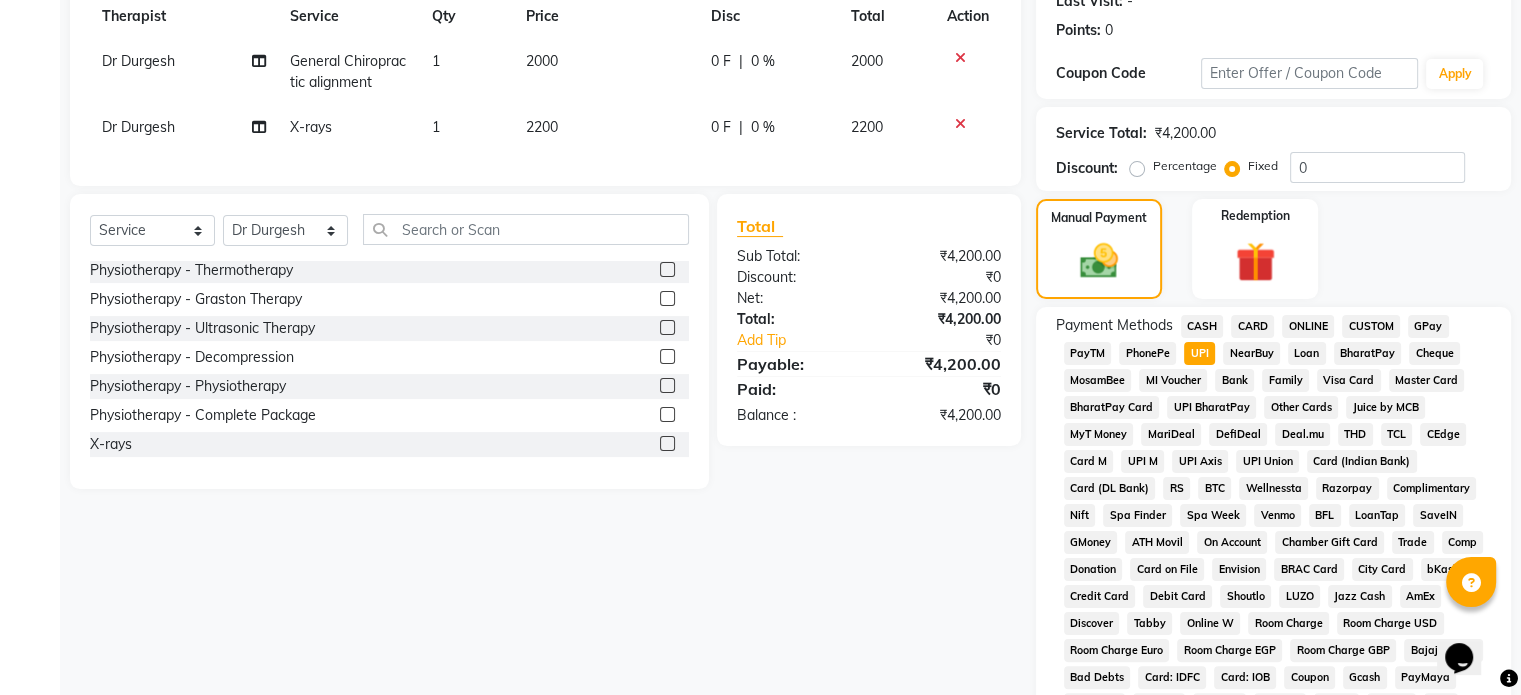 scroll, scrollTop: 652, scrollLeft: 0, axis: vertical 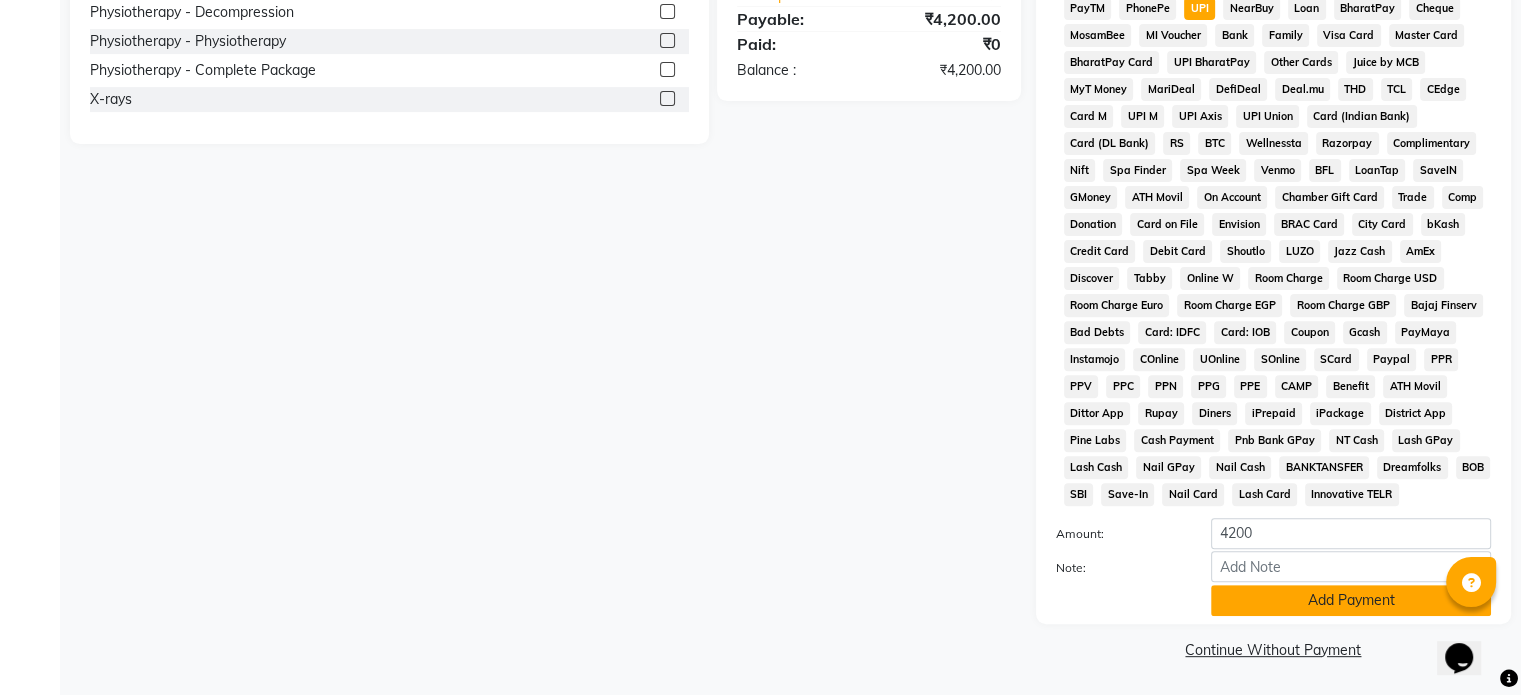 click on "Add Payment" 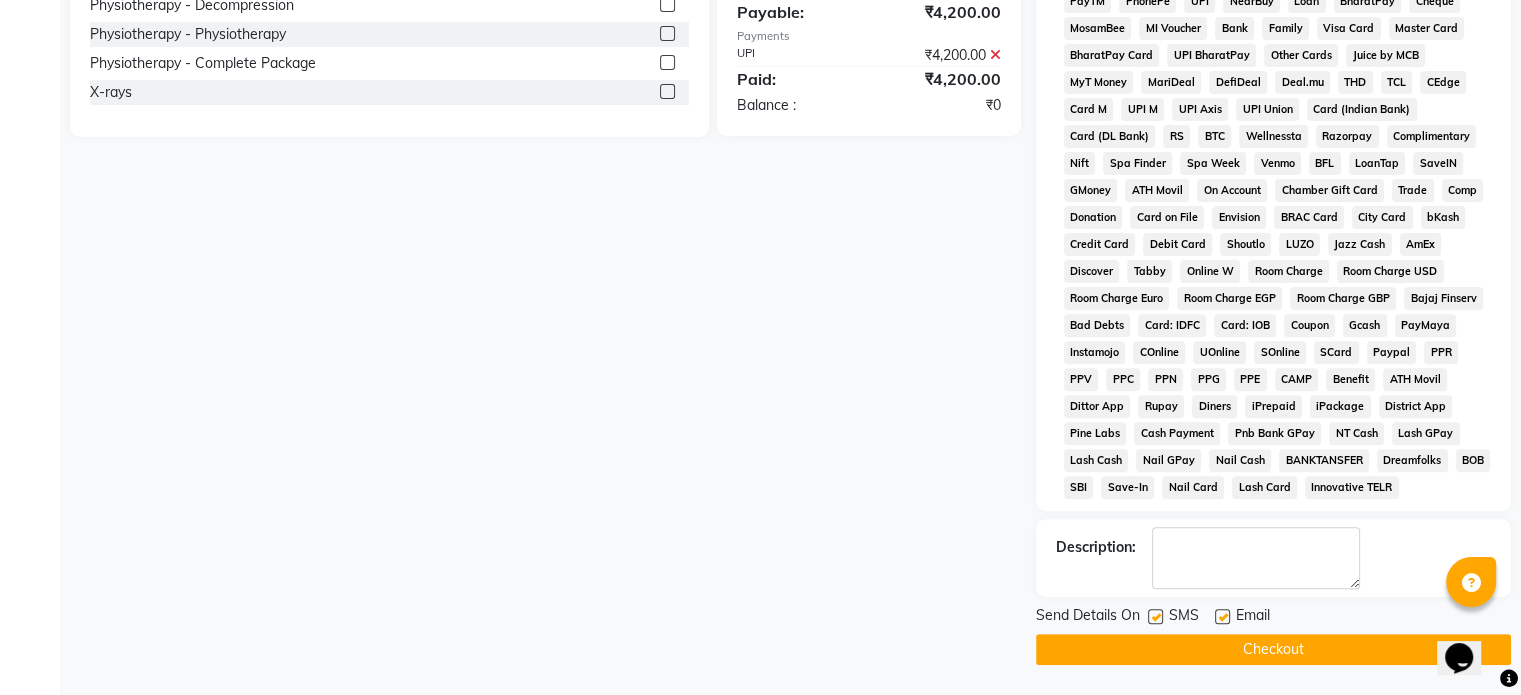 click 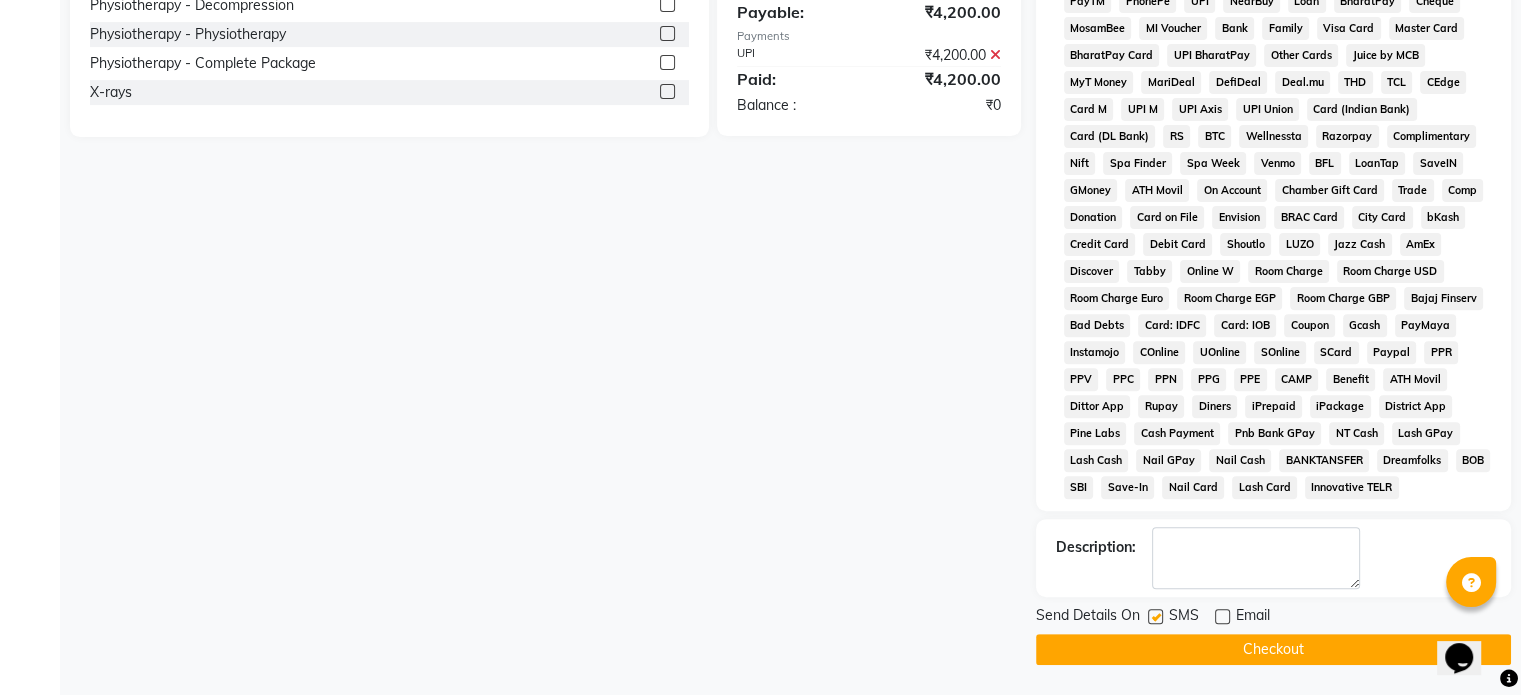 click 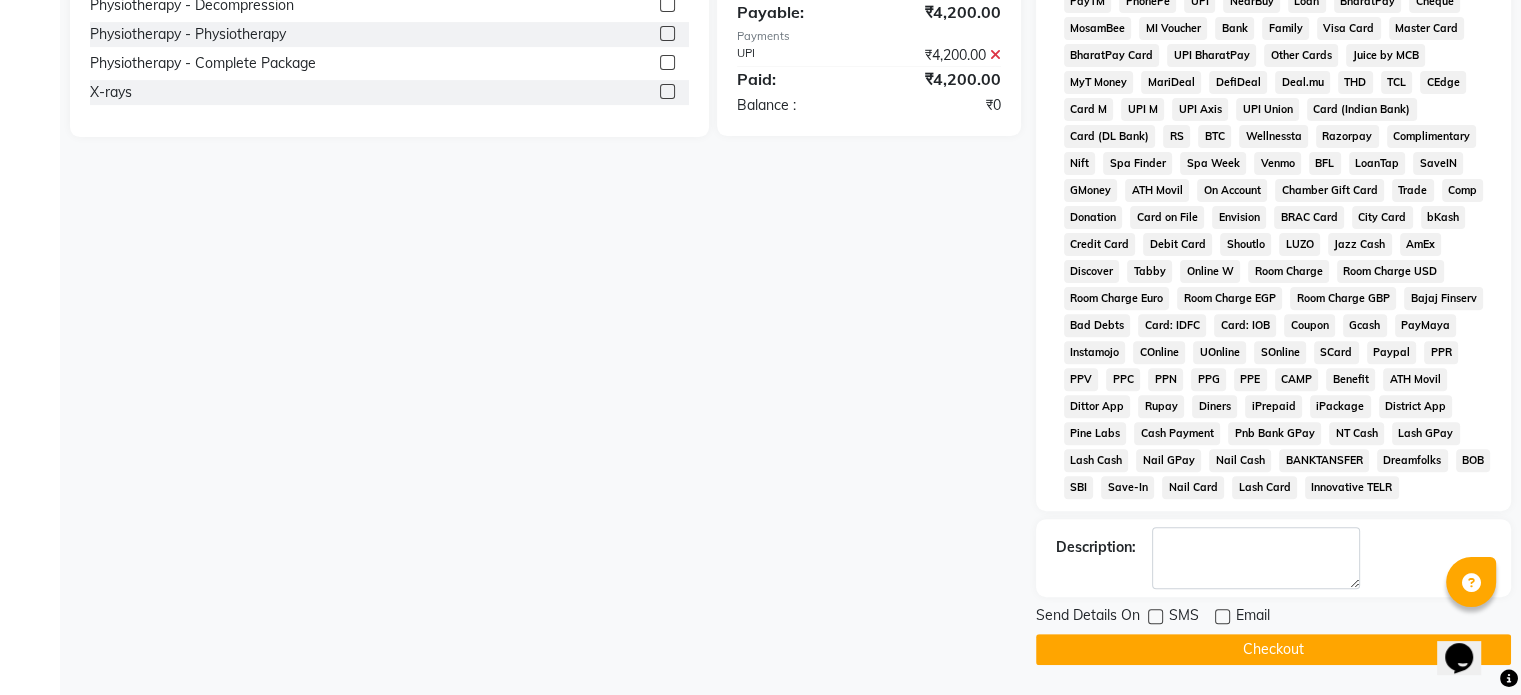 click on "Checkout" 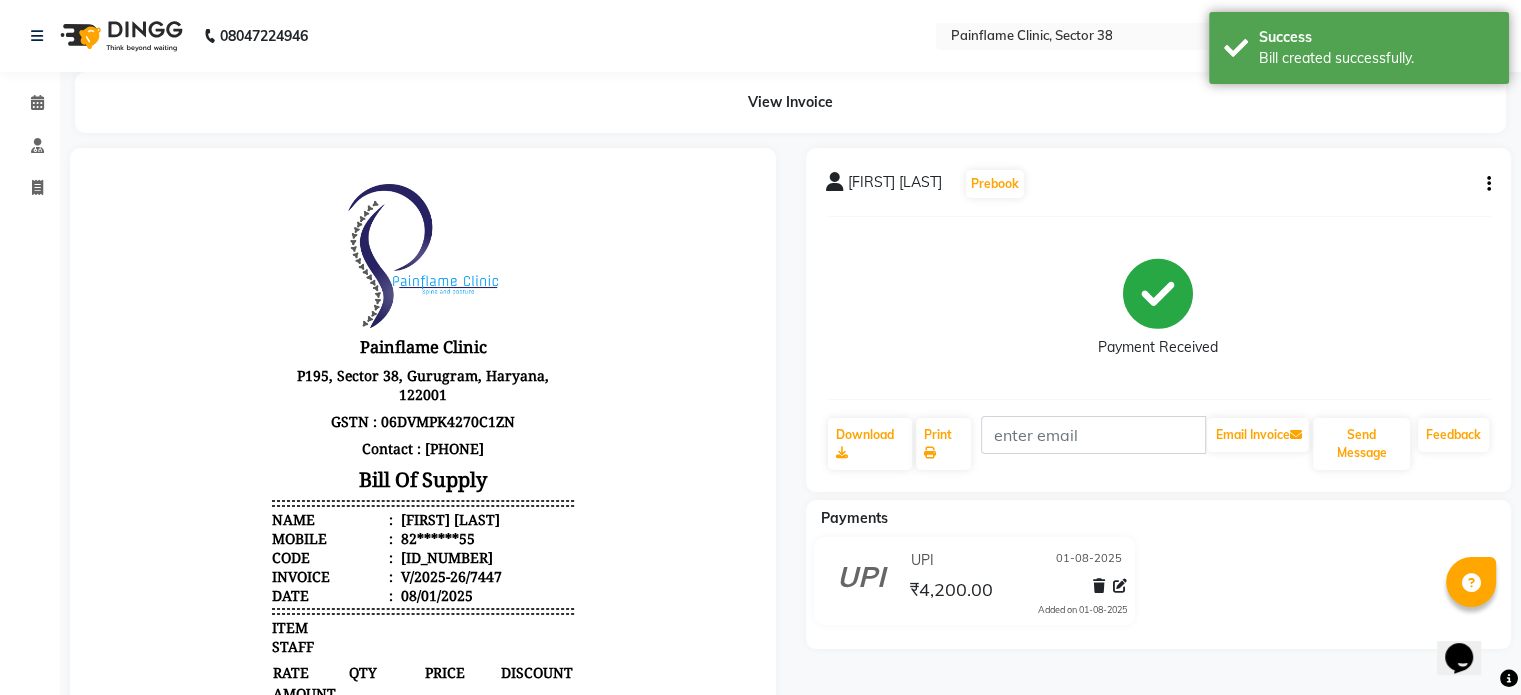 scroll, scrollTop: 0, scrollLeft: 0, axis: both 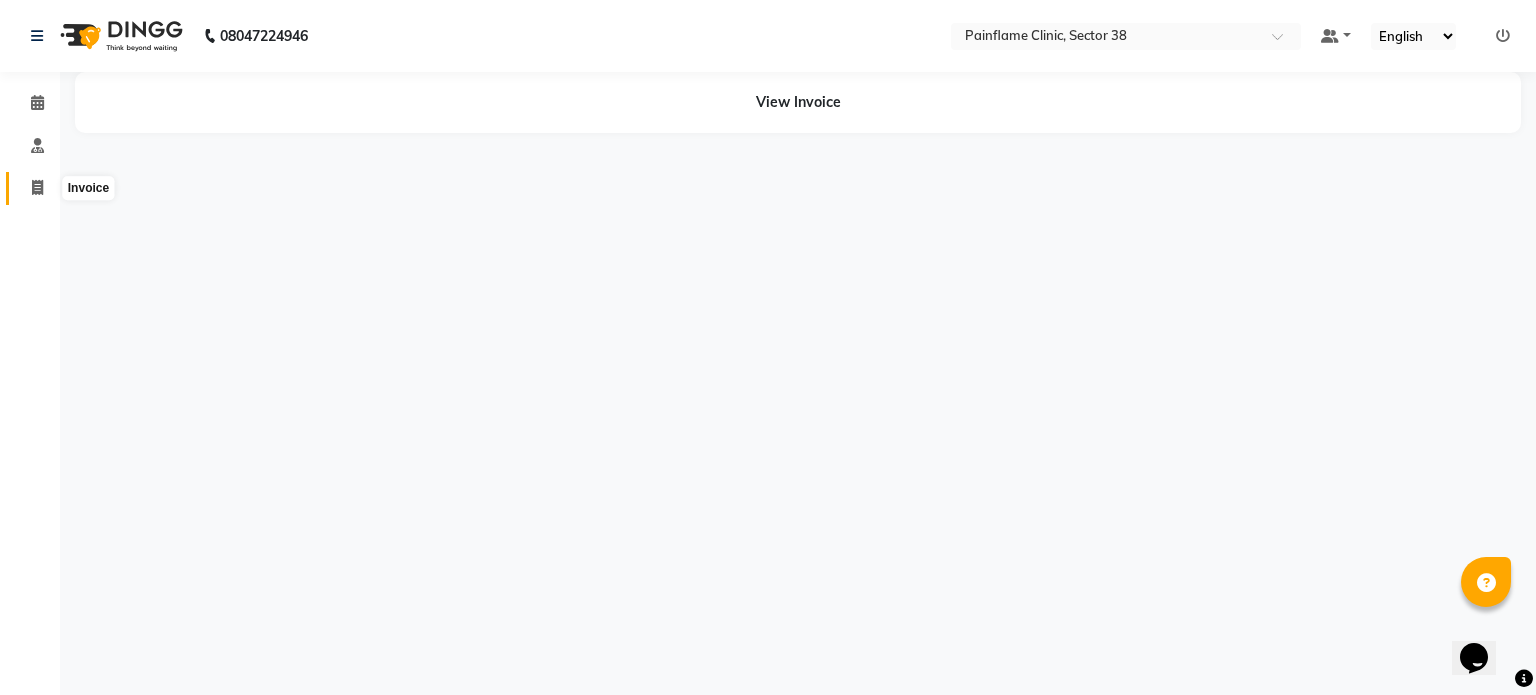 click 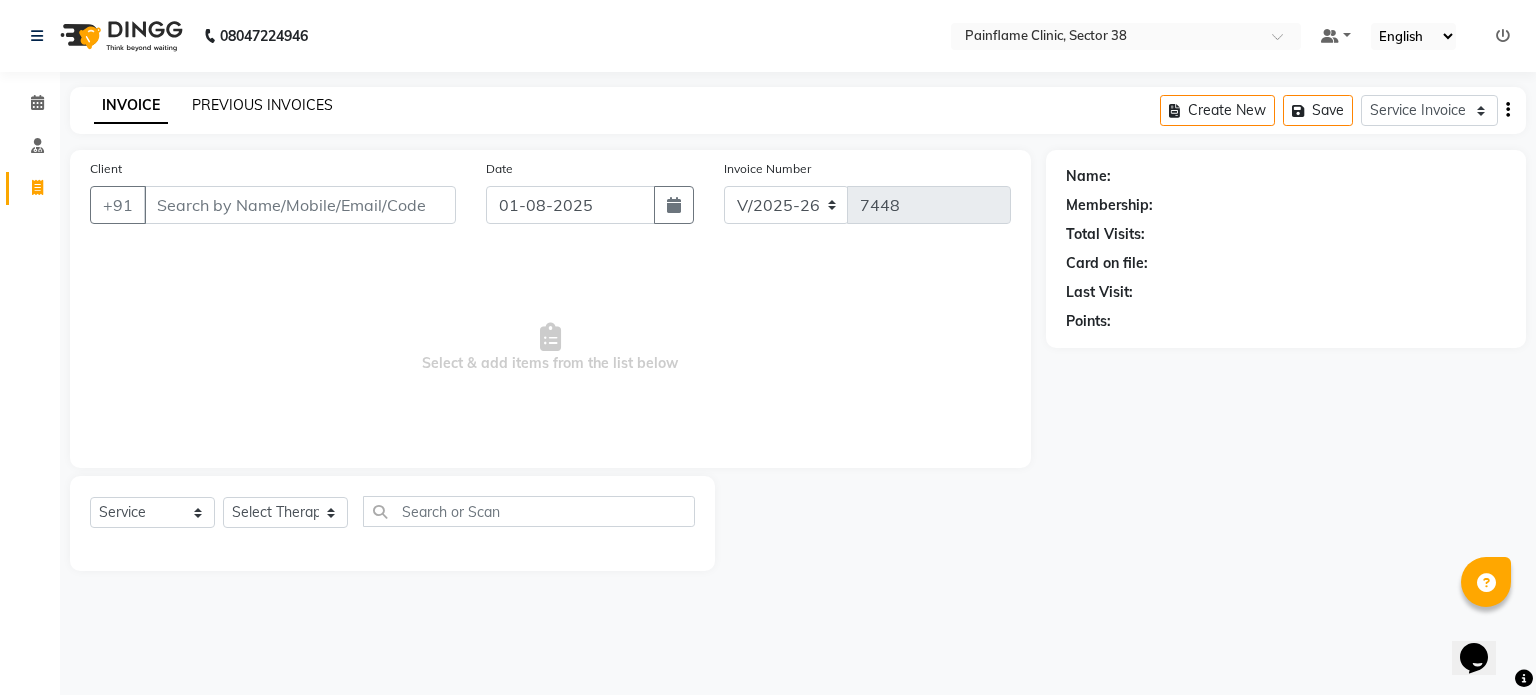 click on "PREVIOUS INVOICES" 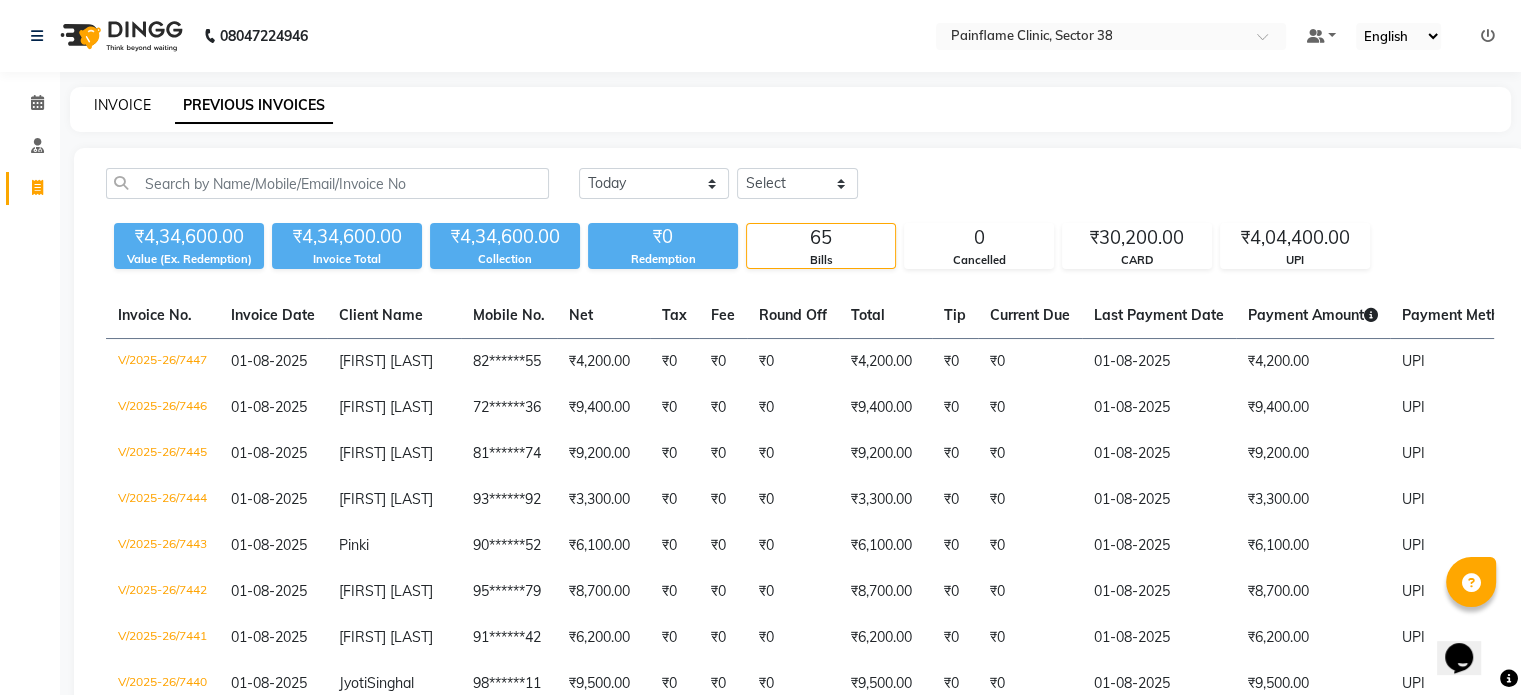 click on "INVOICE" 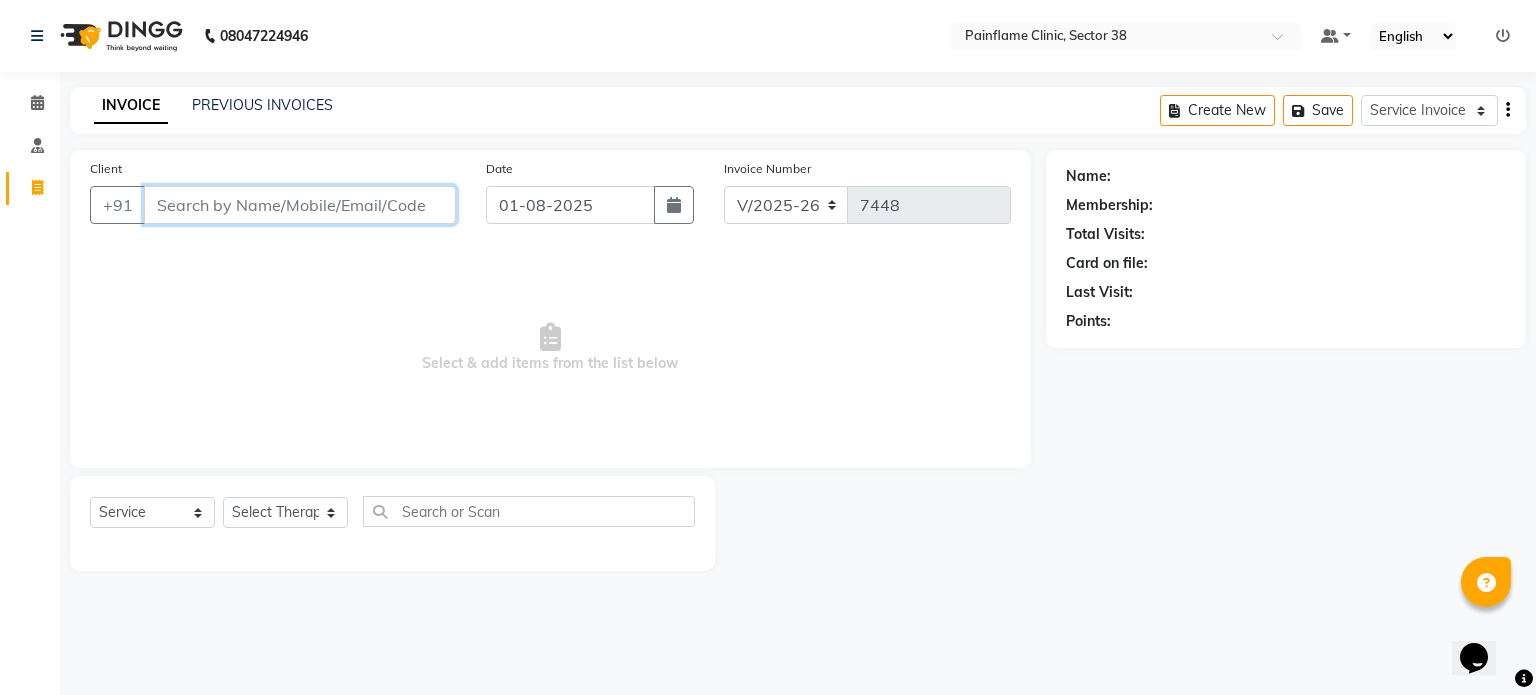 click on "Client" at bounding box center [300, 205] 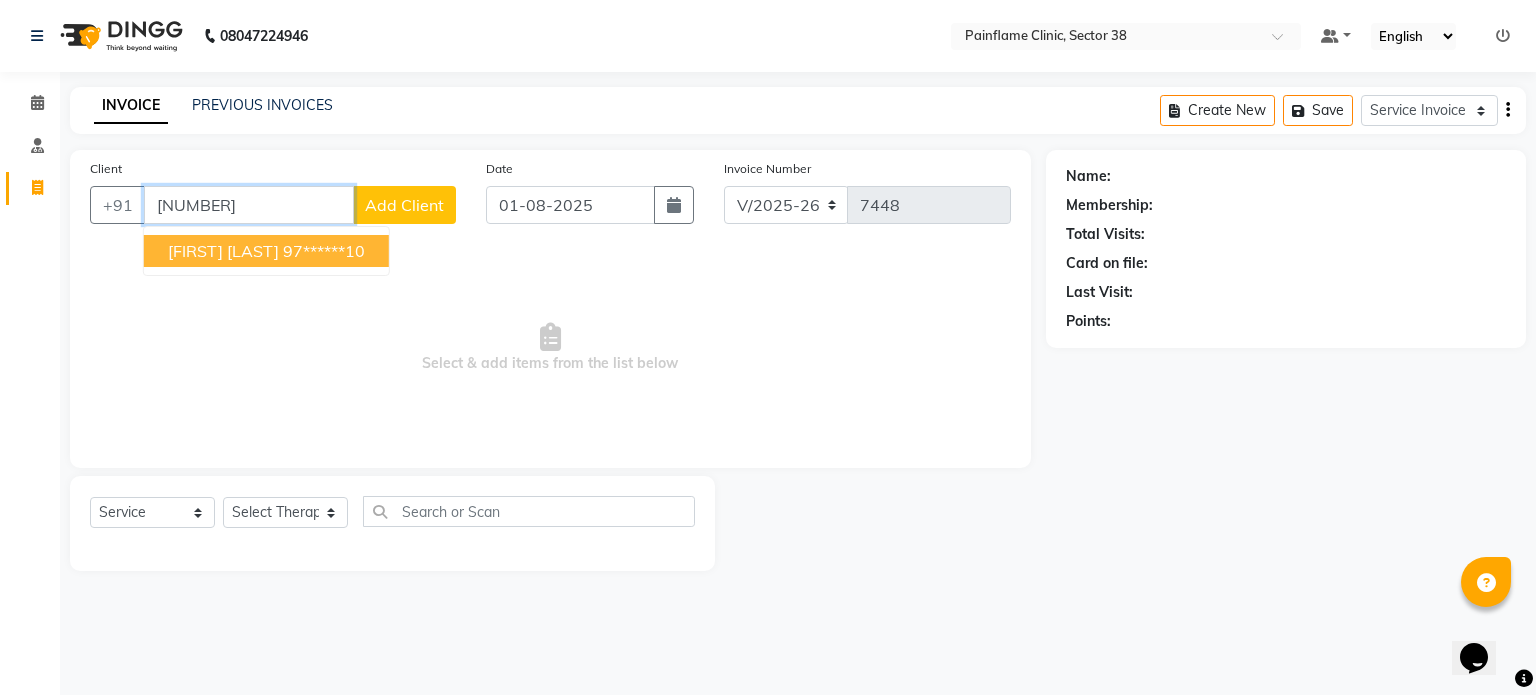 click on "[FIRST] [LAST]" at bounding box center [223, 251] 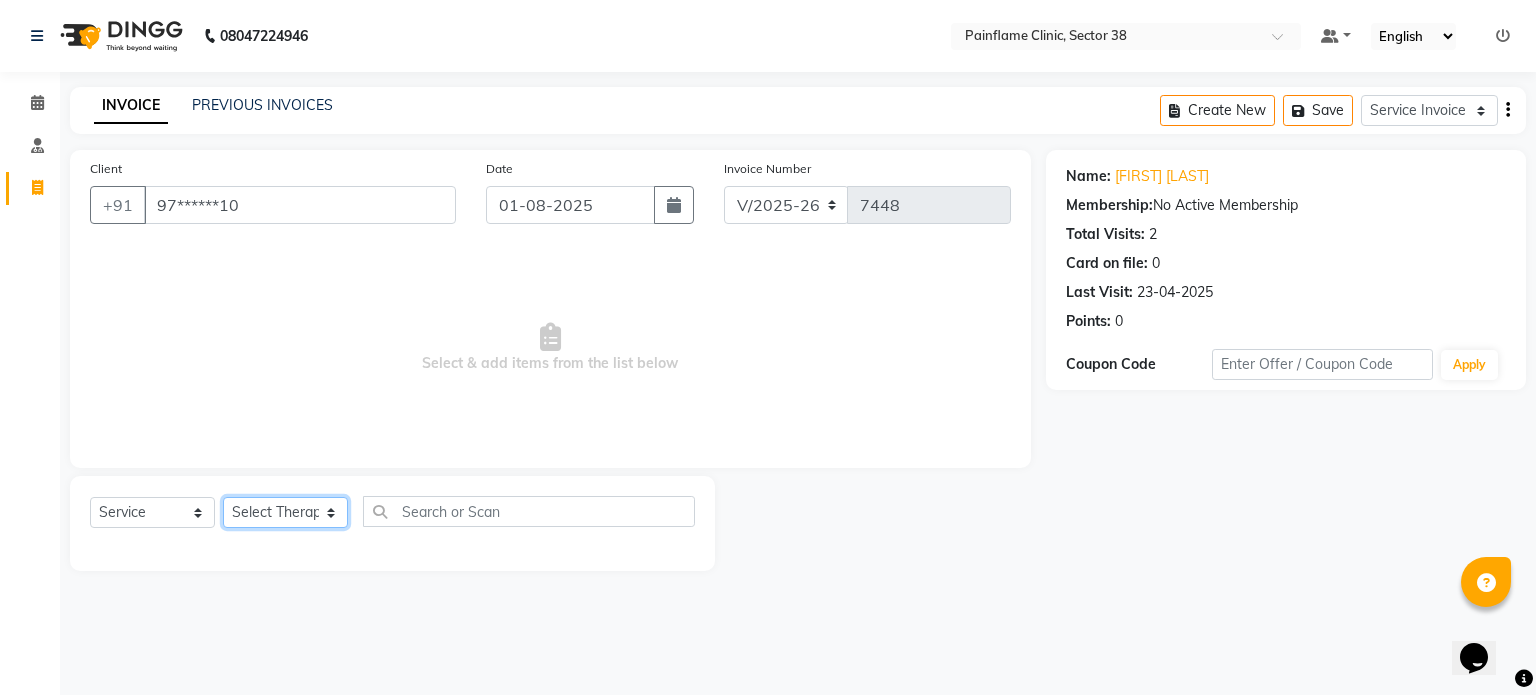 click on "Select Therapist Dr Durgesh Dr Harish Dr Ranjana Dr Saurabh Dr. Suraj Dr. Tejpal Mehlawat KUSHAL MOHIT SEMWAL Nancy Singhai Reception 1  Reception 2 Reception 3" 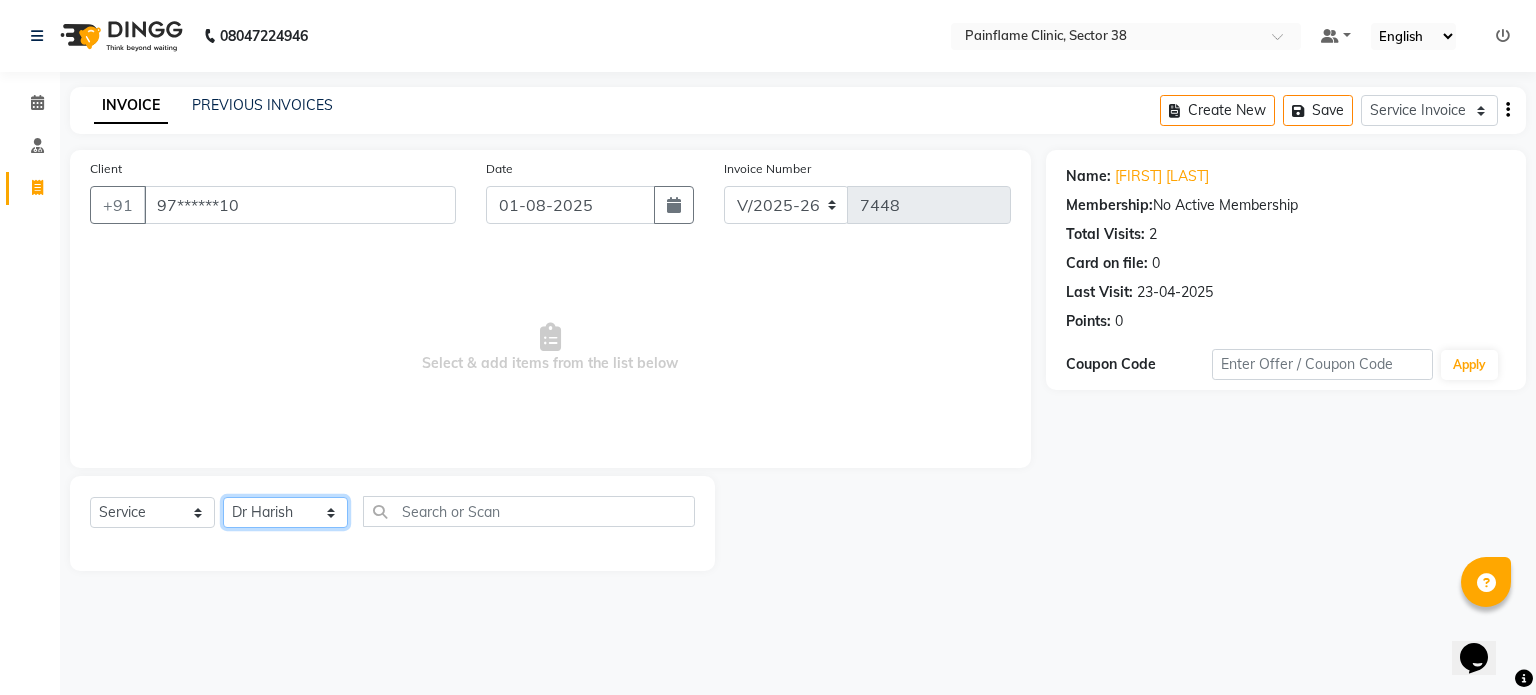 click on "Select Therapist Dr Durgesh Dr Harish Dr Ranjana Dr Saurabh Dr. Suraj Dr. Tejpal Mehlawat KUSHAL MOHIT SEMWAL Nancy Singhai Reception 1  Reception 2 Reception 3" 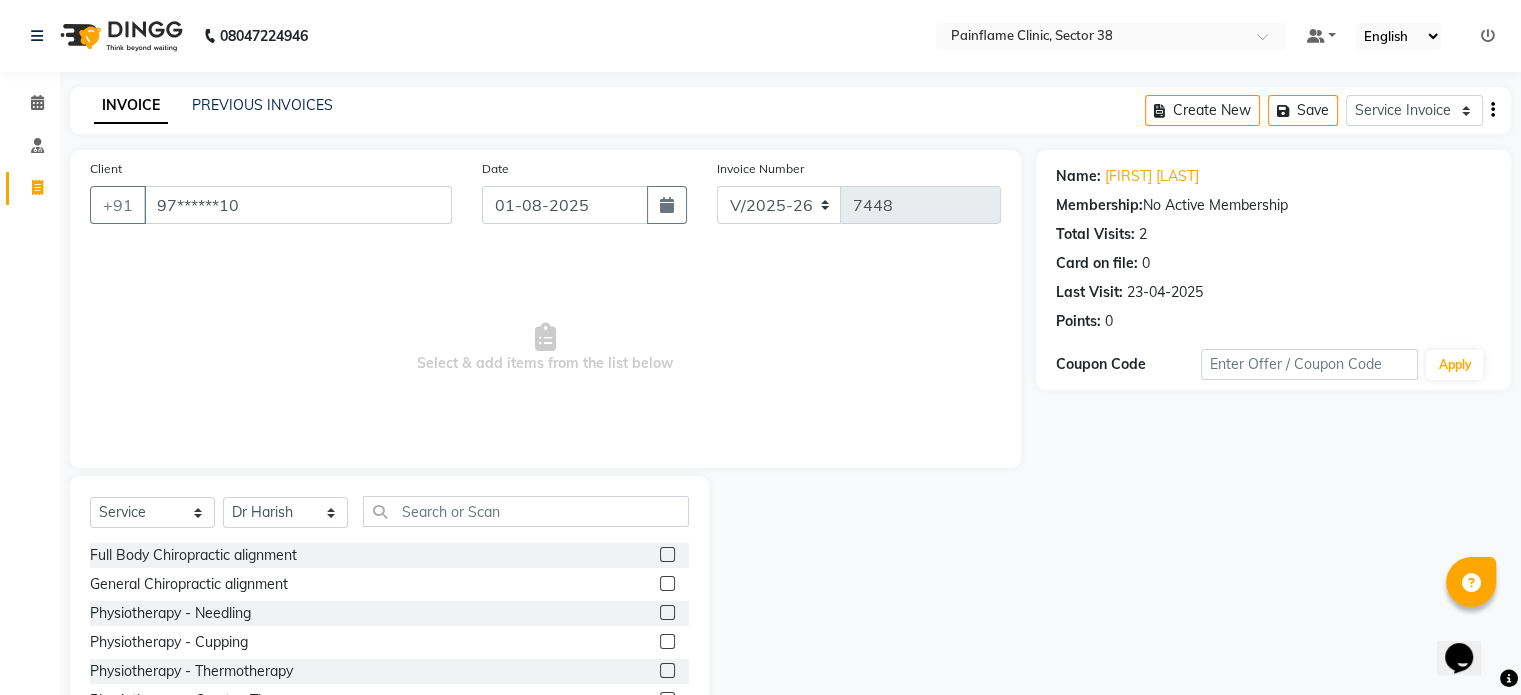 click 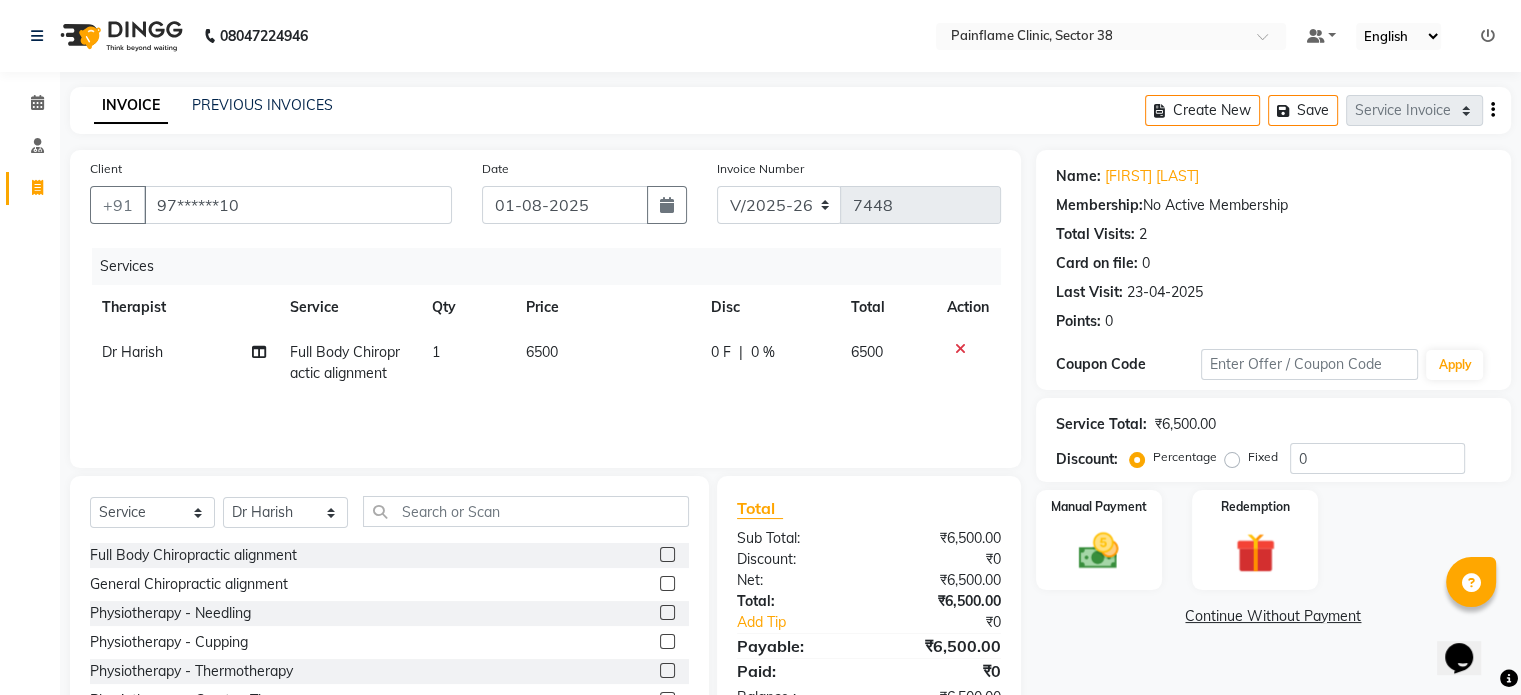 click on "6500" 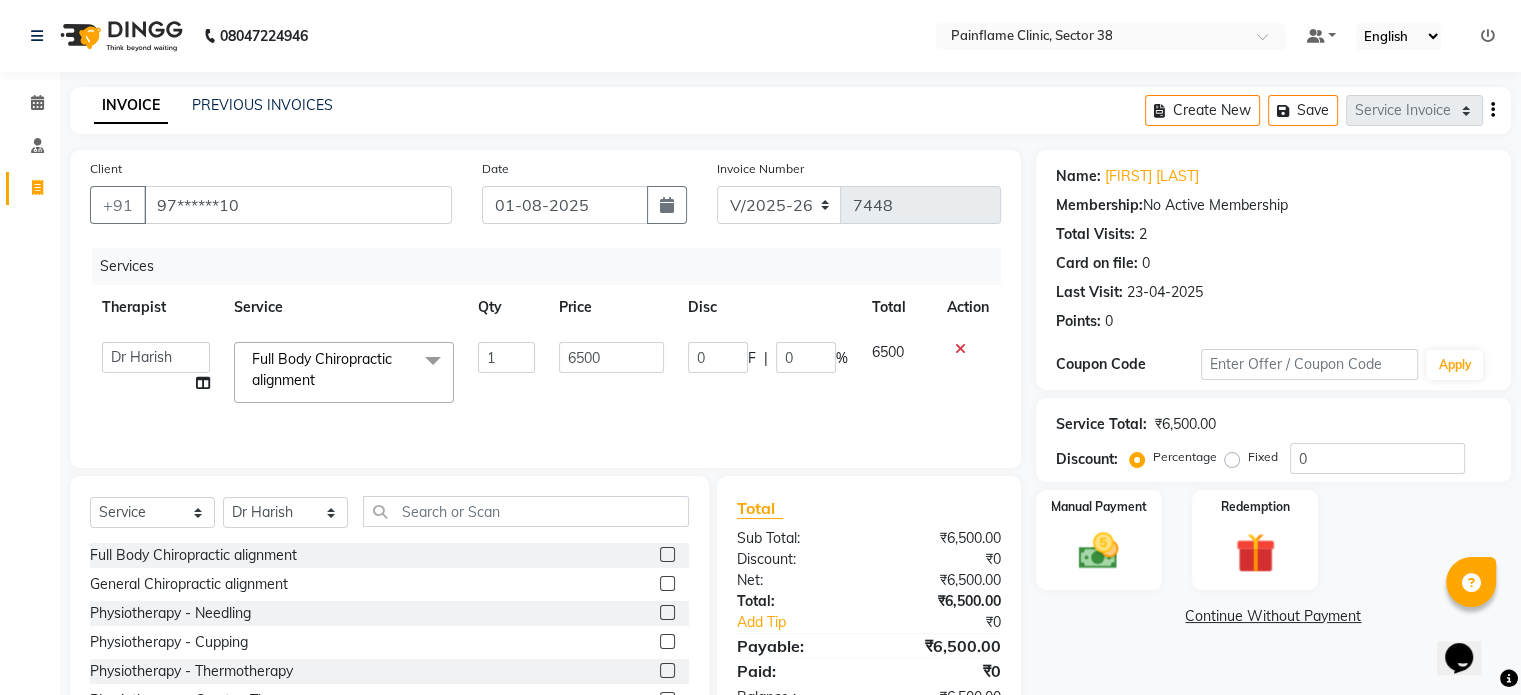 click on "6500" 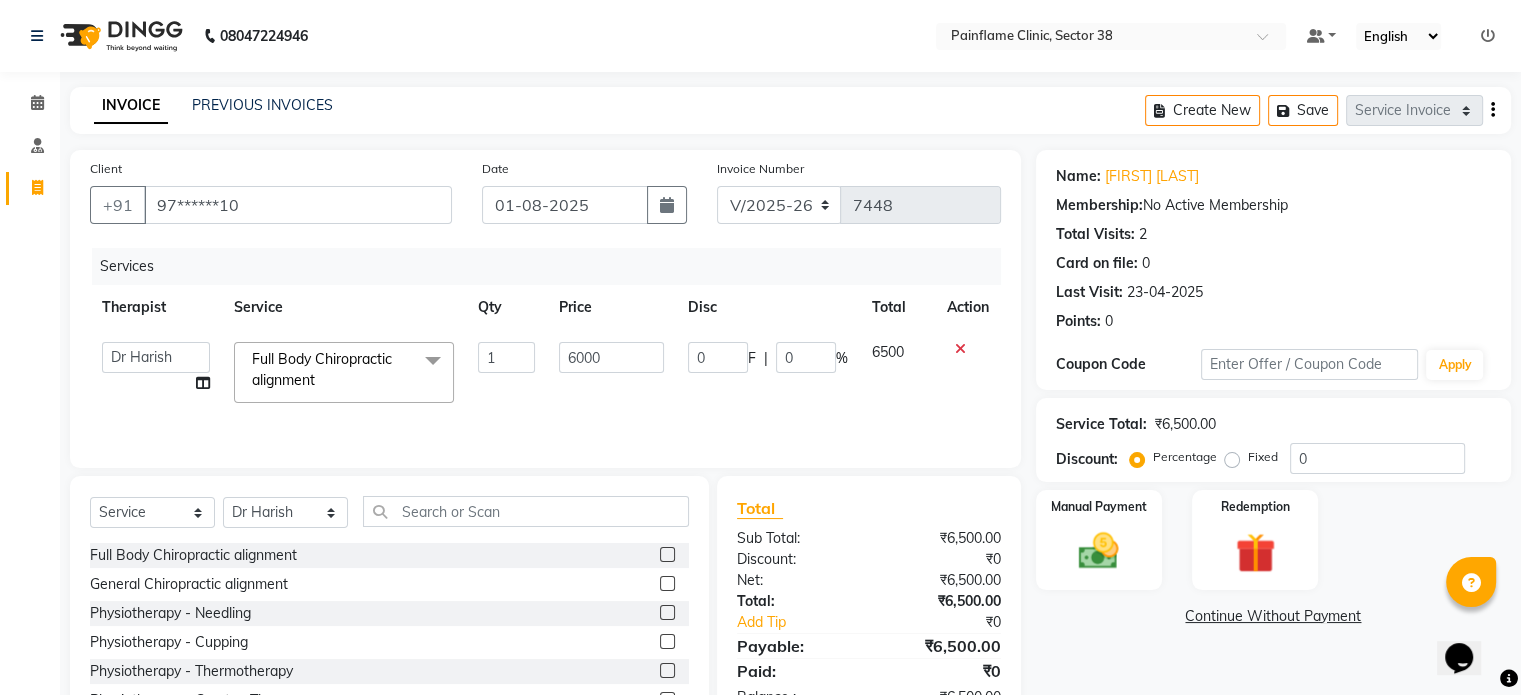 scroll, scrollTop: 119, scrollLeft: 0, axis: vertical 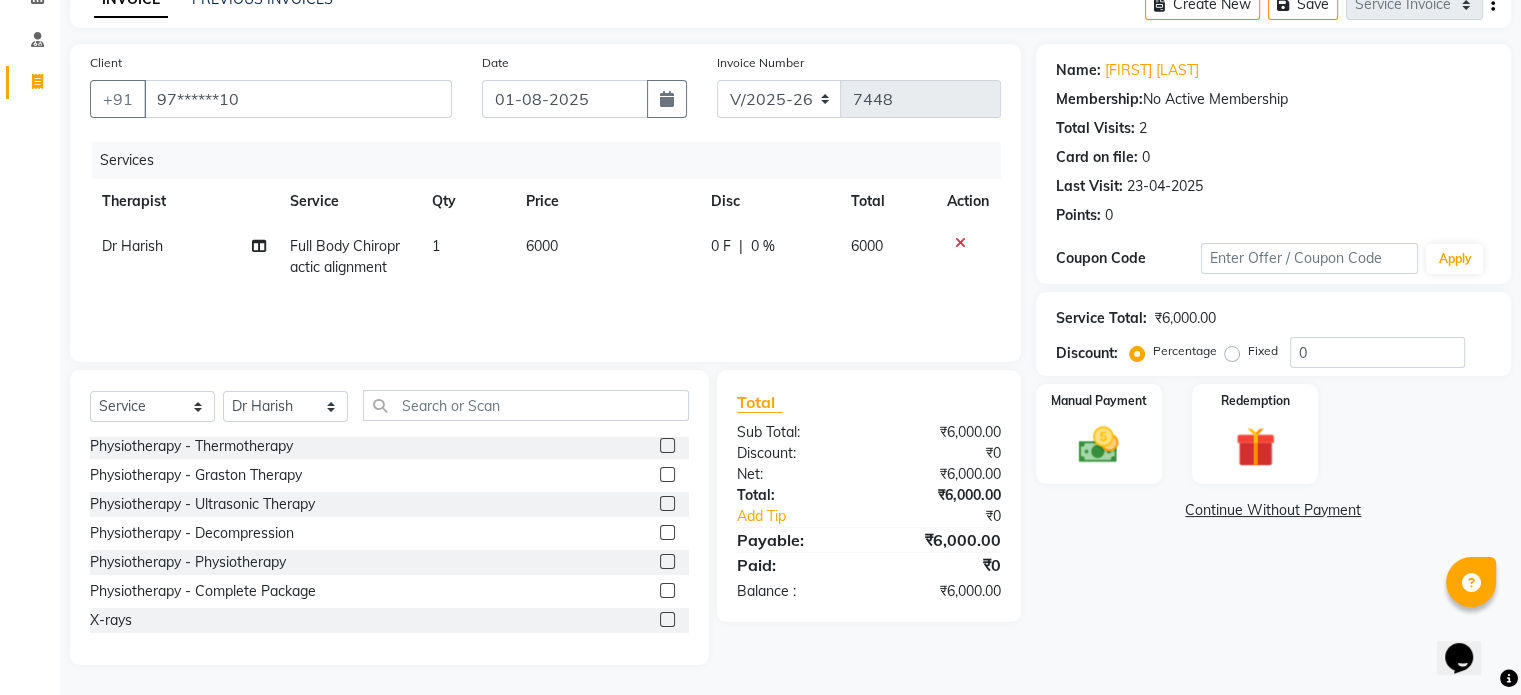 click 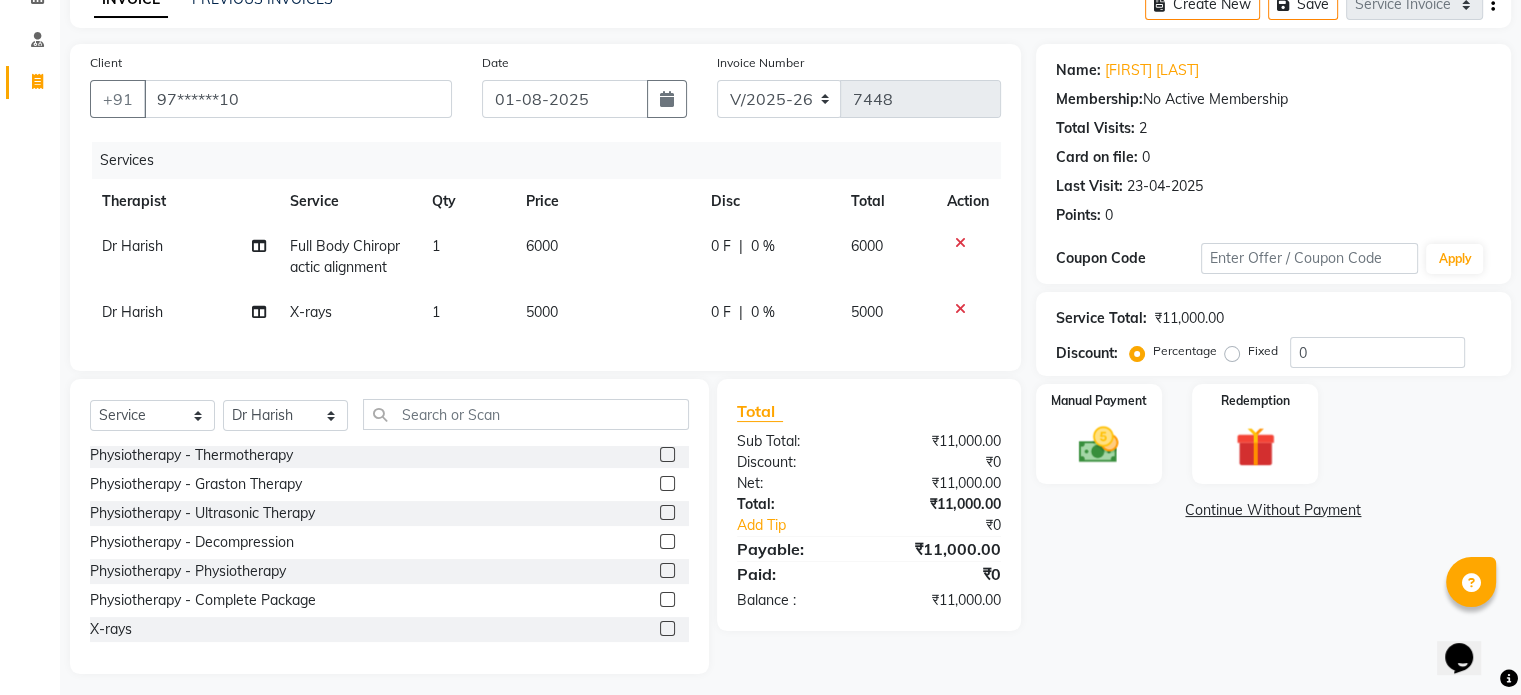 click on "5000" 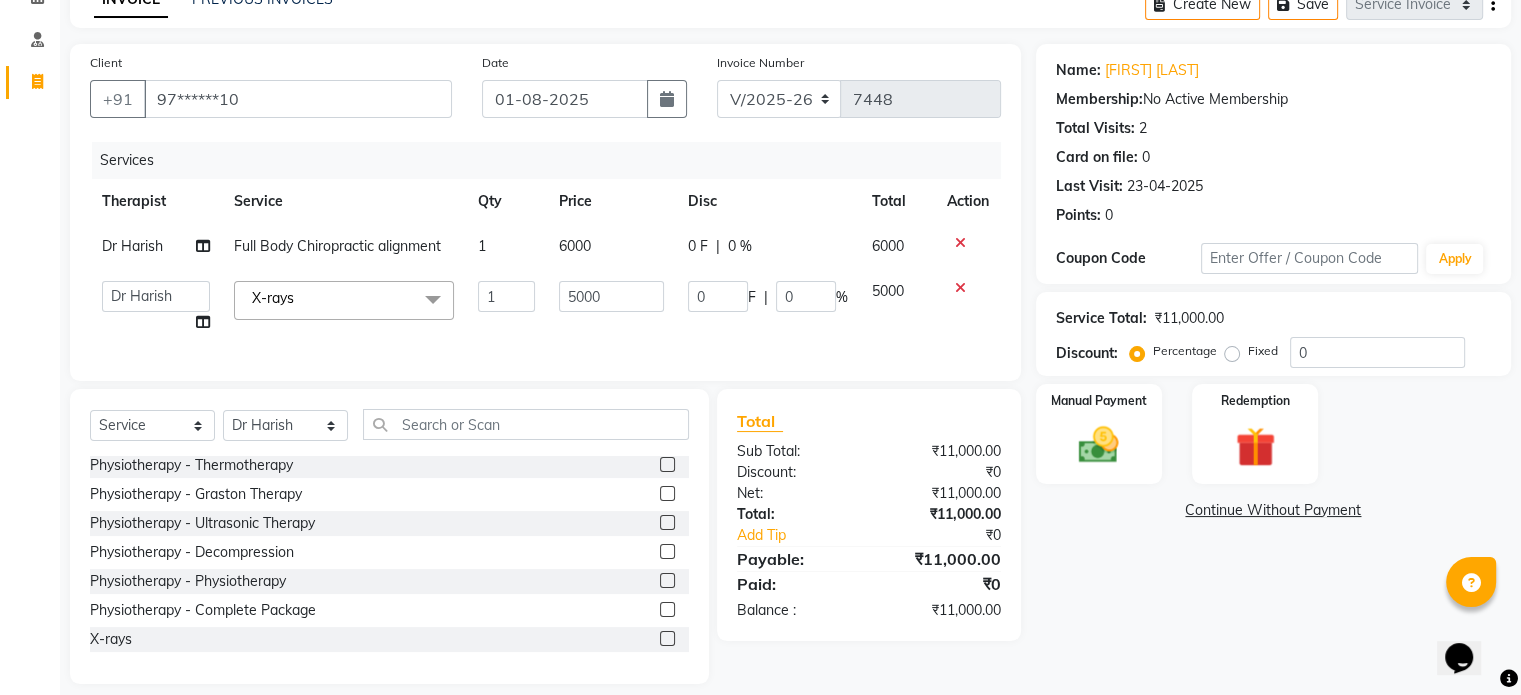 click on "5000" 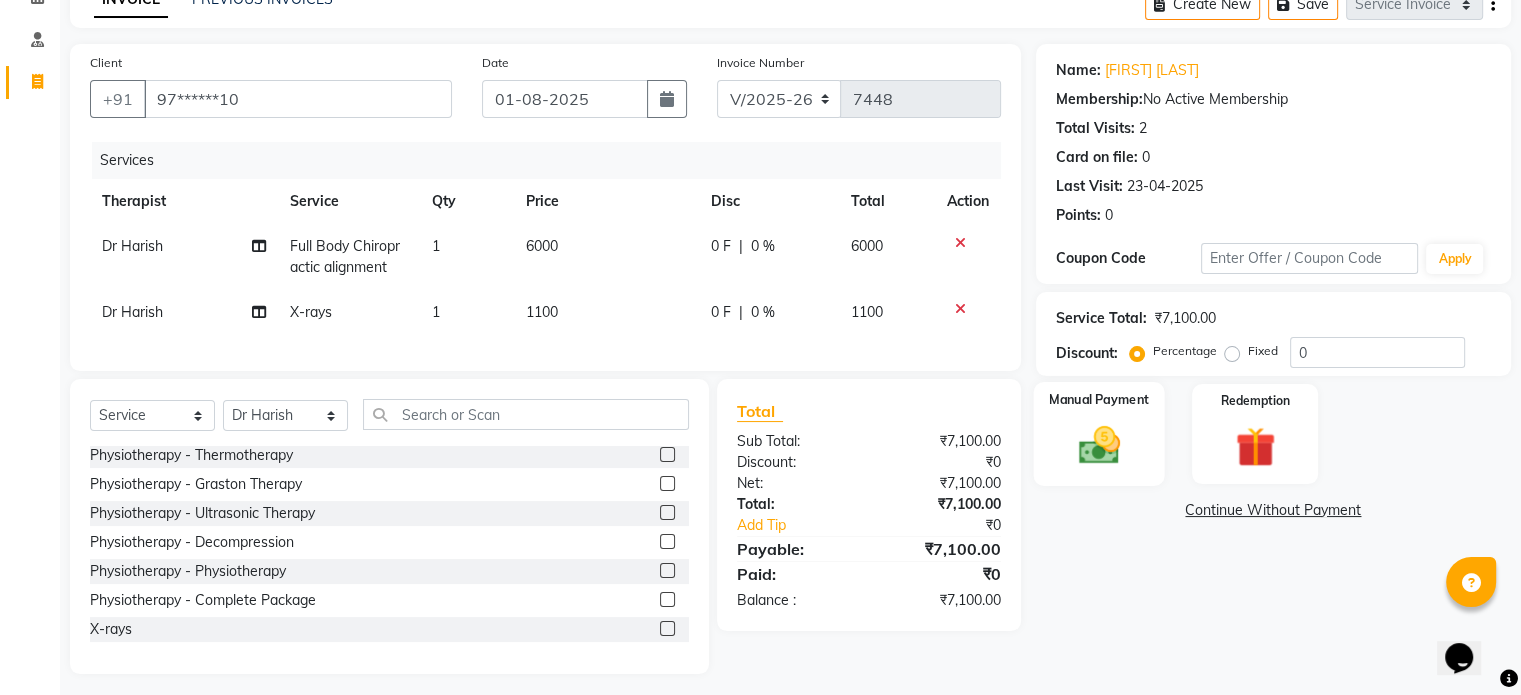 click on "Manual Payment" 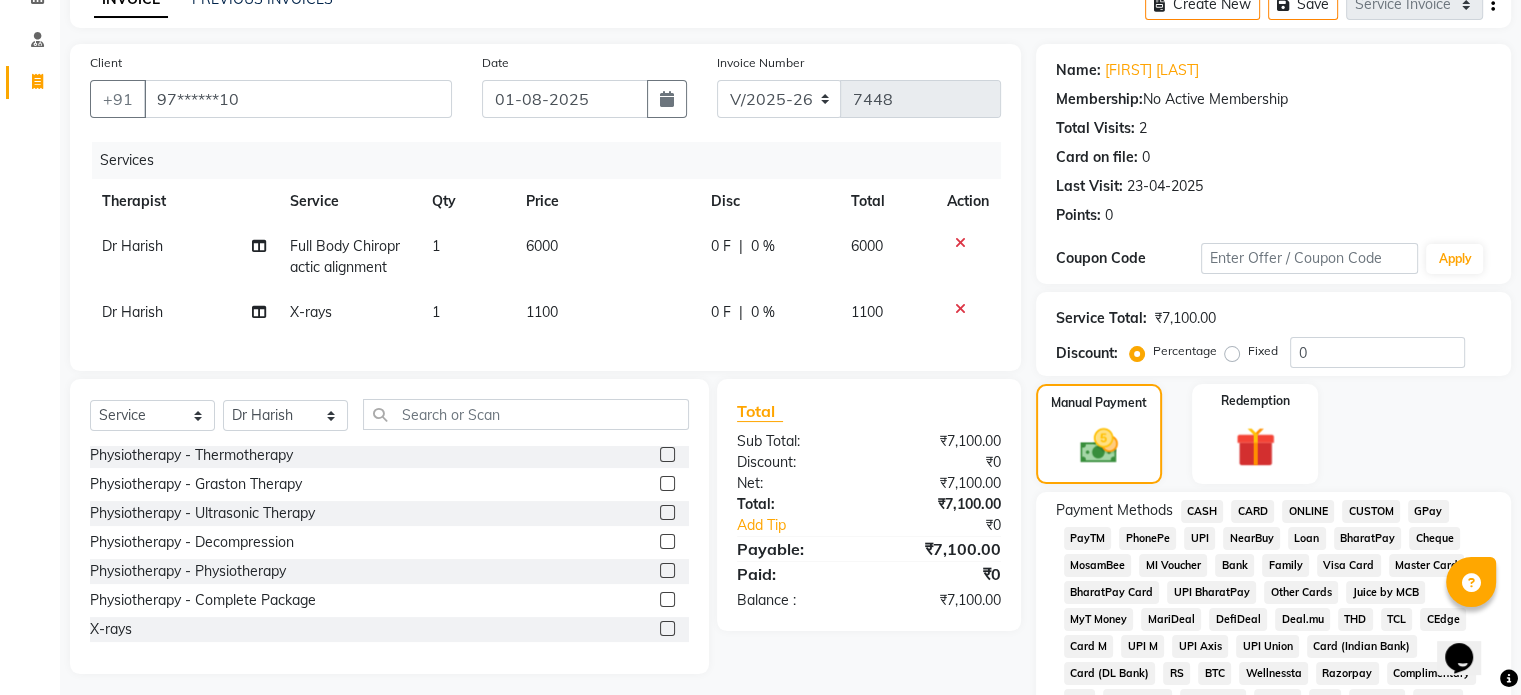 click on "UPI" 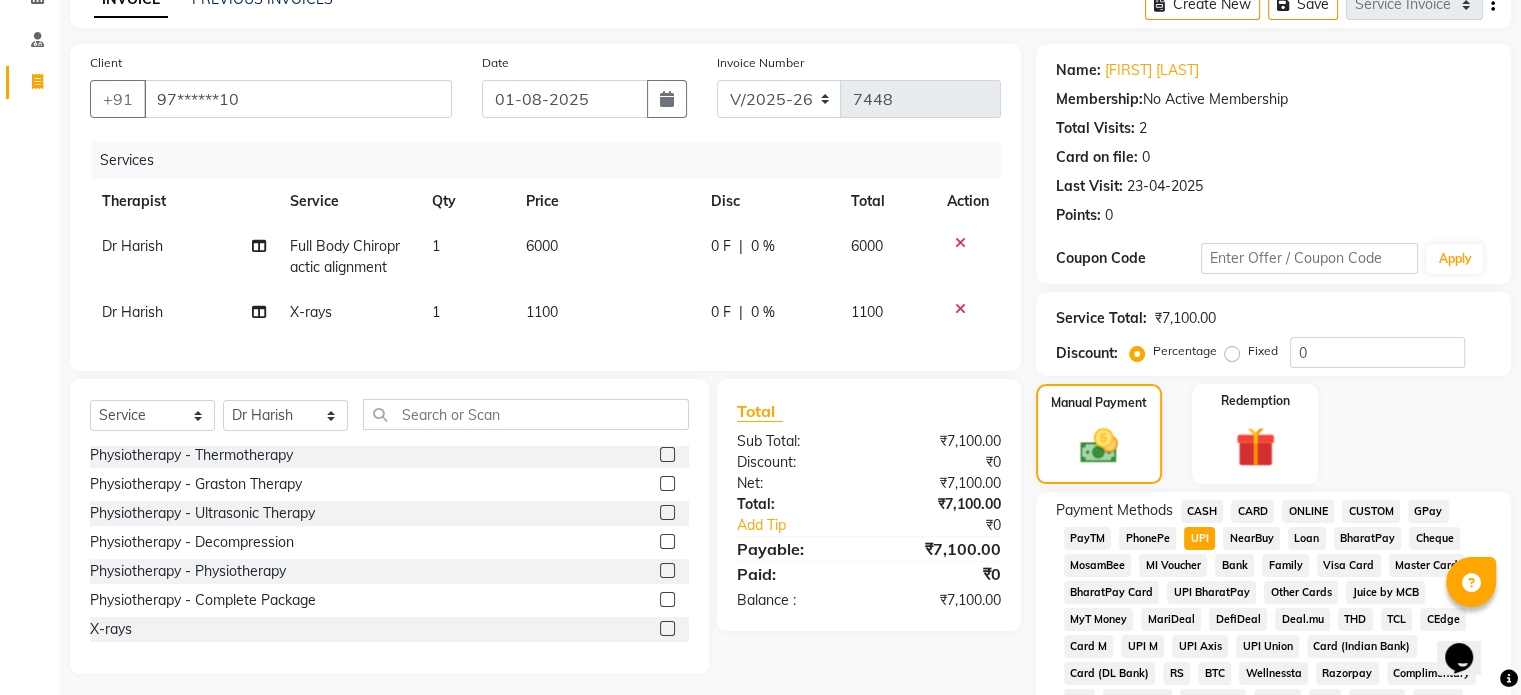 scroll, scrollTop: 652, scrollLeft: 0, axis: vertical 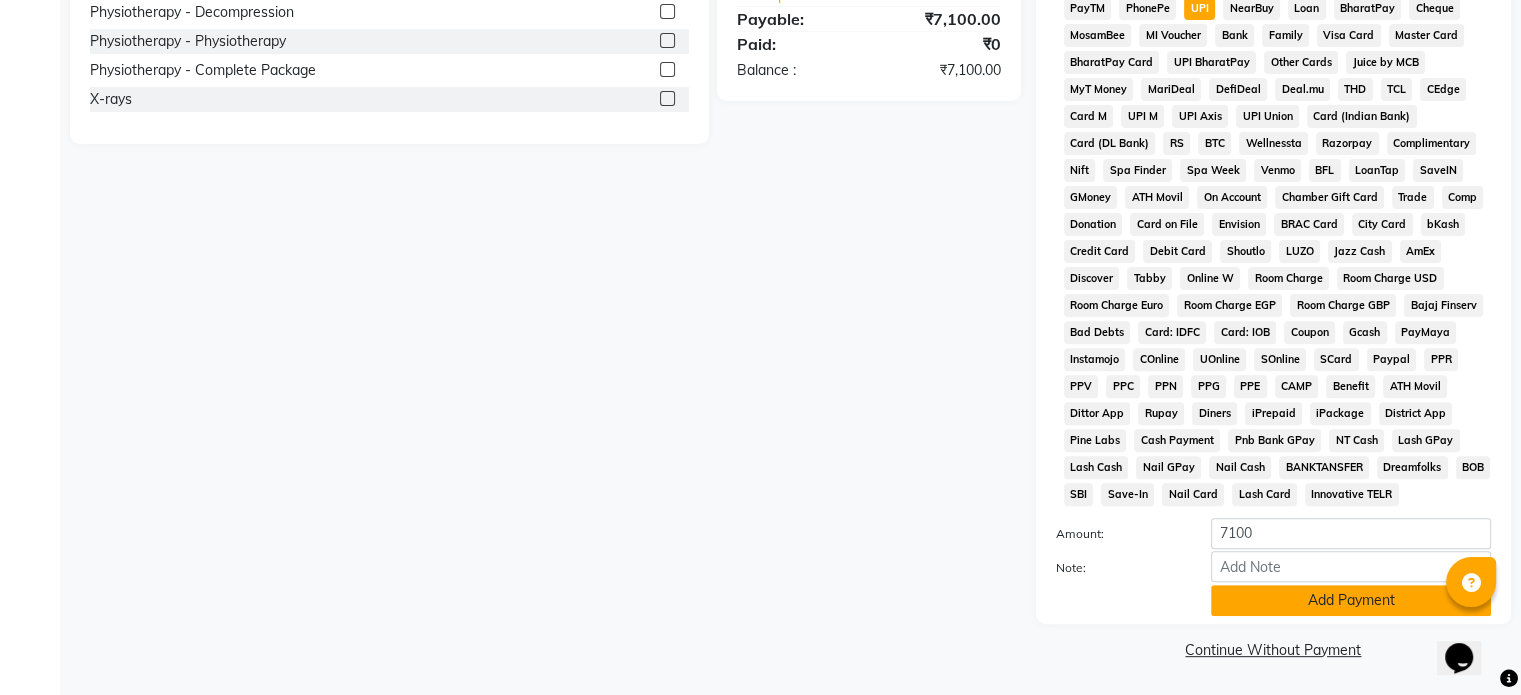 click on "Add Payment" 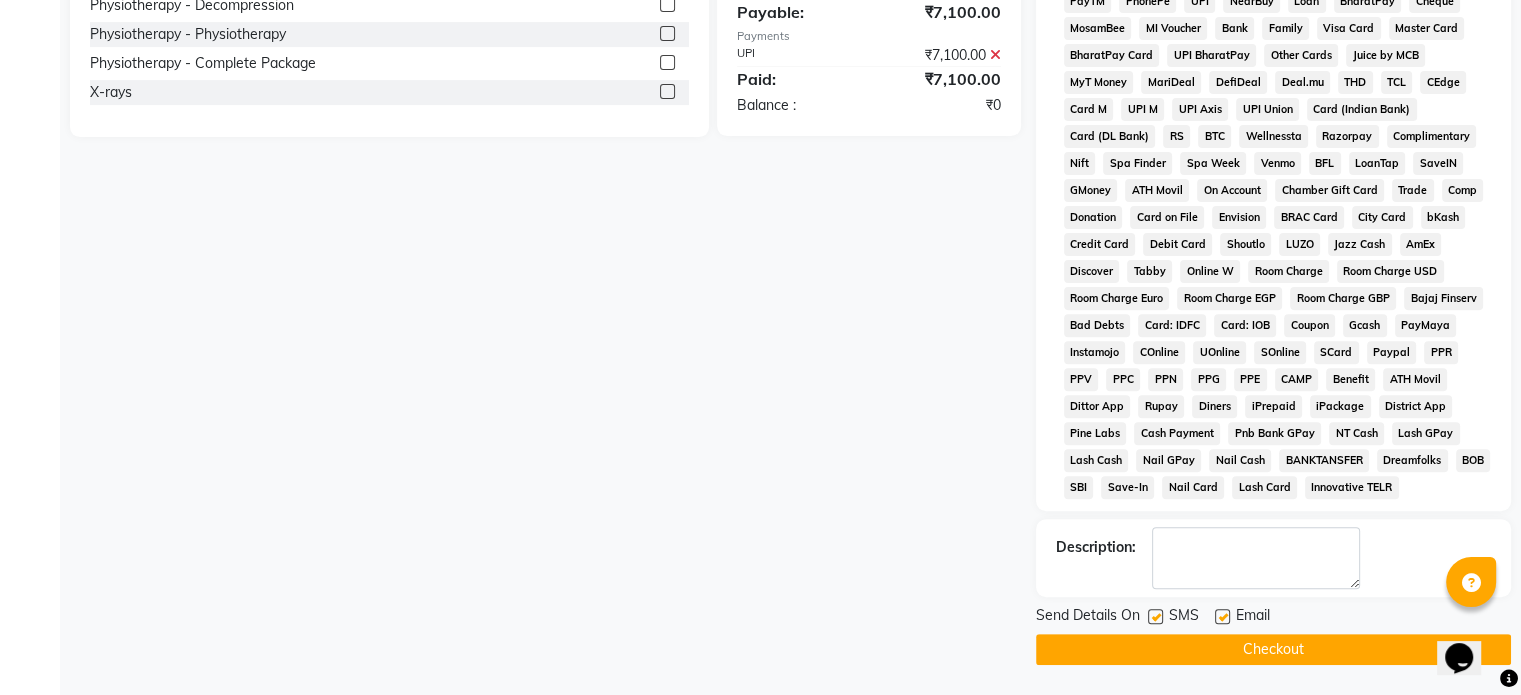 click 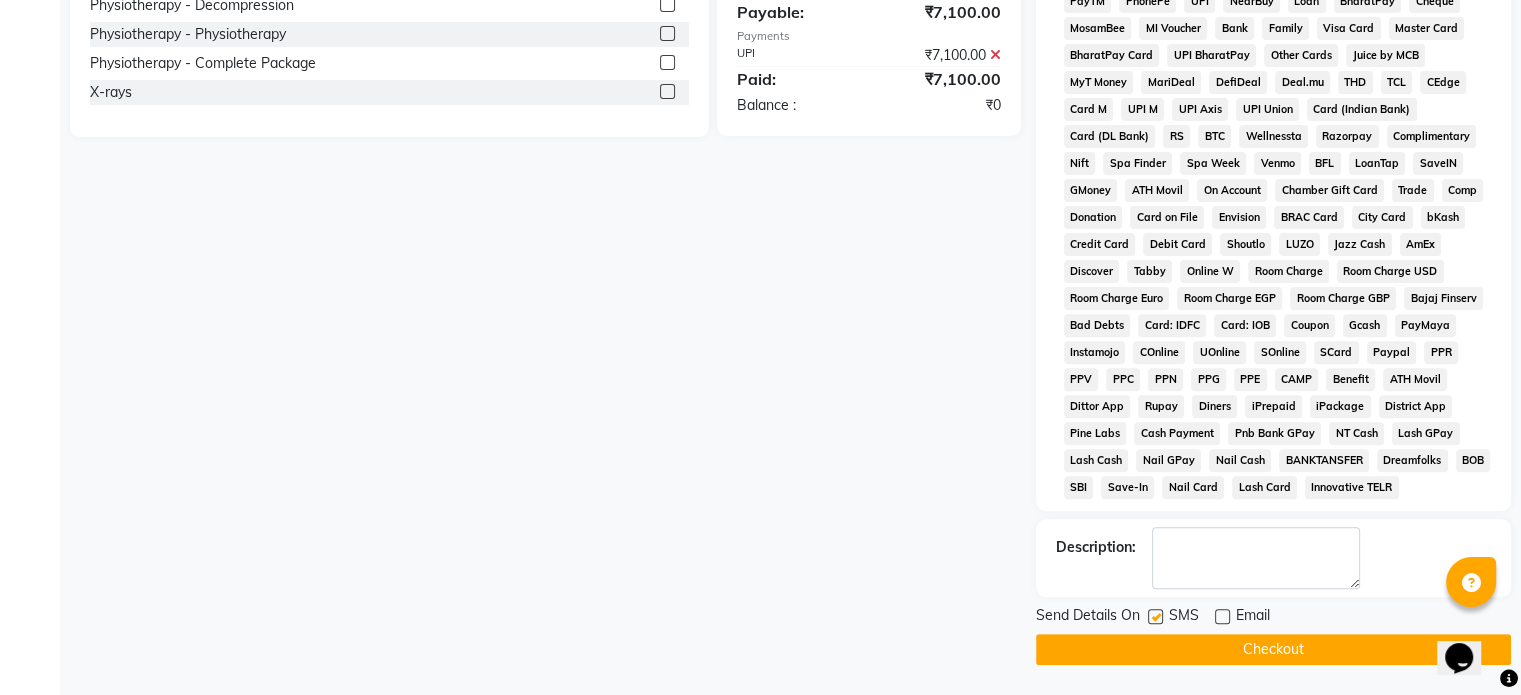 click 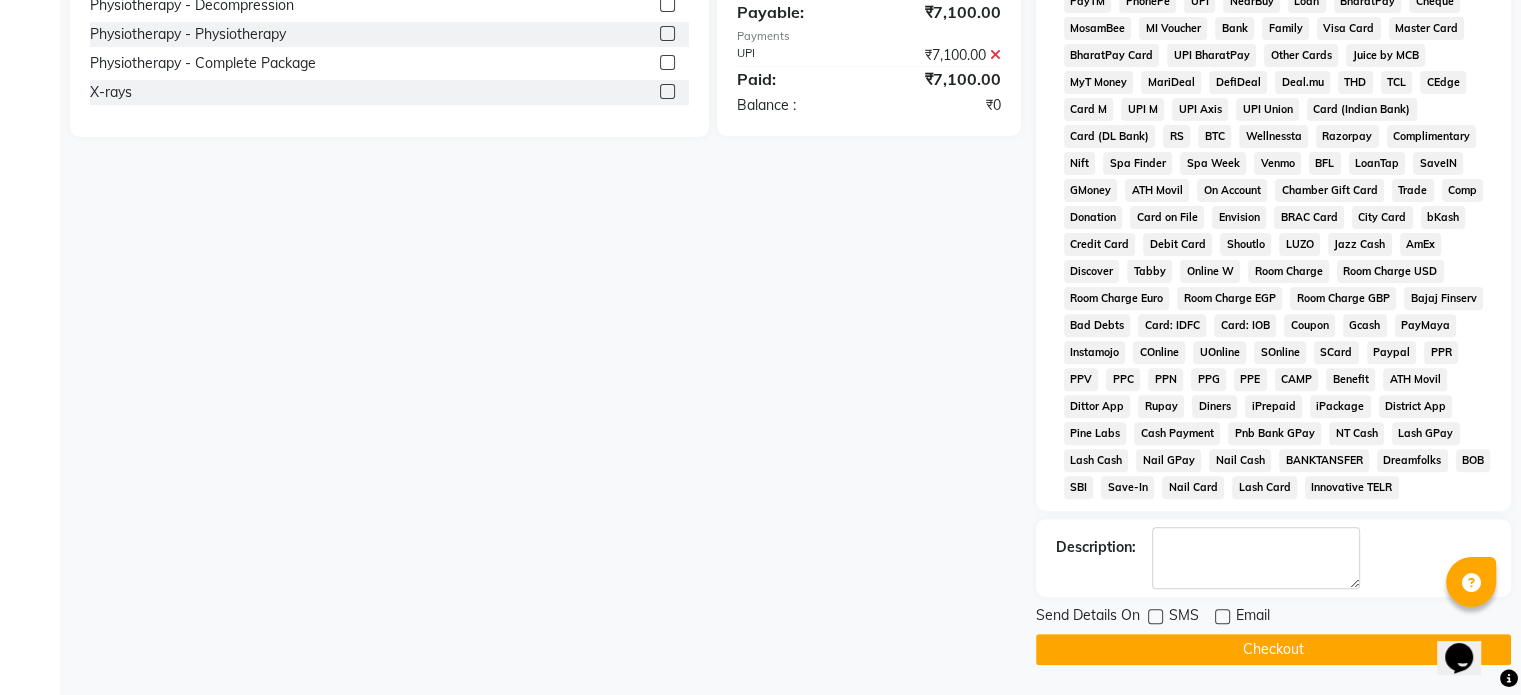 click on "Checkout" 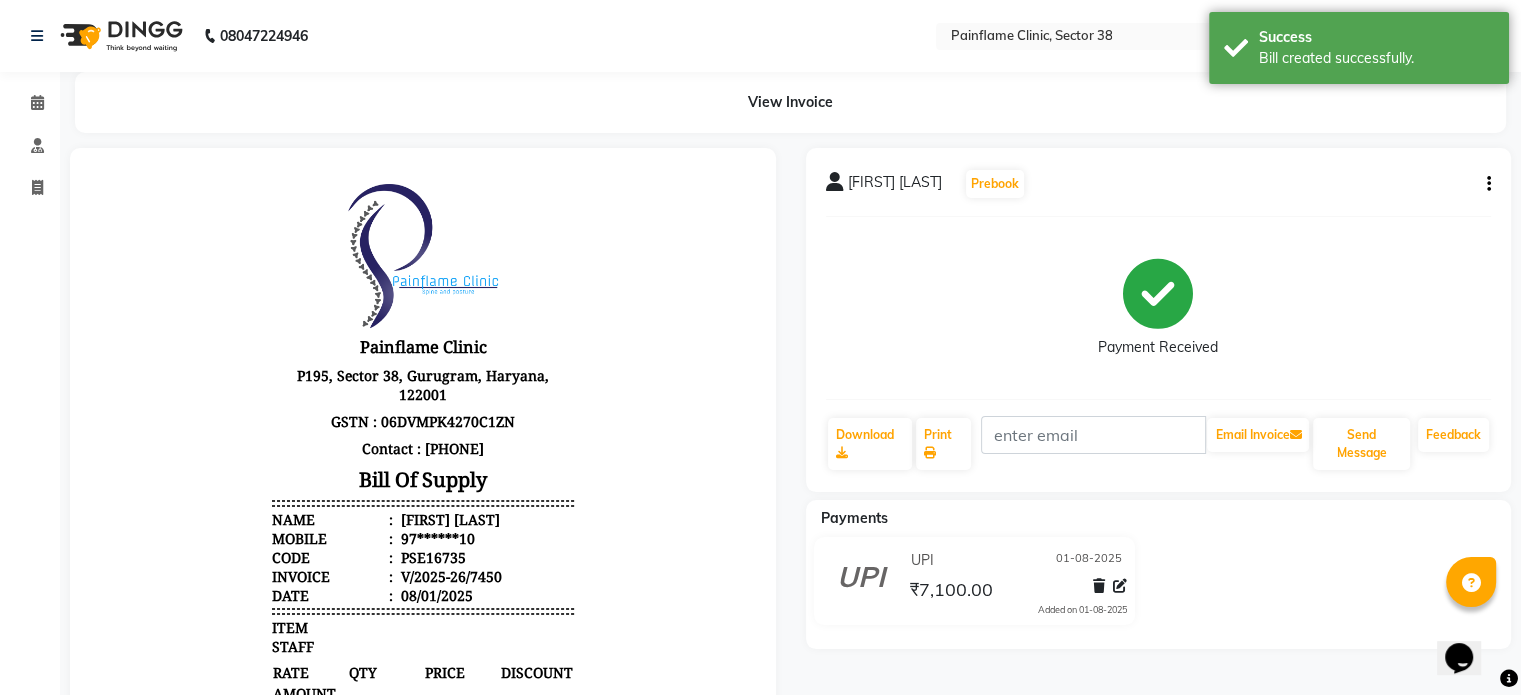scroll, scrollTop: 0, scrollLeft: 0, axis: both 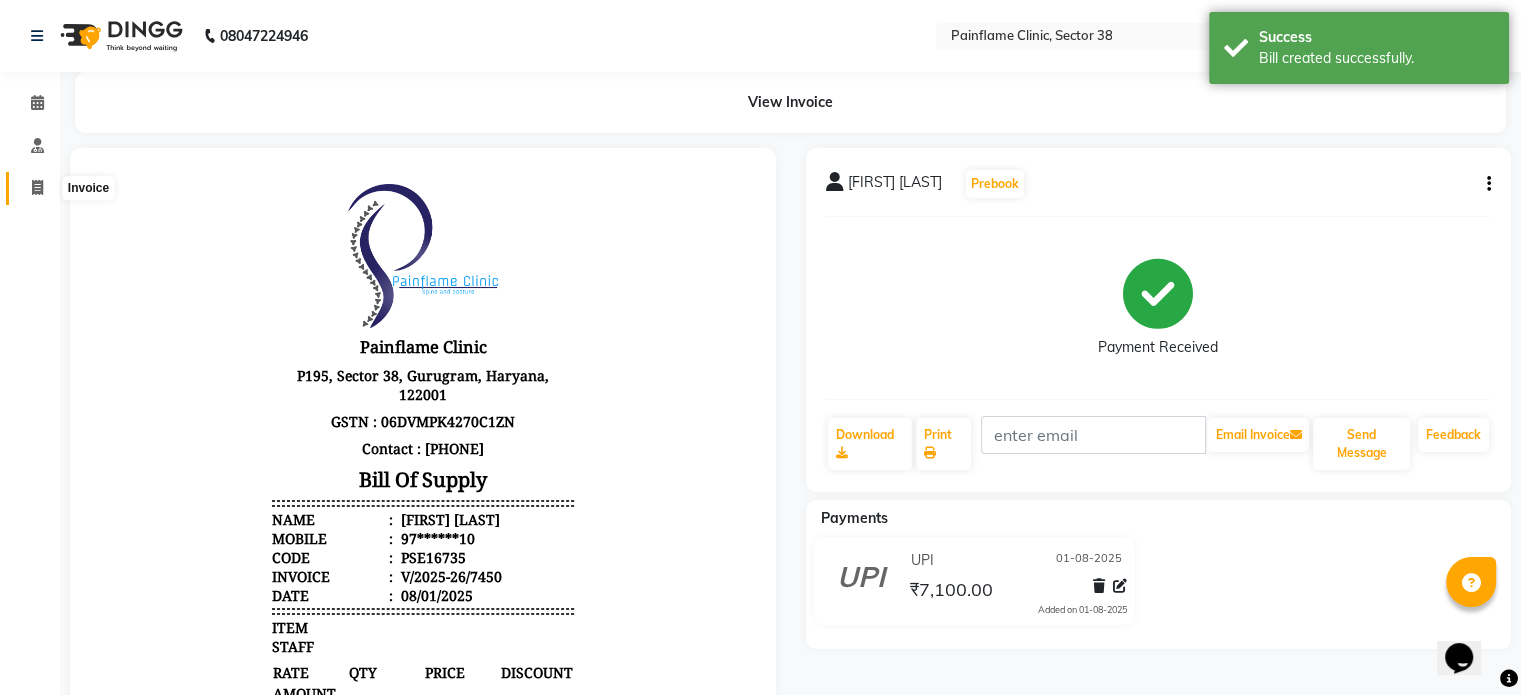 click 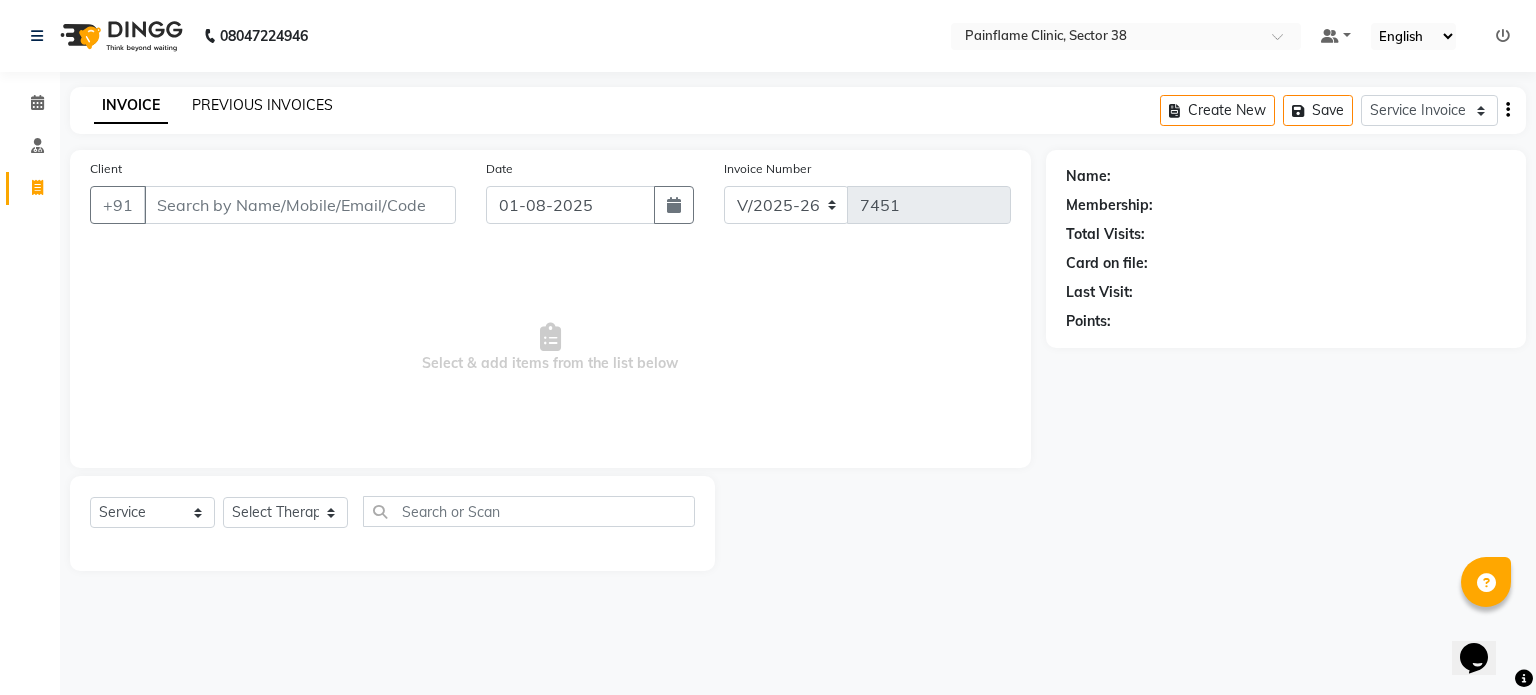 click on "PREVIOUS INVOICES" 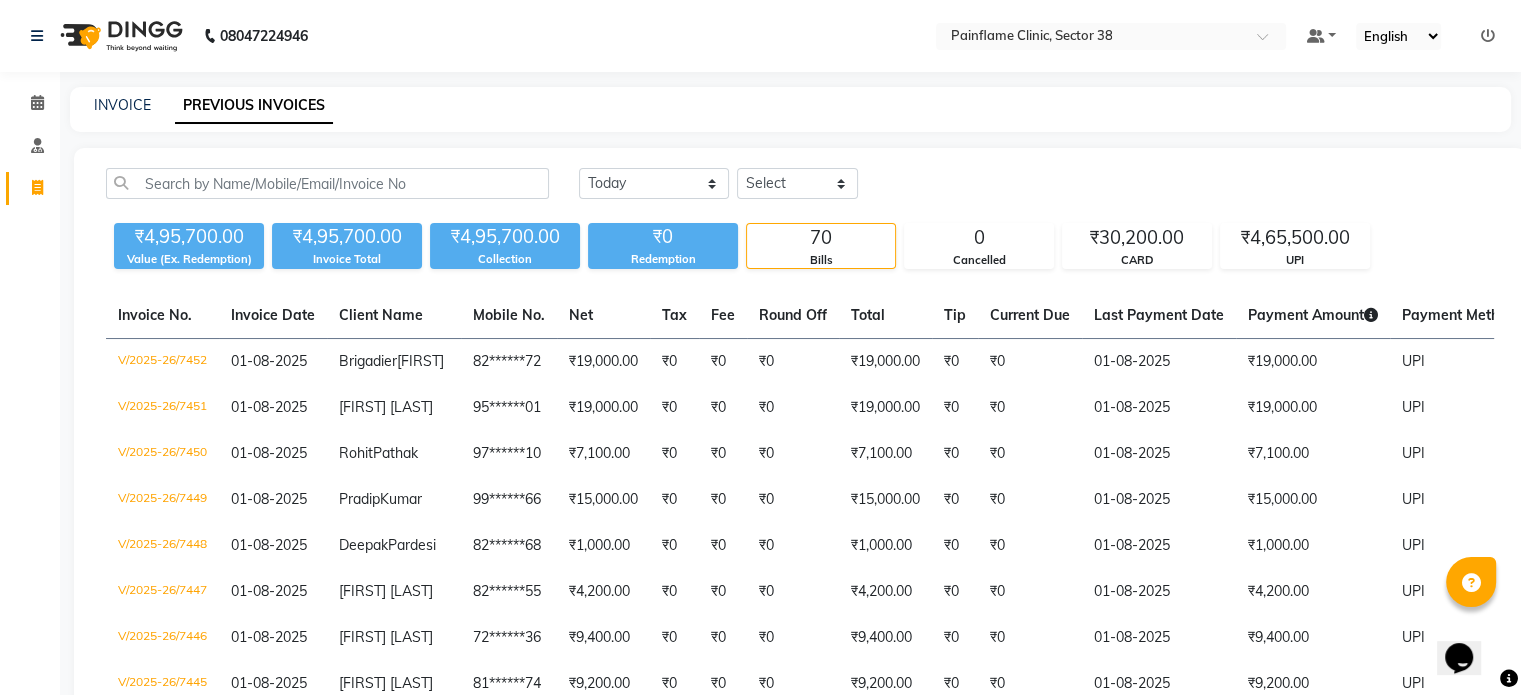 click on "INVOICE PREVIOUS INVOICES" 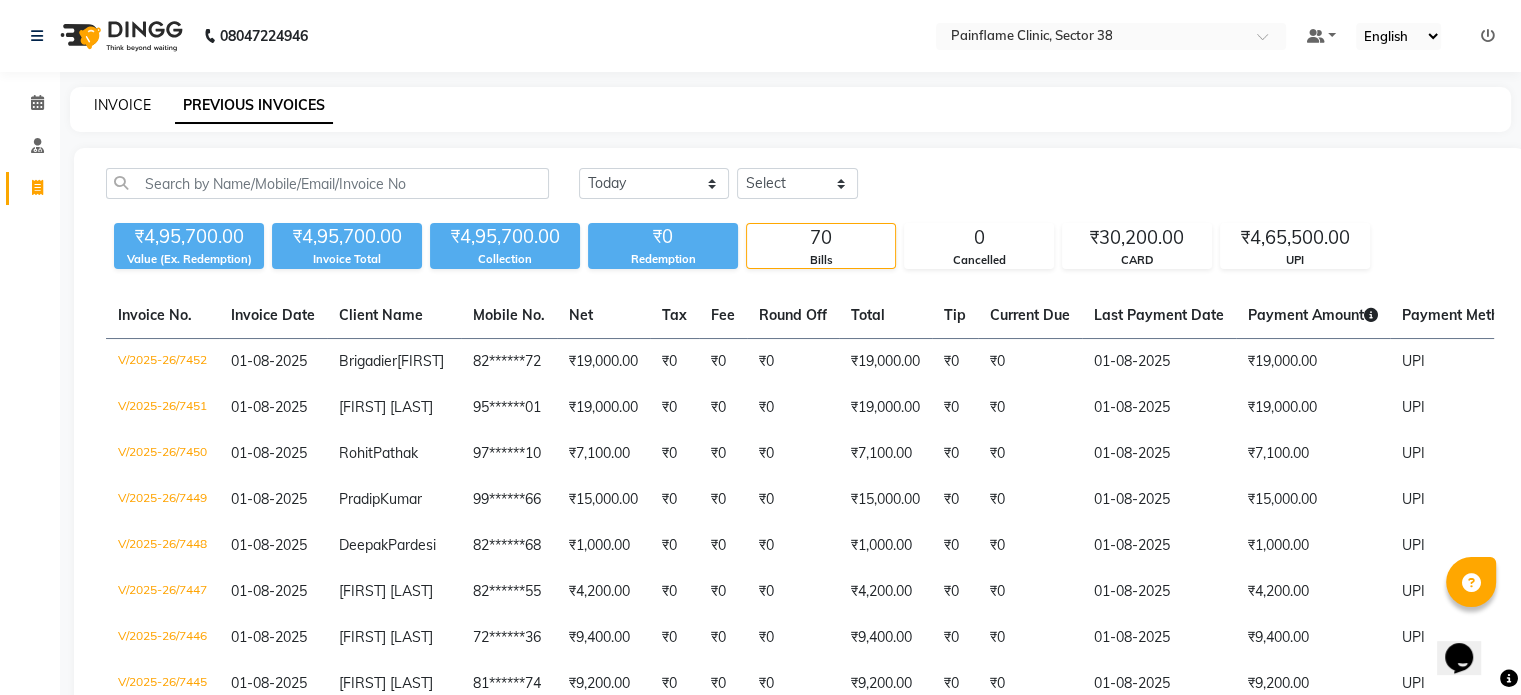 click on "INVOICE" 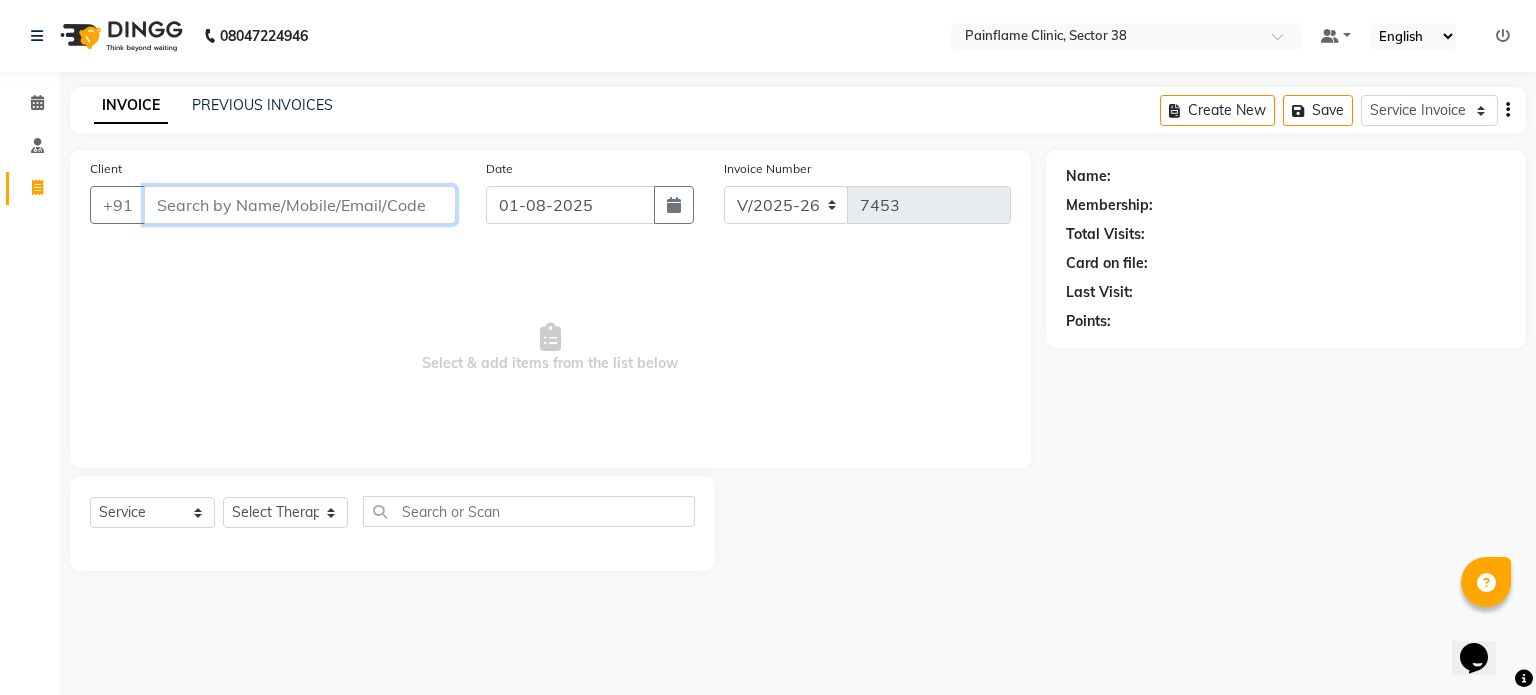 click on "Client" at bounding box center [300, 205] 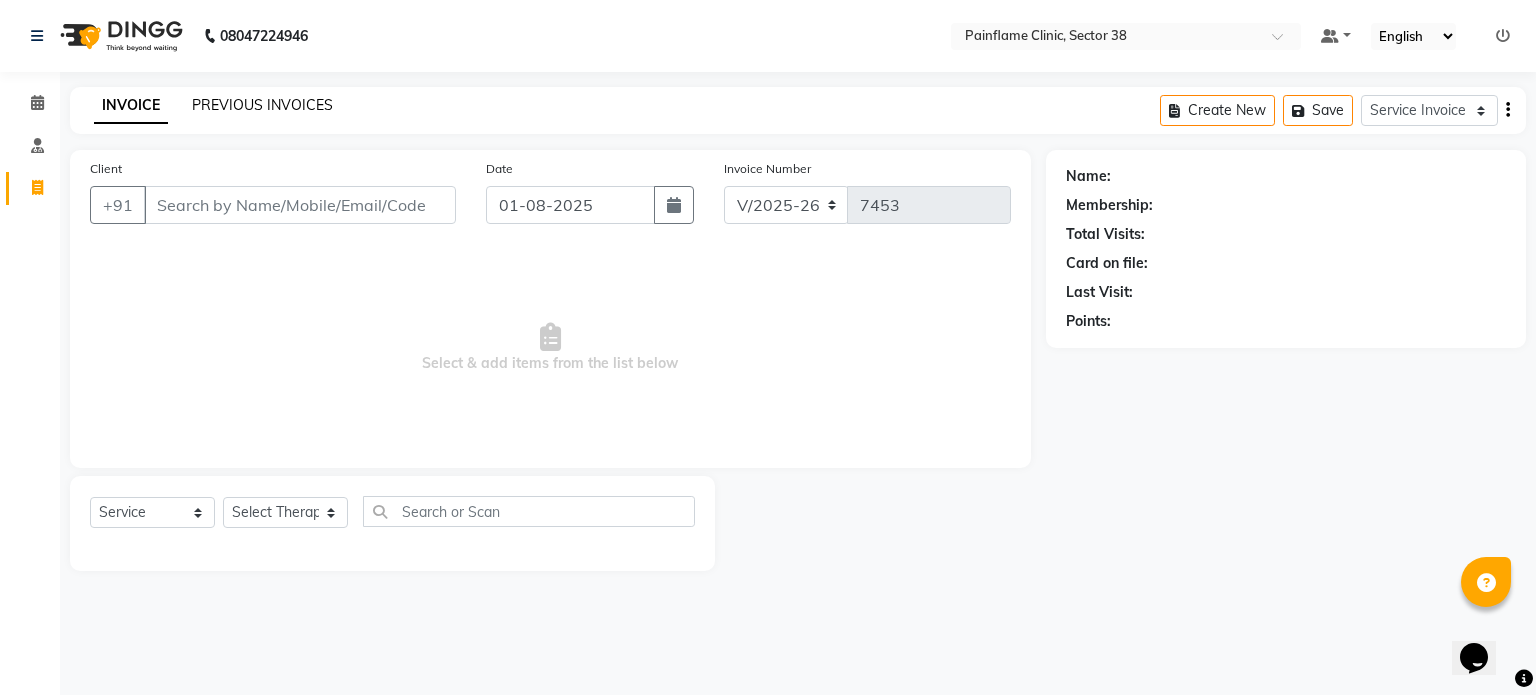 click on "PREVIOUS INVOICES" 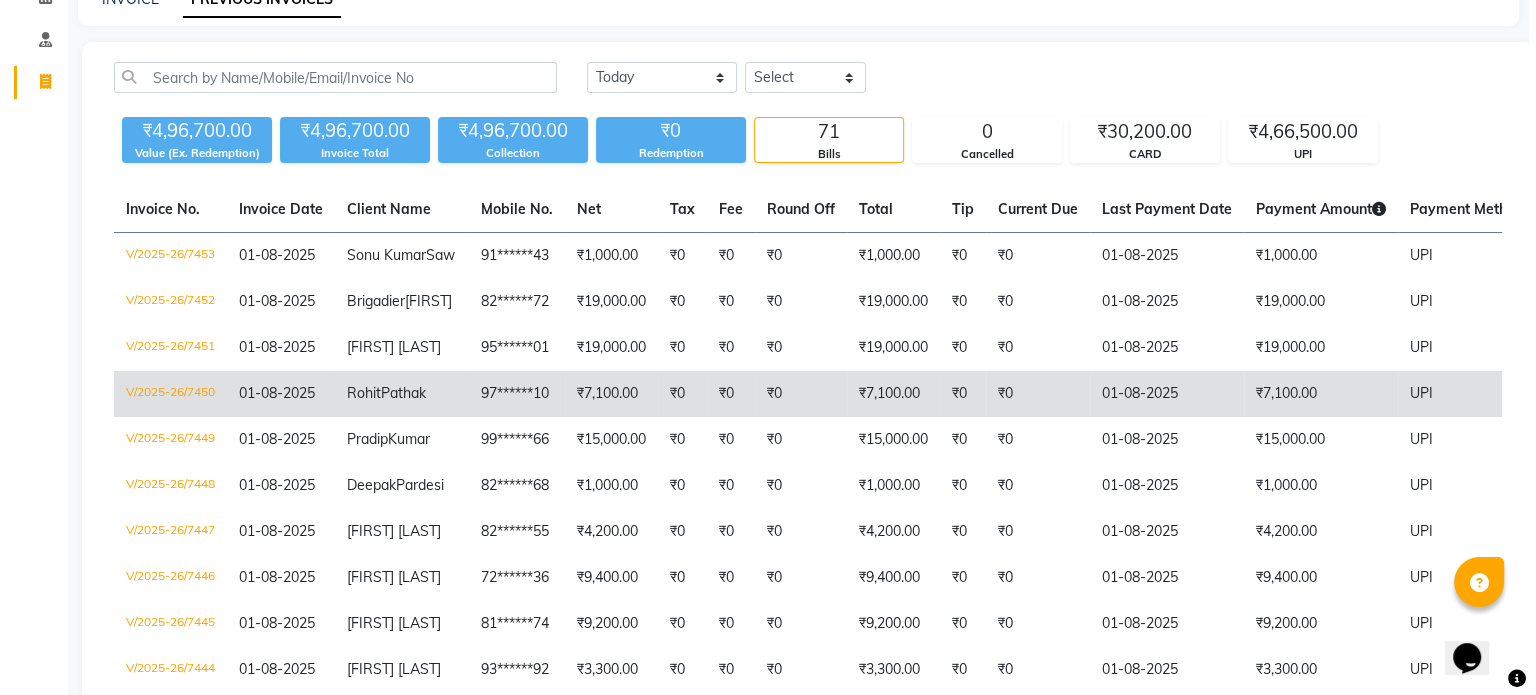 scroll, scrollTop: 0, scrollLeft: 0, axis: both 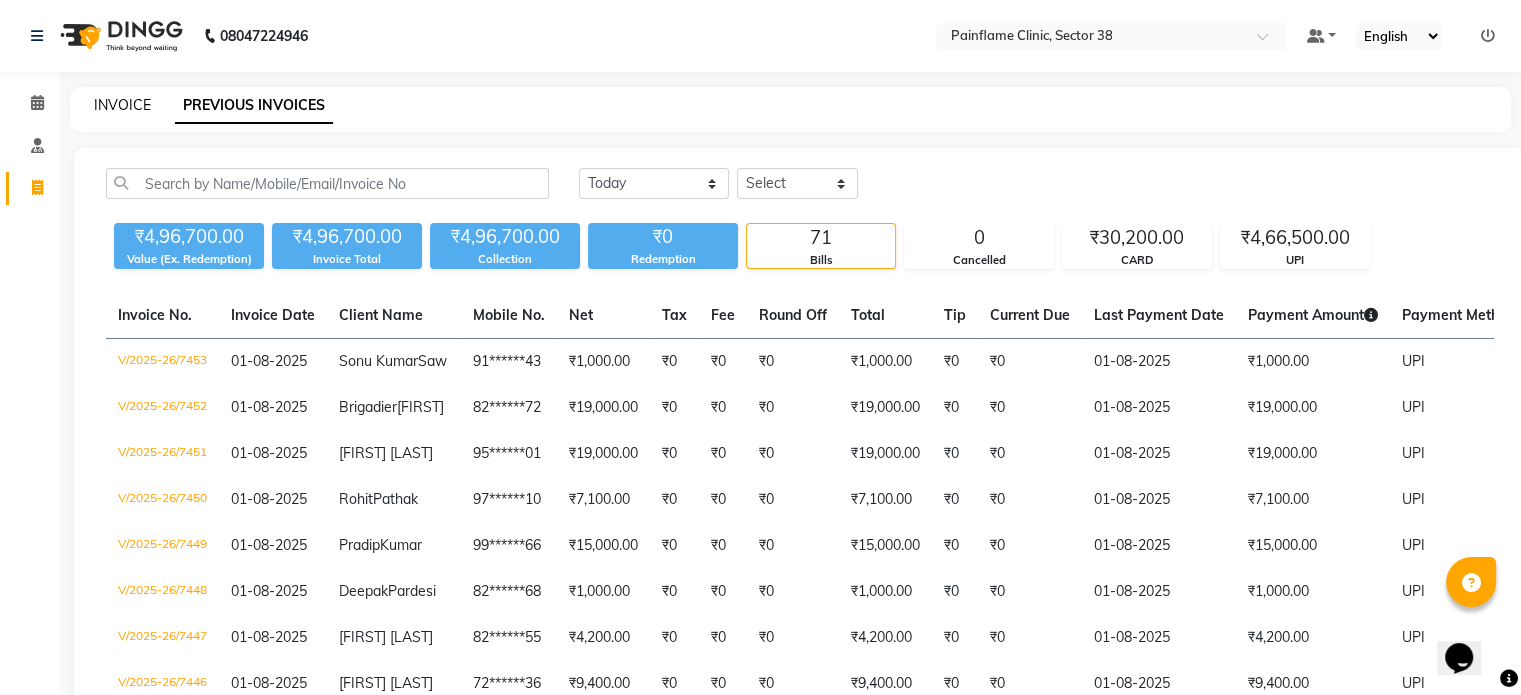 click on "INVOICE" 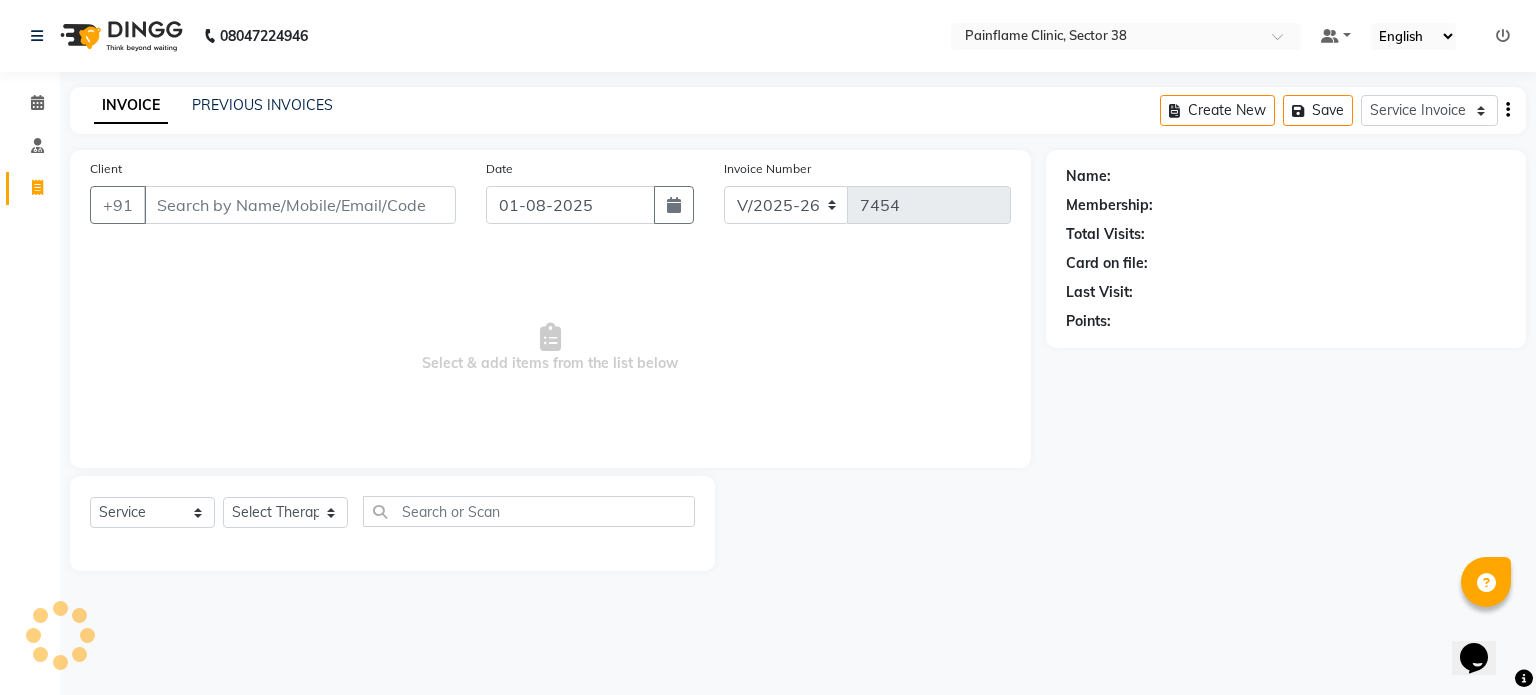 click on "Client" at bounding box center [300, 205] 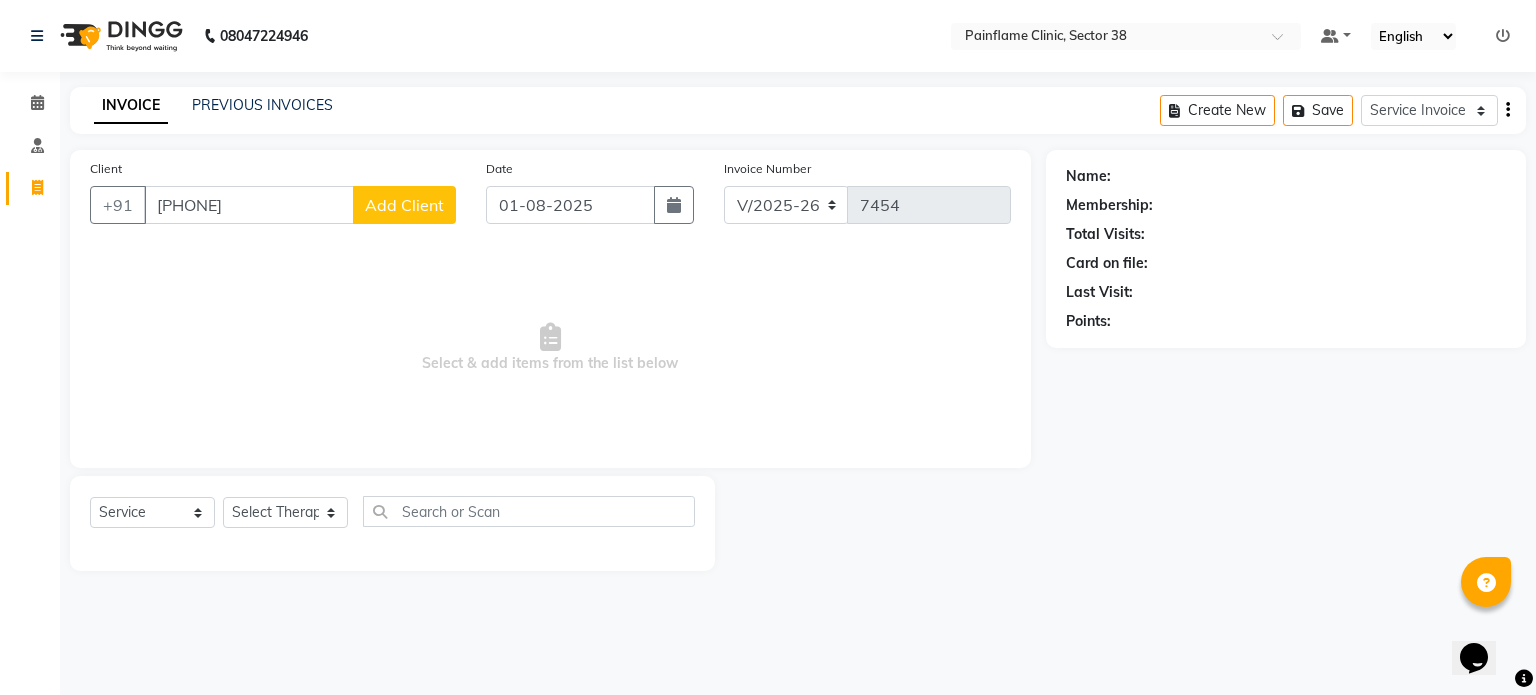 click on "Add Client" 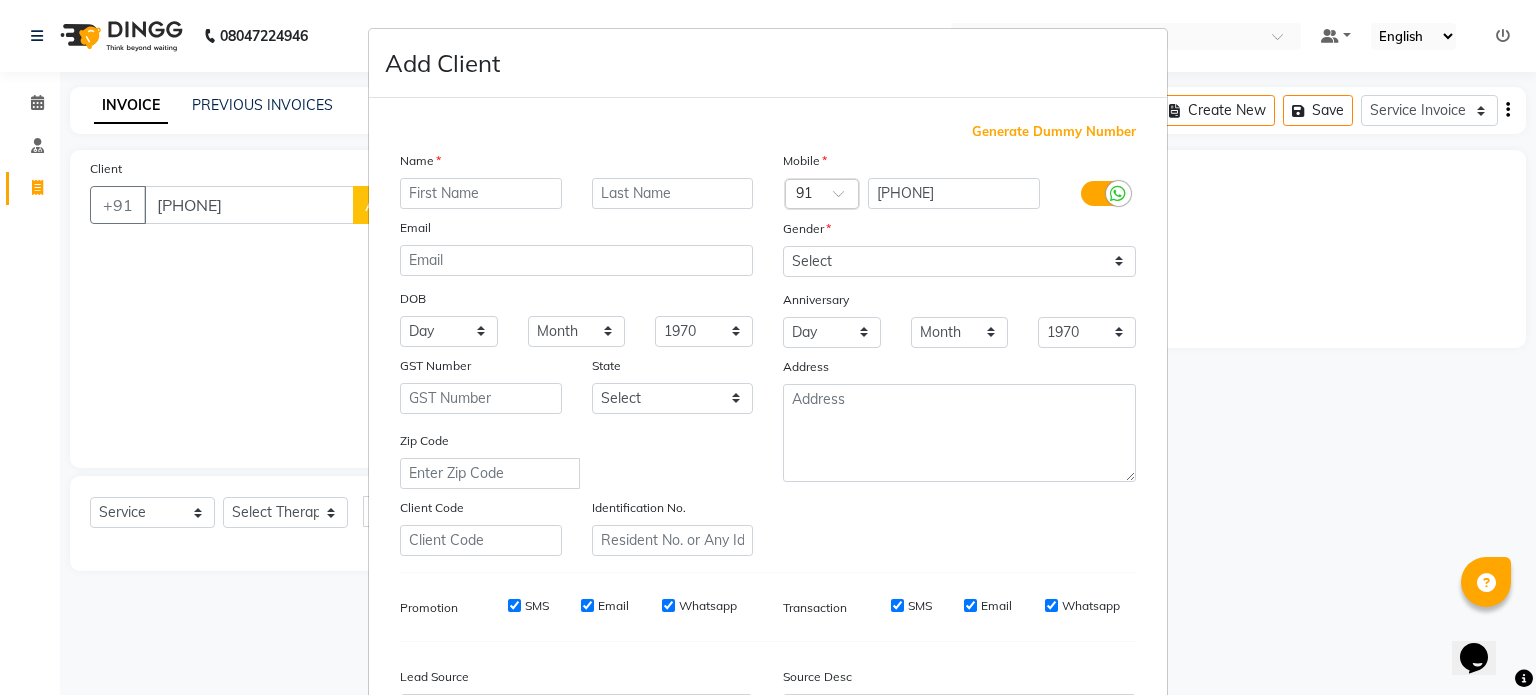click on "Name Email DOB Day 01 02 03 04 05 06 07 08 09 10 11 12 13 14 15 16 17 18 19 20 21 22 23 24 25 26 27 28 29 30 31 Month January February March April May June July August September October November December 1940 1941 1942 1943 1944 1945 1946 1947 1948 1949 1950 1951 1952 1953 1954 1955 1956 1957 1958 1959 1960 1961 1962 1963 1964 1965 1966 1967 1968 1969 1970 1971 1972 1973 1974 1975 1976 1977 1978 1979 1980 1981 1982 1983 1984 1985 1986 1987 1988 1989 1990 1991 1992 1993 1994 1995 1996 1997 1998 1999 2000 2001 2002 2003 2004 2005 2006 2007 2008 2009 2010 2011 2012 2013 2014 2015 2016 2017 2018 2019 2020 2021 2022 2023 2024 GST Number State Select Andaman and Nicobar Islands Andhra Pradesh Arunachal Pradesh Assam Bihar Chandigarh Chhattisgarh Dadra and Nagar Haveli Daman and Diu Delhi Goa Gujarat Haryana Himachal Pradesh Jammu and Kashmir Jharkhand Karnataka Kerala Lakshadweep Madhya Pradesh Maharashtra Manipur Meghalaya Mizoram Nagaland Odisha Pondicherry Punjab Rajasthan Sikkim Tamil Nadu Telangana Tripura" at bounding box center [576, 353] 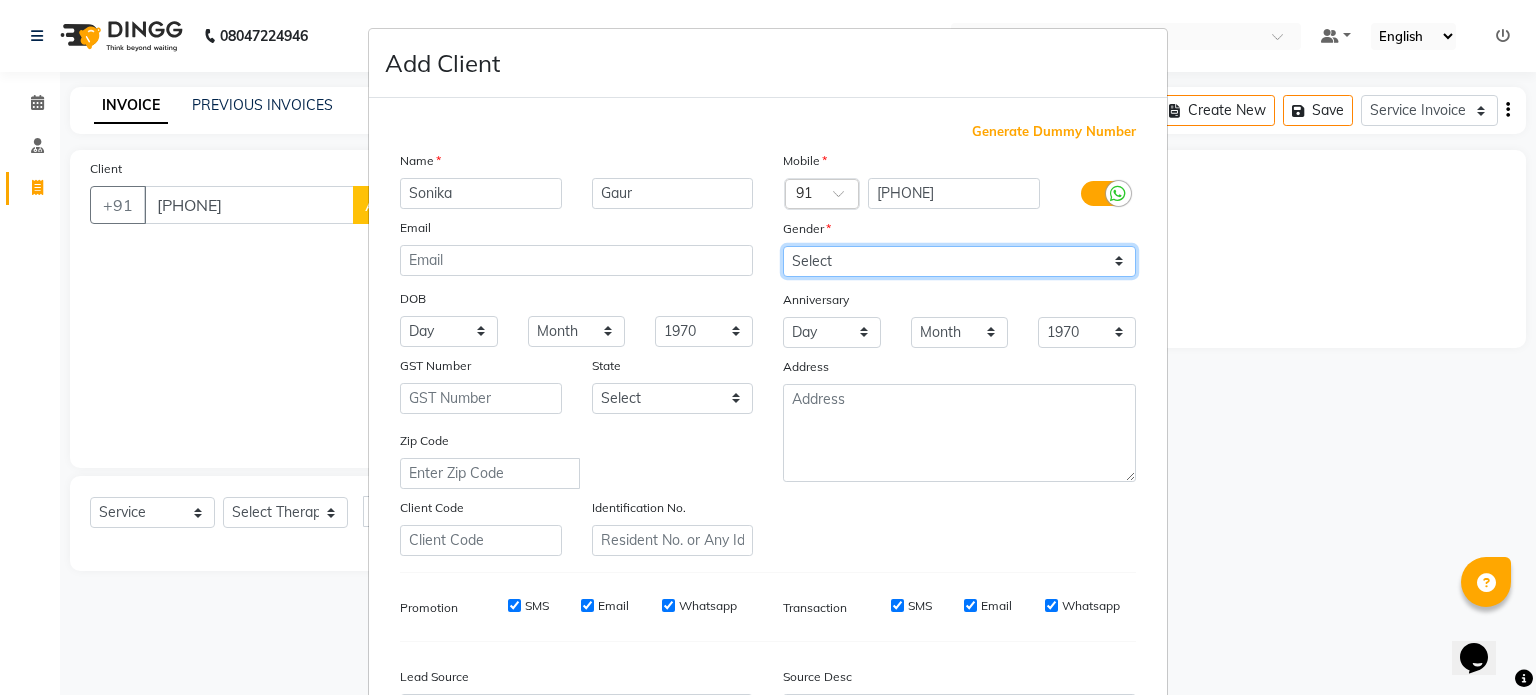 click on "Select Male Female Other Prefer Not To Say" at bounding box center (959, 261) 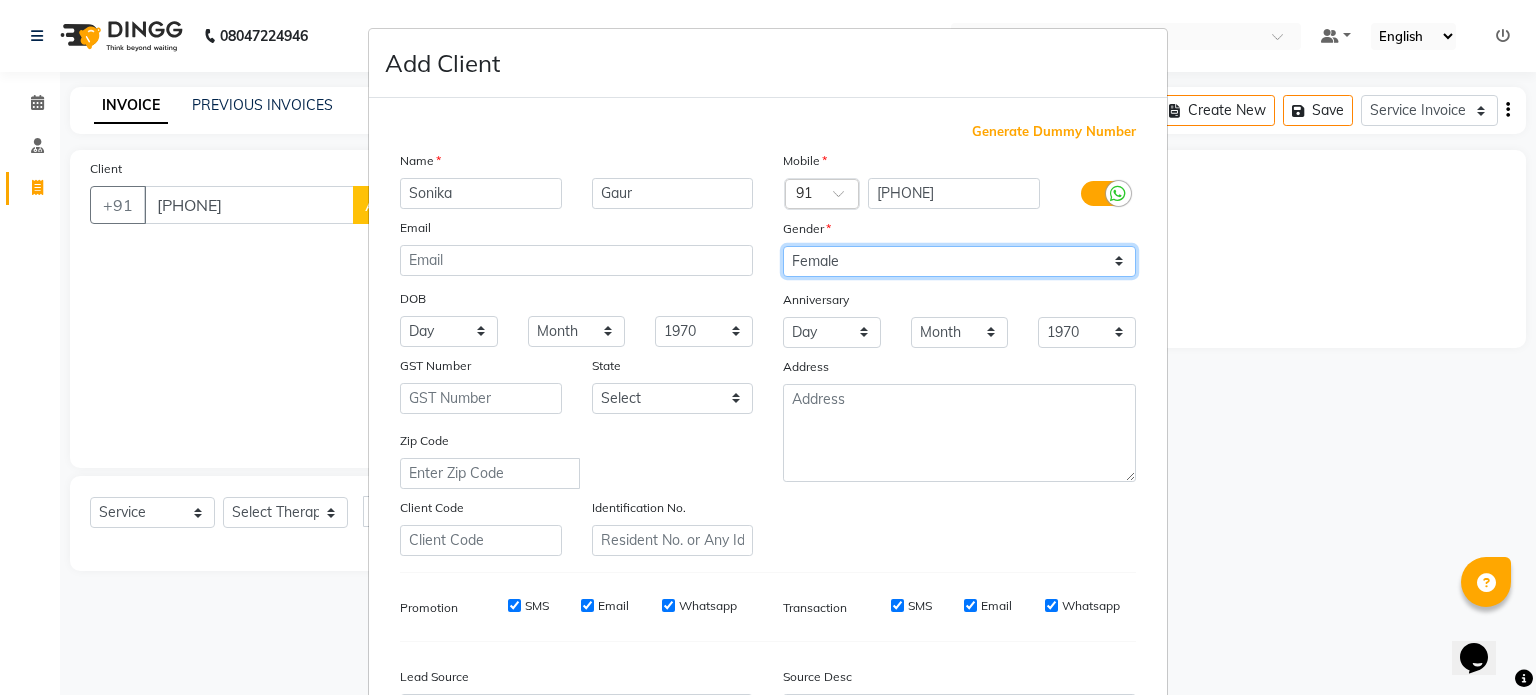 click on "Select Male Female Other Prefer Not To Say" at bounding box center (959, 261) 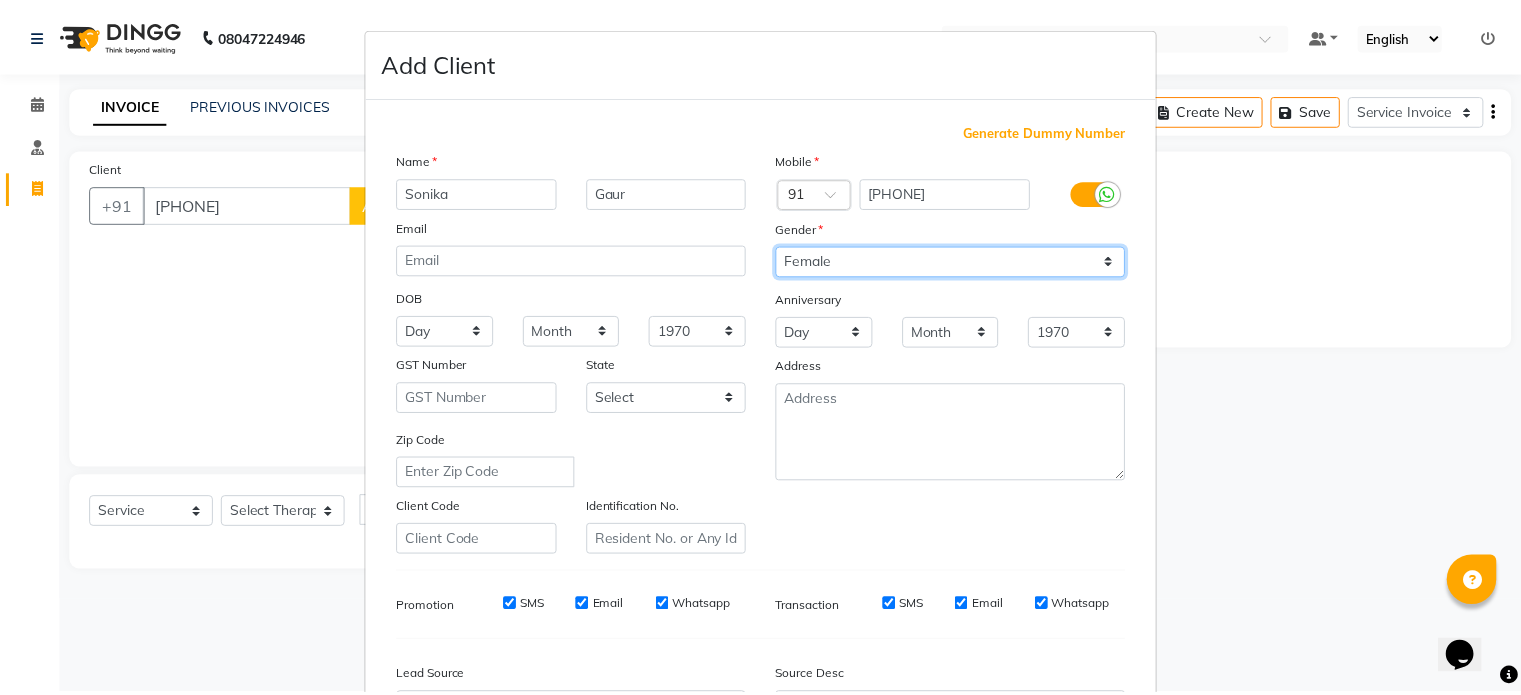 scroll, scrollTop: 237, scrollLeft: 0, axis: vertical 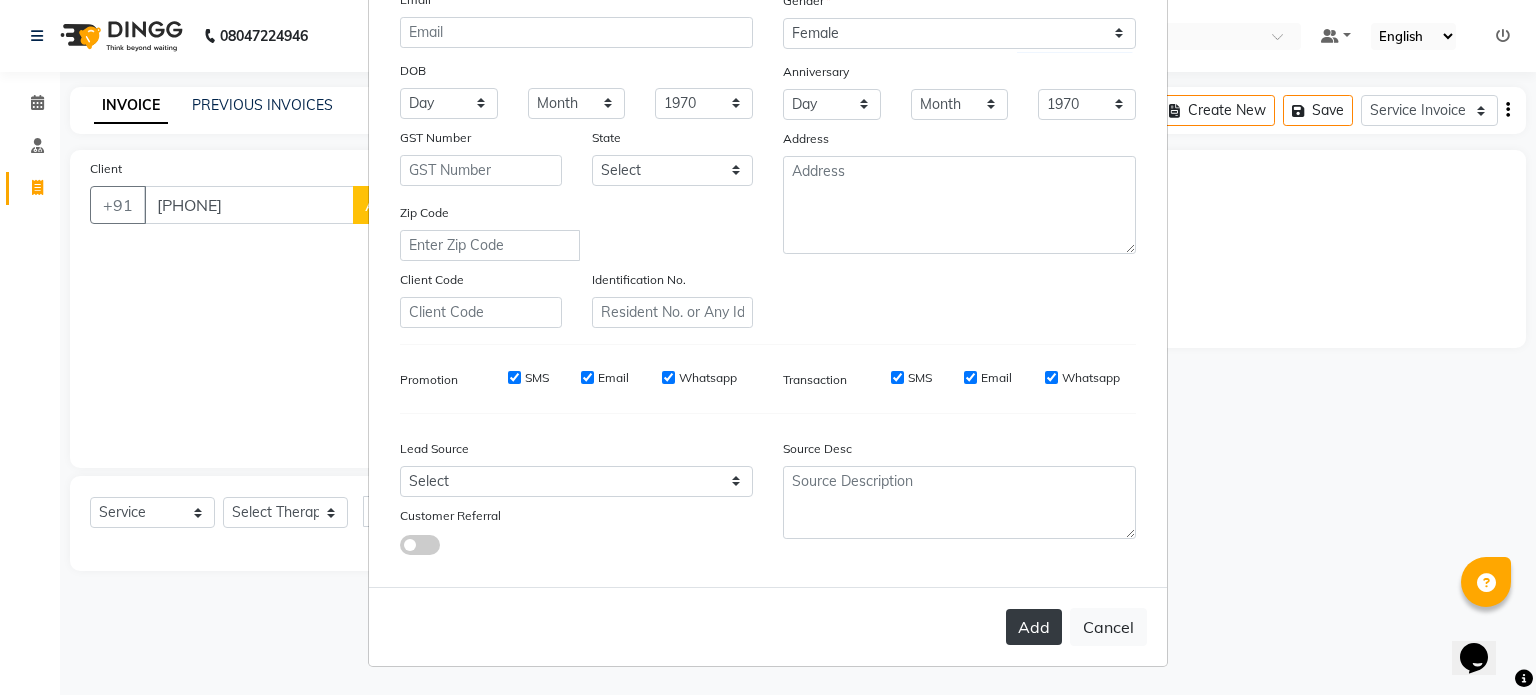 click on "Add" at bounding box center [1034, 627] 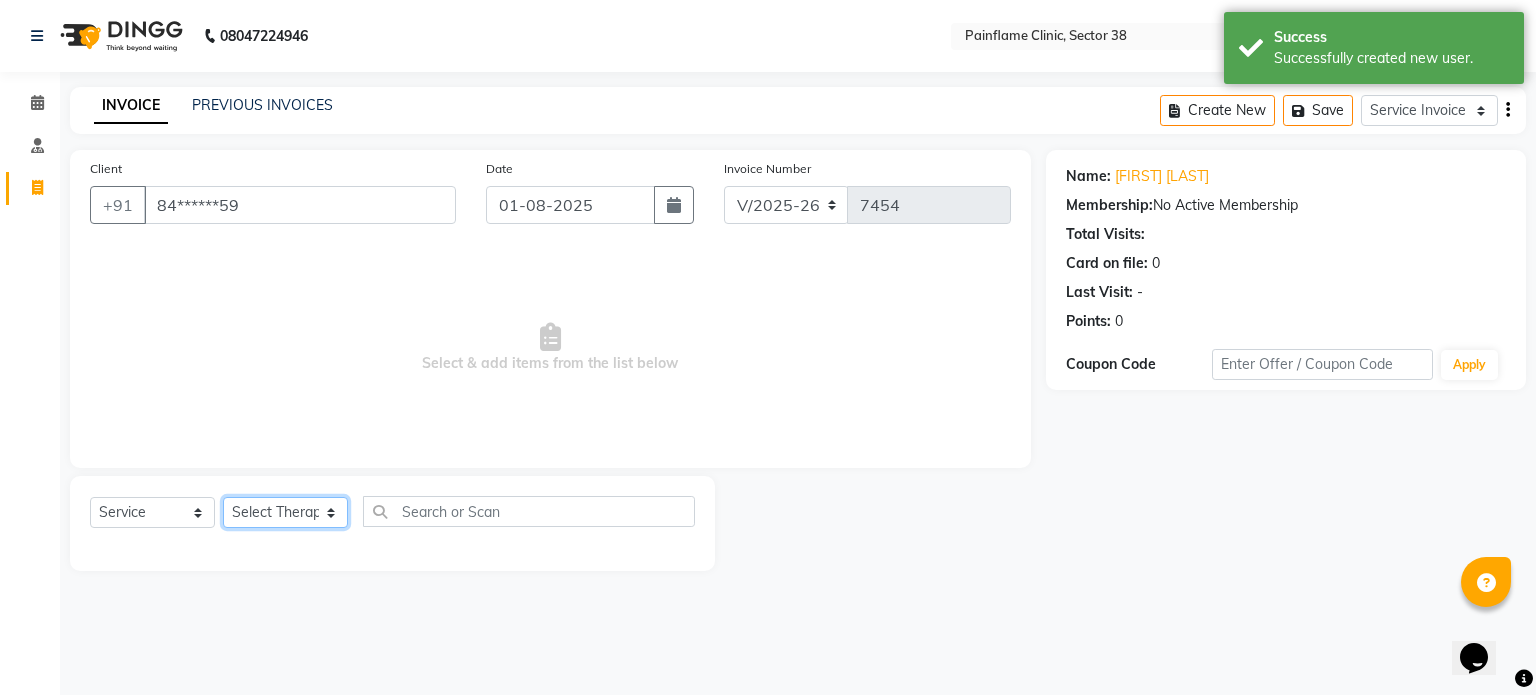 click on "Select Therapist Dr Durgesh Dr Harish Dr Ranjana Dr Saurabh Dr. Suraj Dr. Tejpal Mehlawat KUSHAL MOHIT SEMWAL Nancy Singhai Reception 1  Reception 2 Reception 3" 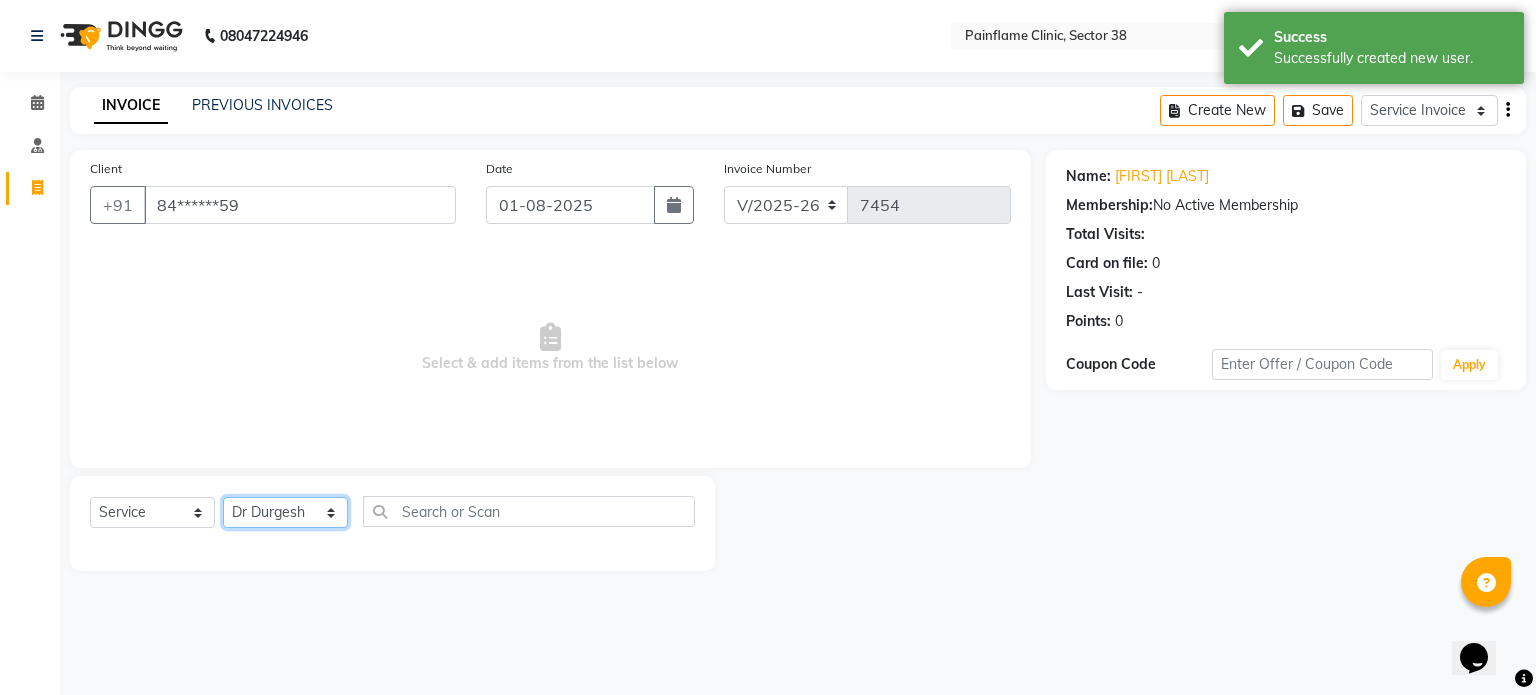 click on "Select Therapist Dr Durgesh Dr Harish Dr Ranjana Dr Saurabh Dr. Suraj Dr. Tejpal Mehlawat KUSHAL MOHIT SEMWAL Nancy Singhai Reception 1  Reception 2 Reception 3" 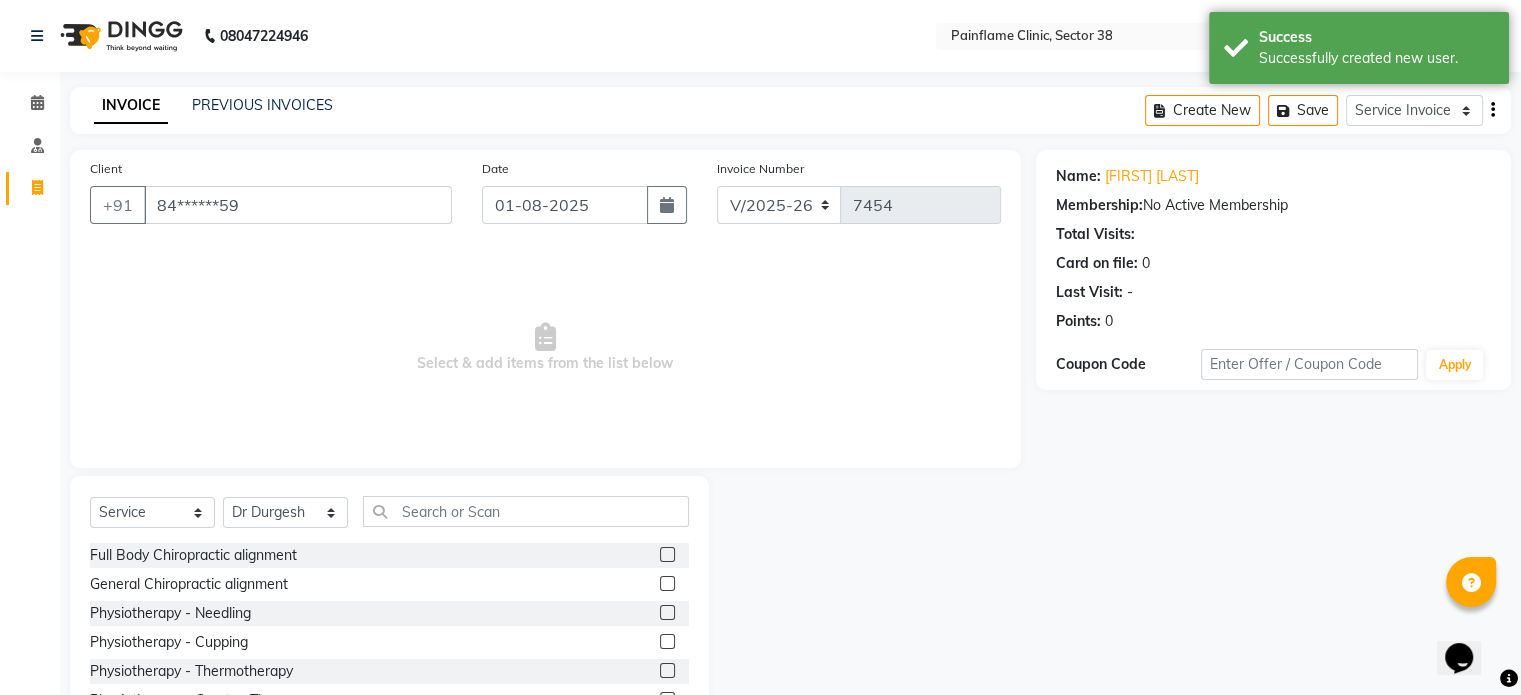click 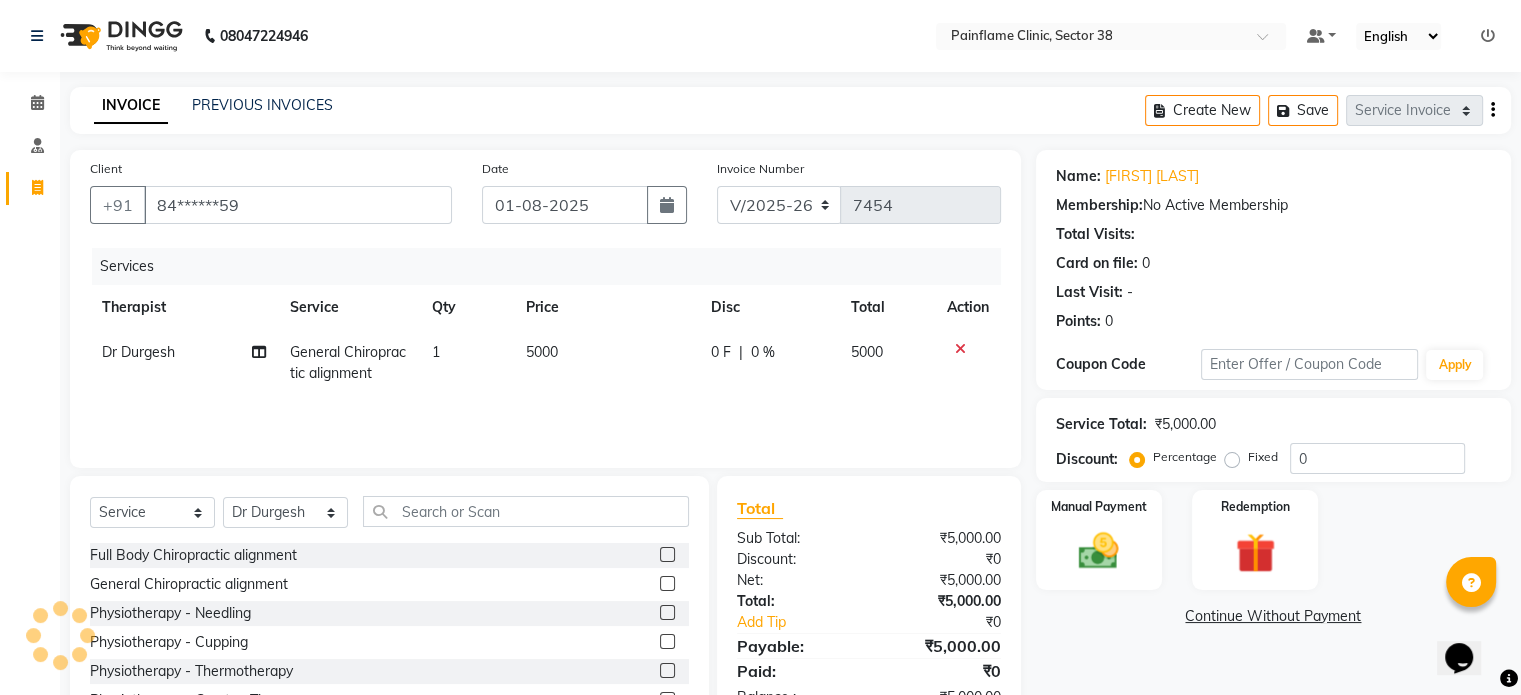 click on "5000" 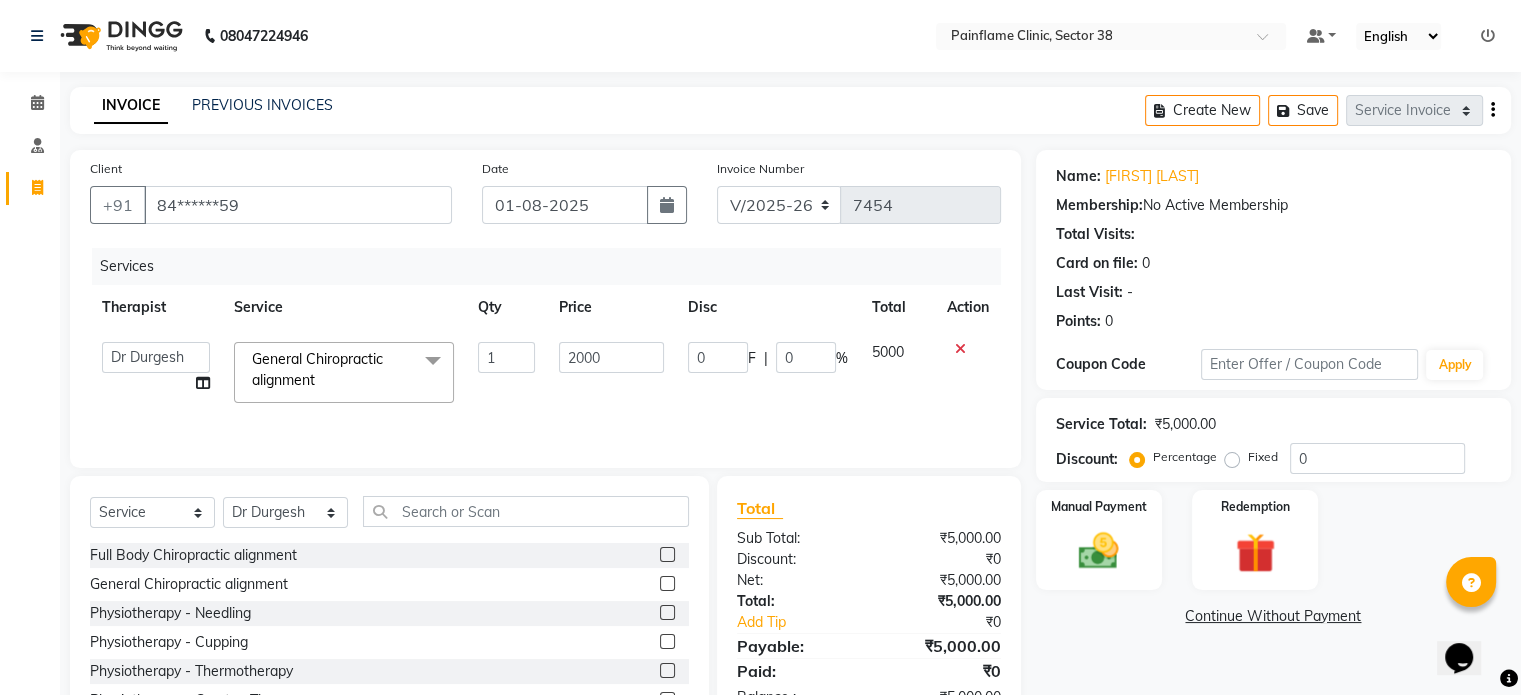 scroll, scrollTop: 106, scrollLeft: 0, axis: vertical 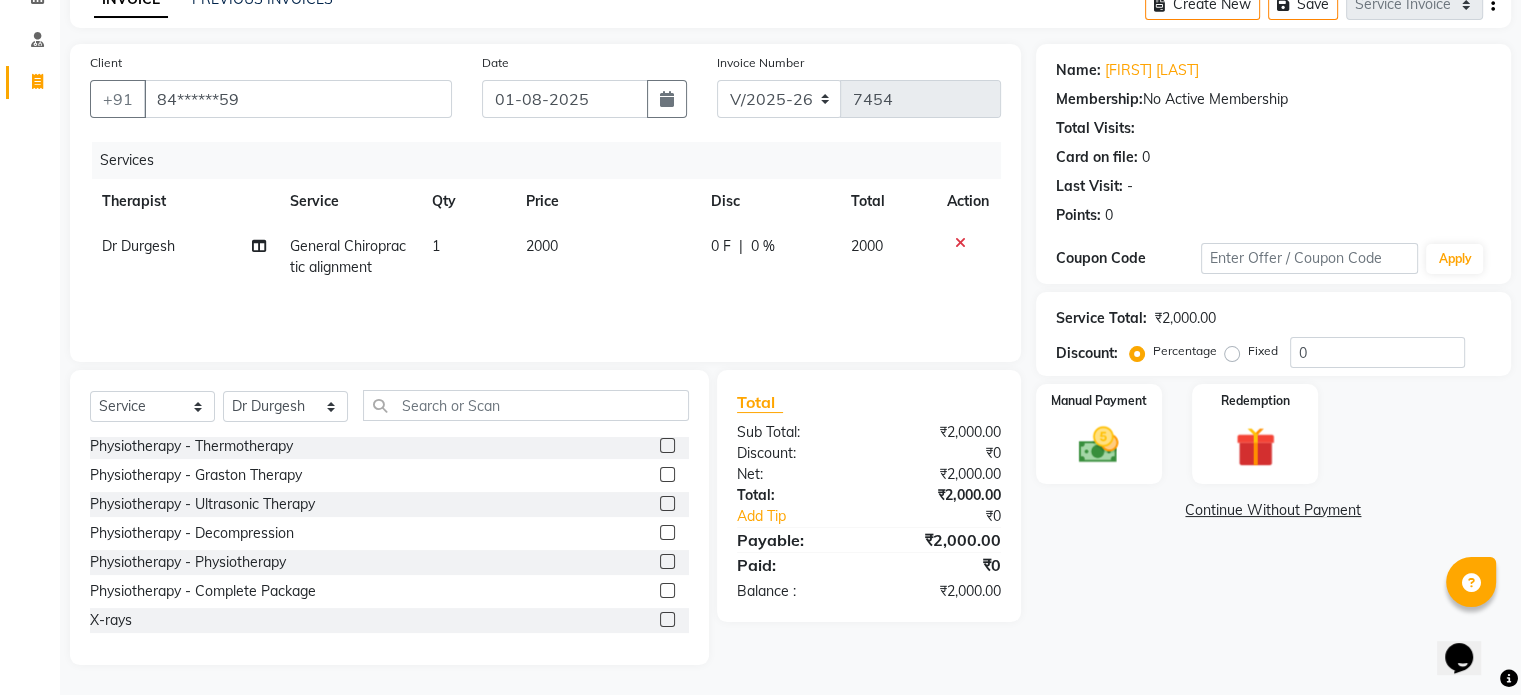 click 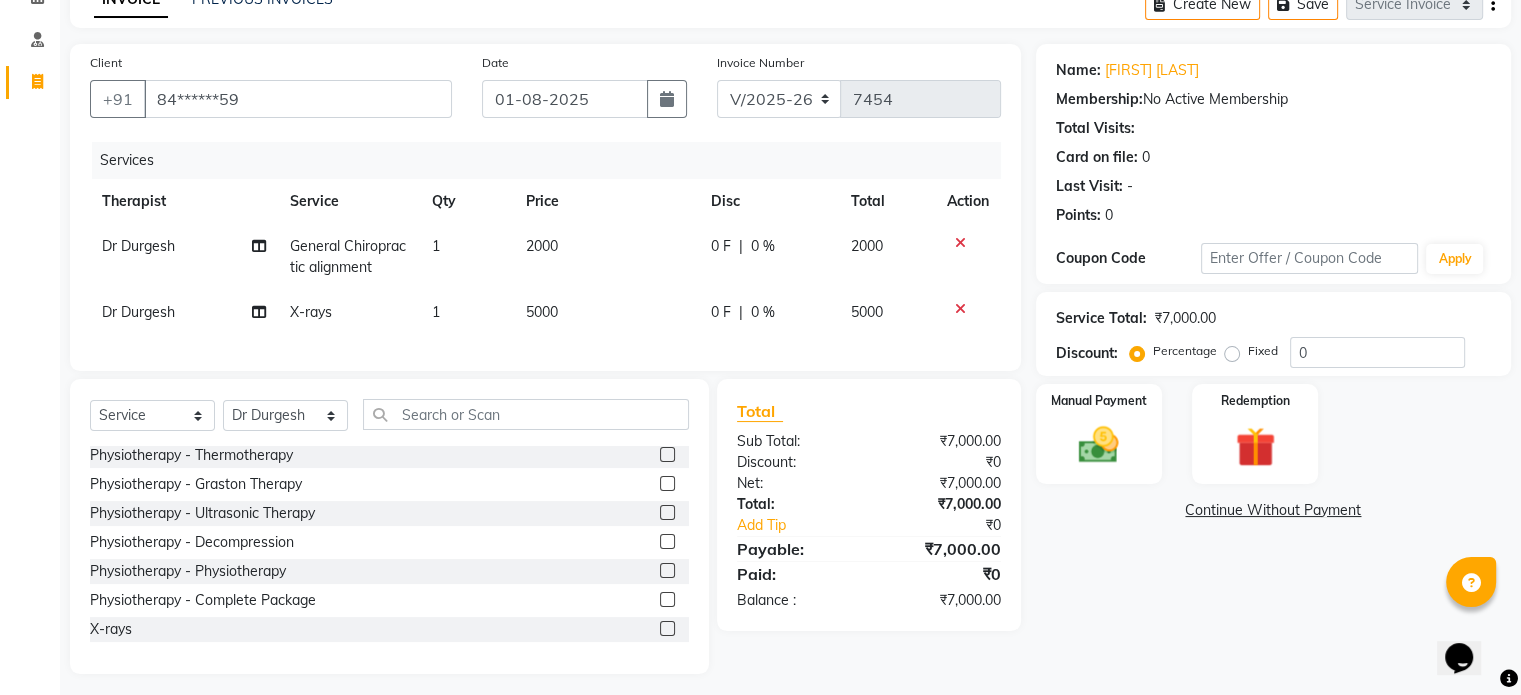 click on "5000" 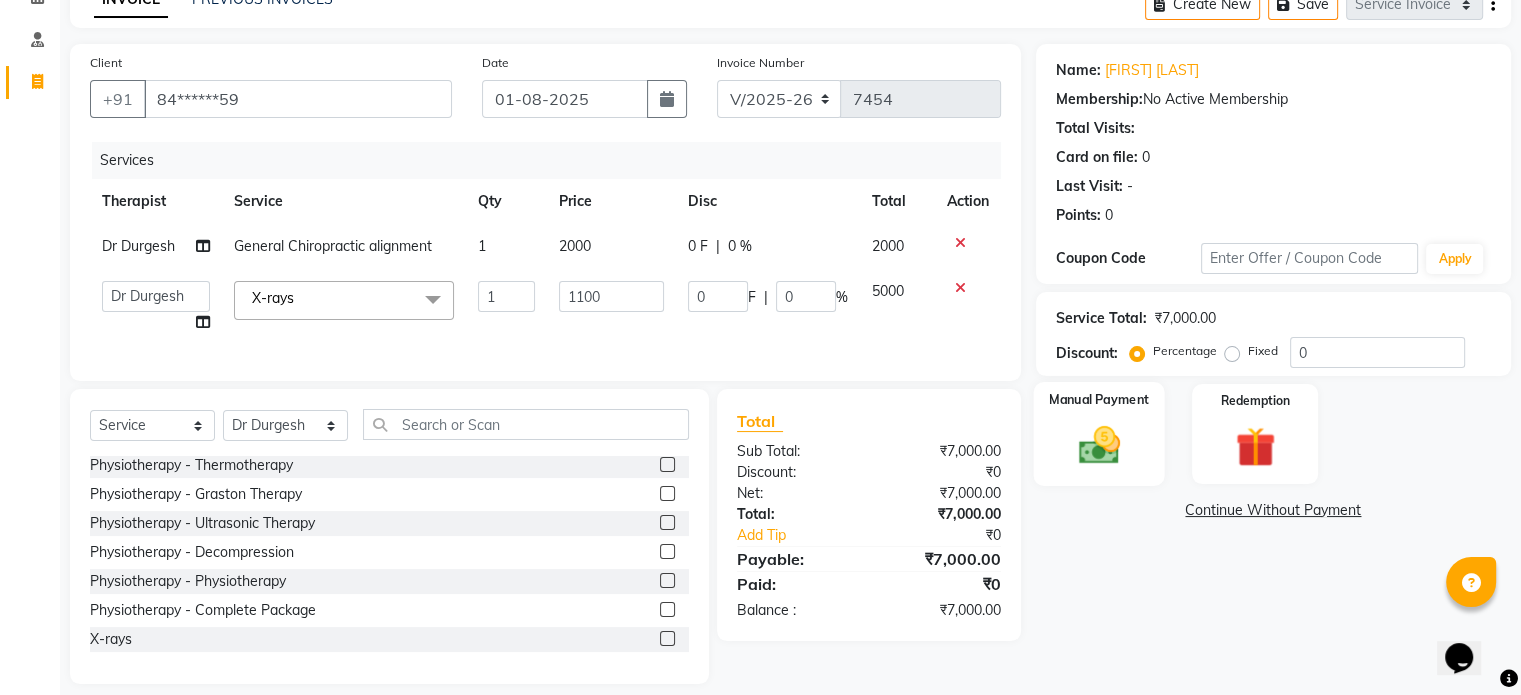 click 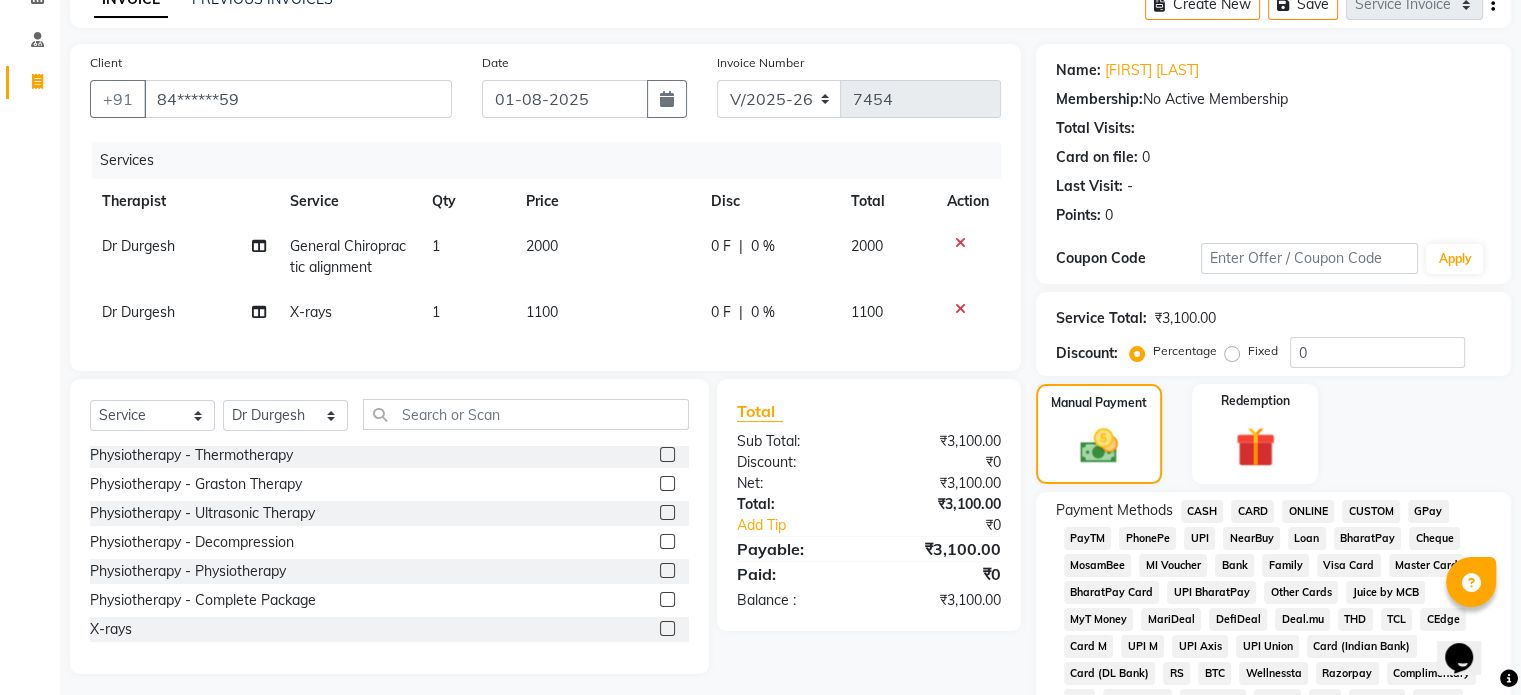 click on "UPI" 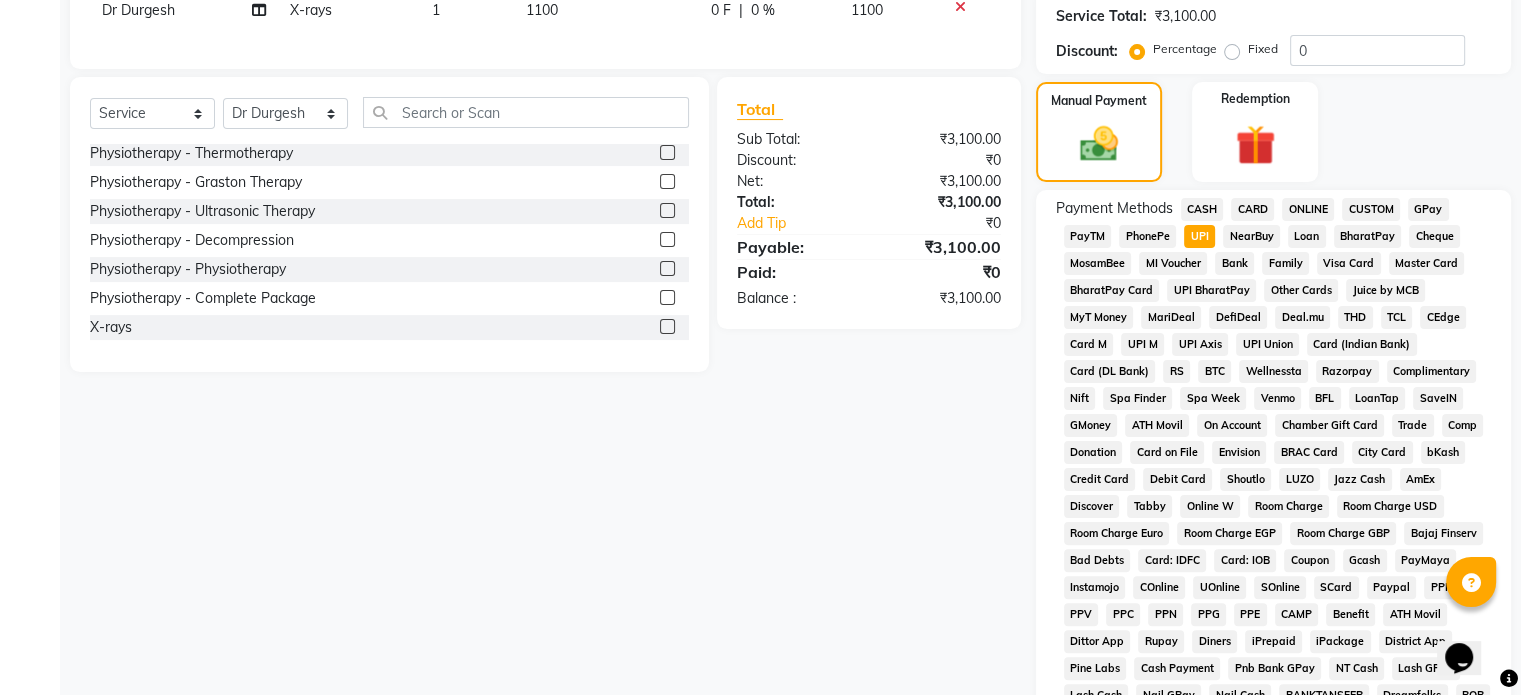 scroll, scrollTop: 652, scrollLeft: 0, axis: vertical 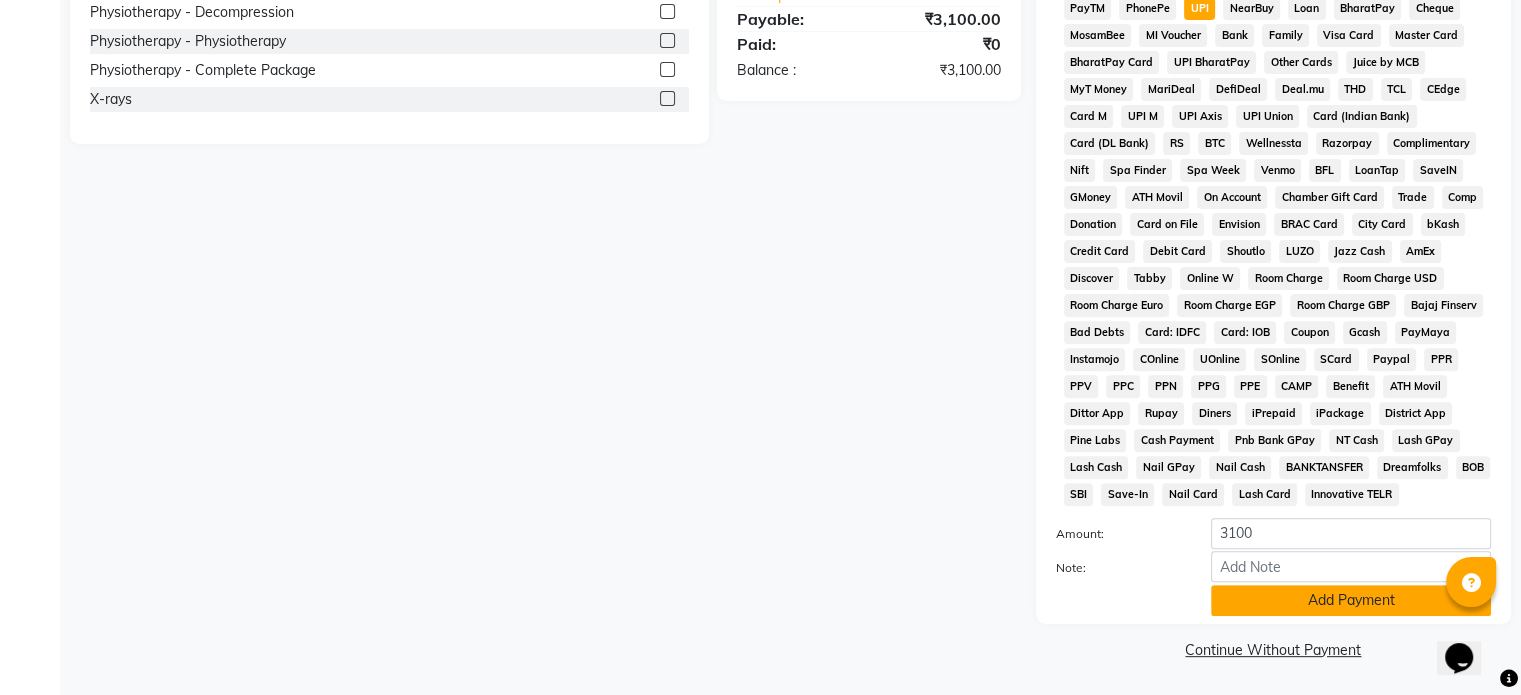 click on "Add Payment" 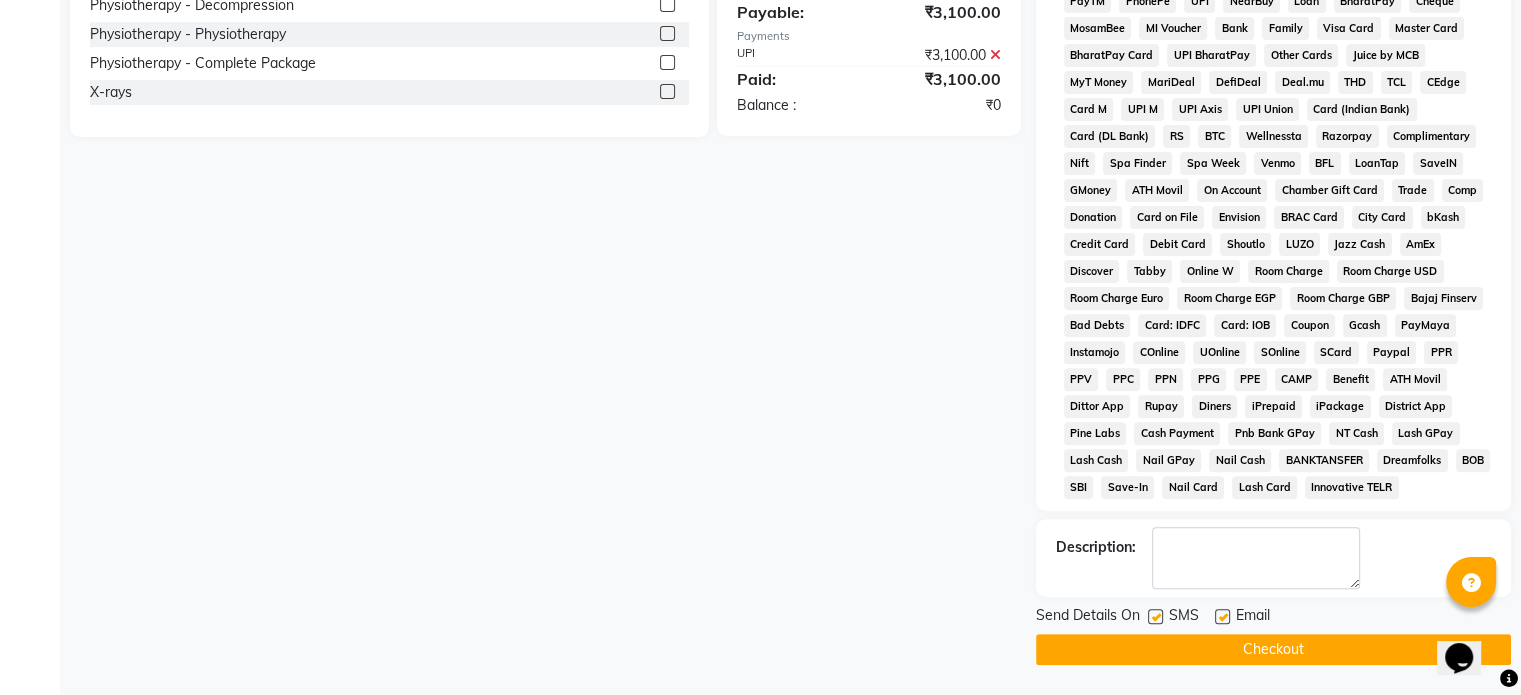 click 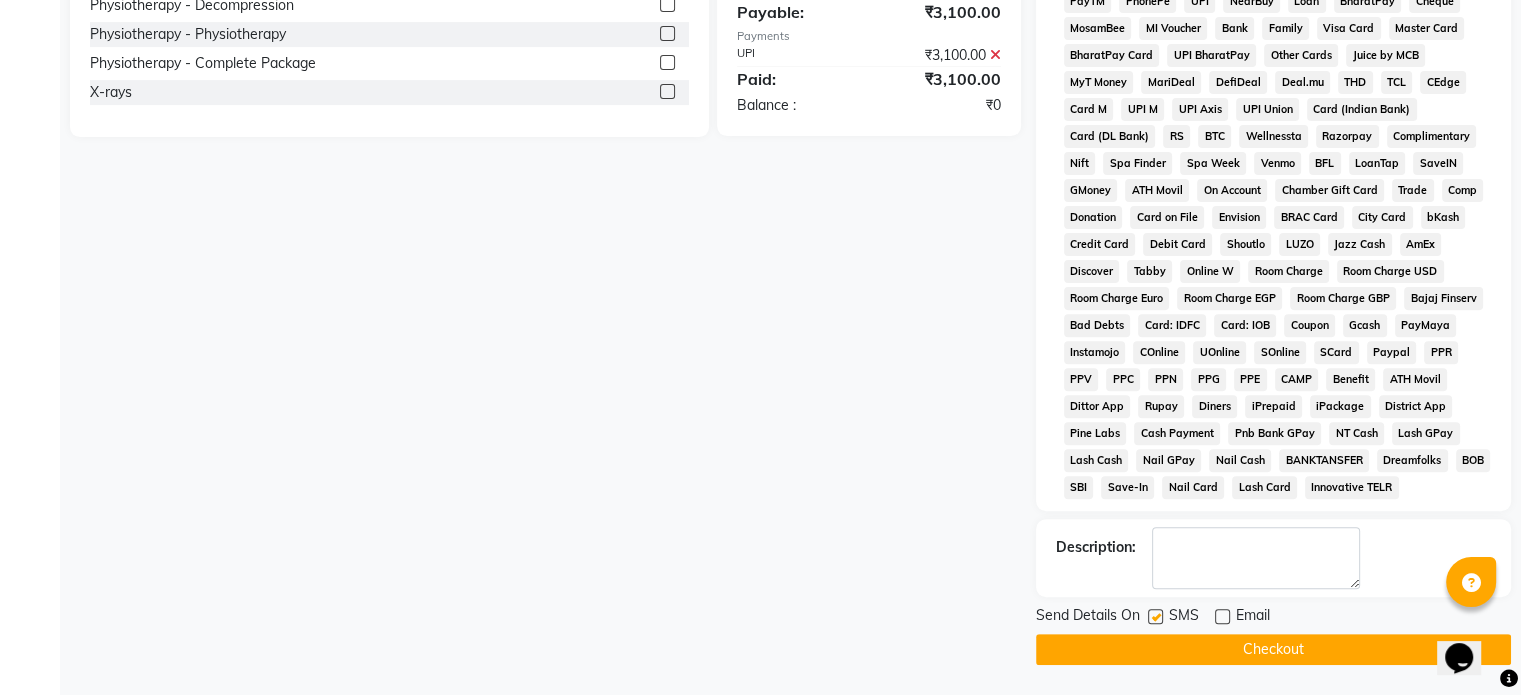 click 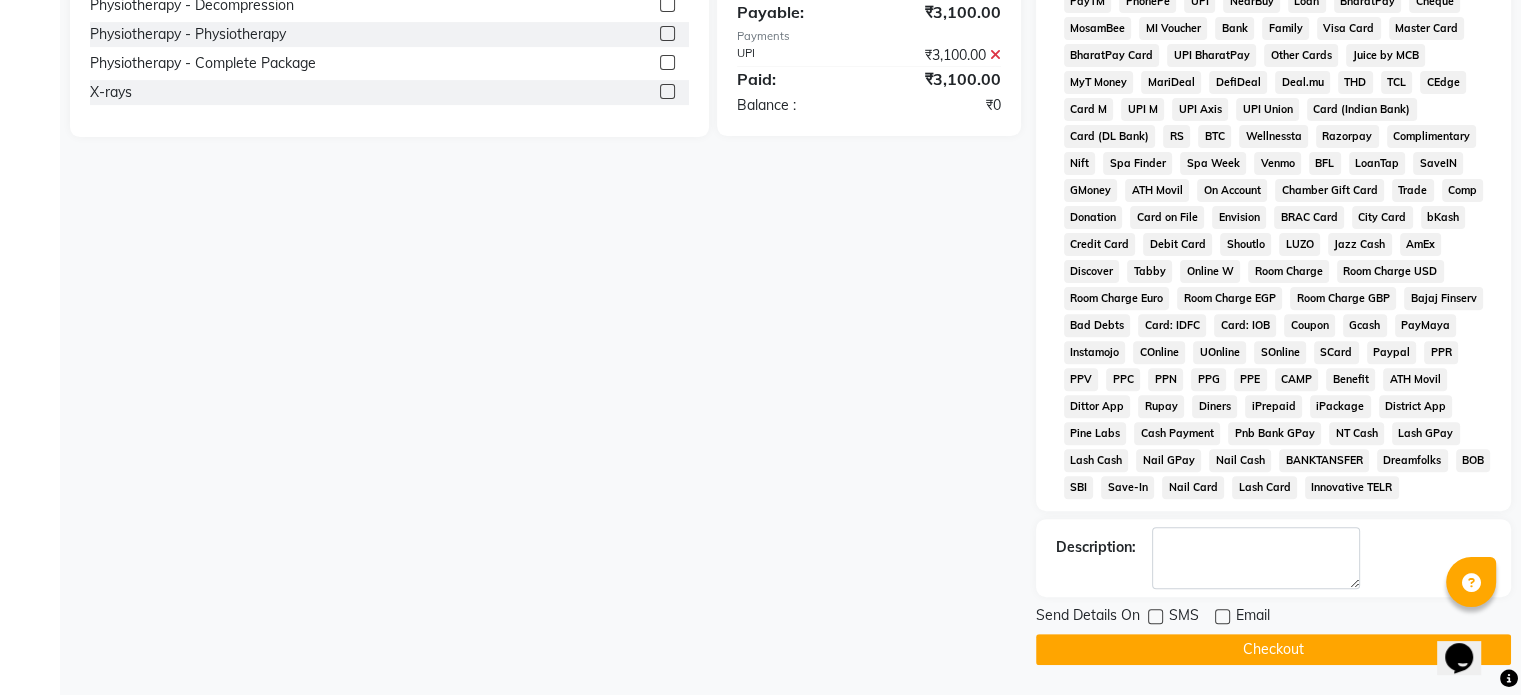 click on "Checkout" 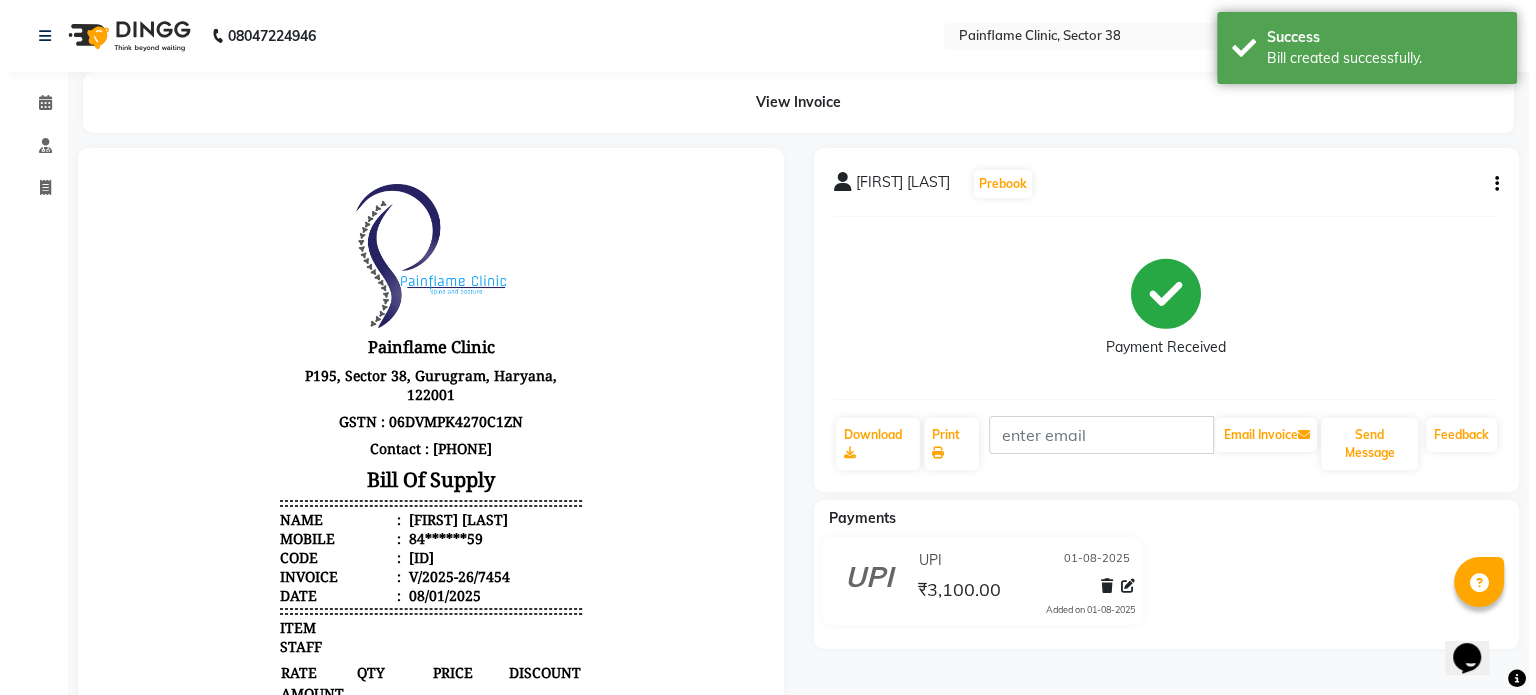 scroll, scrollTop: 0, scrollLeft: 0, axis: both 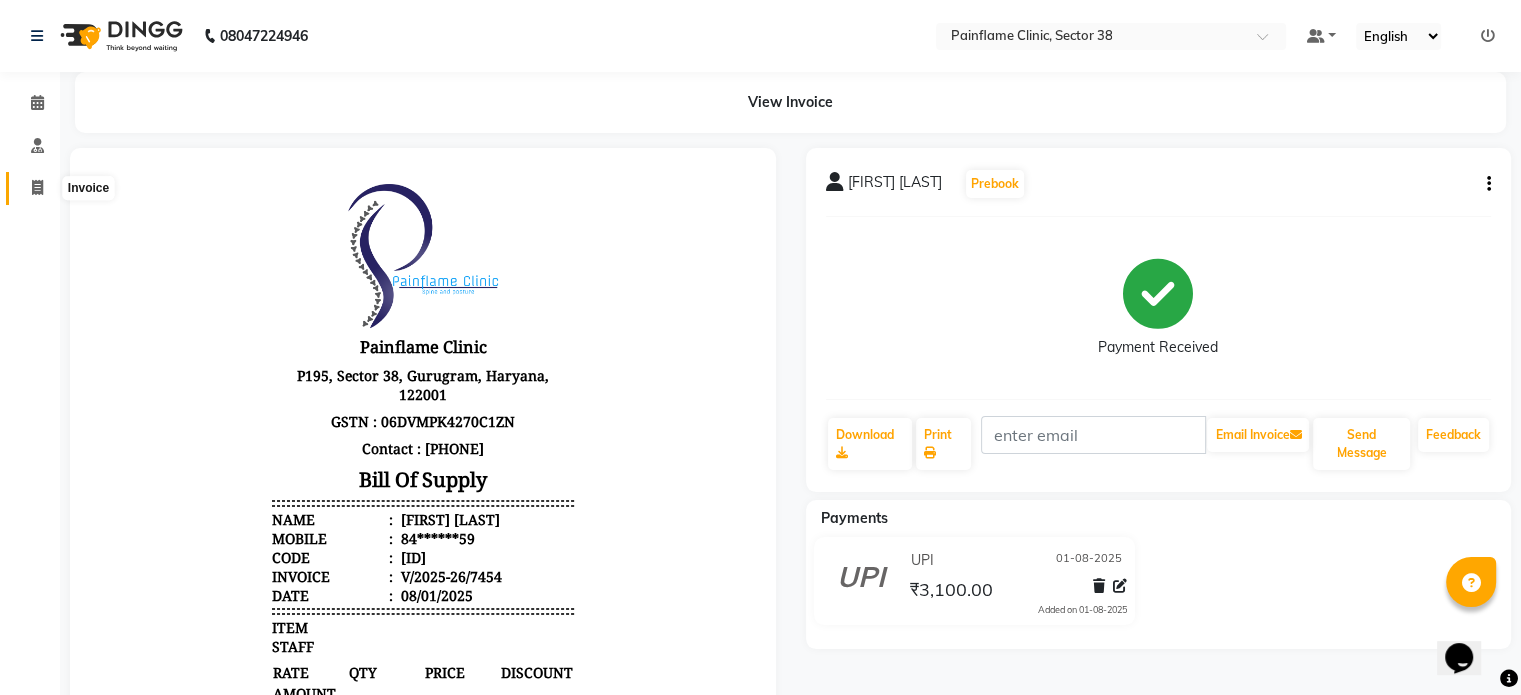 click 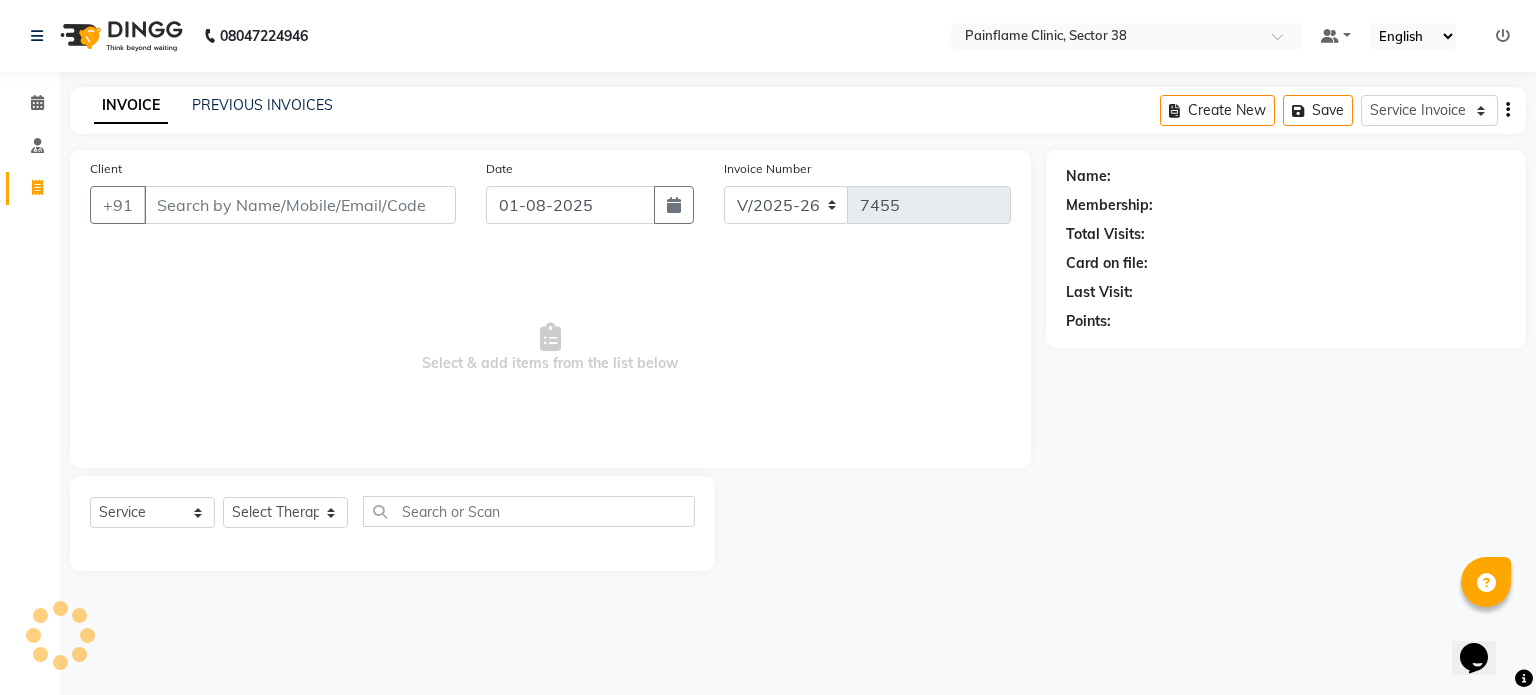 click on "Client" at bounding box center (300, 205) 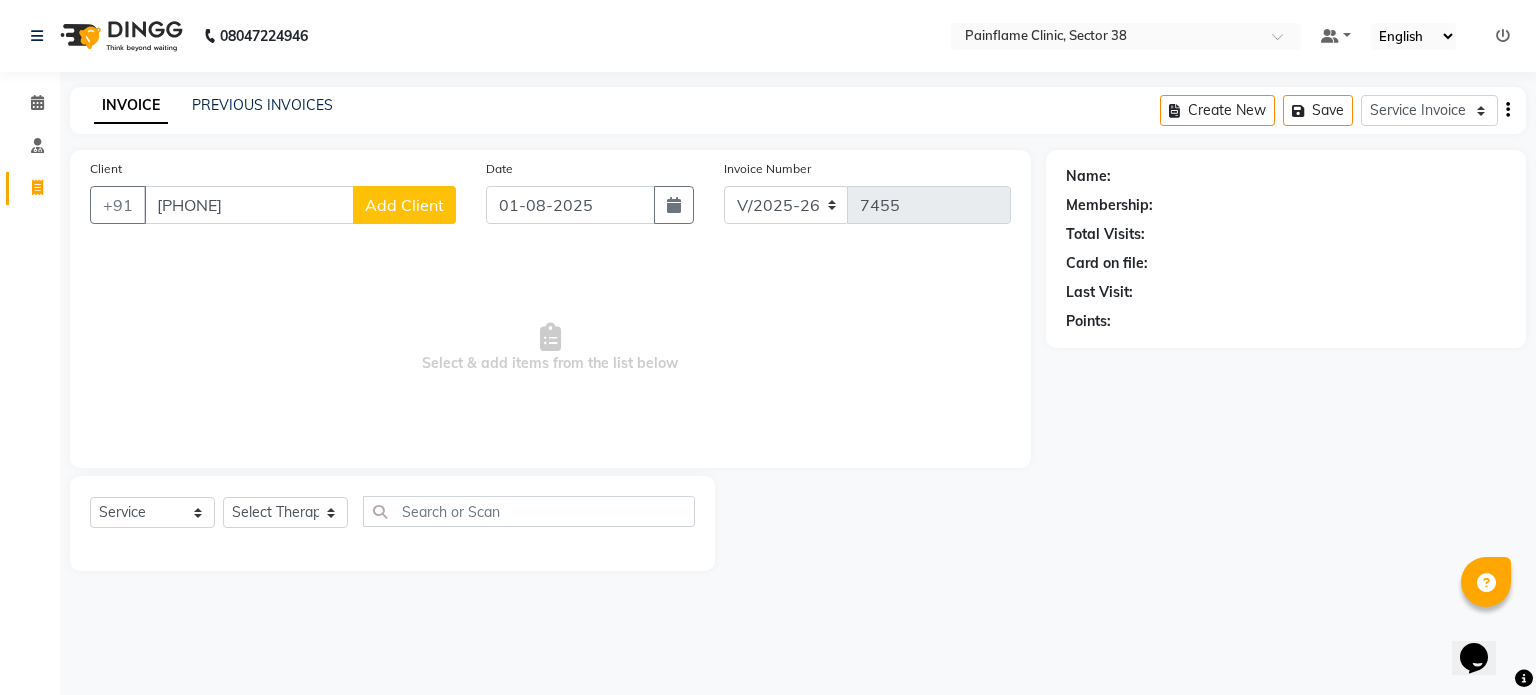 click on "Add Client" 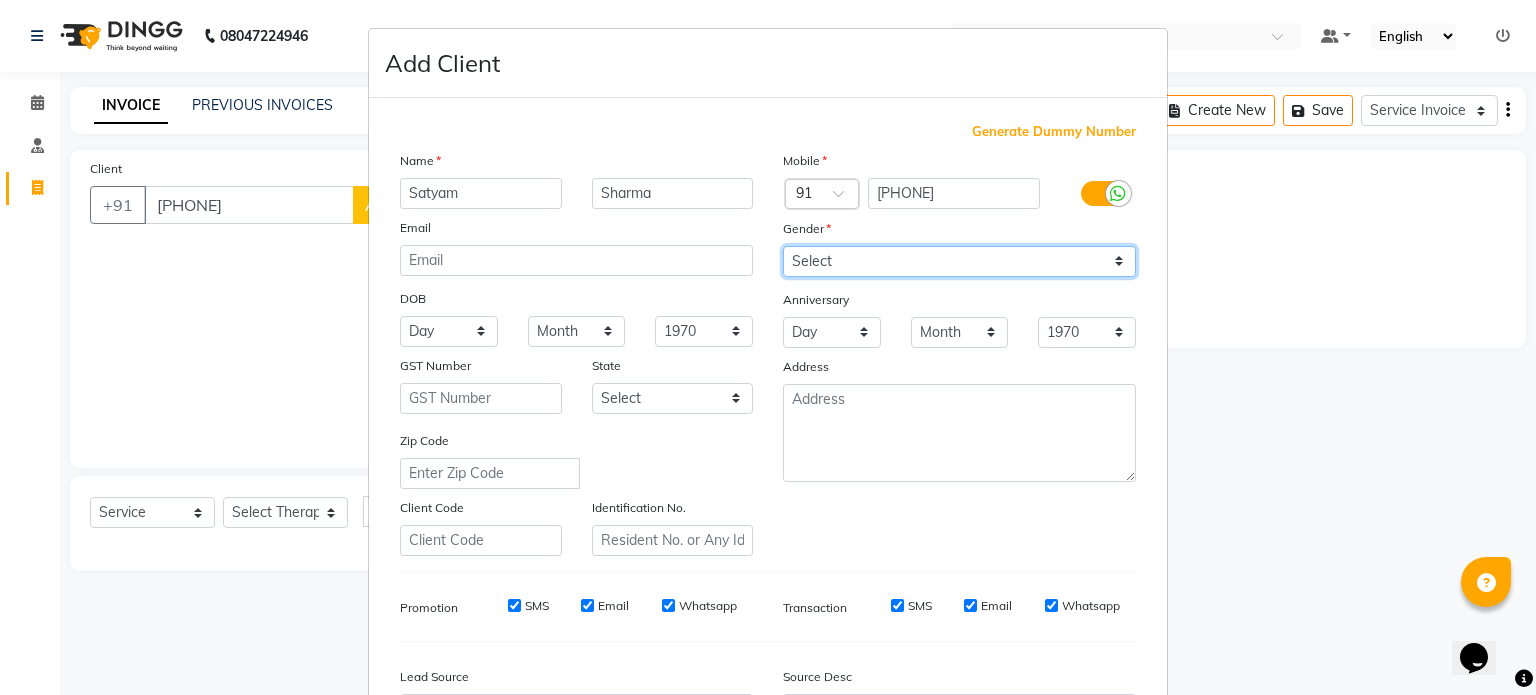 click on "Select Male Female Other Prefer Not To Say" at bounding box center [959, 261] 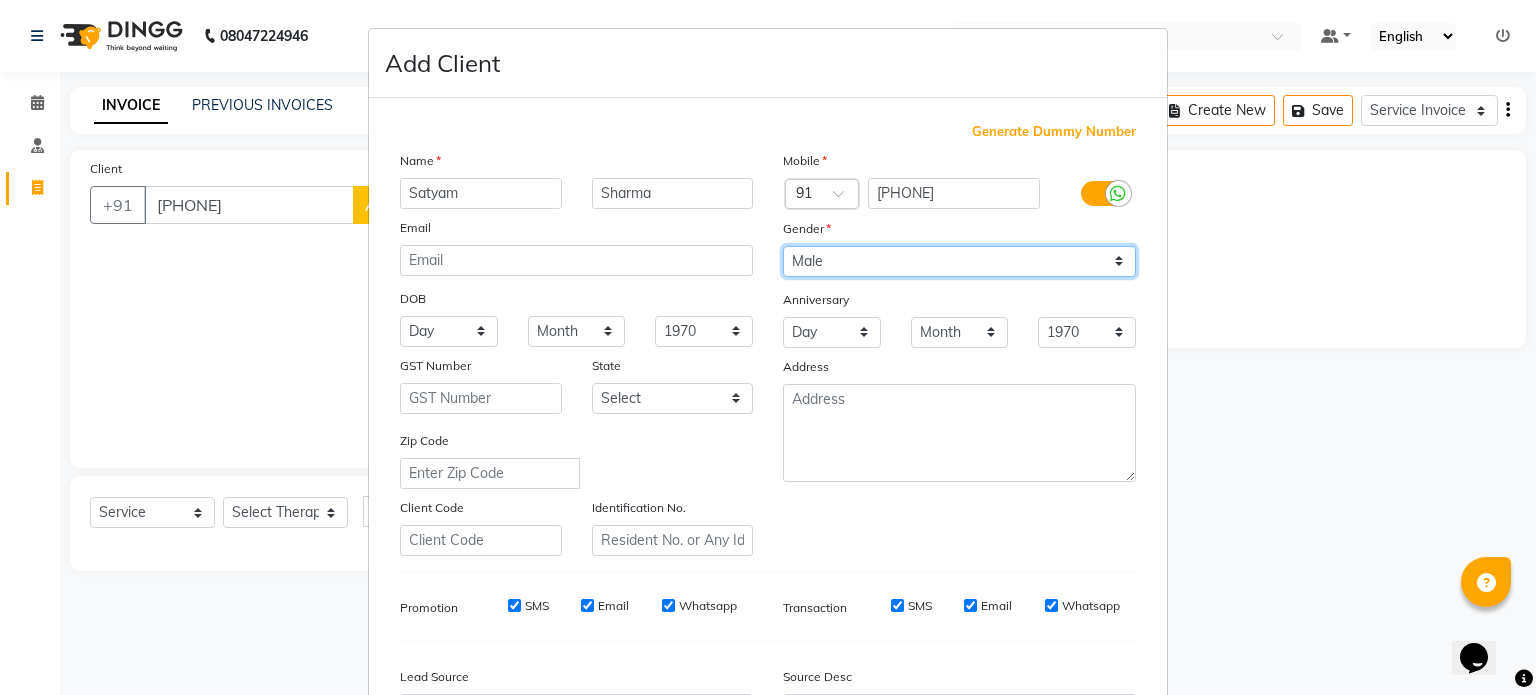 click on "Select Male Female Other Prefer Not To Say" at bounding box center [959, 261] 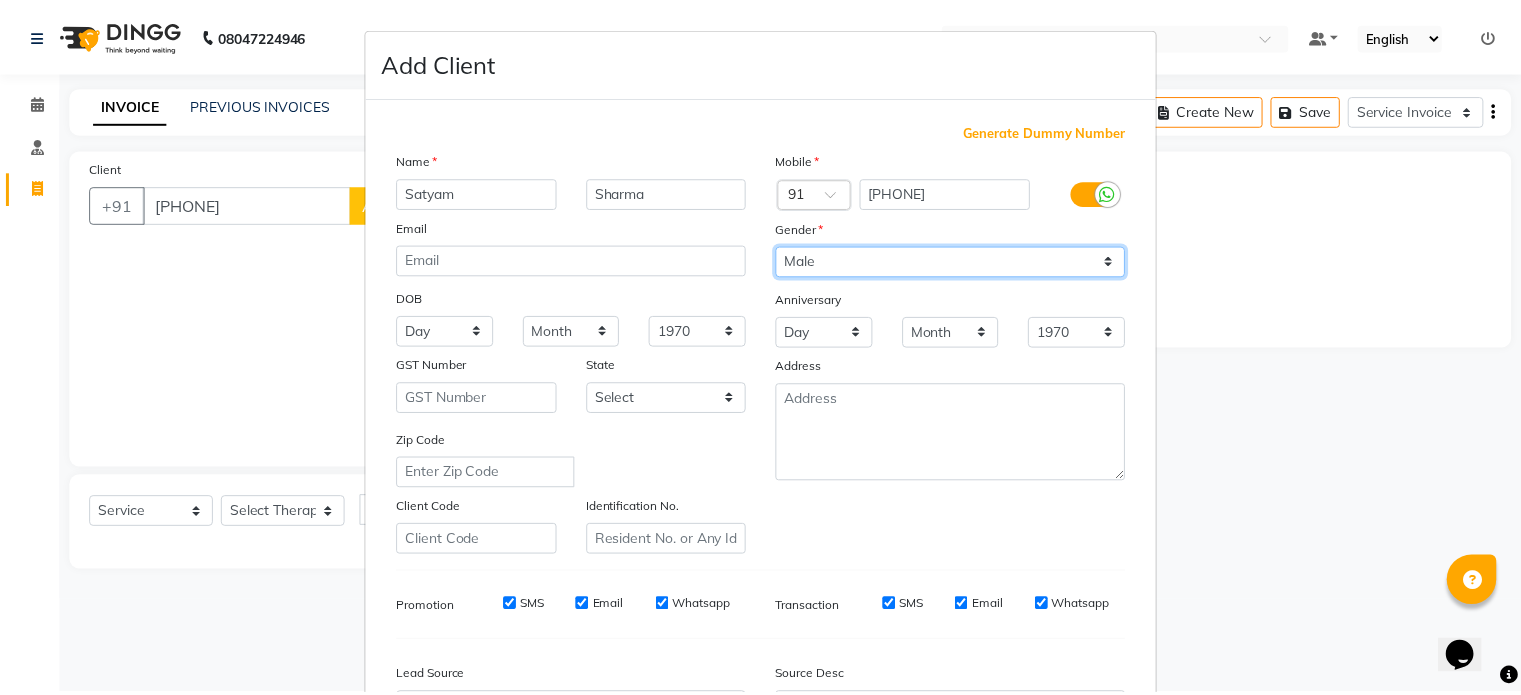 scroll, scrollTop: 237, scrollLeft: 0, axis: vertical 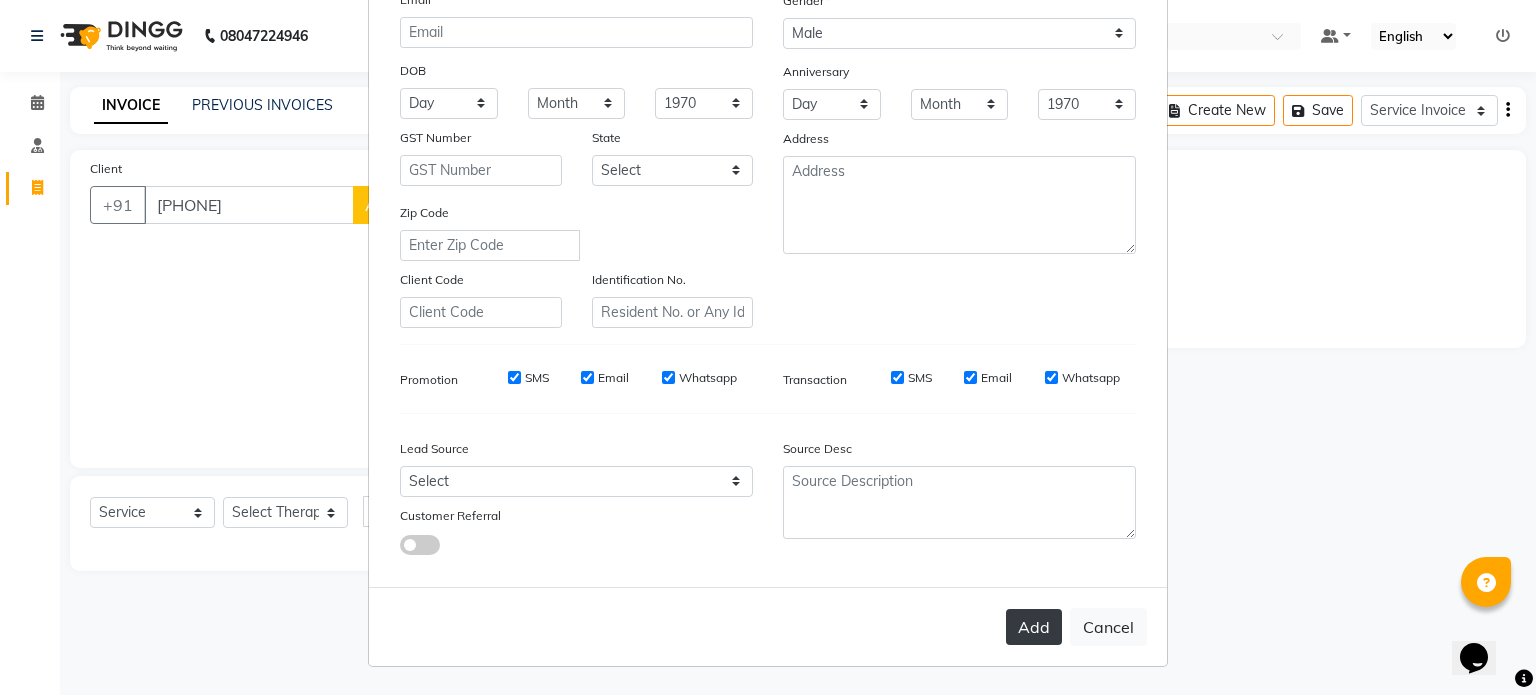 click on "Add" at bounding box center [1034, 627] 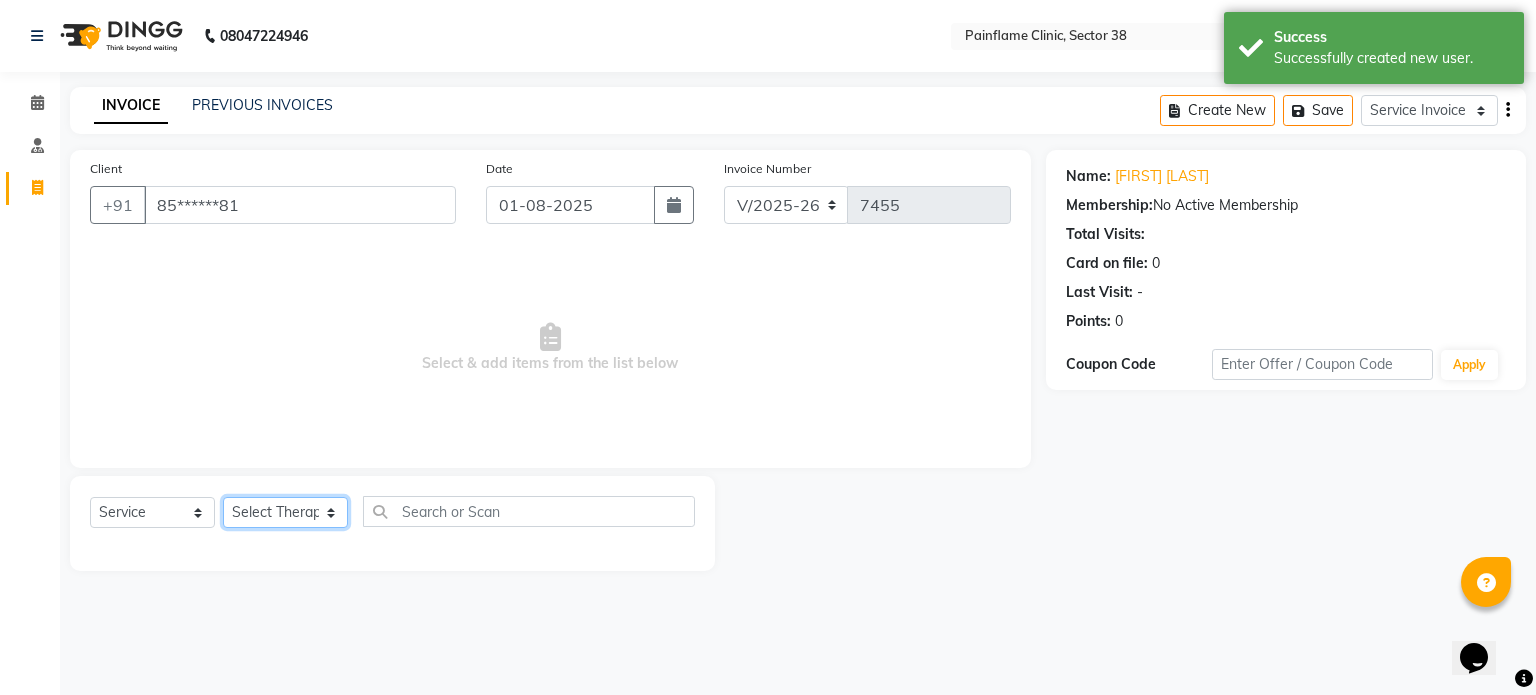click on "Select Therapist Dr Durgesh Dr Harish Dr Ranjana Dr Saurabh Dr. Suraj Dr. Tejpal Mehlawat KUSHAL MOHIT SEMWAL Nancy Singhai Reception 1  Reception 2 Reception 3" 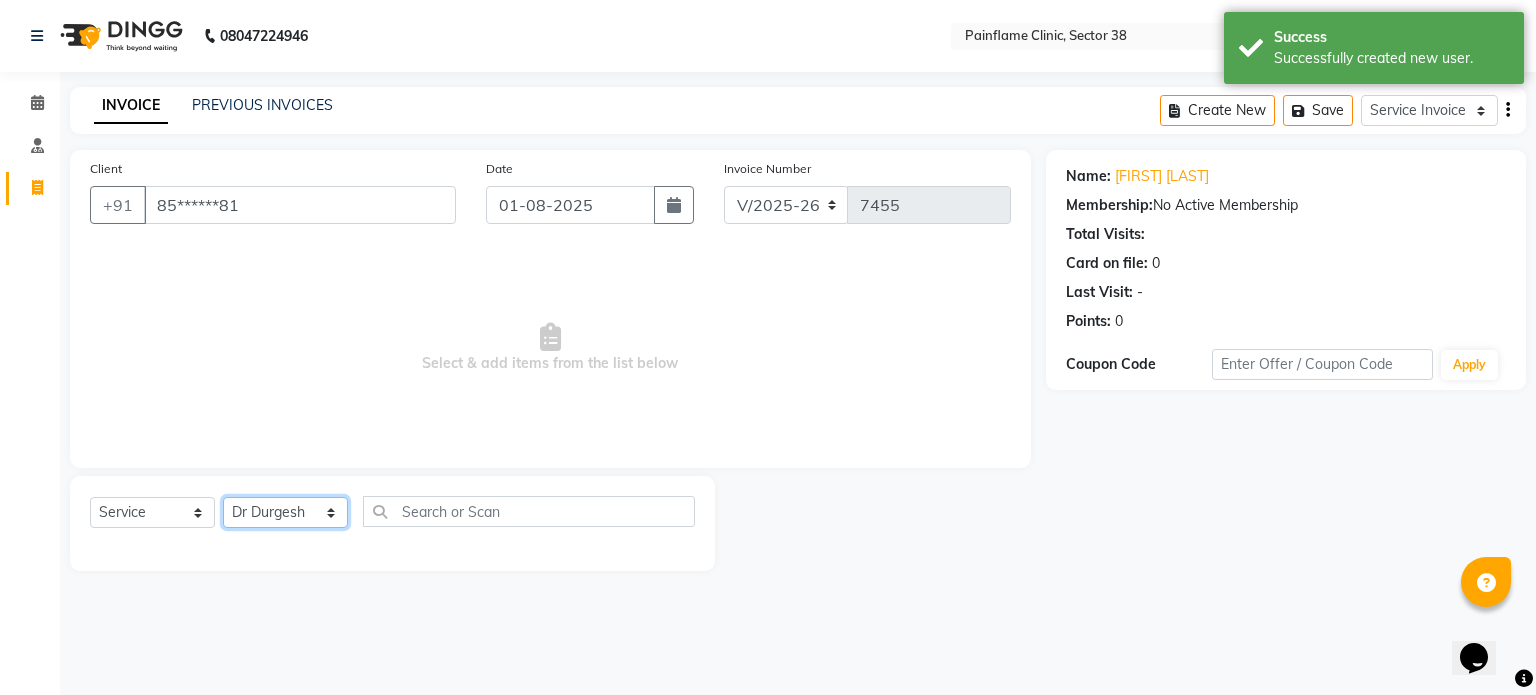 click on "Select Therapist Dr Durgesh Dr Harish Dr Ranjana Dr Saurabh Dr. Suraj Dr. Tejpal Mehlawat KUSHAL MOHIT SEMWAL Nancy Singhai Reception 1  Reception 2 Reception 3" 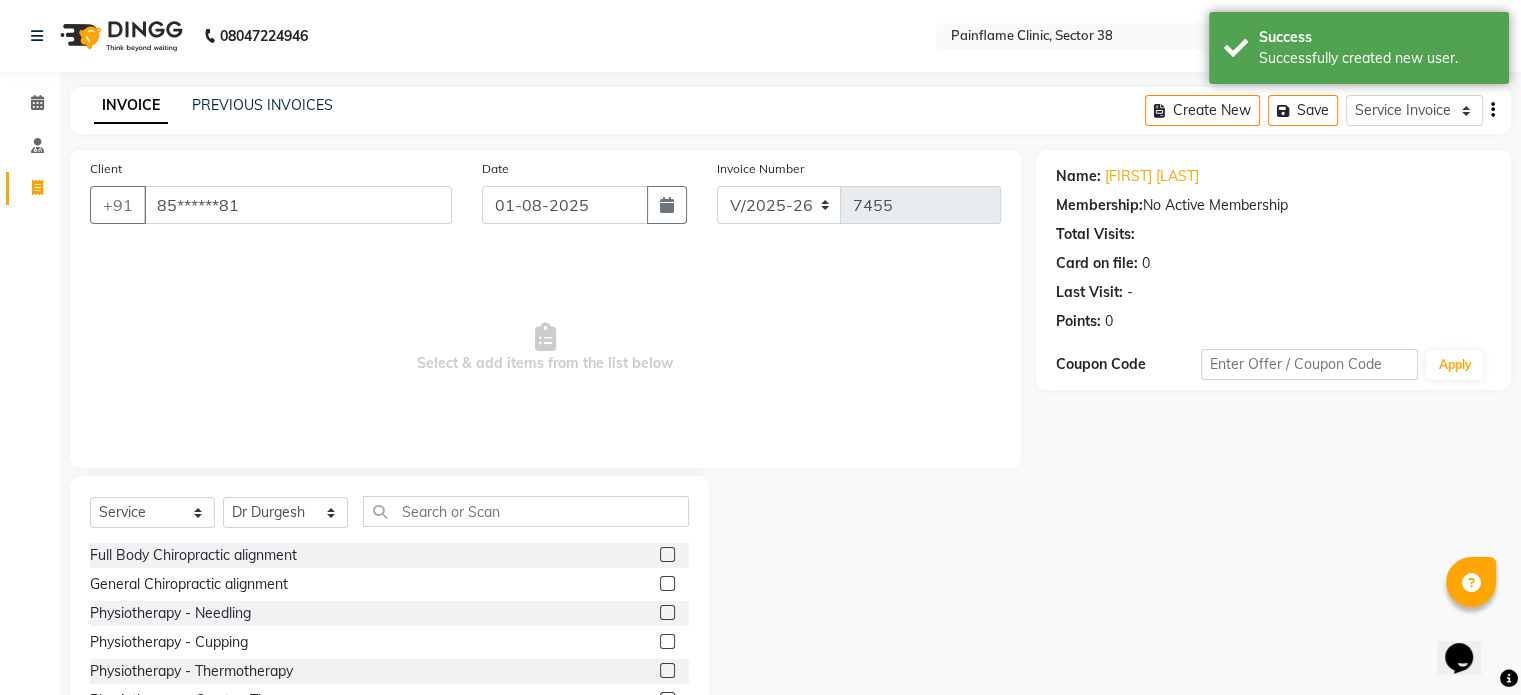 click 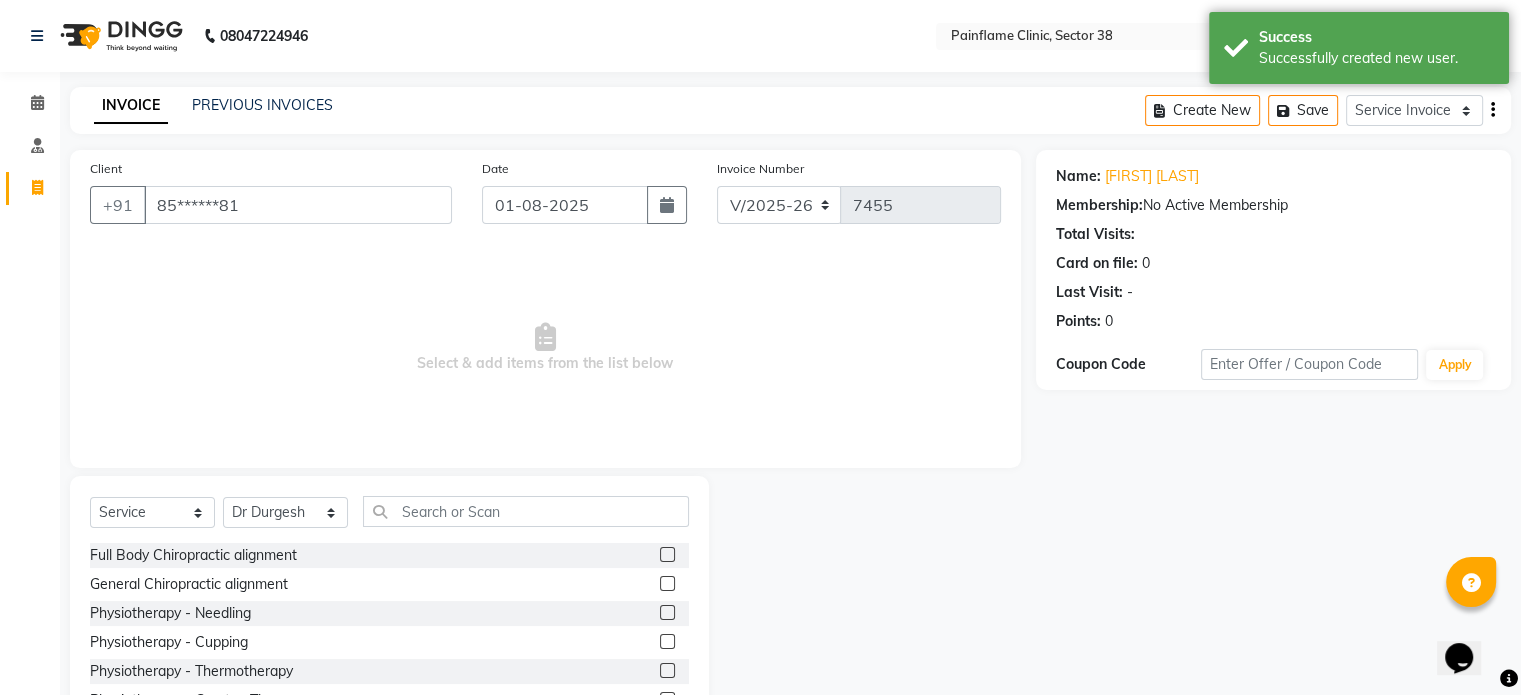 click at bounding box center (666, 584) 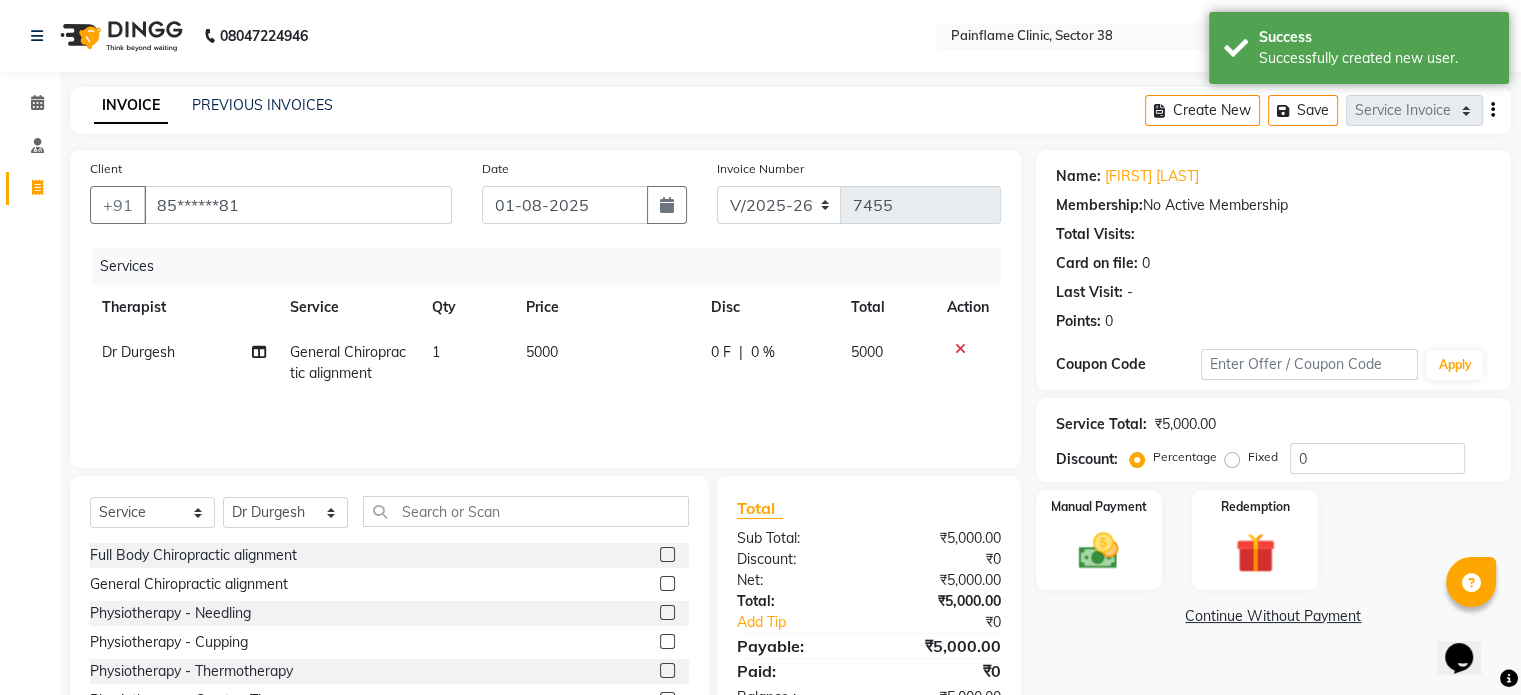 click on "5000" 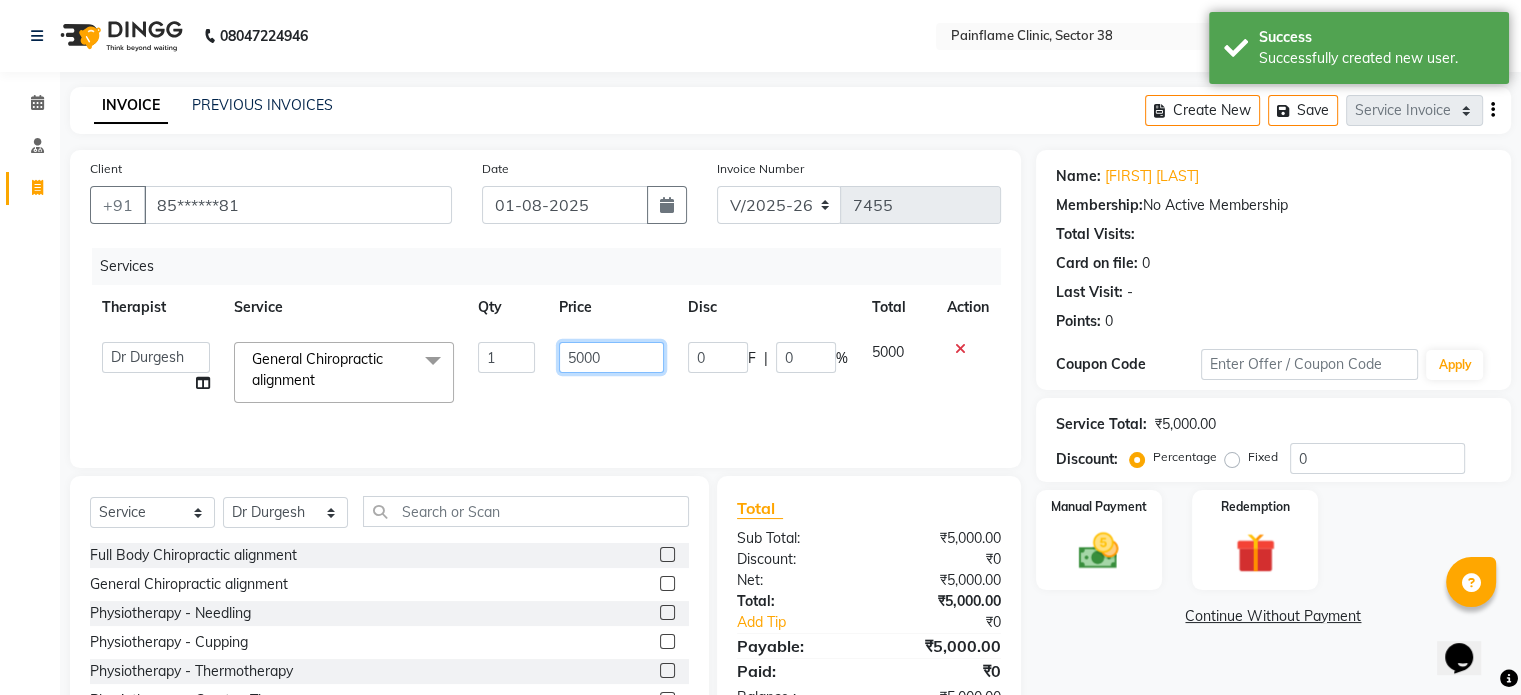 click on "5000" 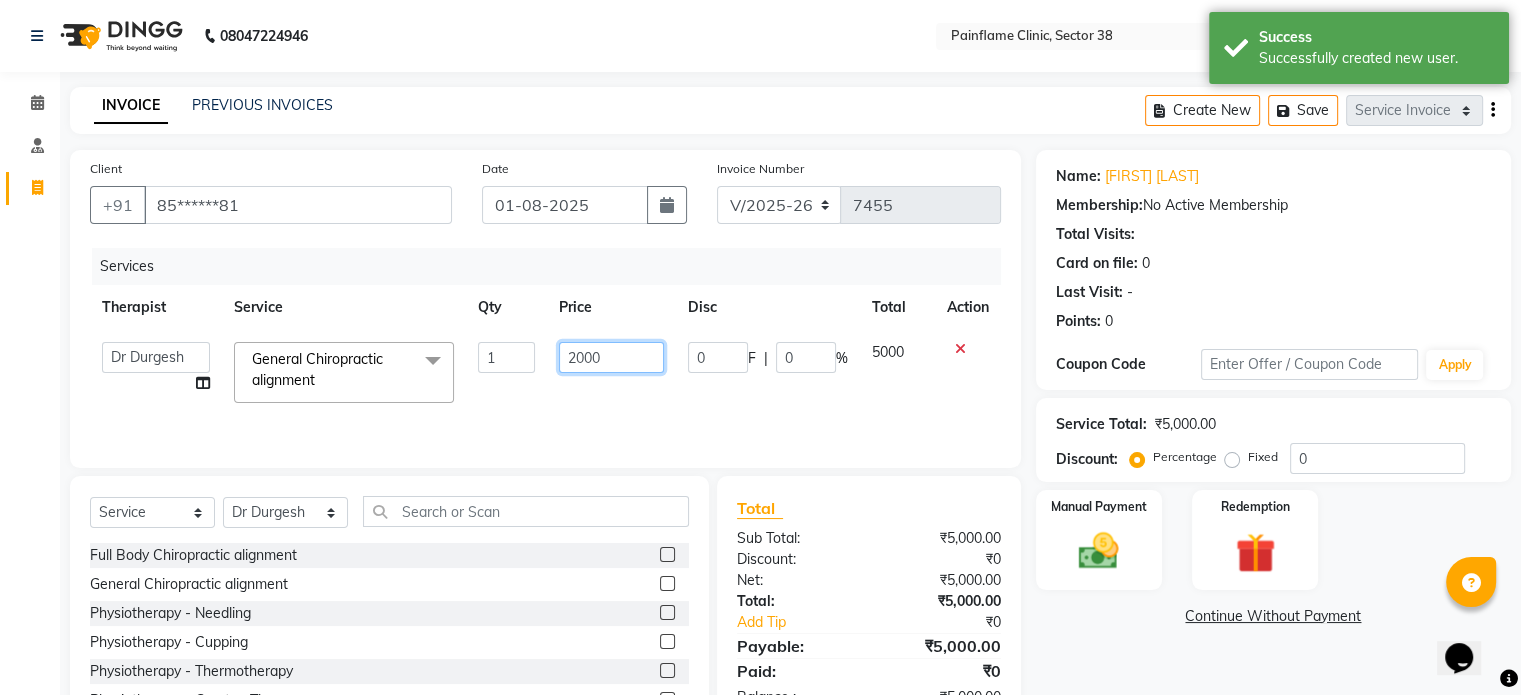 scroll, scrollTop: 119, scrollLeft: 0, axis: vertical 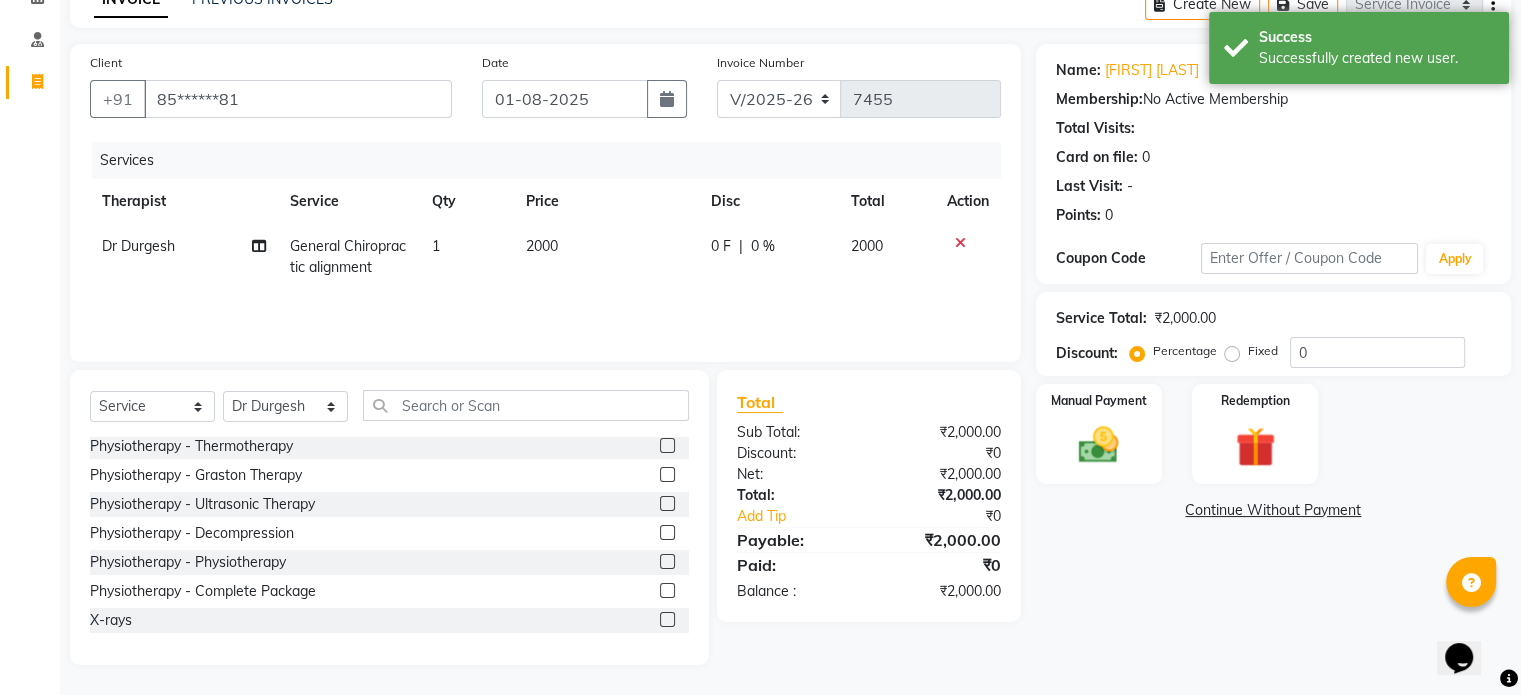 click 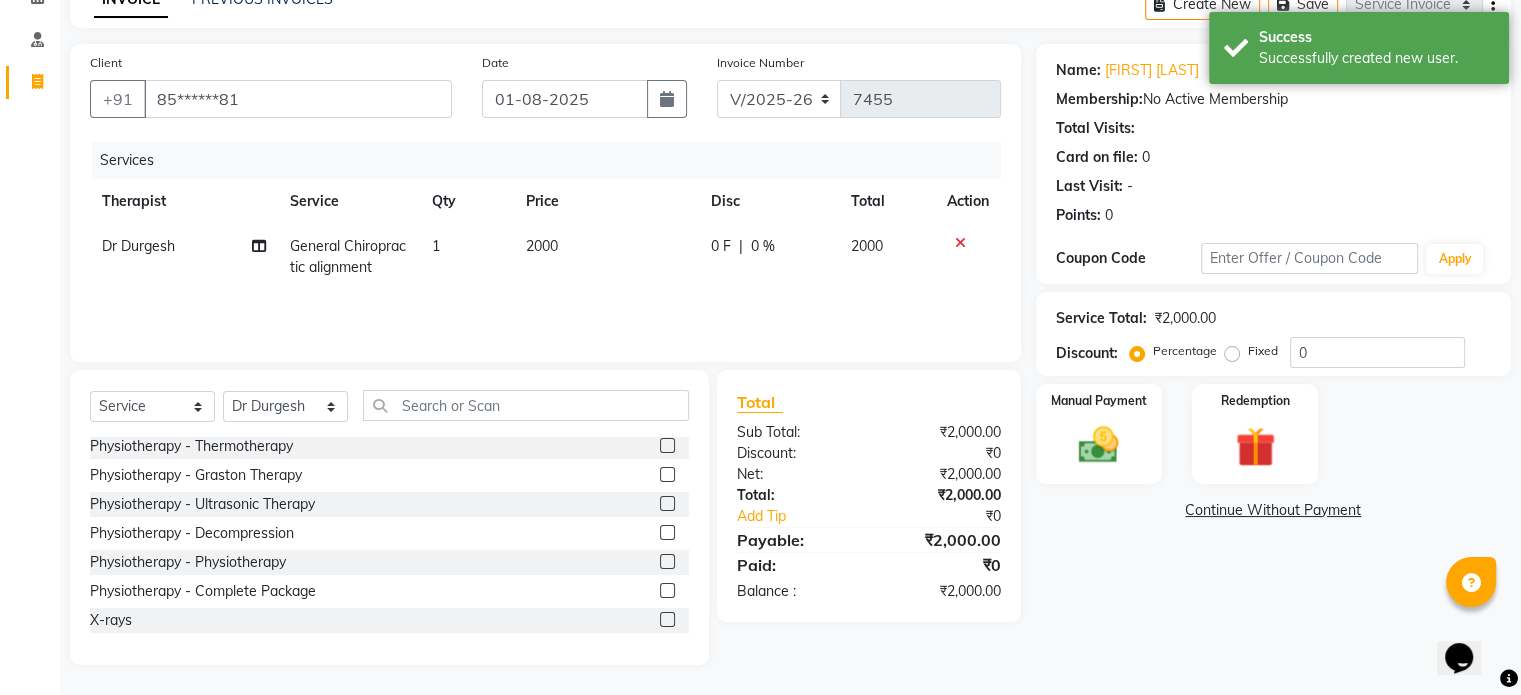click at bounding box center [666, 620] 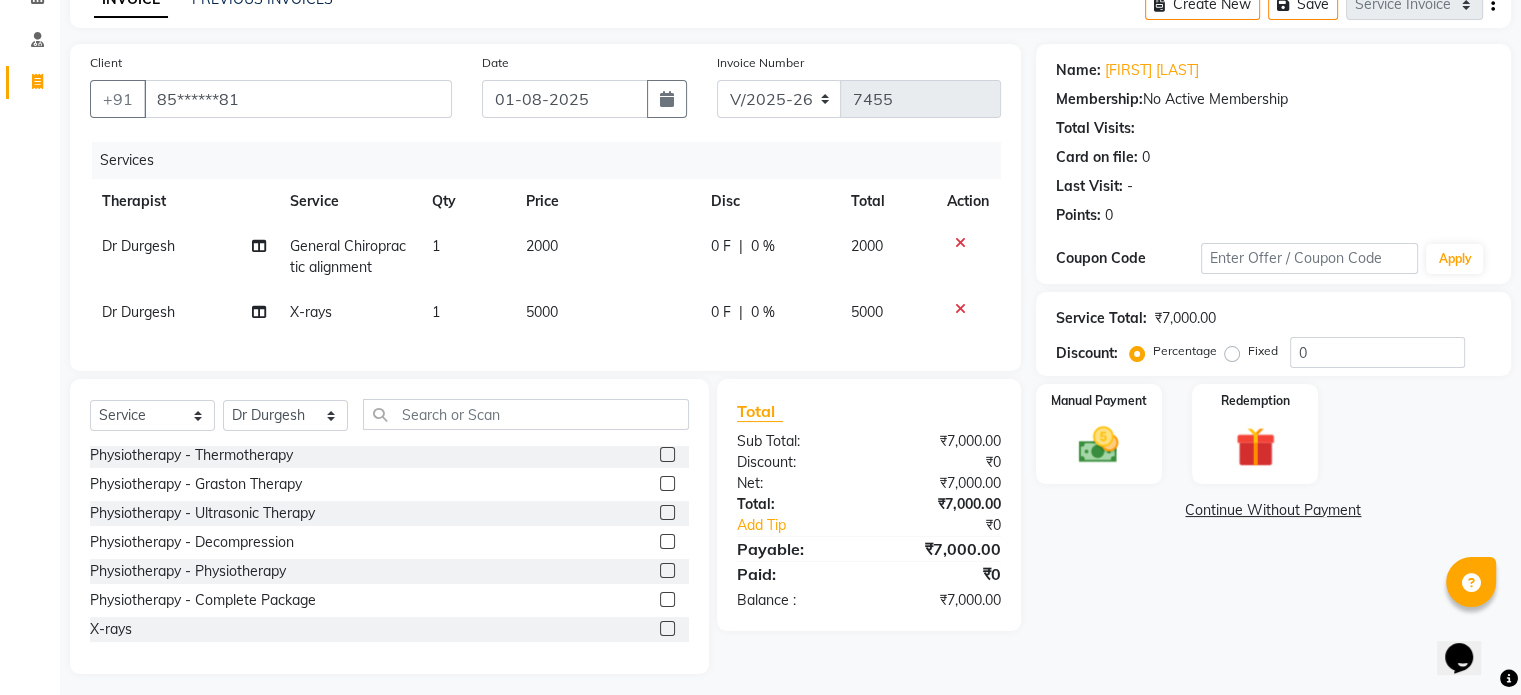 click on "5000" 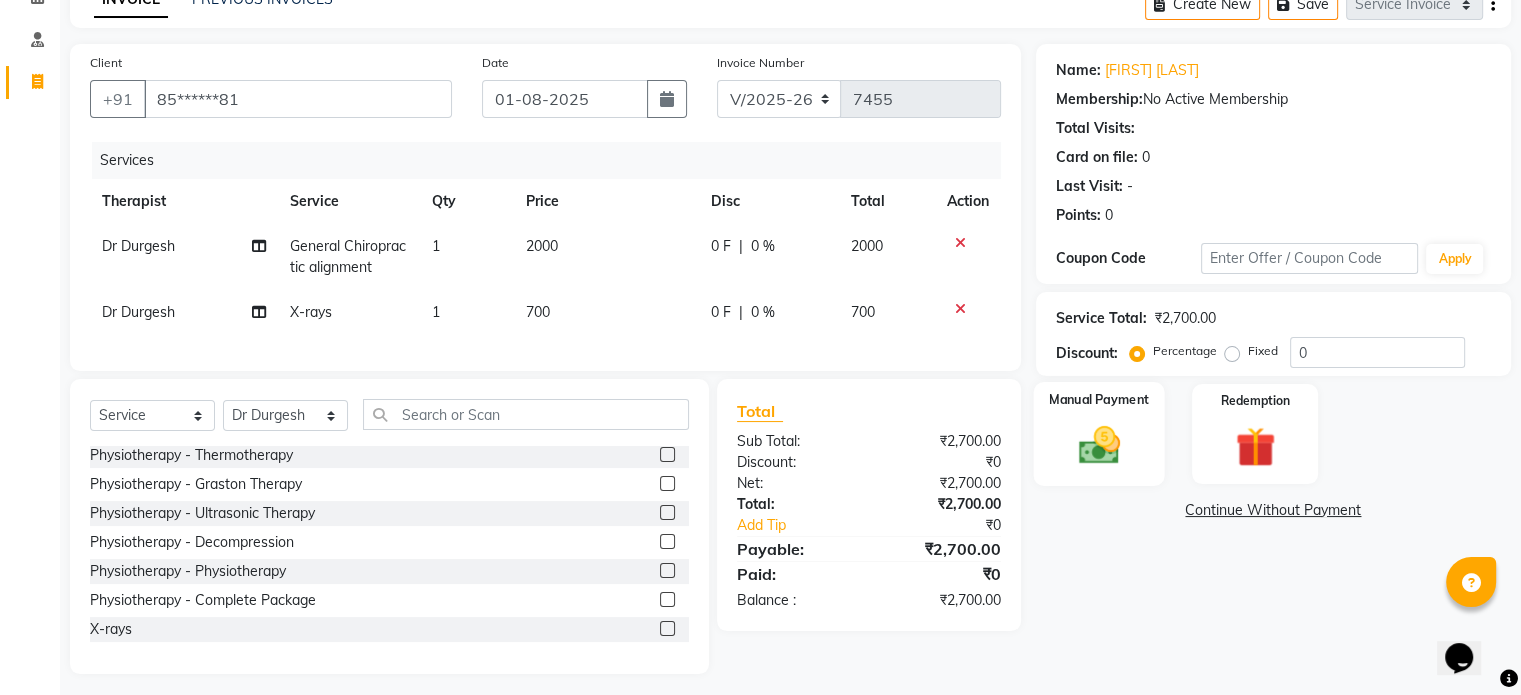click 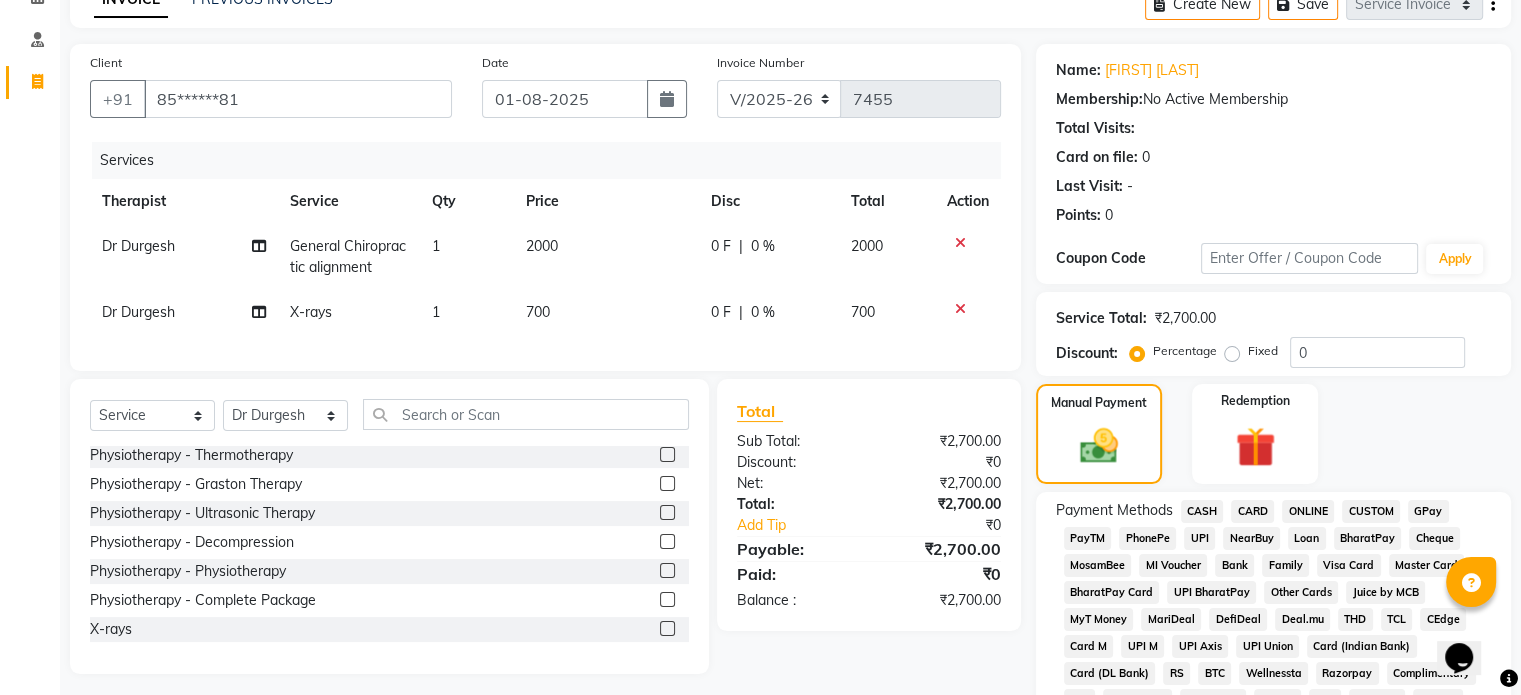 click on "CARD" 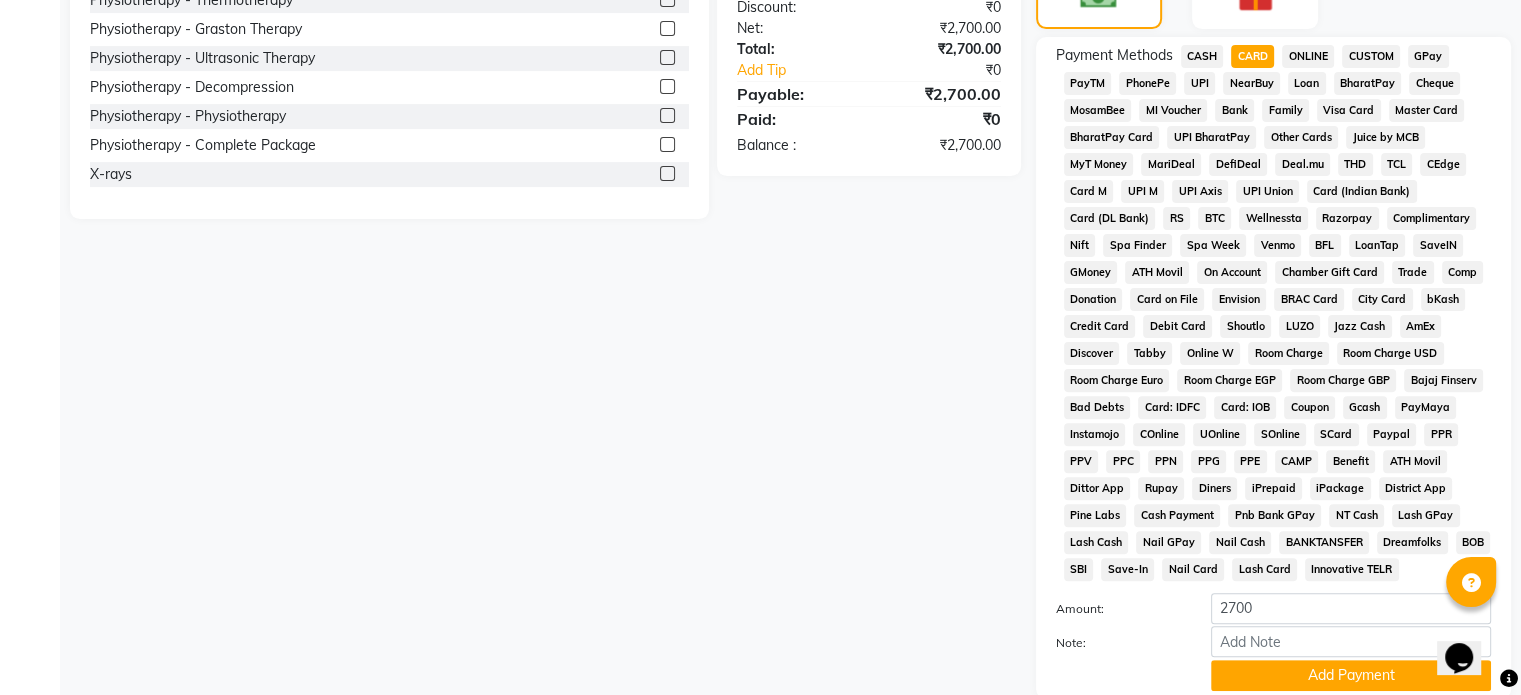 scroll, scrollTop: 652, scrollLeft: 0, axis: vertical 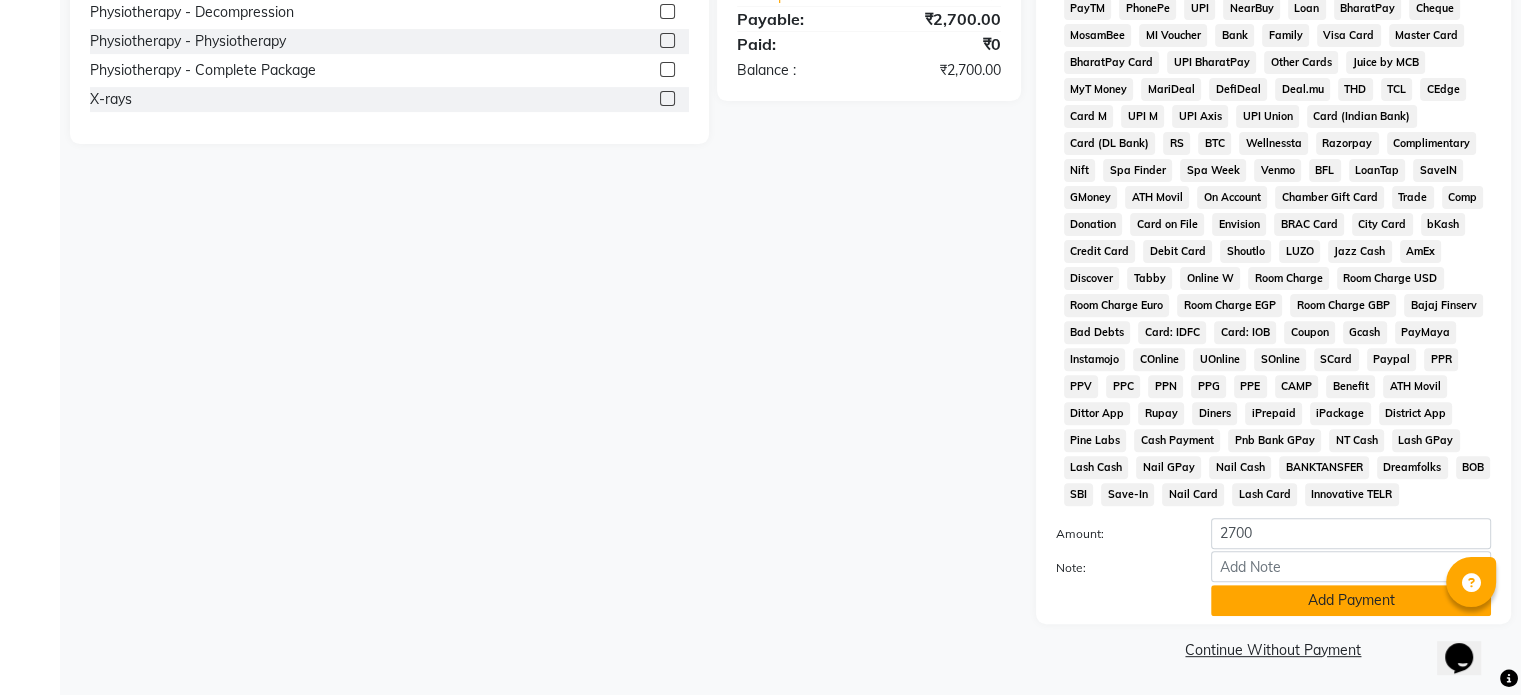 click on "Add Payment" 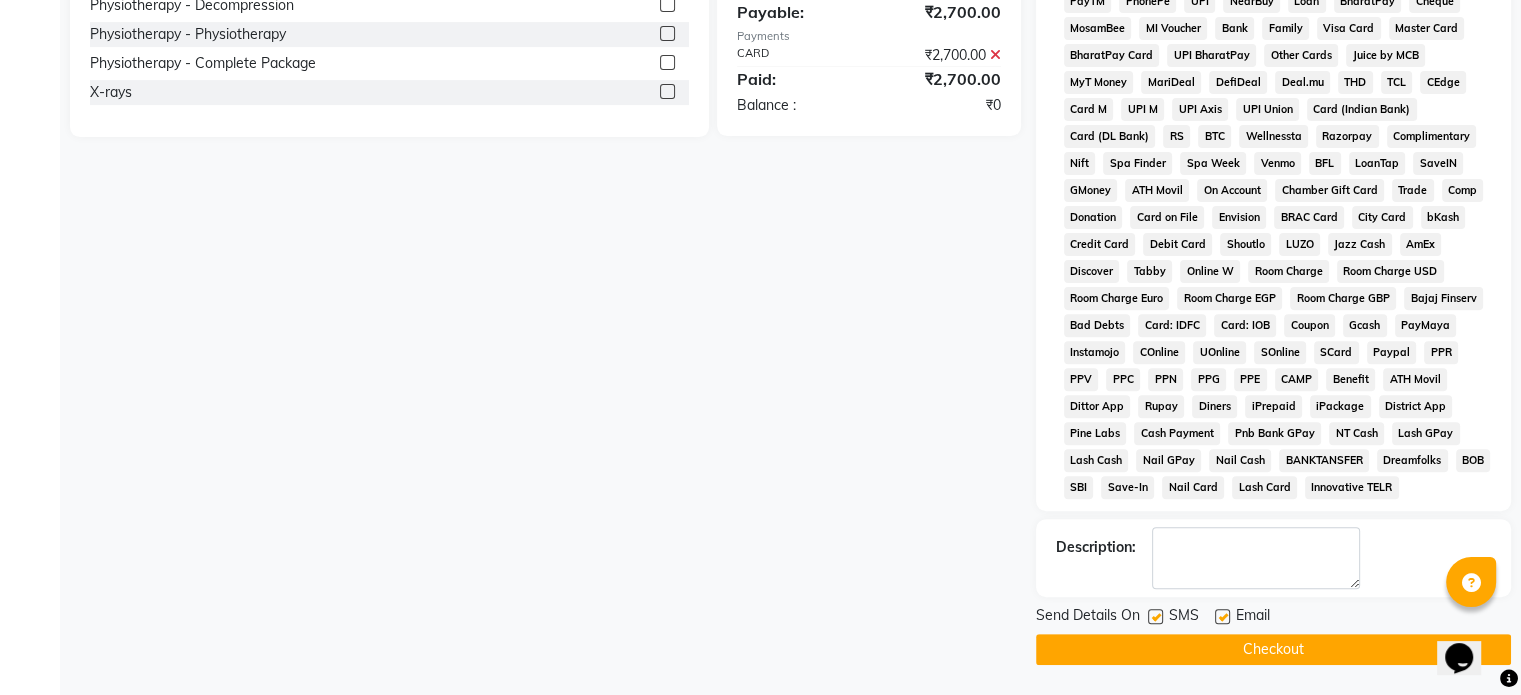click 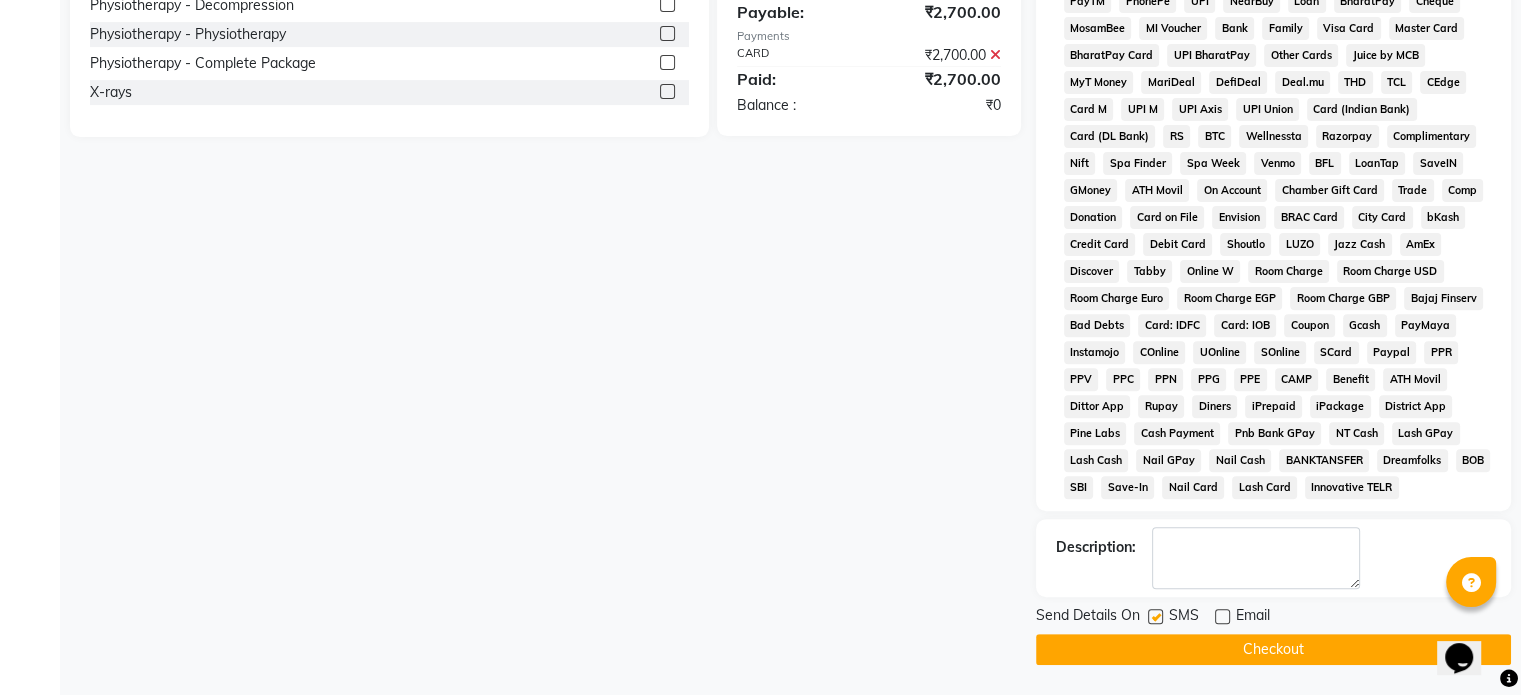 click 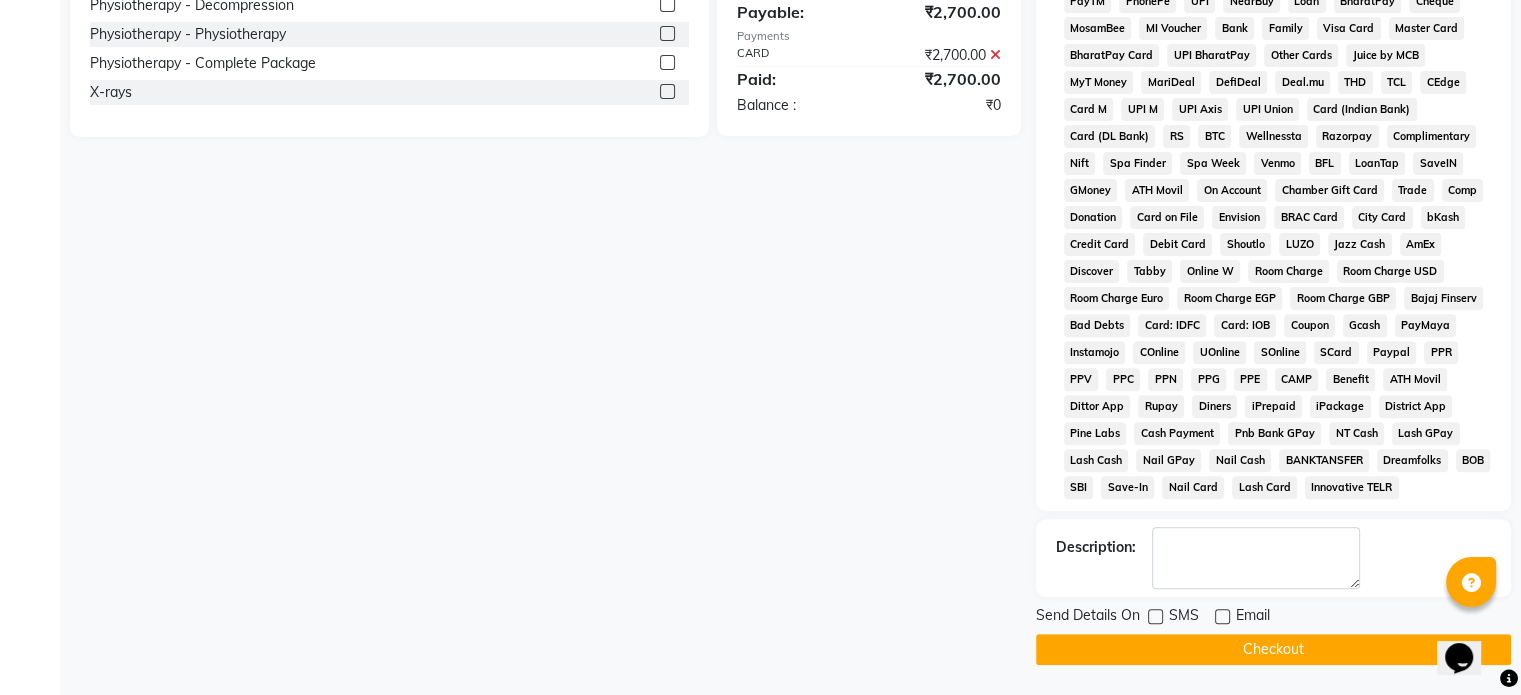 click on "Checkout" 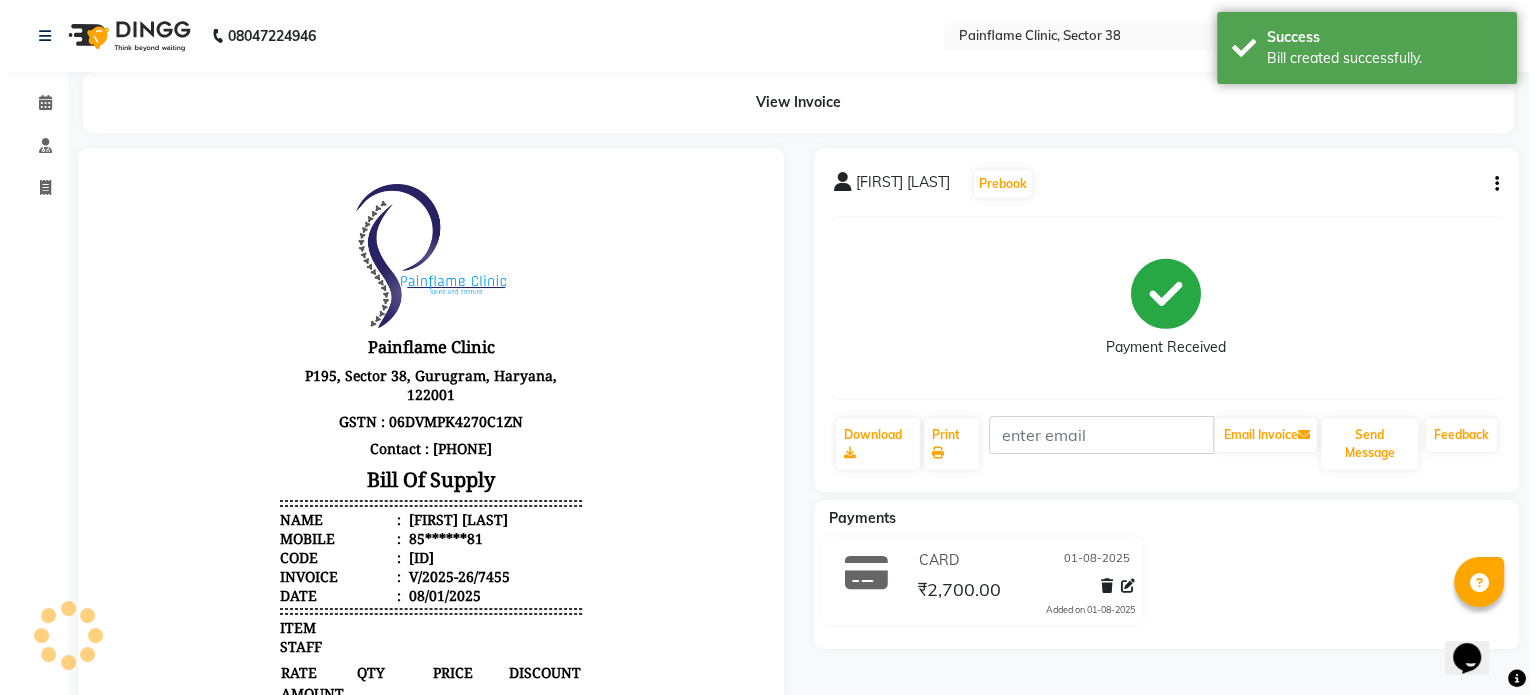 scroll, scrollTop: 0, scrollLeft: 0, axis: both 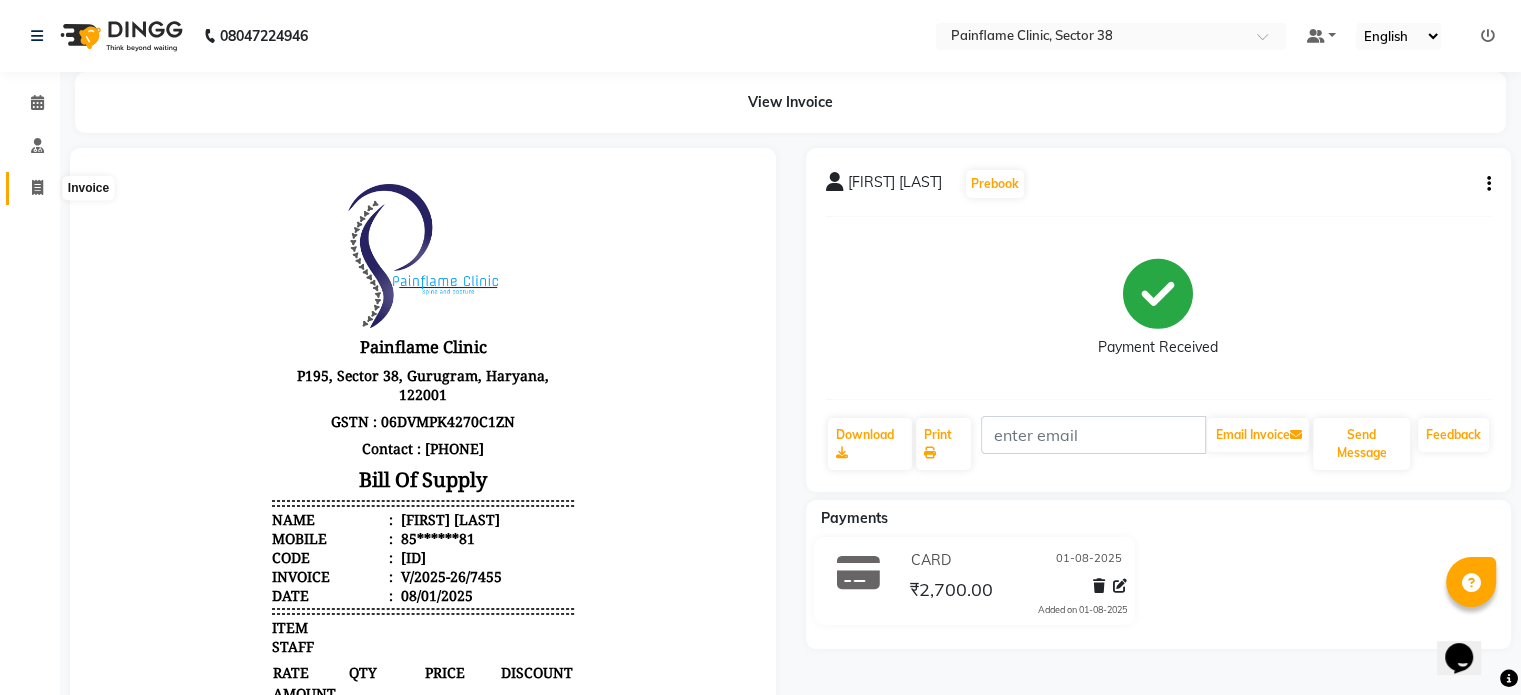 click 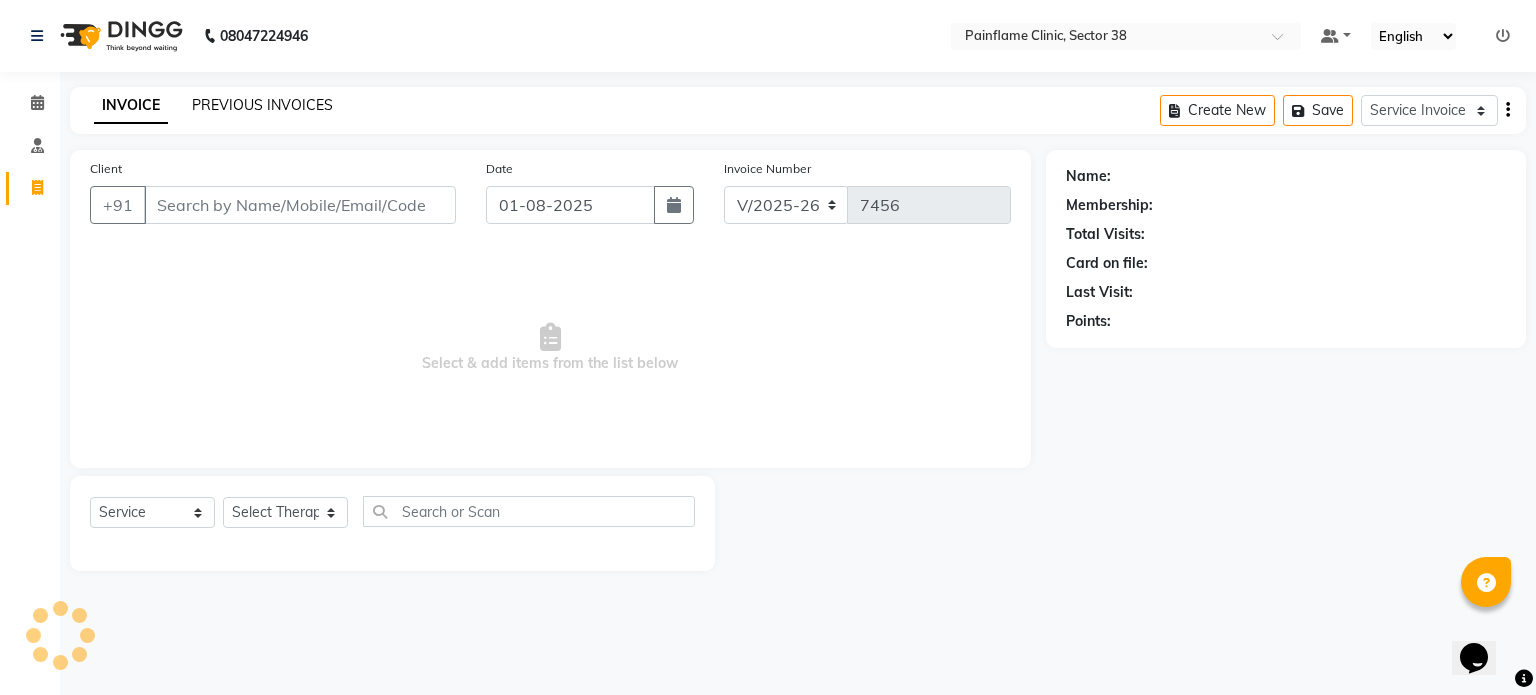 click on "PREVIOUS INVOICES" 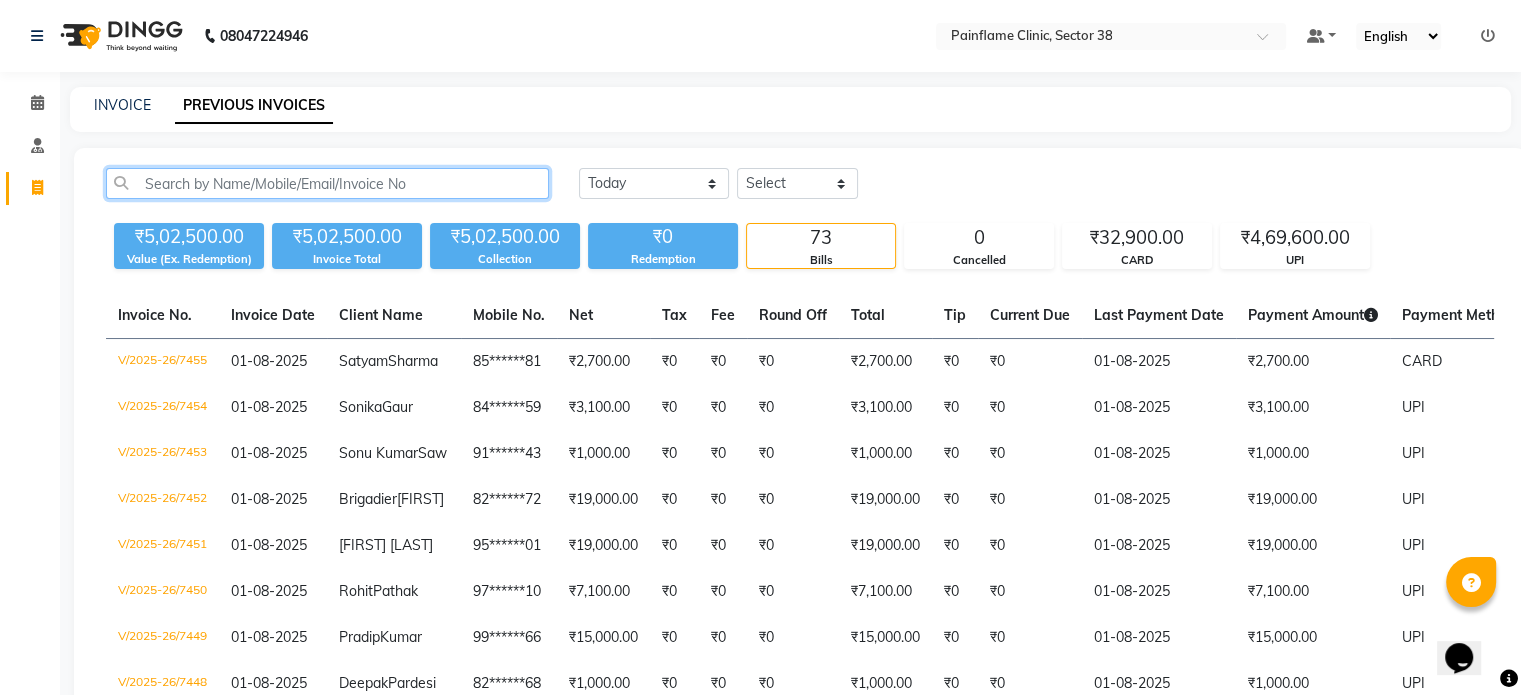 click 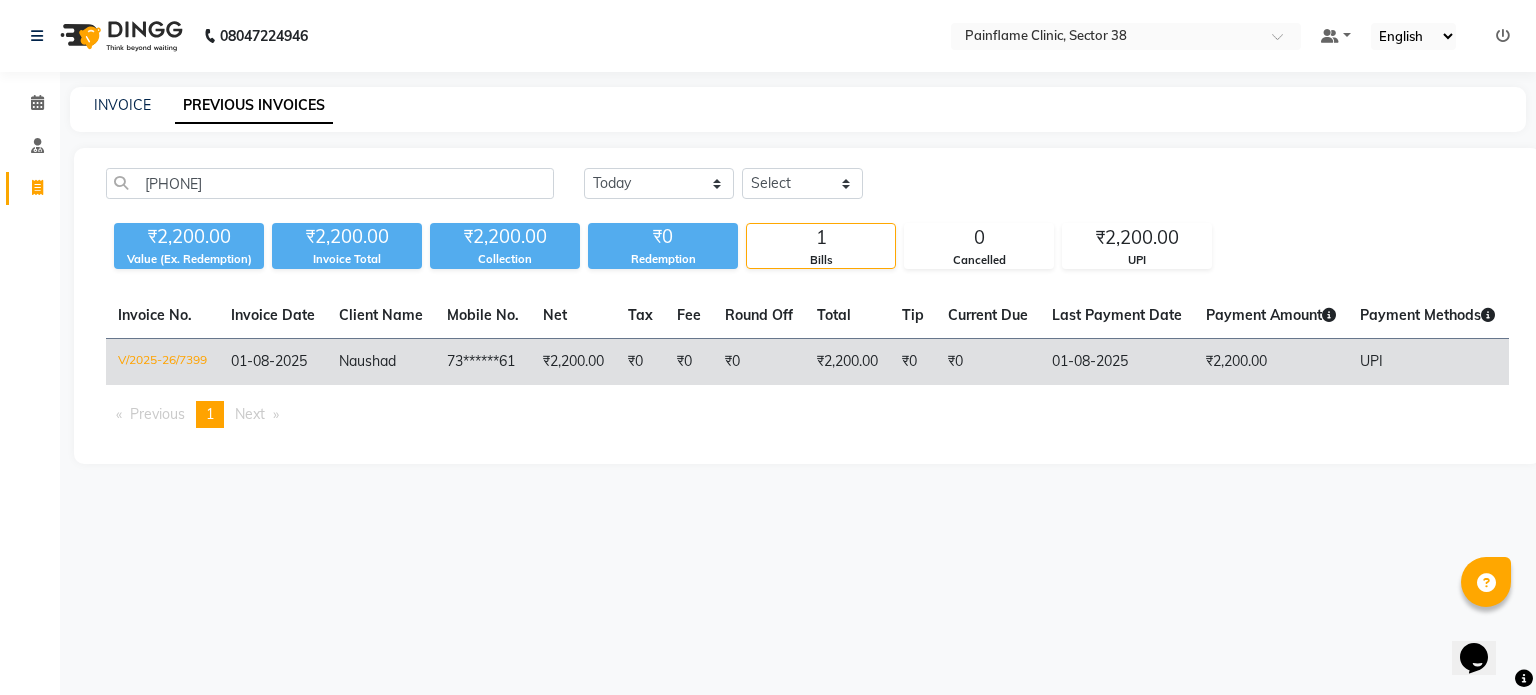 click on "₹2,200.00" 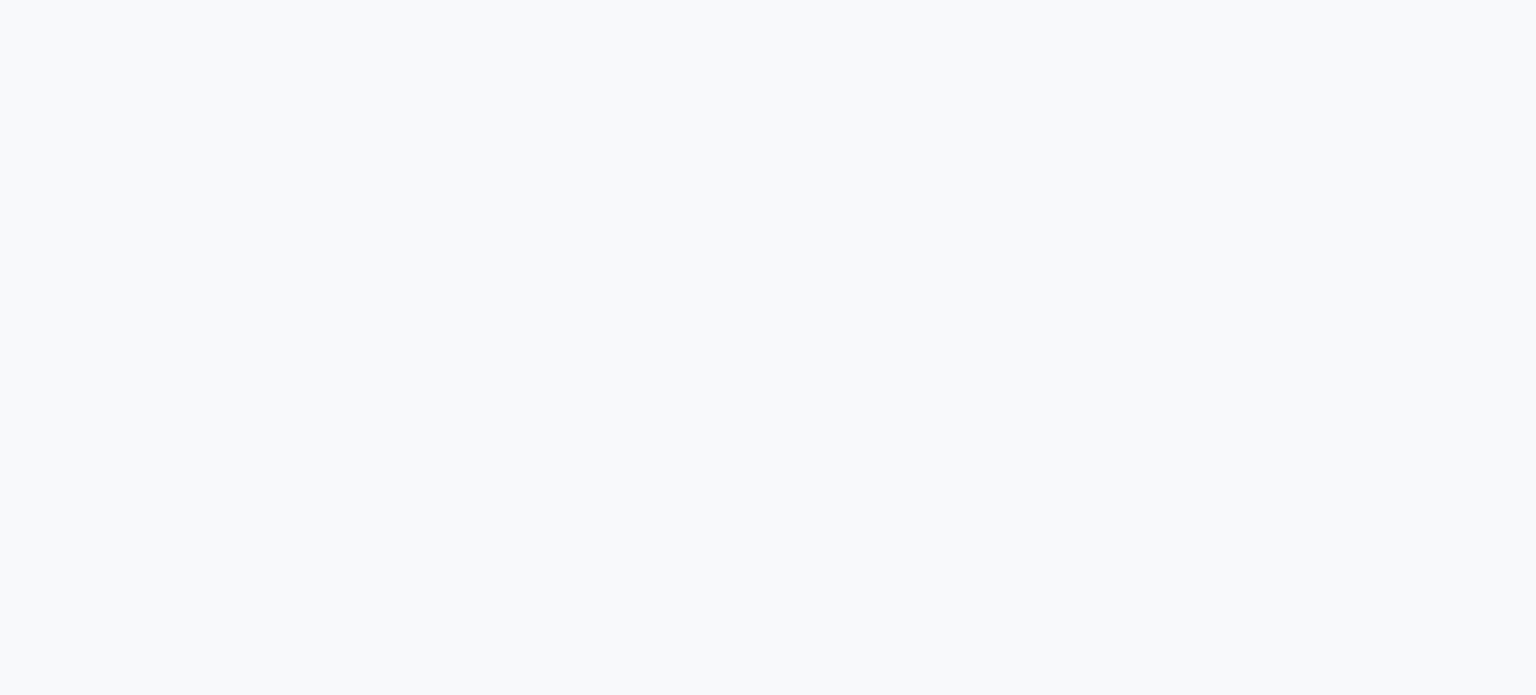 scroll, scrollTop: 0, scrollLeft: 0, axis: both 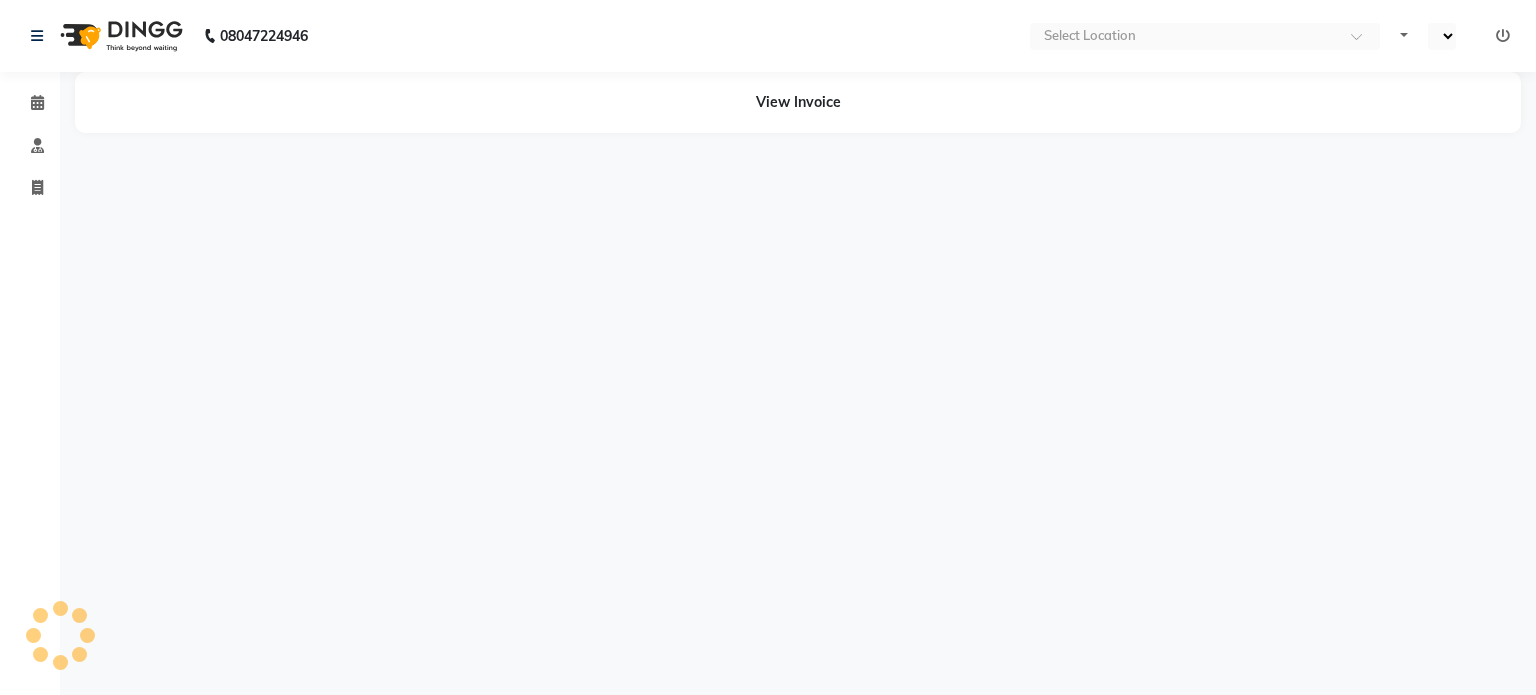 select on "en" 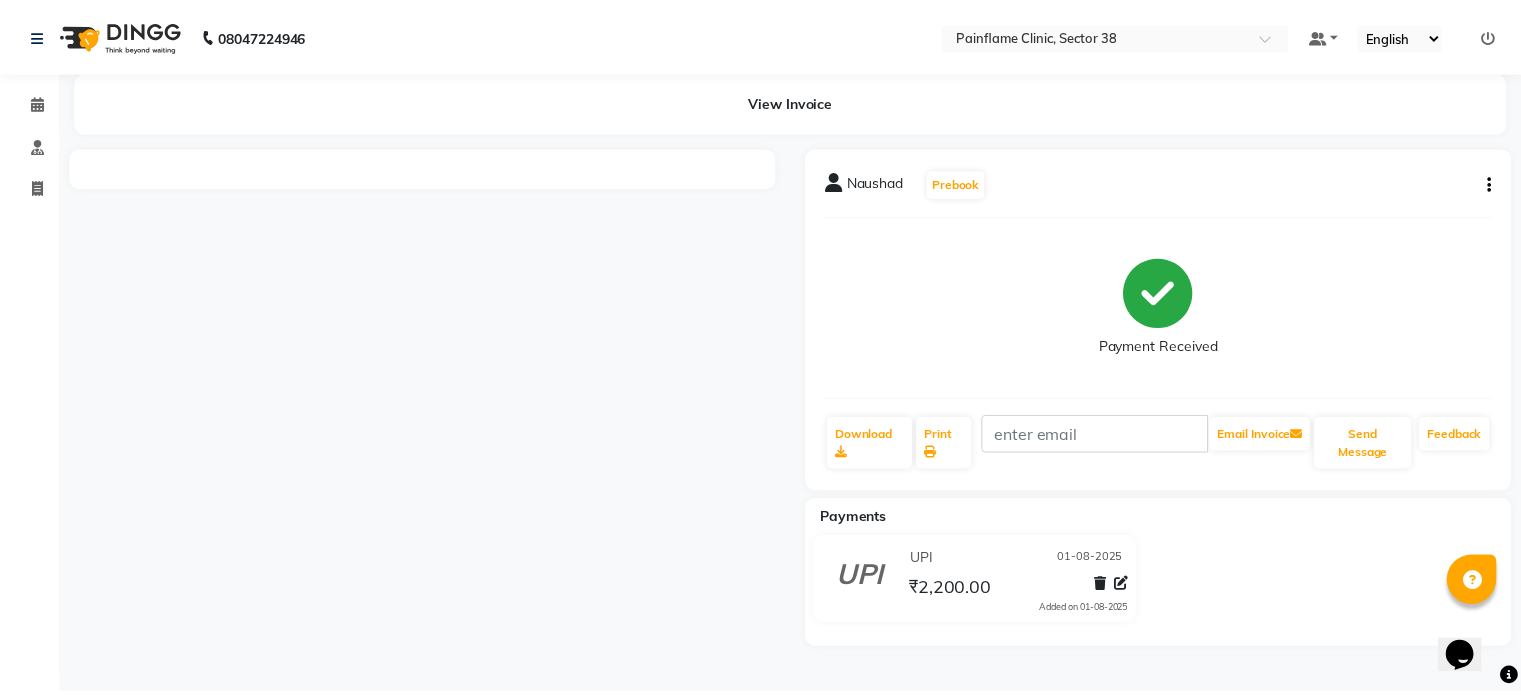 scroll, scrollTop: 0, scrollLeft: 0, axis: both 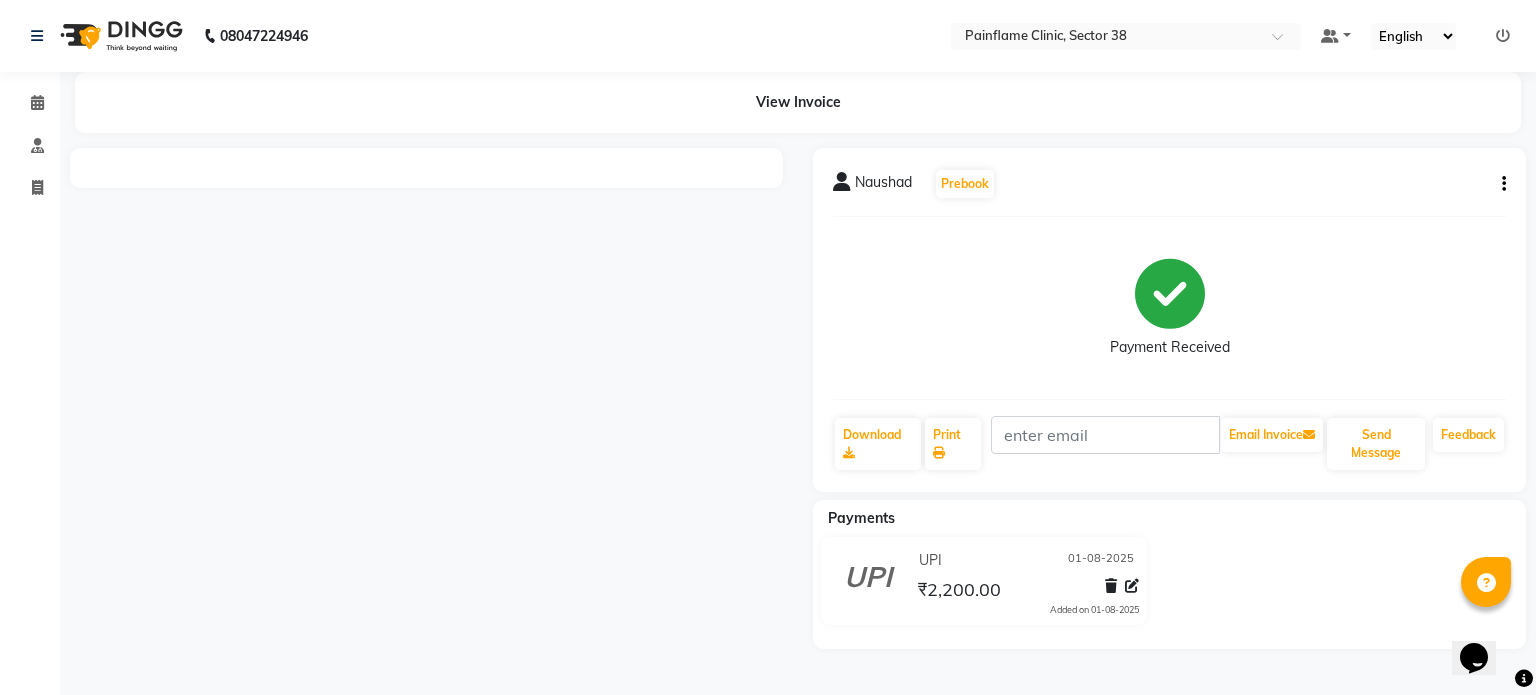 click 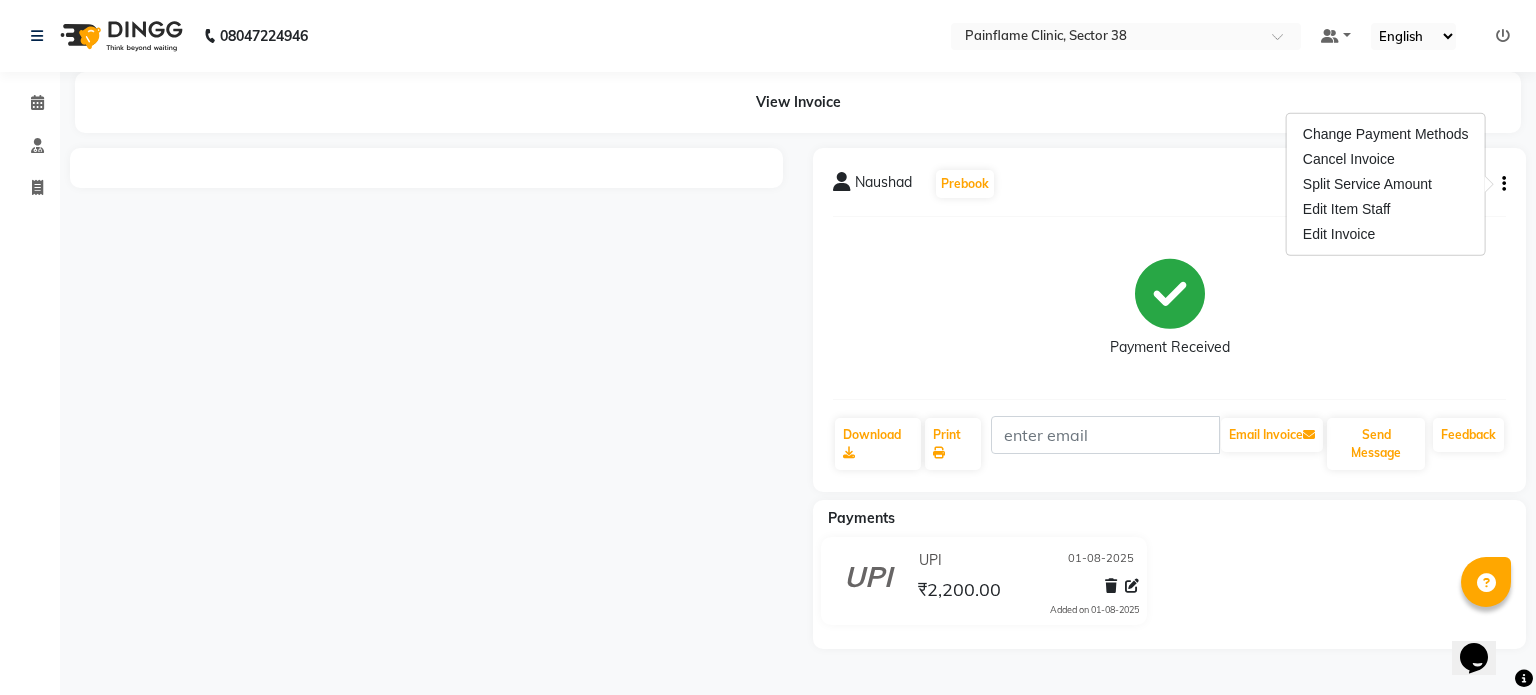 click 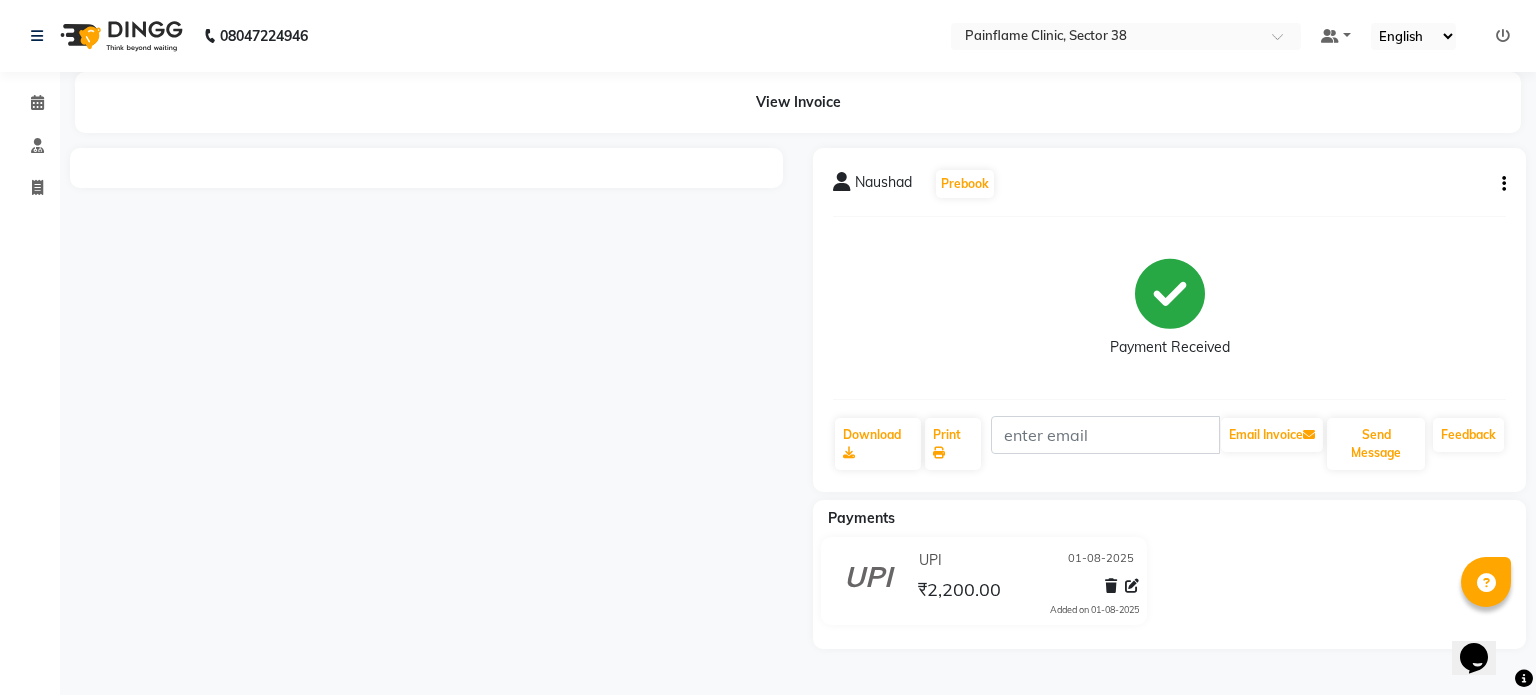 click 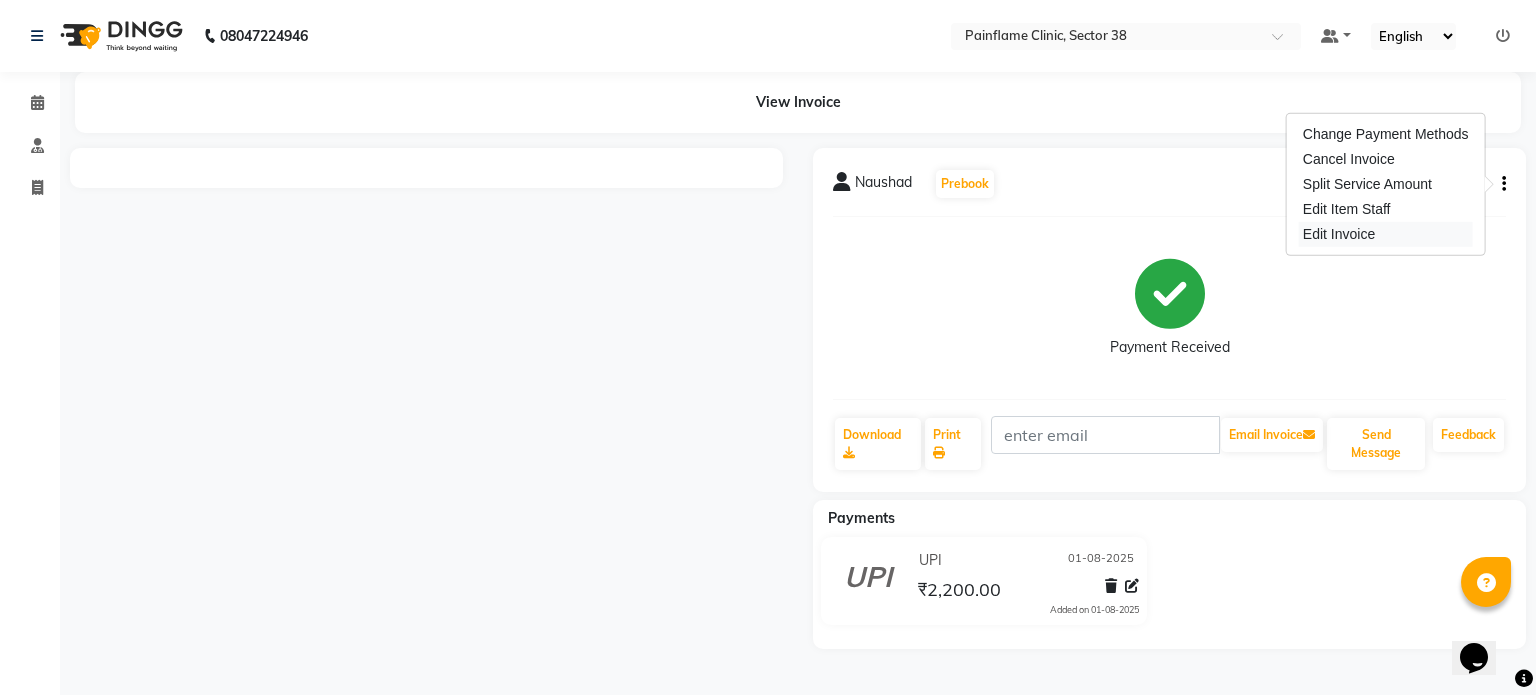 click on "Edit Invoice" at bounding box center (1386, 234) 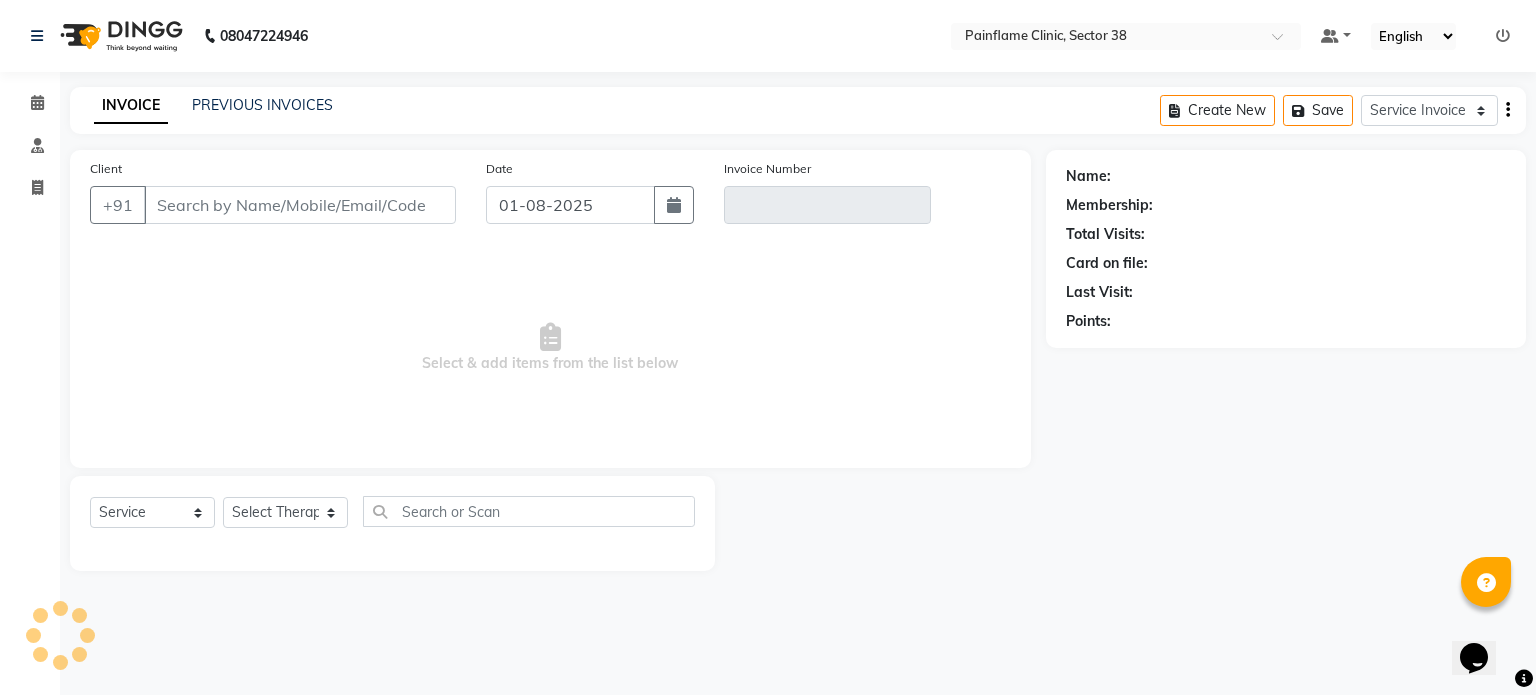type on "73******61" 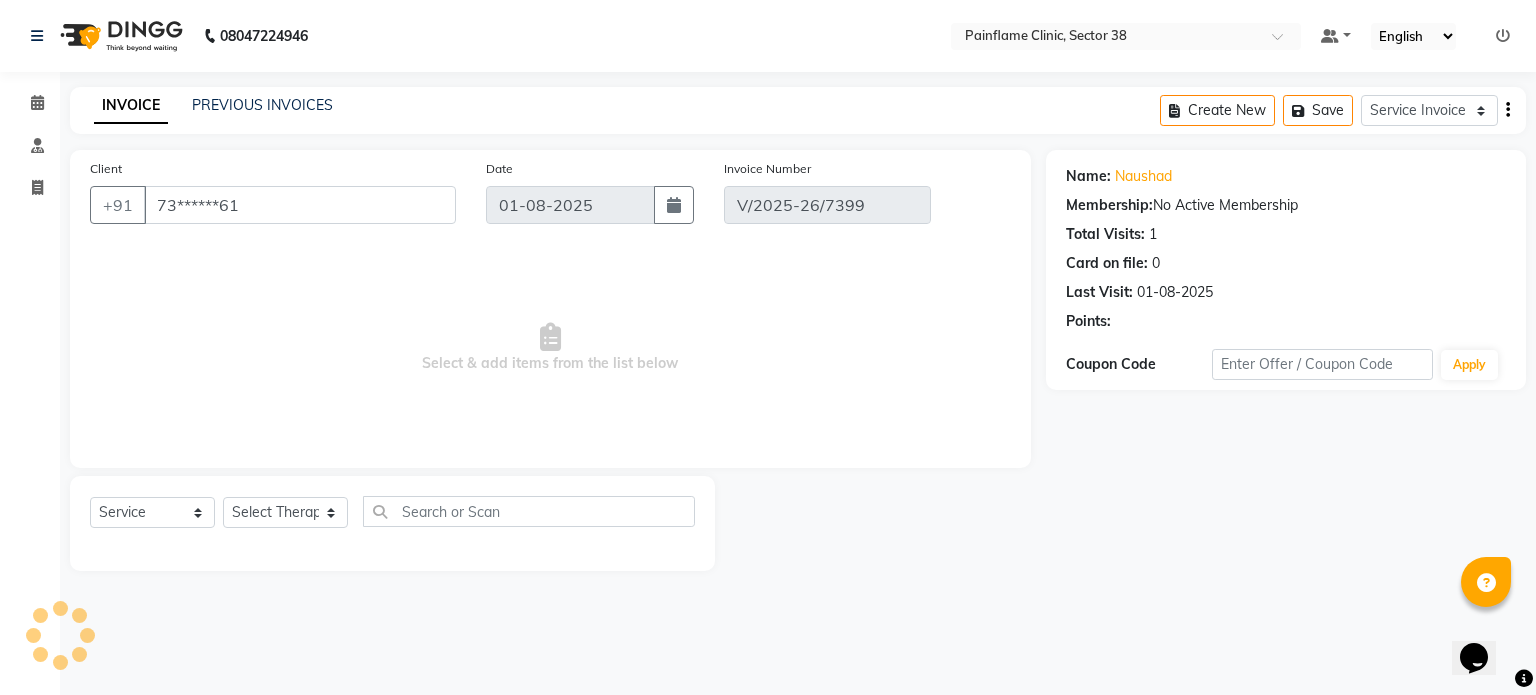 select on "select" 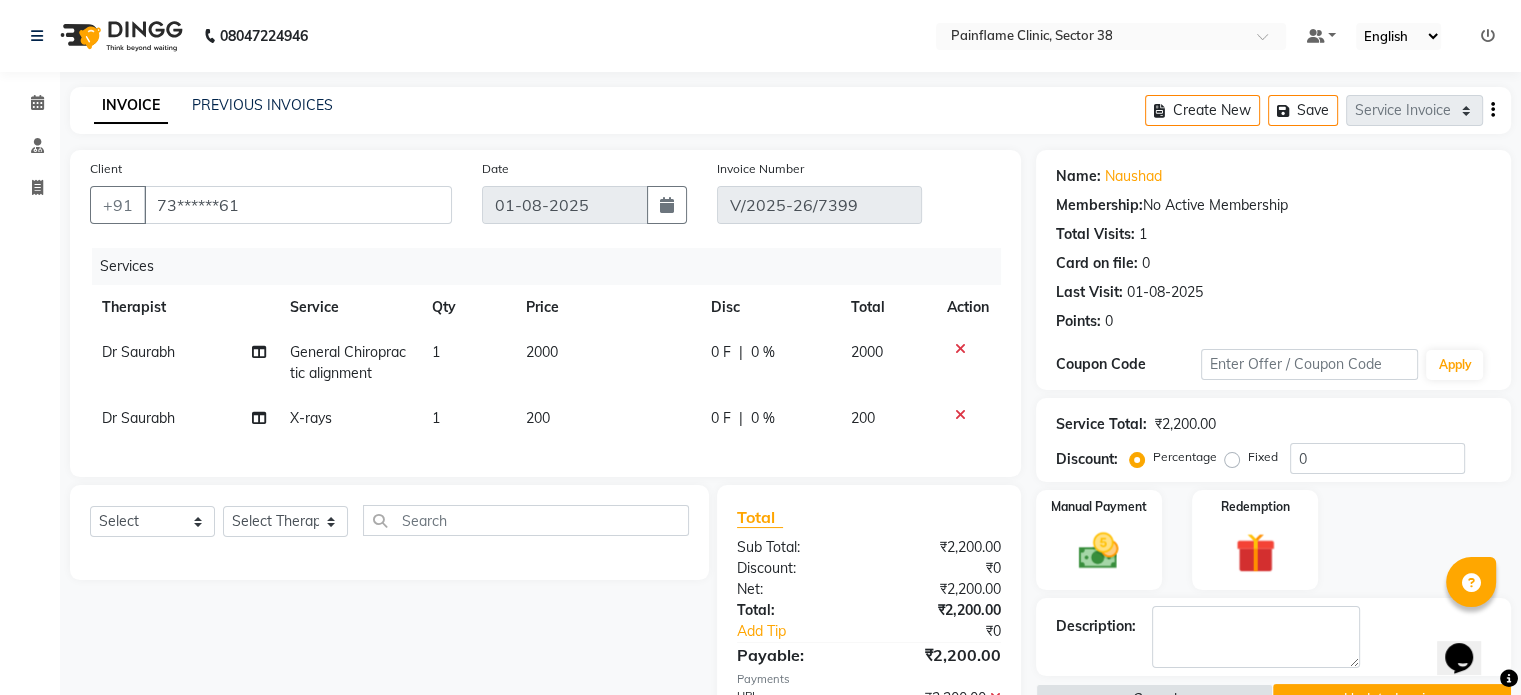 click on "200" 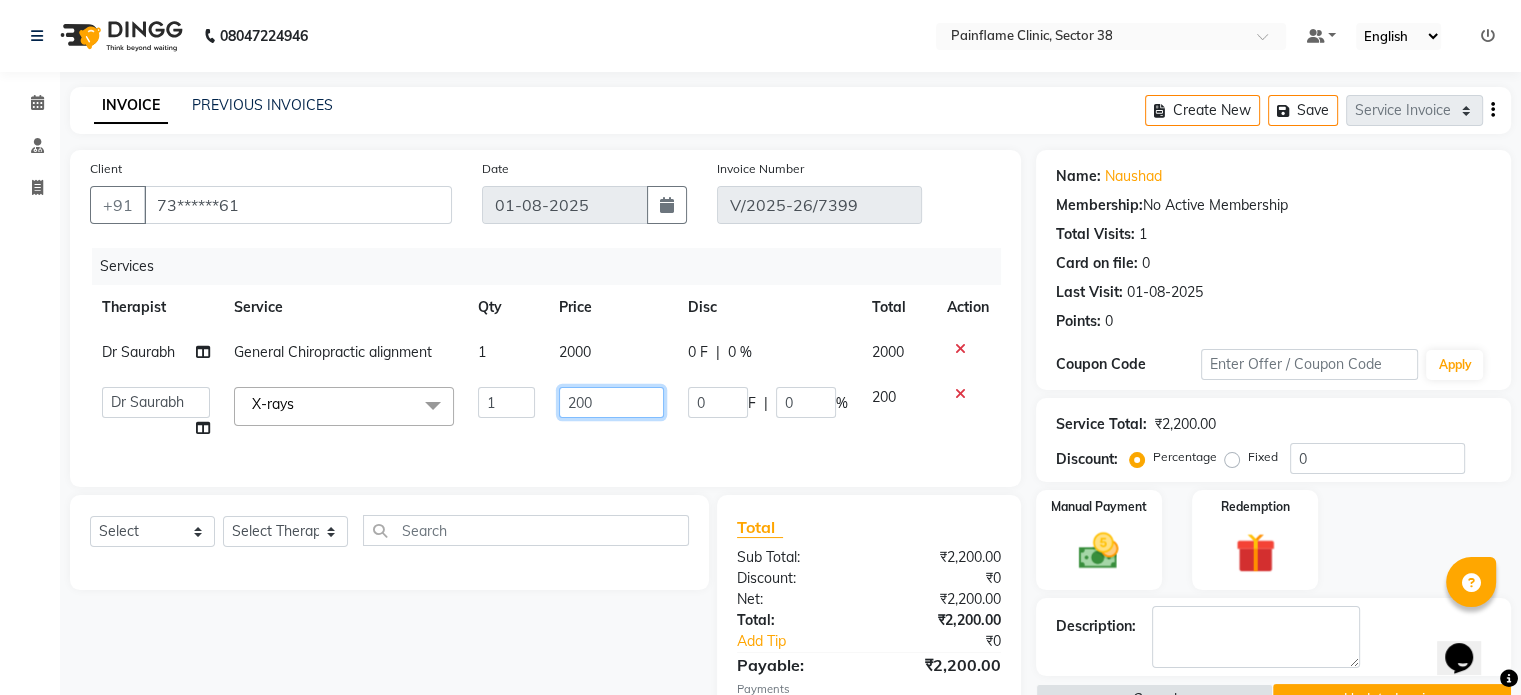 click on "200" 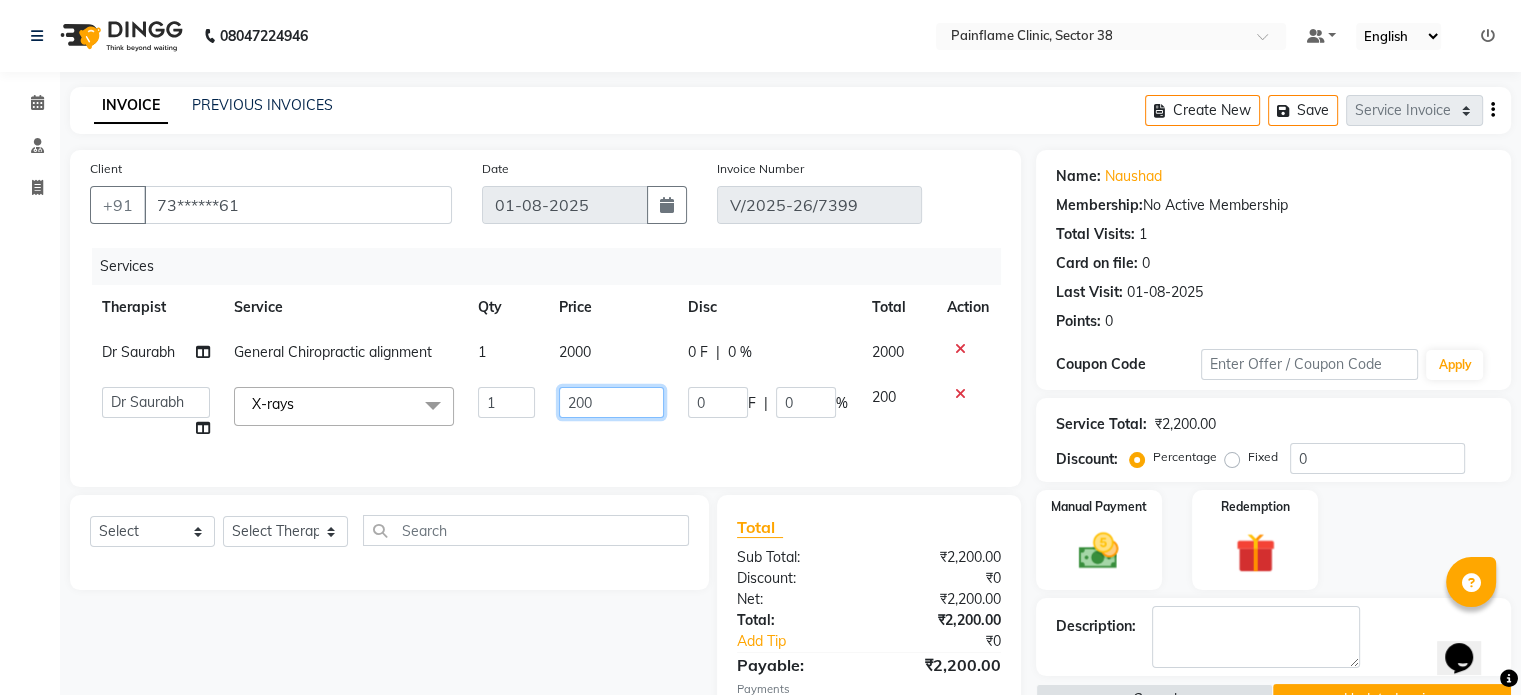type on "2000" 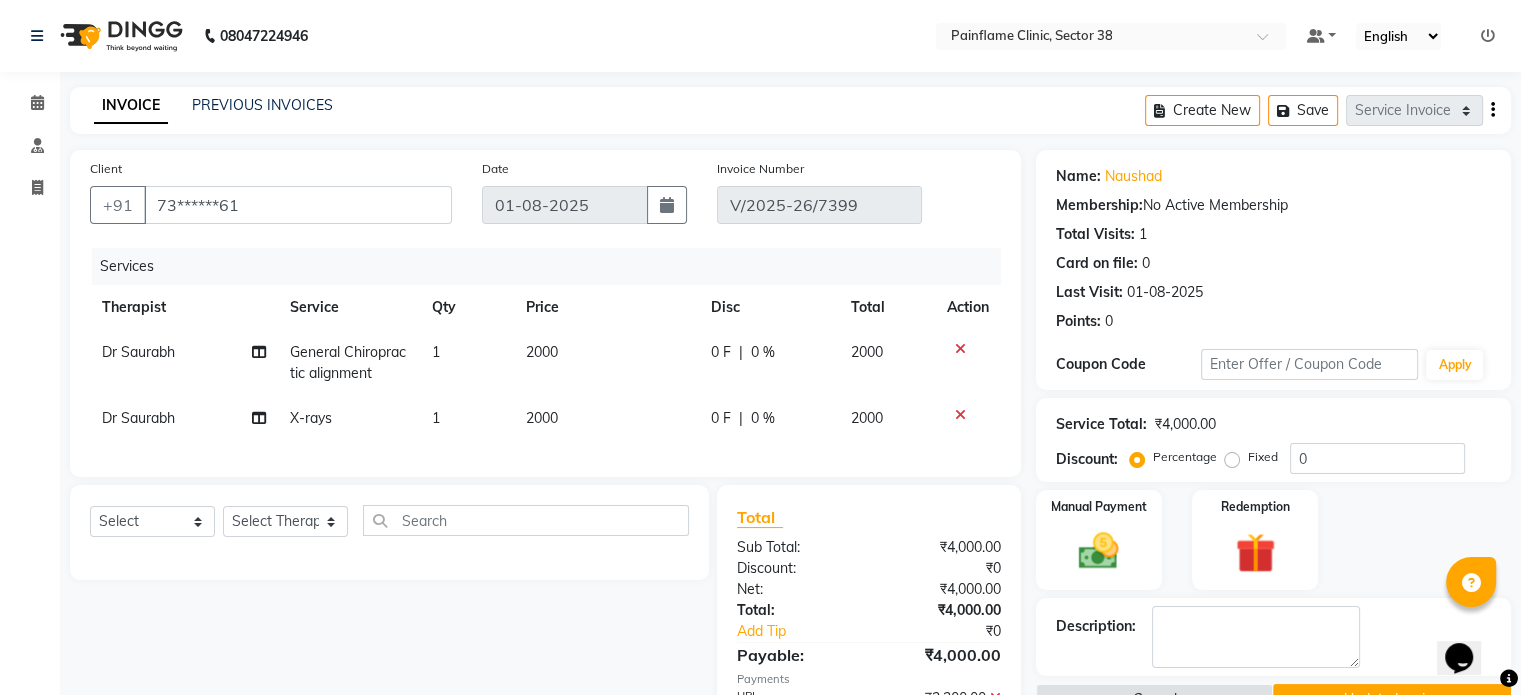 click on "Manual Payment Redemption" 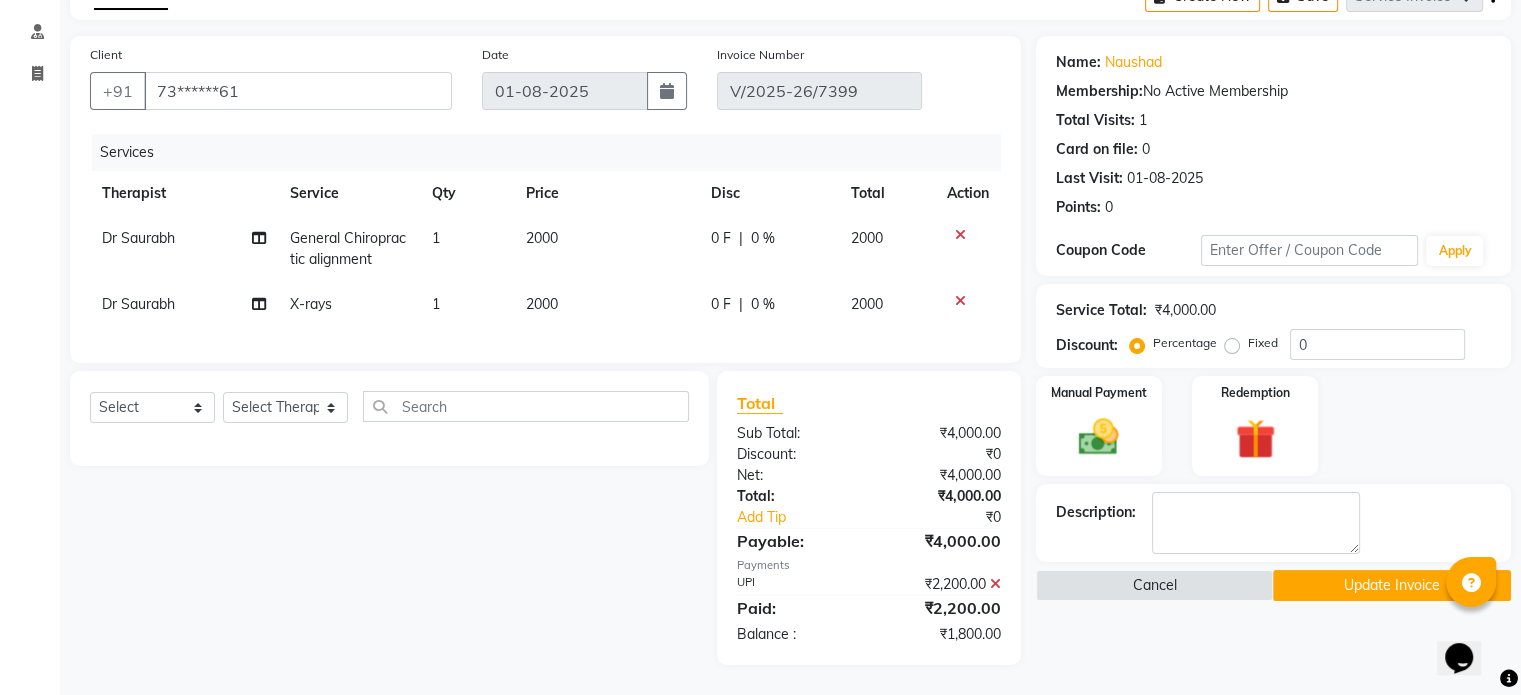 click 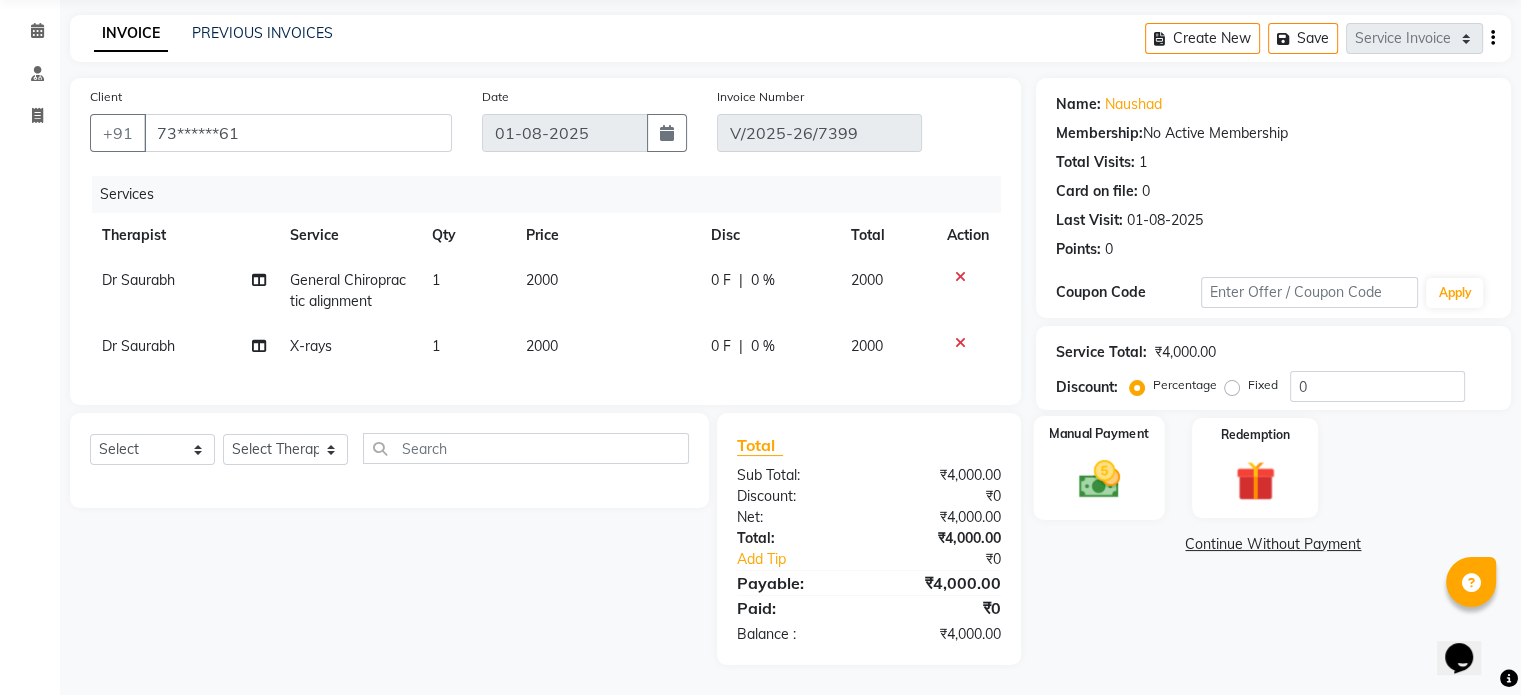 click 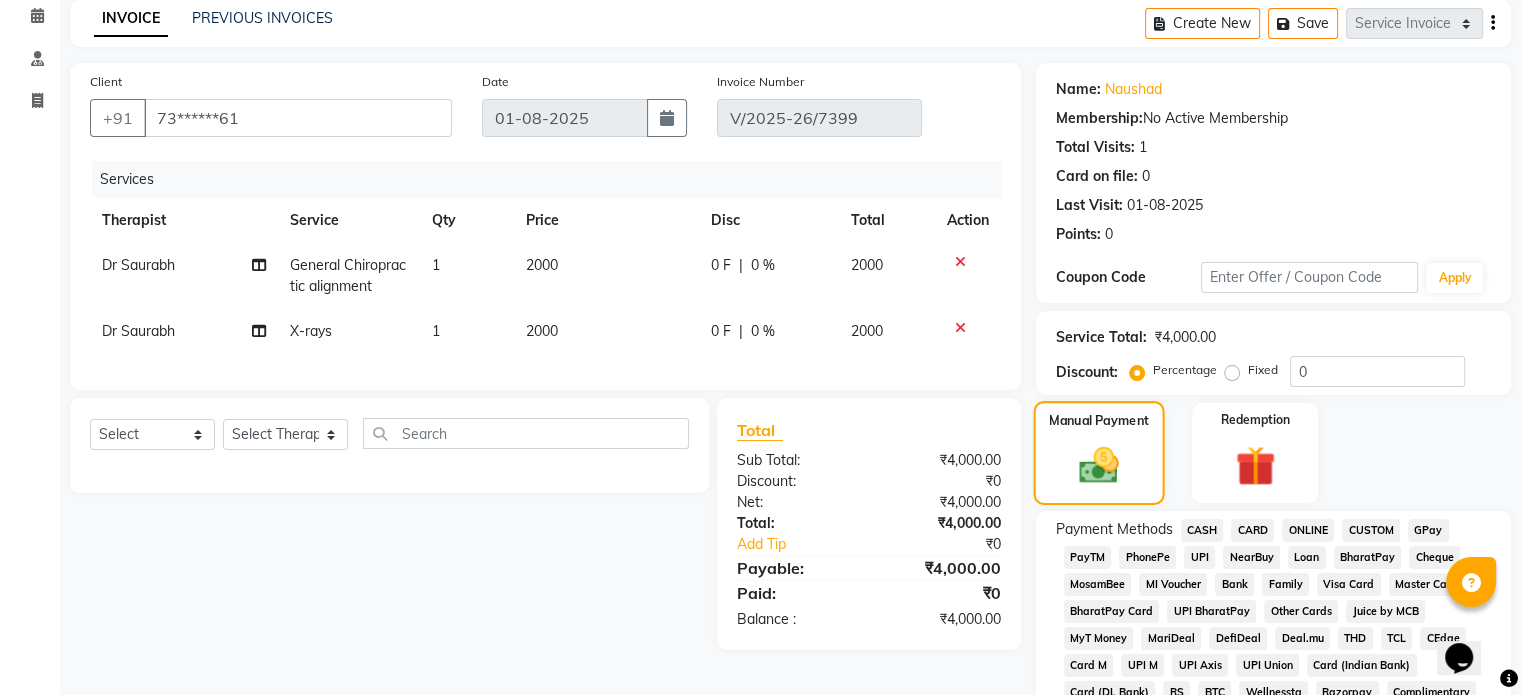 scroll, scrollTop: 129, scrollLeft: 0, axis: vertical 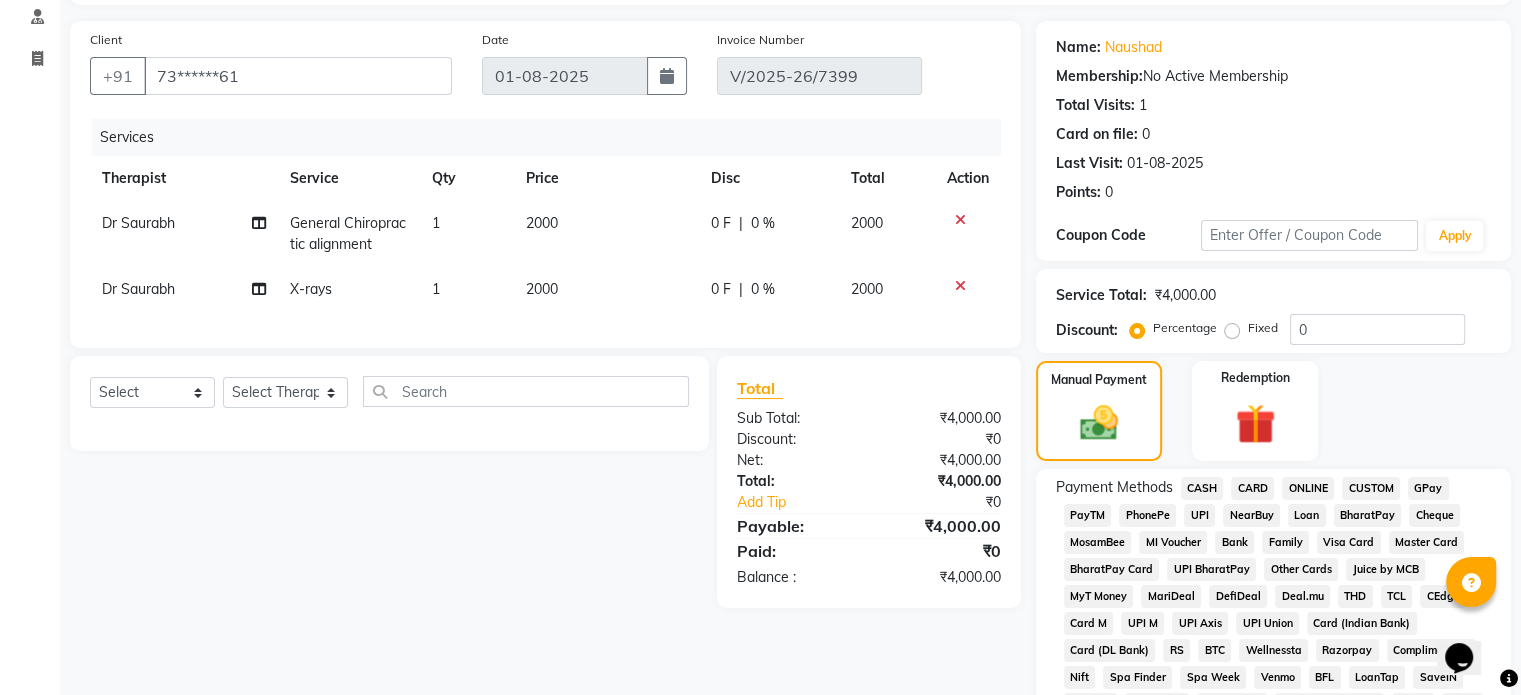 click on "UPI" 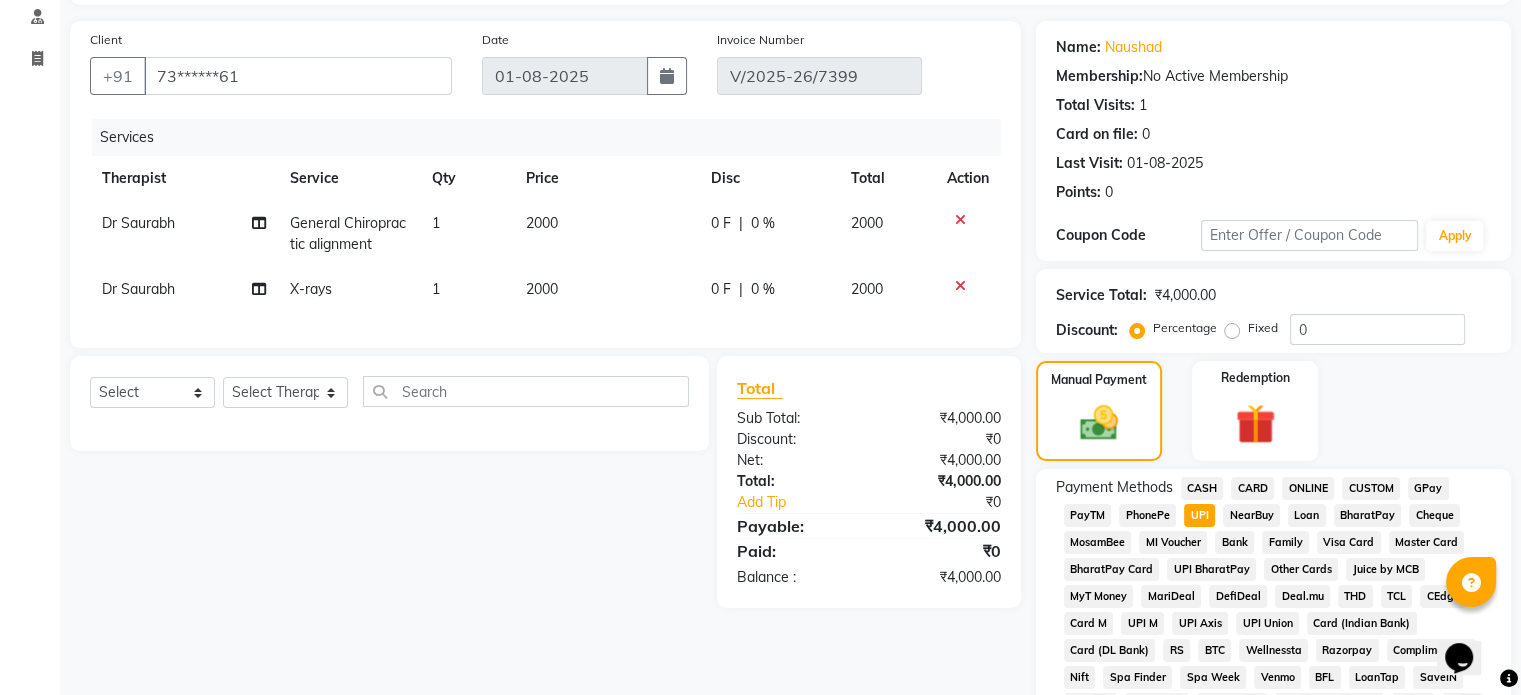 scroll, scrollTop: 652, scrollLeft: 0, axis: vertical 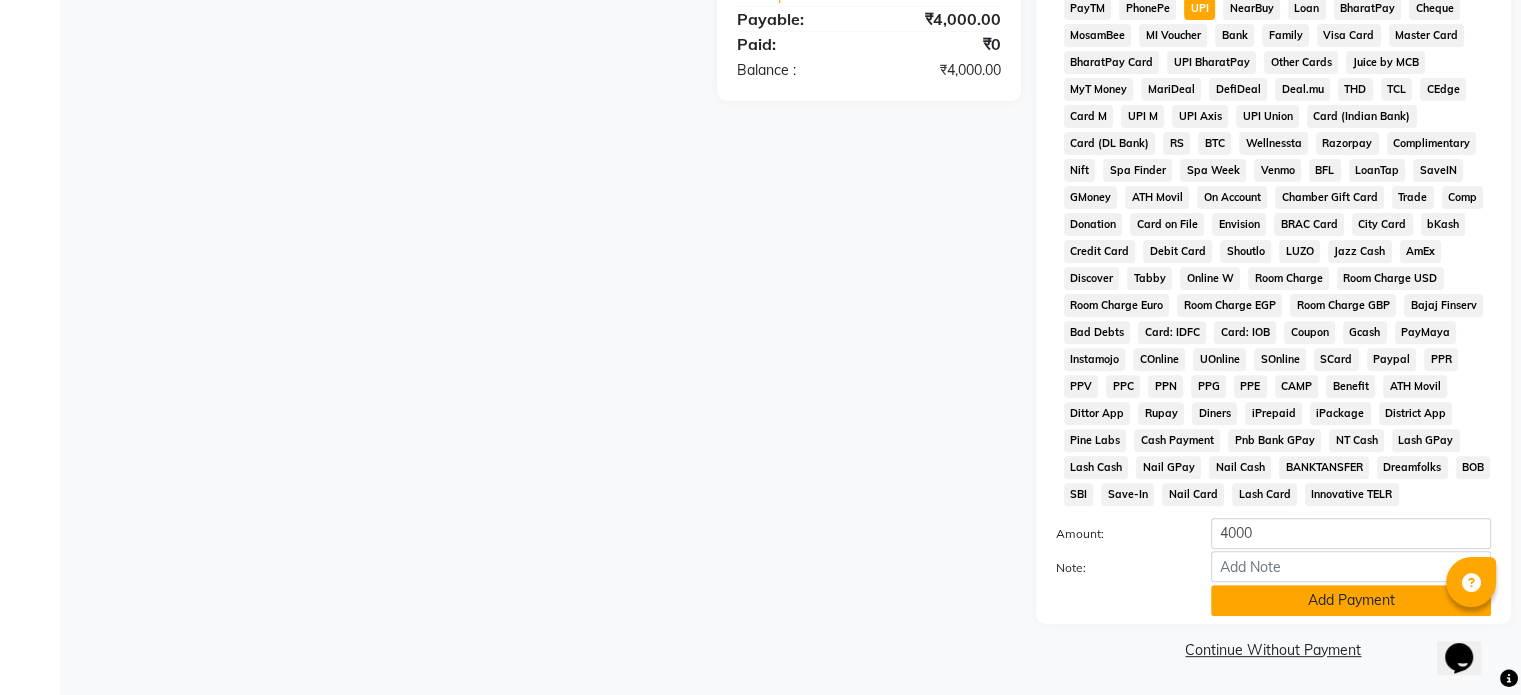 click on "Add Payment" 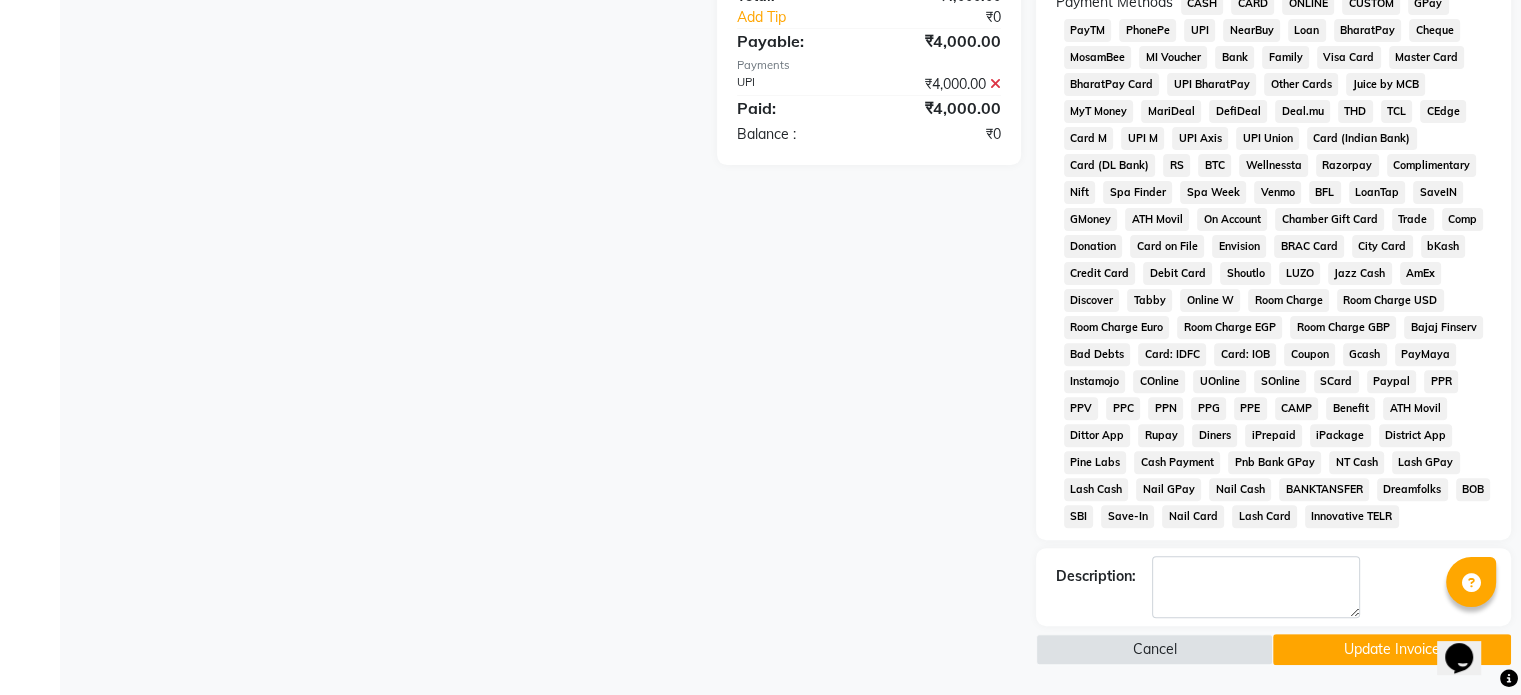 scroll, scrollTop: 628, scrollLeft: 0, axis: vertical 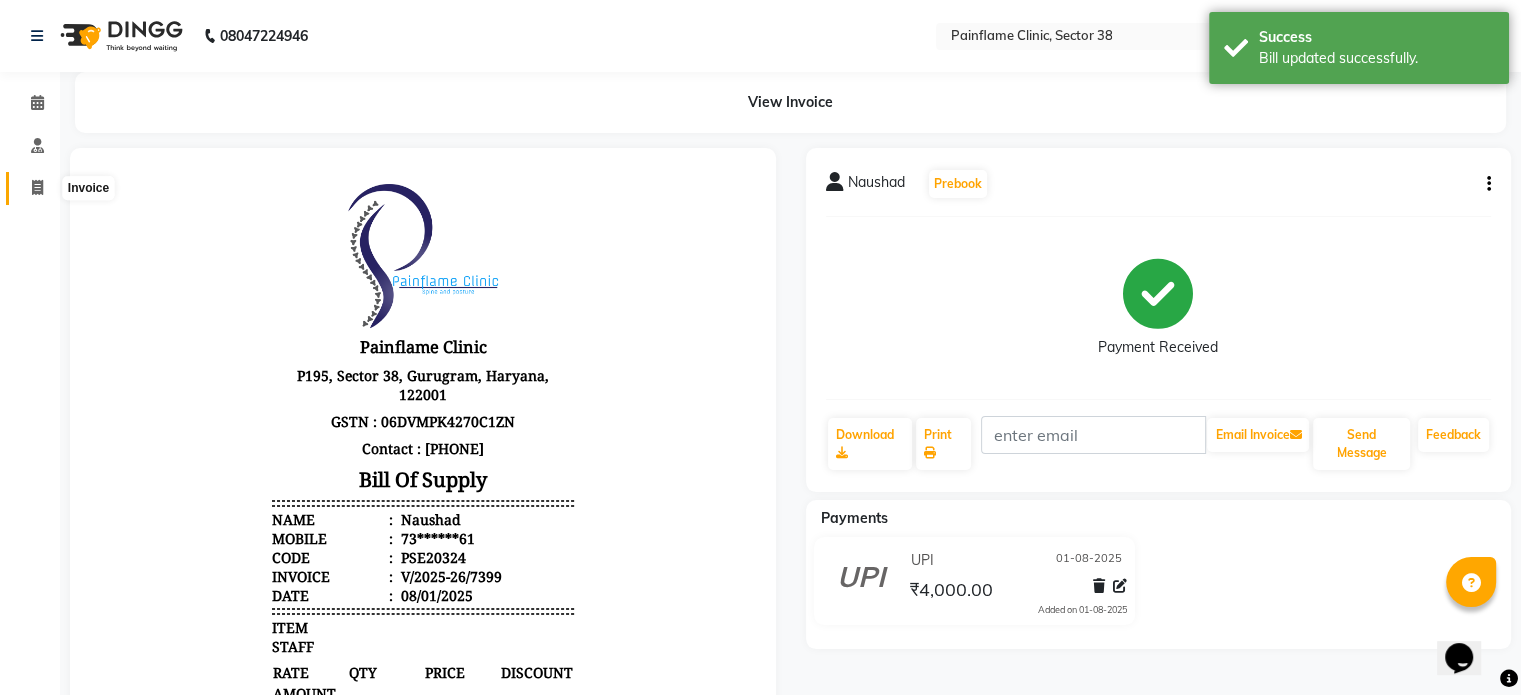 click 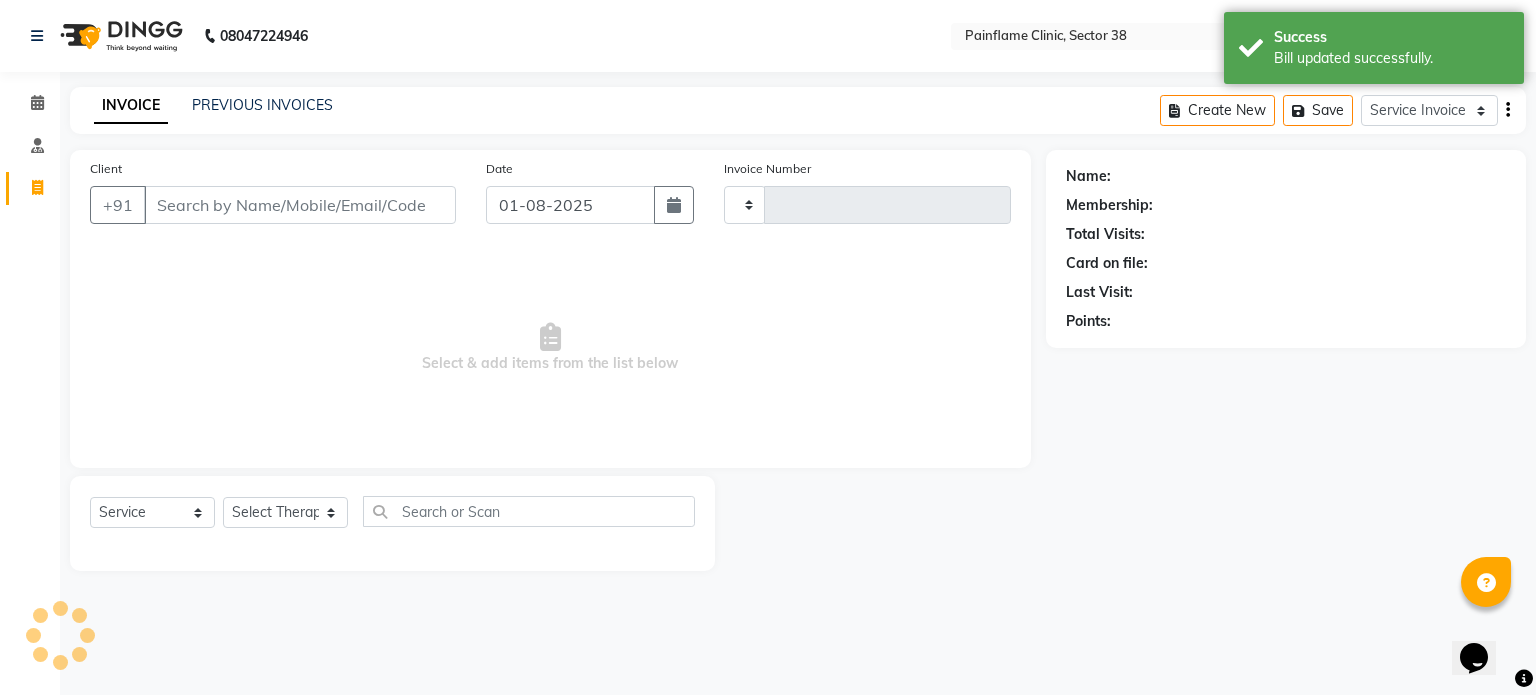 type on "7456" 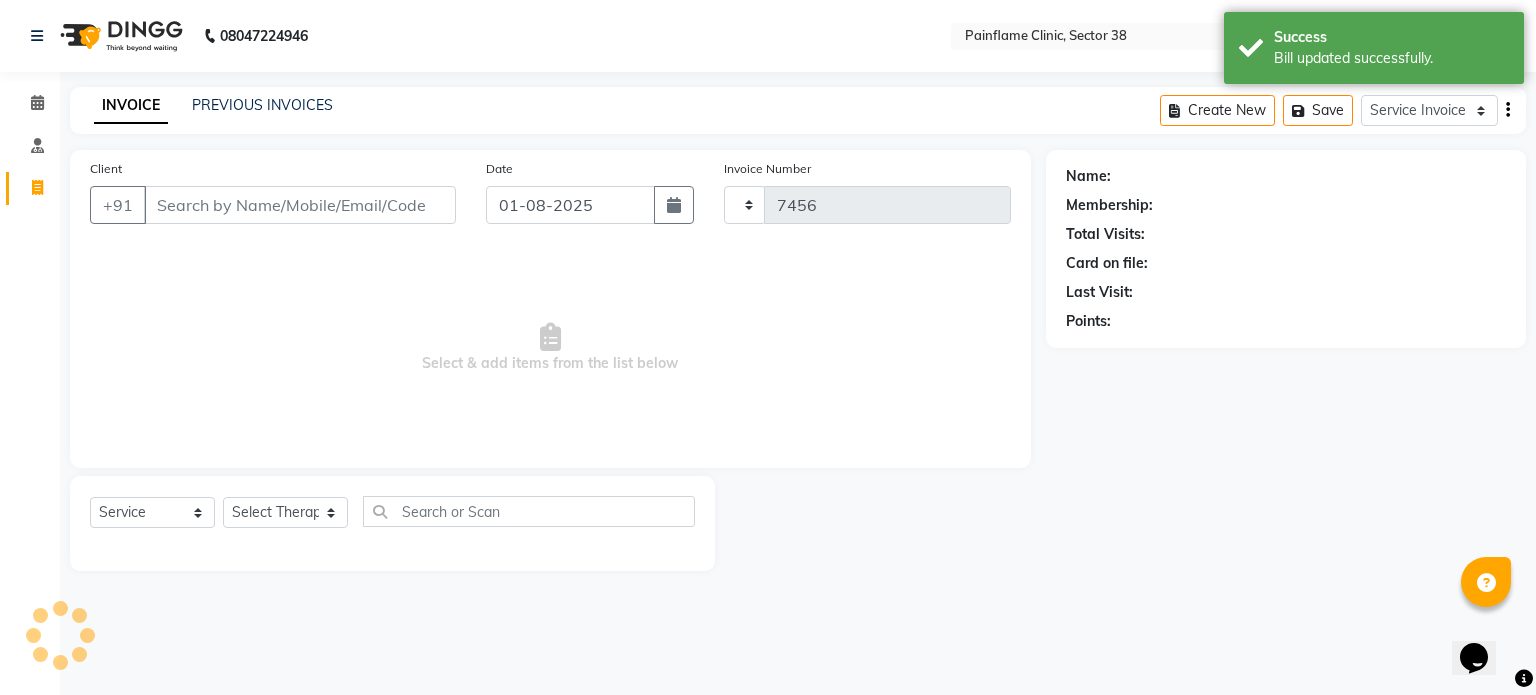 select on "3964" 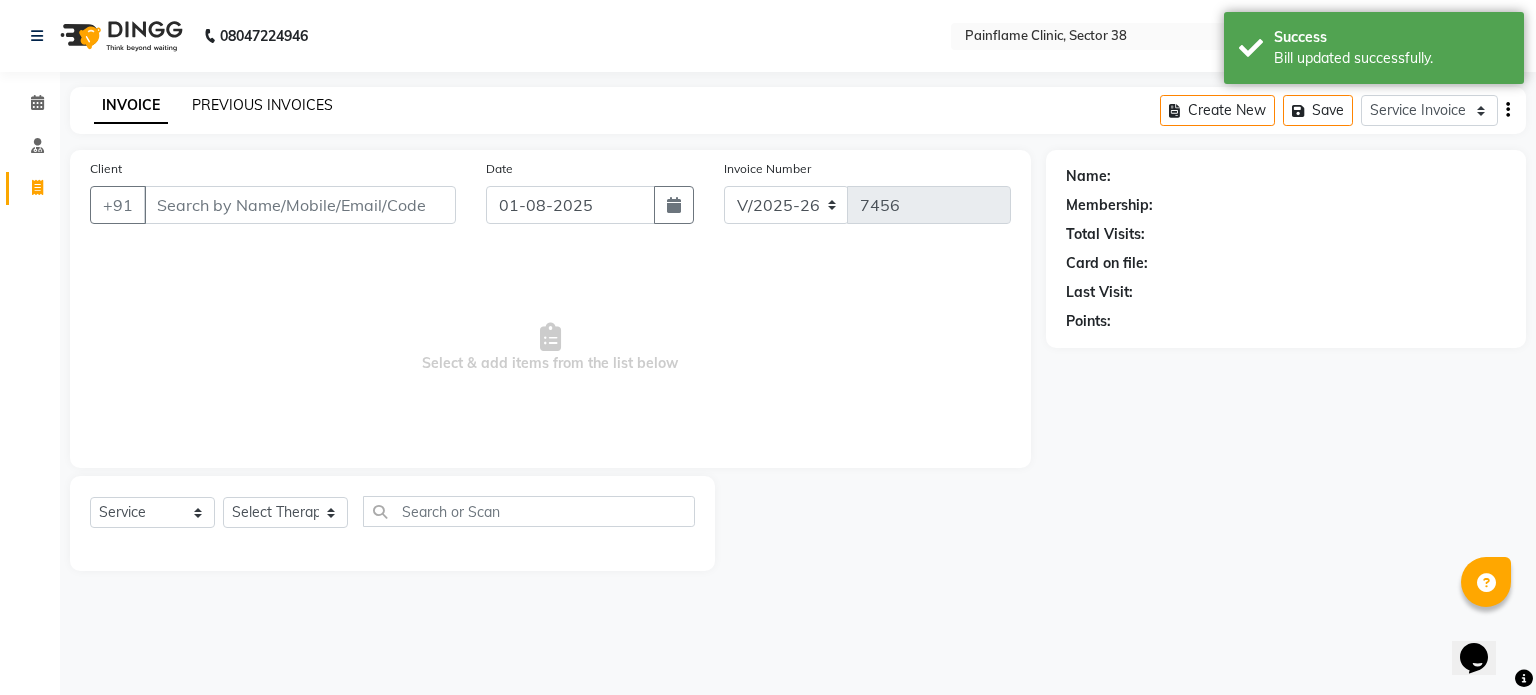click on "PREVIOUS INVOICES" 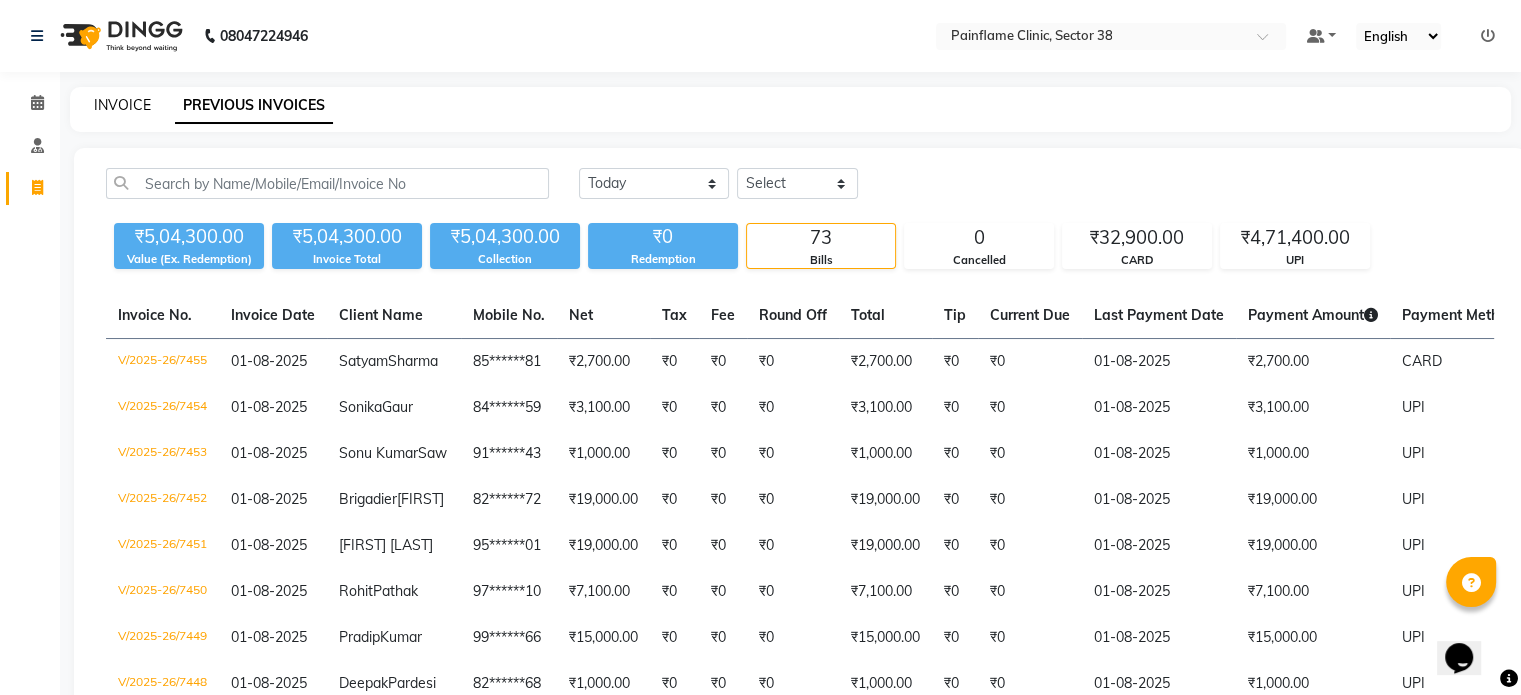 click on "INVOICE" 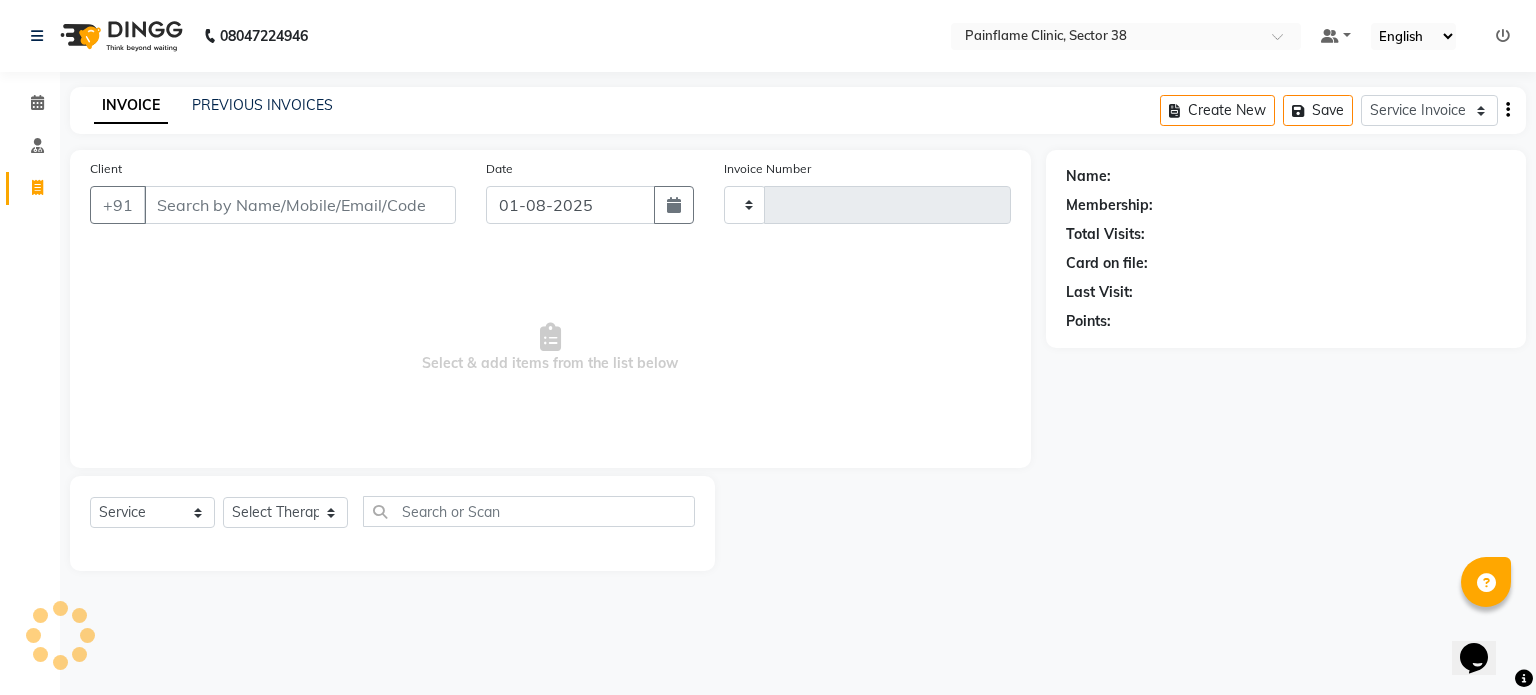 type on "7456" 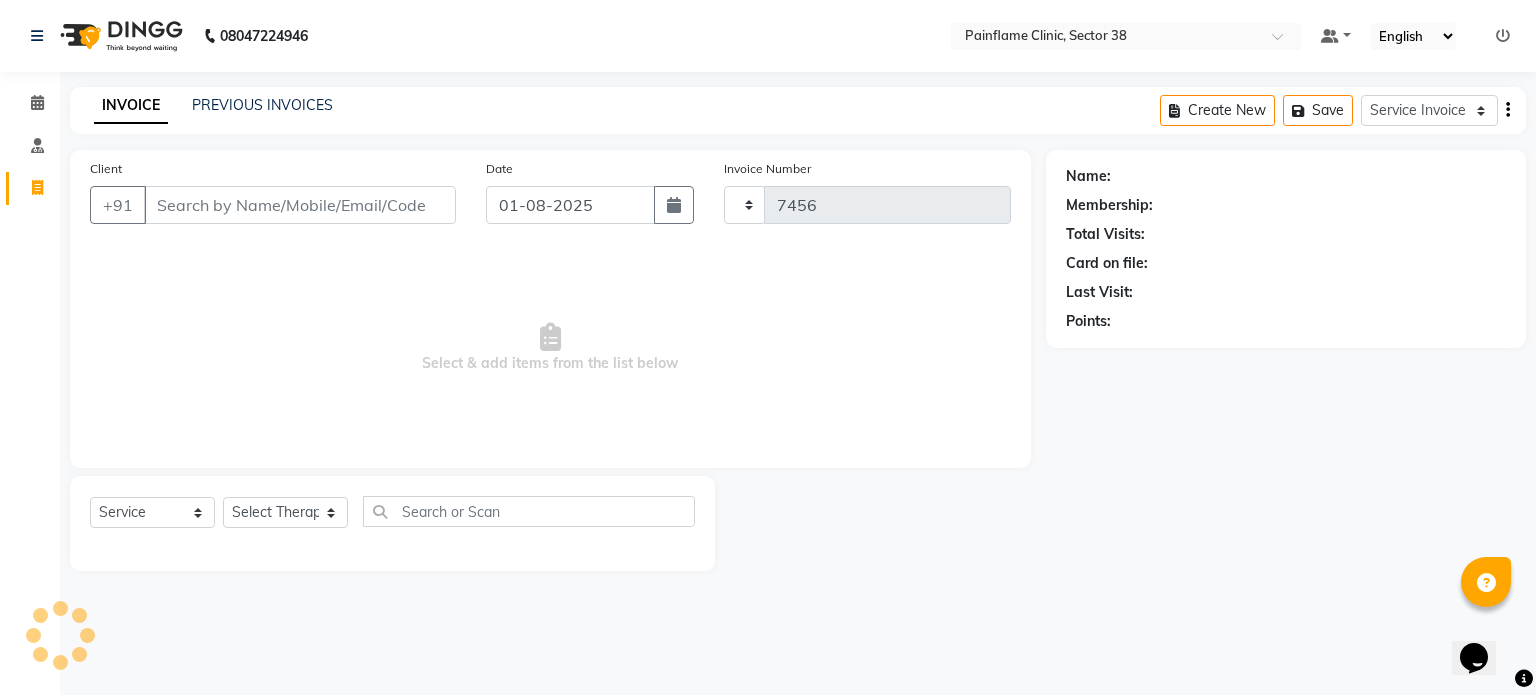 select on "3964" 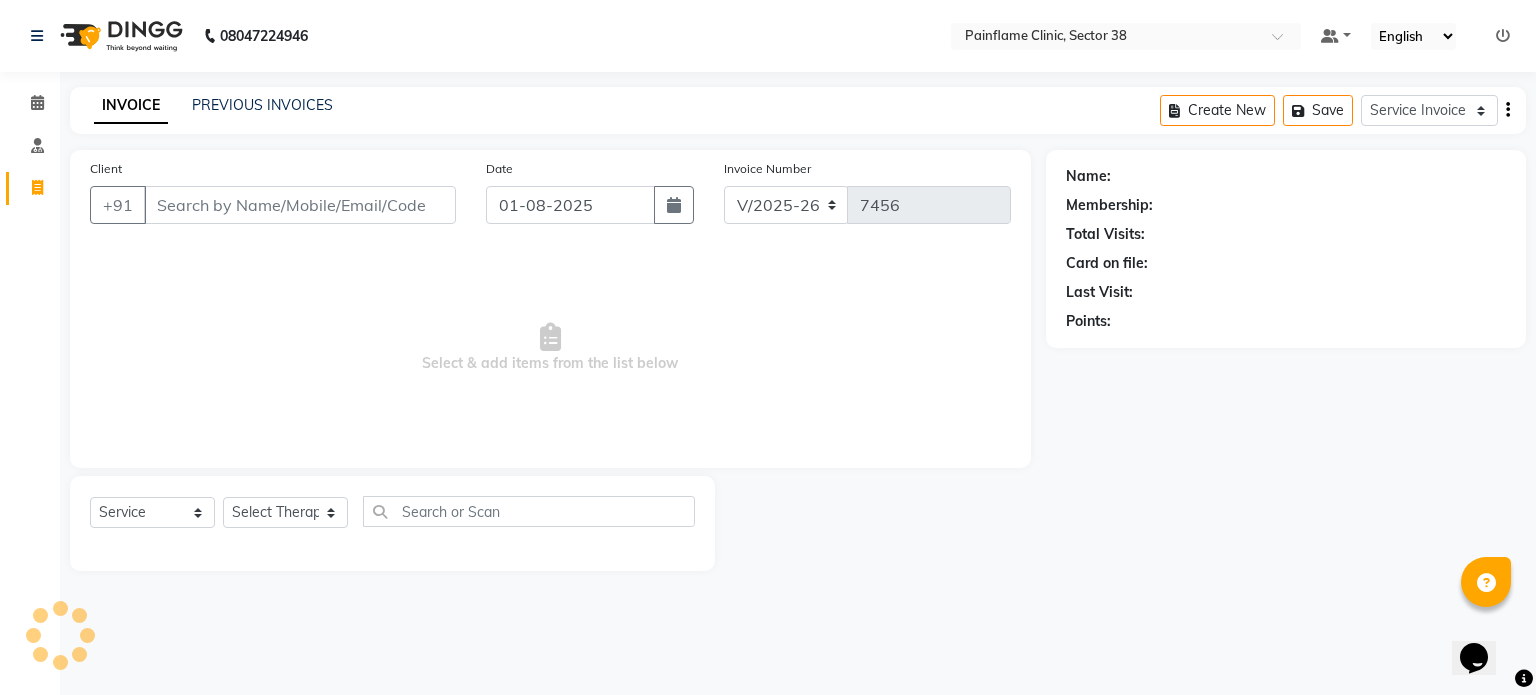 click on "Client" at bounding box center (300, 205) 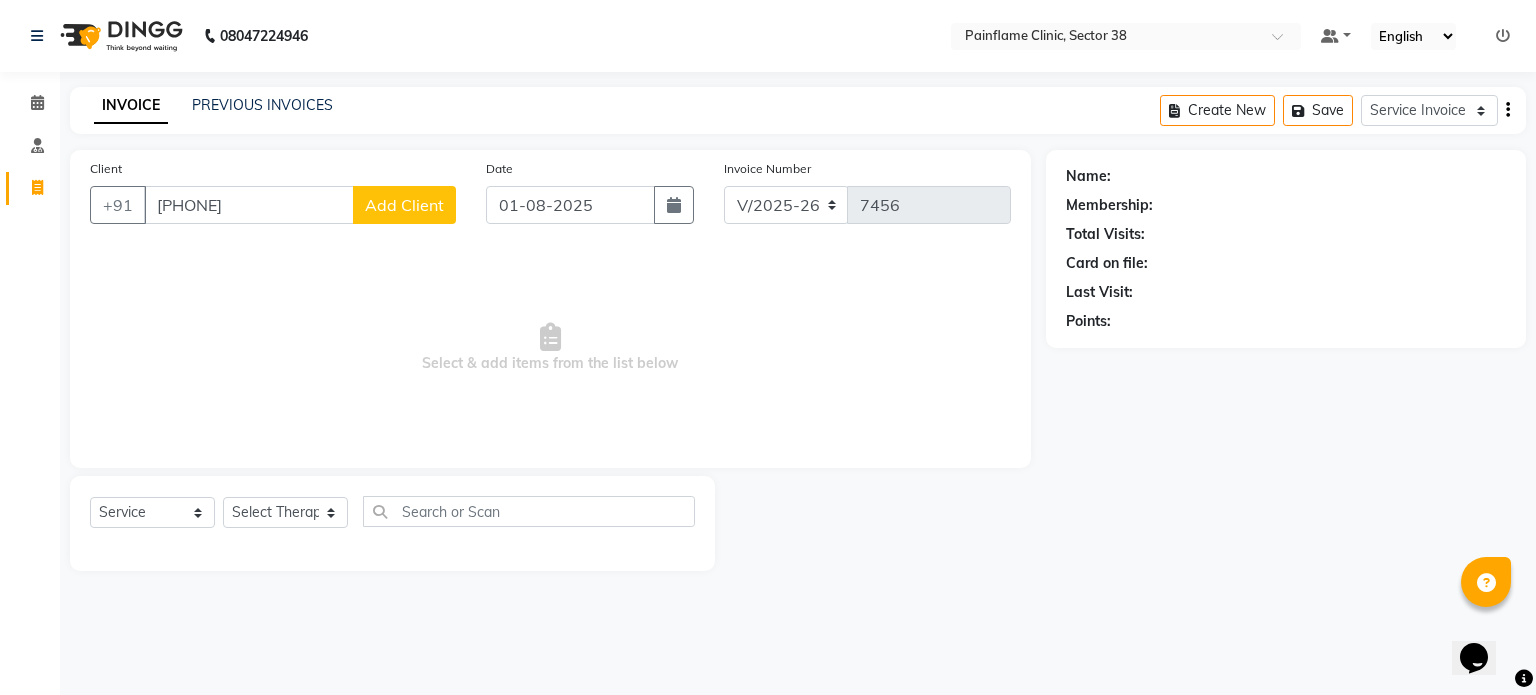 type on "9899076262" 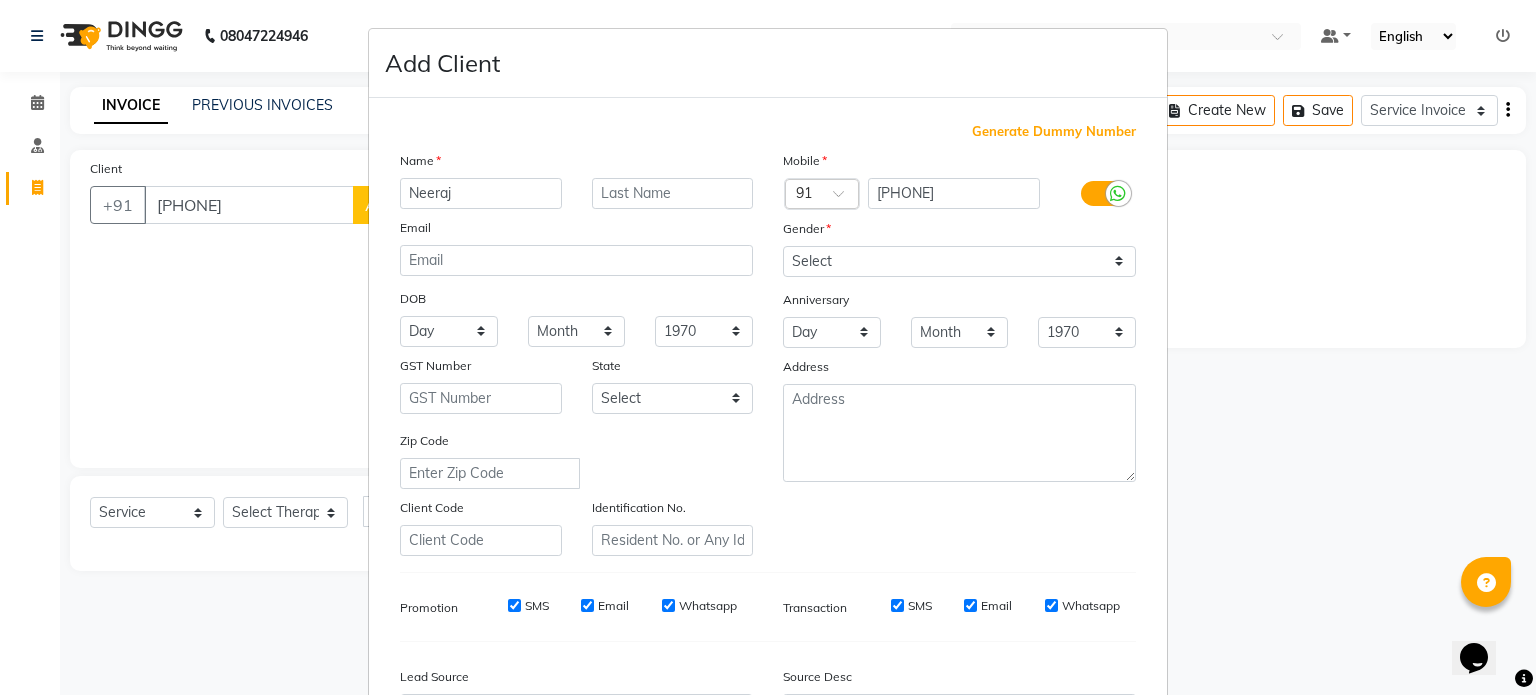 type on "Neeraj" 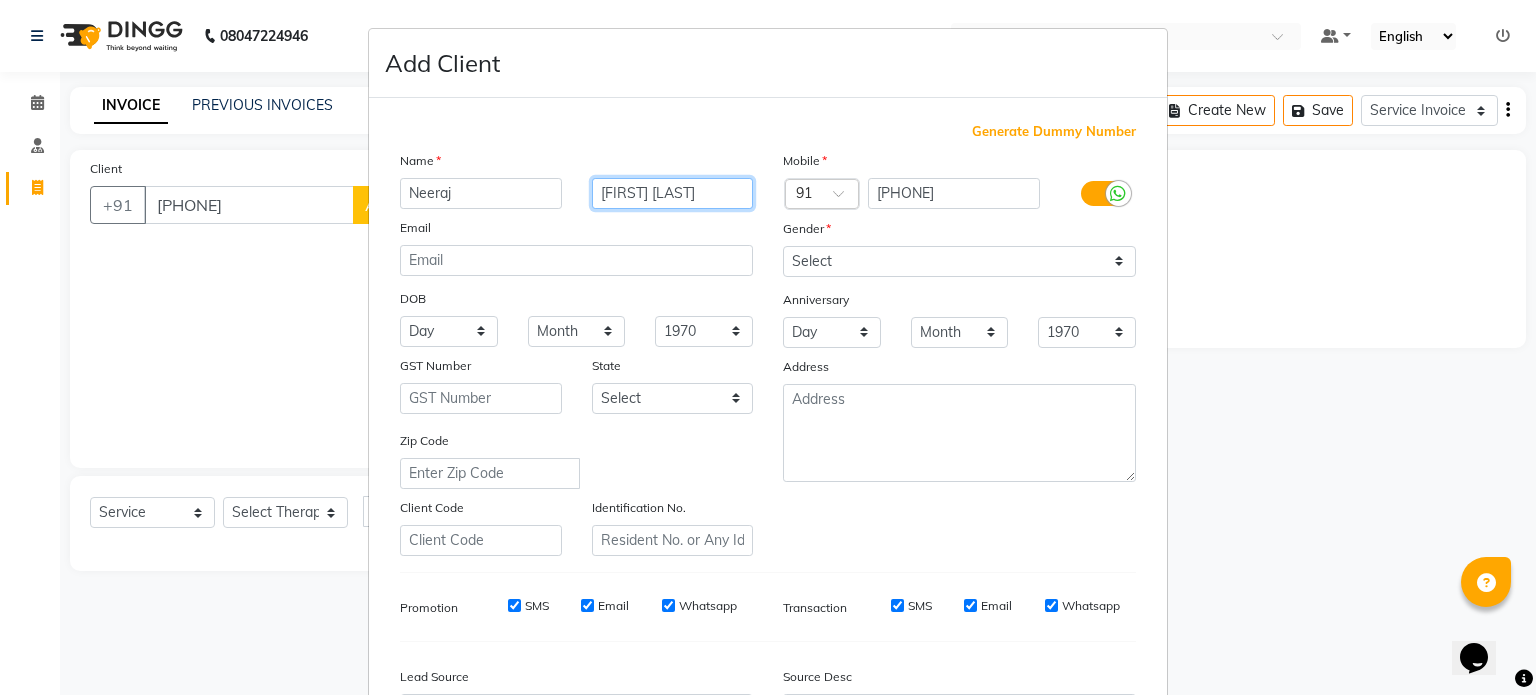 type on "Kumar Mishra" 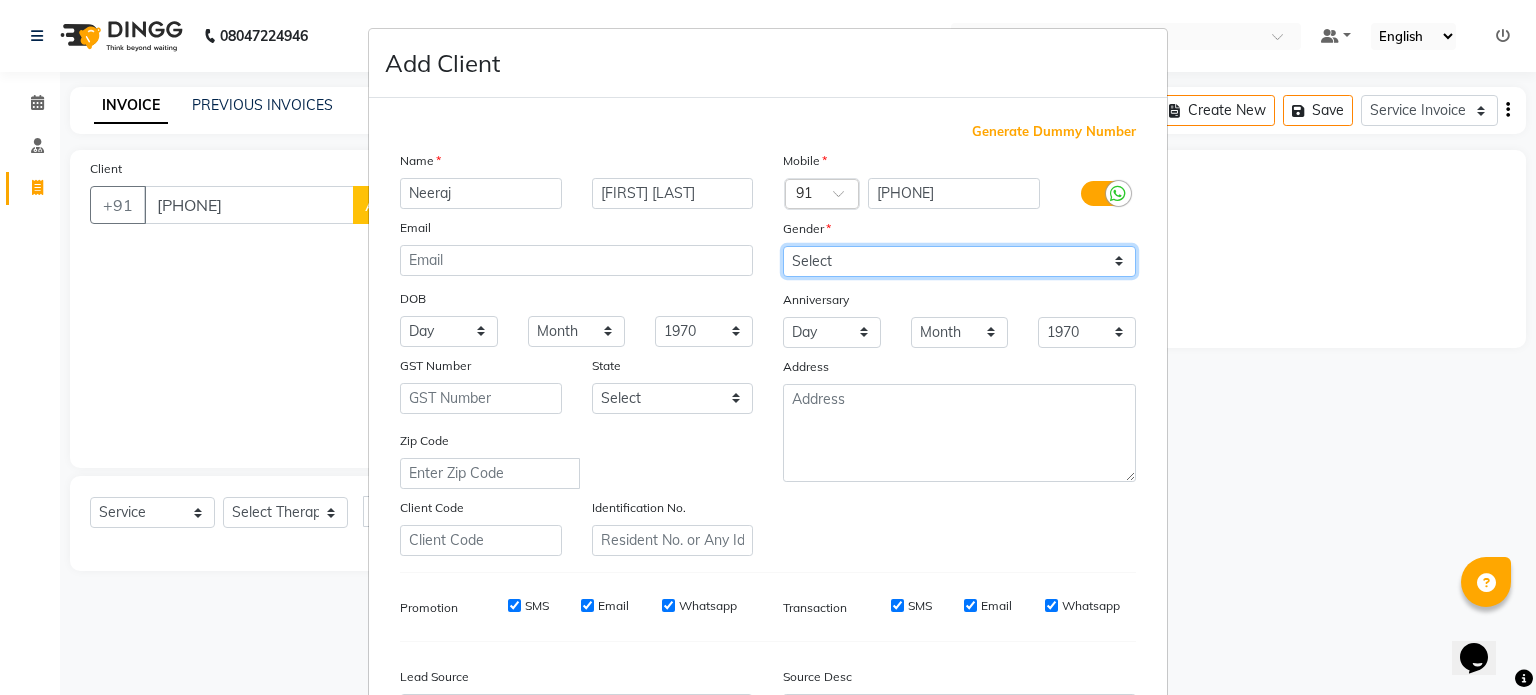click on "Select Male Female Other Prefer Not To Say" at bounding box center (959, 261) 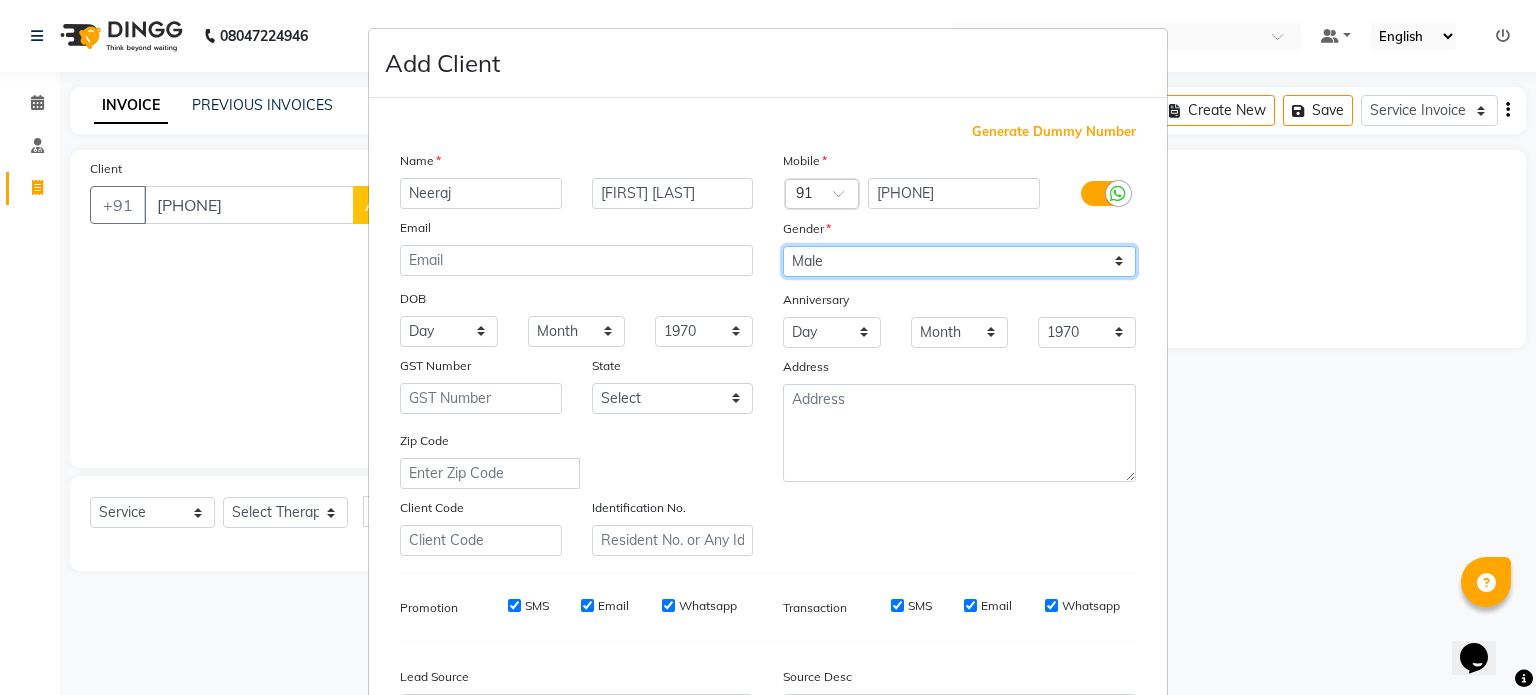 click on "Select Male Female Other Prefer Not To Say" at bounding box center [959, 261] 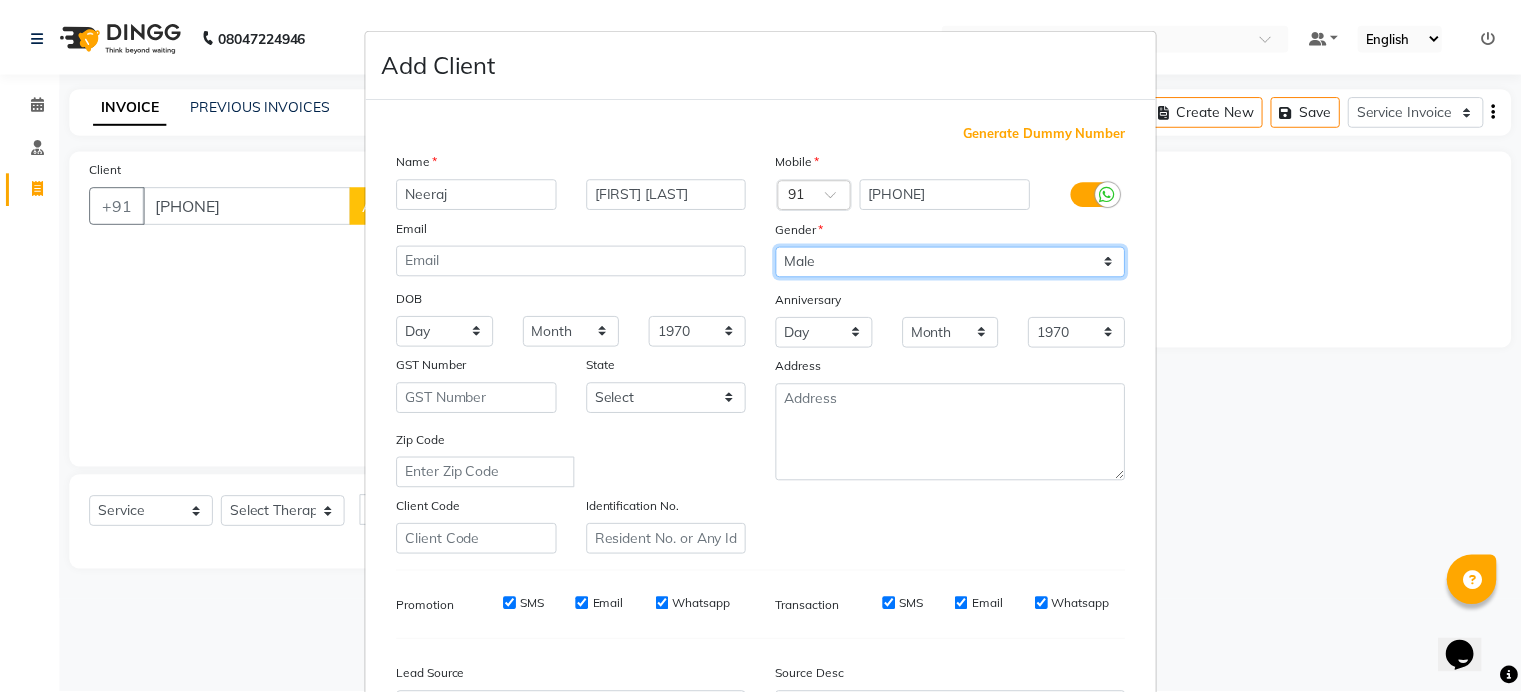 scroll, scrollTop: 237, scrollLeft: 0, axis: vertical 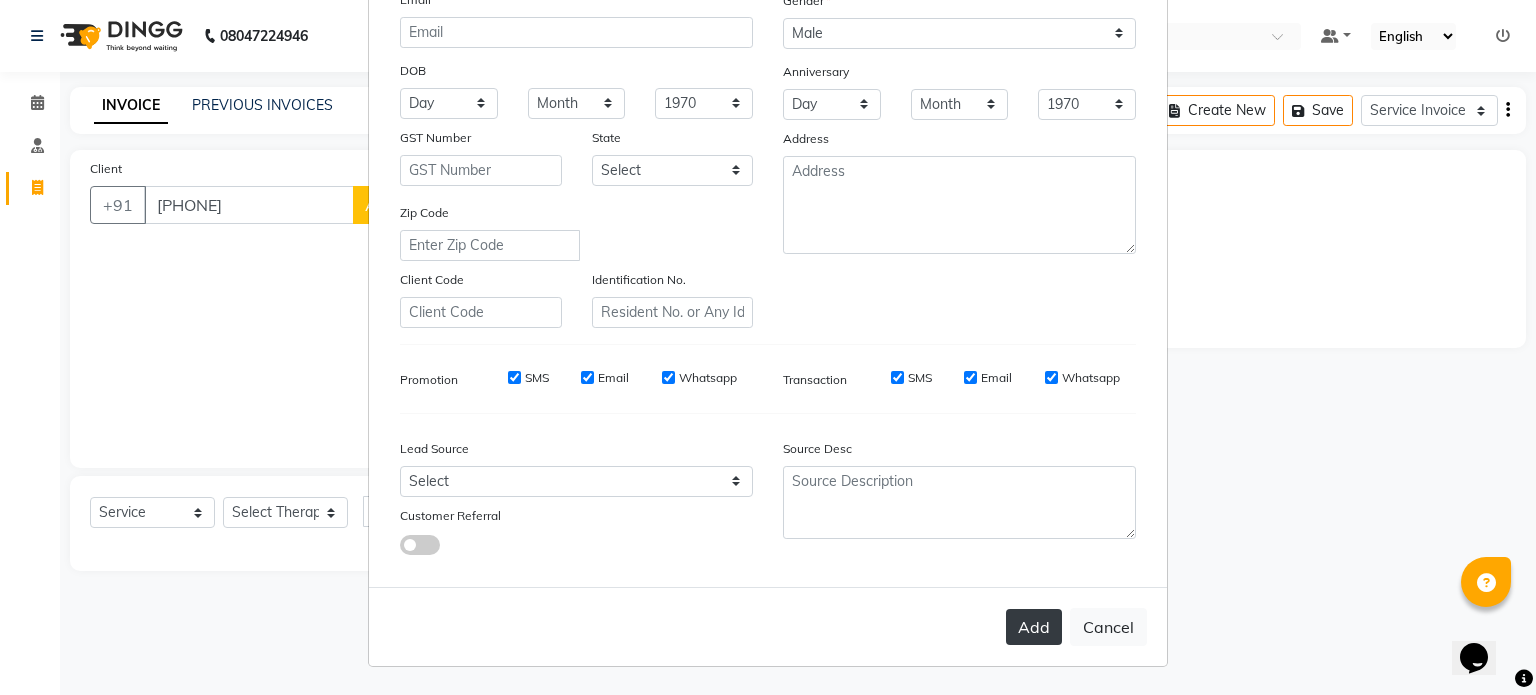 click on "Add" at bounding box center [1034, 627] 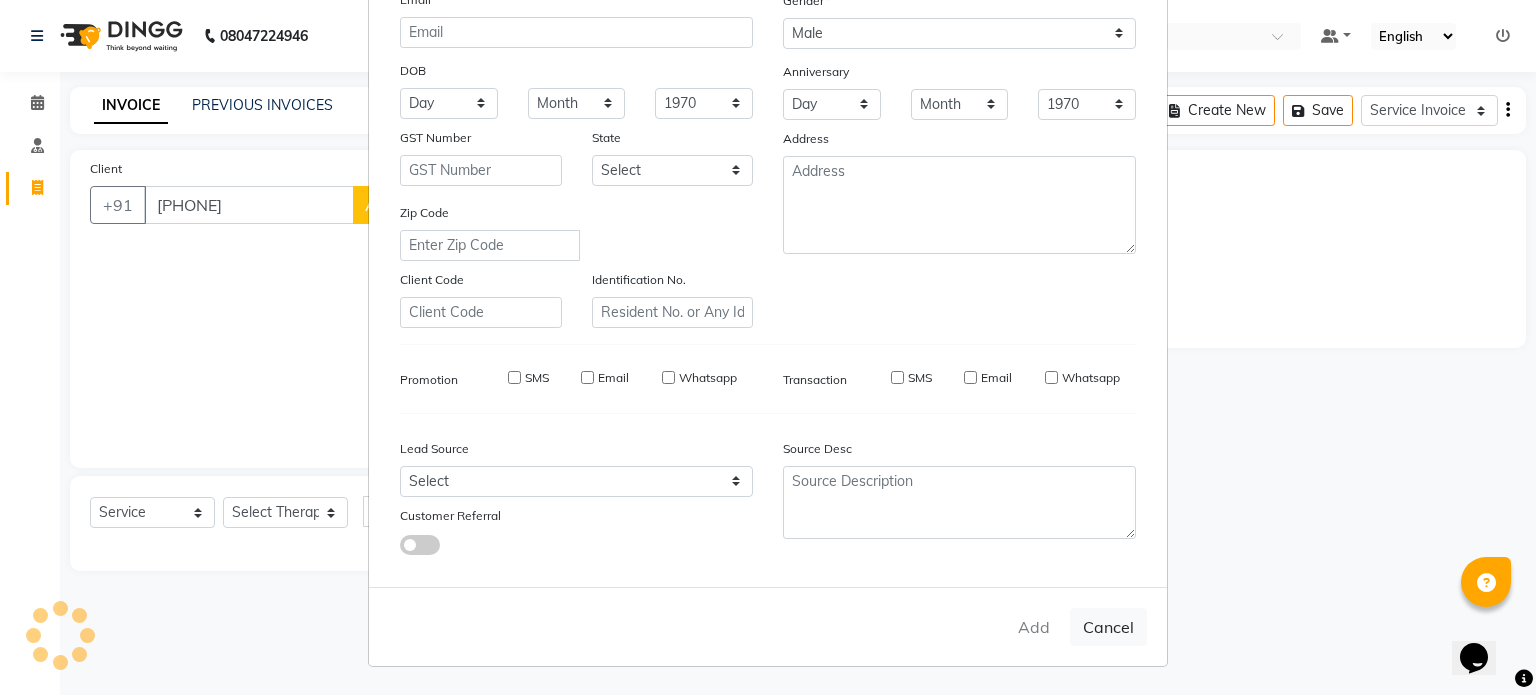 type on "98******62" 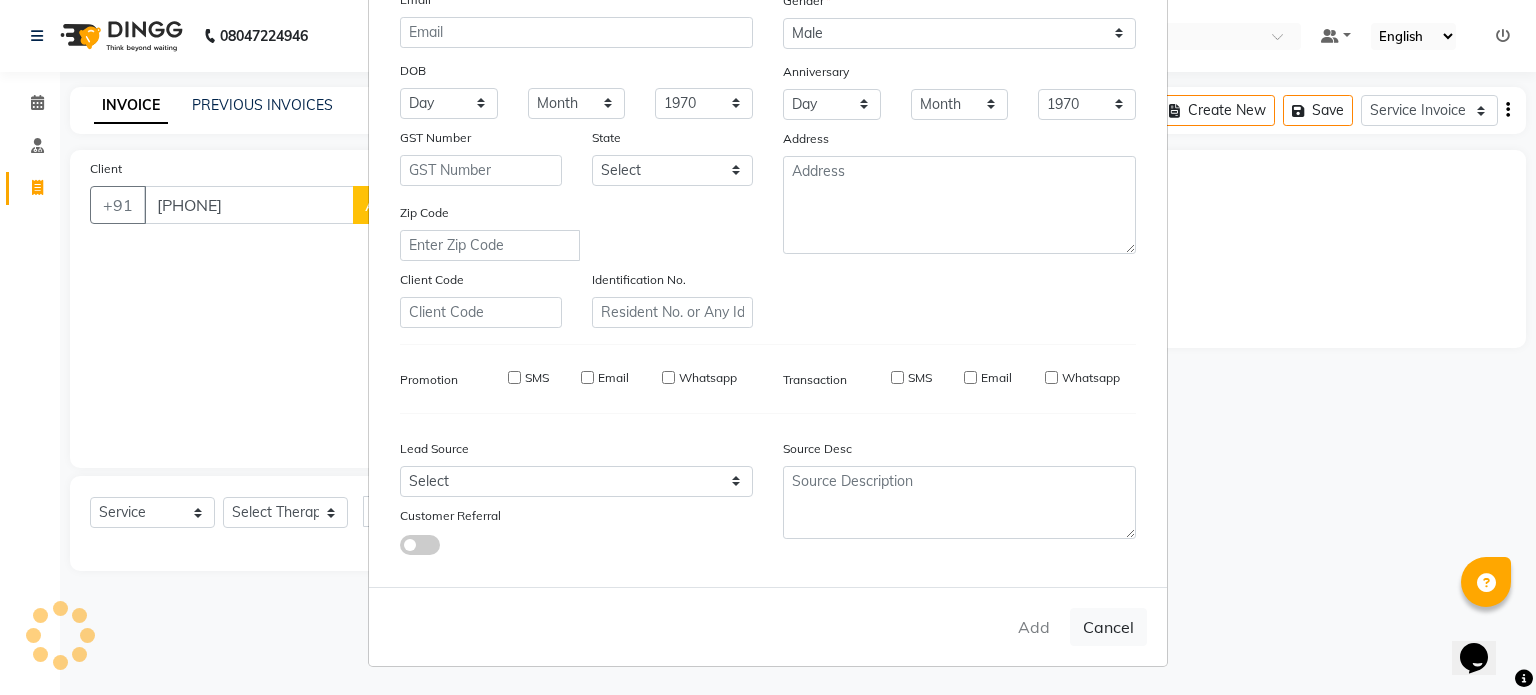 type 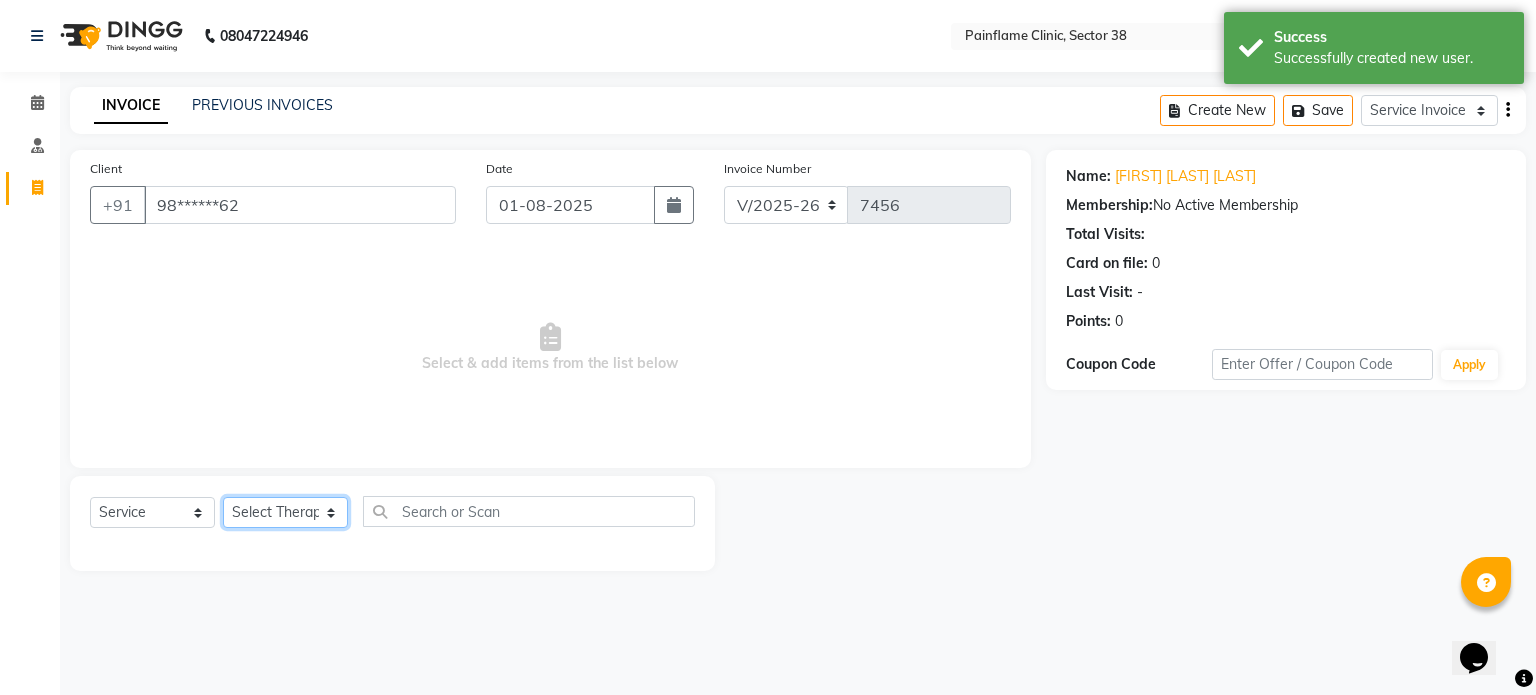 click on "Select Therapist Dr Durgesh Dr Harish Dr Ranjana Dr Saurabh Dr. Suraj Dr. Tejpal Mehlawat KUSHAL MOHIT SEMWAL Nancy Singhai Reception 1  Reception 2 Reception 3" 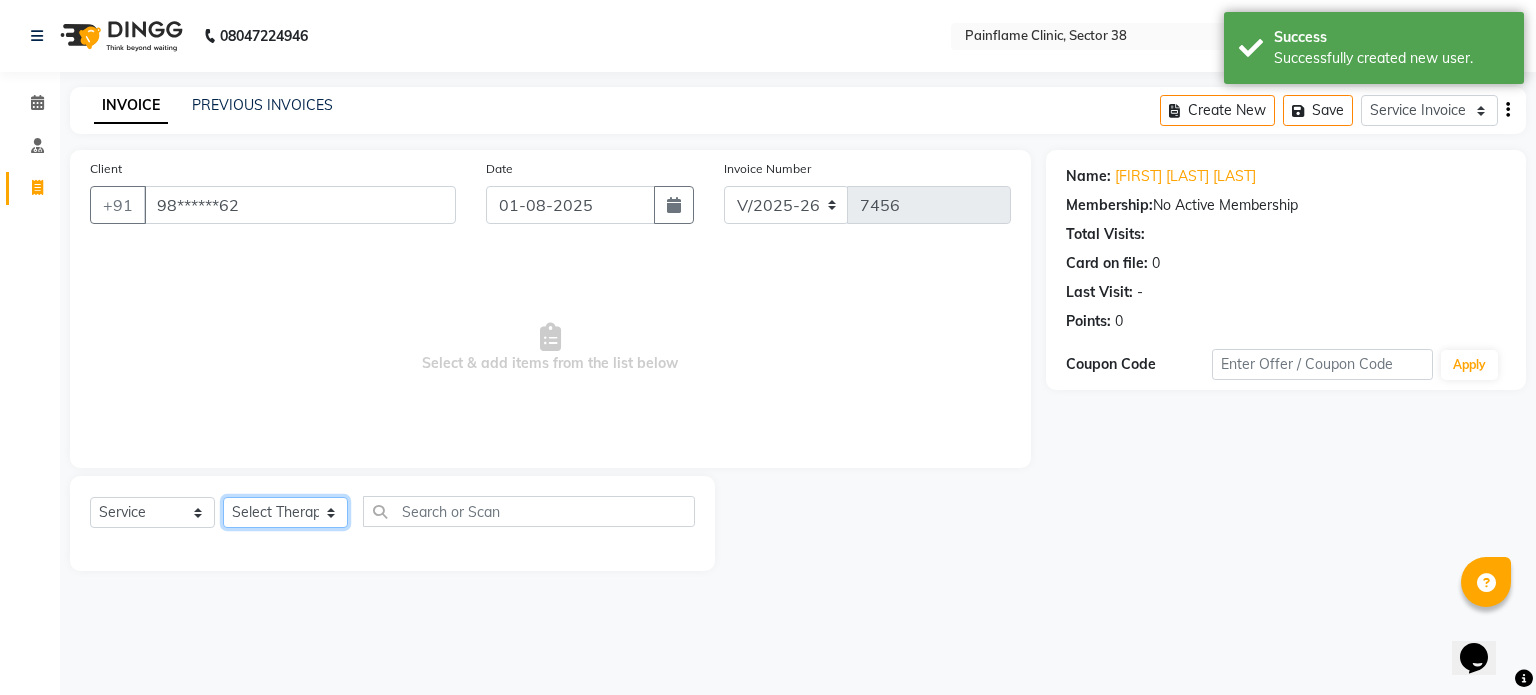 select on "20216" 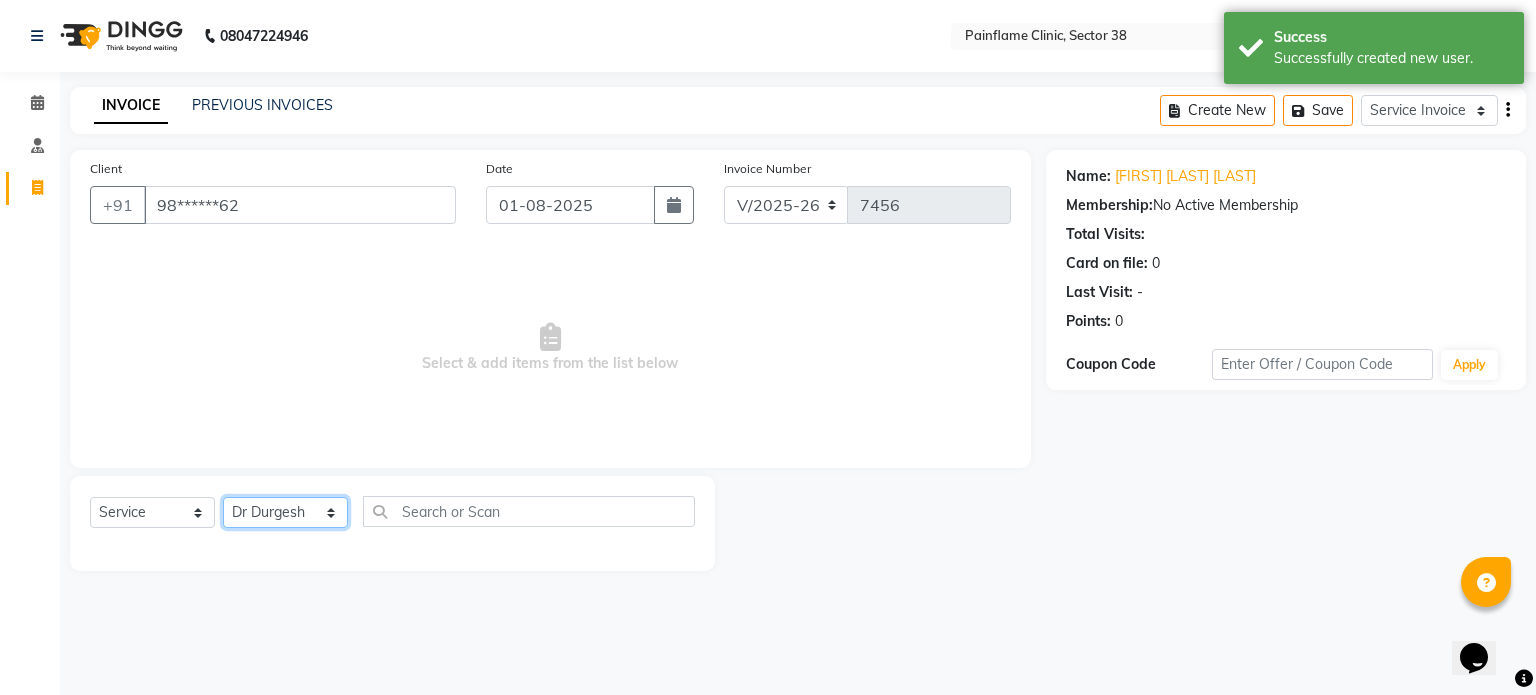 click on "Select Therapist Dr Durgesh Dr Harish Dr Ranjana Dr Saurabh Dr. Suraj Dr. Tejpal Mehlawat KUSHAL MOHIT SEMWAL Nancy Singhai Reception 1  Reception 2 Reception 3" 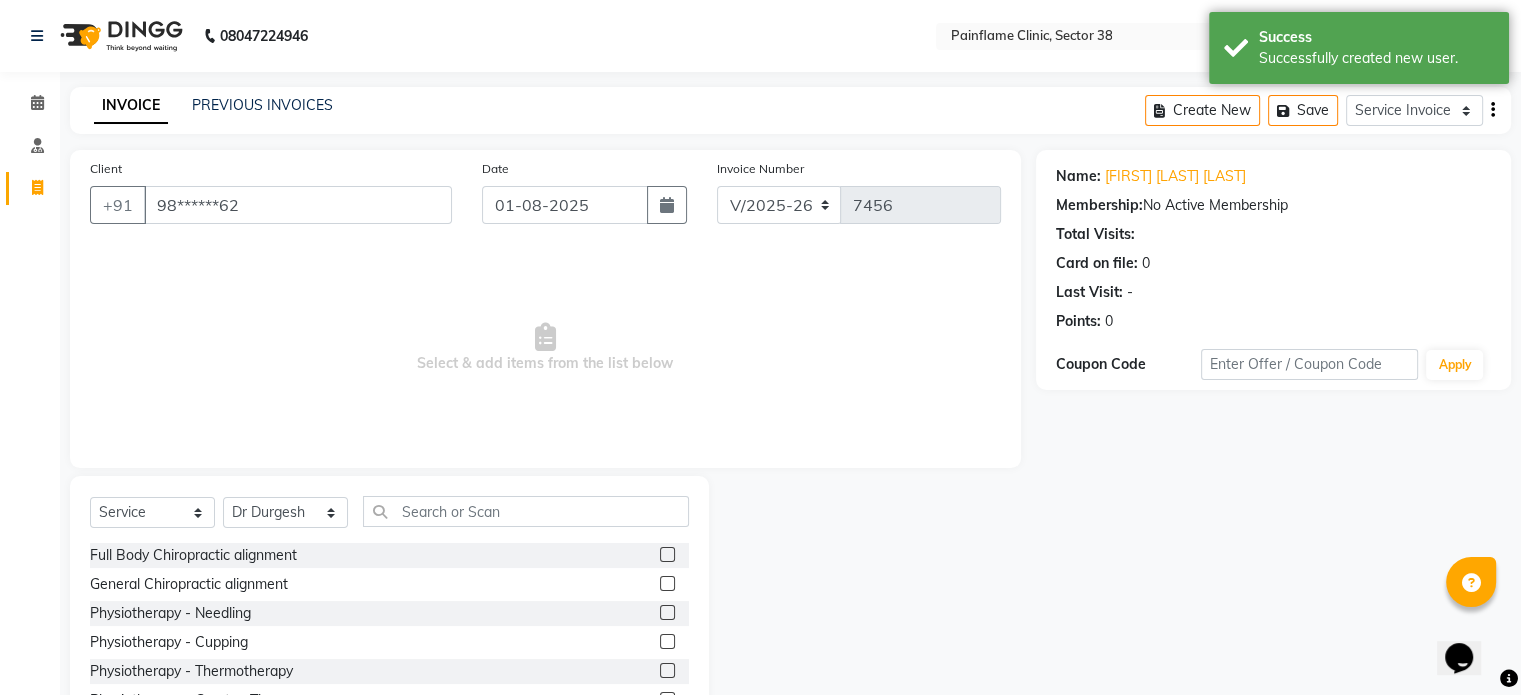 click 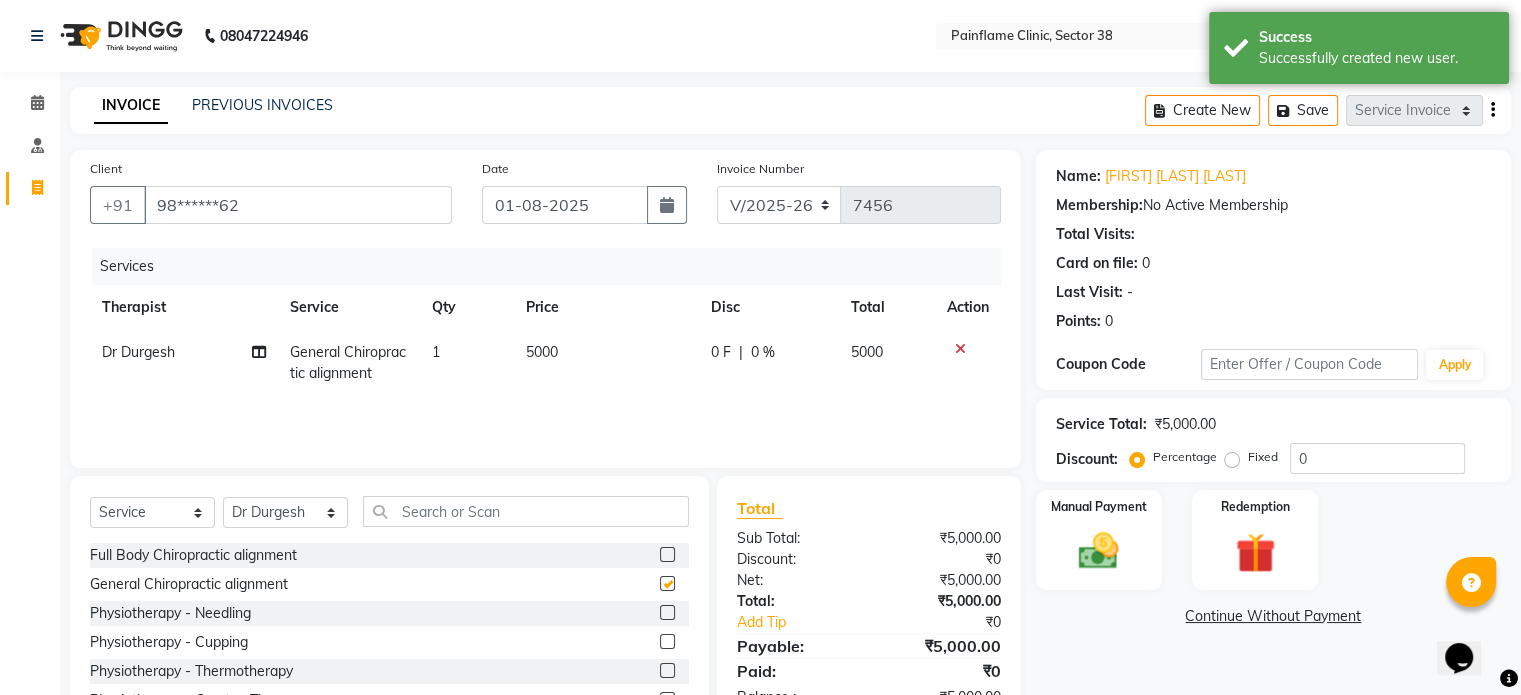 checkbox on "false" 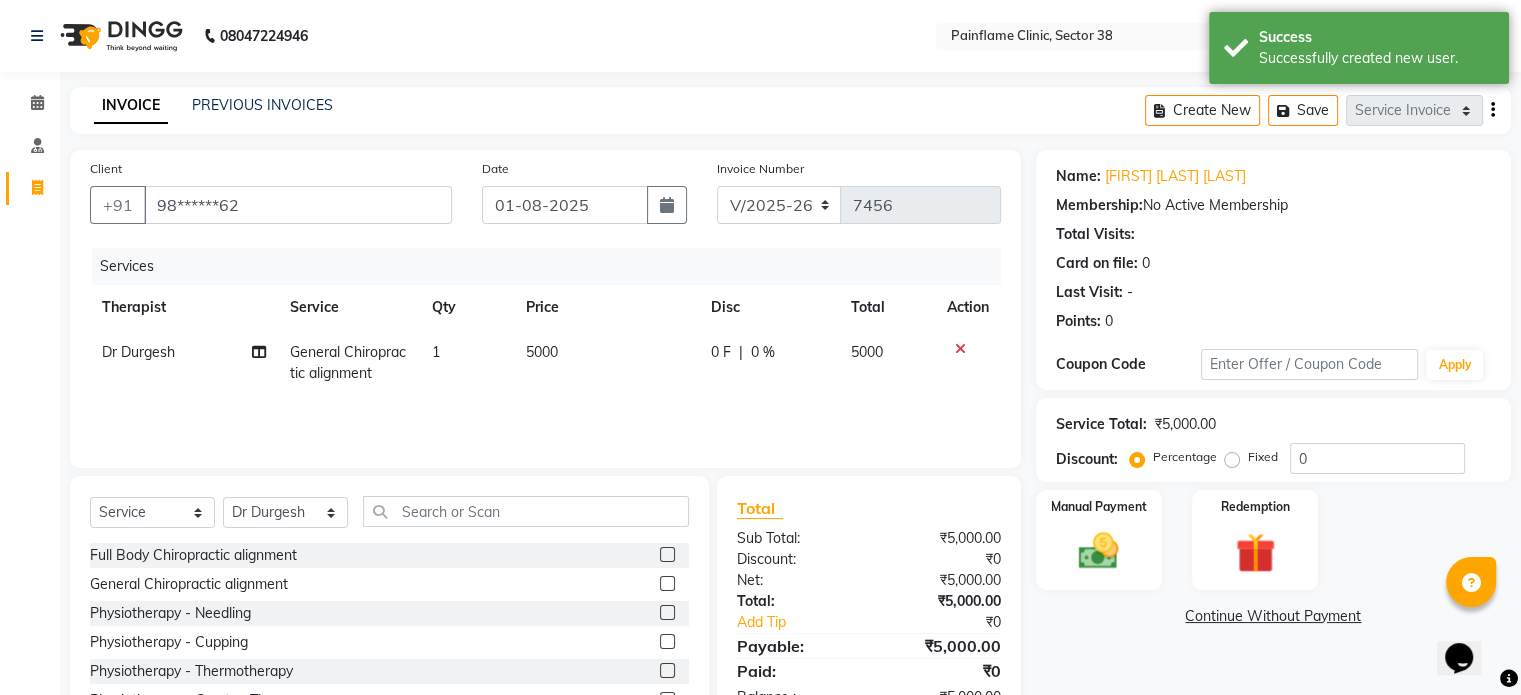 click on "5000" 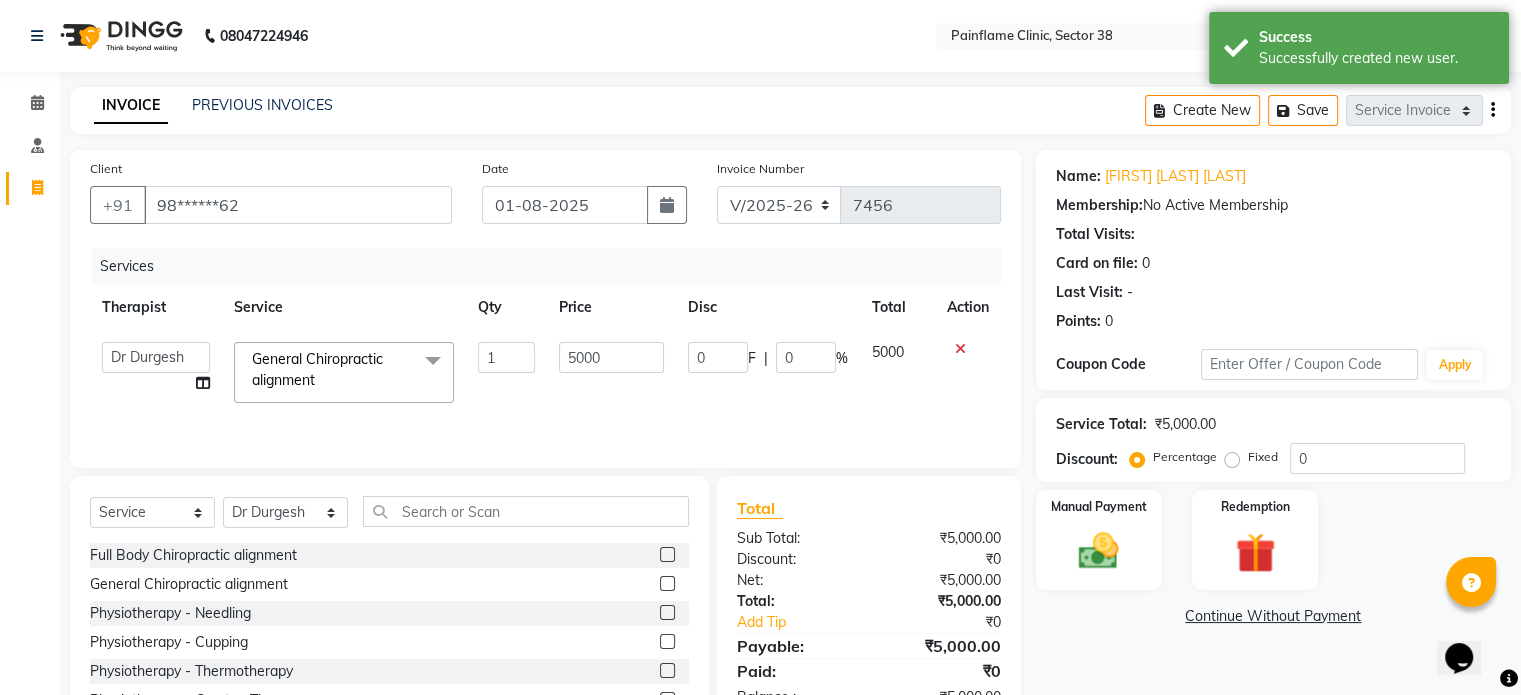 click on "5000" 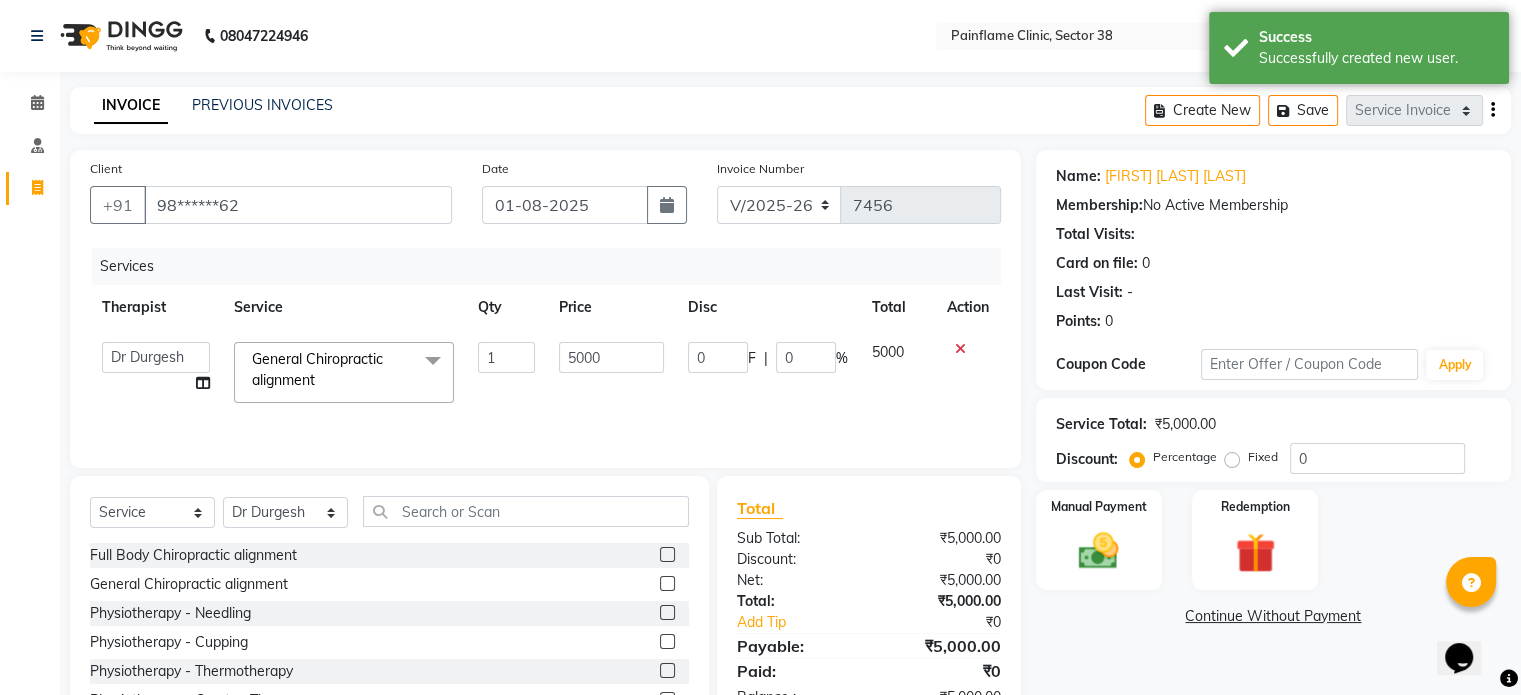 click 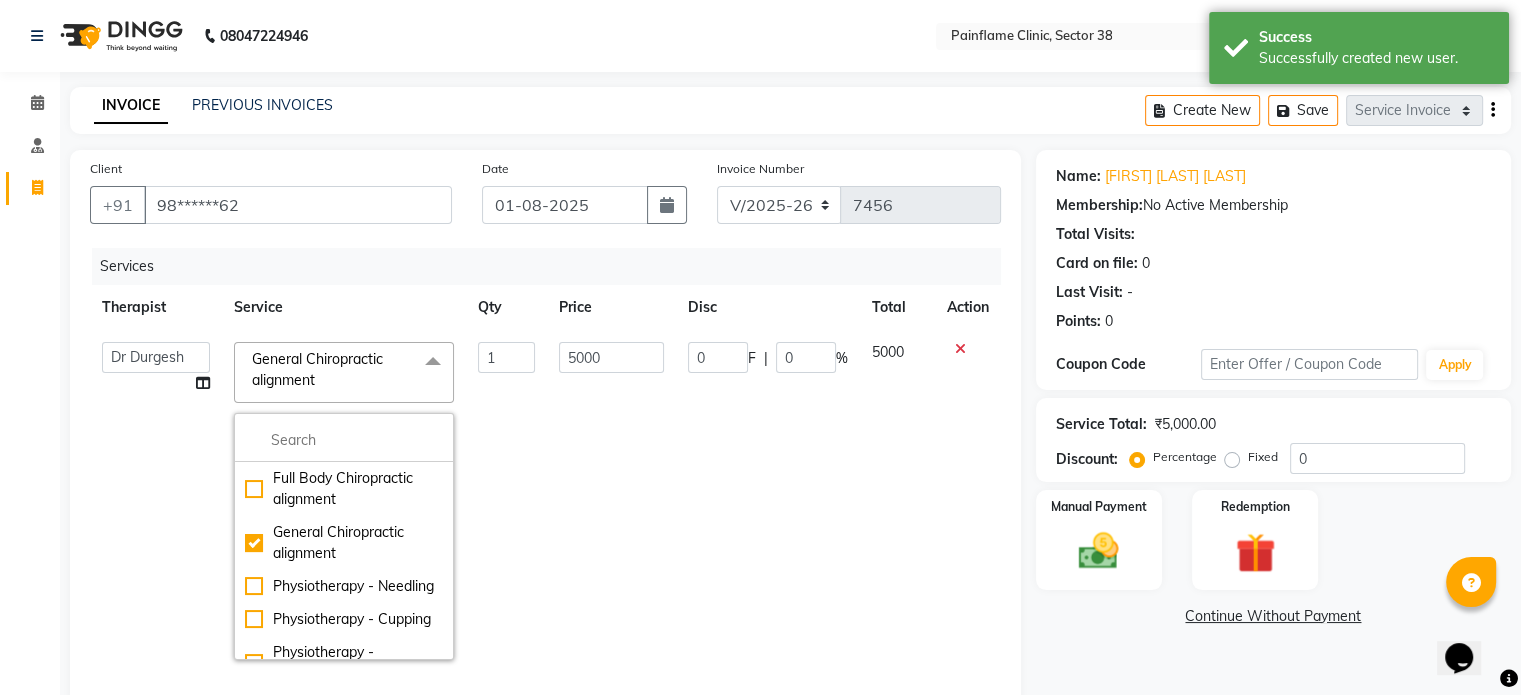 click 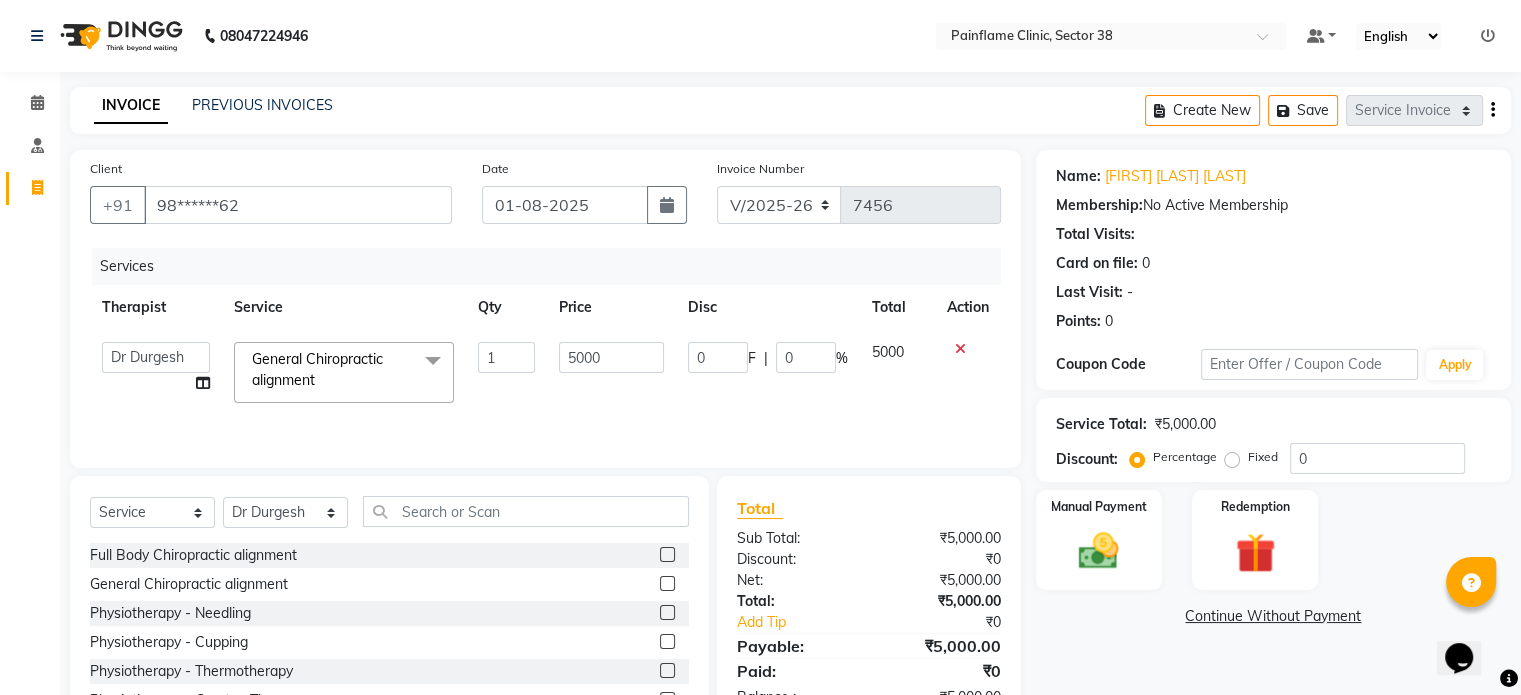 click on "General Chiropractic alignment  x" 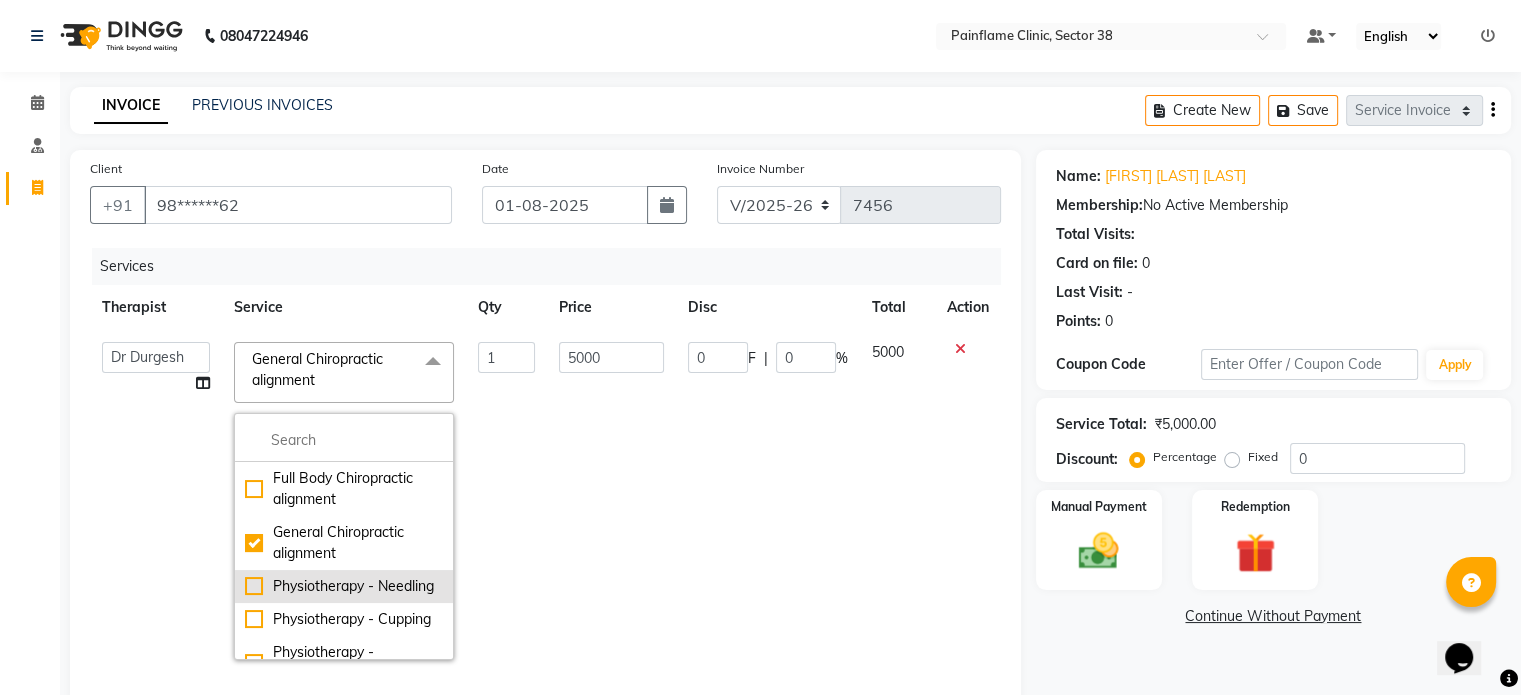 scroll, scrollTop: 376, scrollLeft: 0, axis: vertical 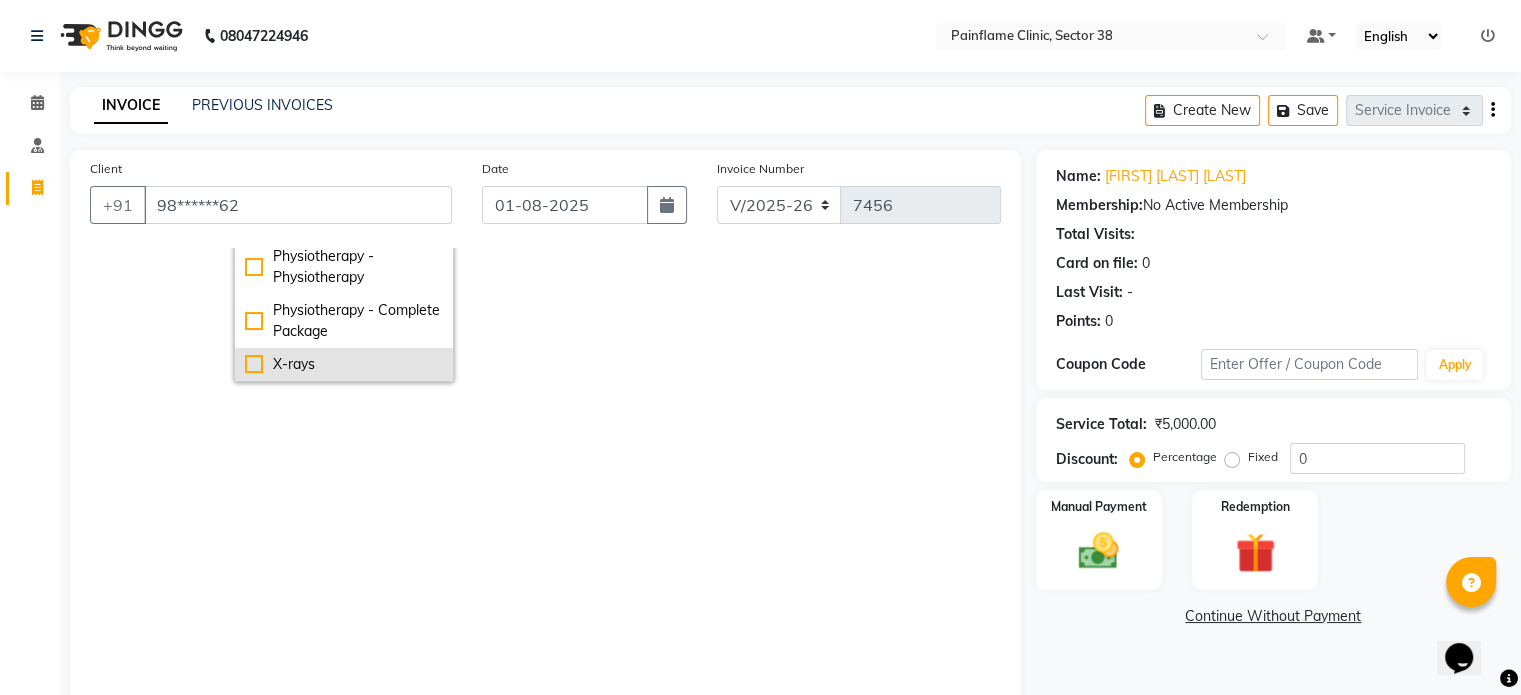 click on "X-rays" 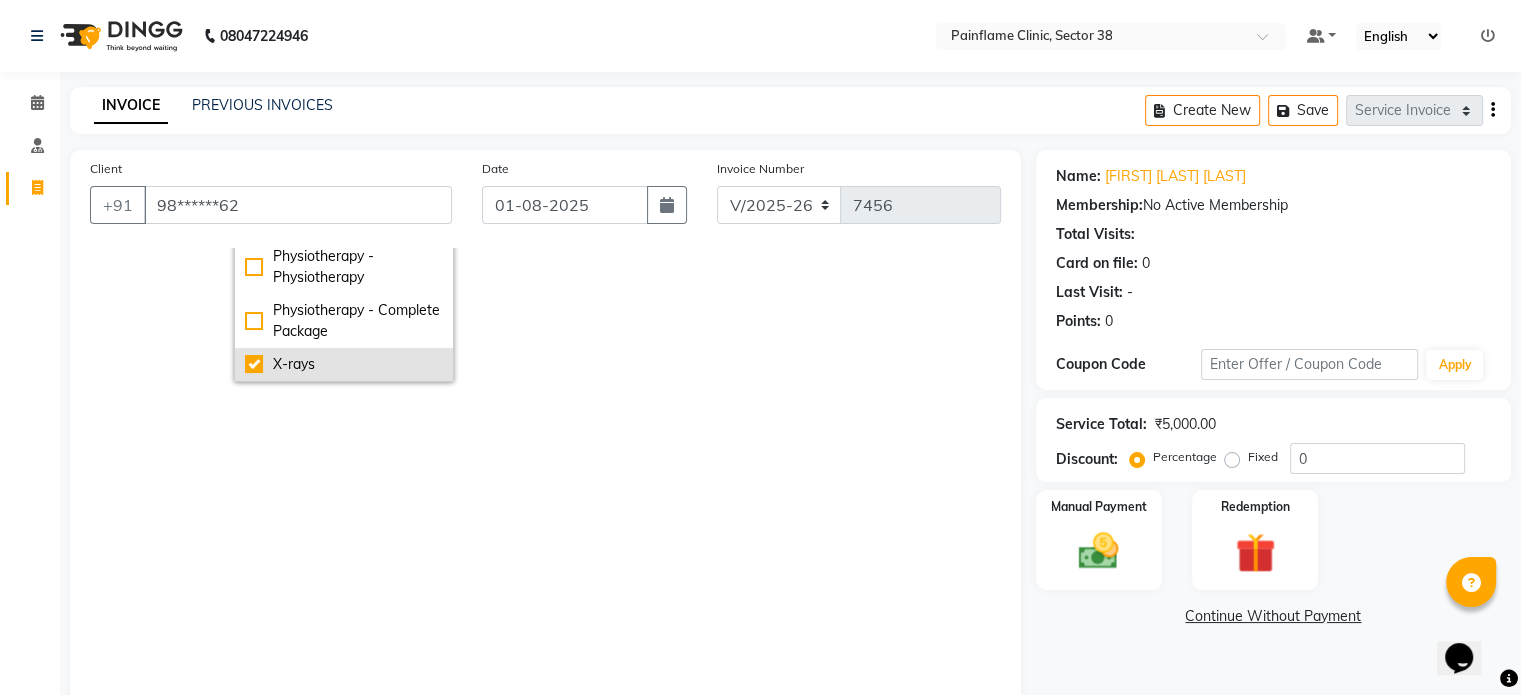 checkbox on "false" 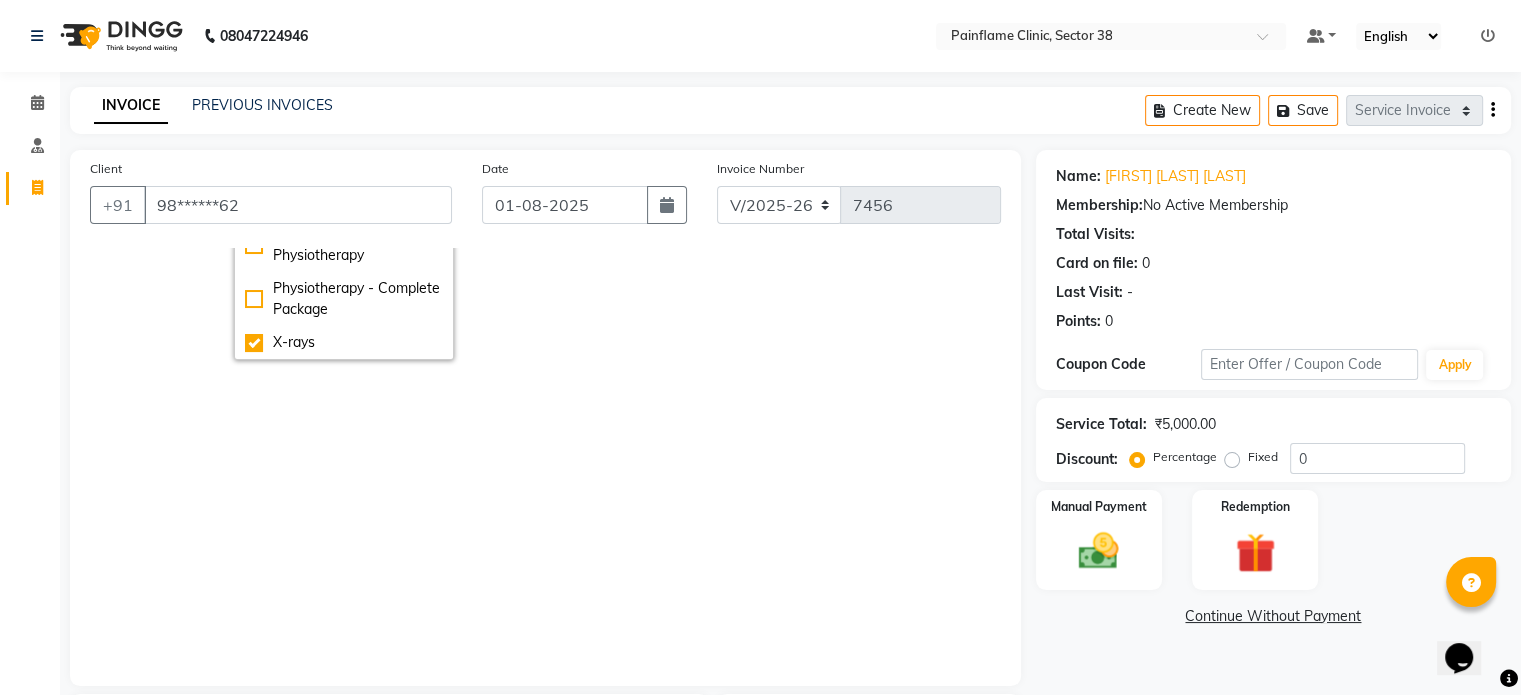 click on "5000" 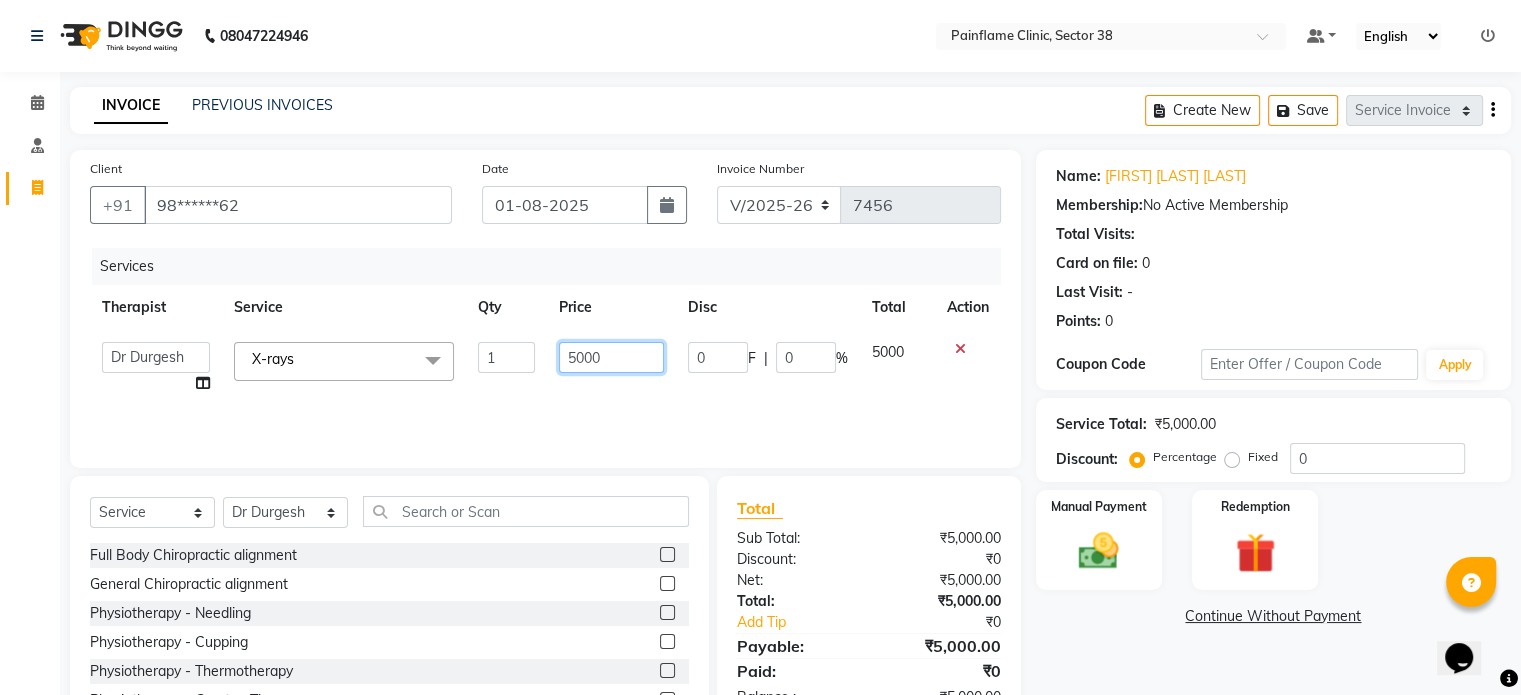 click on "5000" 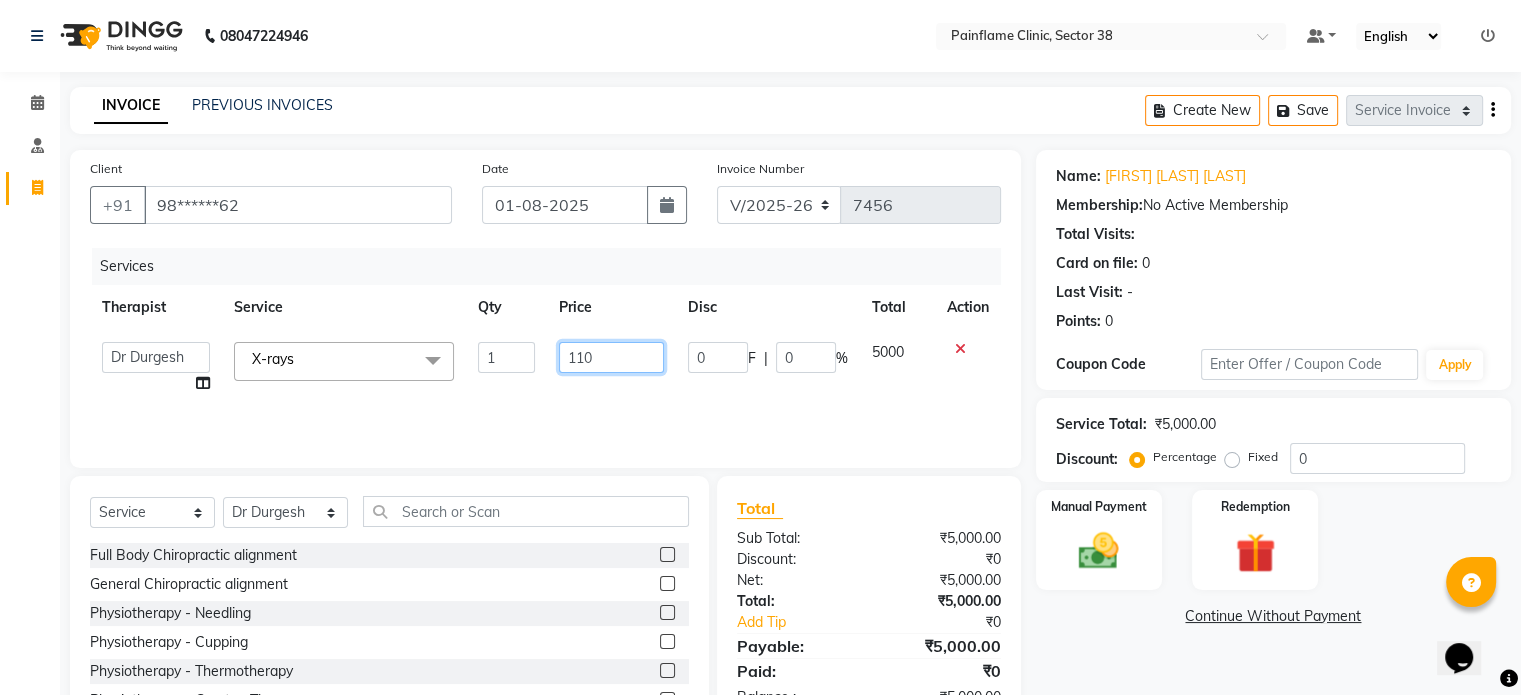 type on "1100" 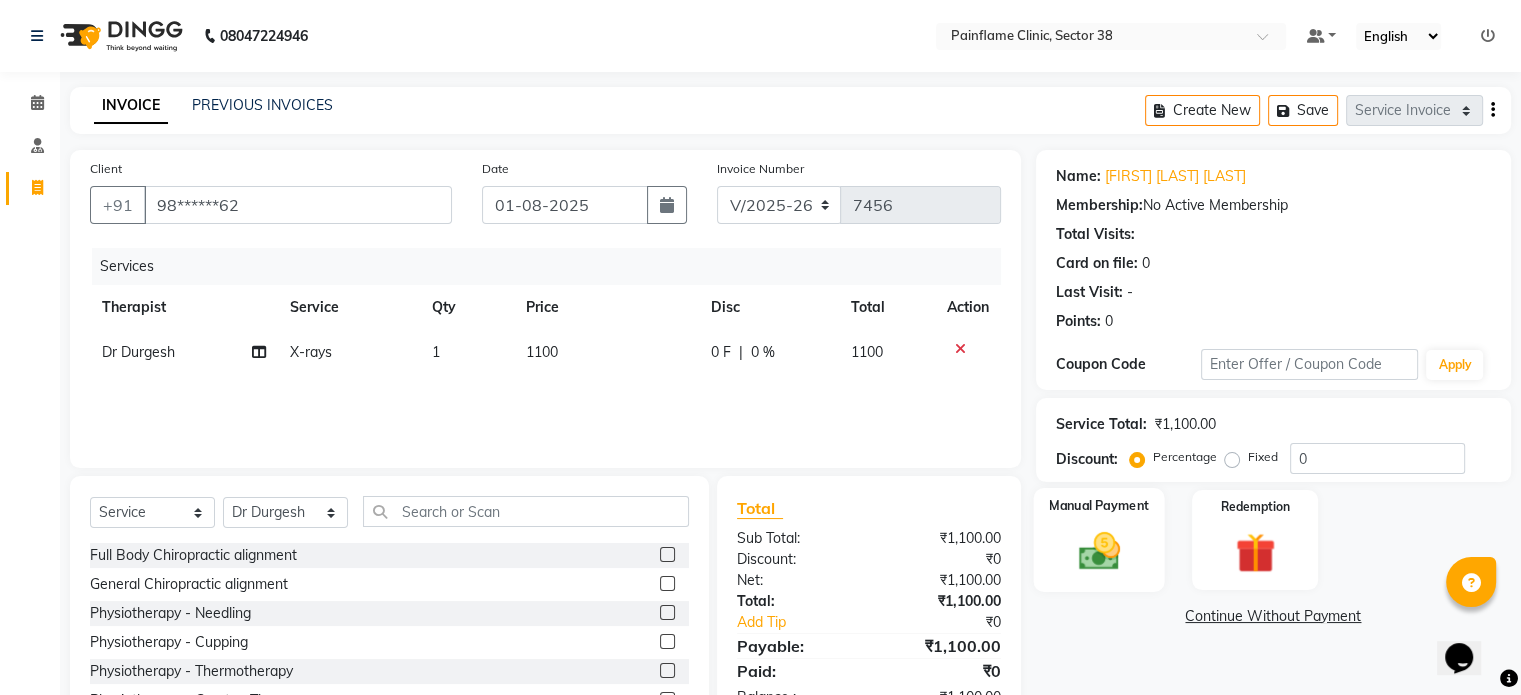 click 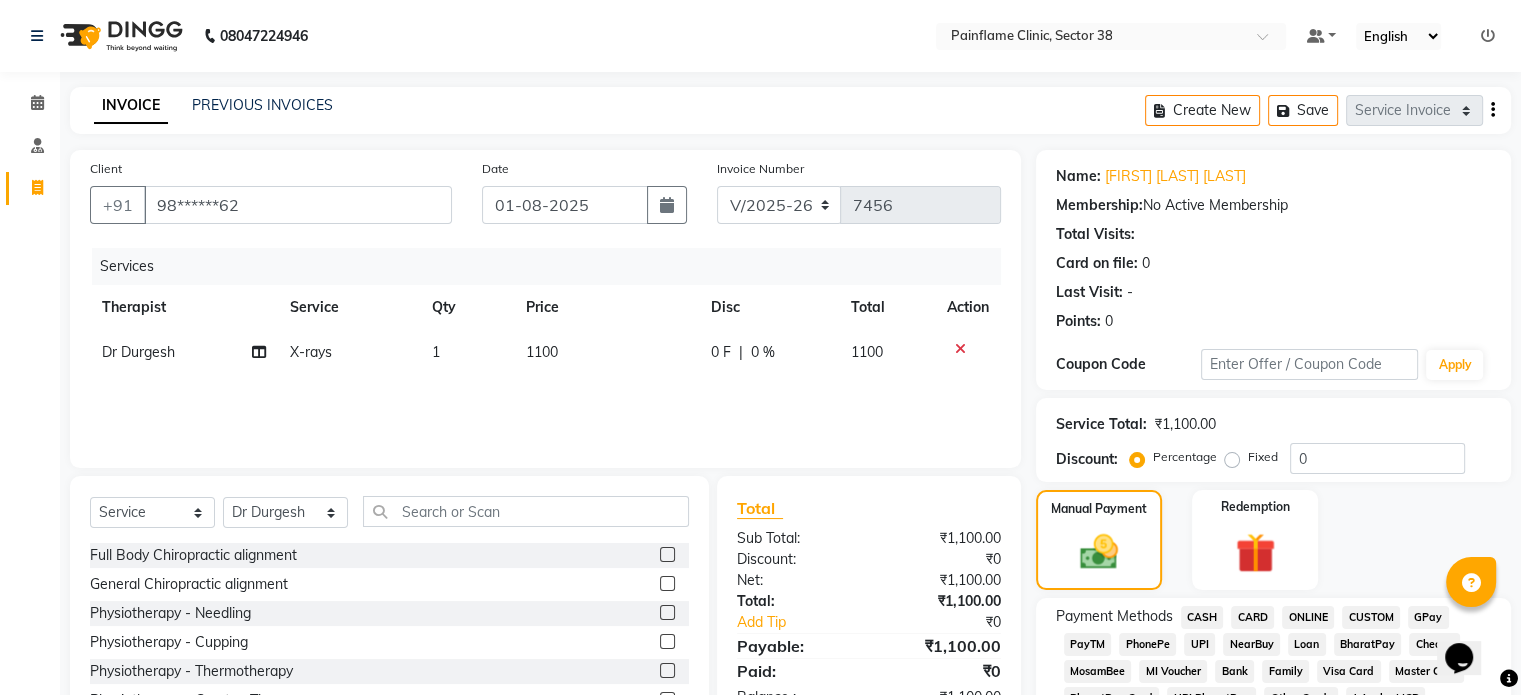 click on "UPI" 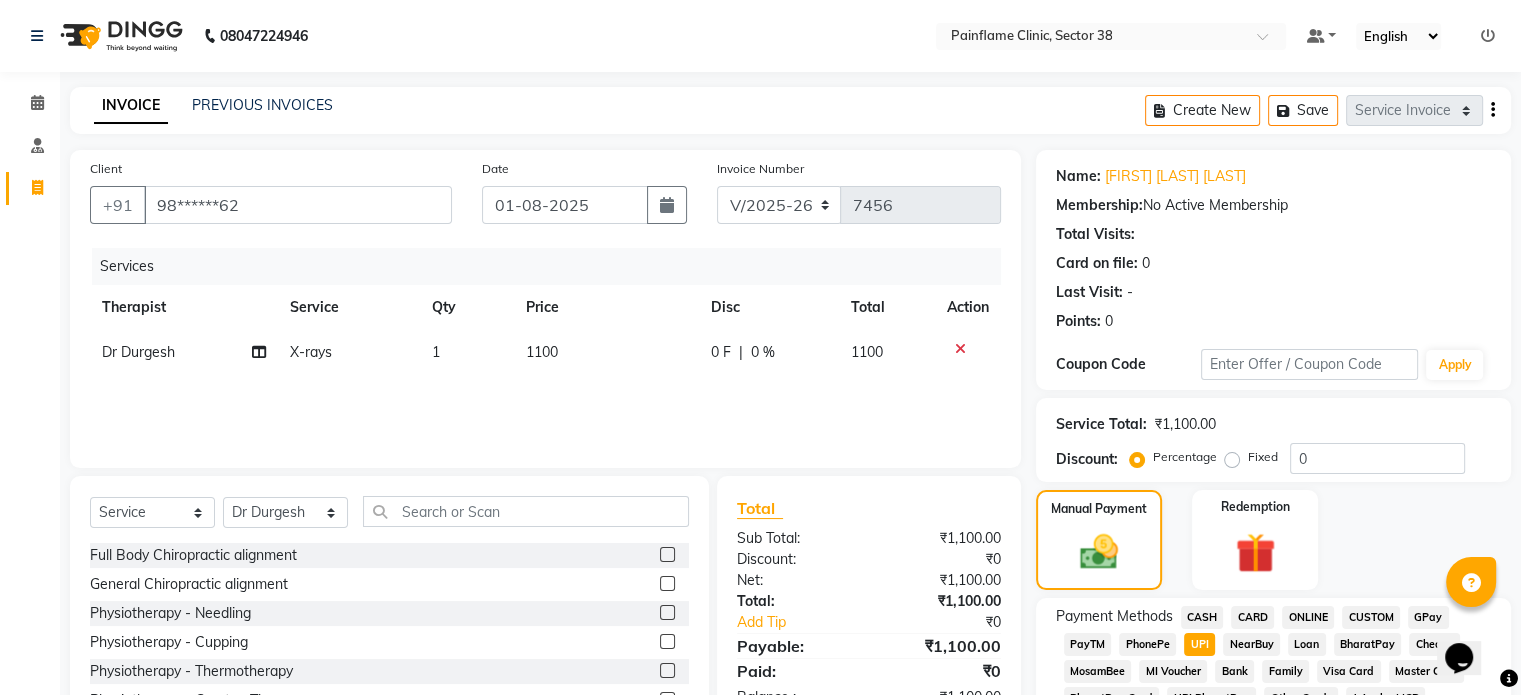 scroll, scrollTop: 652, scrollLeft: 0, axis: vertical 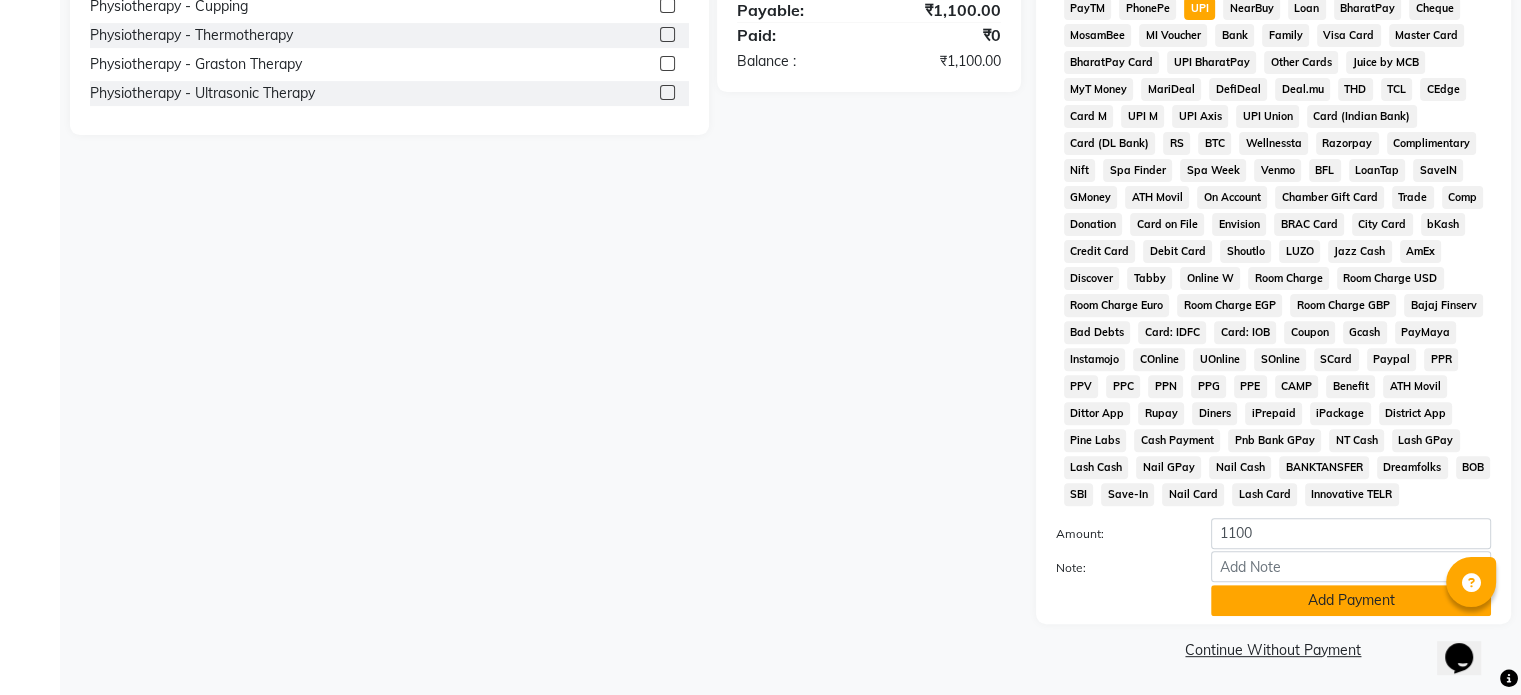 click on "Add Payment" 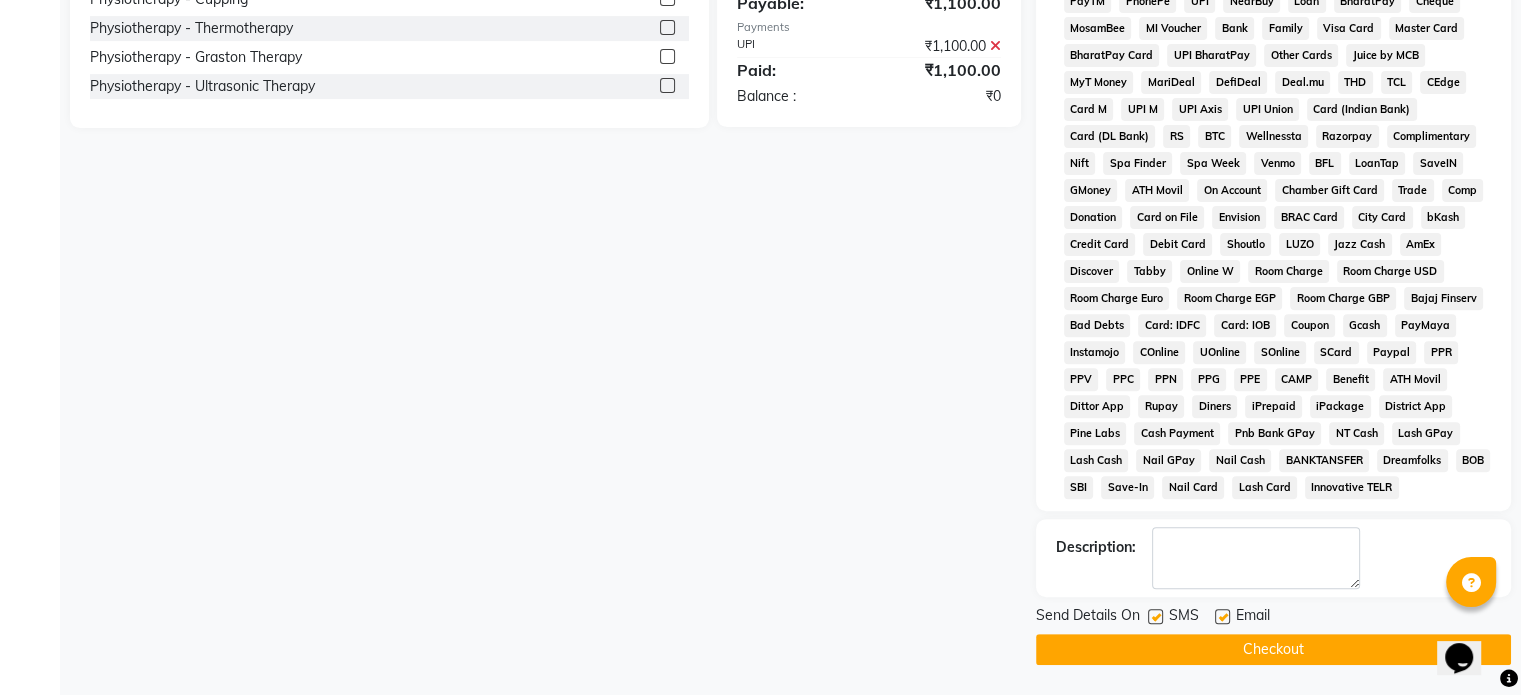click 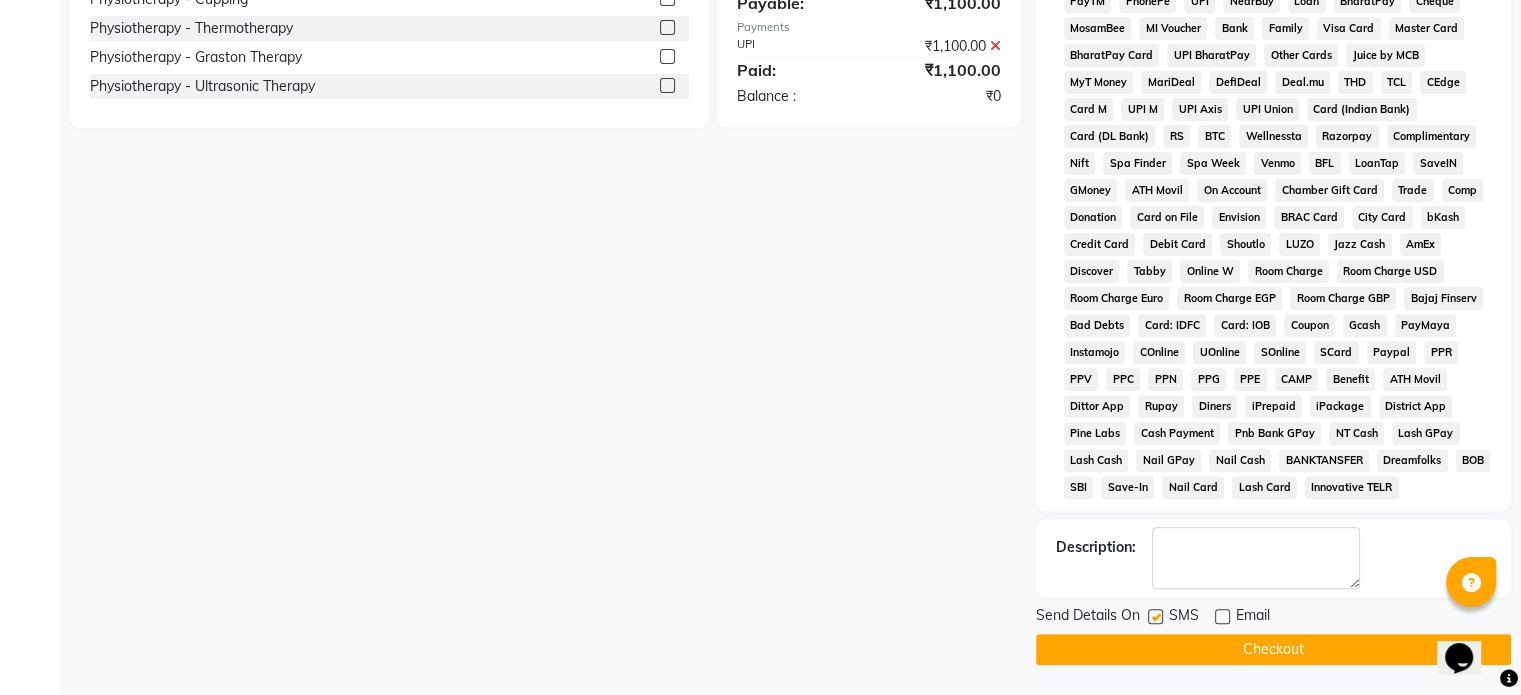 click 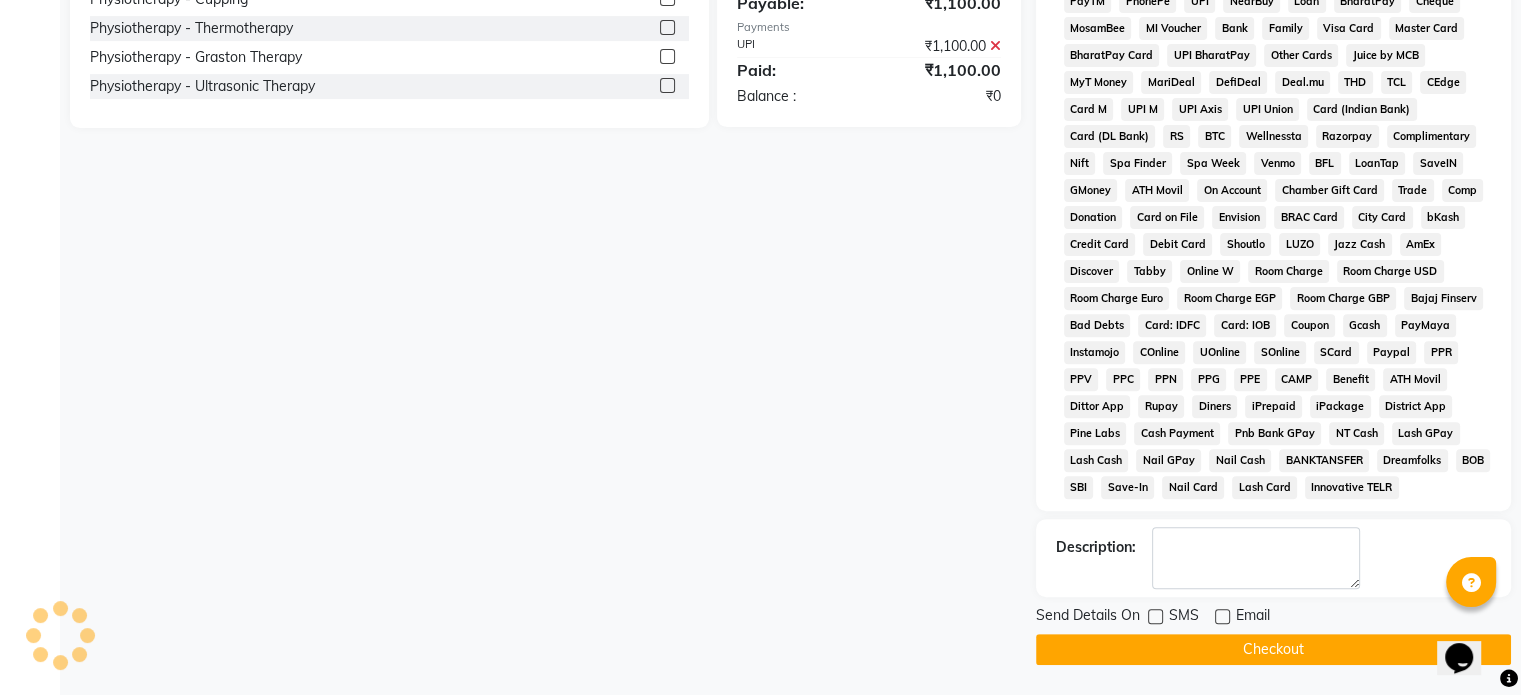 click on "Checkout" 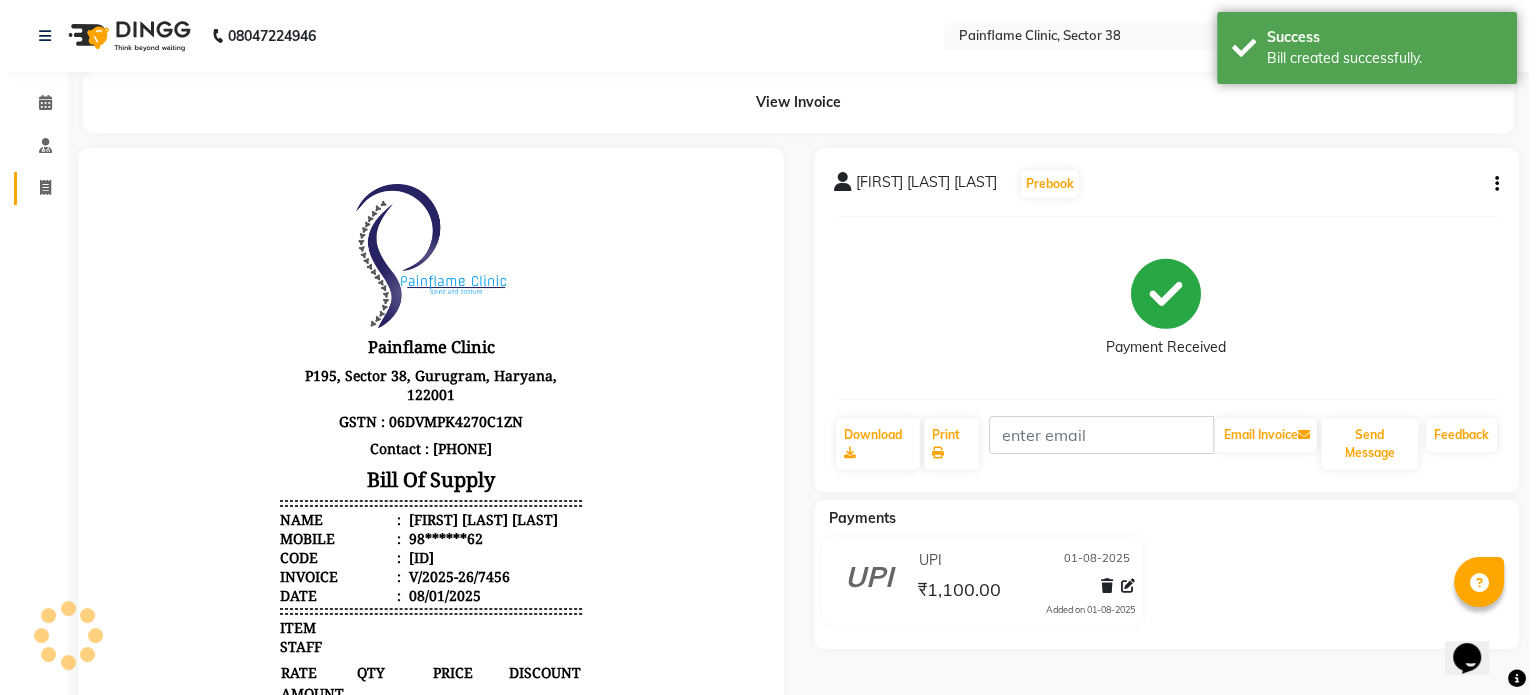 scroll, scrollTop: 0, scrollLeft: 0, axis: both 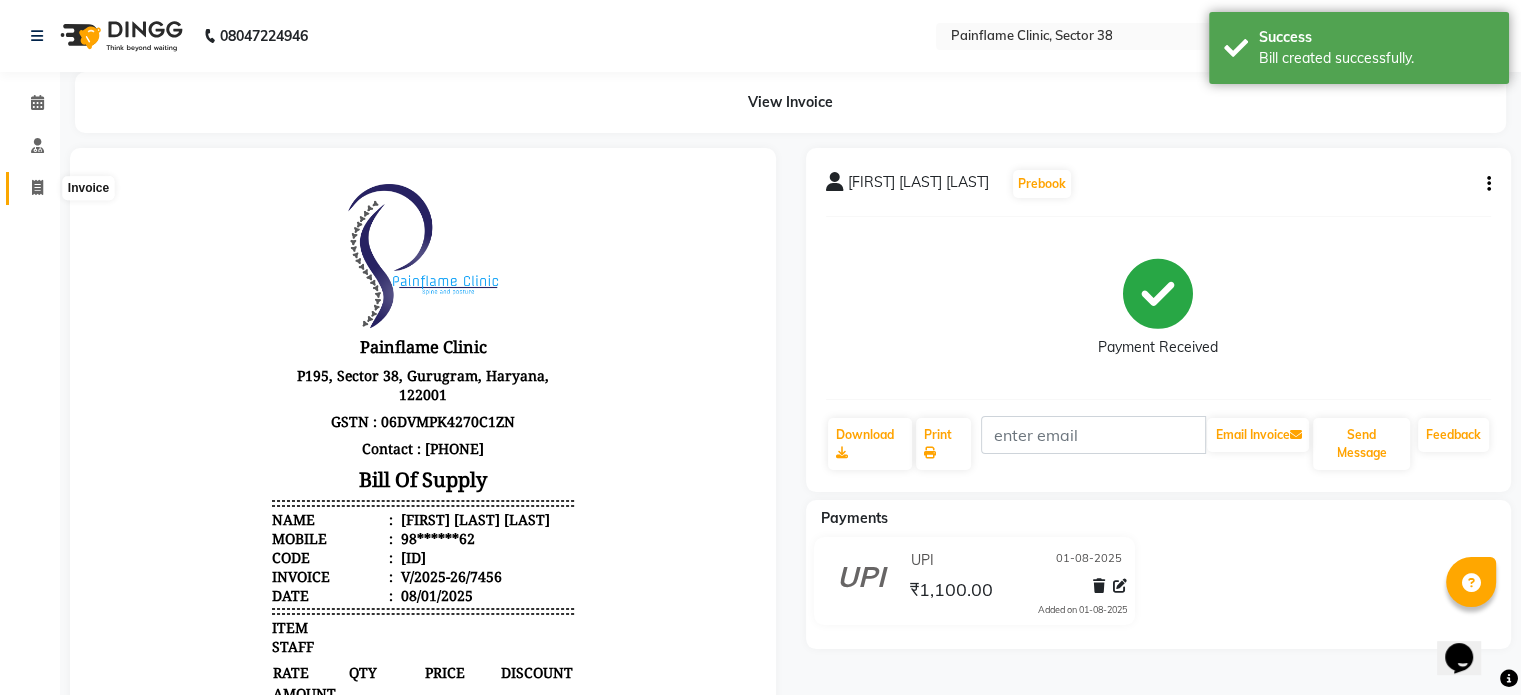 click 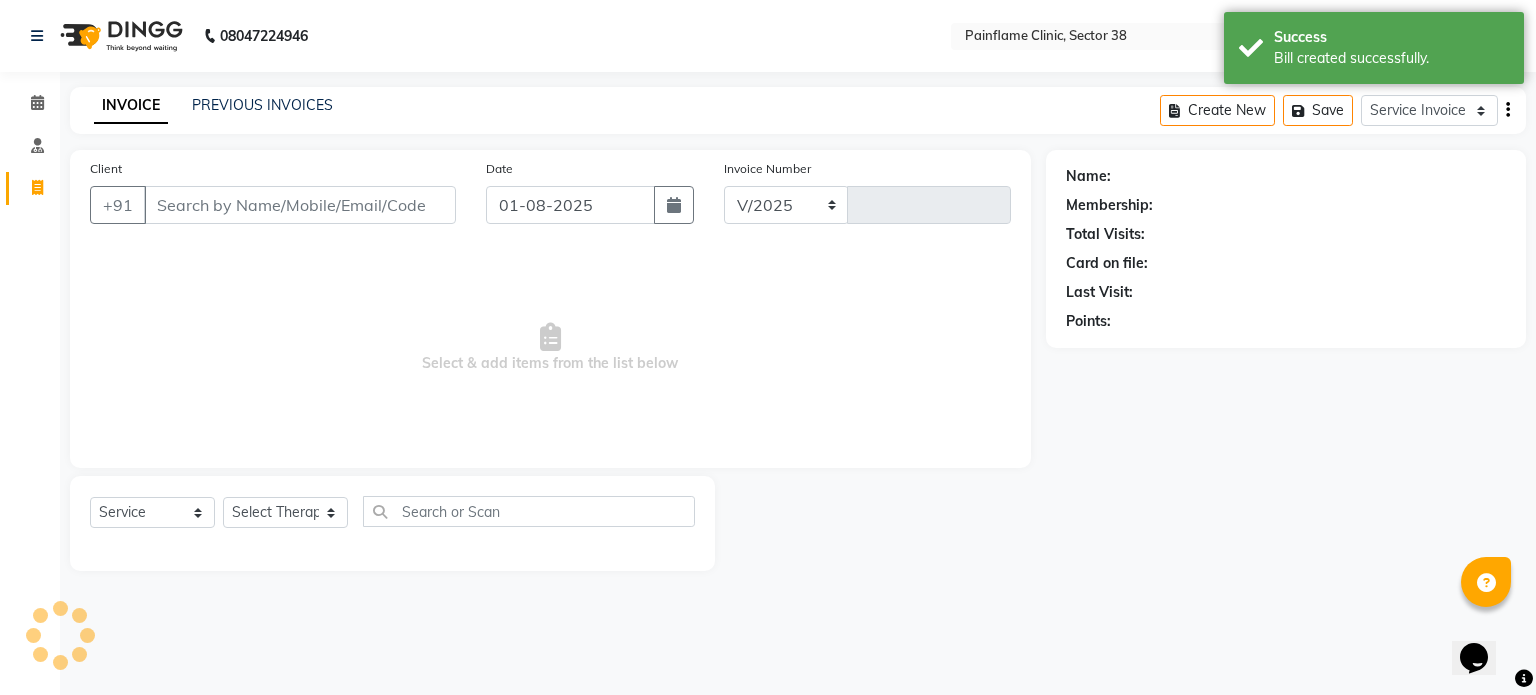 select on "3964" 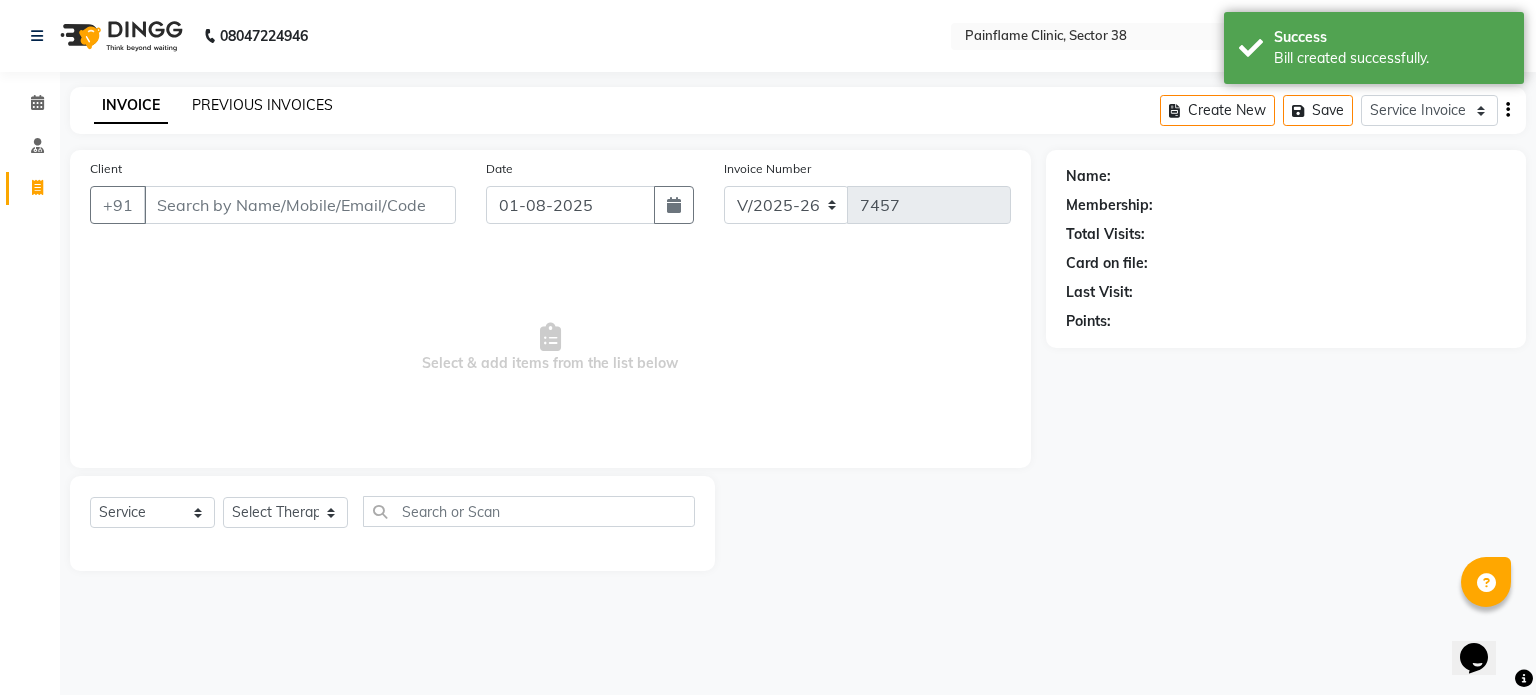 click on "PREVIOUS INVOICES" 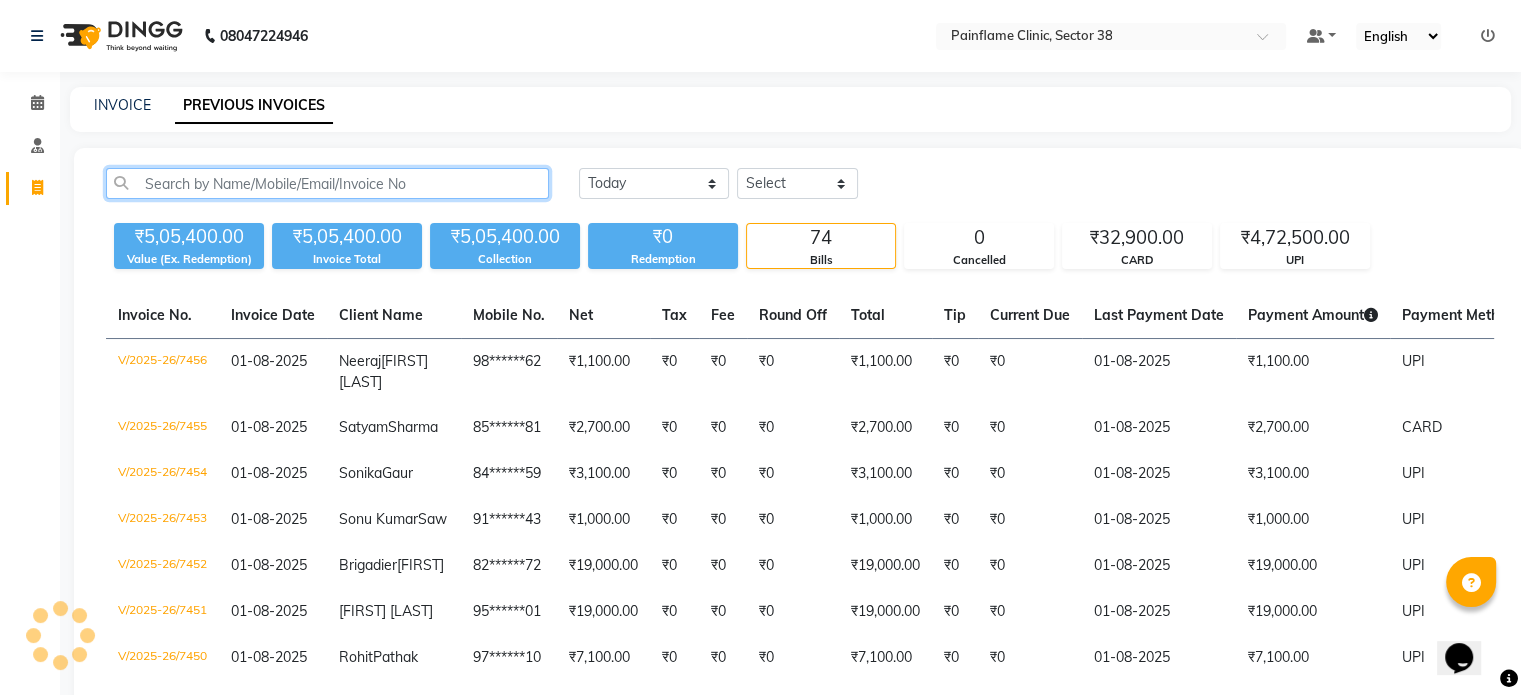 click 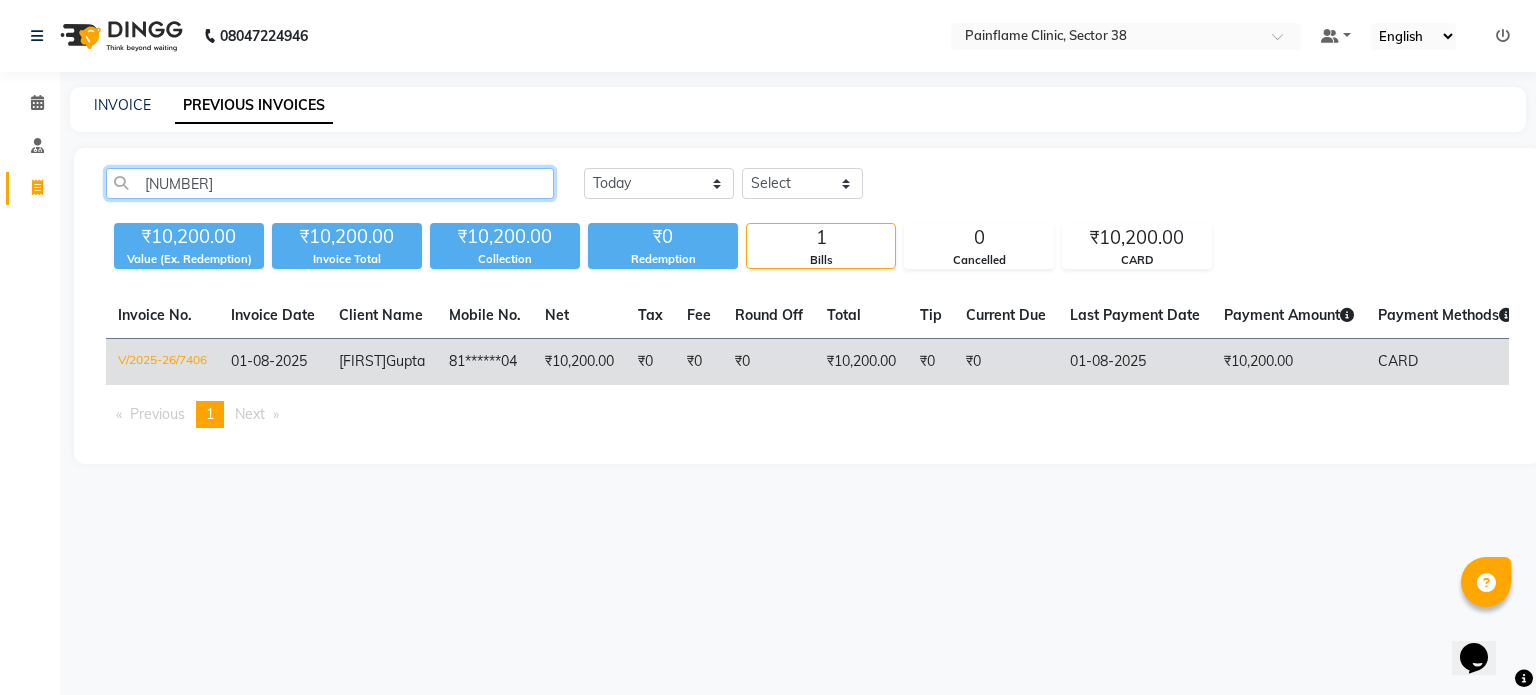 type on "81973183" 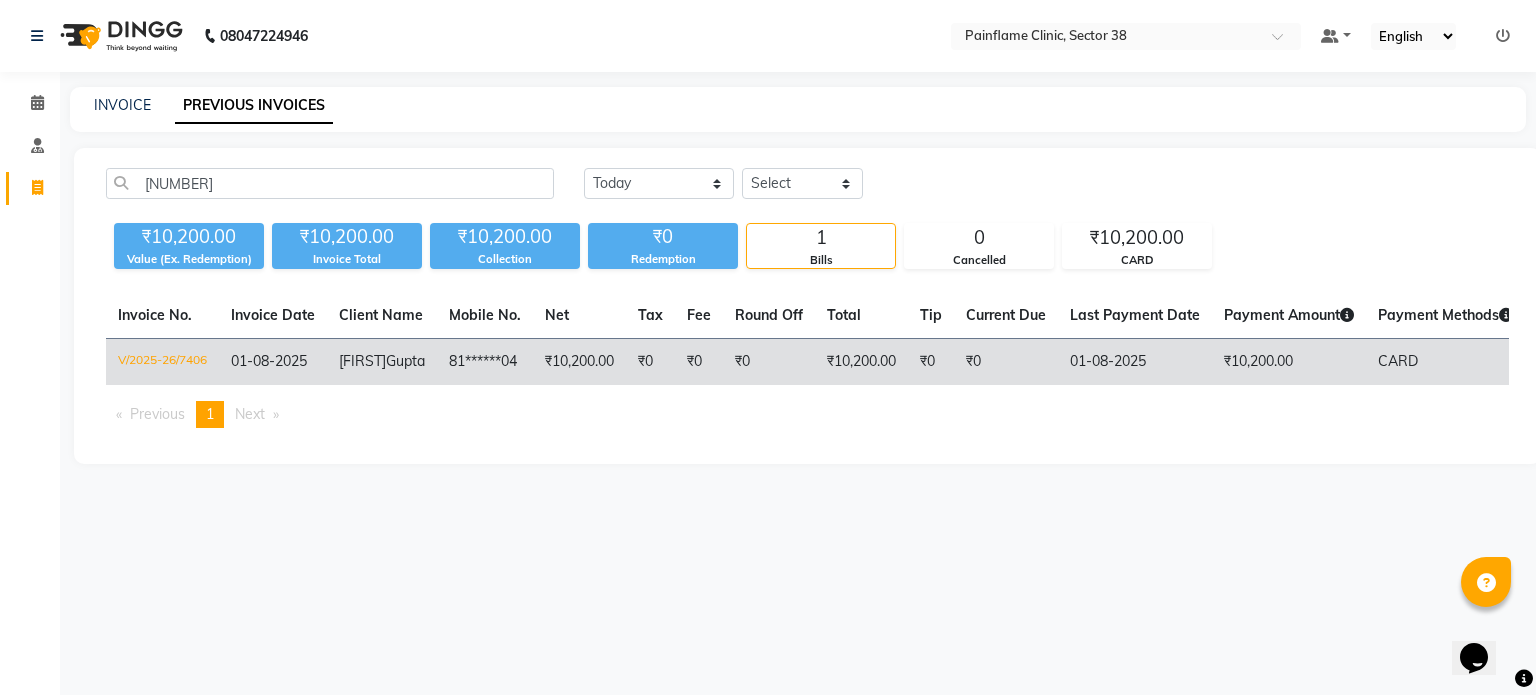 click on "₹10,200.00" 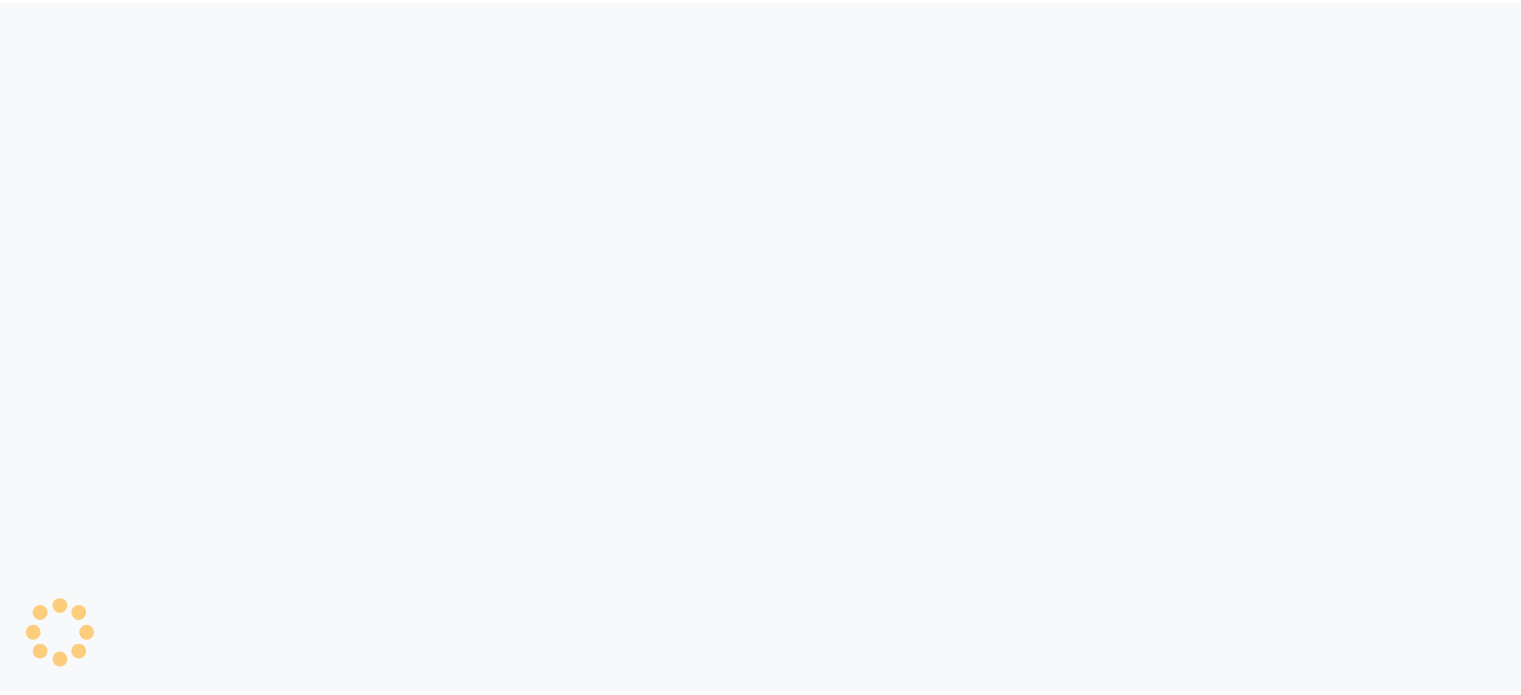 scroll, scrollTop: 0, scrollLeft: 0, axis: both 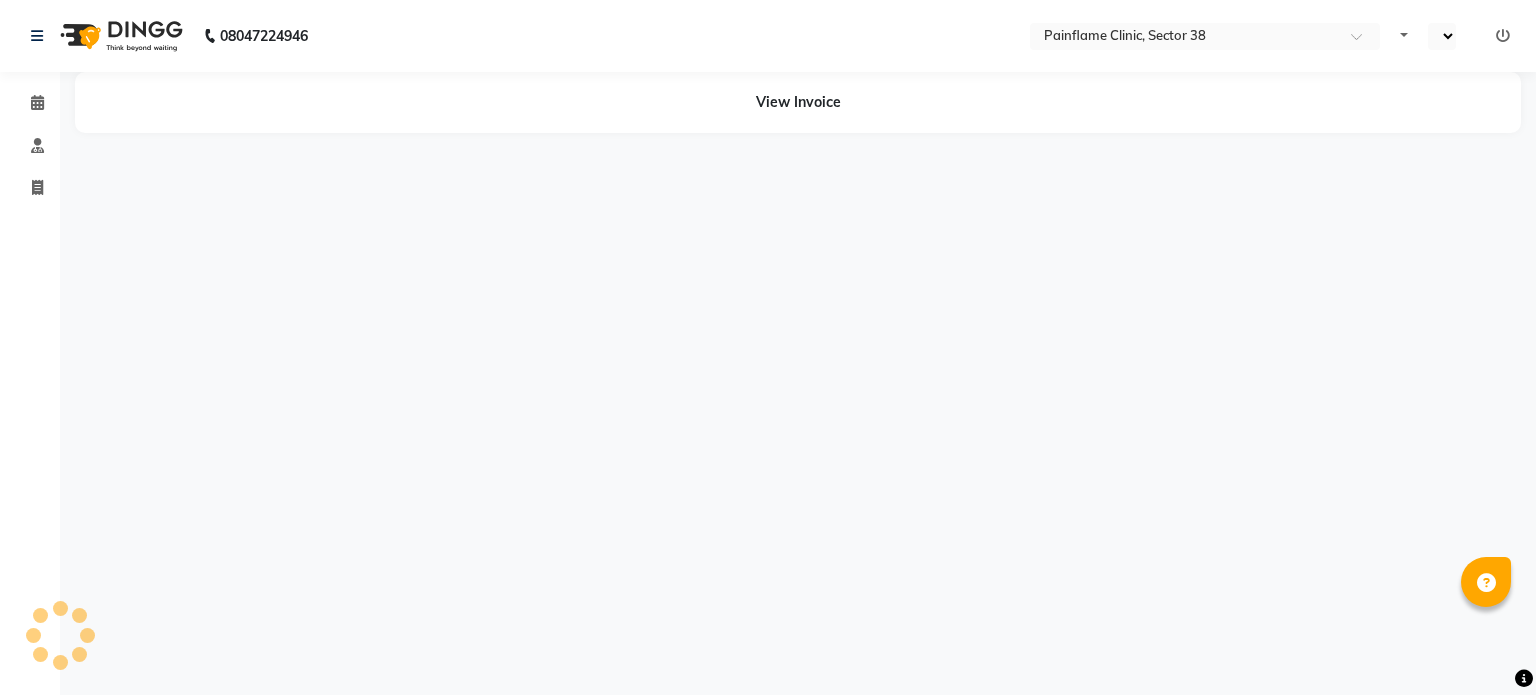 select on "en" 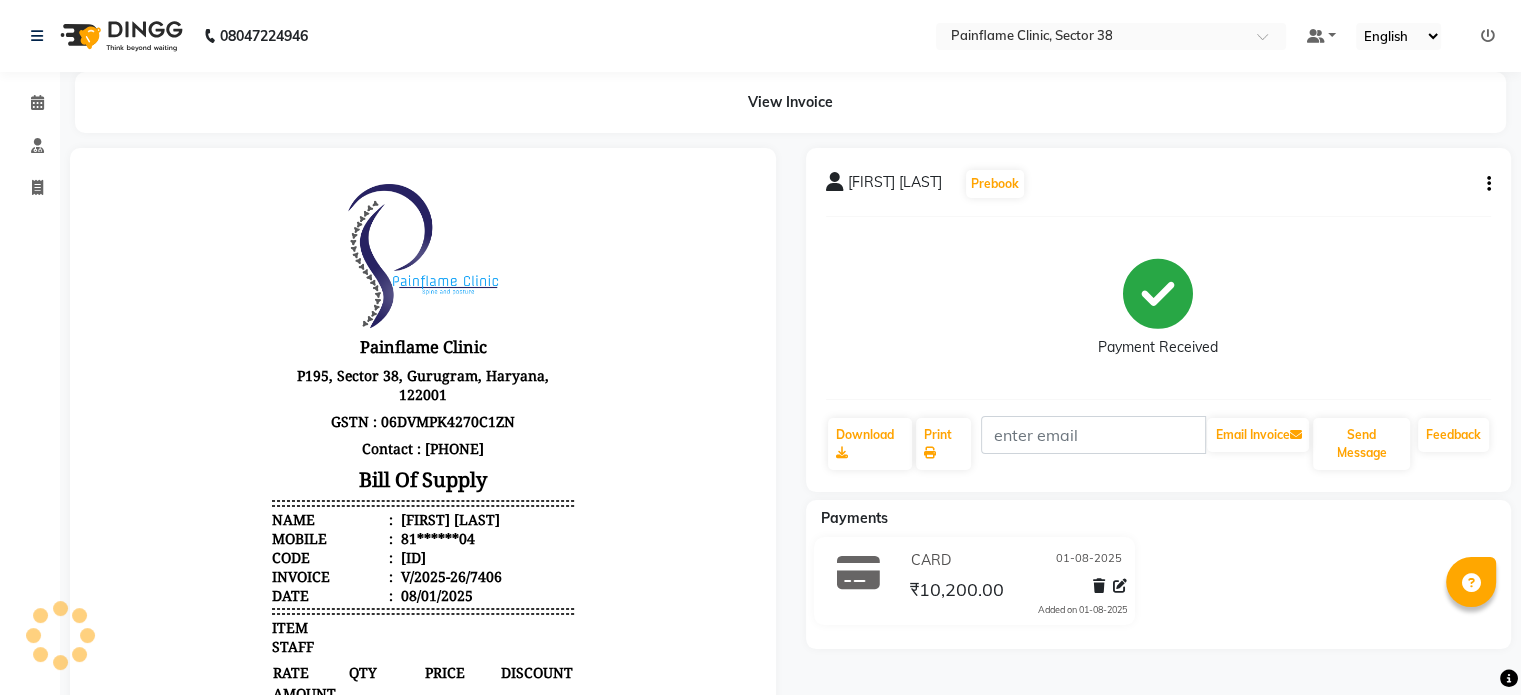 scroll, scrollTop: 0, scrollLeft: 0, axis: both 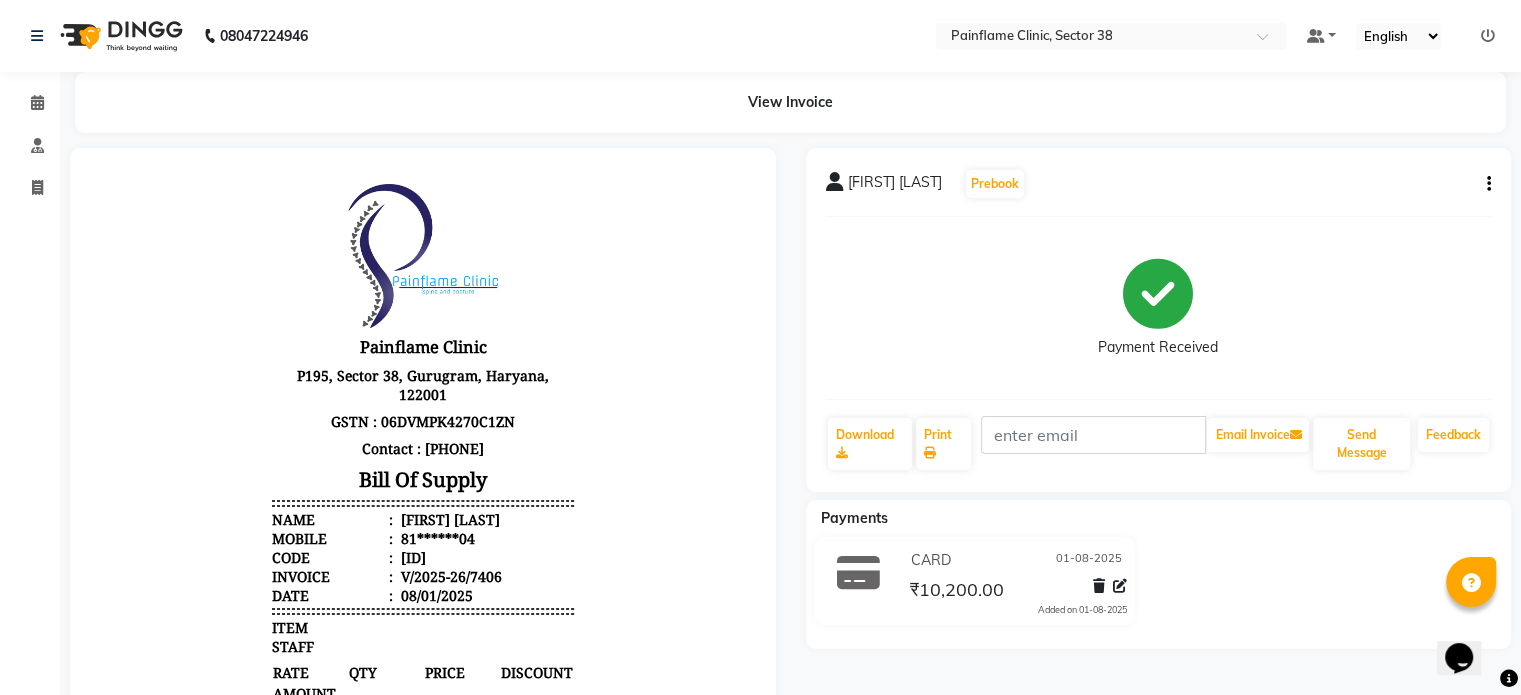 click 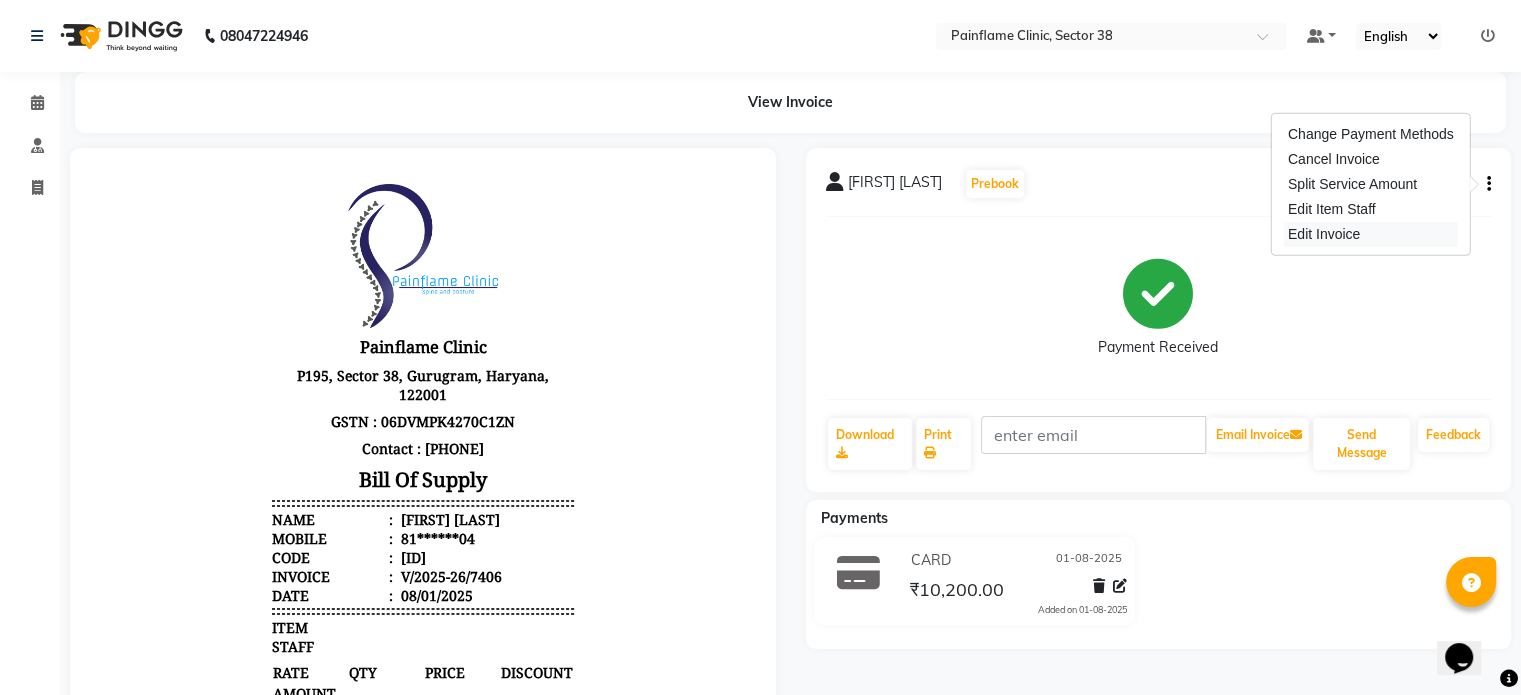 click on "Edit Invoice" at bounding box center (1371, 234) 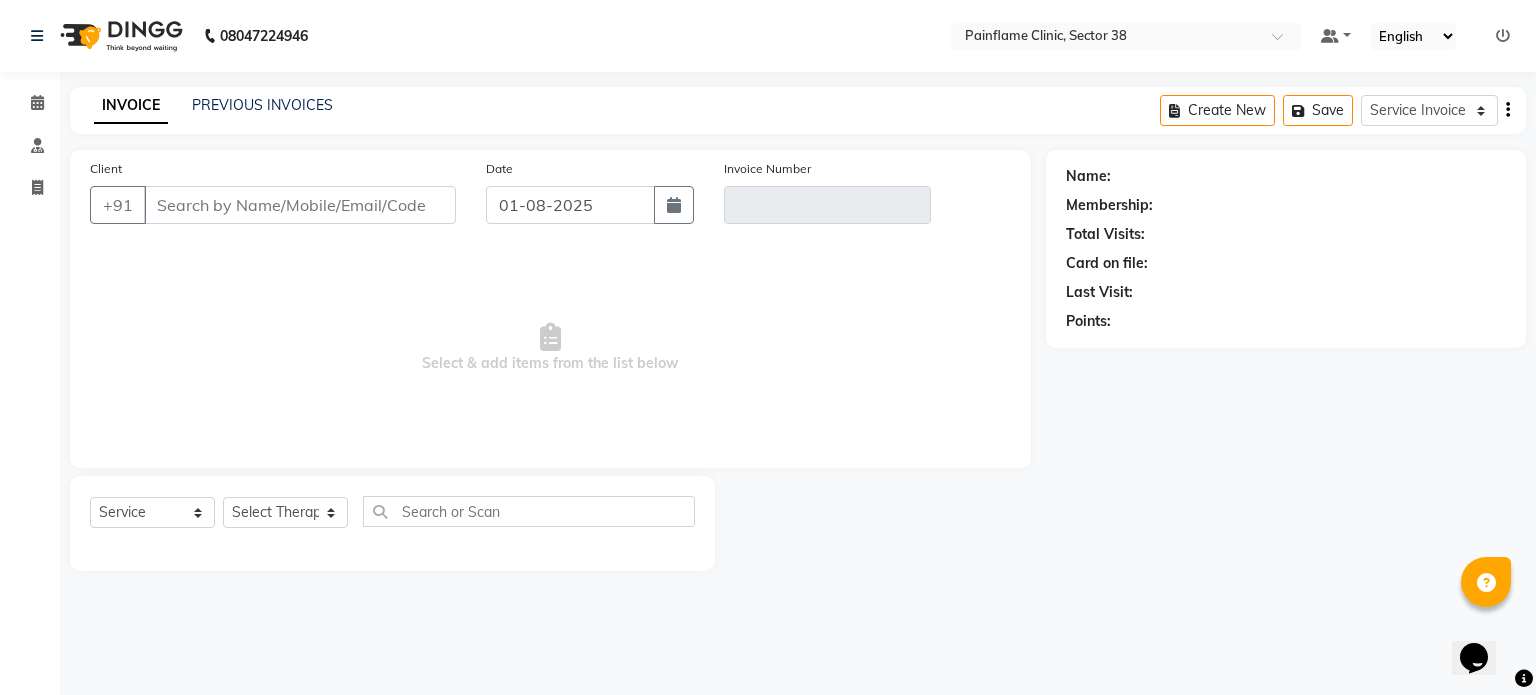 type on "81******04" 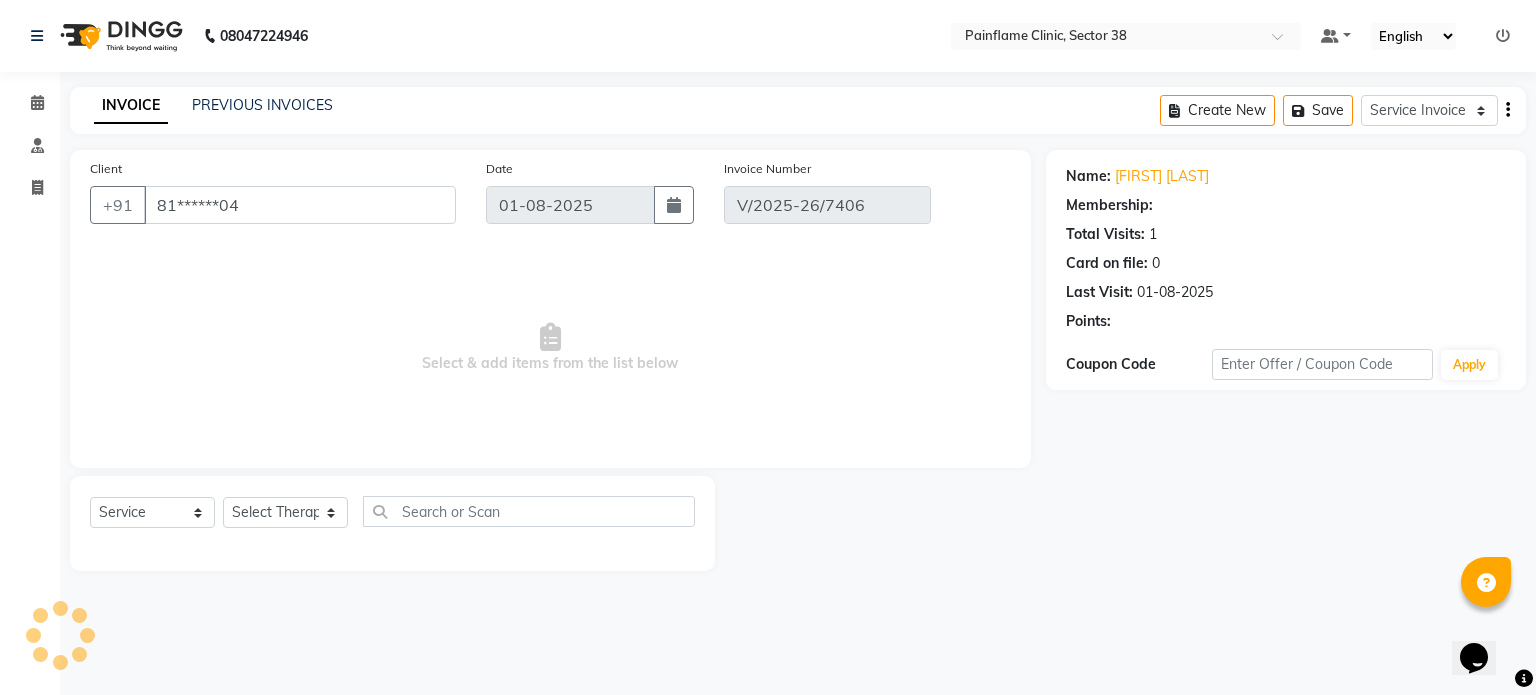 select on "select" 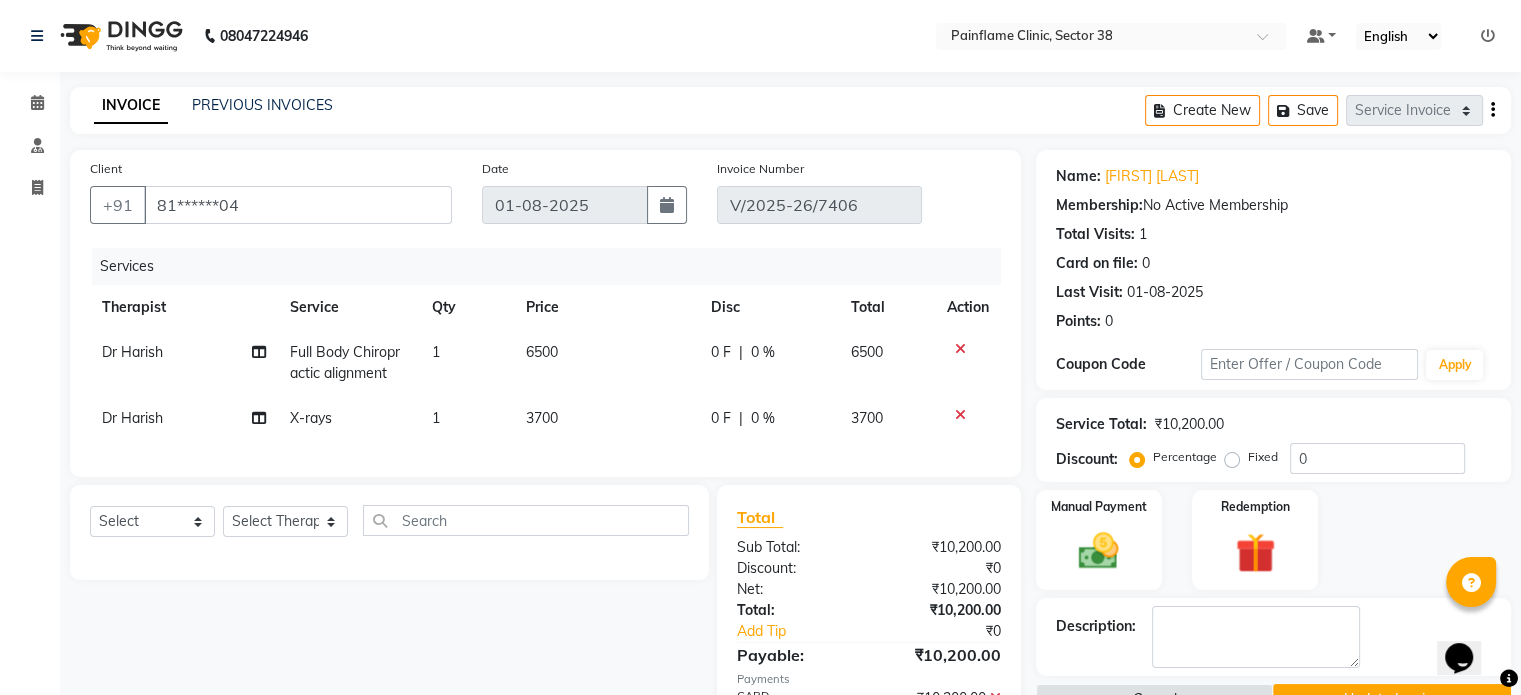 click on "3700" 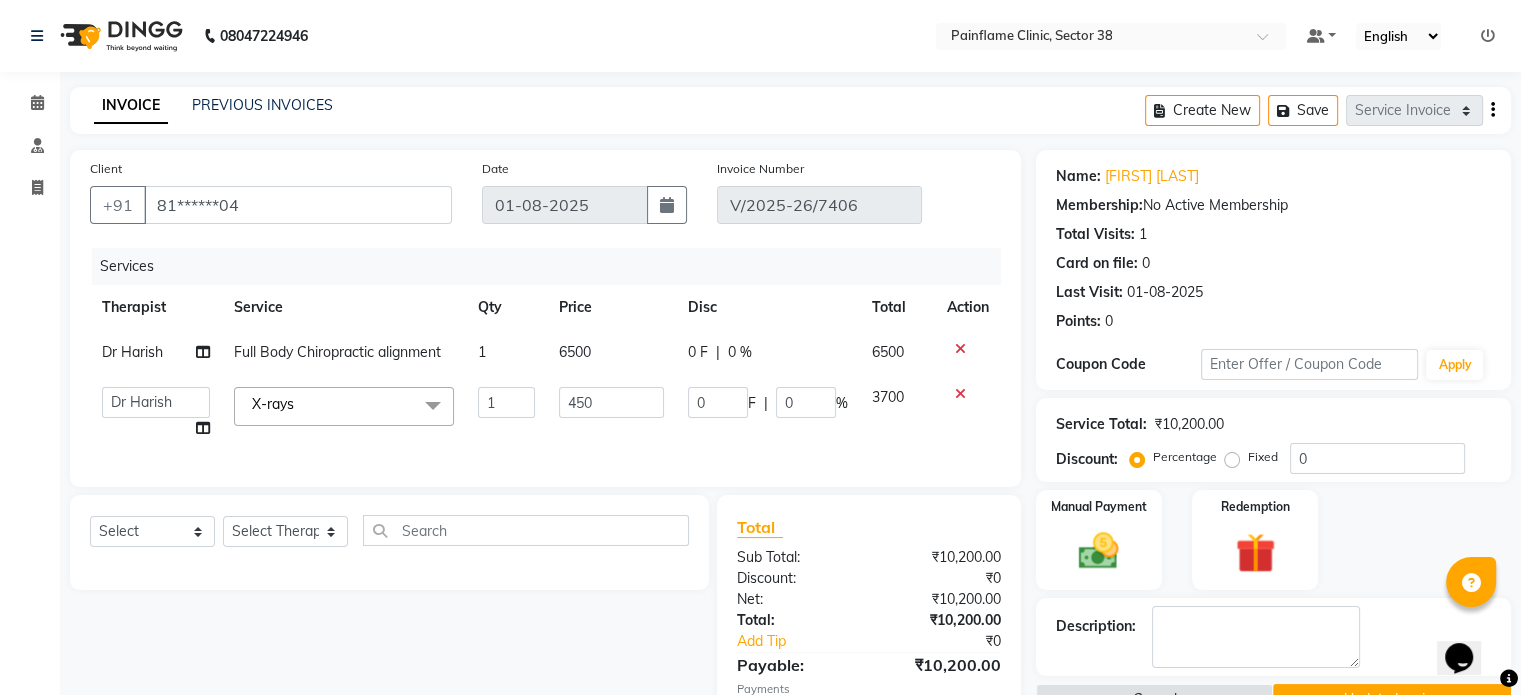 type on "4500" 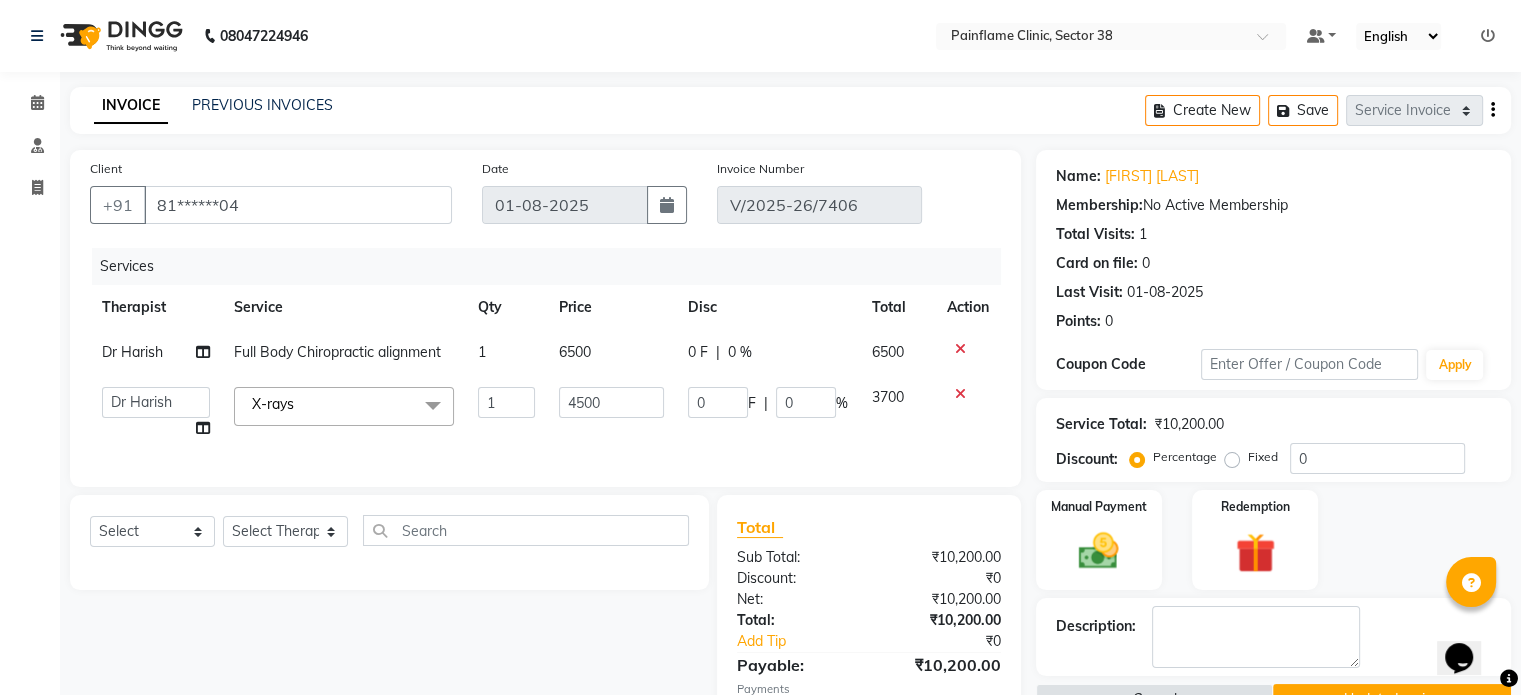 scroll, scrollTop: 139, scrollLeft: 0, axis: vertical 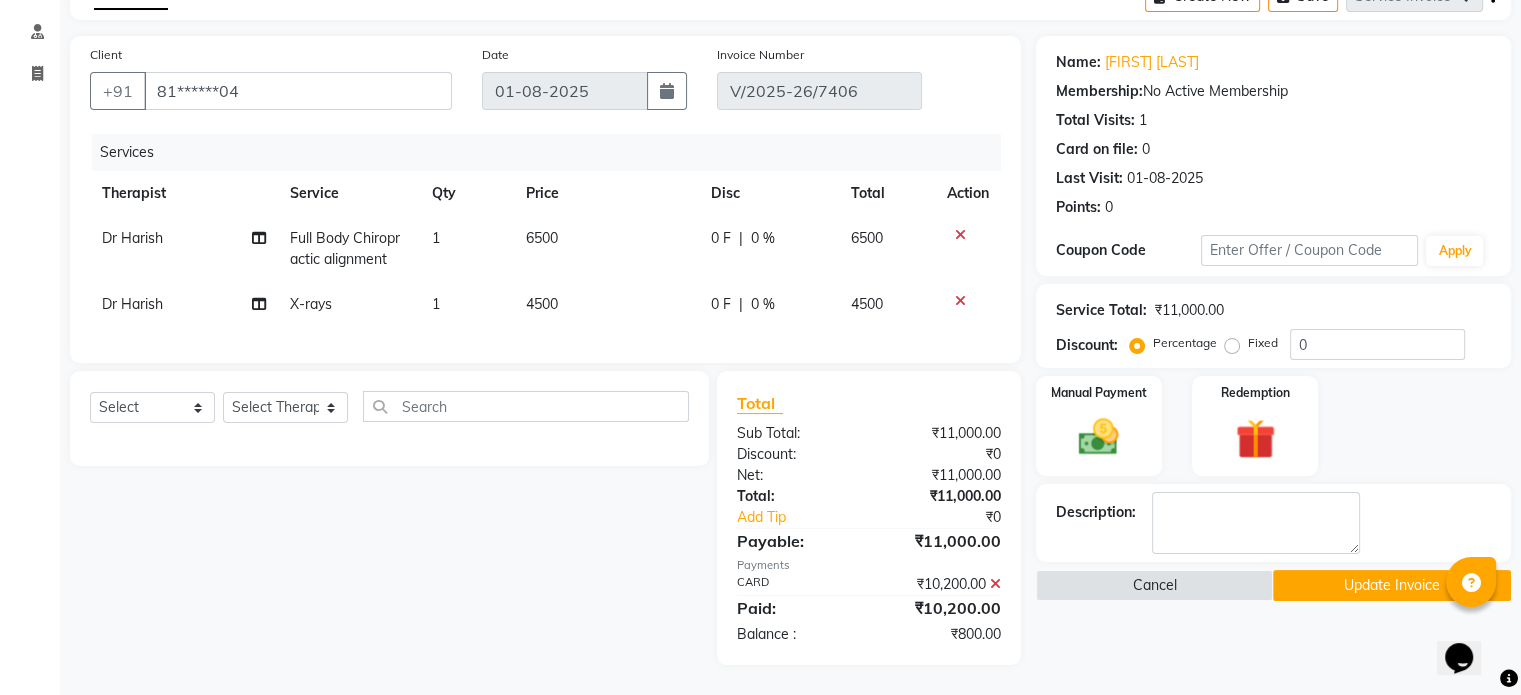 click 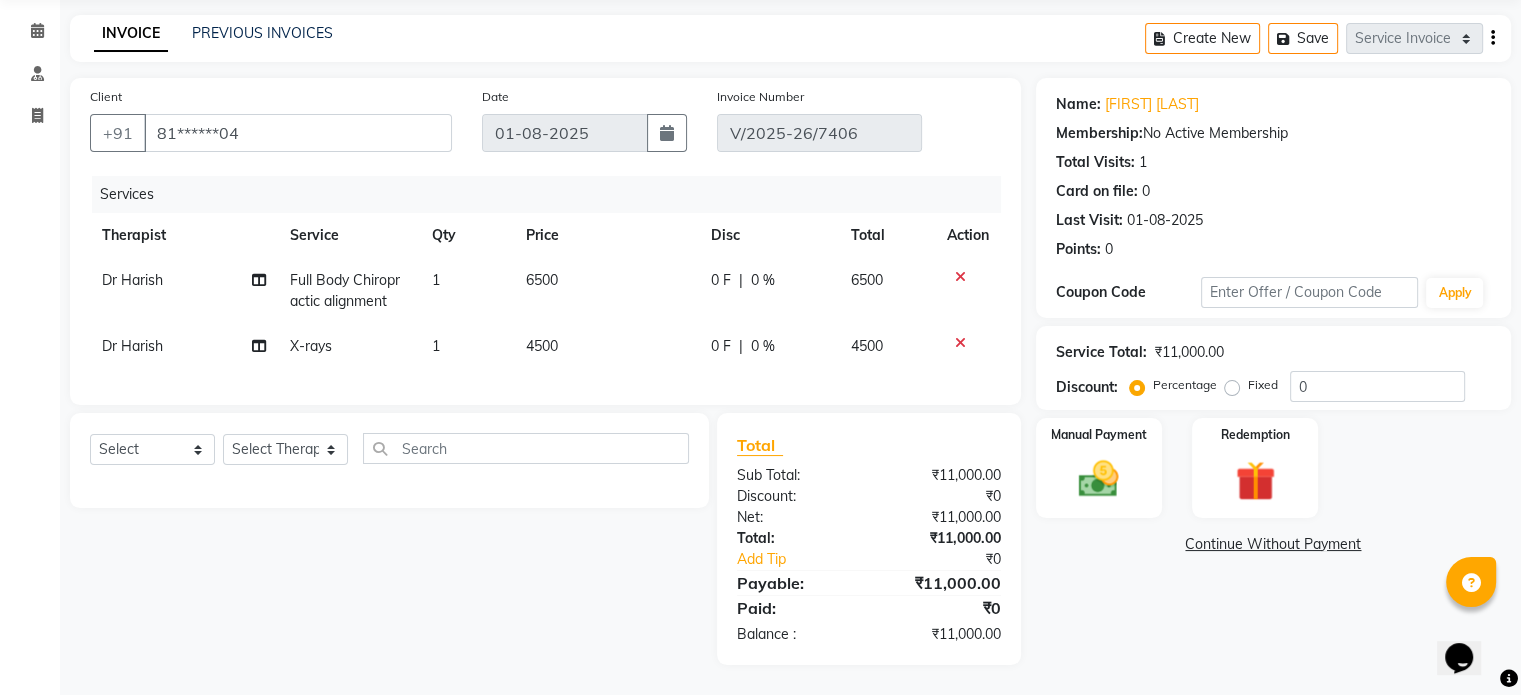 scroll, scrollTop: 87, scrollLeft: 0, axis: vertical 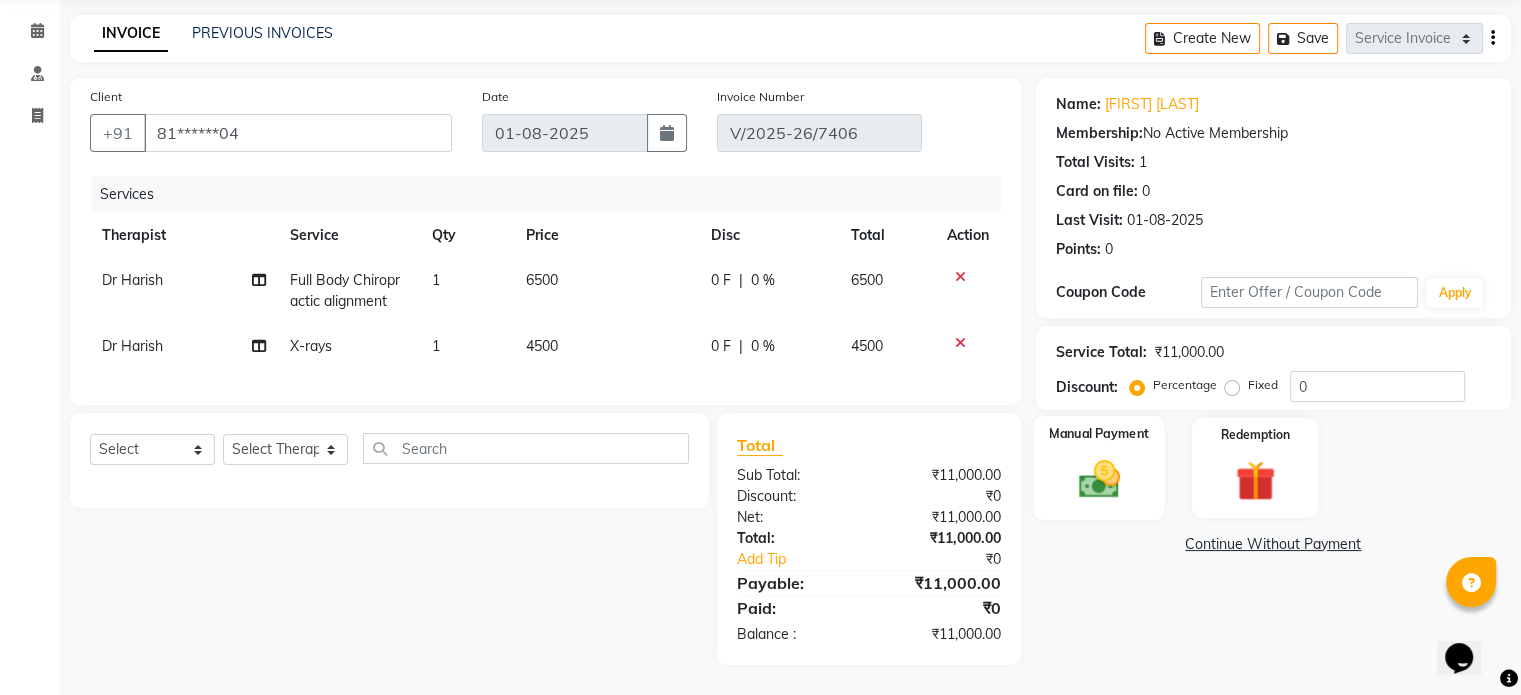 click 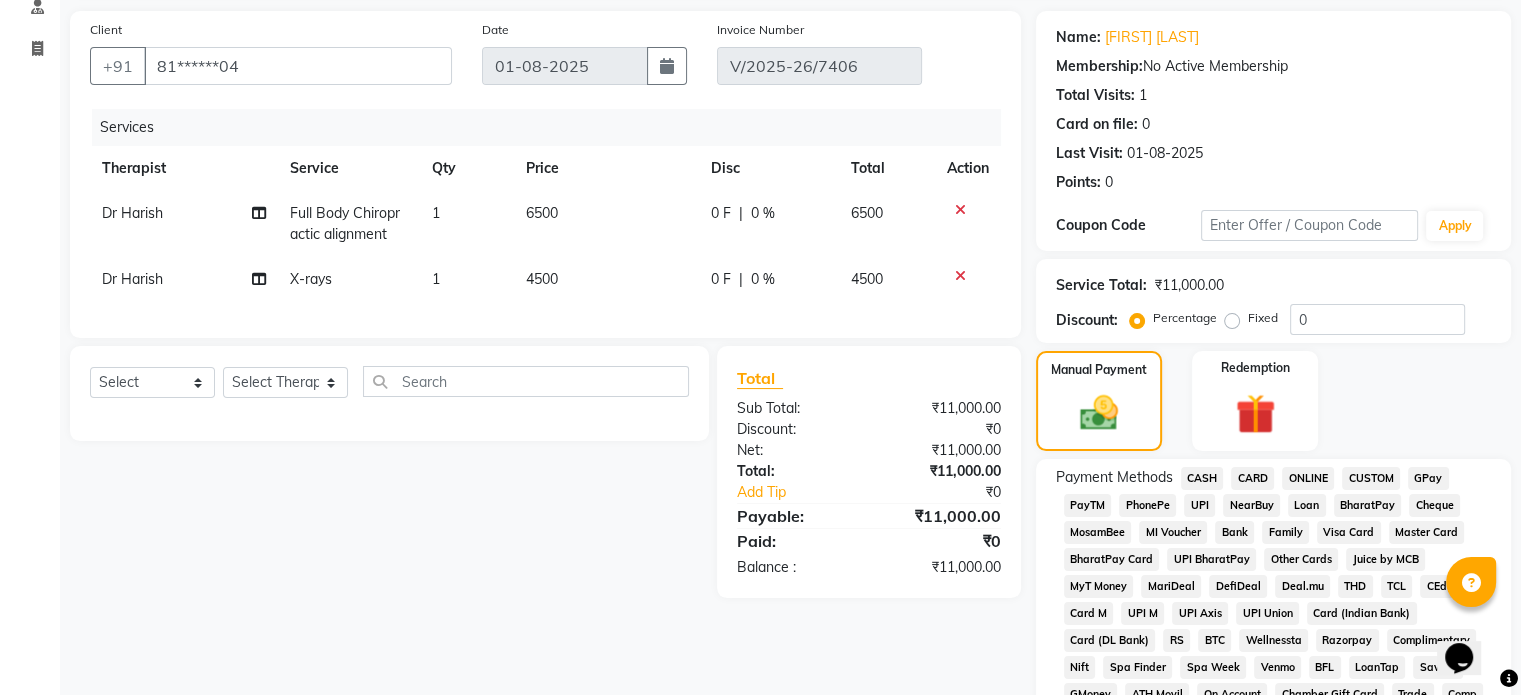 click on "CARD" 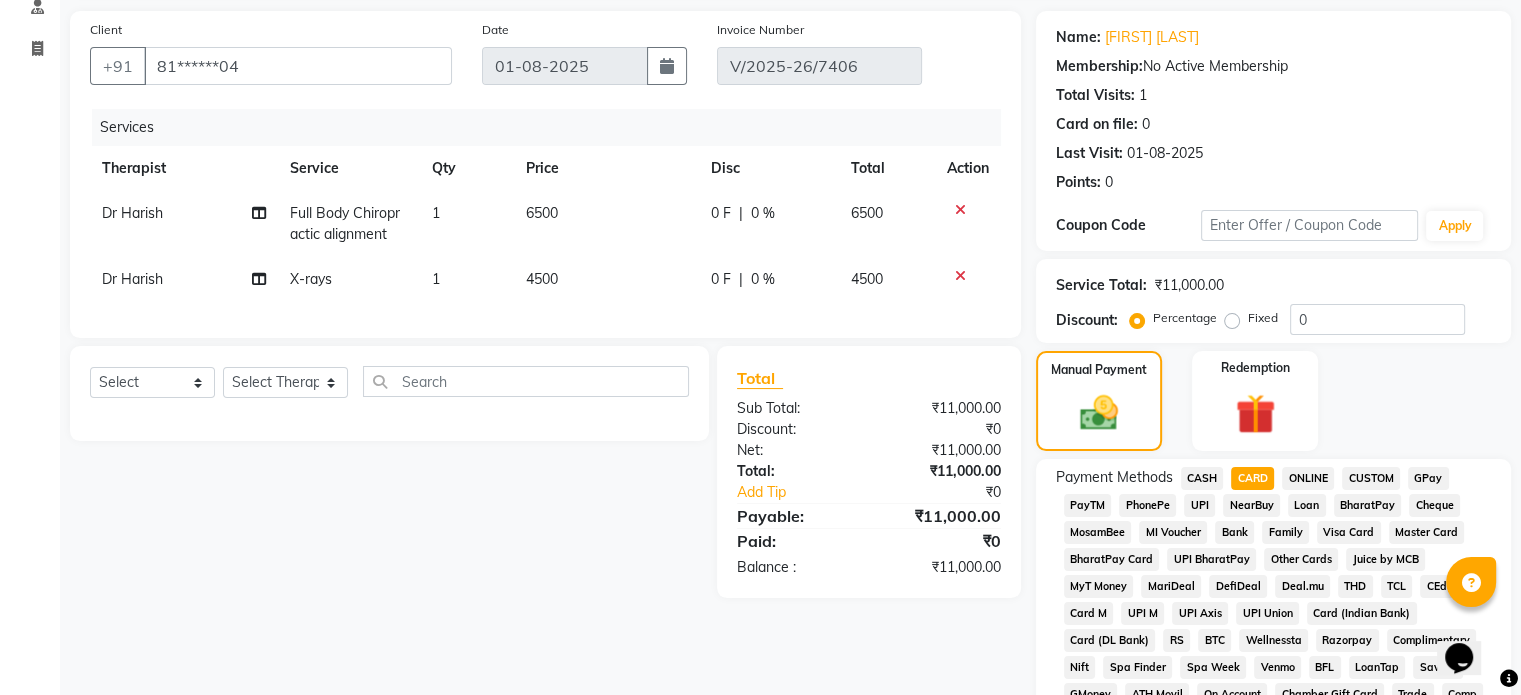 scroll, scrollTop: 652, scrollLeft: 0, axis: vertical 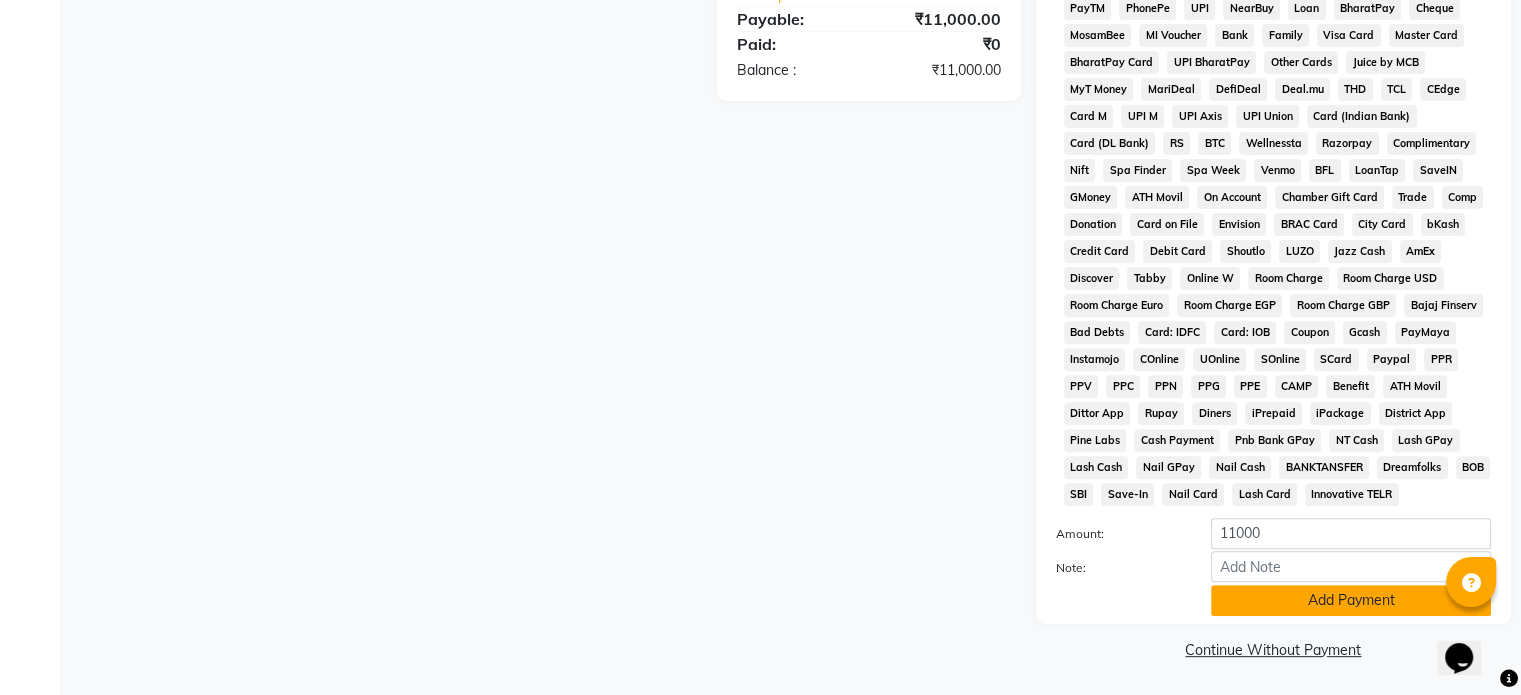 click on "Add Payment" 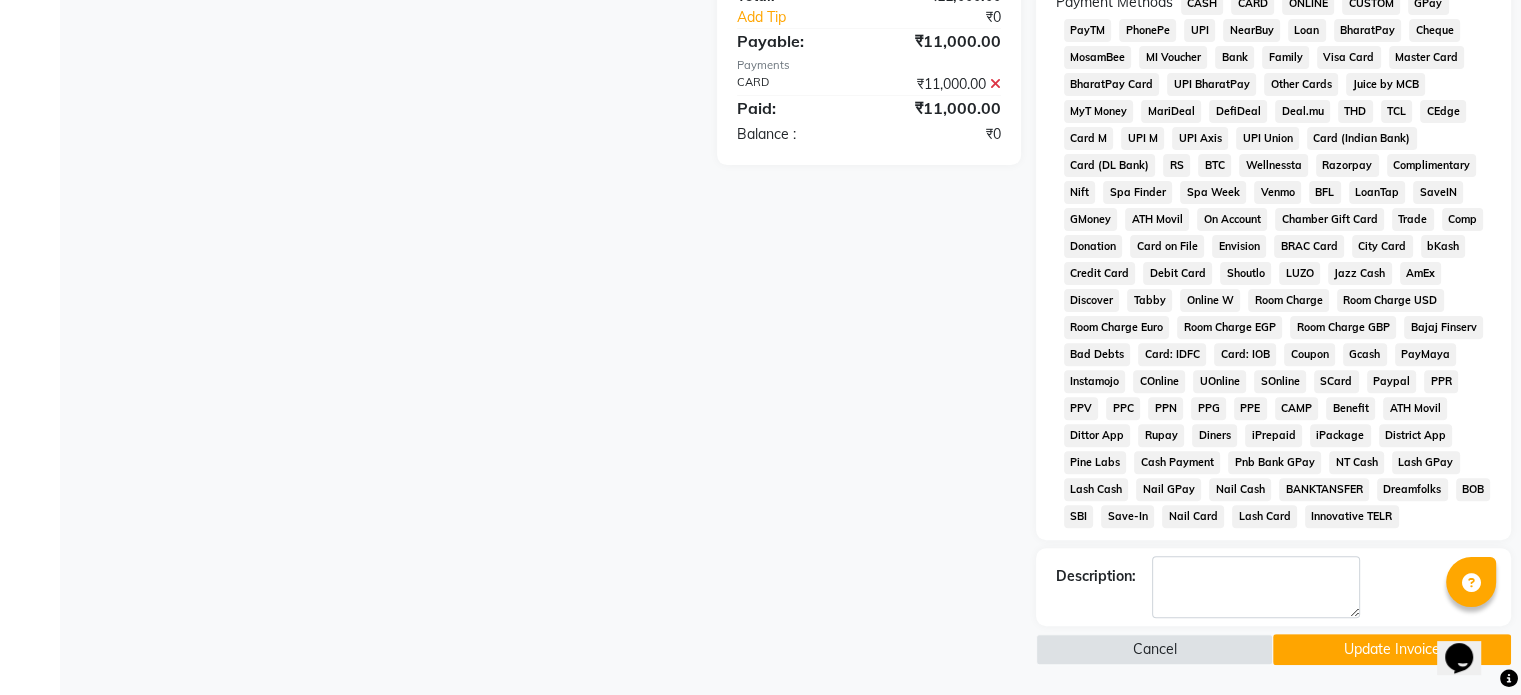 click on "Update Invoice" 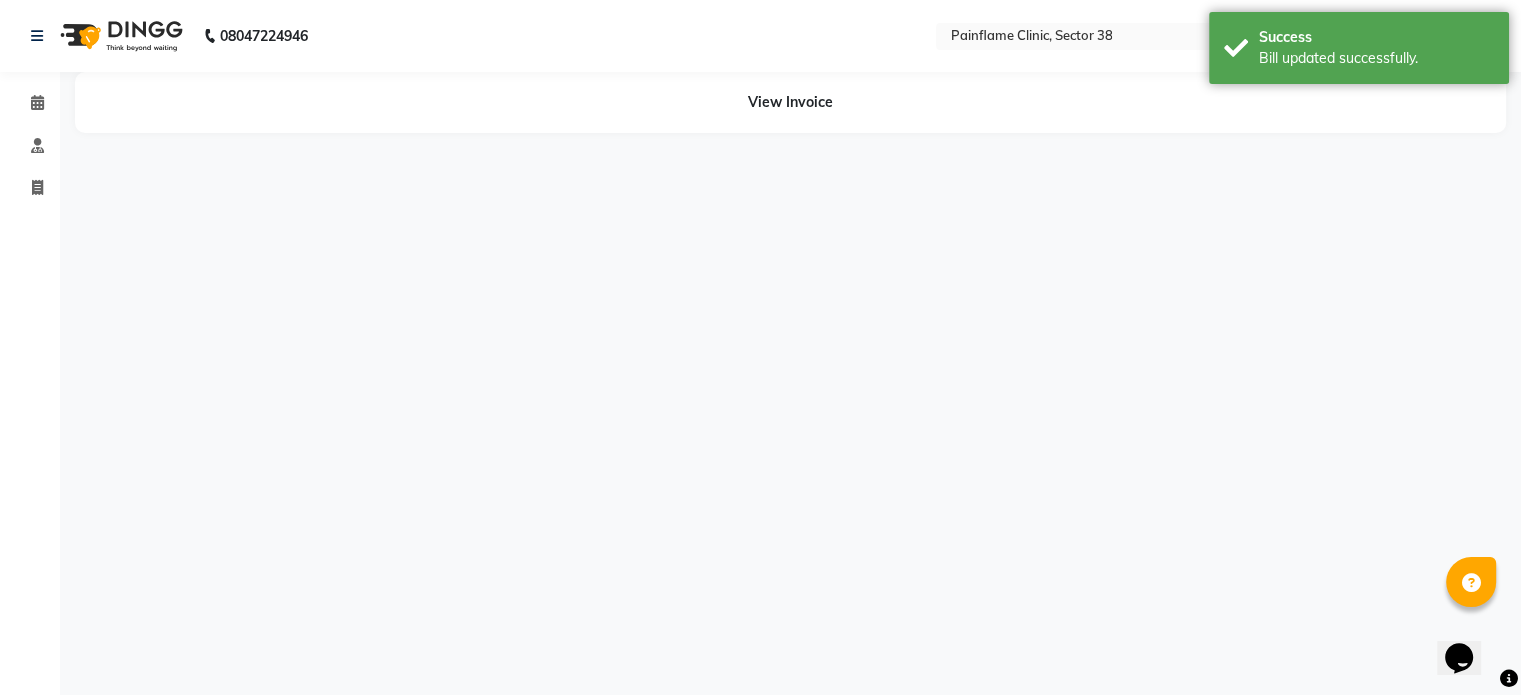 scroll, scrollTop: 0, scrollLeft: 0, axis: both 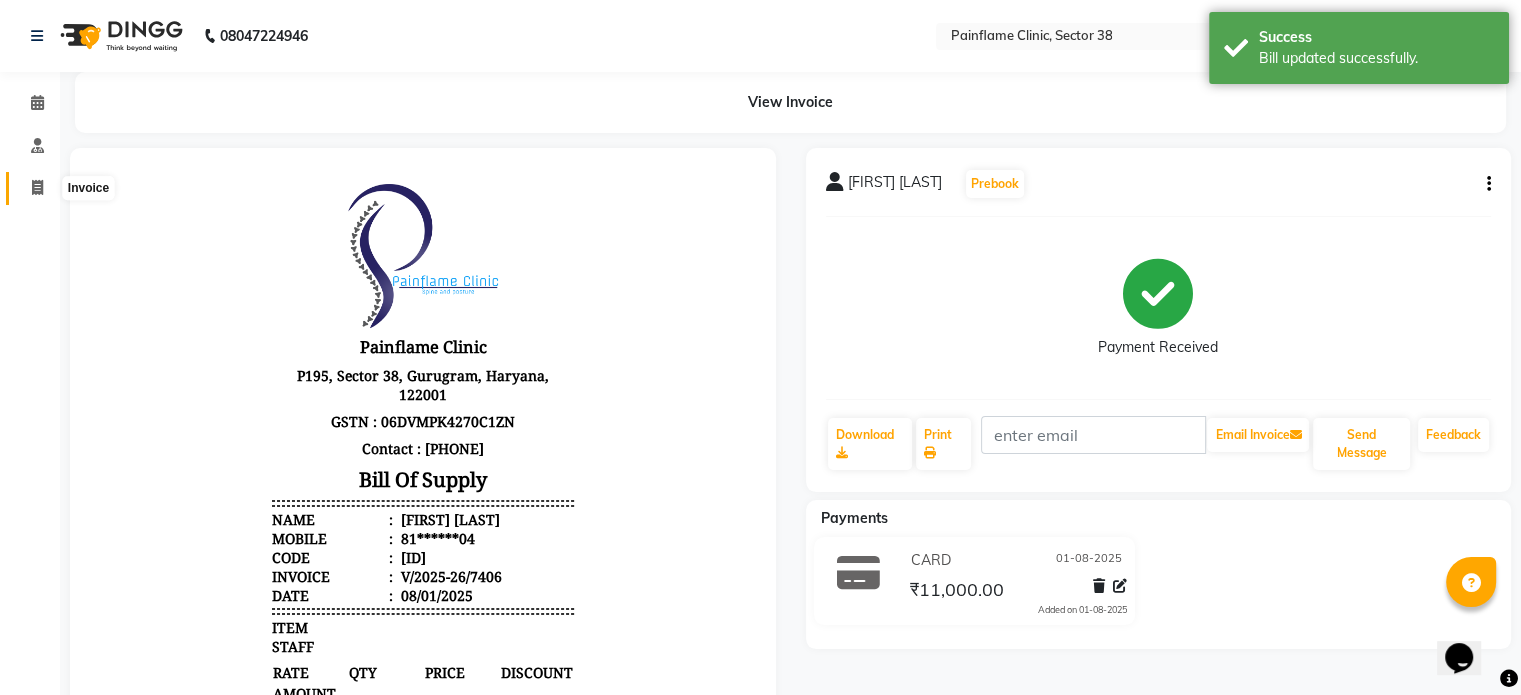 click 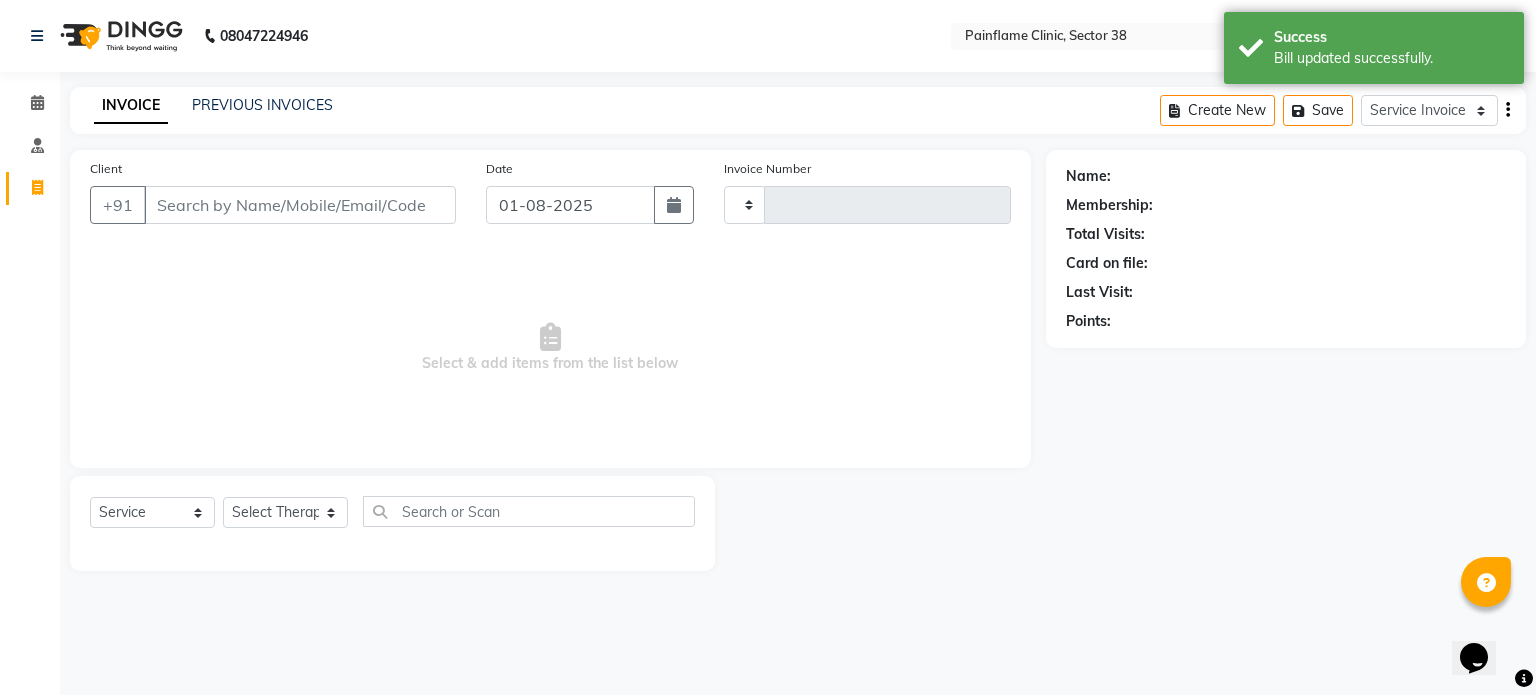 type on "7457" 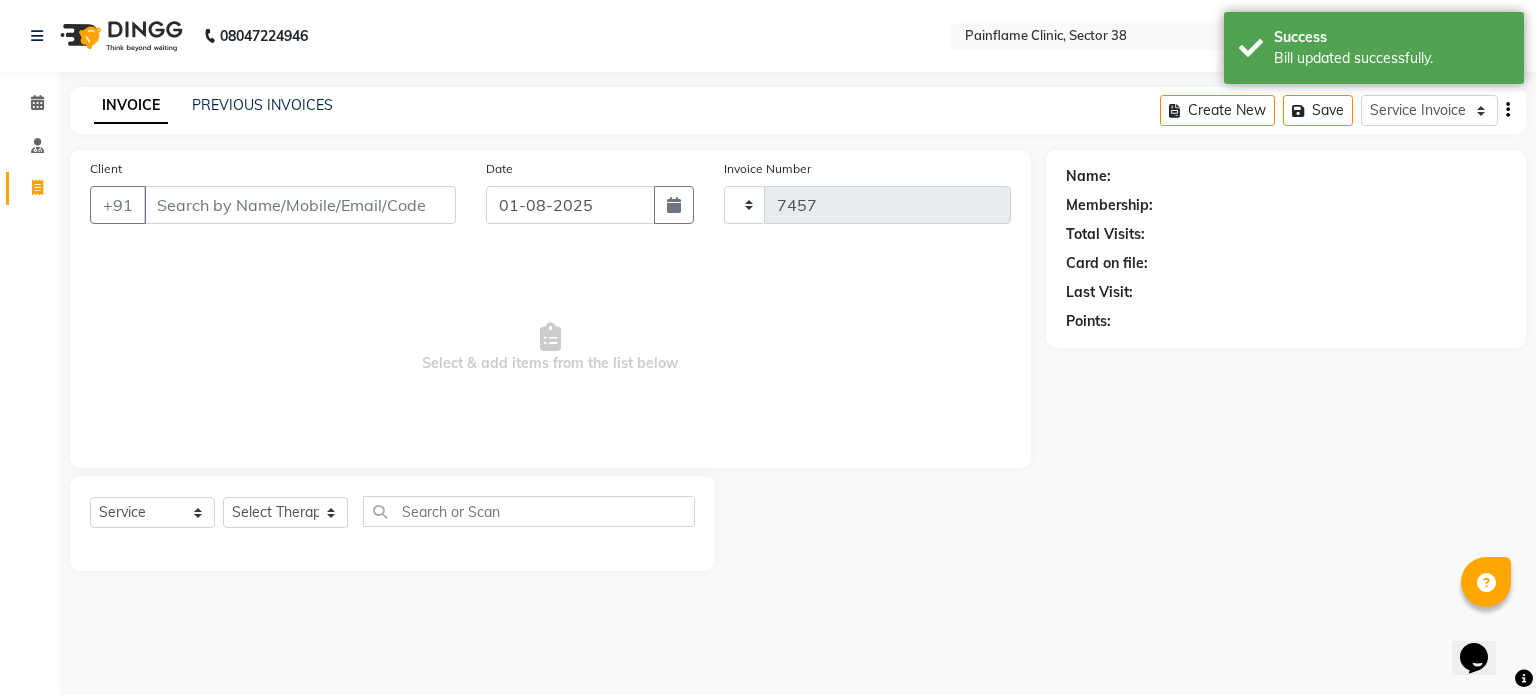 select on "3964" 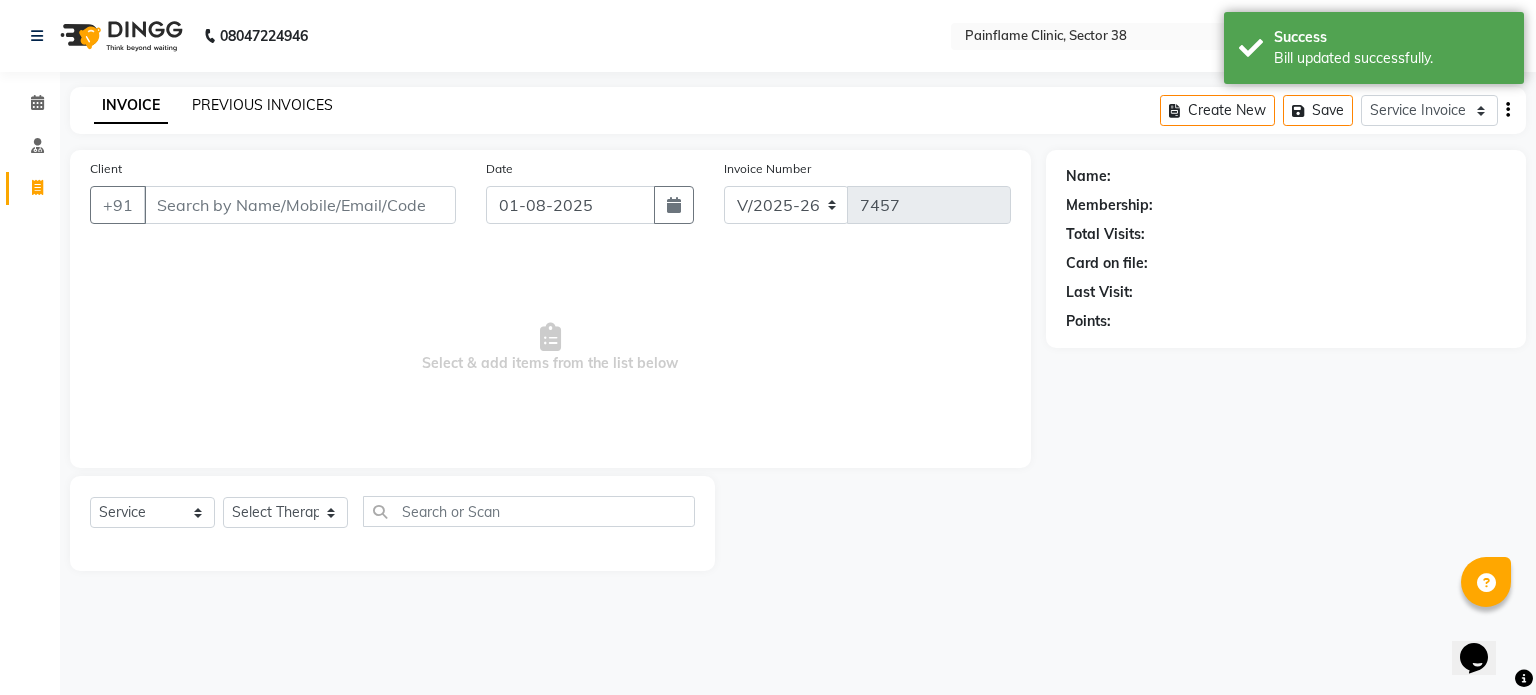 click on "PREVIOUS INVOICES" 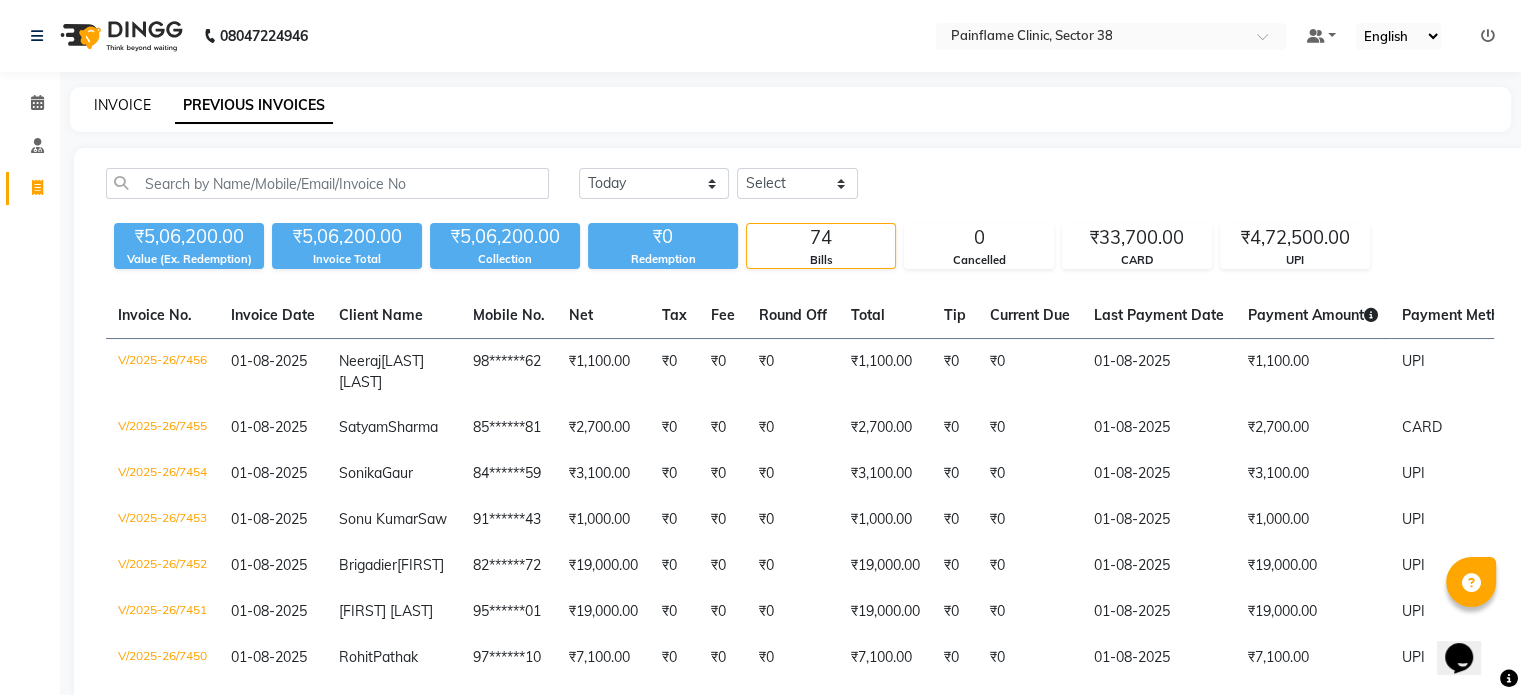 click on "INVOICE" 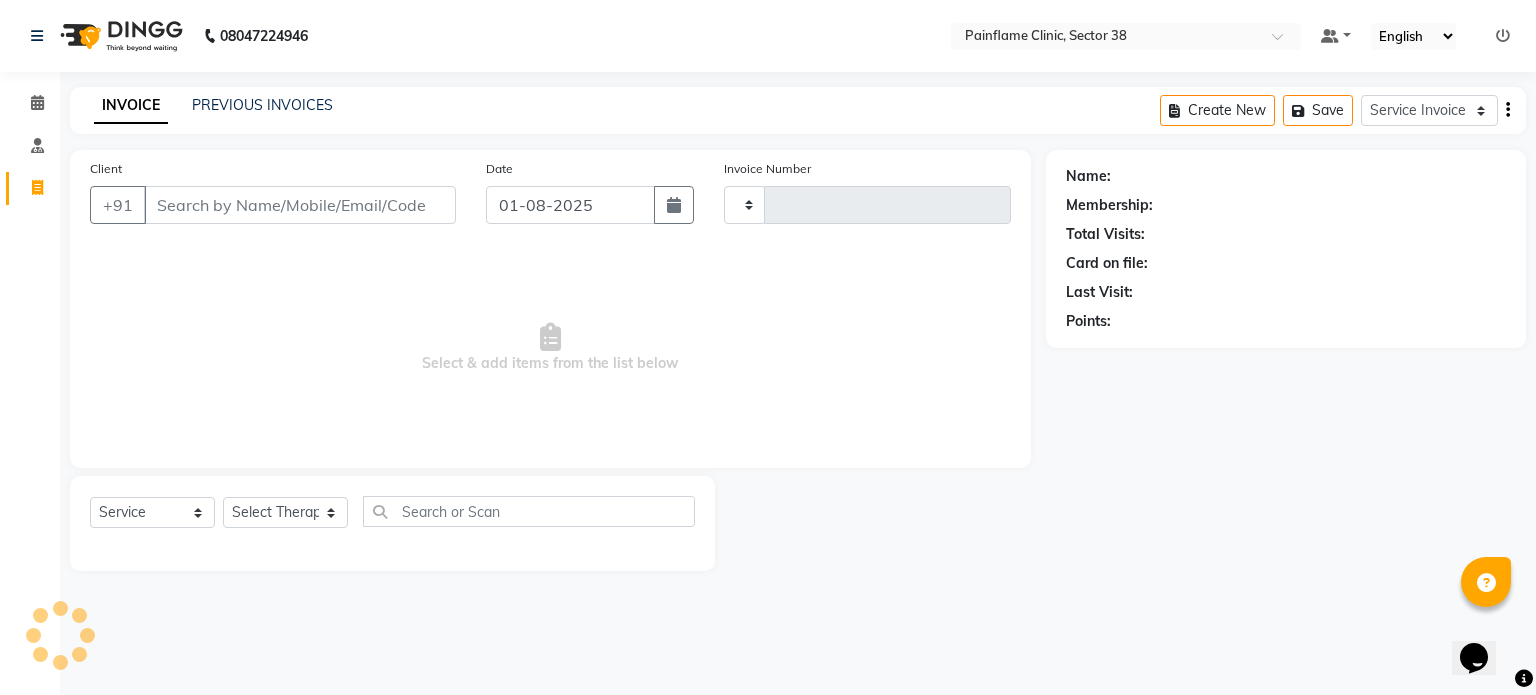 type on "7457" 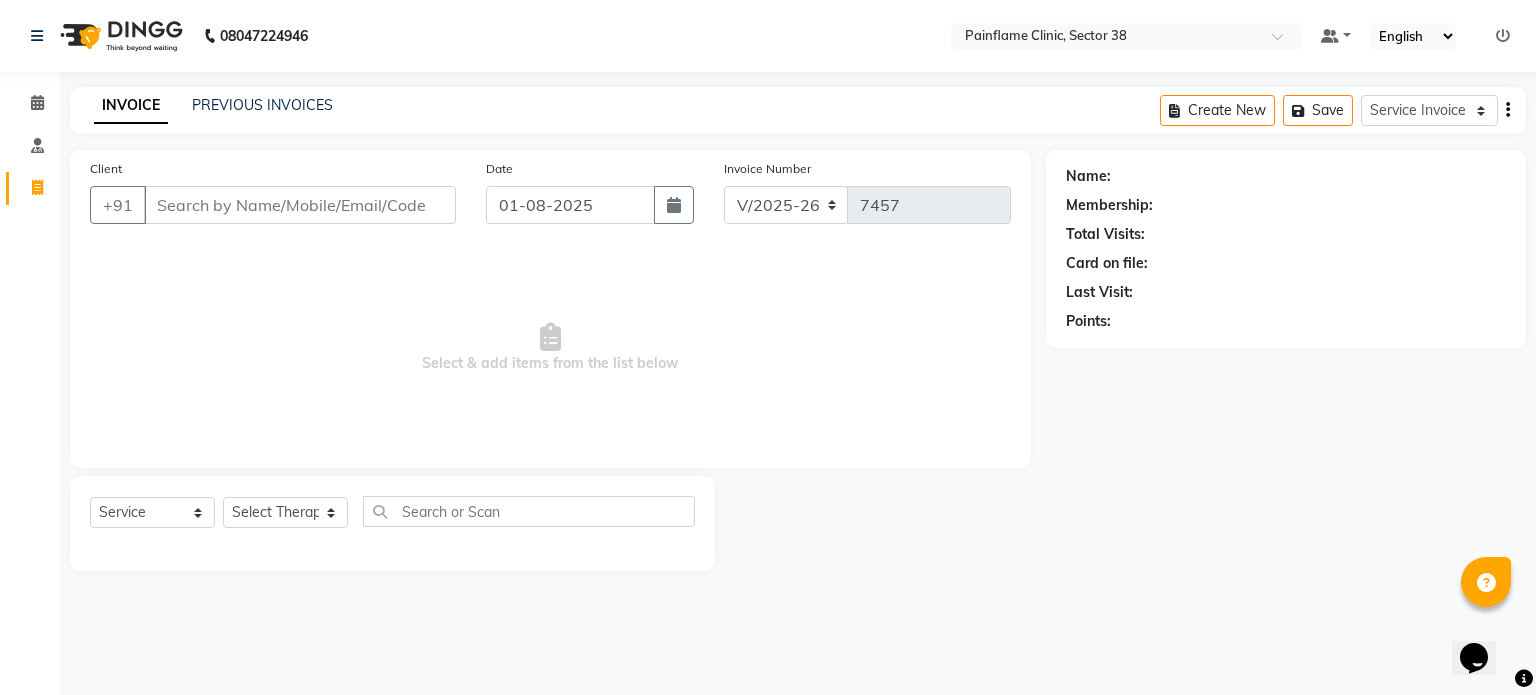 click on "Client" at bounding box center [300, 205] 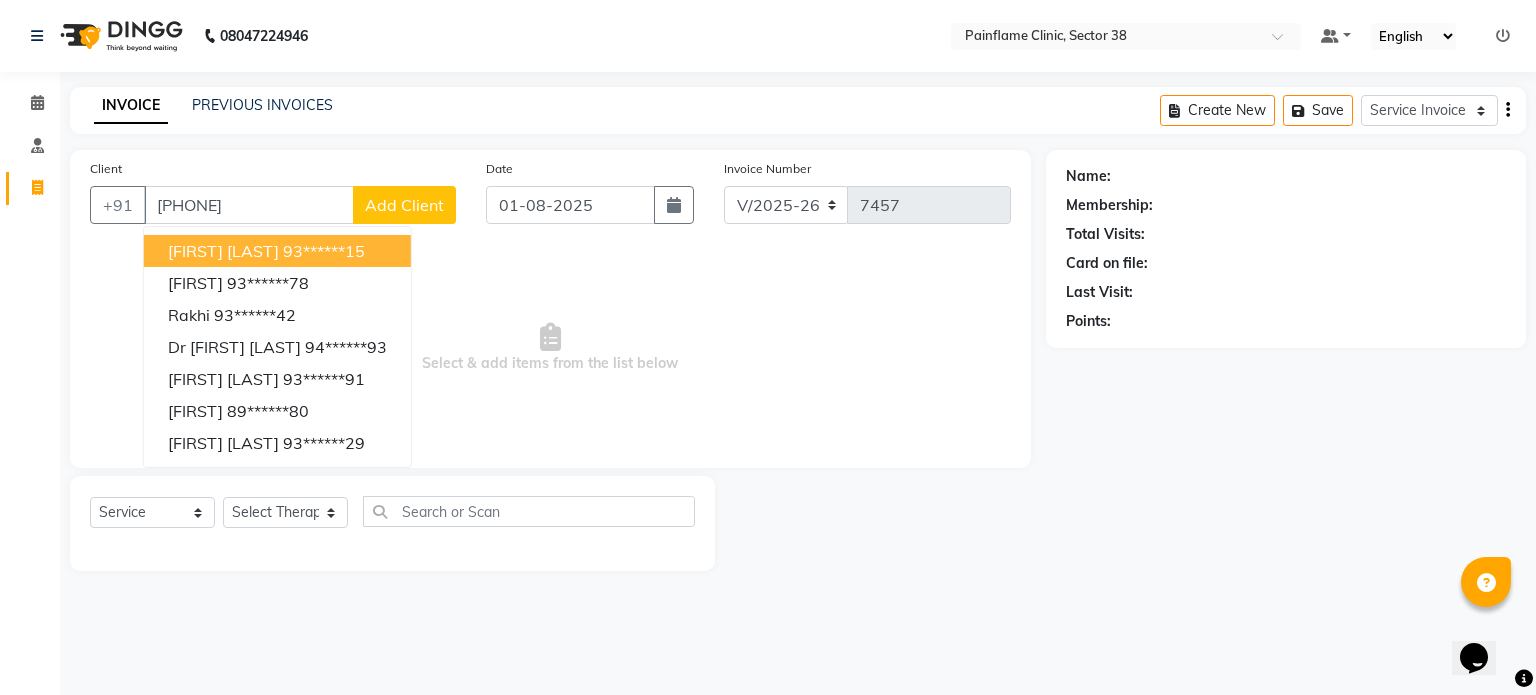 type on "9306970729" 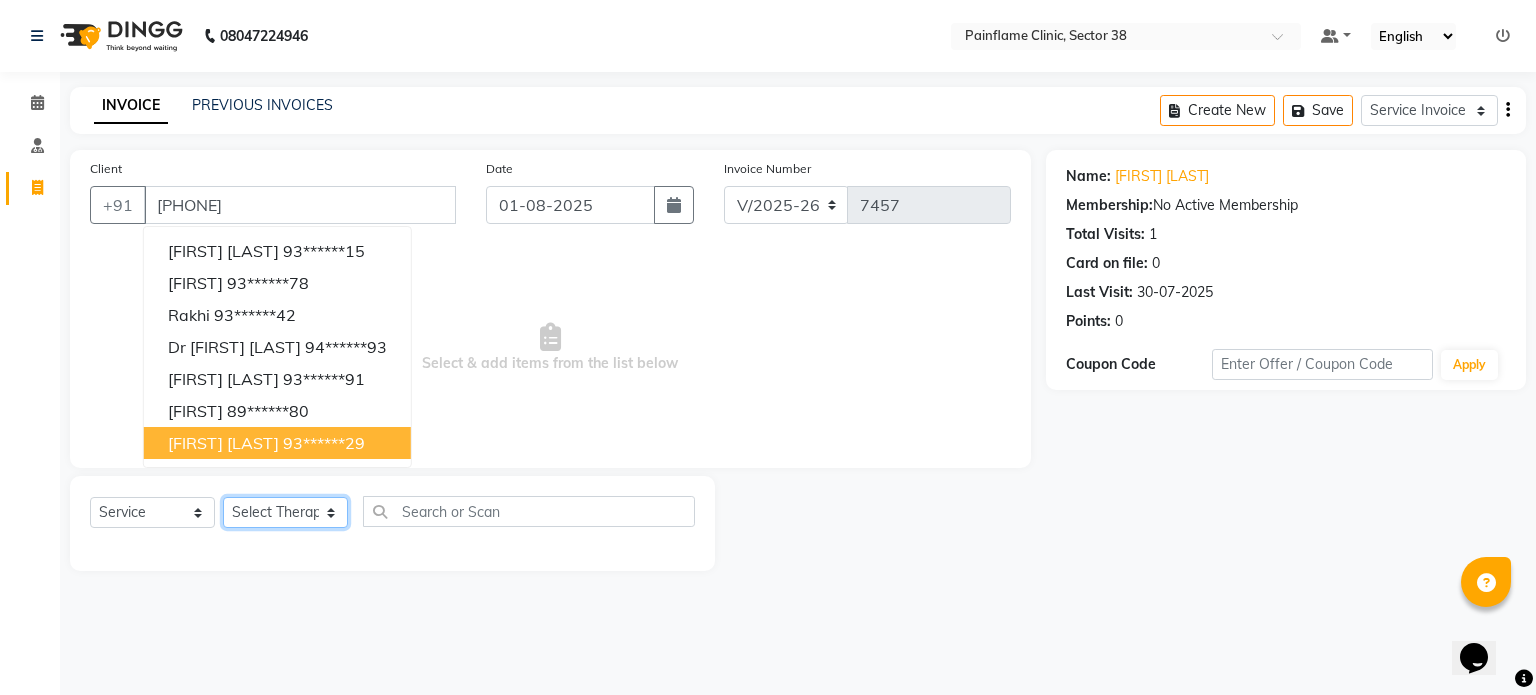 click on "Select Therapist Dr Durgesh Dr Harish Dr Ranjana Dr Saurabh Dr. Suraj Dr. Tejpal Mehlawat KUSHAL MOHIT SEMWAL Nancy Singhai Reception 1  Reception 2 Reception 3" 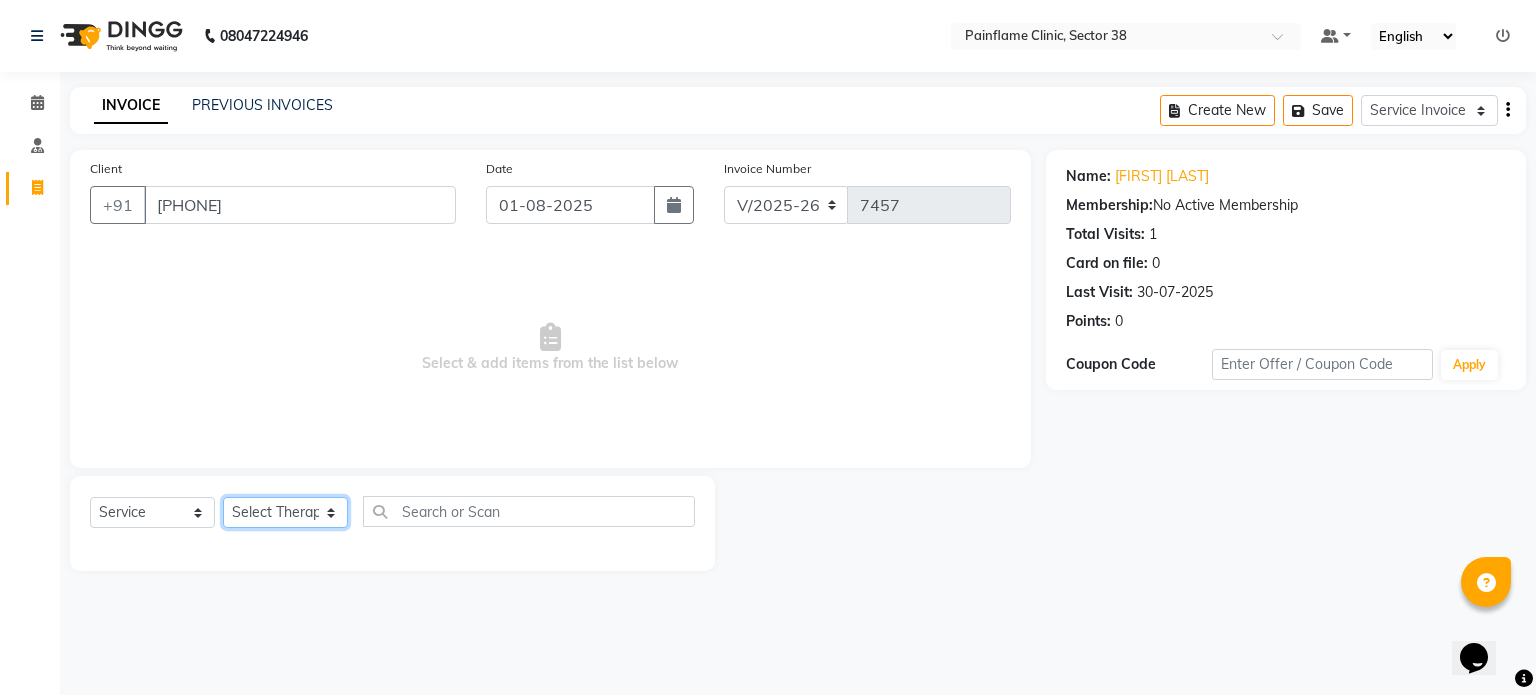 select on "20216" 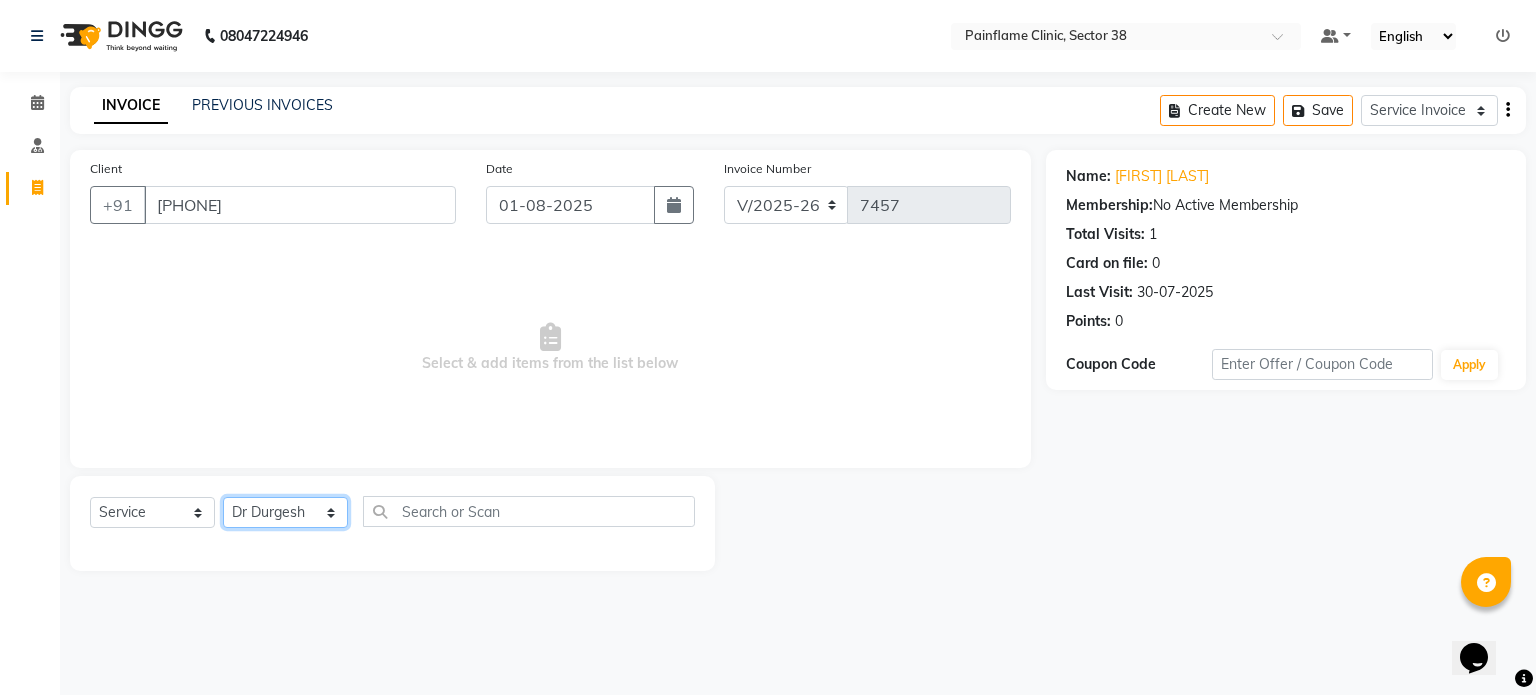 click on "Select Therapist Dr Durgesh Dr Harish Dr Ranjana Dr Saurabh Dr. Suraj Dr. Tejpal Mehlawat KUSHAL MOHIT SEMWAL Nancy Singhai Reception 1  Reception 2 Reception 3" 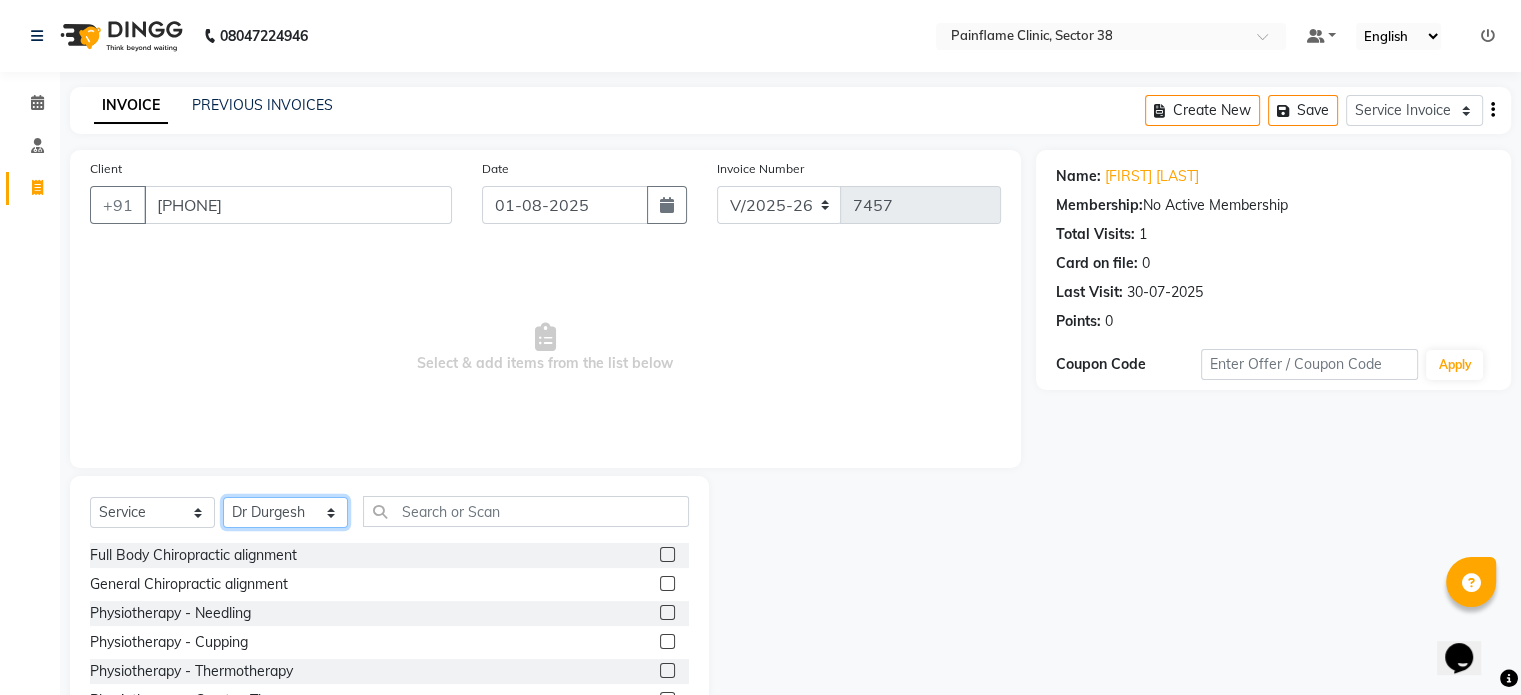 scroll, scrollTop: 119, scrollLeft: 0, axis: vertical 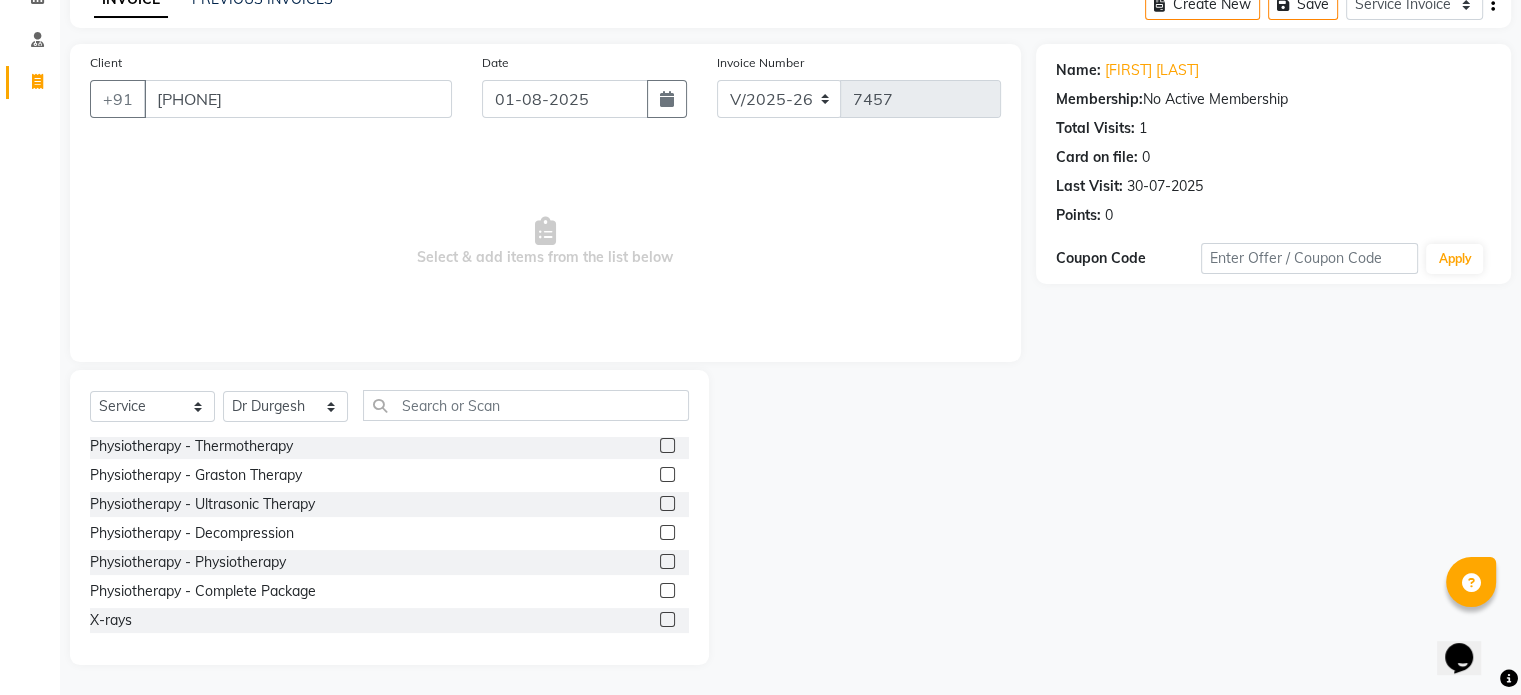 click 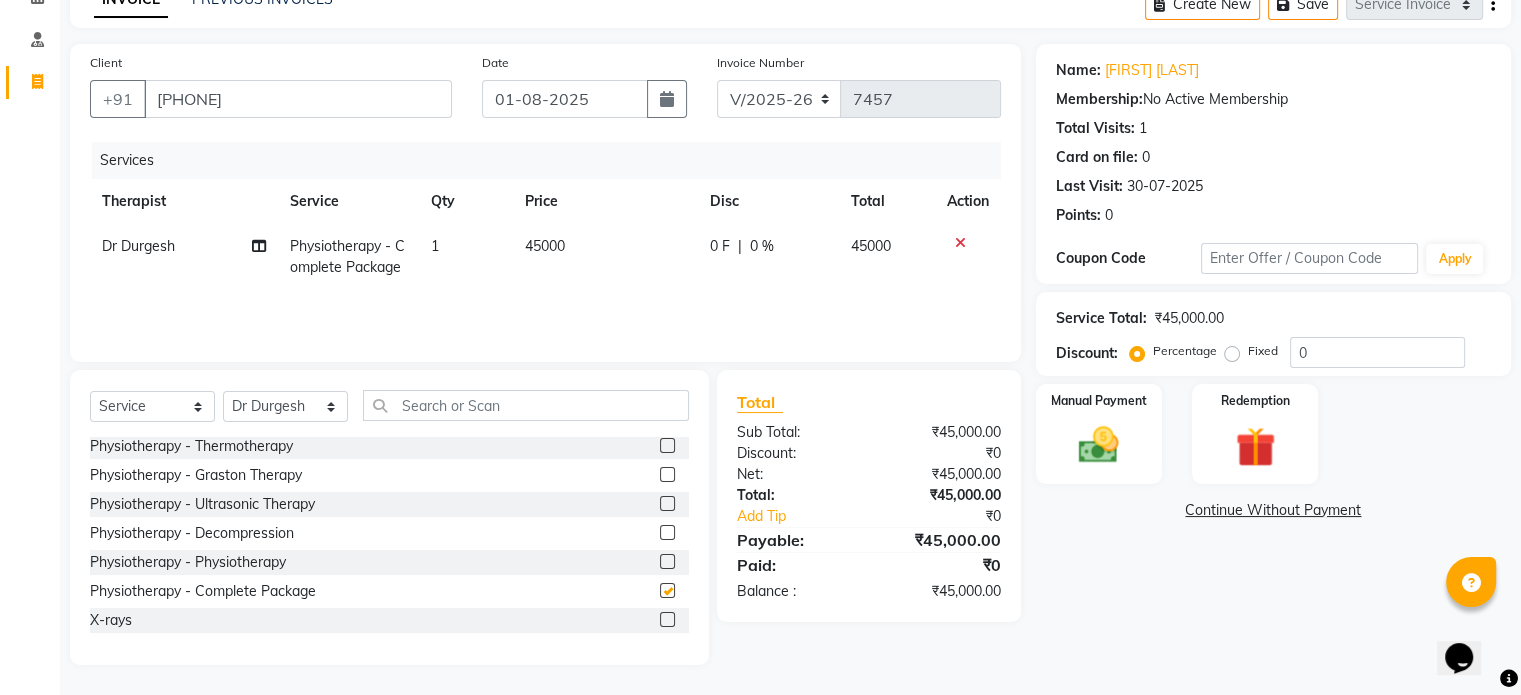 checkbox on "false" 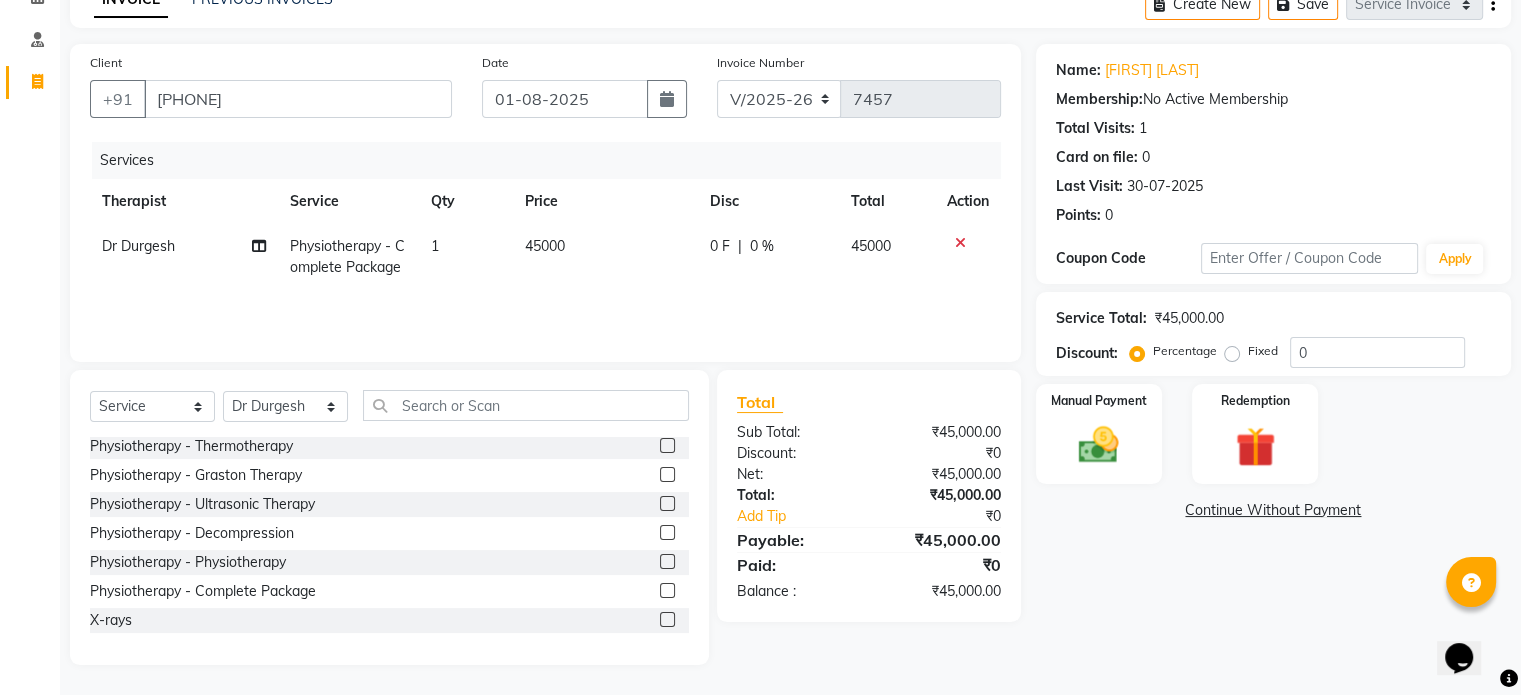 click on "45000" 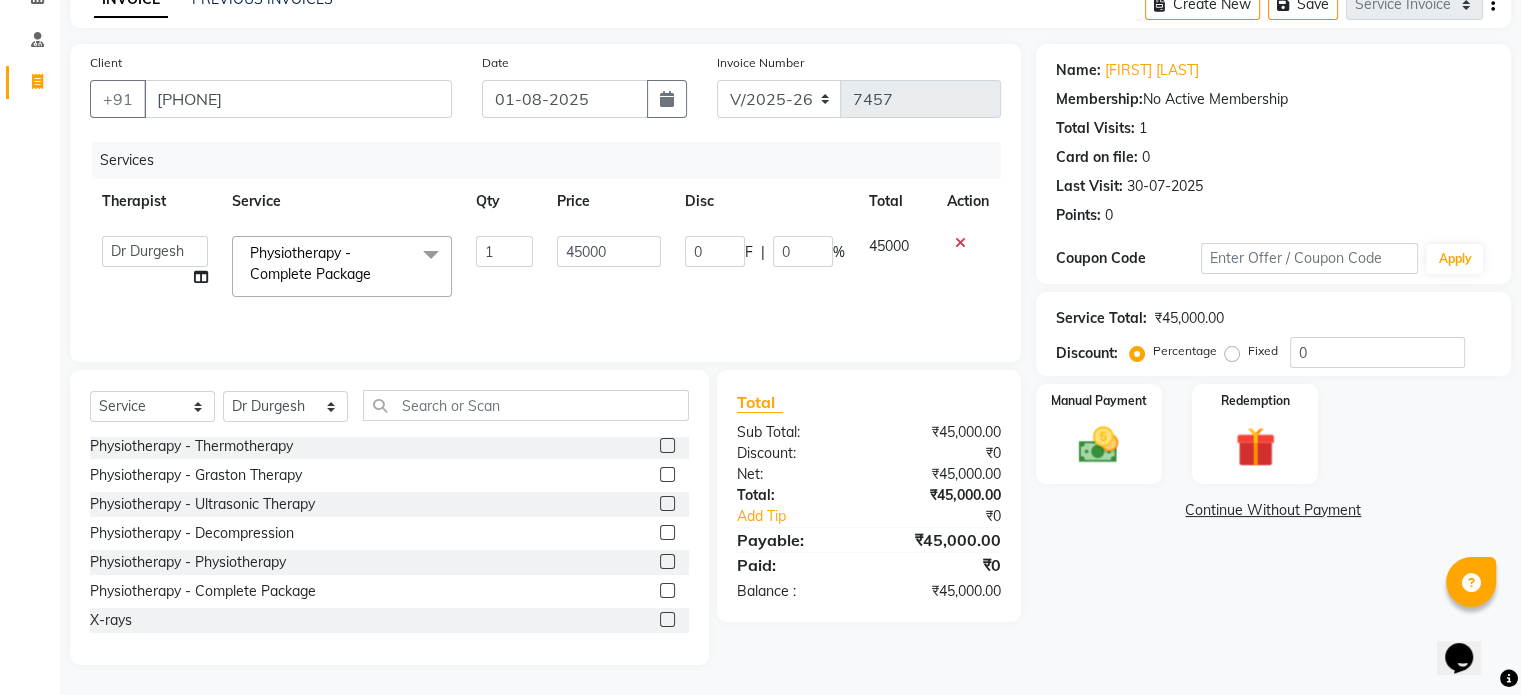 click on "45000" 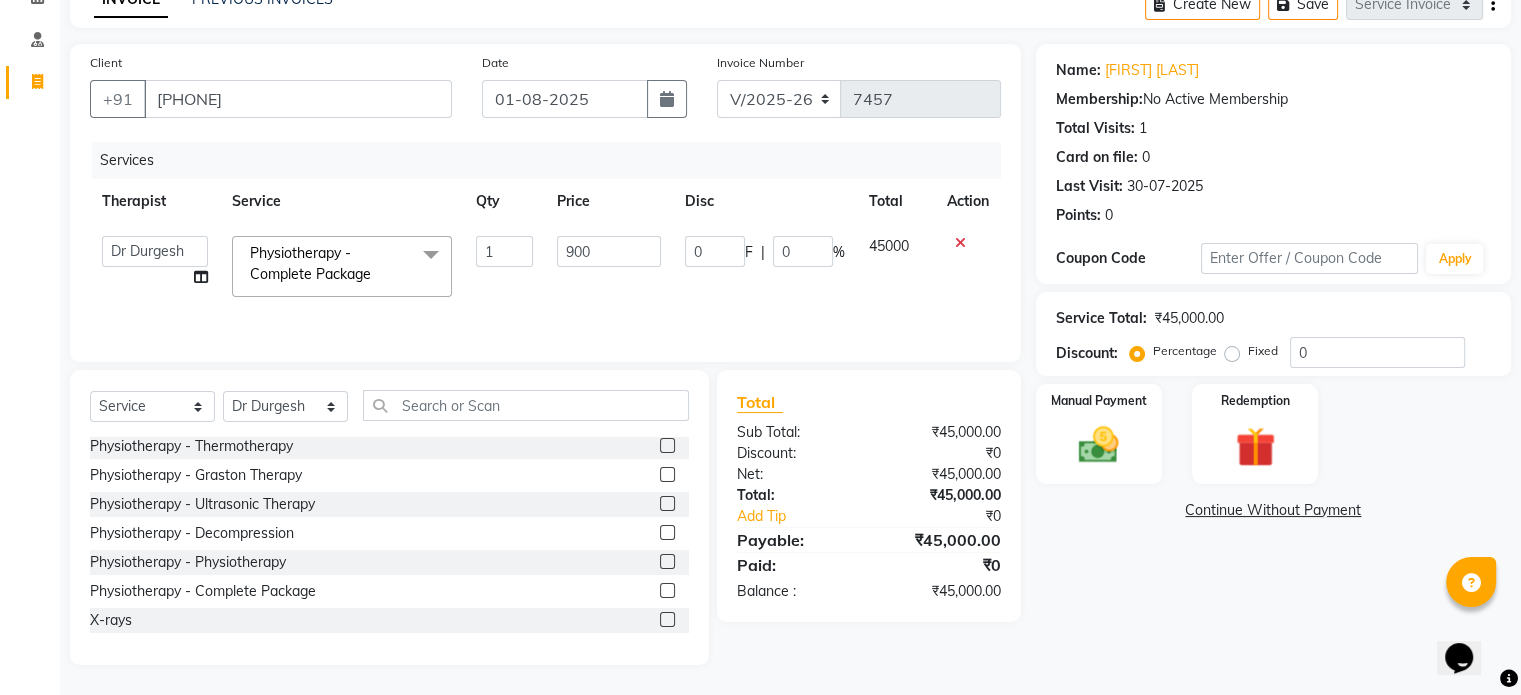 type on "9000" 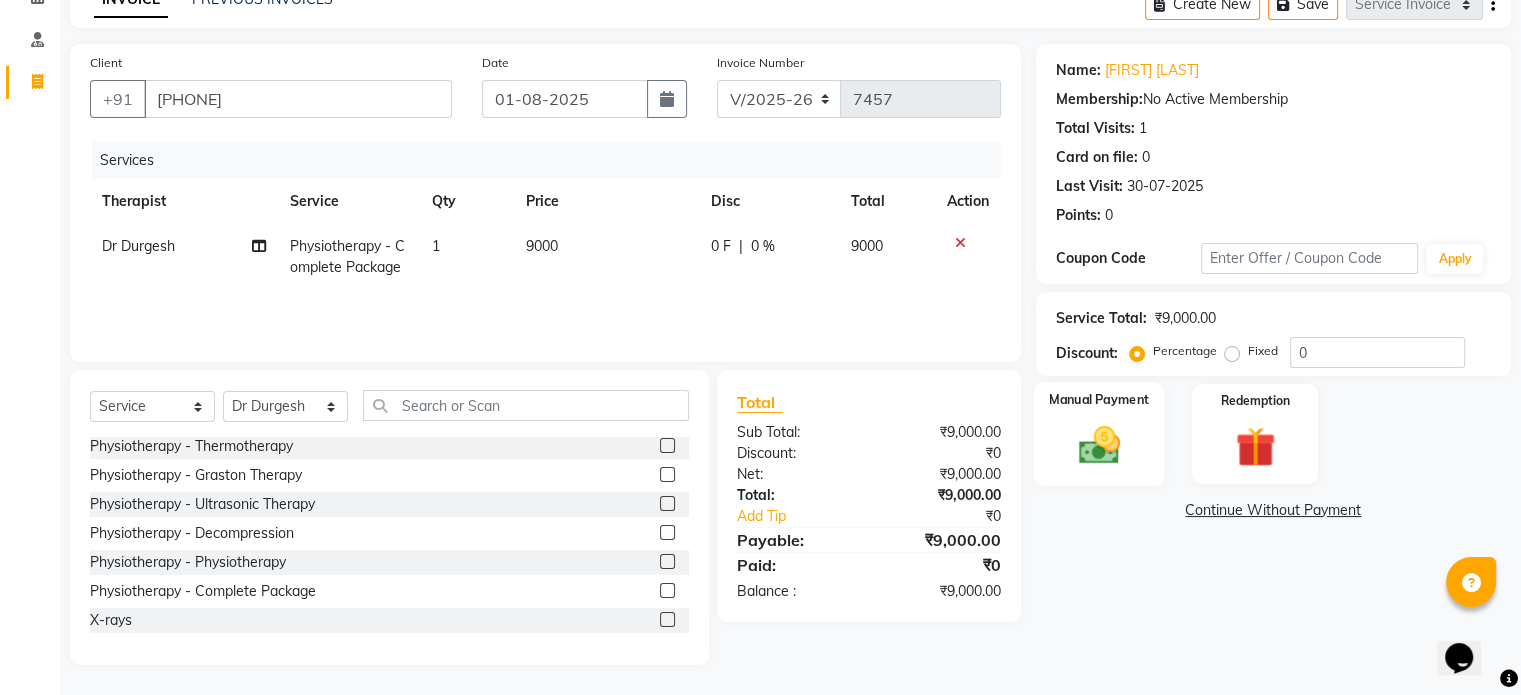 click 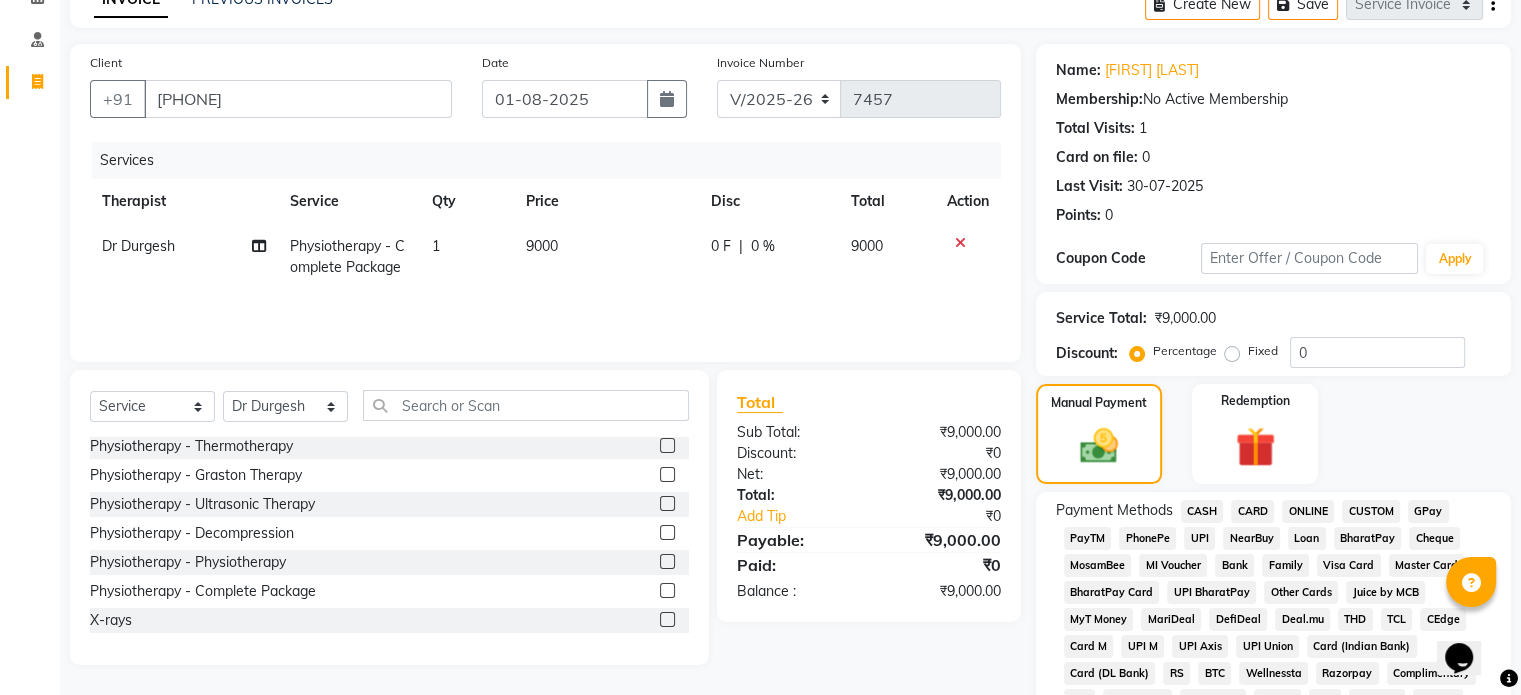 click on "UPI" 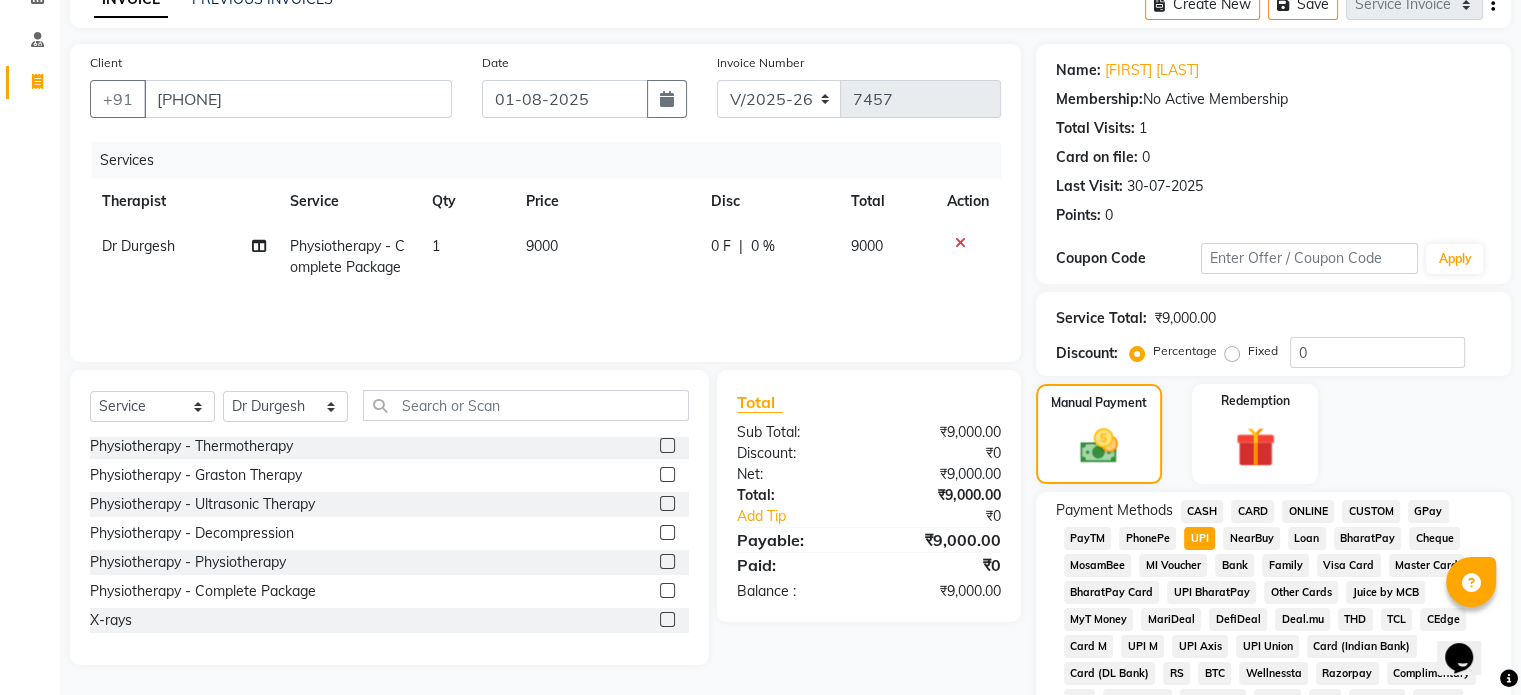 scroll, scrollTop: 652, scrollLeft: 0, axis: vertical 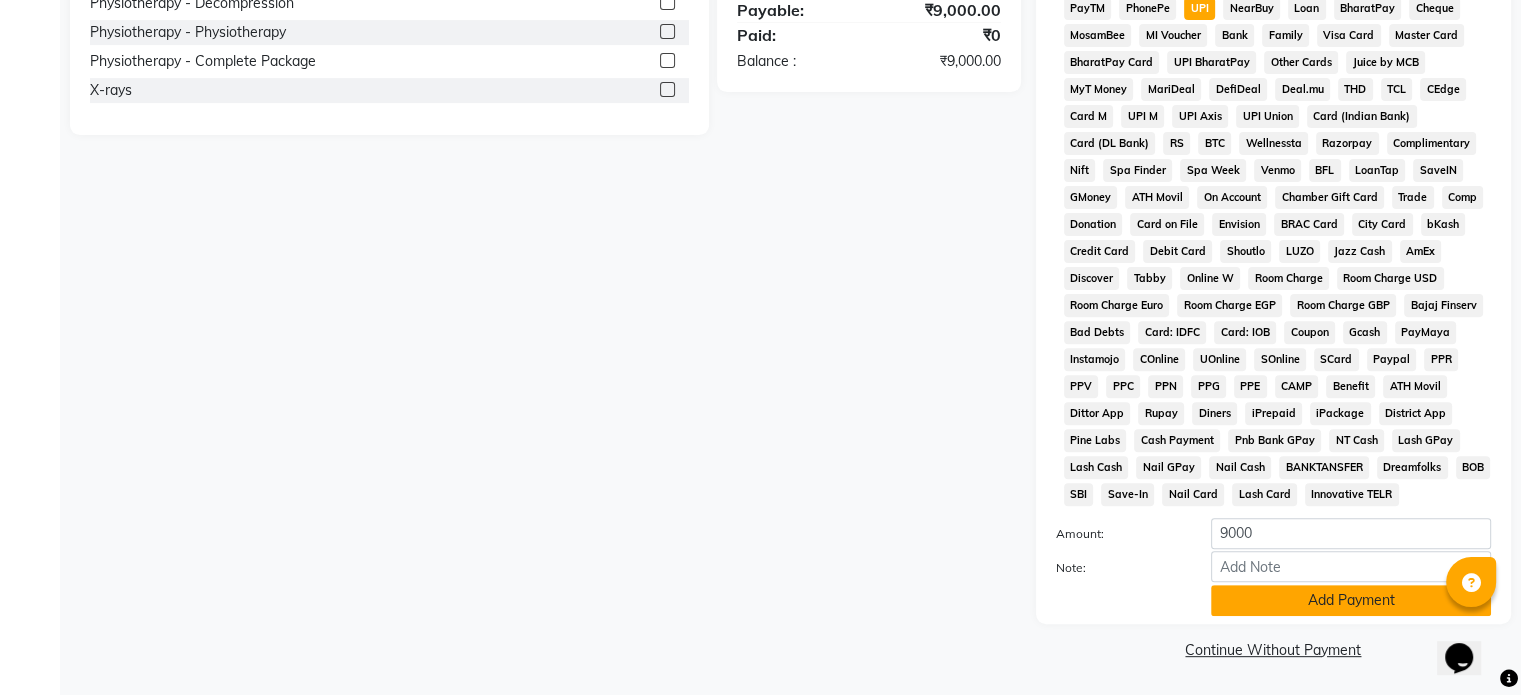 click on "Add Payment" 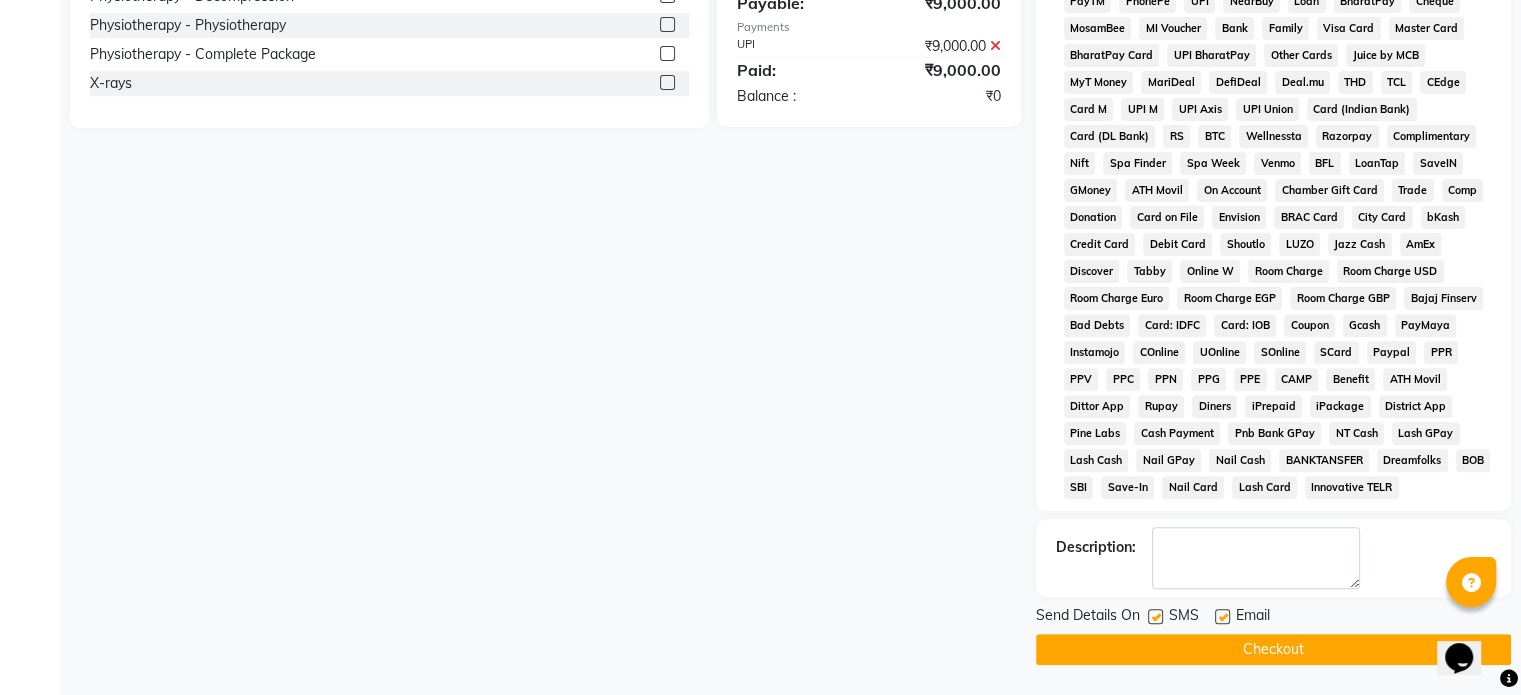 click 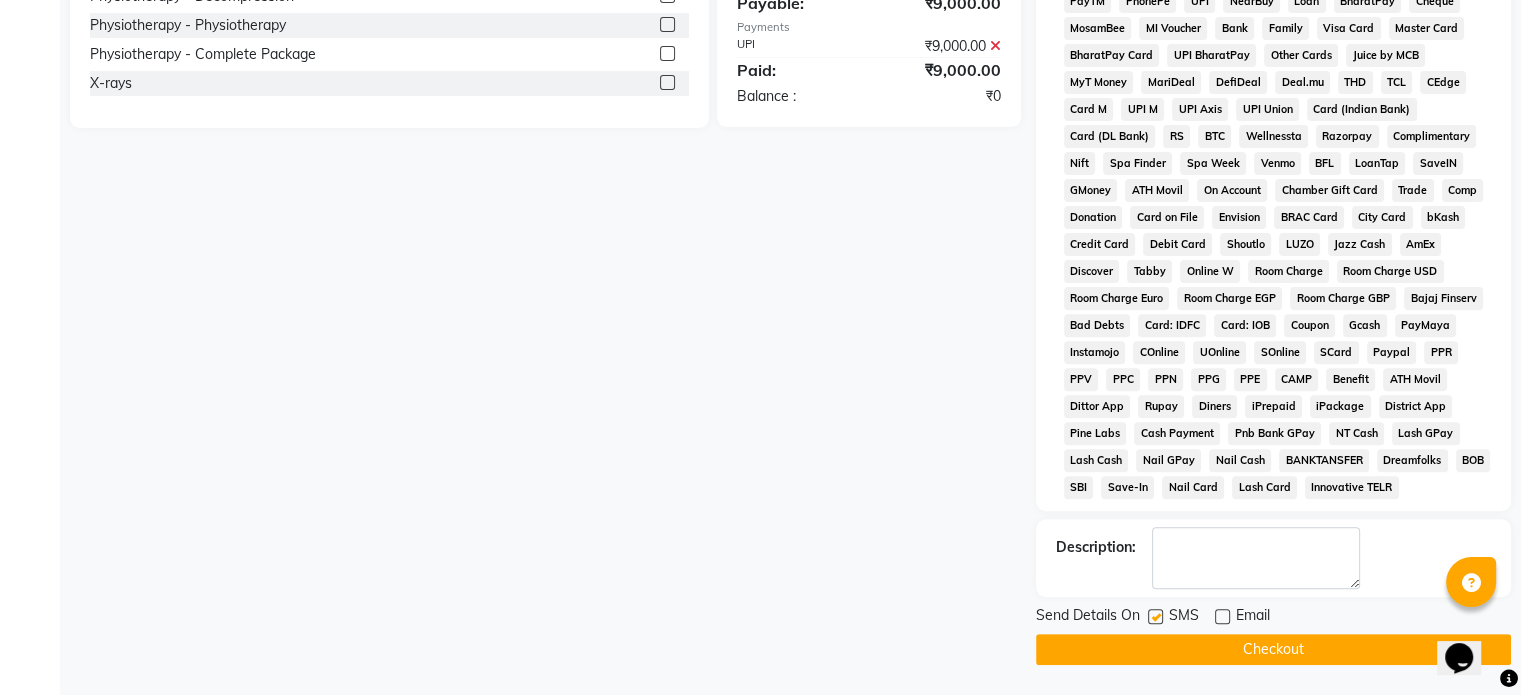click 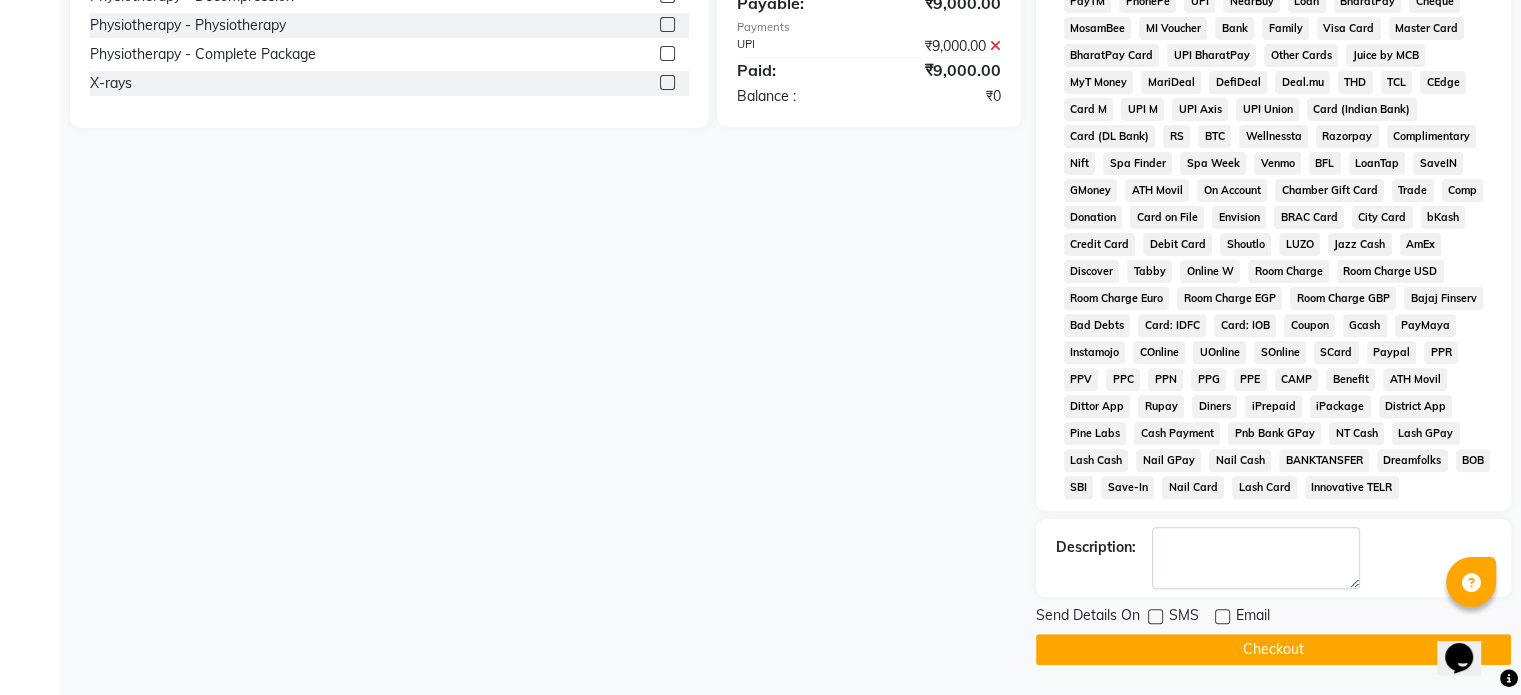 click on "Checkout" 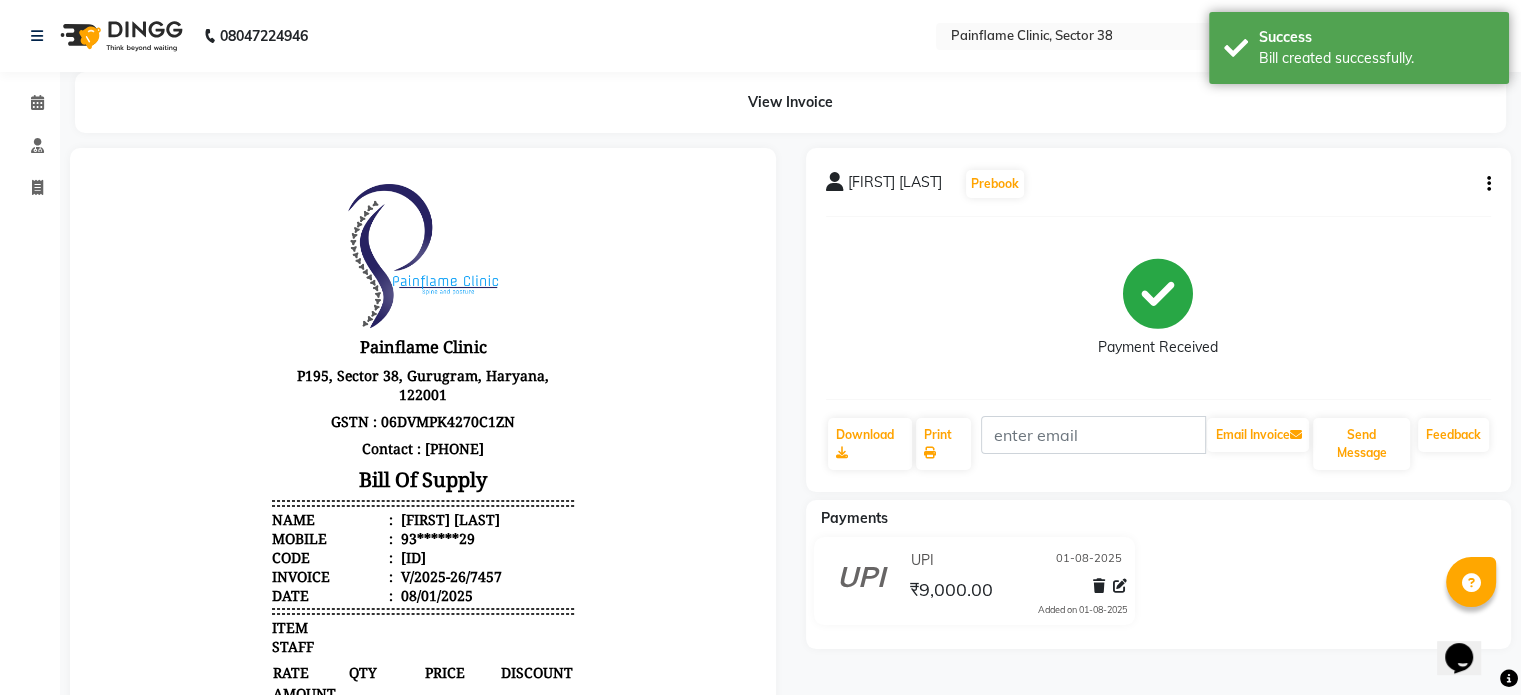 scroll, scrollTop: 0, scrollLeft: 0, axis: both 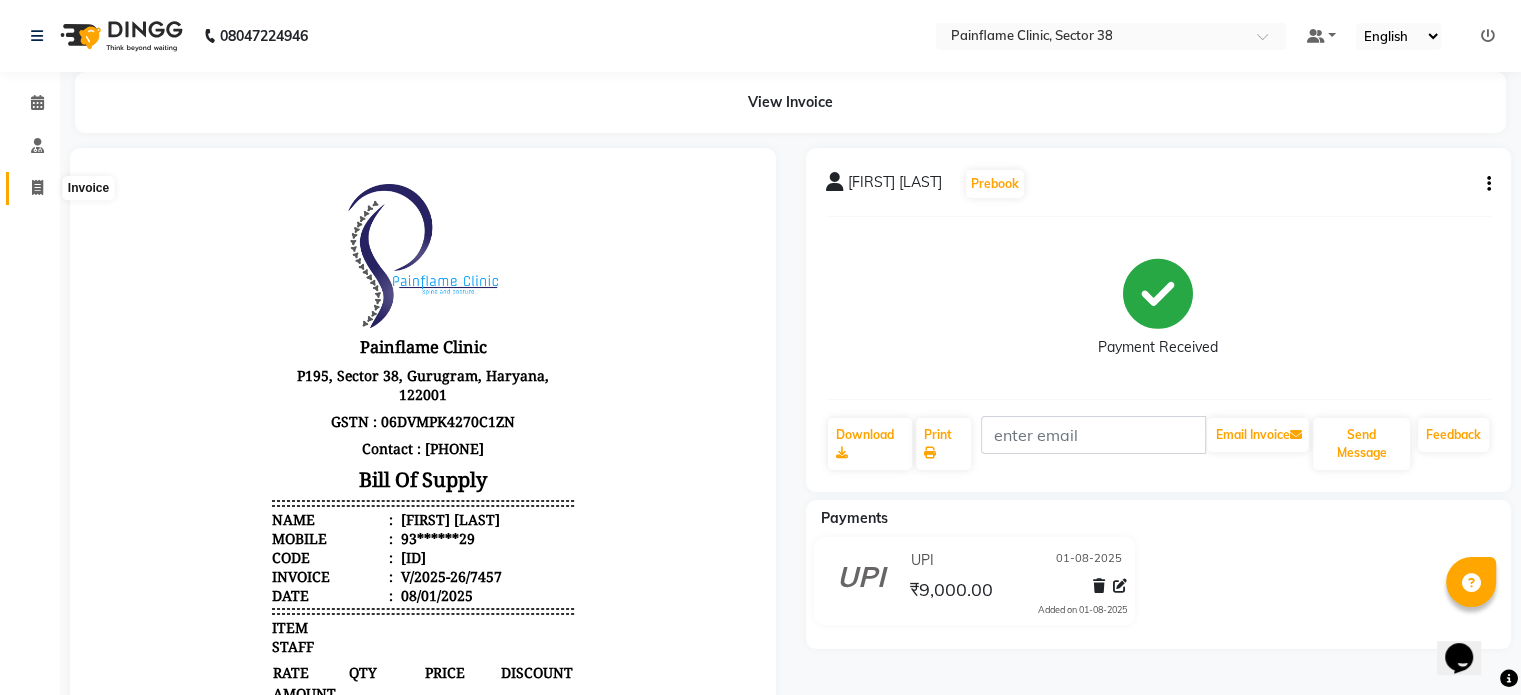 click 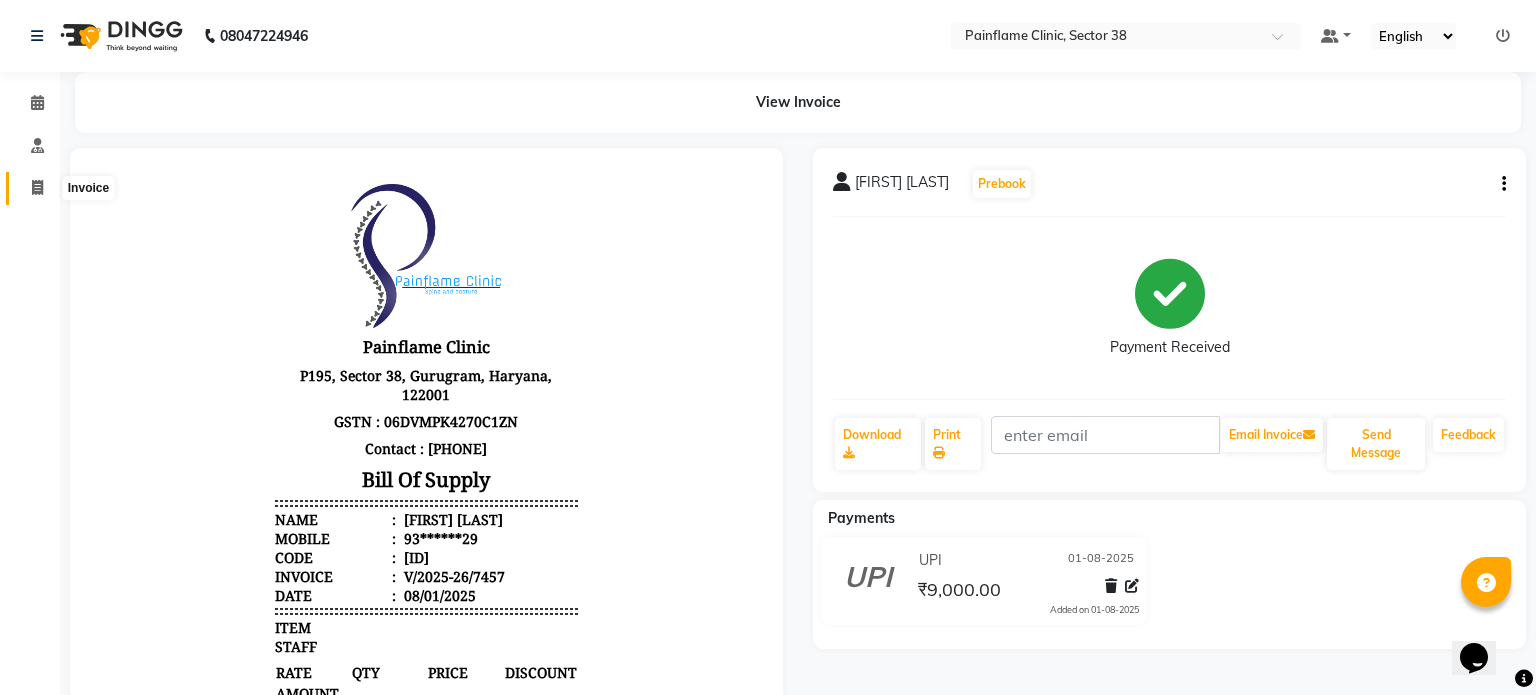 select on "3964" 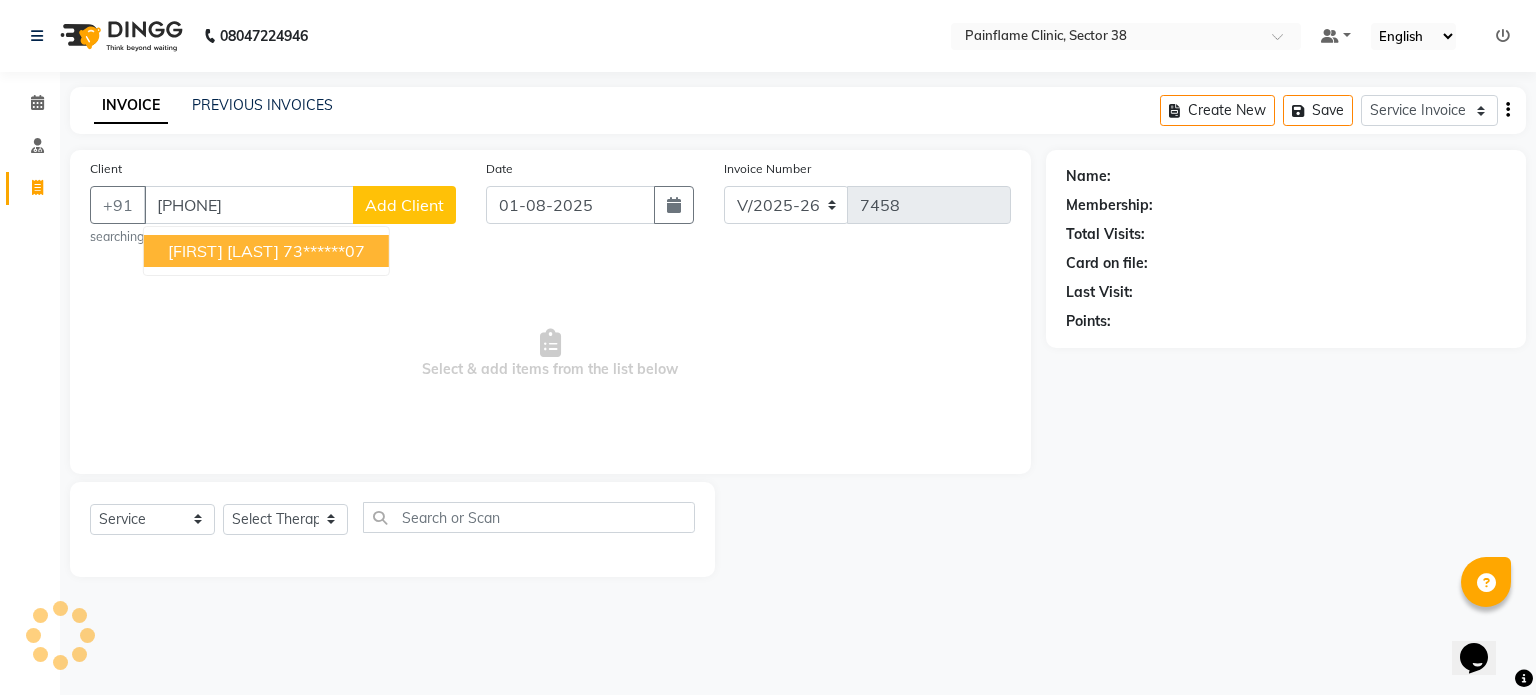 type on "7355238607" 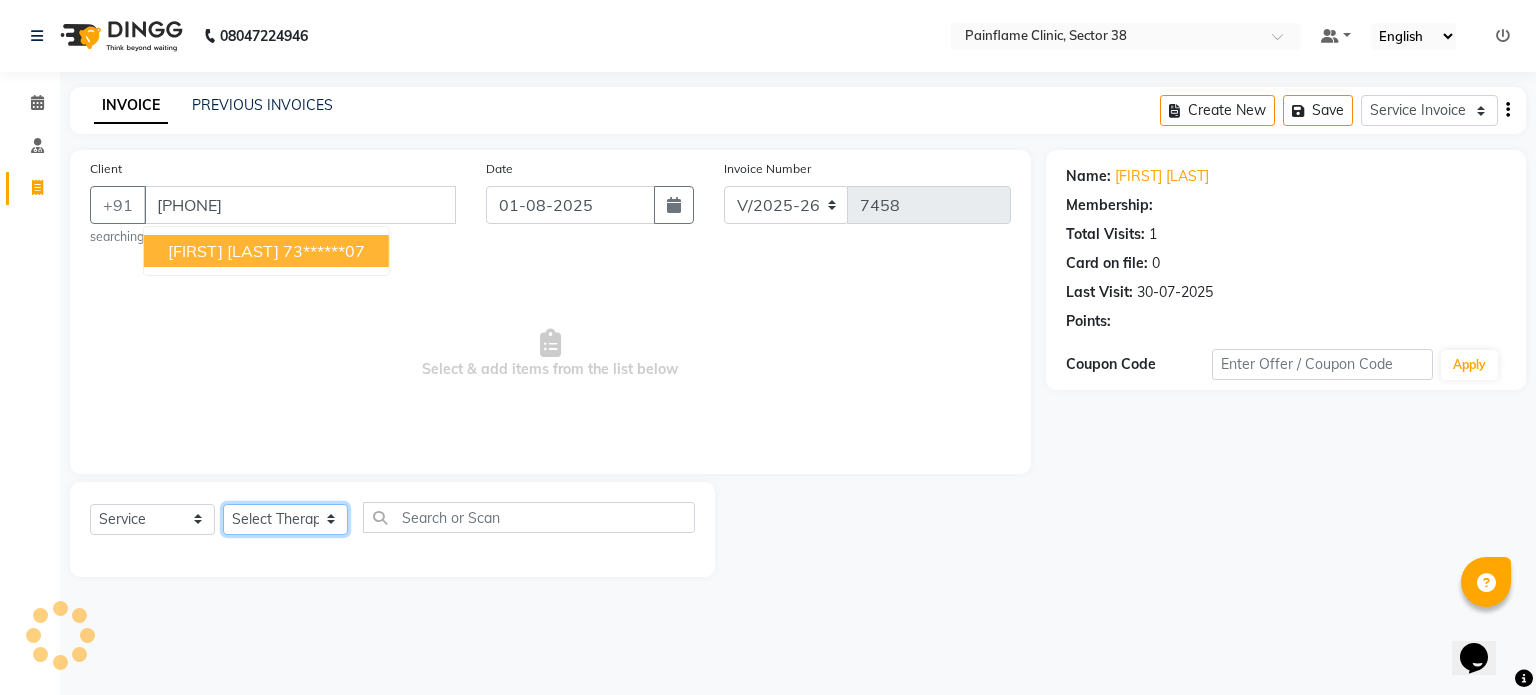 click on "Select Therapist Dr Durgesh Dr Harish Dr Ranjana Dr Saurabh Dr. Suraj Dr. Tejpal Mehlawat KUSHAL MOHIT SEMWAL Nancy Singhai Reception 1  Reception 2 Reception 3" 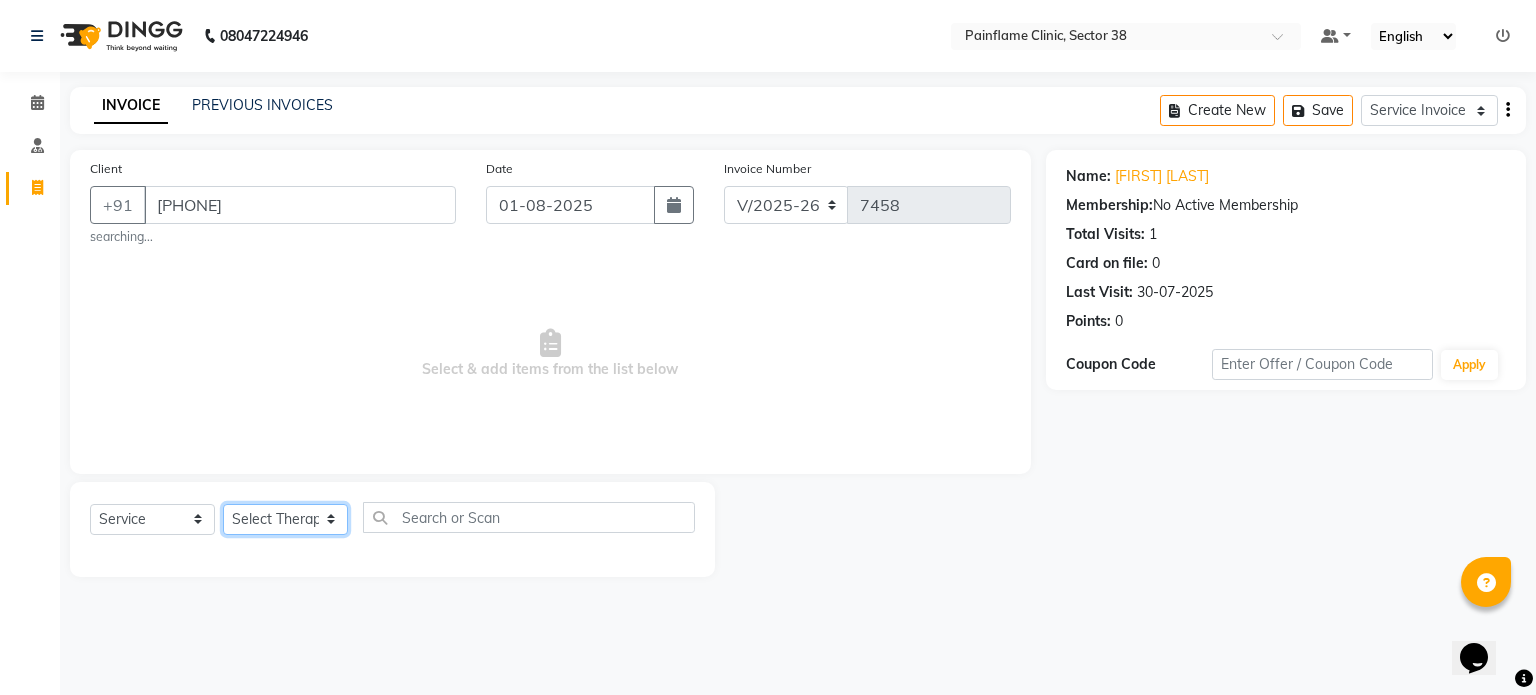 select on "20216" 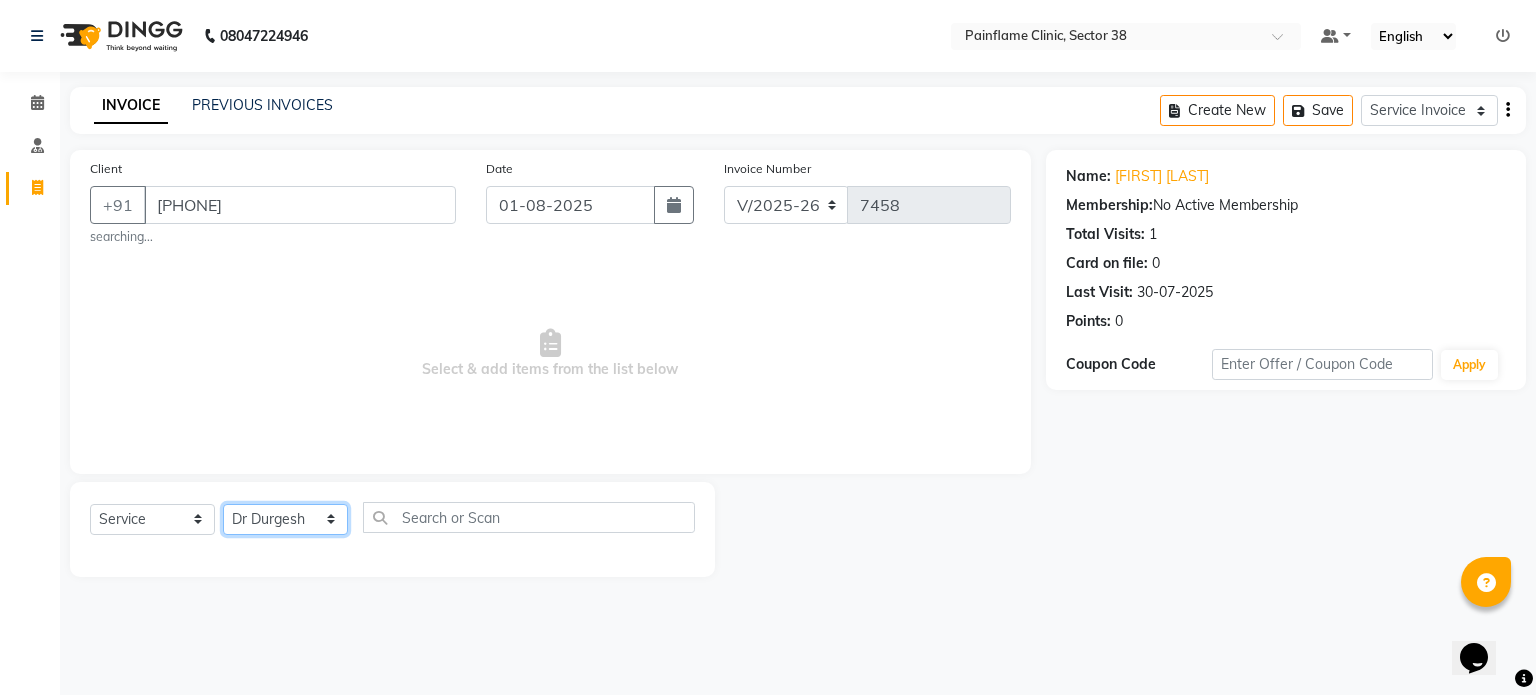 click on "Select Therapist Dr Durgesh Dr Harish Dr Ranjana Dr Saurabh Dr. Suraj Dr. Tejpal Mehlawat KUSHAL MOHIT SEMWAL Nancy Singhai Reception 1  Reception 2 Reception 3" 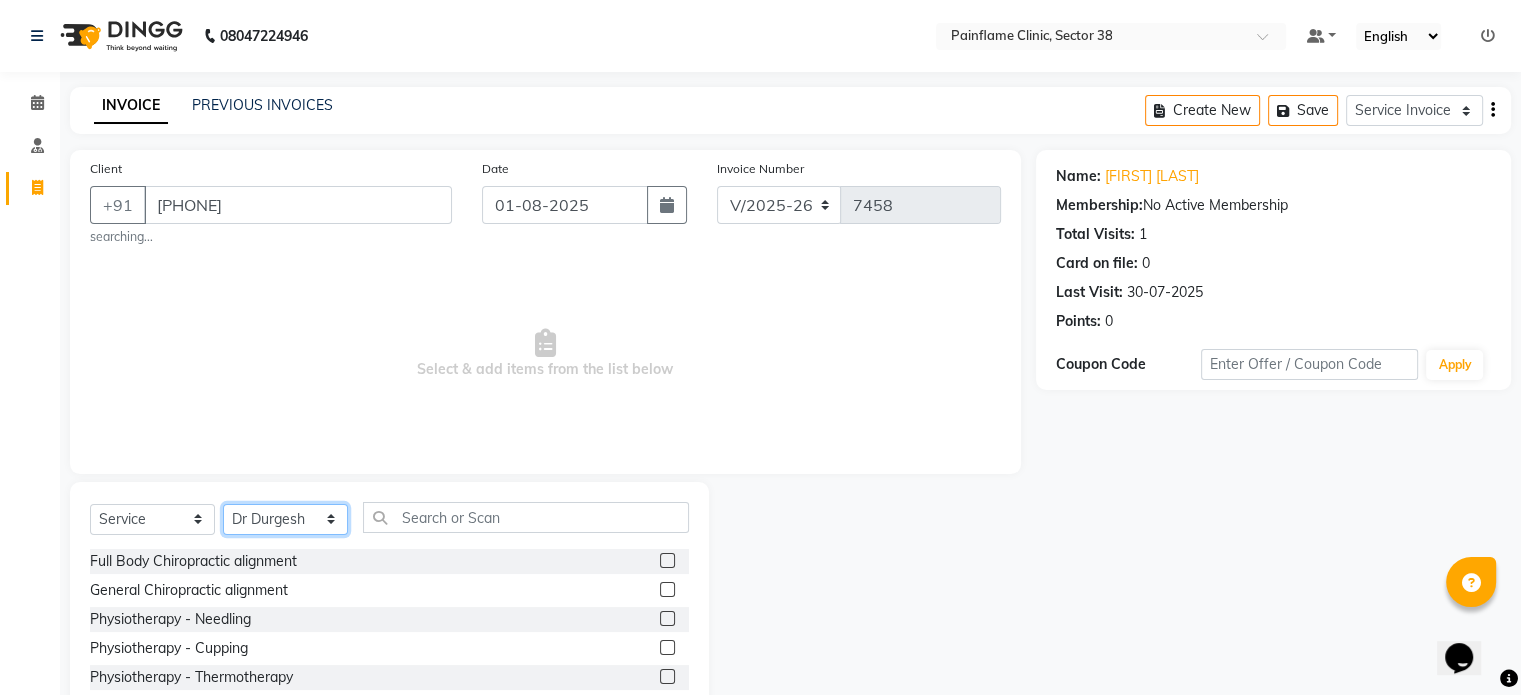 scroll, scrollTop: 118, scrollLeft: 0, axis: vertical 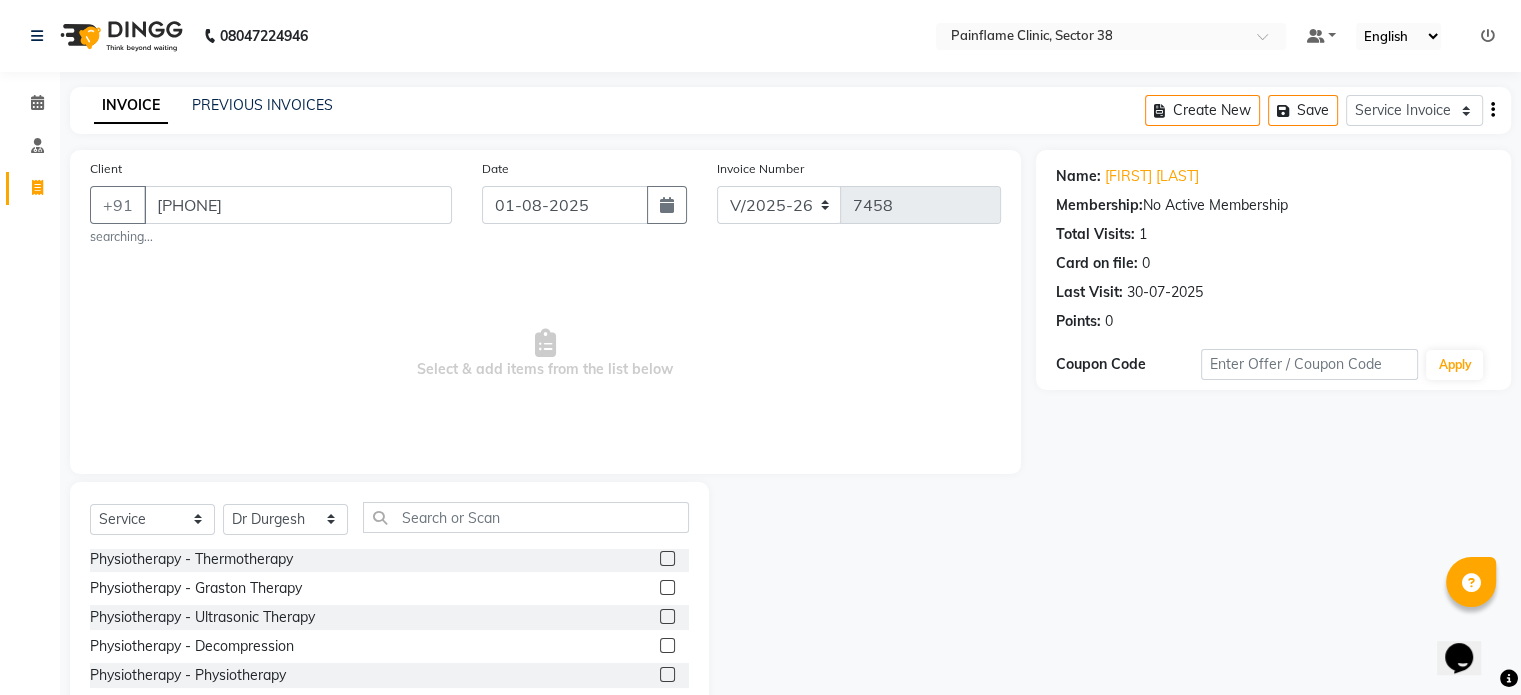 click 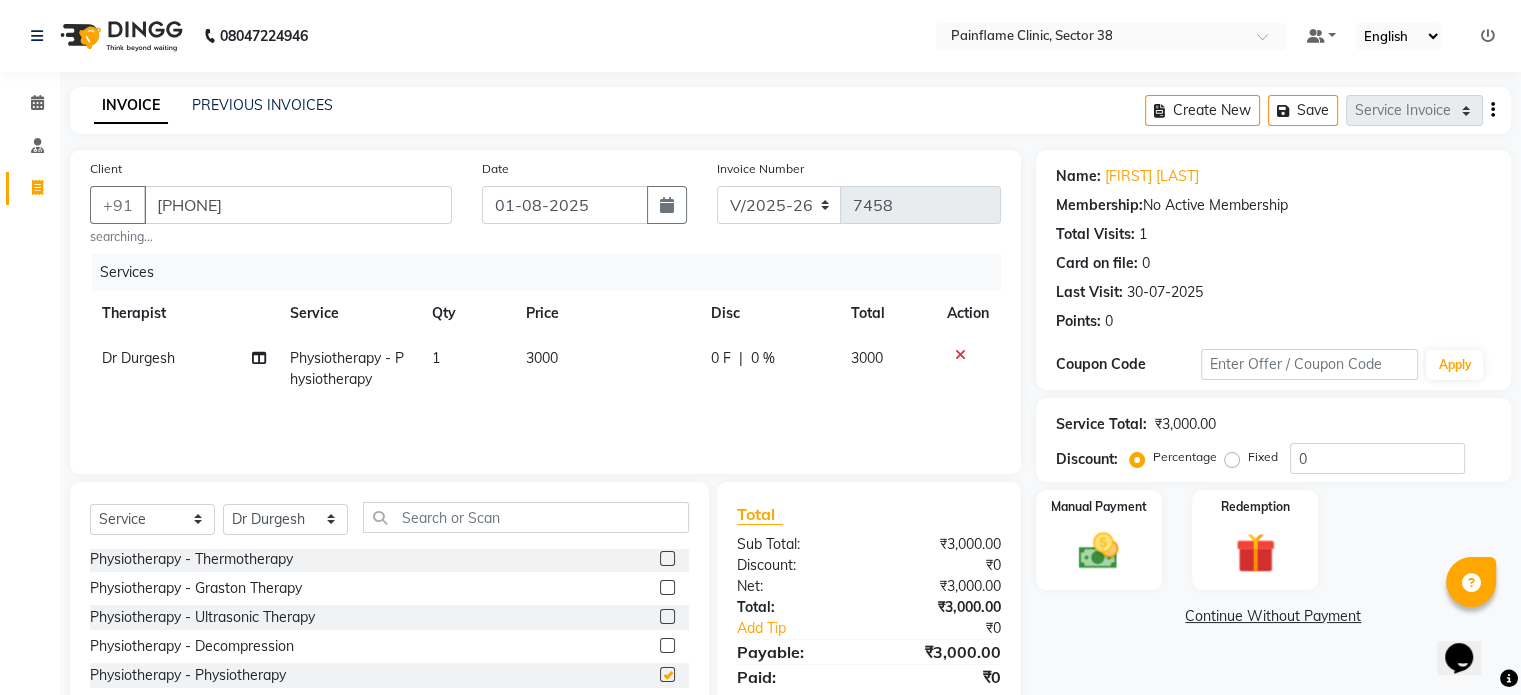 checkbox on "false" 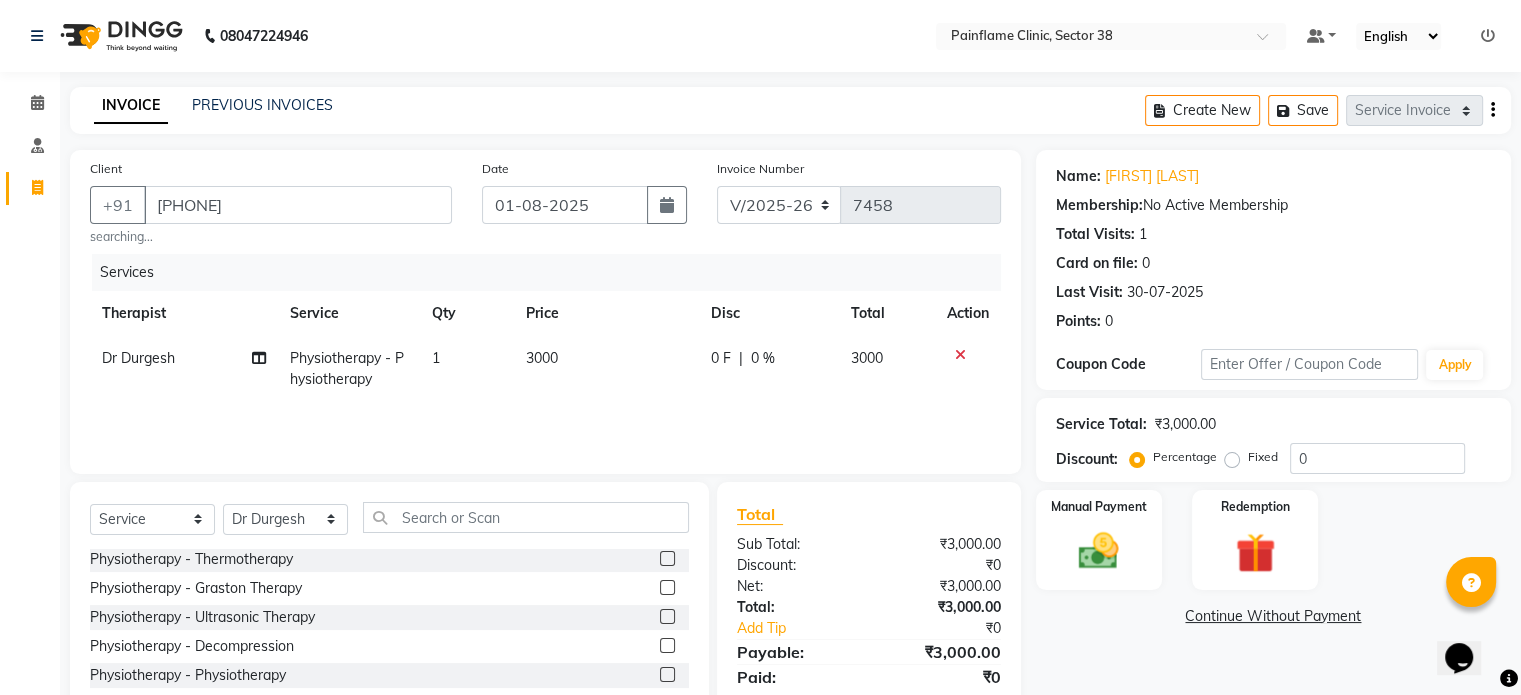 click on "3000" 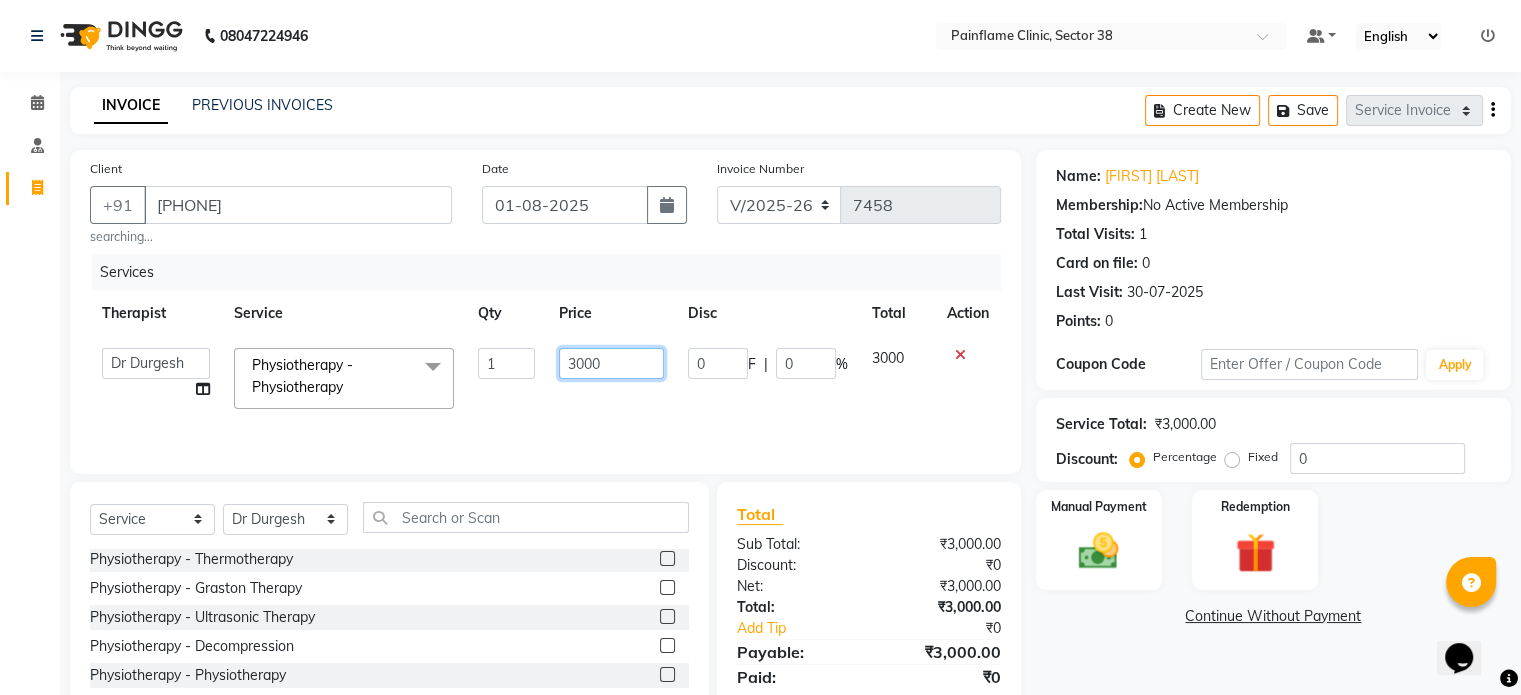 click on "3000" 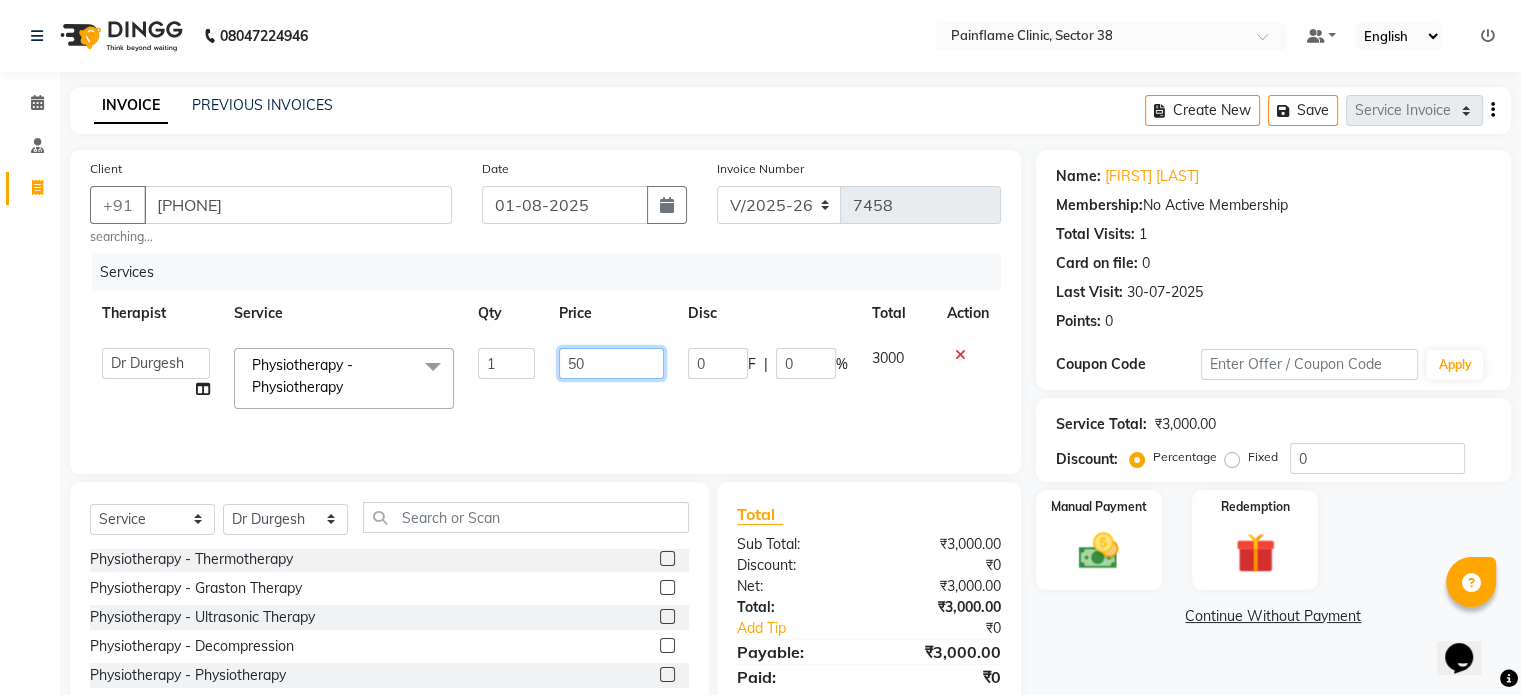 type on "500" 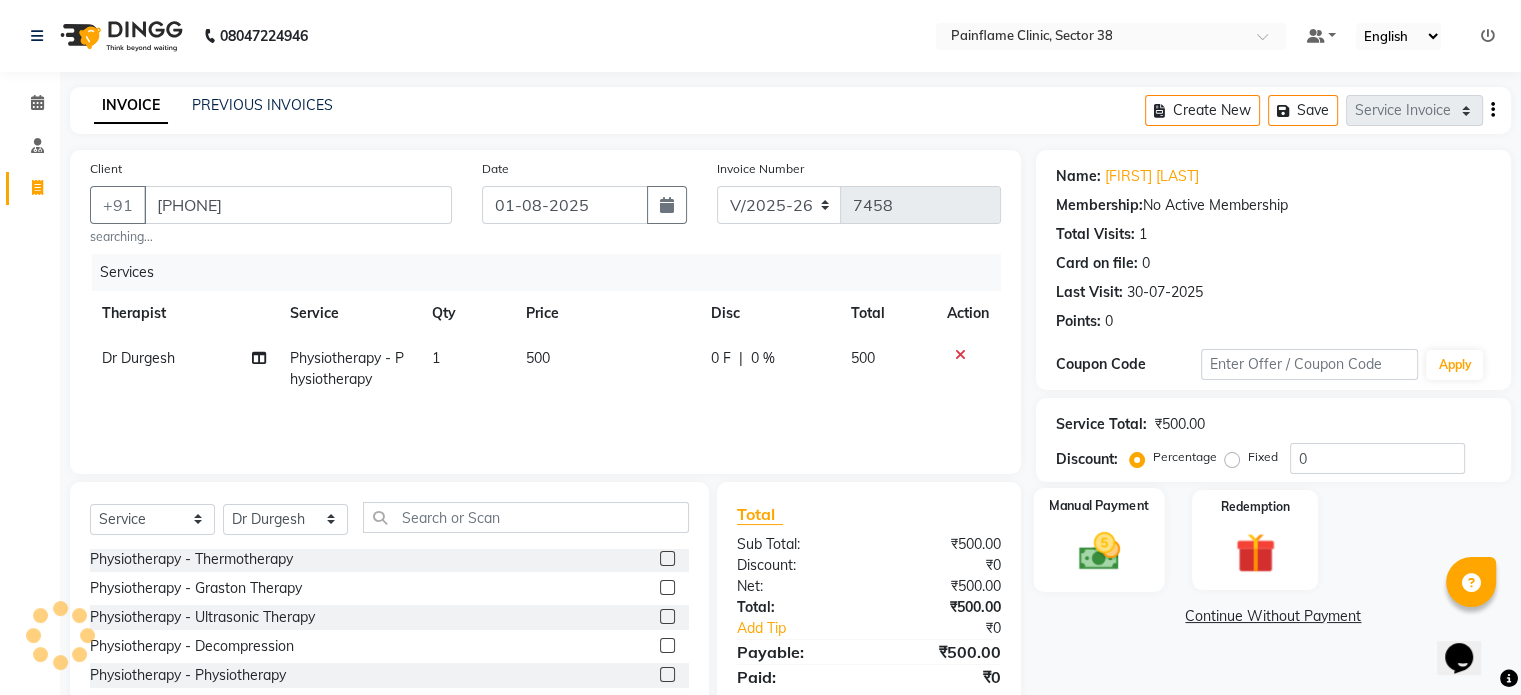 click 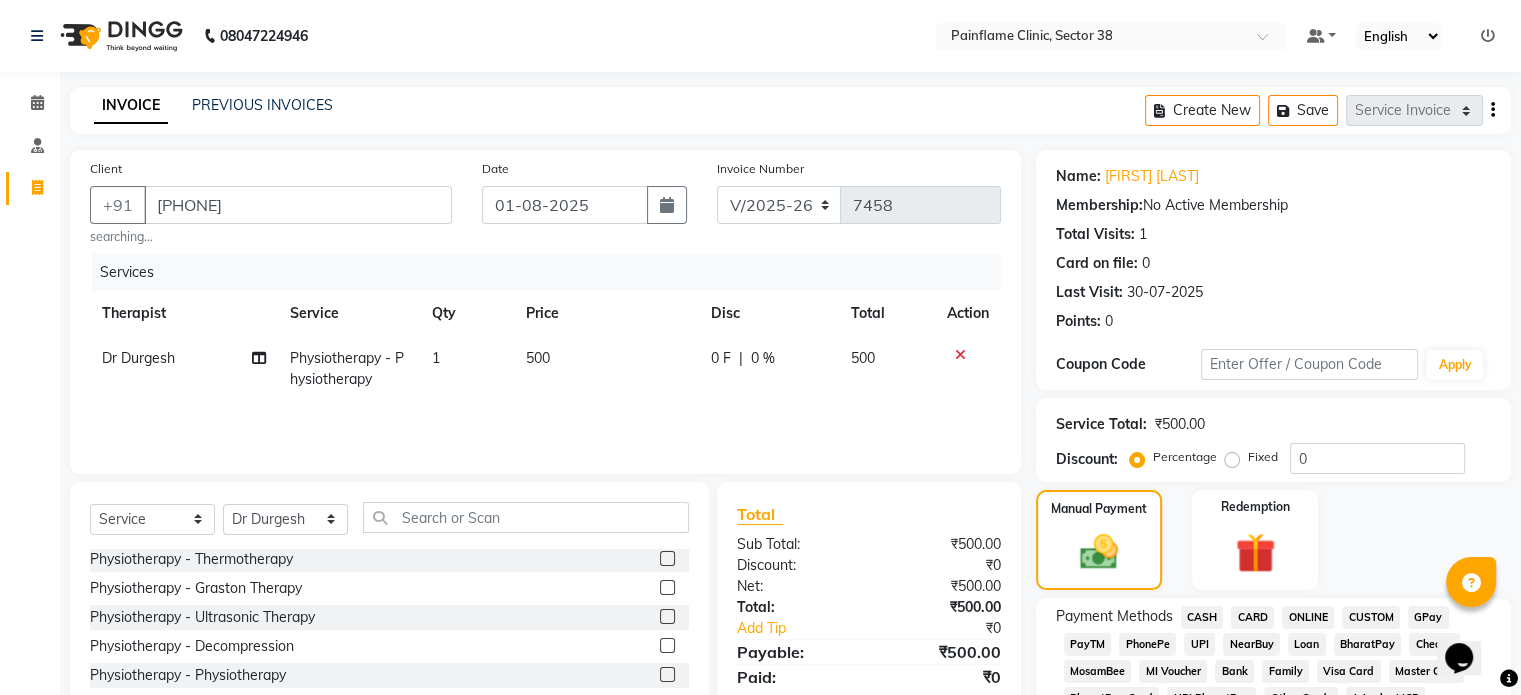 click on "UPI" 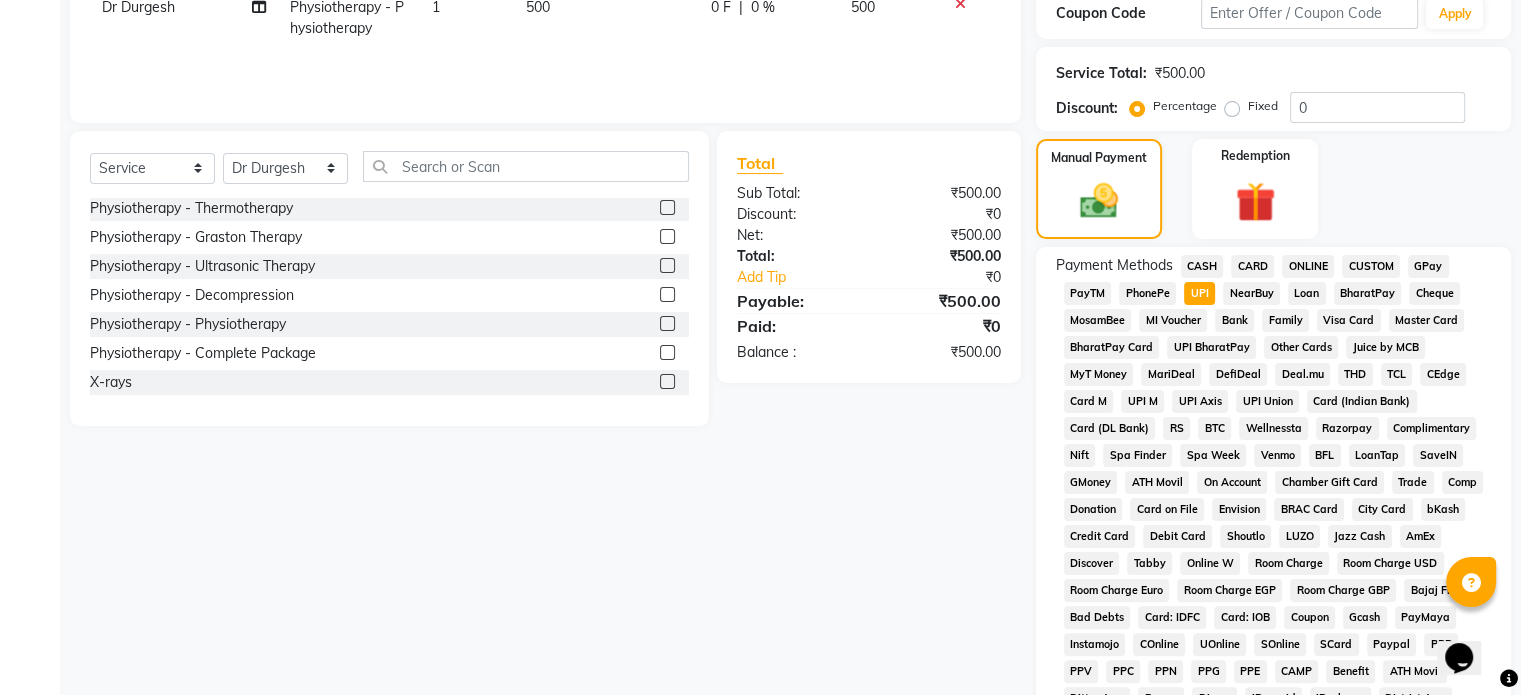 scroll, scrollTop: 652, scrollLeft: 0, axis: vertical 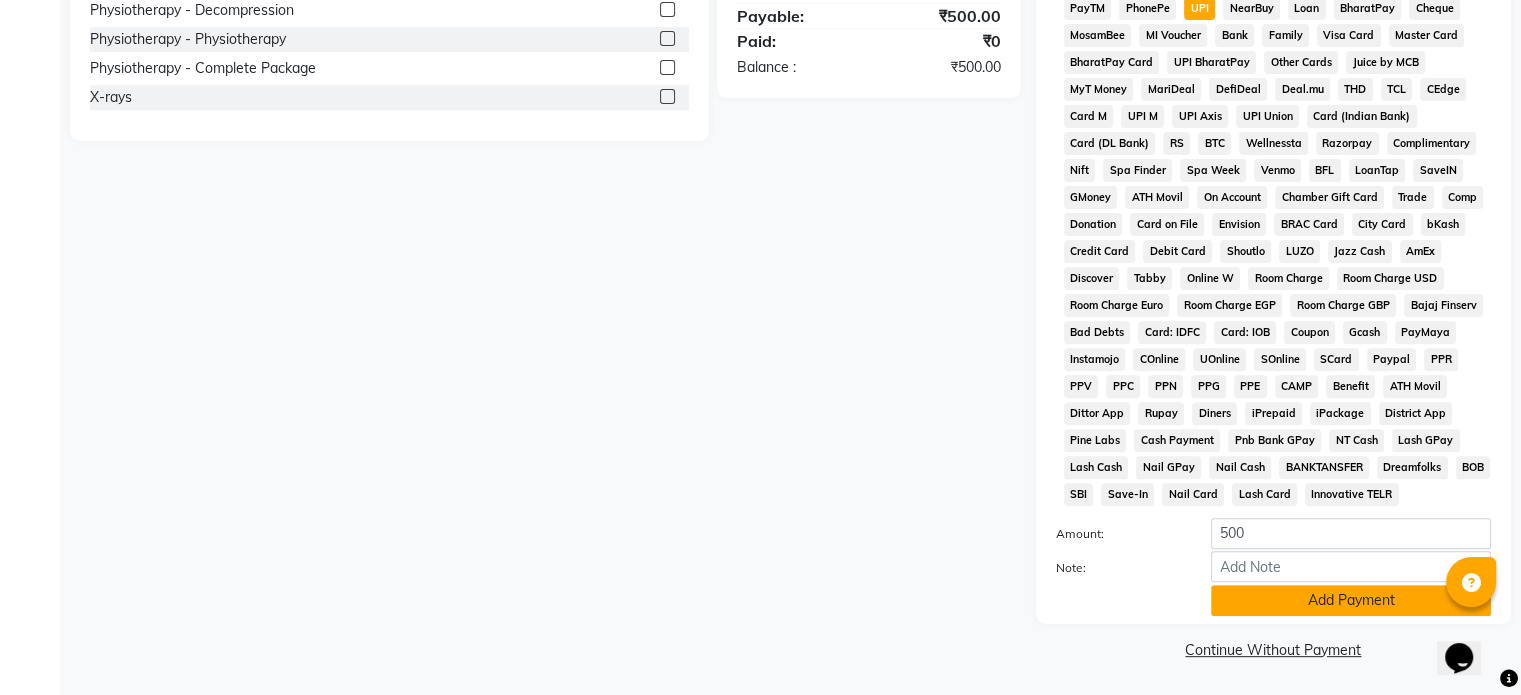 click on "Add Payment" 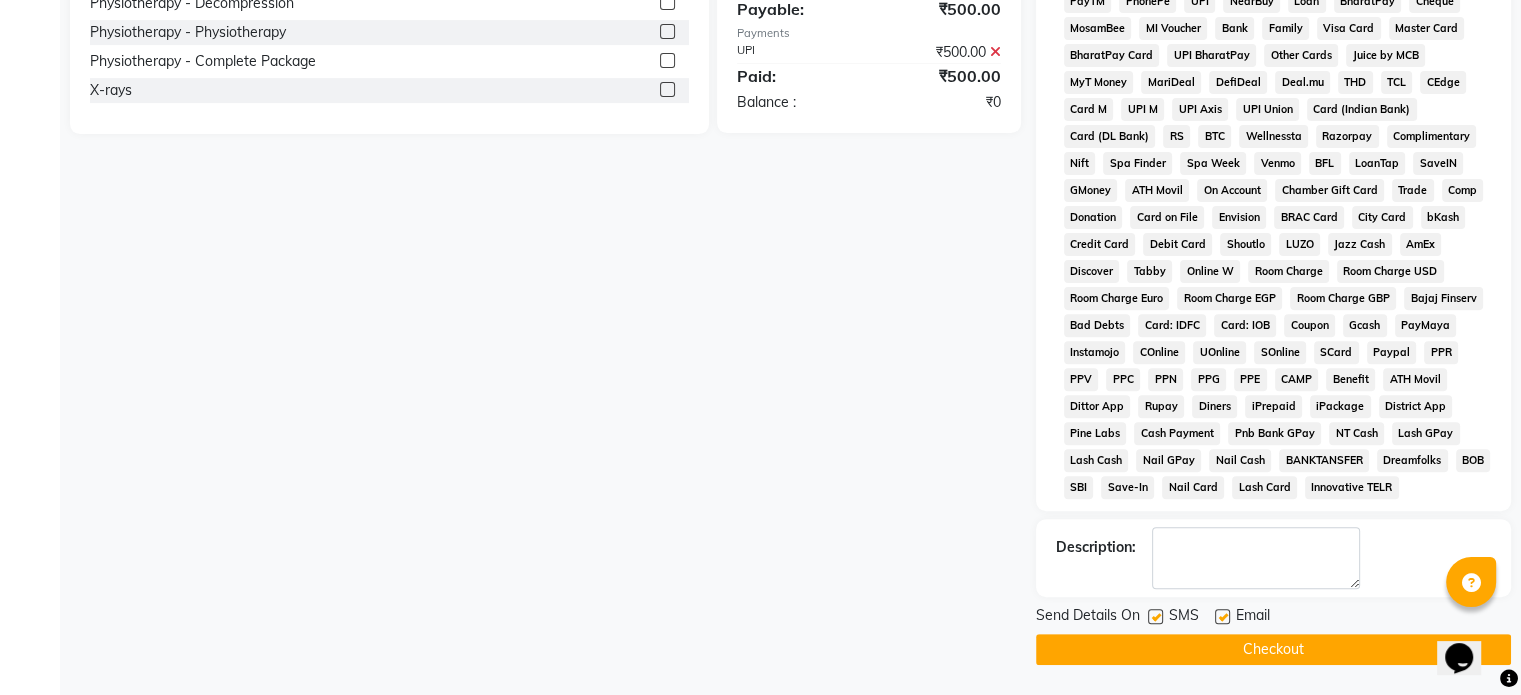 click 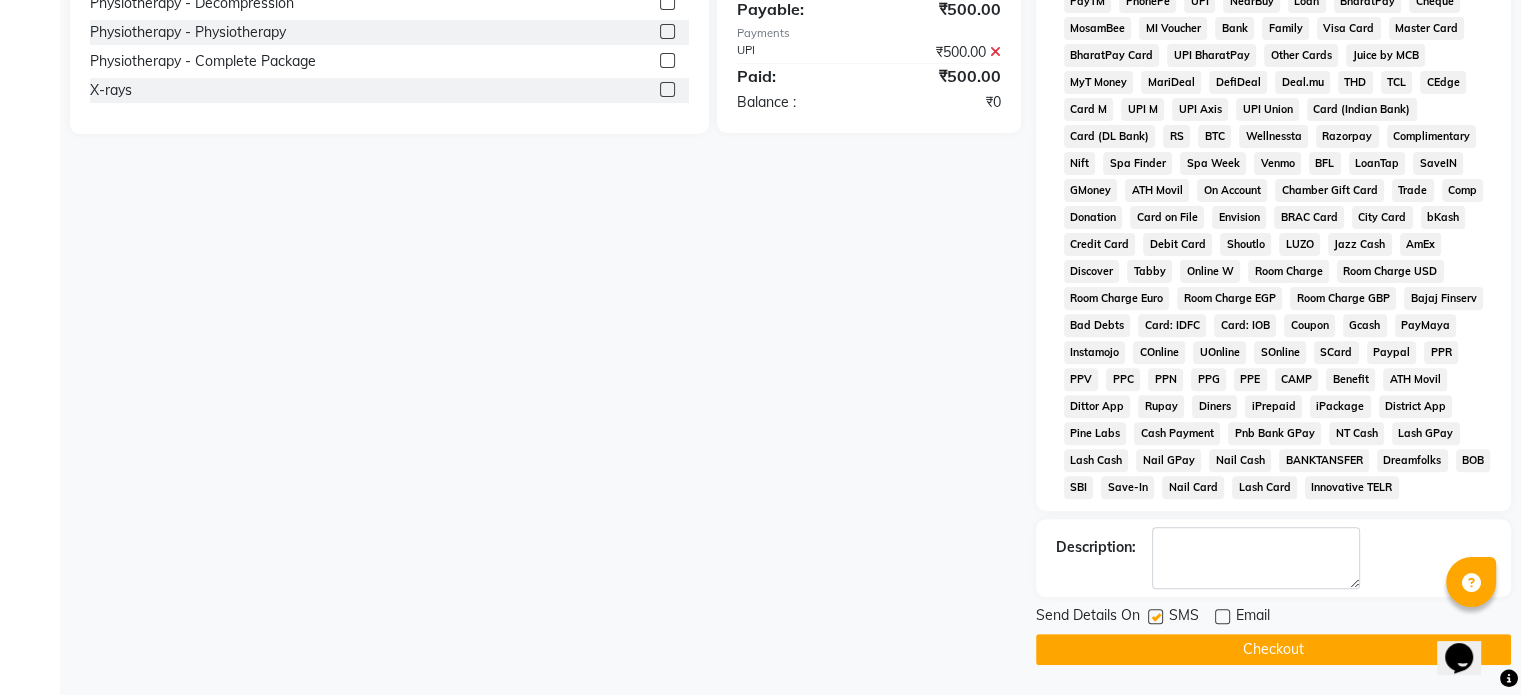 click 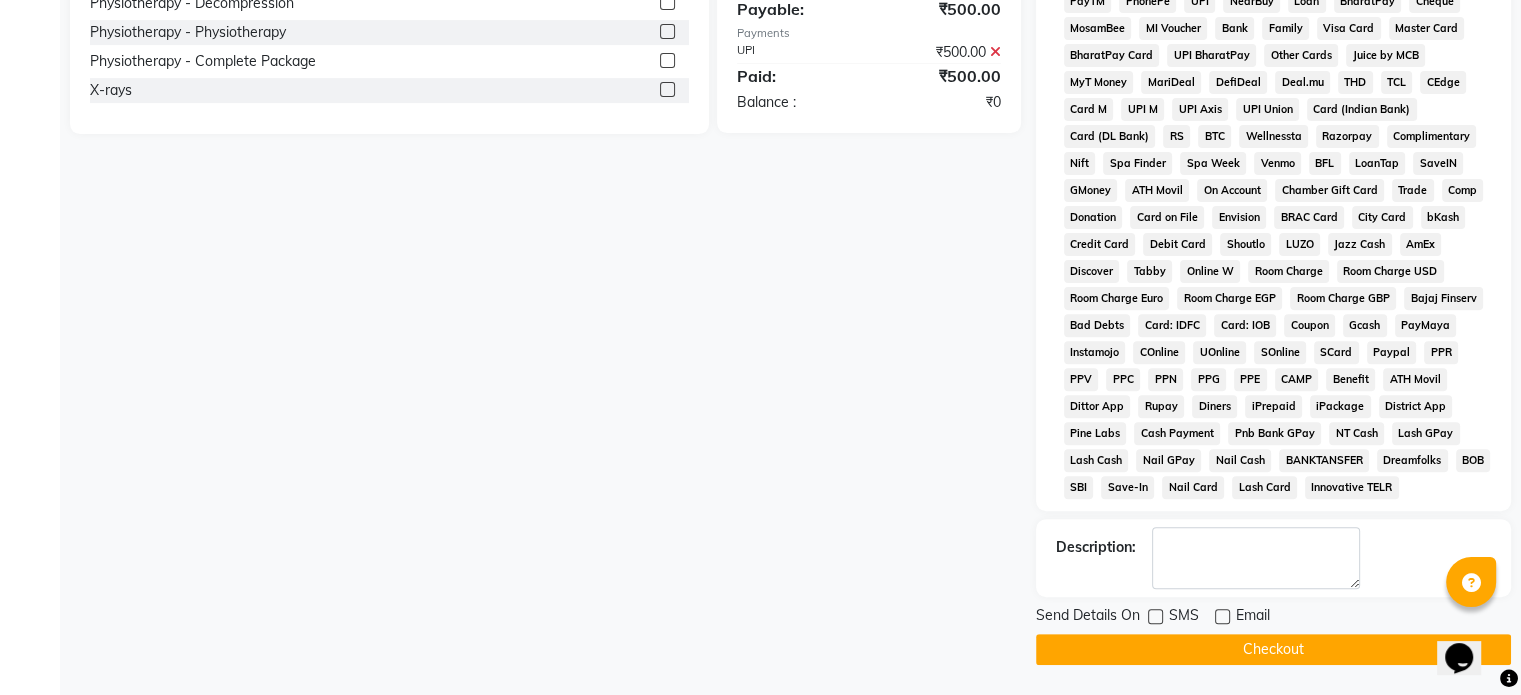 click on "Checkout" 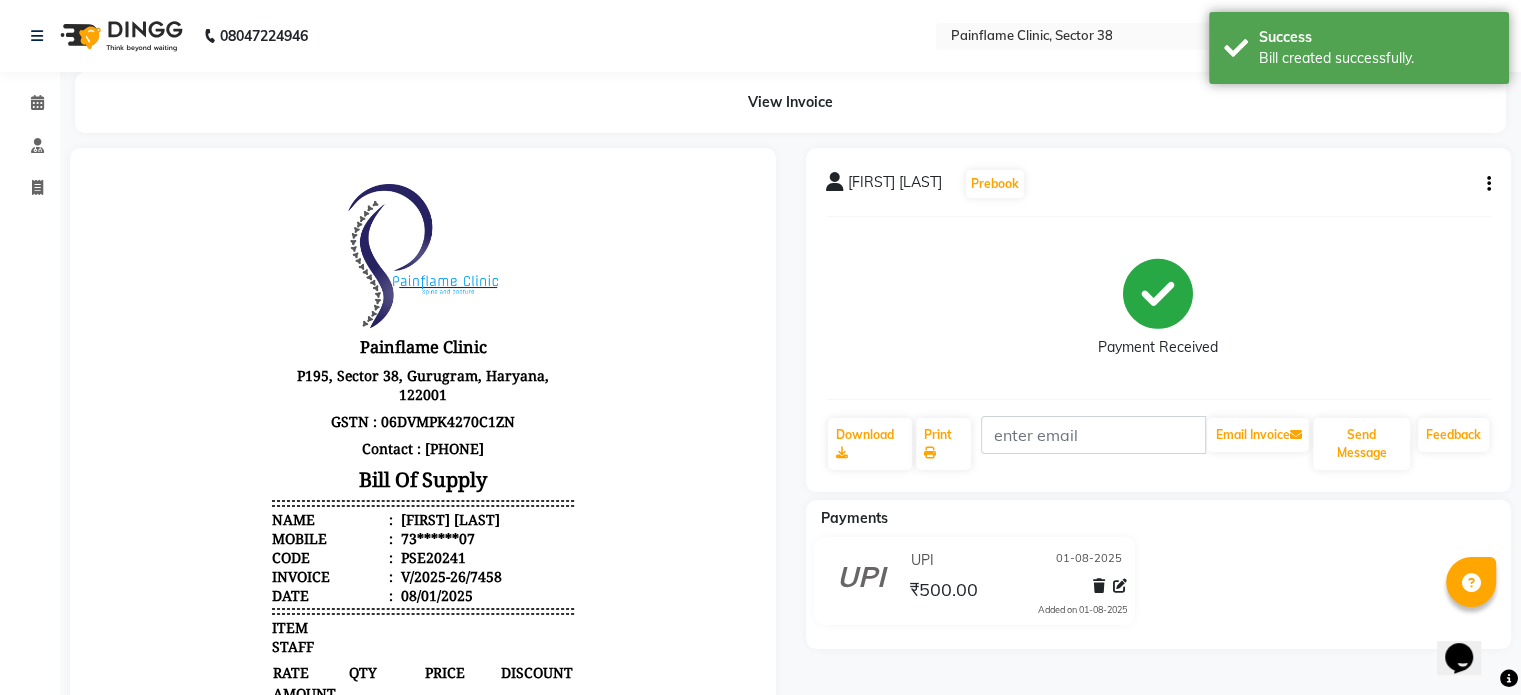 scroll, scrollTop: 0, scrollLeft: 0, axis: both 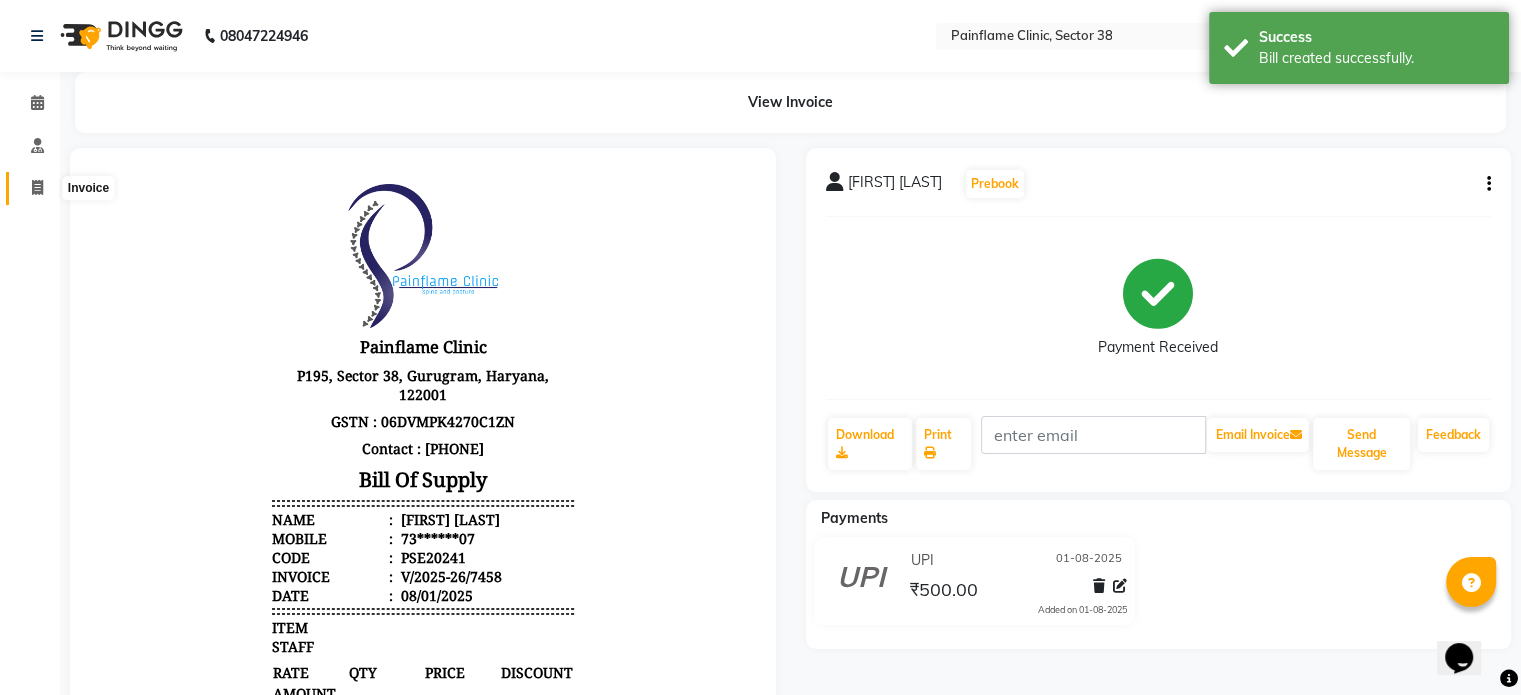 click 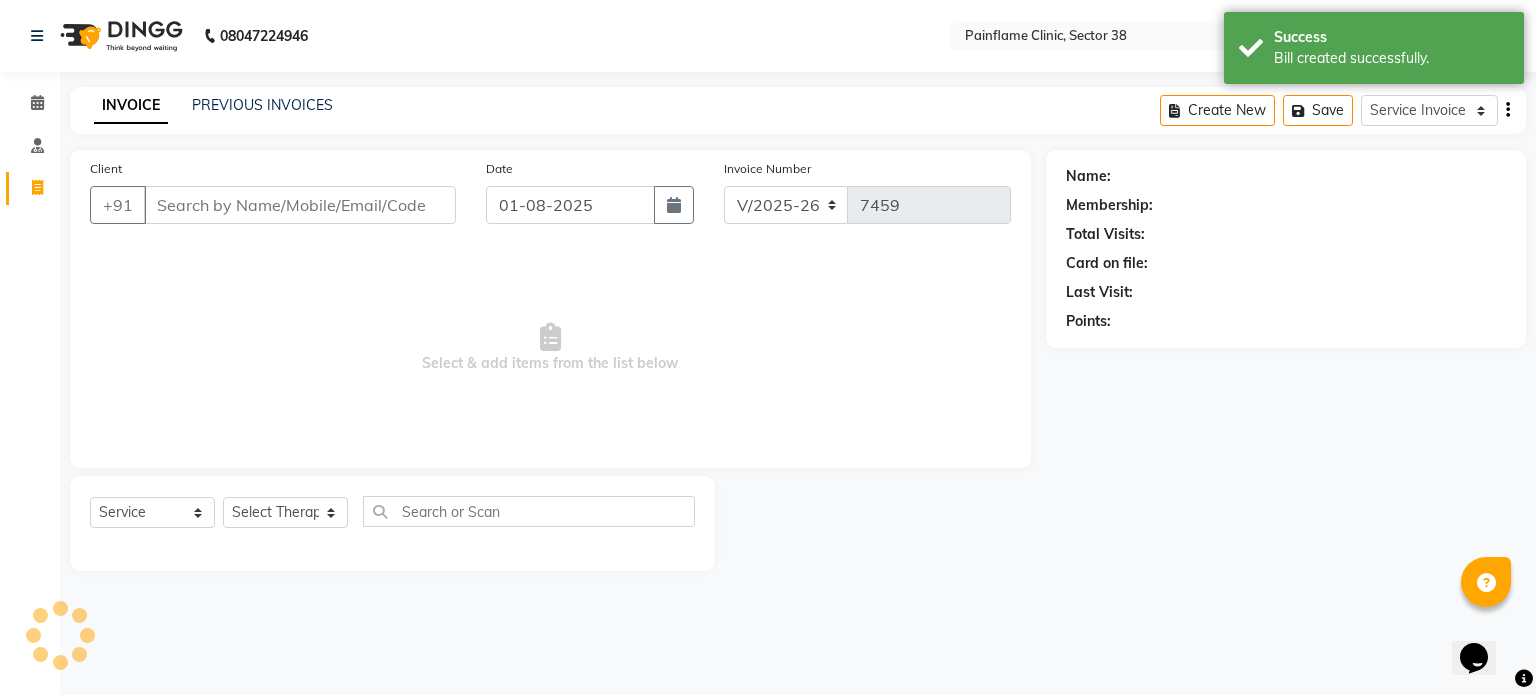 click on "Client" at bounding box center [300, 205] 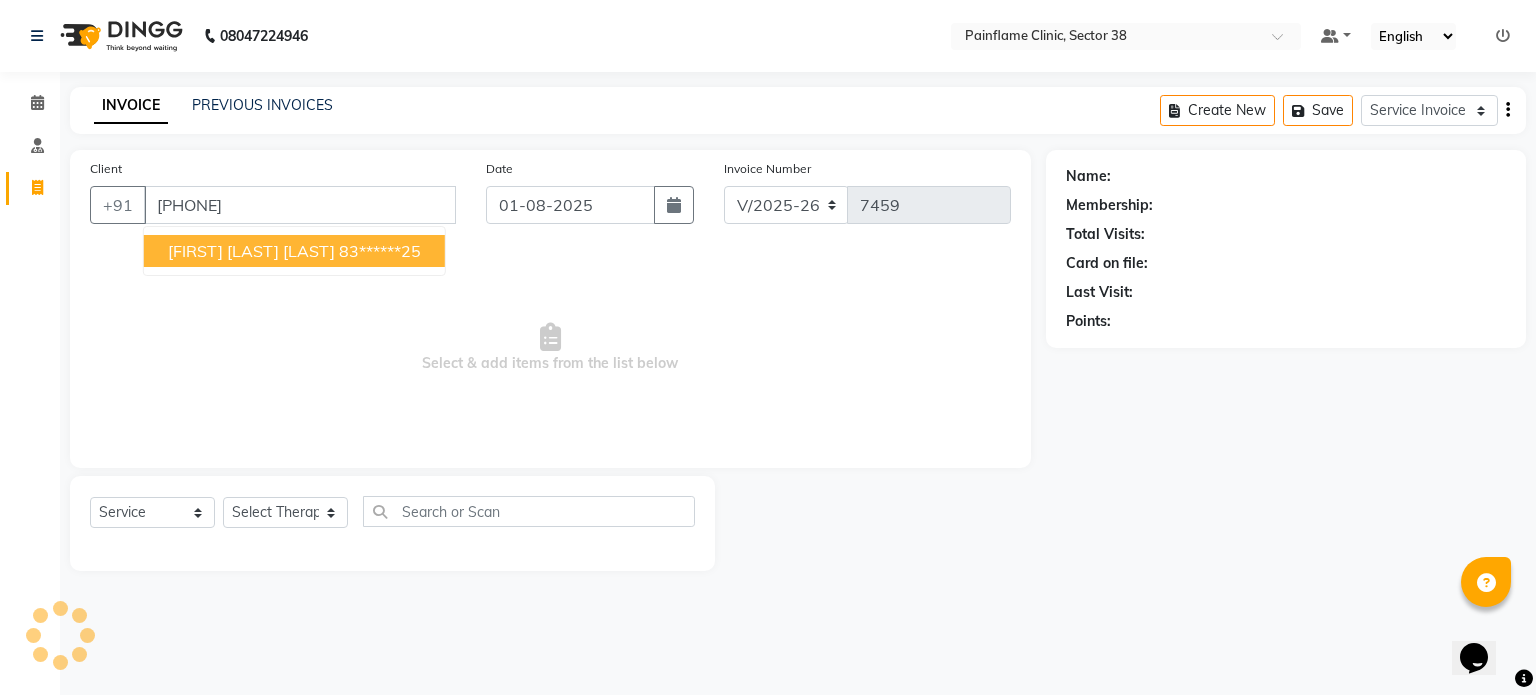 type on "8318884825" 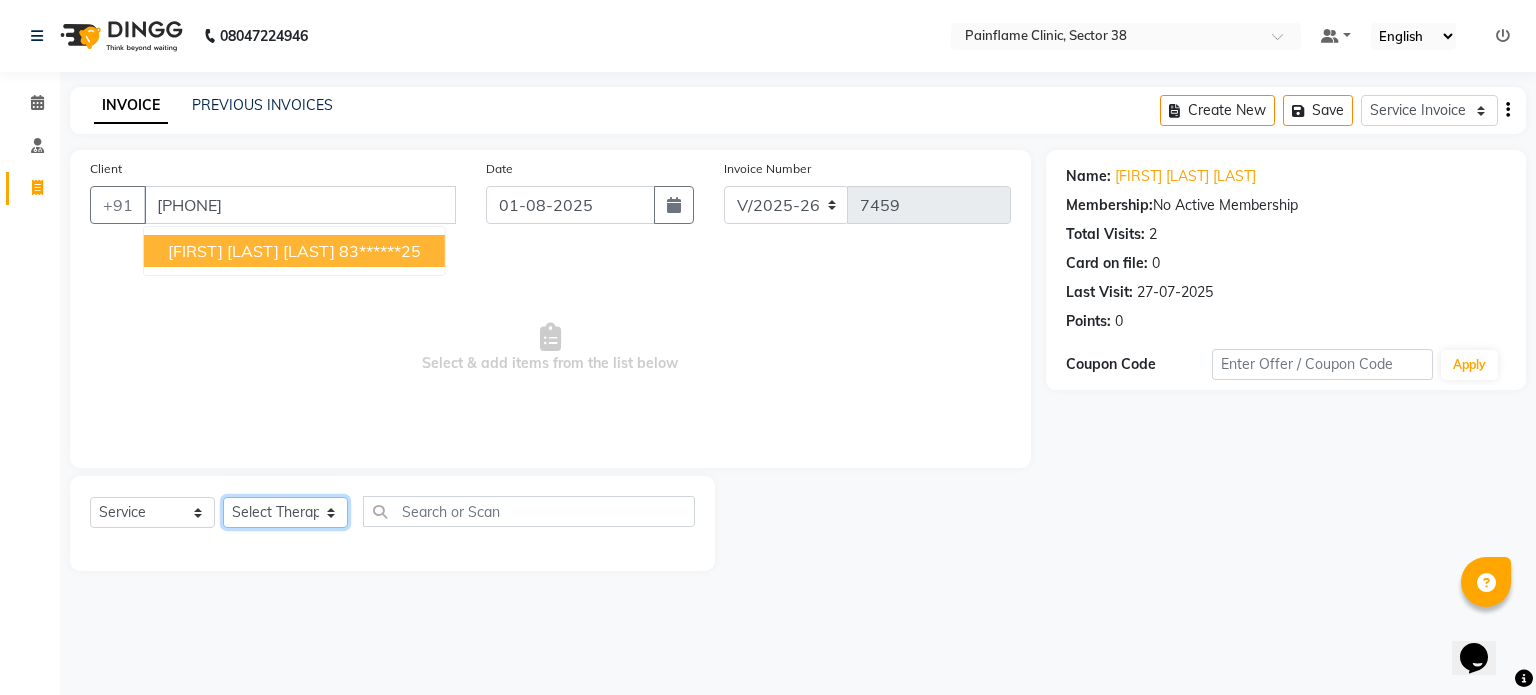 click on "Select Therapist Dr Durgesh Dr Harish Dr Ranjana Dr Saurabh Dr. Suraj Dr. Tejpal Mehlawat KUSHAL MOHIT SEMWAL Nancy Singhai Reception 1  Reception 2 Reception 3" 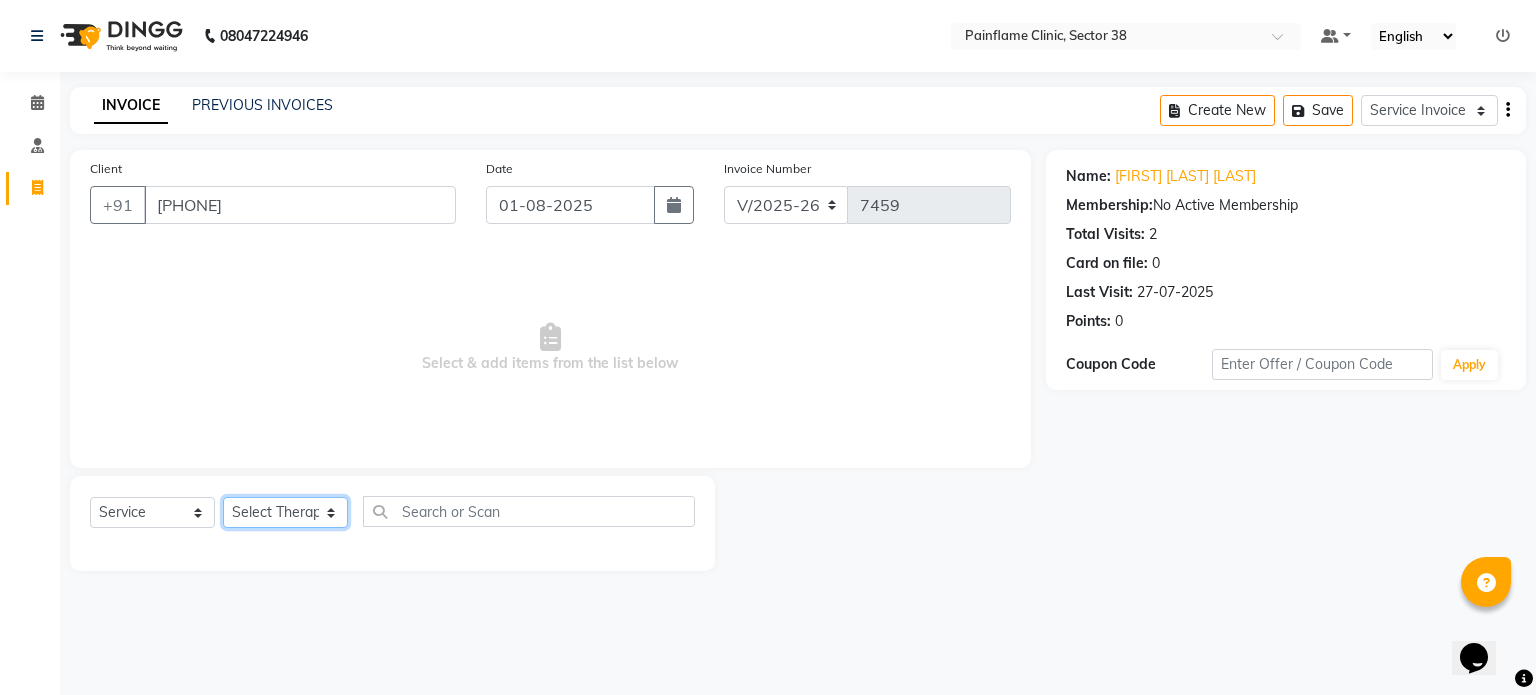 select on "20212" 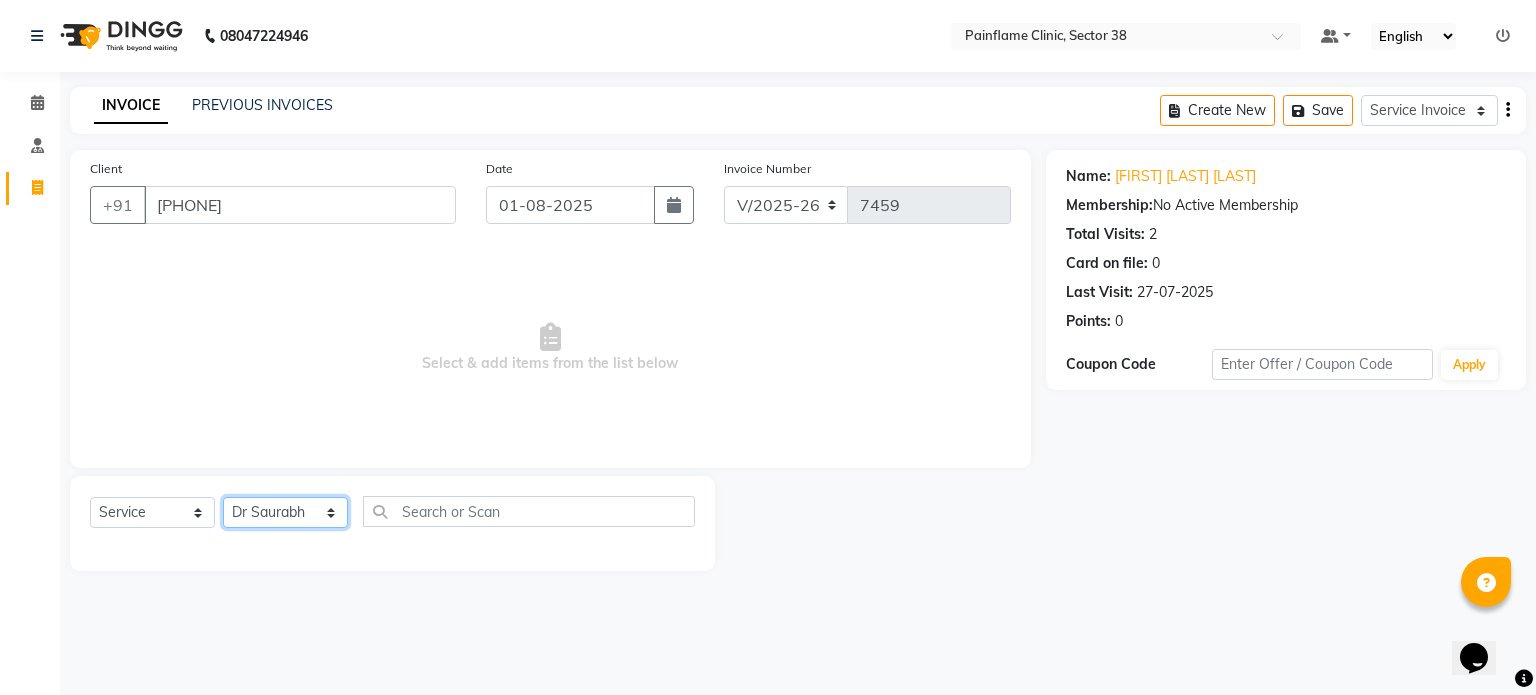 click on "Select Therapist Dr Durgesh Dr Harish Dr Ranjana Dr Saurabh Dr. Suraj Dr. Tejpal Mehlawat KUSHAL MOHIT SEMWAL Nancy Singhai Reception 1  Reception 2 Reception 3" 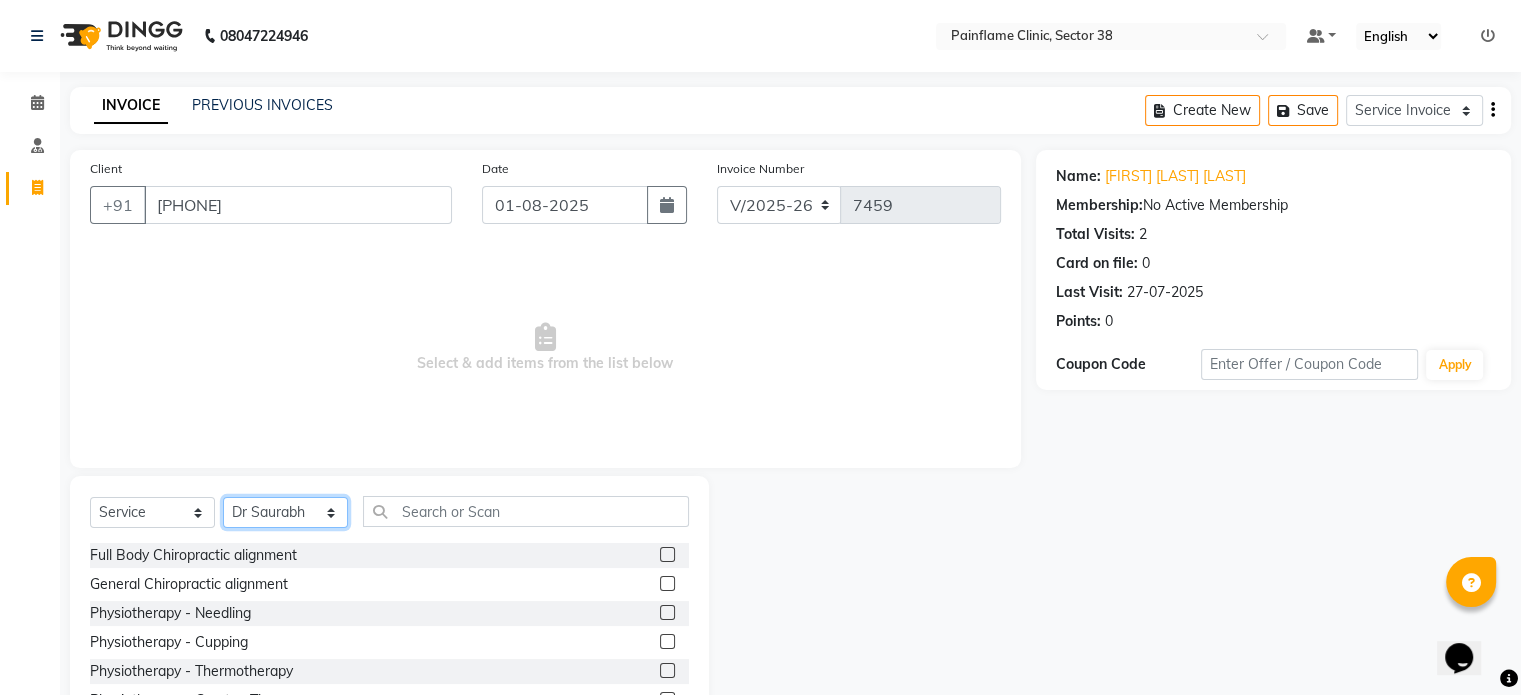 scroll, scrollTop: 119, scrollLeft: 0, axis: vertical 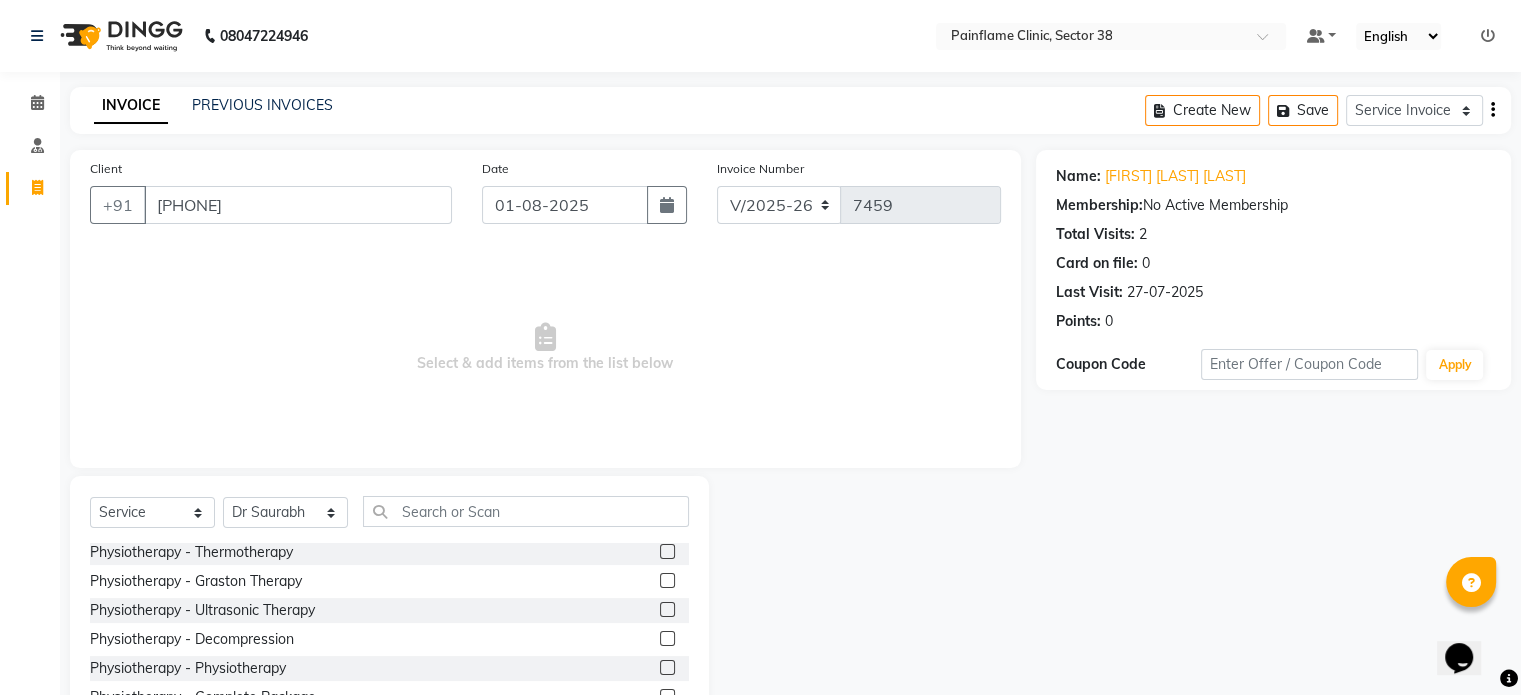 click 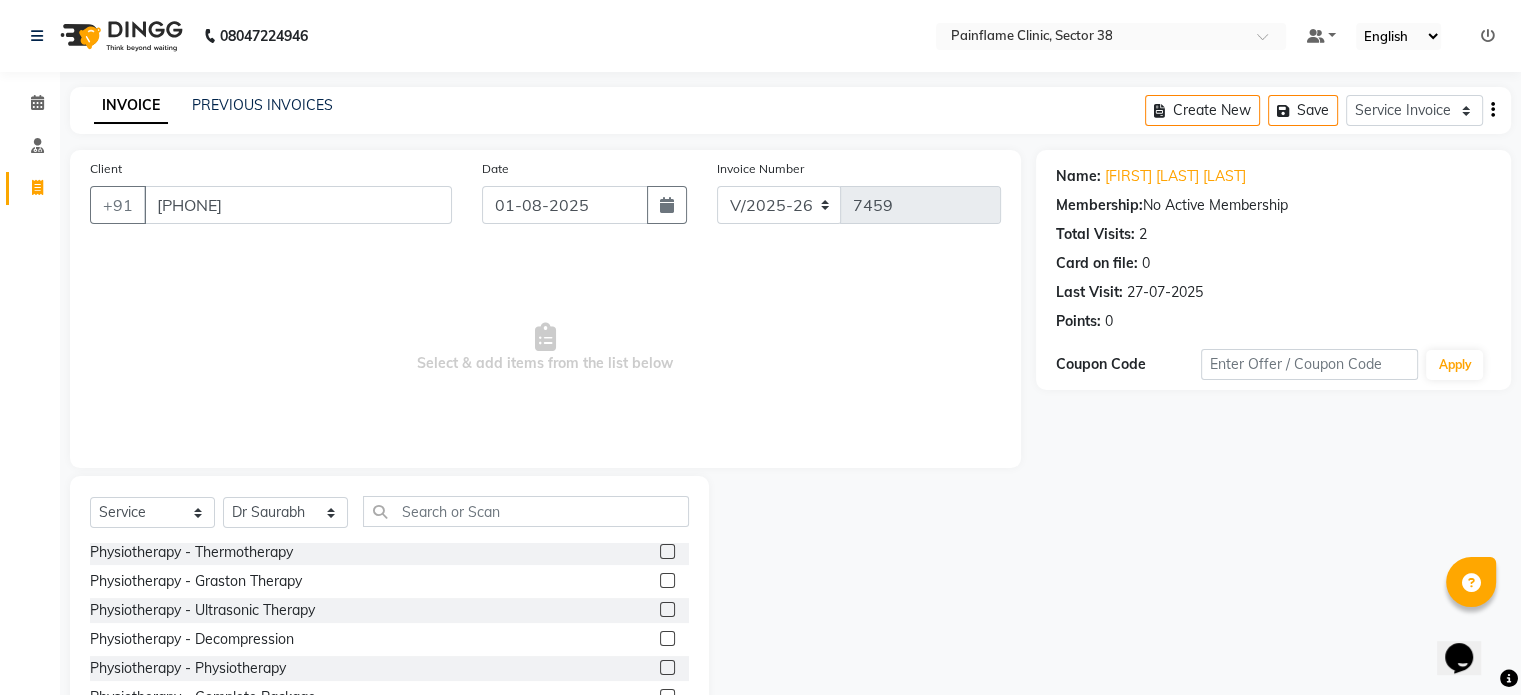 click at bounding box center (666, 668) 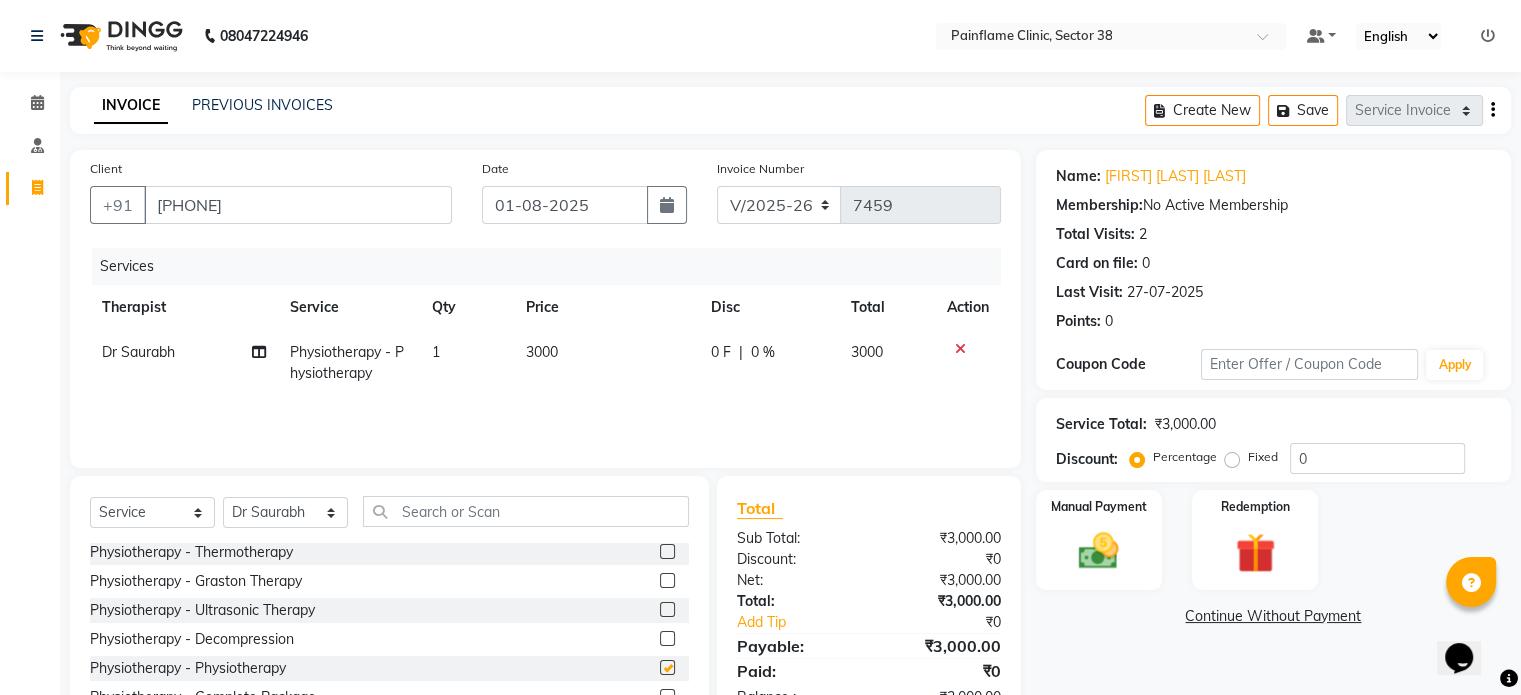 checkbox on "false" 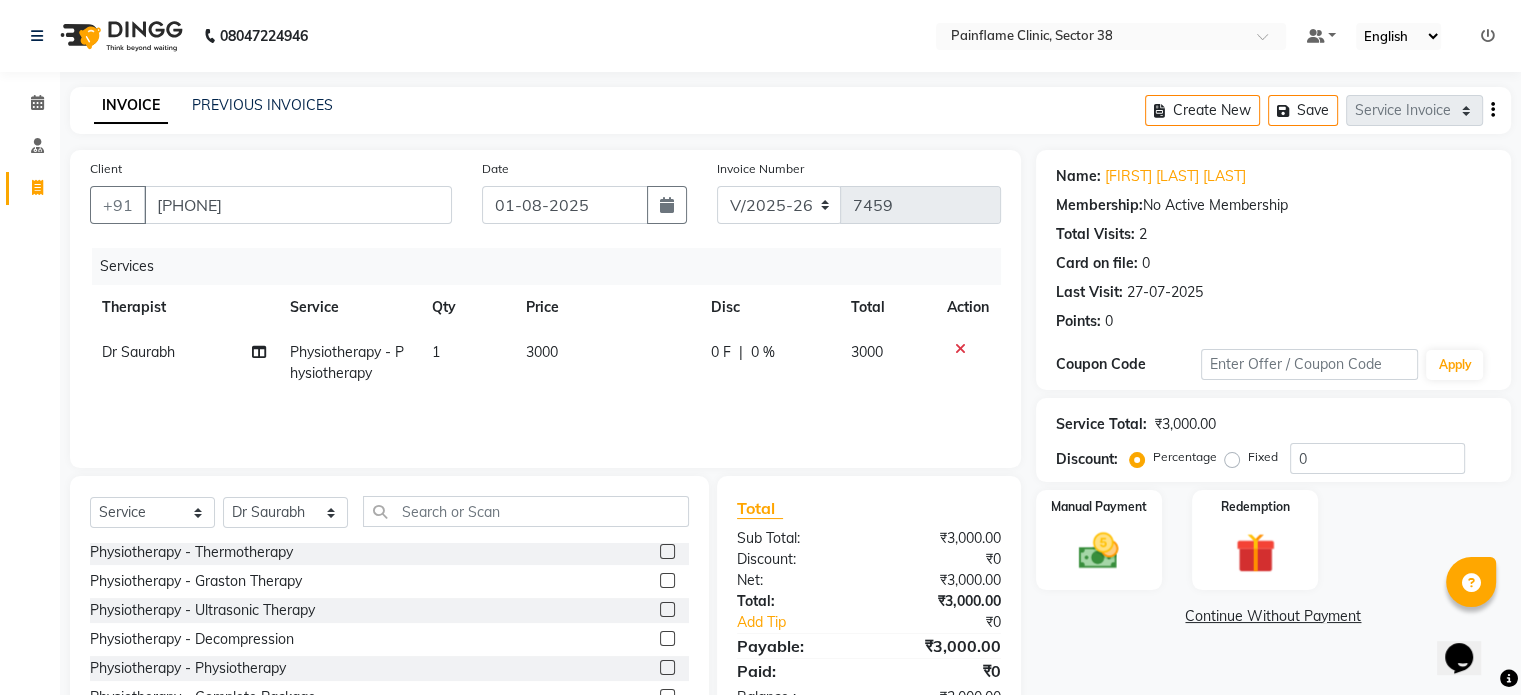 click on "3000" 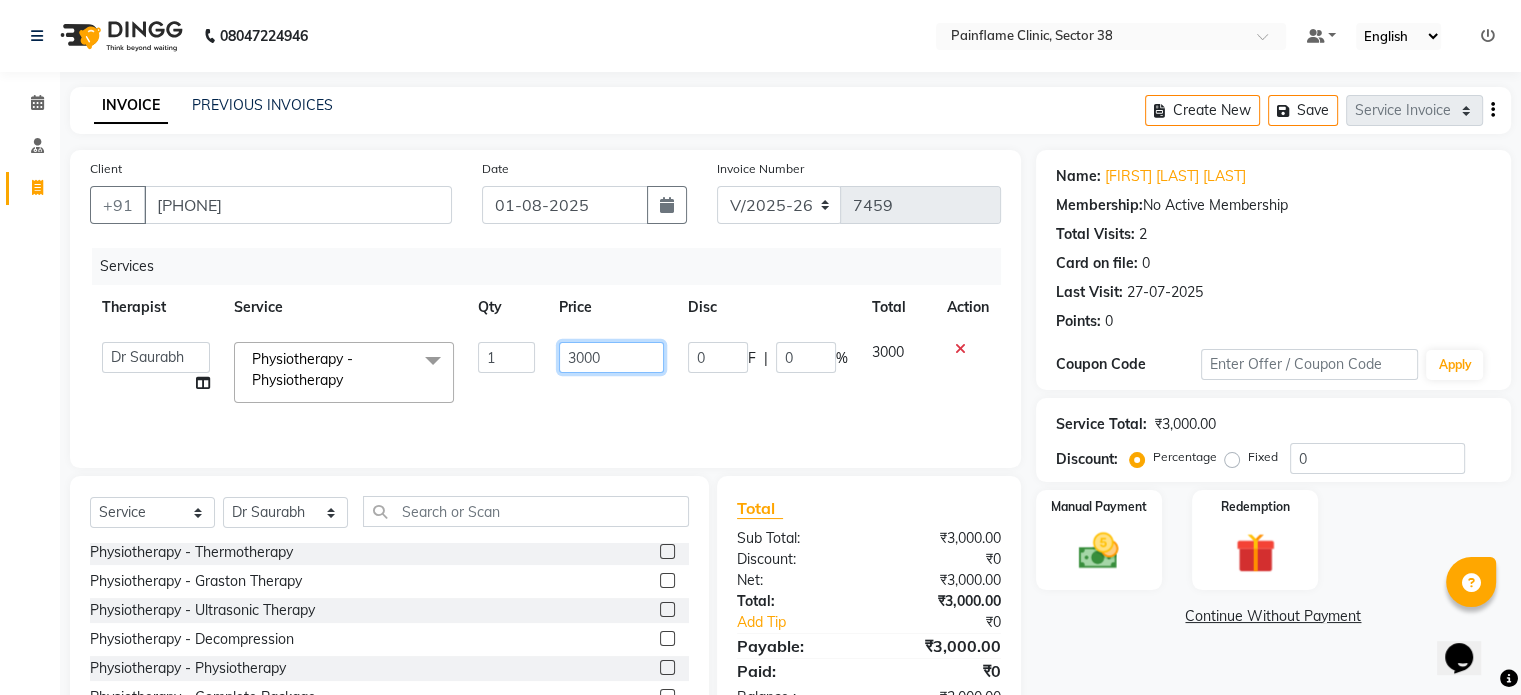 click on "3000" 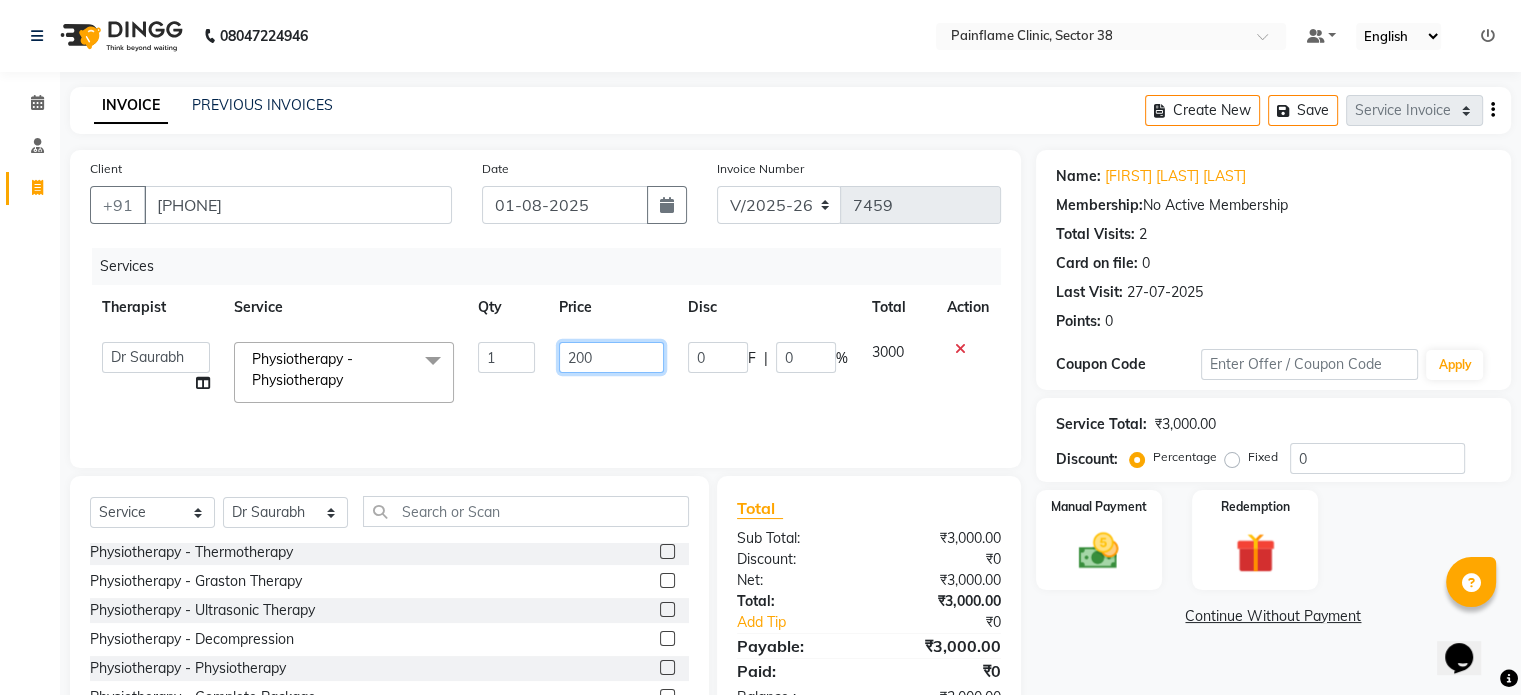 type on "2000" 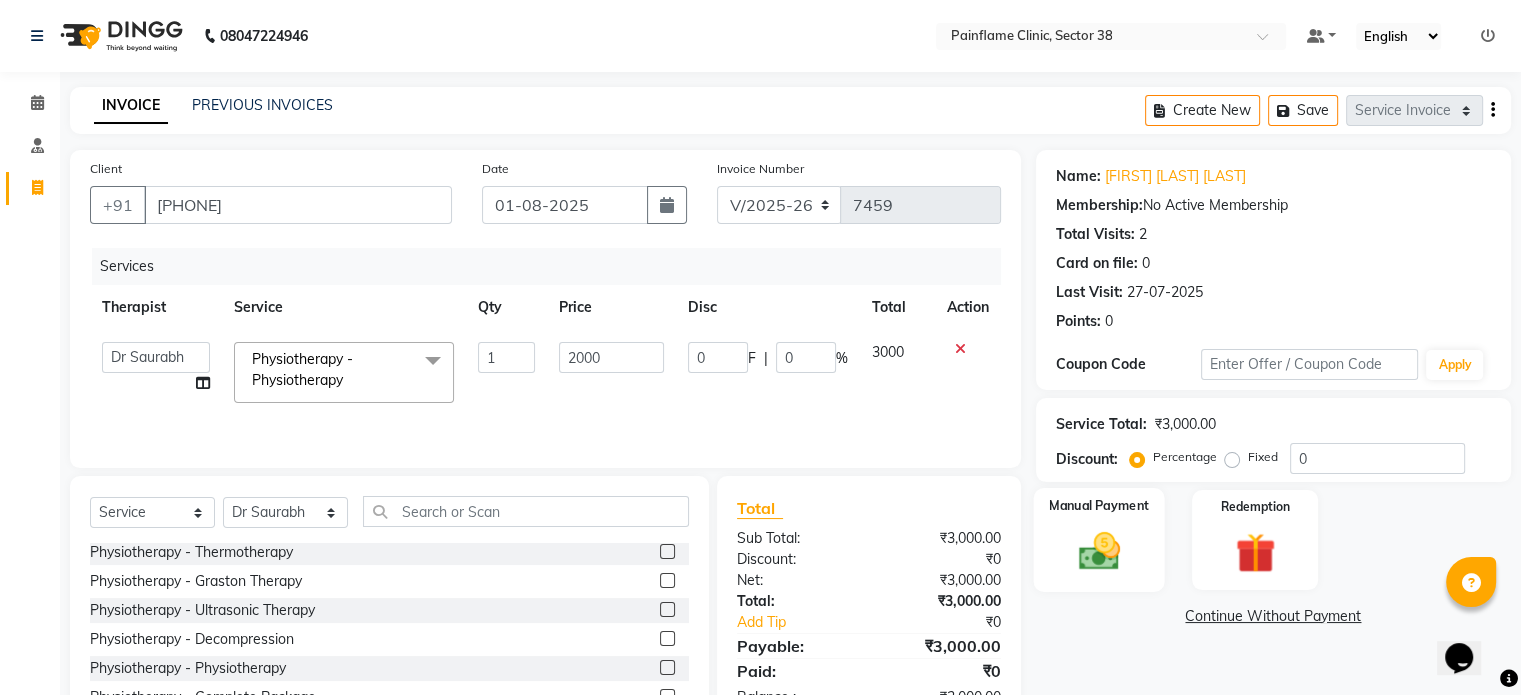 click 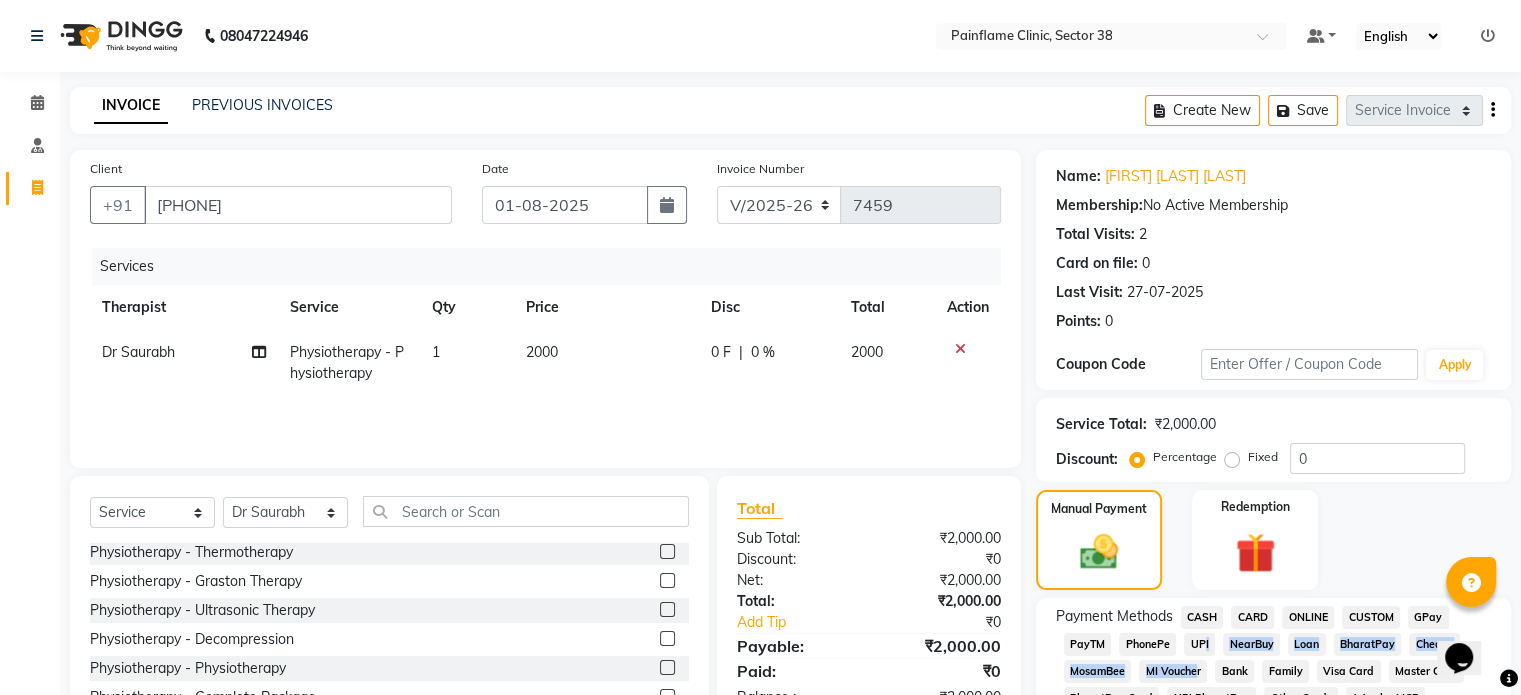 drag, startPoint x: 1192, startPoint y: 666, endPoint x: 1198, endPoint y: 642, distance: 24.738634 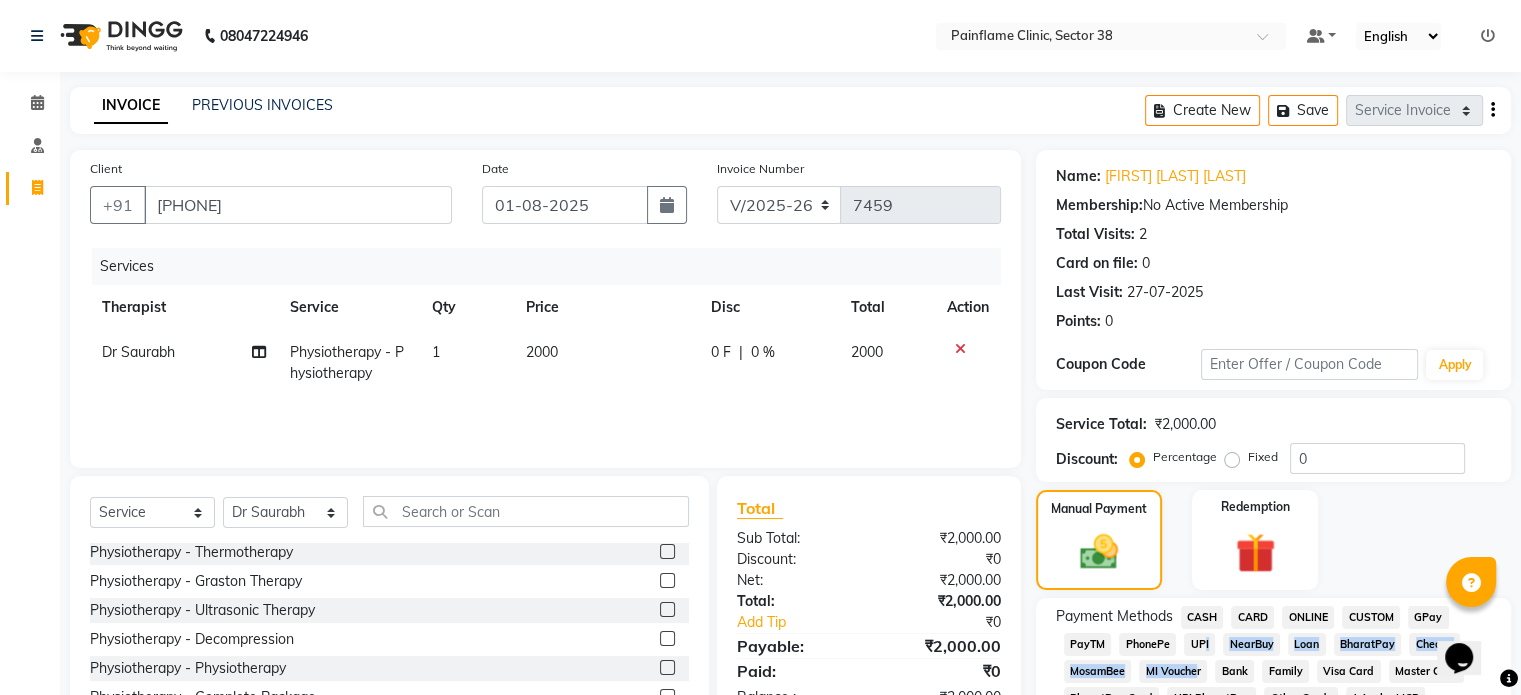 click on "Payment Methods  CASH   CARD   ONLINE   CUSTOM   GPay   PayTM   PhonePe   UPI   NearBuy   Loan   BharatPay   Cheque   MosamBee   MI Voucher   Bank   Family   Visa Card   Master Card   BharatPay Card   UPI BharatPay   Other Cards   Juice by MCB   MyT Money   MariDeal   DefiDeal   Deal.mu   THD   TCL   CEdge   Card M   UPI M   UPI Axis   UPI Union   Card (Indian Bank)   Card (DL Bank)   RS   BTC   Wellnessta   Razorpay   Complimentary   Nift   Spa Finder   Spa Week   Venmo   BFL   LoanTap   SaveIN   GMoney   ATH Movil   On Account   Chamber Gift Card   Trade   Comp   Donation   Card on File   Envision   BRAC Card   City Card   bKash   Credit Card   Debit Card   Shoutlo   LUZO   Jazz Cash   AmEx   Discover   Tabby   Online W   Room Charge   Room Charge USD   Room Charge Euro   Room Charge EGP   Room Charge GBP   Bajaj Finserv   Bad Debts   Card: IDFC   Card: IOB   Coupon   Gcash   PayMaya   Instamojo   COnline   UOnline   SOnline   SCard   Paypal   PPR   PPV   PPC   PPN   PPG   PPE   CAMP   Benefit   ATH Movil" 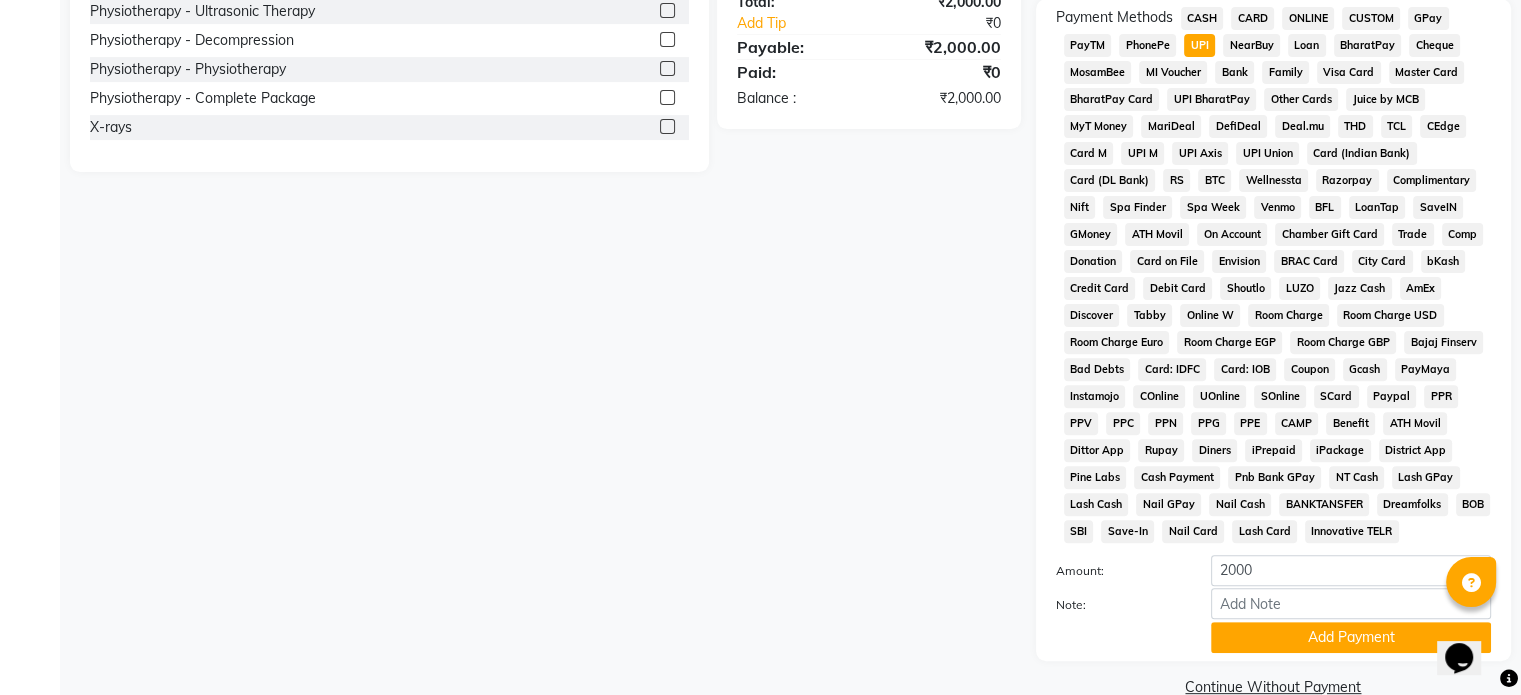 scroll, scrollTop: 652, scrollLeft: 0, axis: vertical 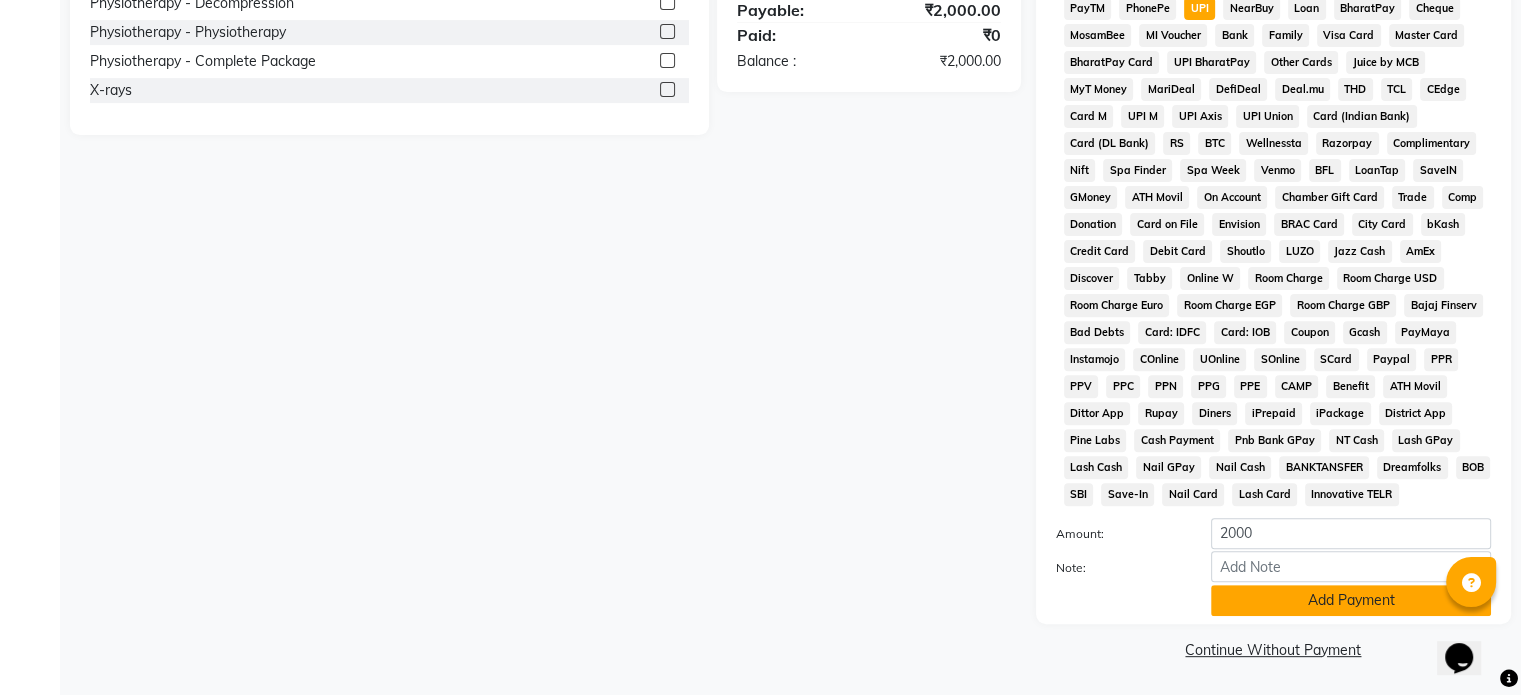 click on "Add Payment" 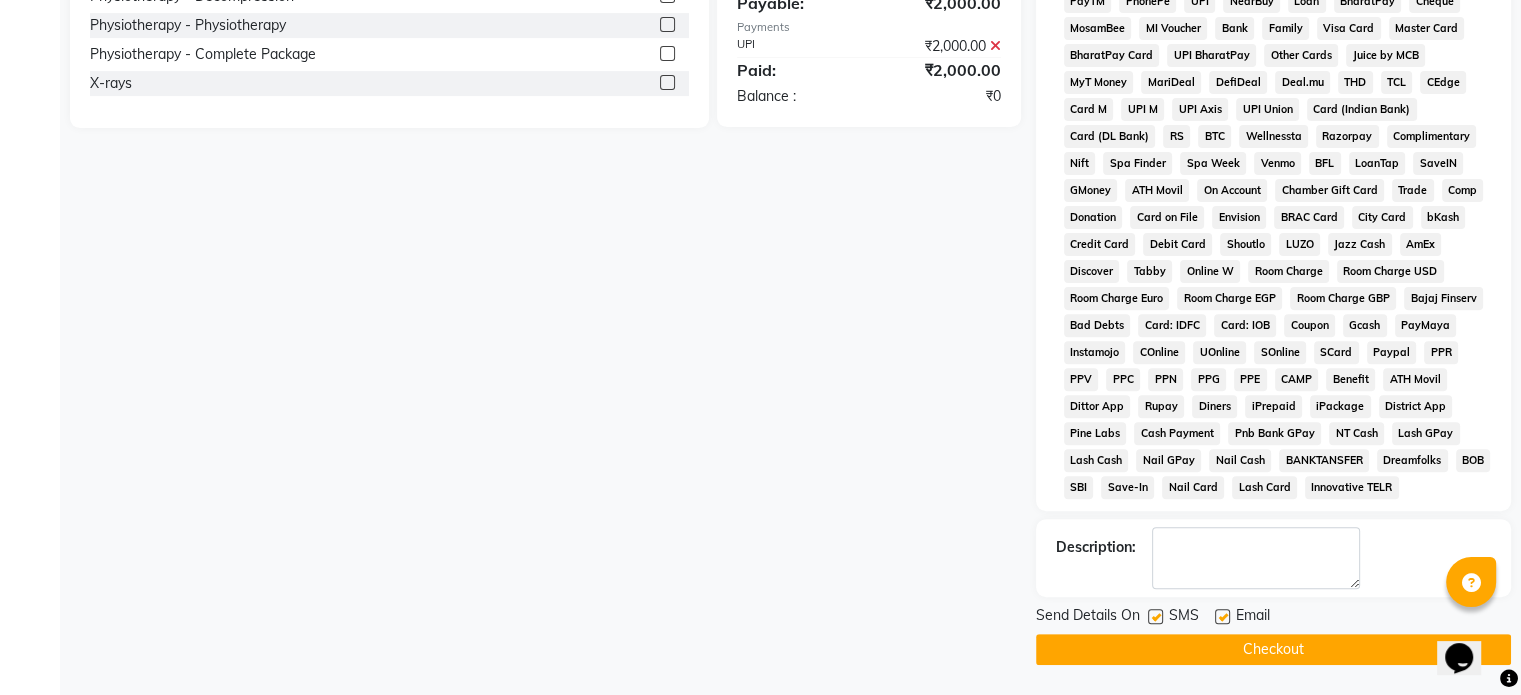 click 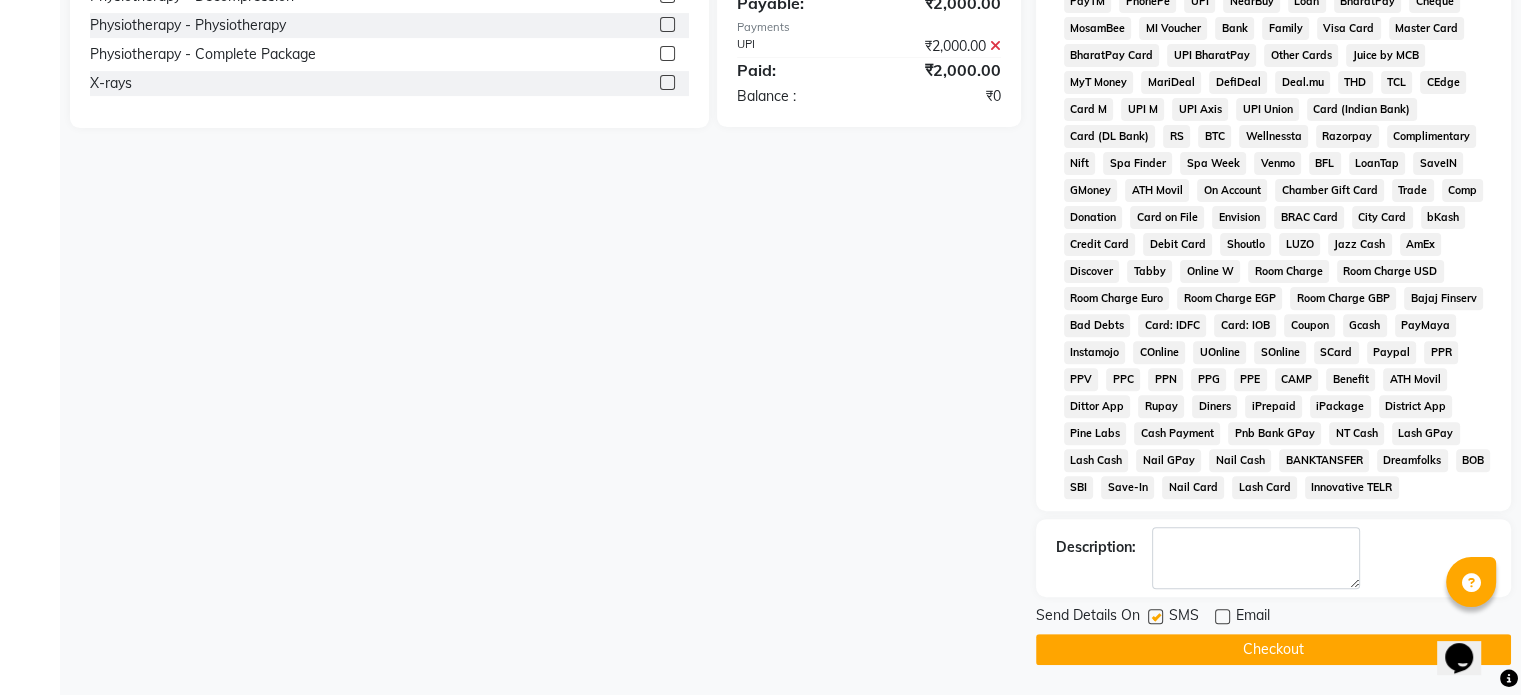 click 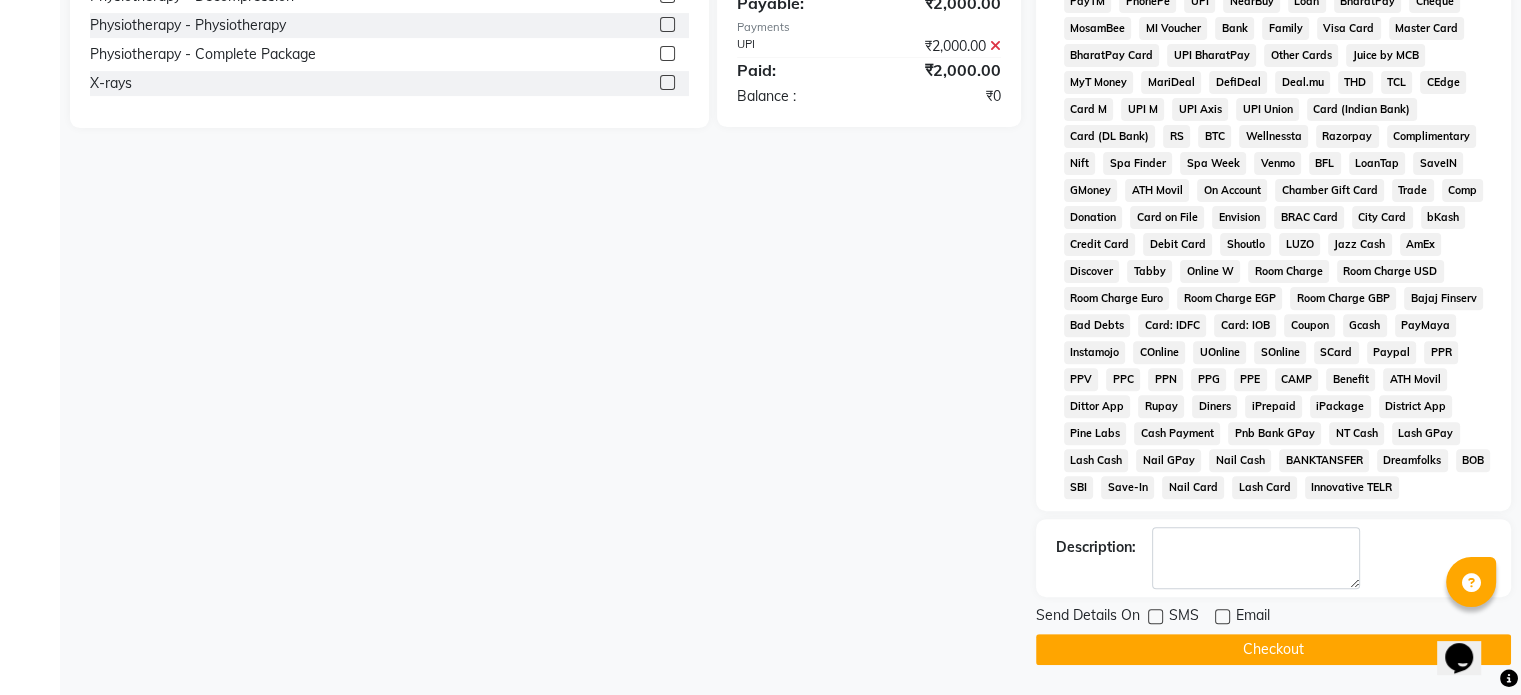 click on "Checkout" 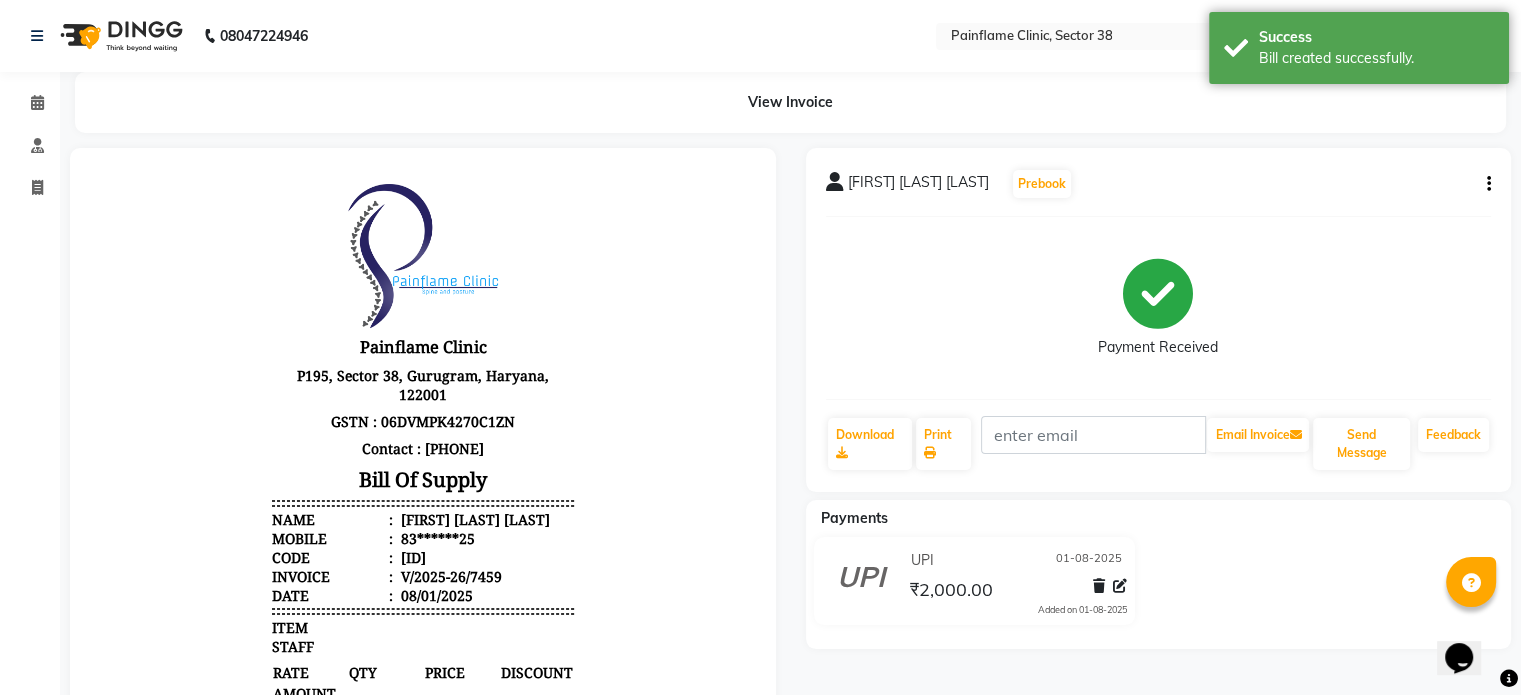 scroll, scrollTop: 0, scrollLeft: 0, axis: both 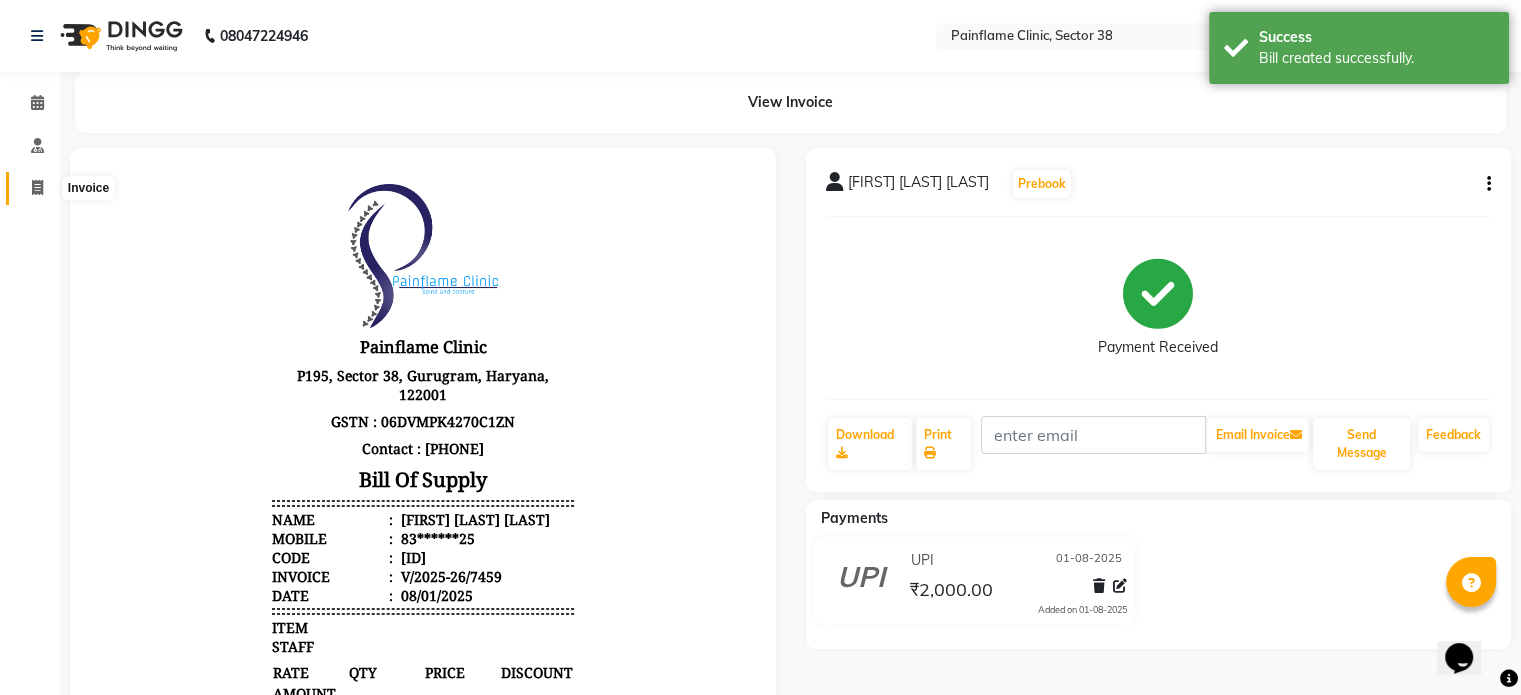 click 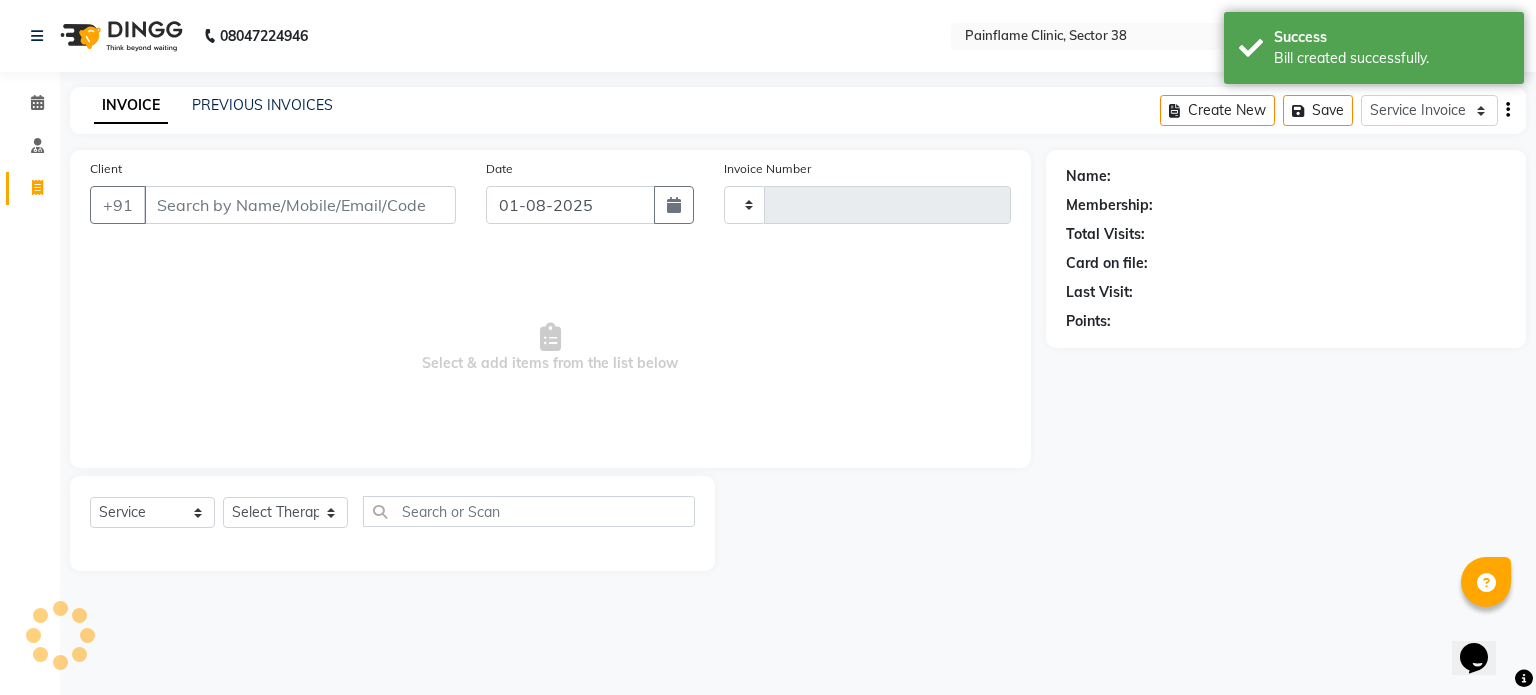 type on "7460" 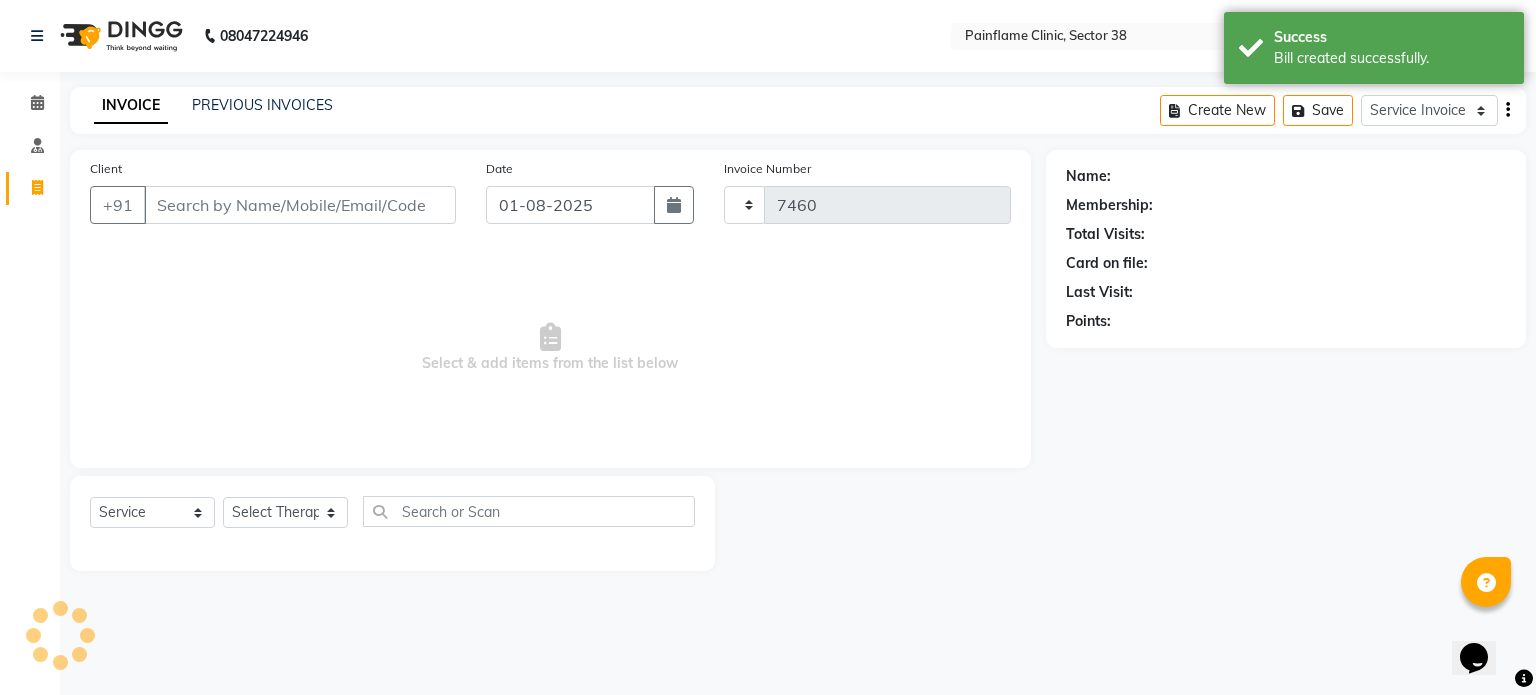 select on "3964" 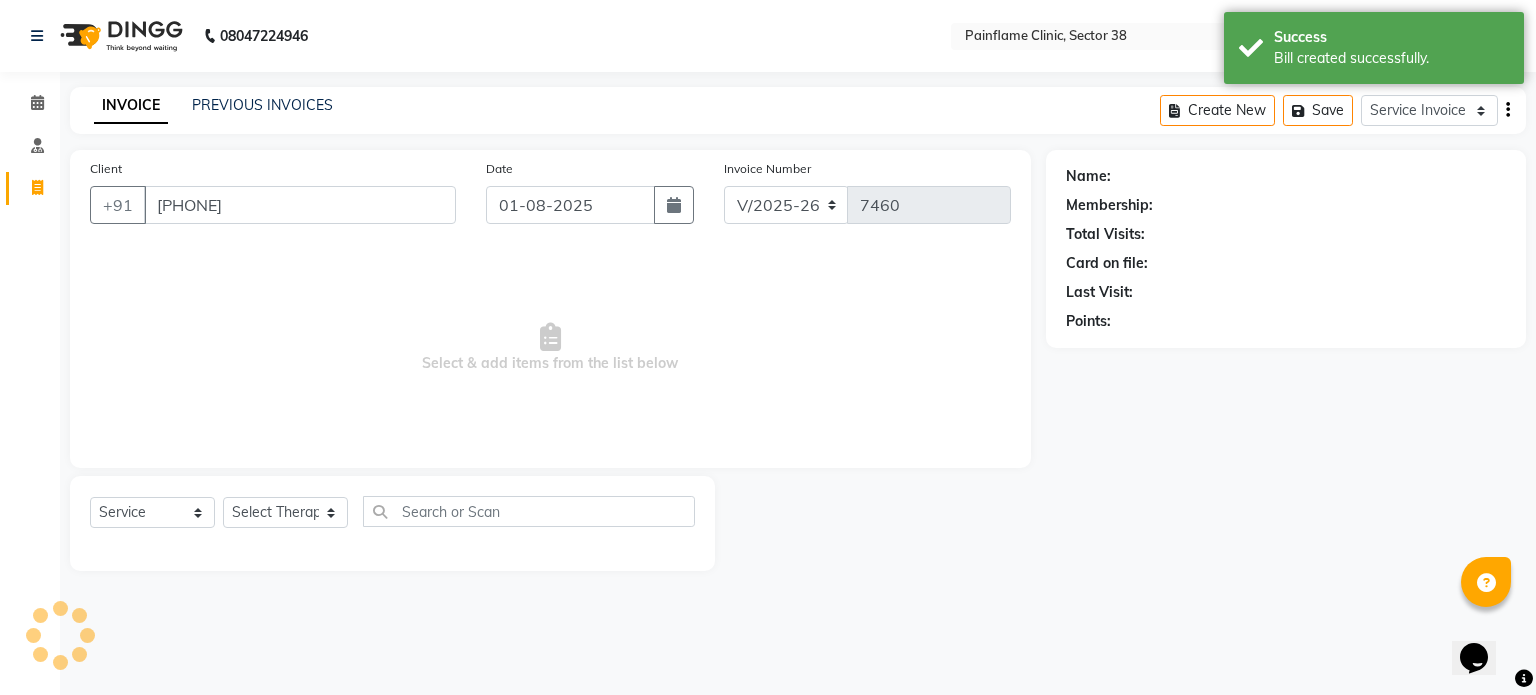 type on "9491580788" 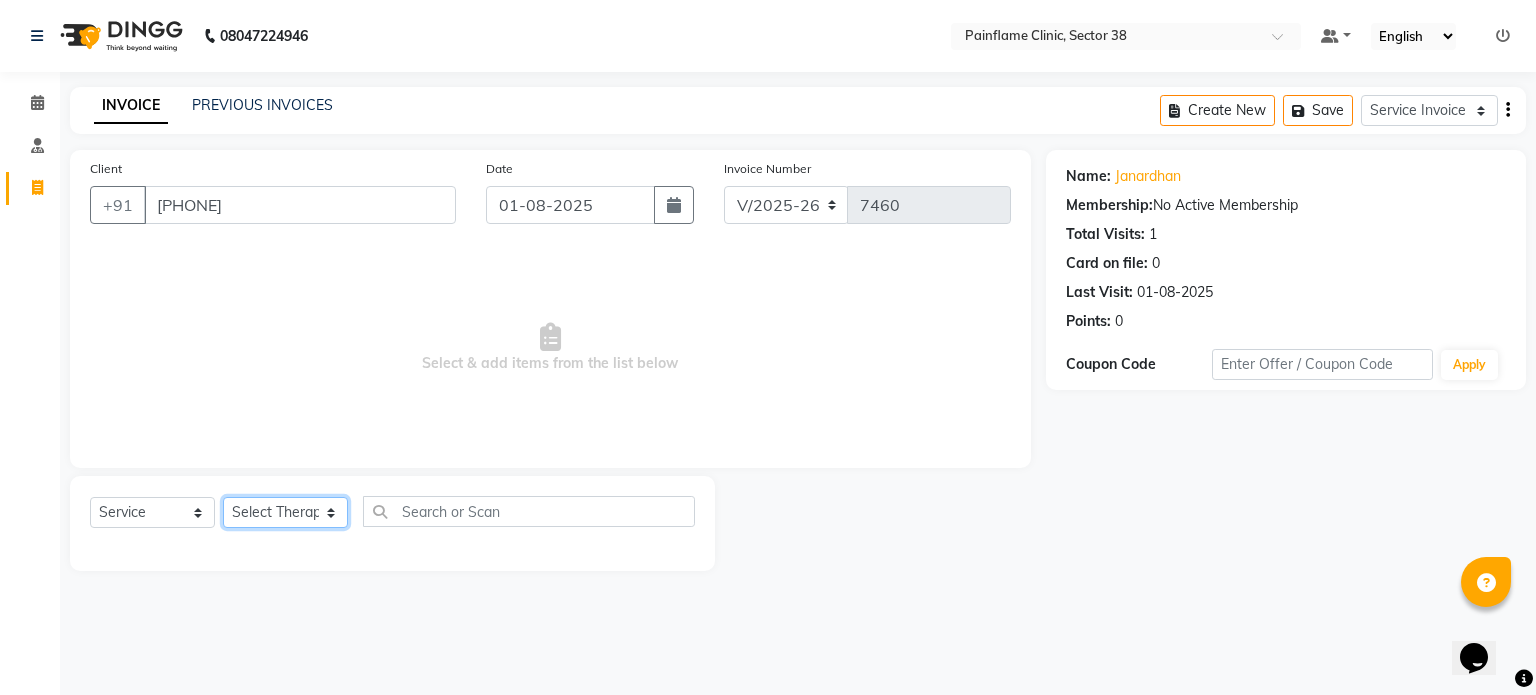 click on "Select Therapist Dr Durgesh Dr Harish Dr Ranjana Dr Saurabh Dr. Suraj Dr. Tejpal Mehlawat KUSHAL MOHIT SEMWAL Nancy Singhai Reception 1  Reception 2 Reception 3" 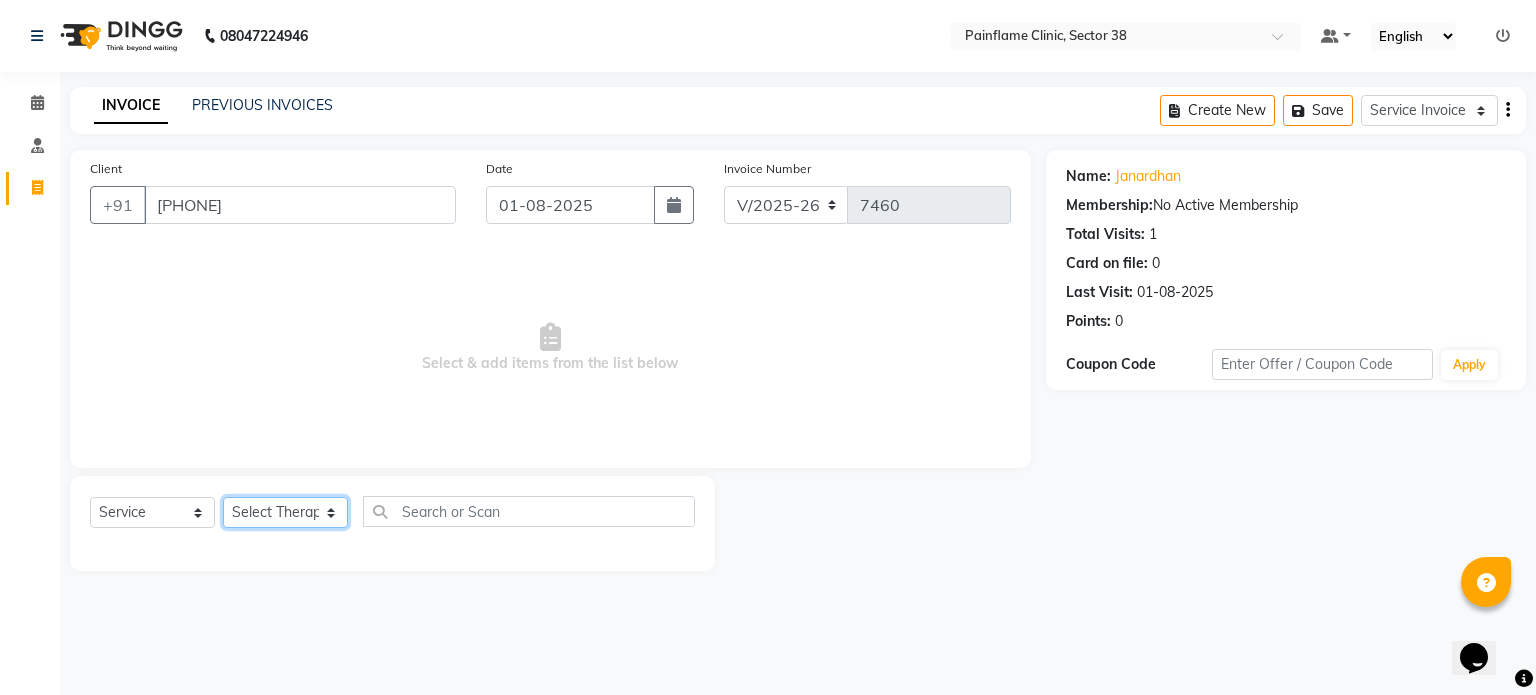 select on "20216" 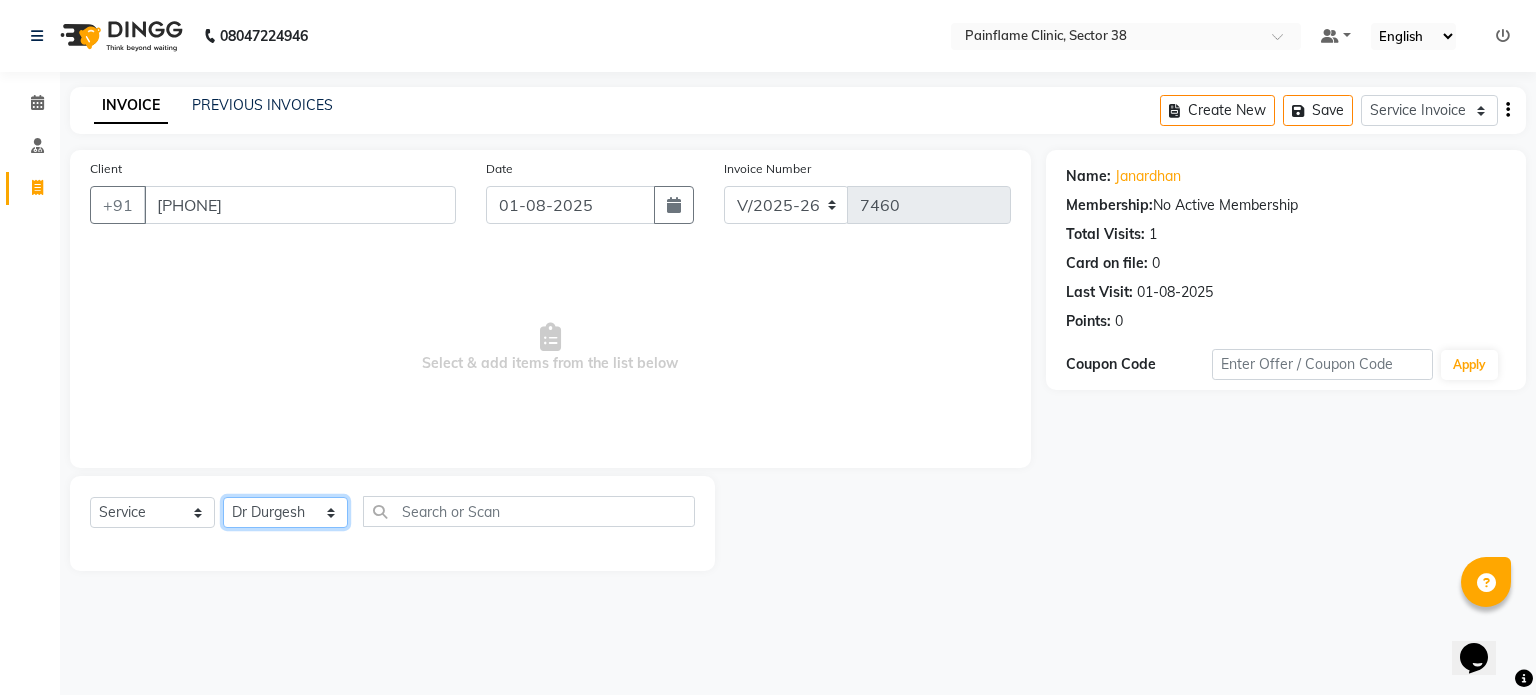 click on "Select Therapist Dr Durgesh Dr Harish Dr Ranjana Dr Saurabh Dr. Suraj Dr. Tejpal Mehlawat KUSHAL MOHIT SEMWAL Nancy Singhai Reception 1  Reception 2 Reception 3" 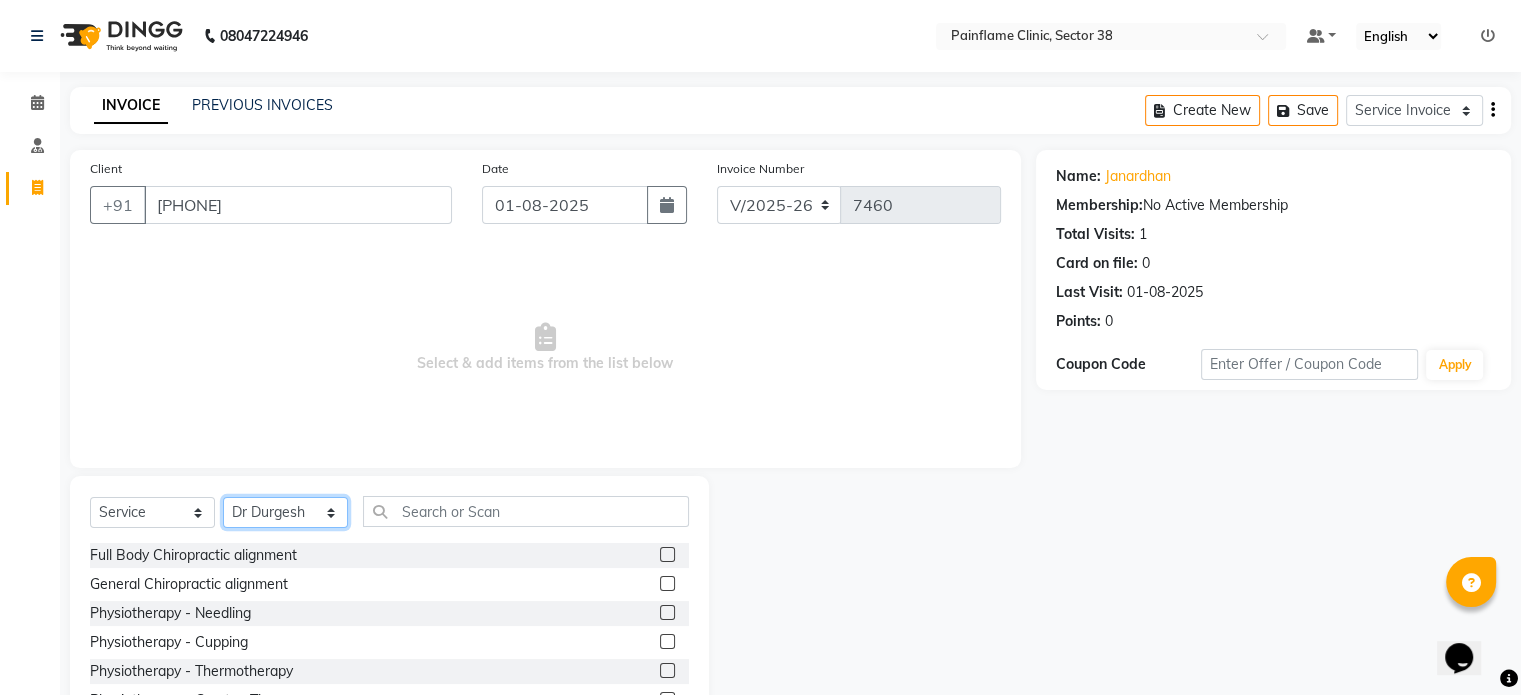 scroll, scrollTop: 119, scrollLeft: 0, axis: vertical 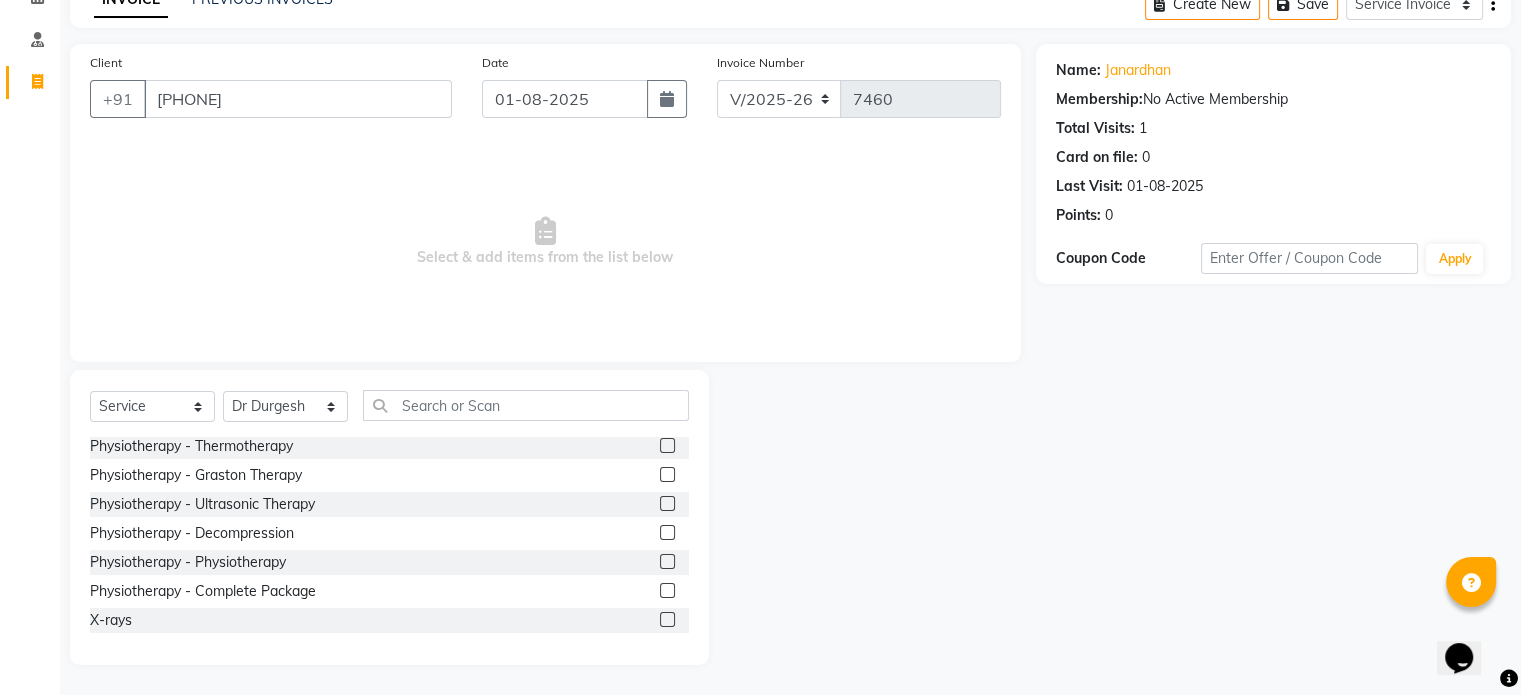 click 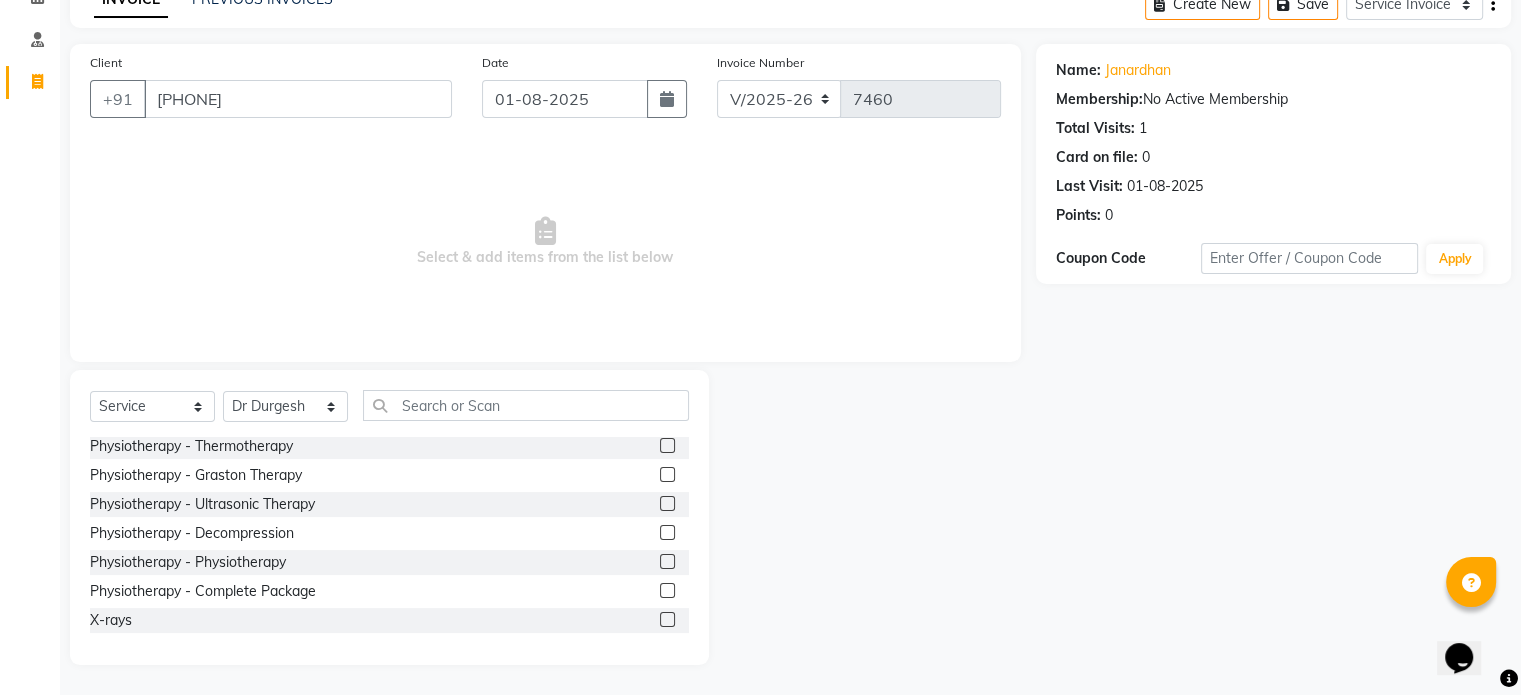 click at bounding box center (666, 562) 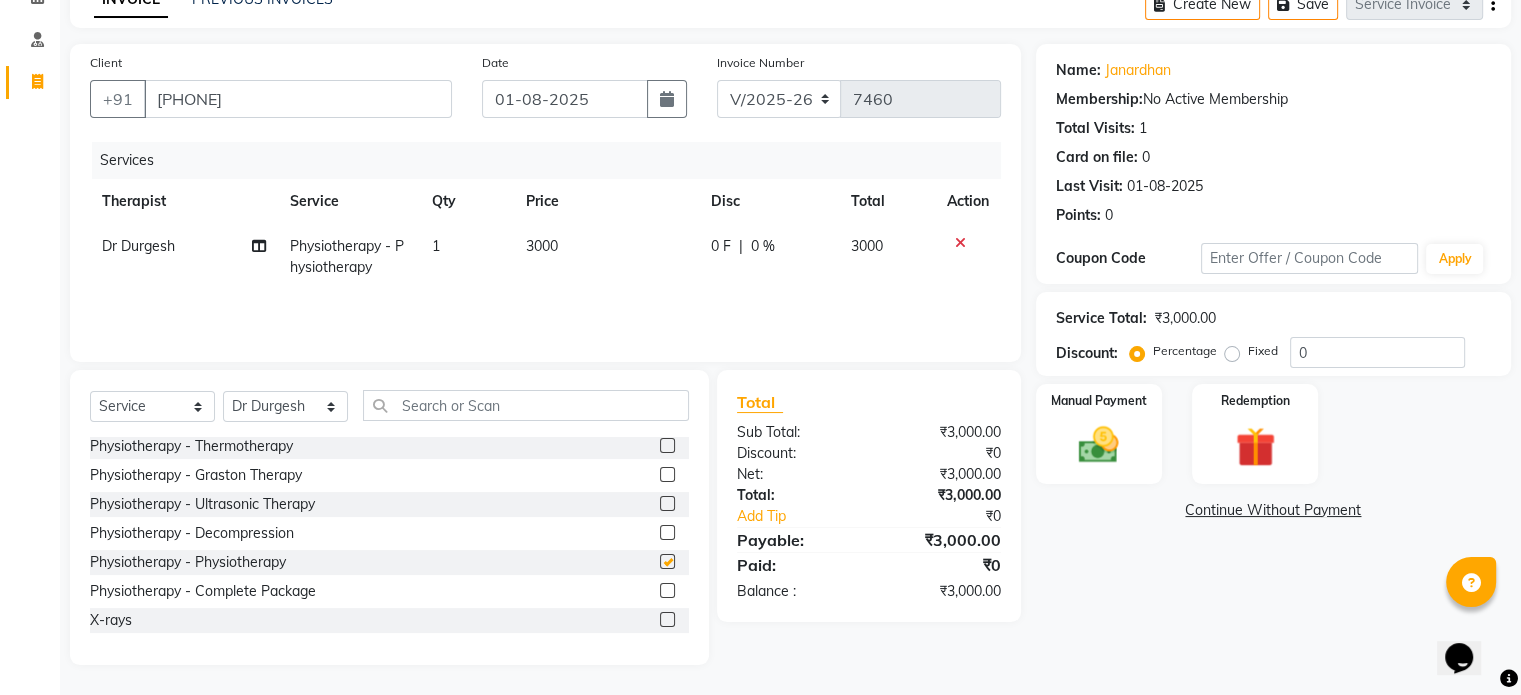 checkbox on "false" 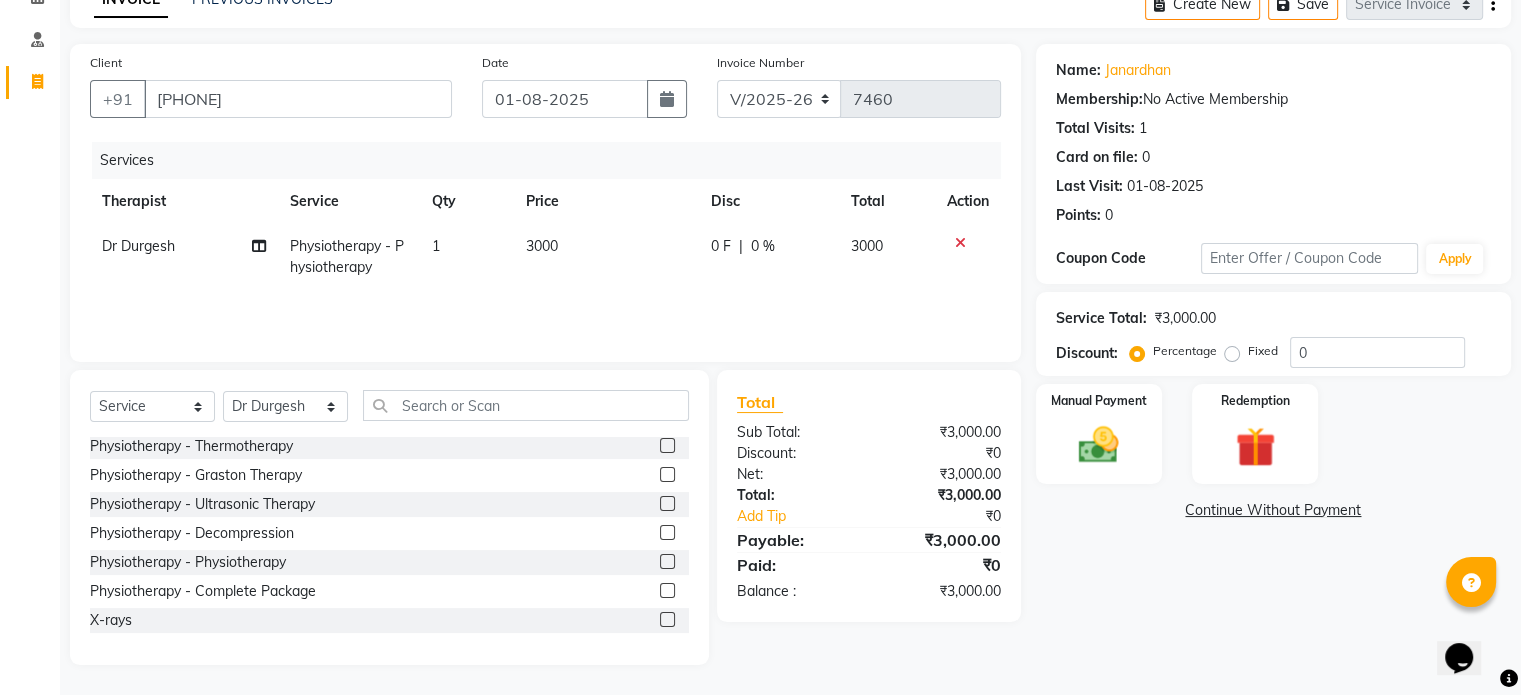 click on "3000" 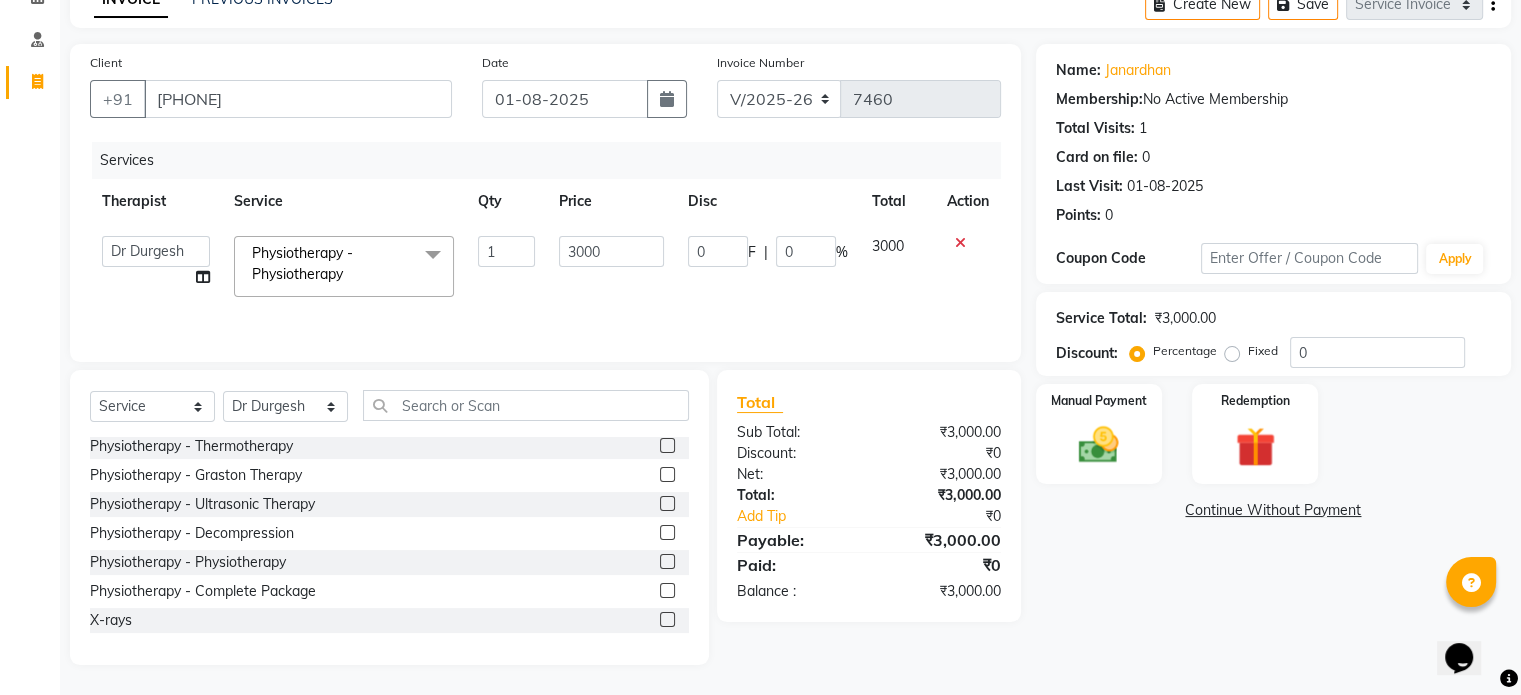 click on "3000" 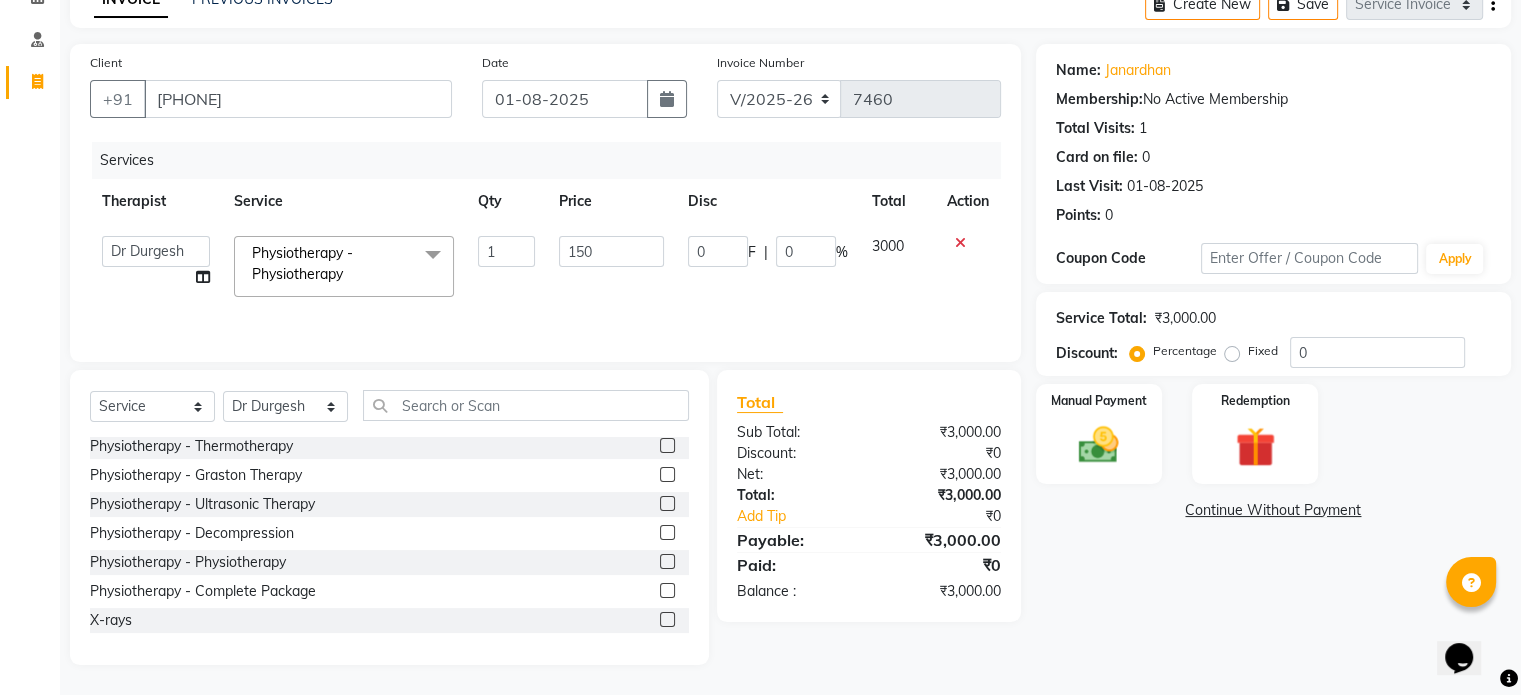 type on "1500" 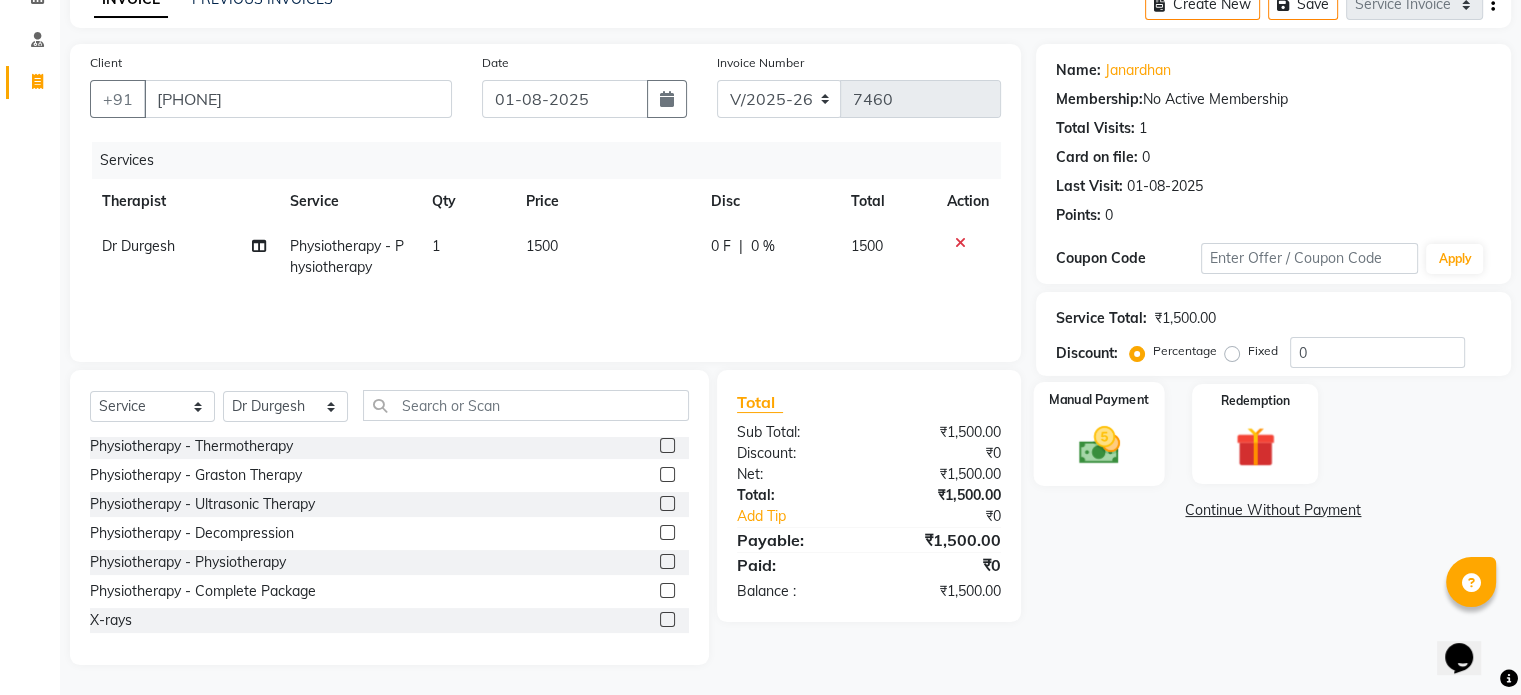 click on "Manual Payment" 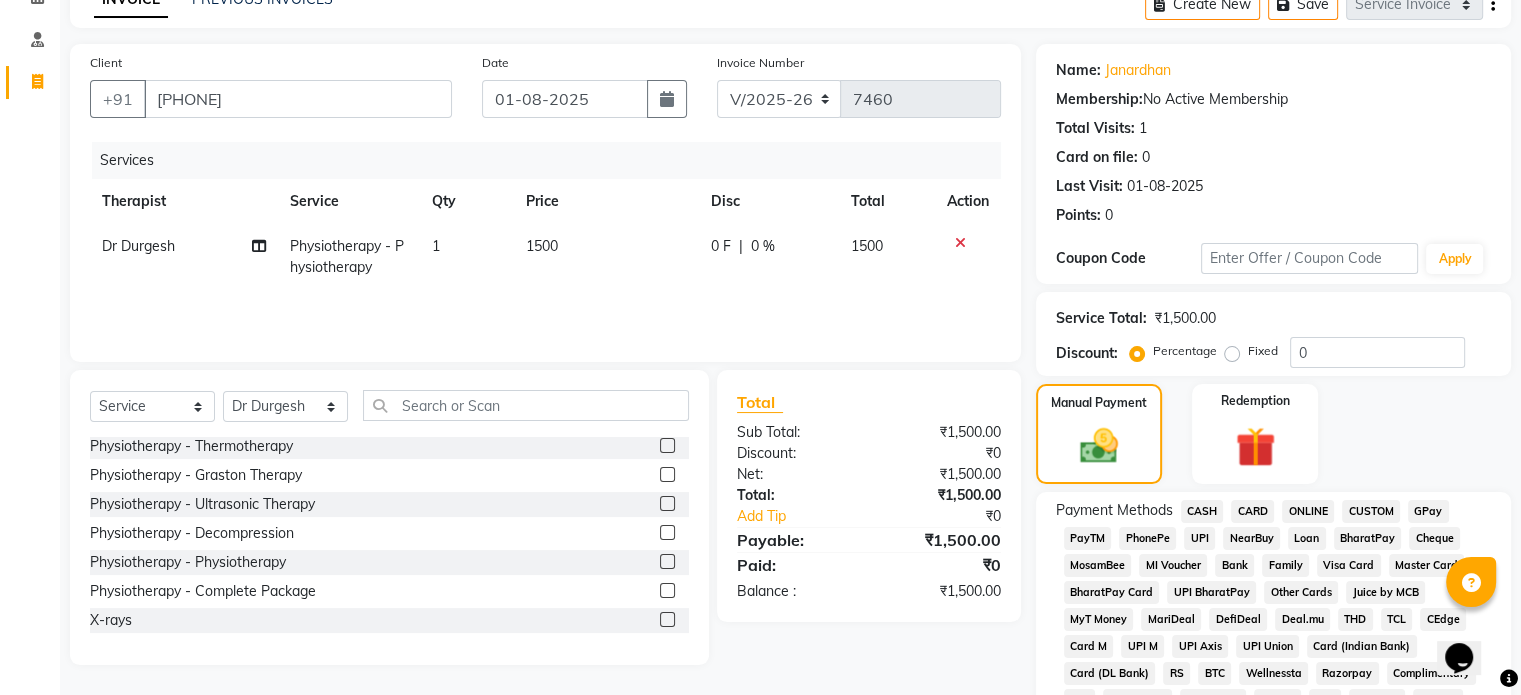click on "UPI" 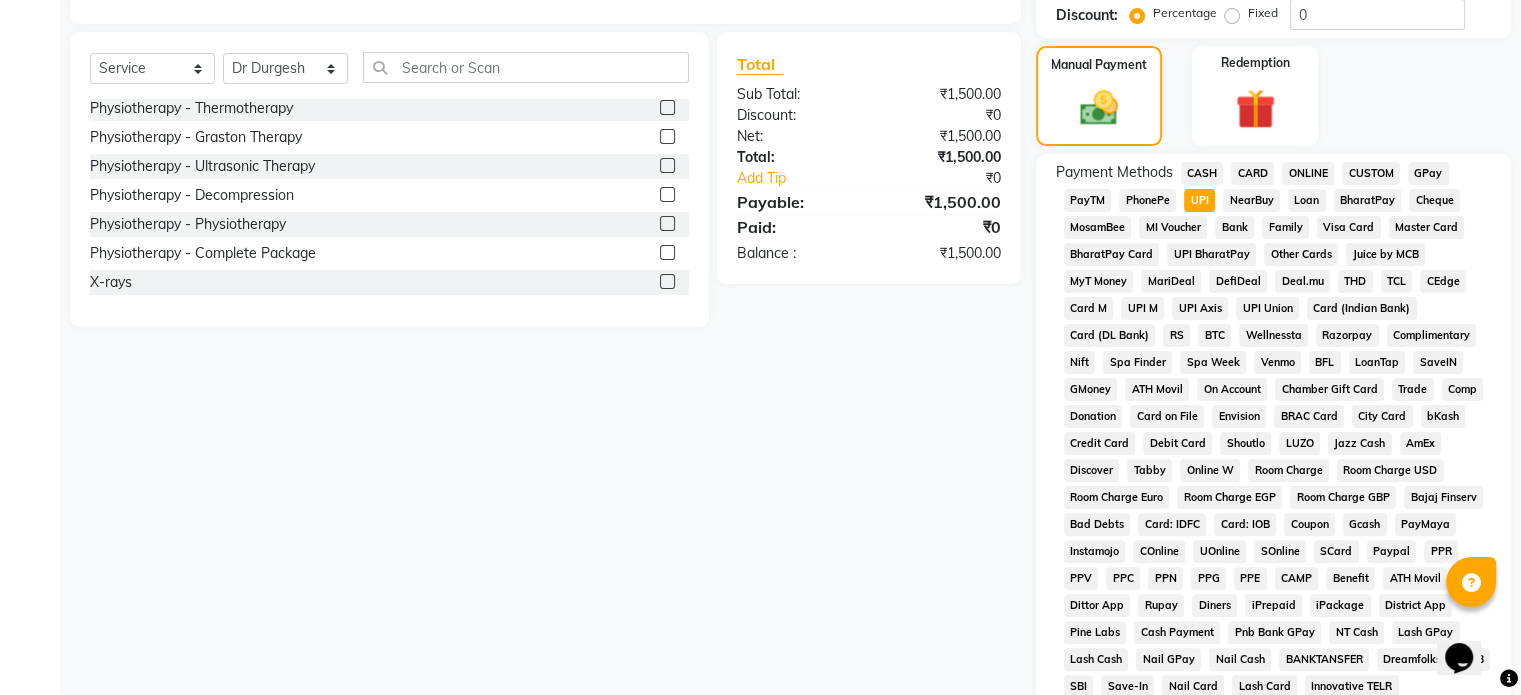 scroll, scrollTop: 652, scrollLeft: 0, axis: vertical 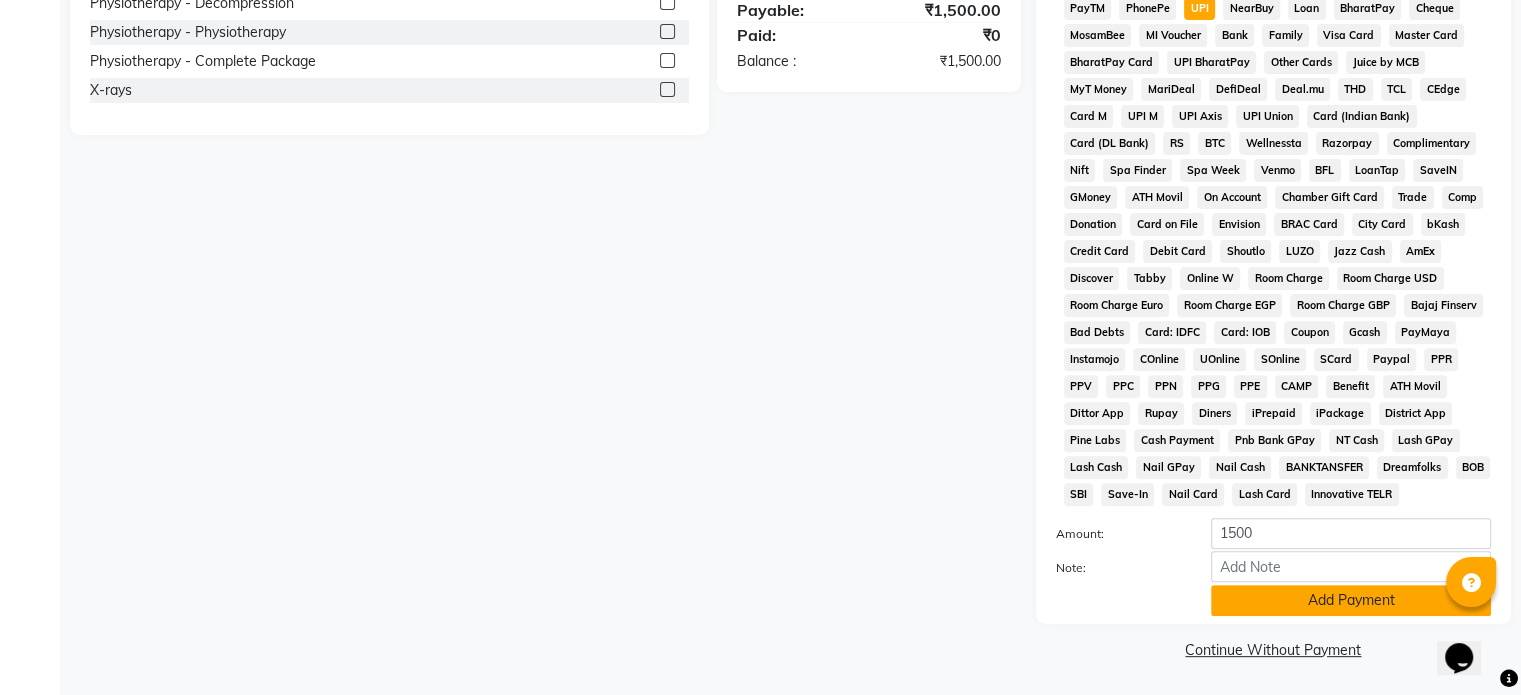 click on "Add Payment" 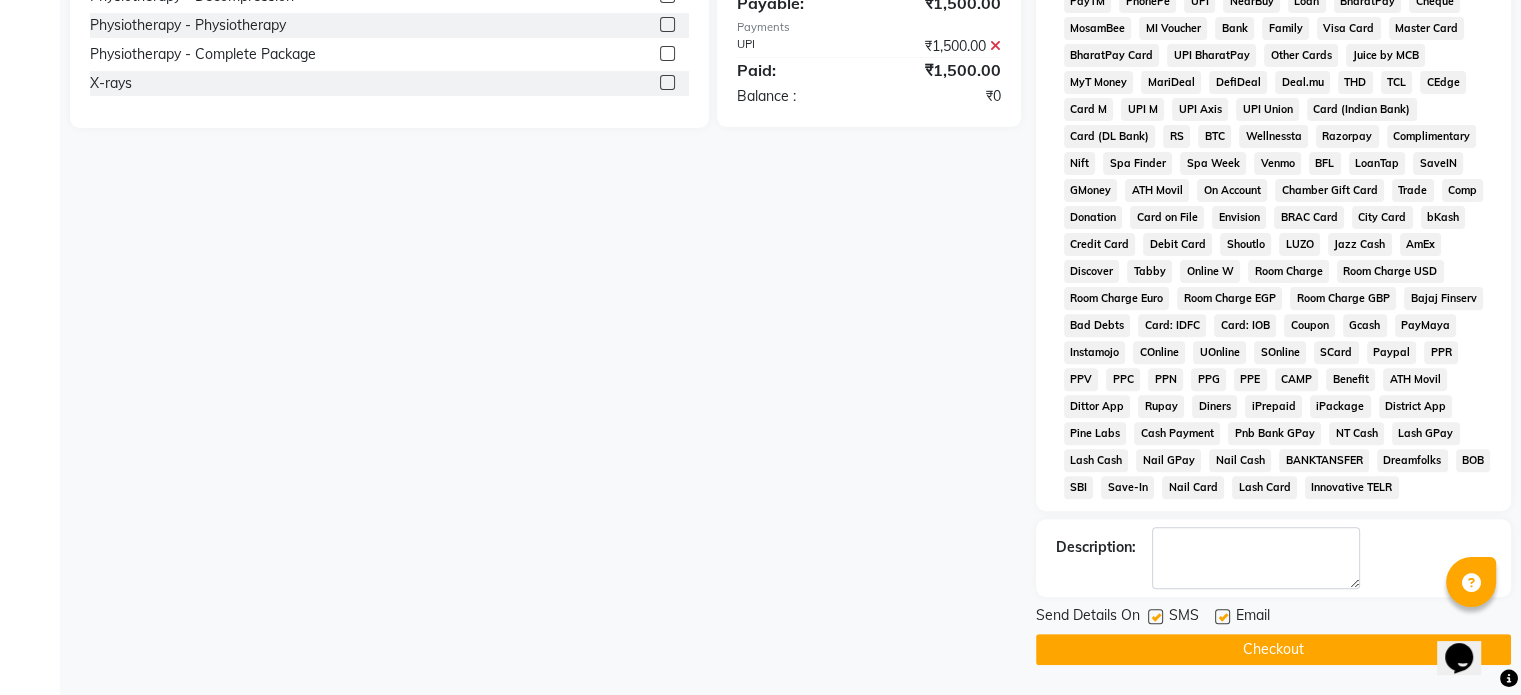 click 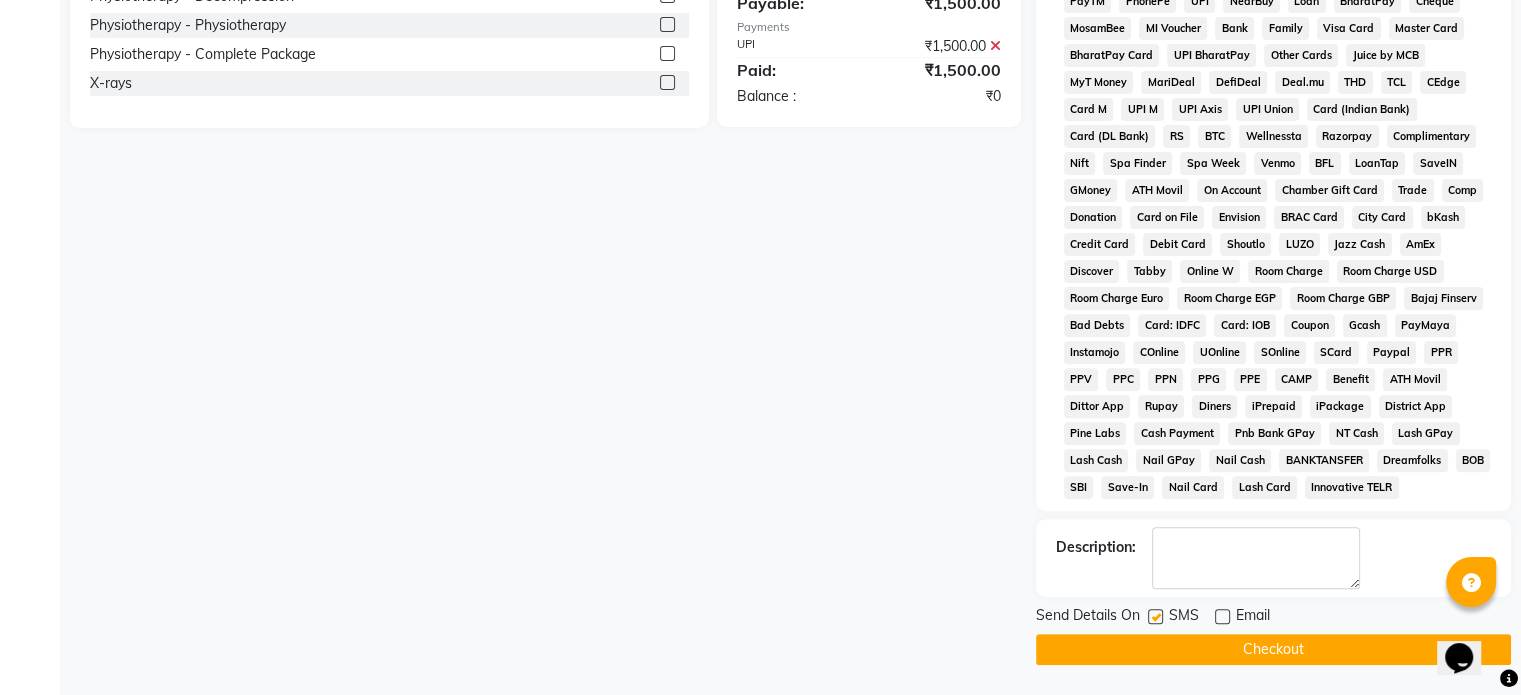 click 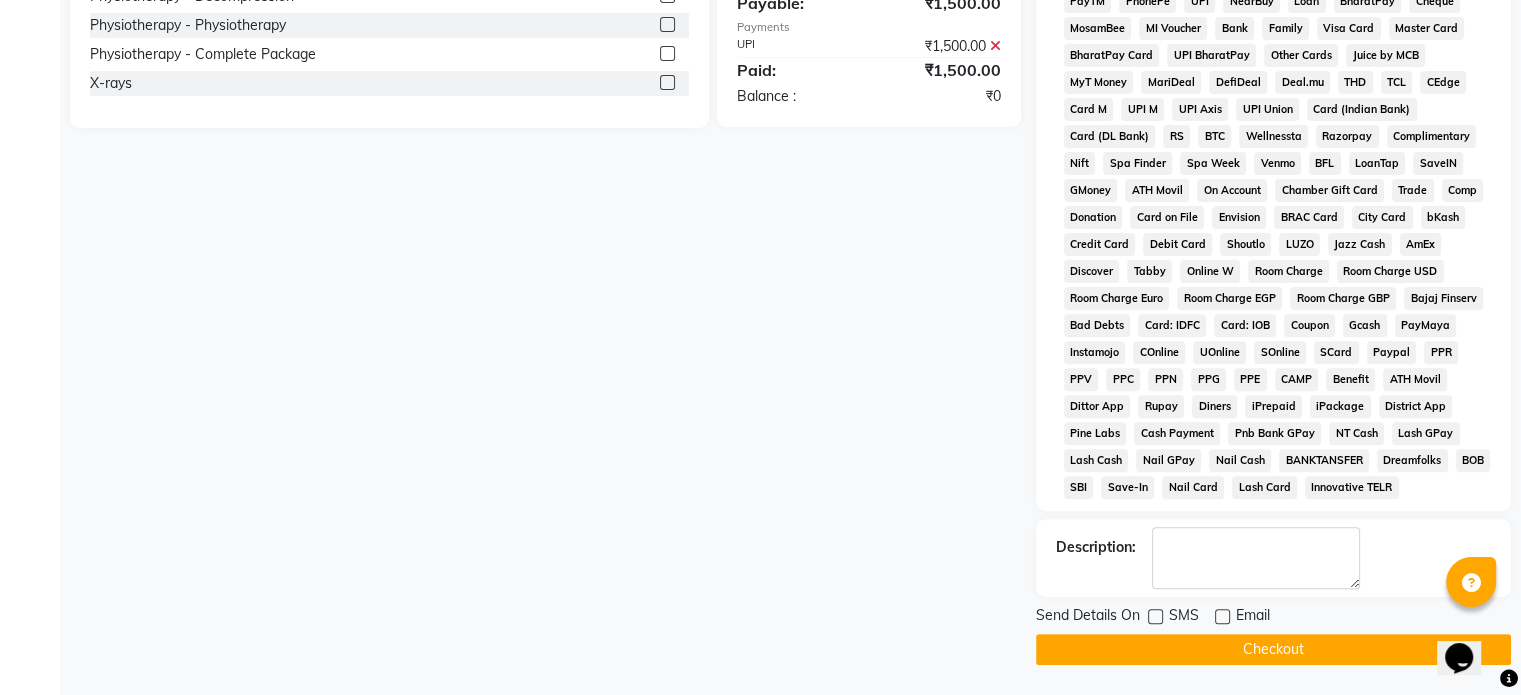 click on "Checkout" 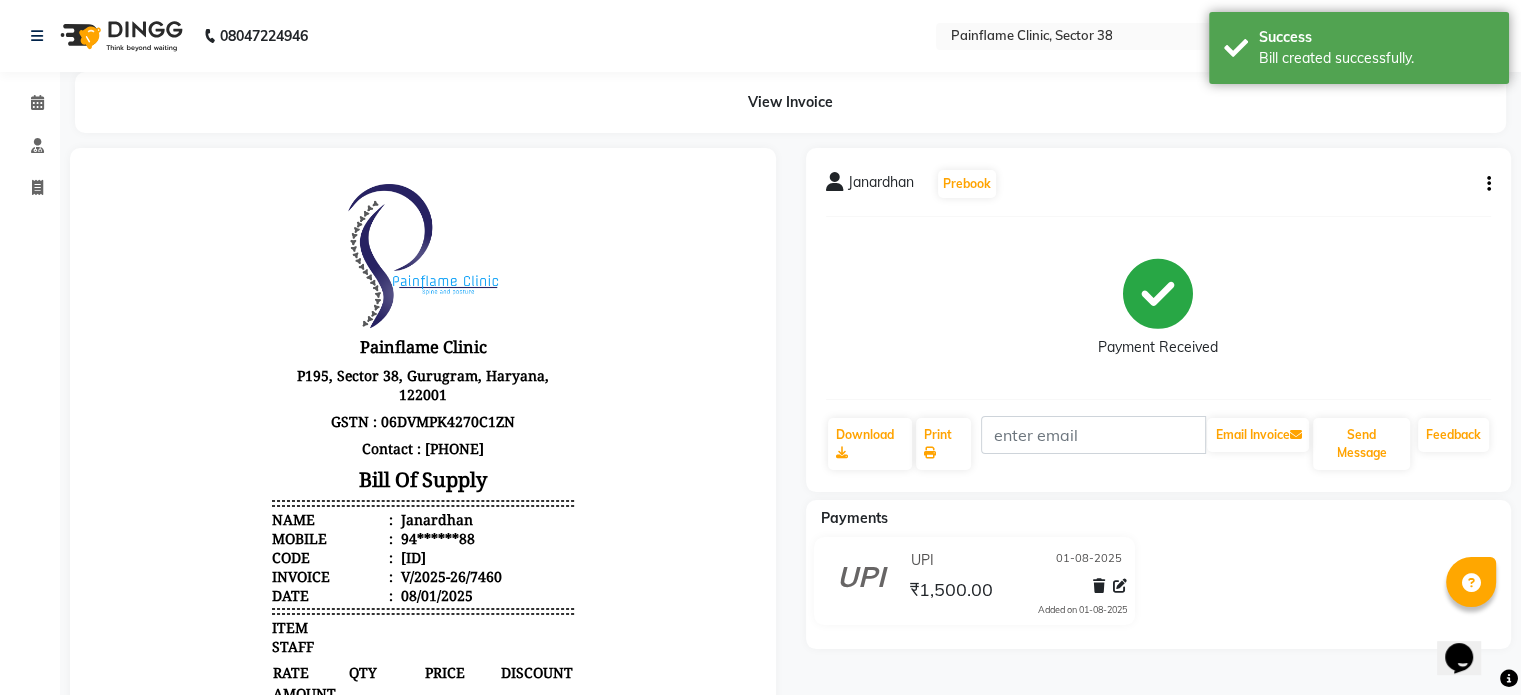 scroll, scrollTop: 0, scrollLeft: 0, axis: both 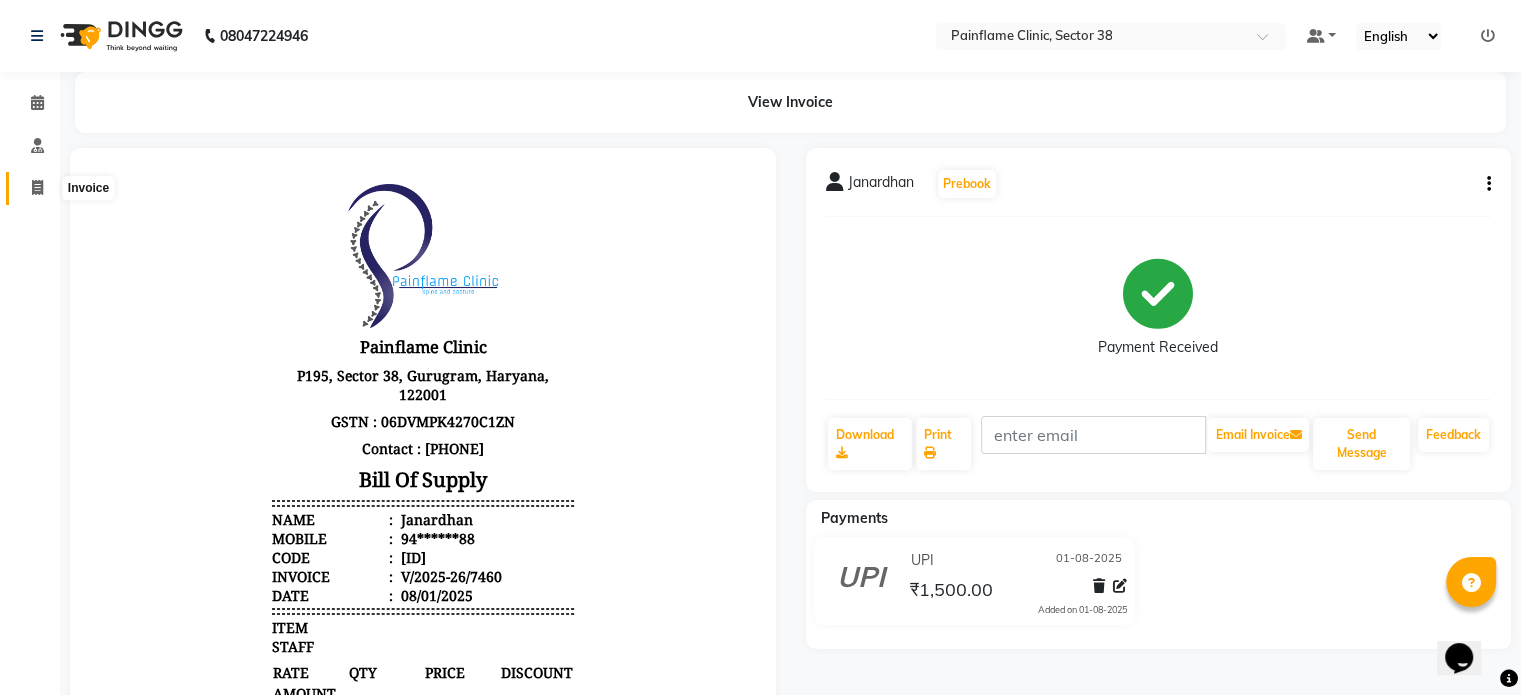 click 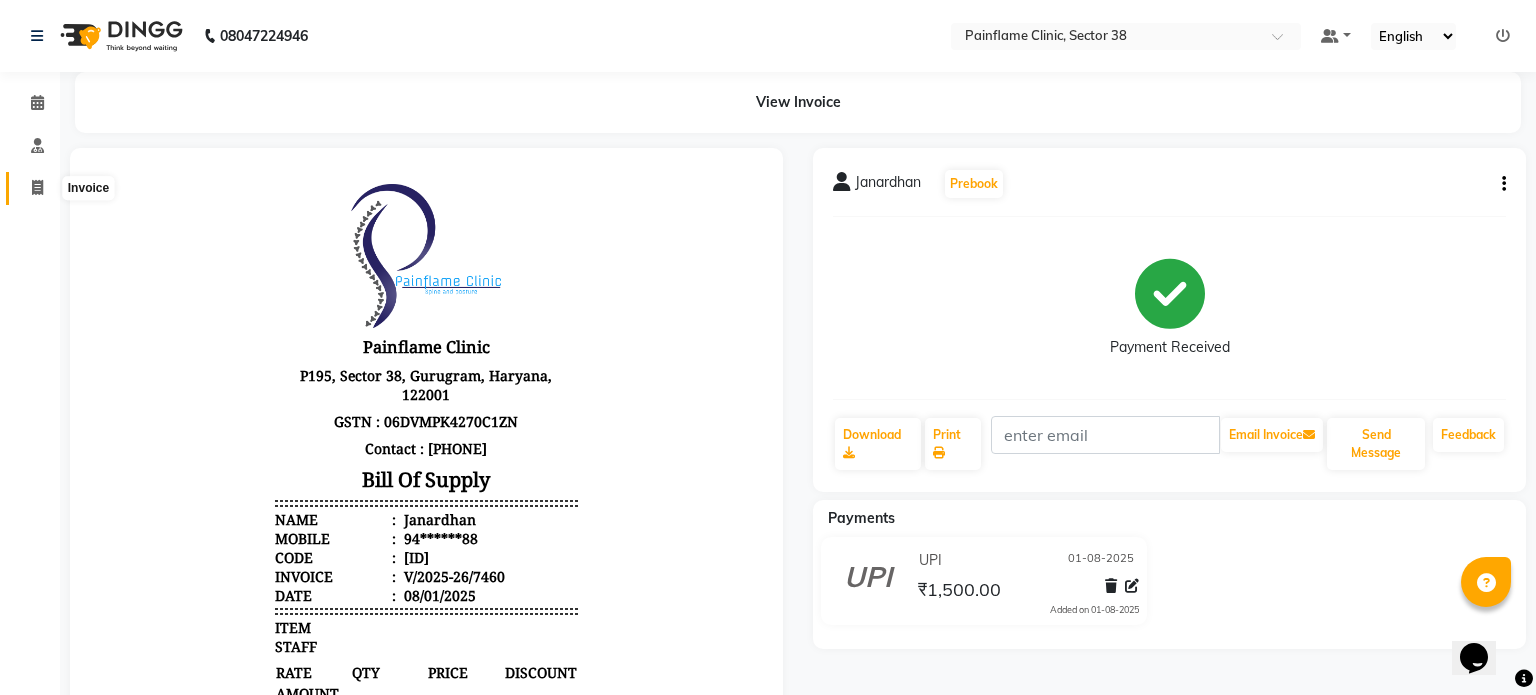 select on "3964" 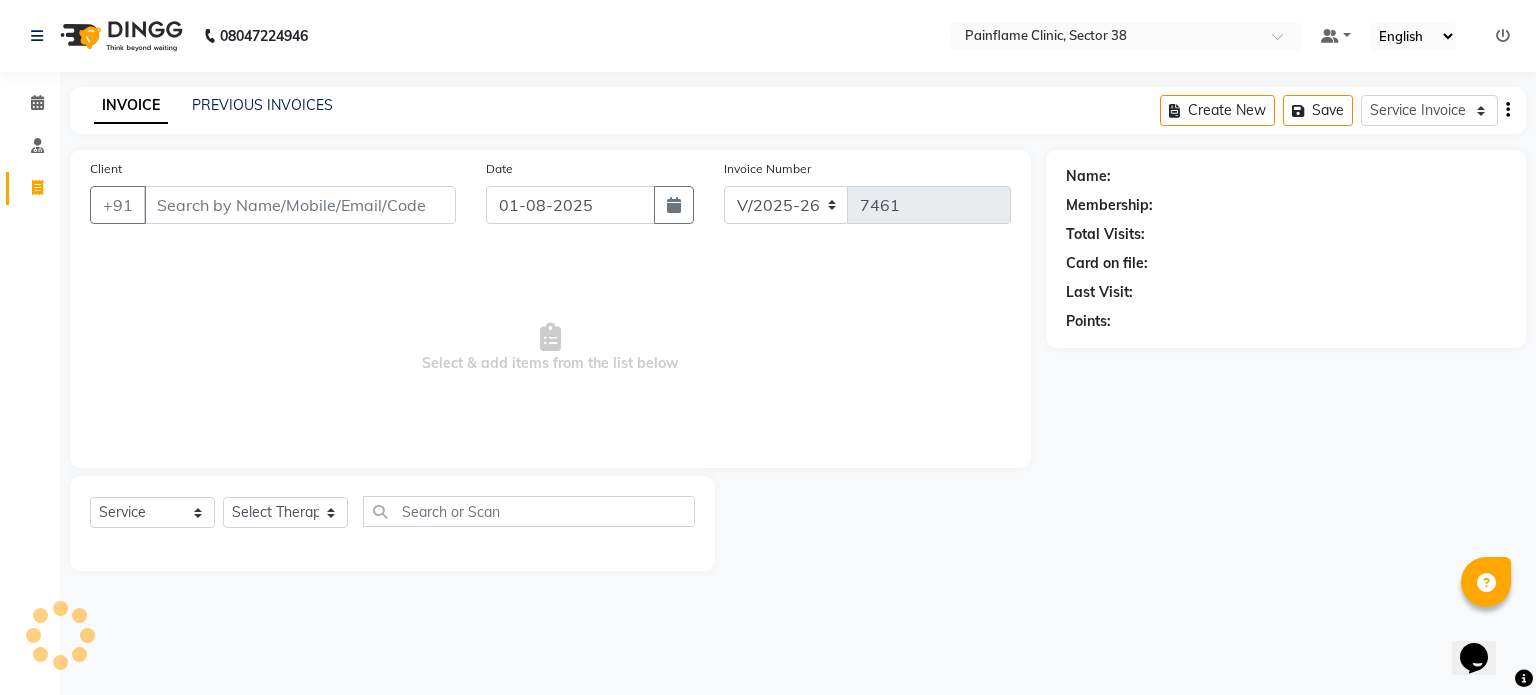 click on "Client" at bounding box center (300, 205) 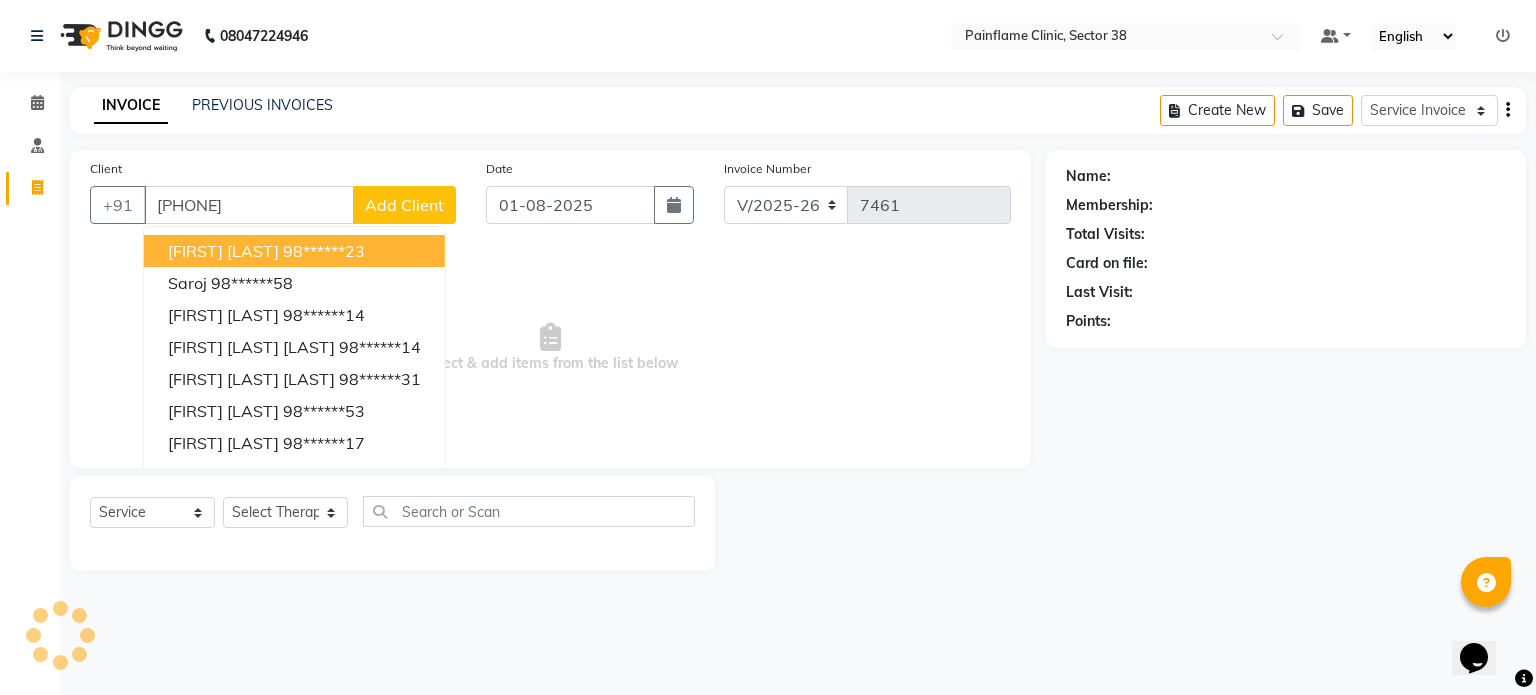 type on "9891997764" 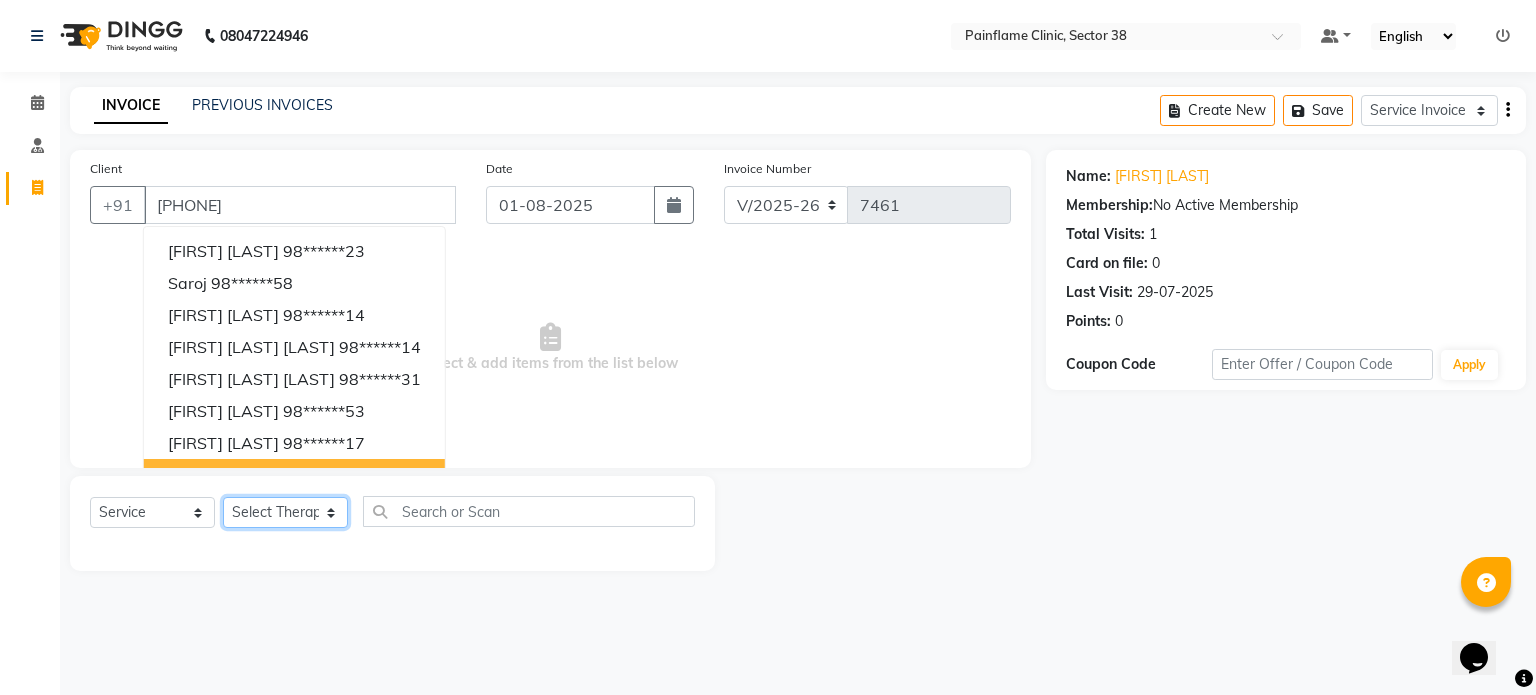 click on "Select Therapist Dr Durgesh Dr Harish Dr Ranjana Dr Saurabh Dr. Suraj Dr. Tejpal Mehlawat KUSHAL MOHIT SEMWAL Nancy Singhai Reception 1  Reception 2 Reception 3" 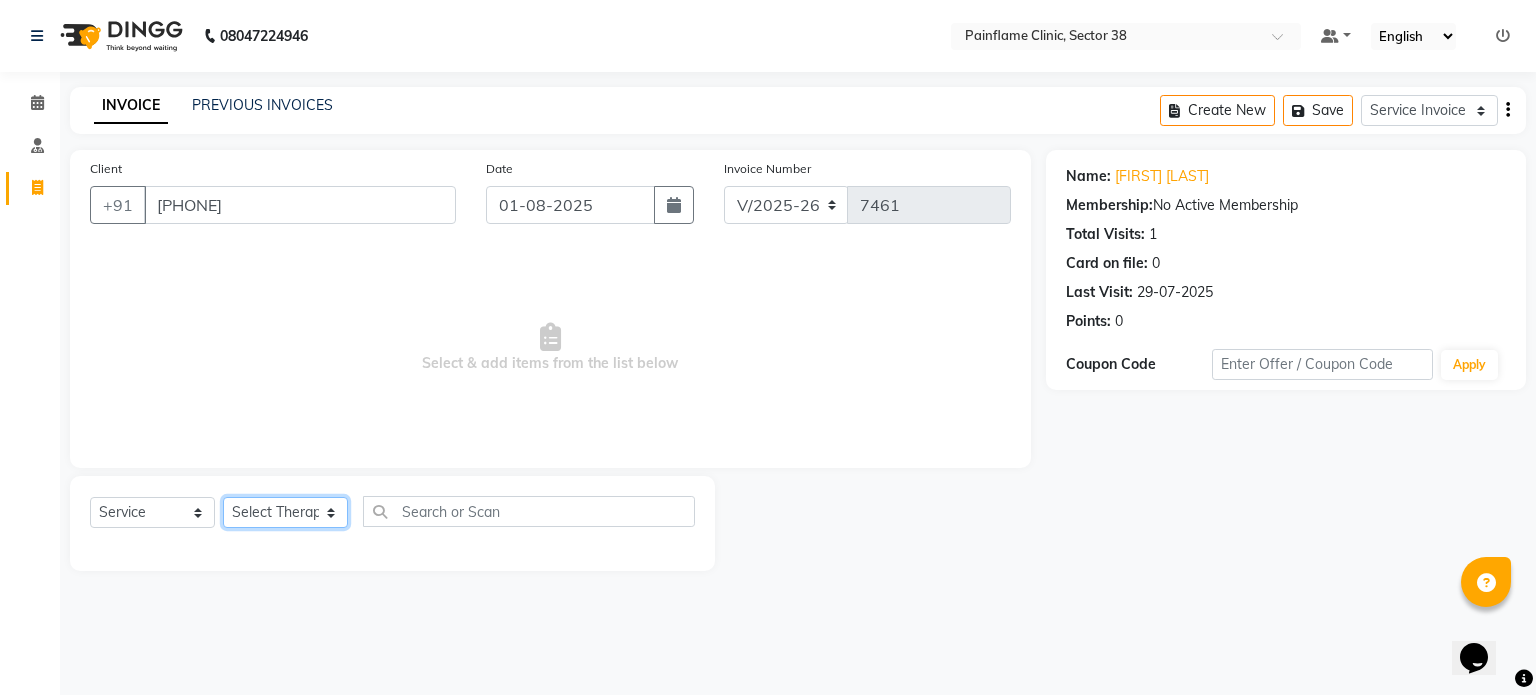 select on "20212" 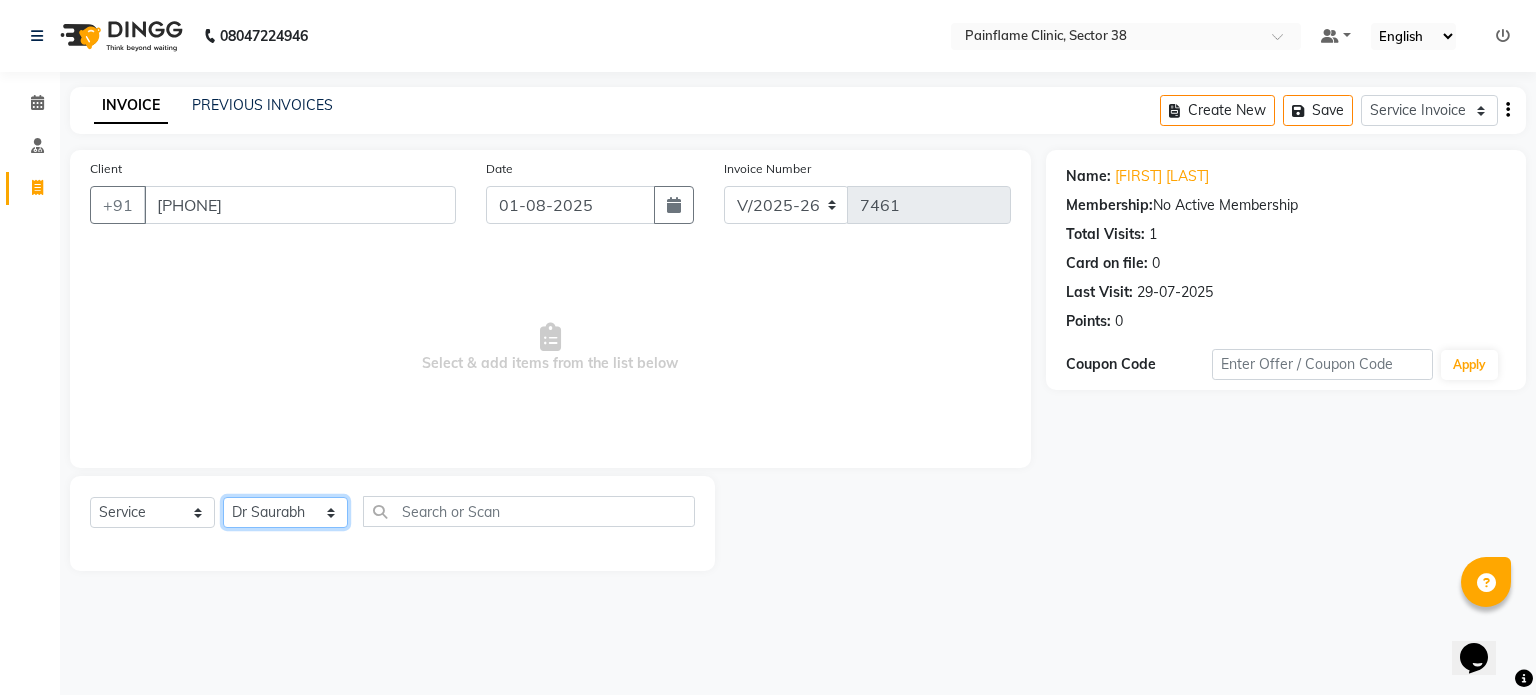 click on "Select Therapist Dr Durgesh Dr Harish Dr Ranjana Dr Saurabh Dr. Suraj Dr. Tejpal Mehlawat KUSHAL MOHIT SEMWAL Nancy Singhai Reception 1  Reception 2 Reception 3" 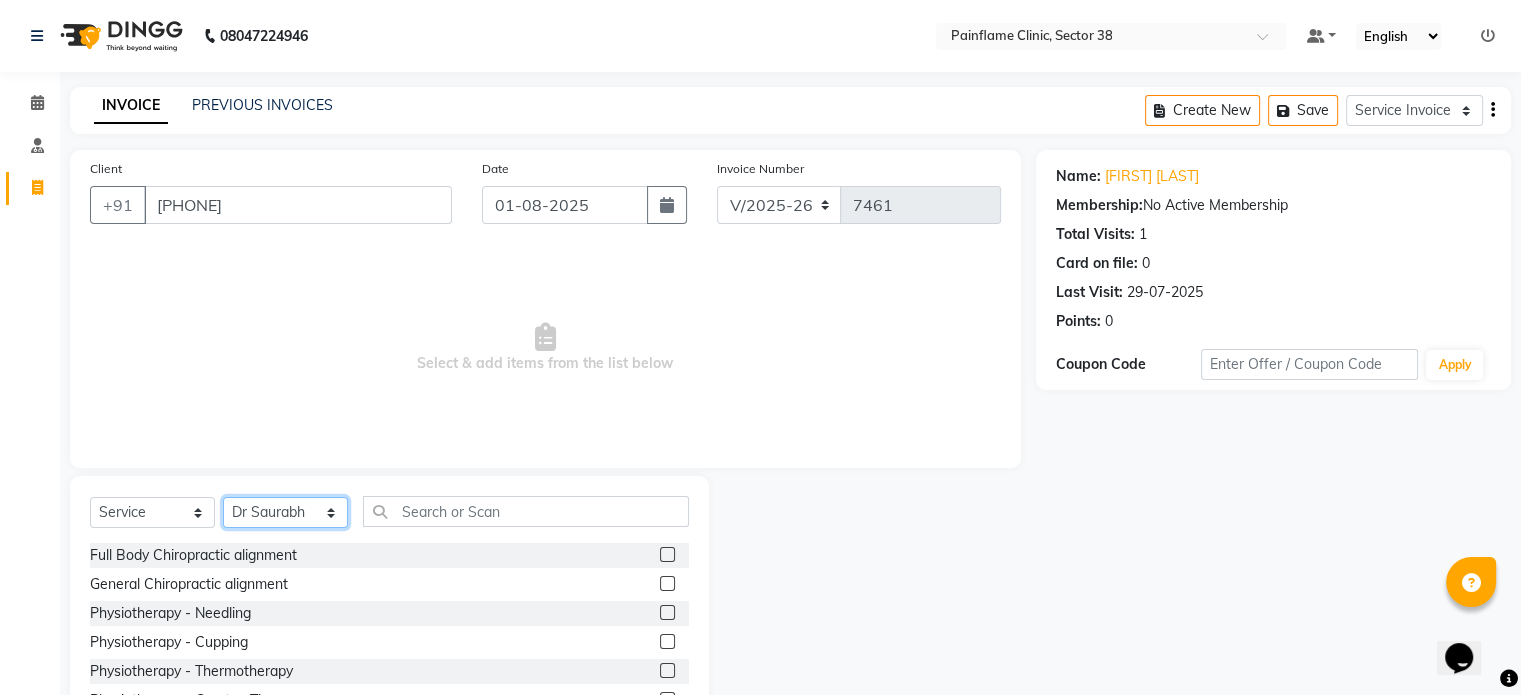 scroll, scrollTop: 119, scrollLeft: 0, axis: vertical 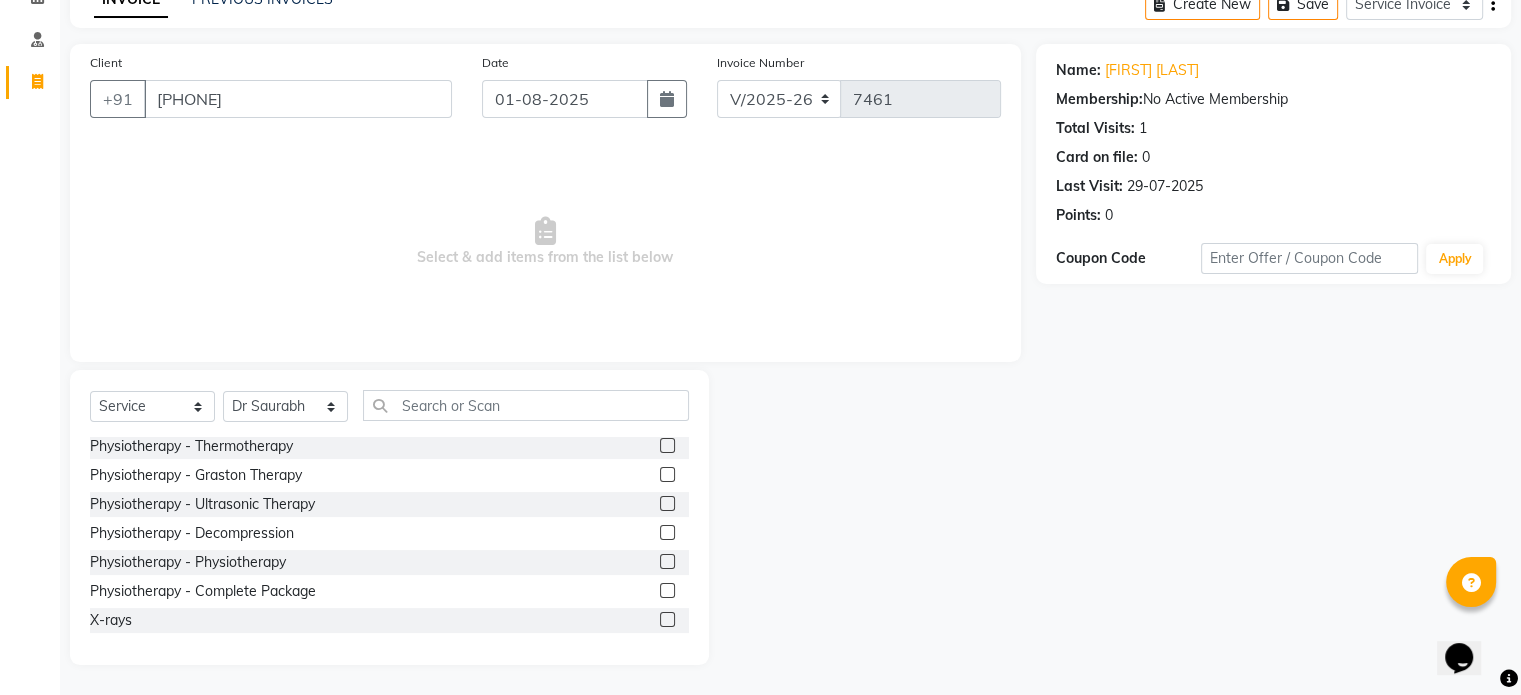 click 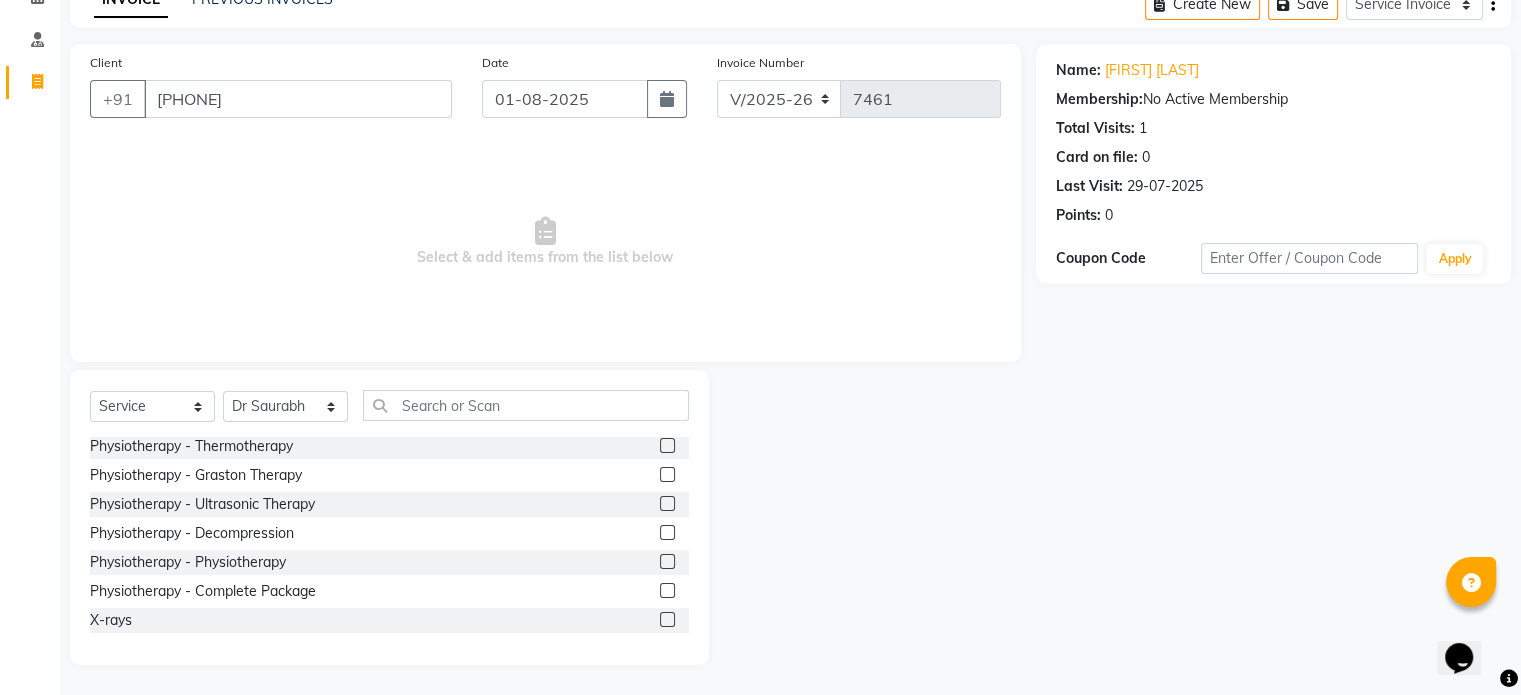 click at bounding box center [666, 620] 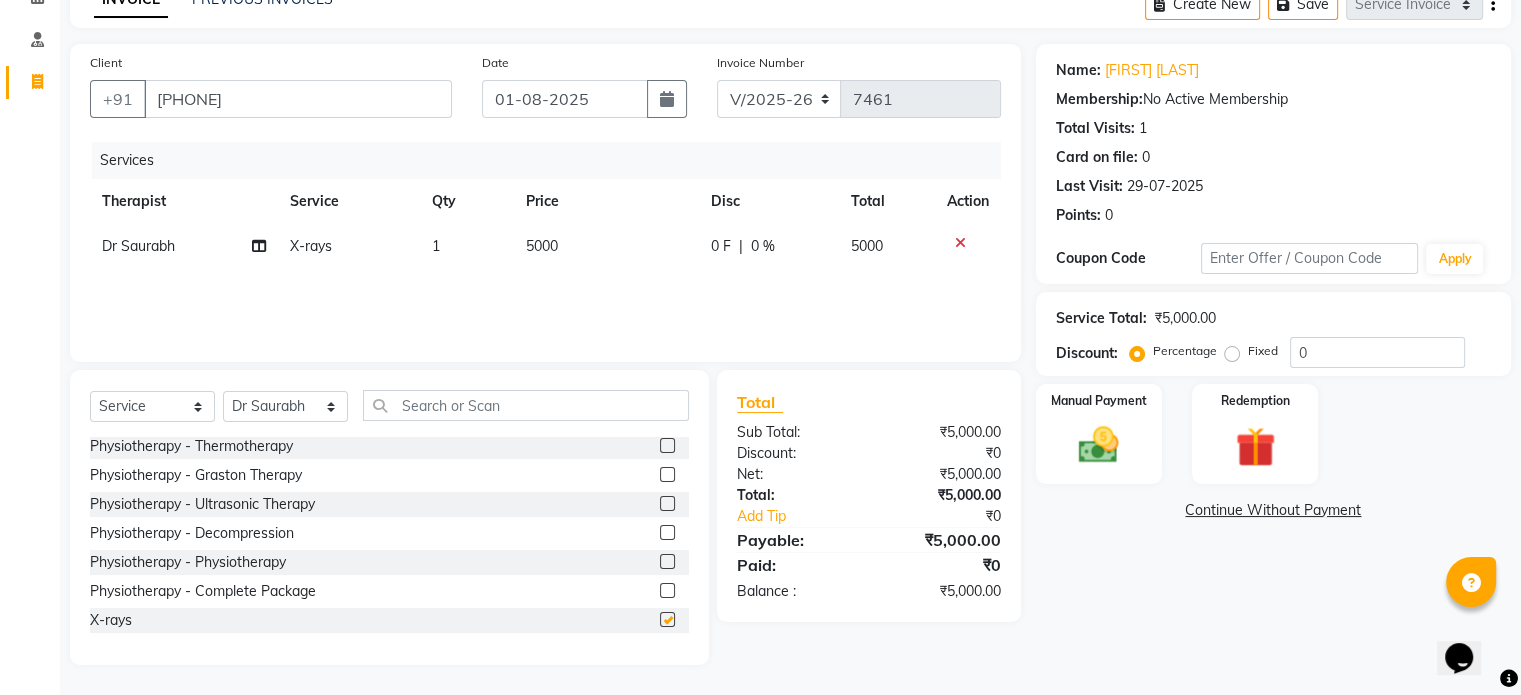 checkbox on "false" 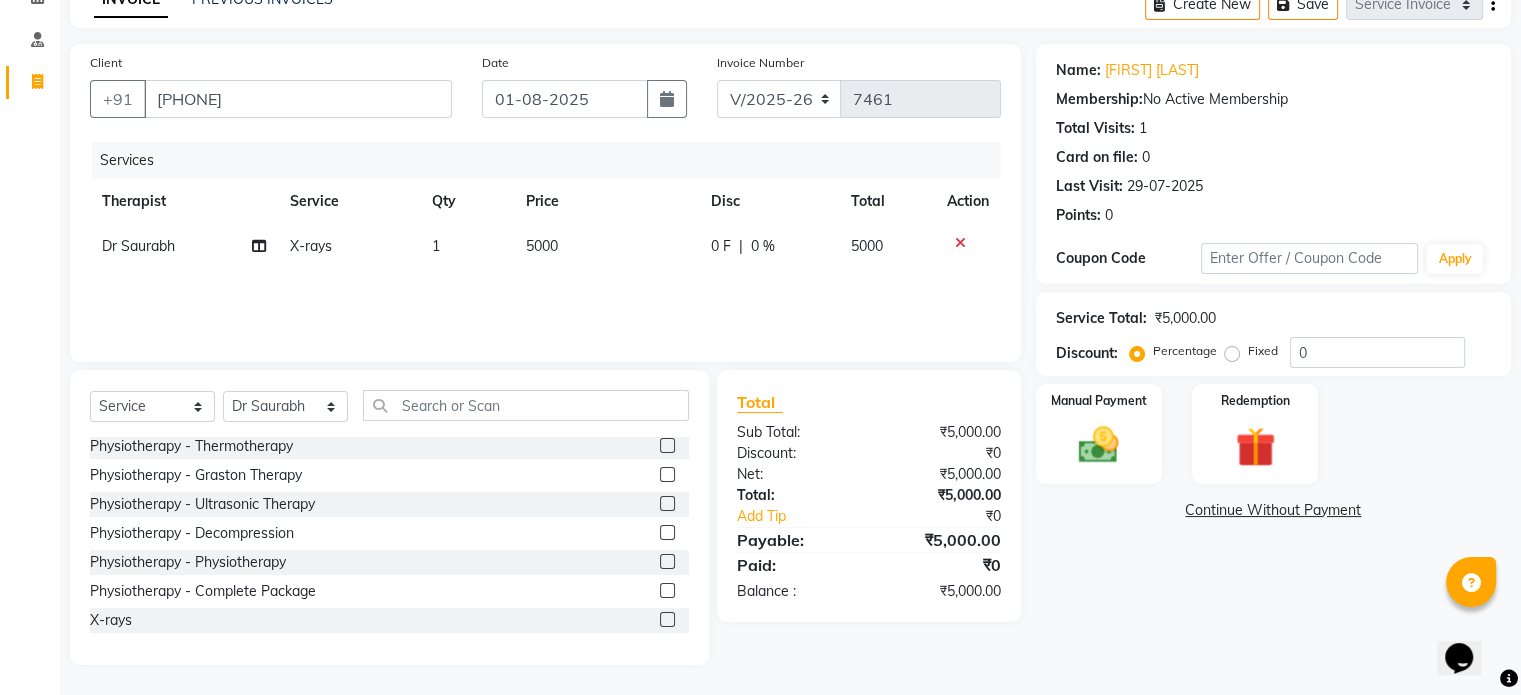 click on "5000" 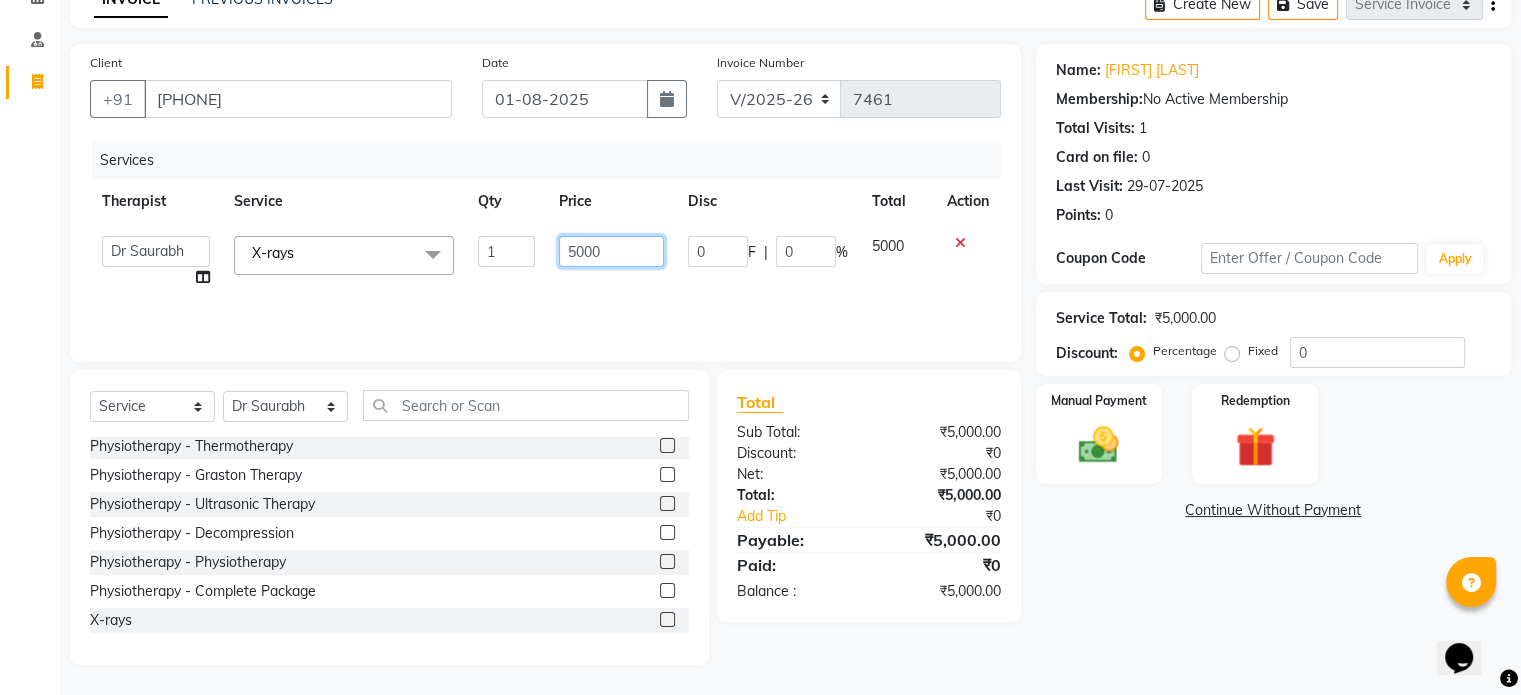 click on "5000" 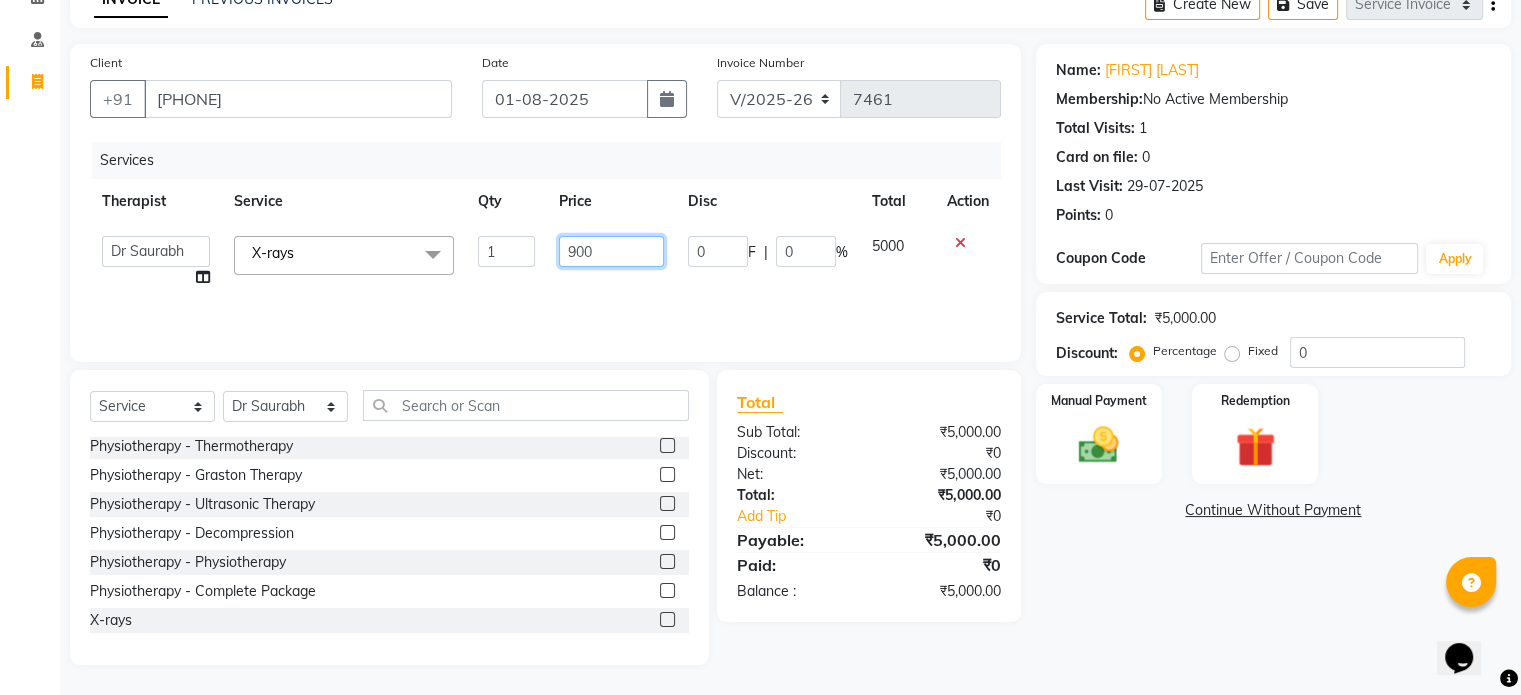 type on "9000" 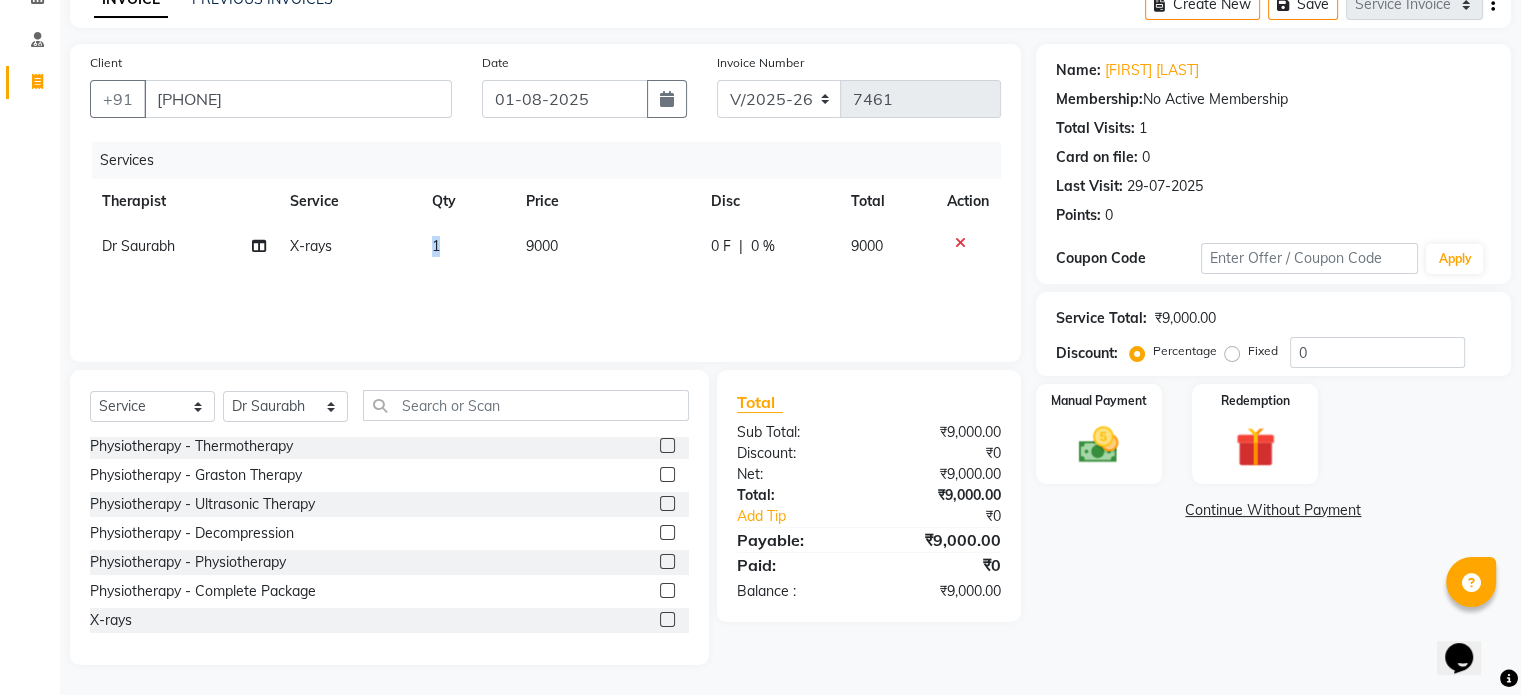 click on "1" 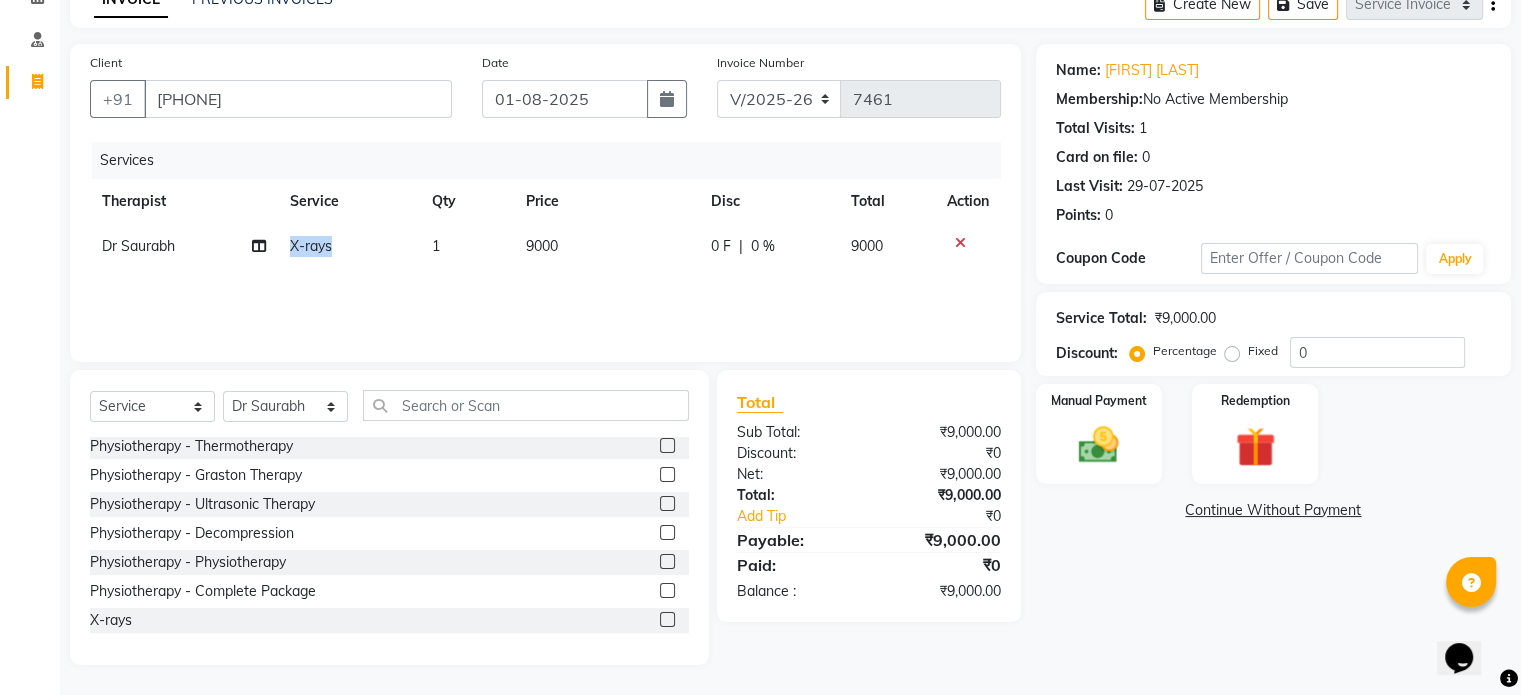 select on "20212" 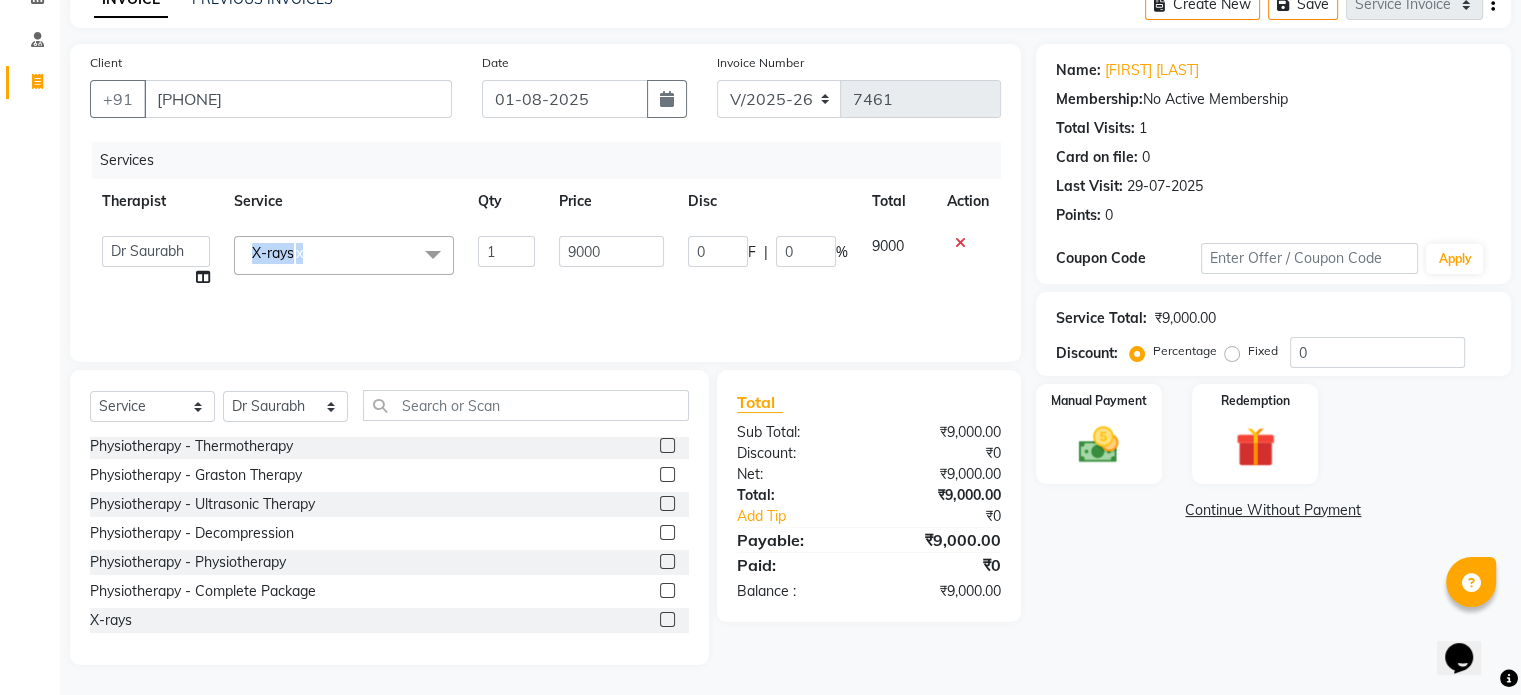 click 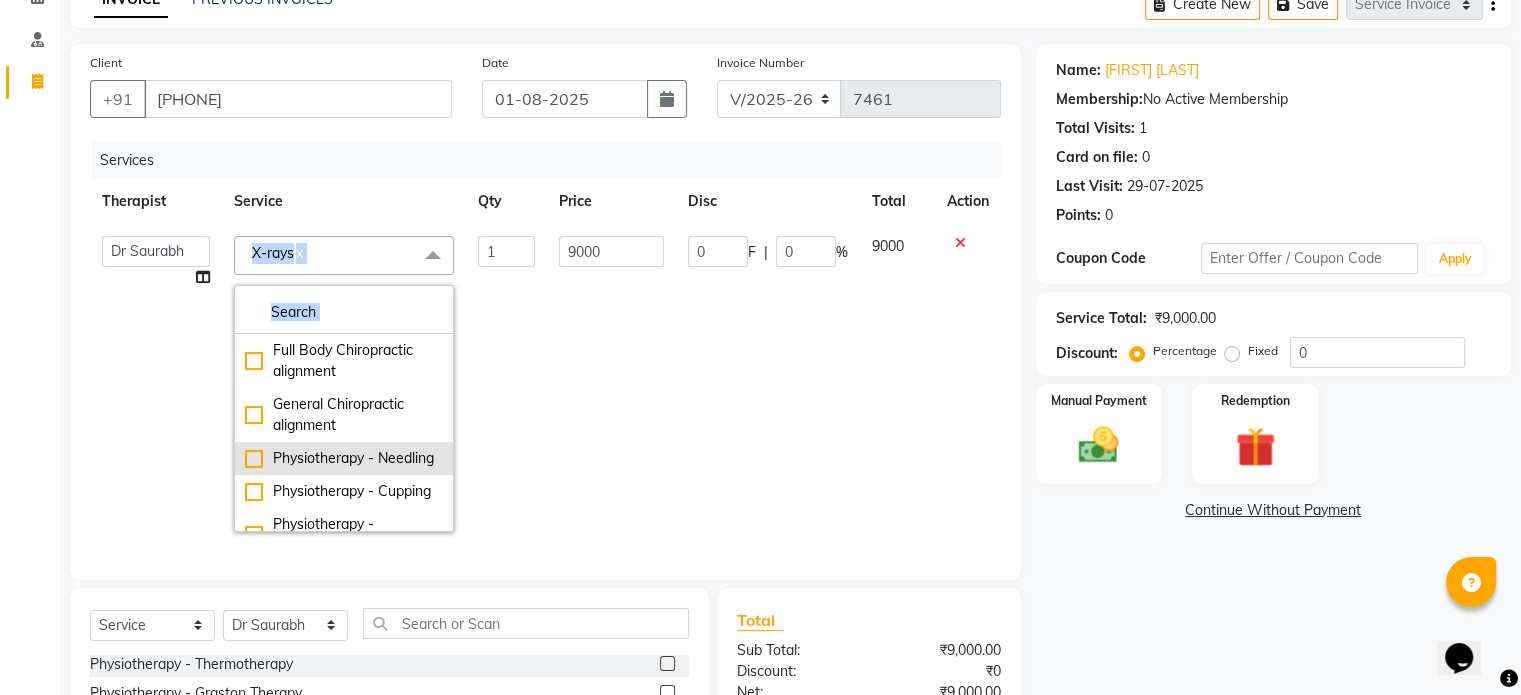 scroll, scrollTop: 376, scrollLeft: 0, axis: vertical 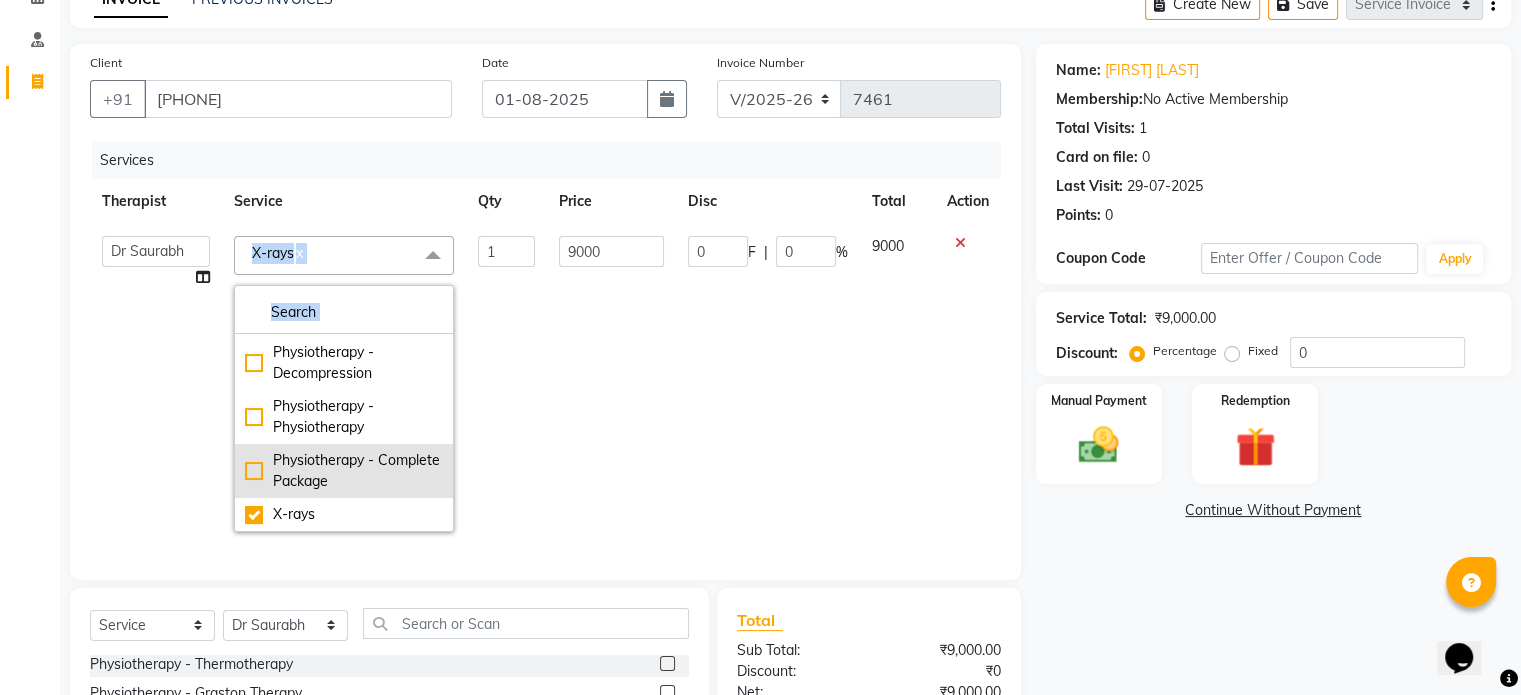 click on "Physiotherapy - Complete Package" 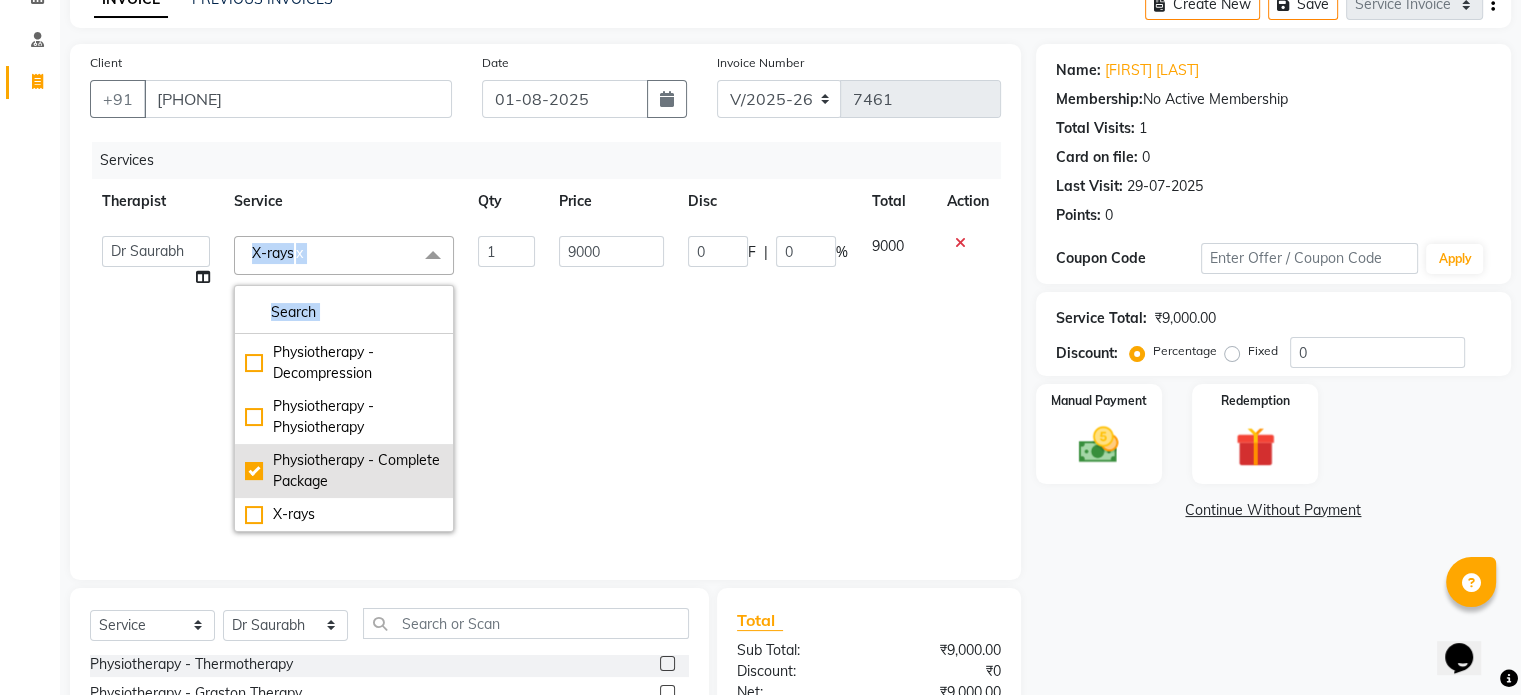 checkbox on "true" 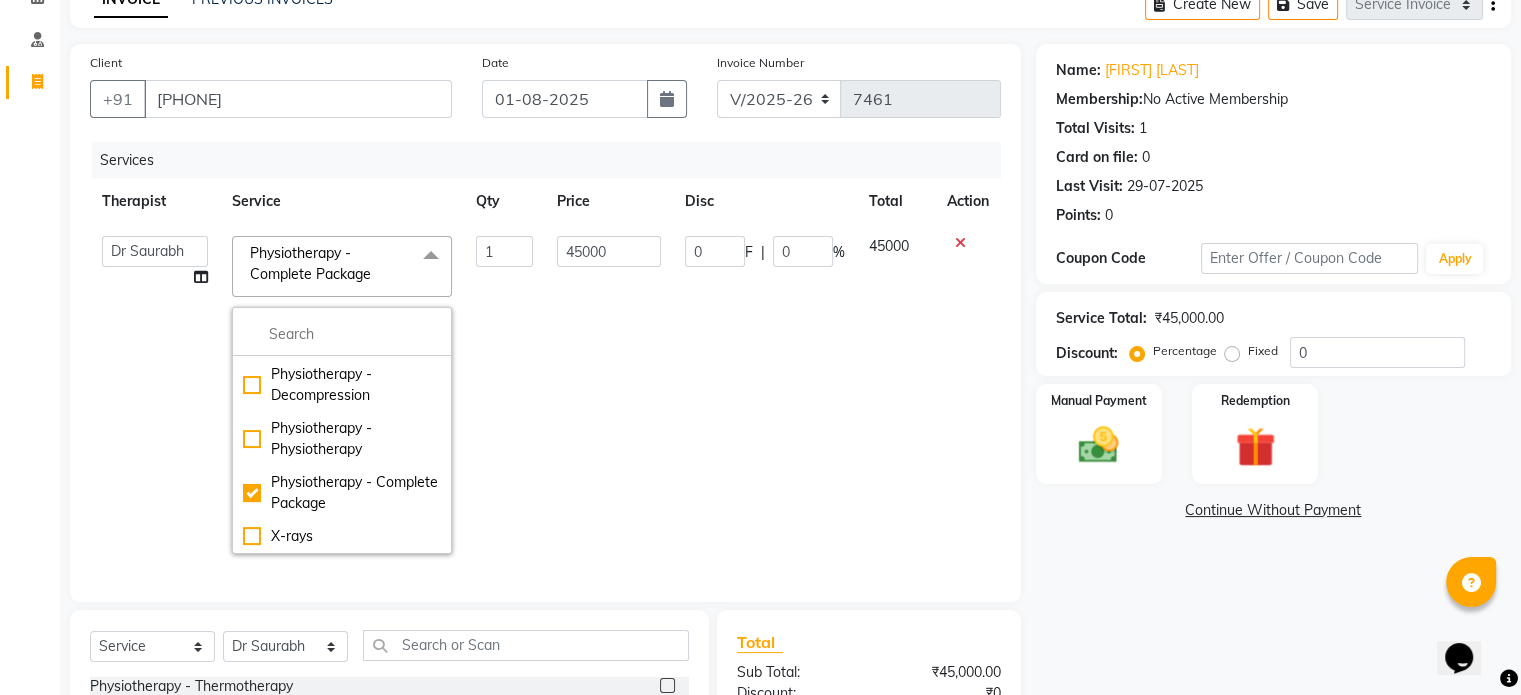 click on "45000" 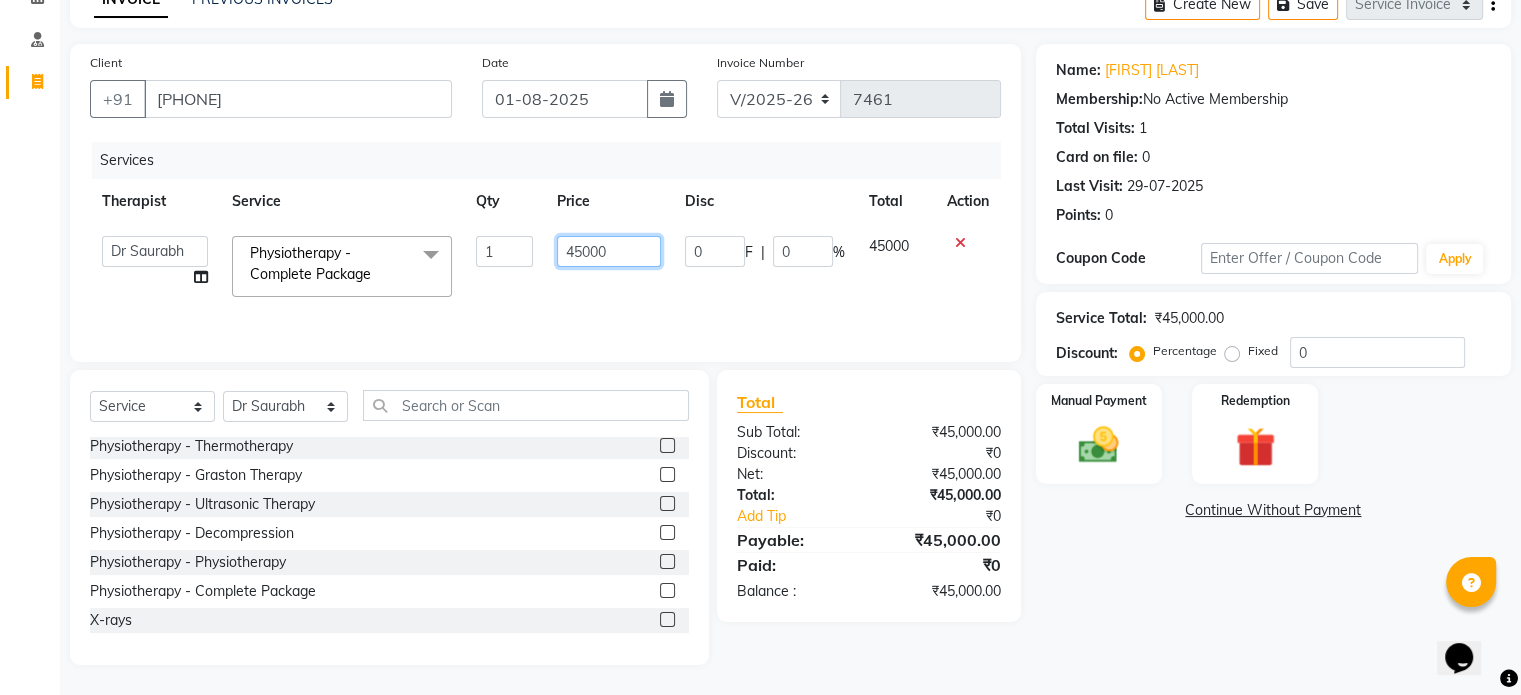click on "45000" 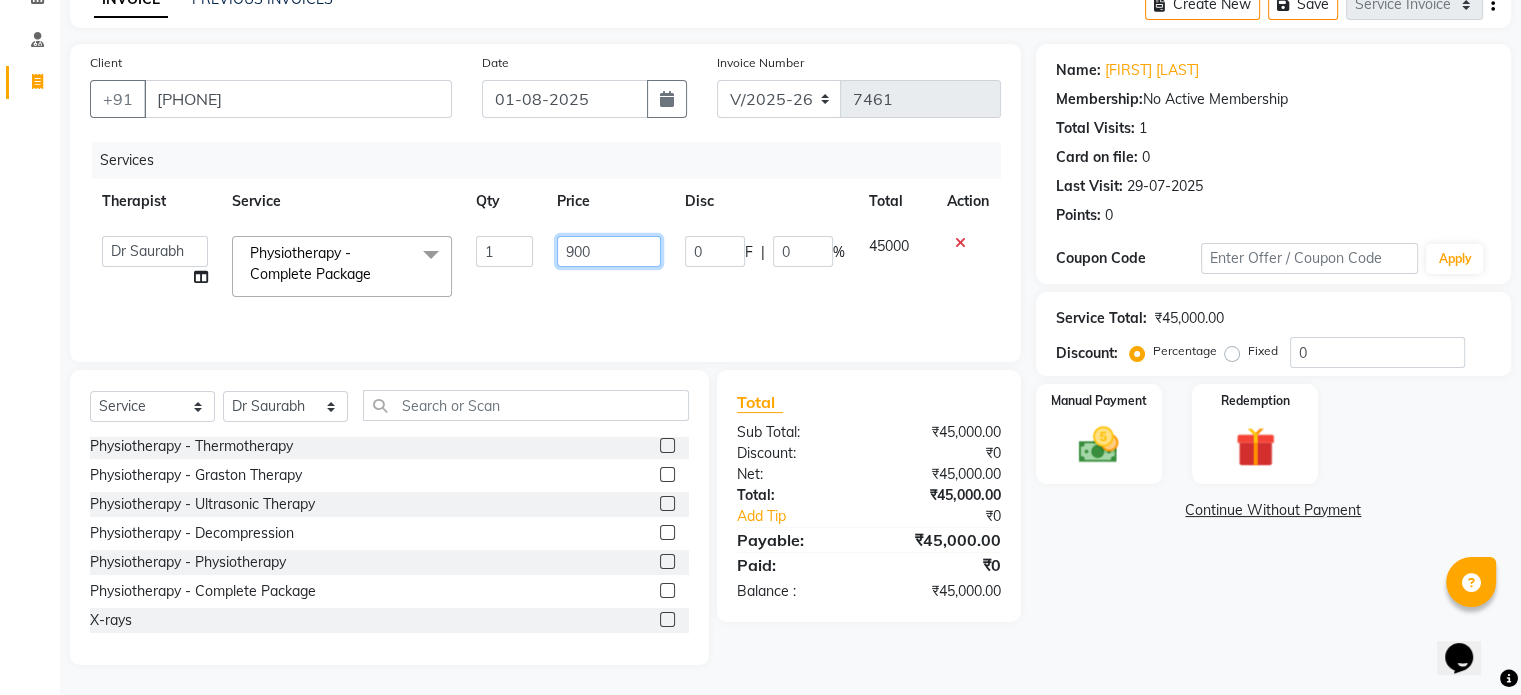 type on "9000" 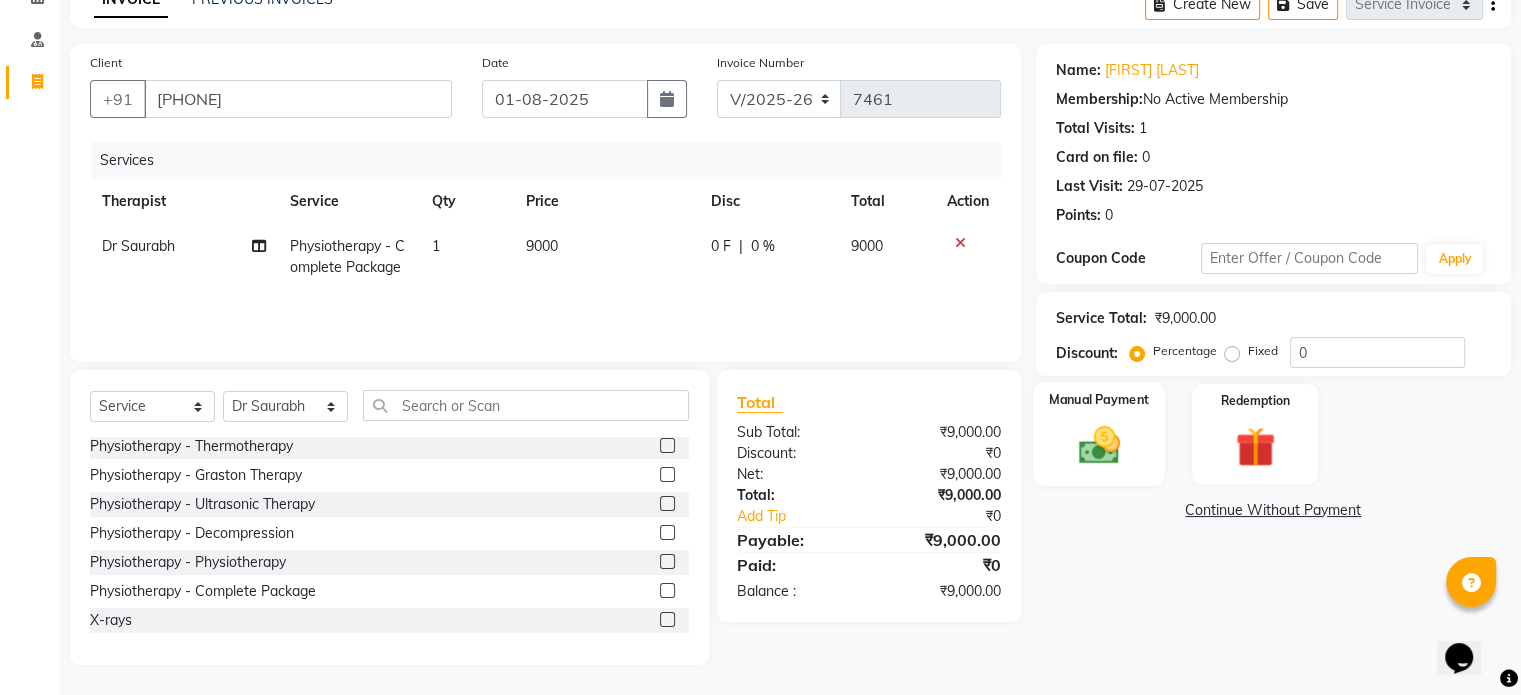 click 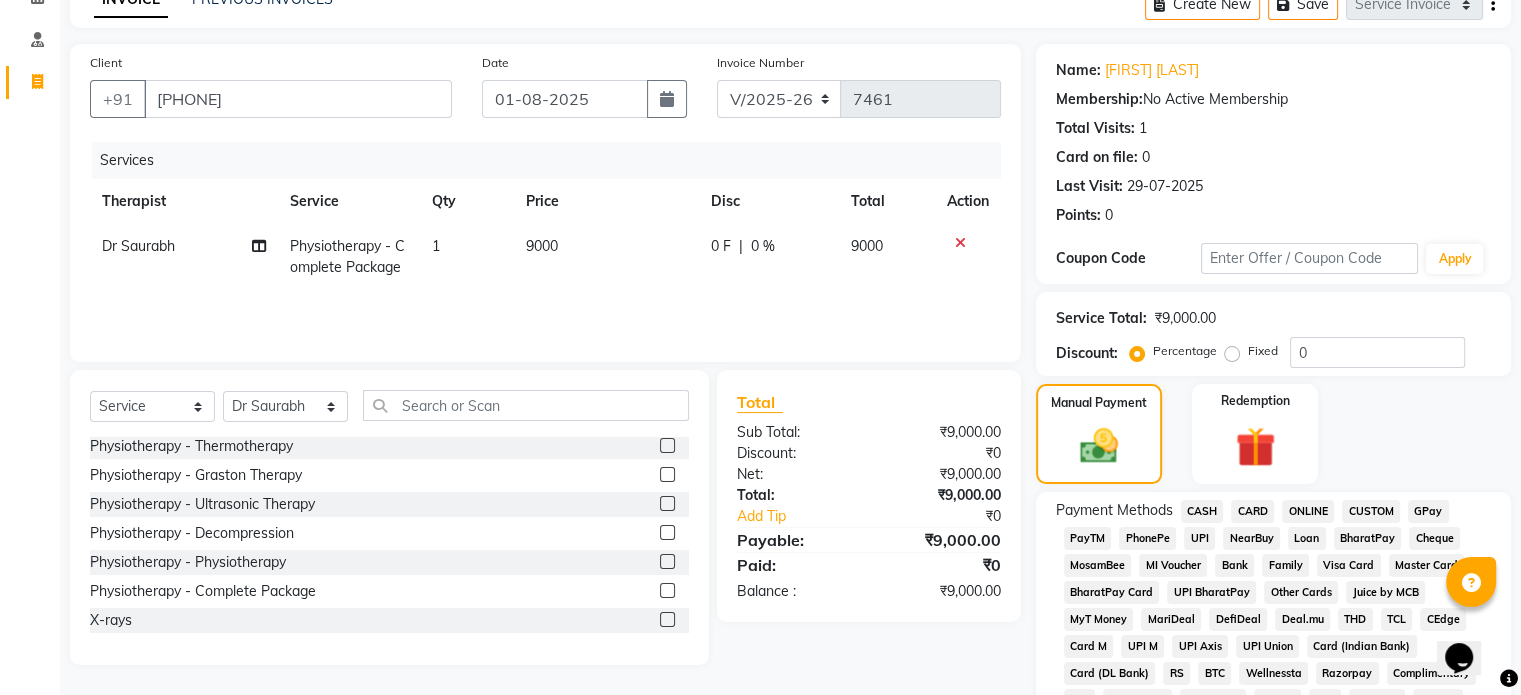 click on "UPI" 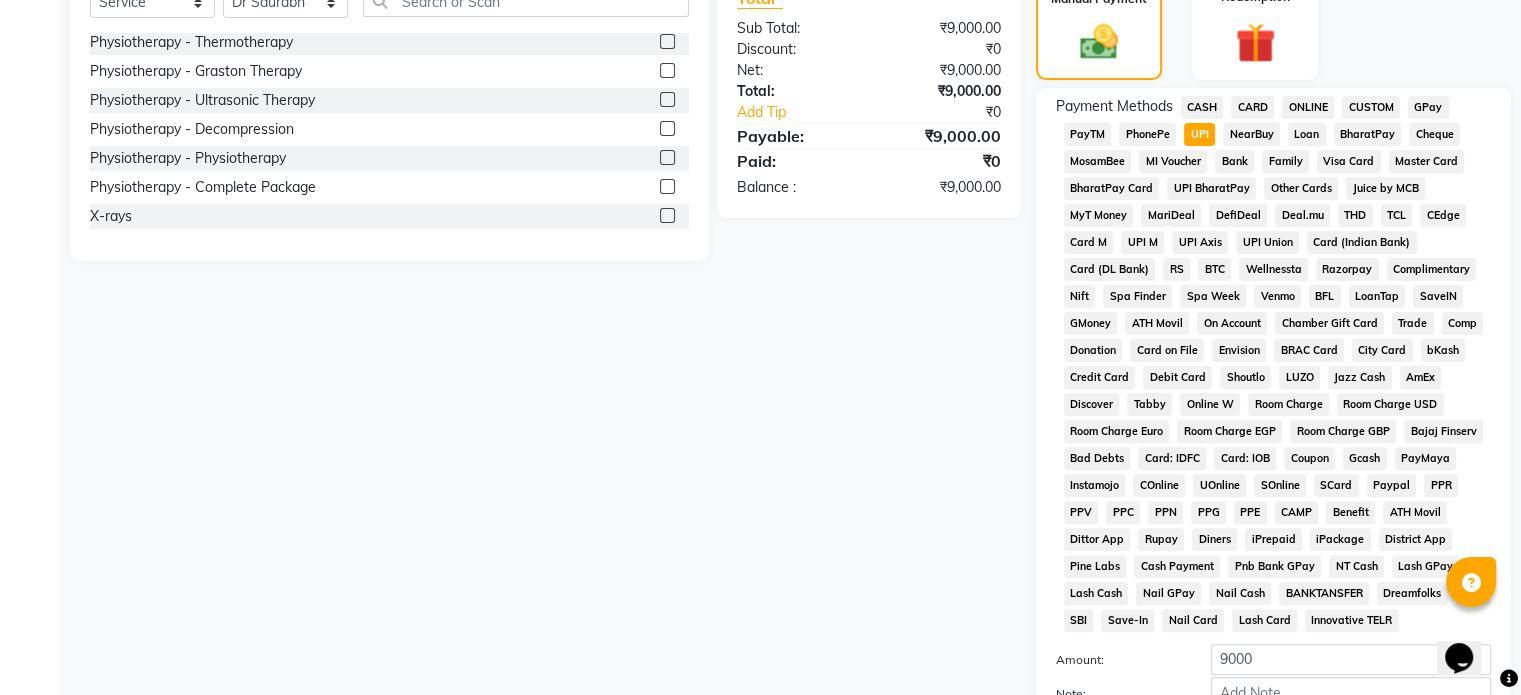 scroll, scrollTop: 652, scrollLeft: 0, axis: vertical 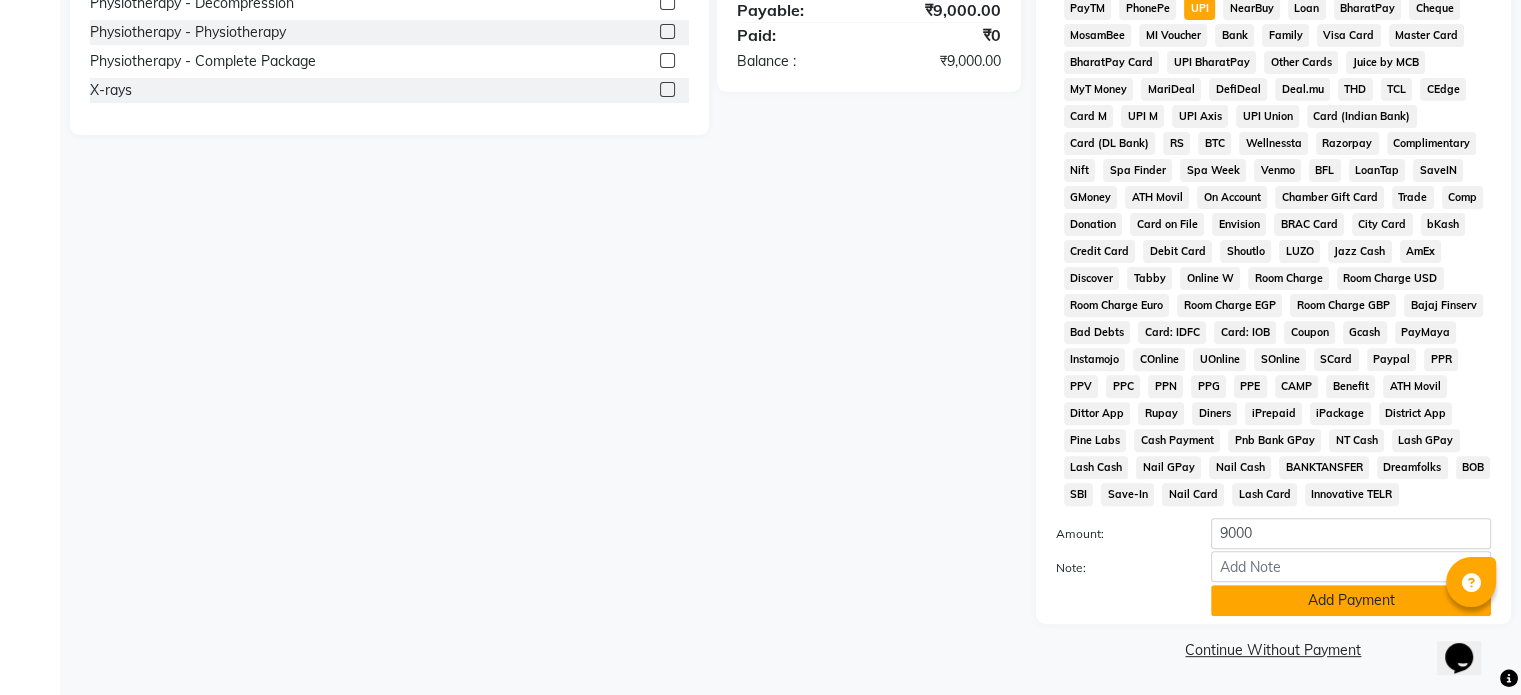 click on "Add Payment" 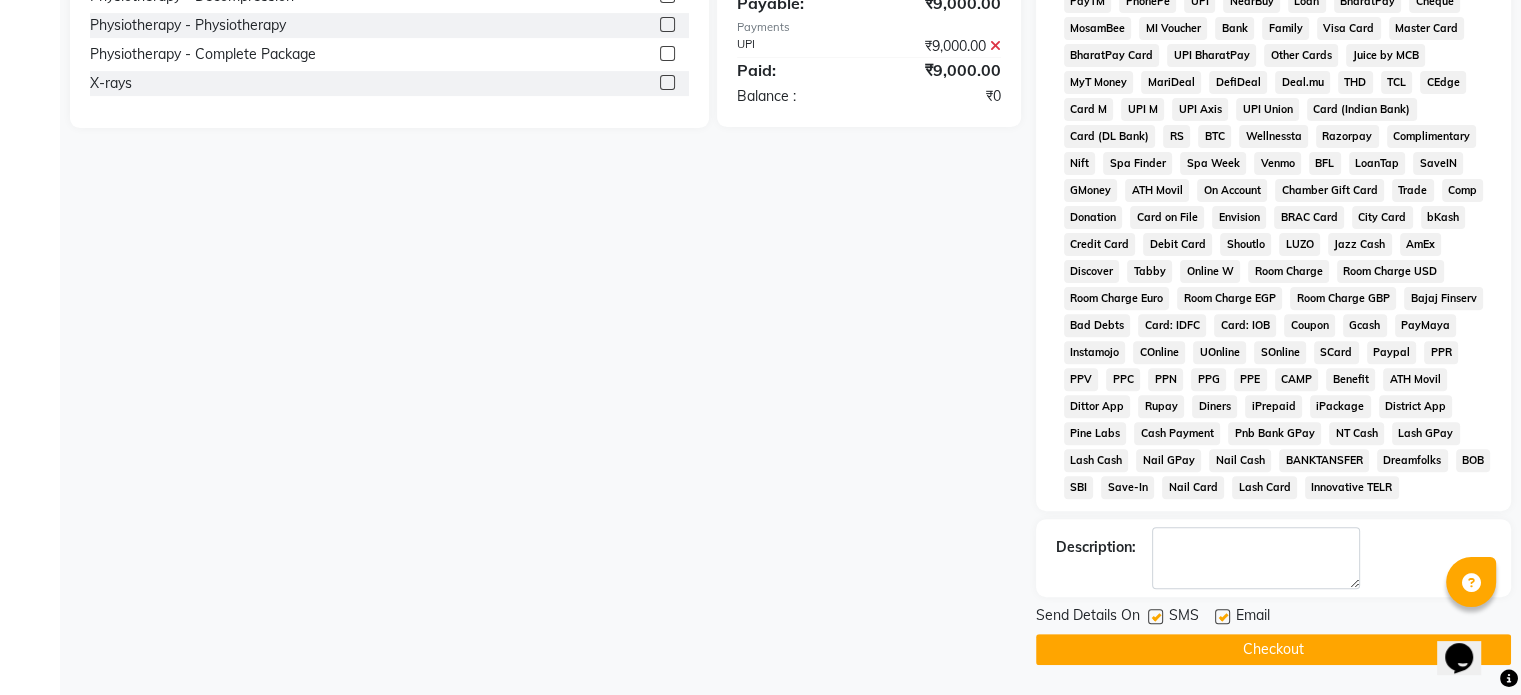 click 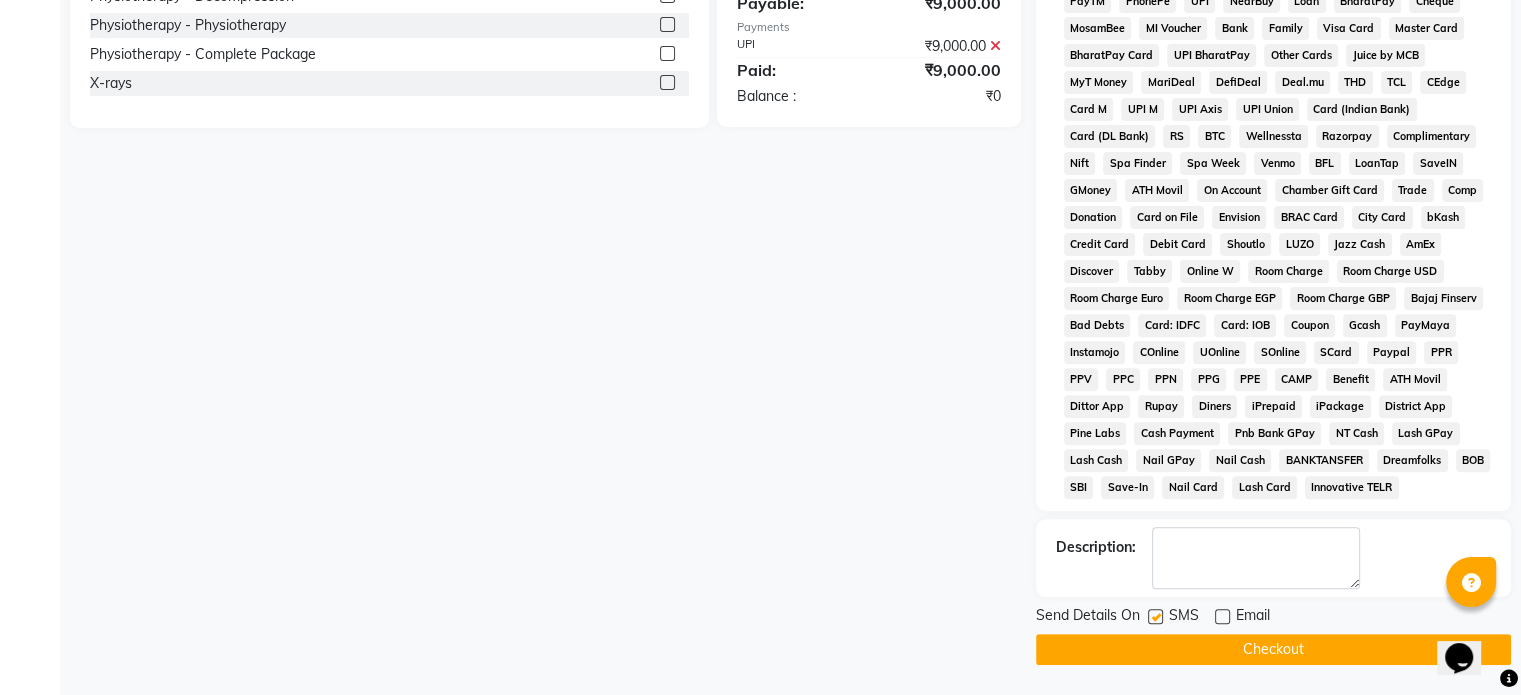 click 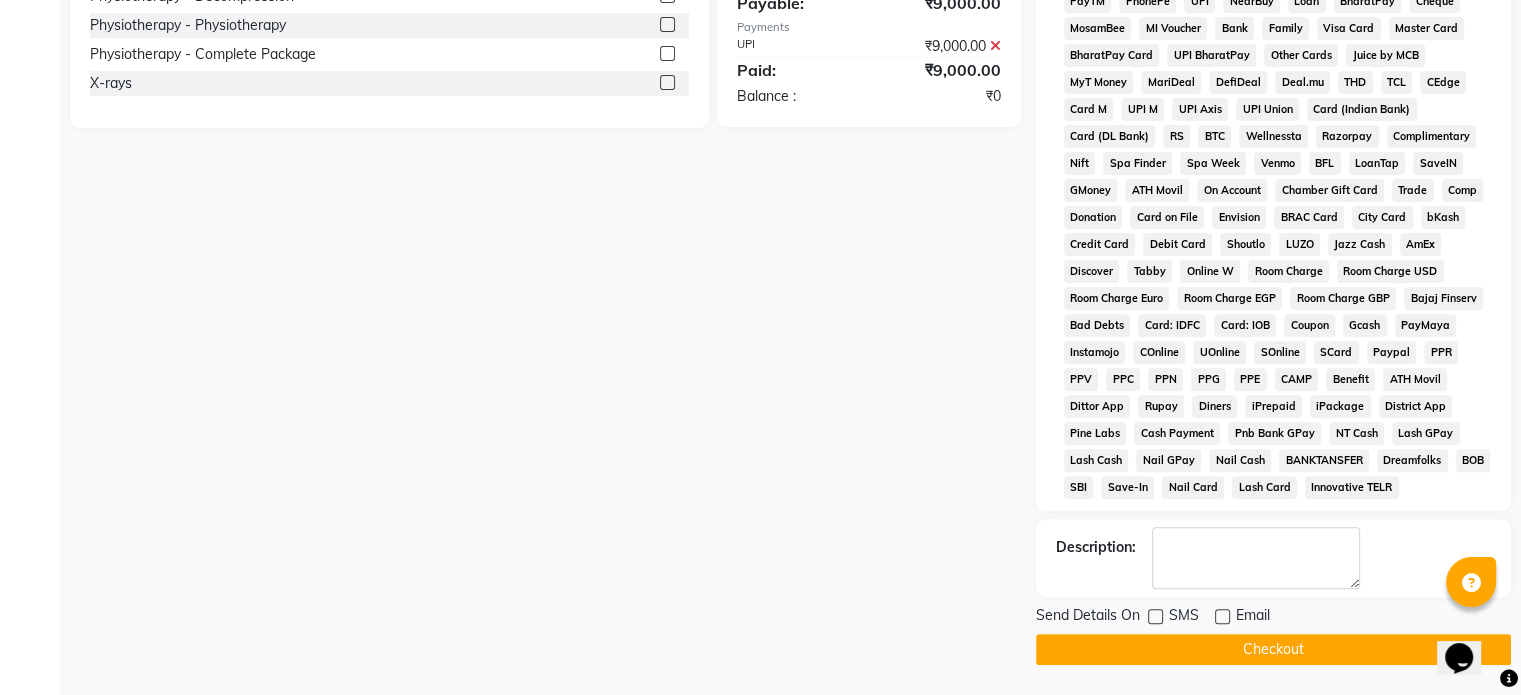 click on "Checkout" 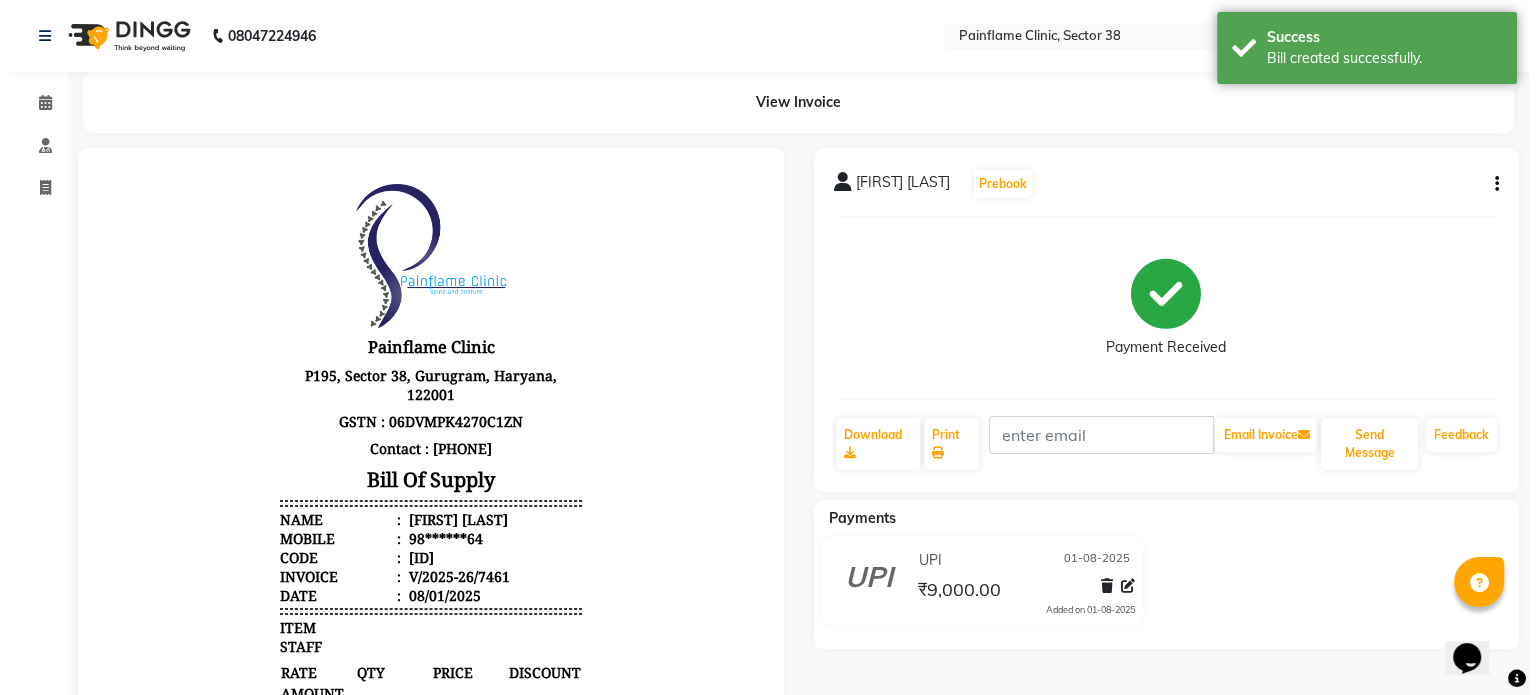 scroll, scrollTop: 0, scrollLeft: 0, axis: both 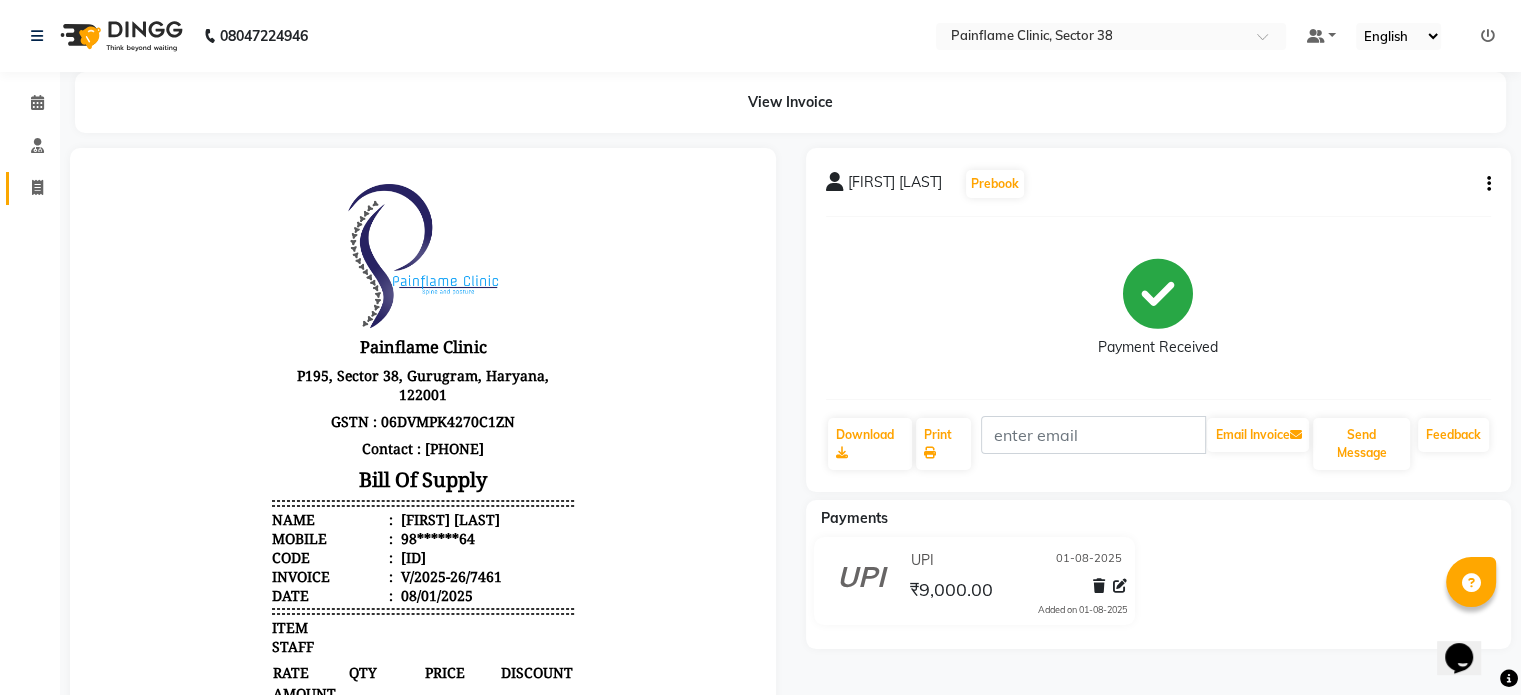 click on "Invoice" 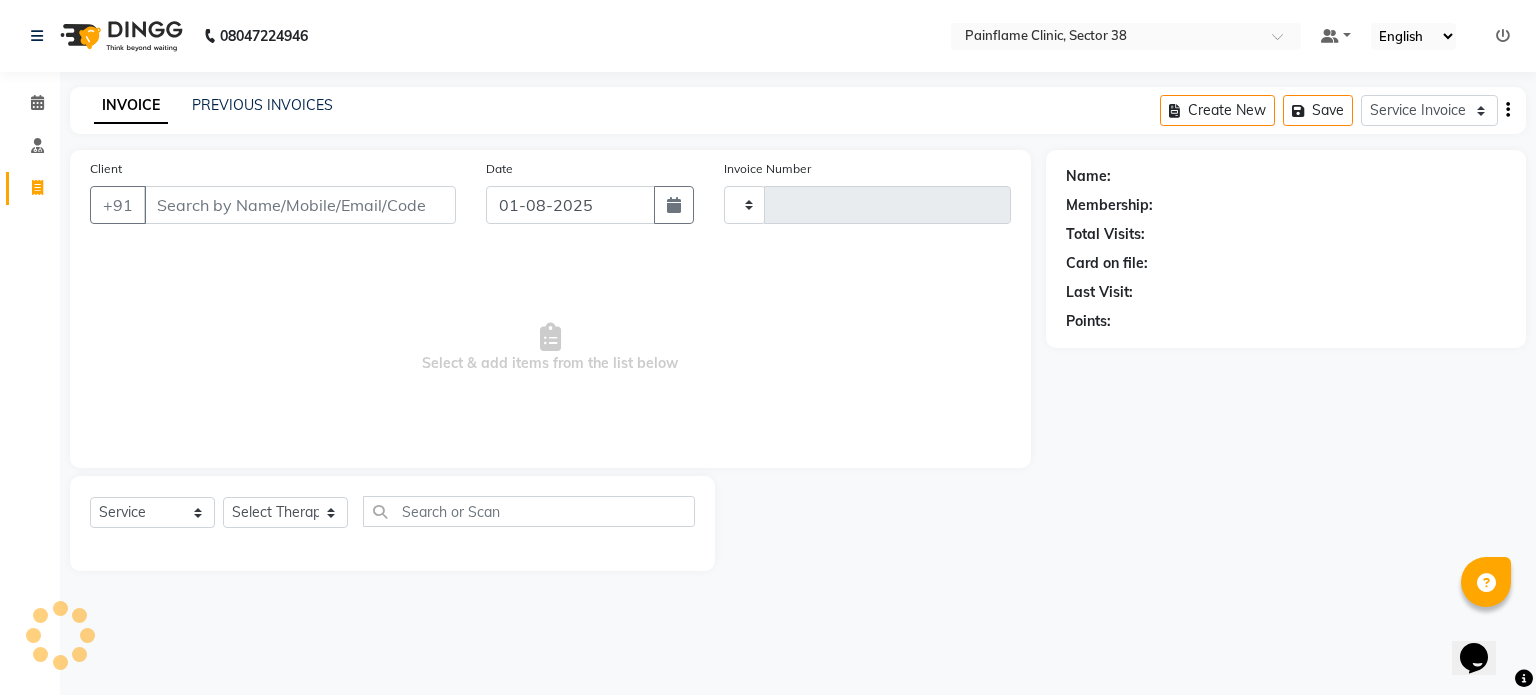 type on "7462" 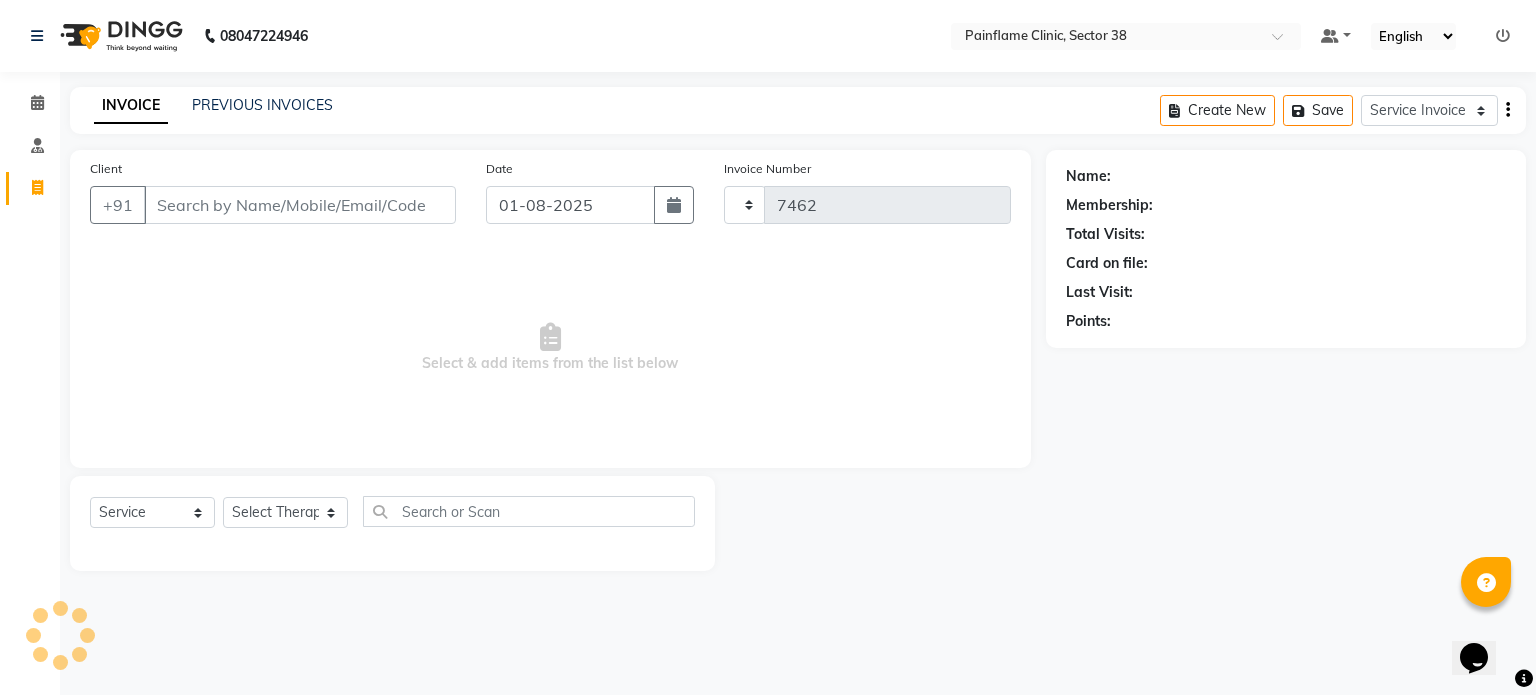 select on "3964" 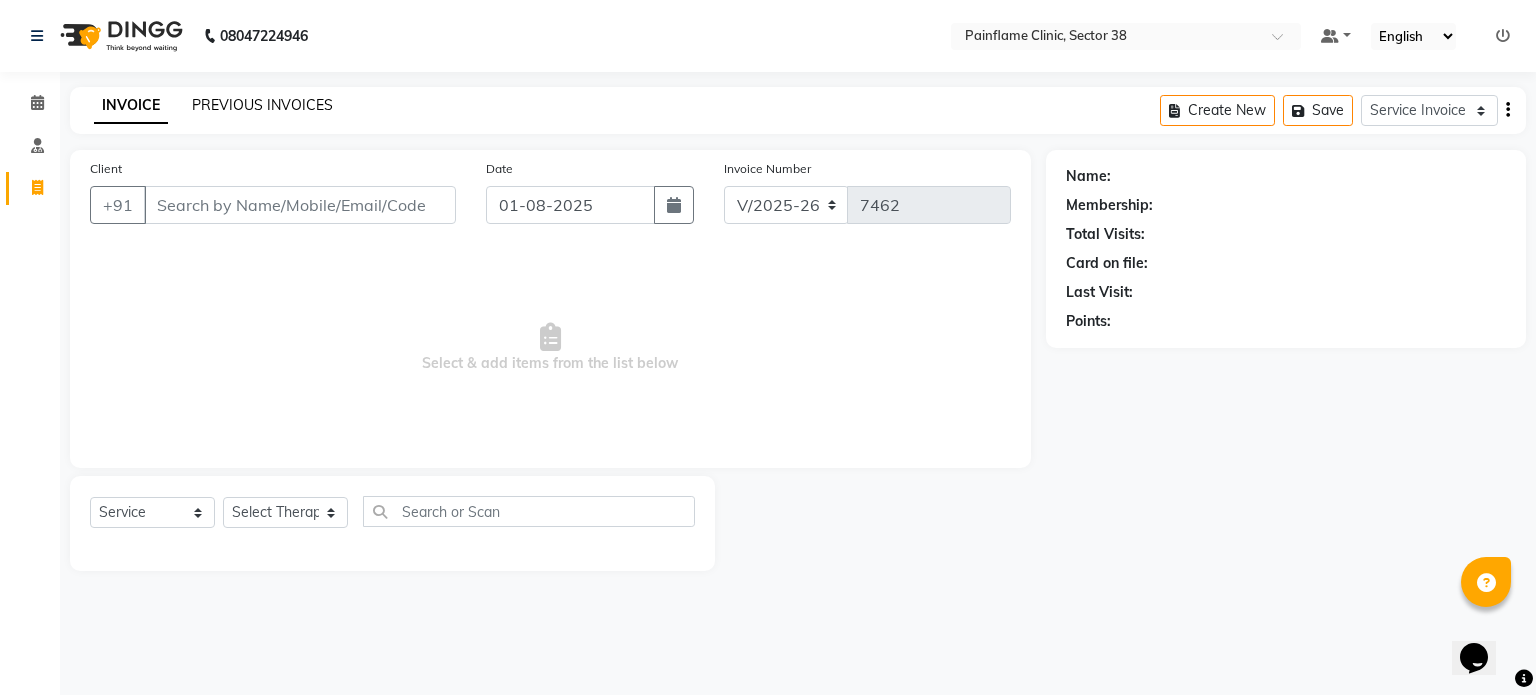 click on "PREVIOUS INVOICES" 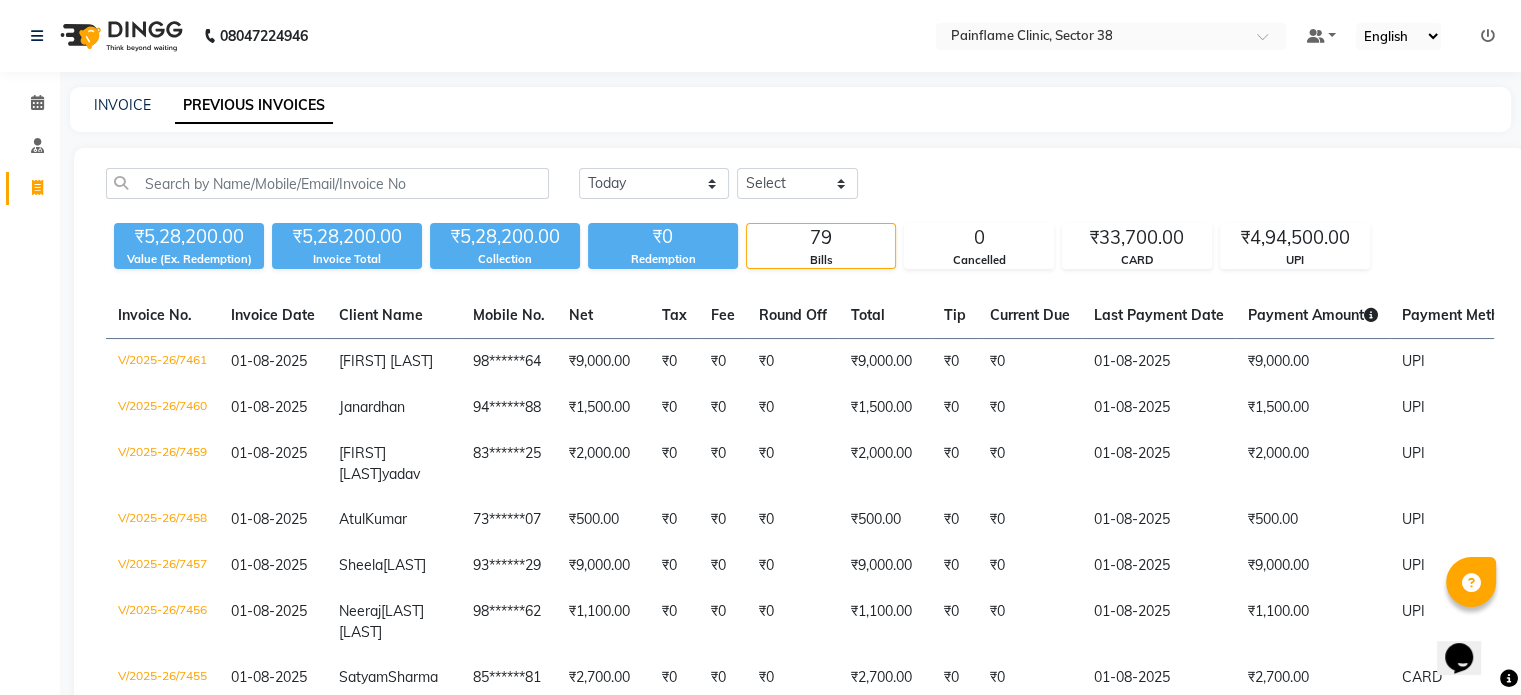 click on "INVOICE PREVIOUS INVOICES" 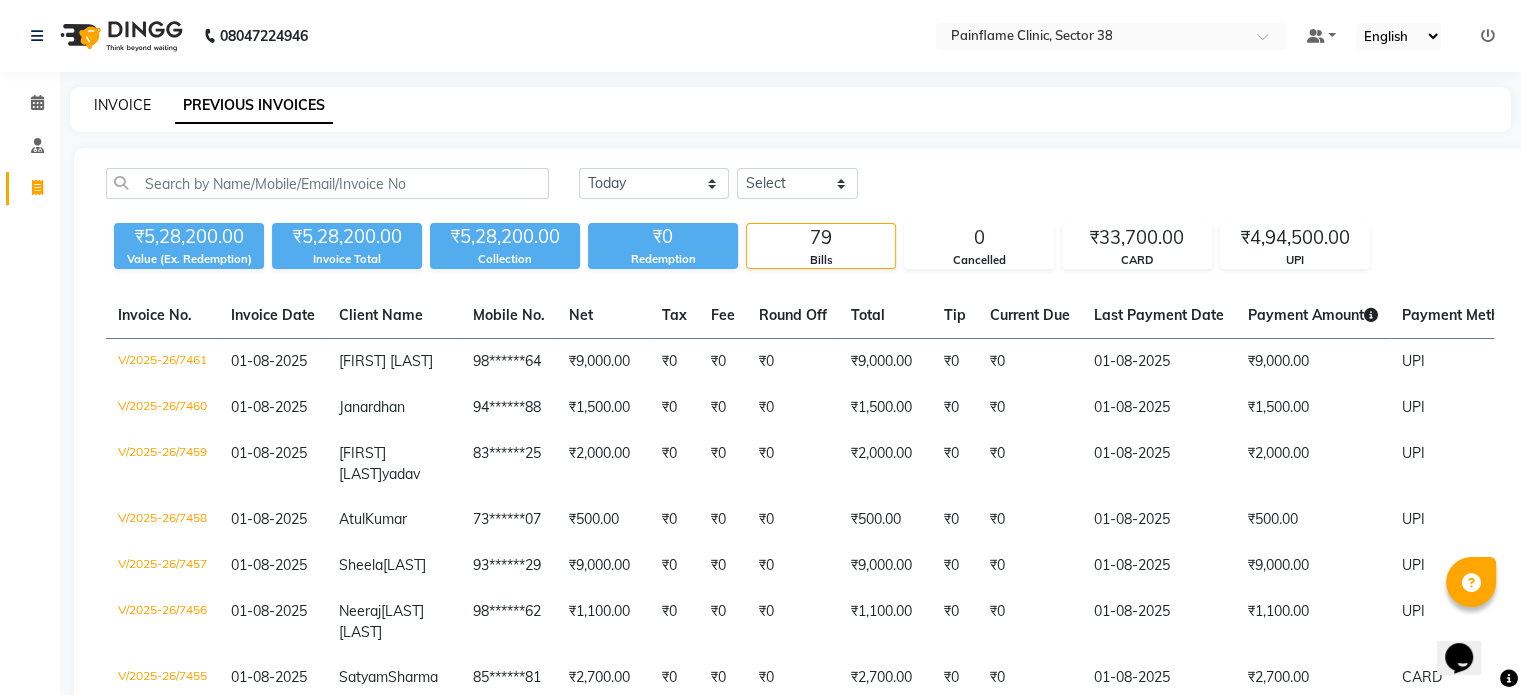 click on "INVOICE" 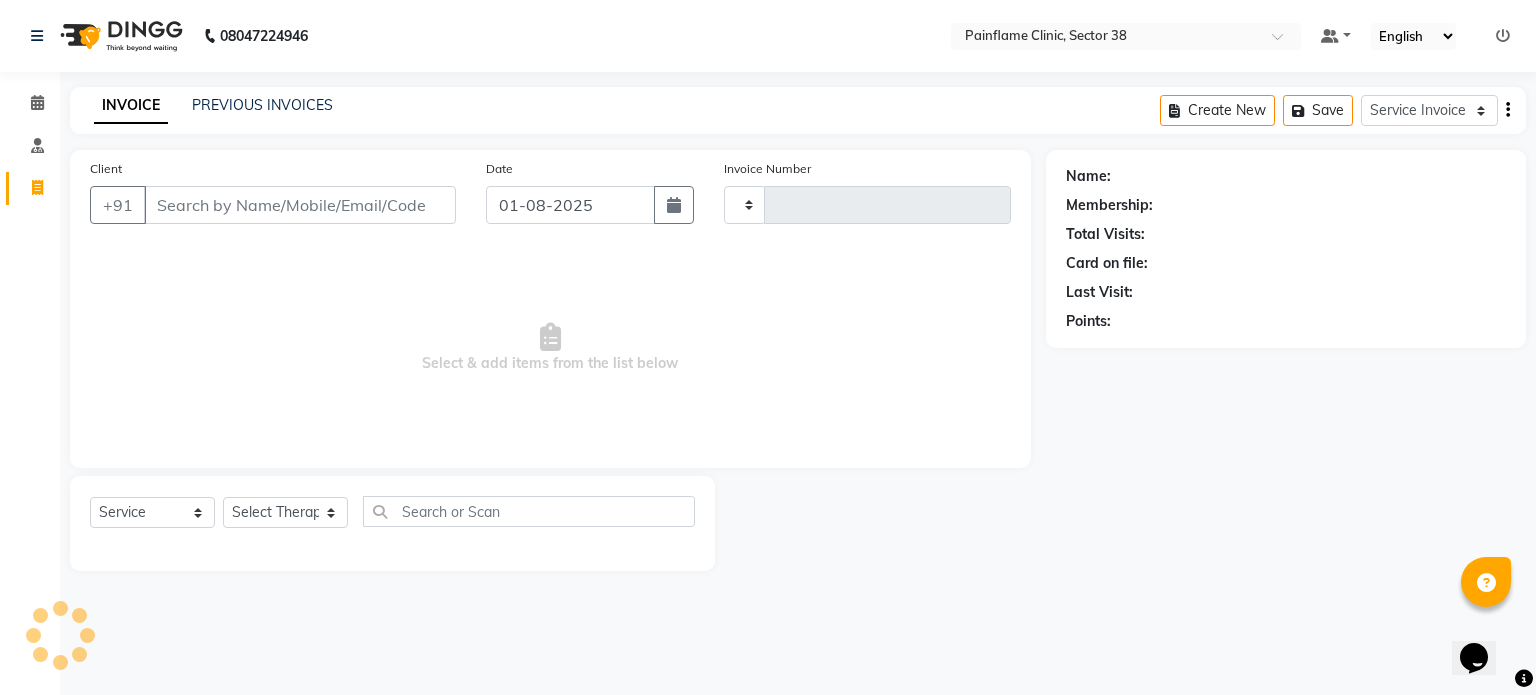 type on "7462" 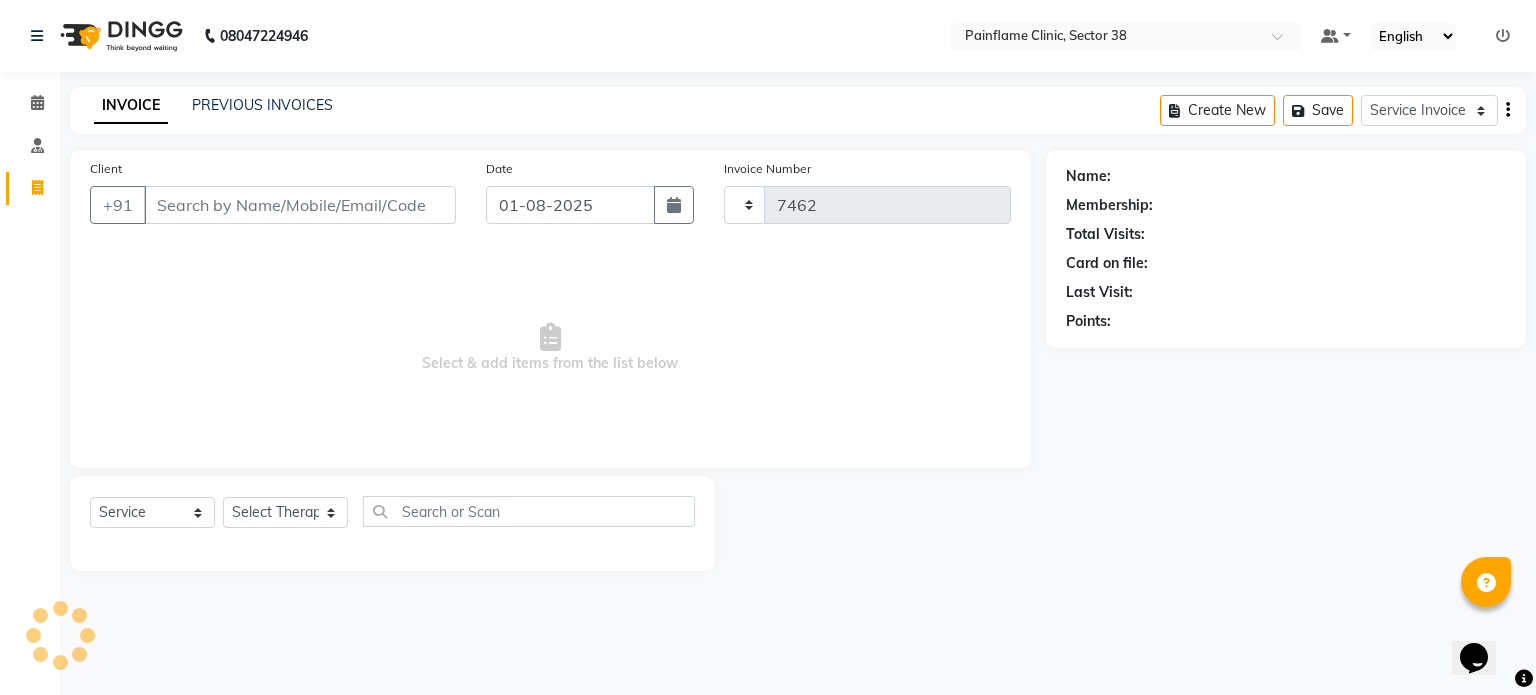 select on "3964" 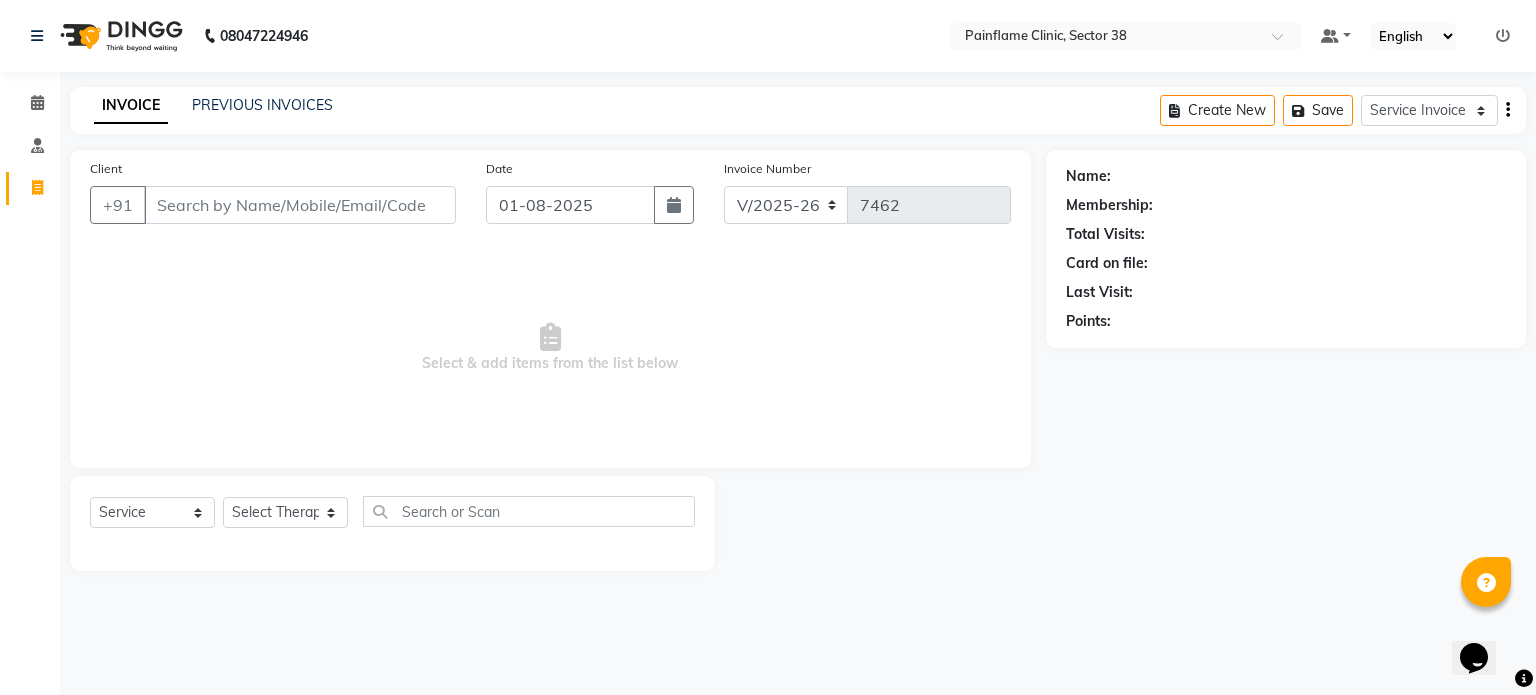 click on "Client" at bounding box center [300, 205] 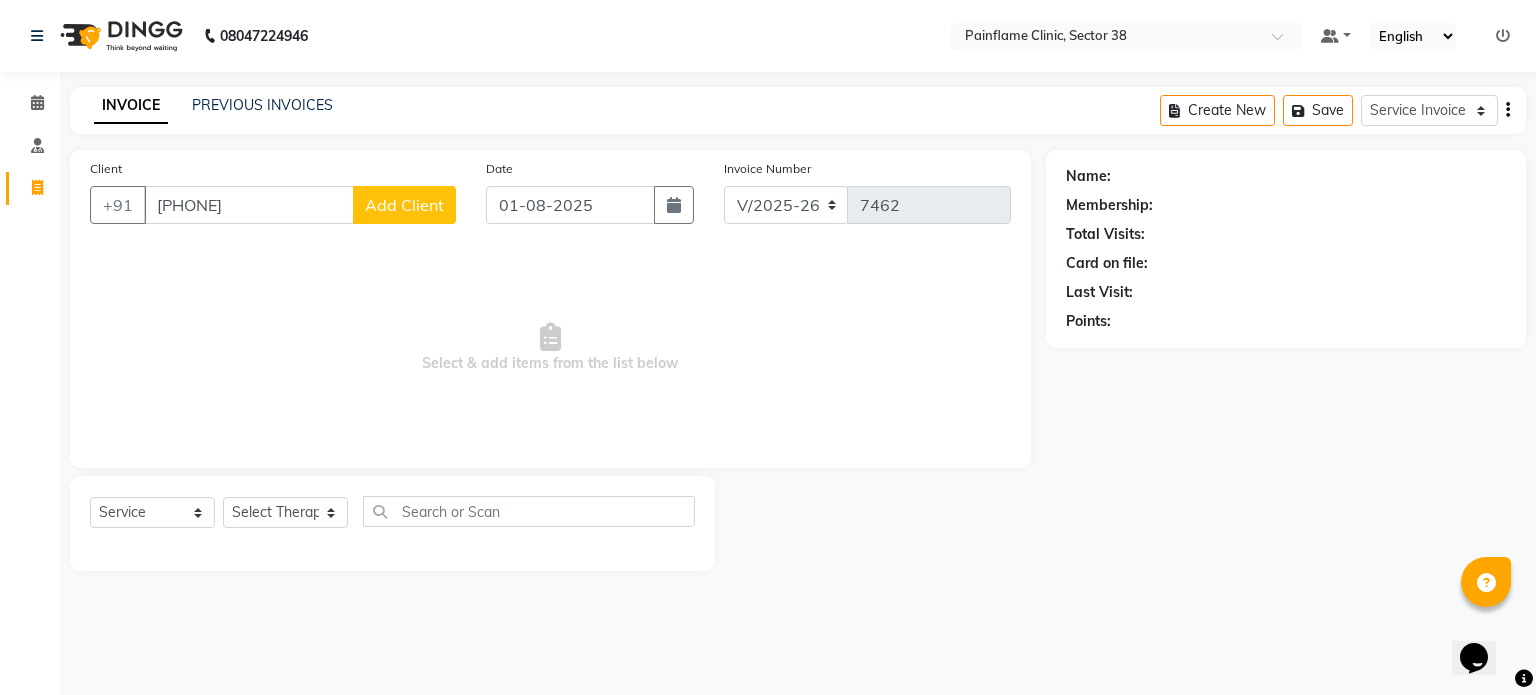 click on "9161009191" at bounding box center (249, 205) 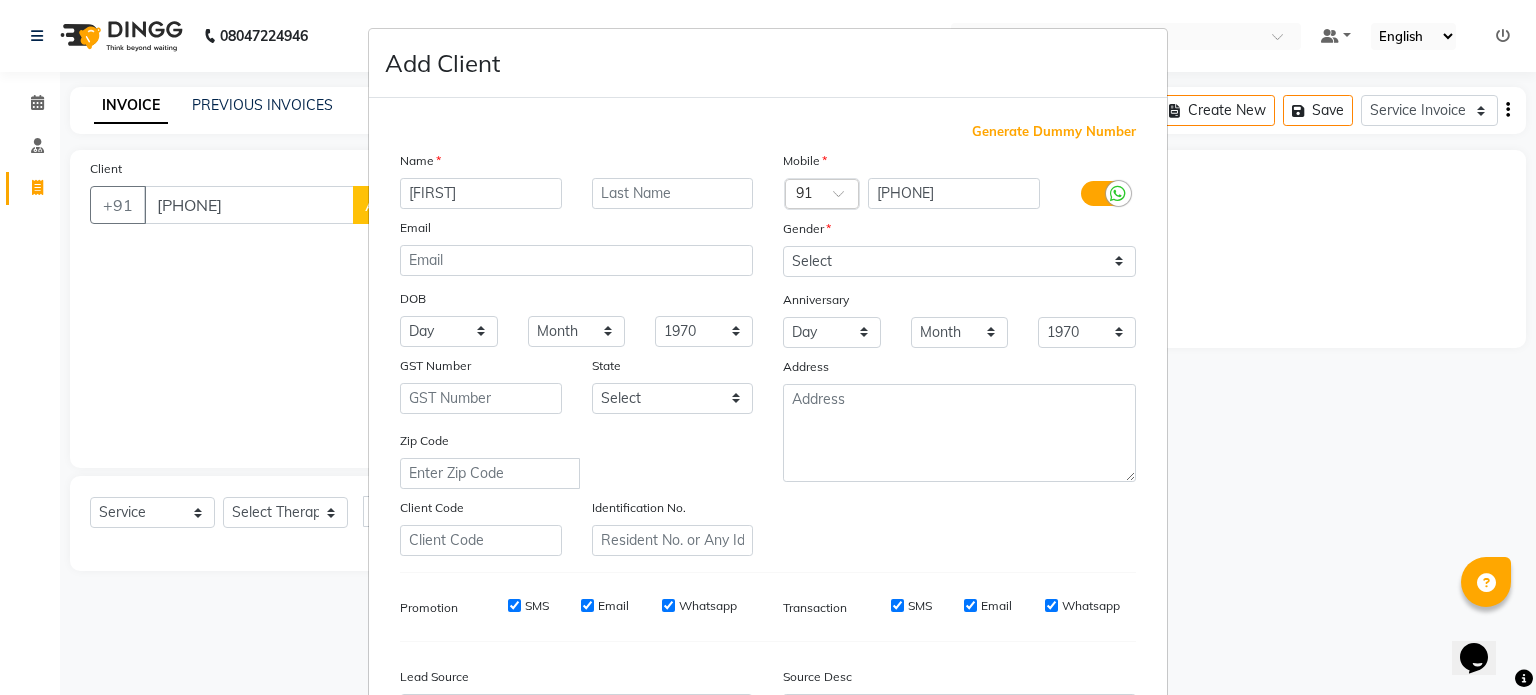 type on "Indrawati" 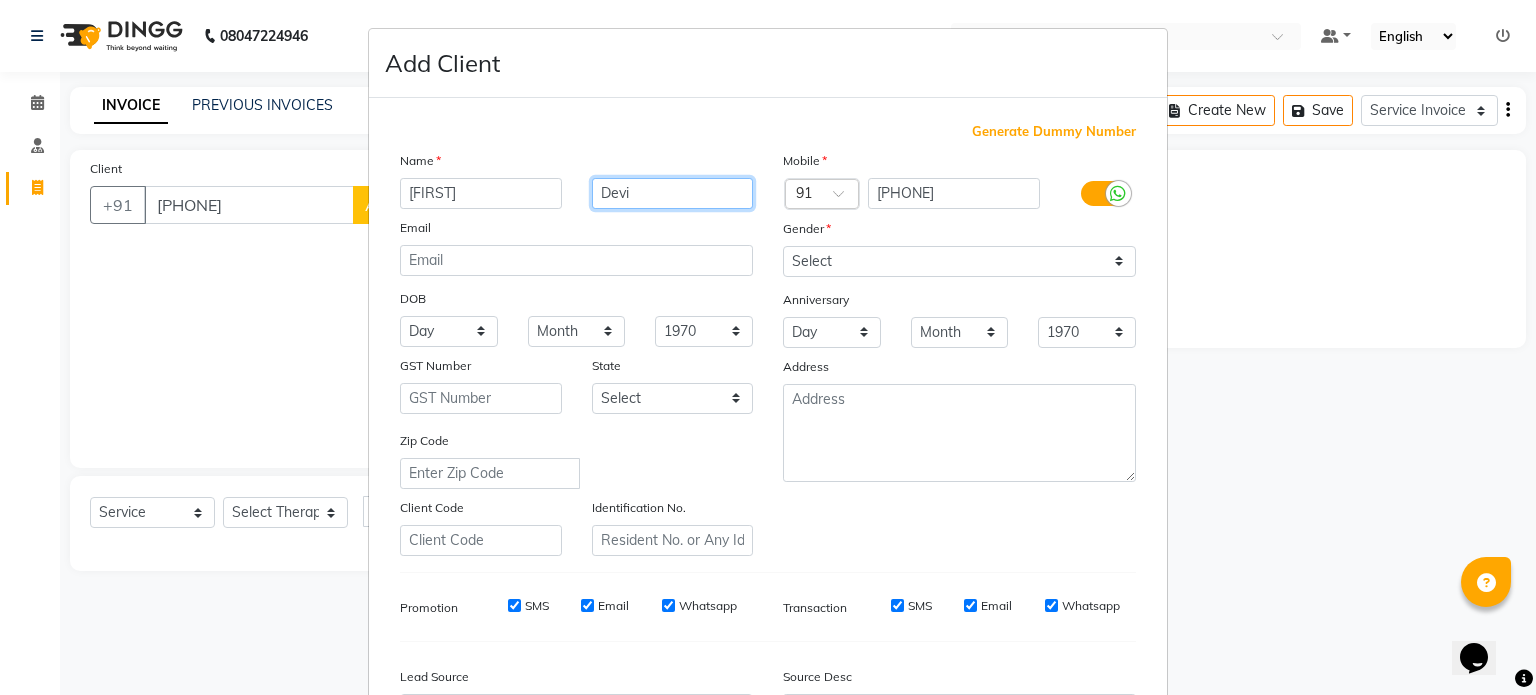 type on "Devi" 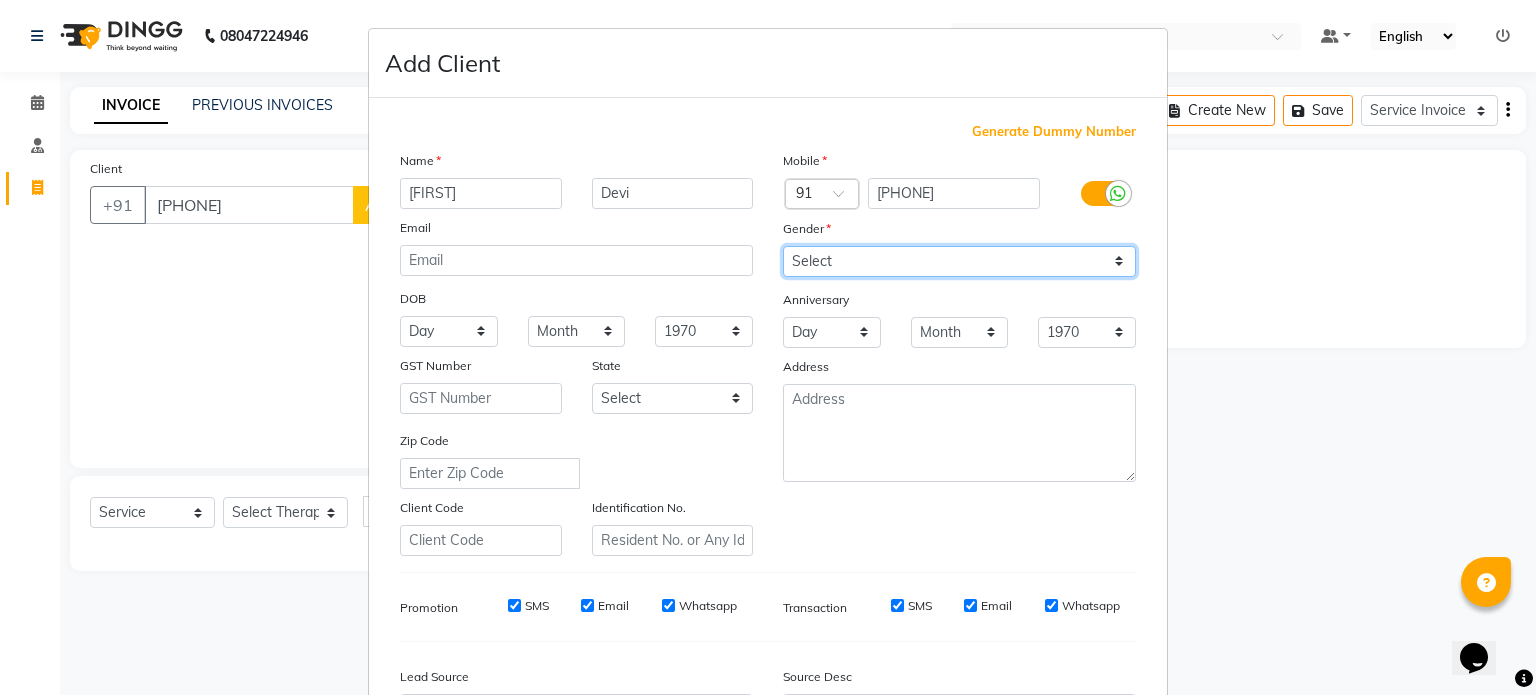 click on "Select Male Female Other Prefer Not To Say" at bounding box center [959, 261] 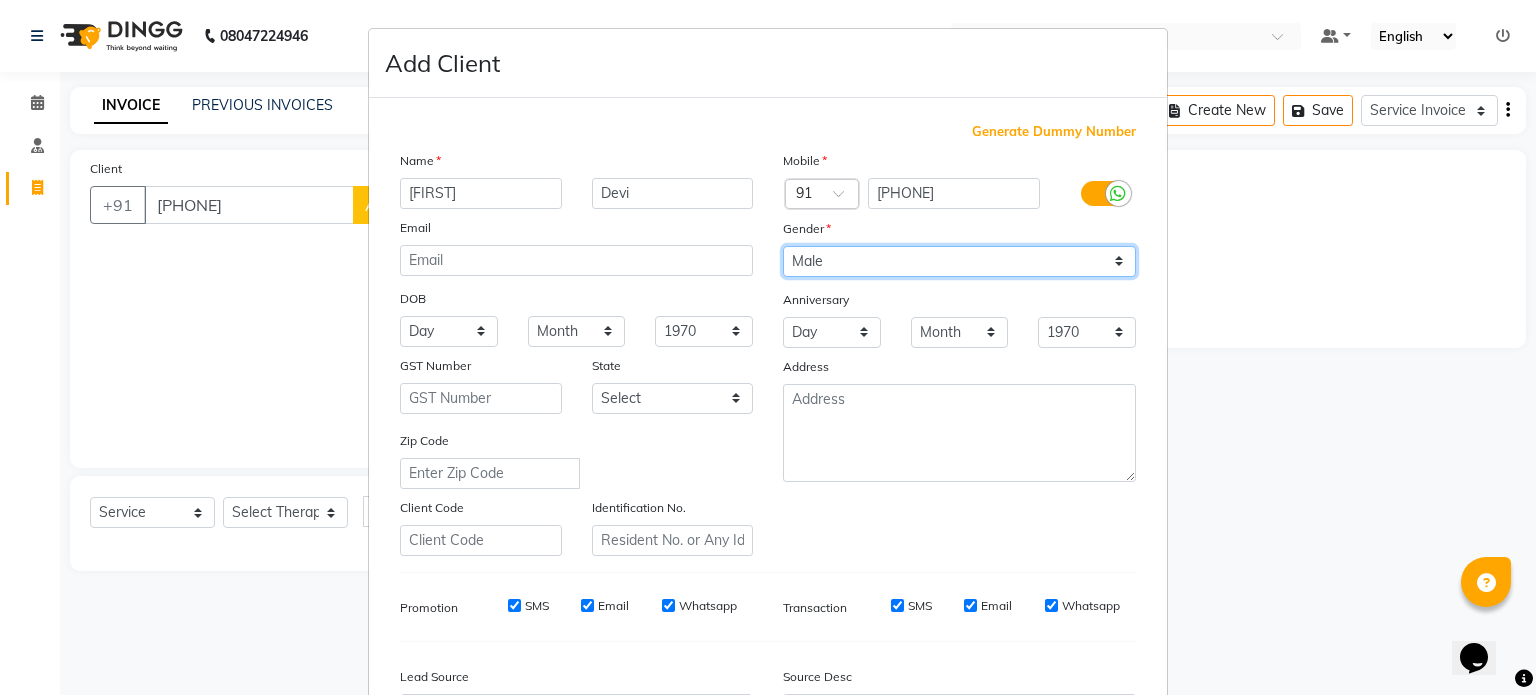 click on "Select Male Female Other Prefer Not To Say" at bounding box center (959, 261) 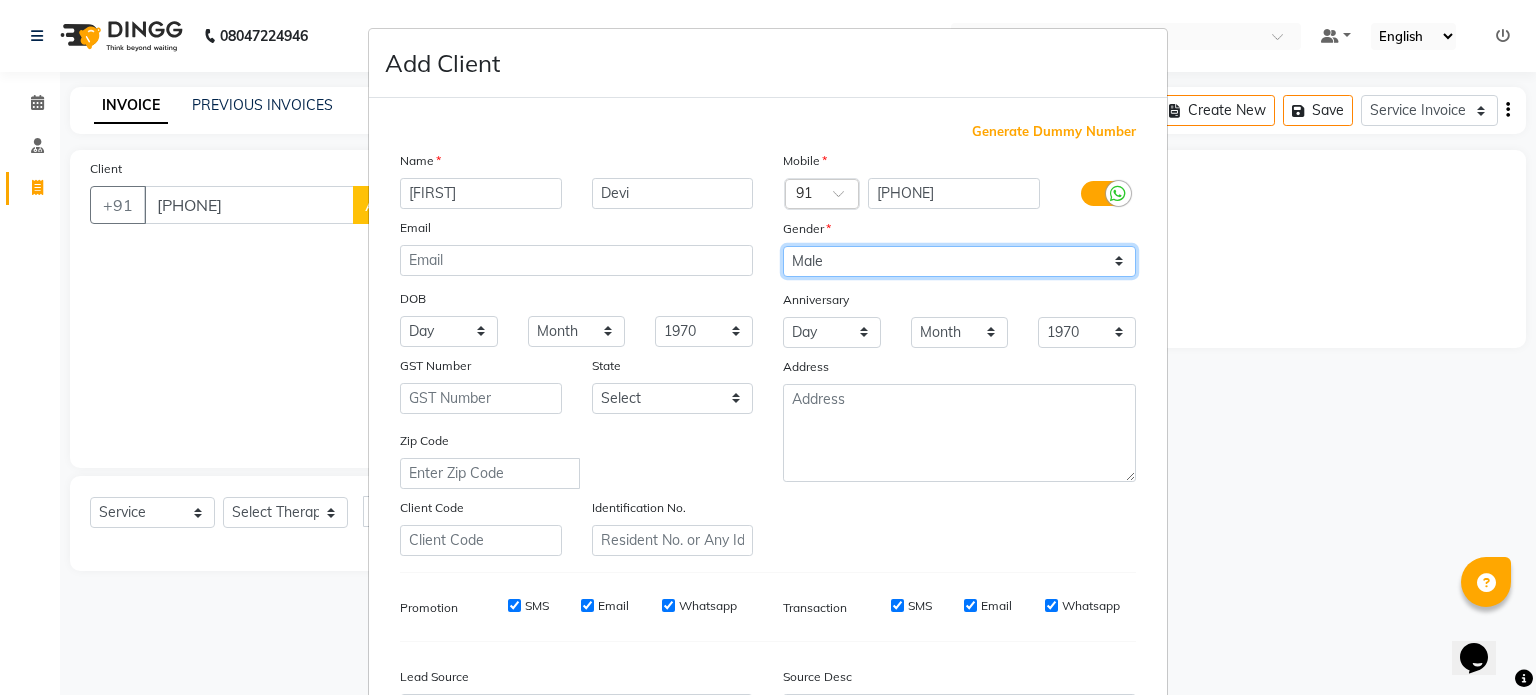 select on "female" 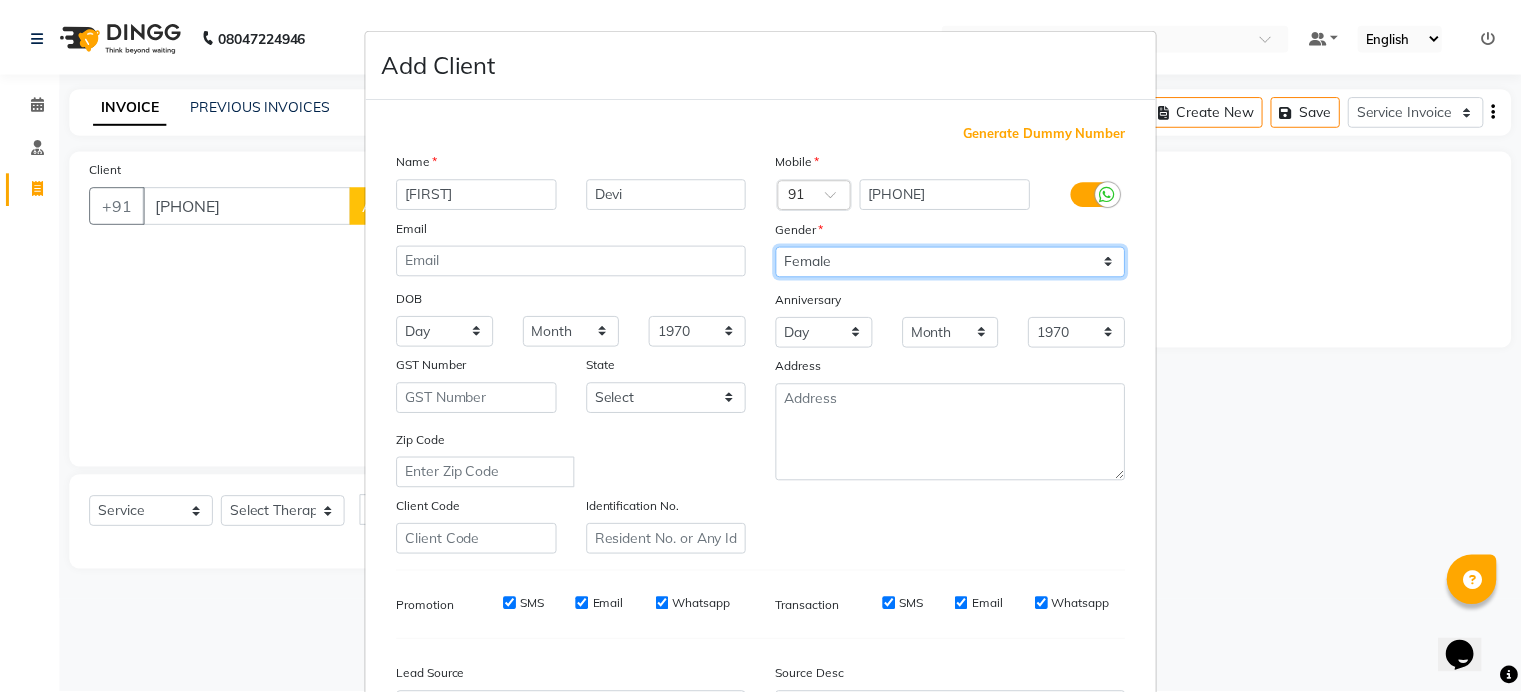 scroll, scrollTop: 237, scrollLeft: 0, axis: vertical 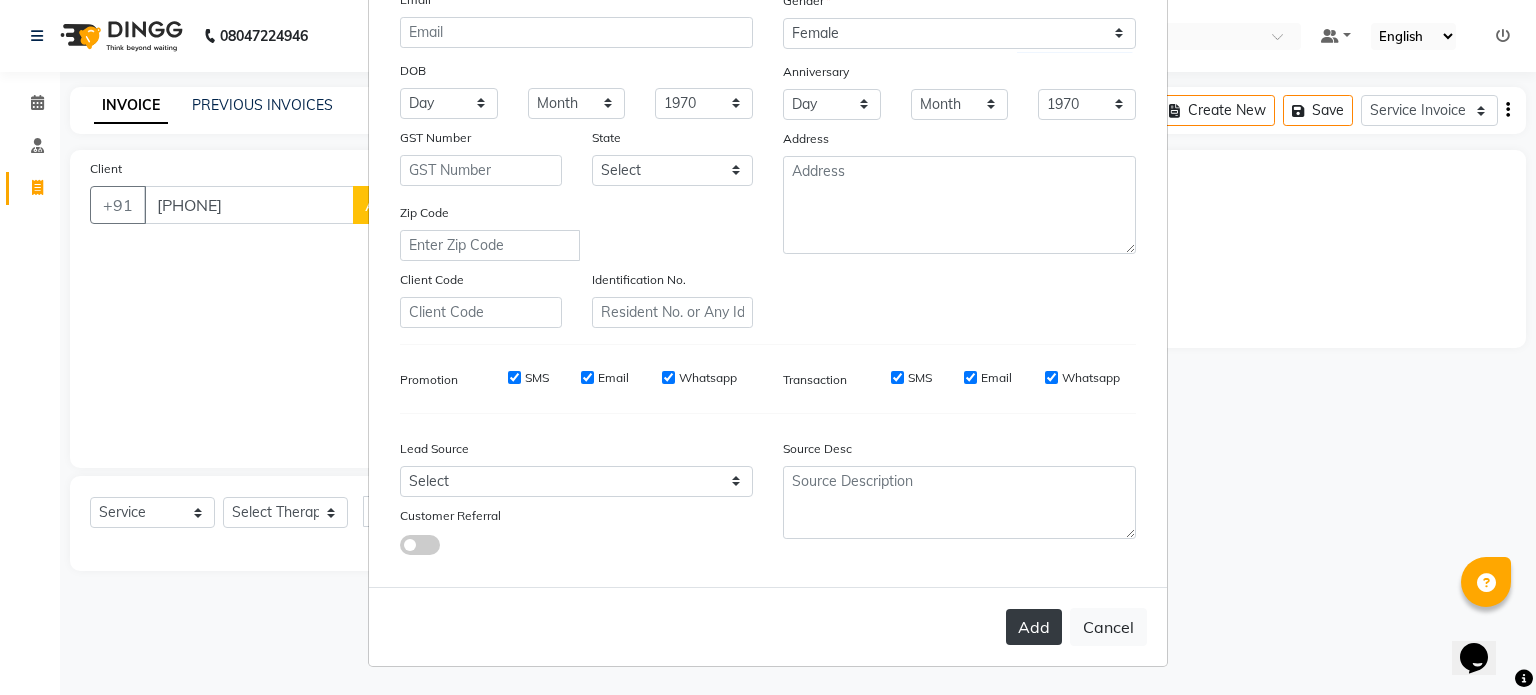 click on "Add" at bounding box center (1034, 627) 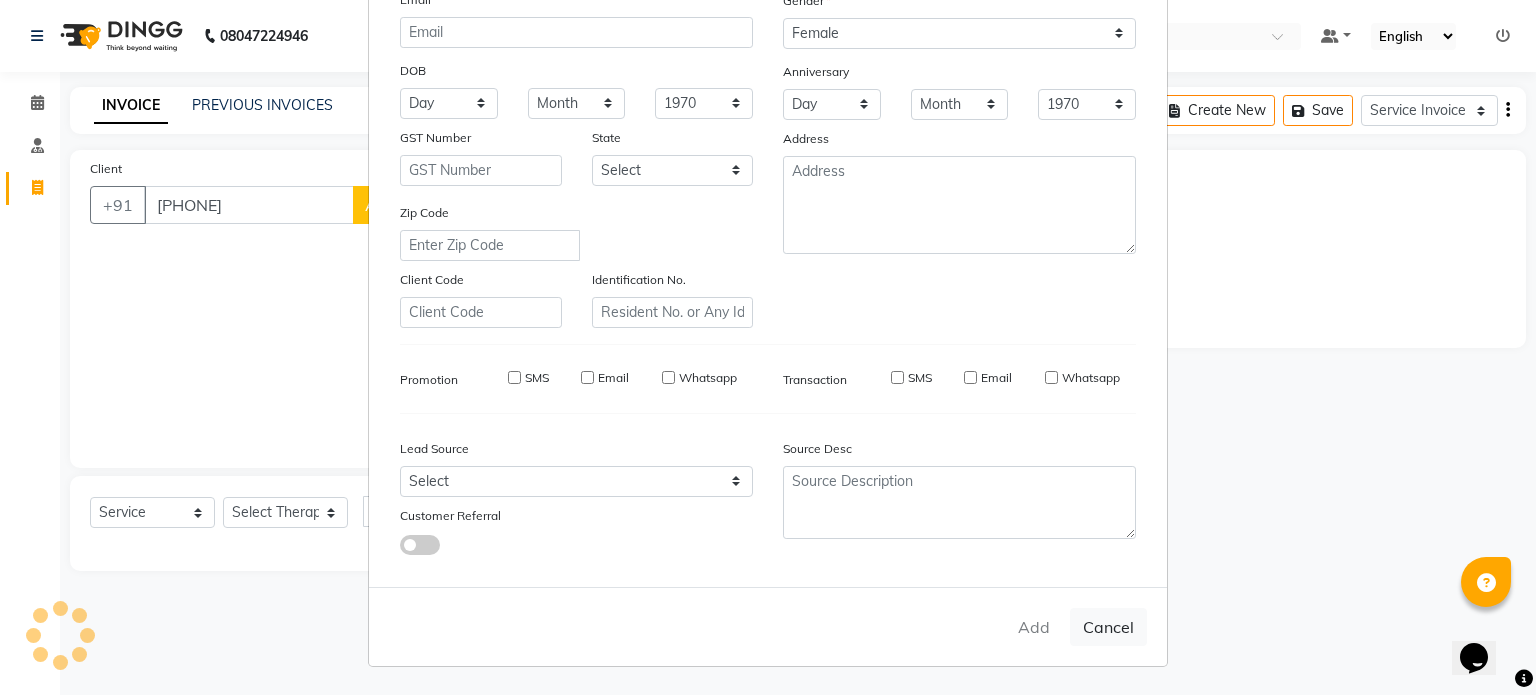 type on "91******91" 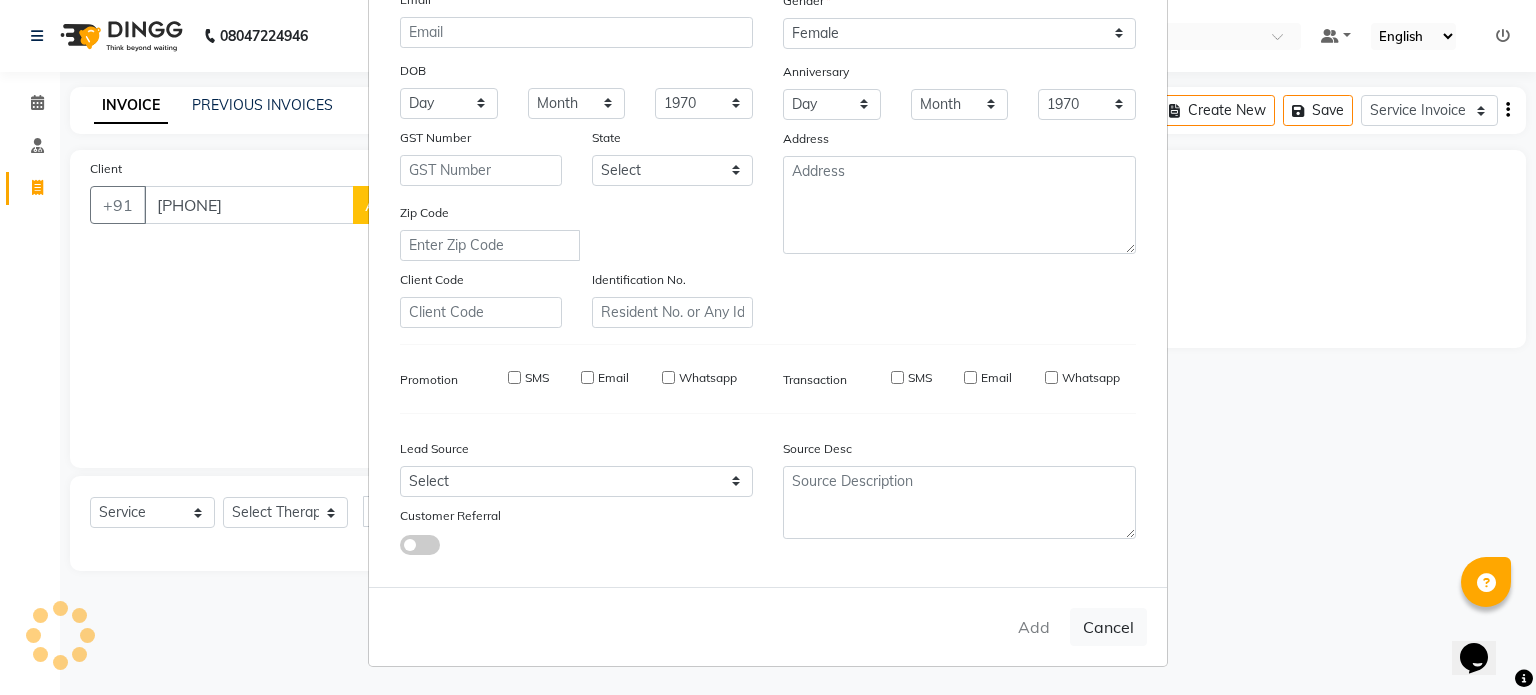 type 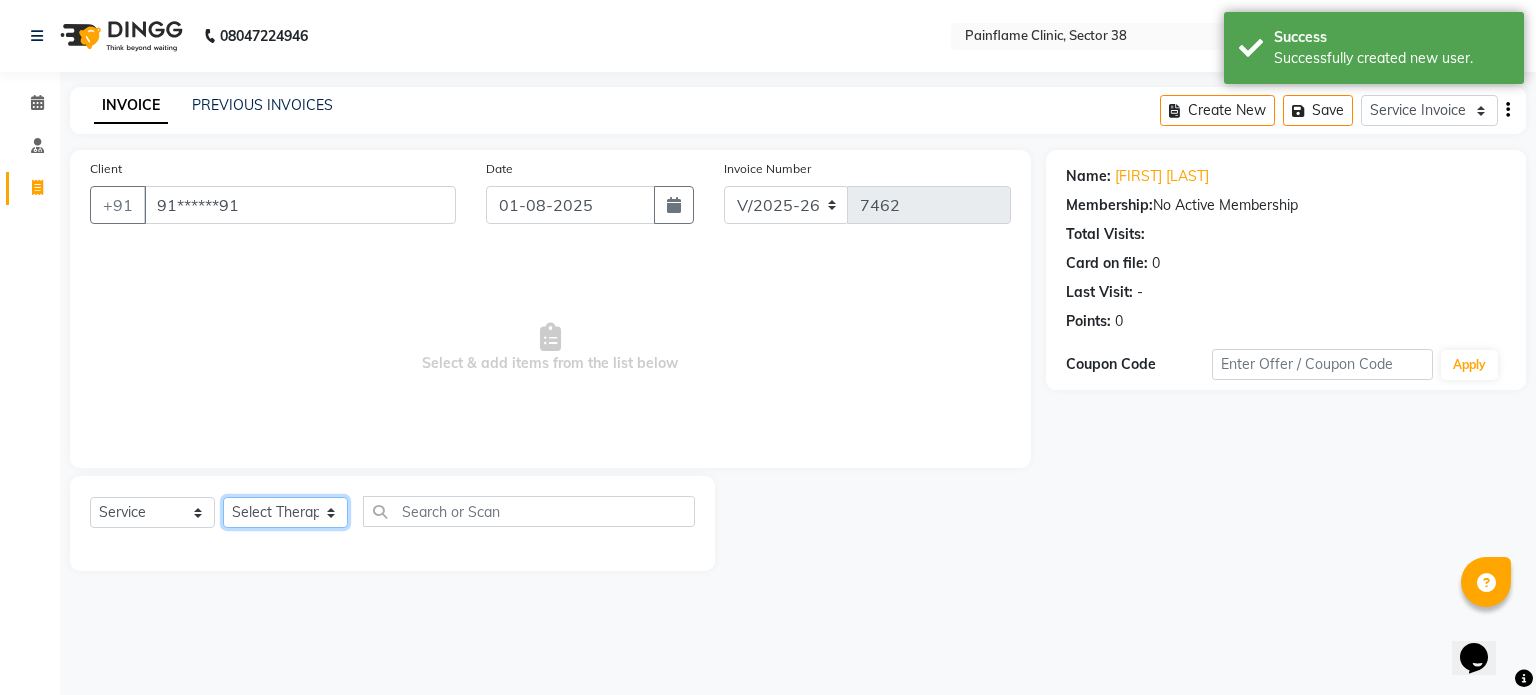 click on "Select Therapist Dr Durgesh Dr Harish Dr Ranjana Dr Saurabh Dr. Suraj Dr. Tejpal Mehlawat KUSHAL MOHIT SEMWAL Nancy Singhai Reception 1  Reception 2 Reception 3" 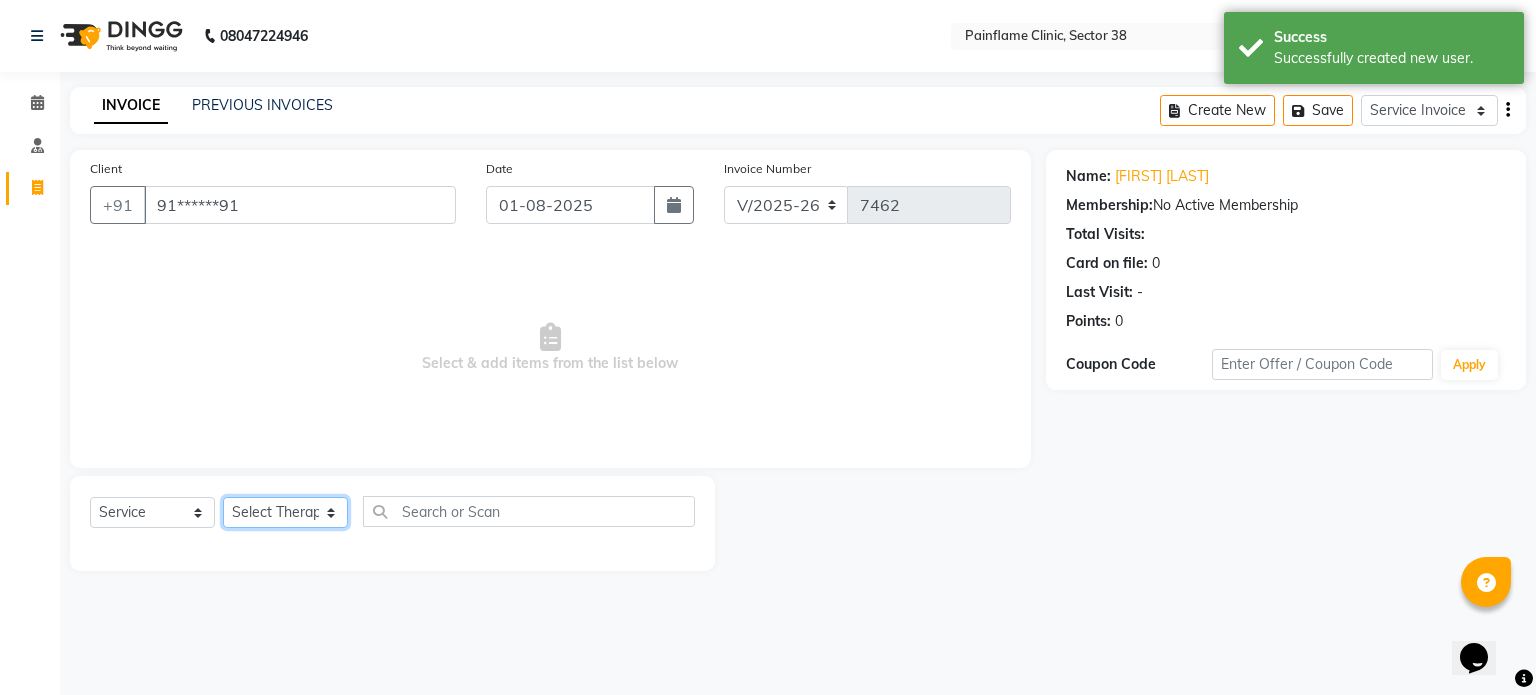select on "20216" 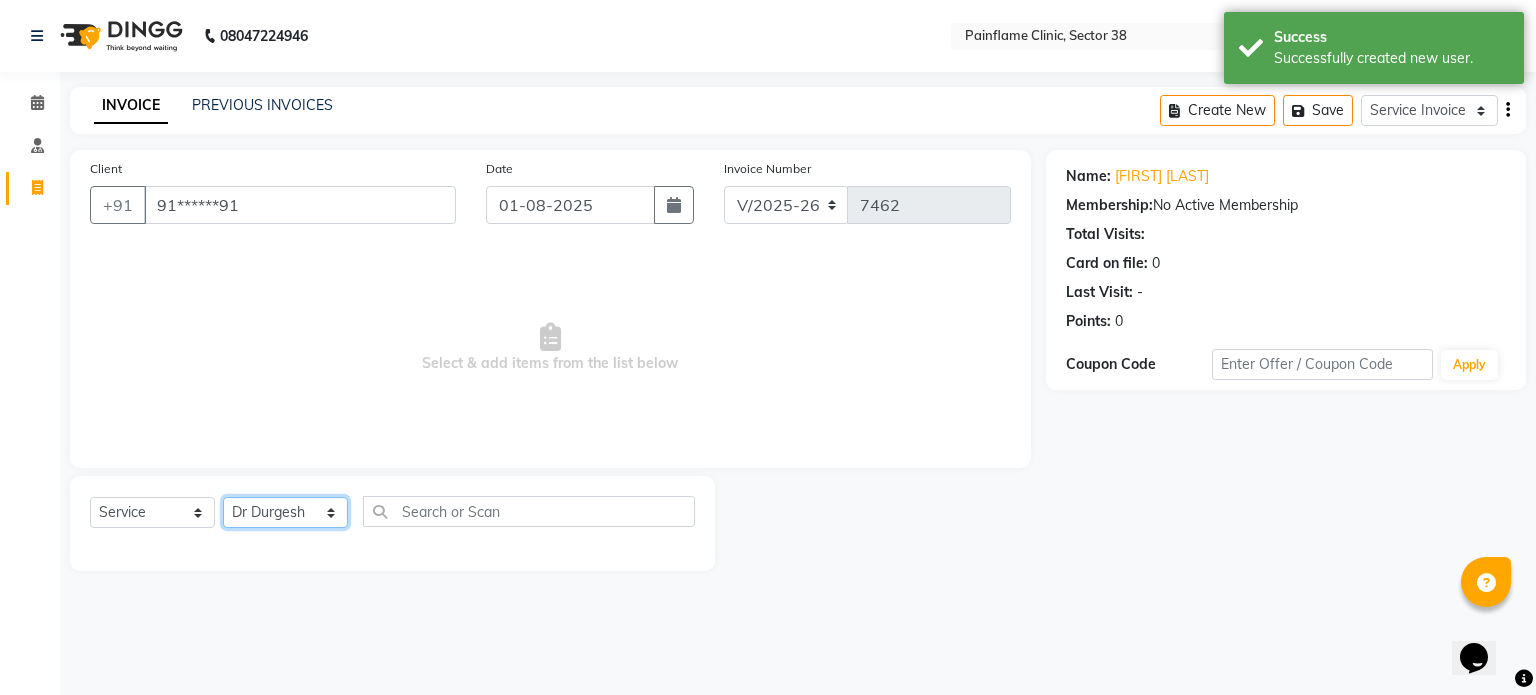 click on "Select Therapist Dr Durgesh Dr Harish Dr Ranjana Dr Saurabh Dr. Suraj Dr. Tejpal Mehlawat KUSHAL MOHIT SEMWAL Nancy Singhai Reception 1  Reception 2 Reception 3" 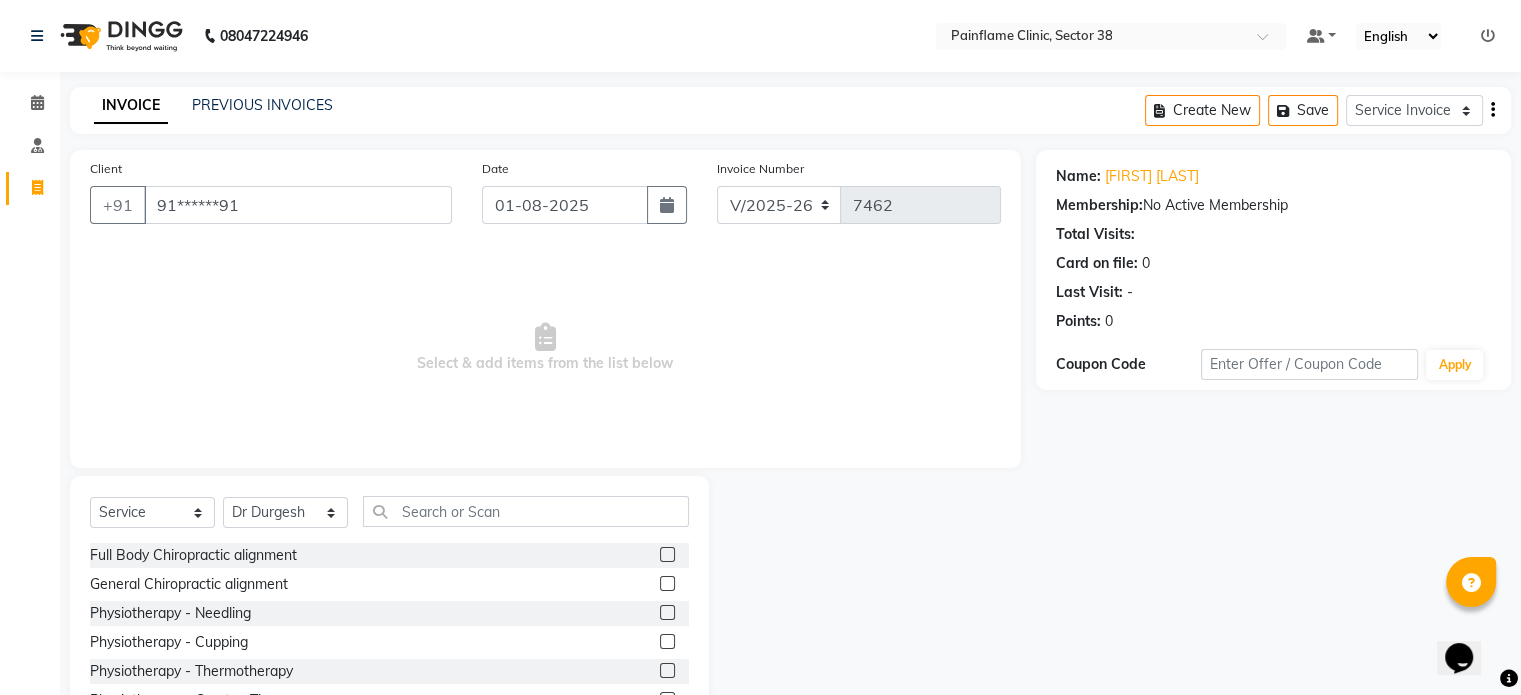 click 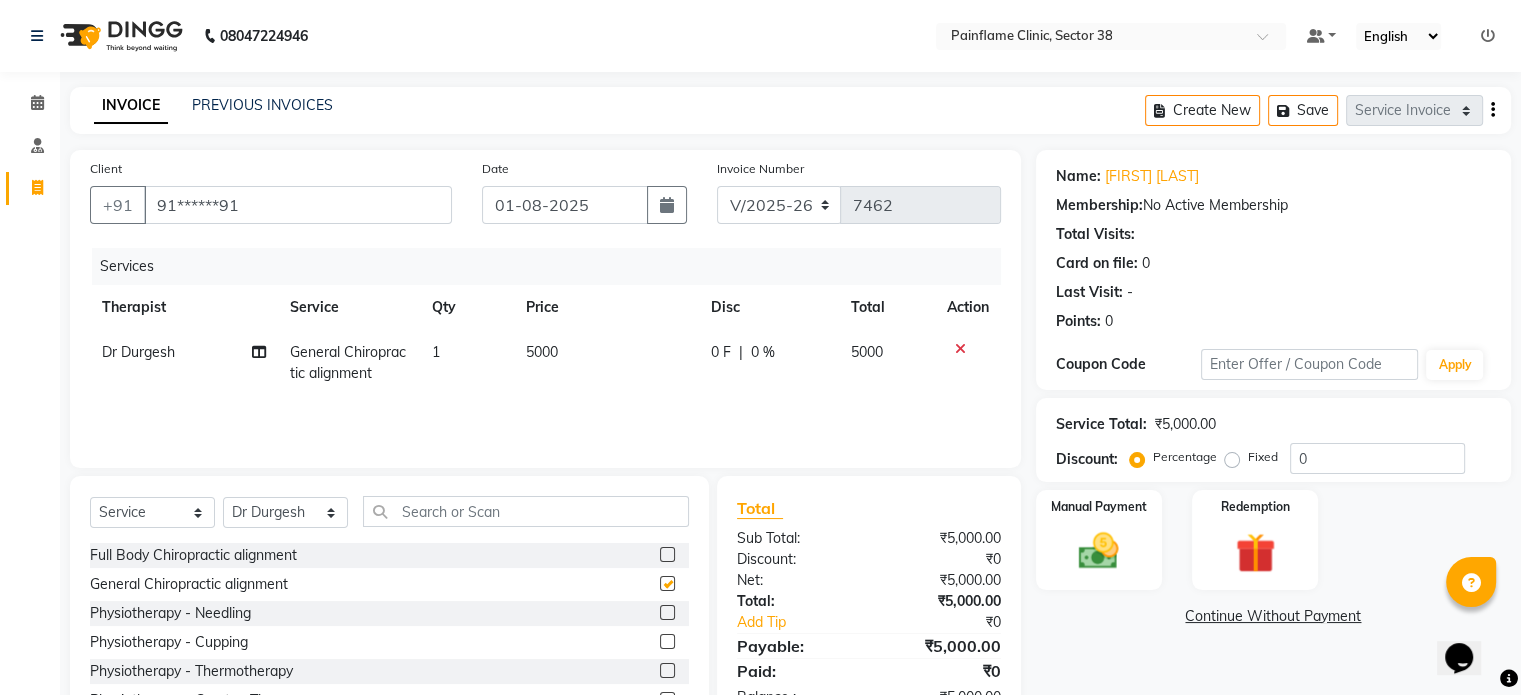 checkbox on "false" 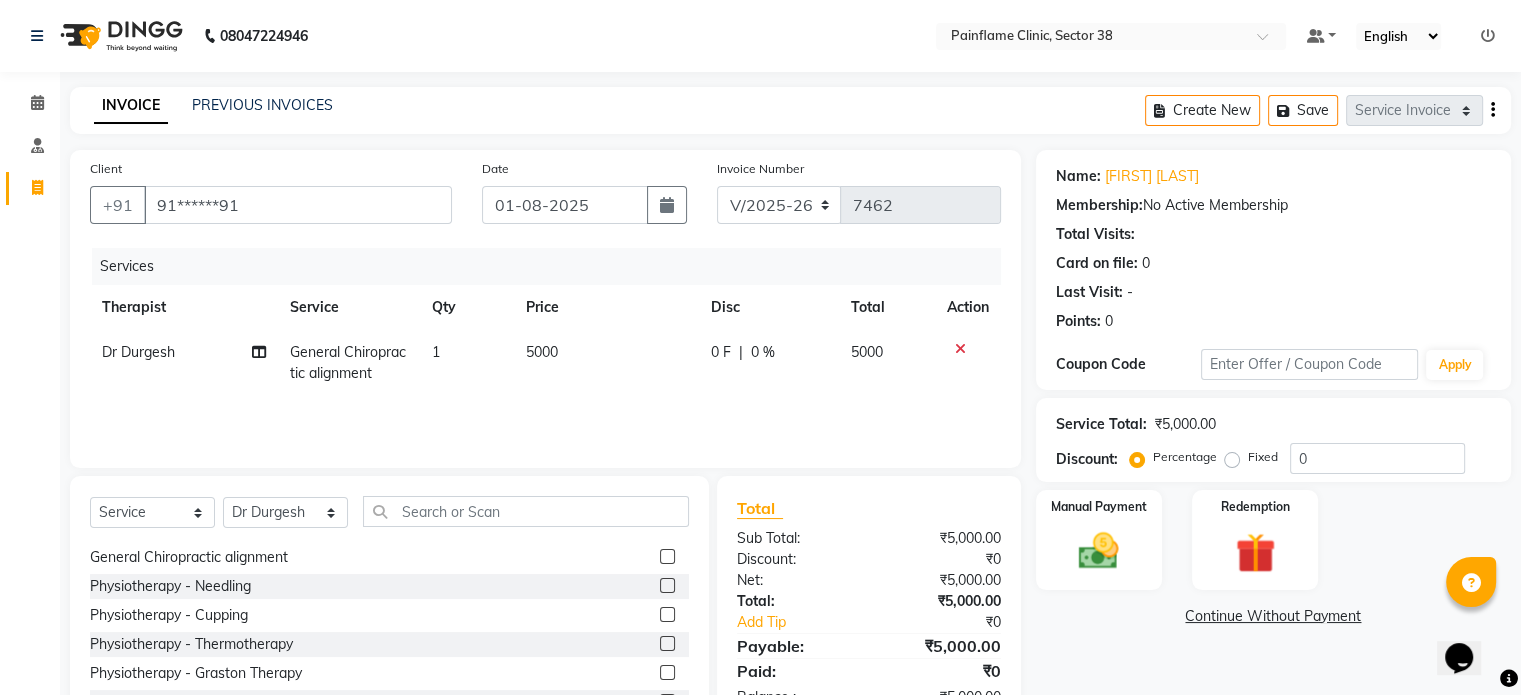 scroll, scrollTop: 40, scrollLeft: 0, axis: vertical 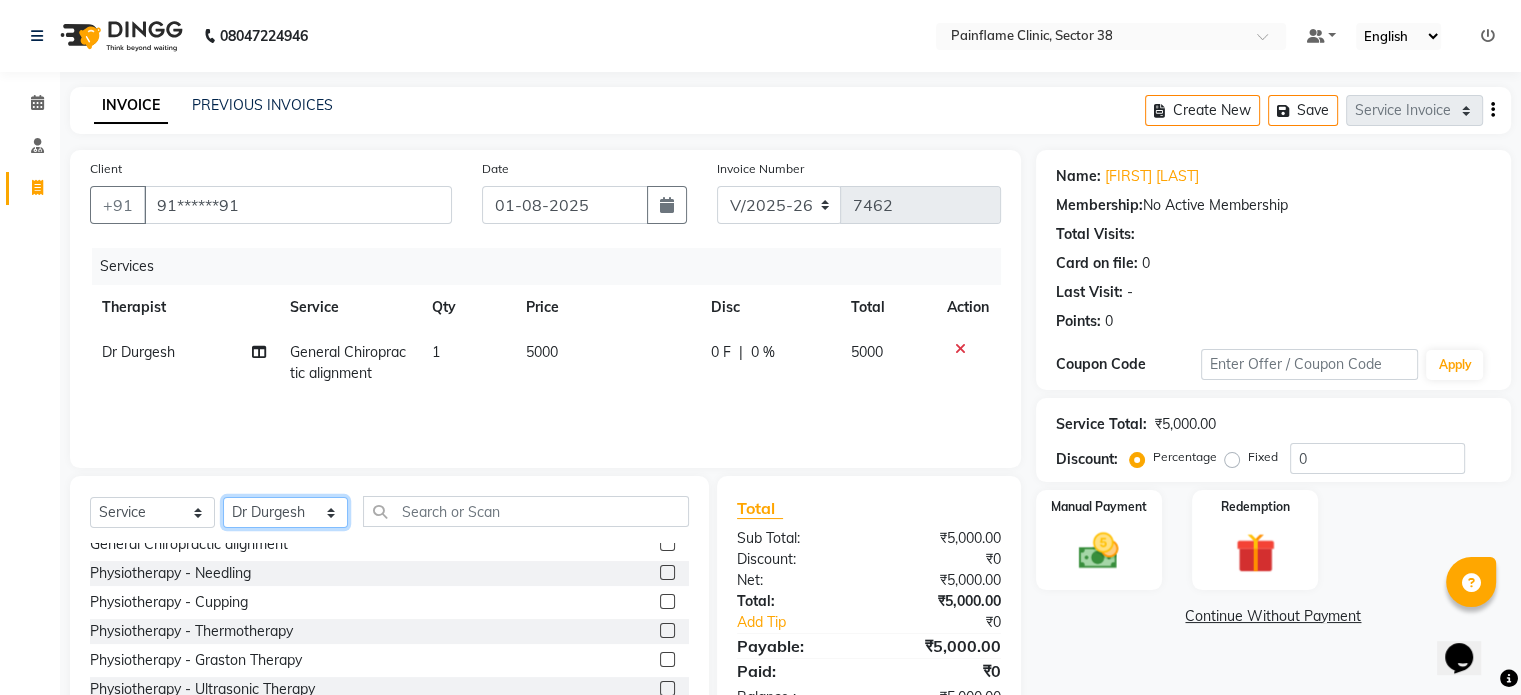 click on "Select Therapist Dr Durgesh Dr Harish Dr Ranjana Dr Saurabh Dr. Suraj Dr. Tejpal Mehlawat KUSHAL MOHIT SEMWAL Nancy Singhai Reception 1  Reception 2 Reception 3" 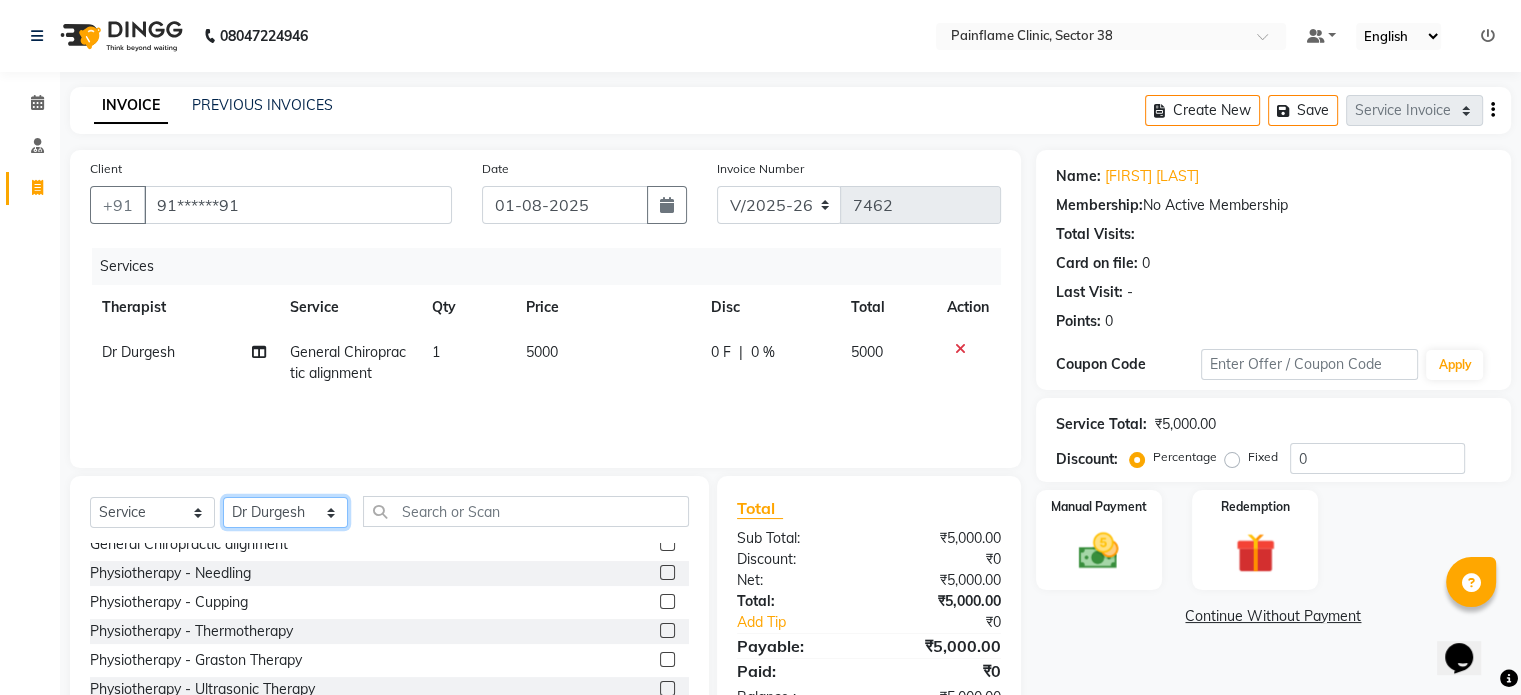 select on "20214" 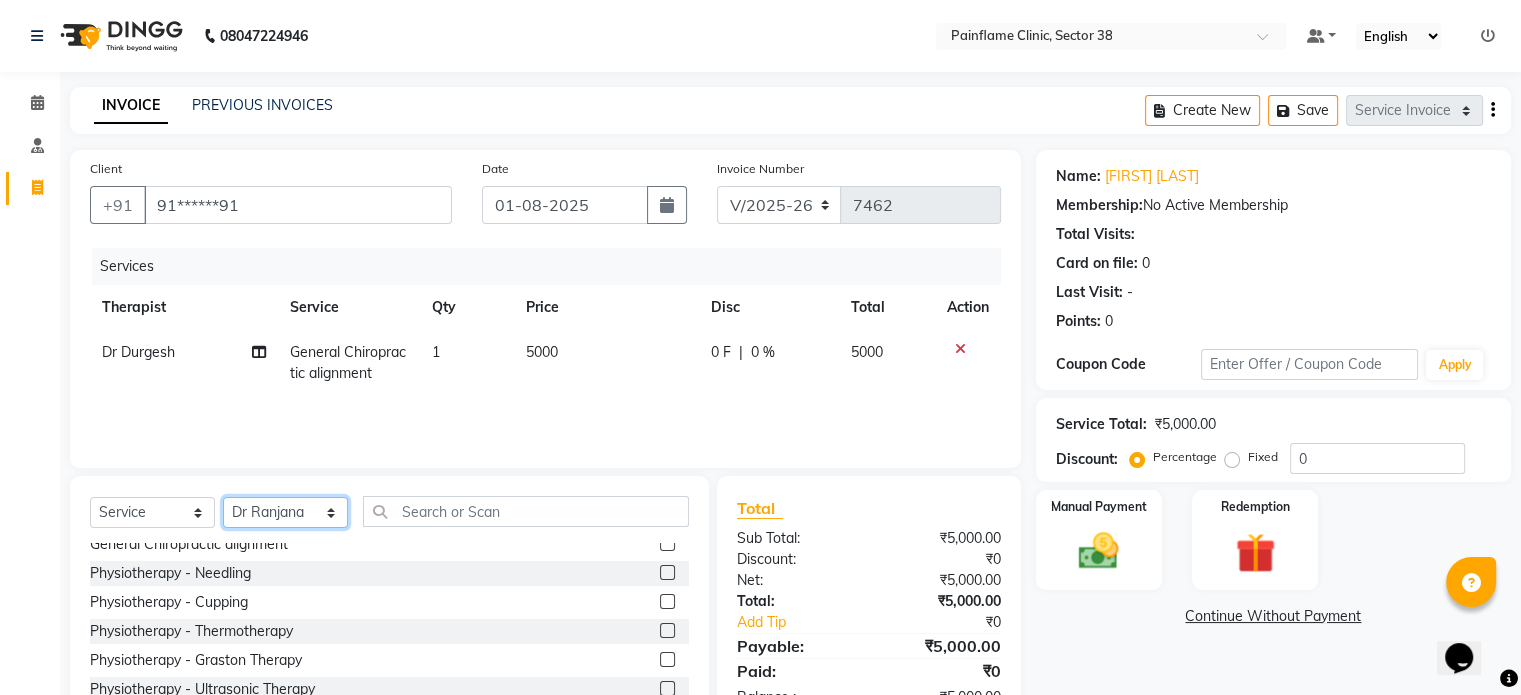 click on "Select Therapist Dr Durgesh Dr Harish Dr Ranjana Dr Saurabh Dr. Suraj Dr. Tejpal Mehlawat KUSHAL MOHIT SEMWAL Nancy Singhai Reception 1  Reception 2 Reception 3" 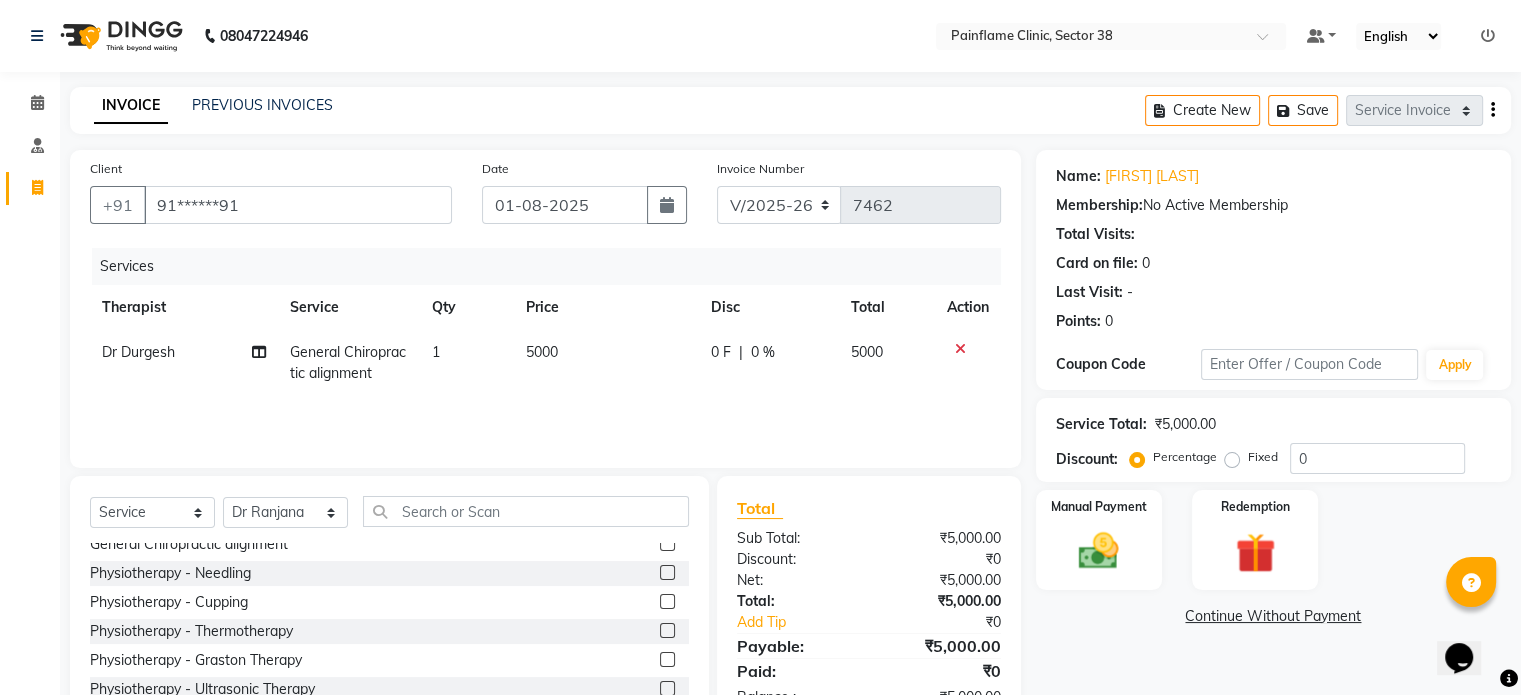 click on "5000" 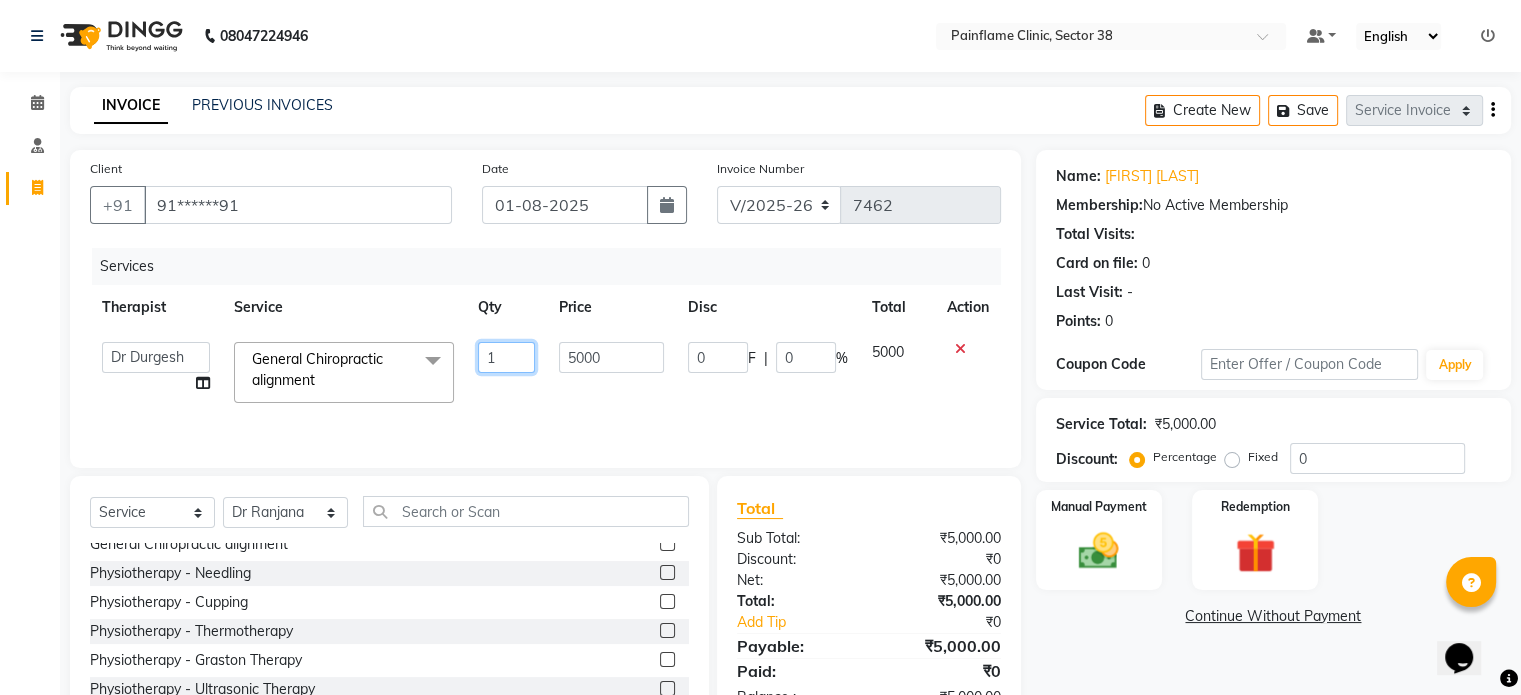 click on "1" 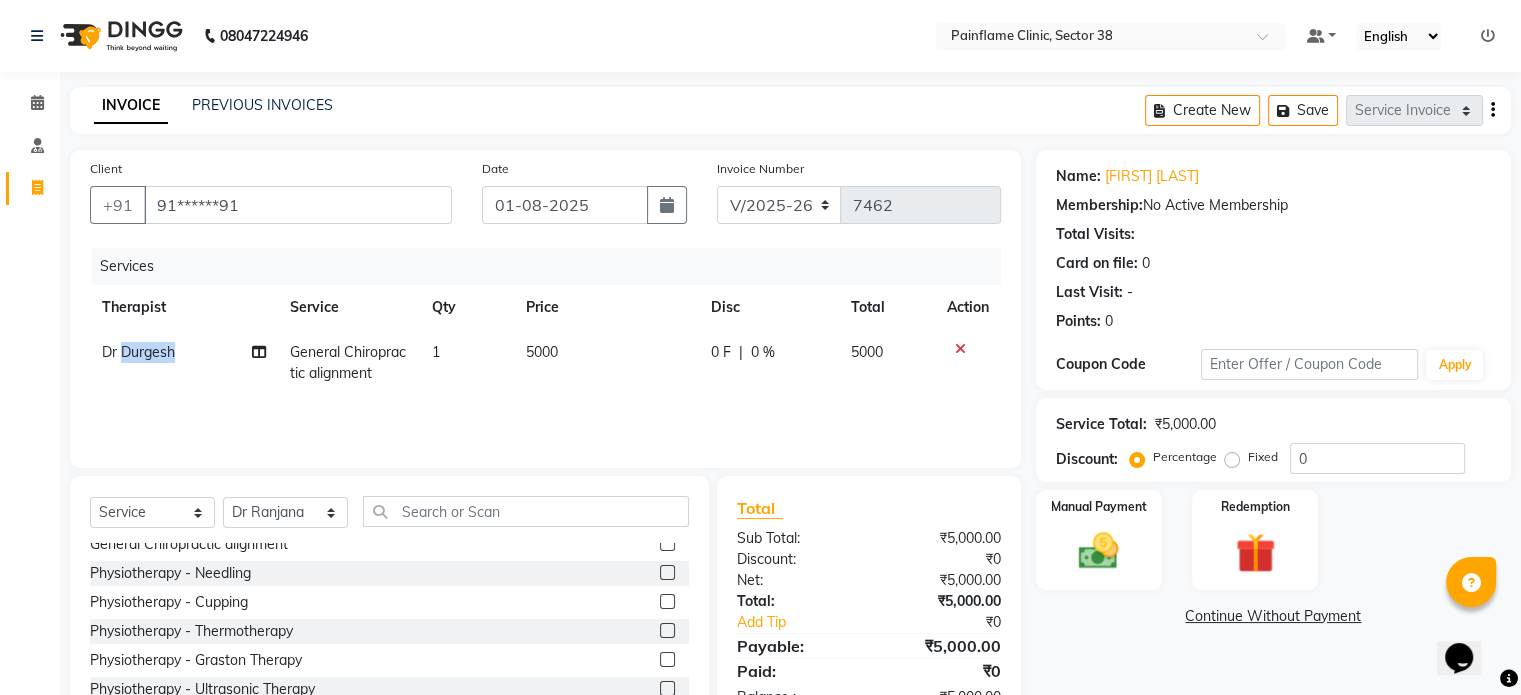 click on "Dr Durgesh" 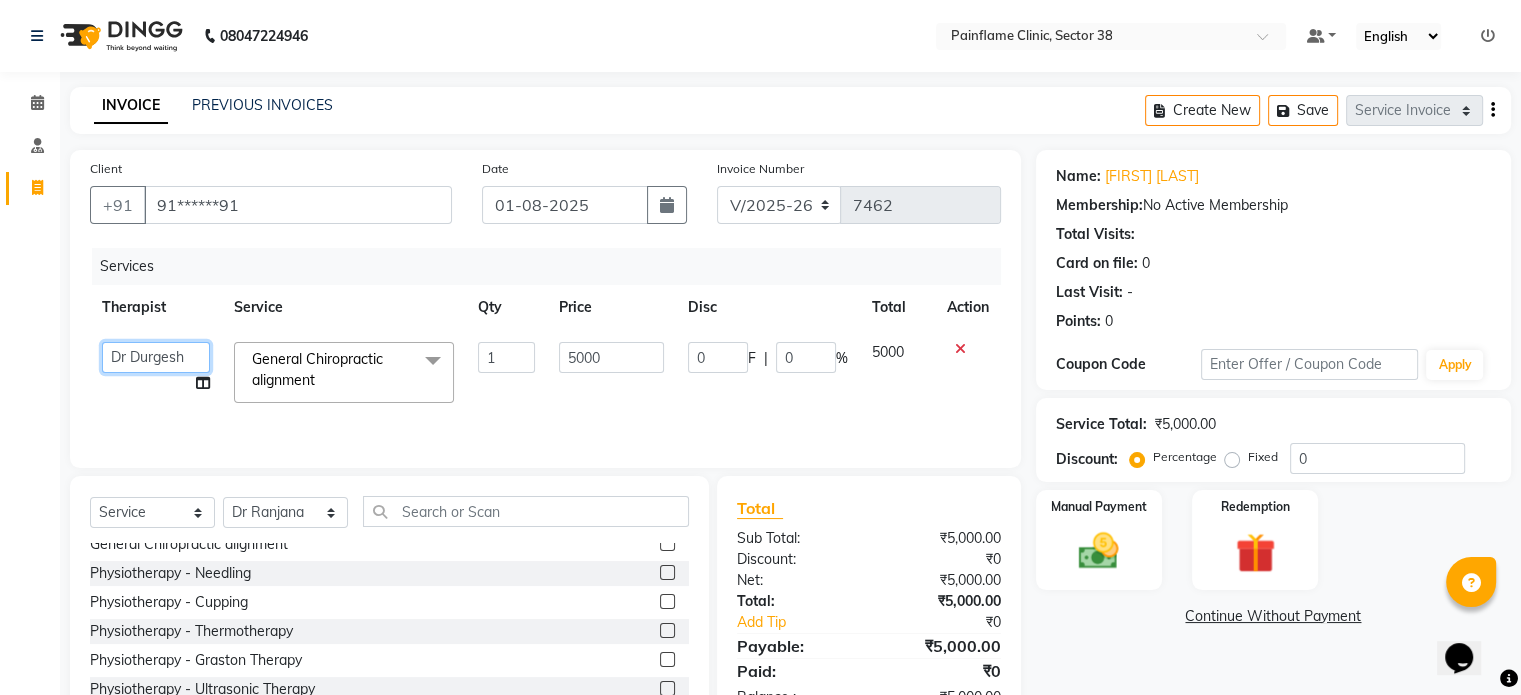 click on "Dr Durgesh   Dr Harish   Dr Ranjana   Dr Saurabh   Dr. Suraj   Dr. Tejpal Mehlawat   KUSHAL   MOHIT SEMWAL   Nancy Singhai   Reception 1    Reception 2   Reception 3" 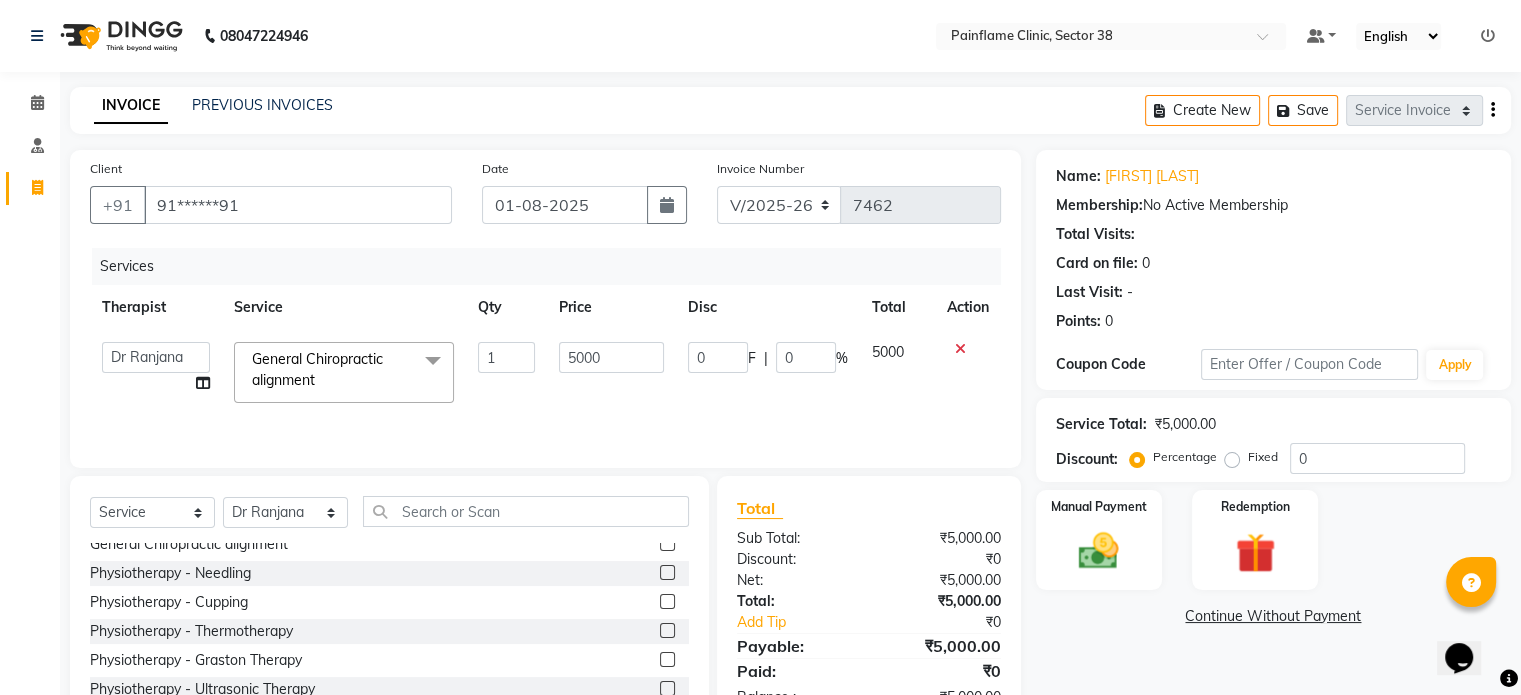 select on "20214" 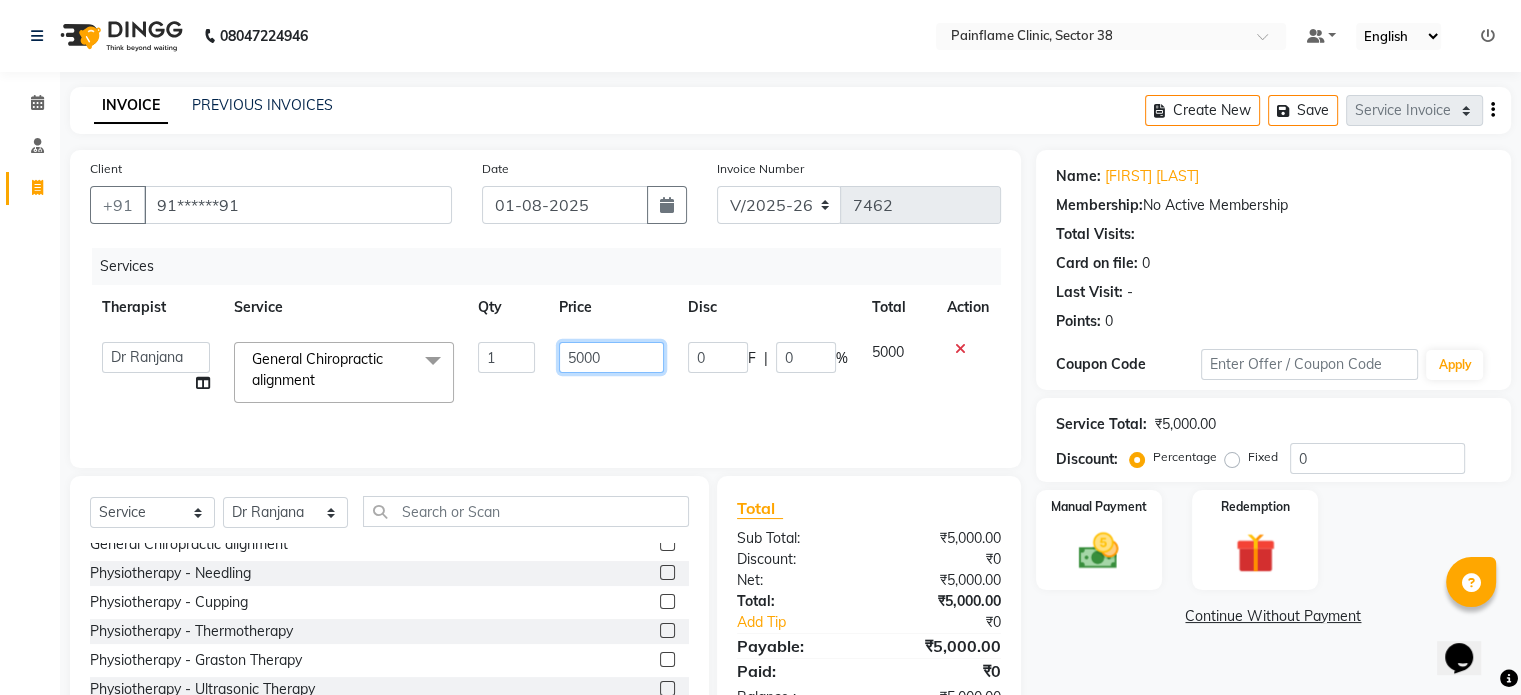 click on "5000" 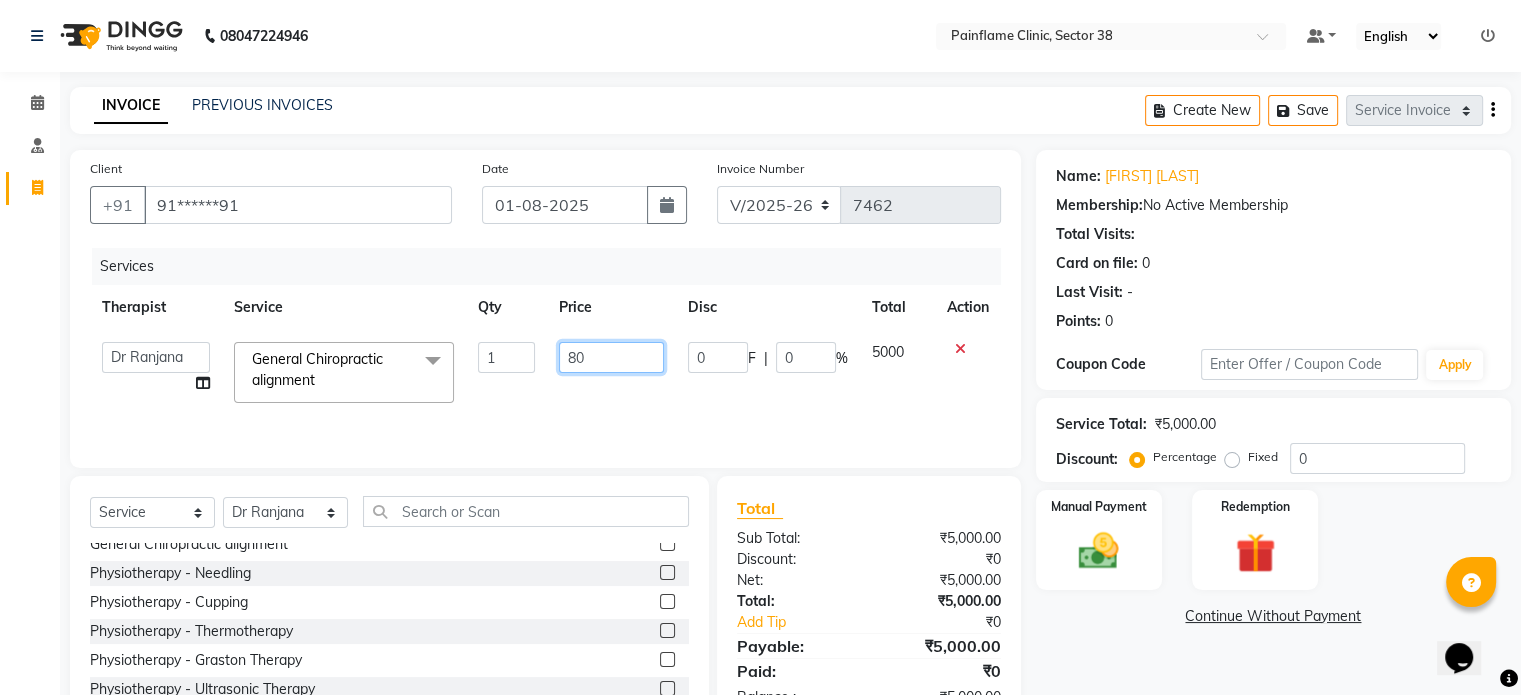 type on "800" 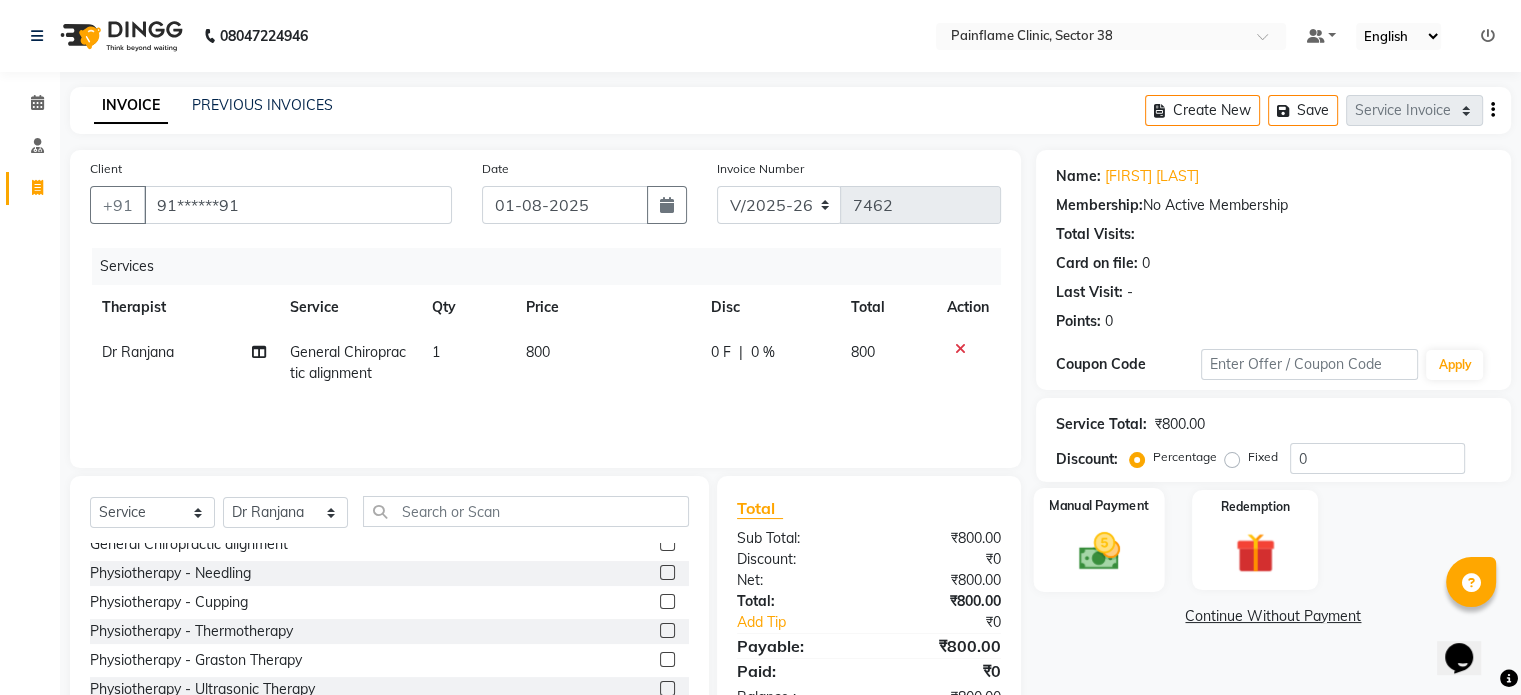 click 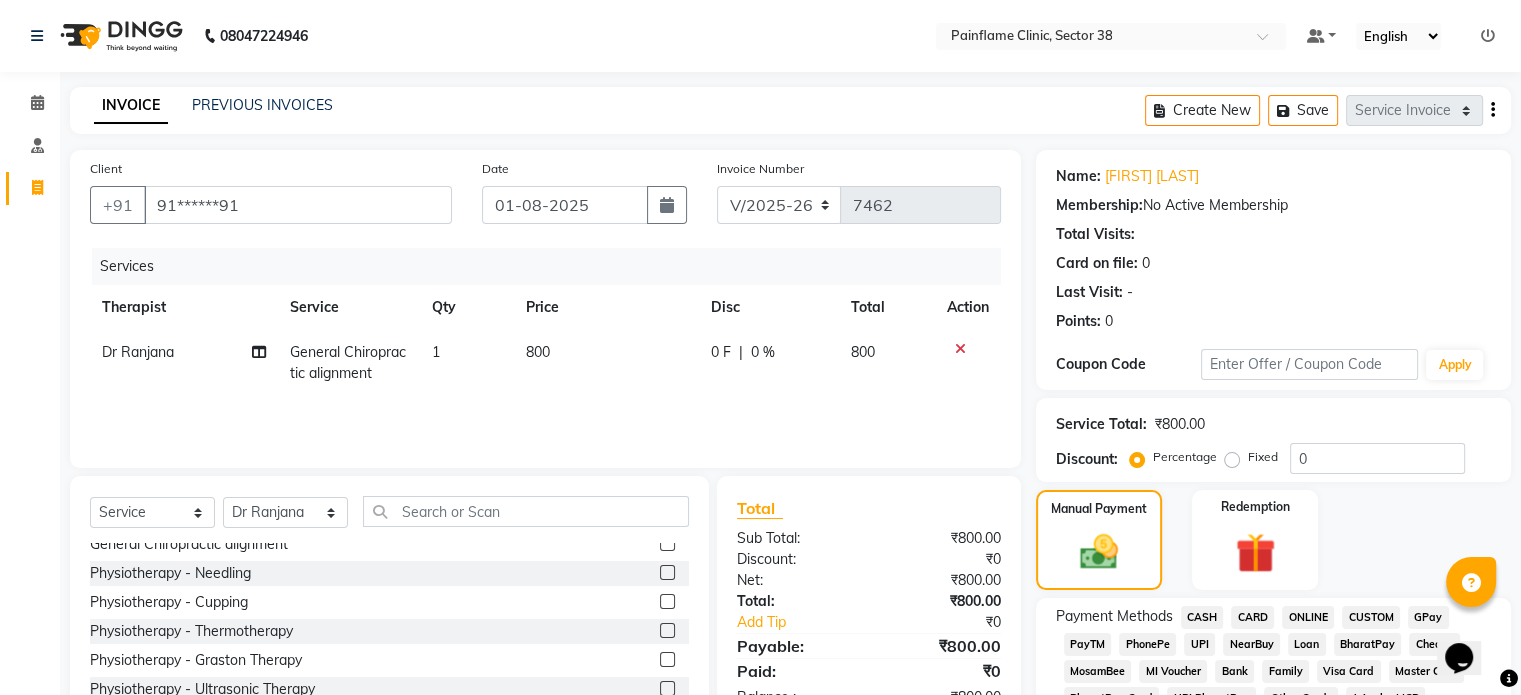 click on "UPI" 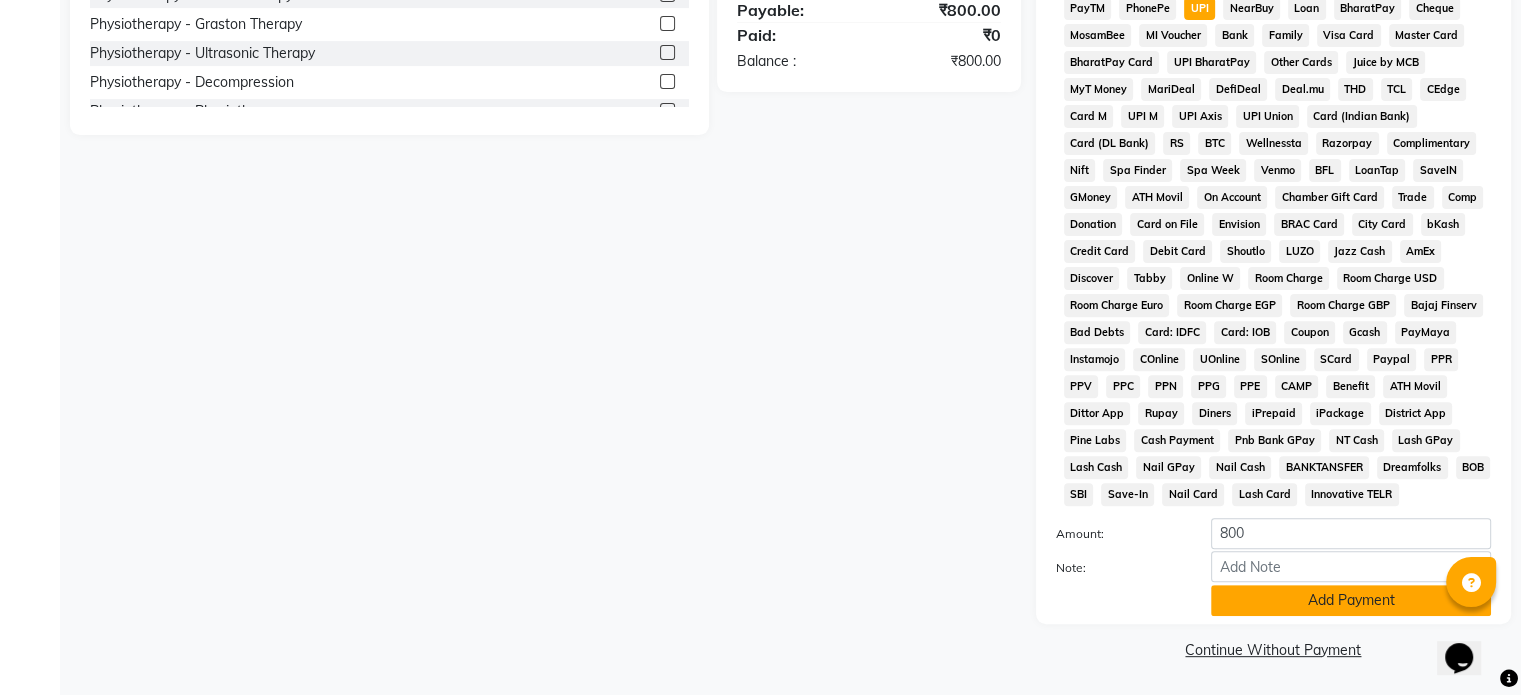 scroll, scrollTop: 651, scrollLeft: 0, axis: vertical 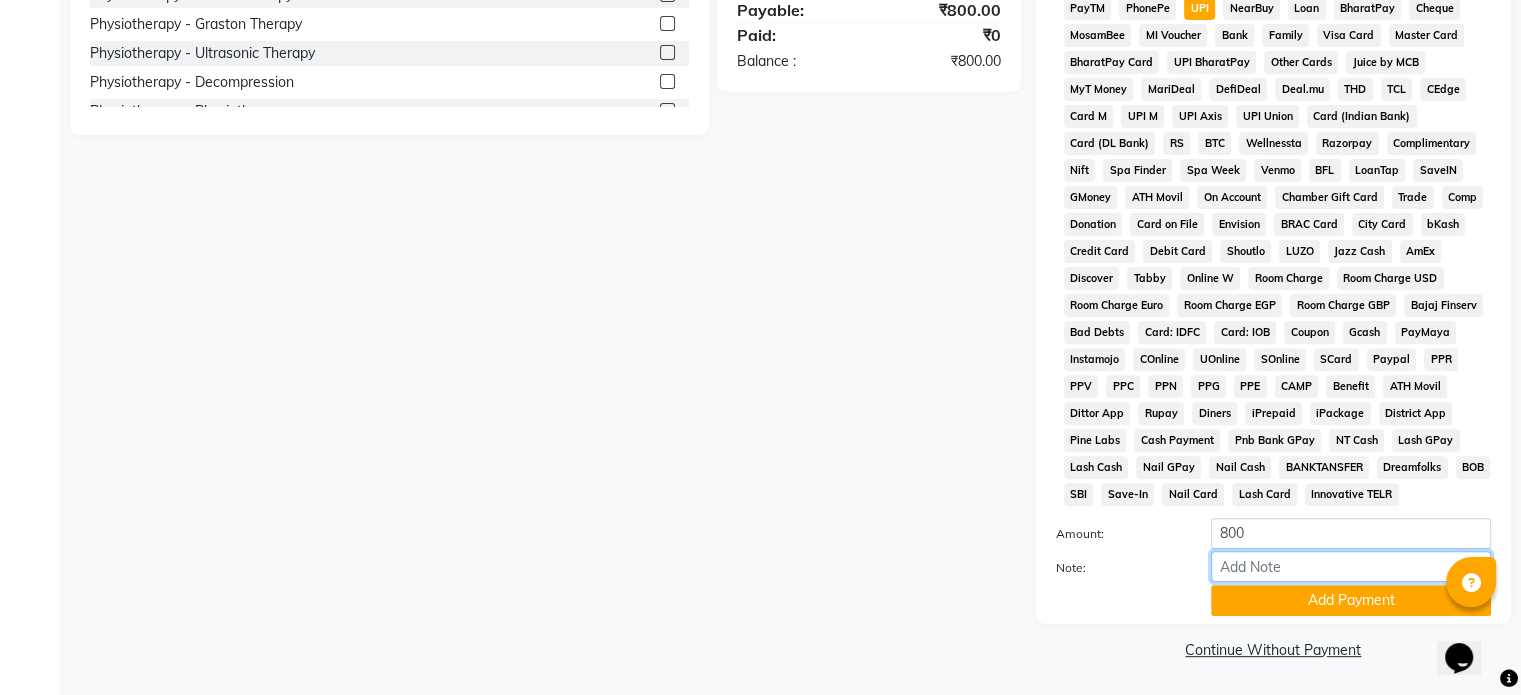 click on "Note:" at bounding box center [1351, 566] 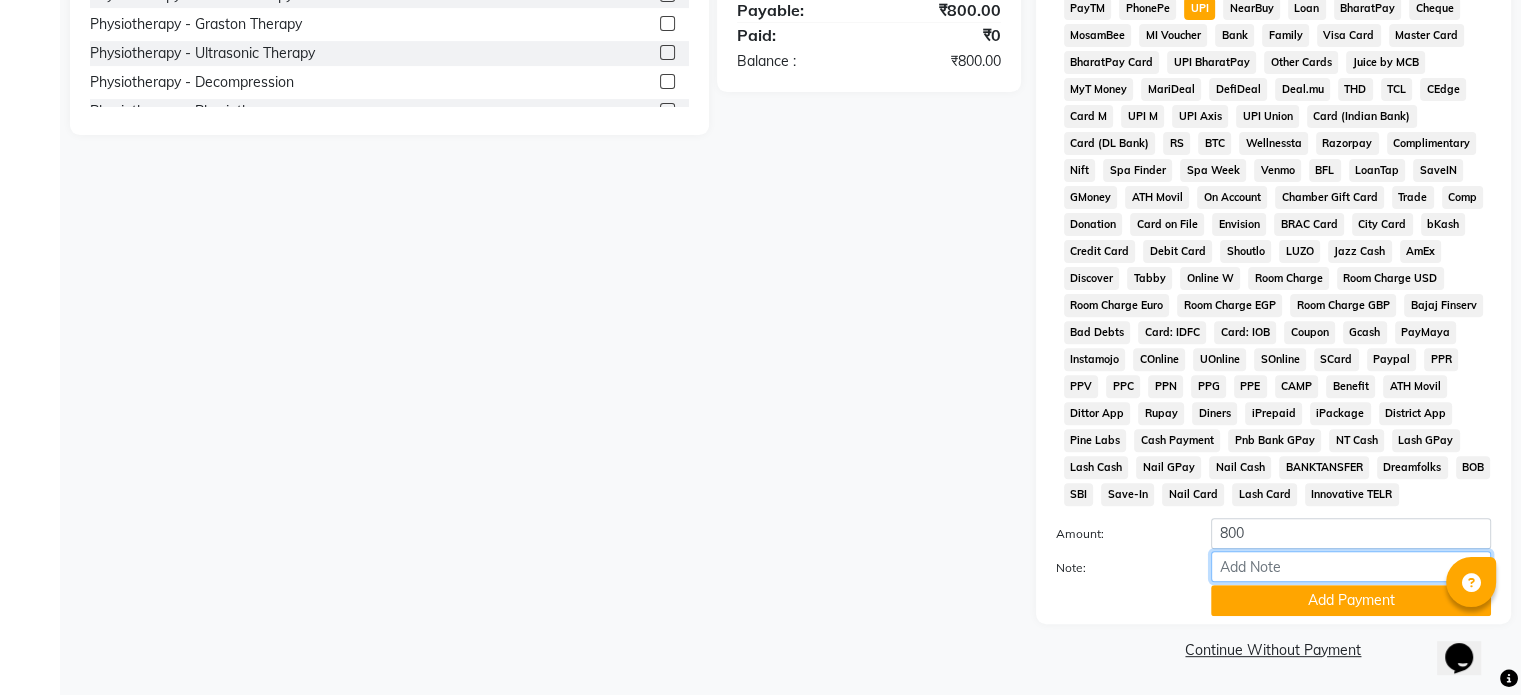type on "Online Consultation fee" 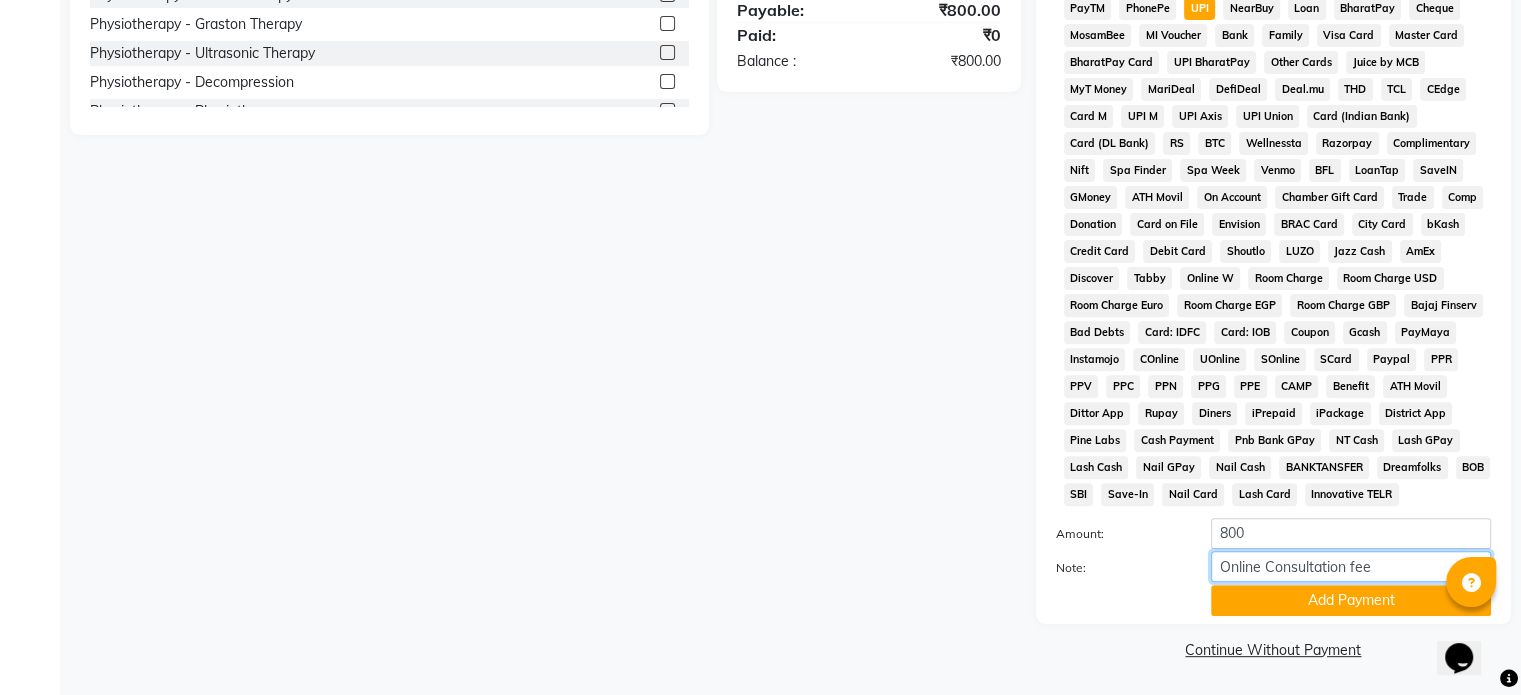 click on "Online Consultation fee" at bounding box center [1351, 566] 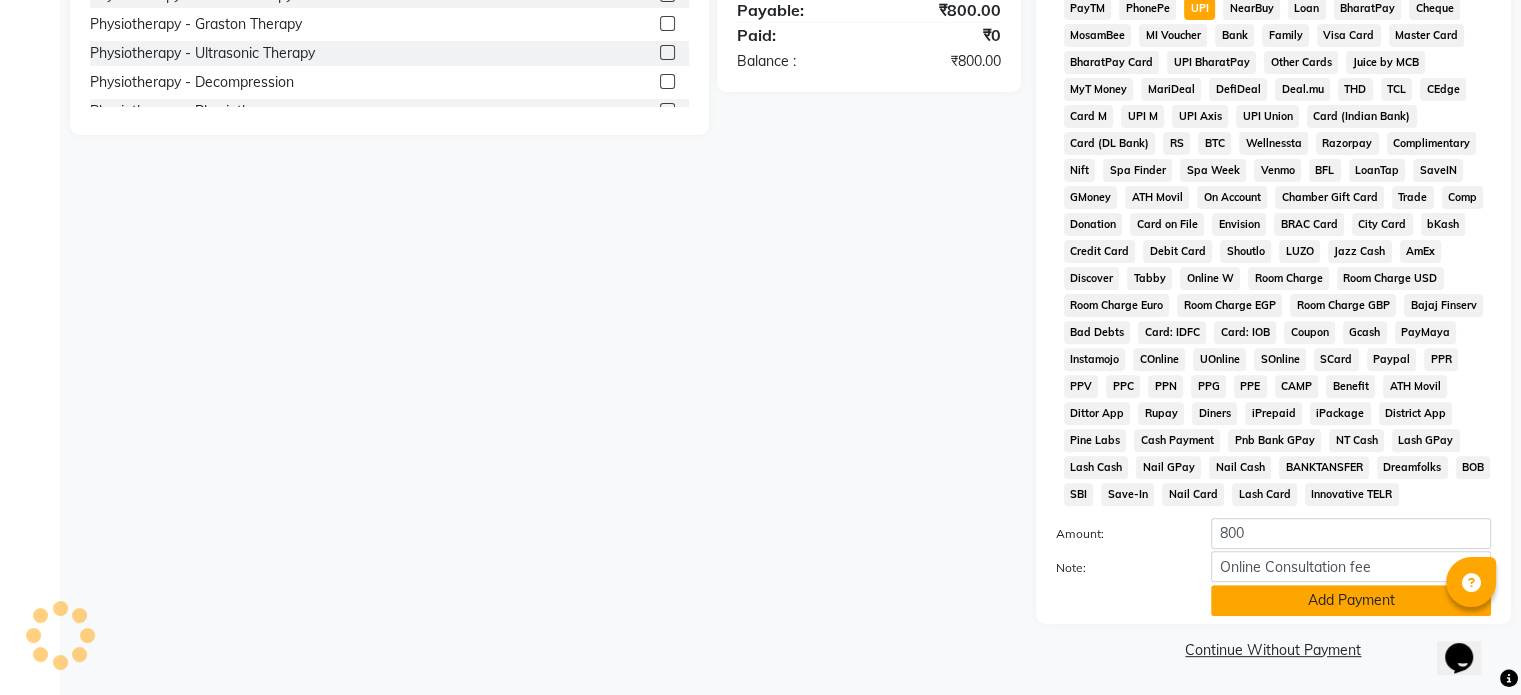 click on "Add Payment" 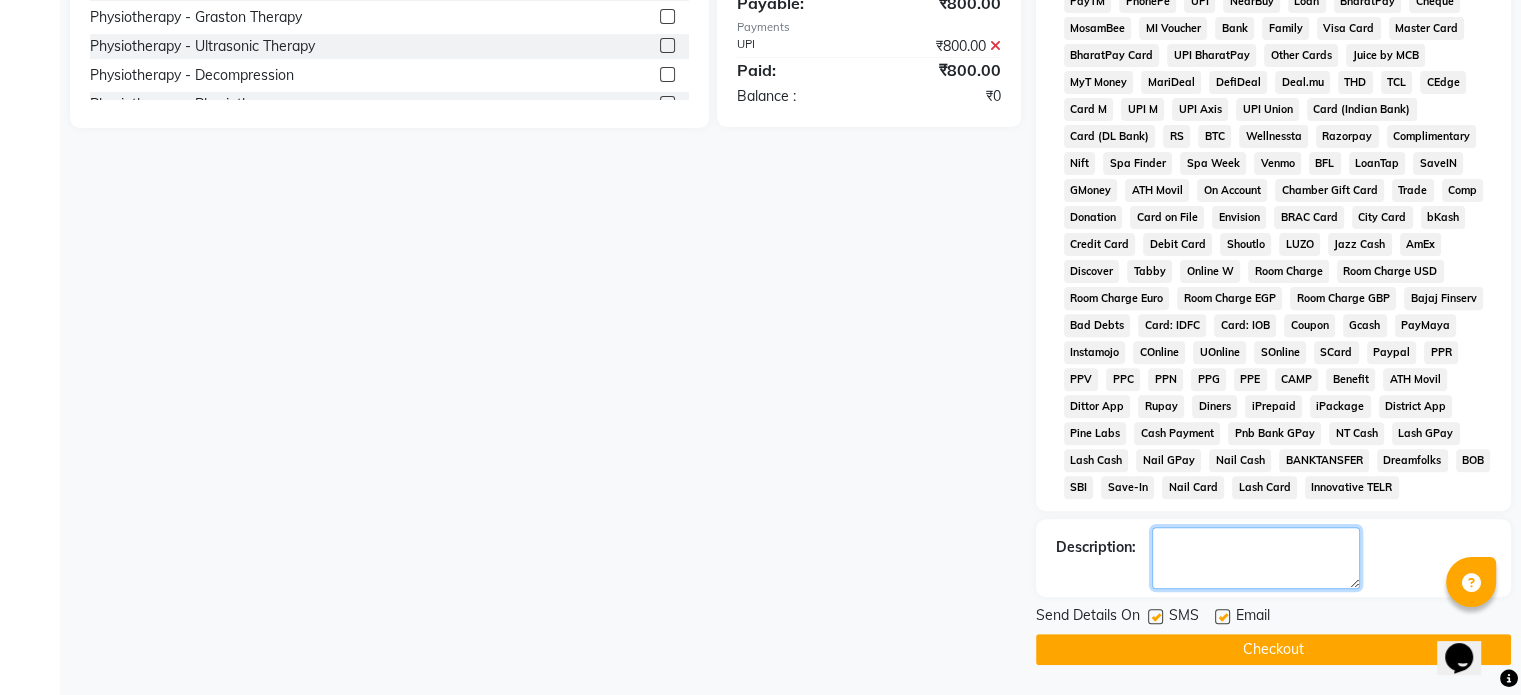click 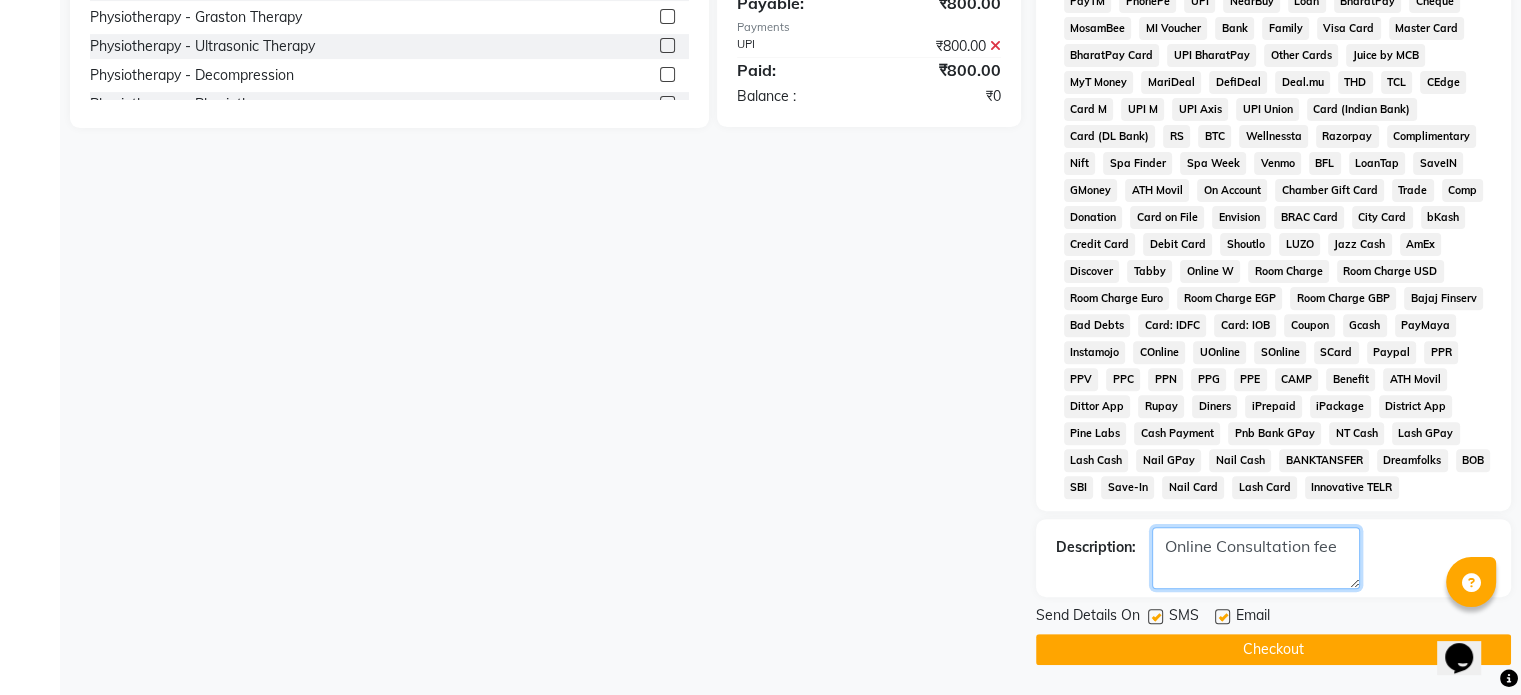 type on "Online Consultation fee" 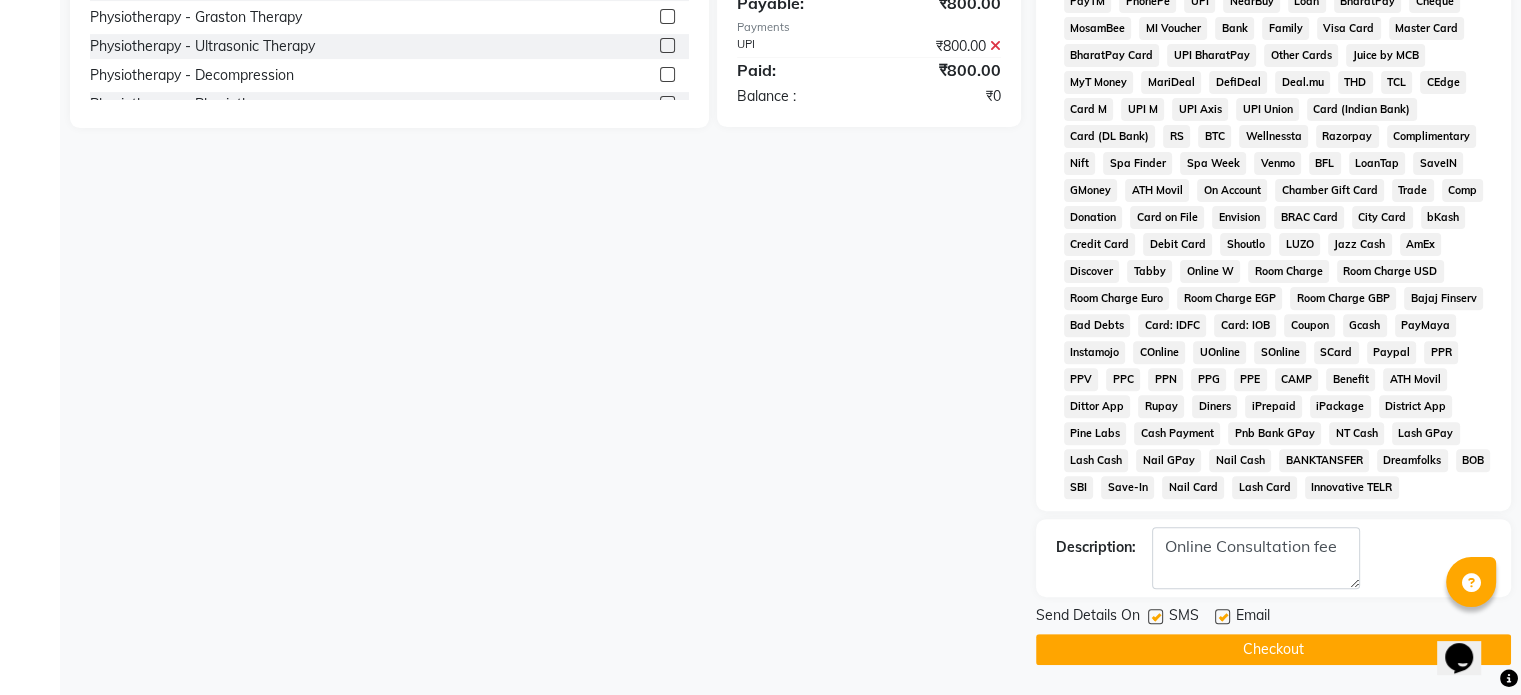 click on "Email" 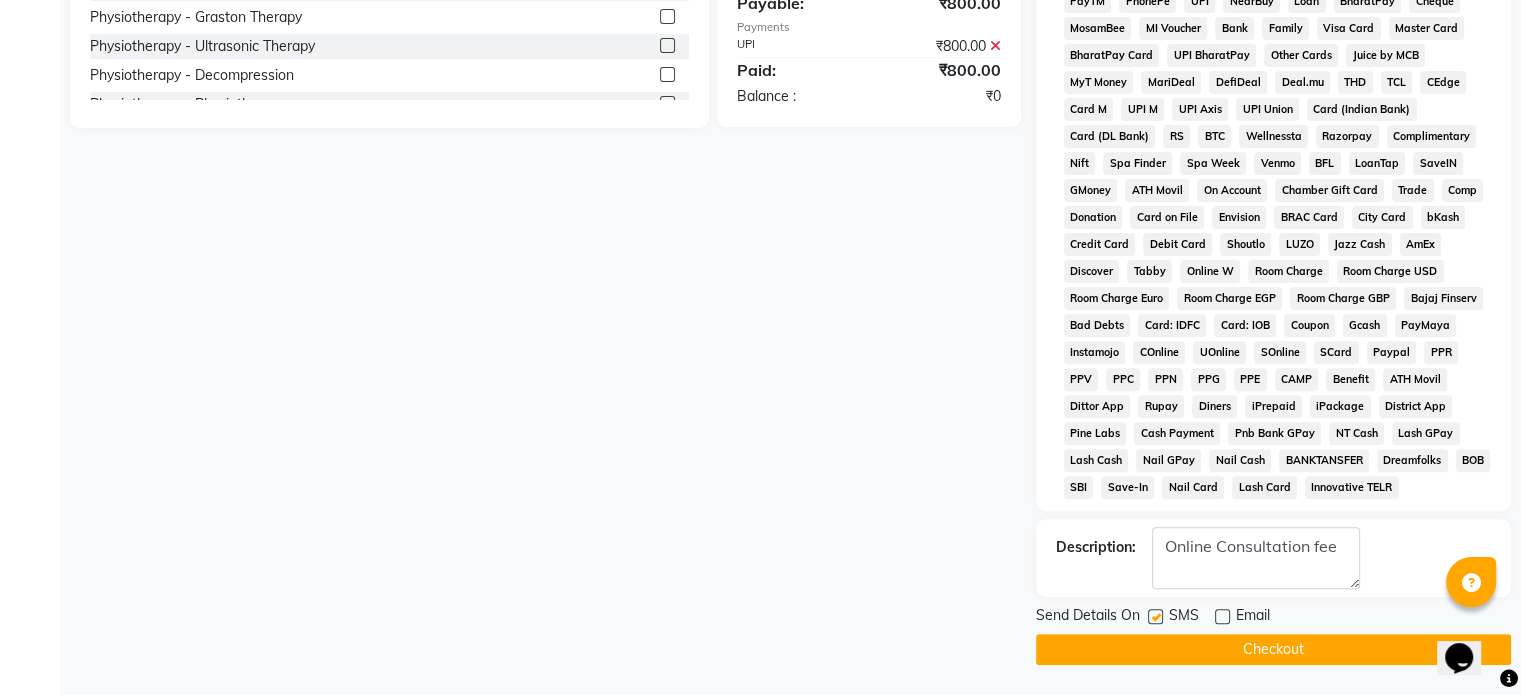 click on "SMS" 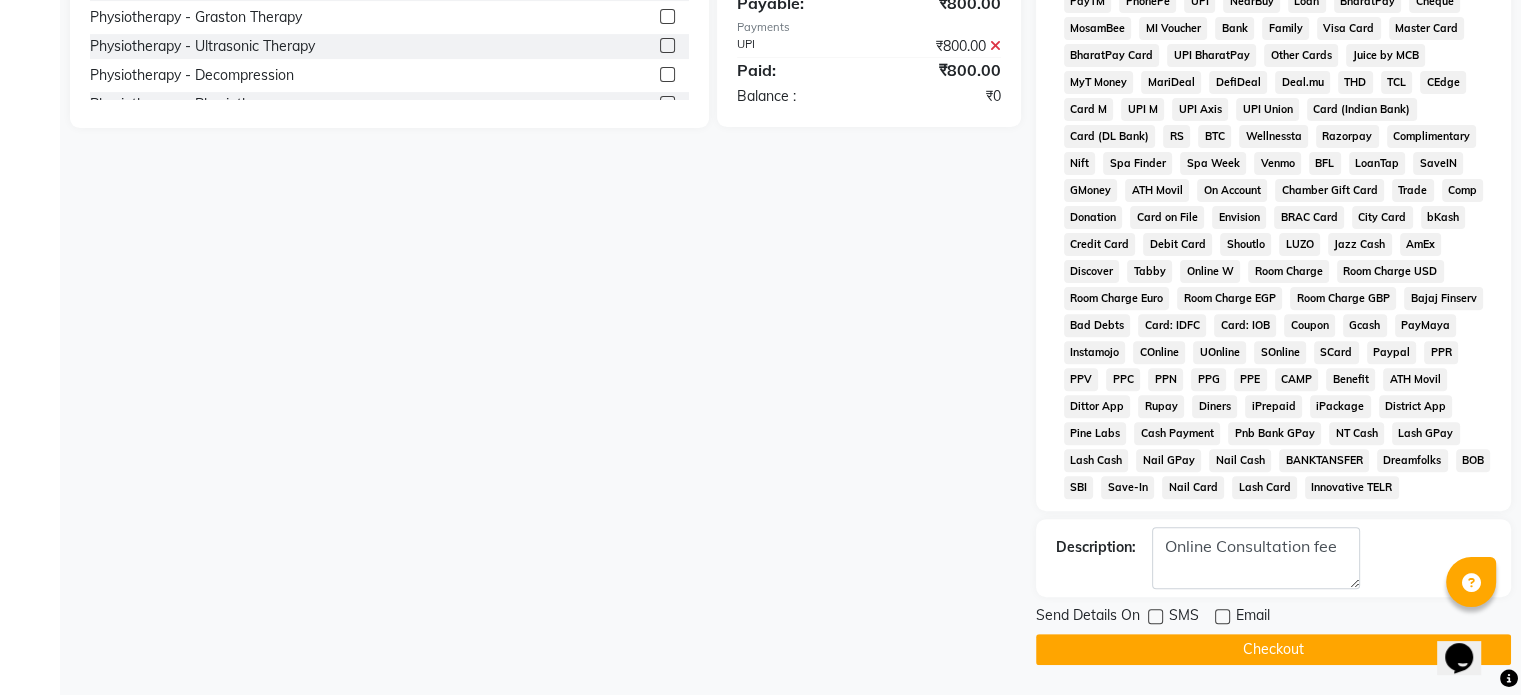 click on "Checkout" 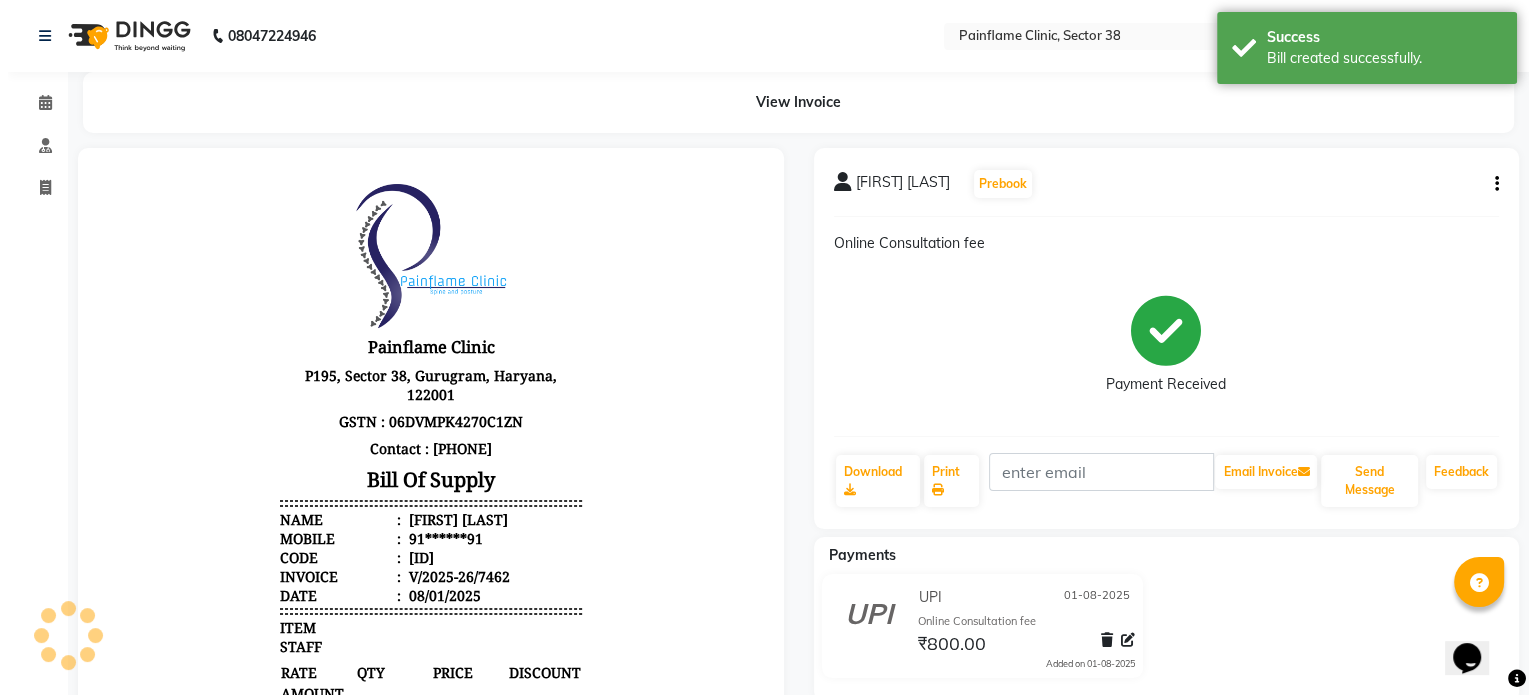 scroll, scrollTop: 0, scrollLeft: 0, axis: both 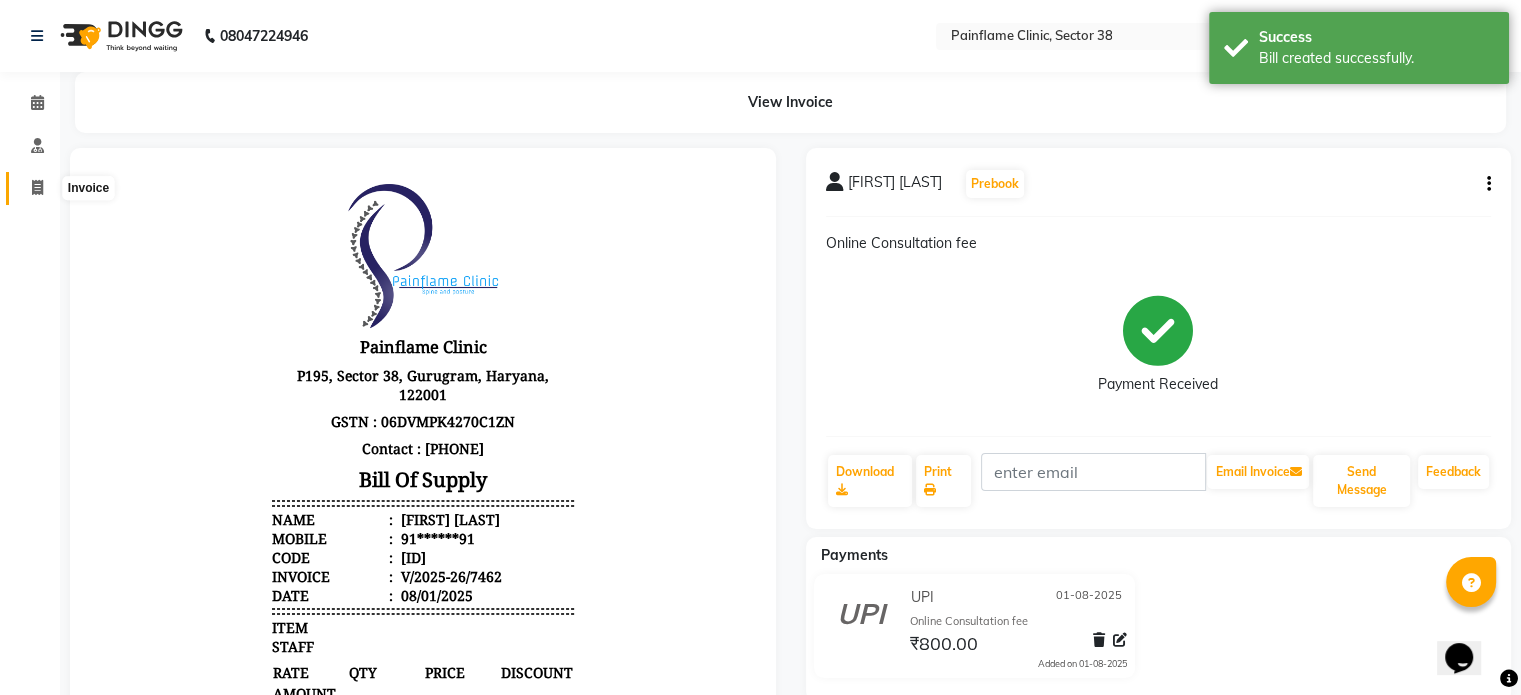 click 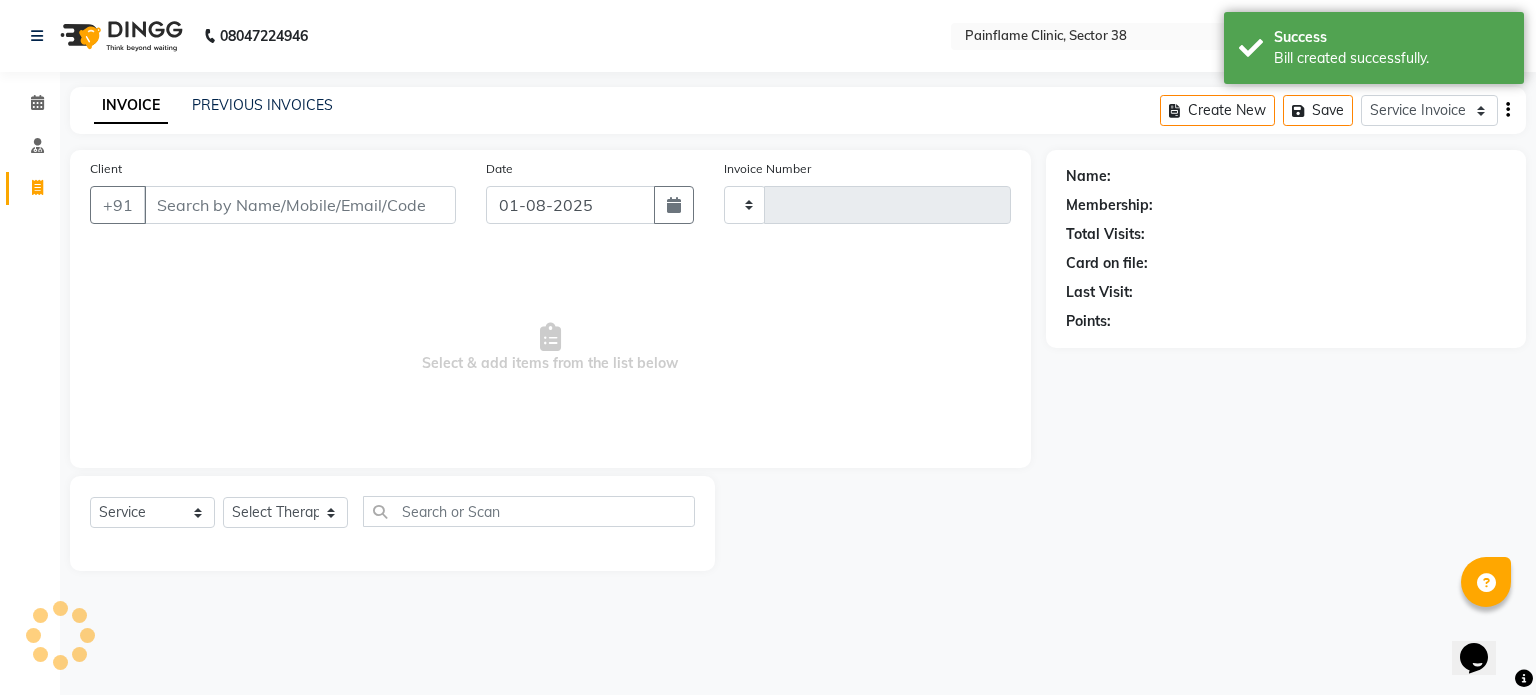 type on "7463" 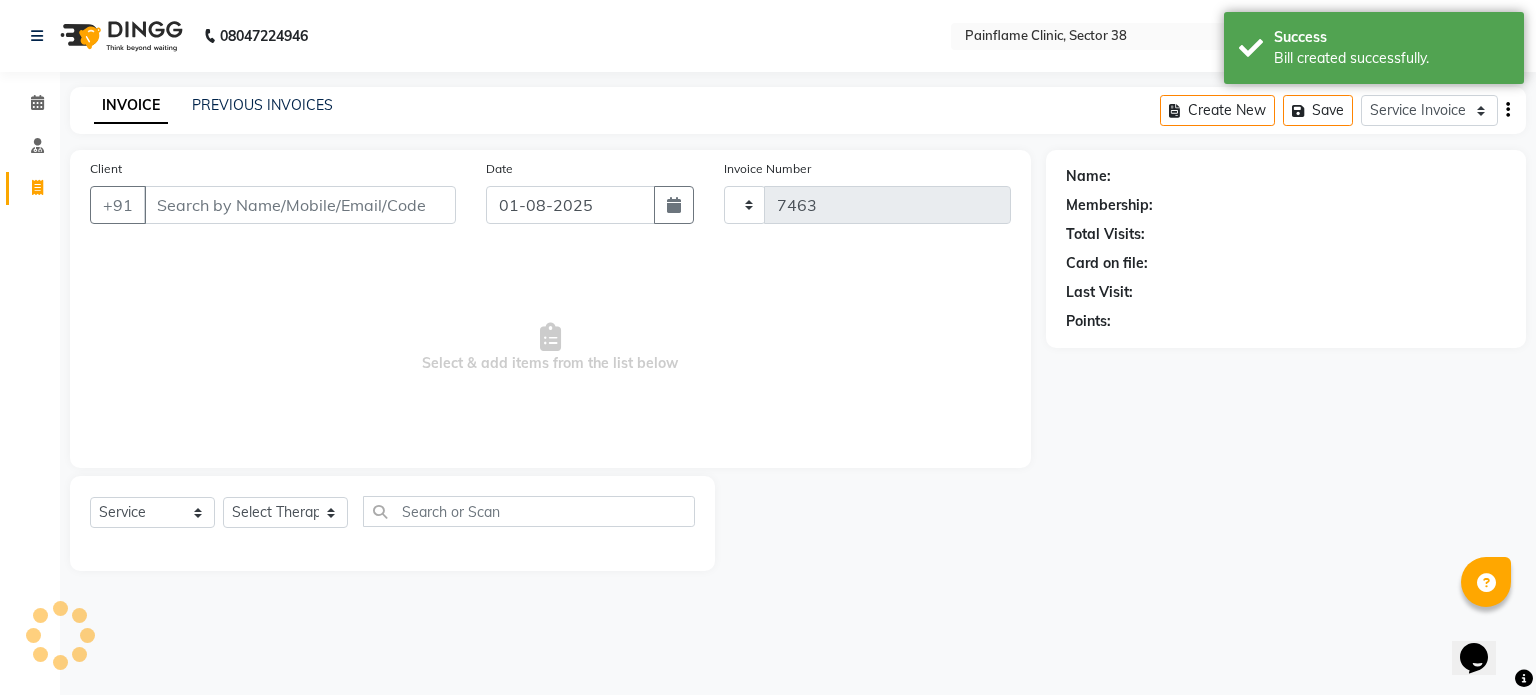 select on "3964" 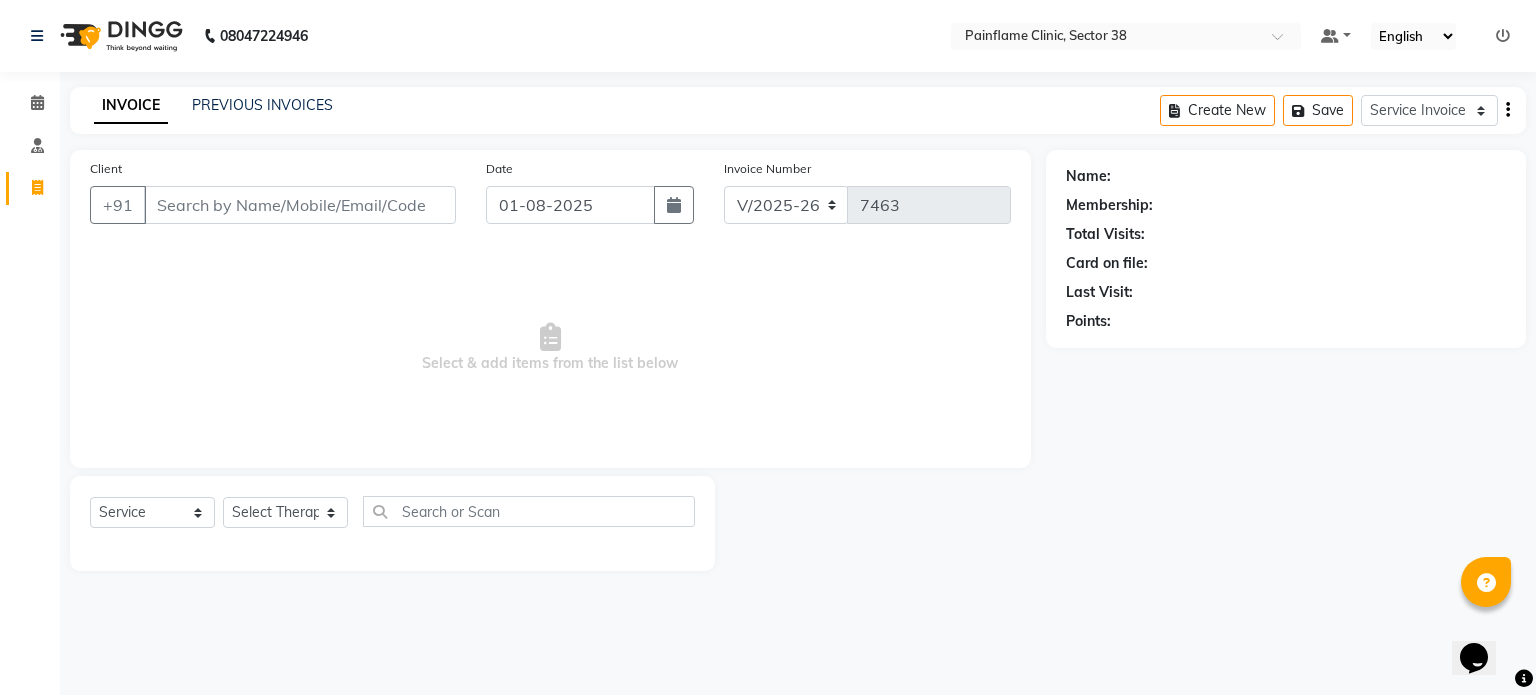 click on "Client" at bounding box center [300, 205] 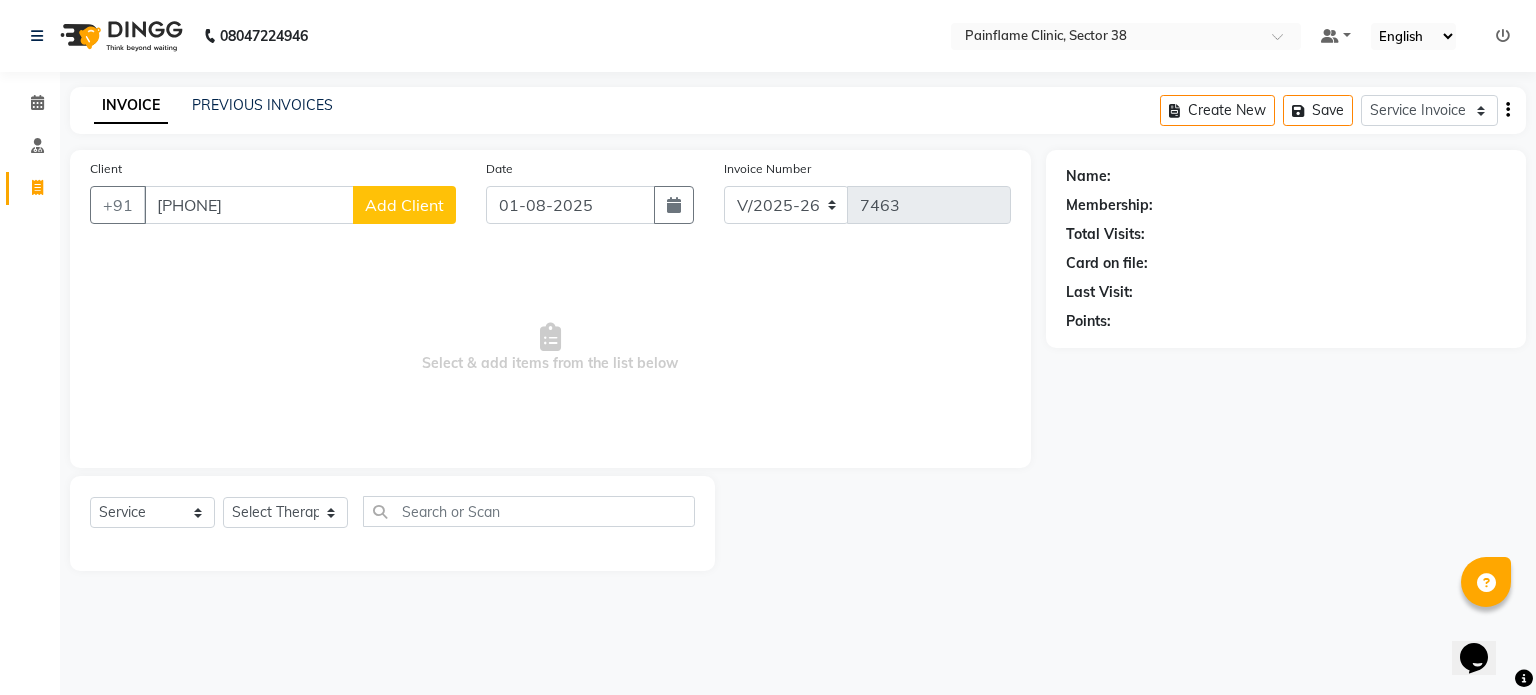 click on "8434293772" at bounding box center (249, 205) 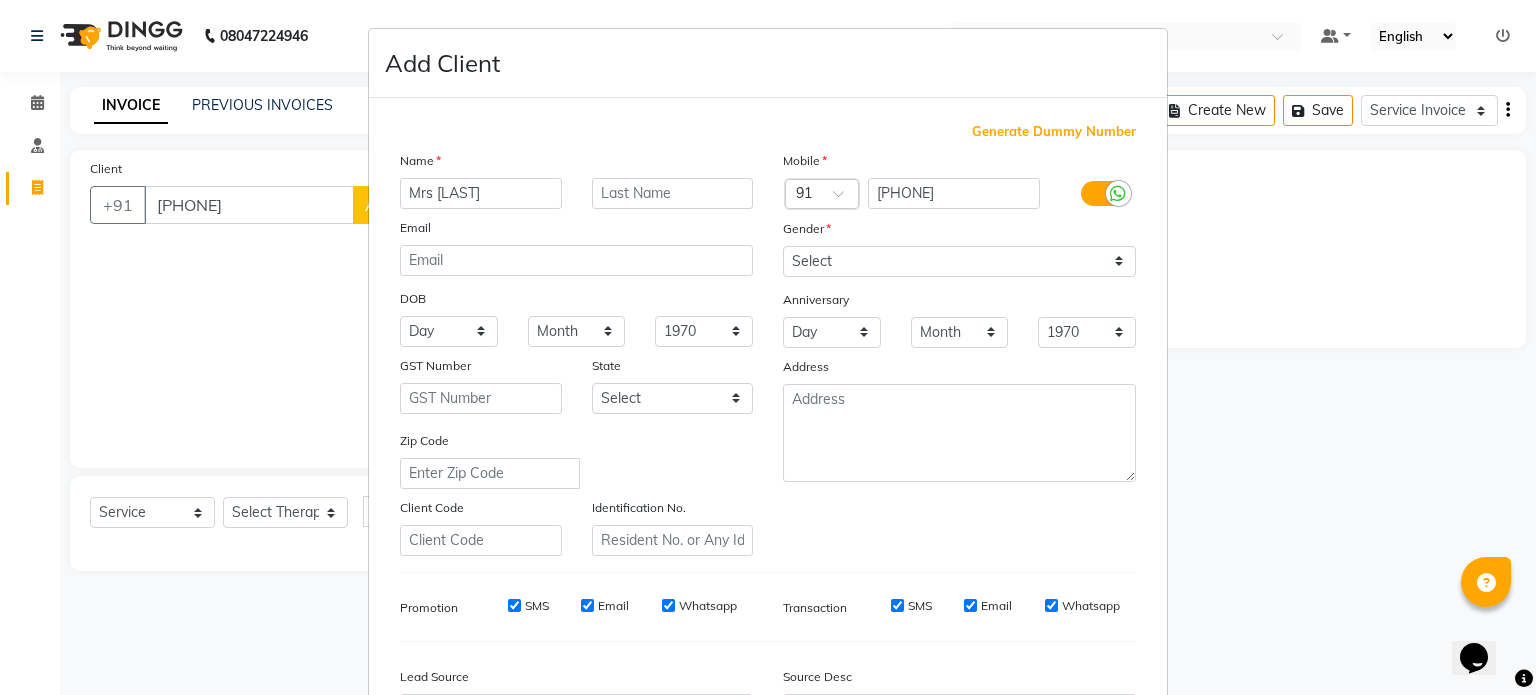type on "Mrs Rekha" 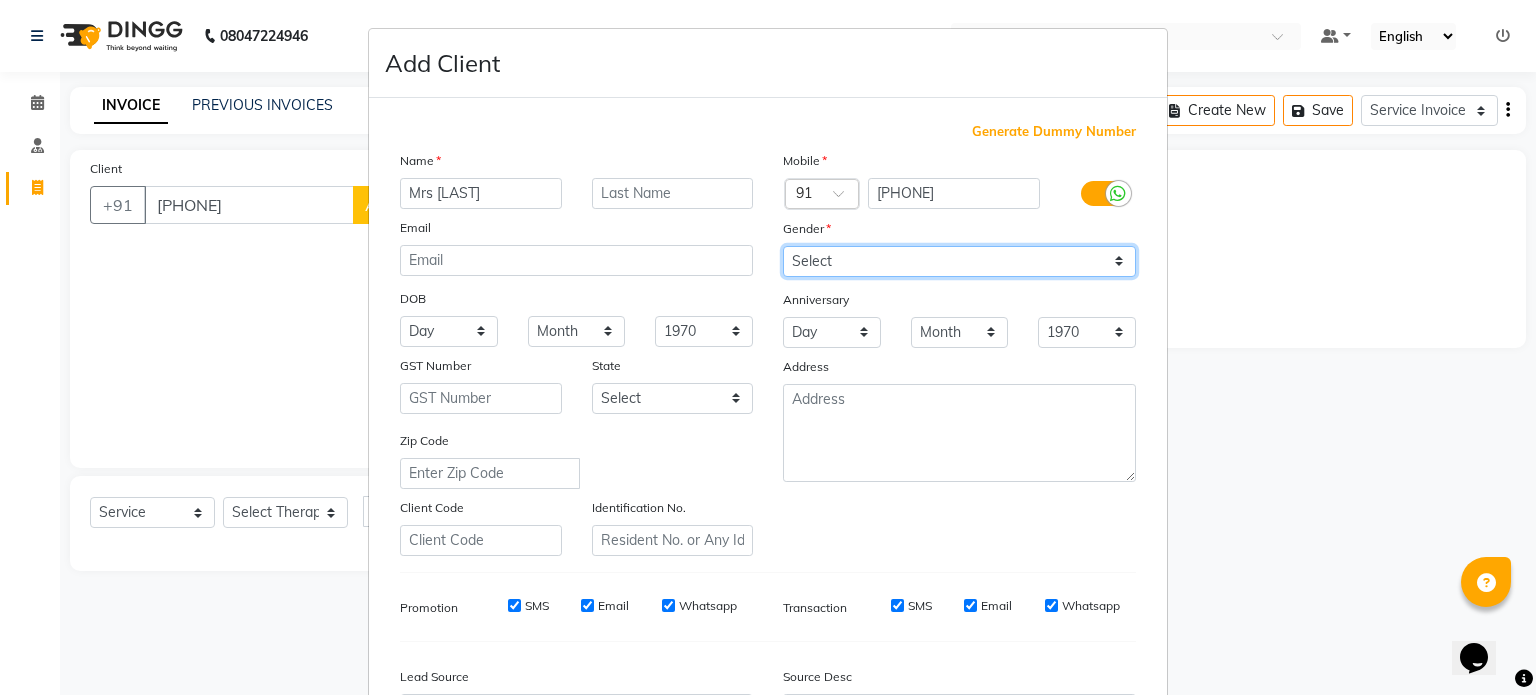 click on "Select Male Female Other Prefer Not To Say" at bounding box center (959, 261) 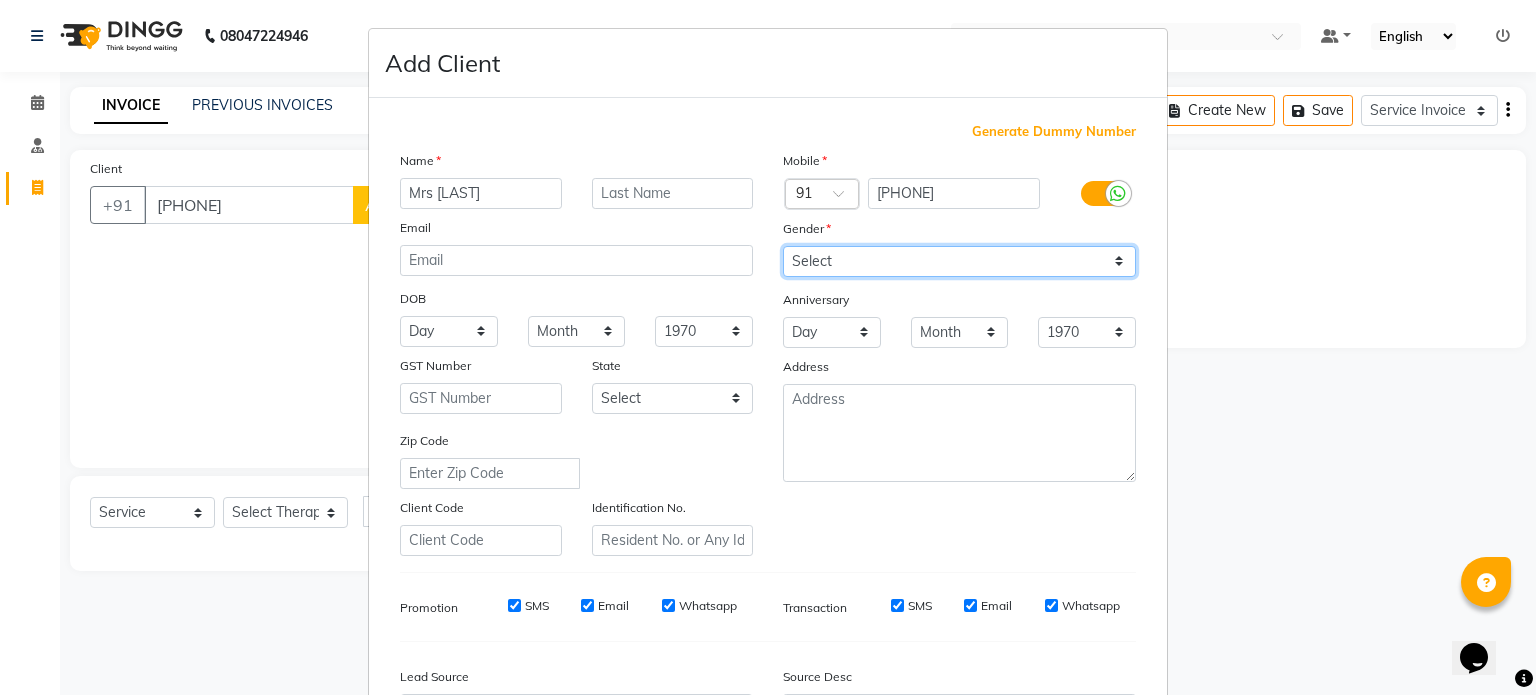 select on "female" 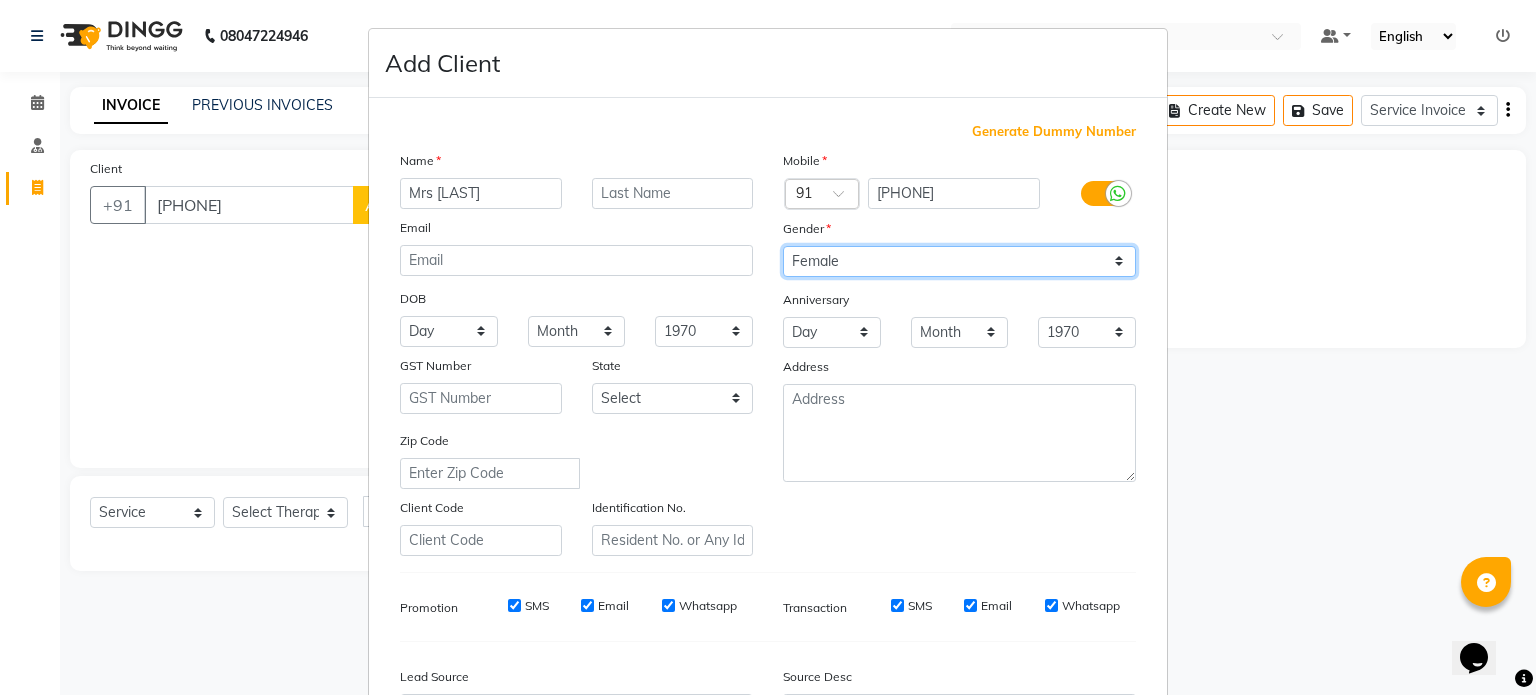 click on "Select Male Female Other Prefer Not To Say" at bounding box center (959, 261) 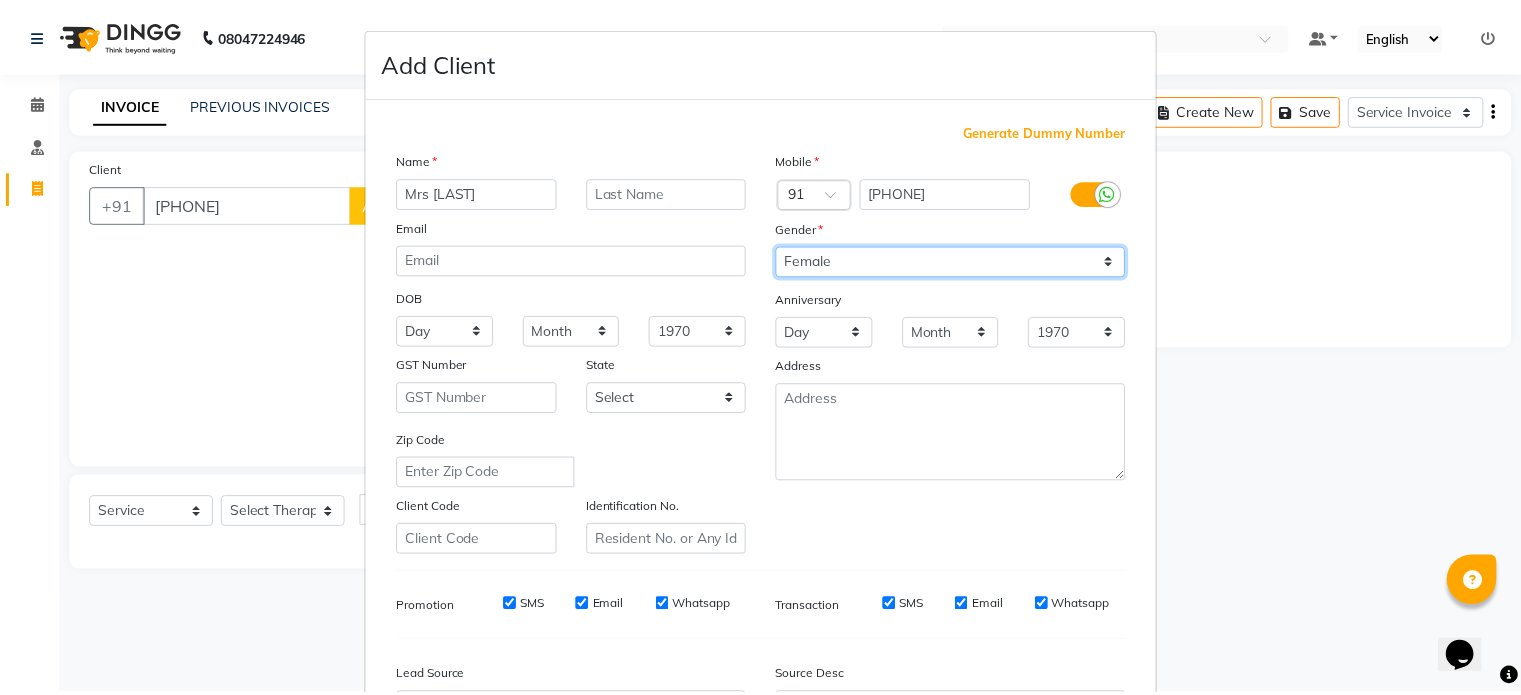 scroll, scrollTop: 237, scrollLeft: 0, axis: vertical 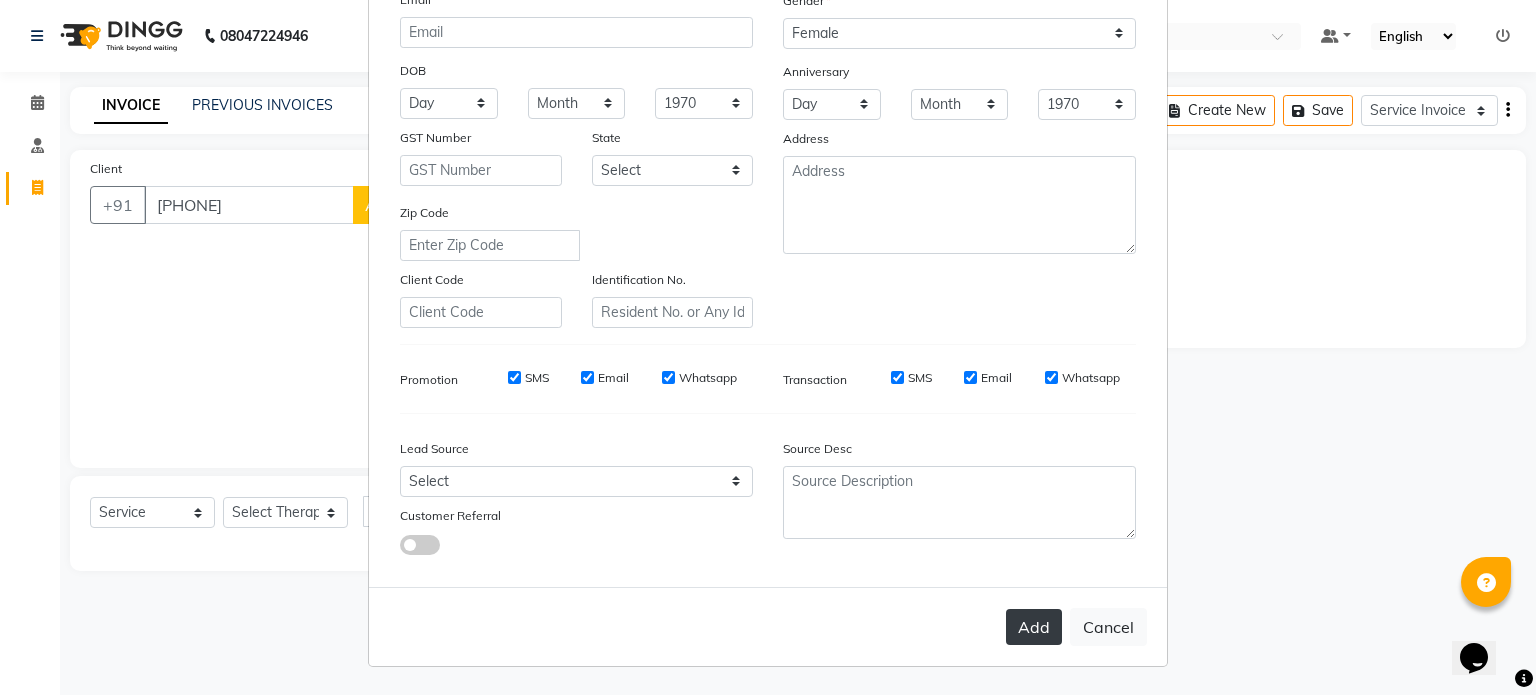 click on "Add" at bounding box center (1034, 627) 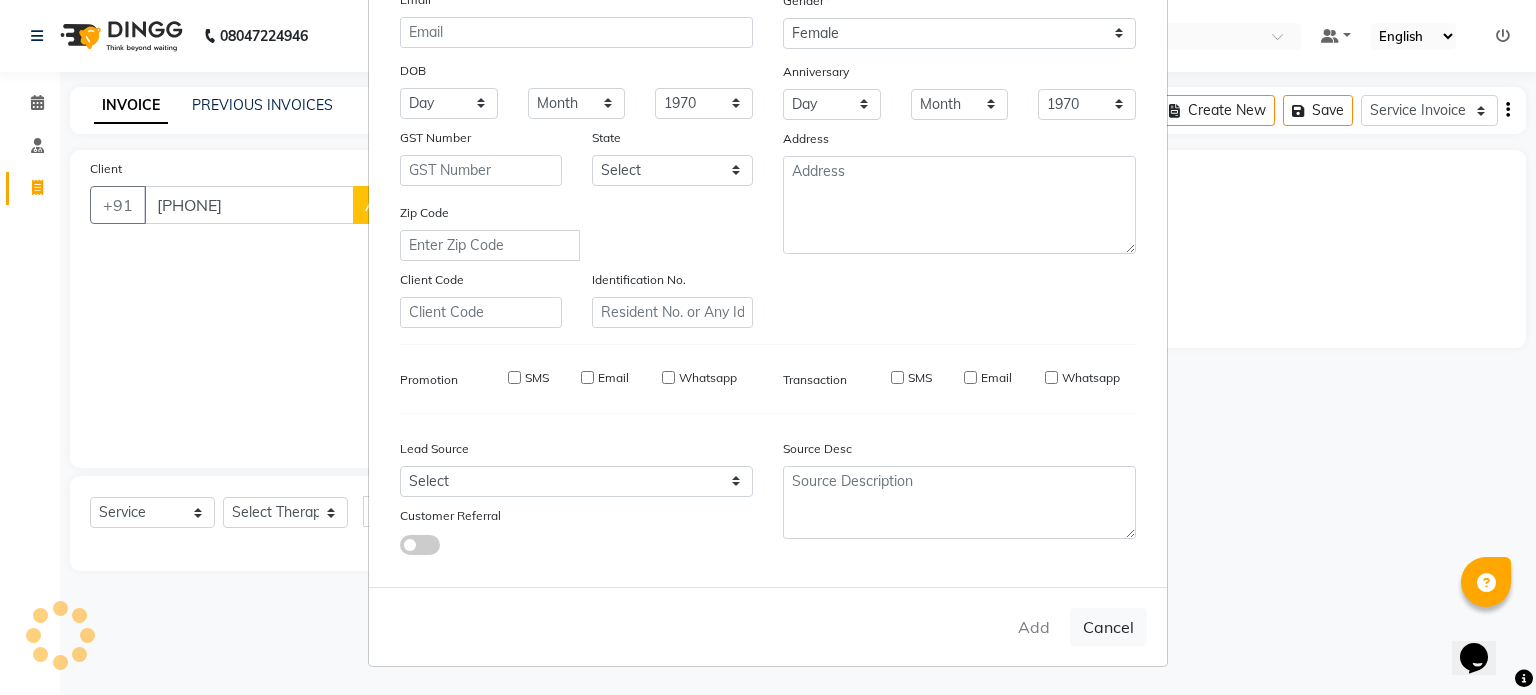 type on "84******72" 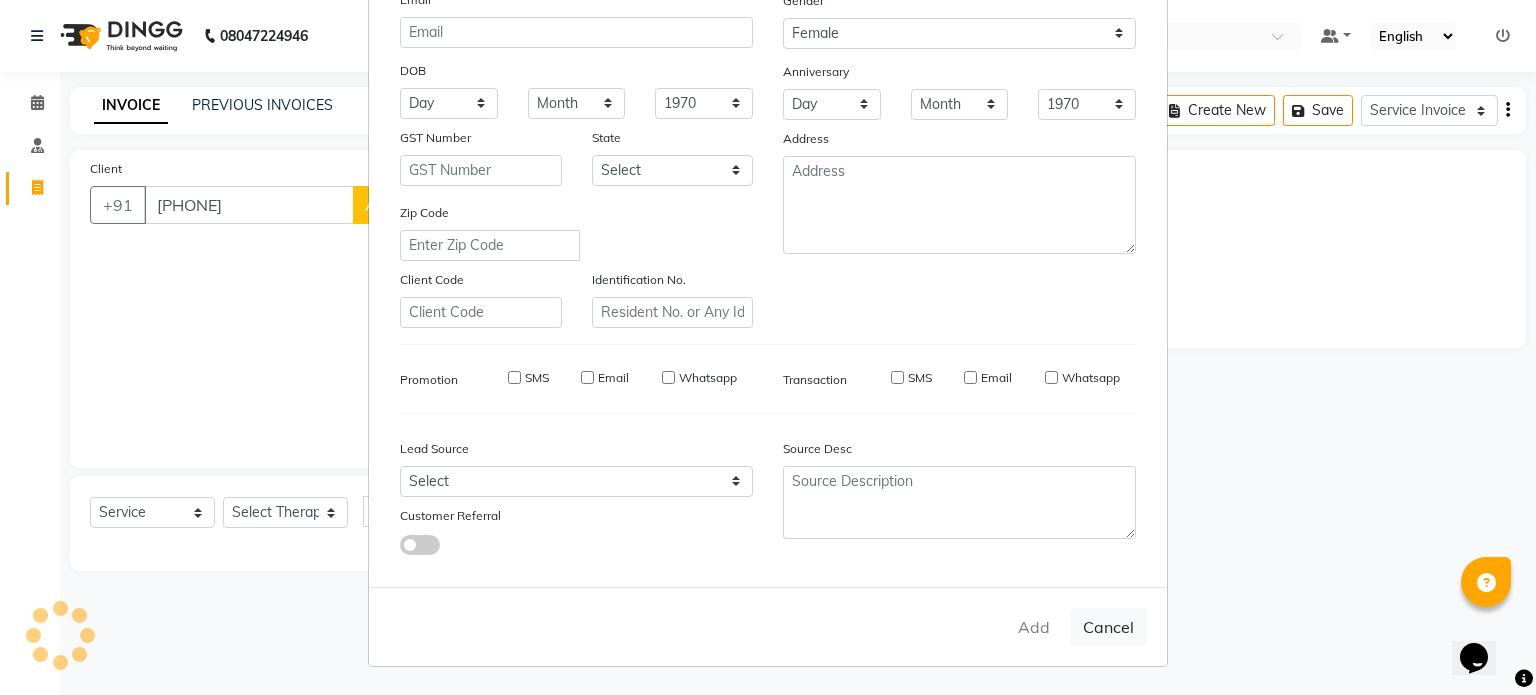 type 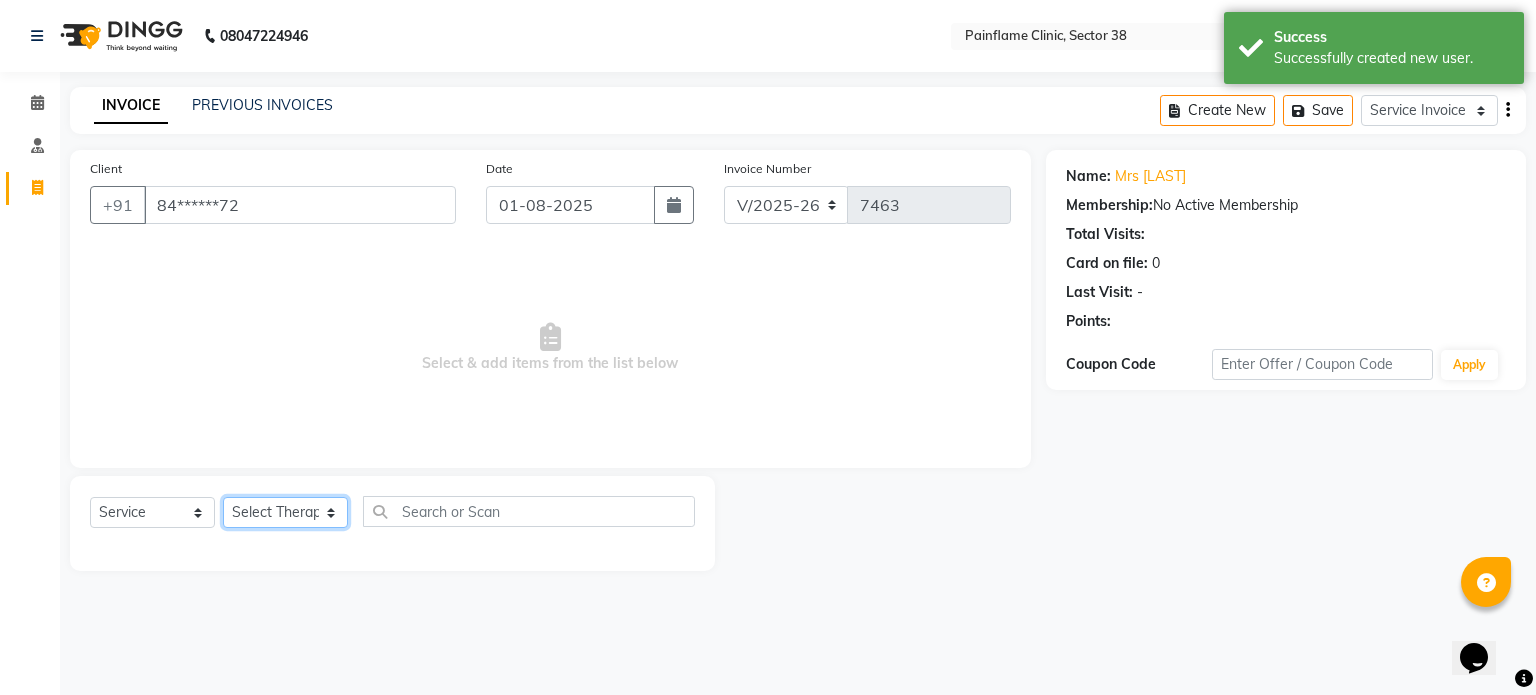 click on "Select Therapist Dr Durgesh Dr Harish Dr Ranjana Dr Saurabh Dr. Suraj Dr. Tejpal Mehlawat KUSHAL MOHIT SEMWAL Nancy Singhai Reception 1  Reception 2 Reception 3" 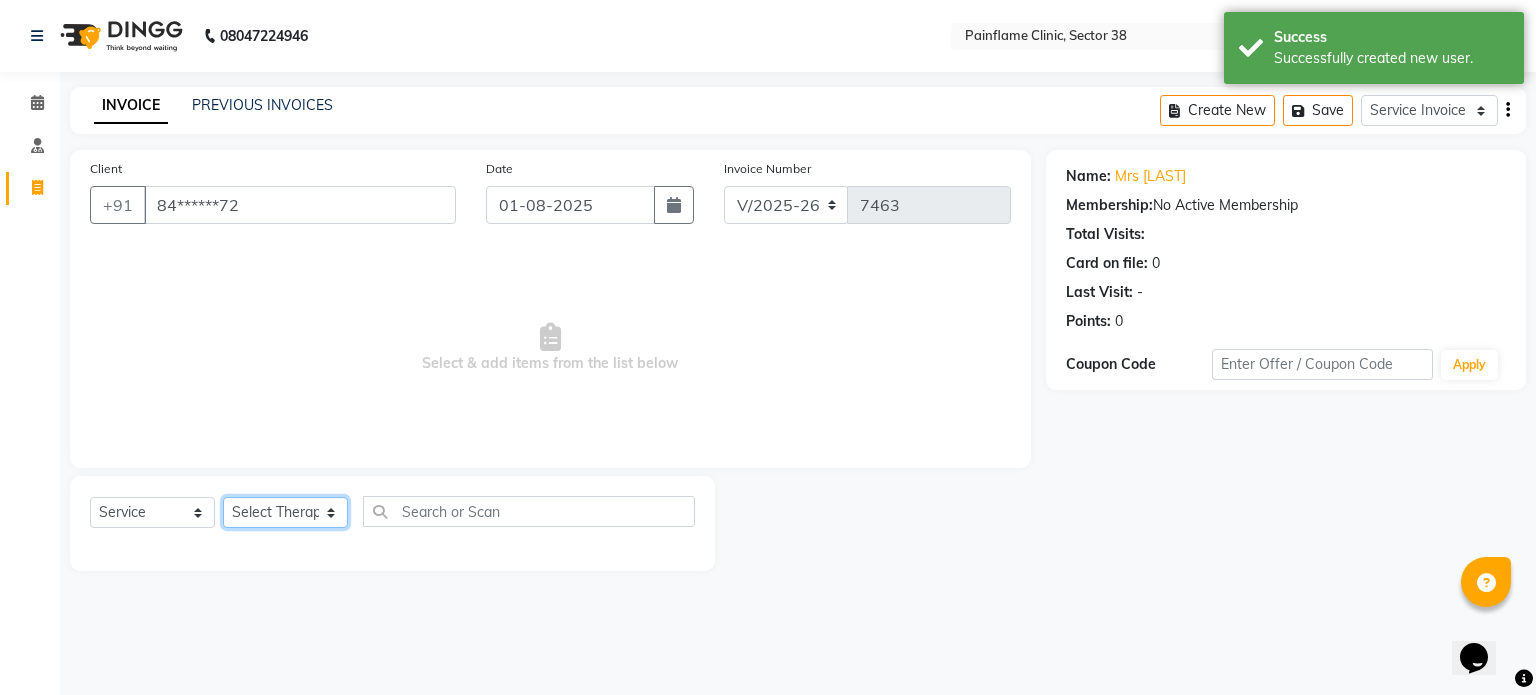 select on "20214" 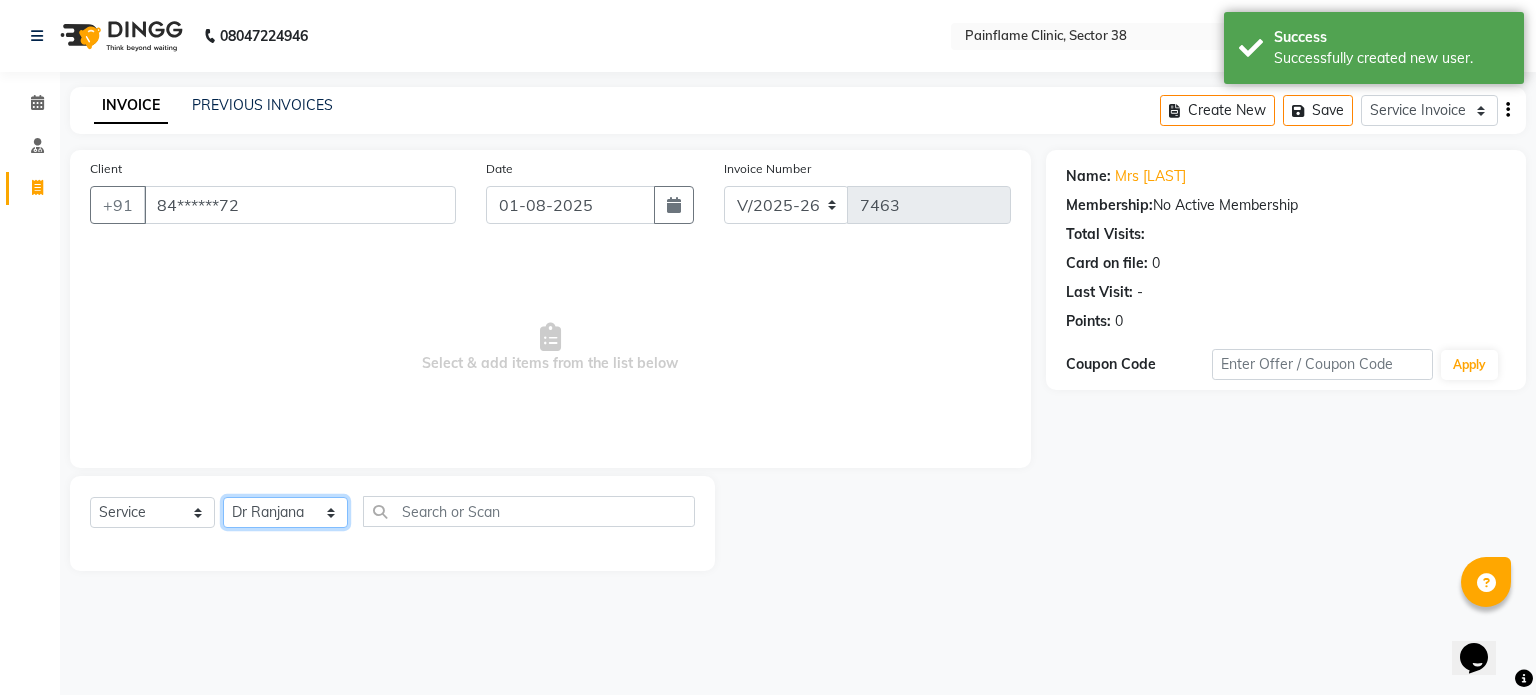 click on "Select Therapist Dr Durgesh Dr Harish Dr Ranjana Dr Saurabh Dr. Suraj Dr. Tejpal Mehlawat KUSHAL MOHIT SEMWAL Nancy Singhai Reception 1  Reception 2 Reception 3" 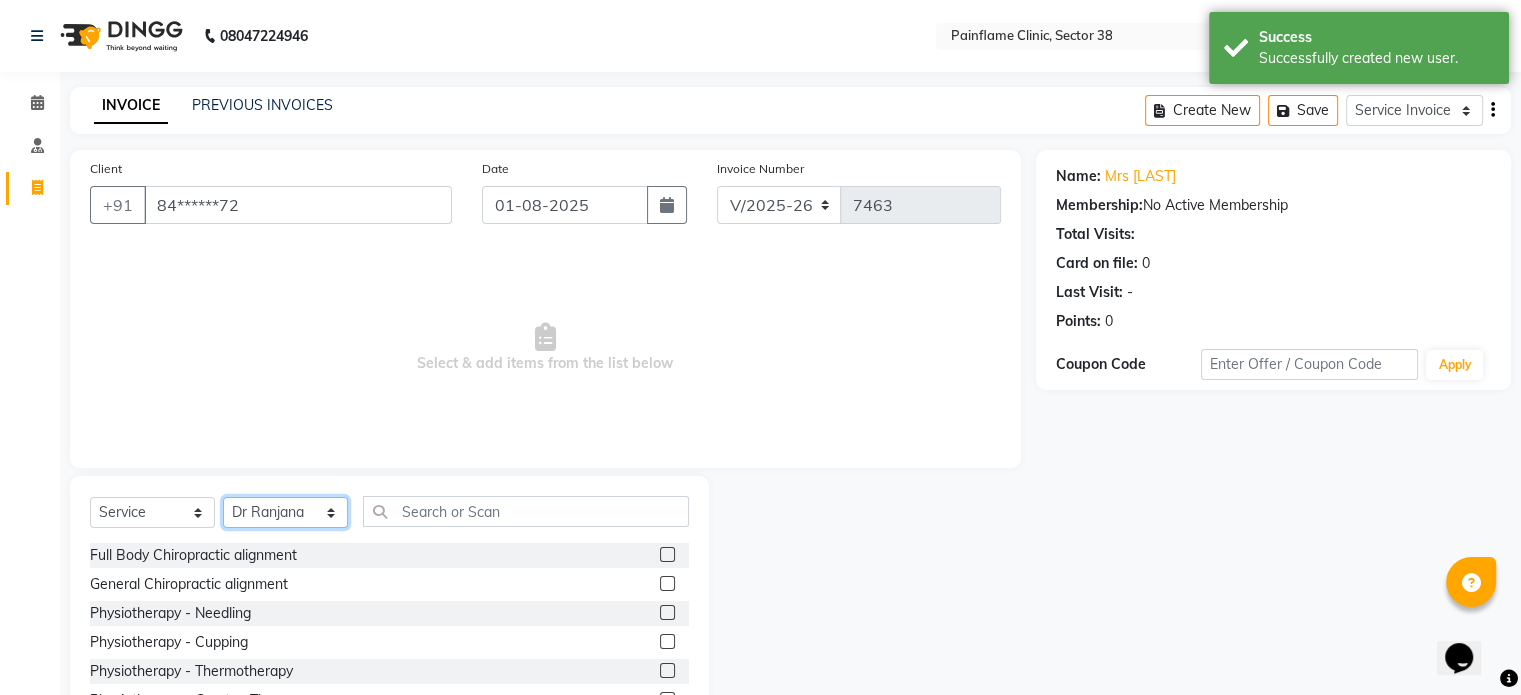 scroll, scrollTop: 119, scrollLeft: 0, axis: vertical 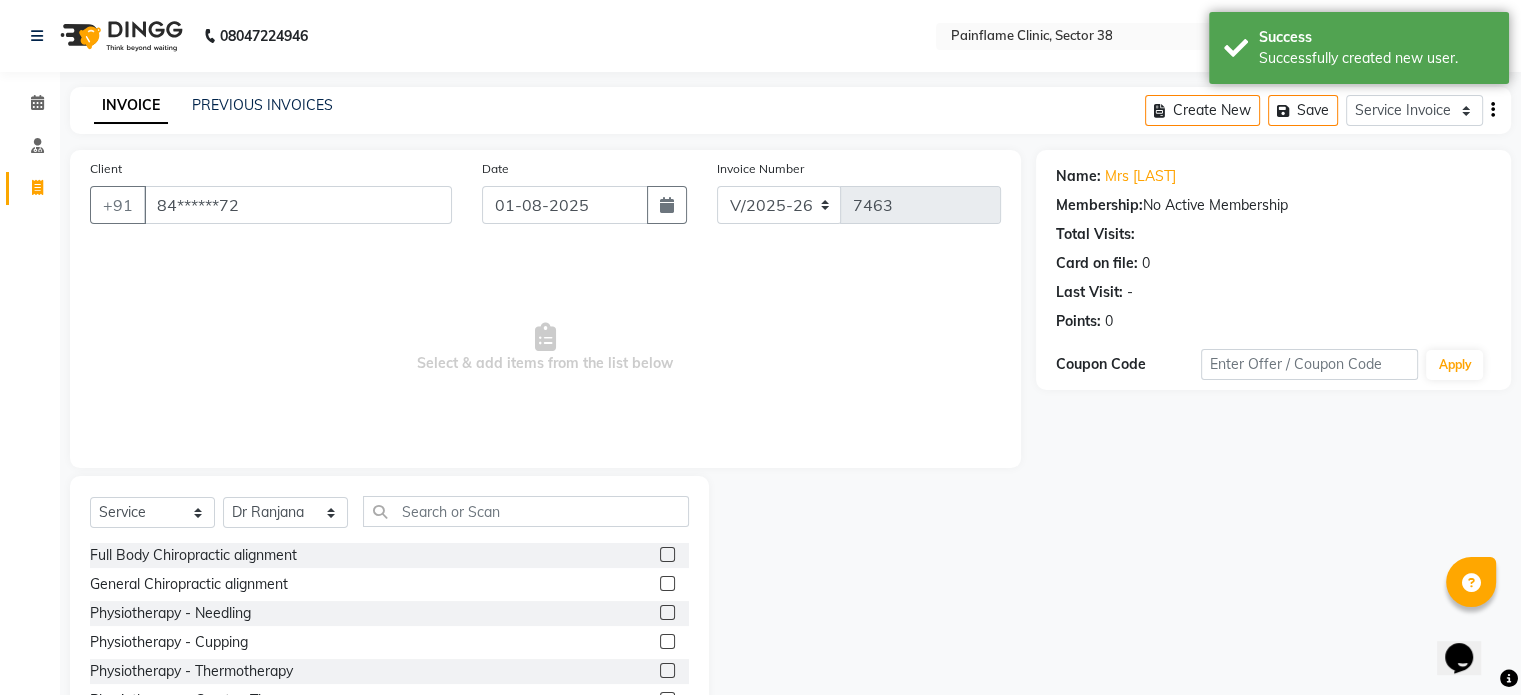 click 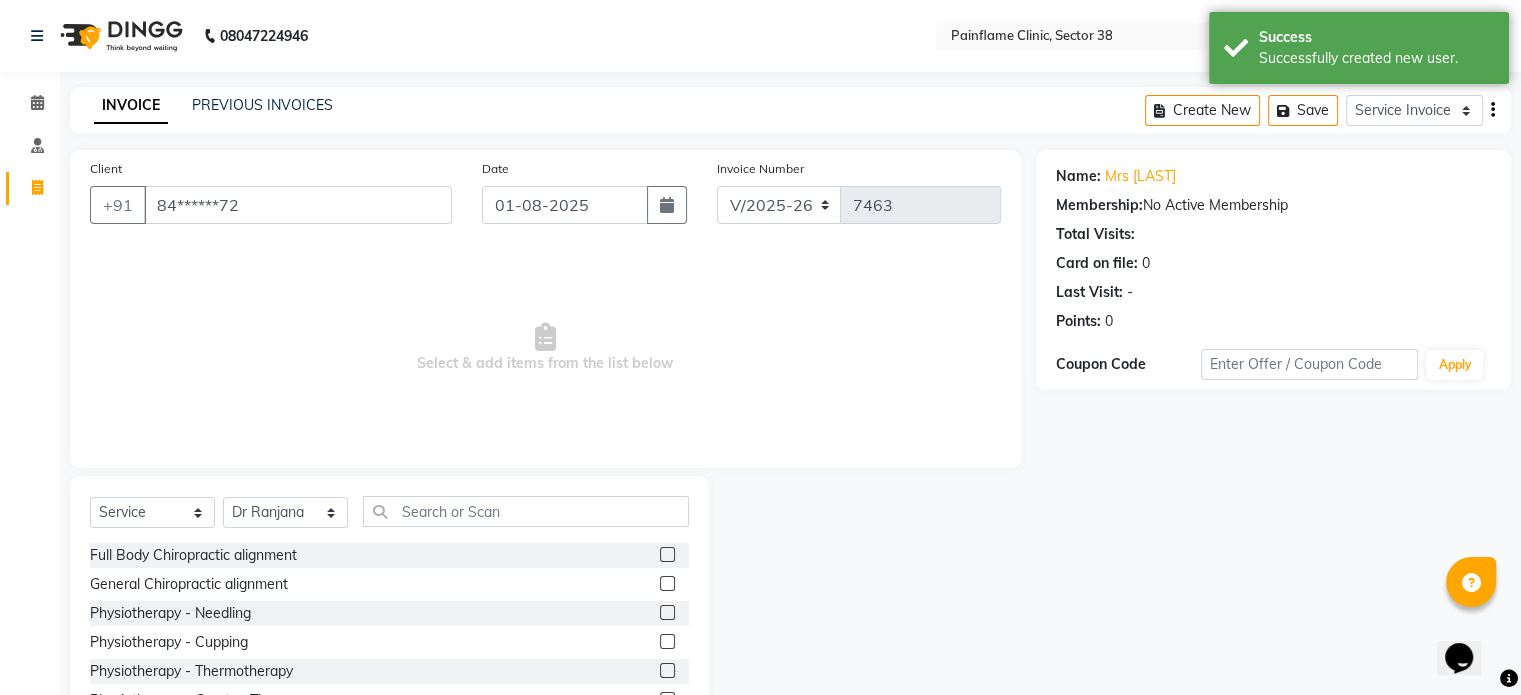 click at bounding box center (666, 584) 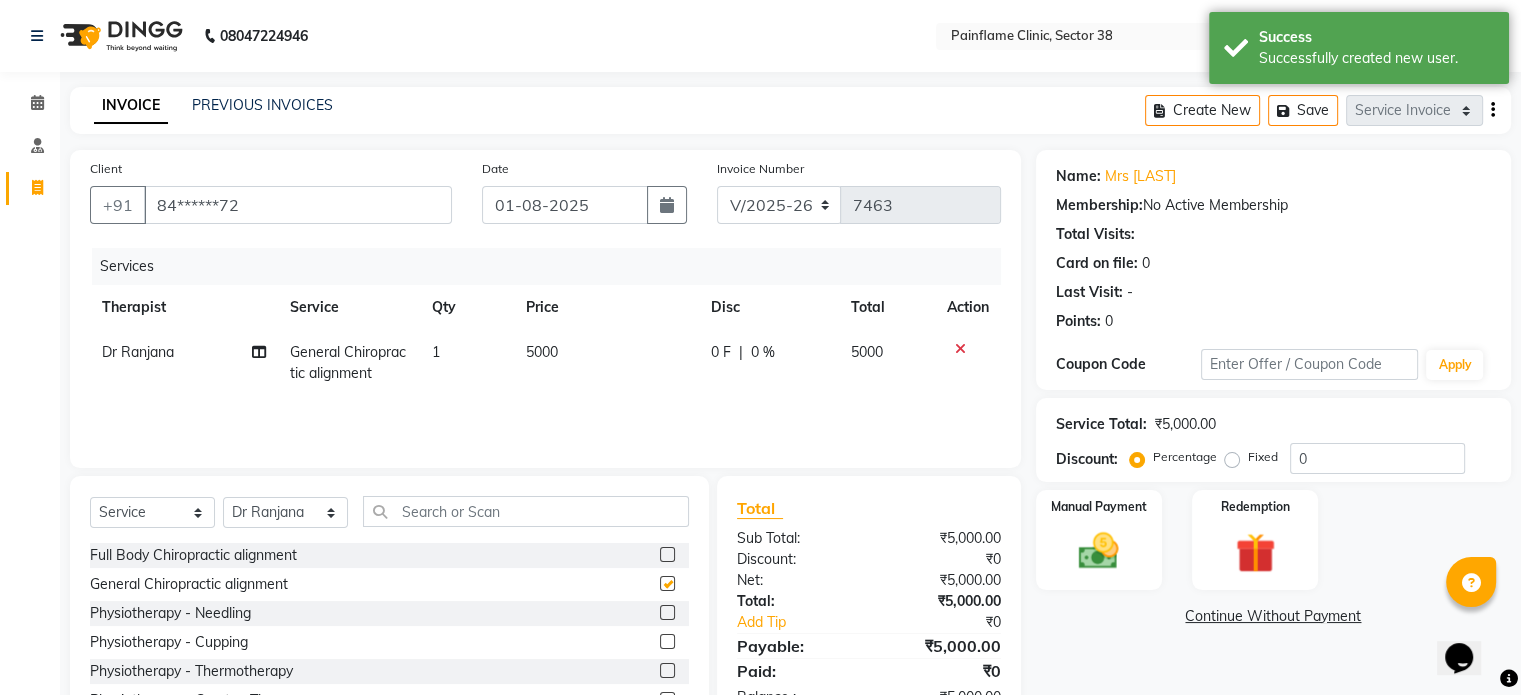 checkbox on "false" 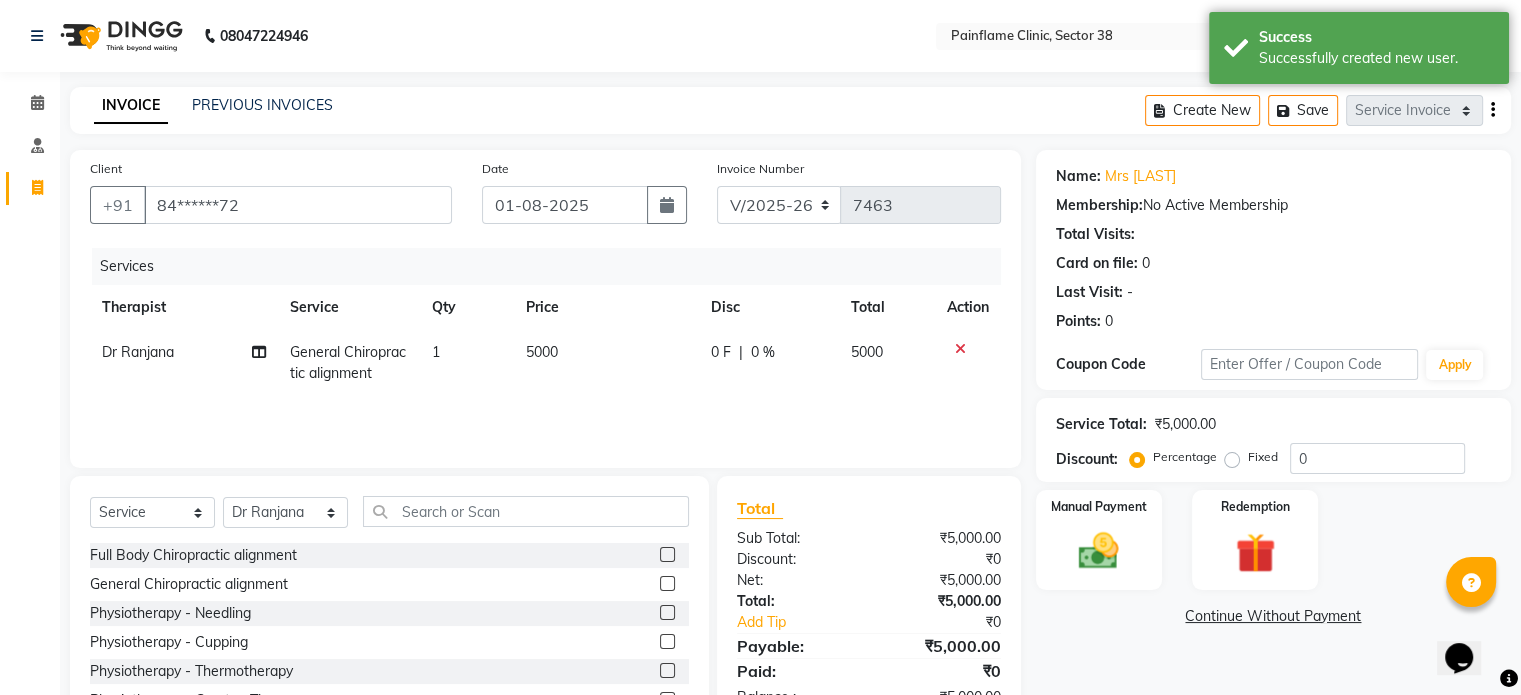 click on "5000" 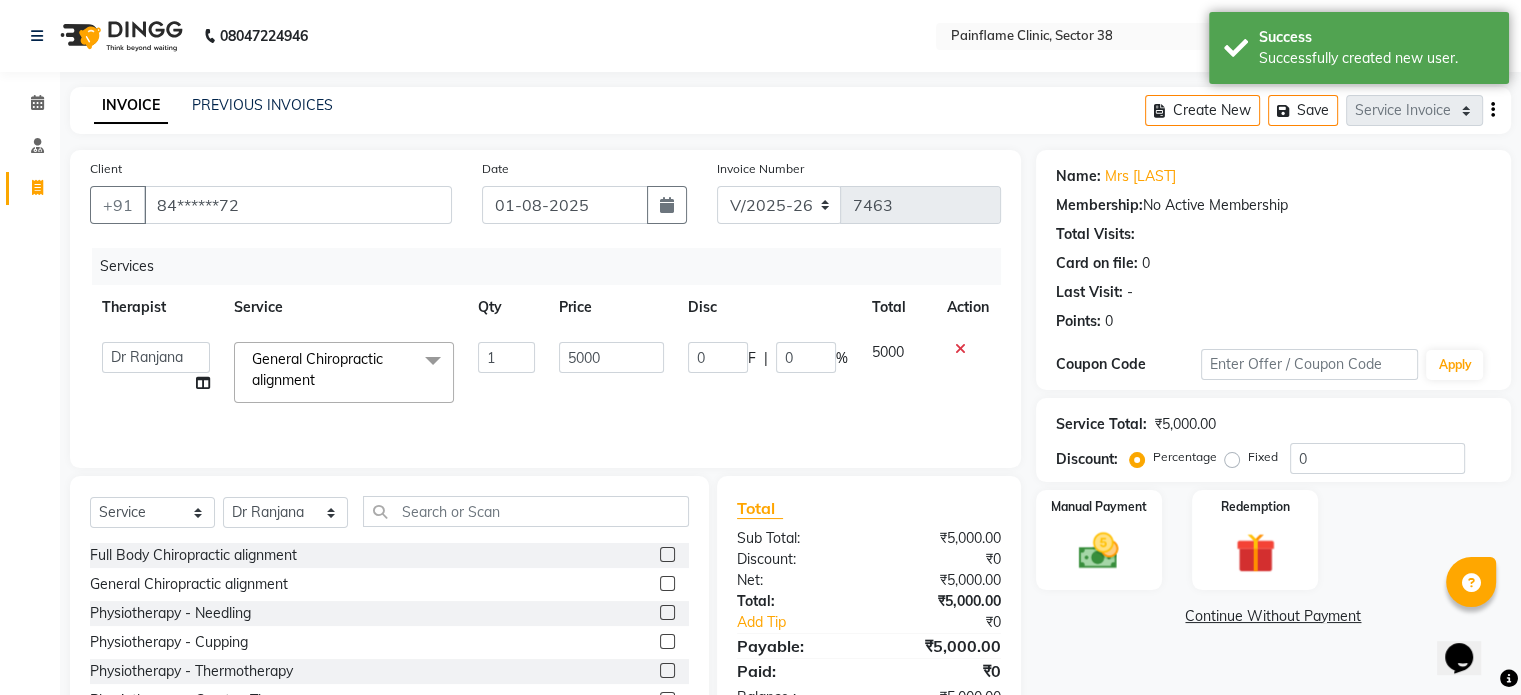 click on "5000" 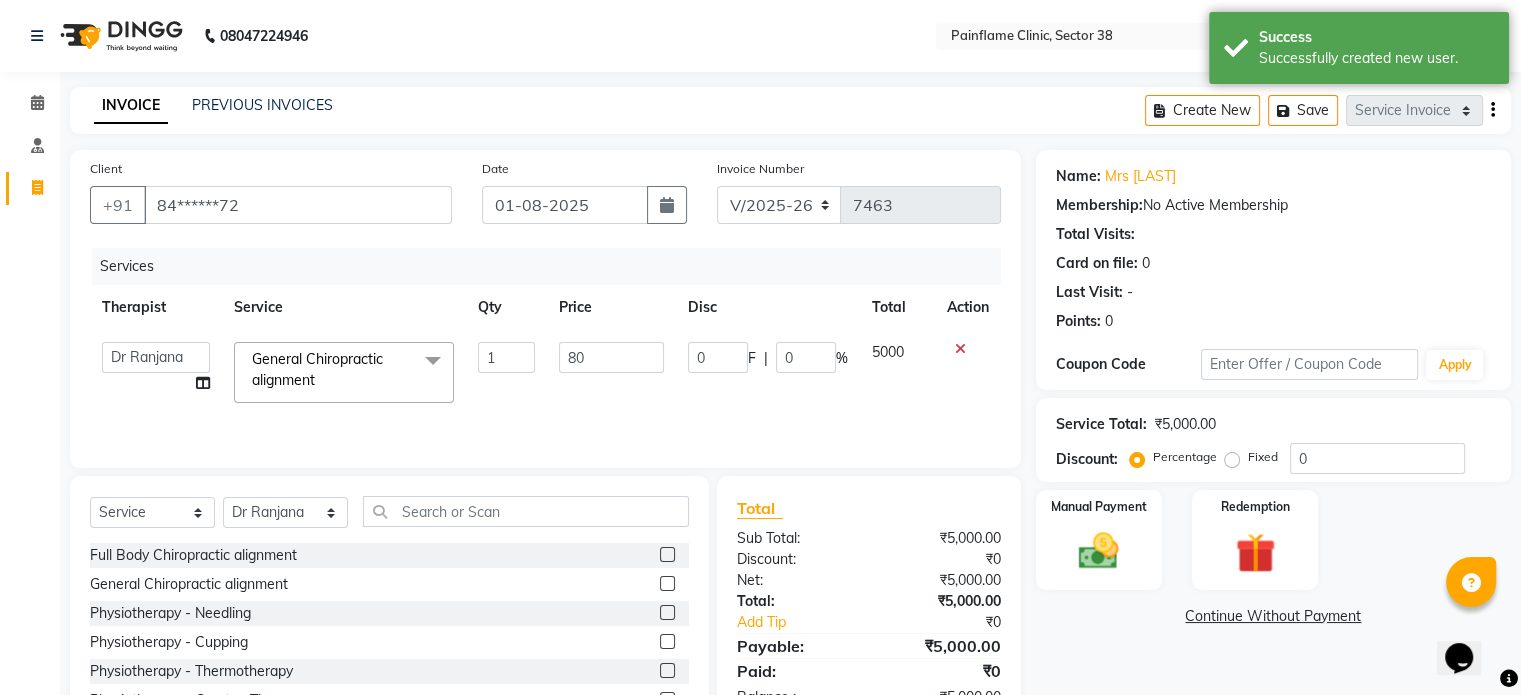 type on "800" 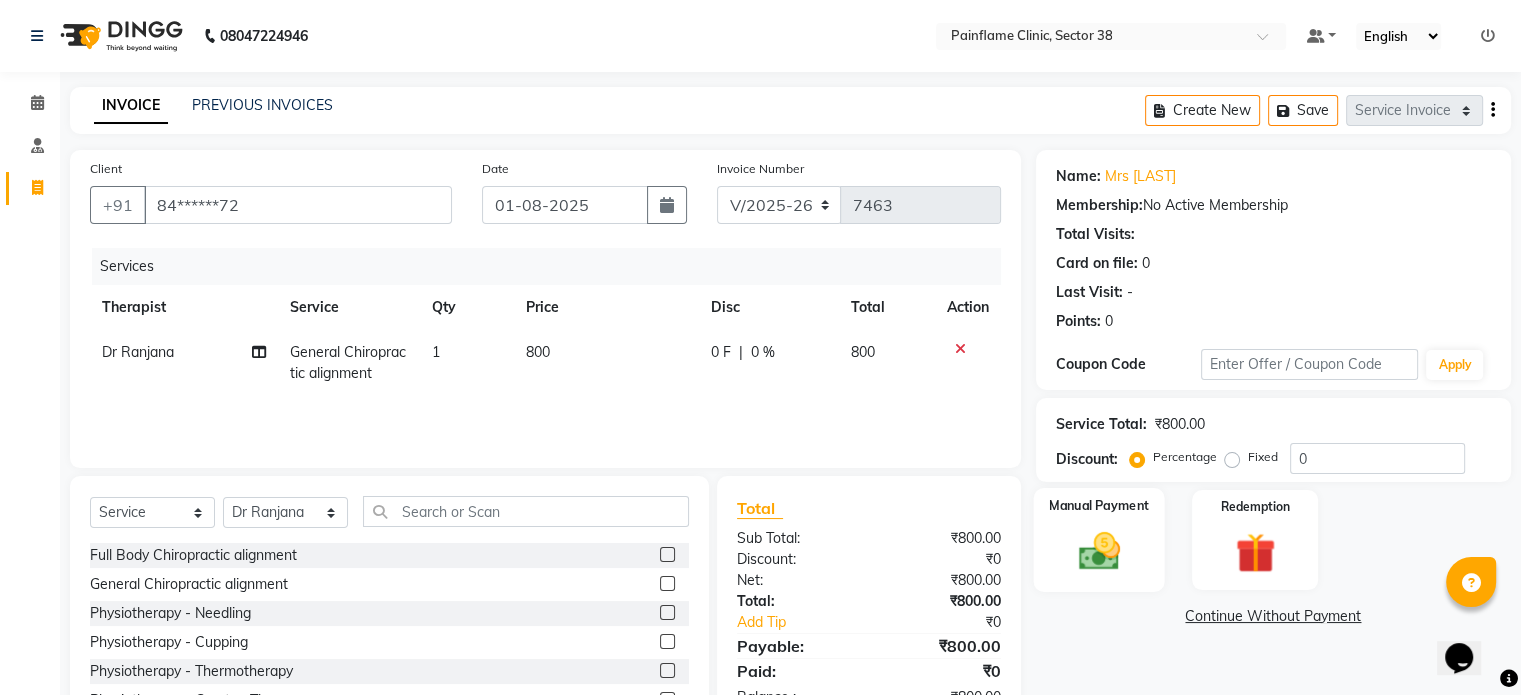 click 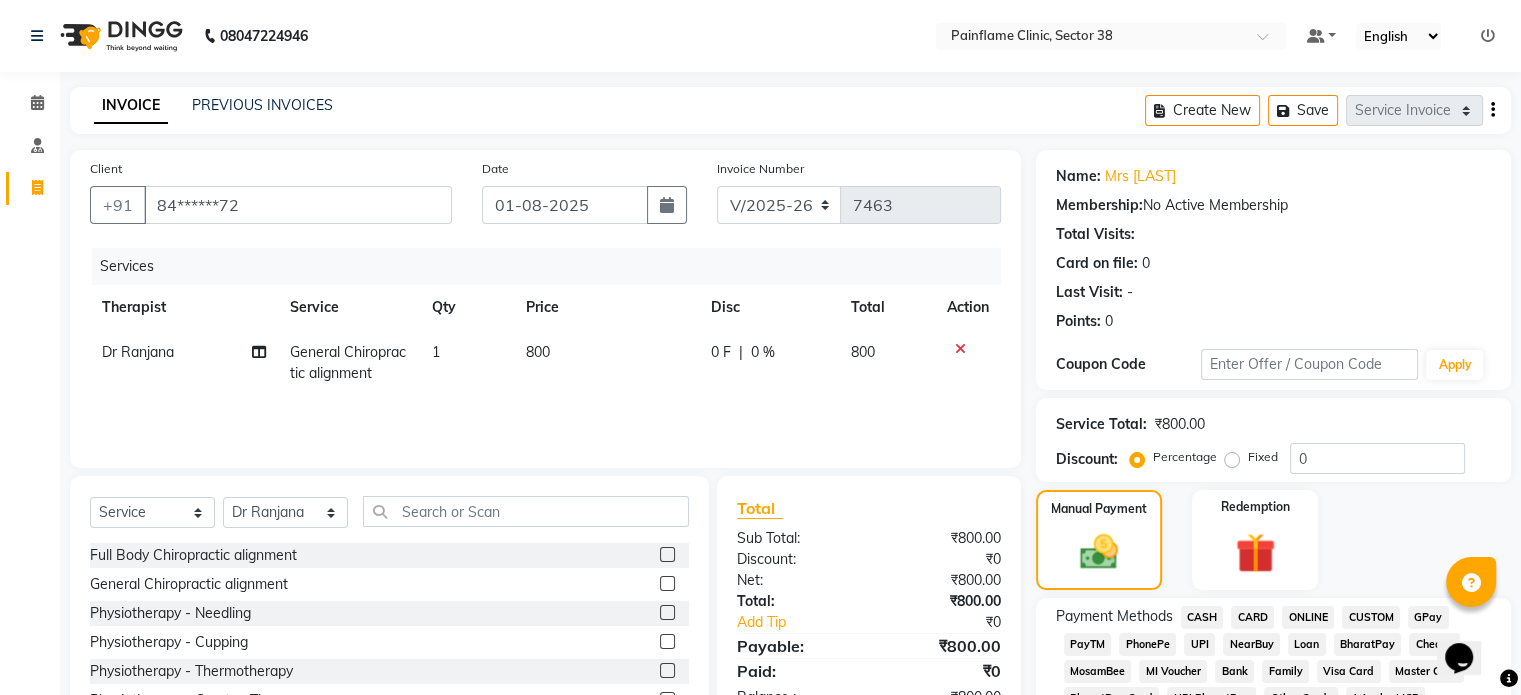 click on "UPI" 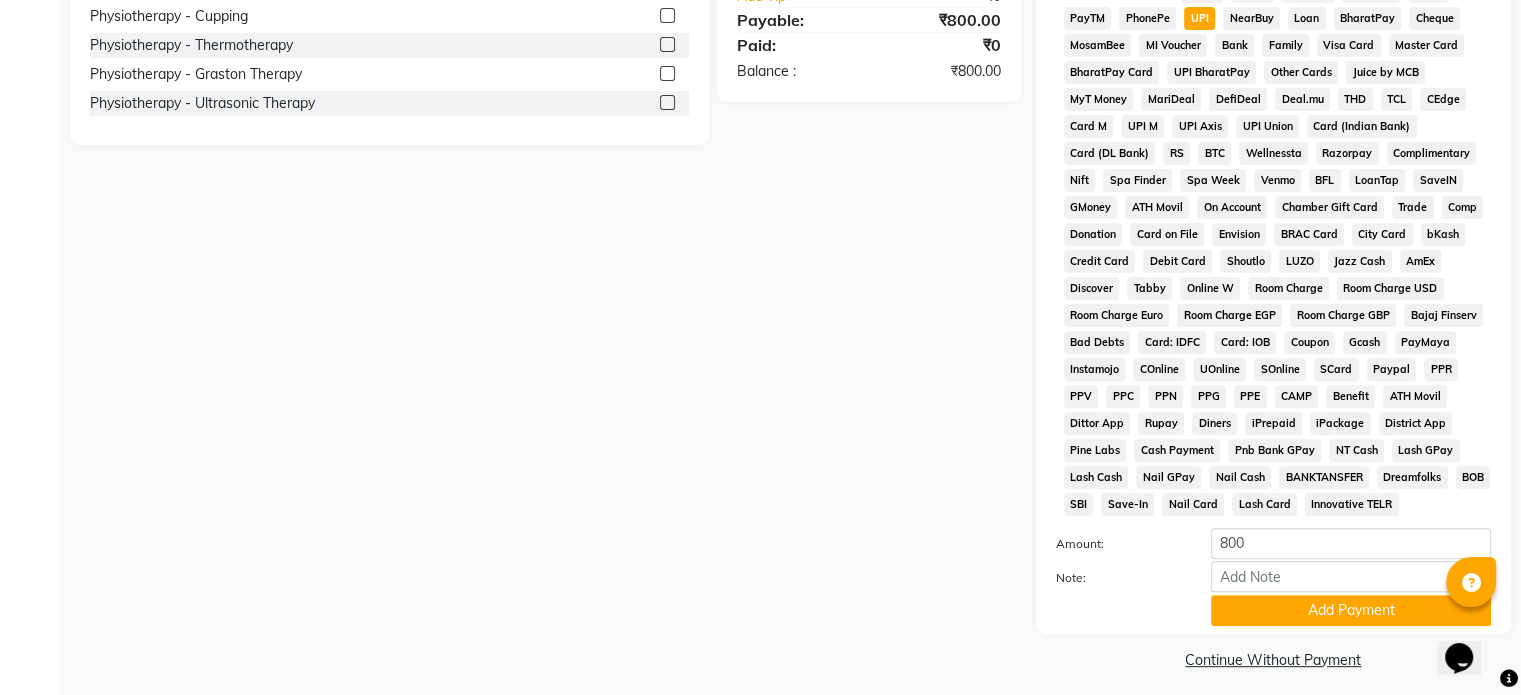 scroll, scrollTop: 652, scrollLeft: 0, axis: vertical 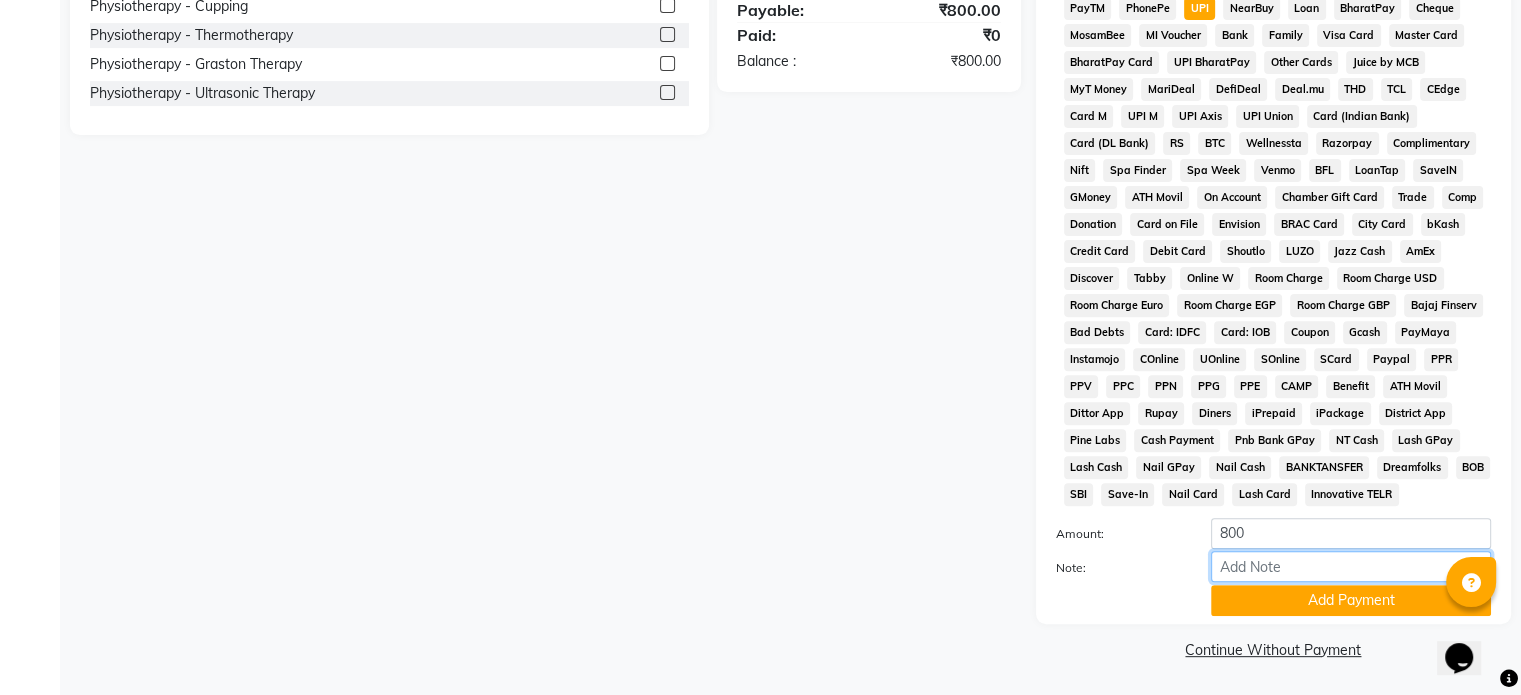 click on "Note:" at bounding box center [1351, 566] 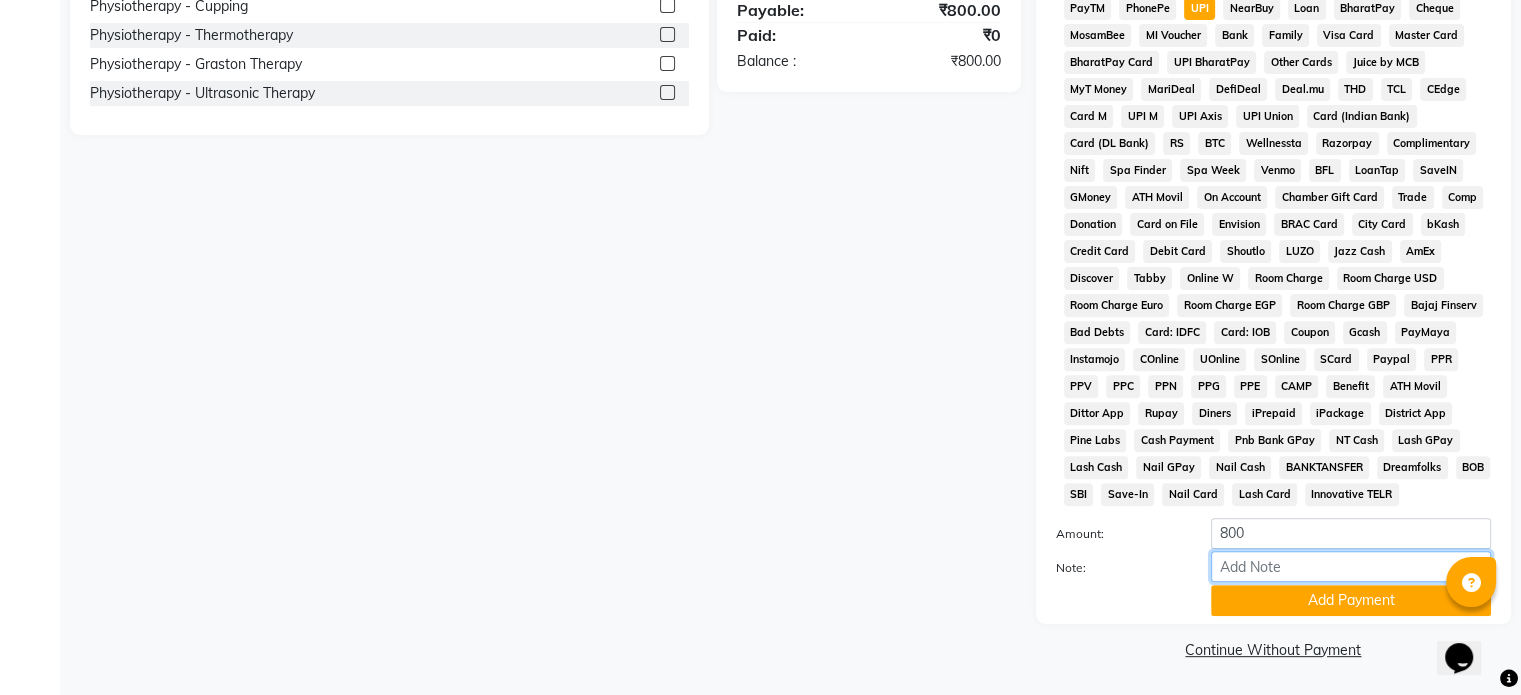 type on "Online Consultation fee" 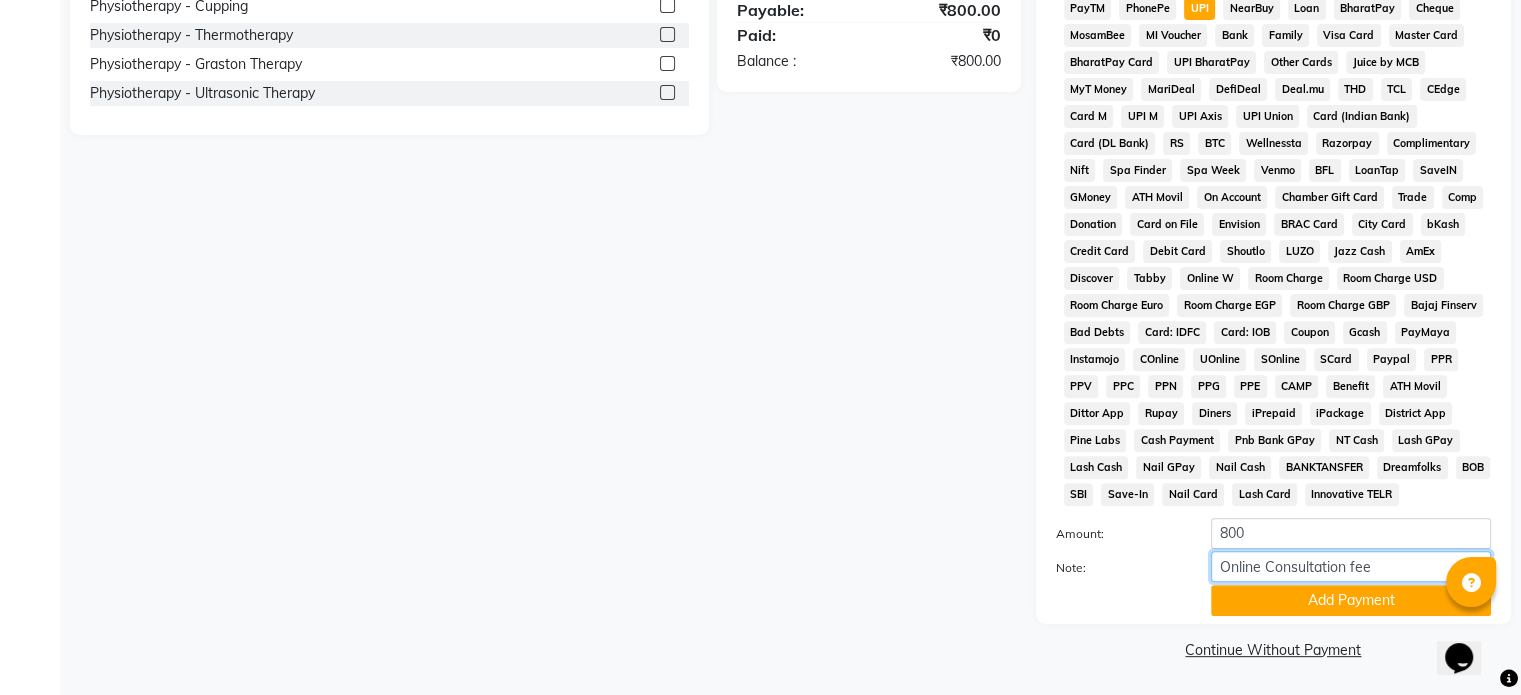 drag, startPoint x: 1388, startPoint y: 558, endPoint x: 1065, endPoint y: 619, distance: 328.7096 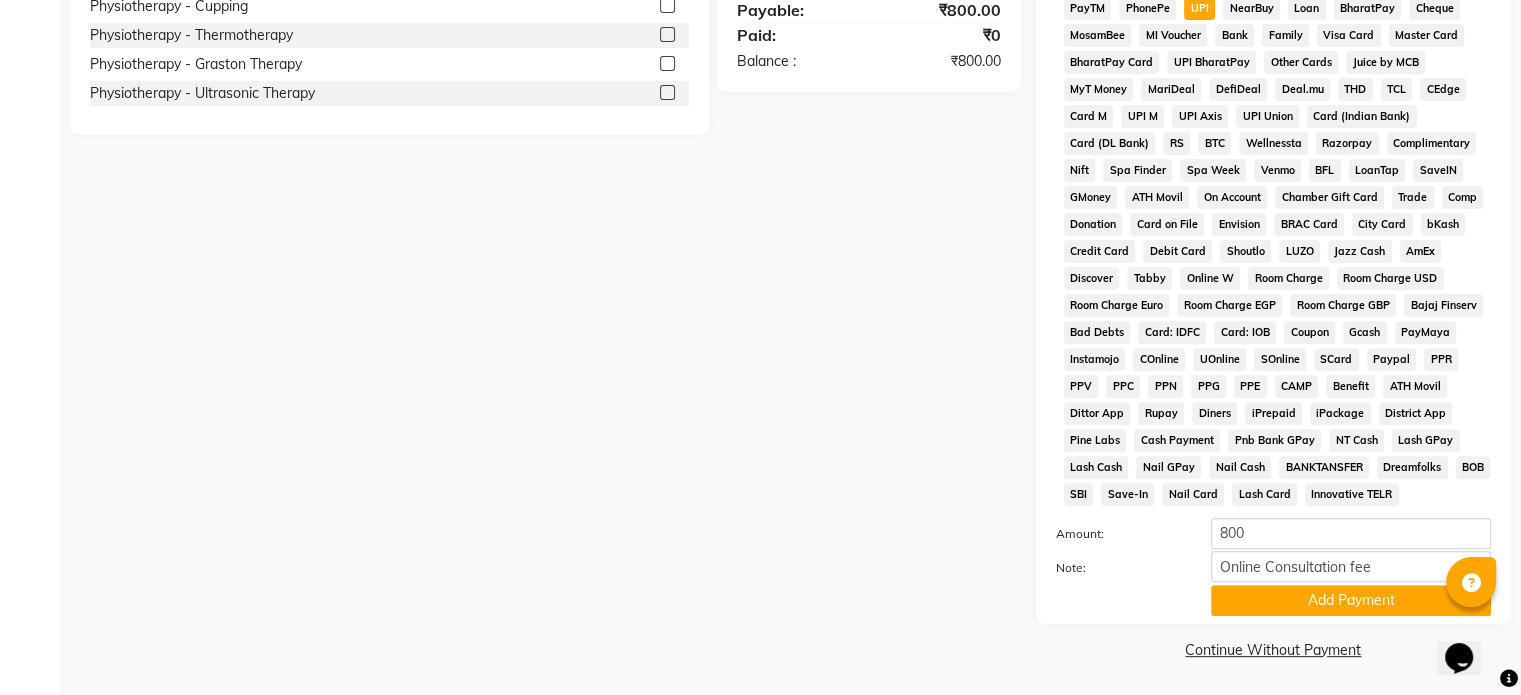 click on "Payment Methods  CASH   CARD   ONLINE   CUSTOM   GPay   PayTM   PhonePe   UPI   NearBuy   Loan   BharatPay   Cheque   MosamBee   MI Voucher   Bank   Family   Visa Card   Master Card   BharatPay Card   UPI BharatPay   Other Cards   Juice by MCB   MyT Money   MariDeal   DefiDeal   Deal.mu   THD   TCL   CEdge   Card M   UPI M   UPI Axis   UPI Union   Card (Indian Bank)   Card (DL Bank)   RS   BTC   Wellnessta   Razorpay   Complimentary   Nift   Spa Finder   Spa Week   Venmo   BFL   LoanTap   SaveIN   GMoney   ATH Movil   On Account   Chamber Gift Card   Trade   Comp   Donation   Card on File   Envision   BRAC Card   City Card   bKash   Credit Card   Debit Card   Shoutlo   LUZO   Jazz Cash   AmEx   Discover   Tabby   Online W   Room Charge   Room Charge USD   Room Charge Euro   Room Charge EGP   Room Charge GBP   Bajaj Finserv   Bad Debts   Card: IDFC   Card: IOB   Coupon   Gcash   PayMaya   Instamojo   COnline   UOnline   SOnline   SCard   Paypal   PPR   PPV   PPC   PPN   PPG   PPE   CAMP   Benefit   ATH Movil" 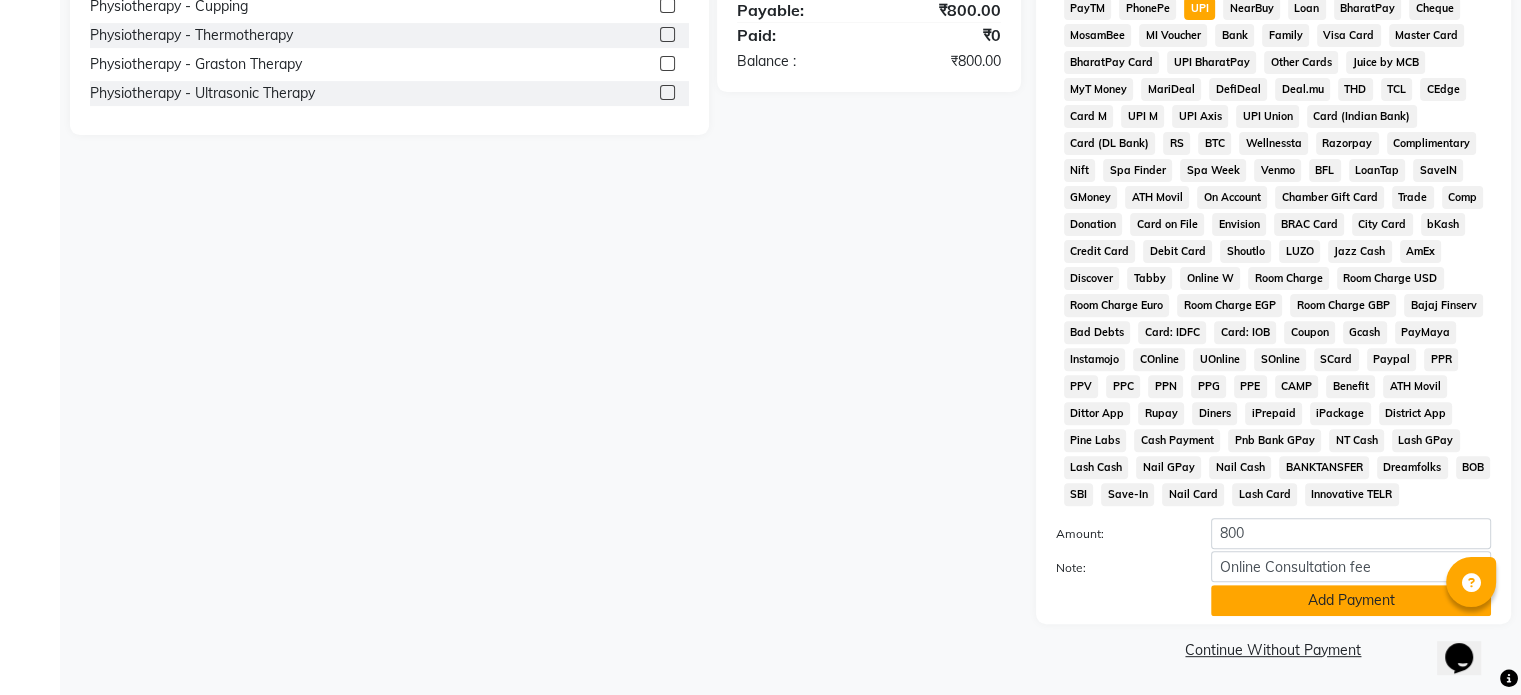 click on "Add Payment" 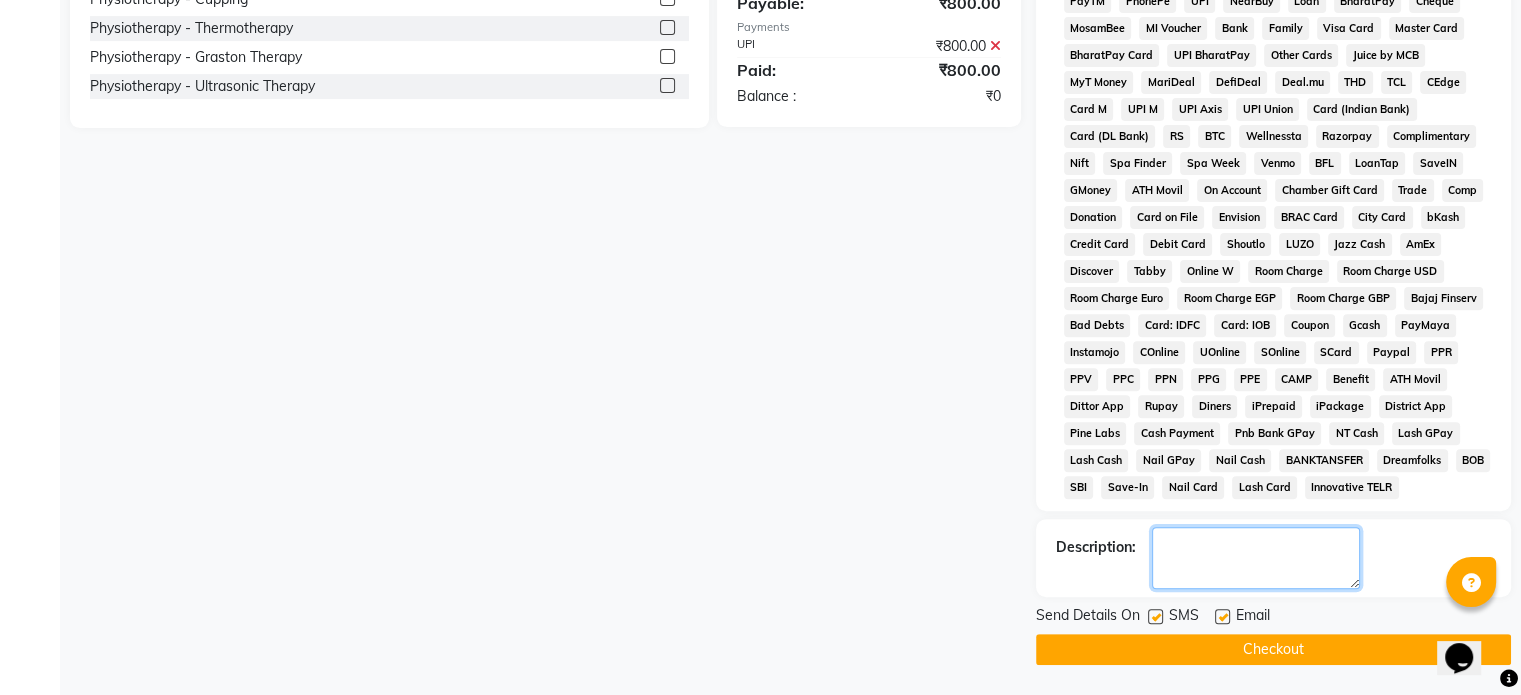 click 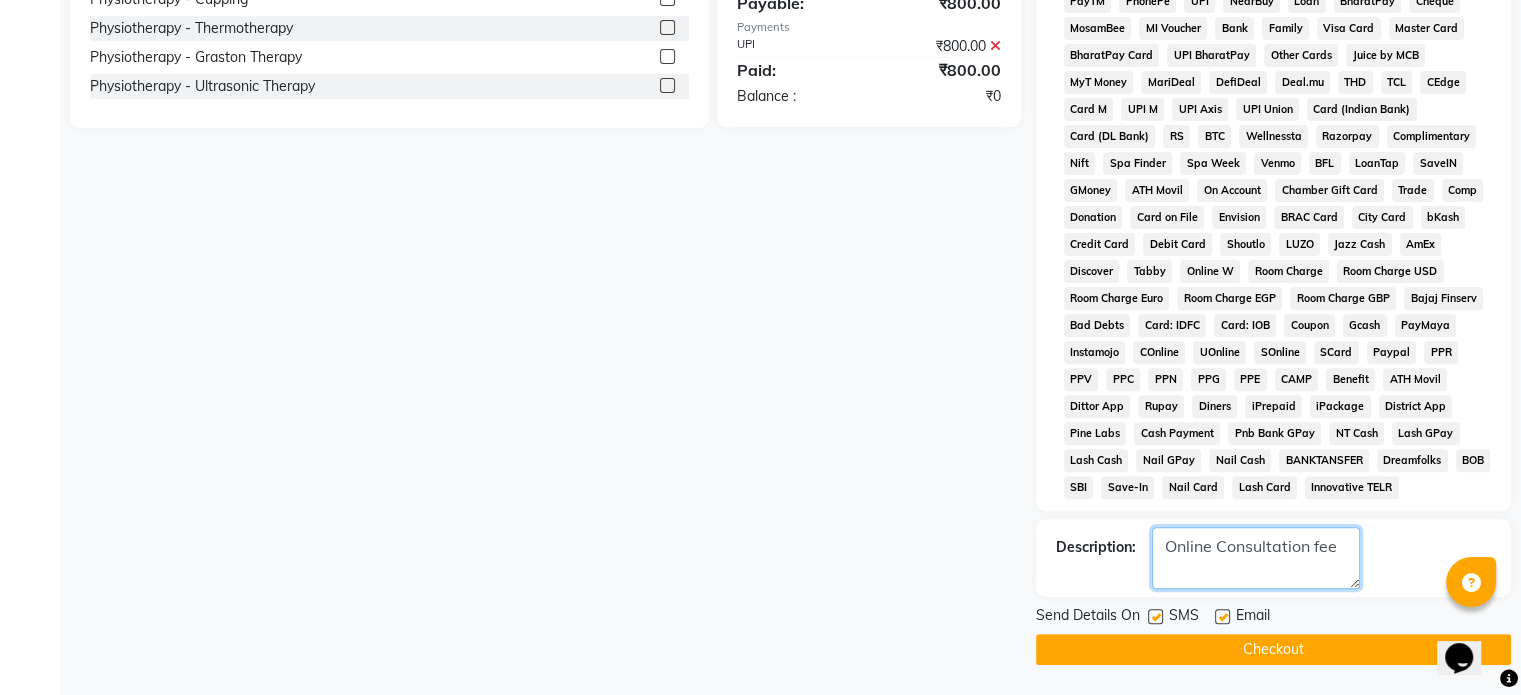 type on "Online Consultation fee" 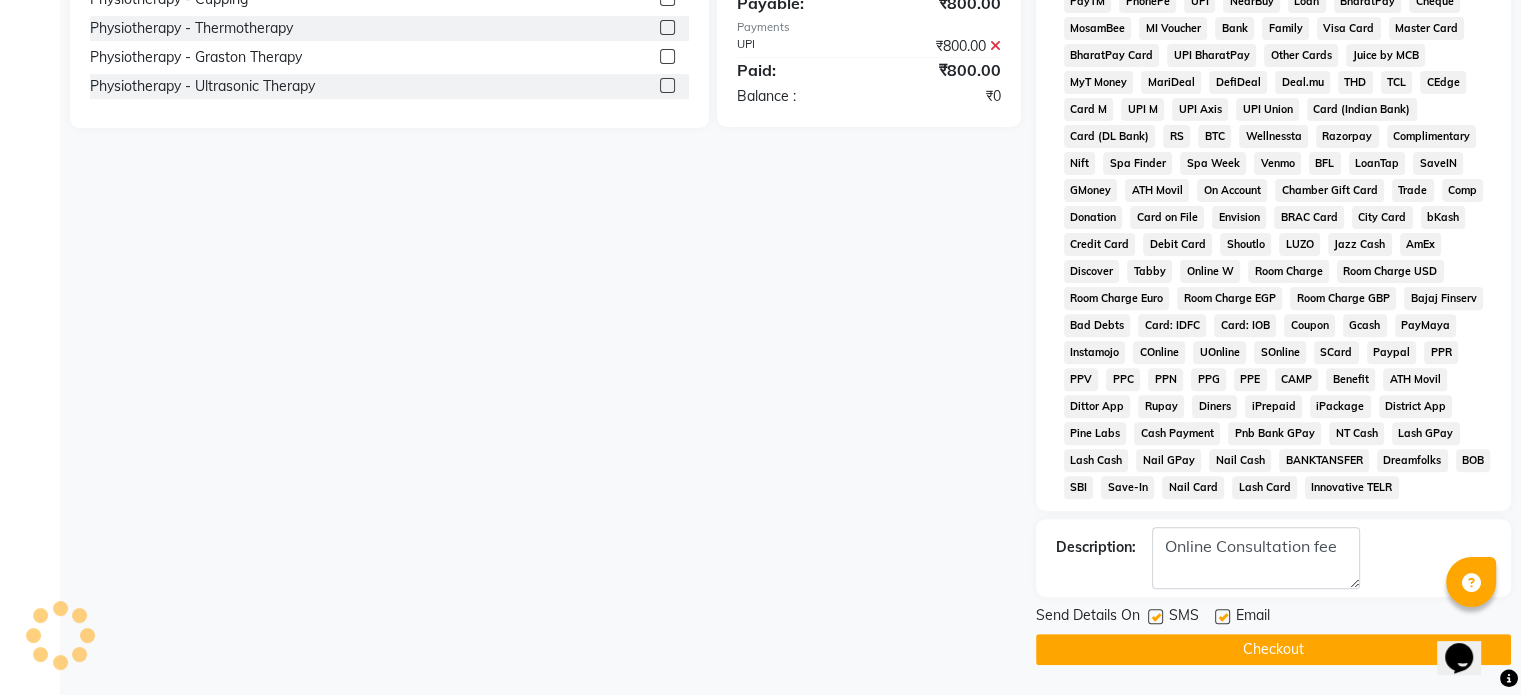 click 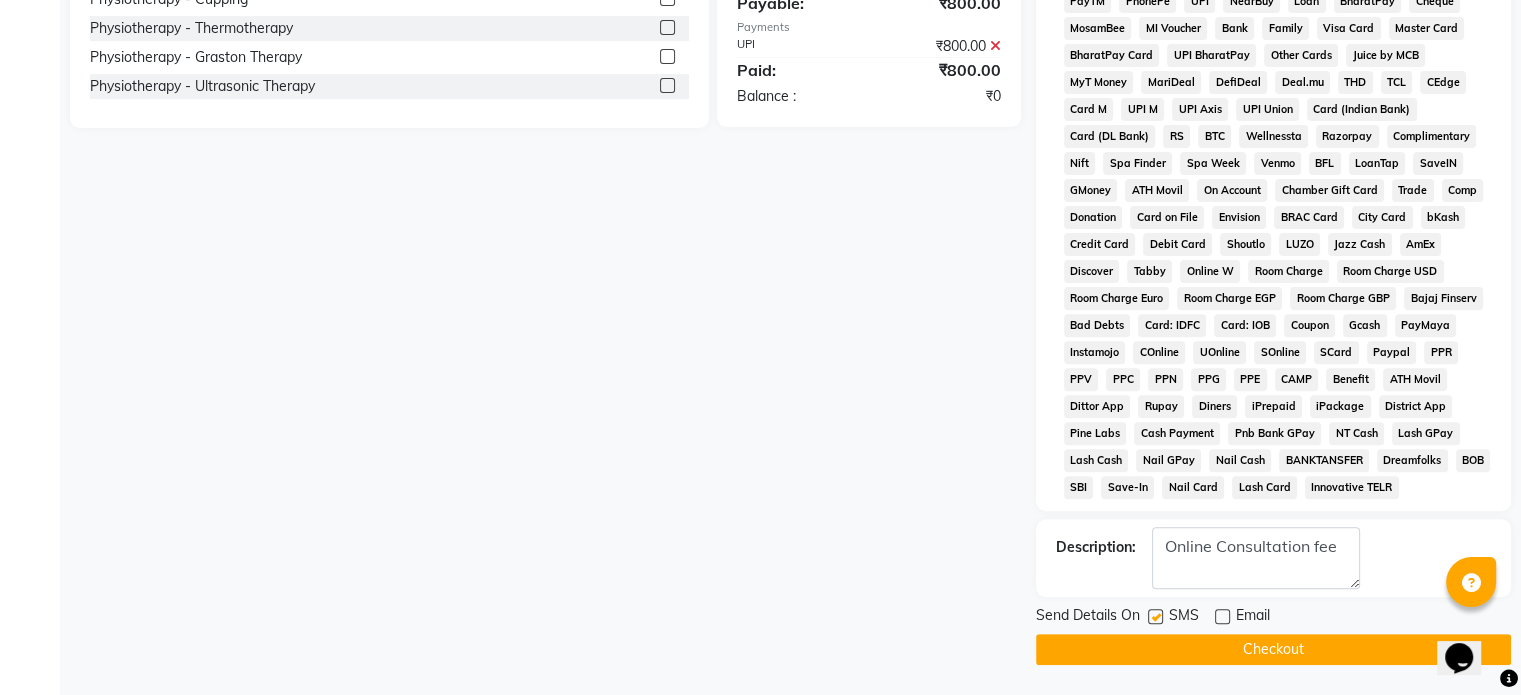 click 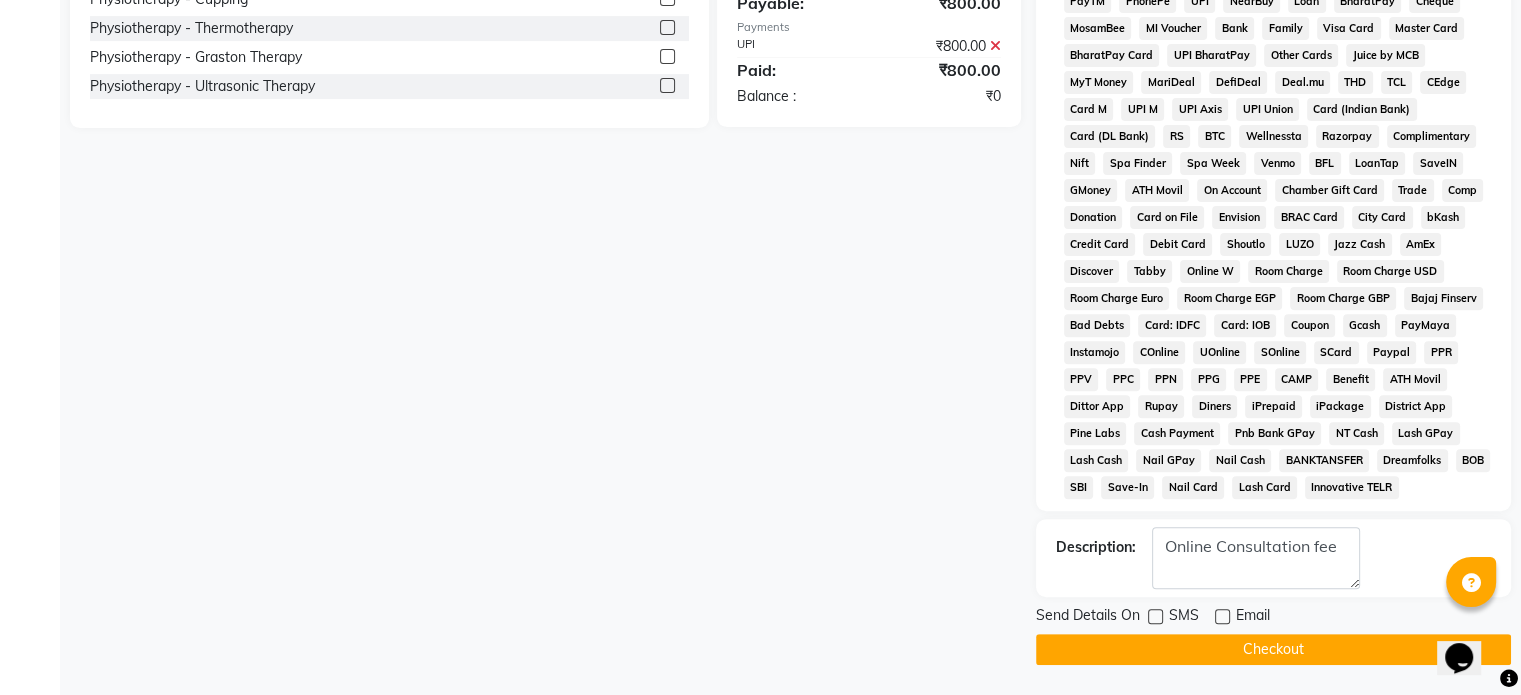 click on "Checkout" 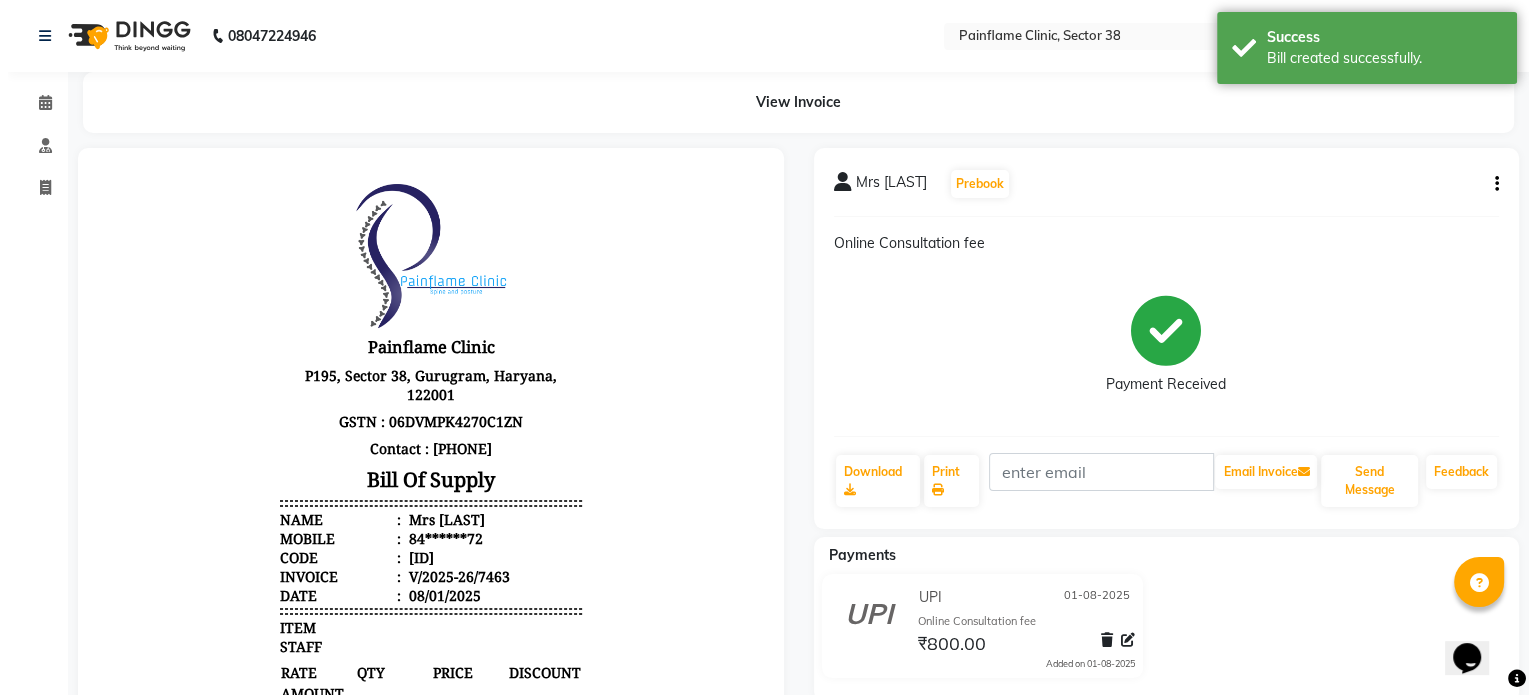 scroll, scrollTop: 0, scrollLeft: 0, axis: both 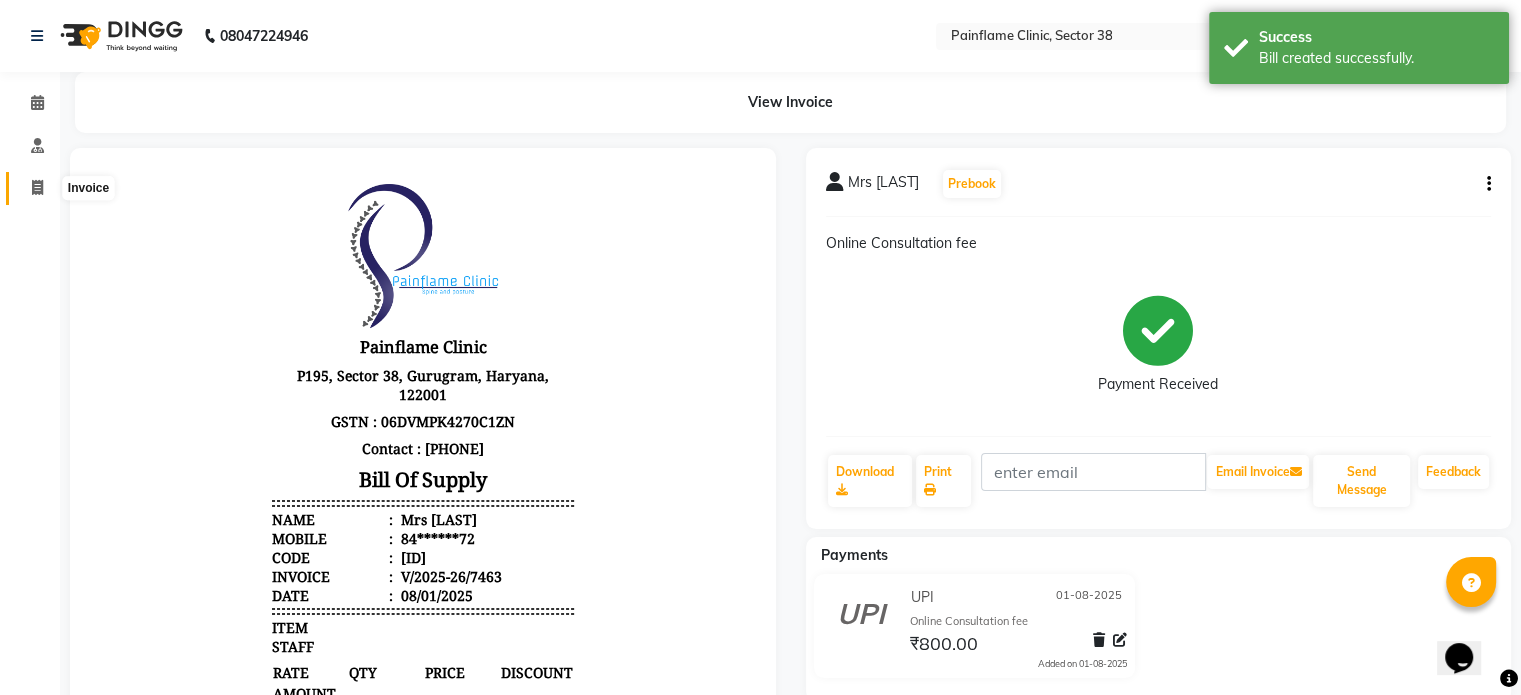 click 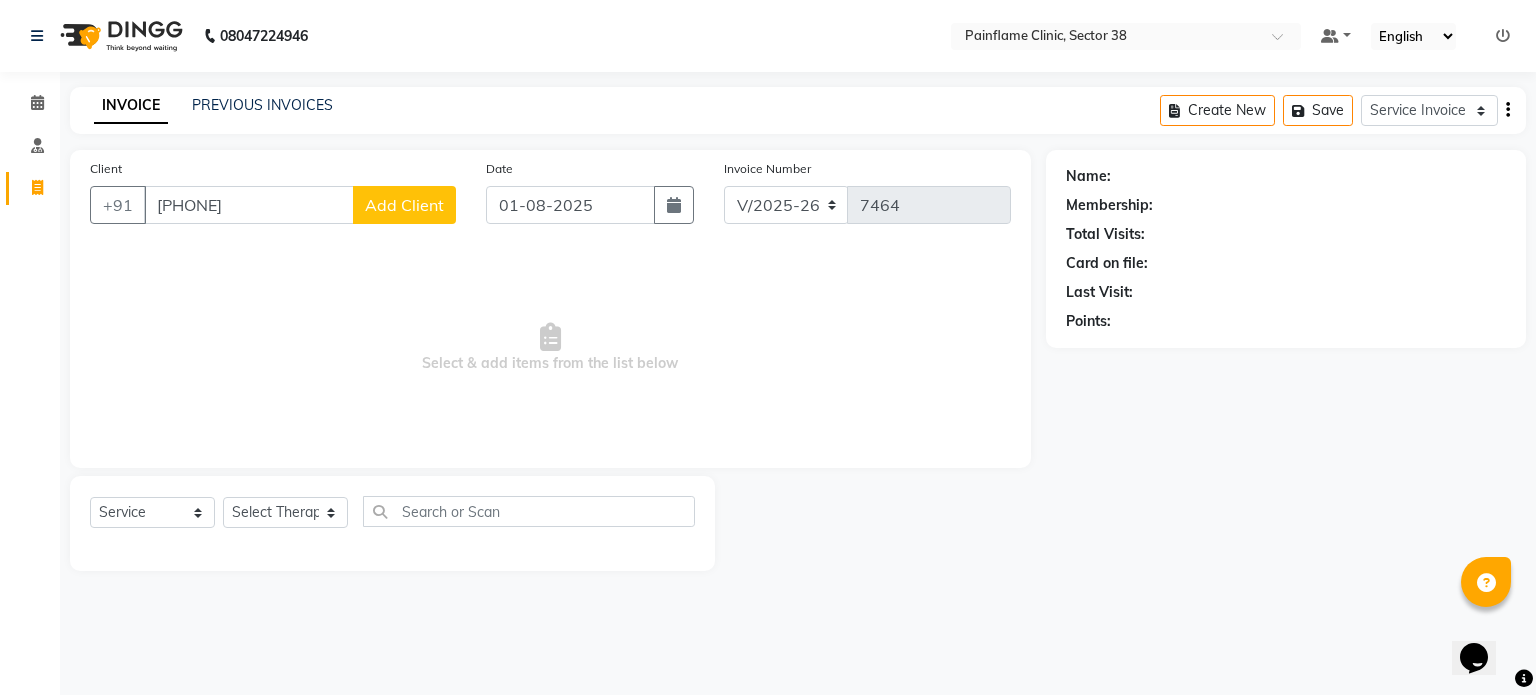 click on "9870876561" at bounding box center [249, 205] 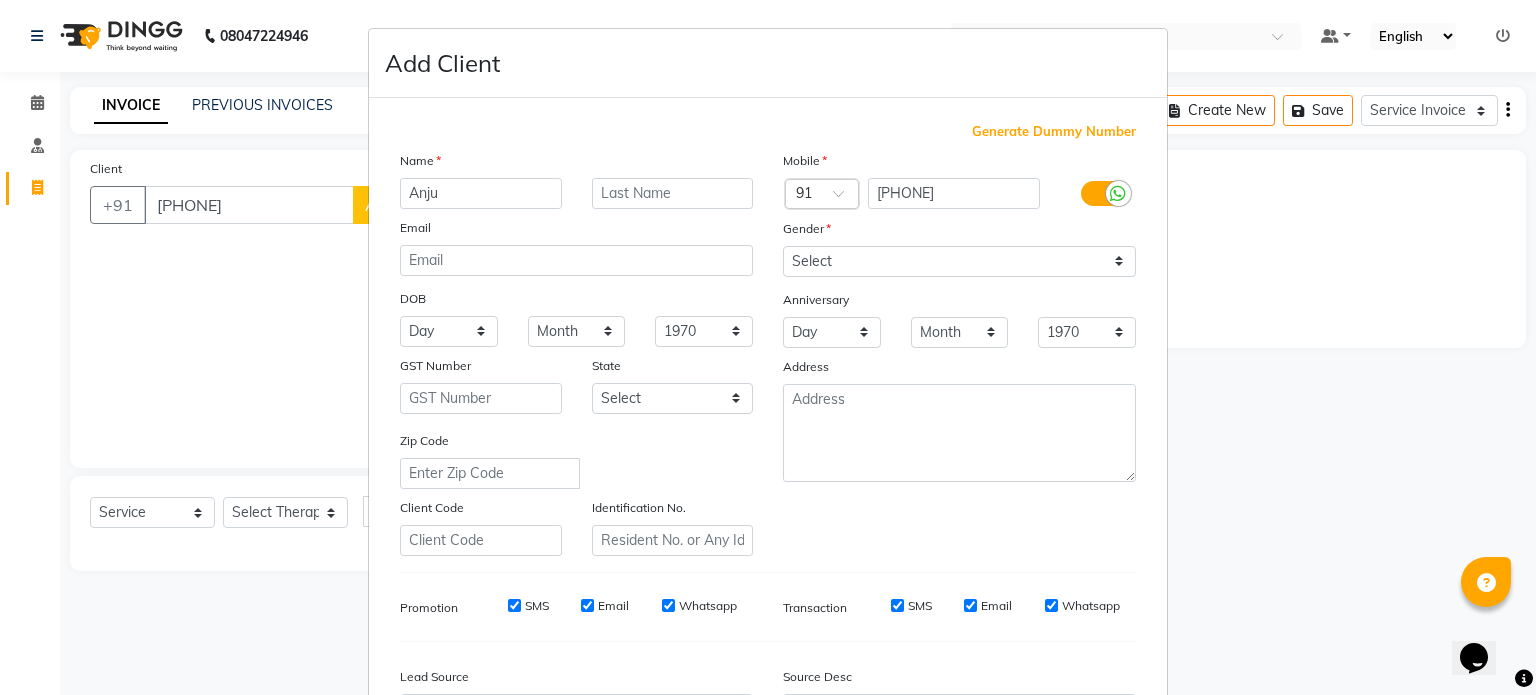 type on "Anju" 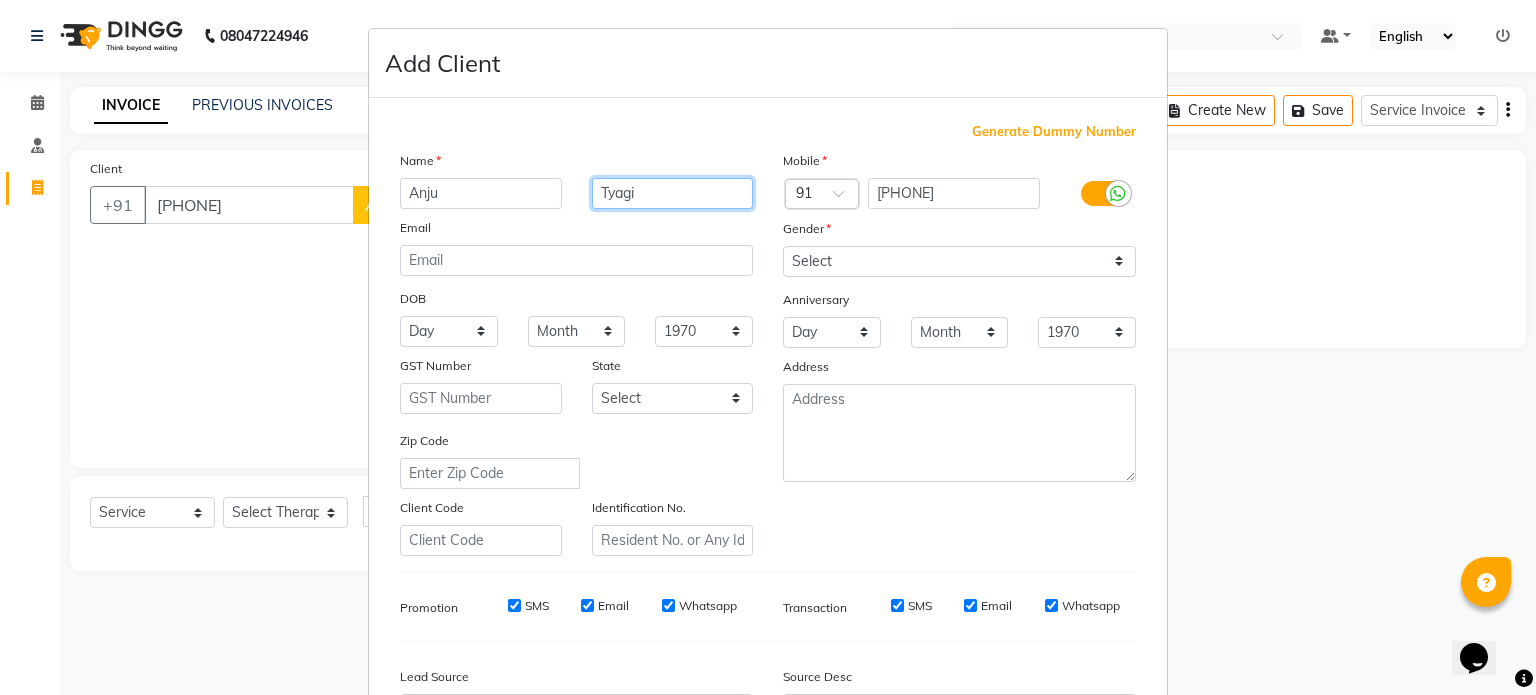 type on "Tyagi" 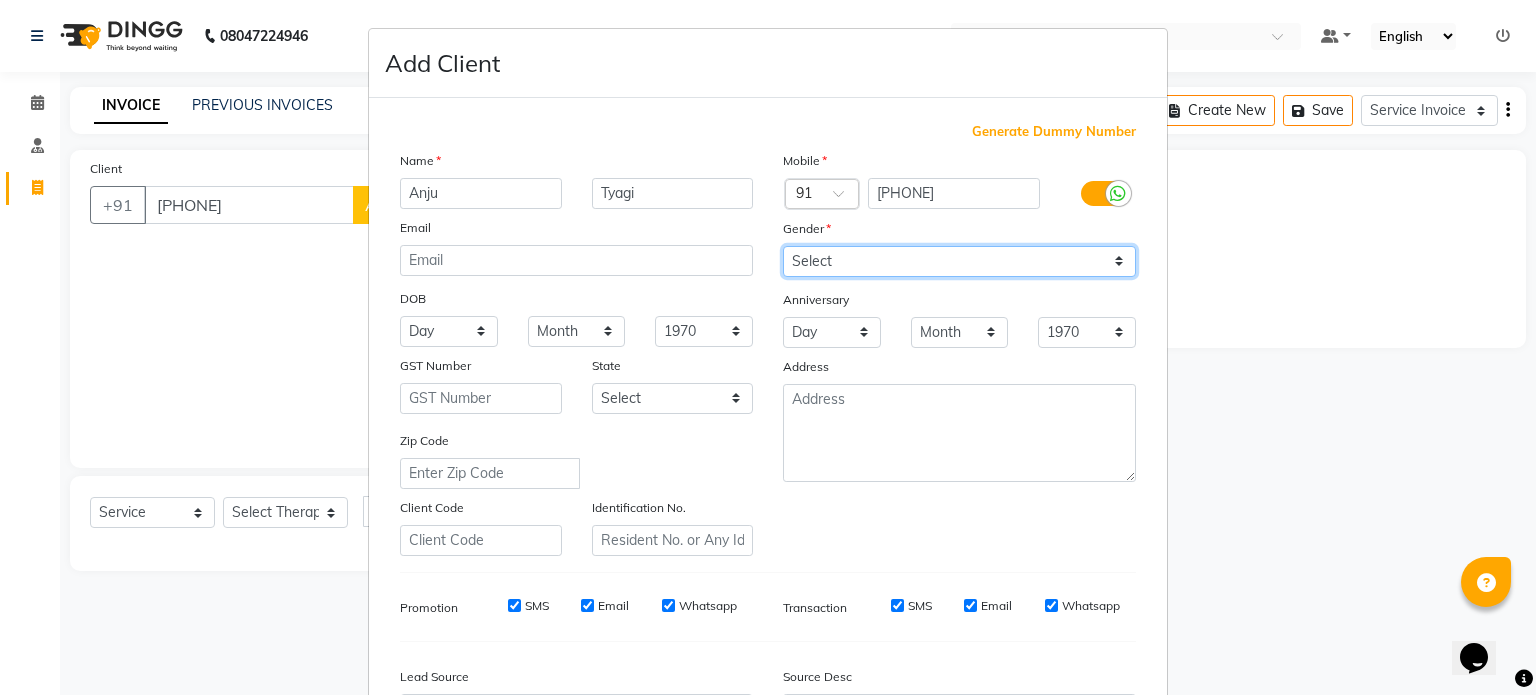click on "Select Male Female Other Prefer Not To Say" at bounding box center (959, 261) 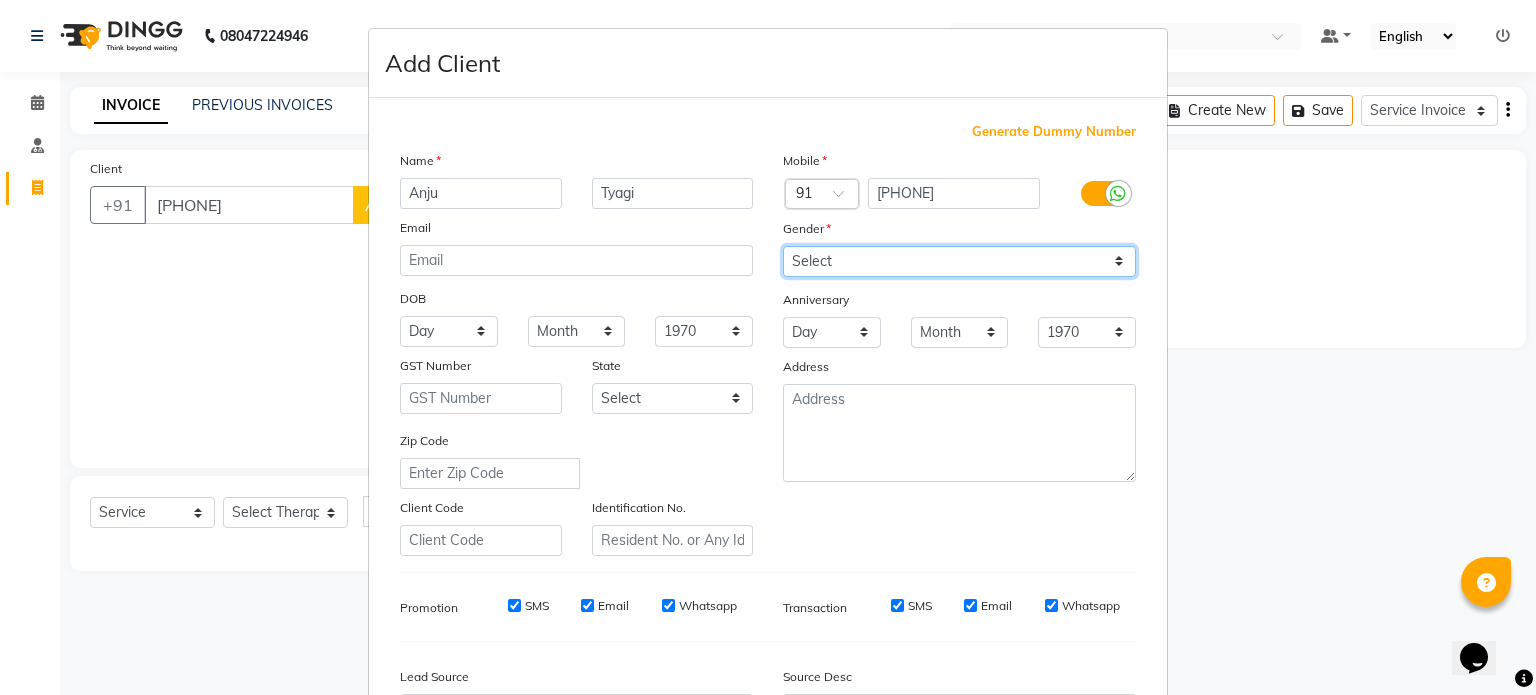 select on "female" 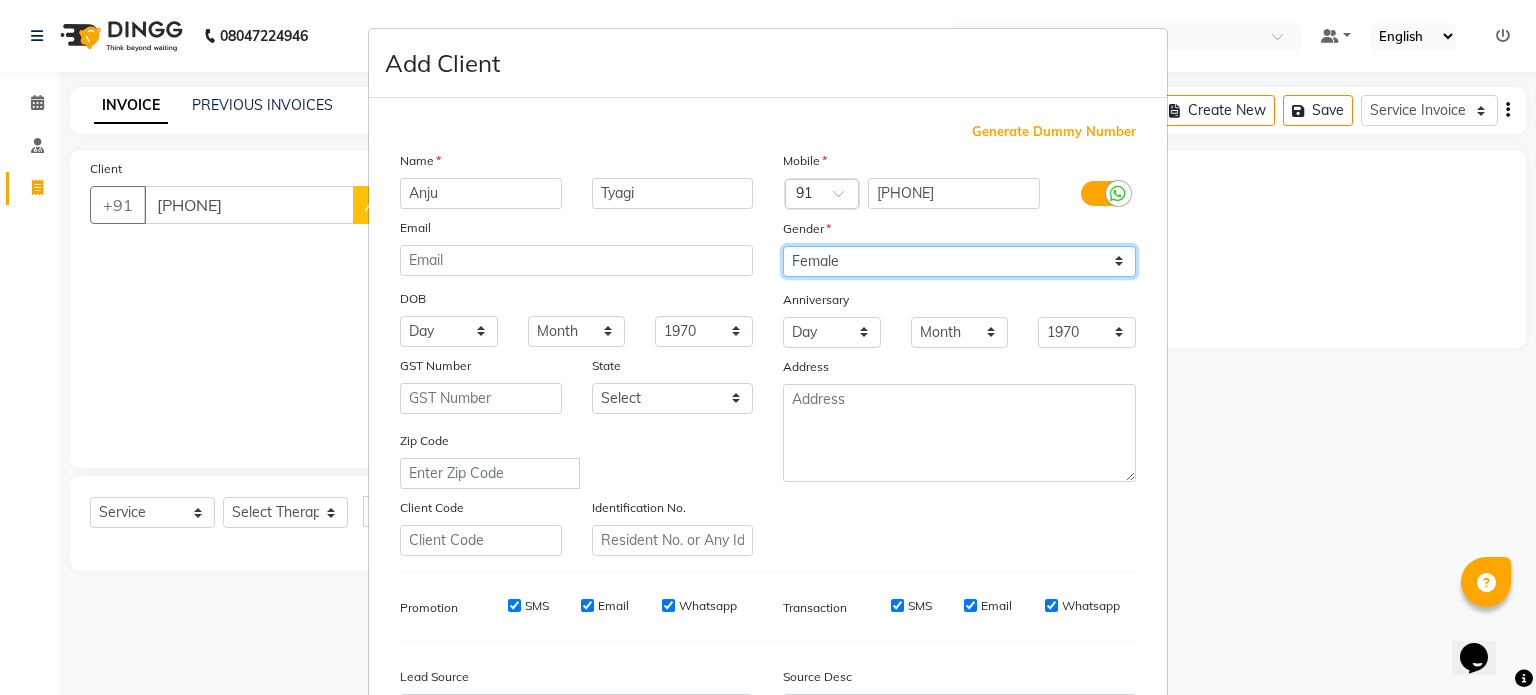 click on "Select Male Female Other Prefer Not To Say" at bounding box center [959, 261] 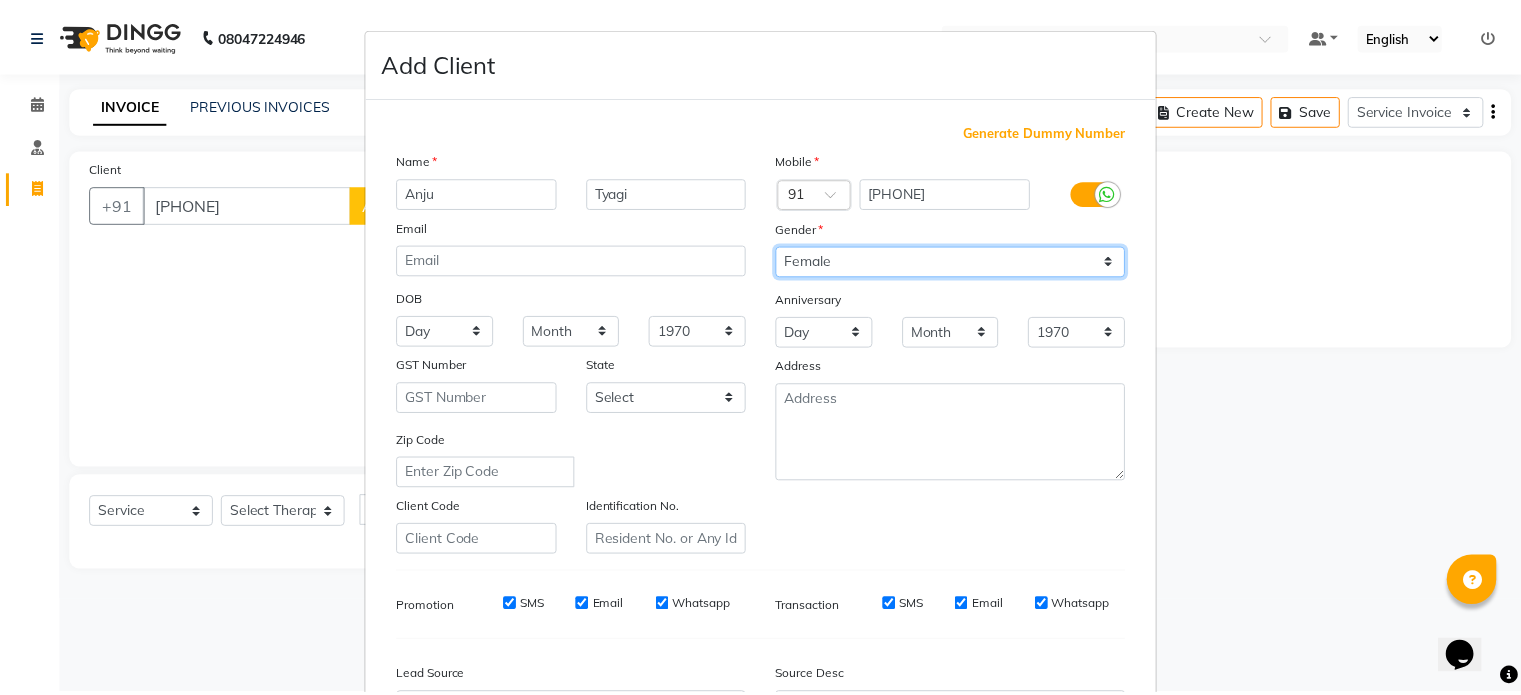 scroll, scrollTop: 237, scrollLeft: 0, axis: vertical 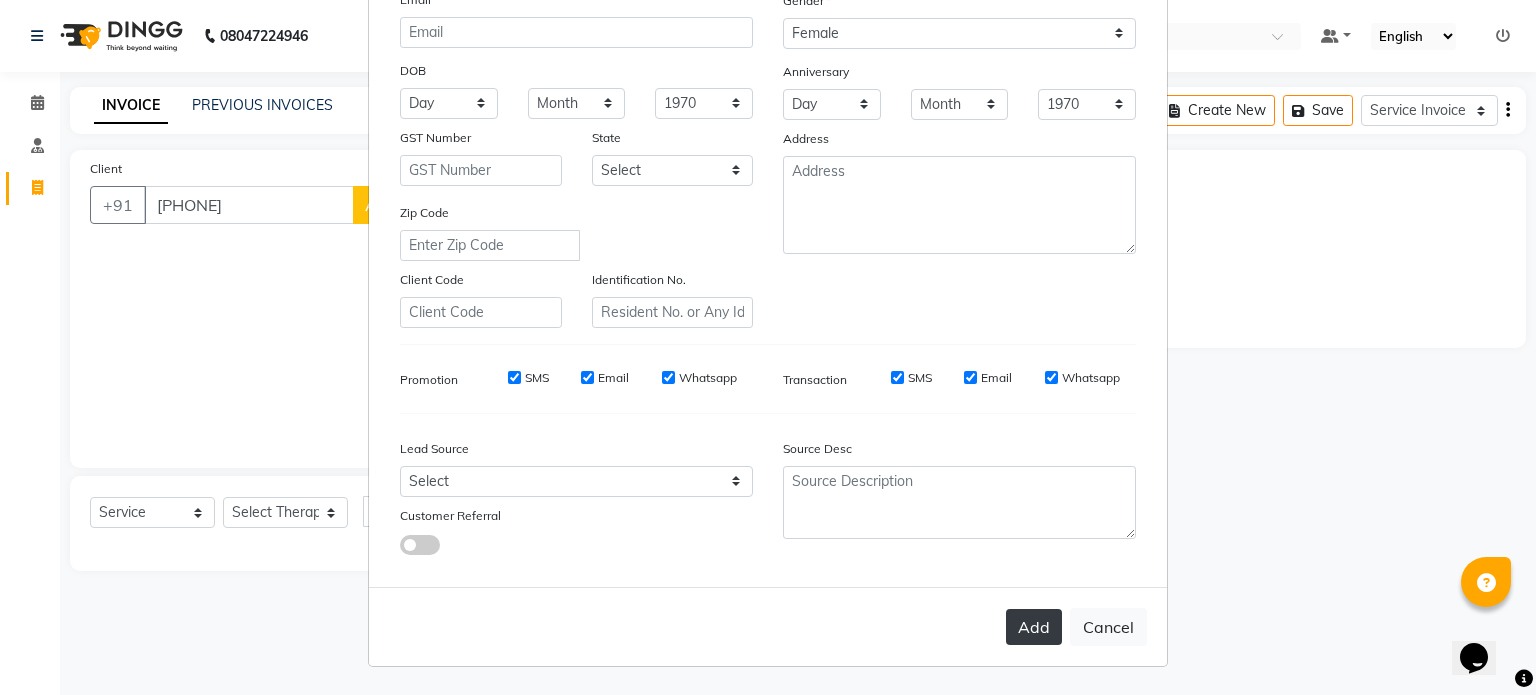 click on "Add" at bounding box center [1034, 627] 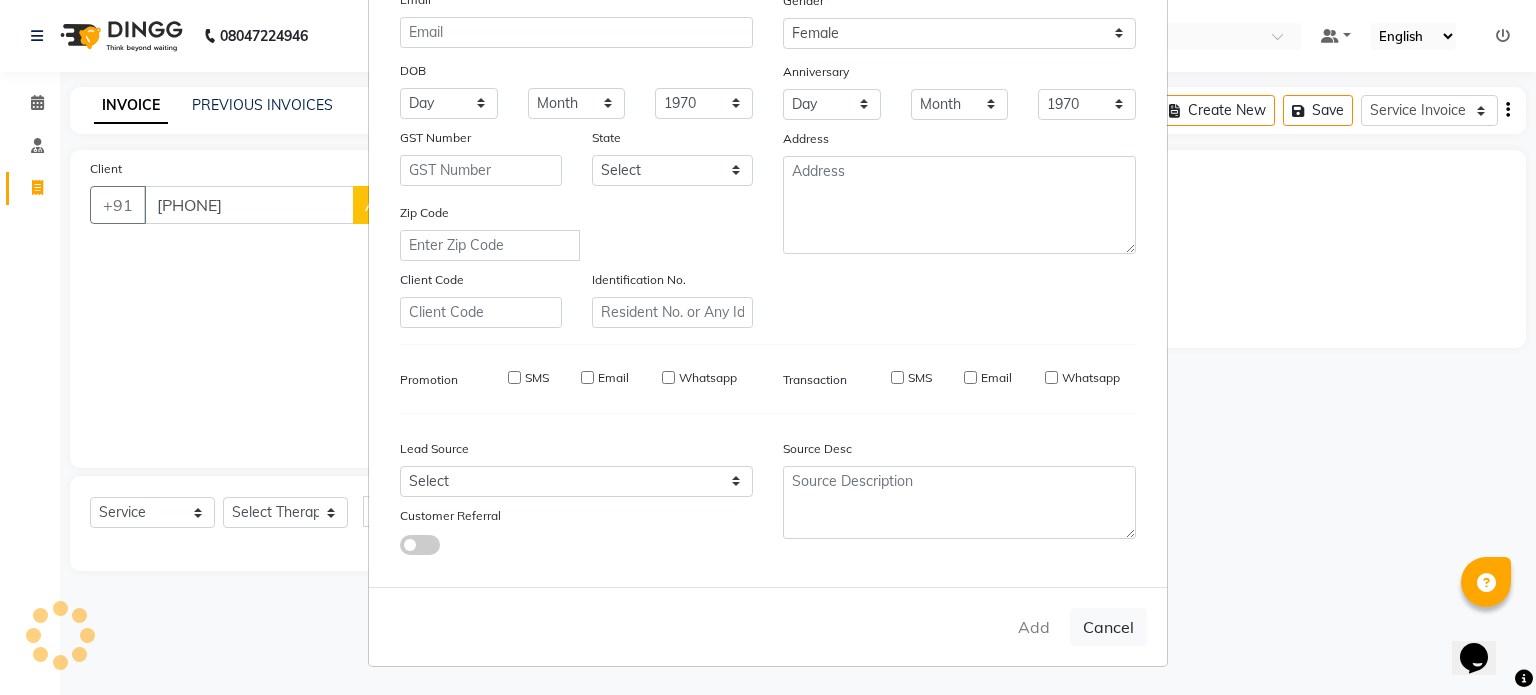 type on "98******61" 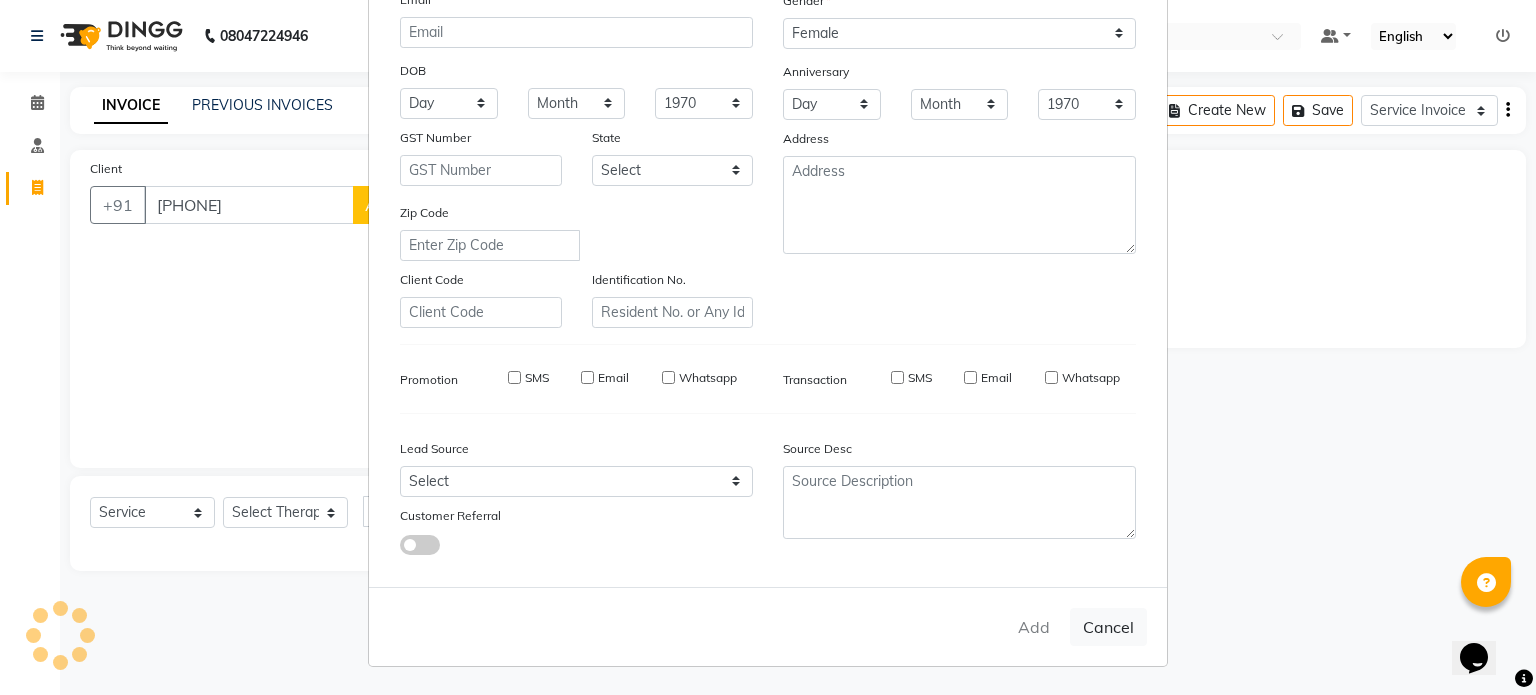 type 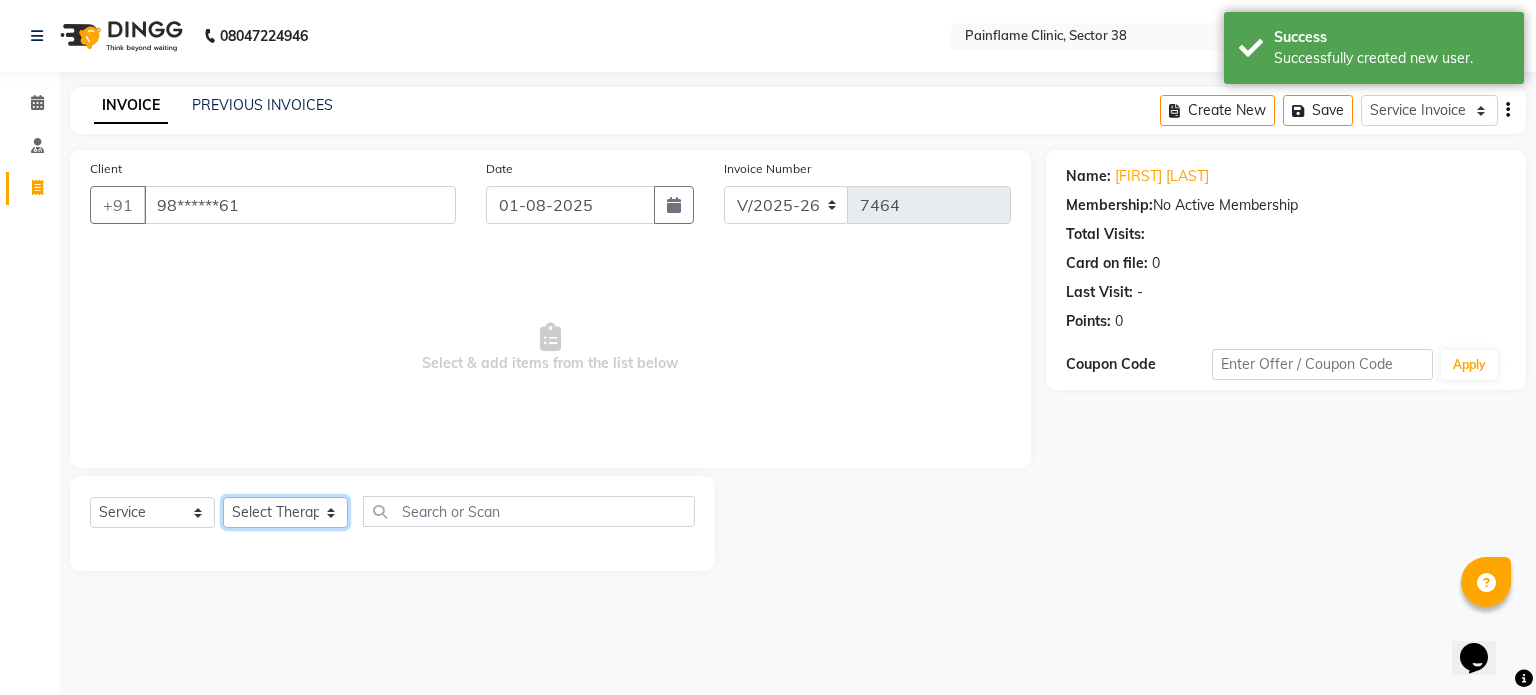 click on "Select Therapist Dr Durgesh Dr Harish Dr Ranjana Dr Saurabh Dr. Suraj Dr. Tejpal Mehlawat KUSHAL MOHIT SEMWAL Nancy Singhai Reception 1  Reception 2 Reception 3" 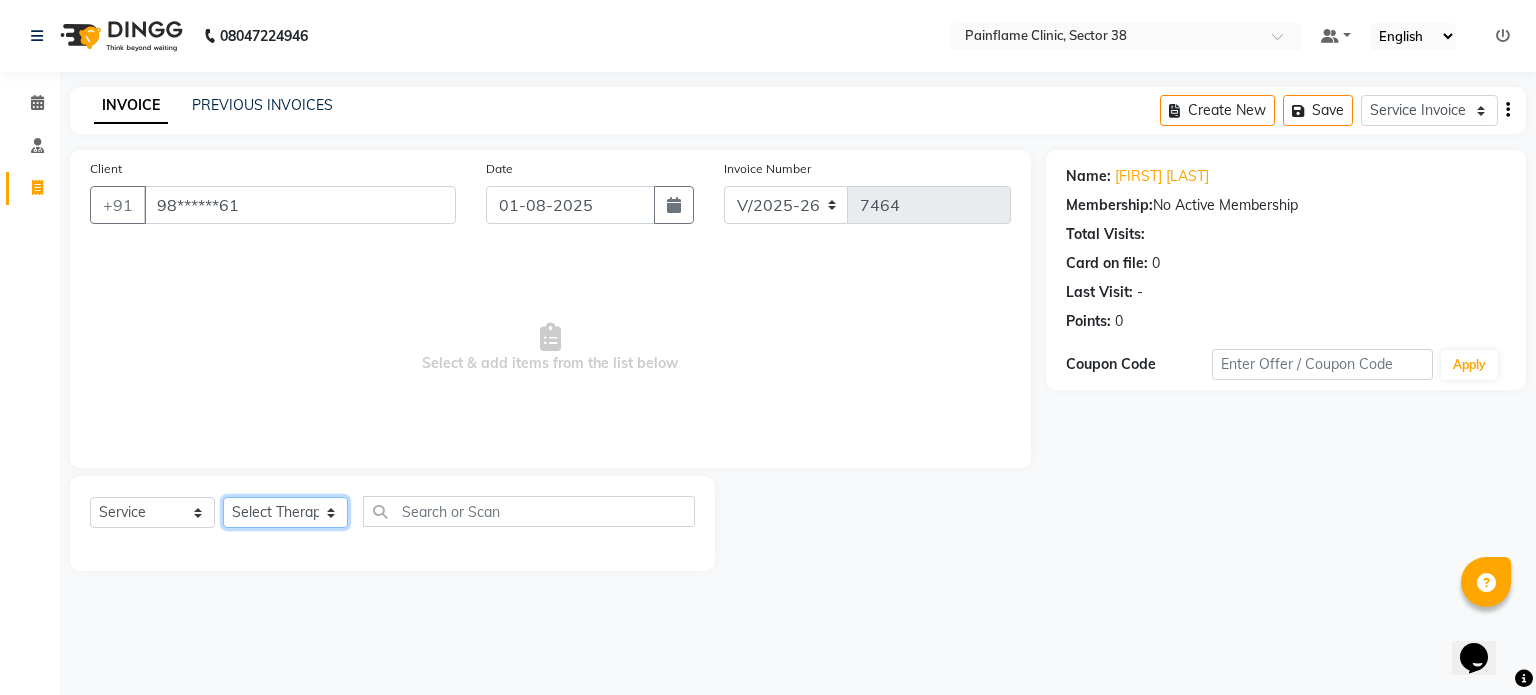 select on "20214" 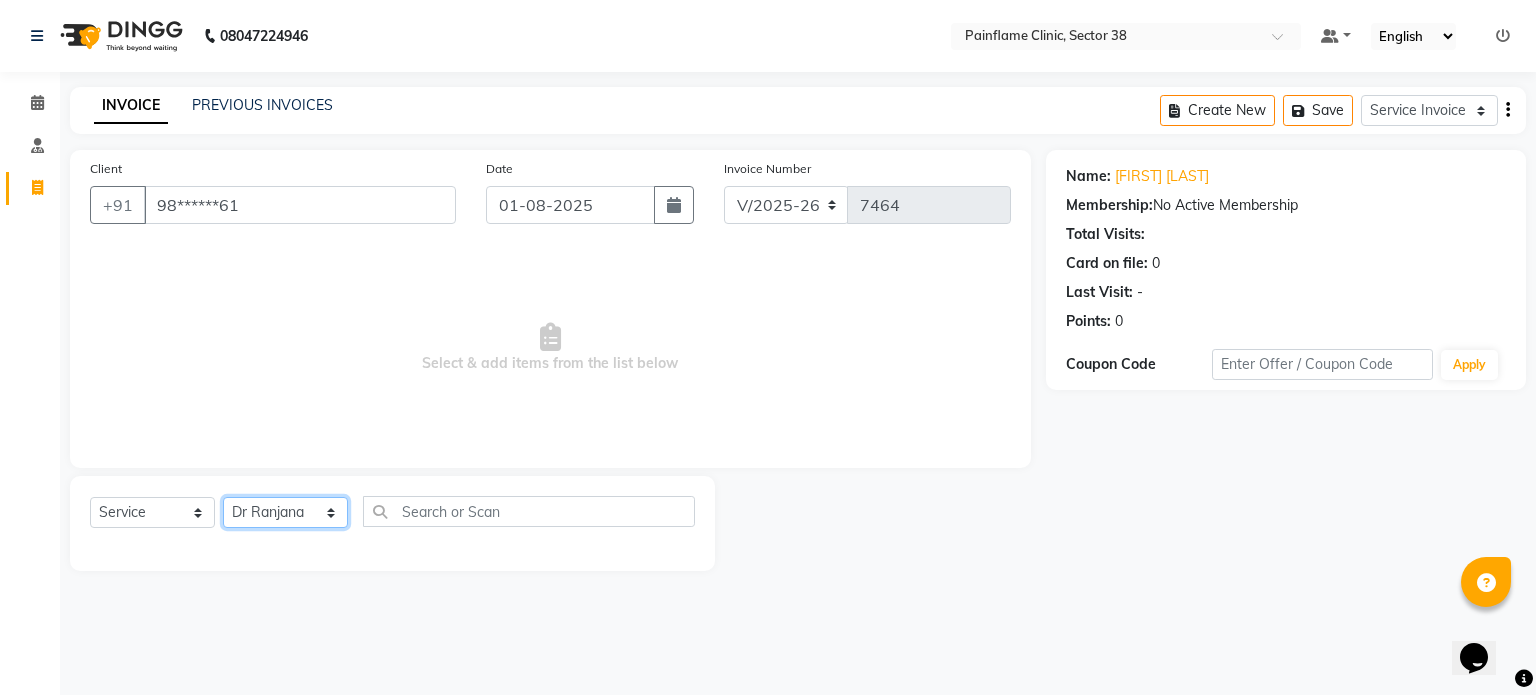 click on "Select Therapist Dr Durgesh Dr Harish Dr Ranjana Dr Saurabh Dr. Suraj Dr. Tejpal Mehlawat KUSHAL MOHIT SEMWAL Nancy Singhai Reception 1  Reception 2 Reception 3" 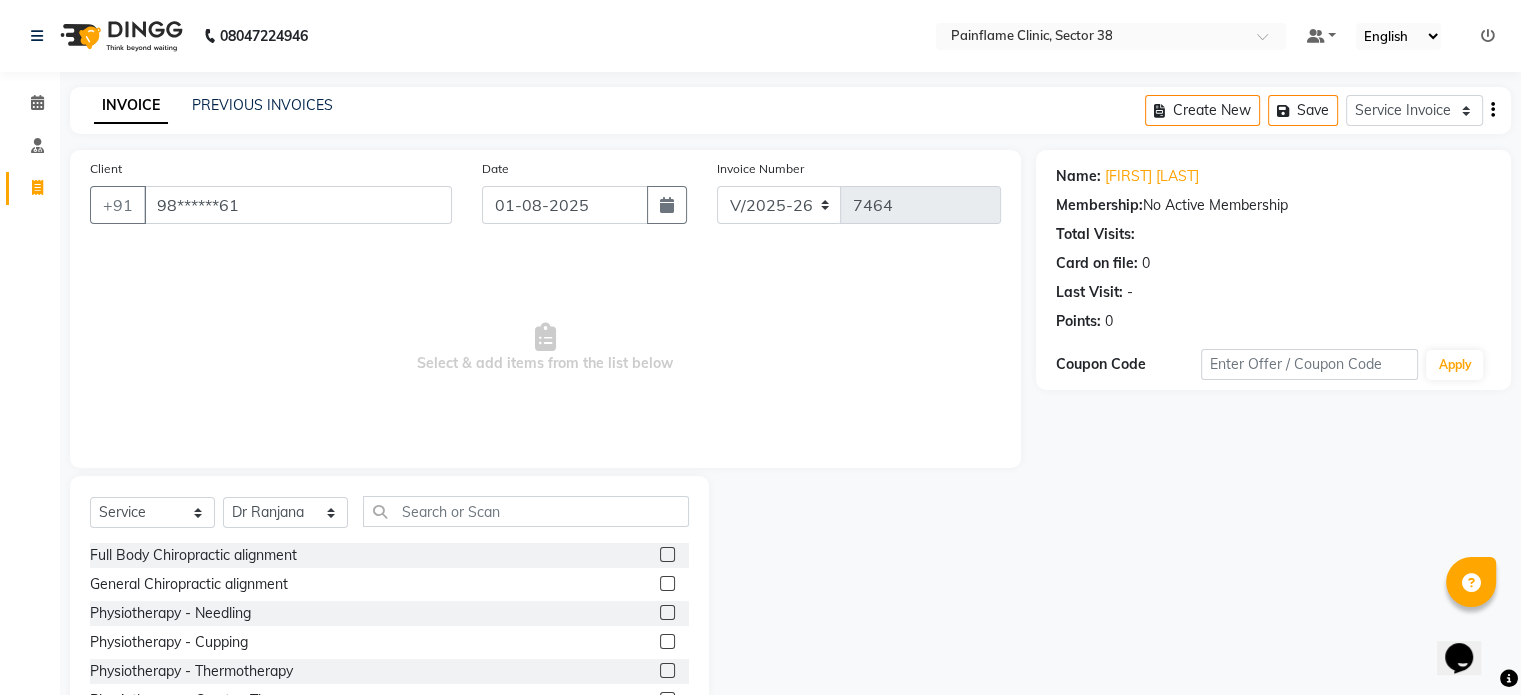 click 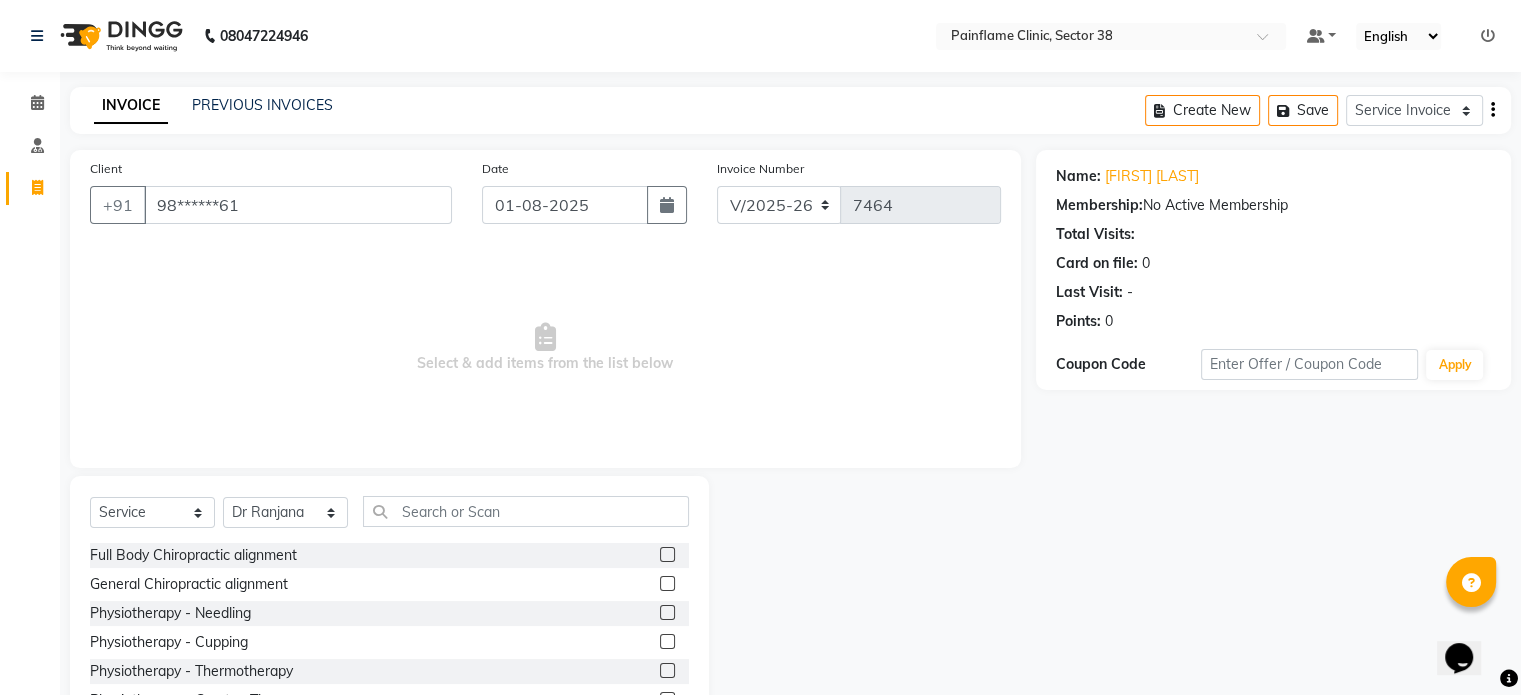 click at bounding box center [666, 584] 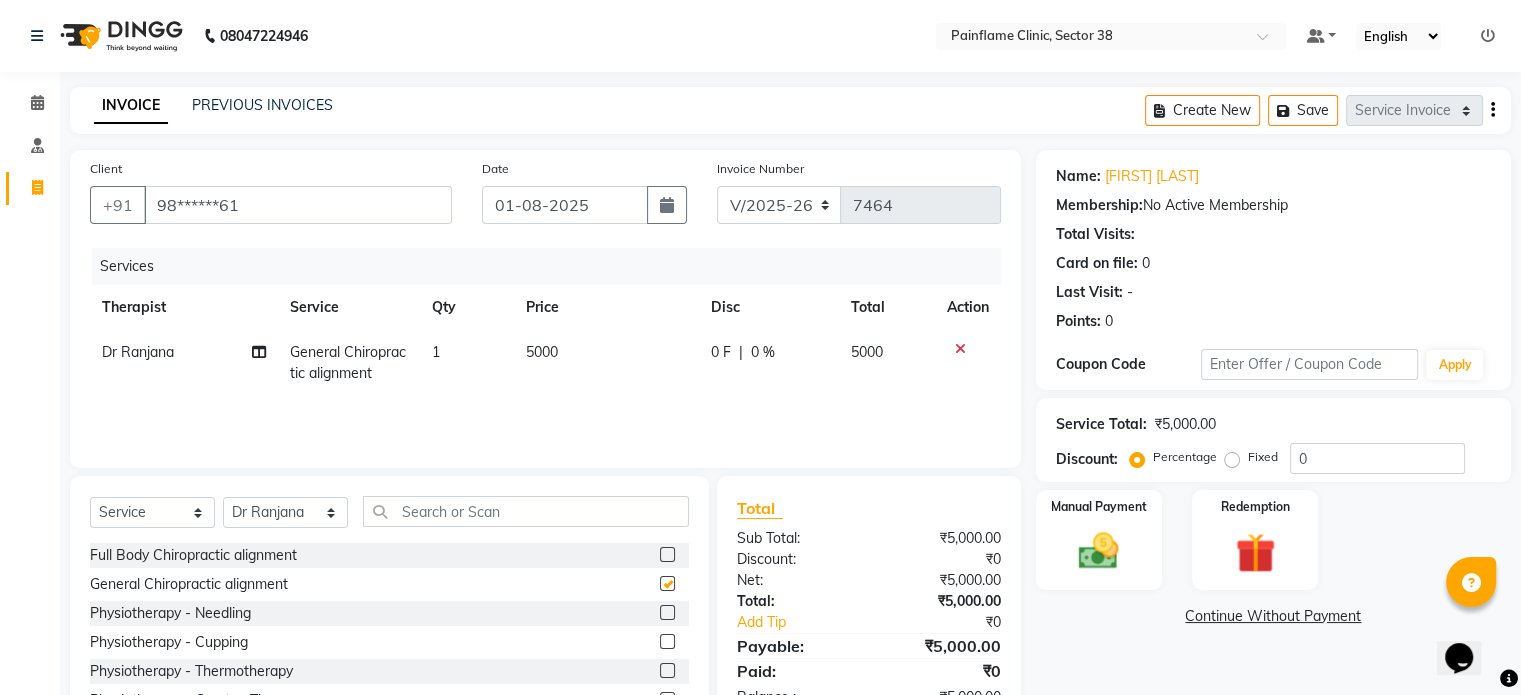 checkbox on "false" 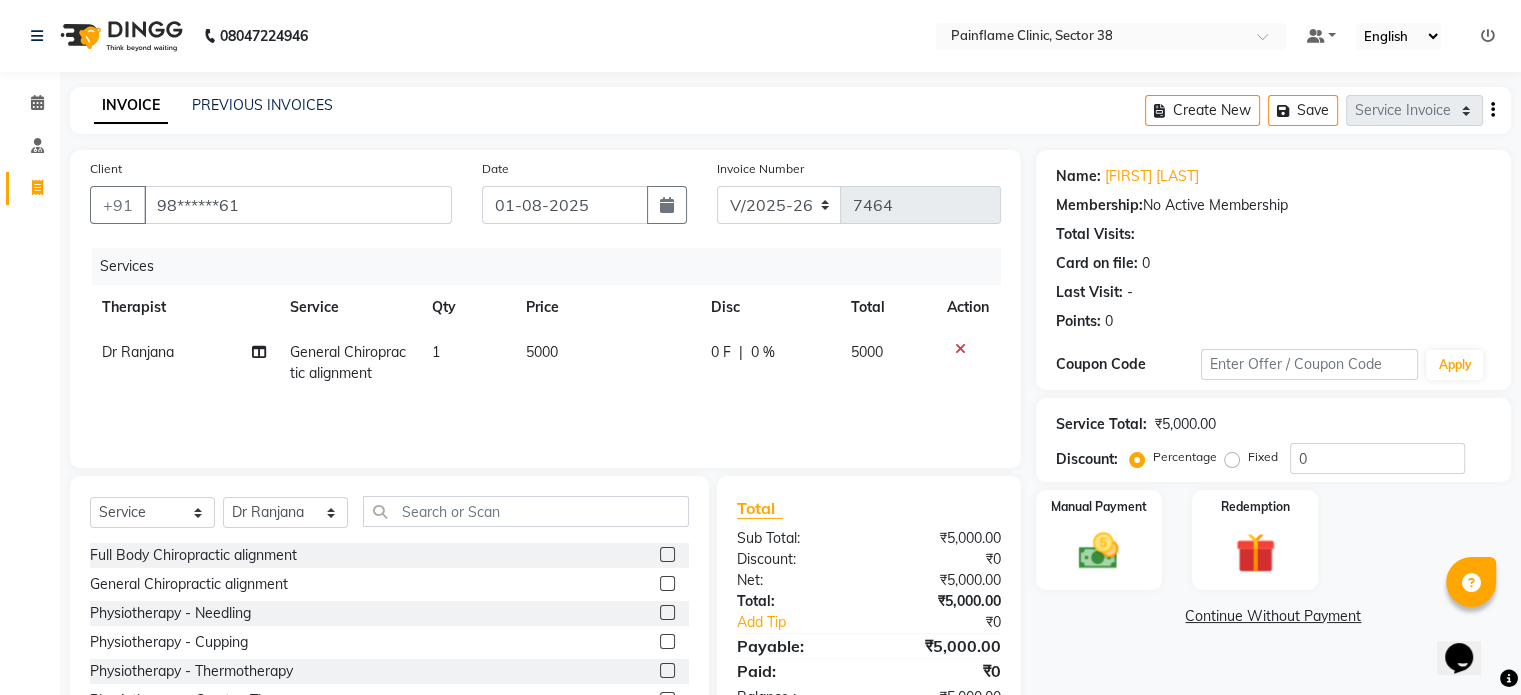 click on "5000" 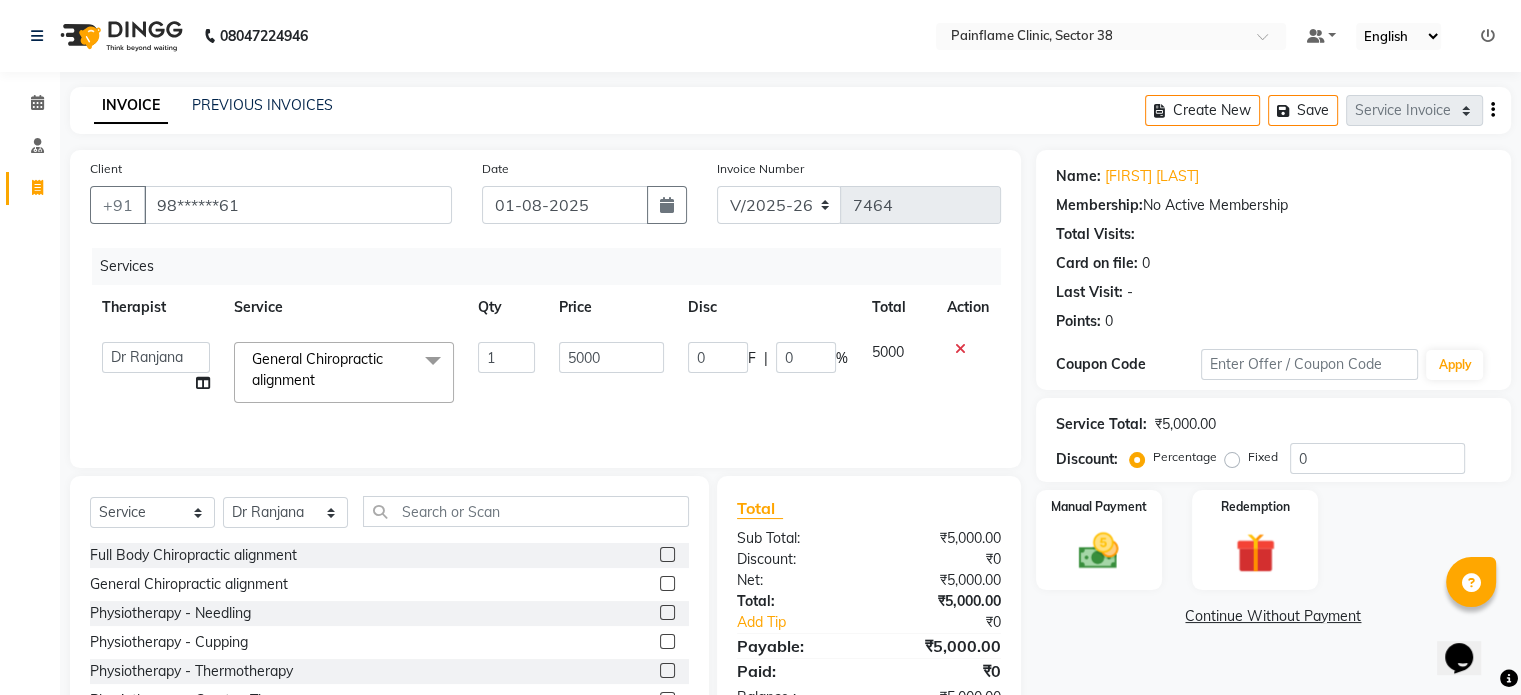 click on "5000" 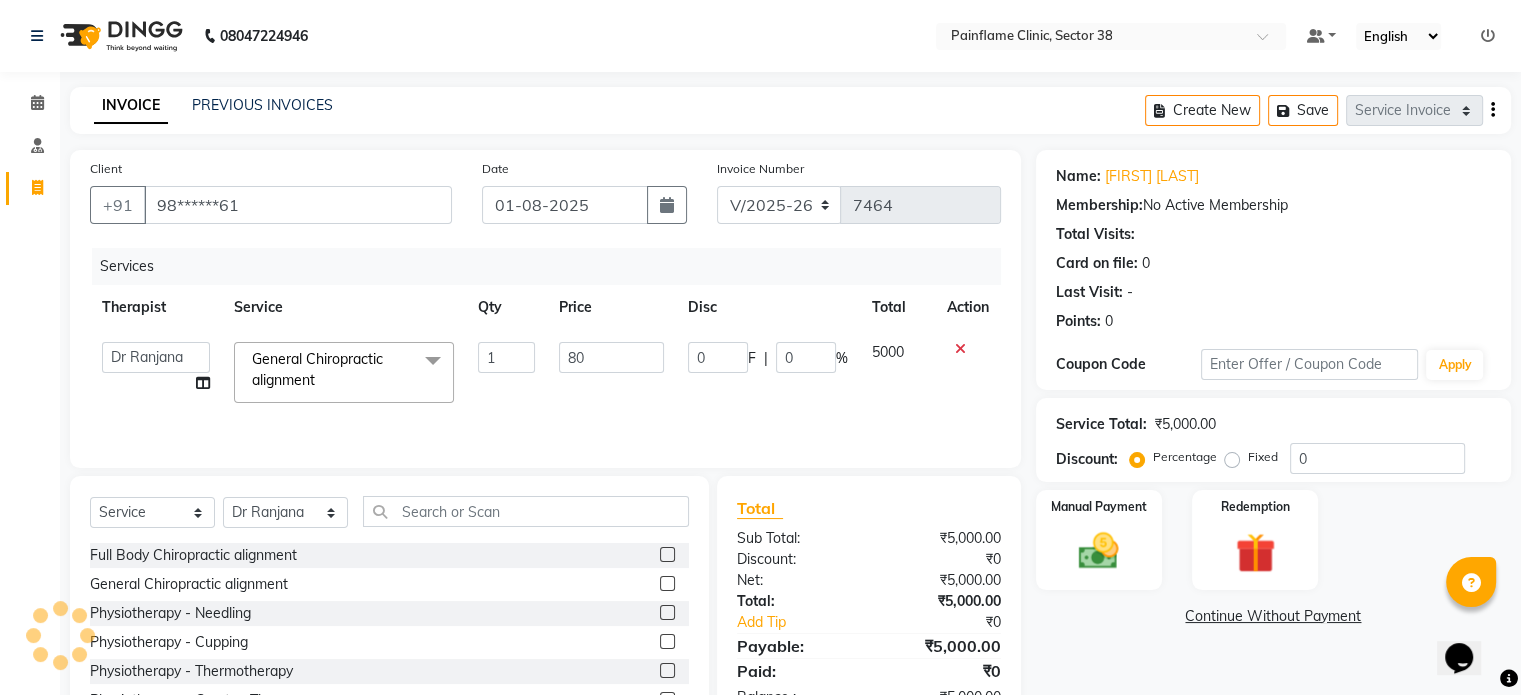 type on "800" 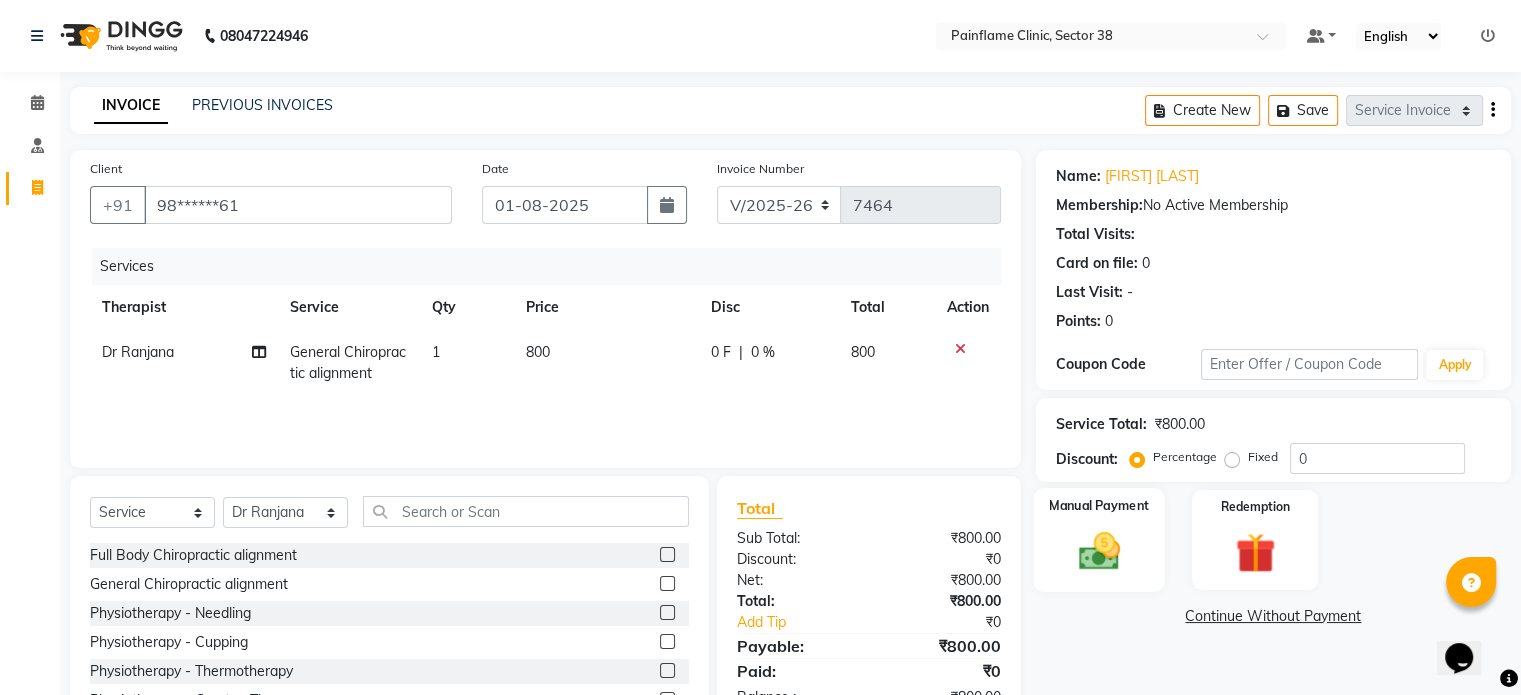 click 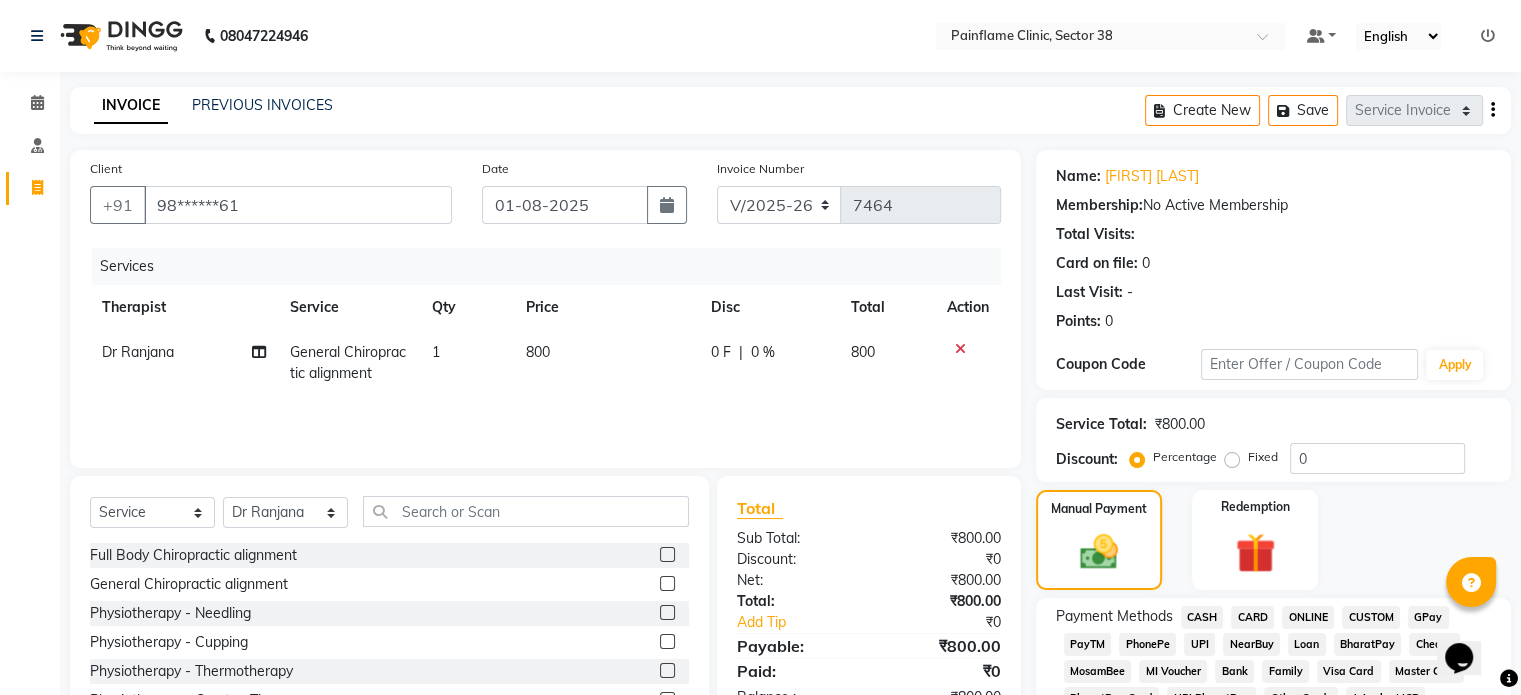 click on "UPI" 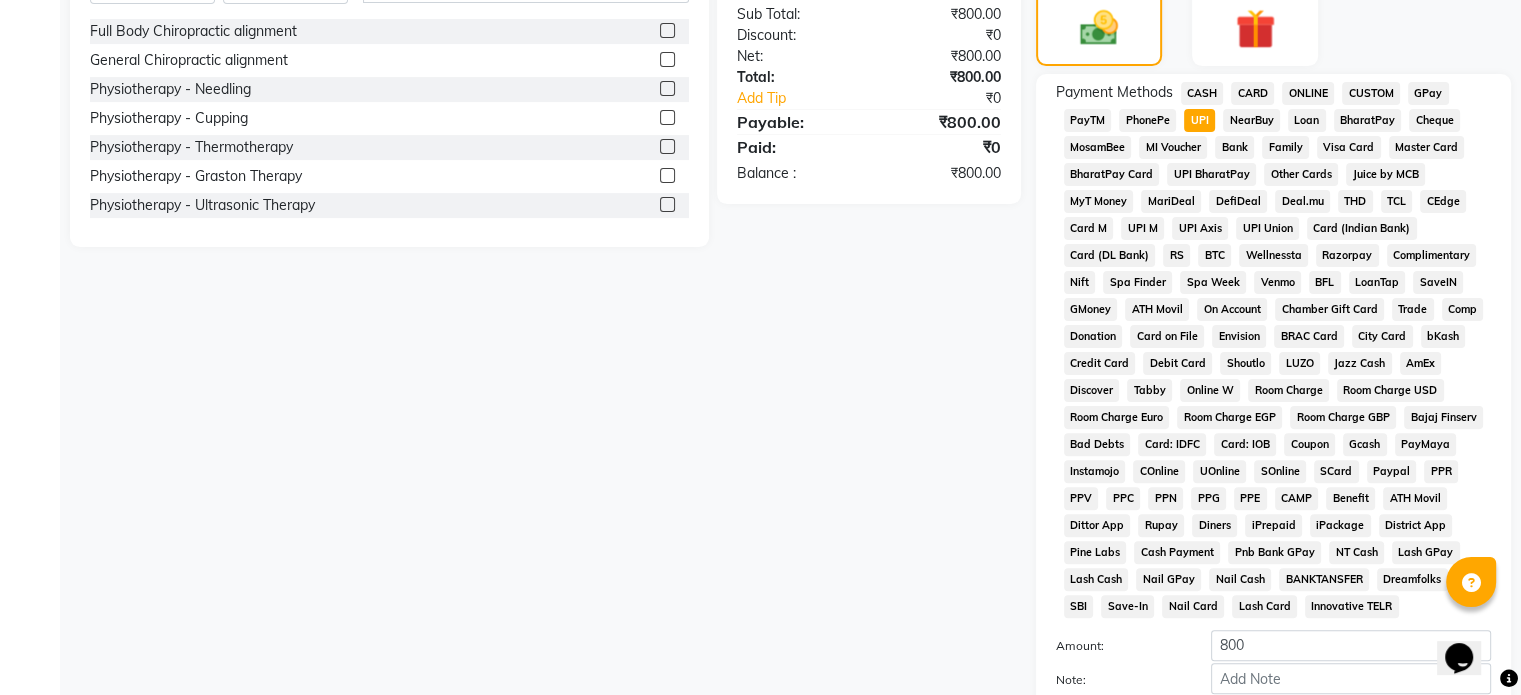 scroll, scrollTop: 652, scrollLeft: 0, axis: vertical 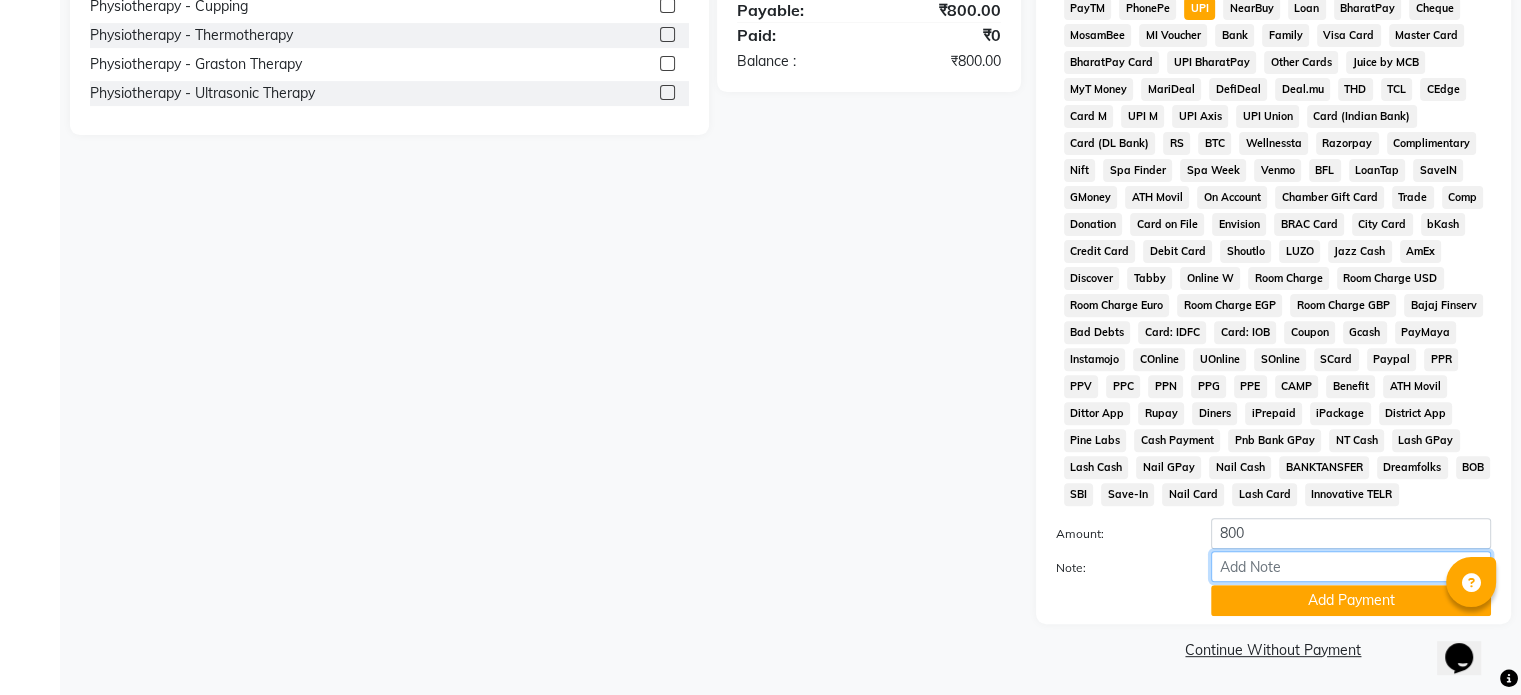 click on "Note:" at bounding box center [1351, 566] 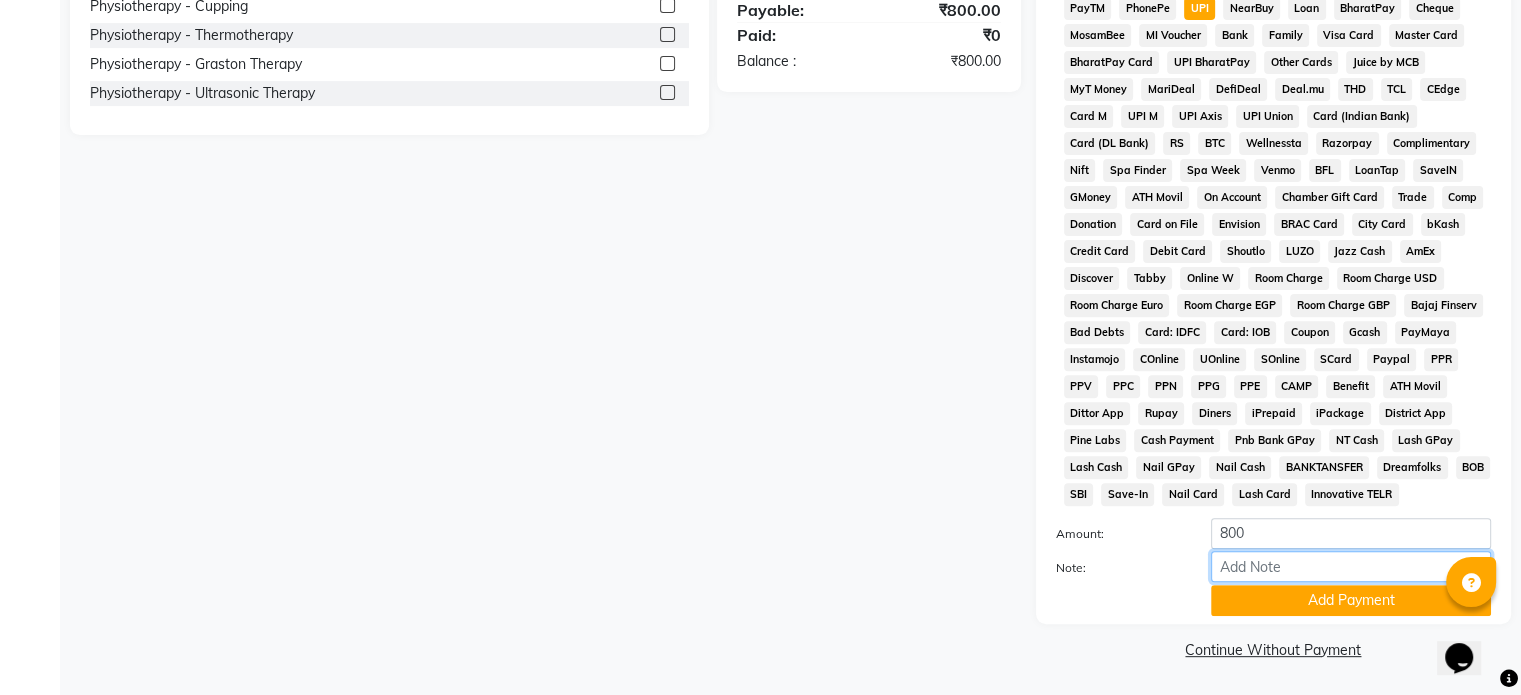 type on "Online Consultation fee" 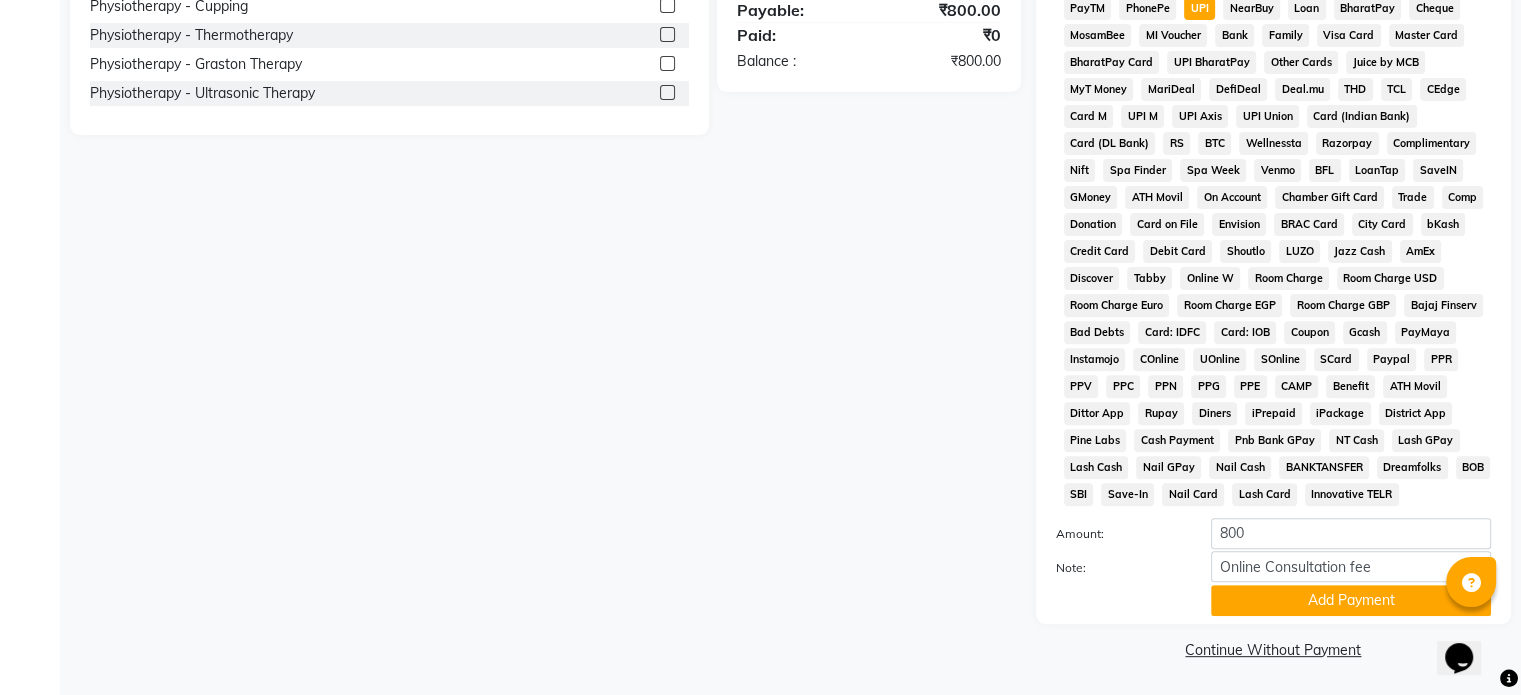 click 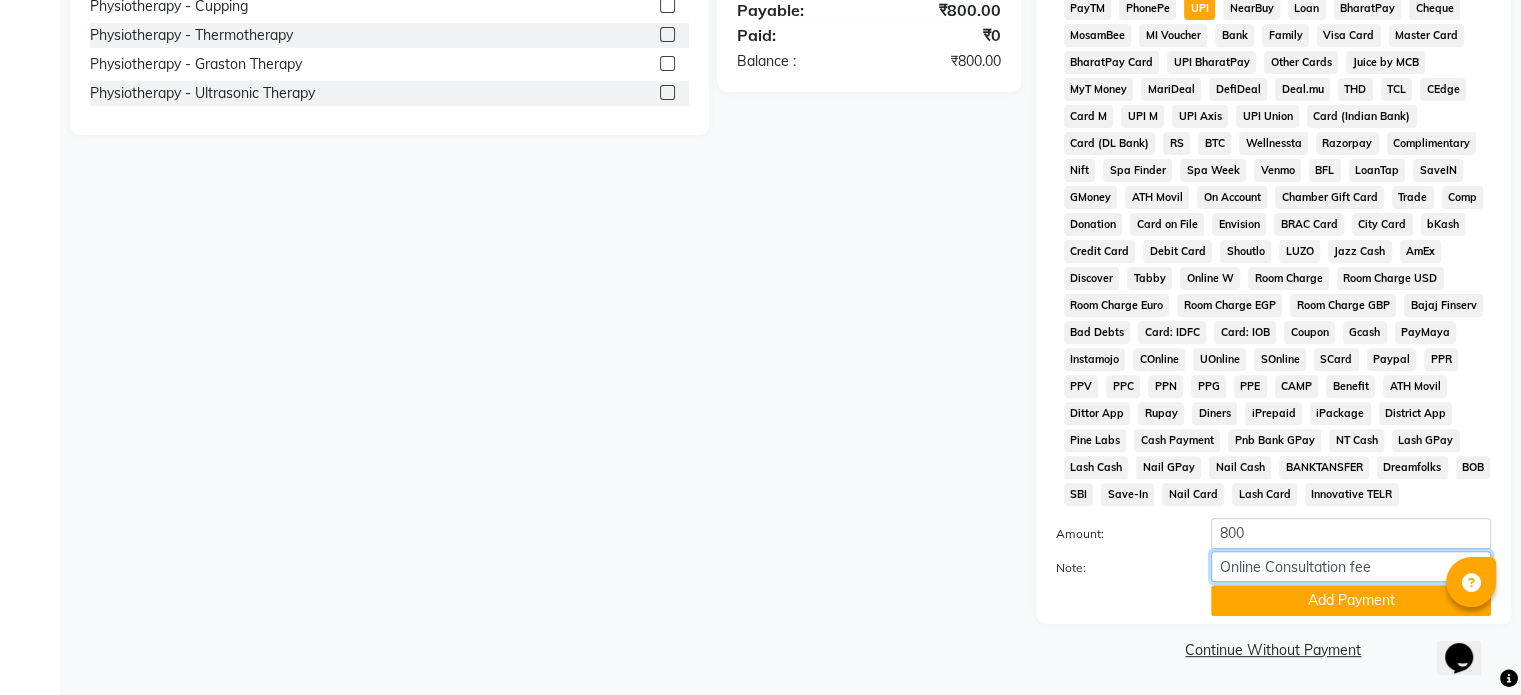 drag, startPoint x: 1392, startPoint y: 564, endPoint x: 1104, endPoint y: 568, distance: 288.02777 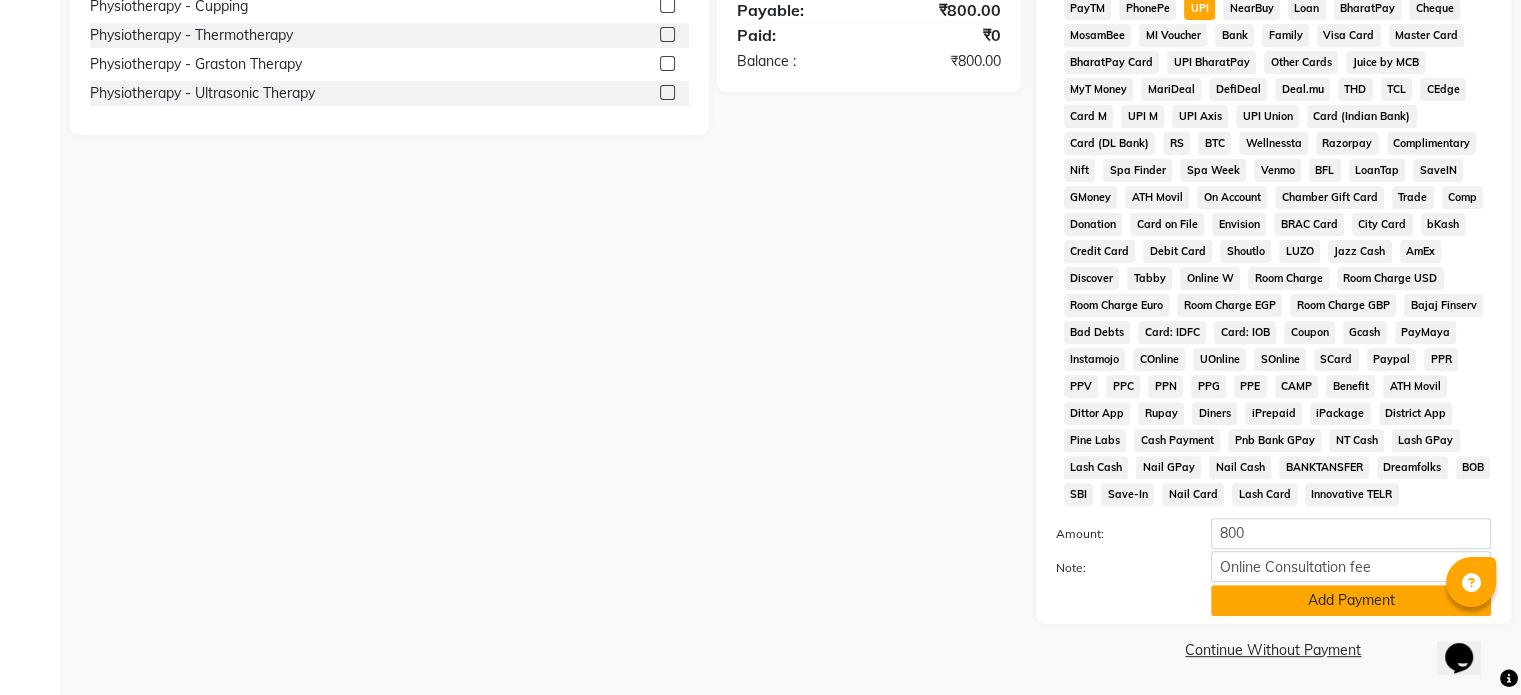 click on "Add Payment" 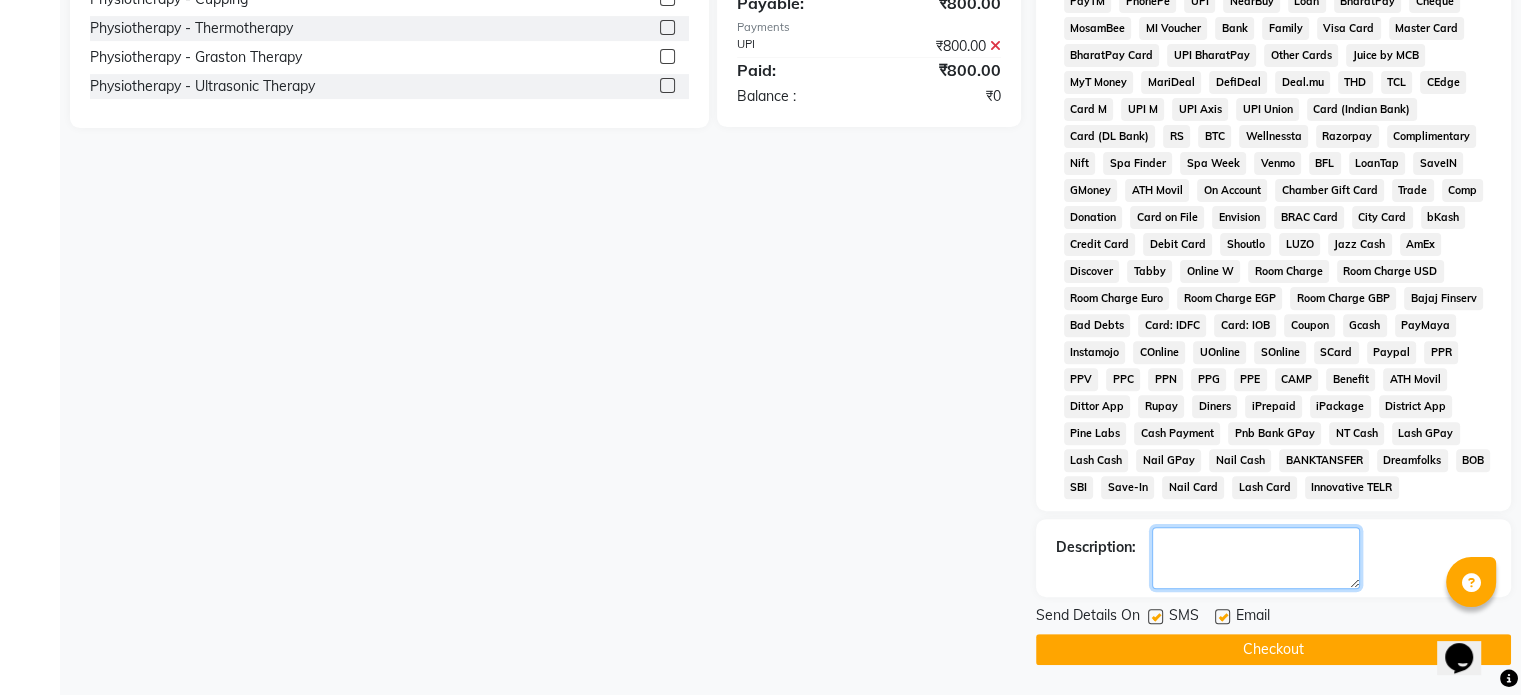 click 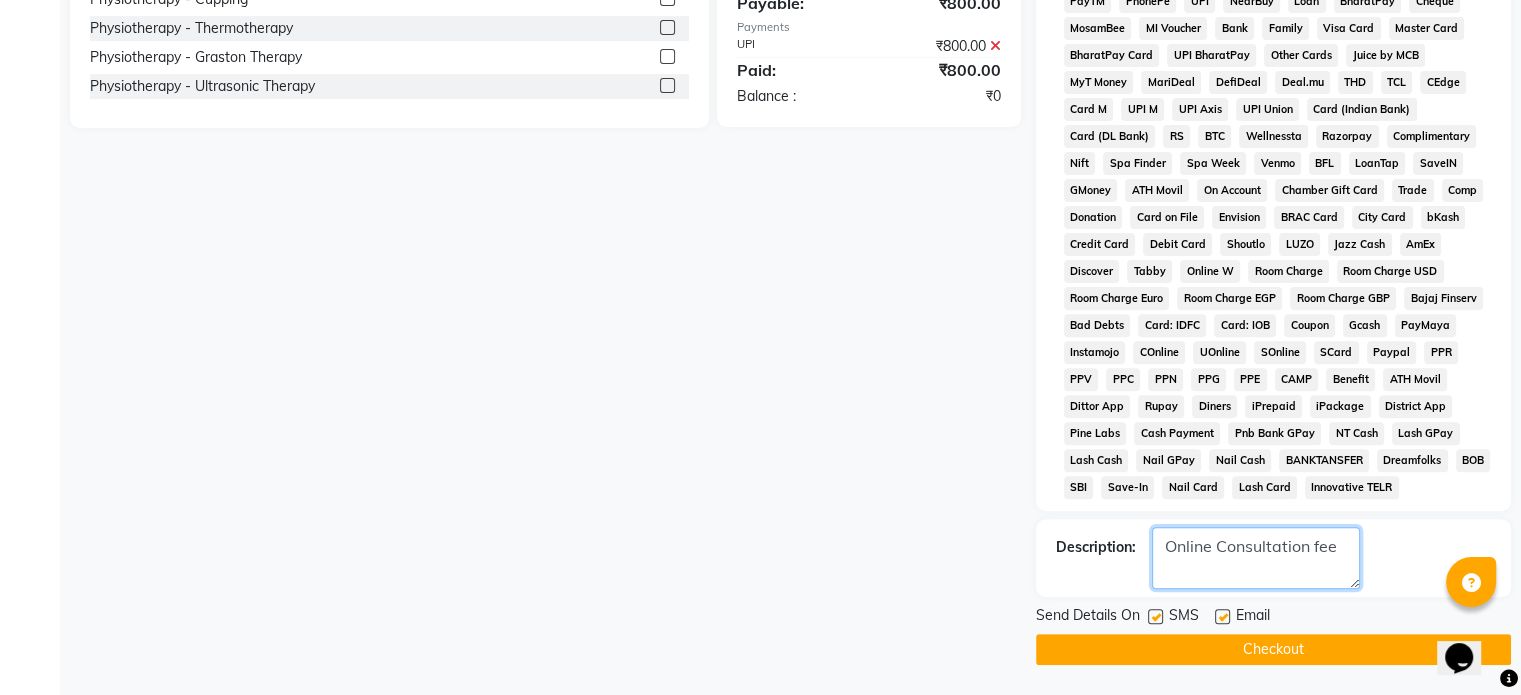 type on "Online Consultation fee" 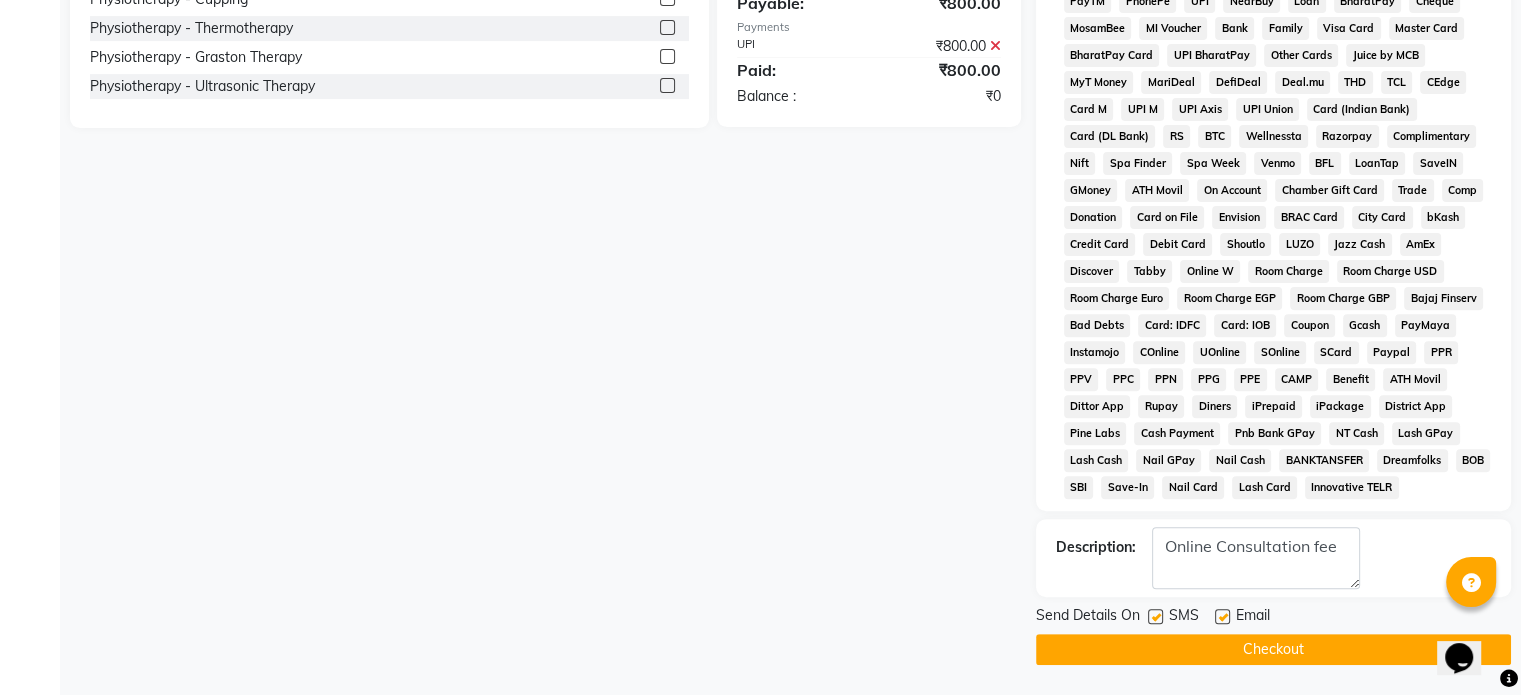 click 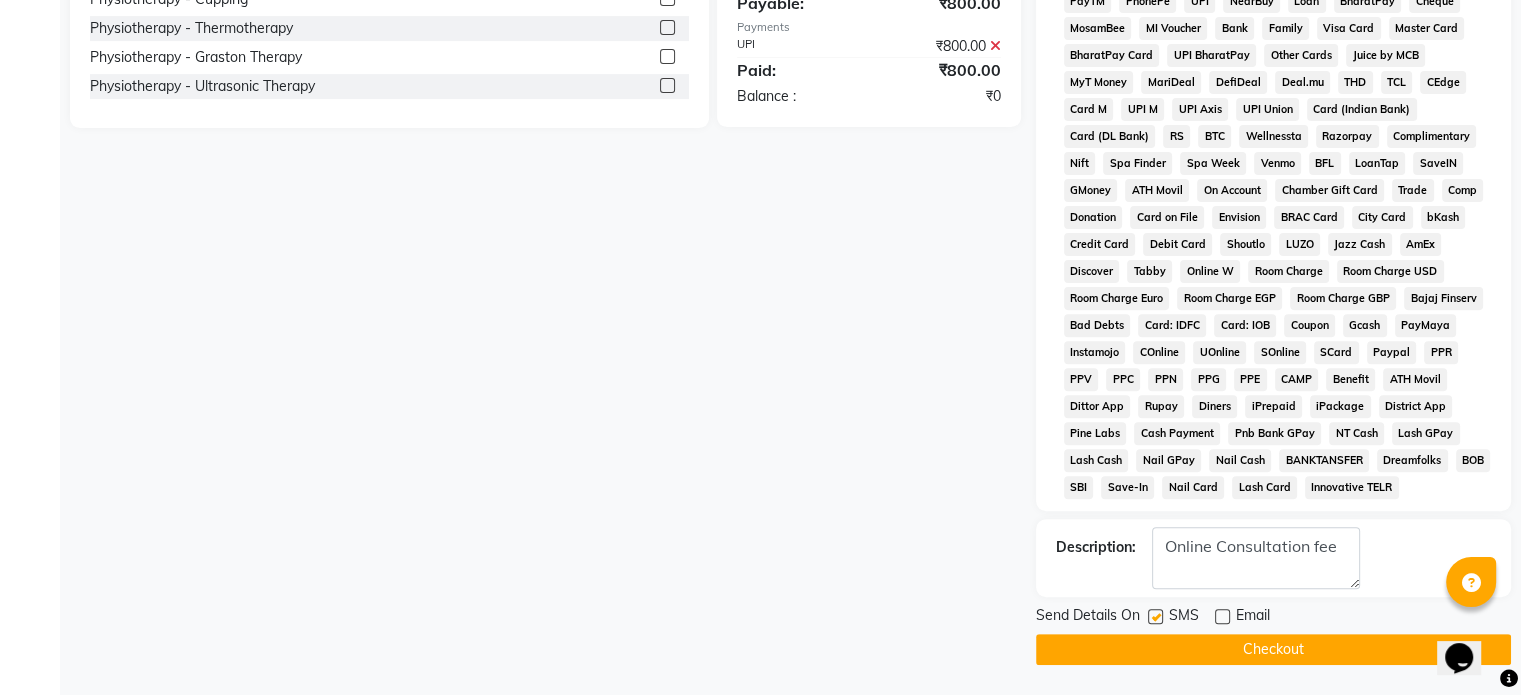 click 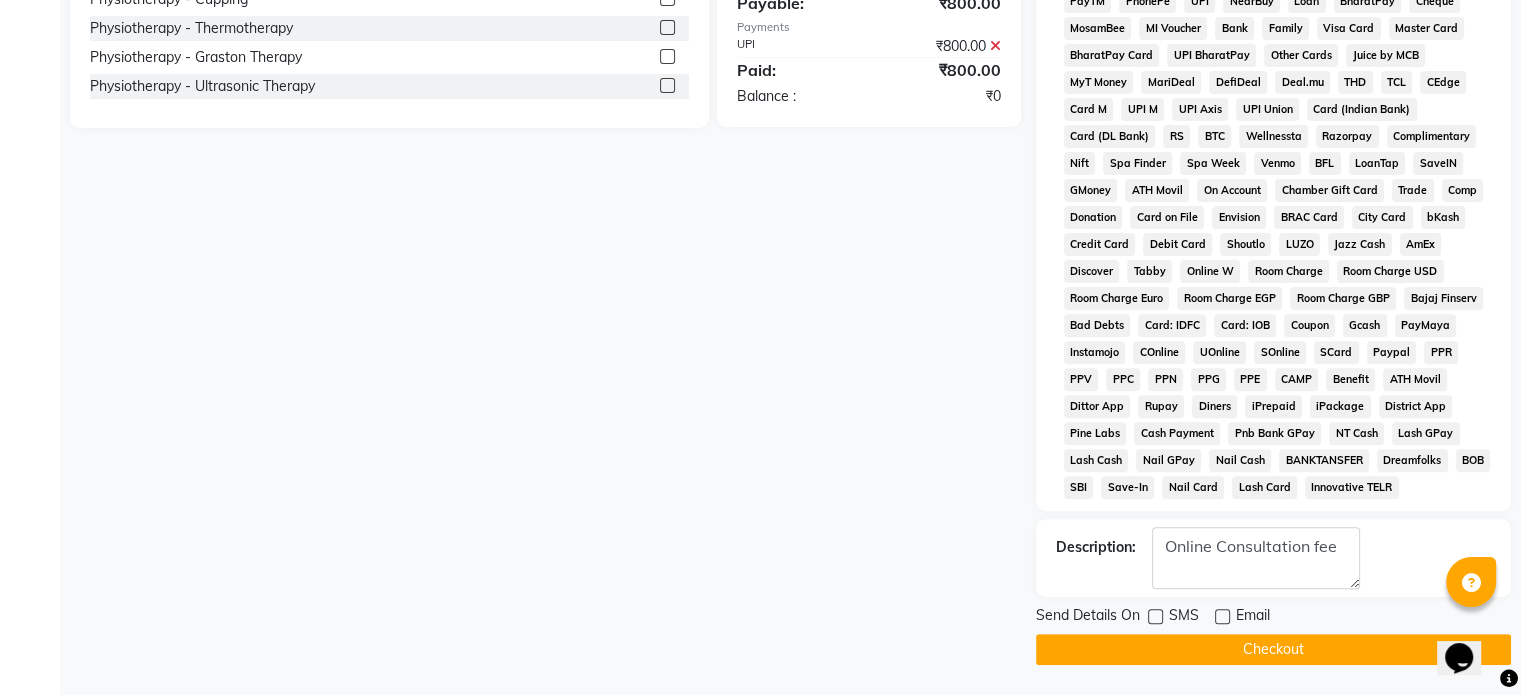click on "Checkout" 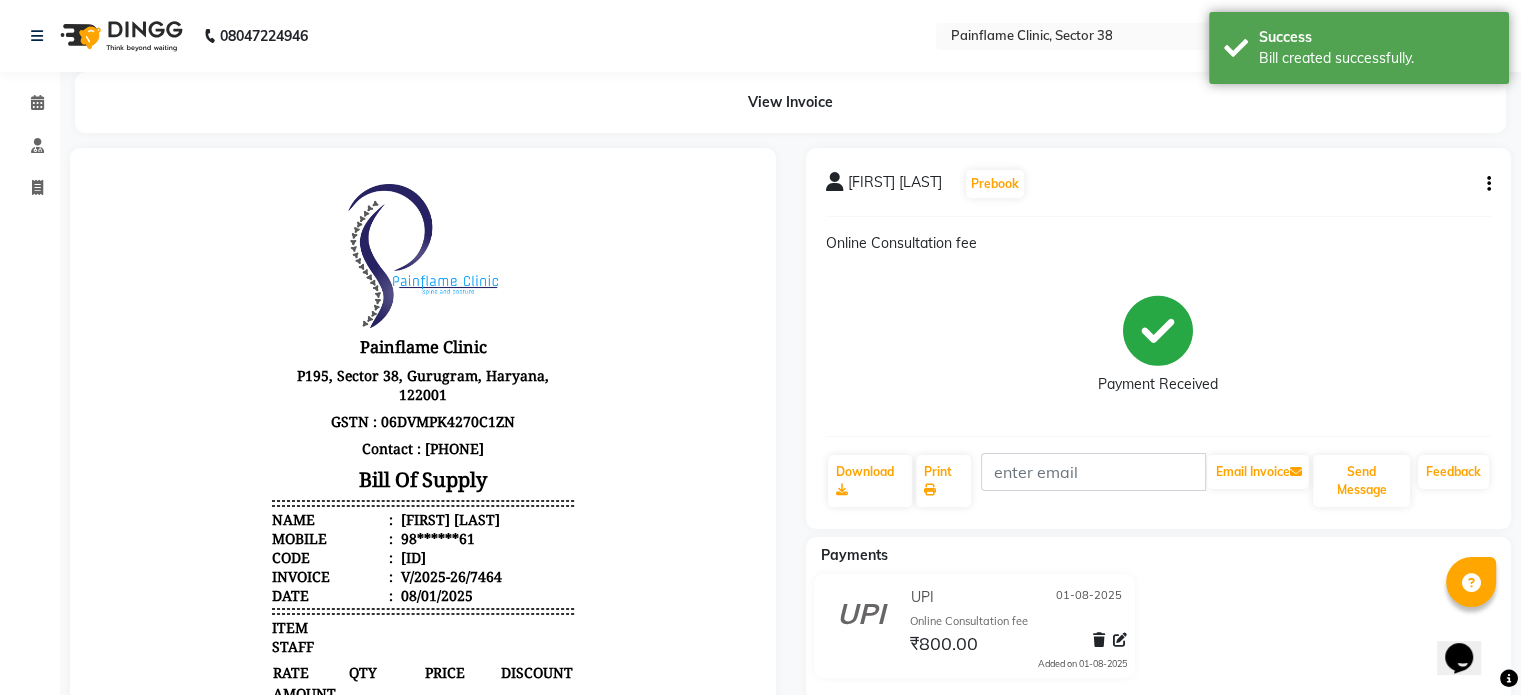 scroll, scrollTop: 0, scrollLeft: 0, axis: both 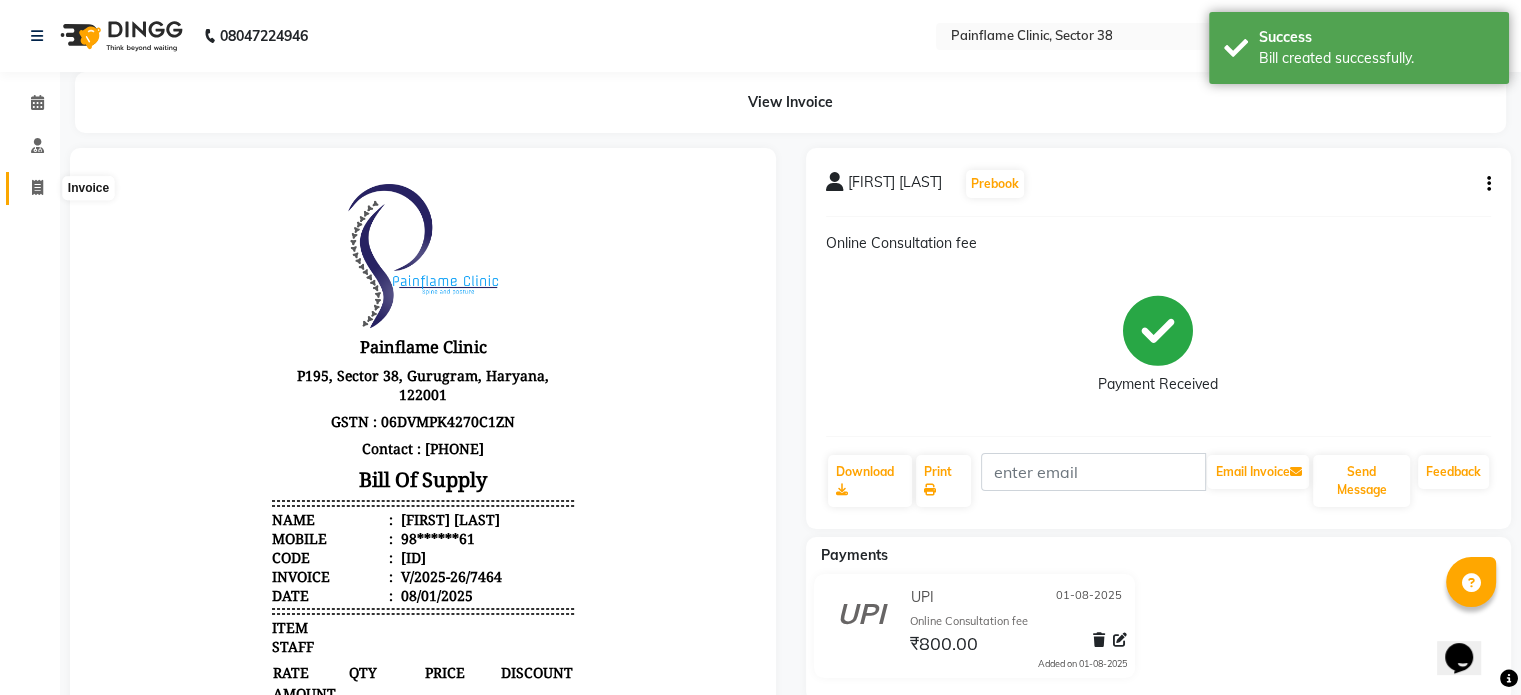 click 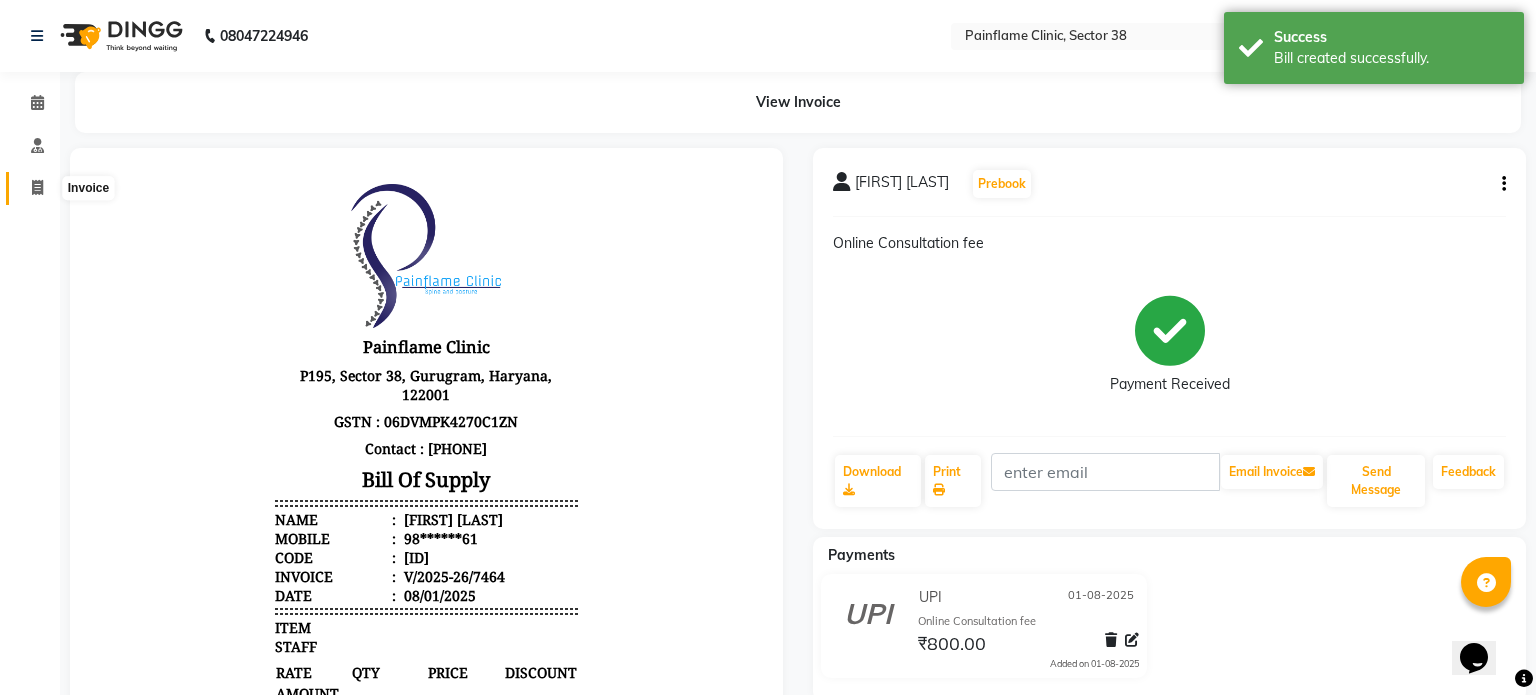 select on "service" 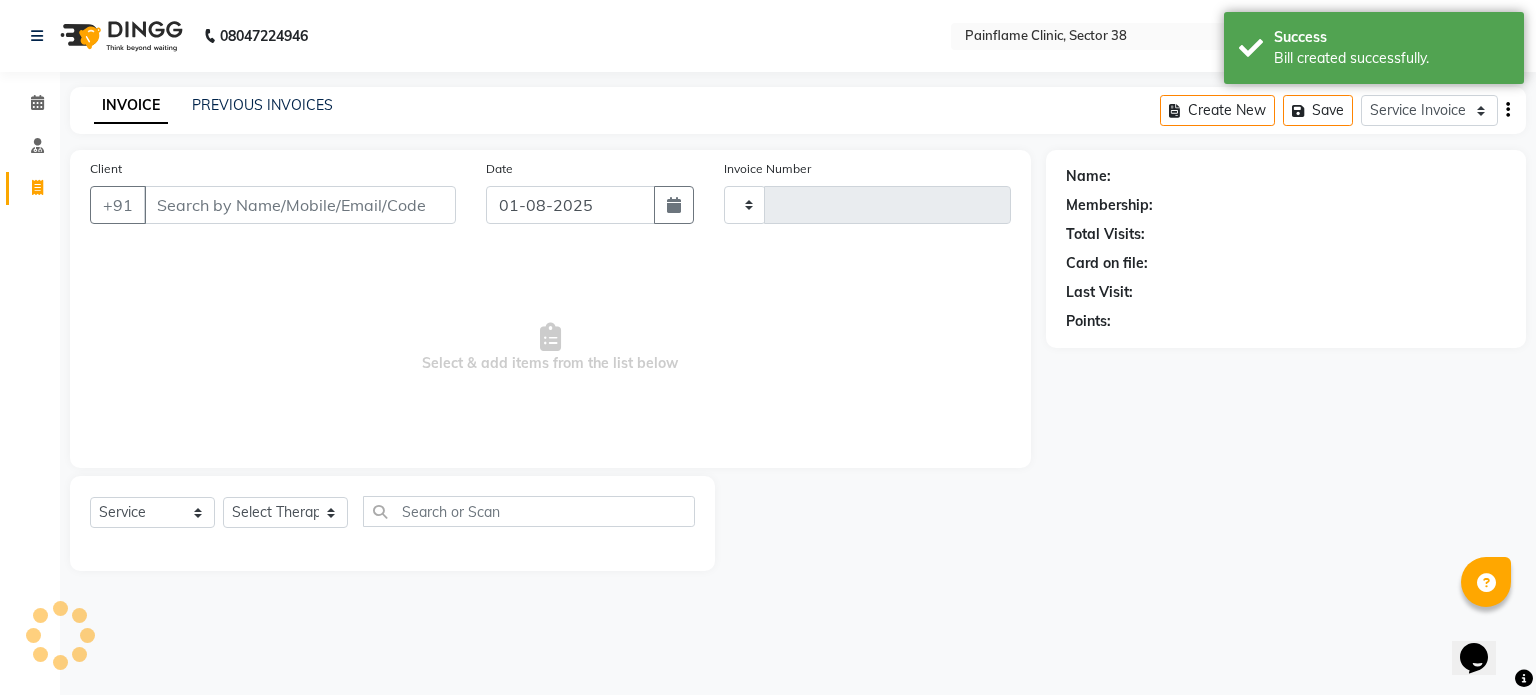 type on "7465" 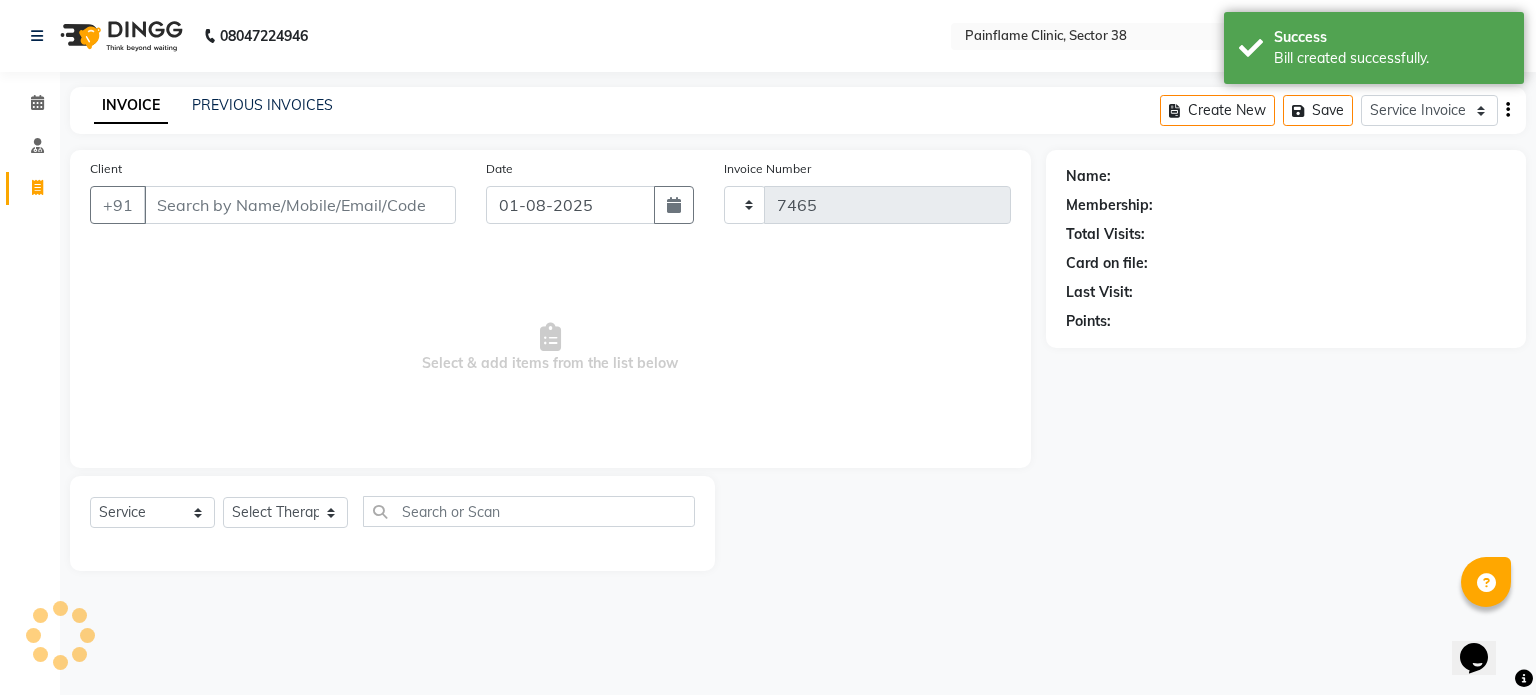 select on "3964" 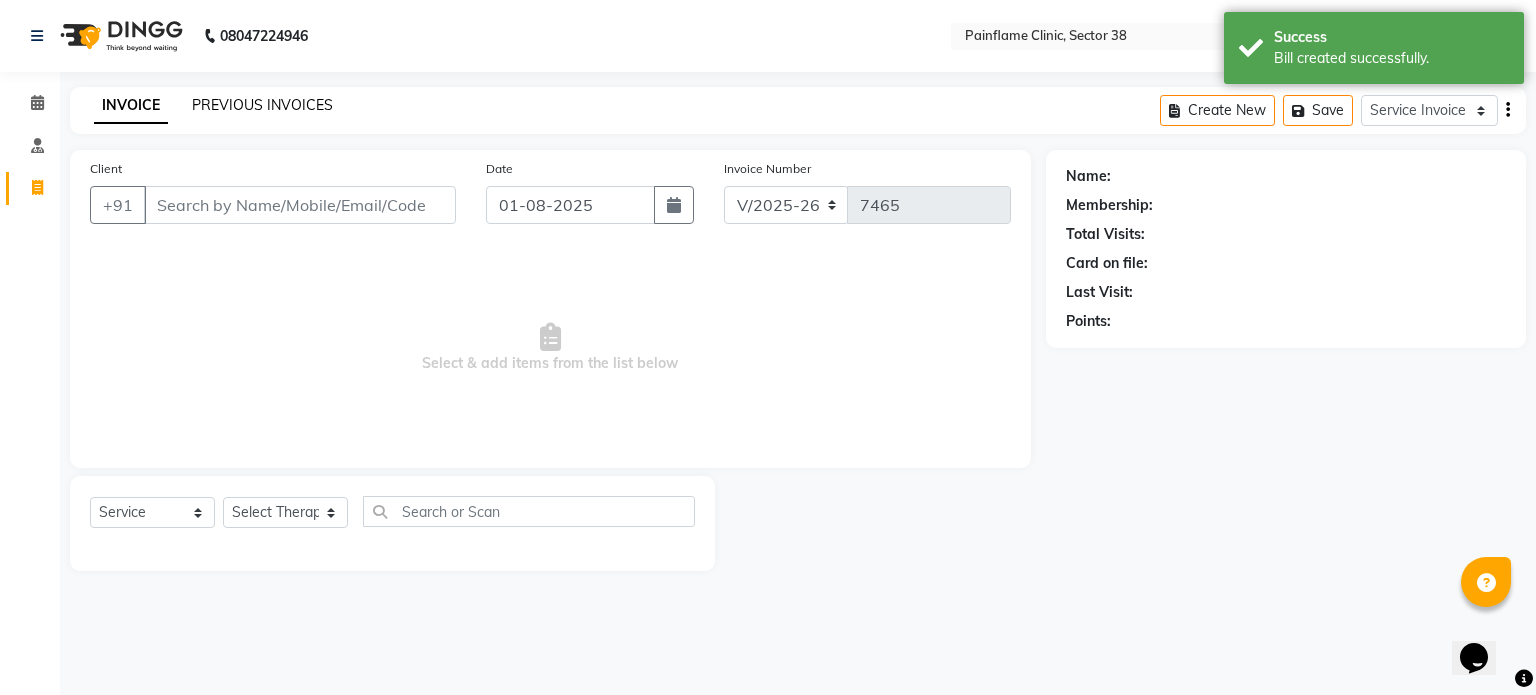 click on "PREVIOUS INVOICES" 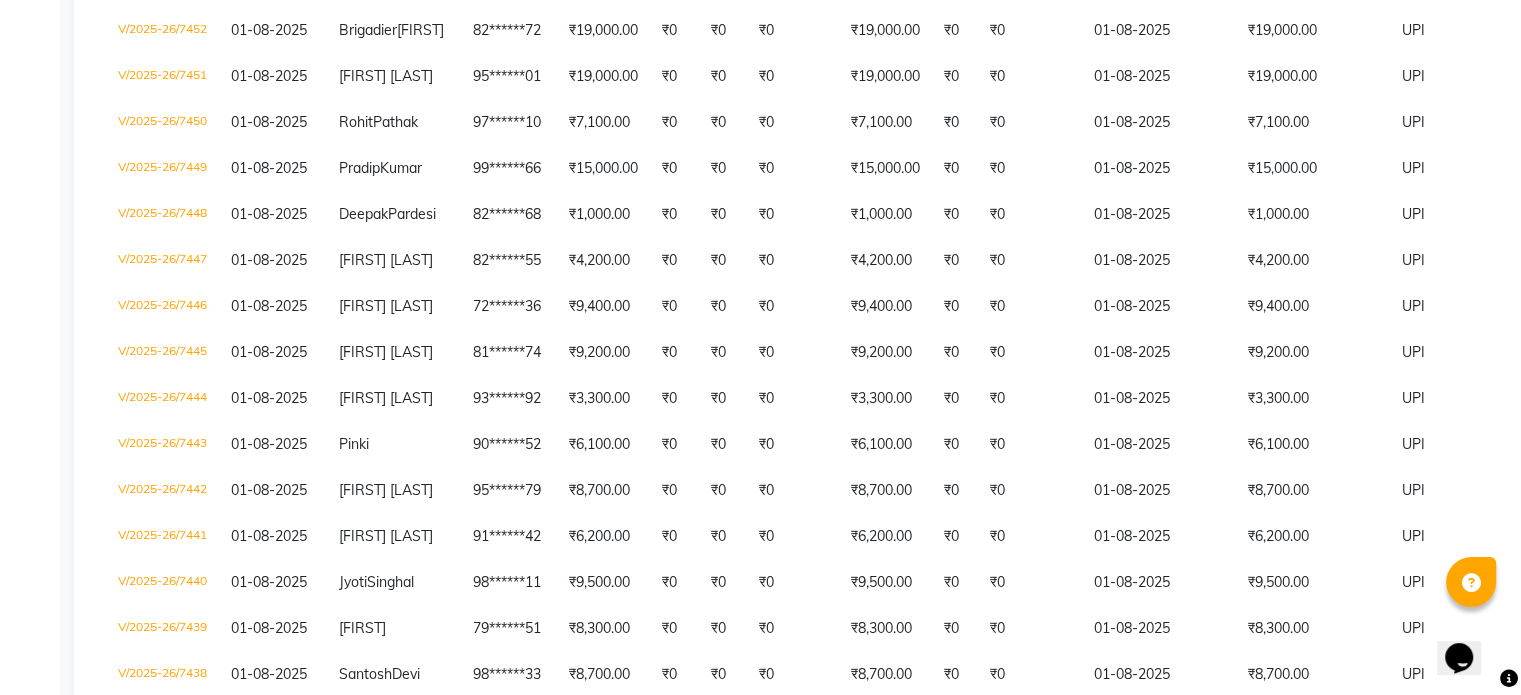 scroll, scrollTop: 924, scrollLeft: 0, axis: vertical 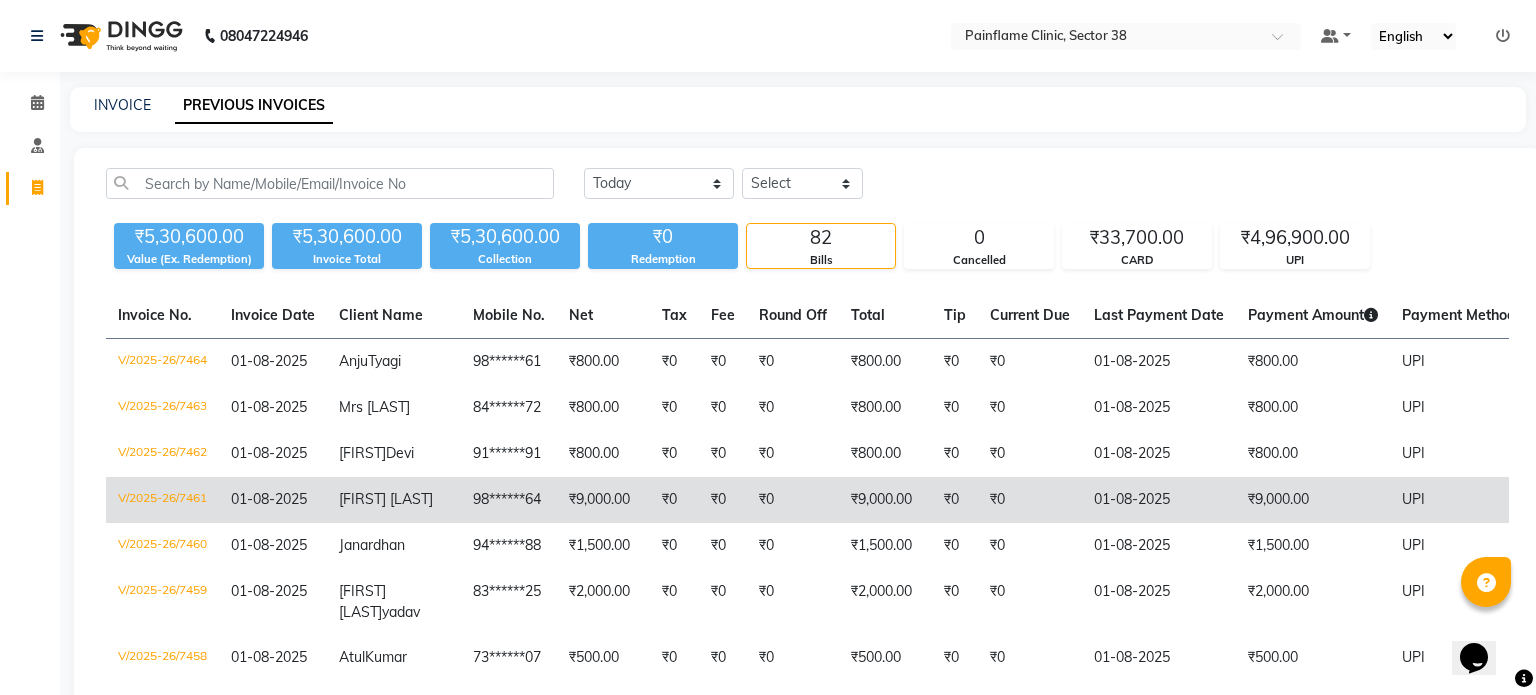 select on "3964" 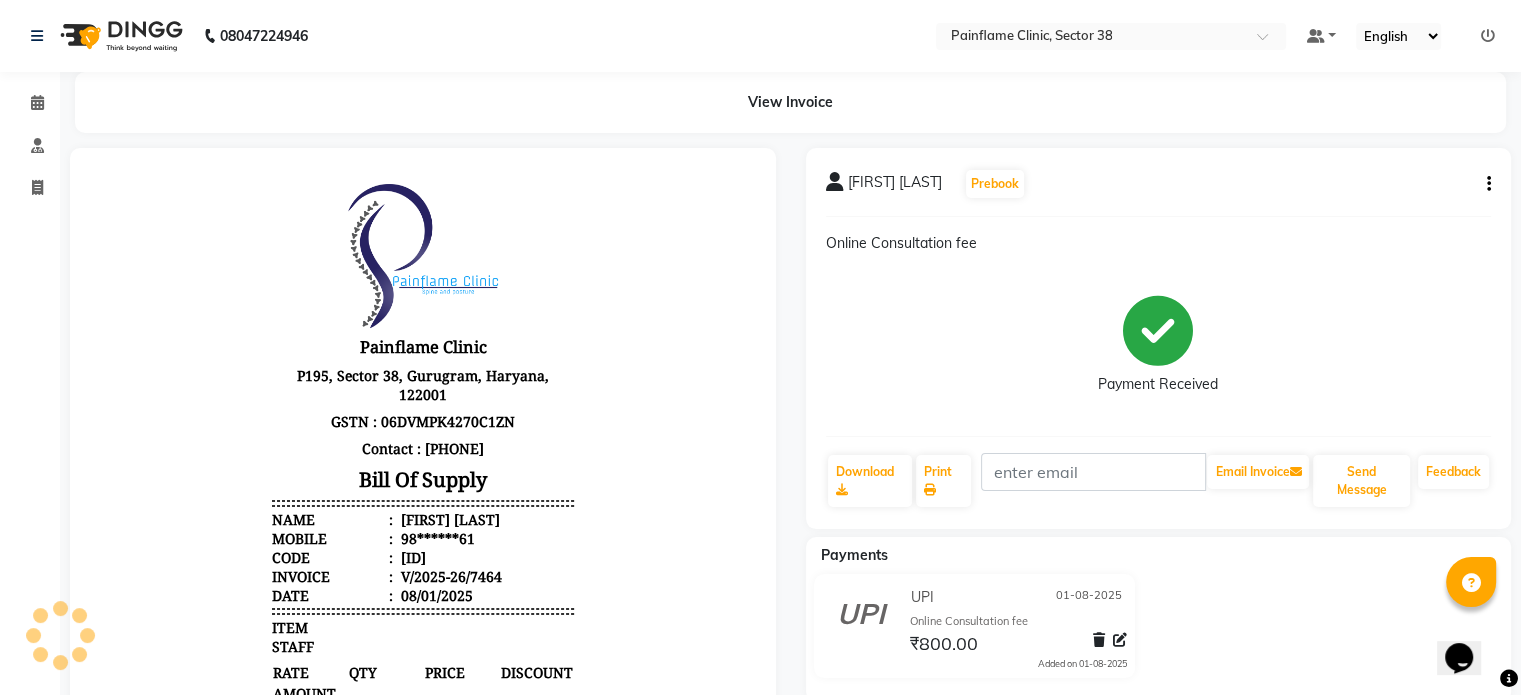 scroll, scrollTop: 0, scrollLeft: 0, axis: both 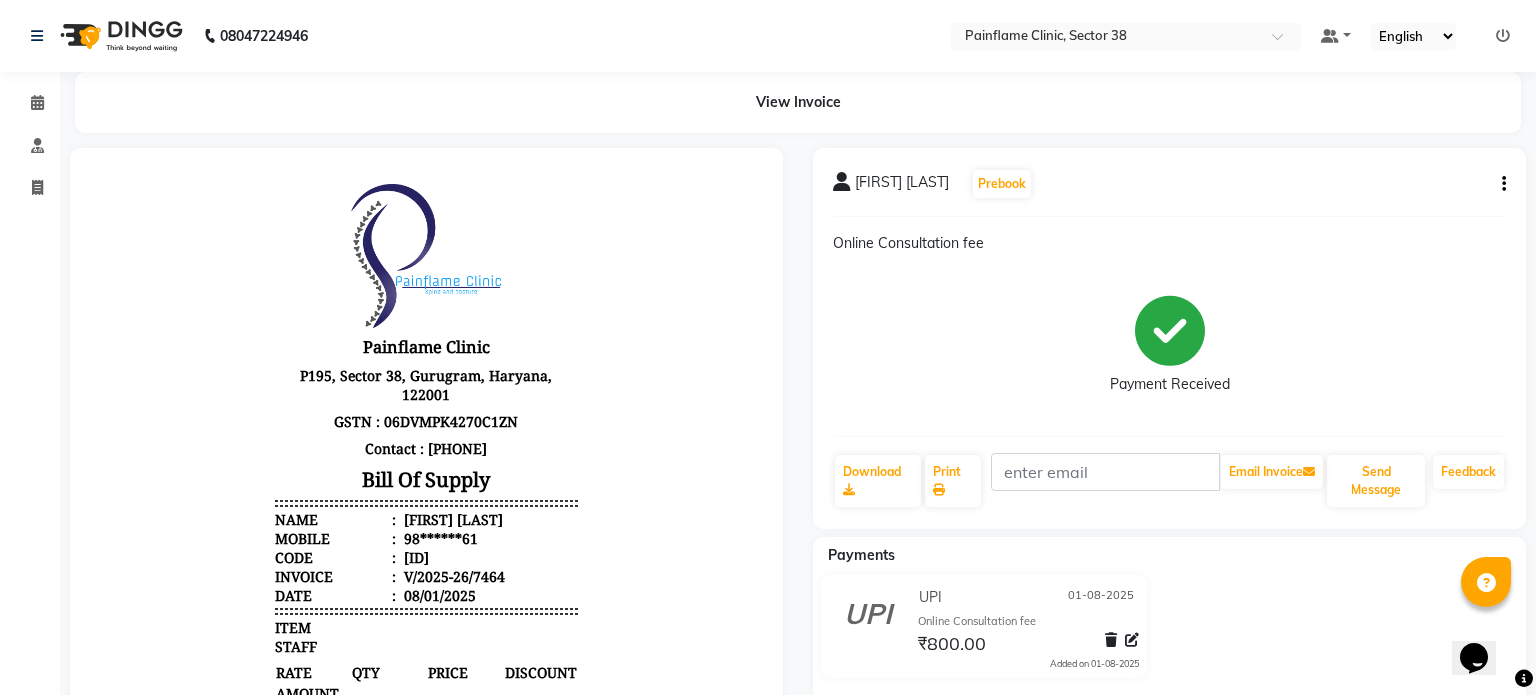 select on "3964" 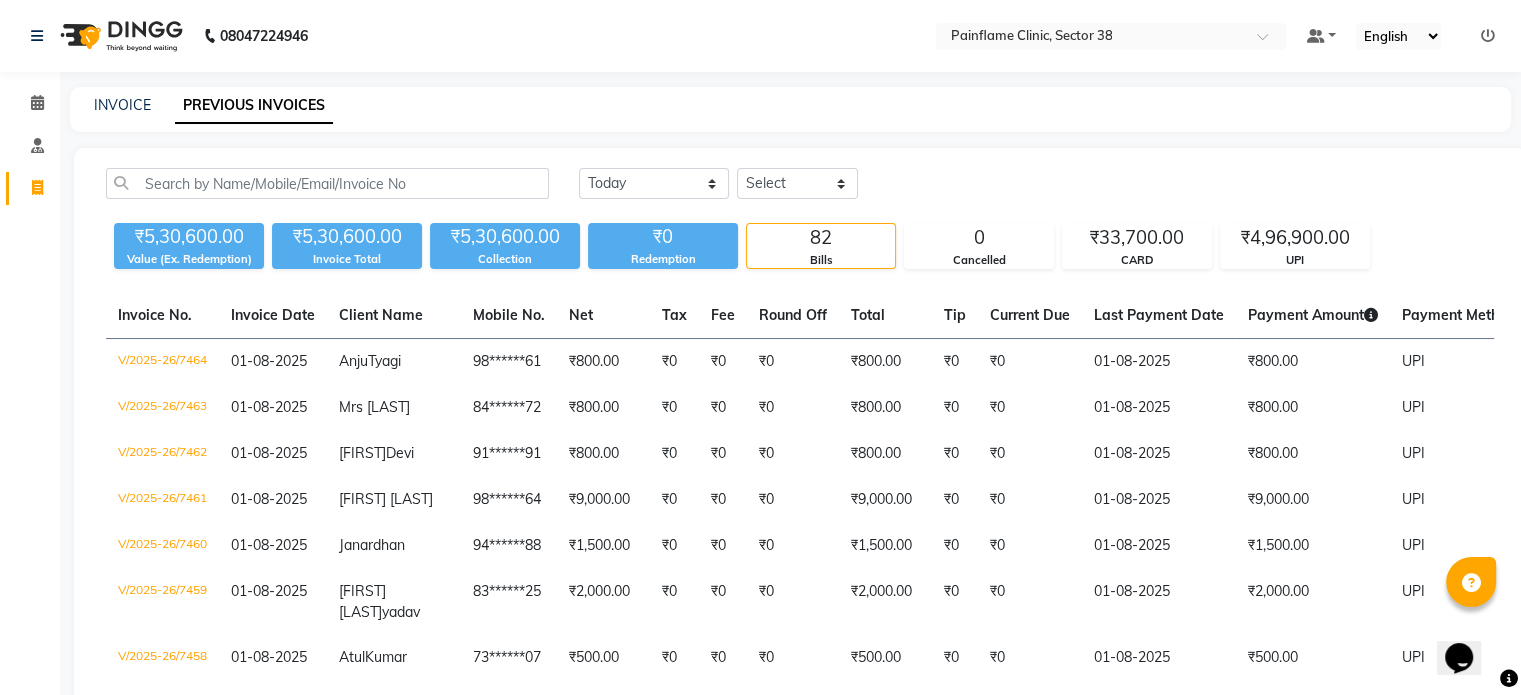 select on "service" 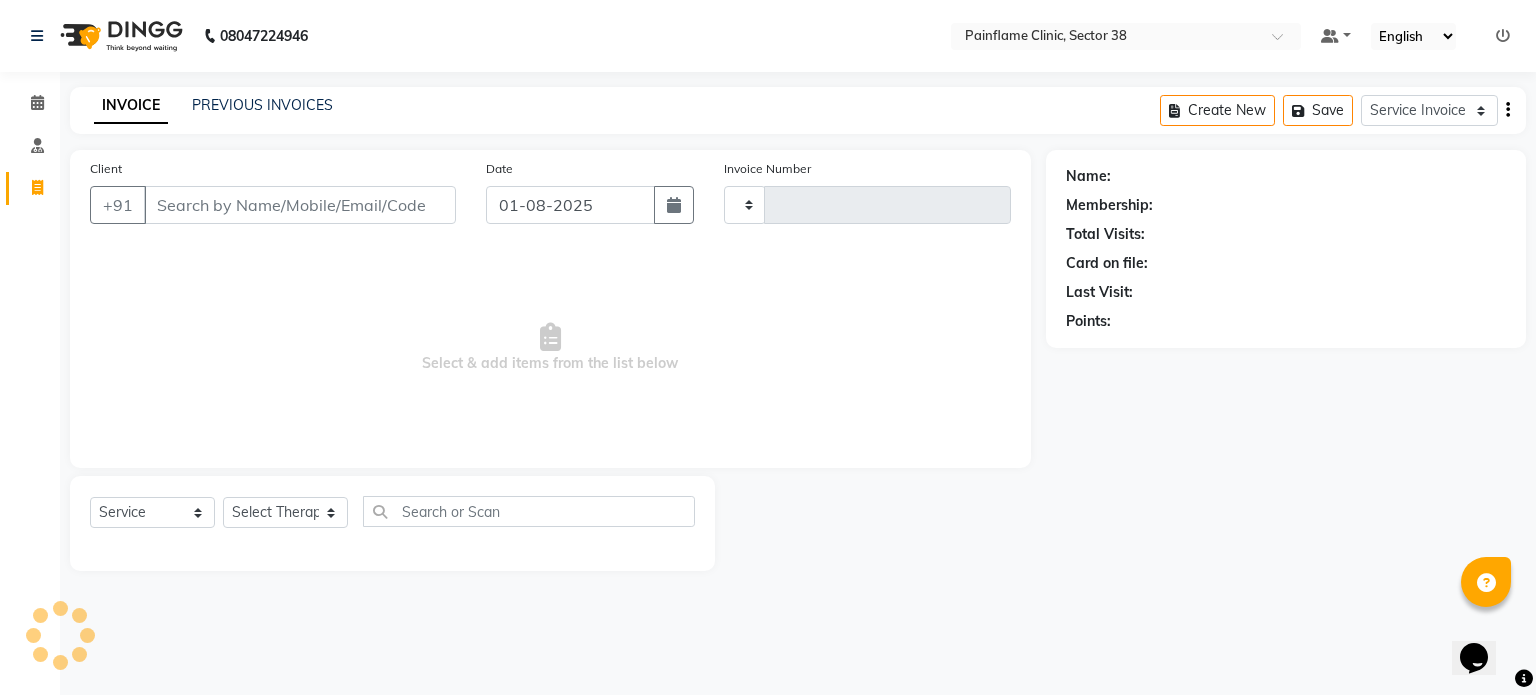 type on "7465" 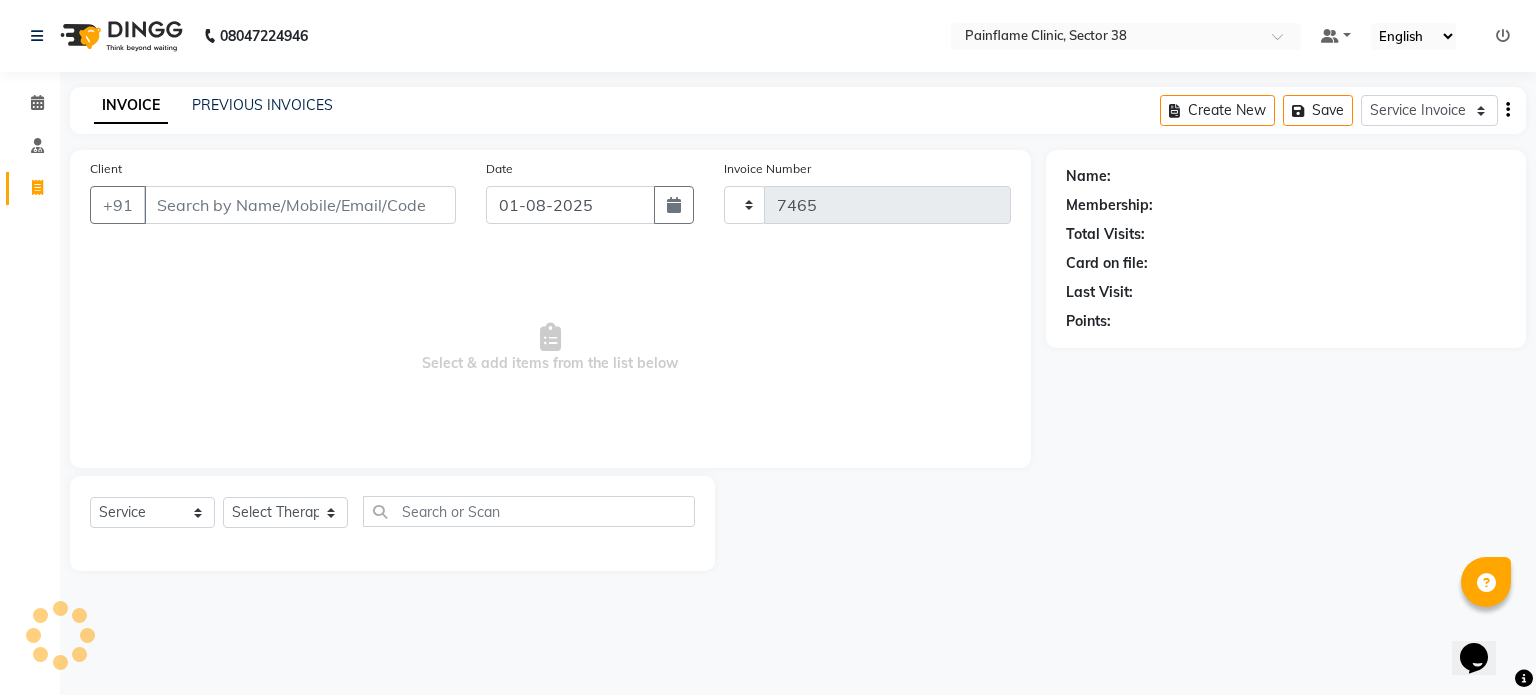 select on "3964" 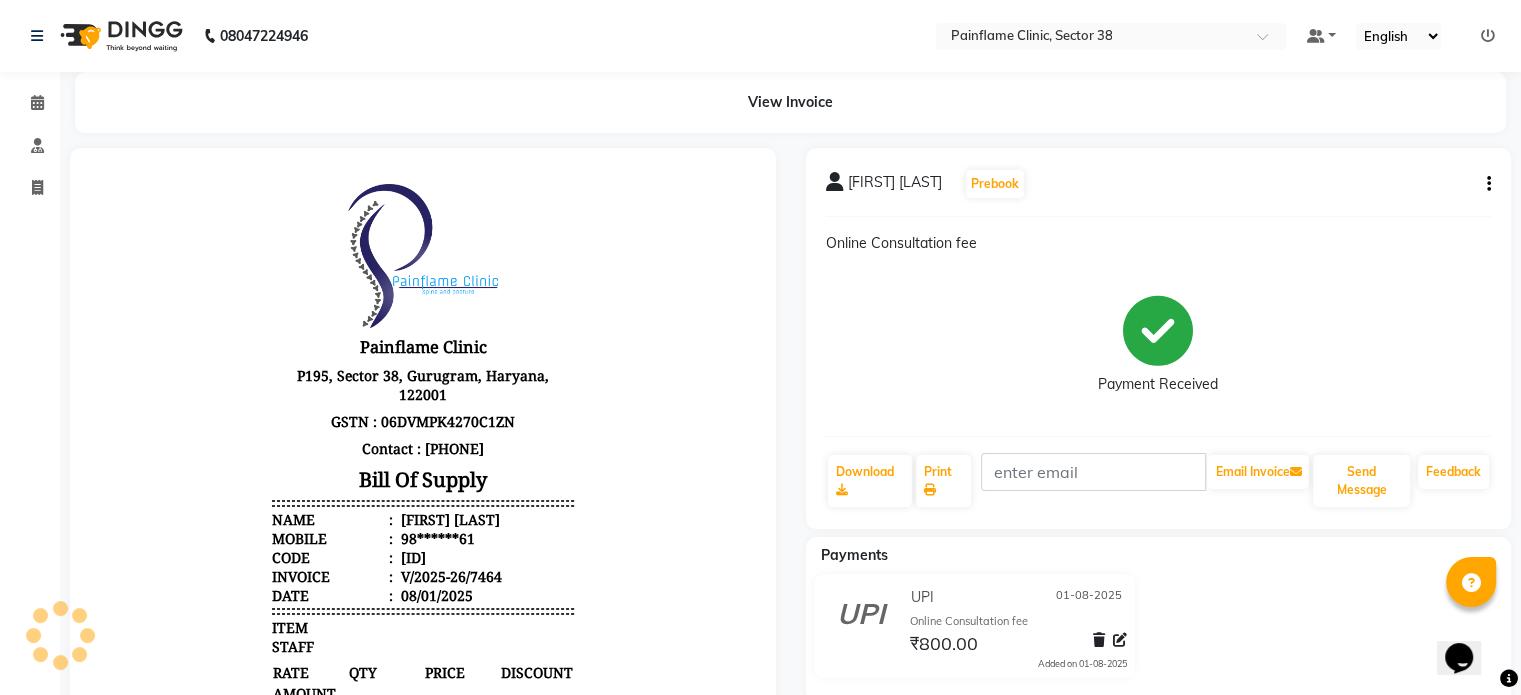 scroll, scrollTop: 0, scrollLeft: 0, axis: both 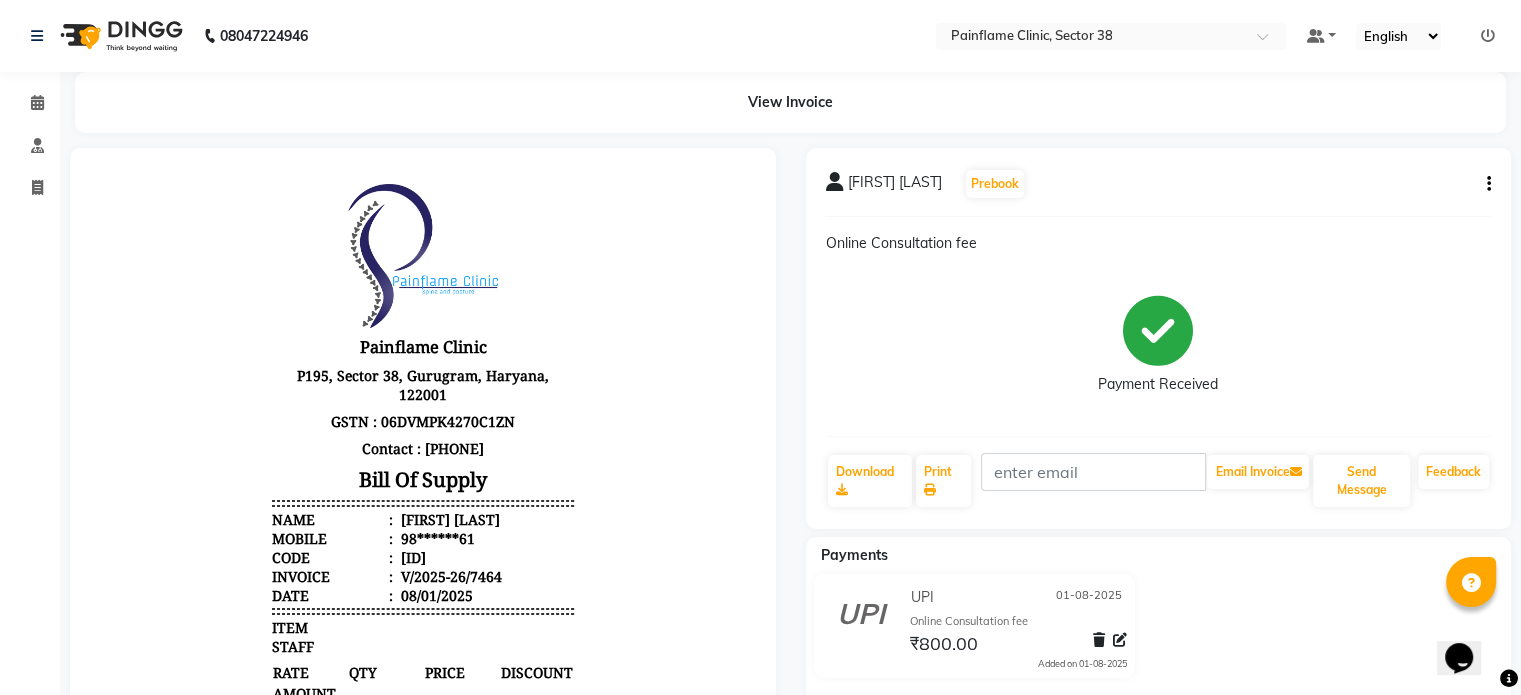 select on "service" 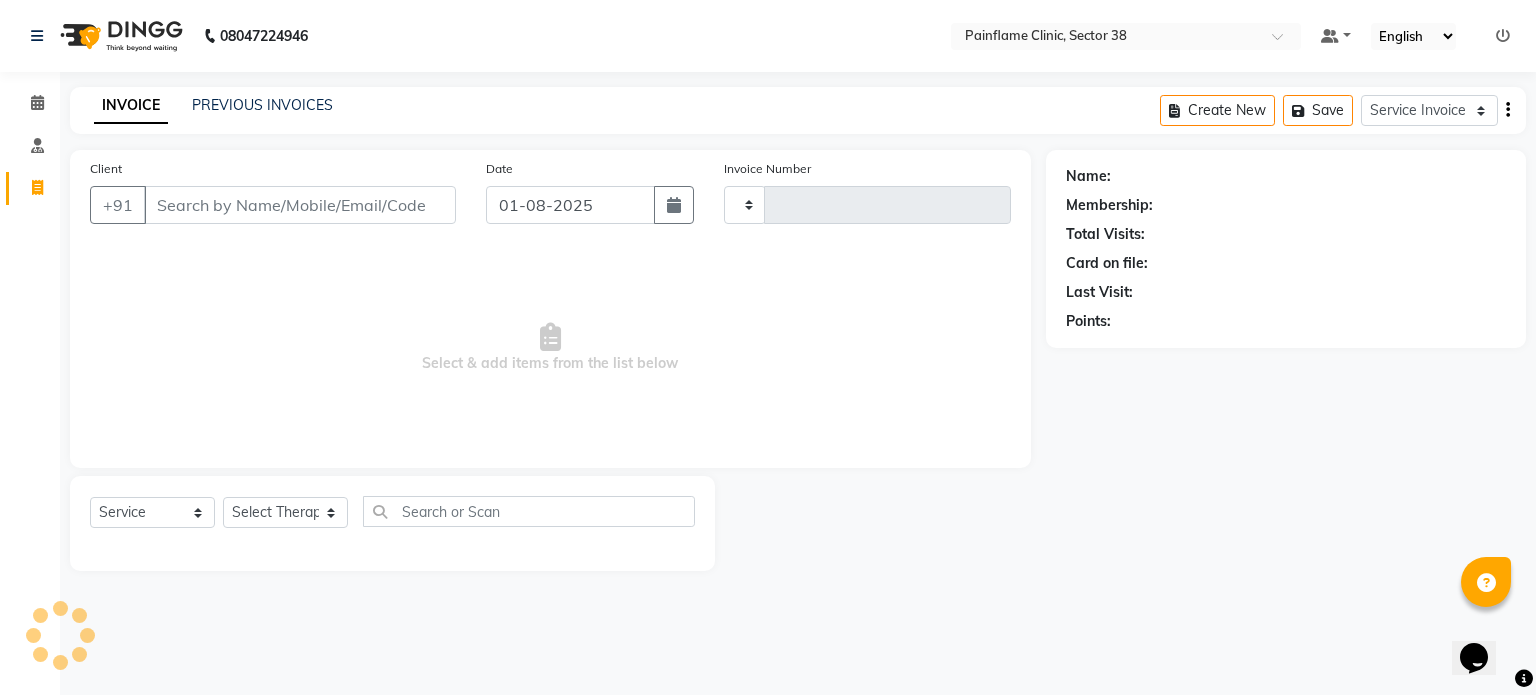 type on "7465" 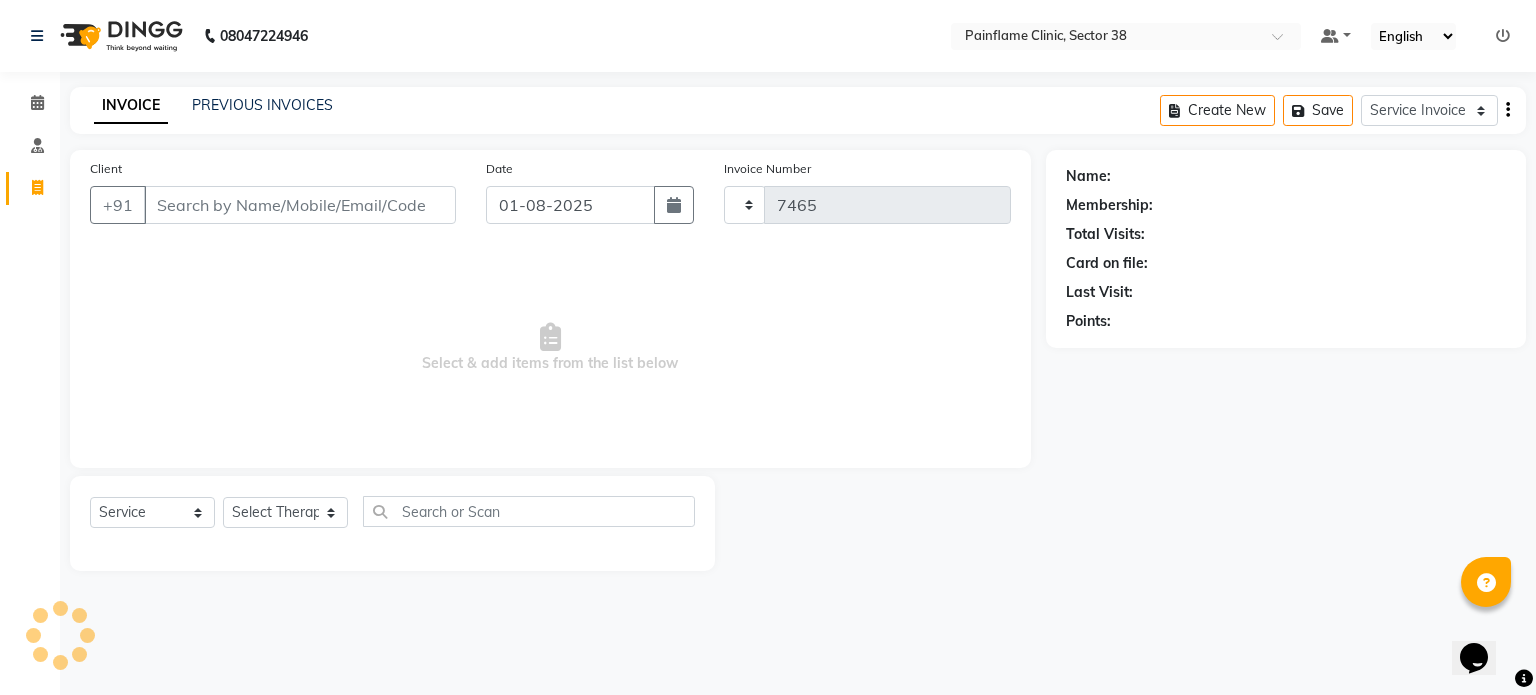 select on "3964" 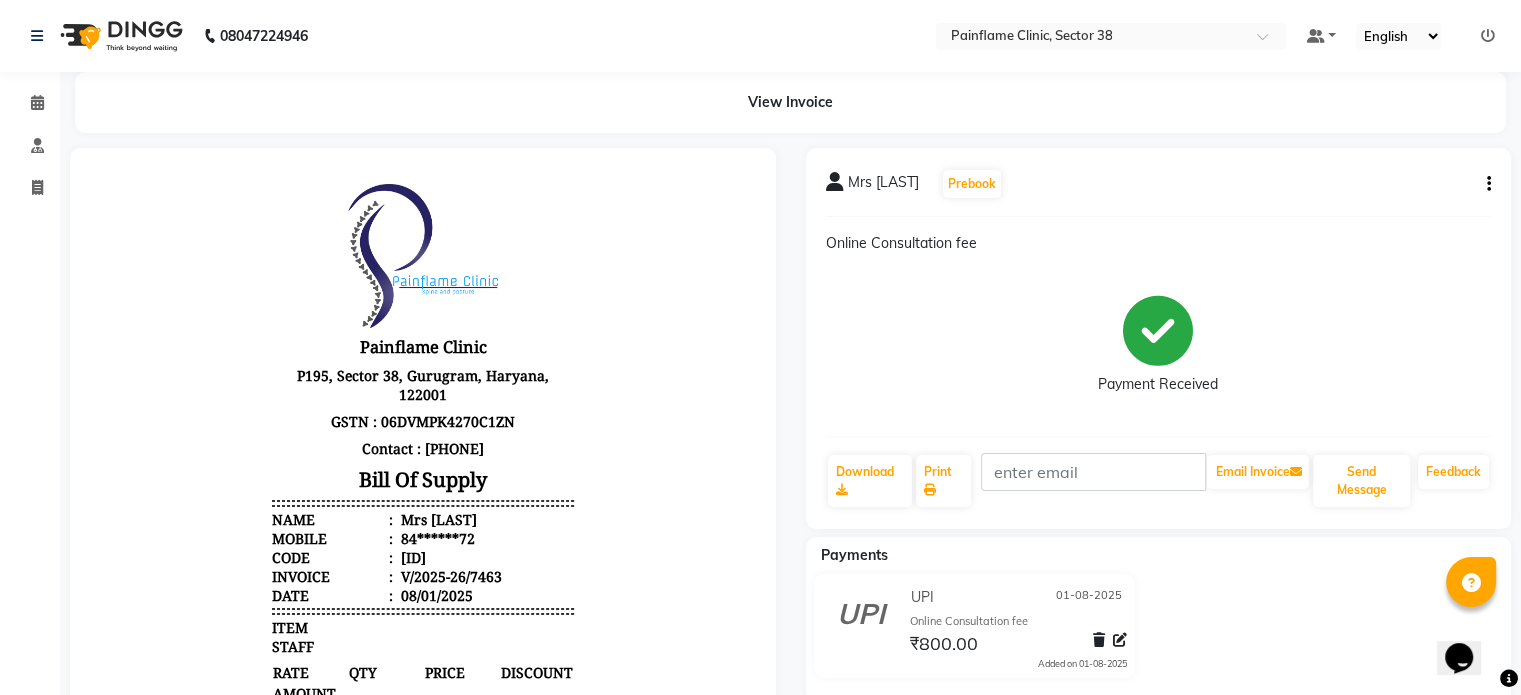 scroll, scrollTop: 0, scrollLeft: 0, axis: both 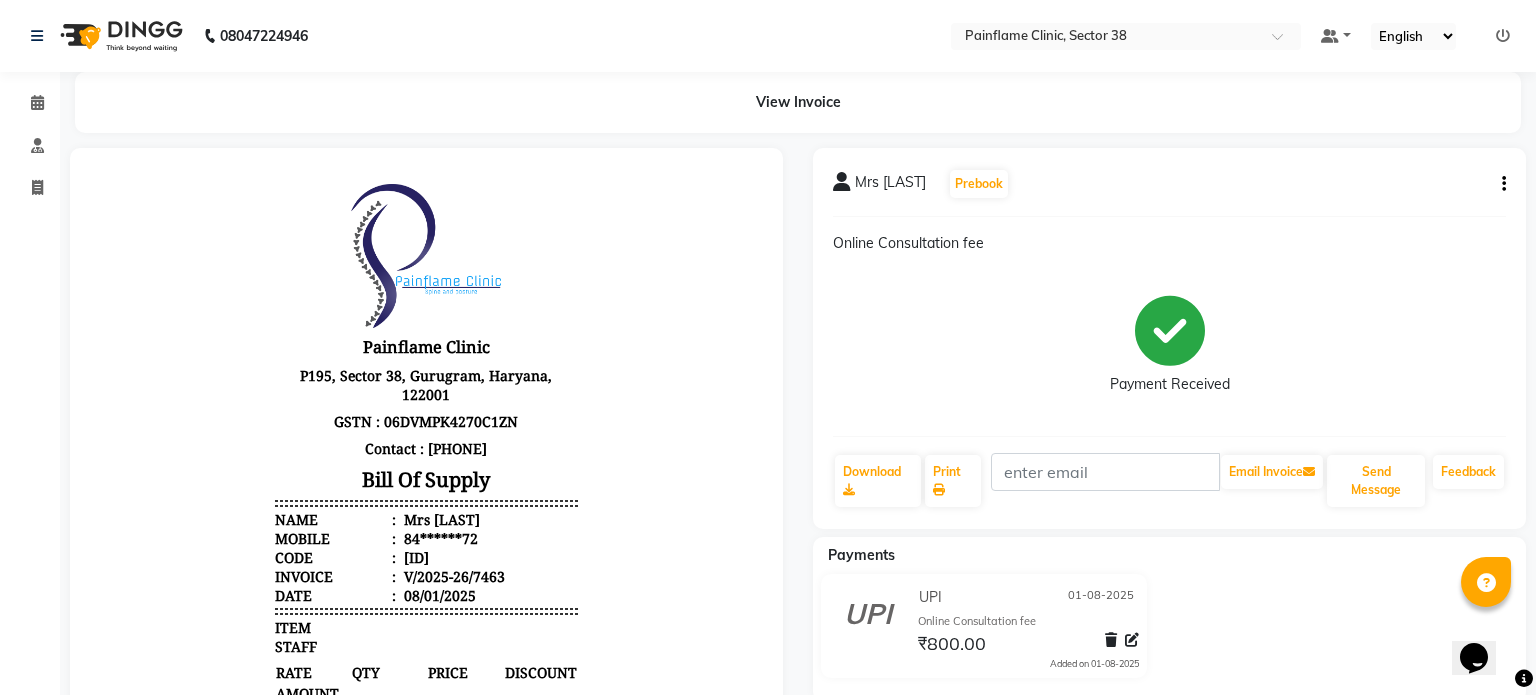 select on "3964" 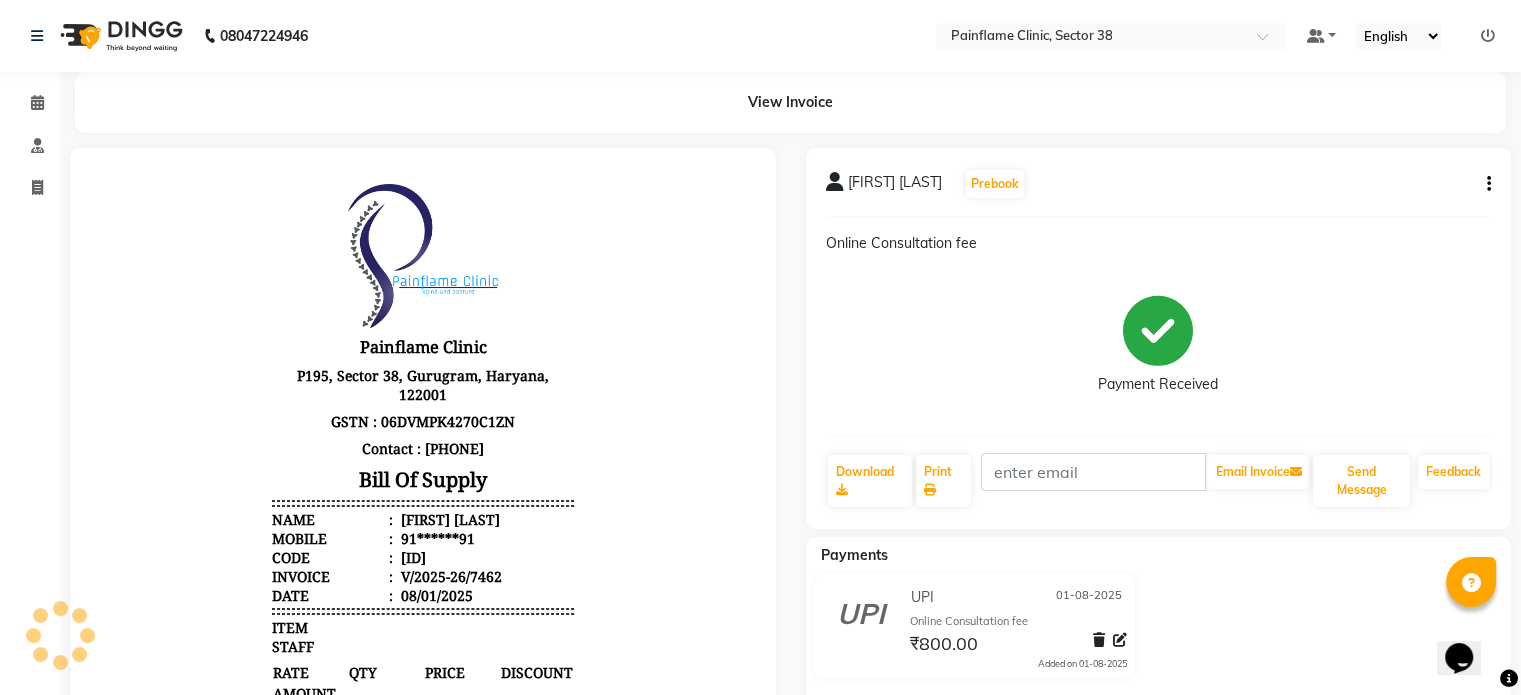 scroll, scrollTop: 0, scrollLeft: 0, axis: both 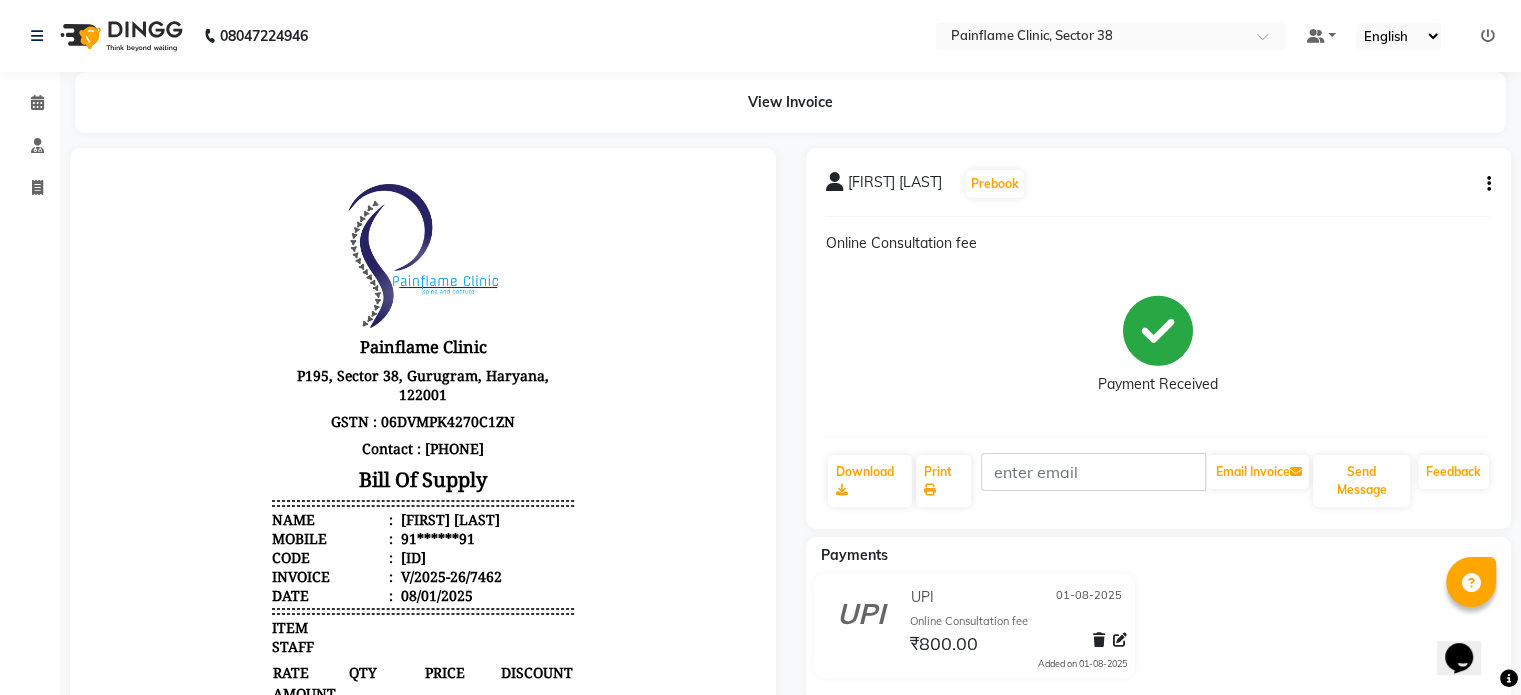 select on "service" 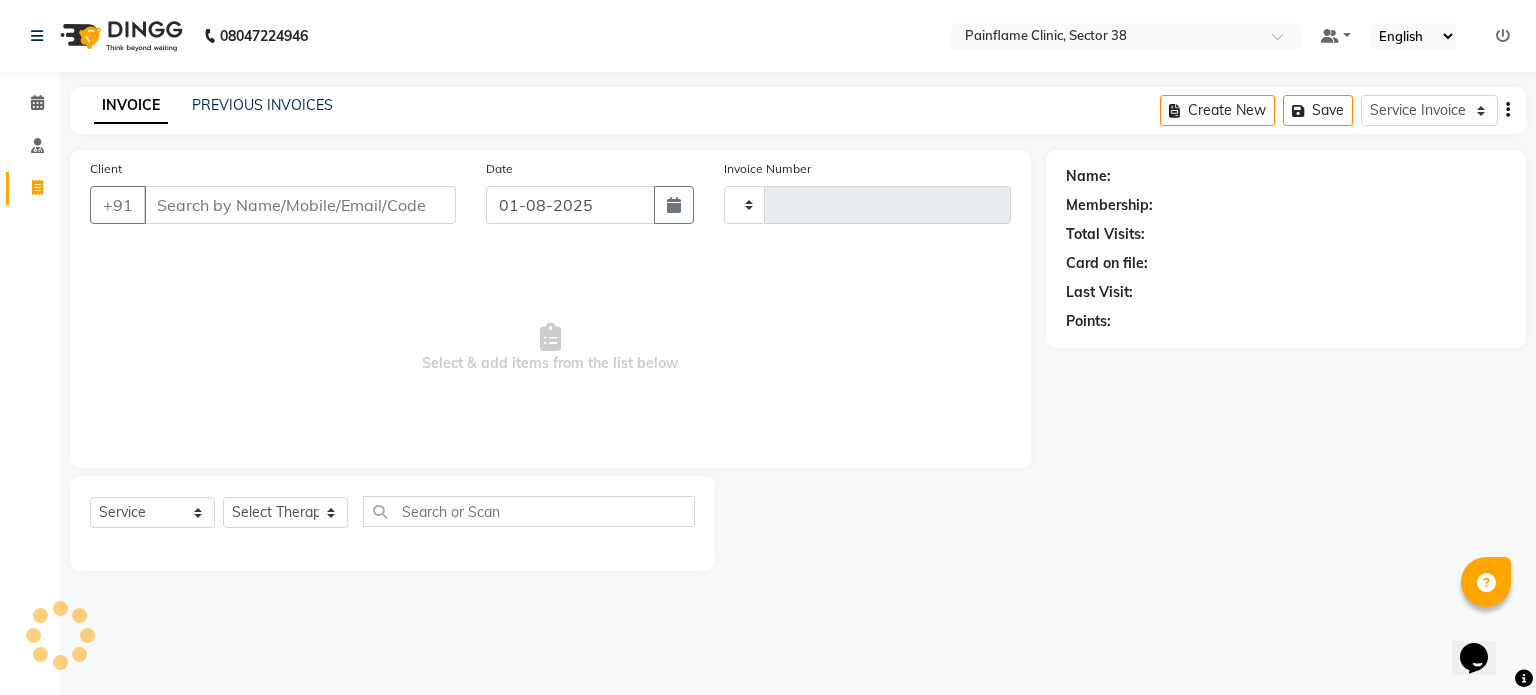 type on "7465" 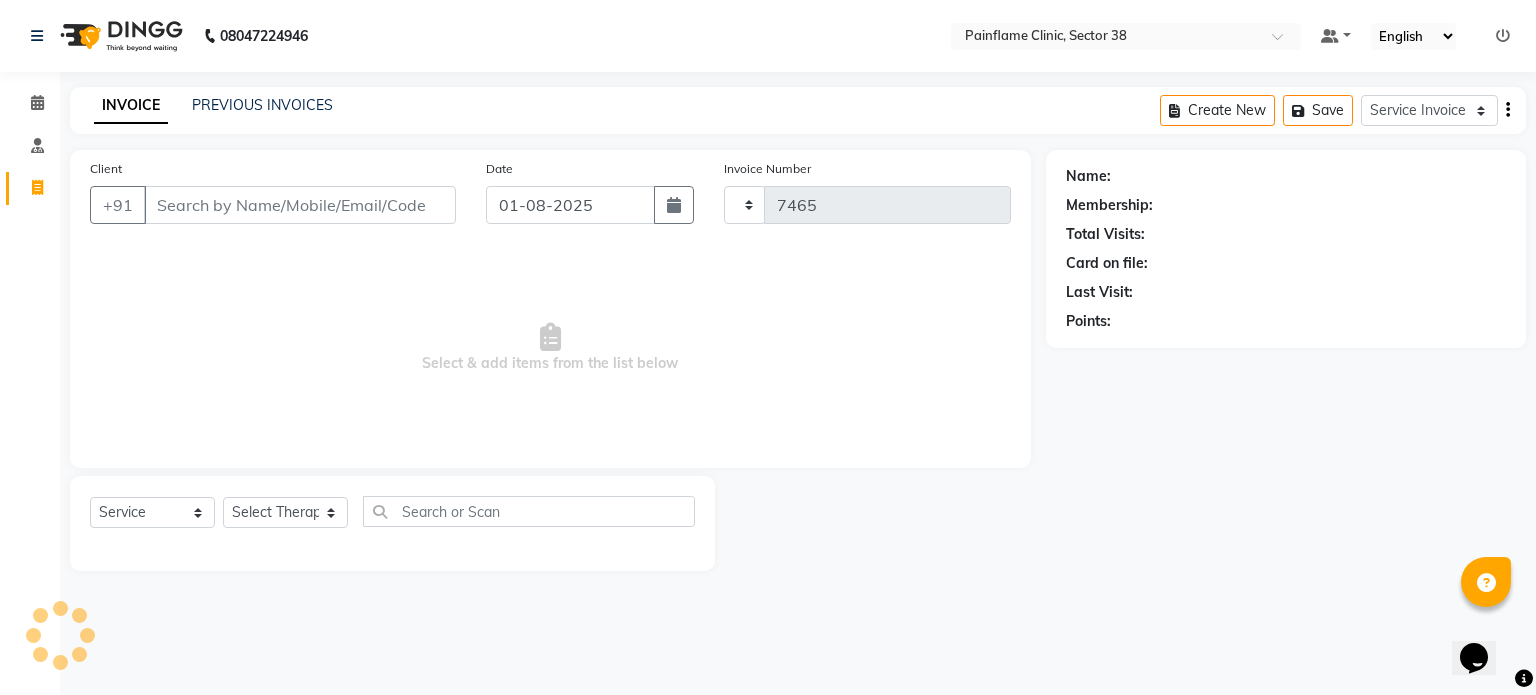 select on "3964" 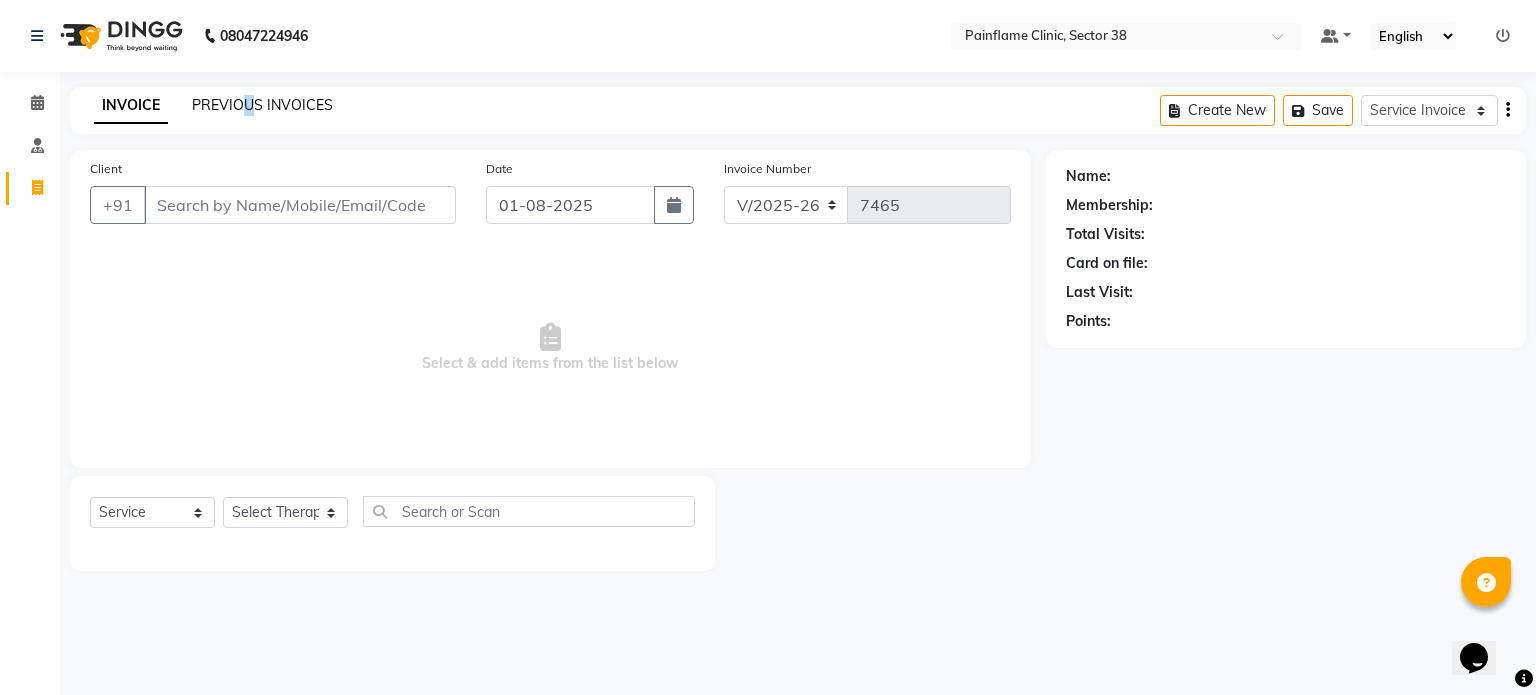 drag, startPoint x: 255, startPoint y: 89, endPoint x: 244, endPoint y: 97, distance: 13.601471 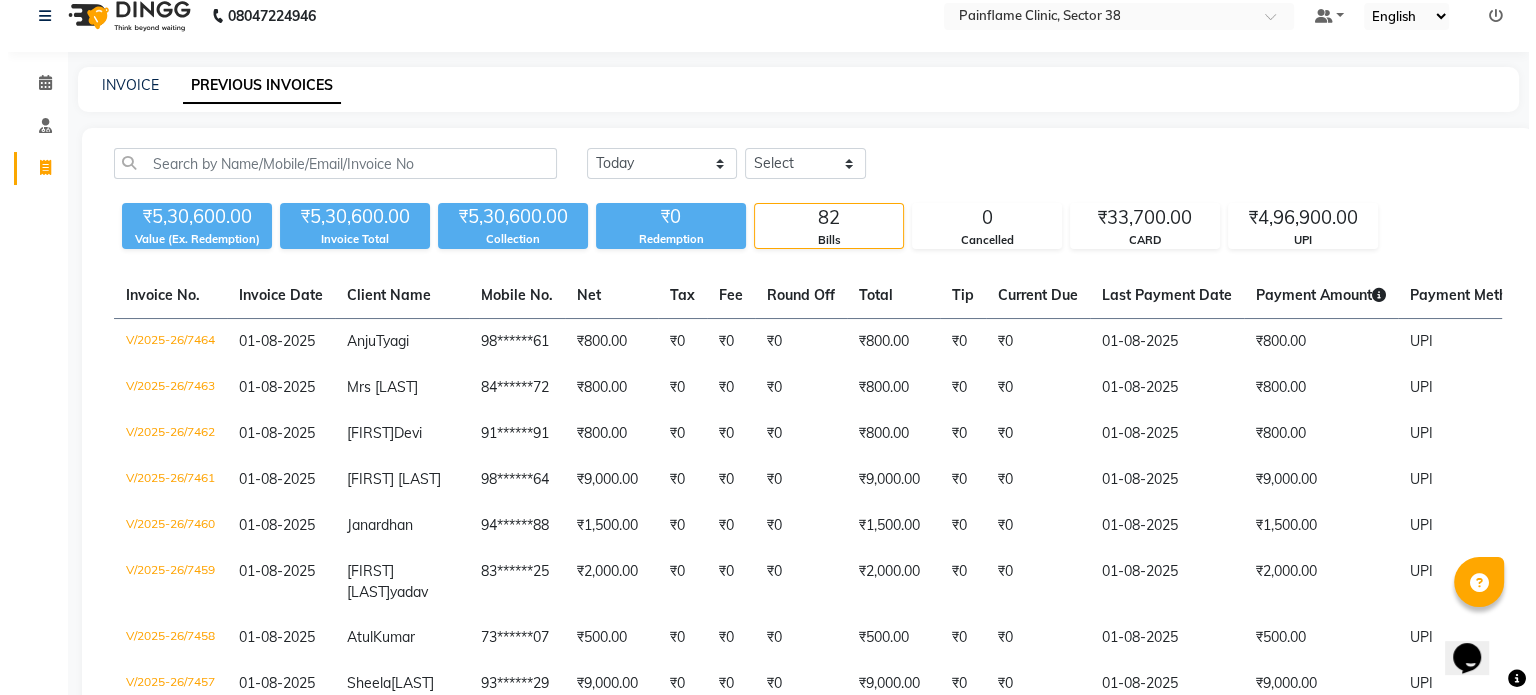 scroll, scrollTop: 0, scrollLeft: 0, axis: both 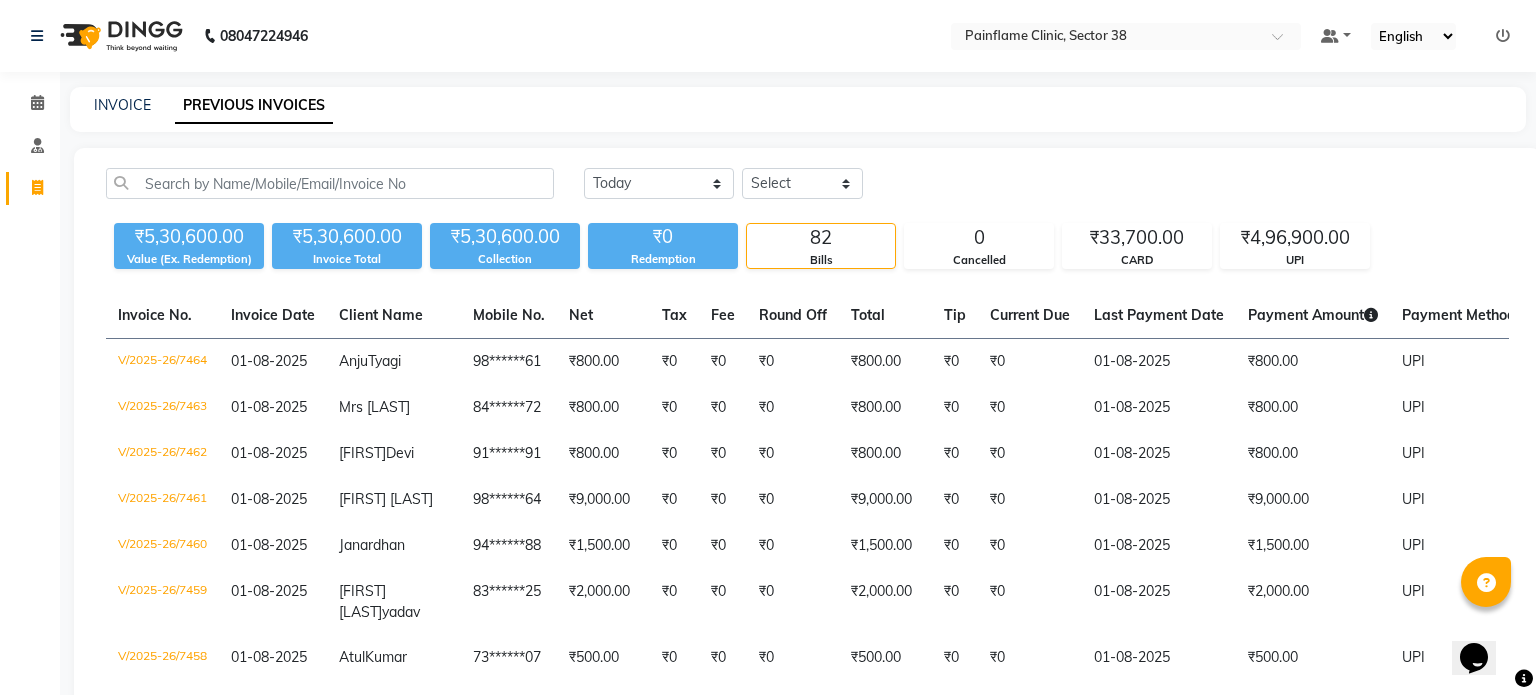 select on "service" 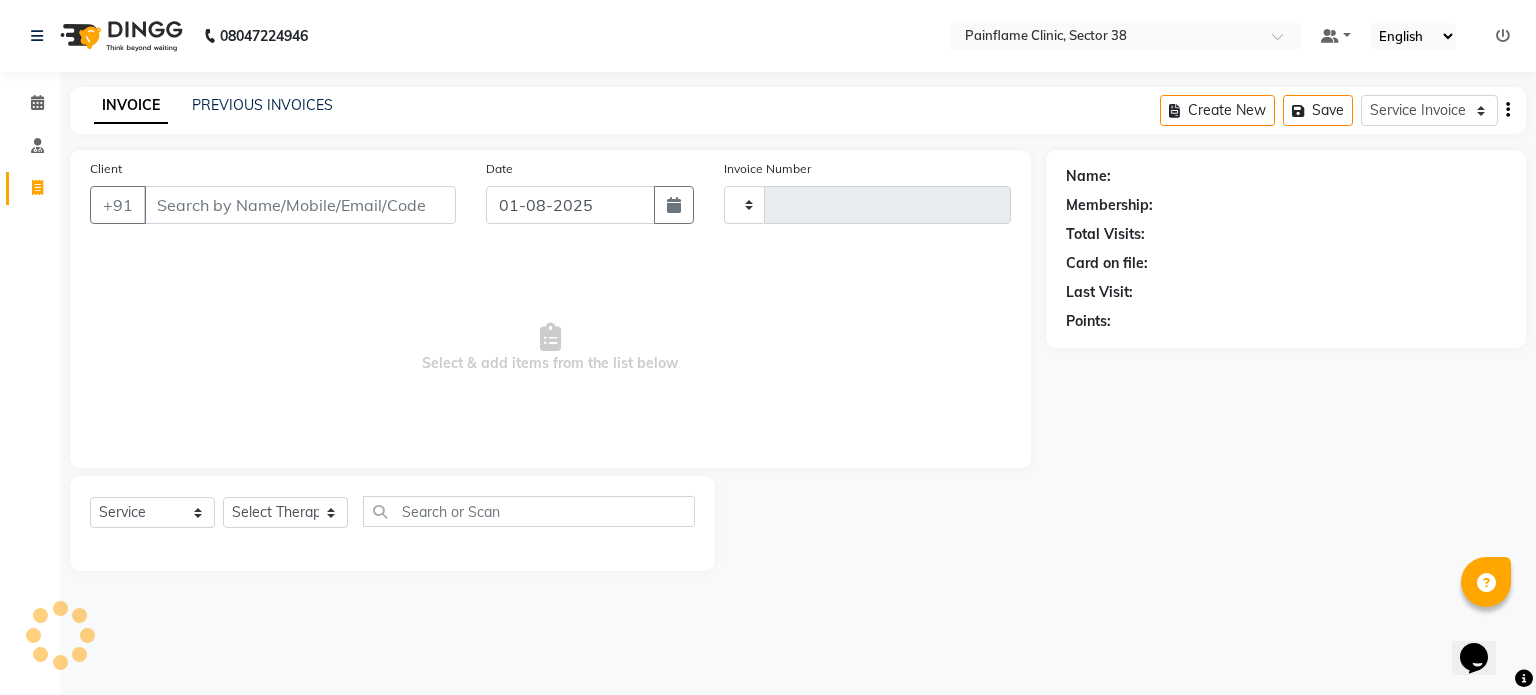 type on "7465" 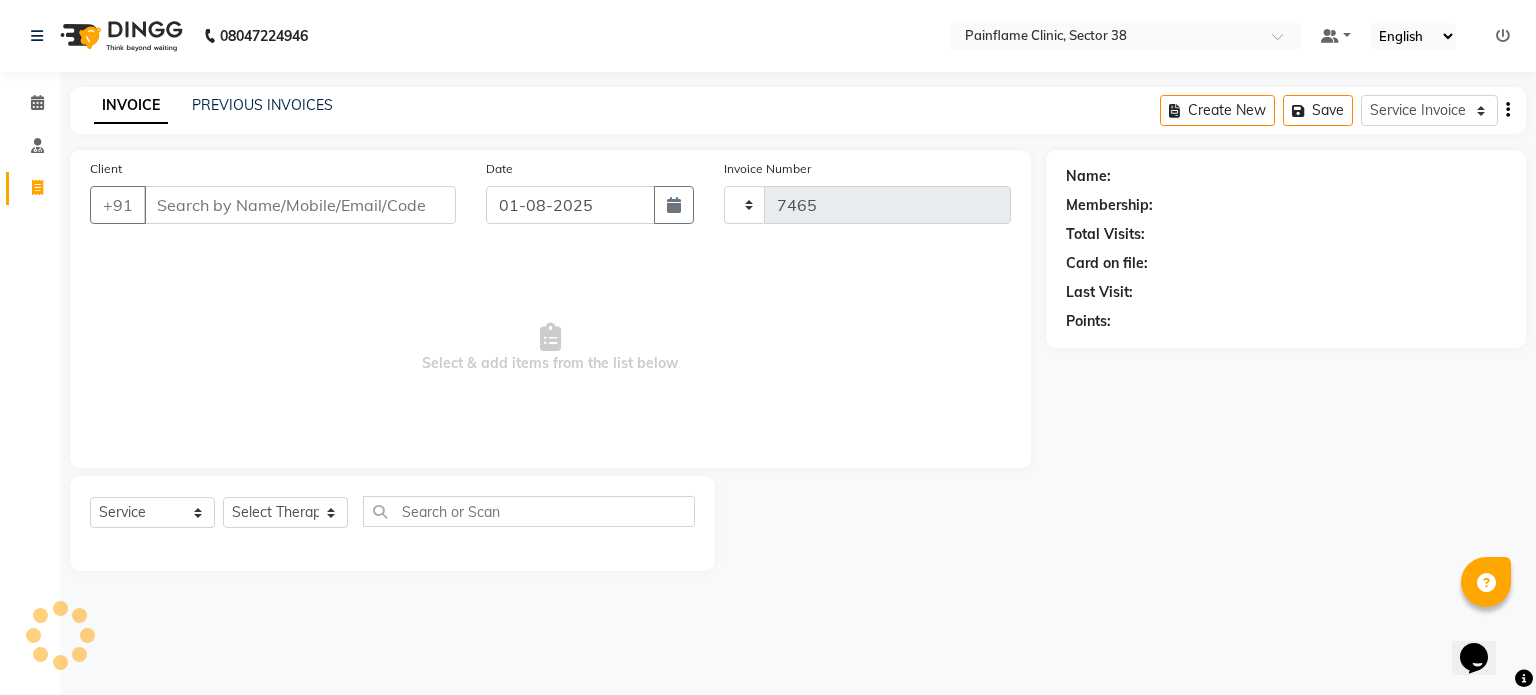 select on "3964" 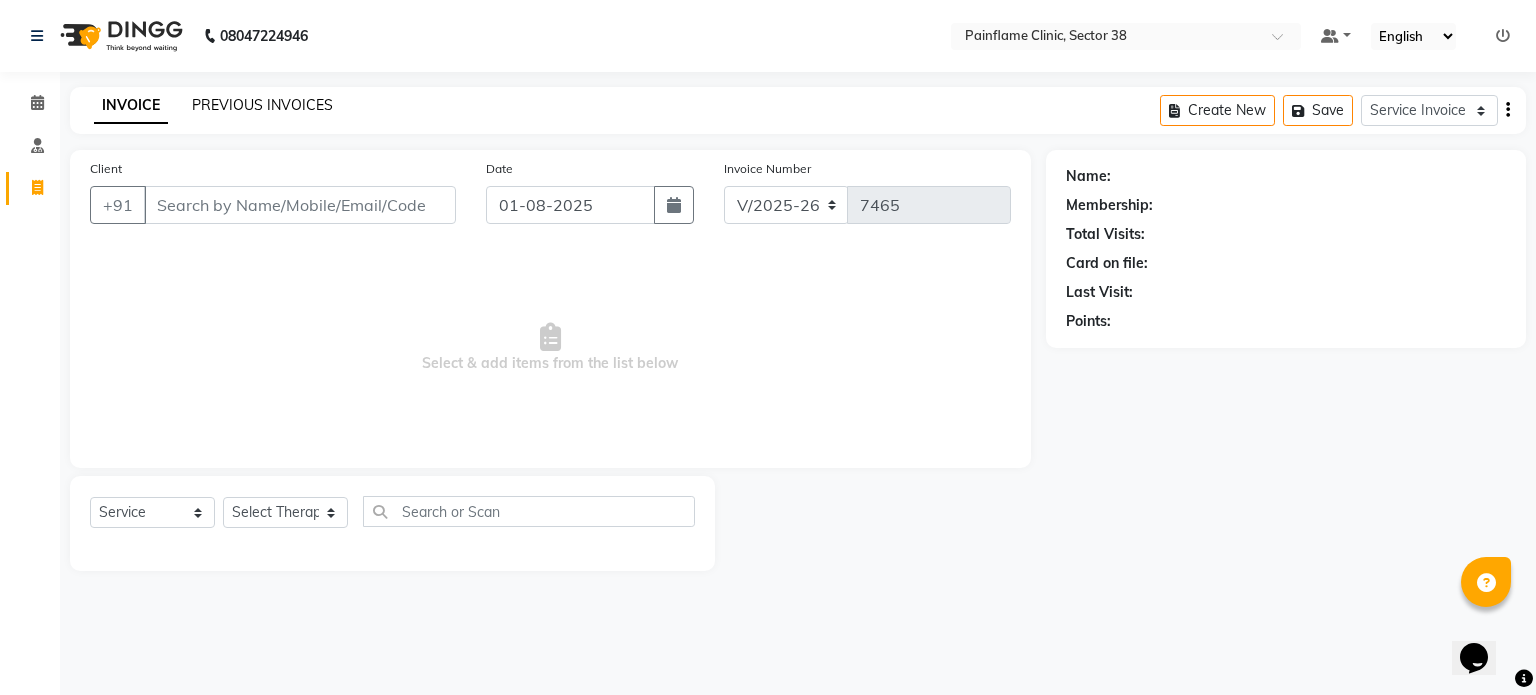 click on "PREVIOUS INVOICES" 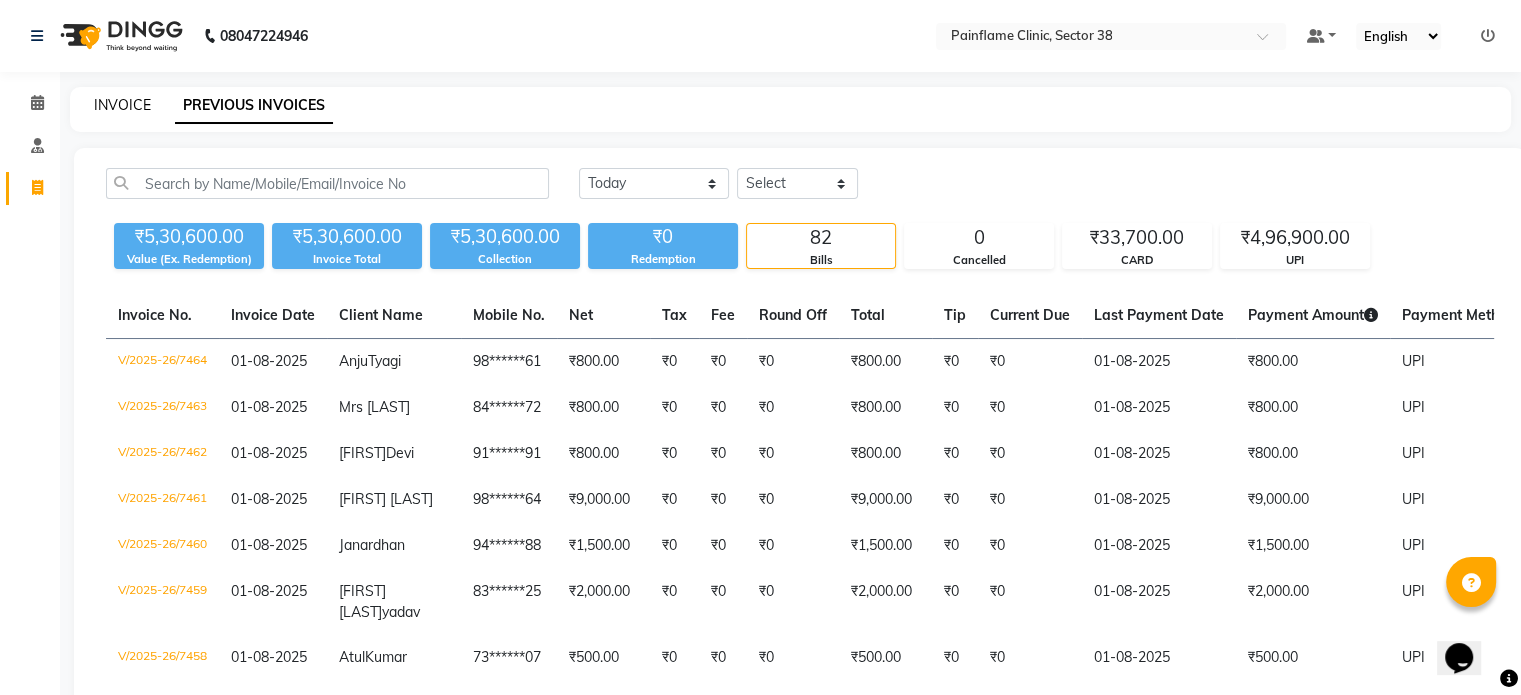 click on "INVOICE" 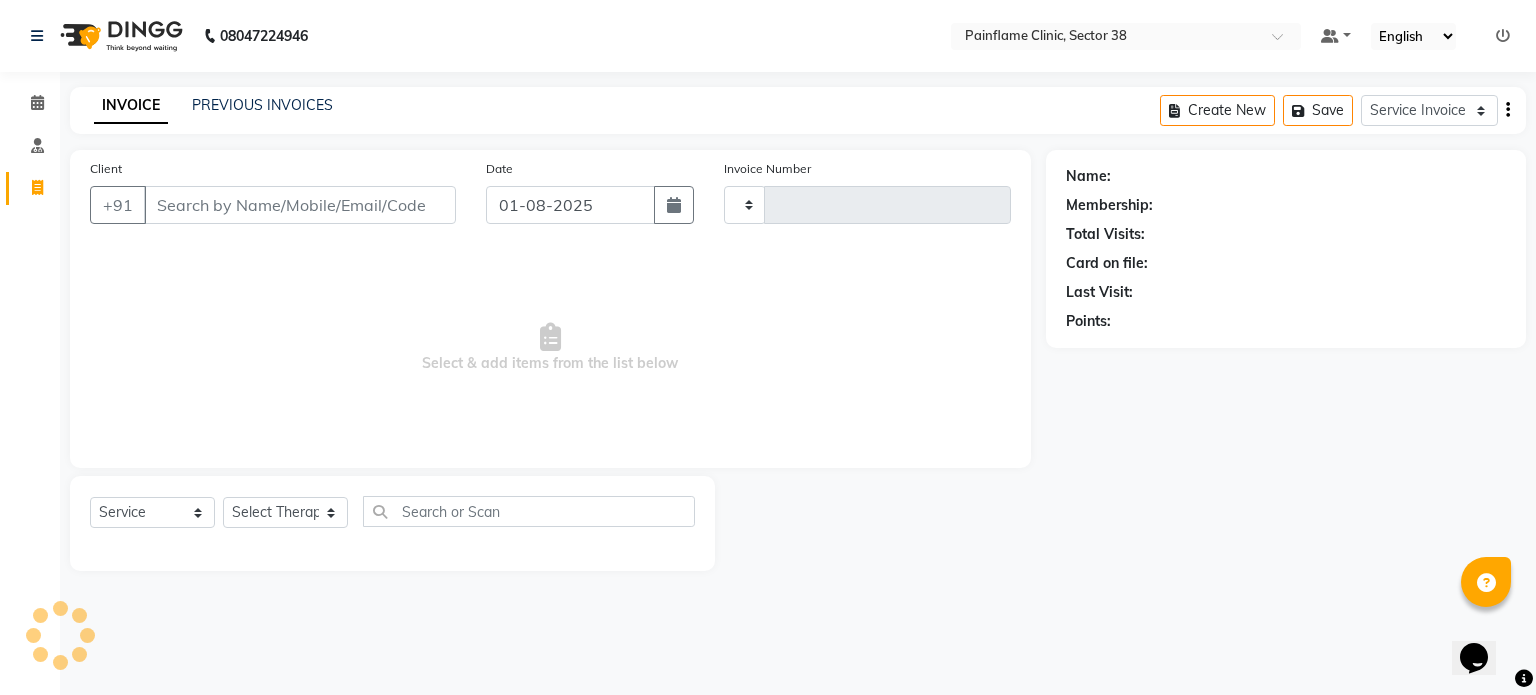 type on "7465" 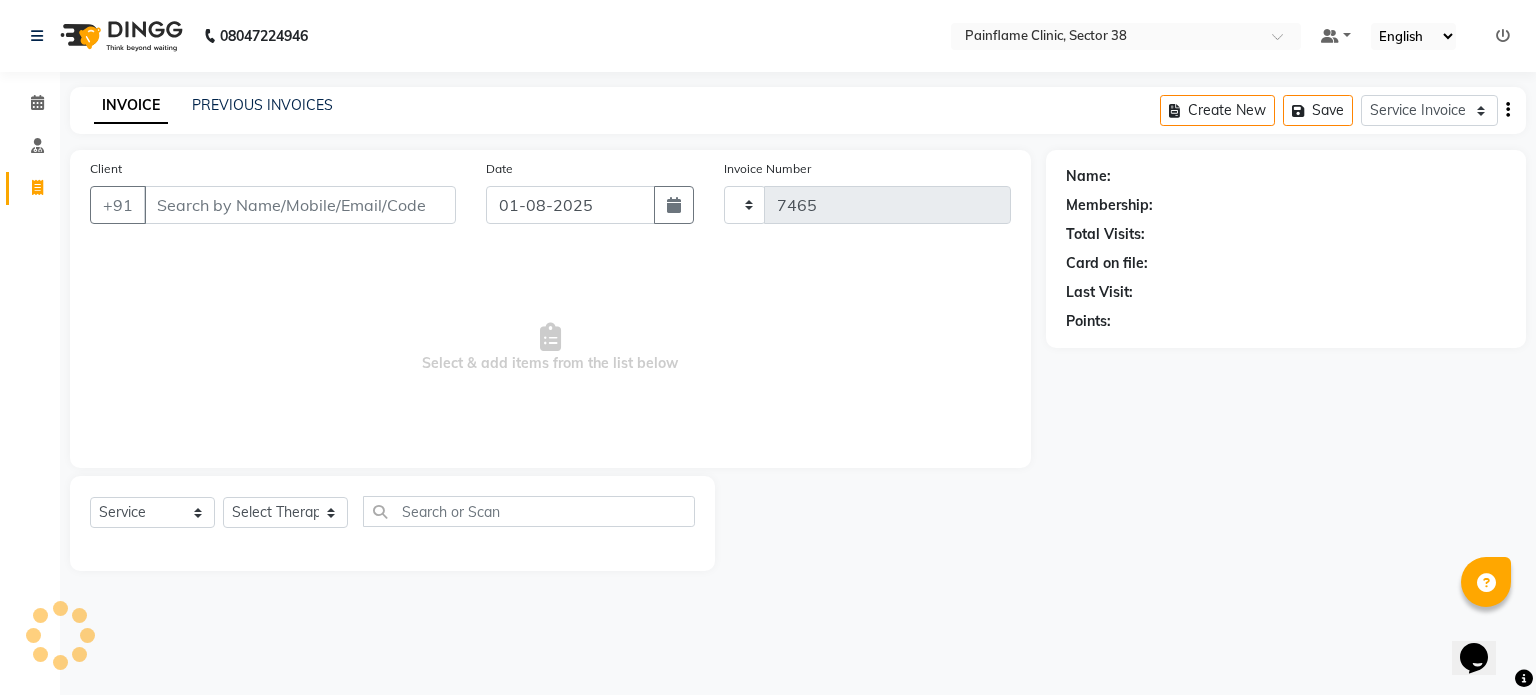 select on "3964" 